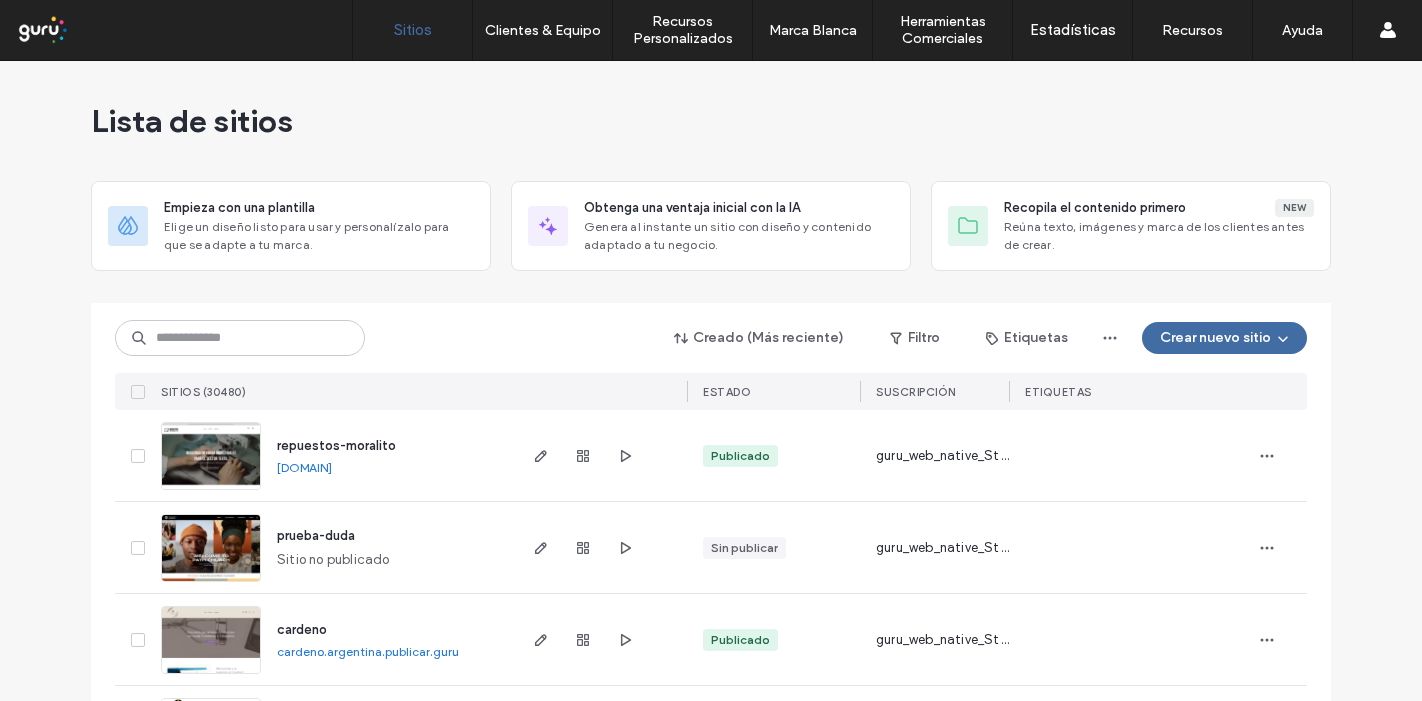scroll, scrollTop: 0, scrollLeft: 0, axis: both 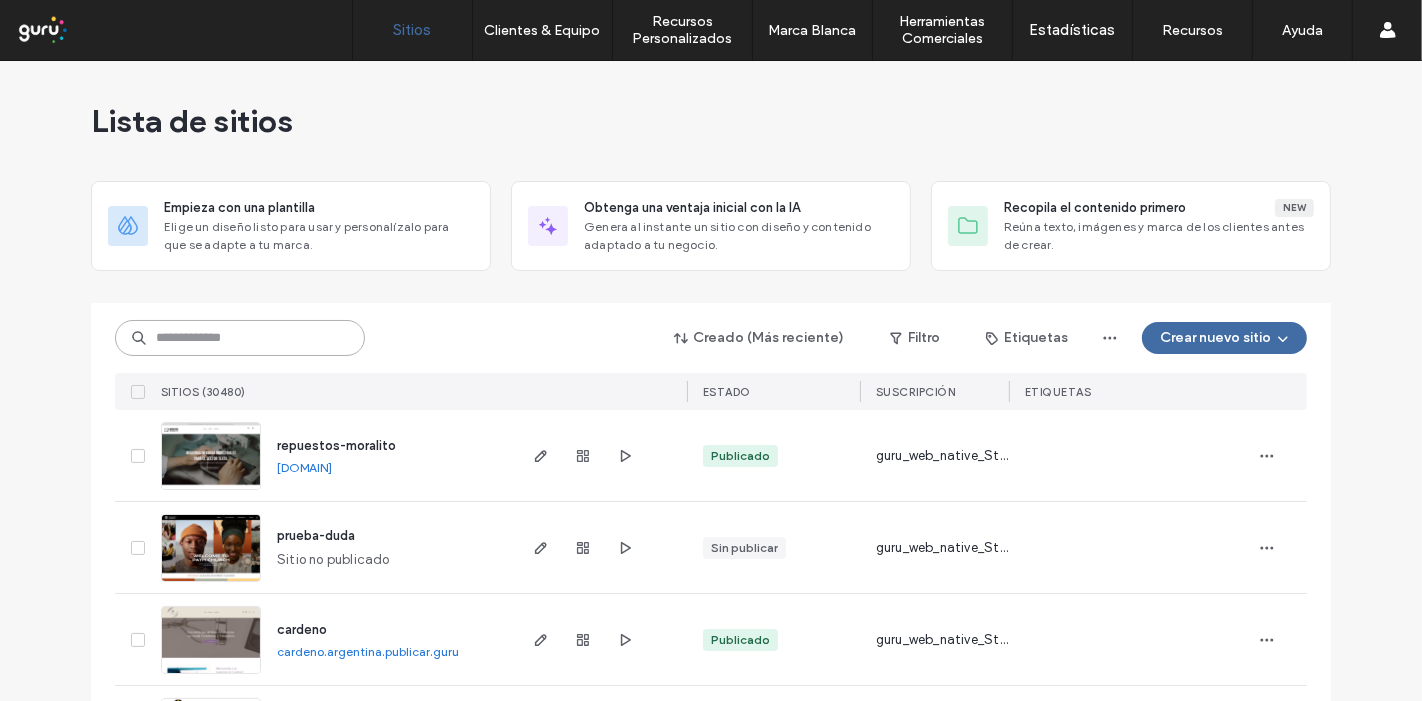 click at bounding box center [240, 338] 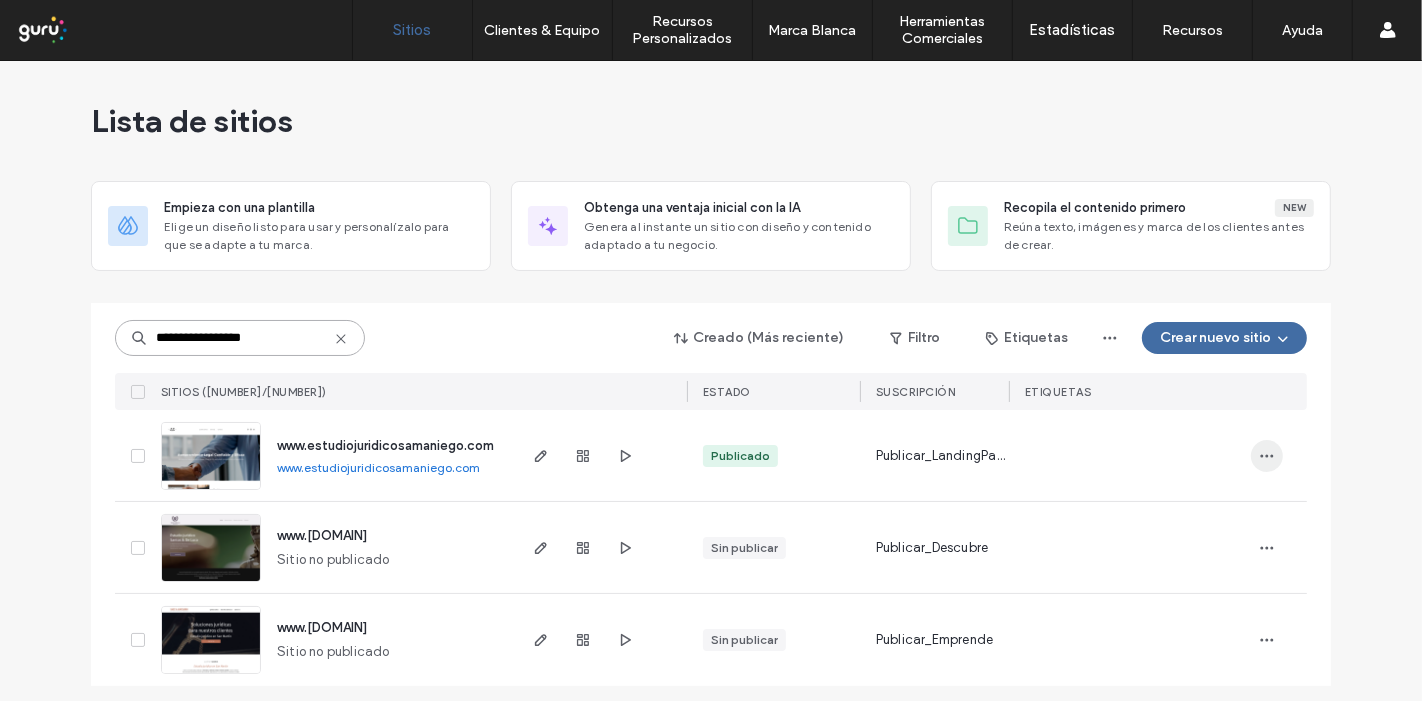 type on "**********" 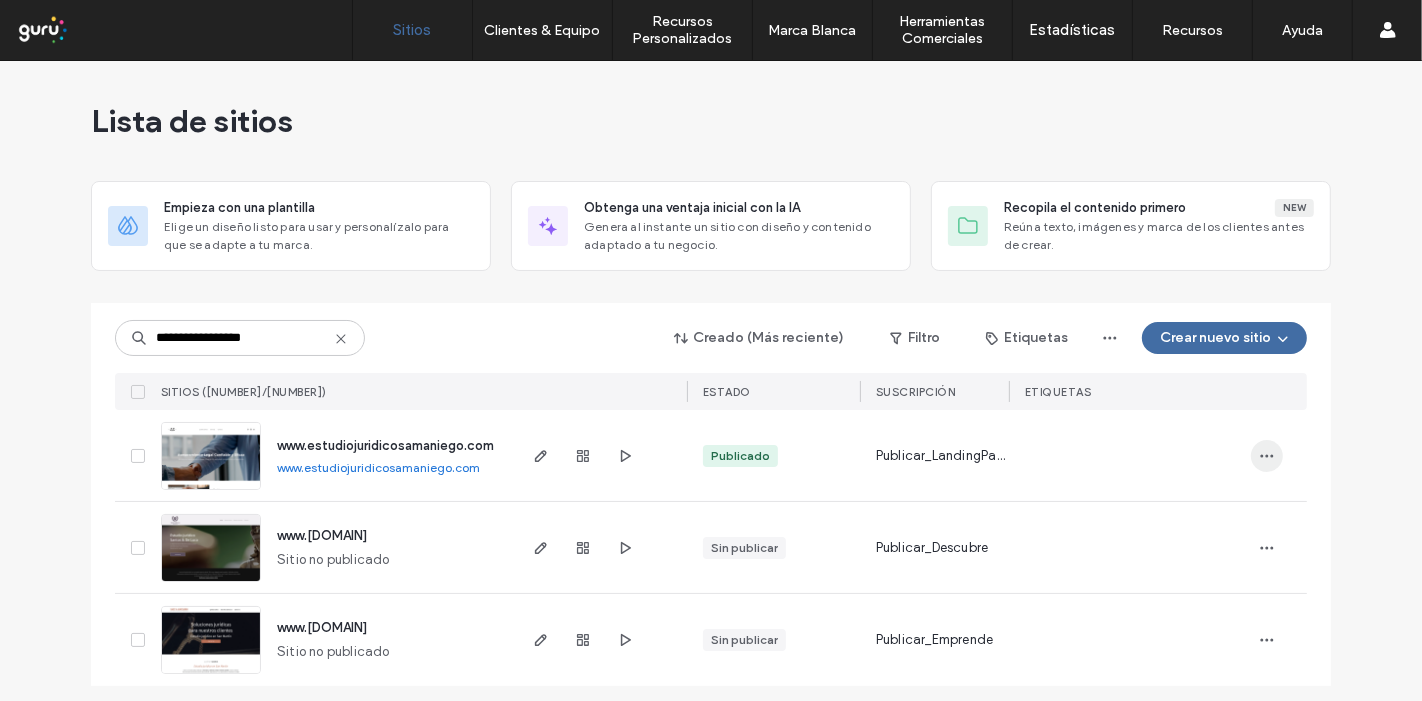 click at bounding box center (1267, 456) 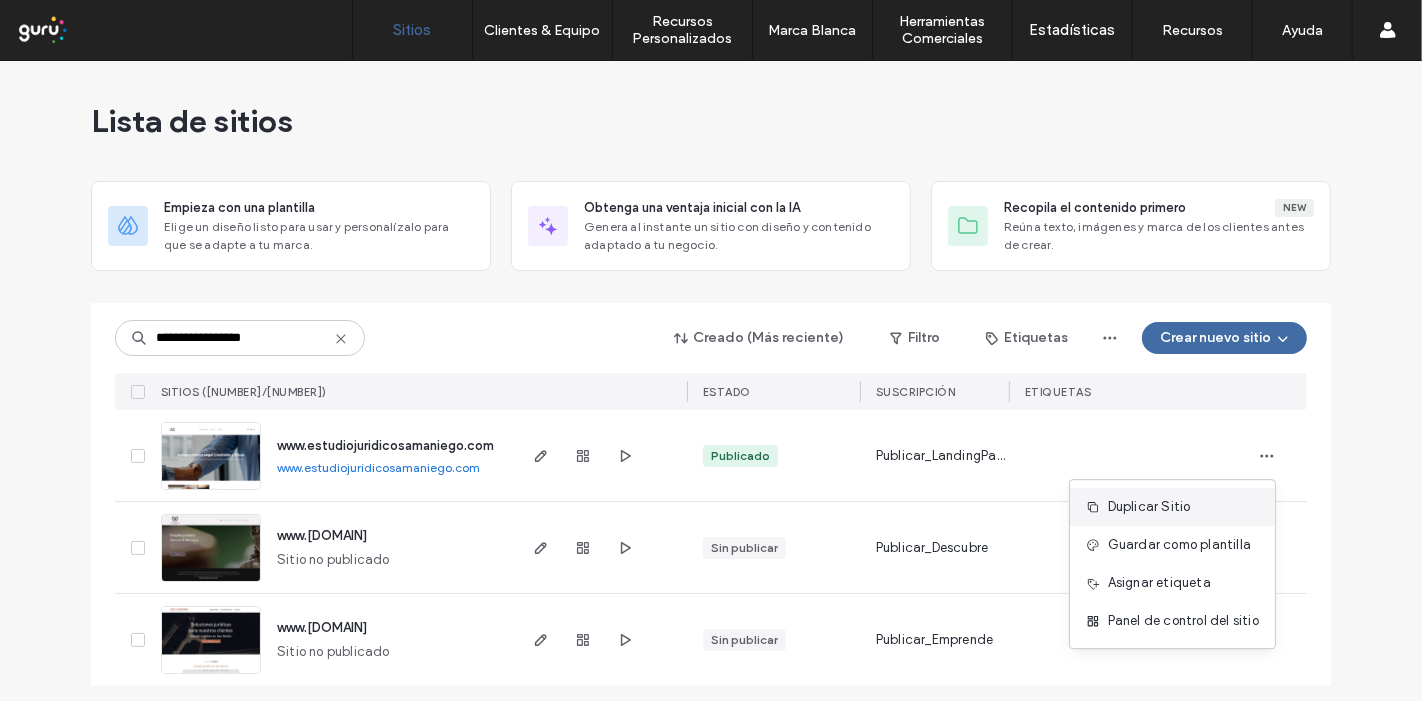 click on "Duplicar Sitio" at bounding box center (1172, 507) 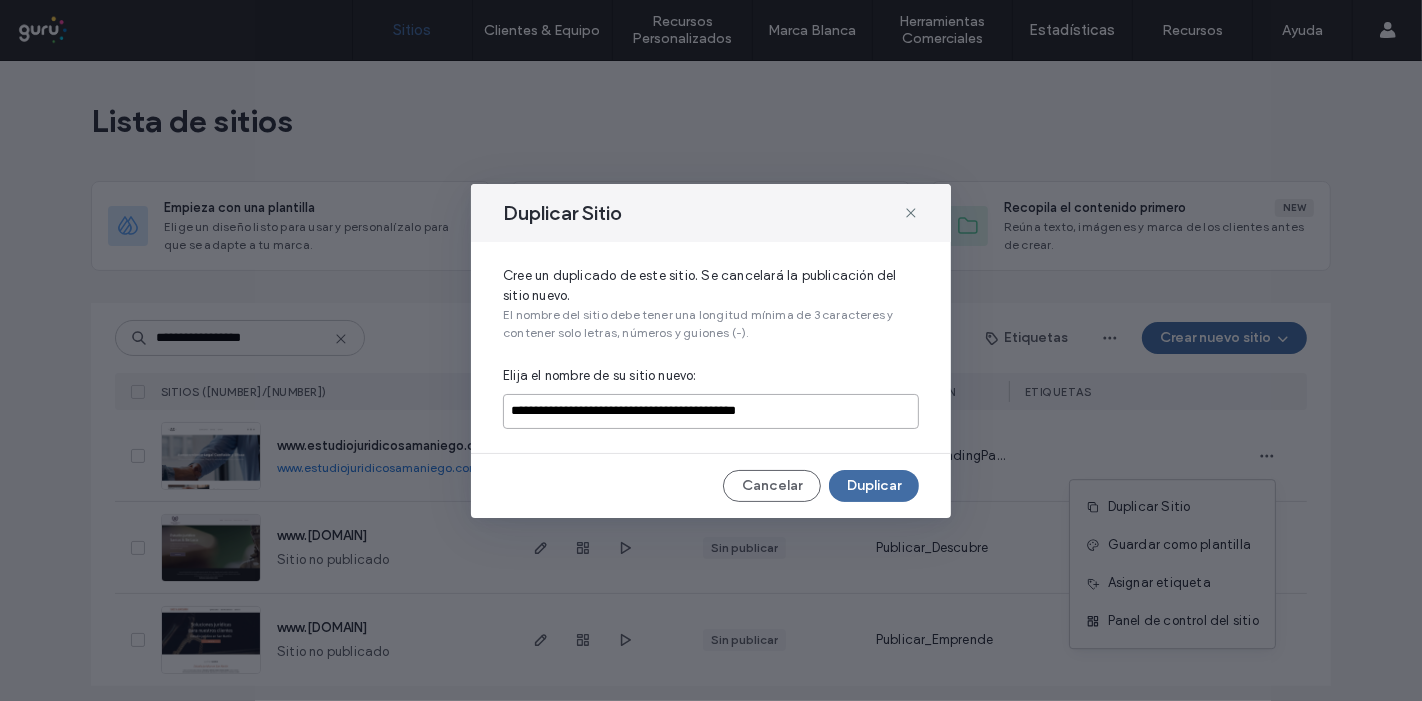click on "**********" at bounding box center (711, 411) 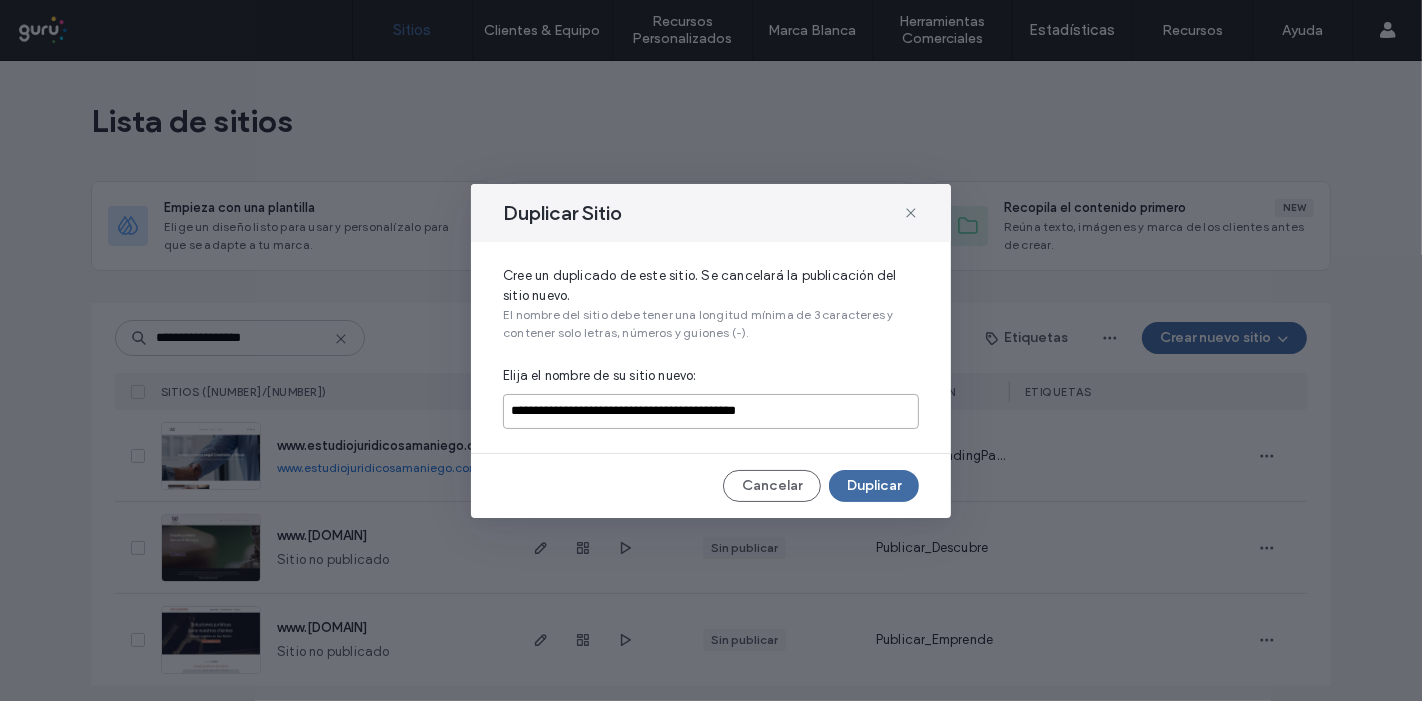 click on "**********" at bounding box center (711, 411) 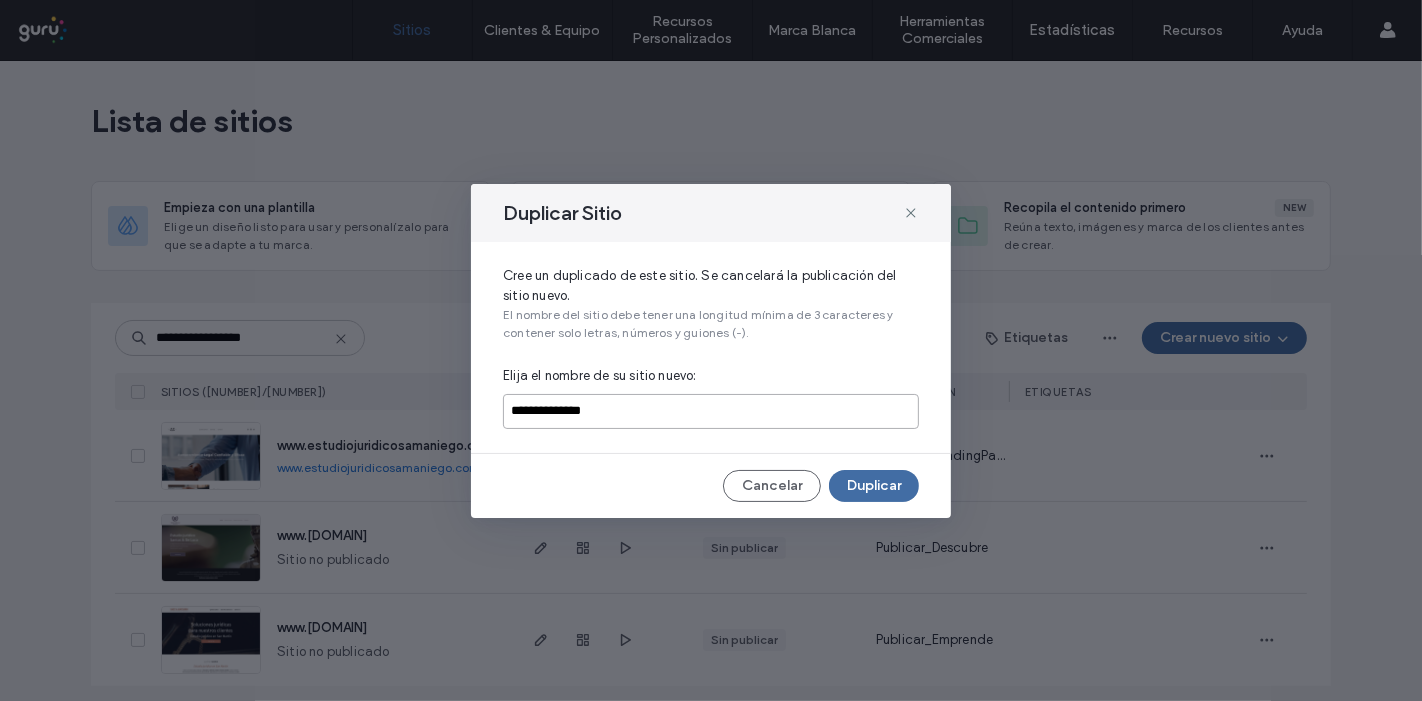 type on "**********" 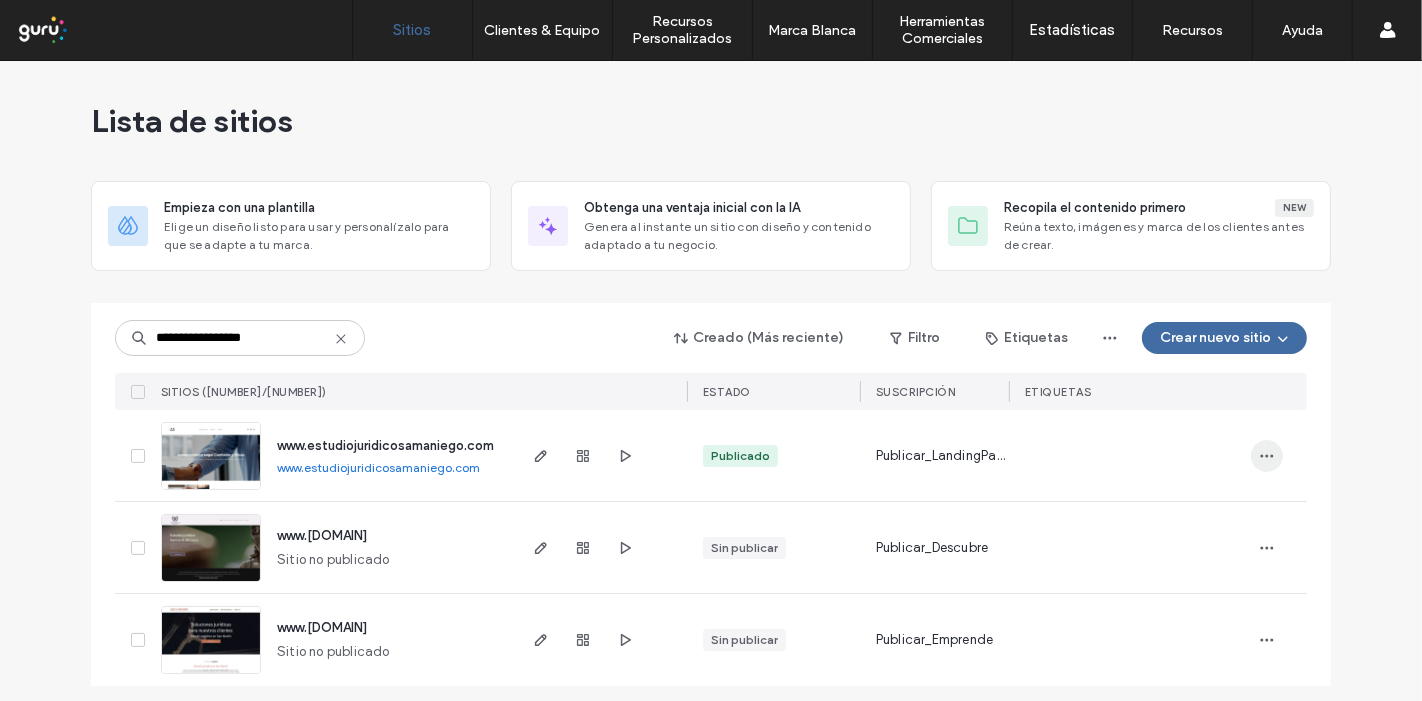click at bounding box center (1267, 456) 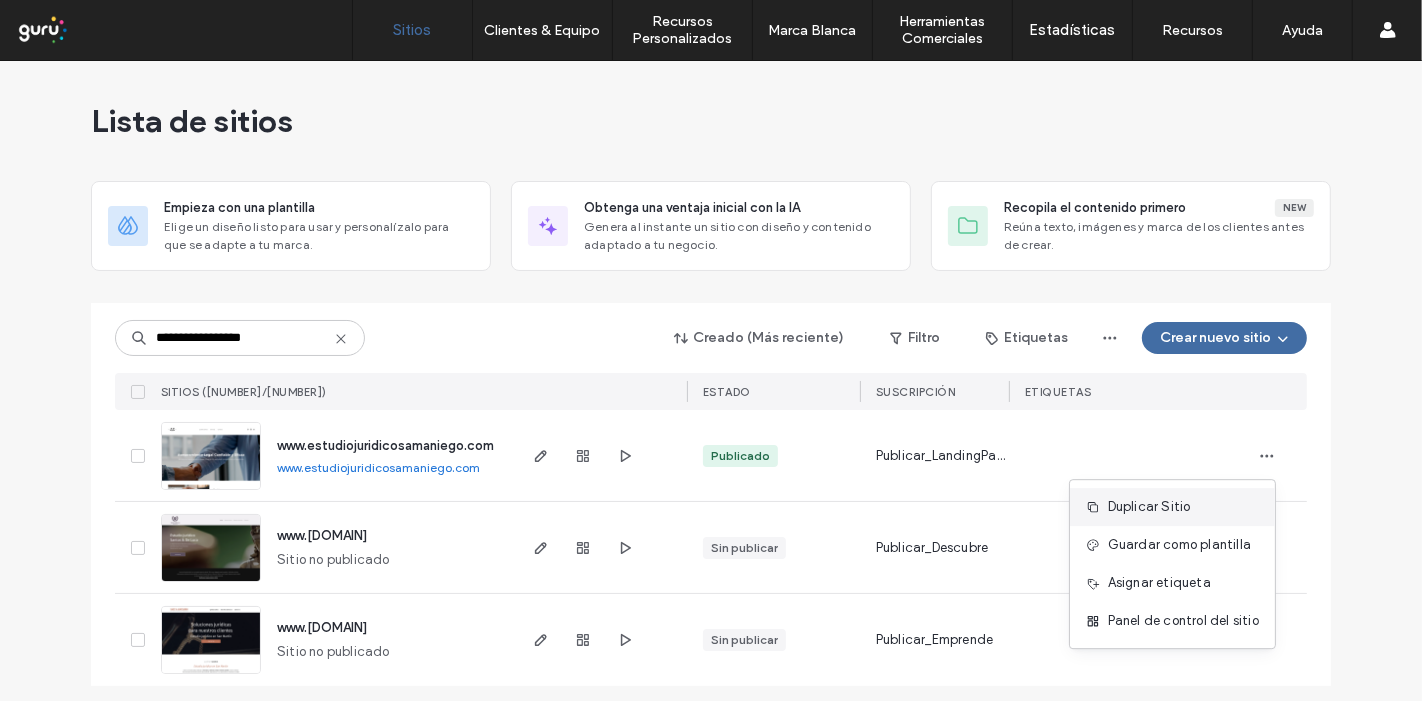 click on "Duplicar Sitio" at bounding box center (1172, 507) 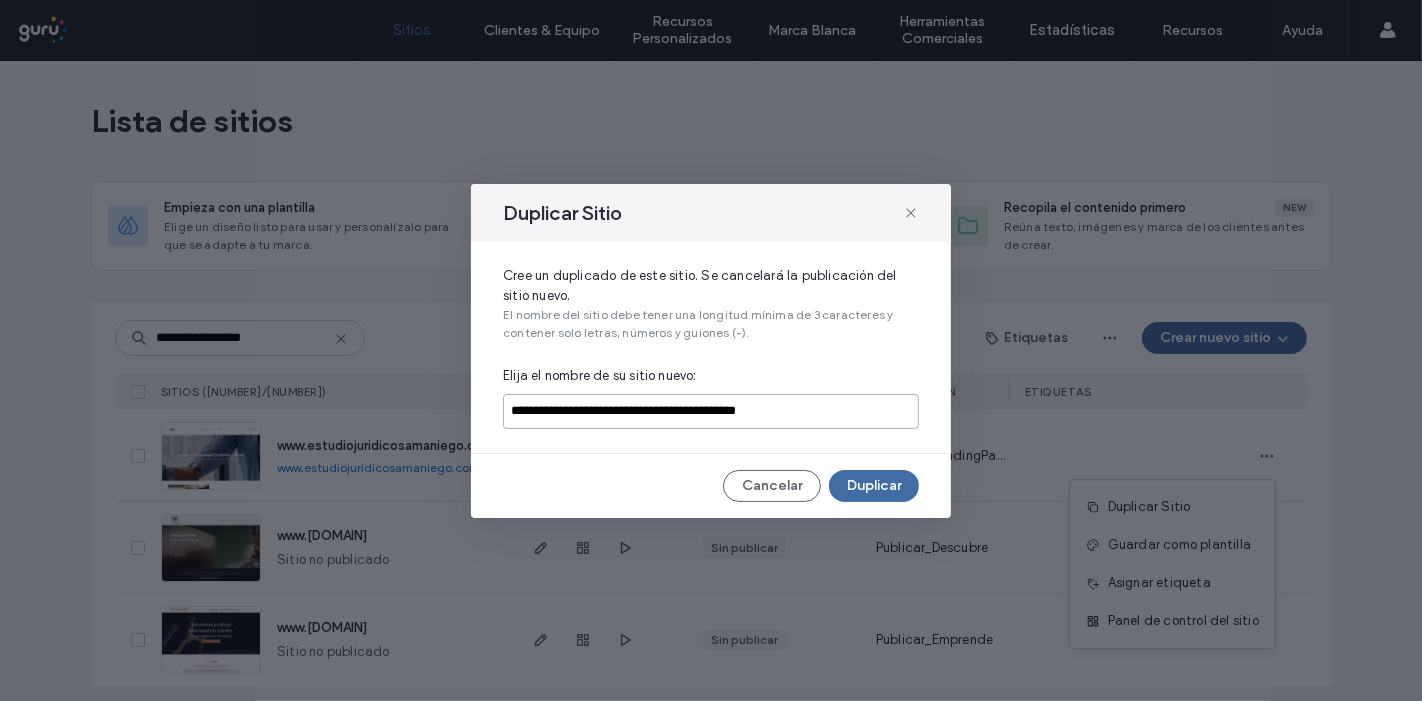 click on "**********" at bounding box center [711, 411] 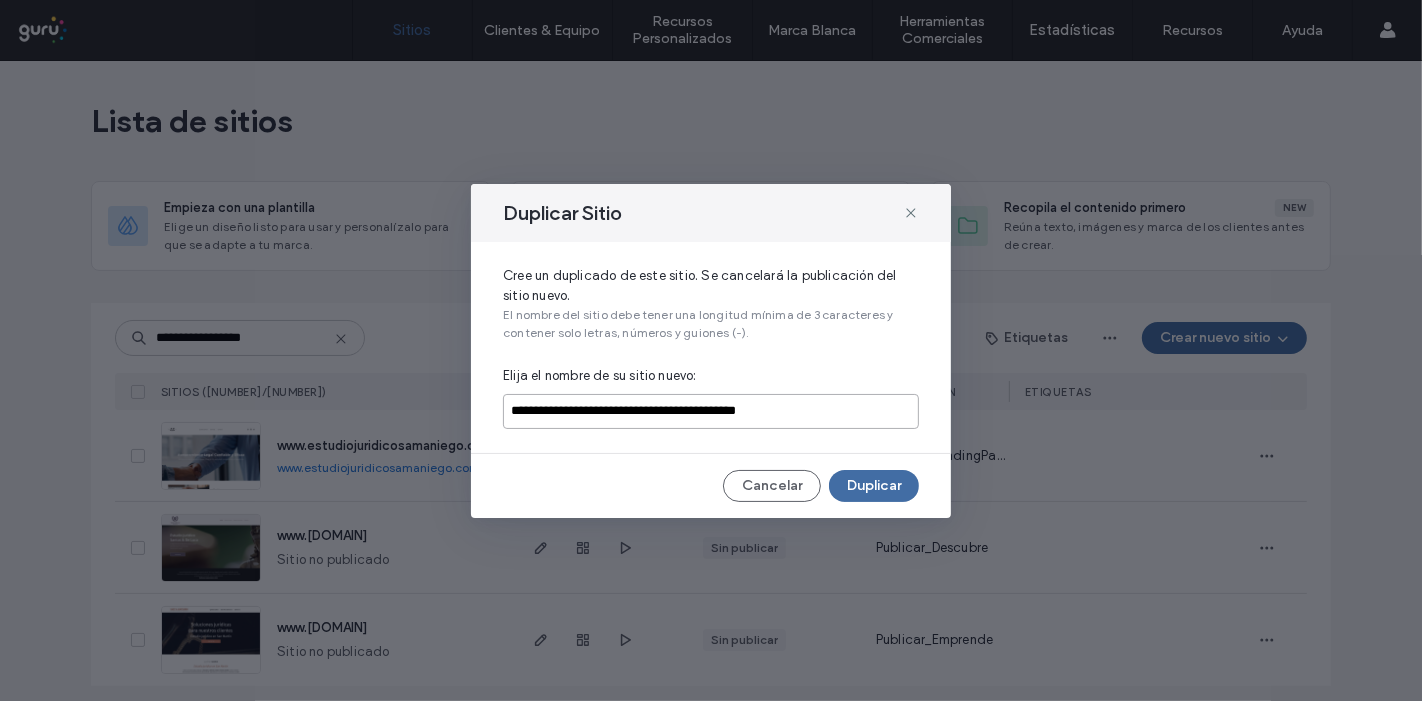 click on "**********" at bounding box center (711, 411) 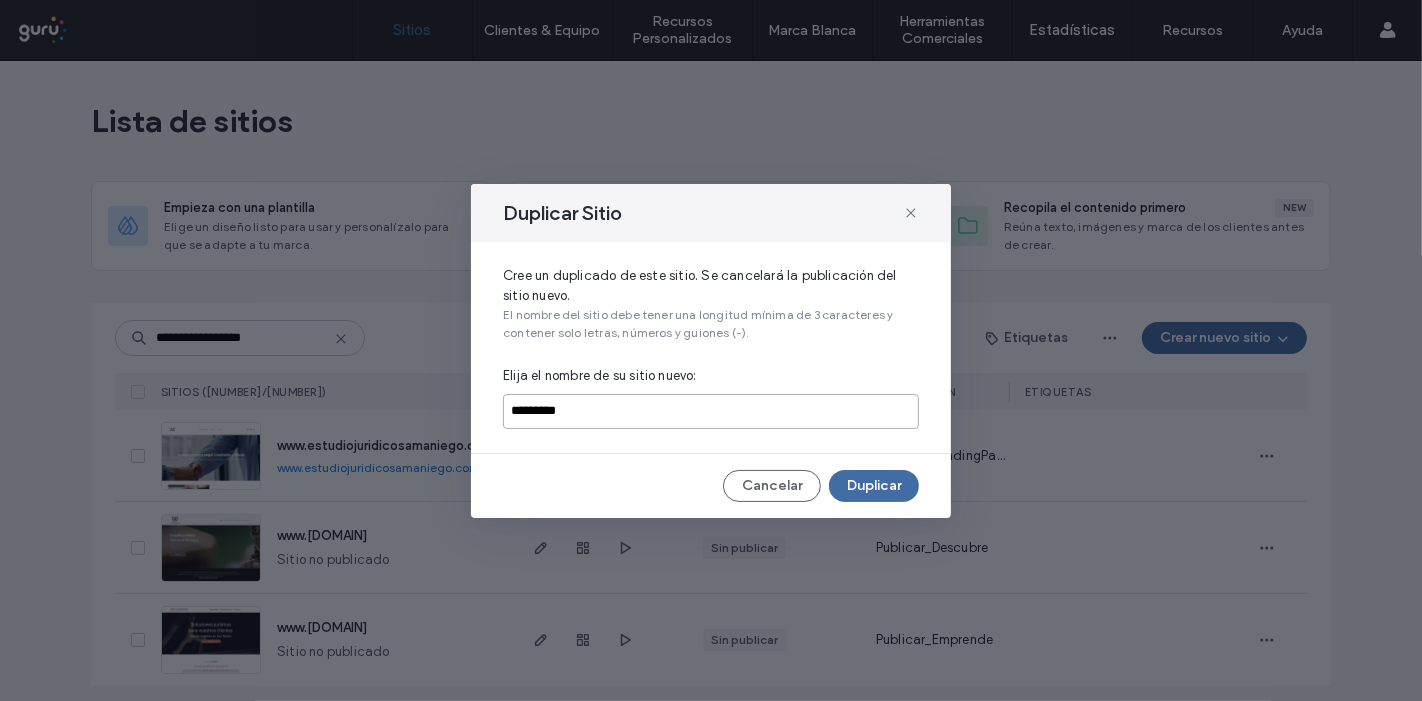 click on "********" at bounding box center [711, 411] 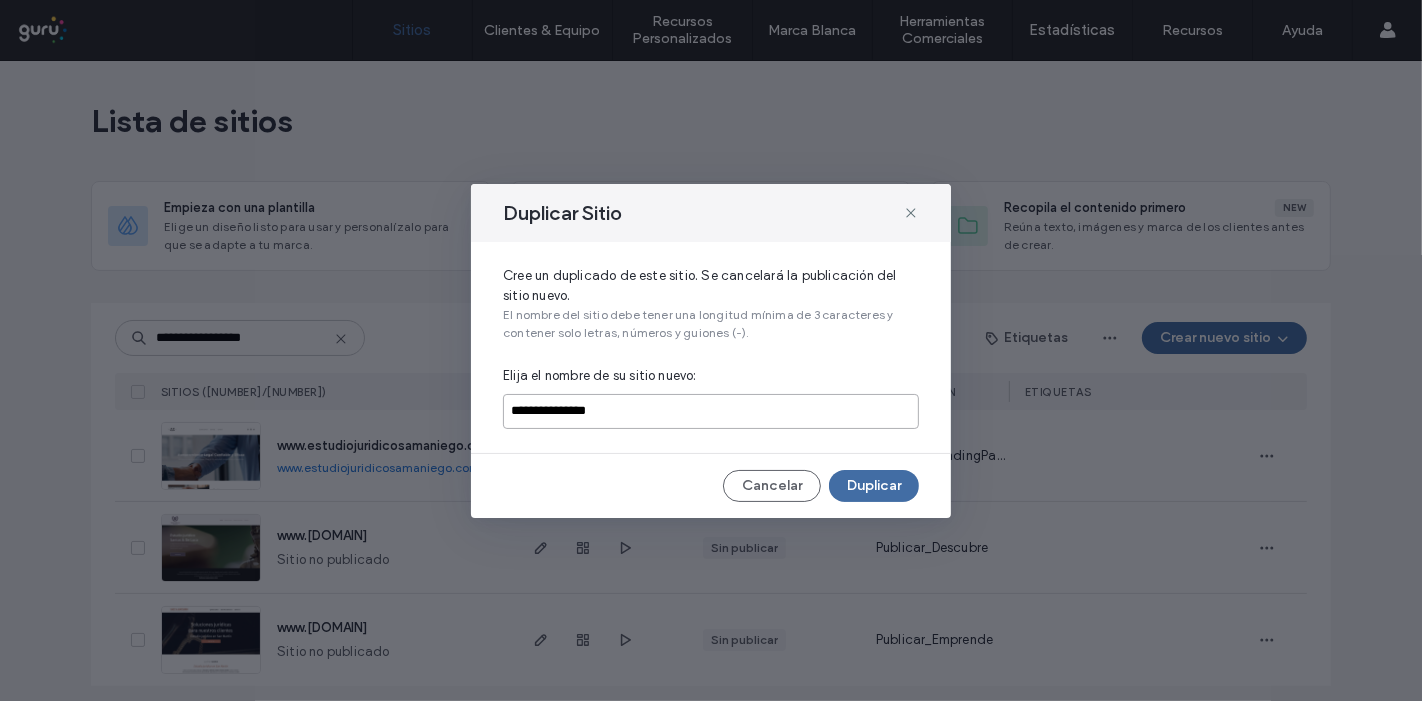 type on "**********" 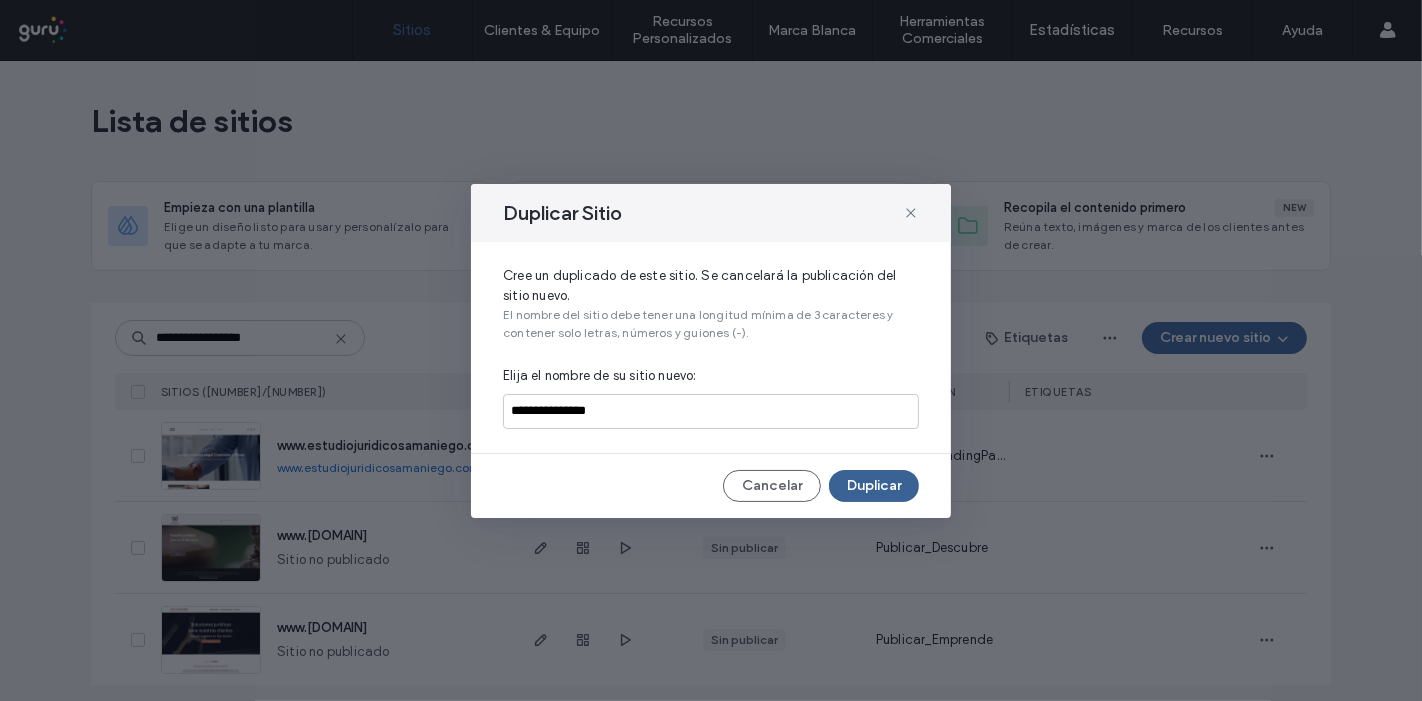 click on "Duplicar" at bounding box center [874, 486] 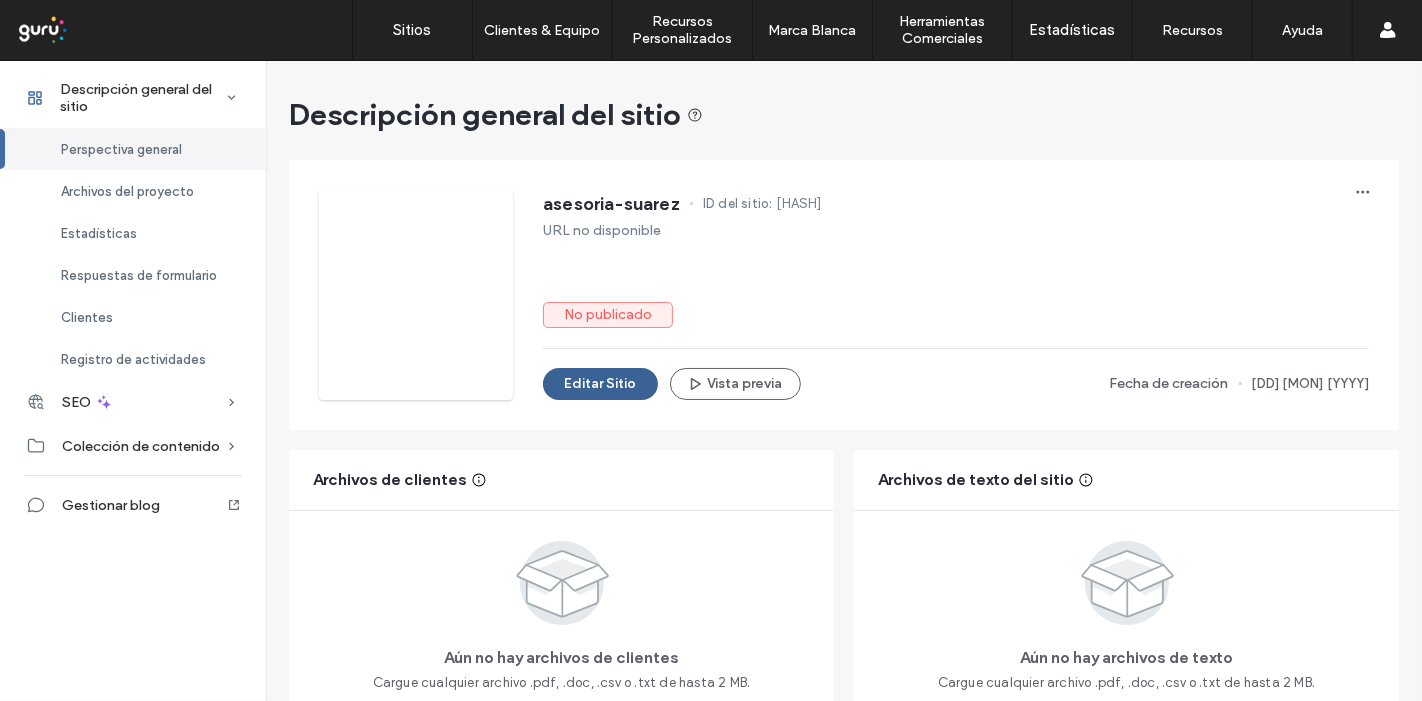 click on "Editar Sitio" at bounding box center [600, 384] 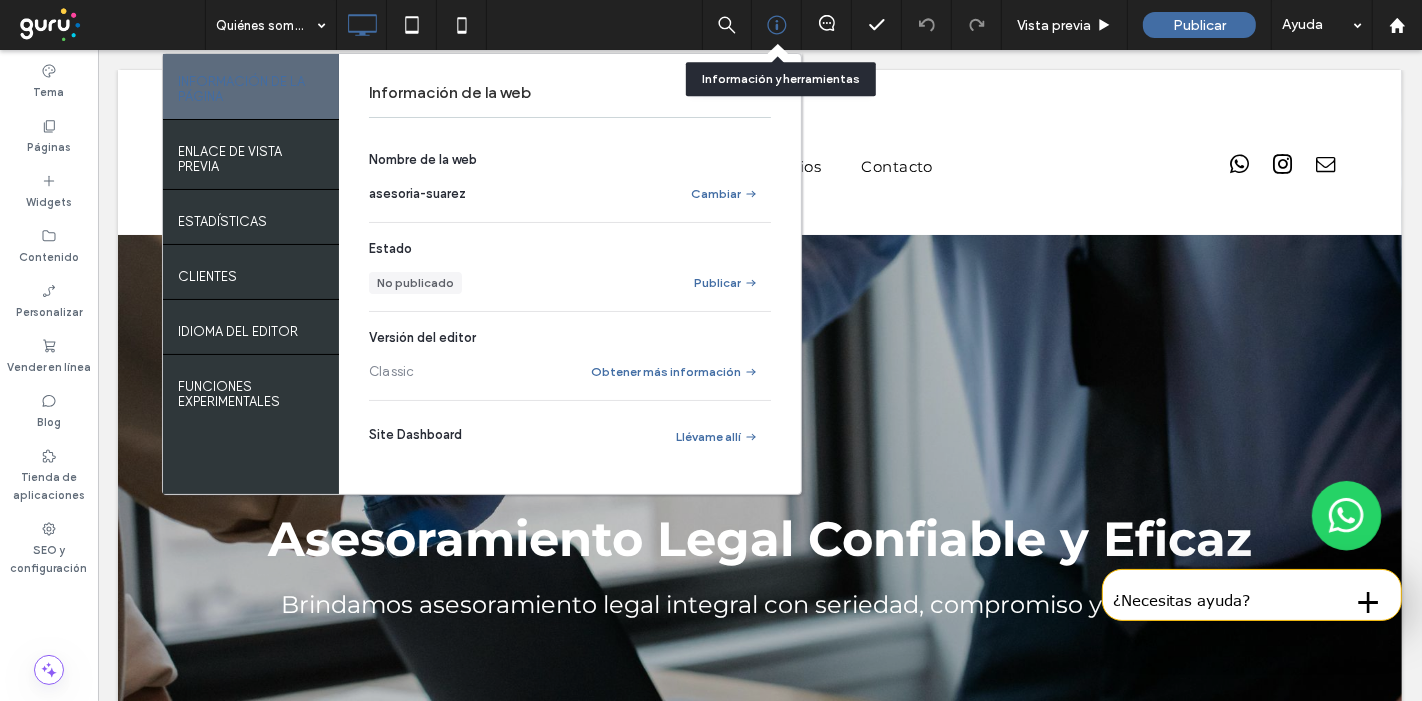 scroll, scrollTop: 0, scrollLeft: 0, axis: both 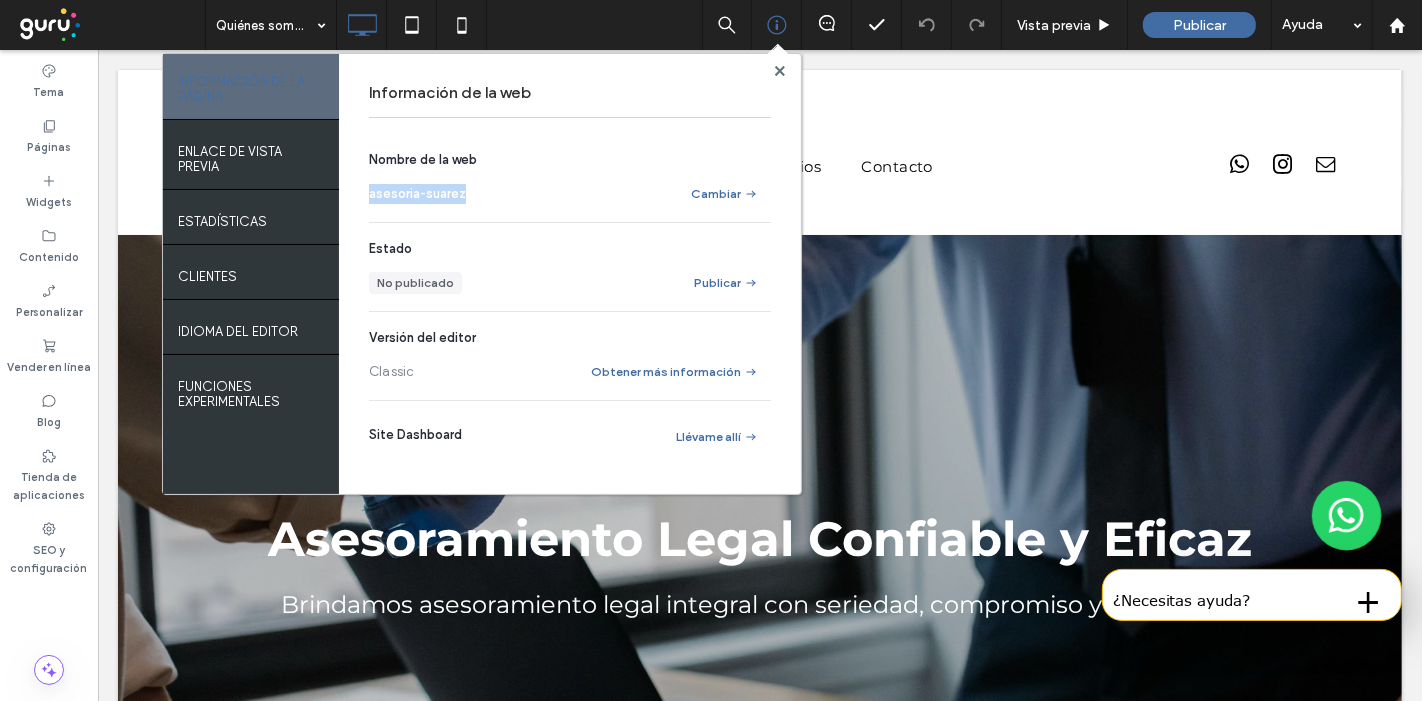 drag, startPoint x: 470, startPoint y: 195, endPoint x: 368, endPoint y: 197, distance: 102.01961 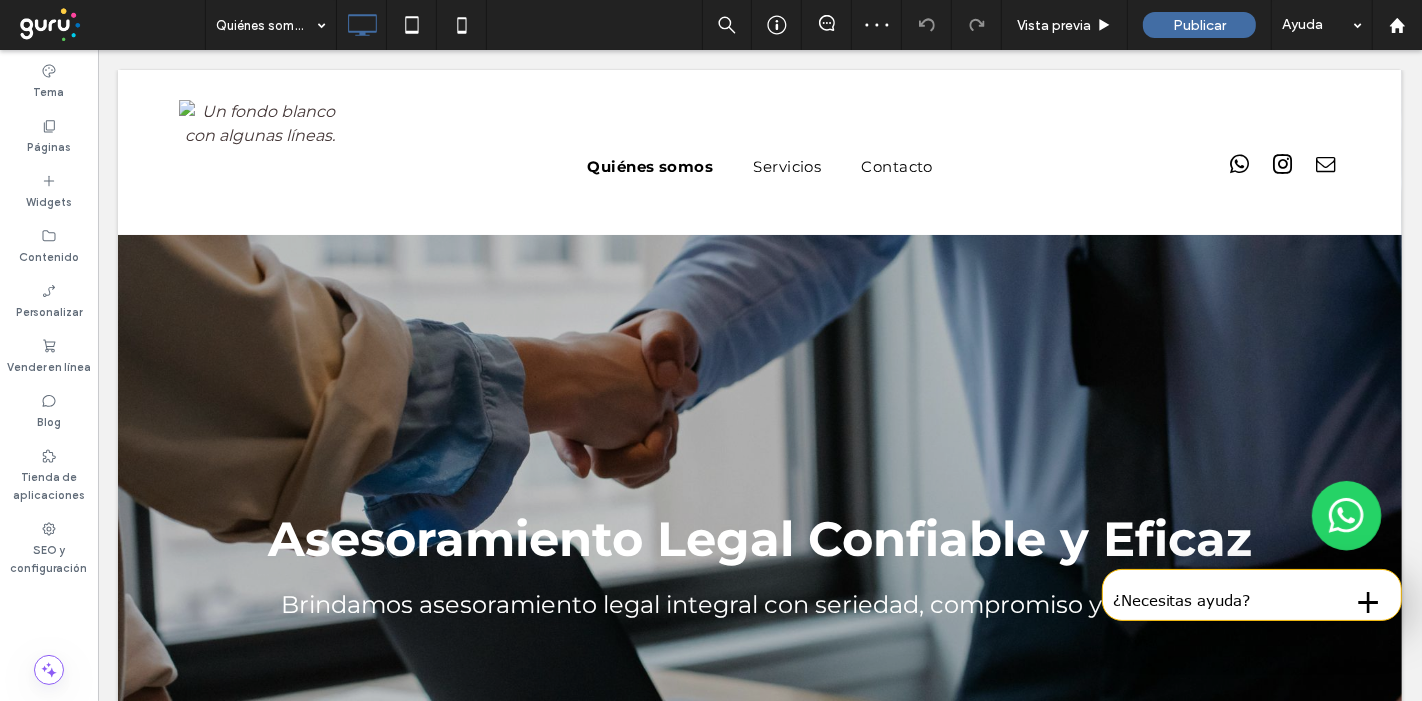 scroll, scrollTop: 0, scrollLeft: 0, axis: both 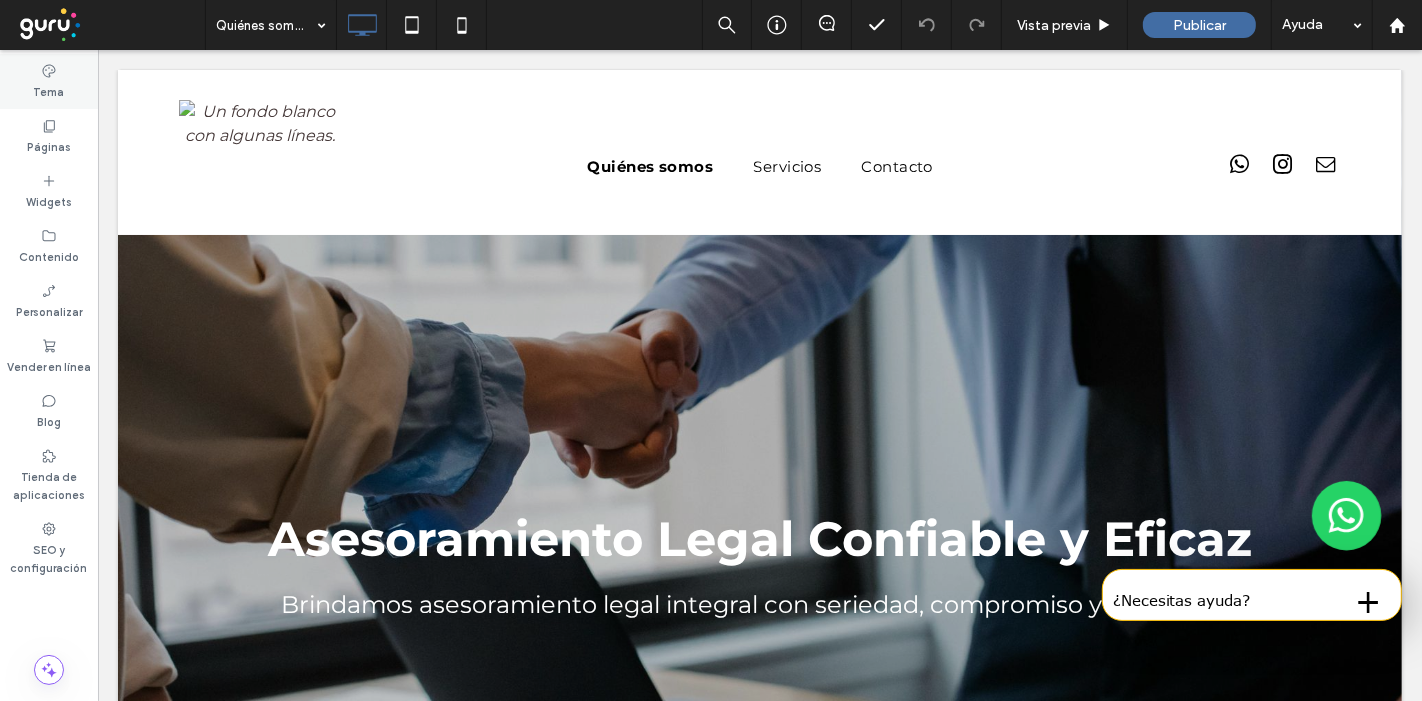 click on "Tema" at bounding box center [49, 81] 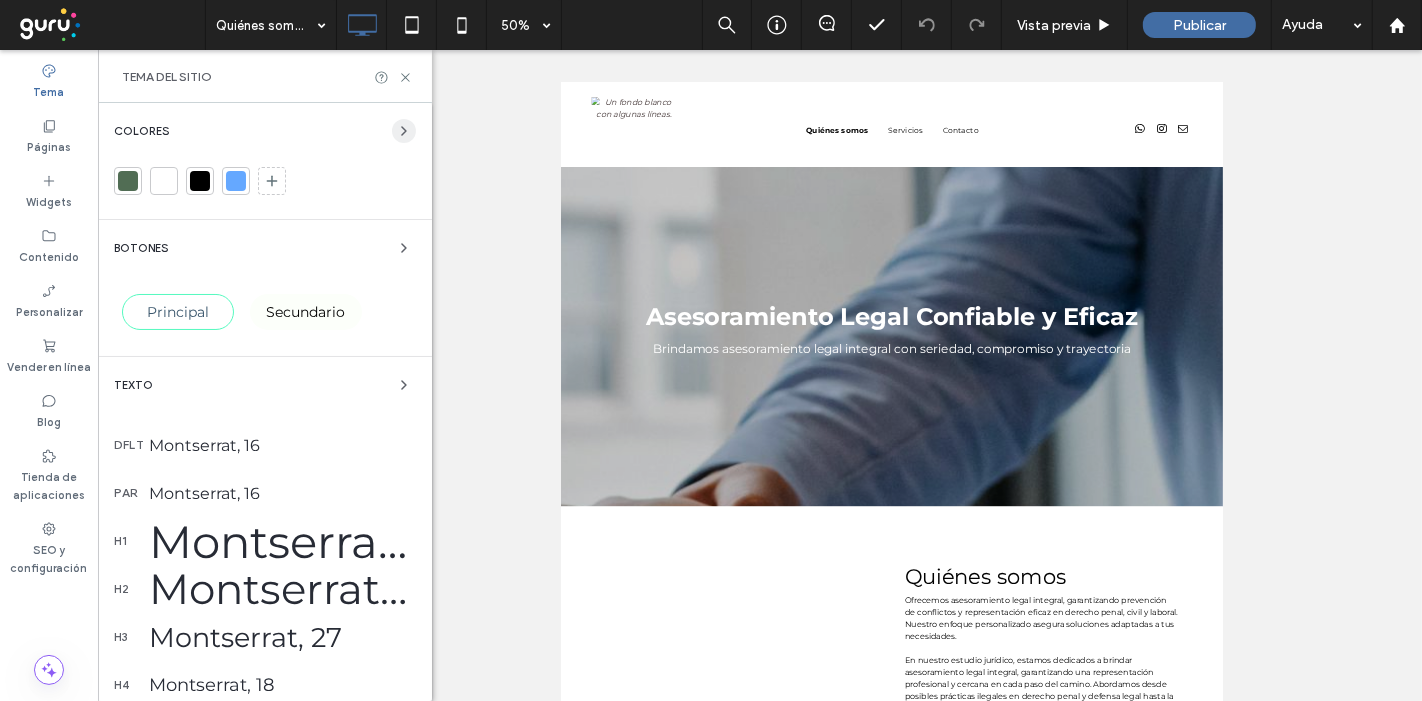 click 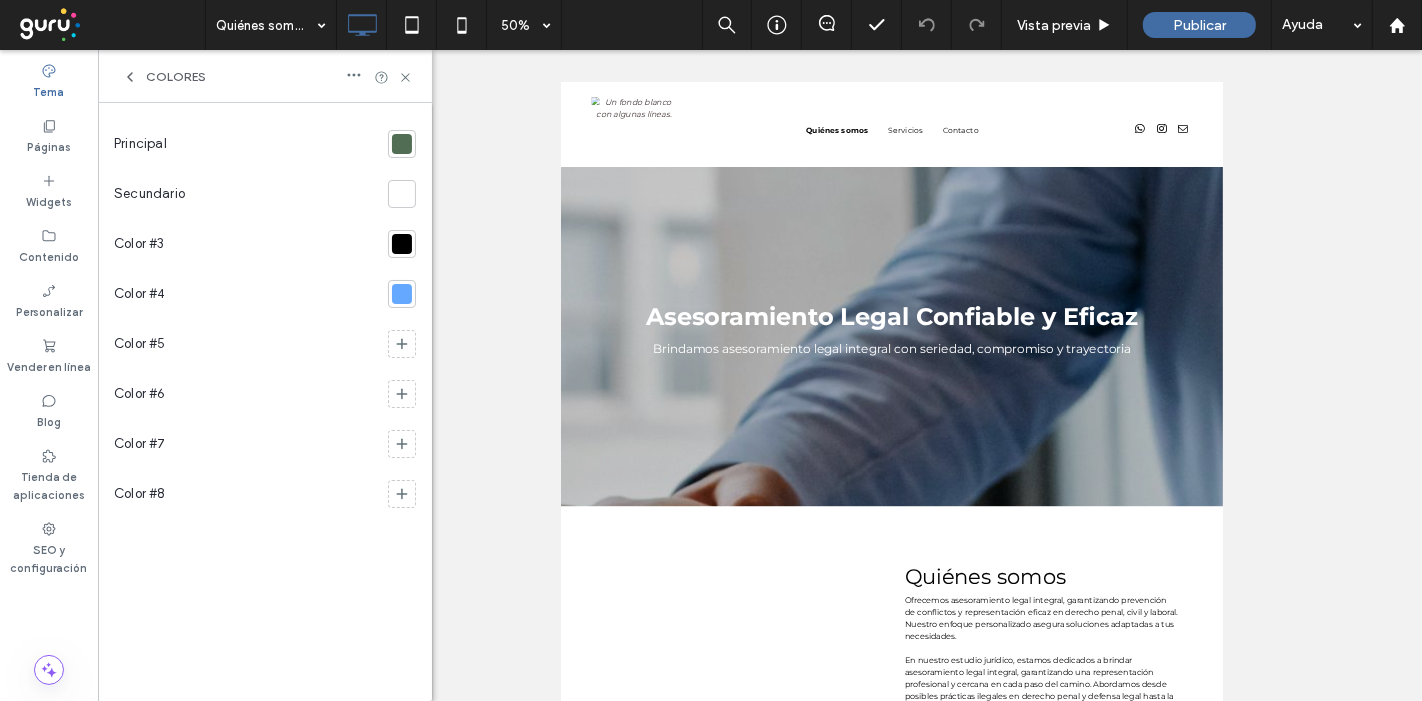 click at bounding box center (402, 144) 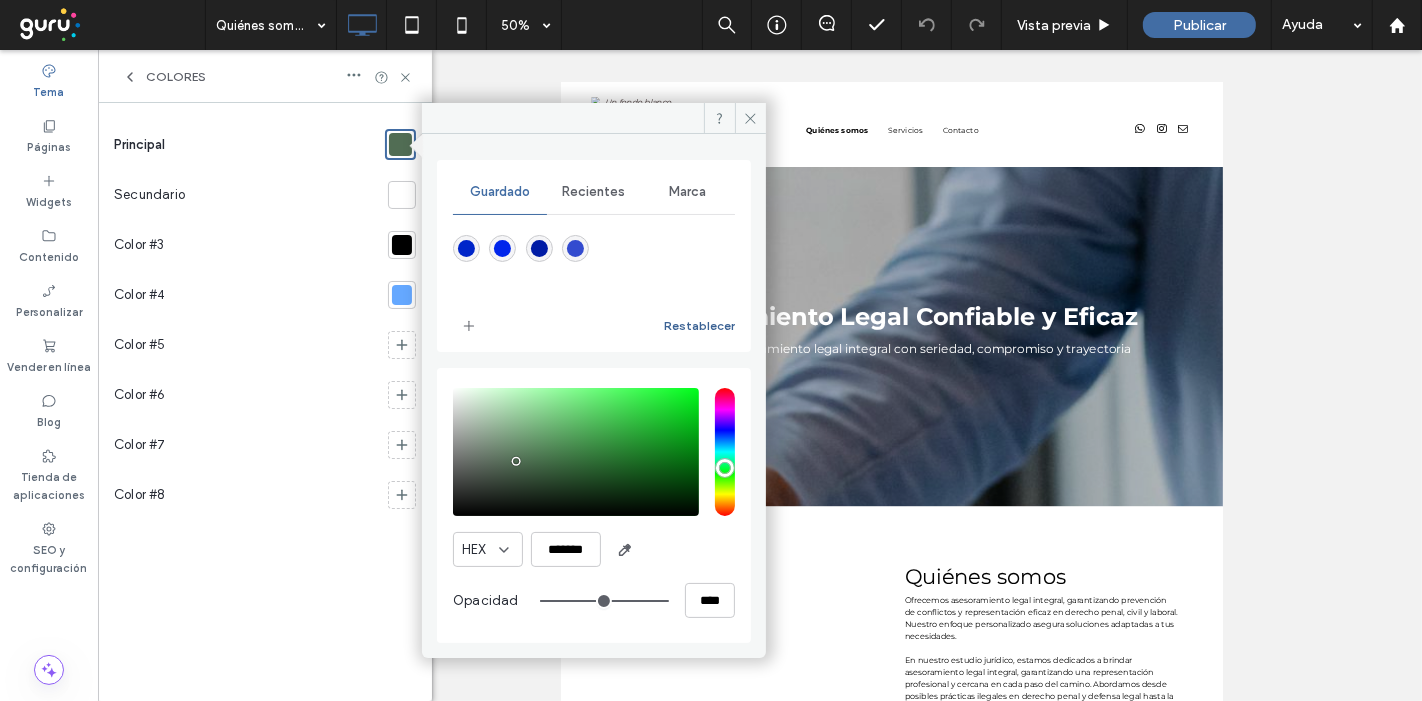 click on "Restablecer" at bounding box center [699, 326] 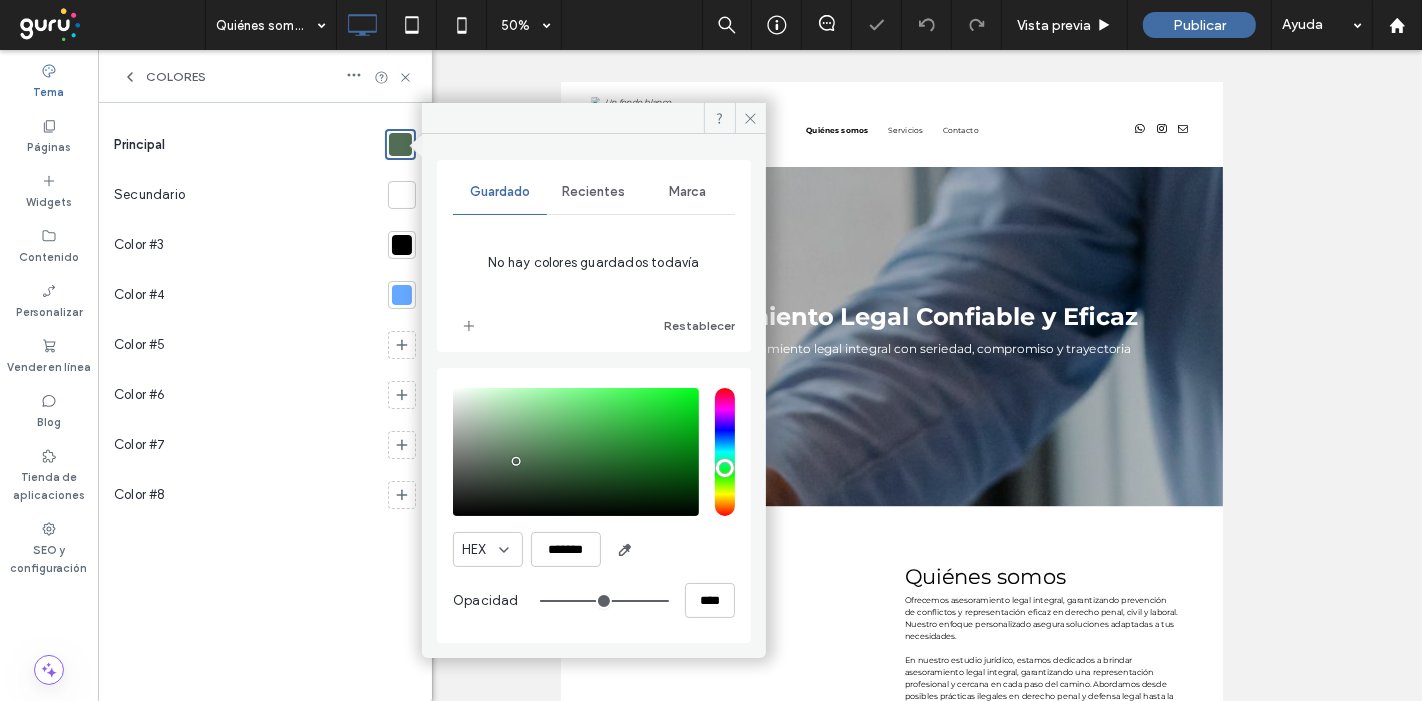 click on "Recientes" at bounding box center (593, 192) 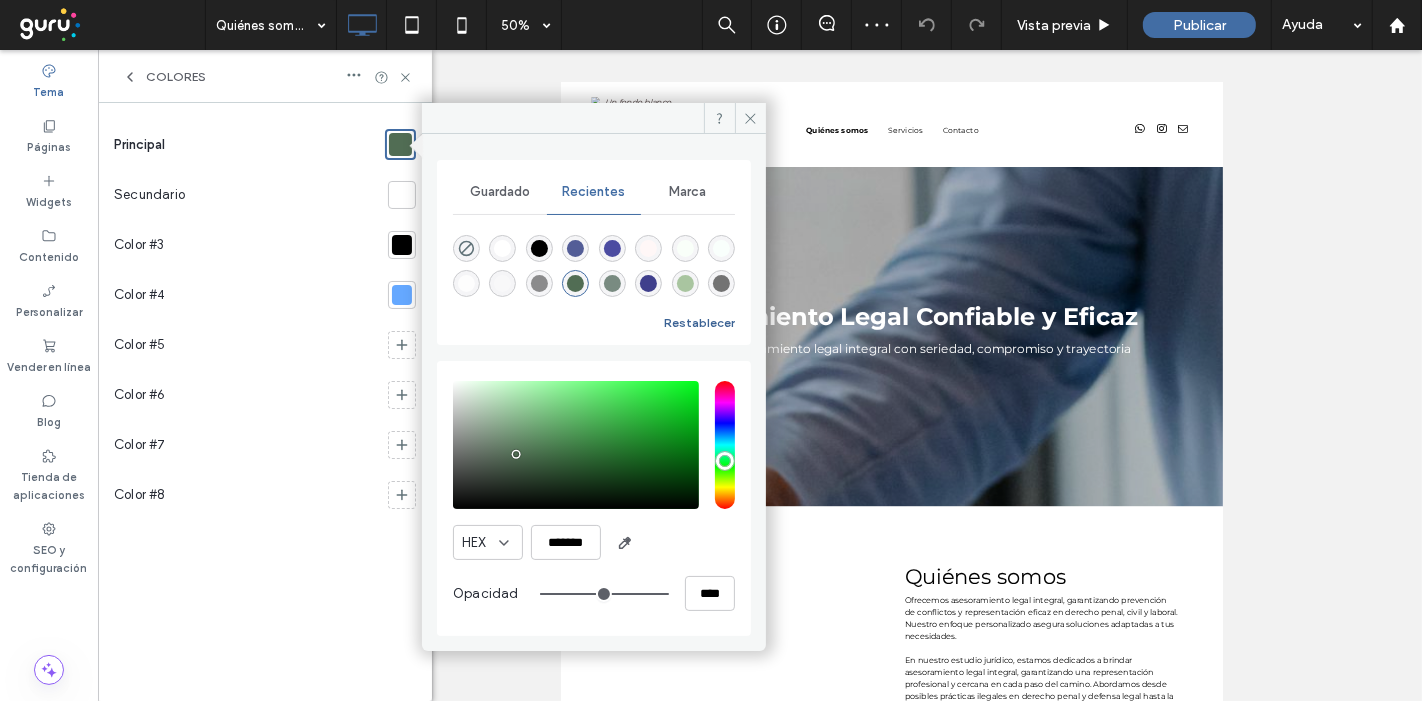 click on "Restablecer" at bounding box center [699, 323] 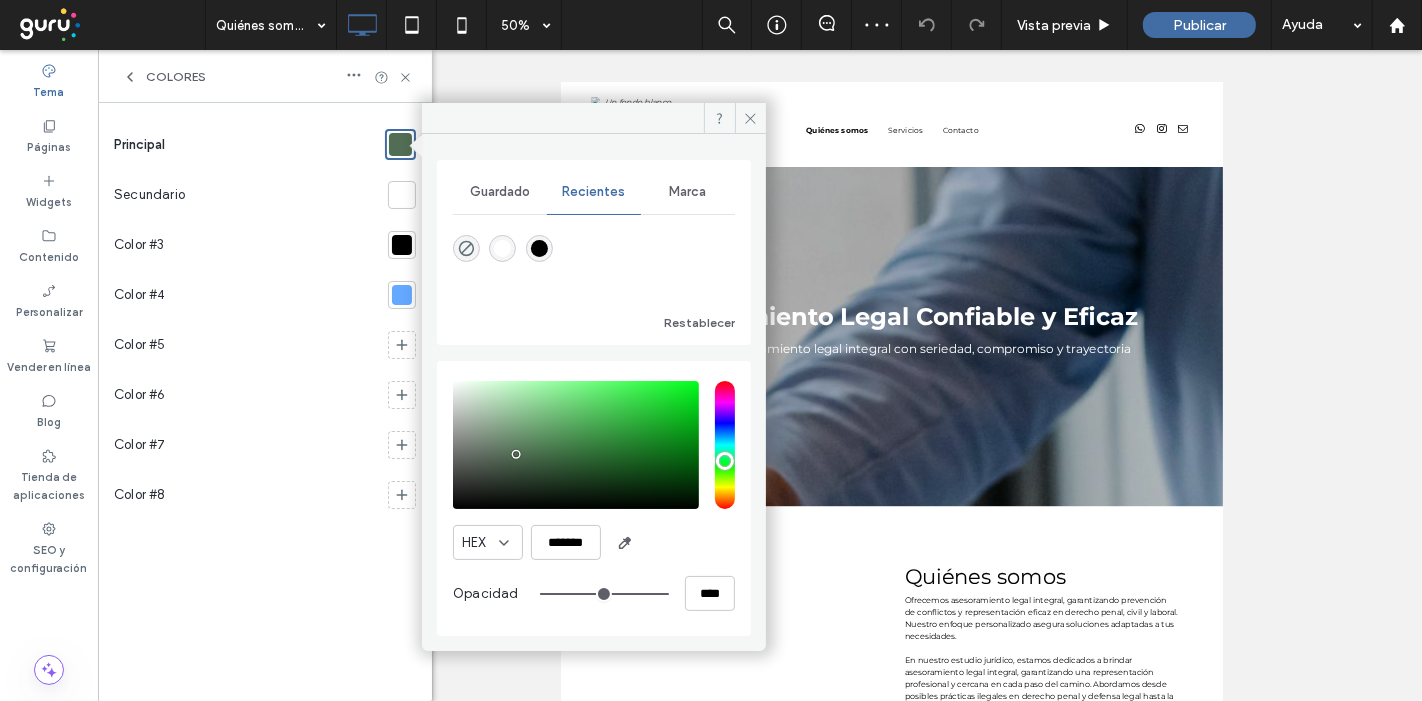 click on "Principal Secundario Color #3 Color #4 Color #5 Color #6 Color #7 Color #8" at bounding box center (265, 402) 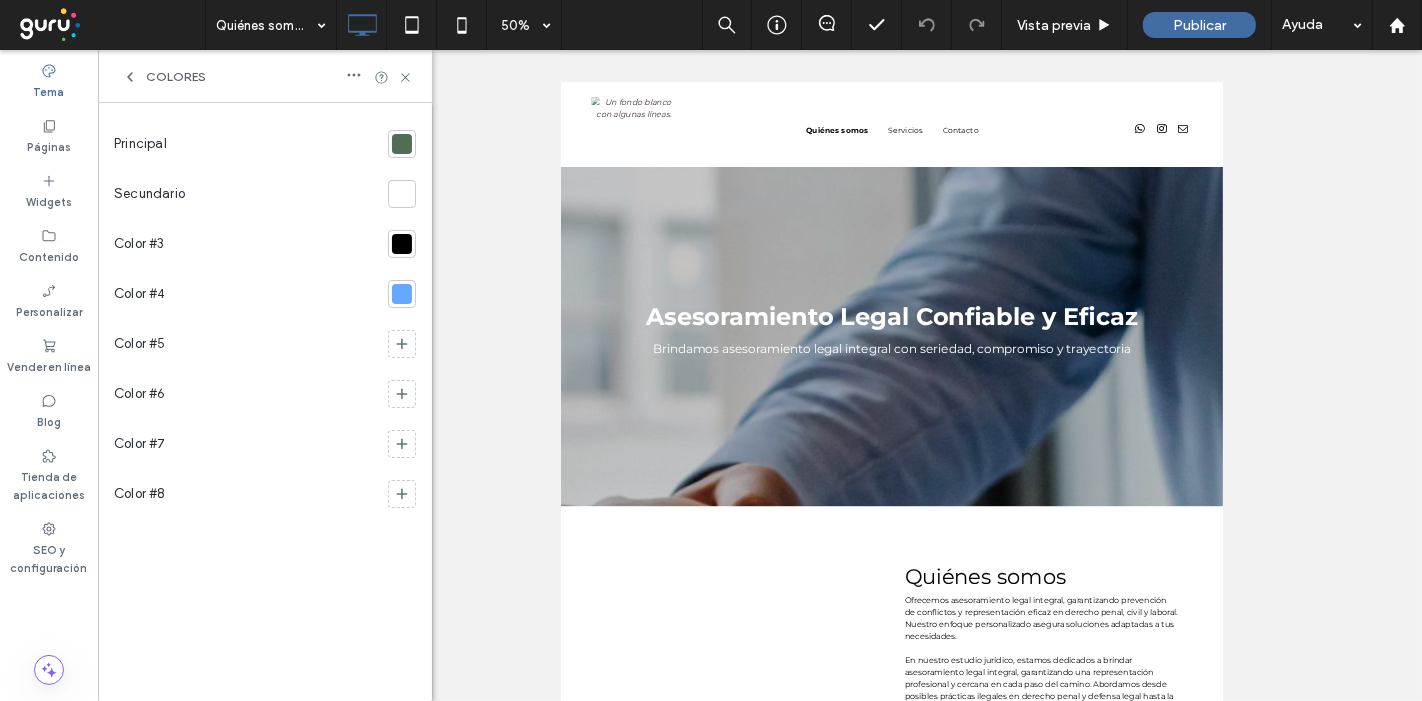 click at bounding box center [402, 144] 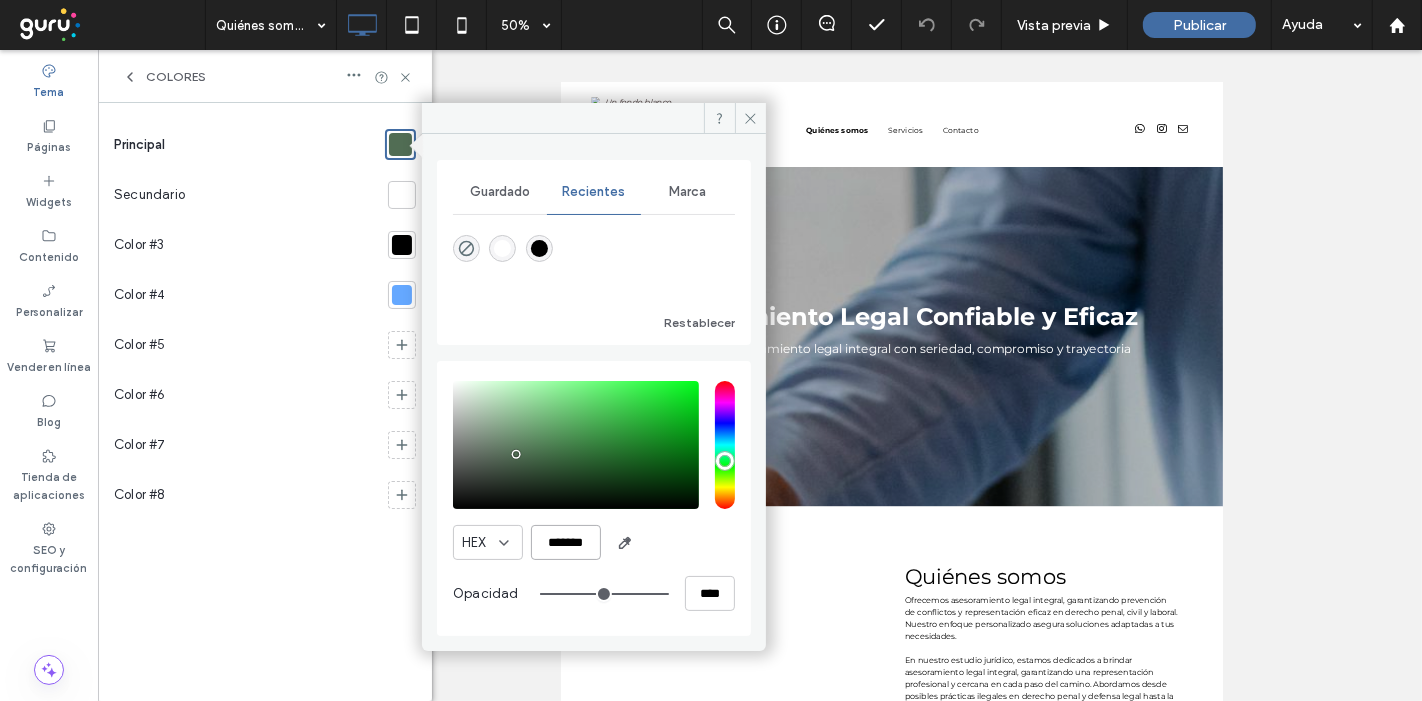 click on "*******" at bounding box center (566, 542) 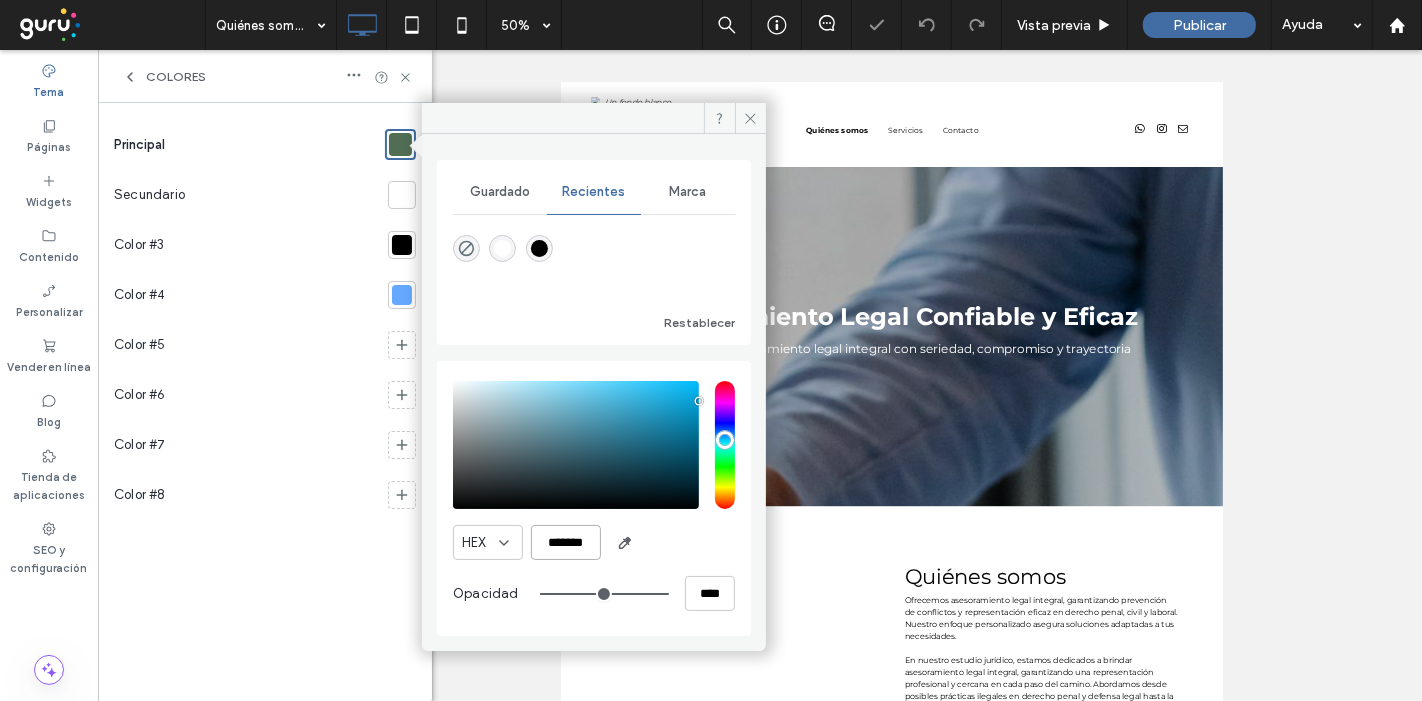 type on "*******" 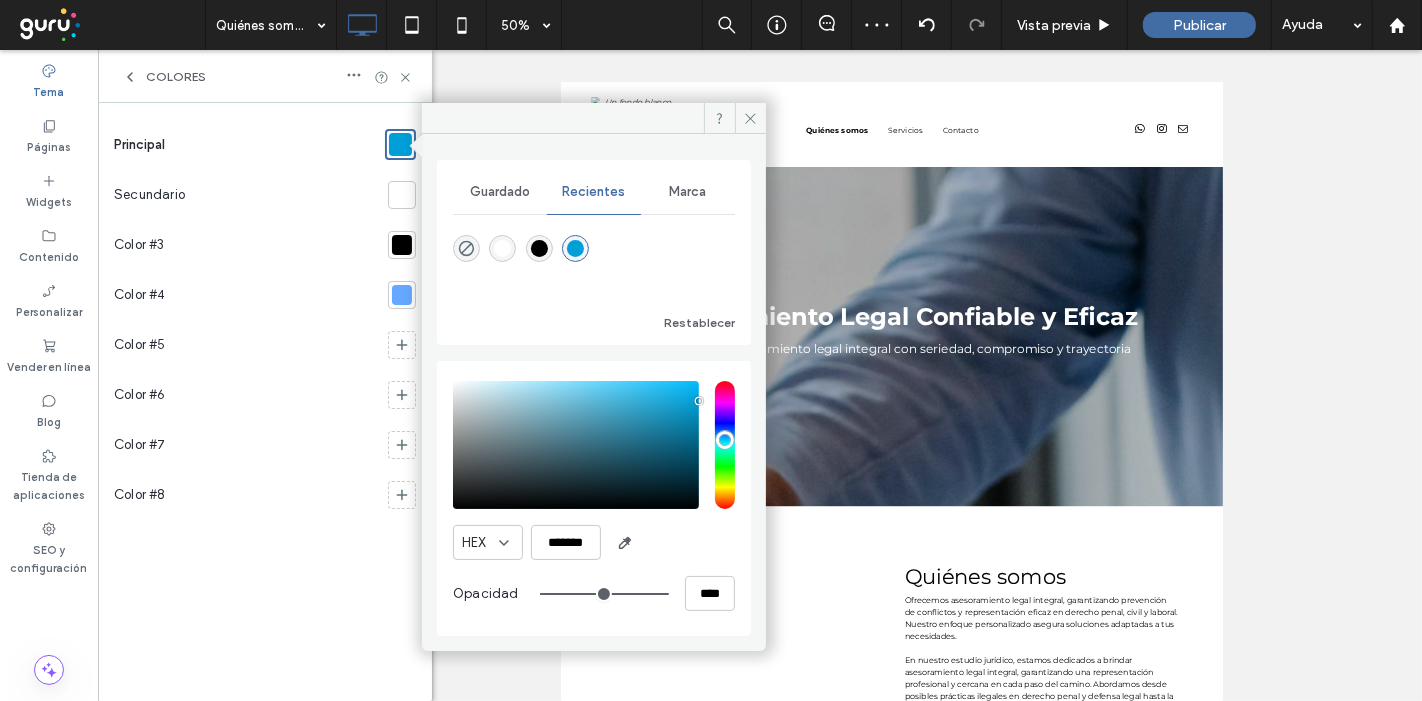click on "Principal Secundario Color #3 Color #4 Color #5 Color #6 Color #7 Color #8" at bounding box center [265, 402] 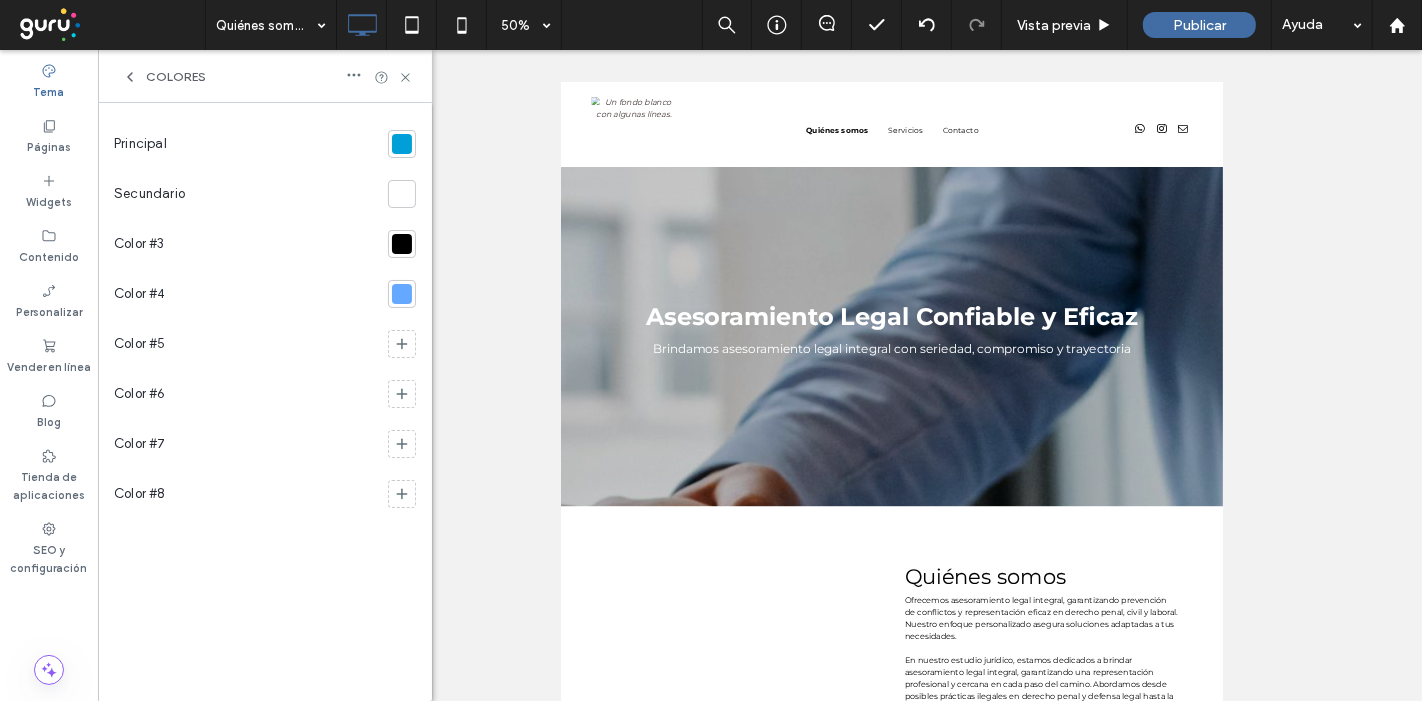 click at bounding box center [402, 294] 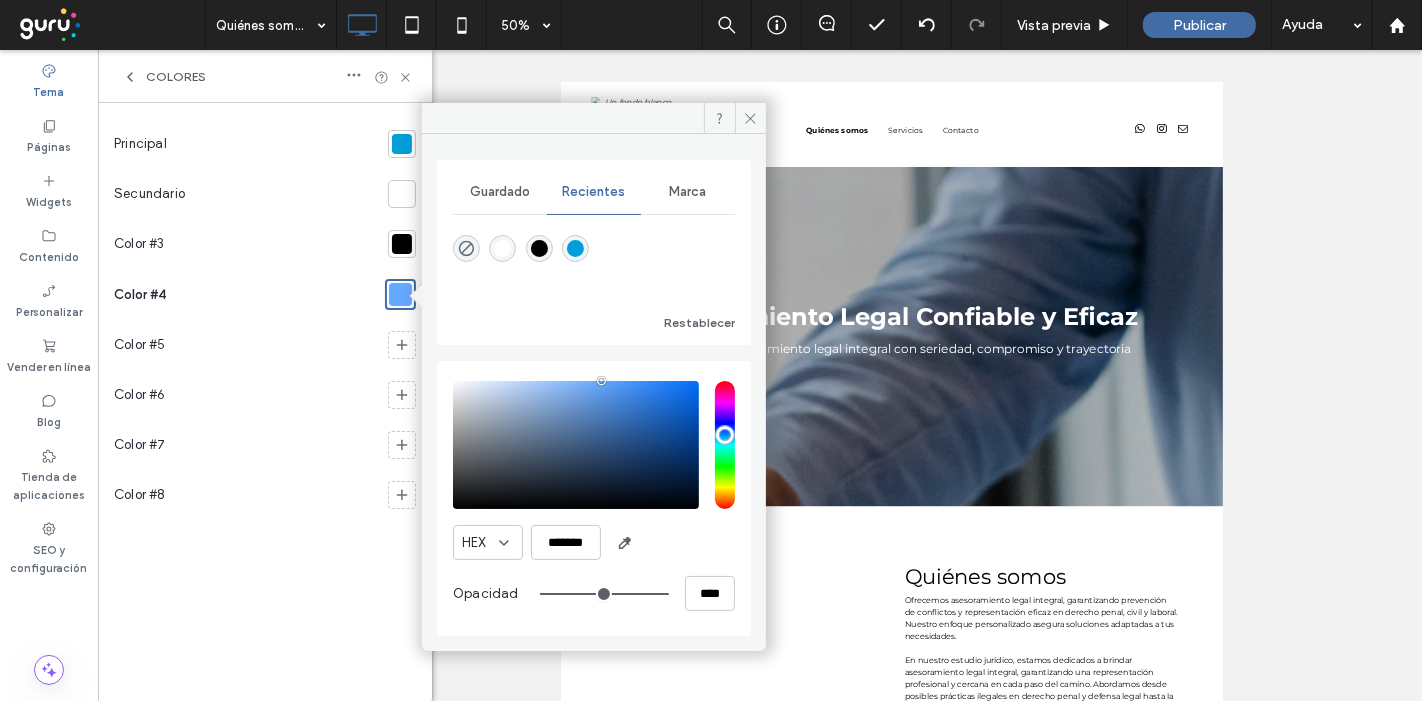 click at bounding box center (576, 445) 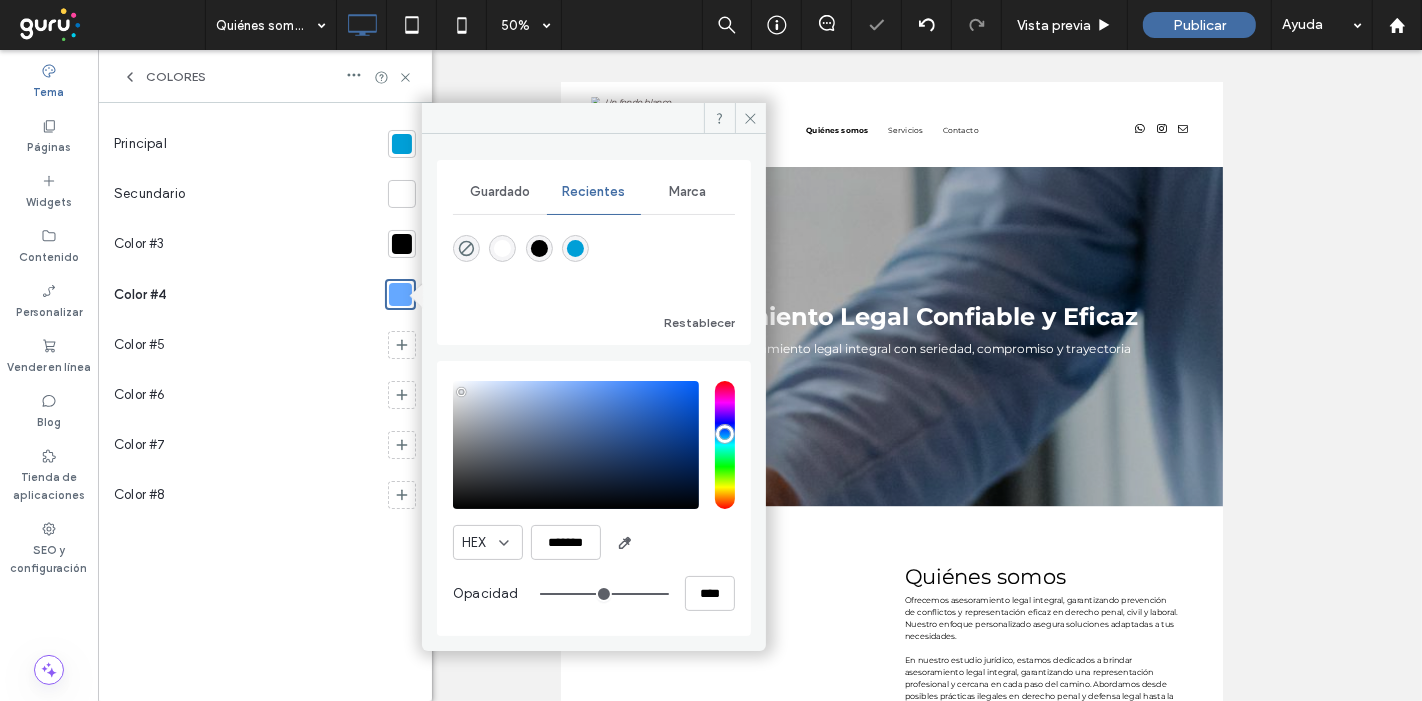 type on "*******" 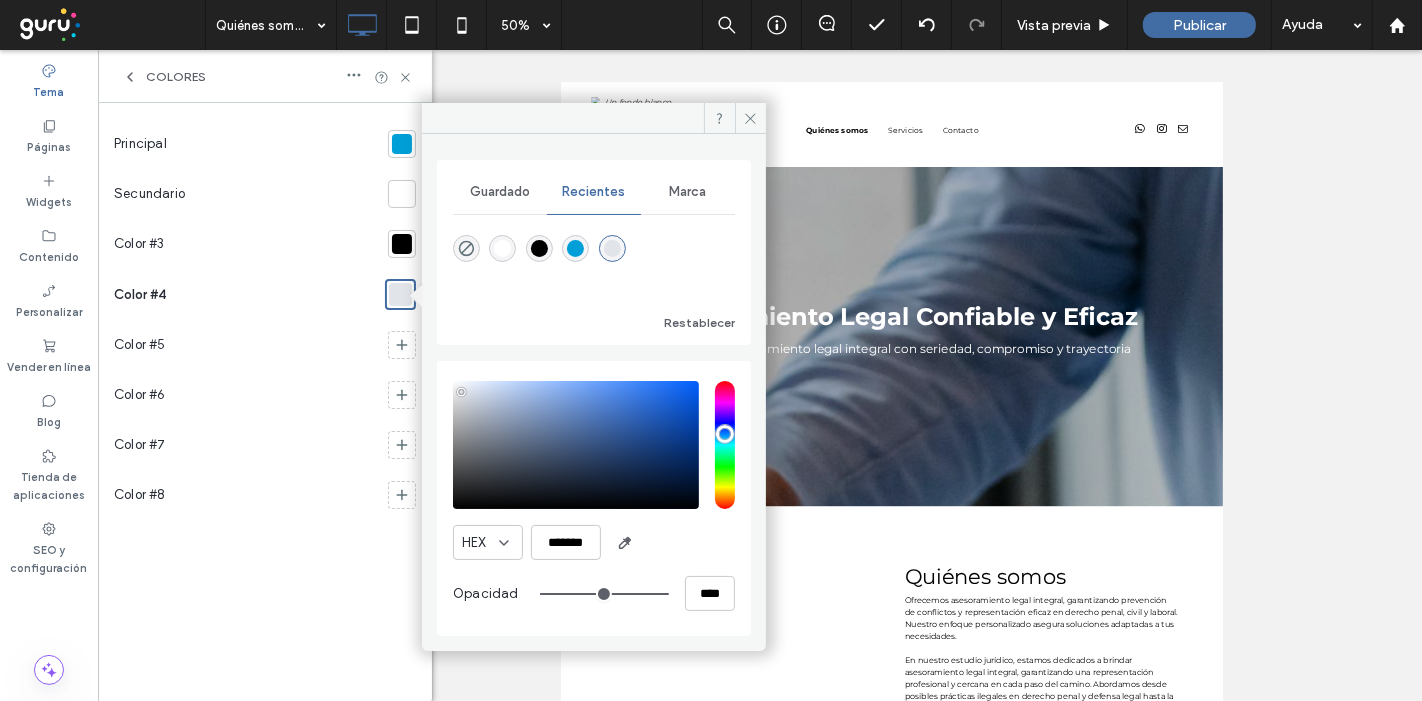 click 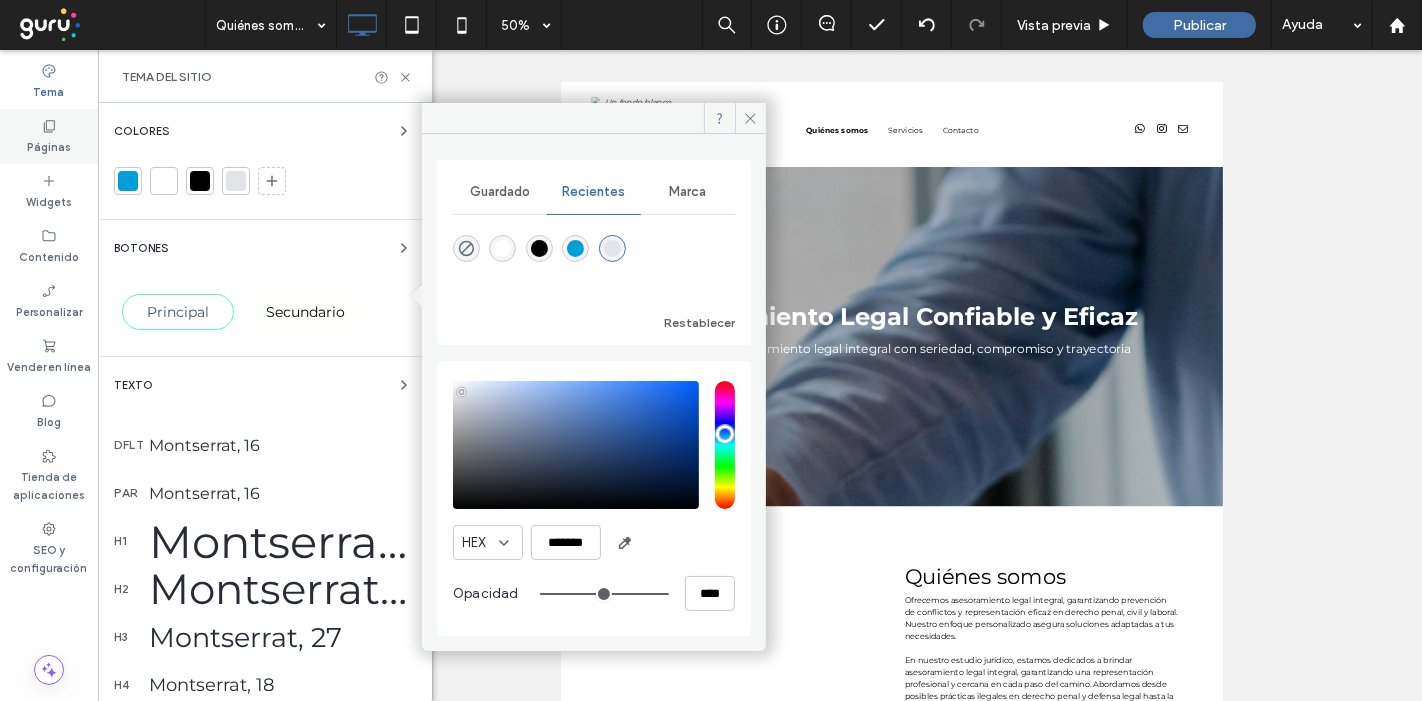 click on "Páginas" at bounding box center (49, 145) 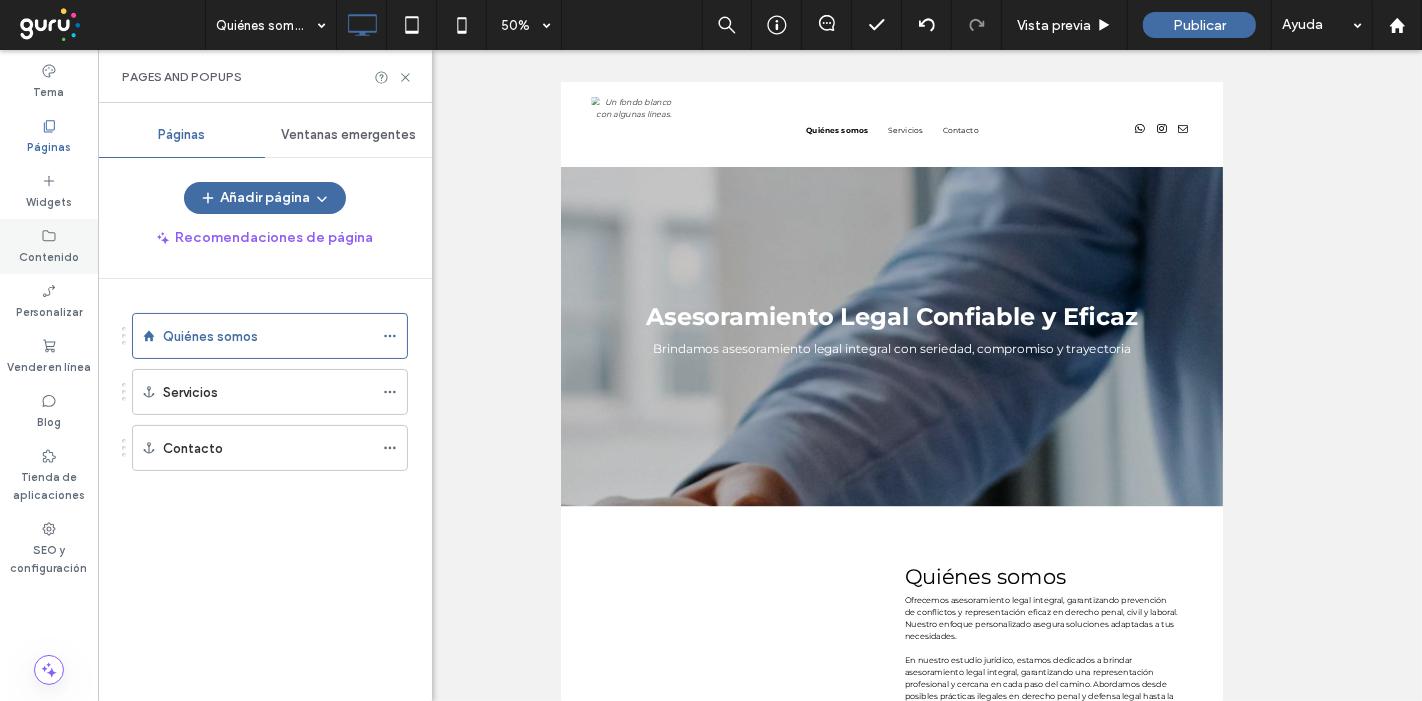 click 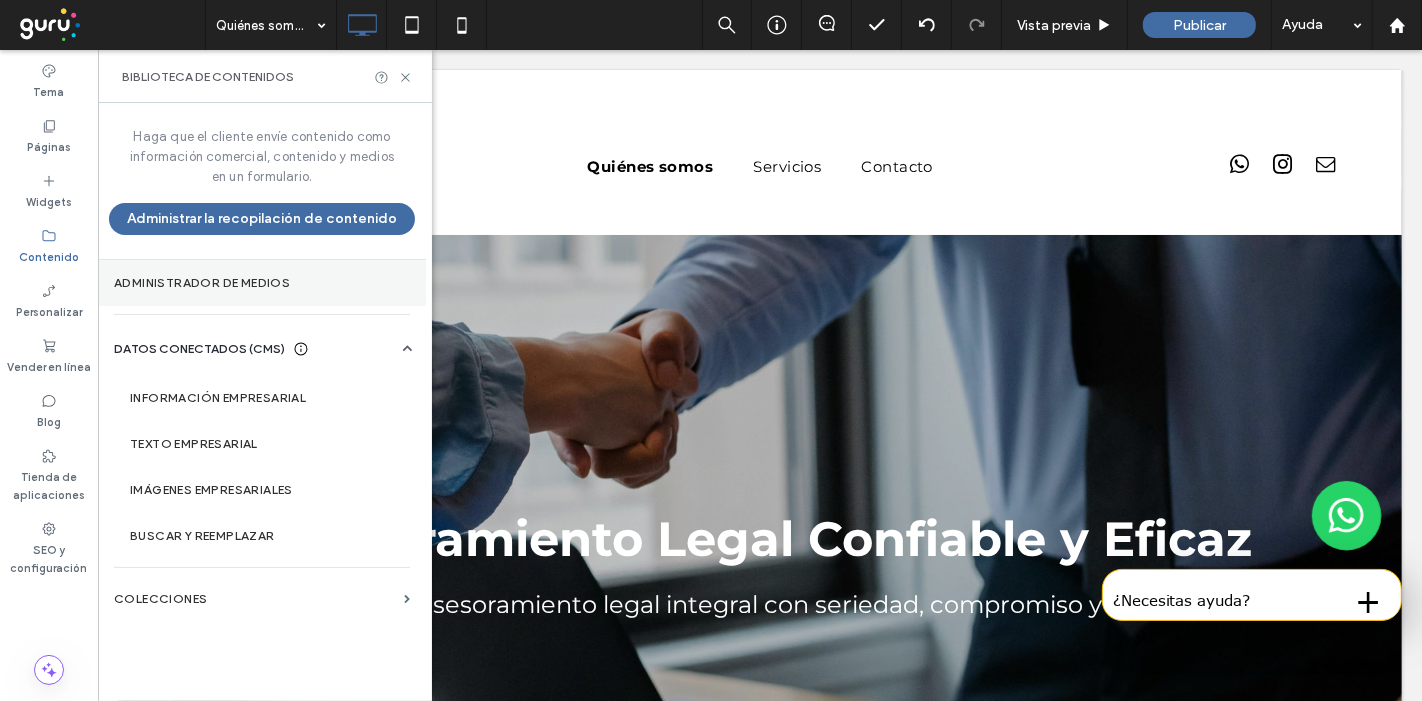 click on "Administrador de medios" at bounding box center [262, 283] 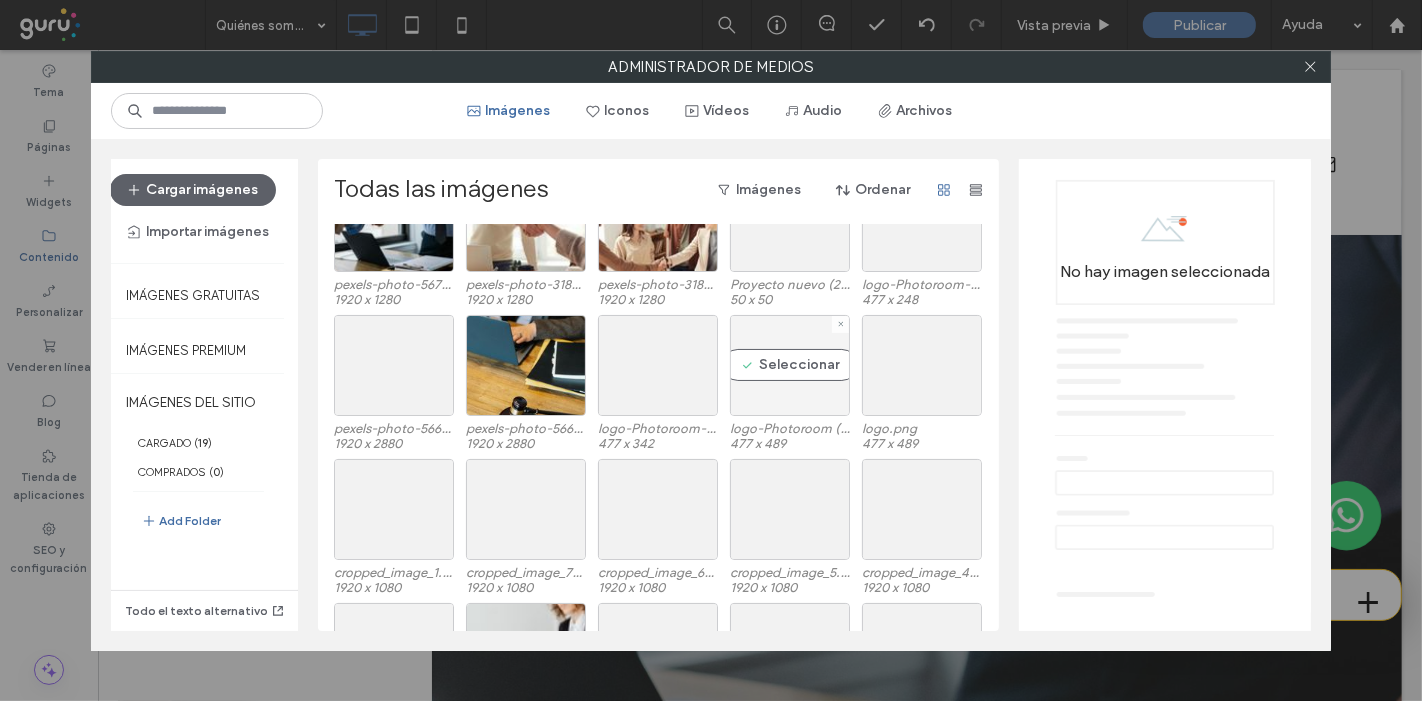 scroll, scrollTop: 13, scrollLeft: 0, axis: vertical 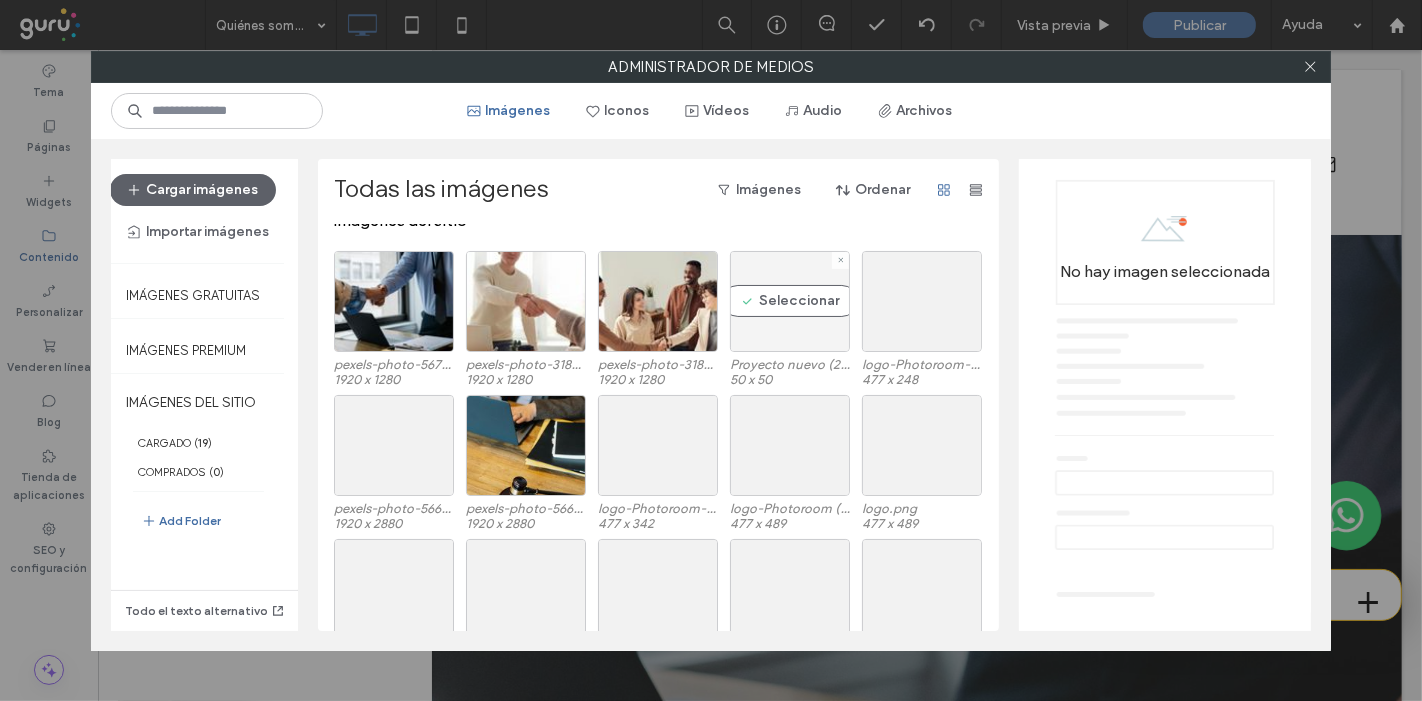 click on "Seleccionar" at bounding box center [790, 301] 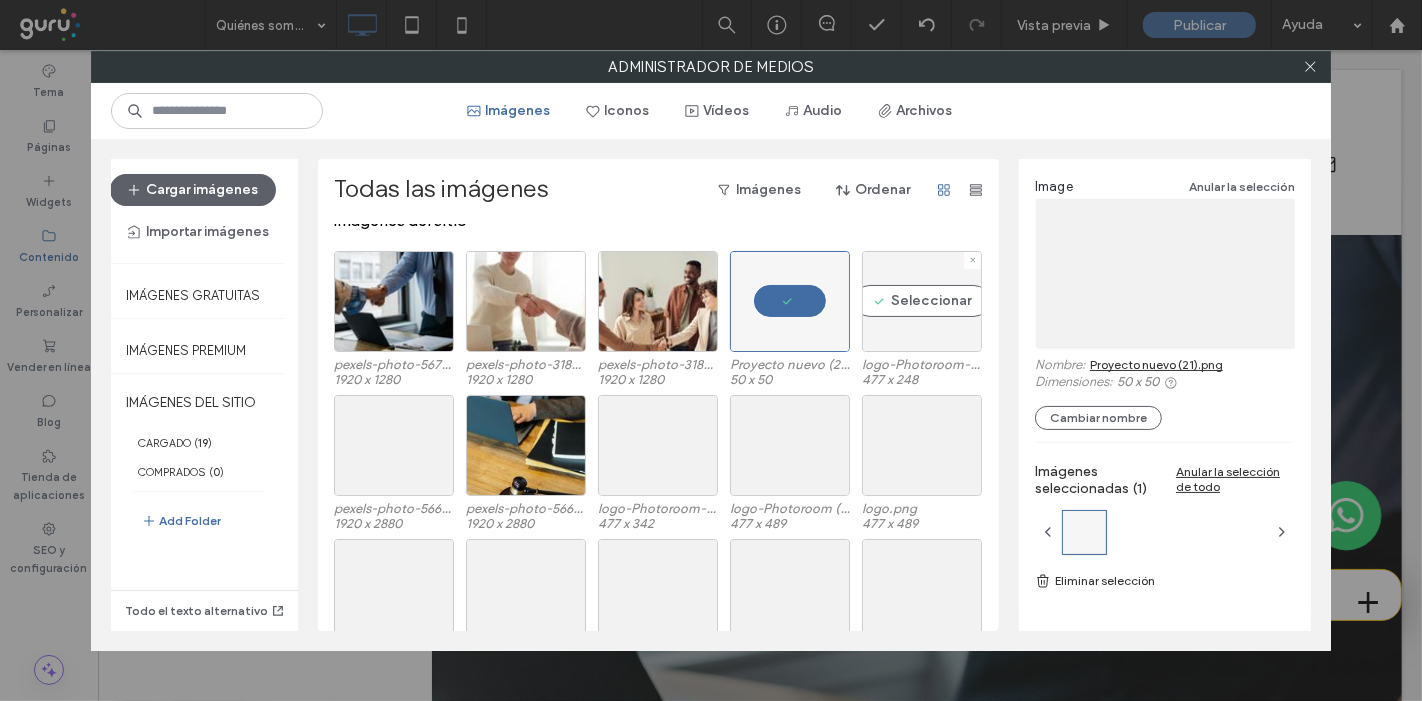 click on "Seleccionar" at bounding box center [922, 301] 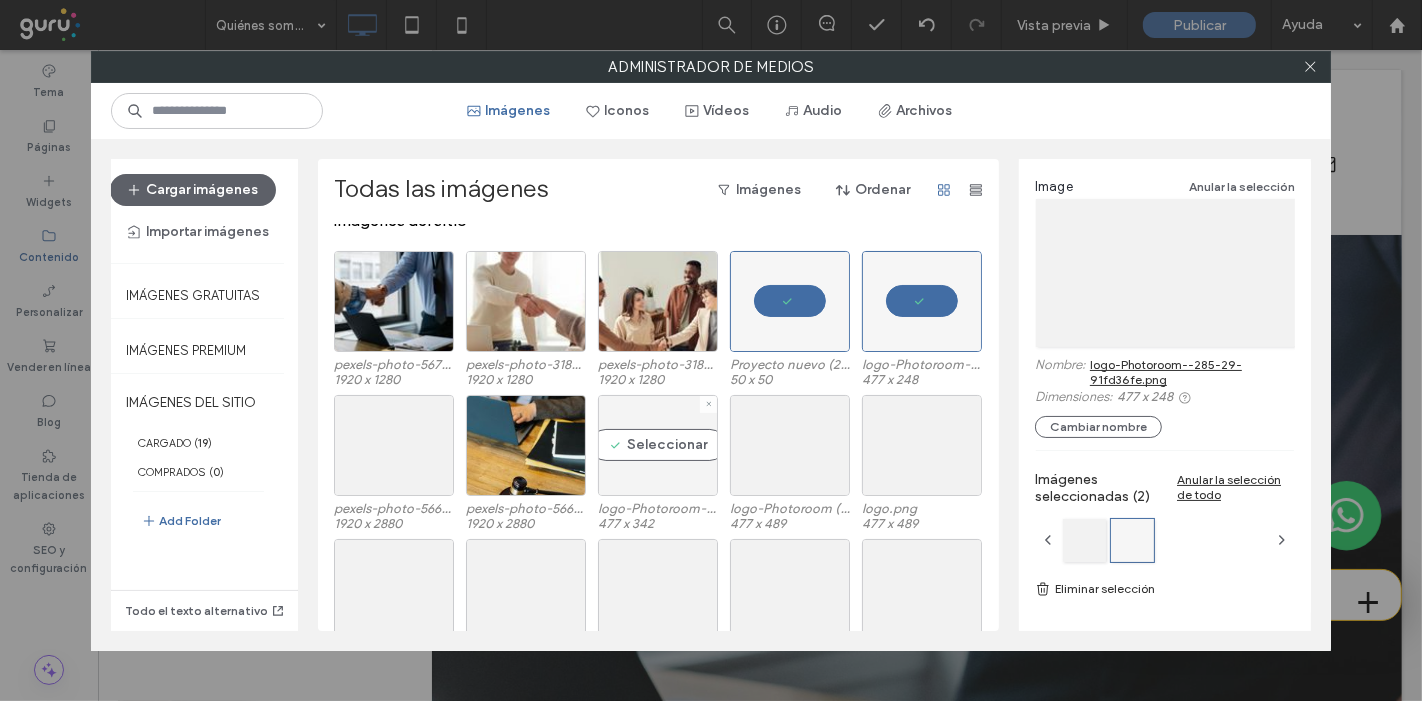 click on "Seleccionar" at bounding box center (658, 445) 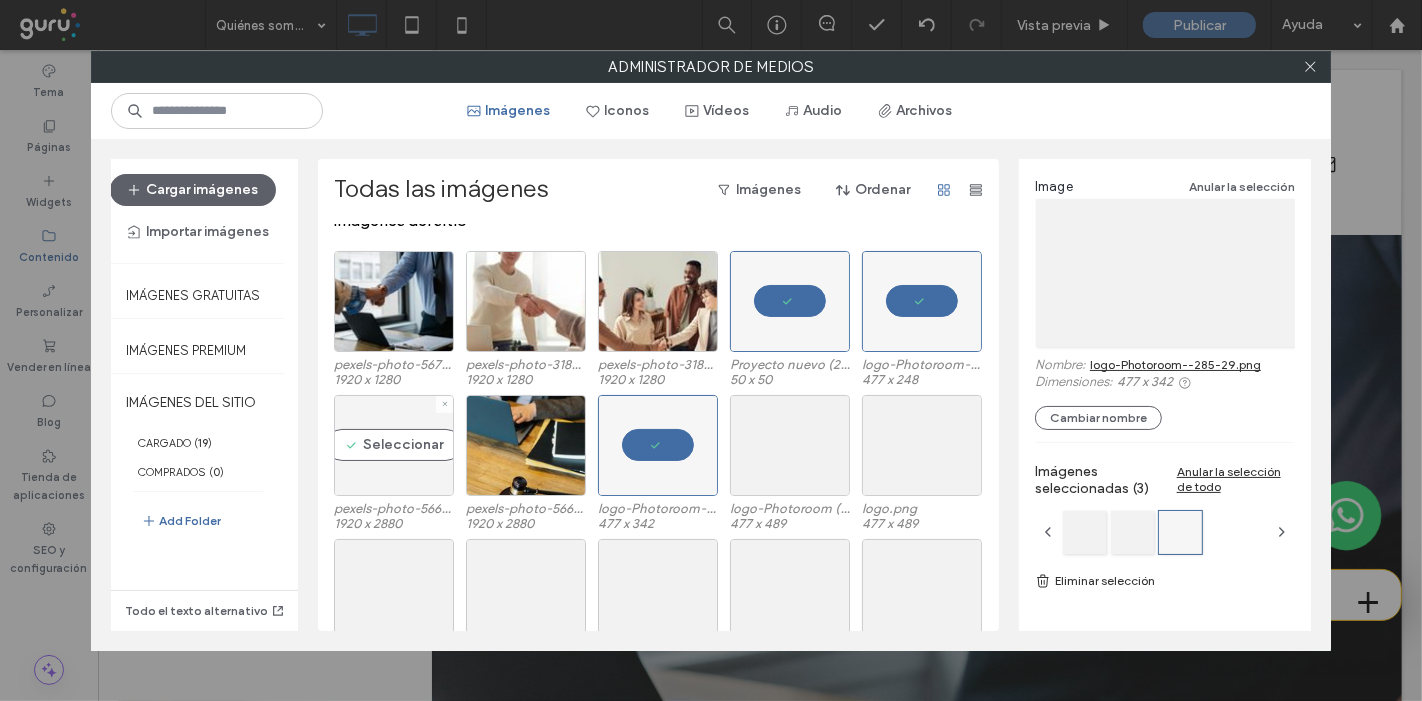 click on "Seleccionar" at bounding box center (394, 445) 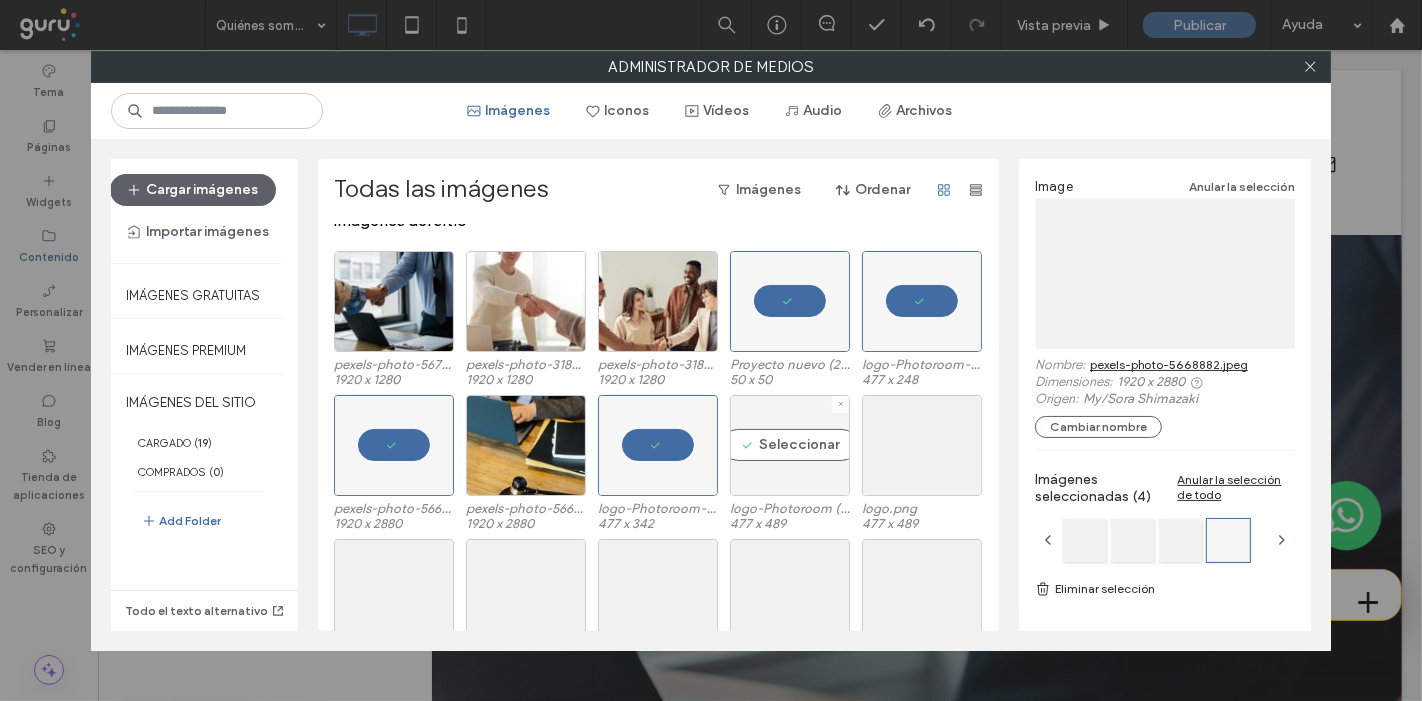 click on "Seleccionar" at bounding box center [790, 445] 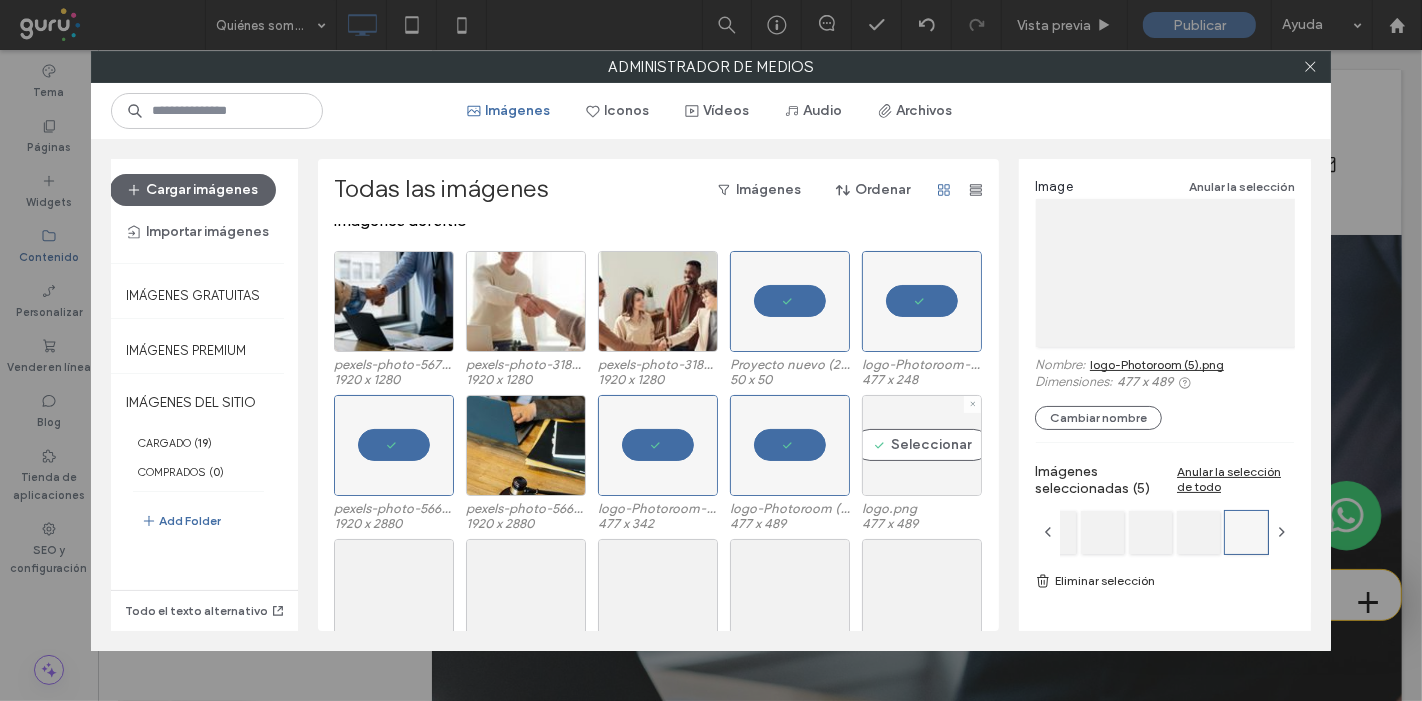 click on "Seleccionar" at bounding box center (922, 445) 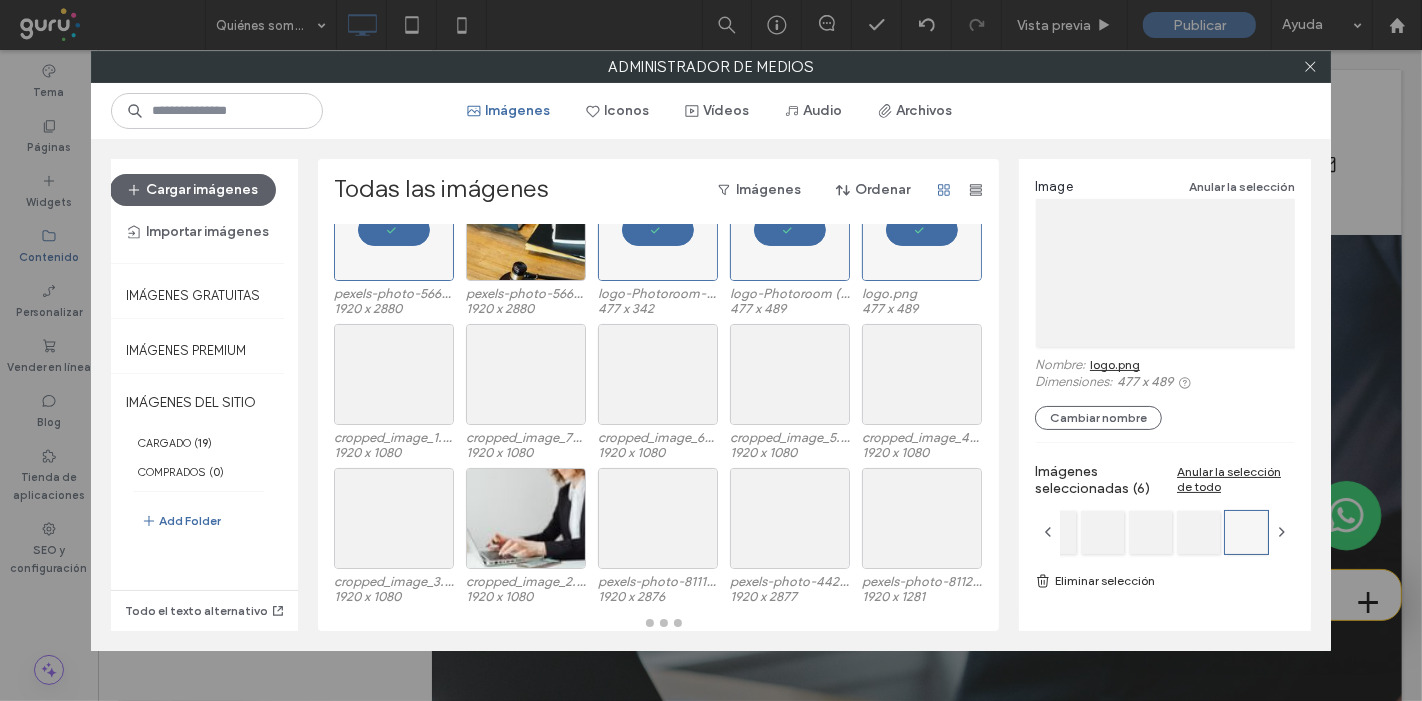 scroll, scrollTop: 228, scrollLeft: 0, axis: vertical 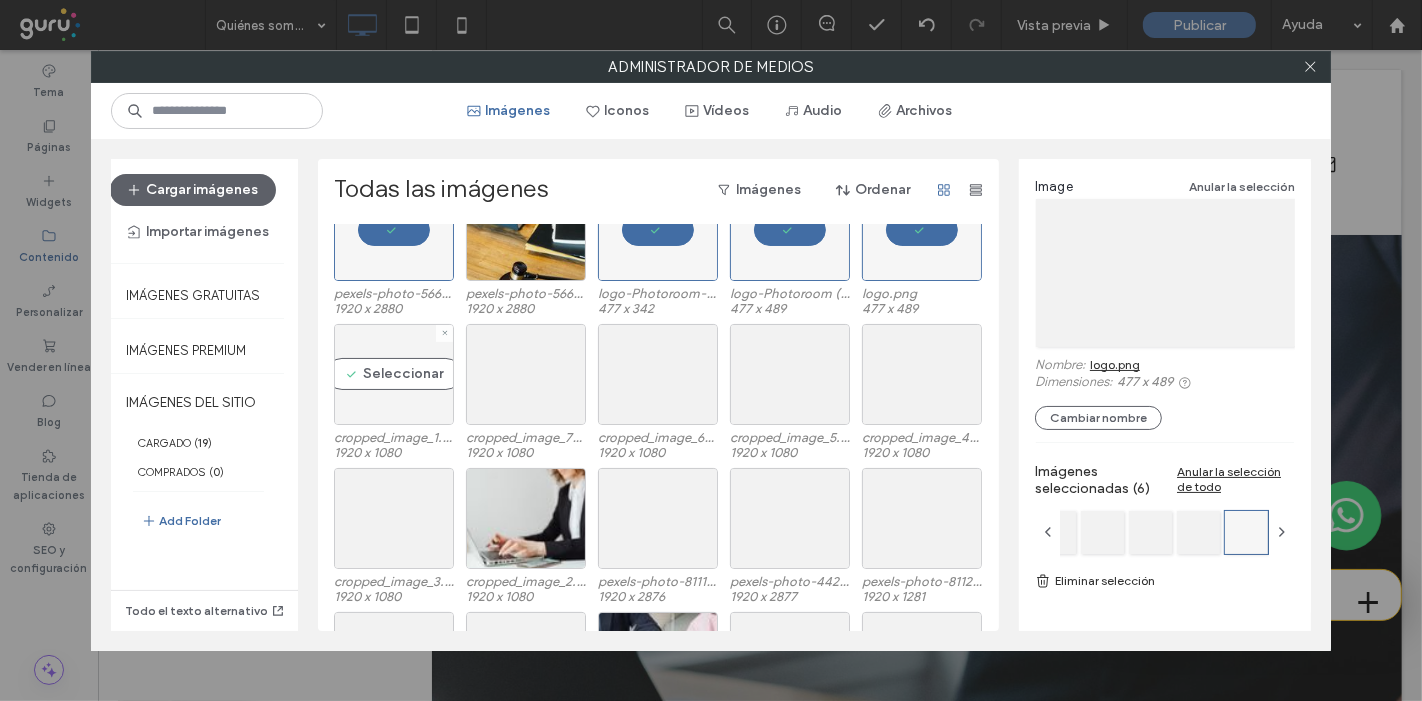 click on "Seleccionar" at bounding box center [394, 374] 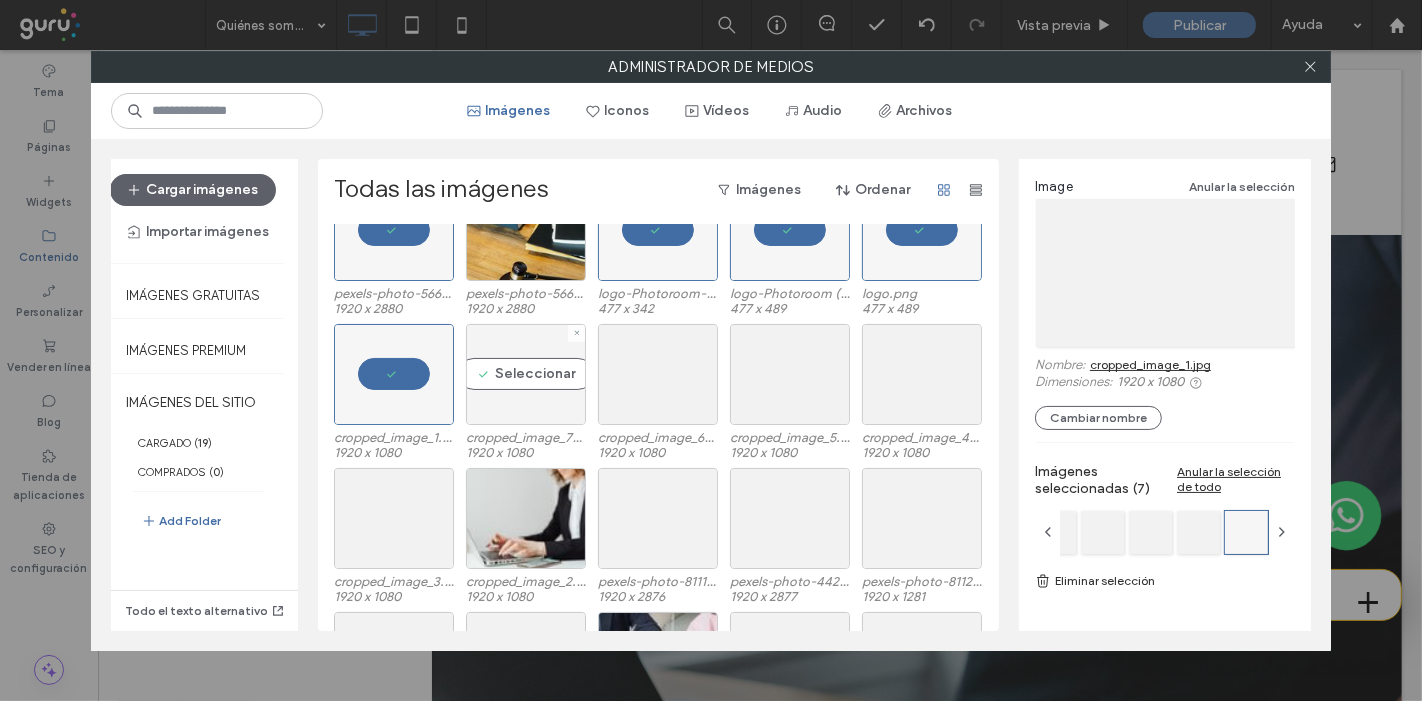 click on "Seleccionar" at bounding box center (526, 374) 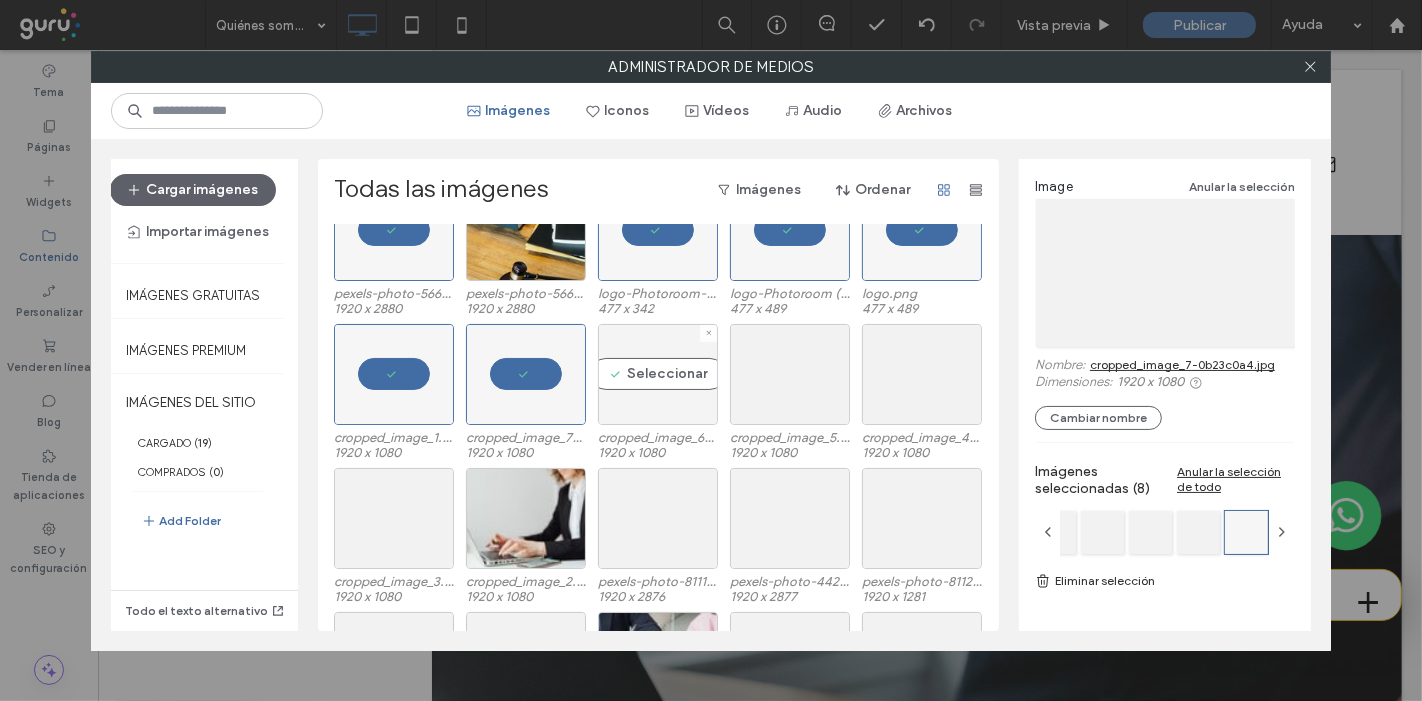 click on "Seleccionar" at bounding box center [658, 374] 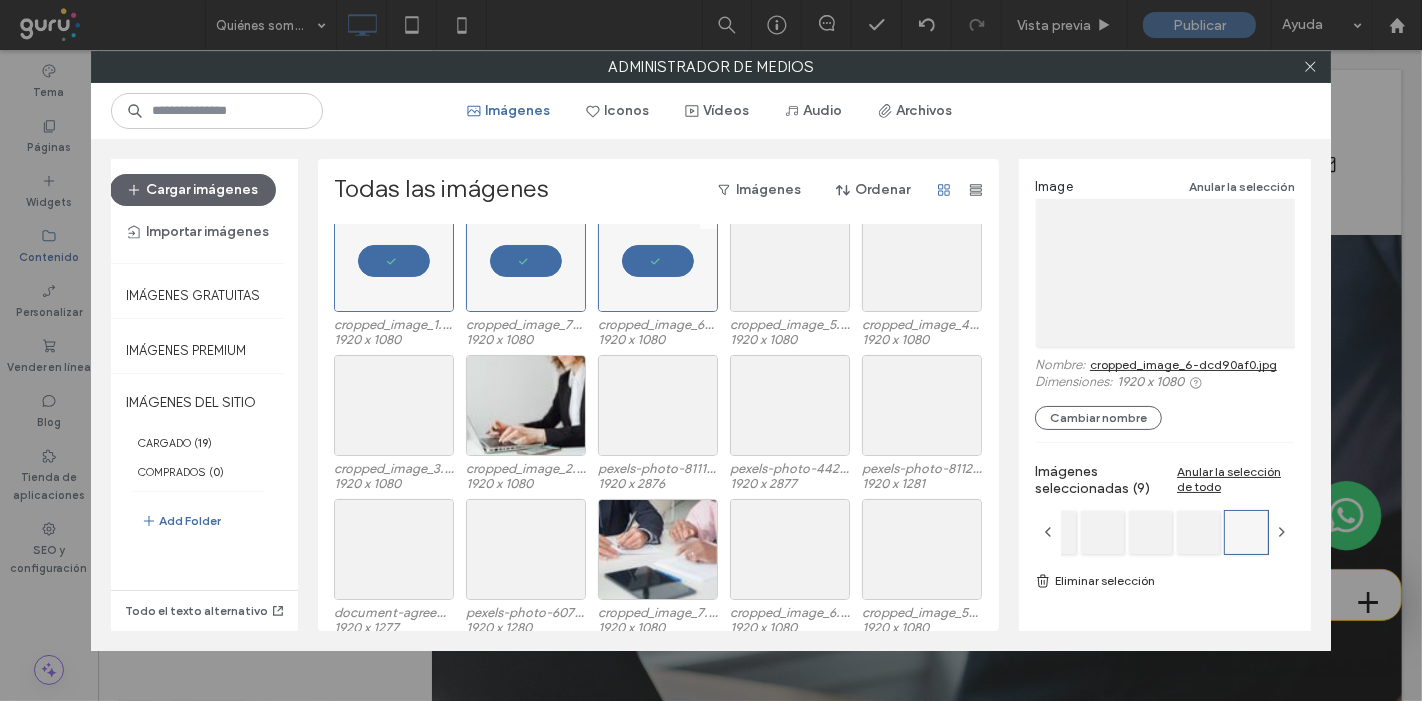 scroll, scrollTop: 342, scrollLeft: 0, axis: vertical 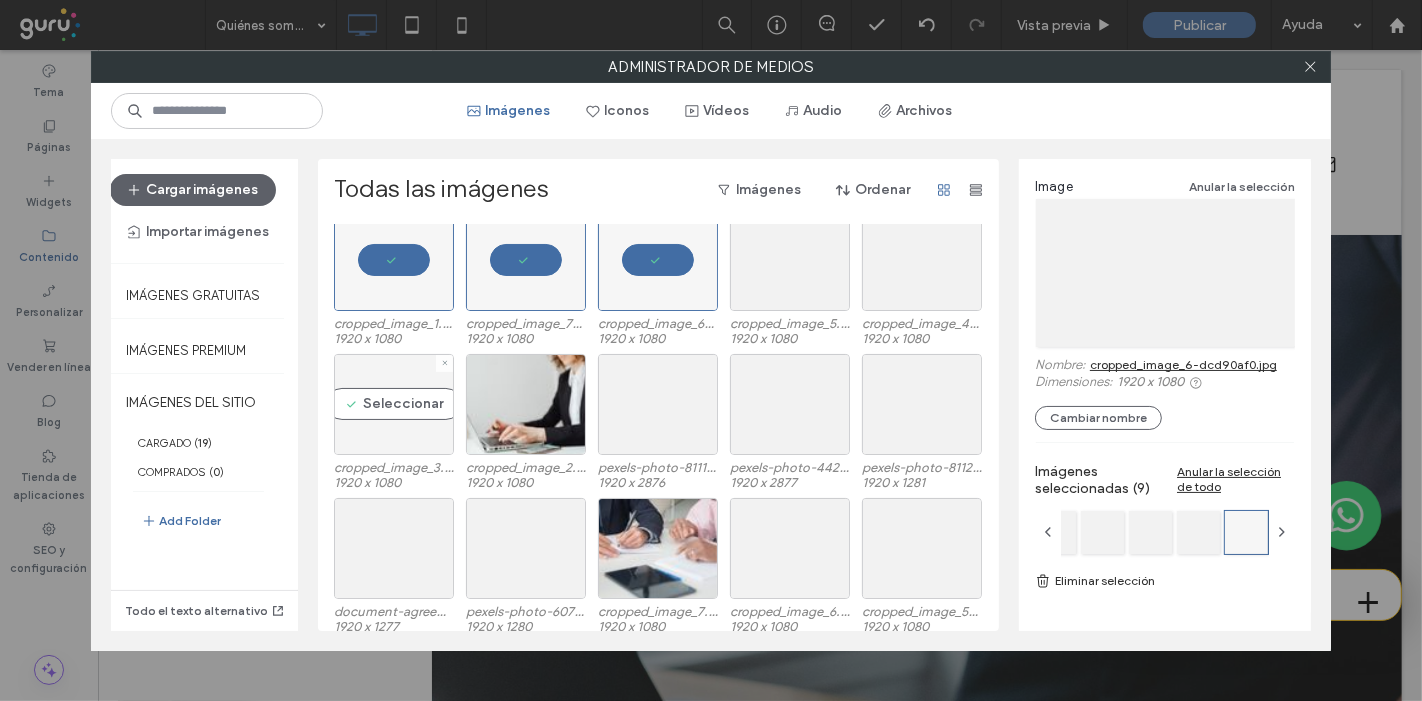 click on "Seleccionar" at bounding box center (394, 404) 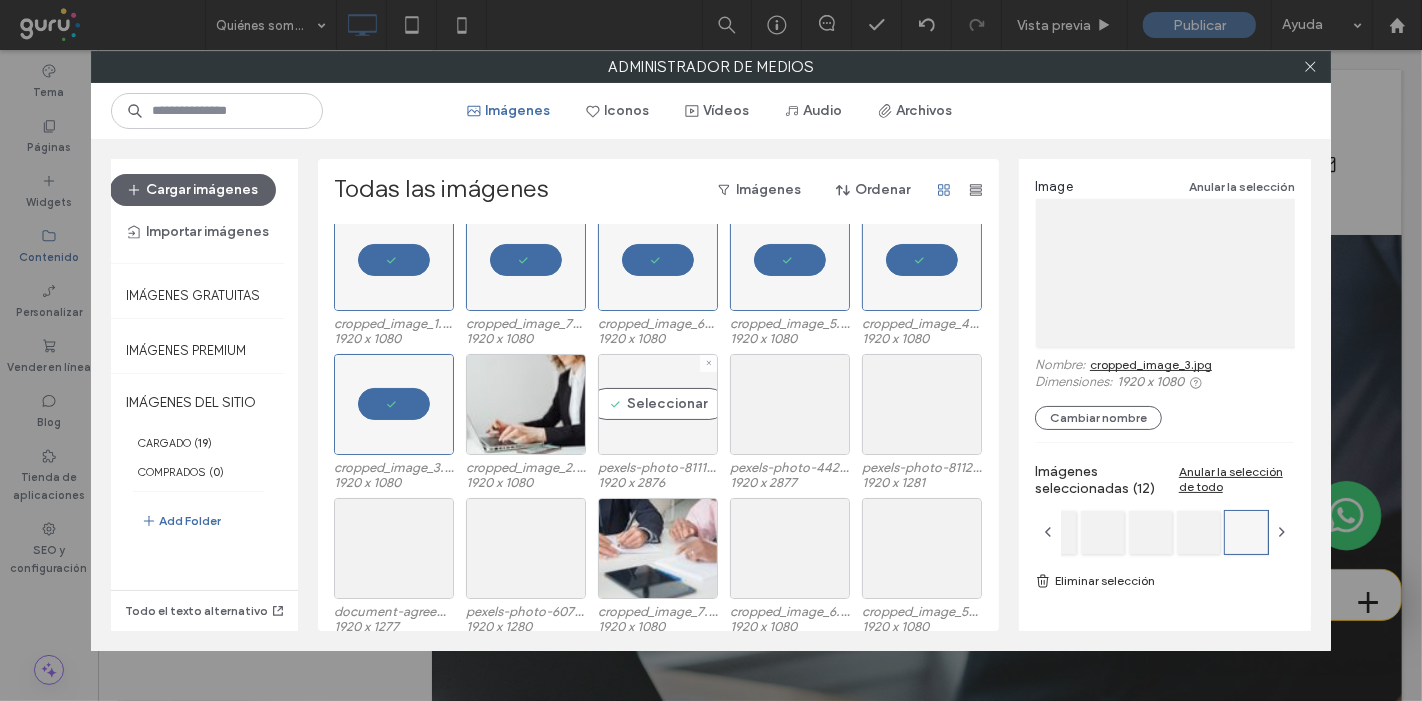 click on "Seleccionar" at bounding box center (658, 404) 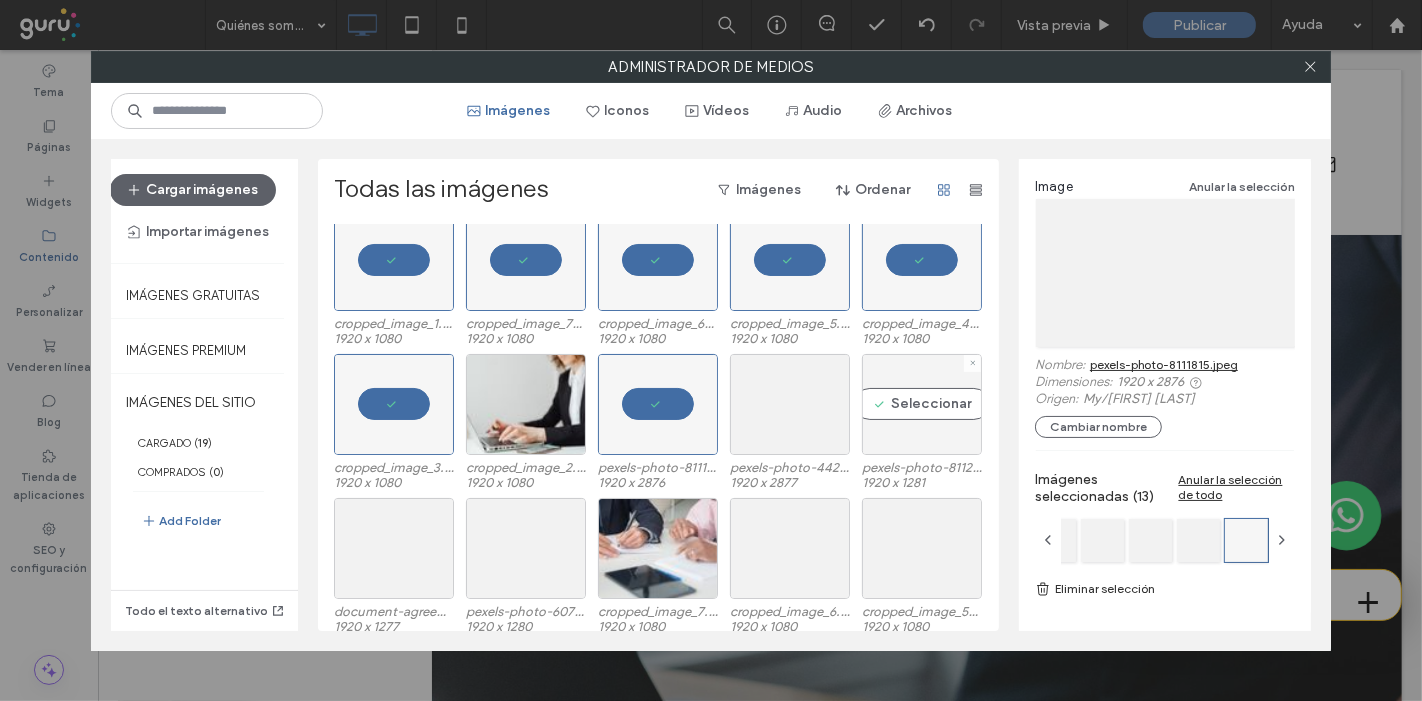 click on "Seleccionar" at bounding box center [922, 404] 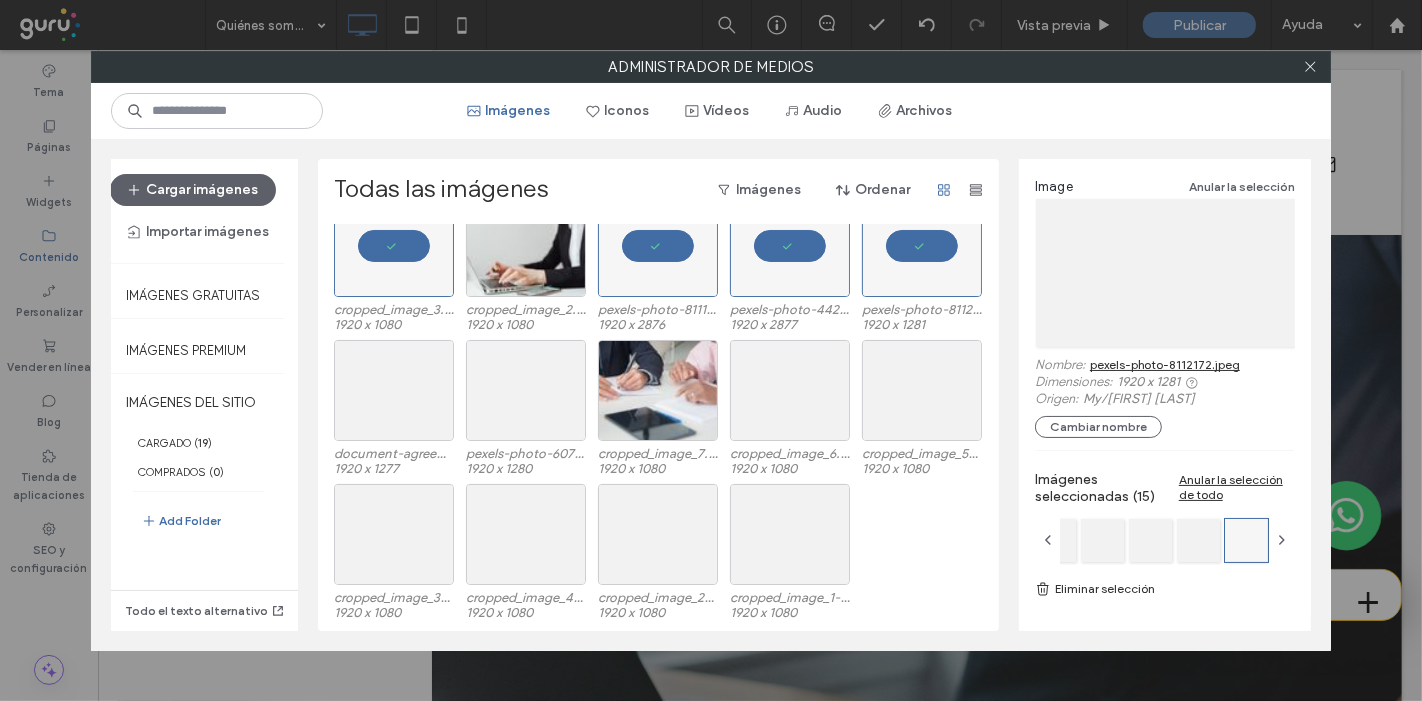 scroll, scrollTop: 530, scrollLeft: 0, axis: vertical 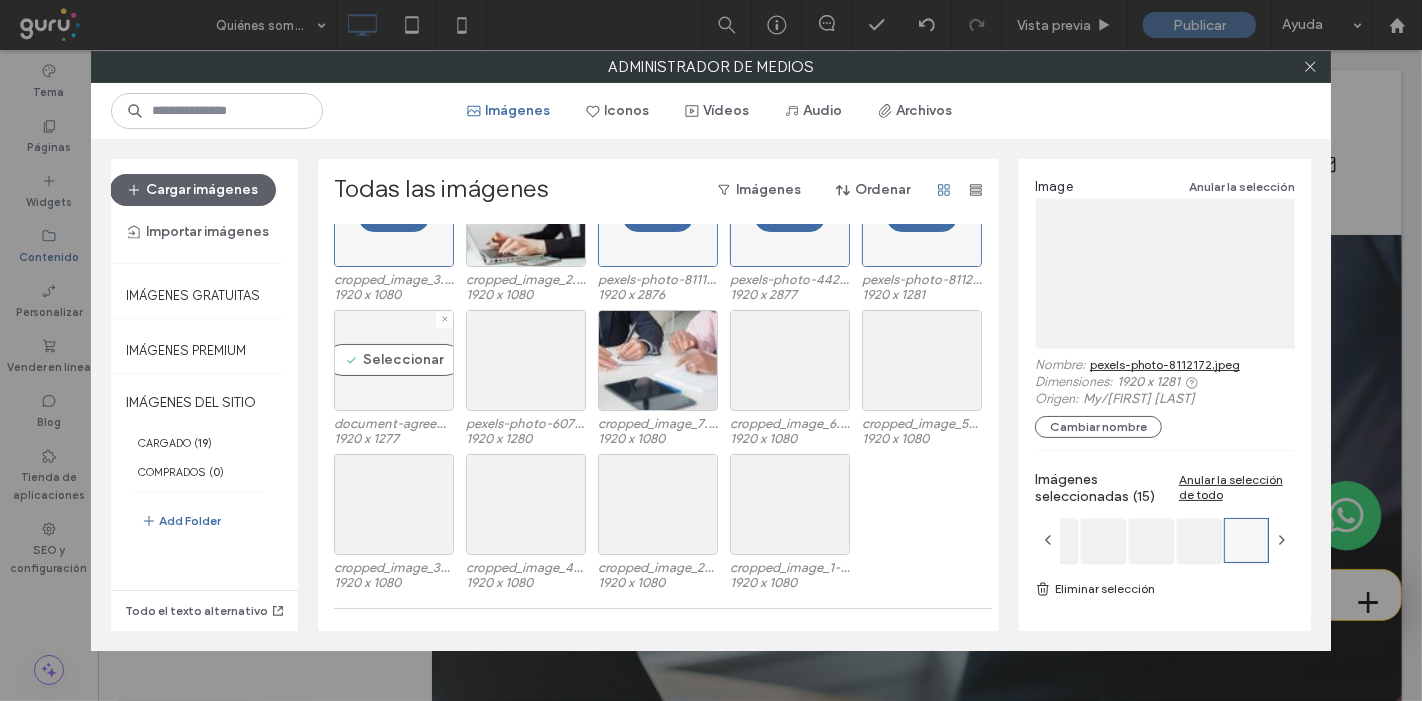 click on "Seleccionar" at bounding box center (394, 360) 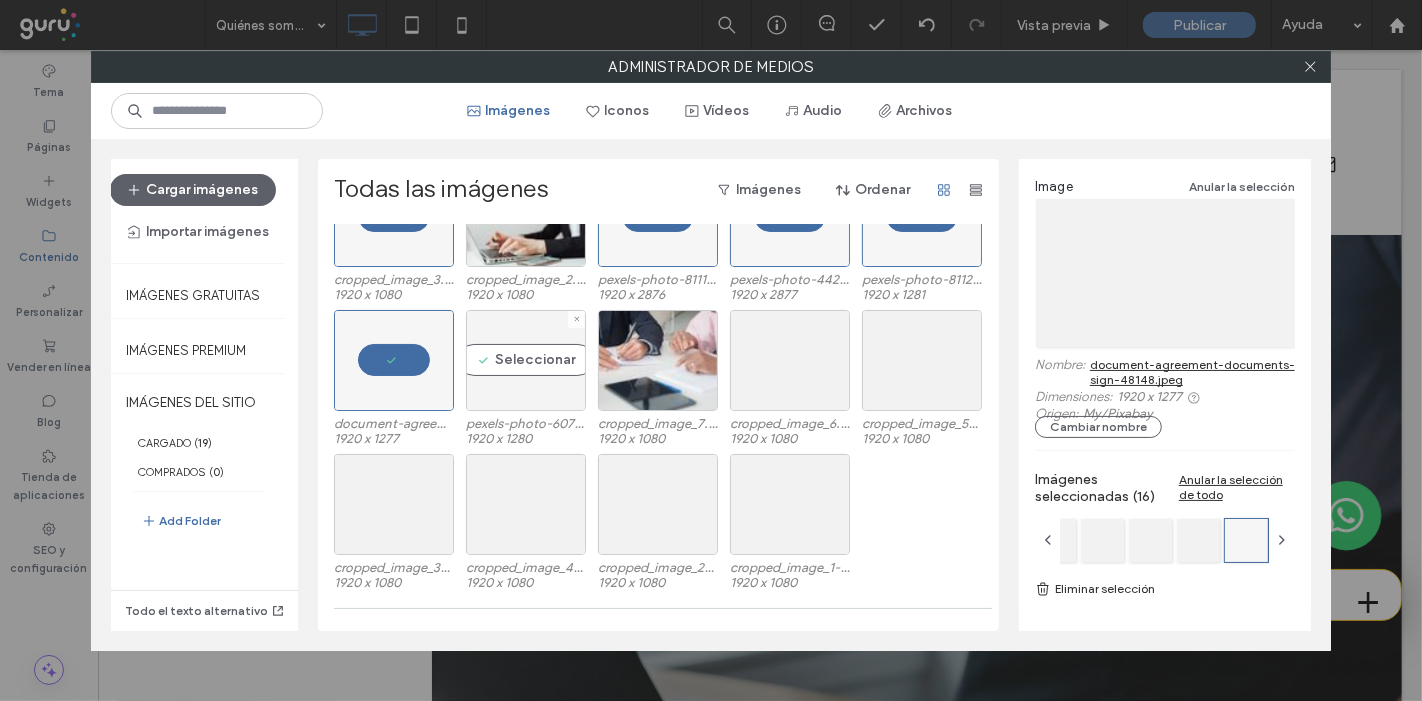 click on "Seleccionar" at bounding box center (526, 360) 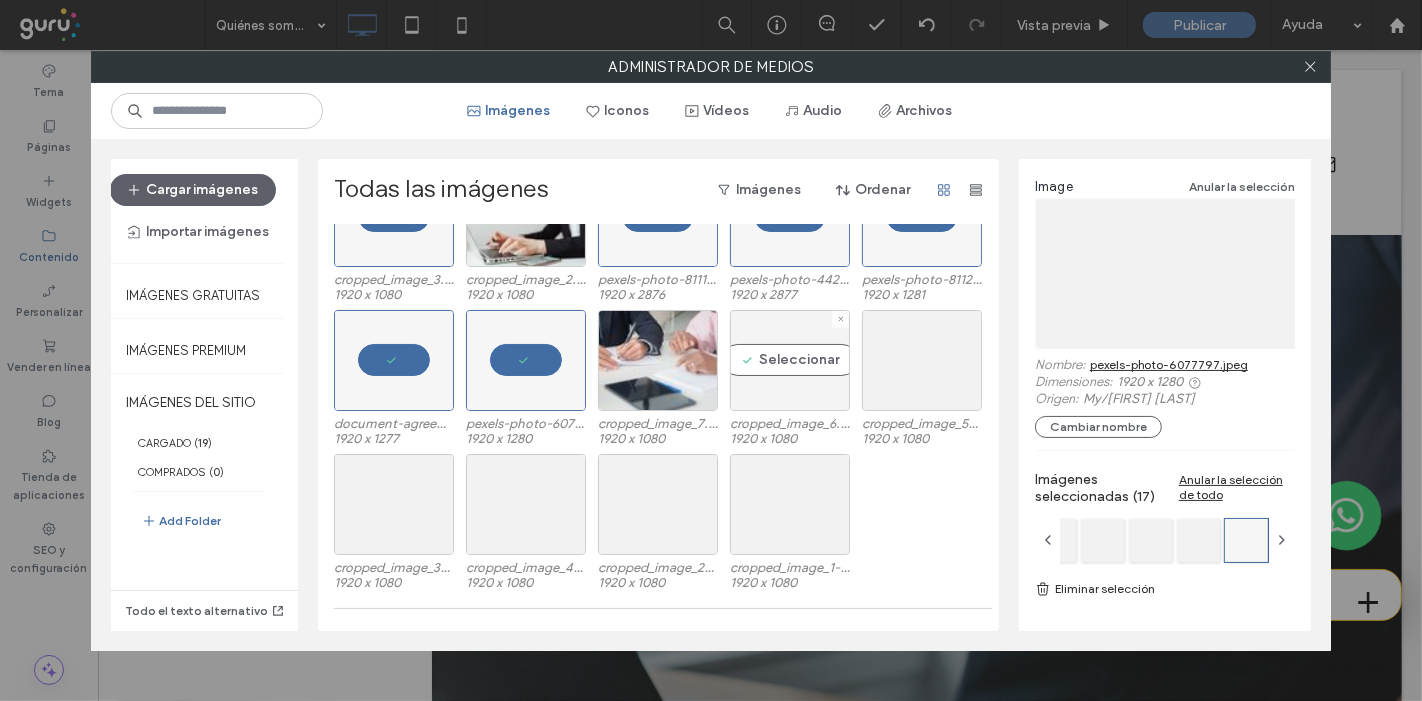 click on "Seleccionar" at bounding box center [790, 360] 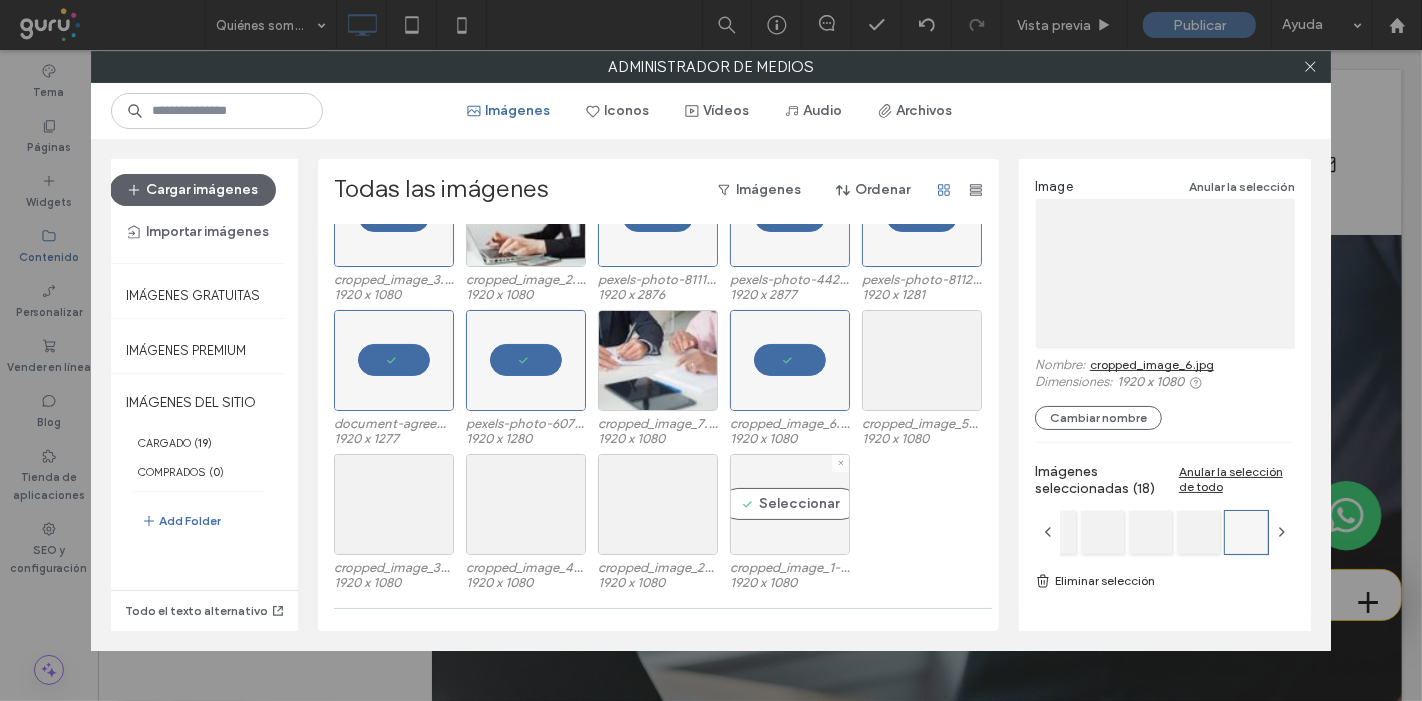 click on "Seleccionar" at bounding box center (790, 504) 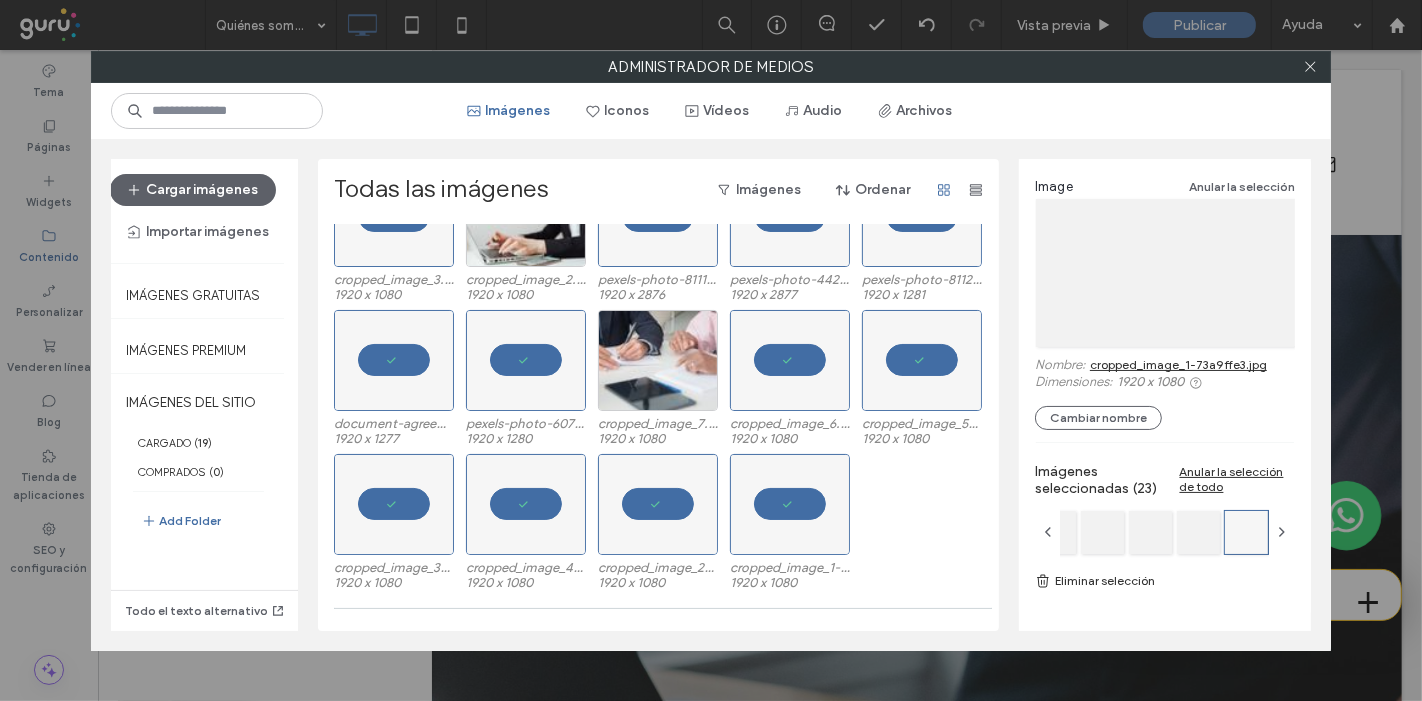 click on "Eliminar selección" at bounding box center [1165, 581] 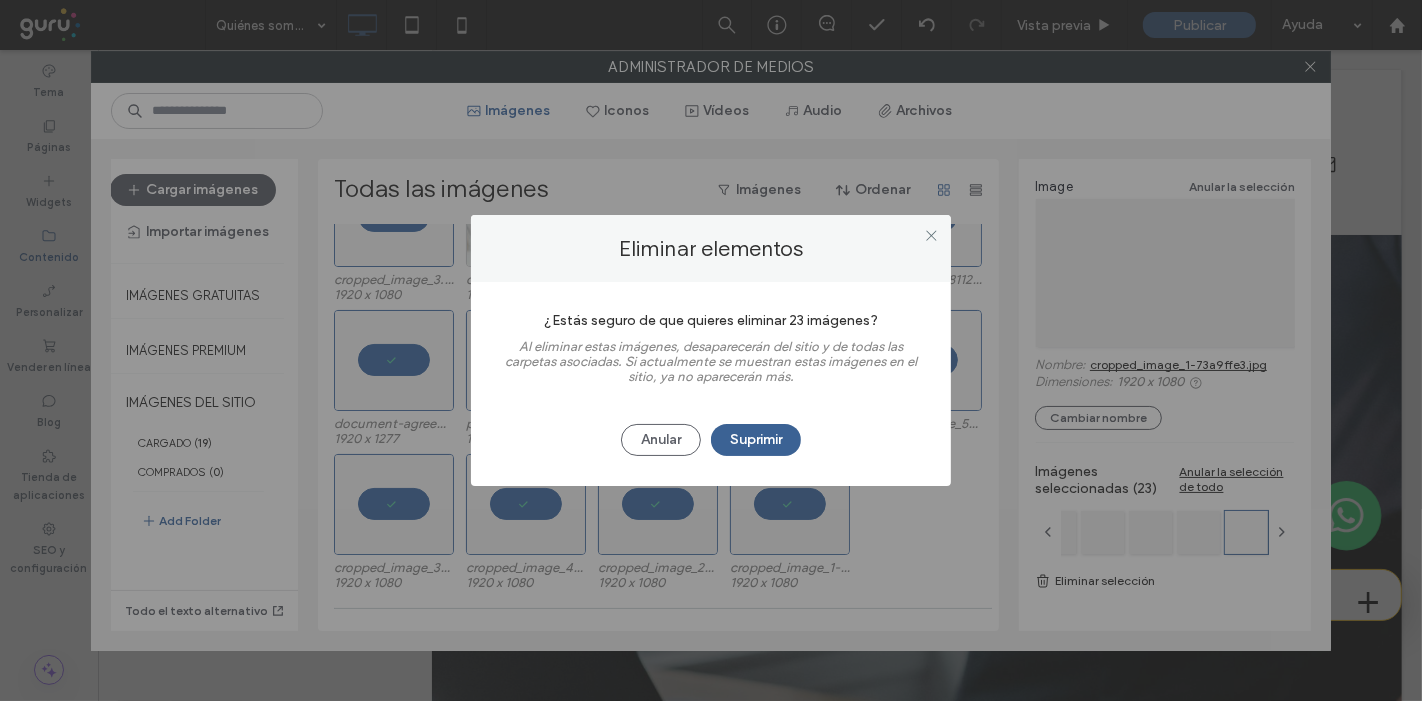 click on "Suprimir" at bounding box center [756, 440] 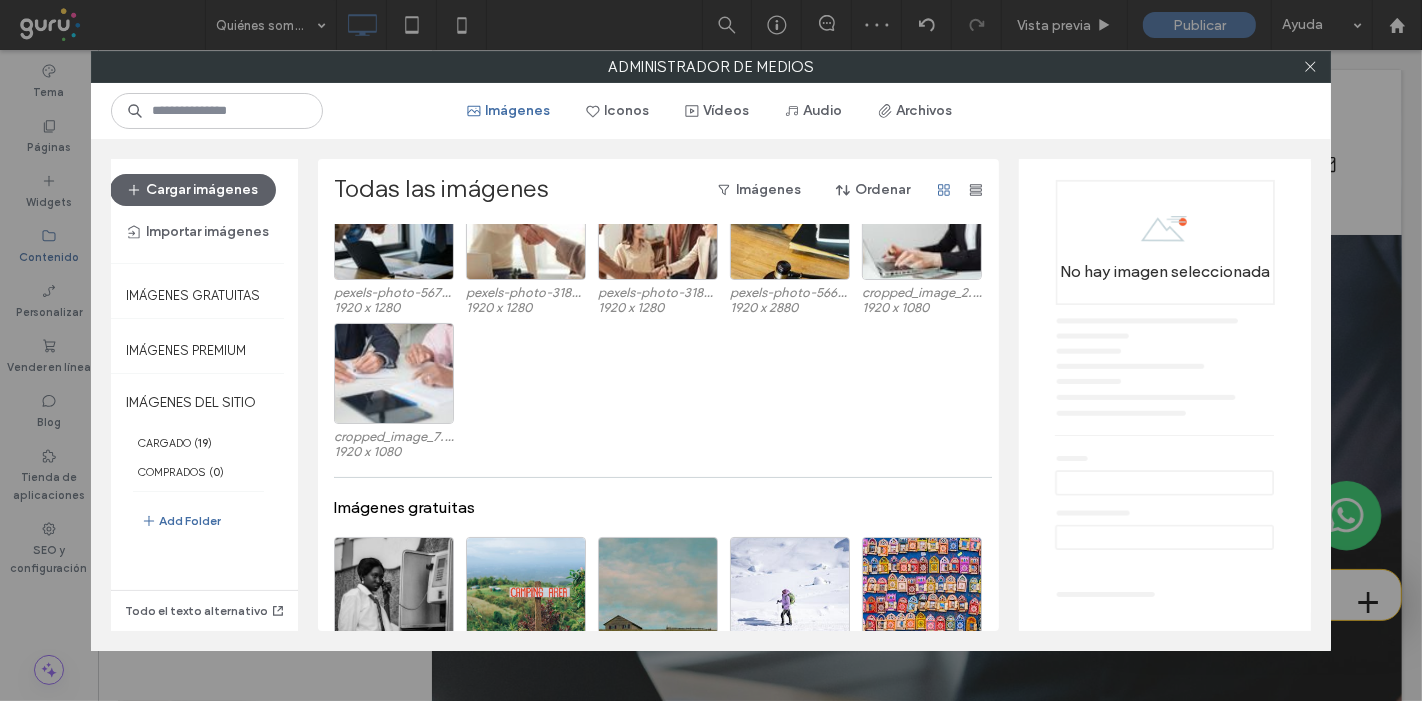 scroll, scrollTop: 0, scrollLeft: 0, axis: both 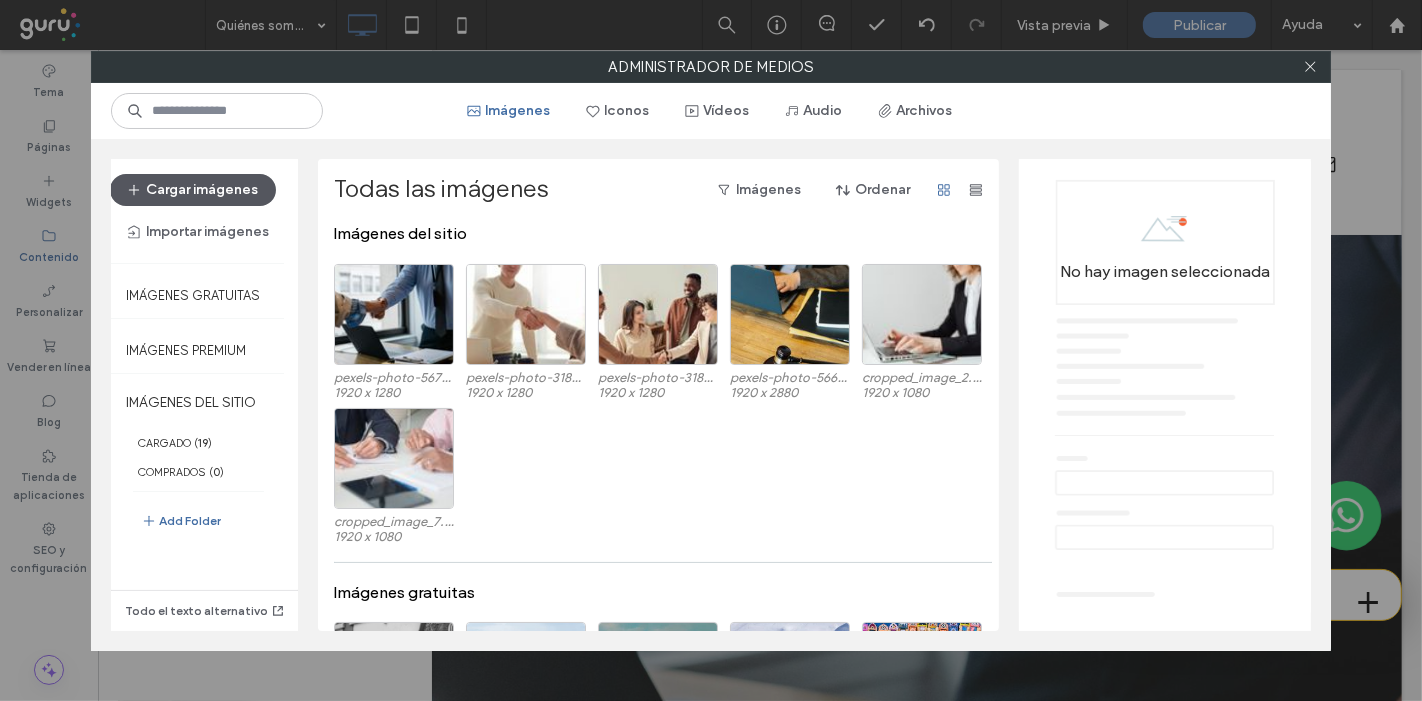 click on "Cargar imágenes" at bounding box center [193, 190] 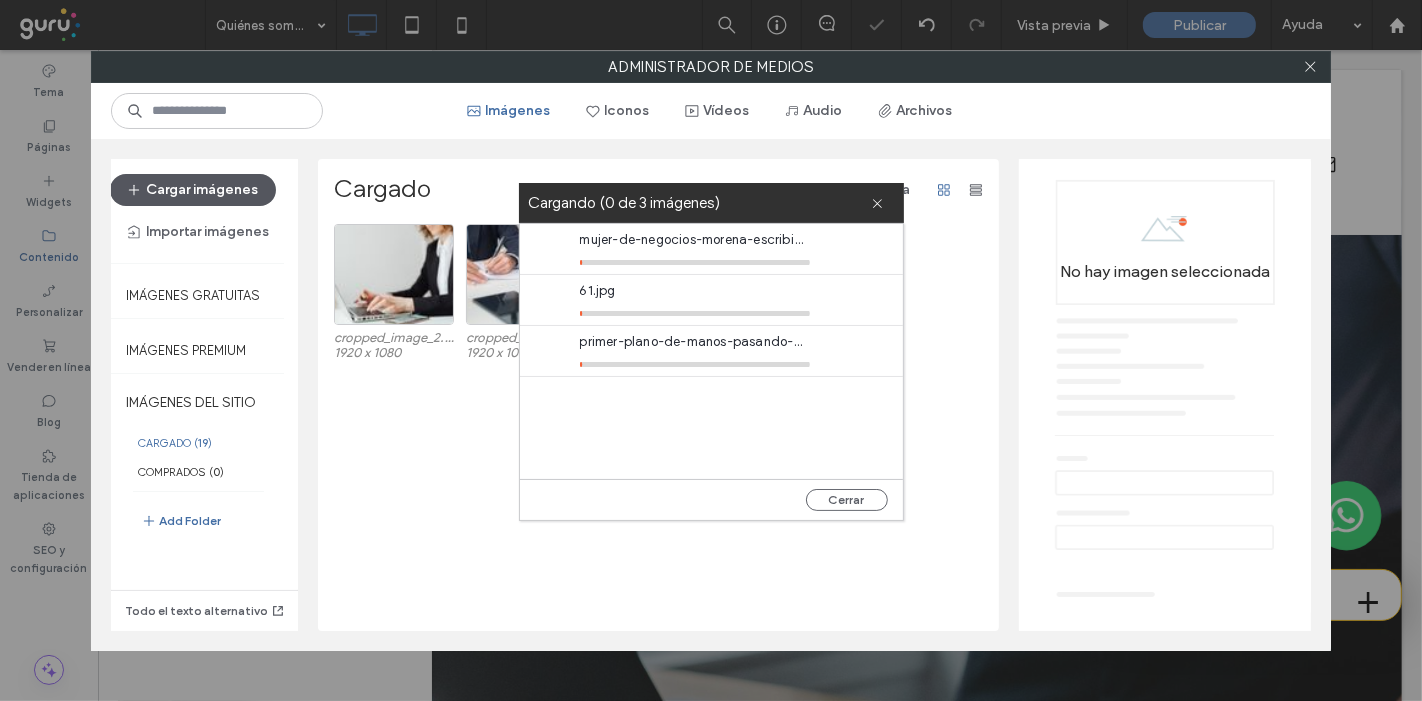 click on "Cargar imágenes" at bounding box center [193, 190] 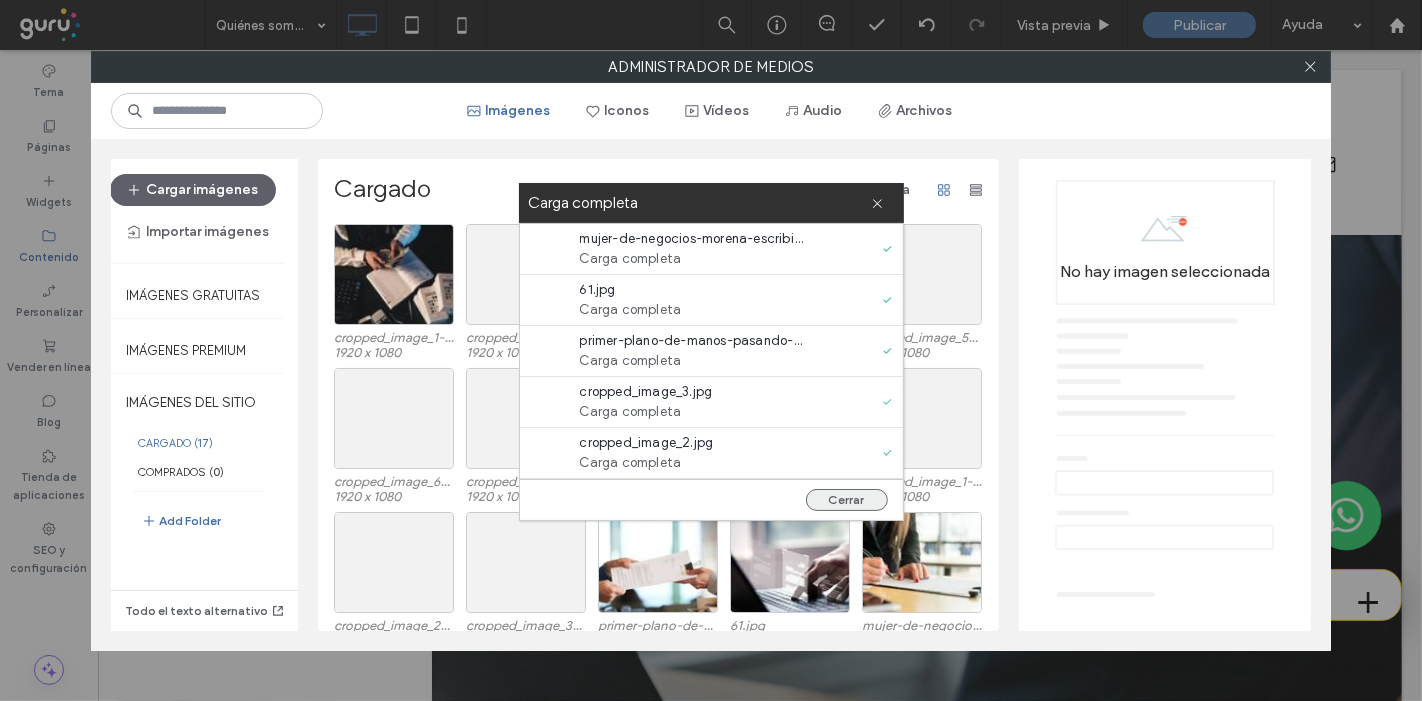 click on "Cerrar" at bounding box center [847, 500] 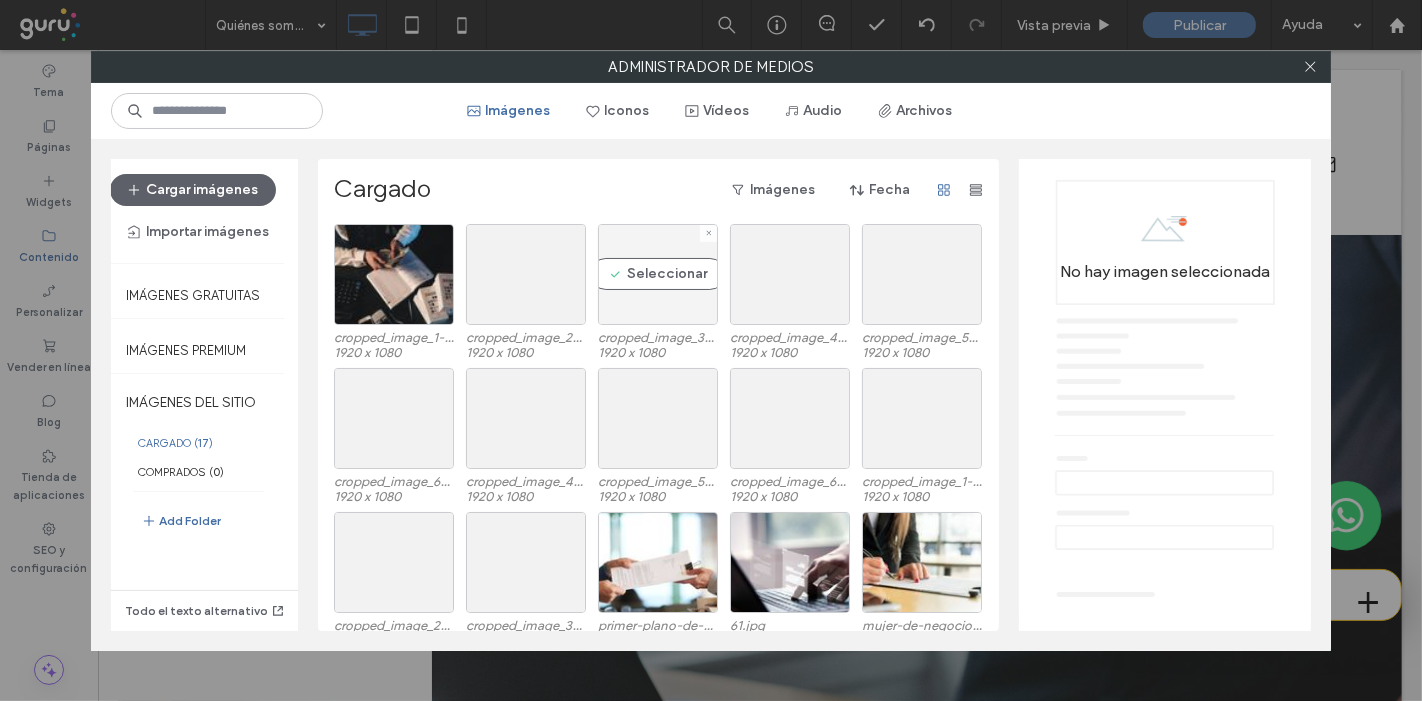 click 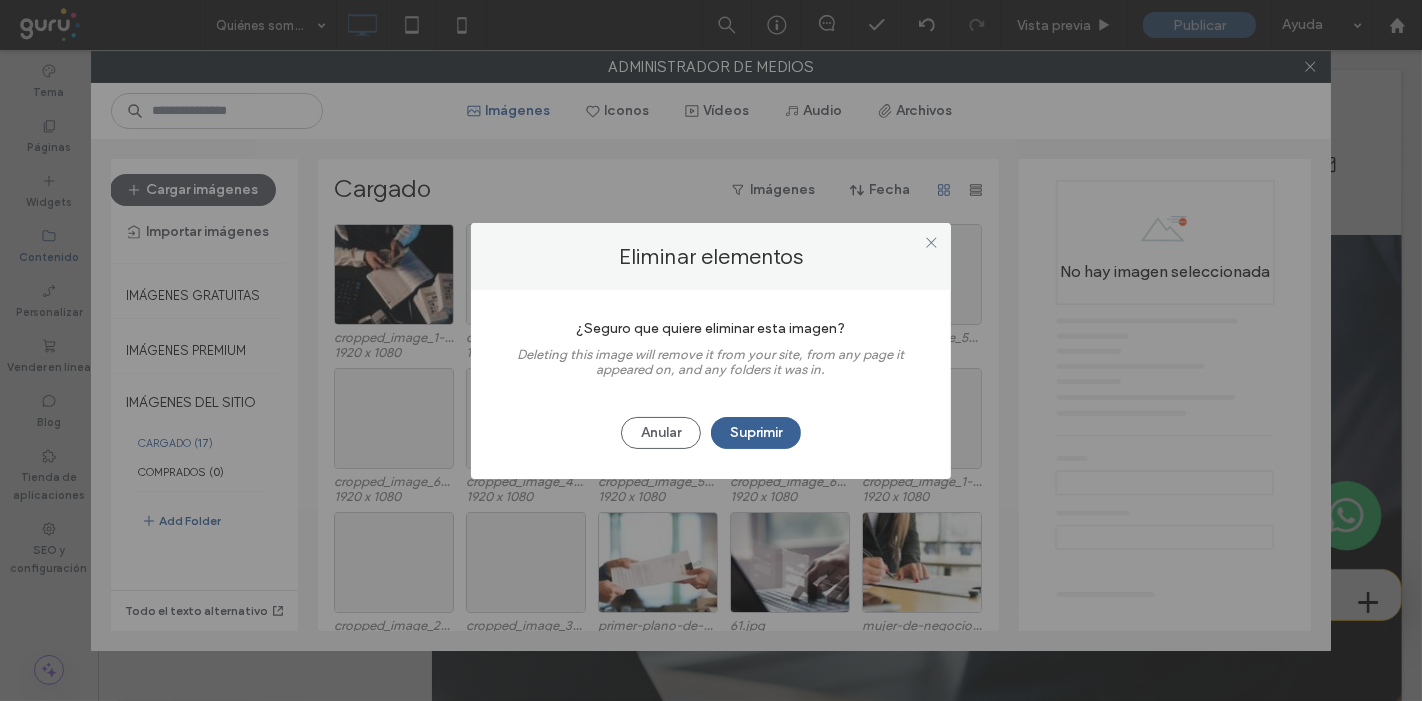click on "Suprimir" at bounding box center (756, 433) 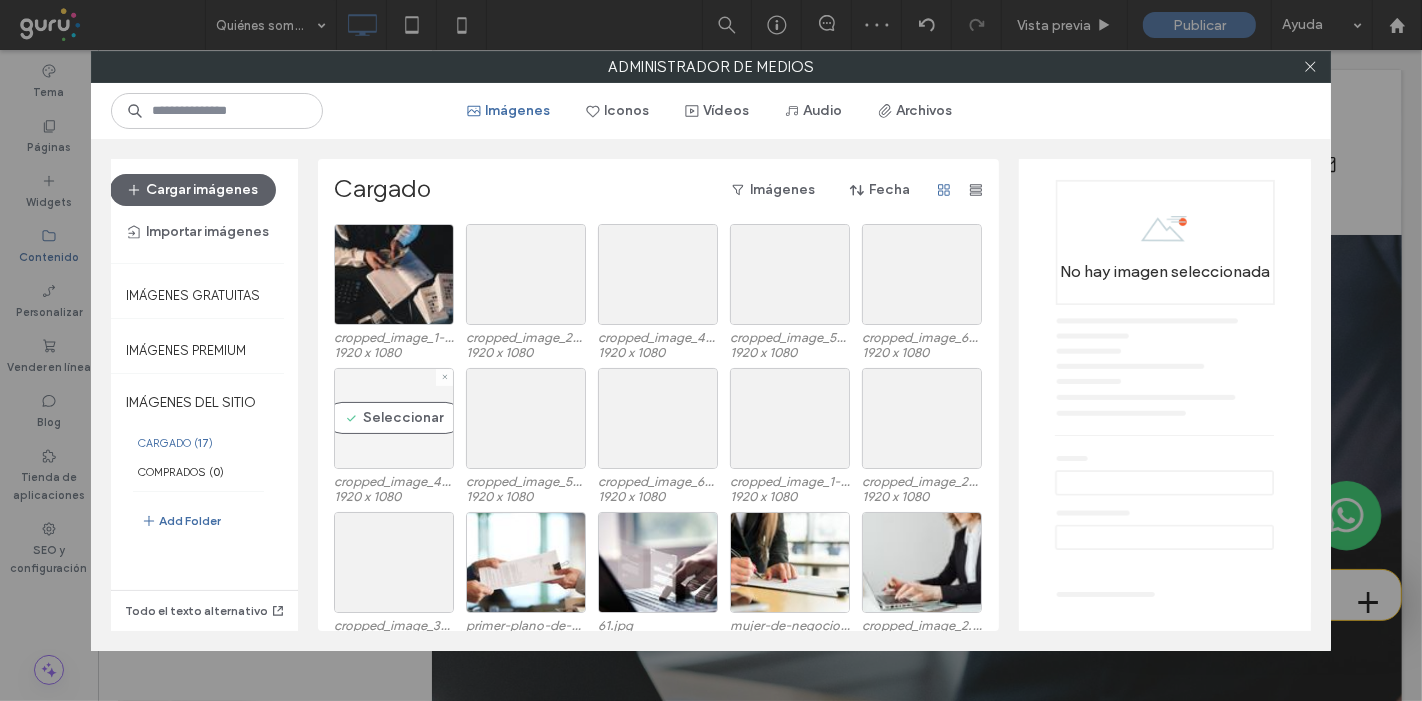 click on "Seleccionar" at bounding box center (394, 418) 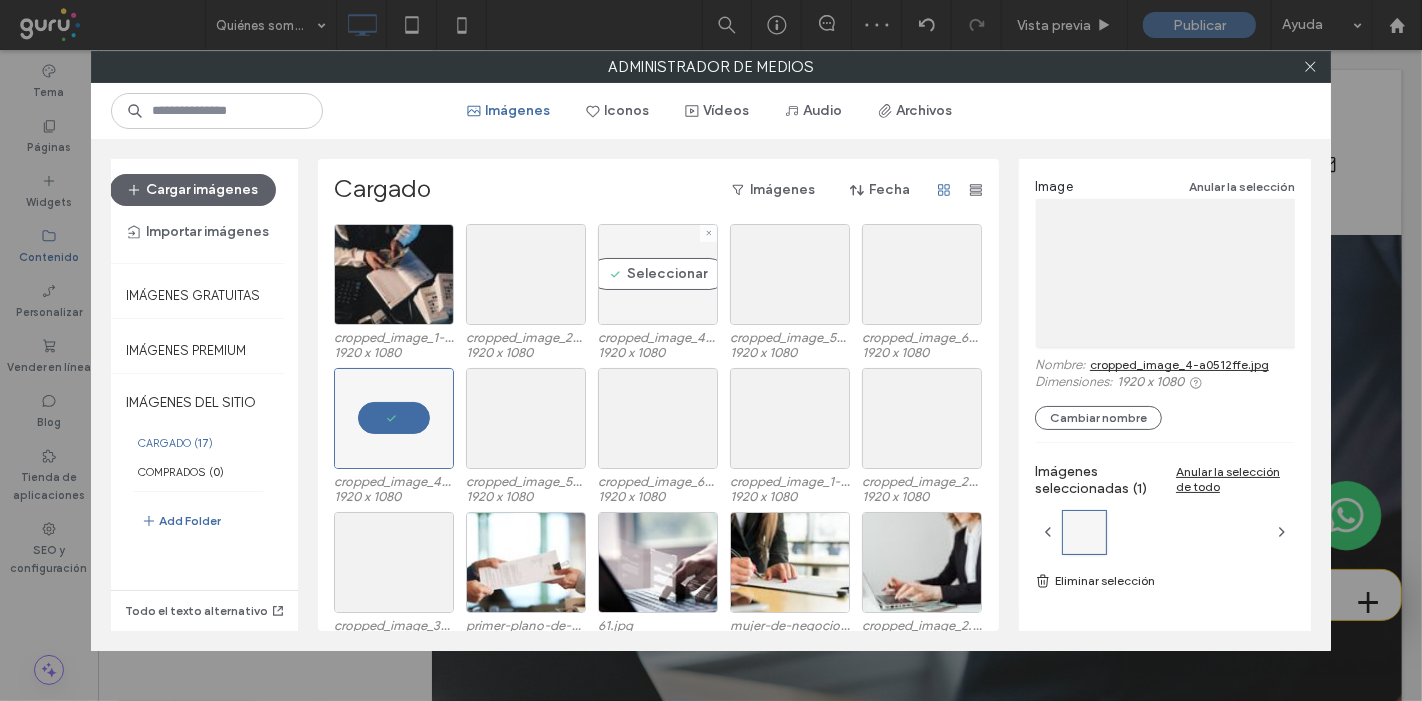 click on "Seleccionar" at bounding box center [658, 274] 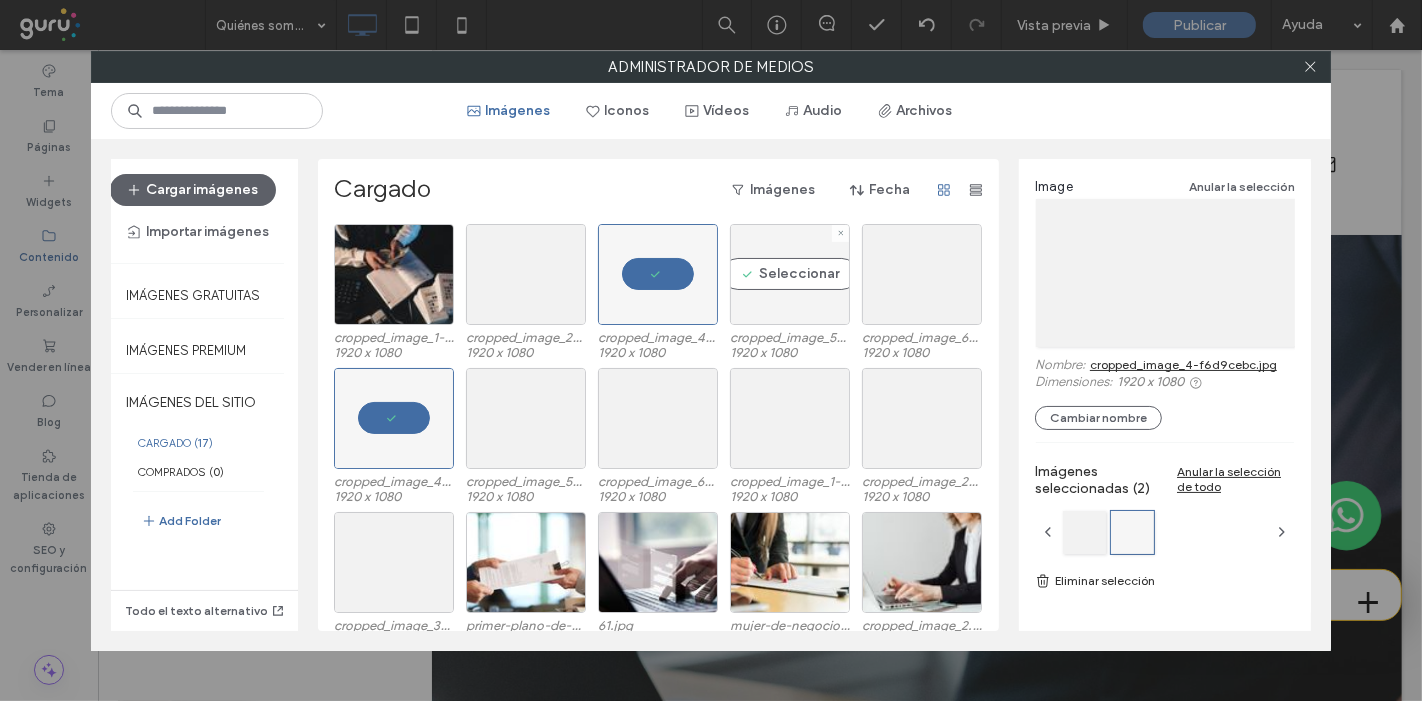 click on "Seleccionar" at bounding box center (790, 274) 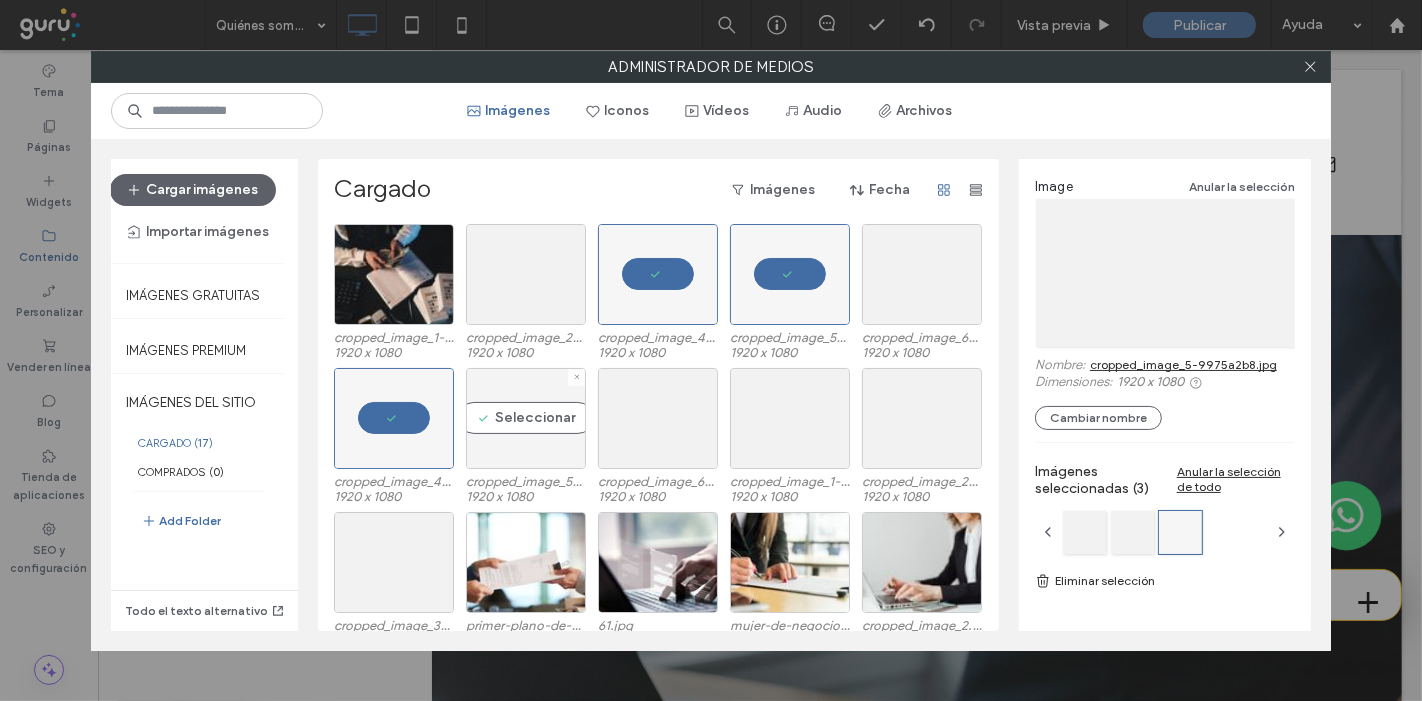 click on "Seleccionar" at bounding box center (526, 418) 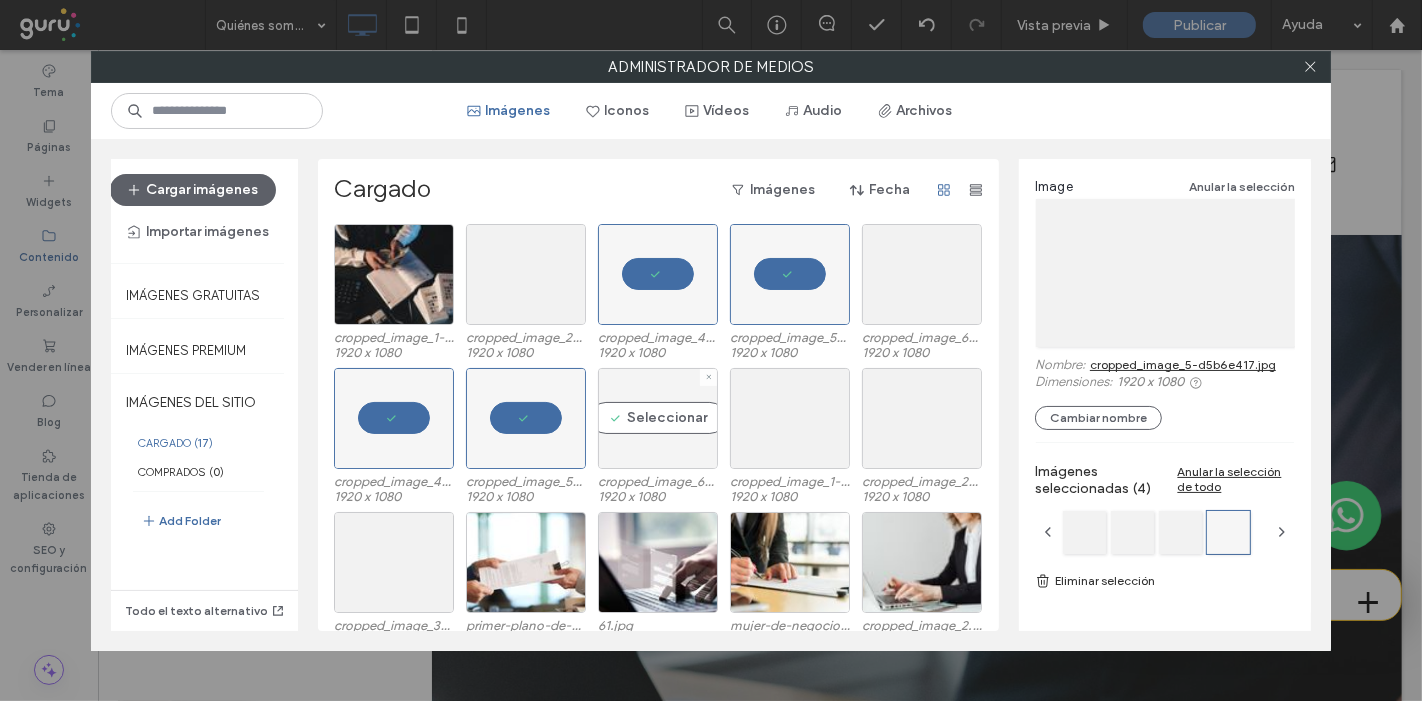 click on "Seleccionar" at bounding box center [658, 418] 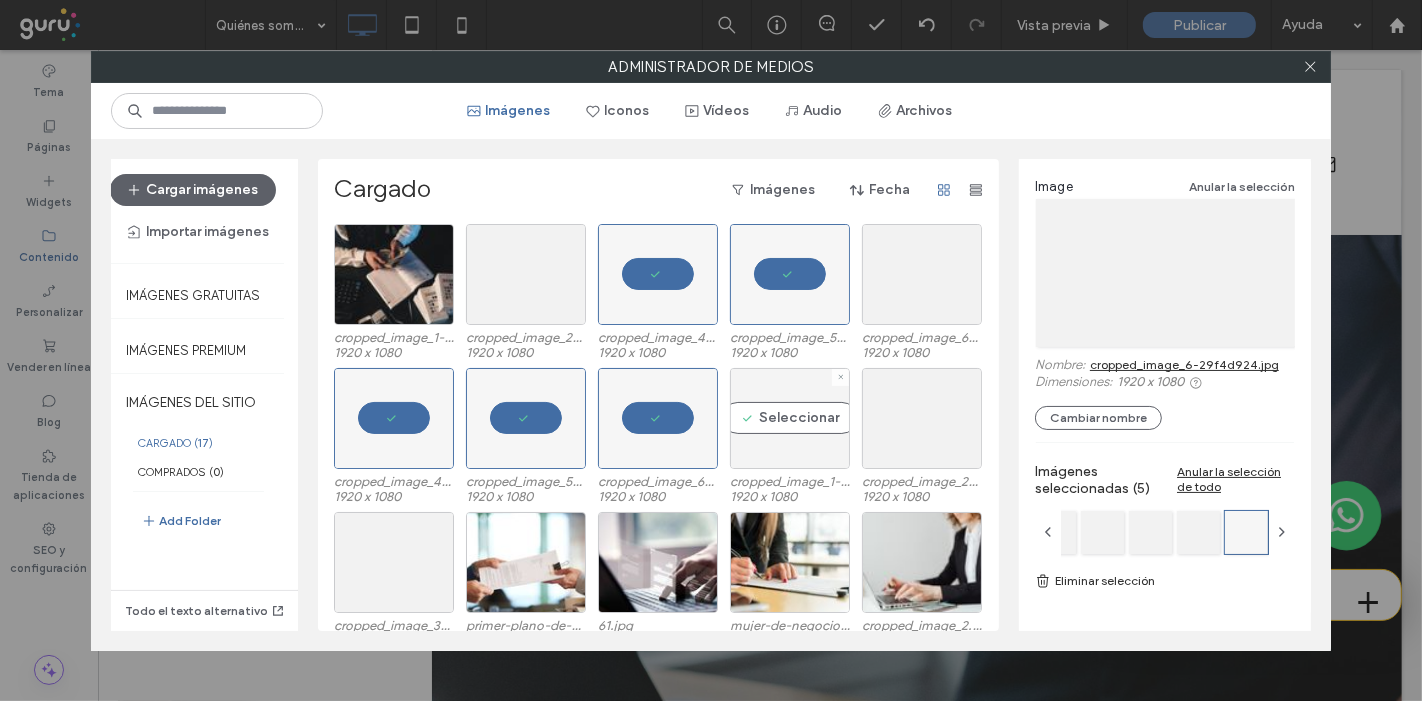 click on "Seleccionar" at bounding box center (790, 418) 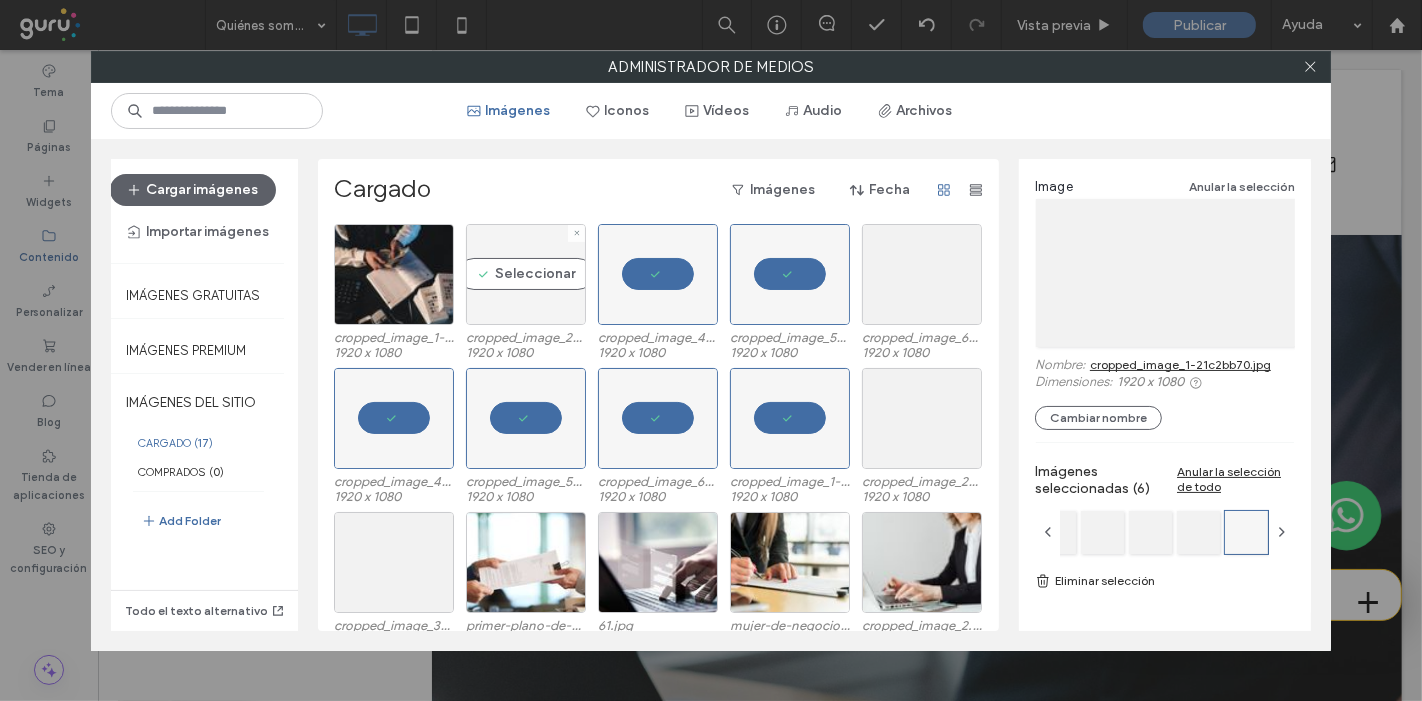 click on "Seleccionar" at bounding box center [526, 274] 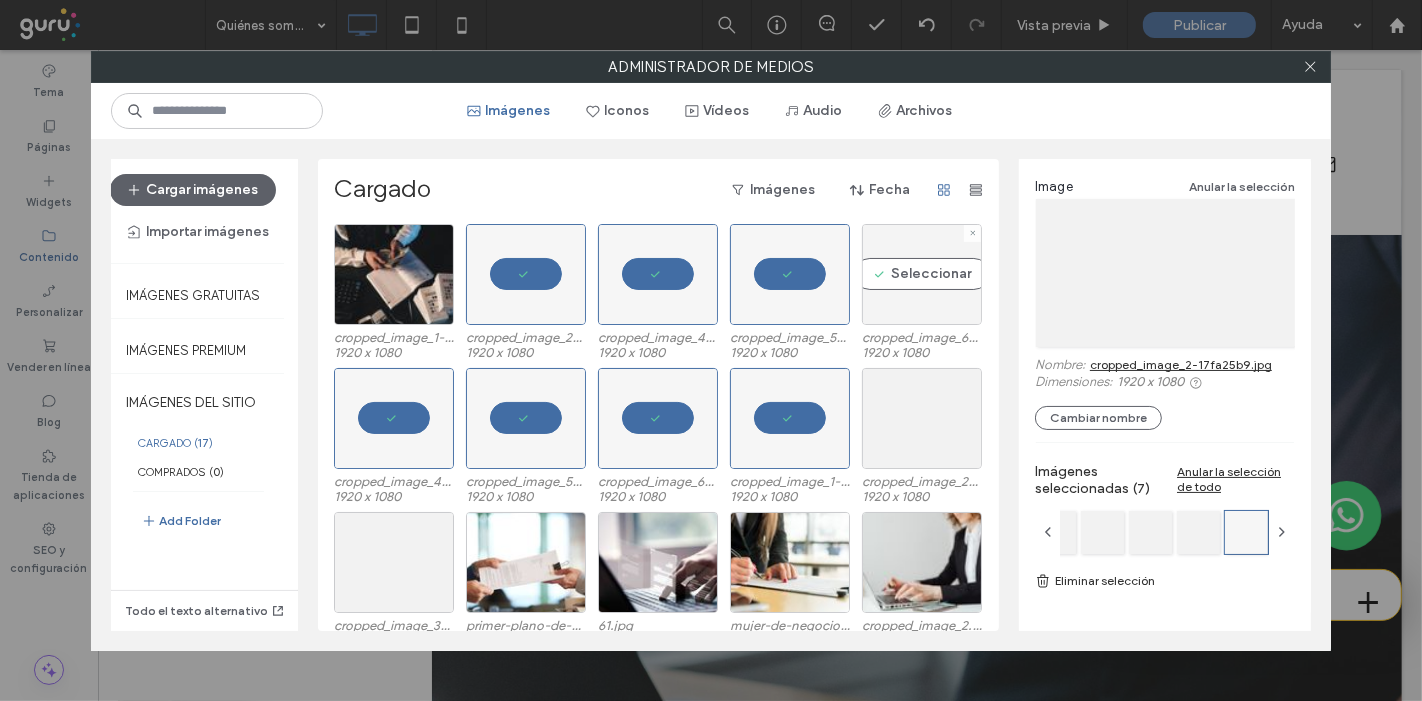 click on "Seleccionar" at bounding box center [922, 274] 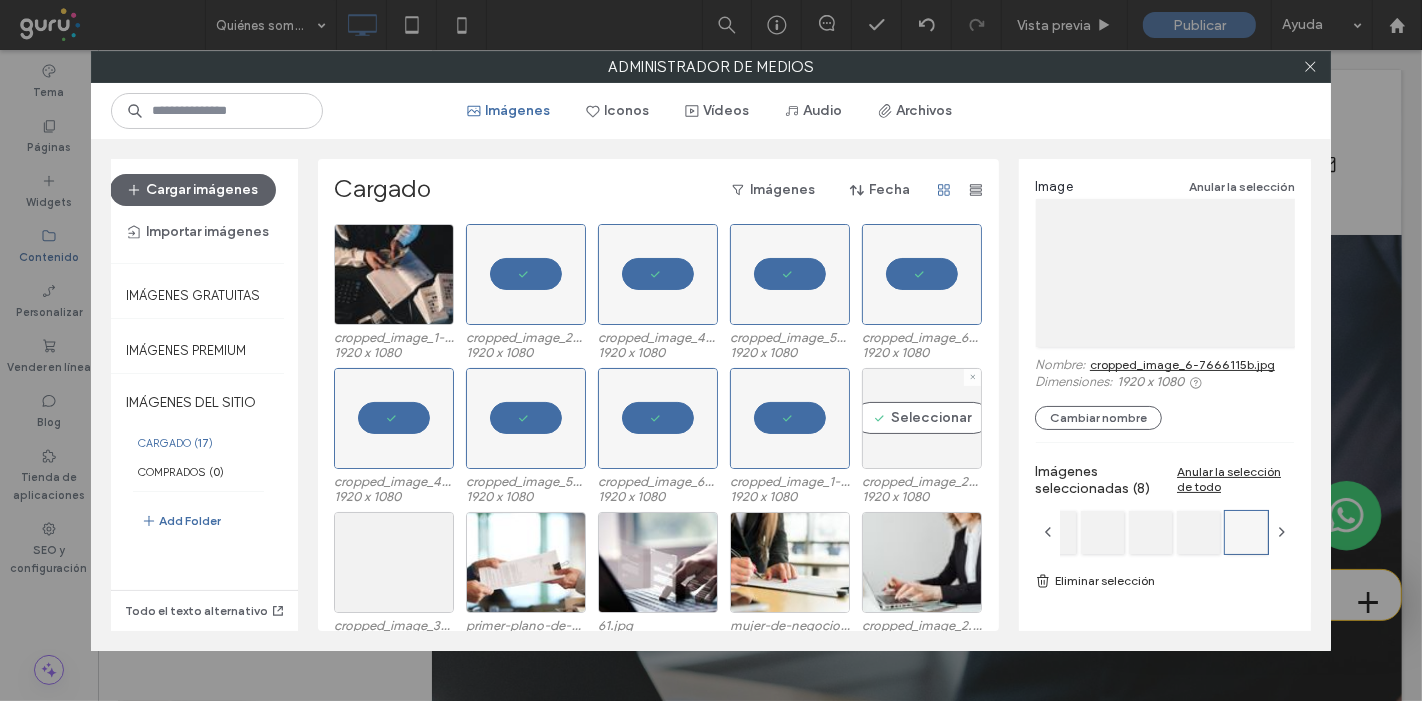 click on "Seleccionar" at bounding box center (922, 418) 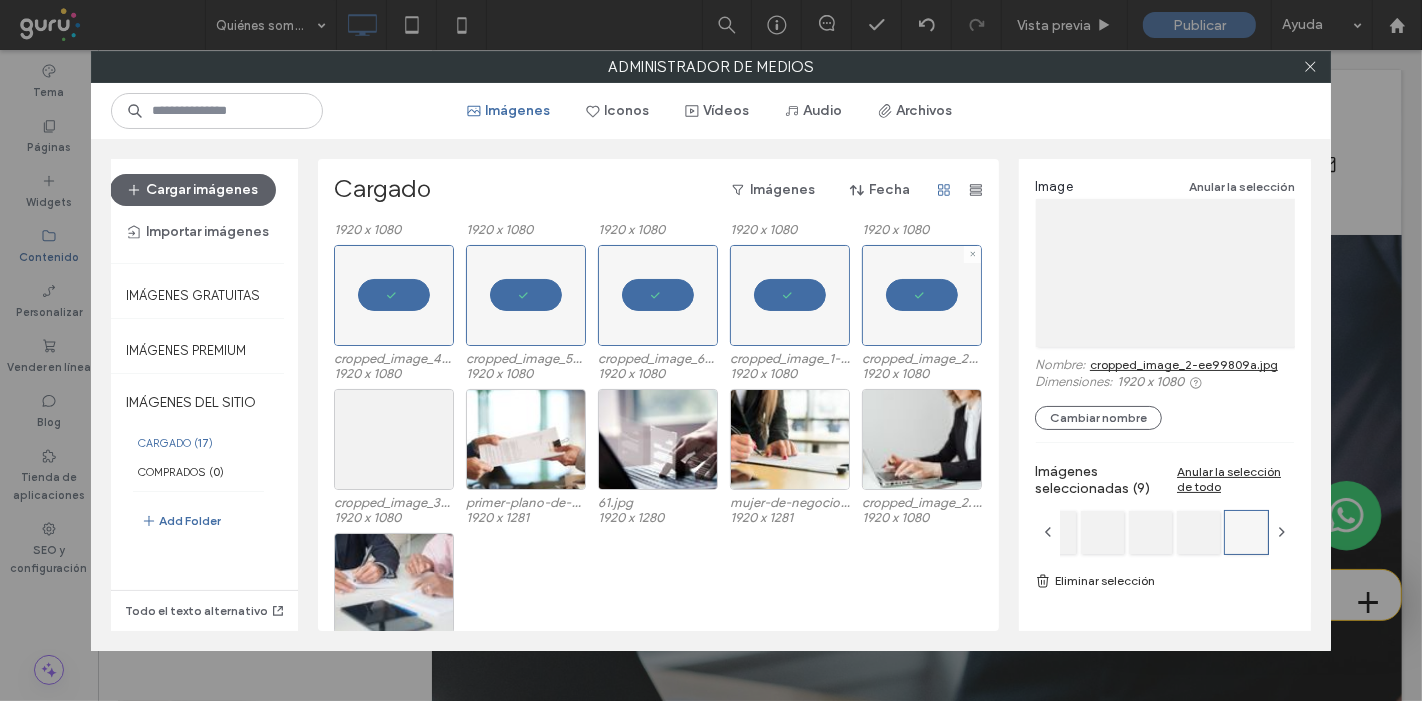 scroll, scrollTop: 124, scrollLeft: 0, axis: vertical 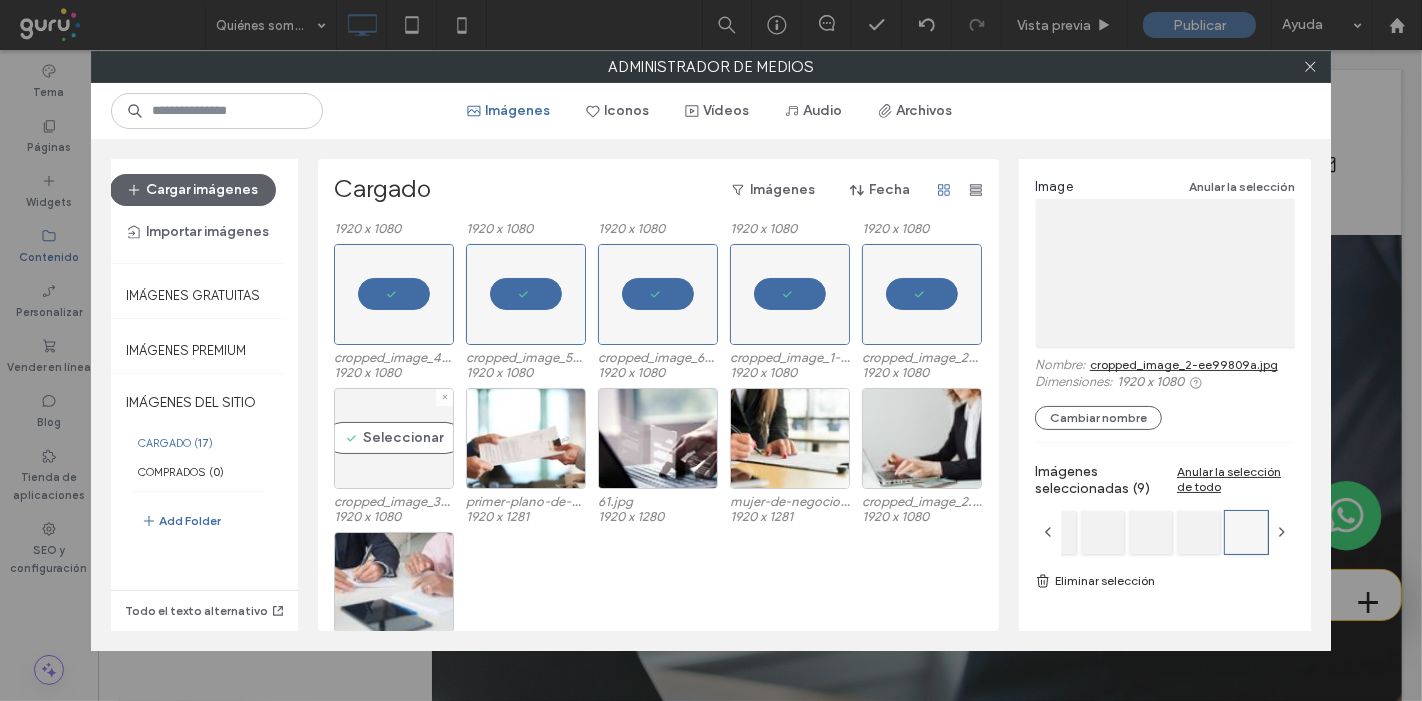 click on "Seleccionar" at bounding box center [394, 438] 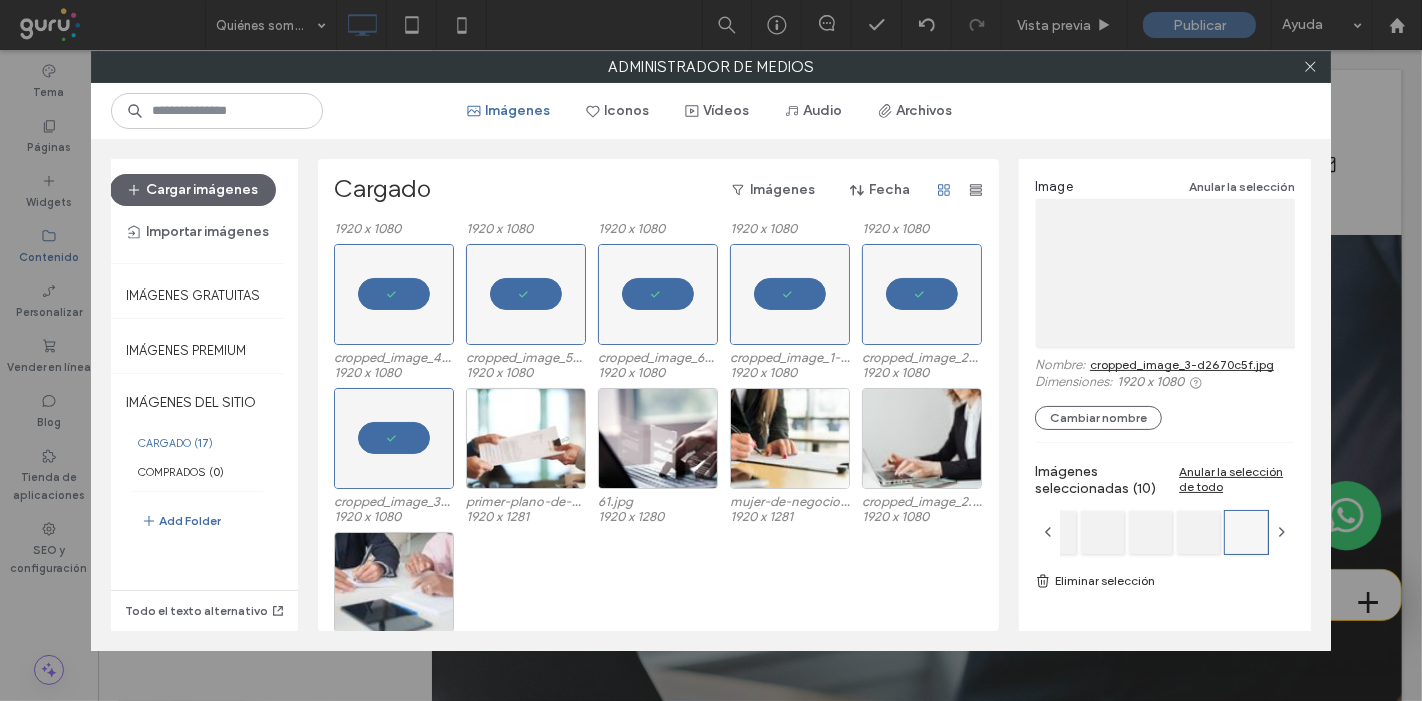 click on "Eliminar selección" at bounding box center [1165, 581] 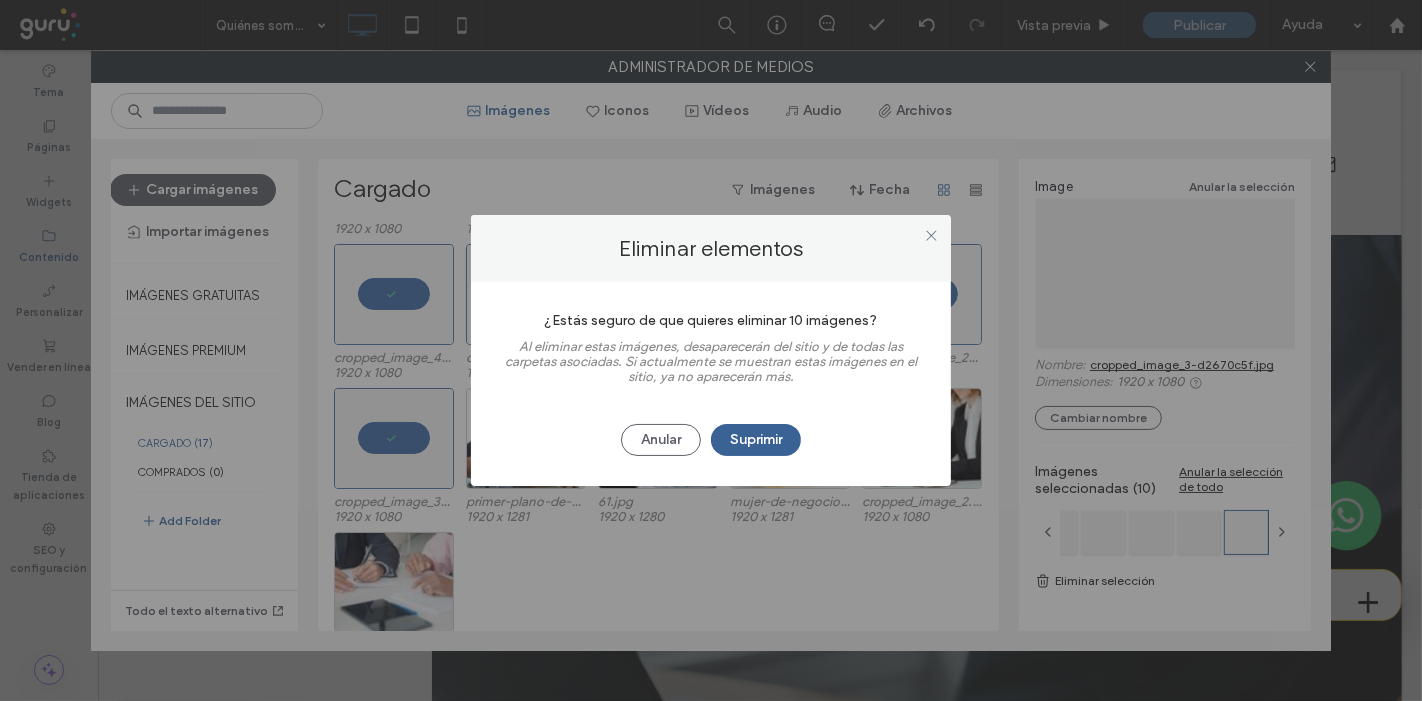 click on "Suprimir" at bounding box center [756, 440] 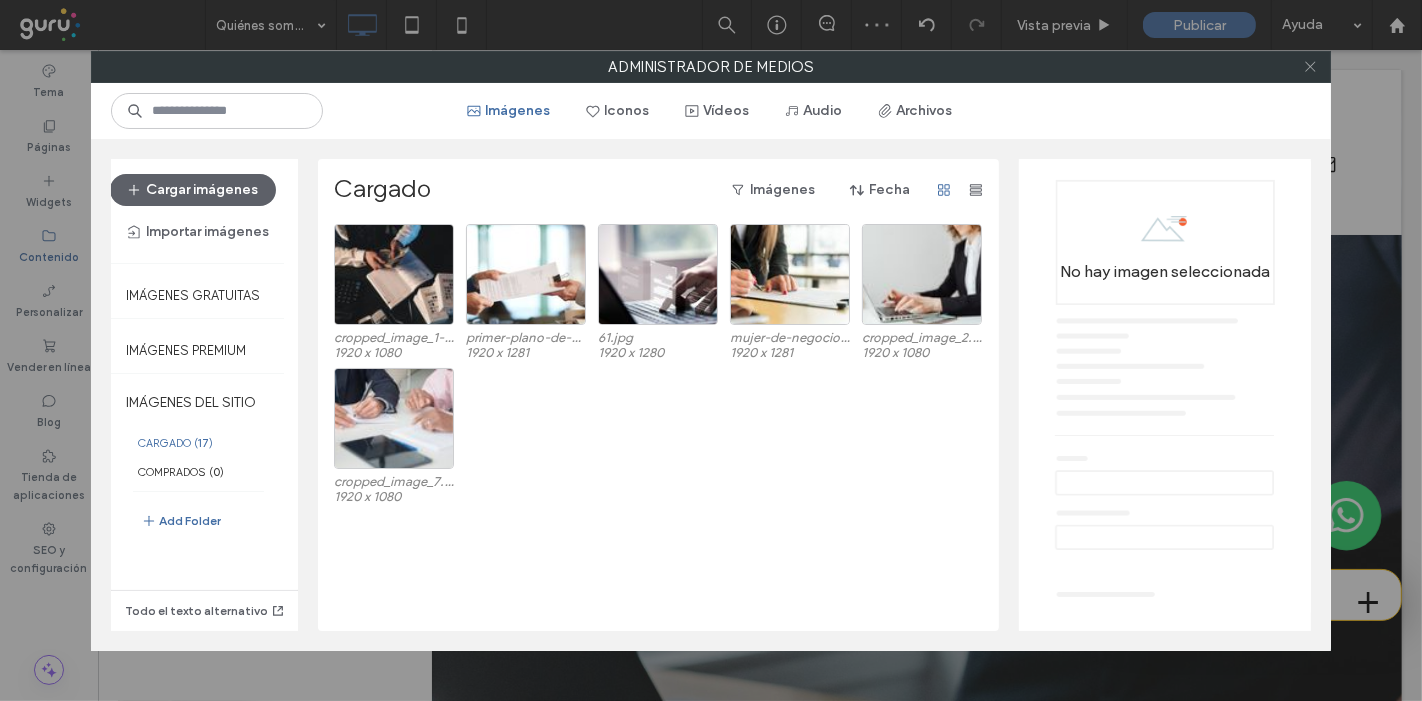 click 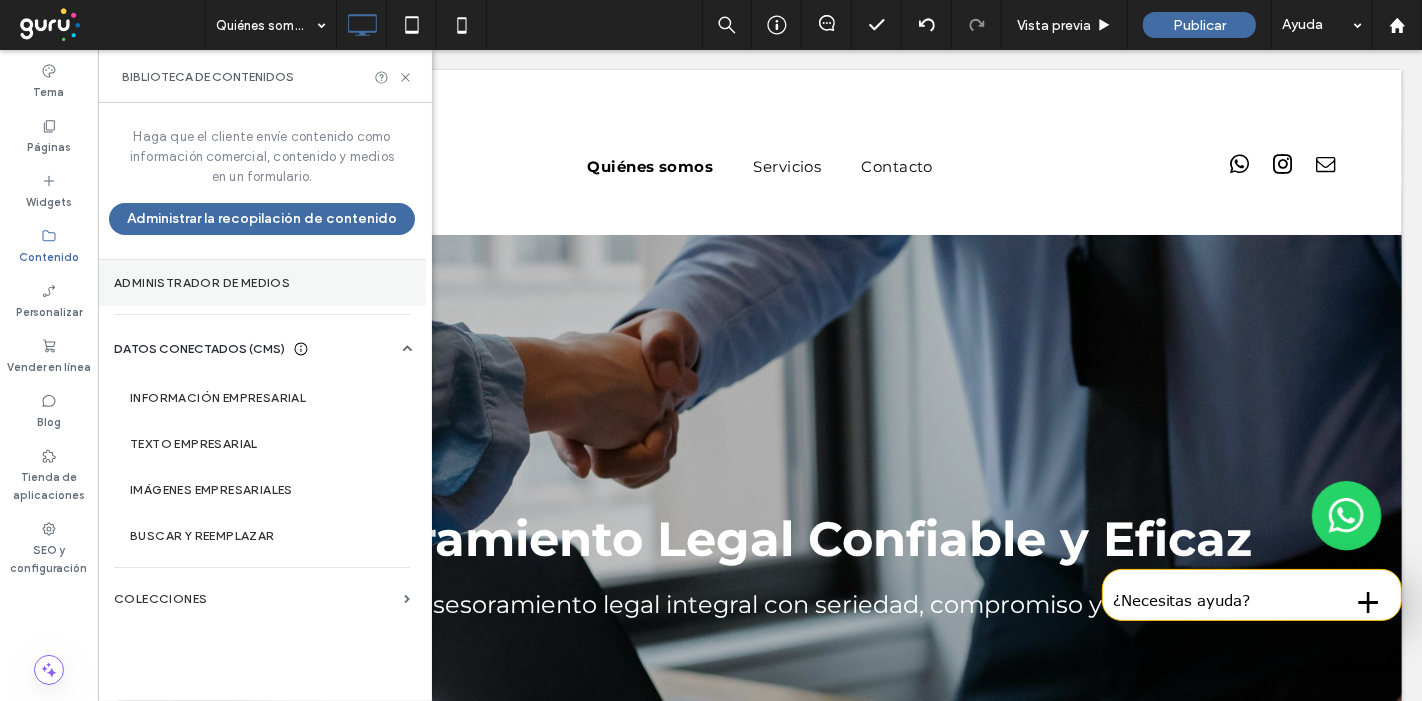 click on "Administrador de medios" at bounding box center [262, 283] 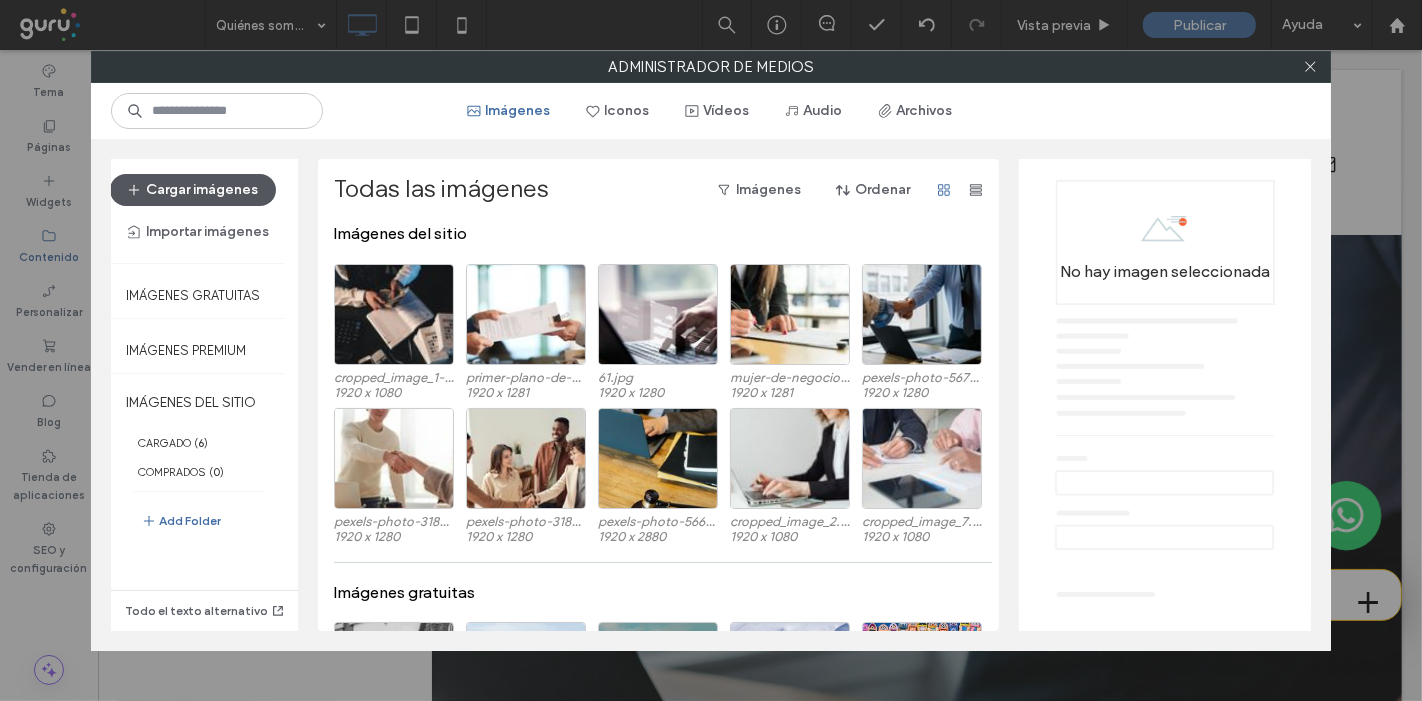 click on "Cargar imágenes" at bounding box center [193, 190] 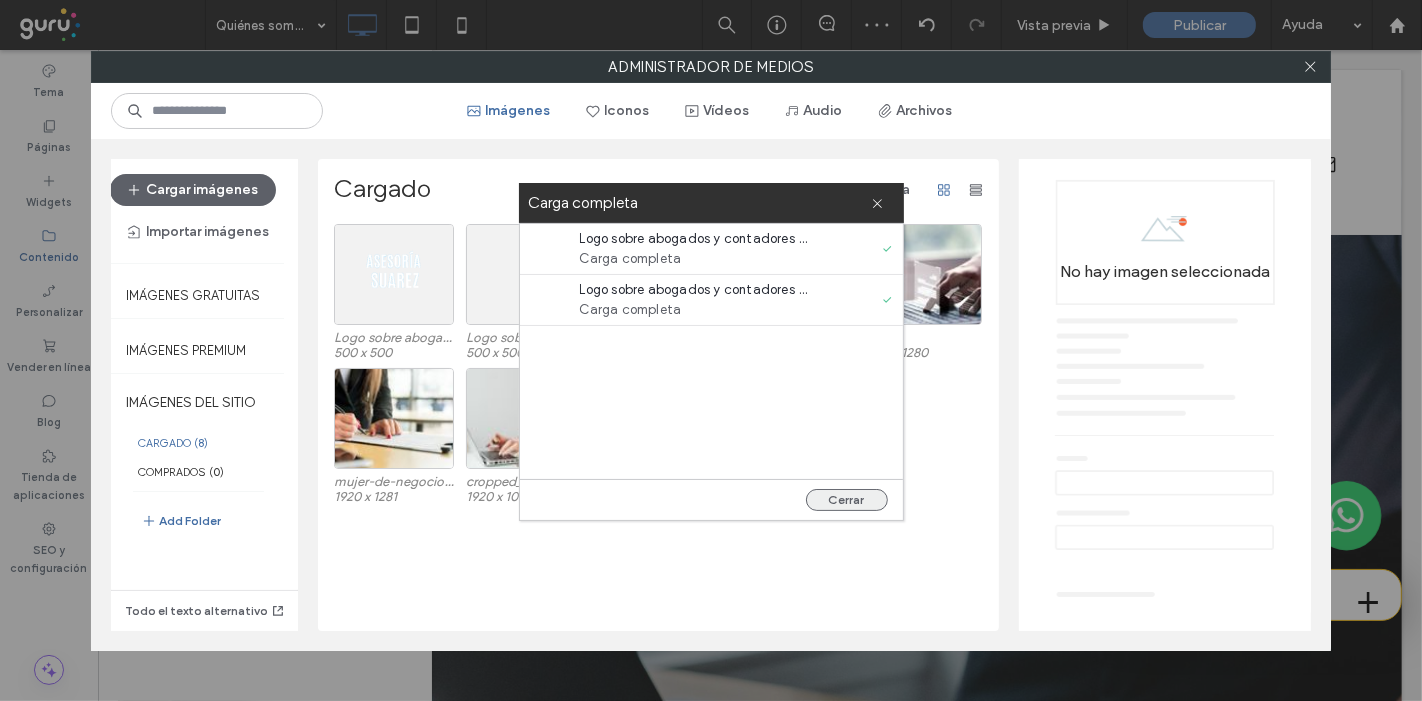 click on "Cerrar" at bounding box center [847, 500] 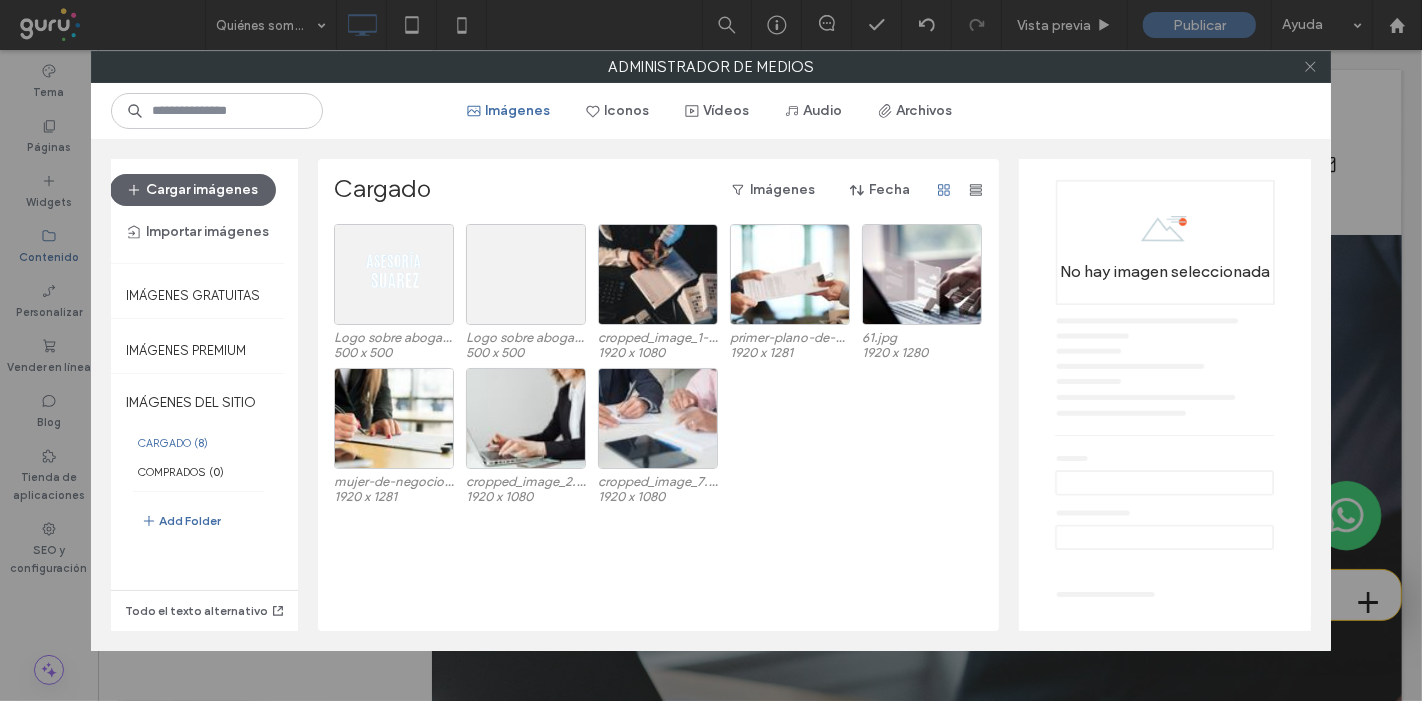 click 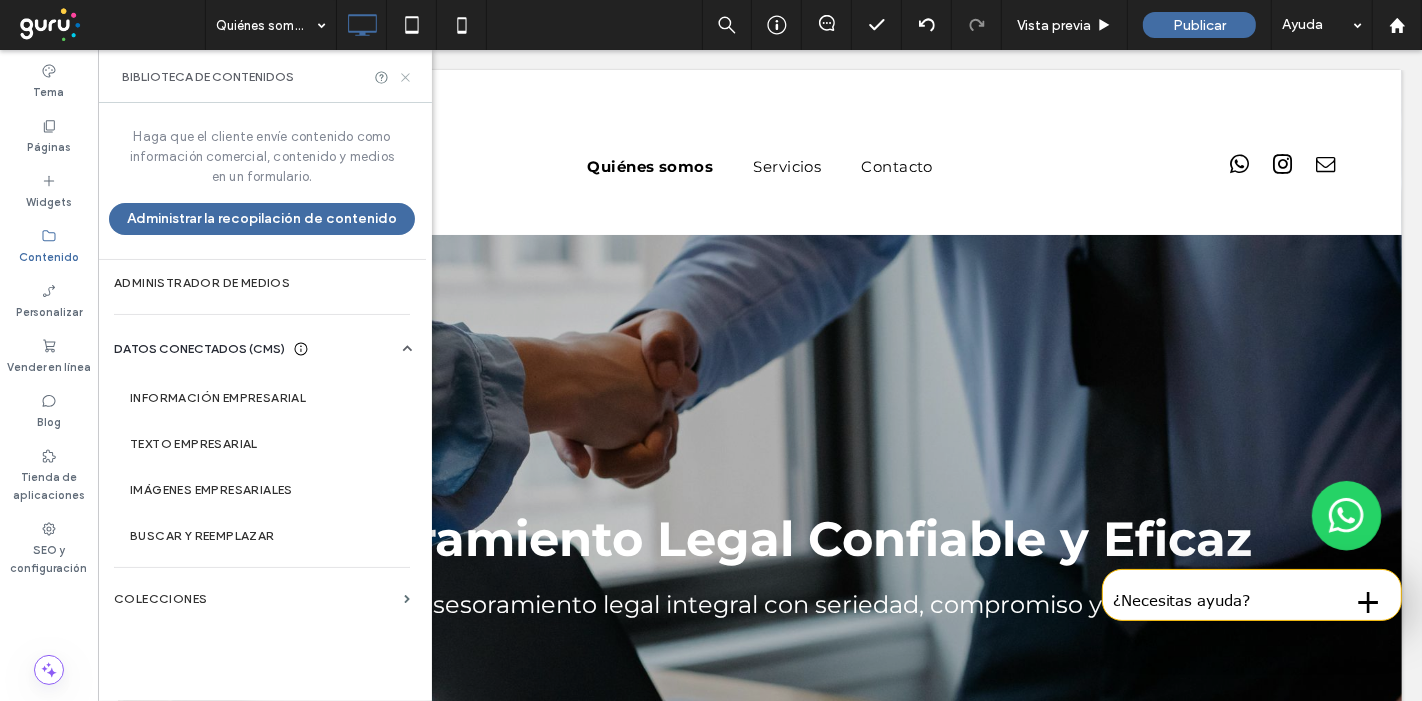 drag, startPoint x: 401, startPoint y: 64, endPoint x: 404, endPoint y: 74, distance: 10.440307 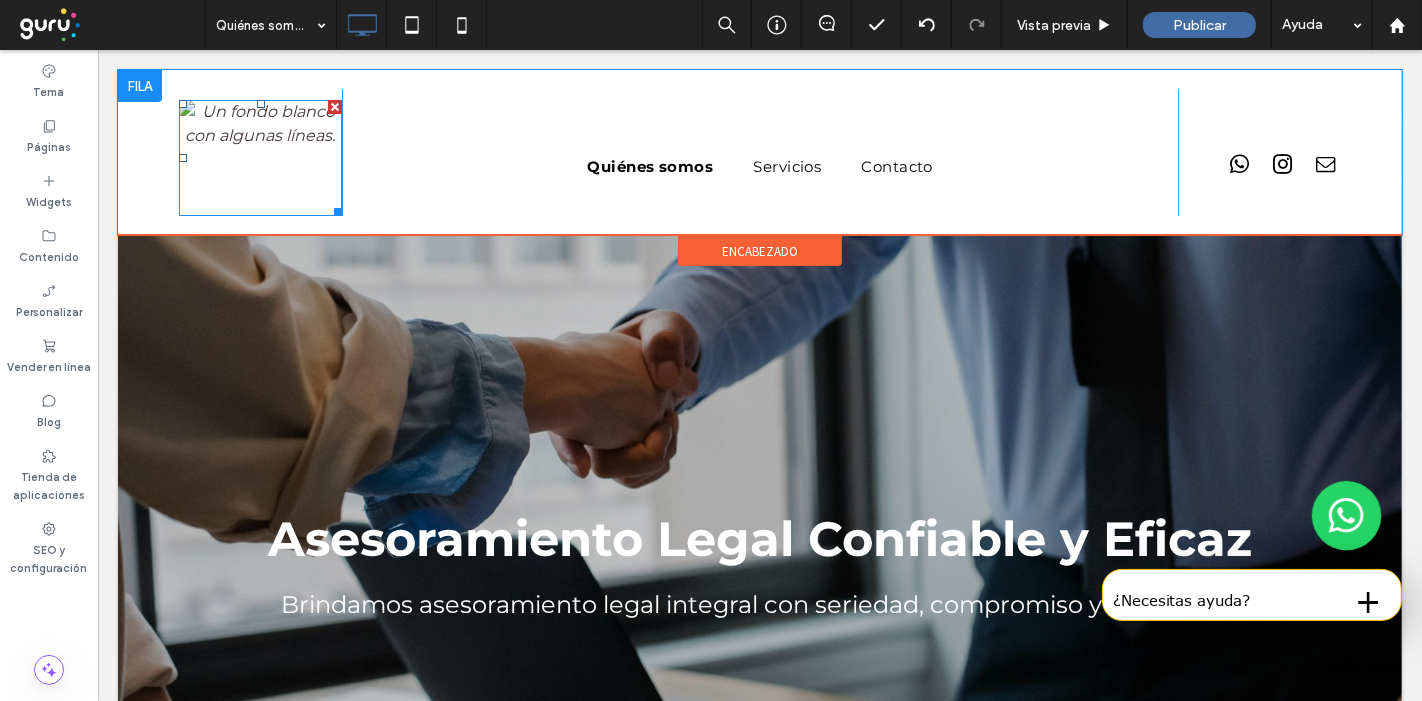 click at bounding box center [259, 158] 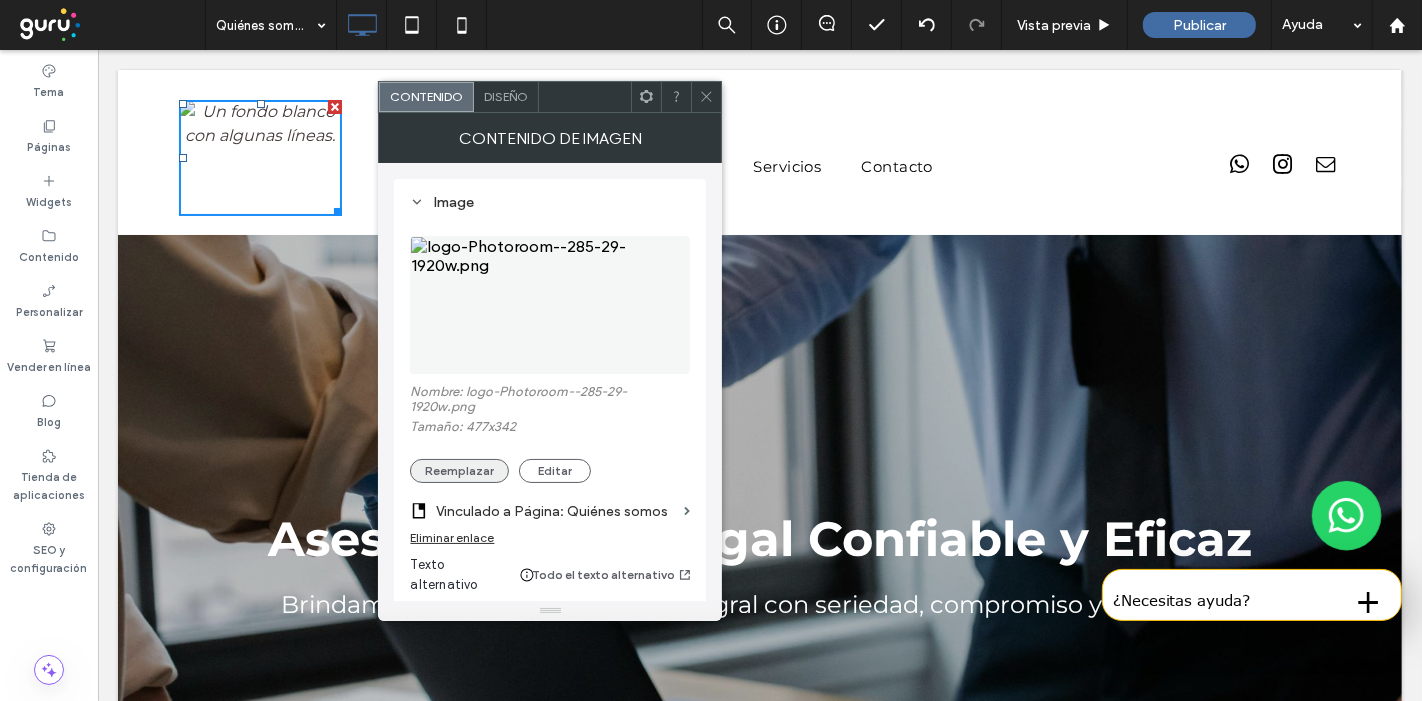 click on "Reemplazar" at bounding box center (459, 471) 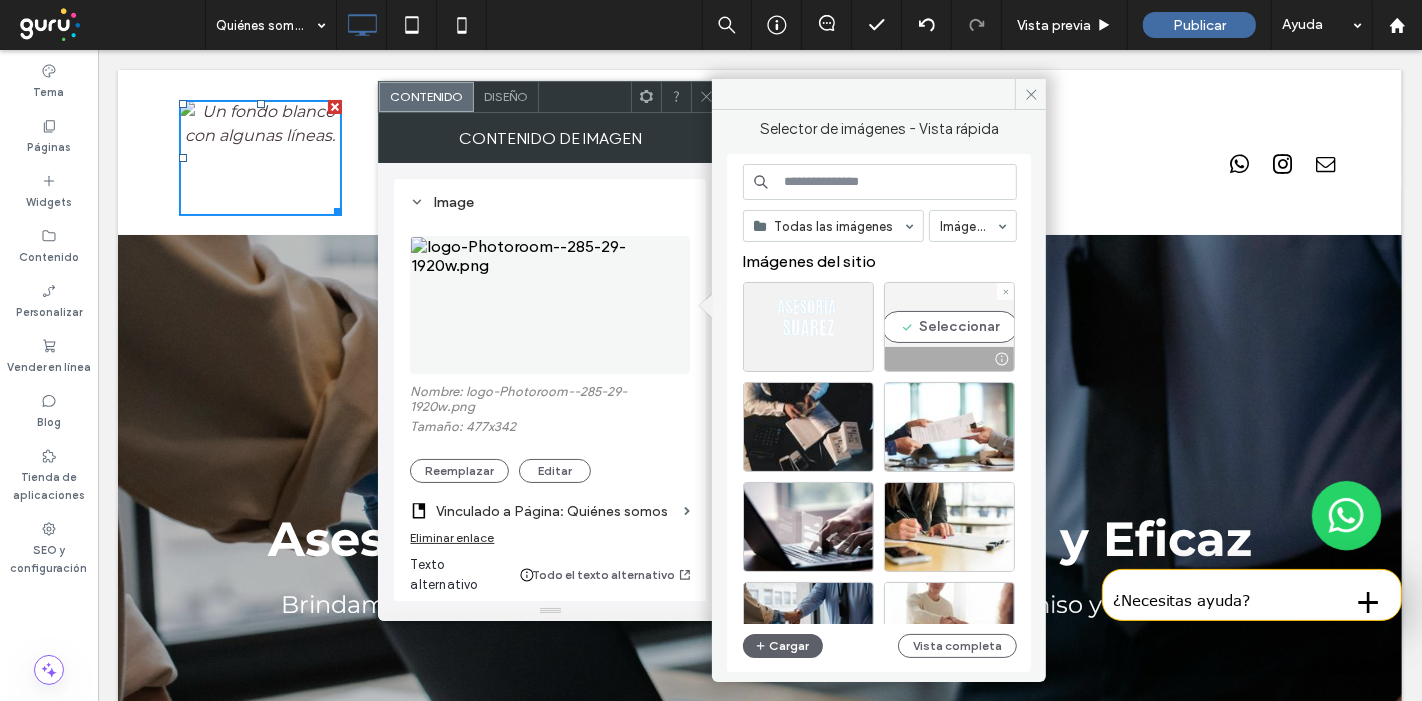 click on "Seleccionar" at bounding box center [949, 327] 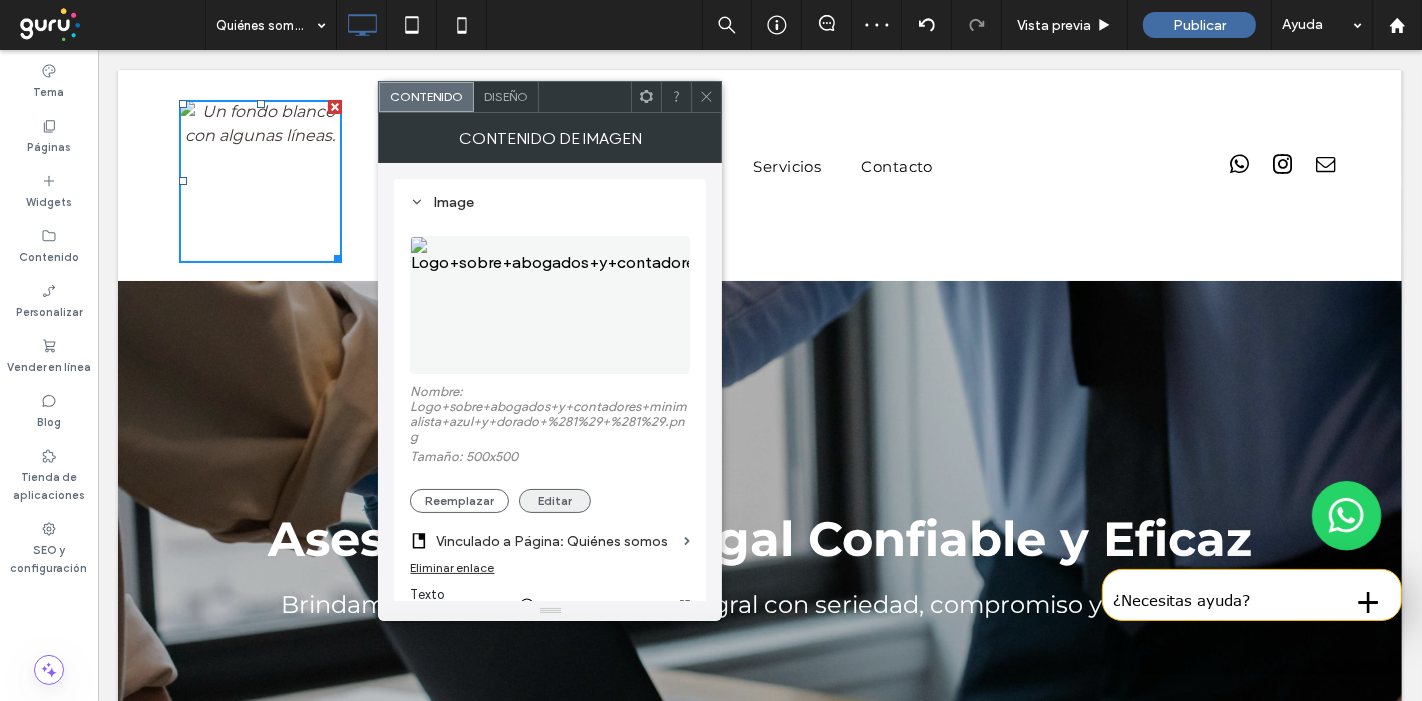 click on "Editar" at bounding box center [555, 501] 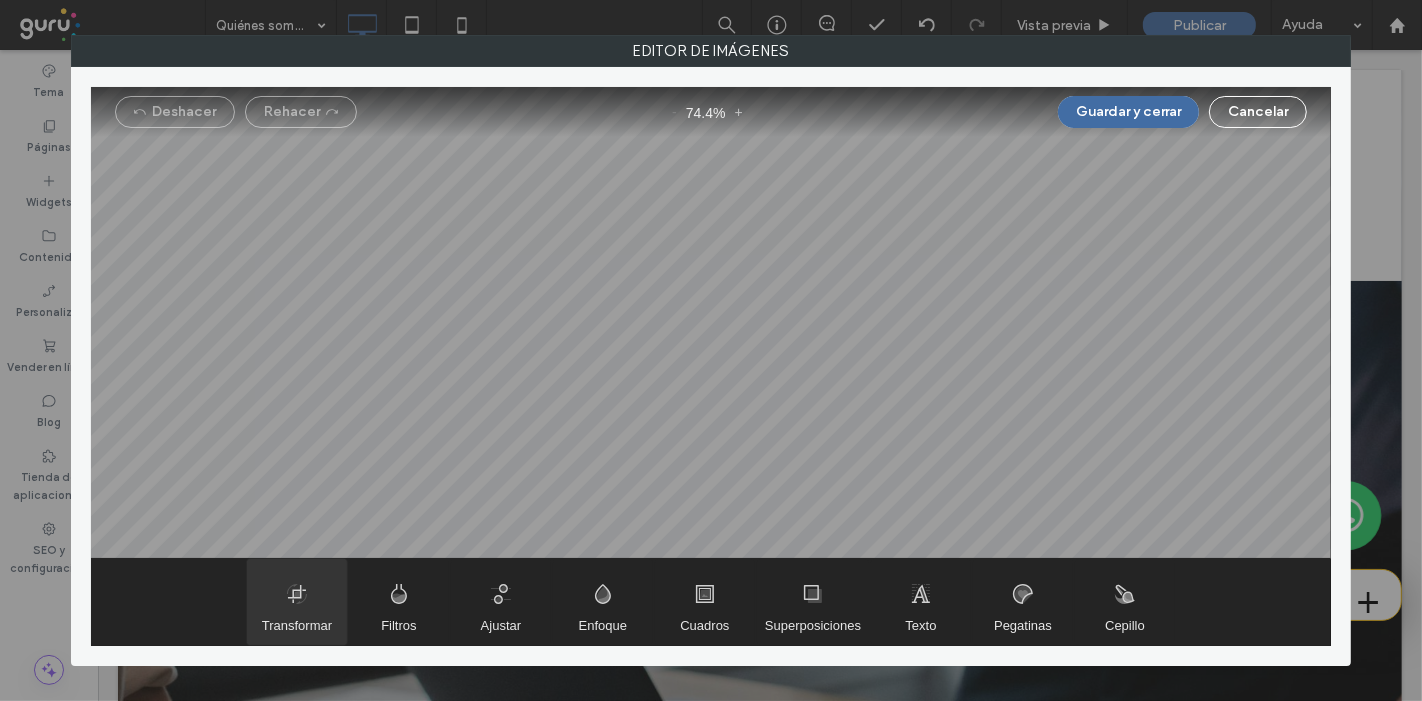 click at bounding box center [297, 602] 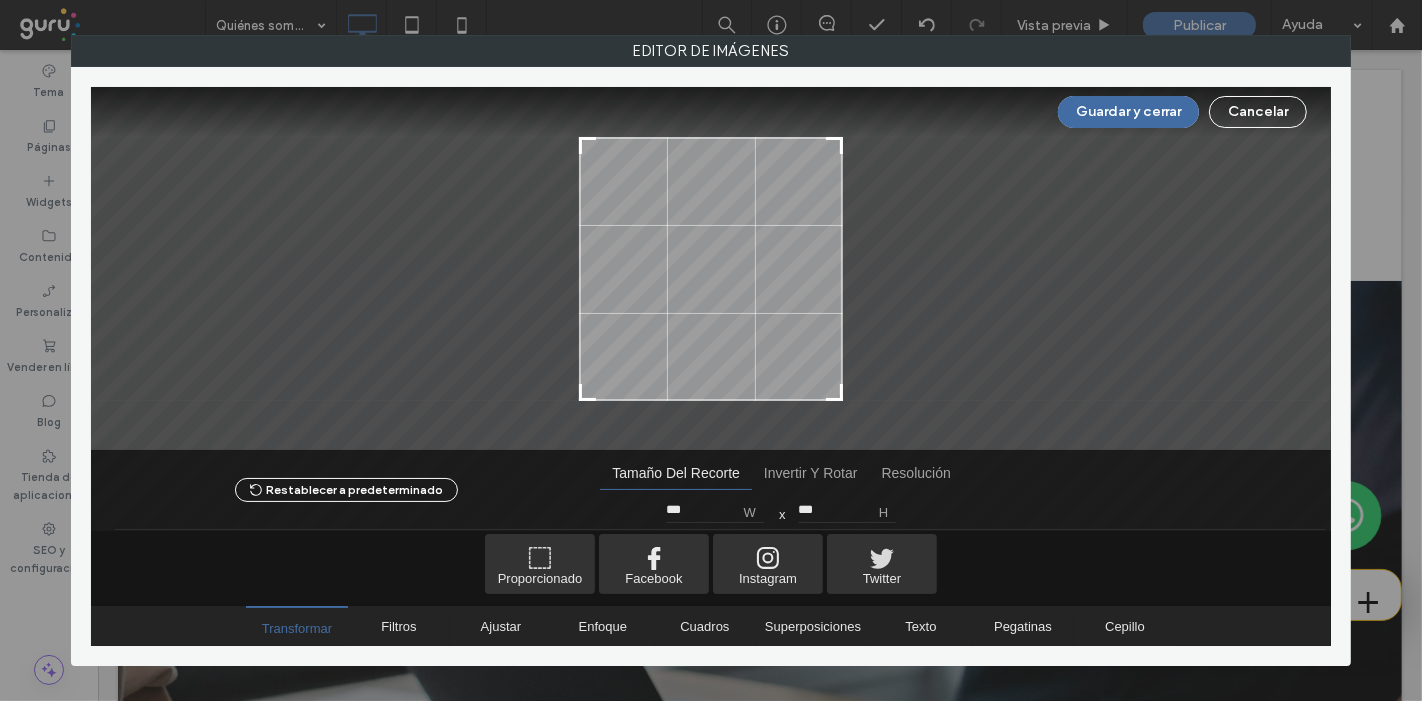 click at bounding box center [834, 392] 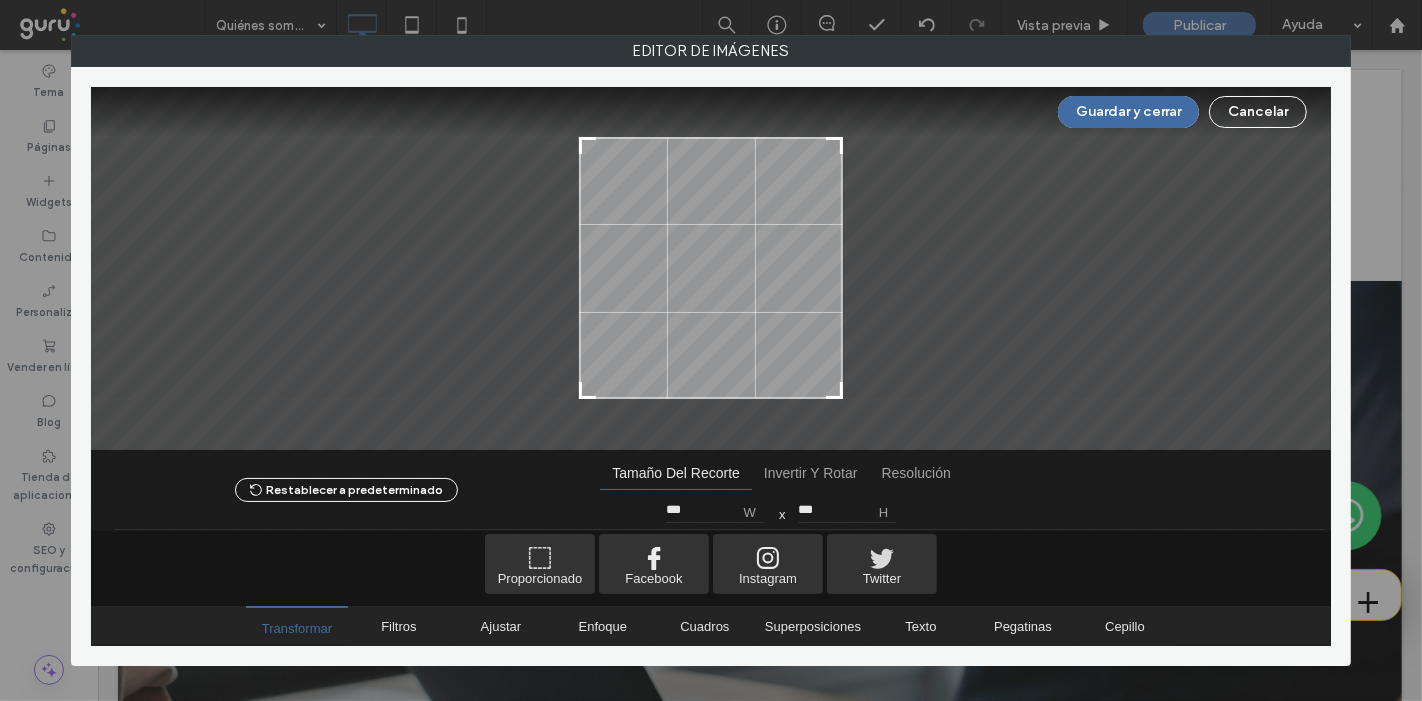 type on "***" 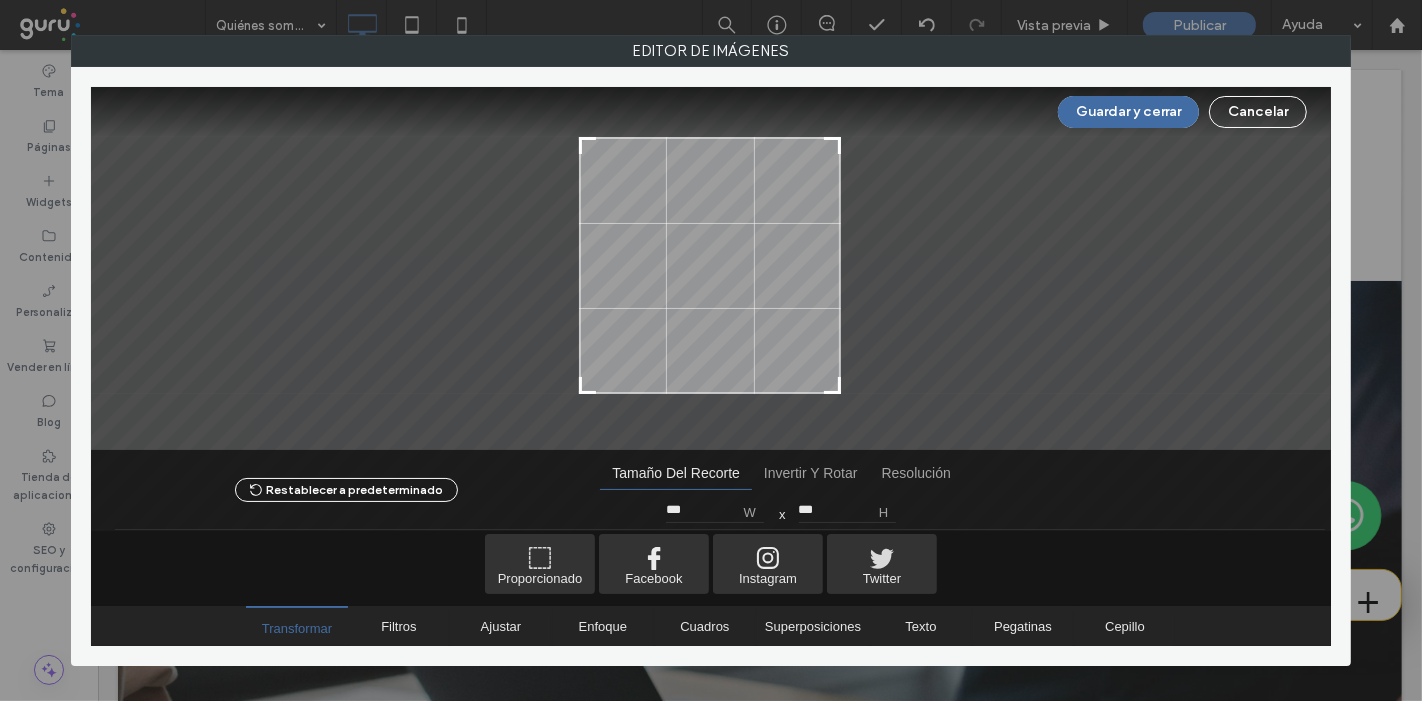 type on "***" 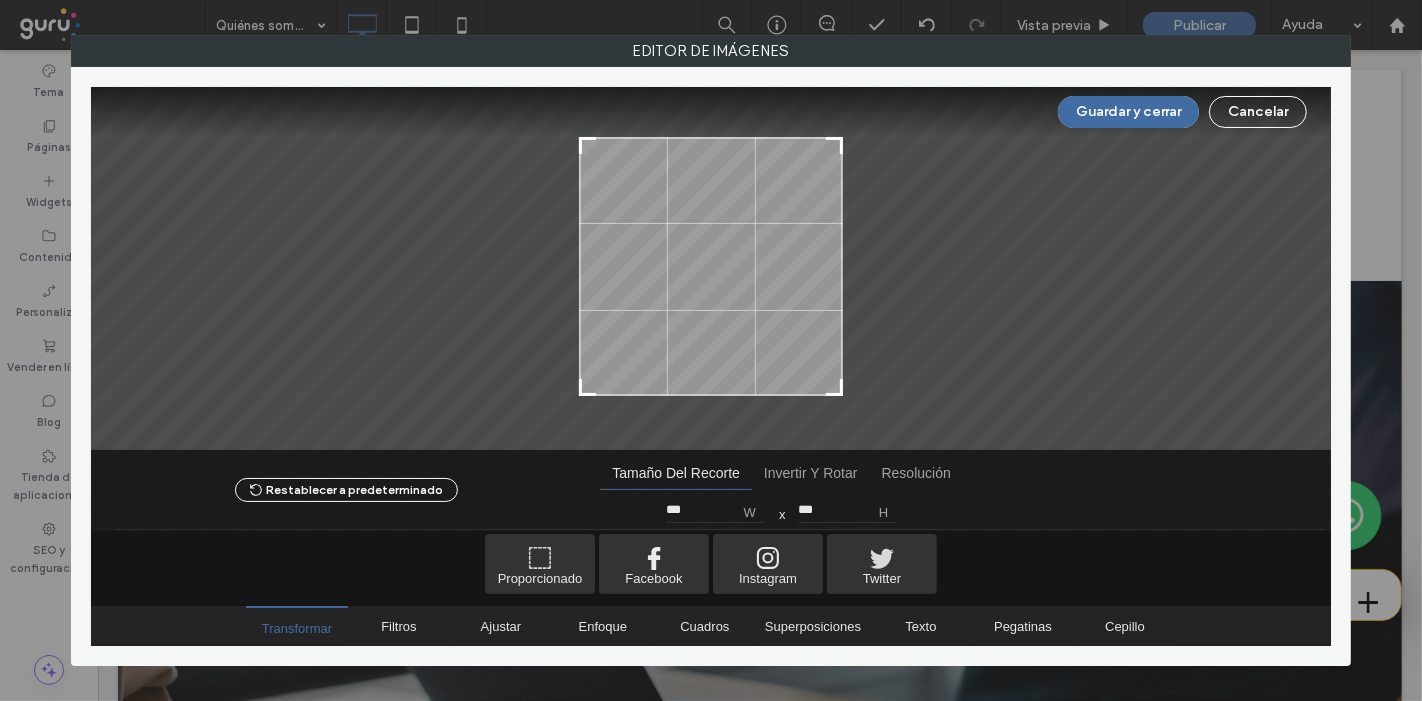 type on "***" 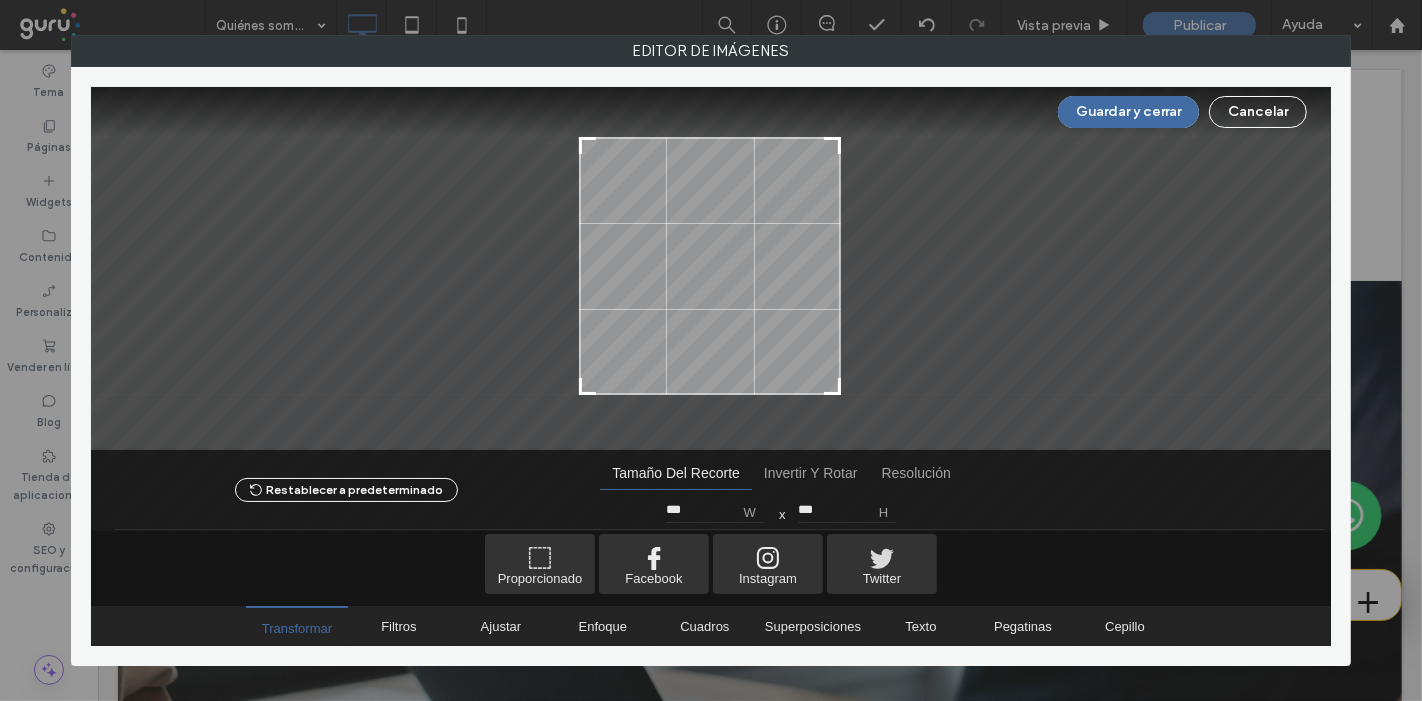 type on "***" 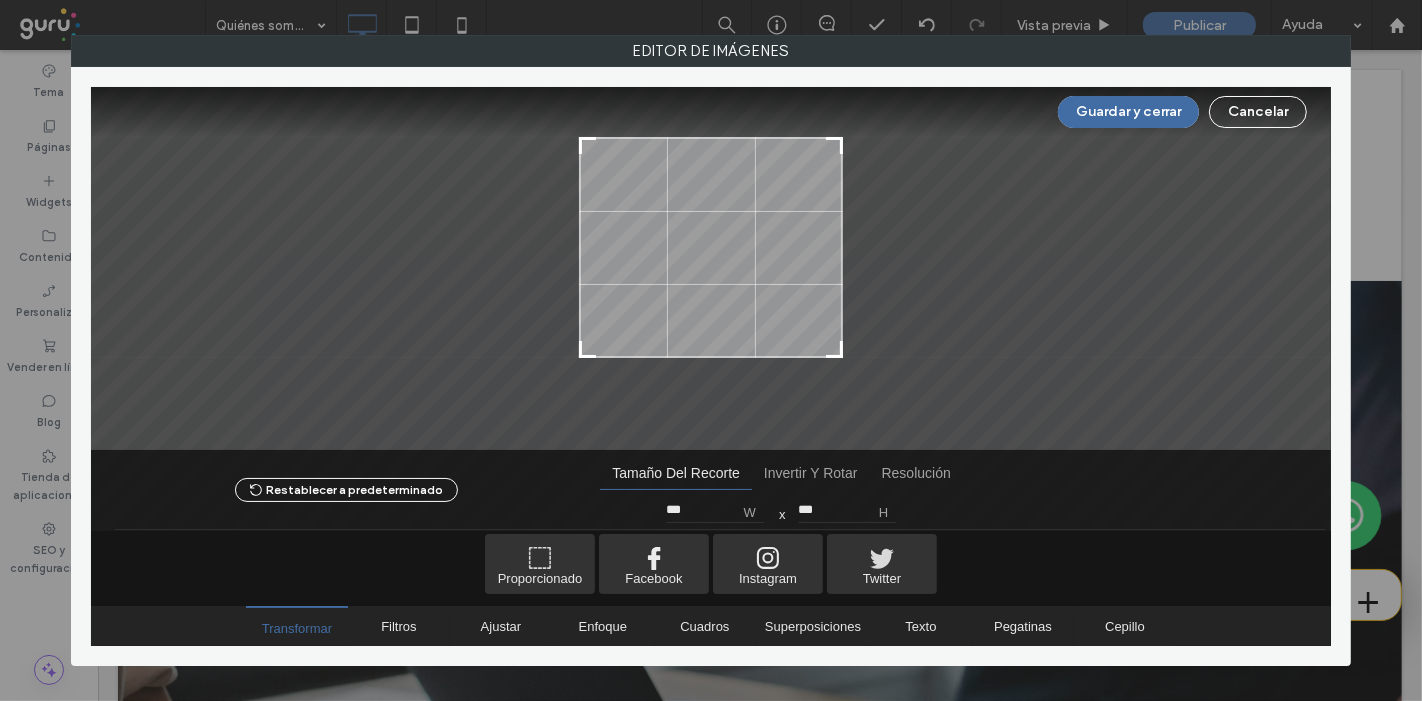 type on "***" 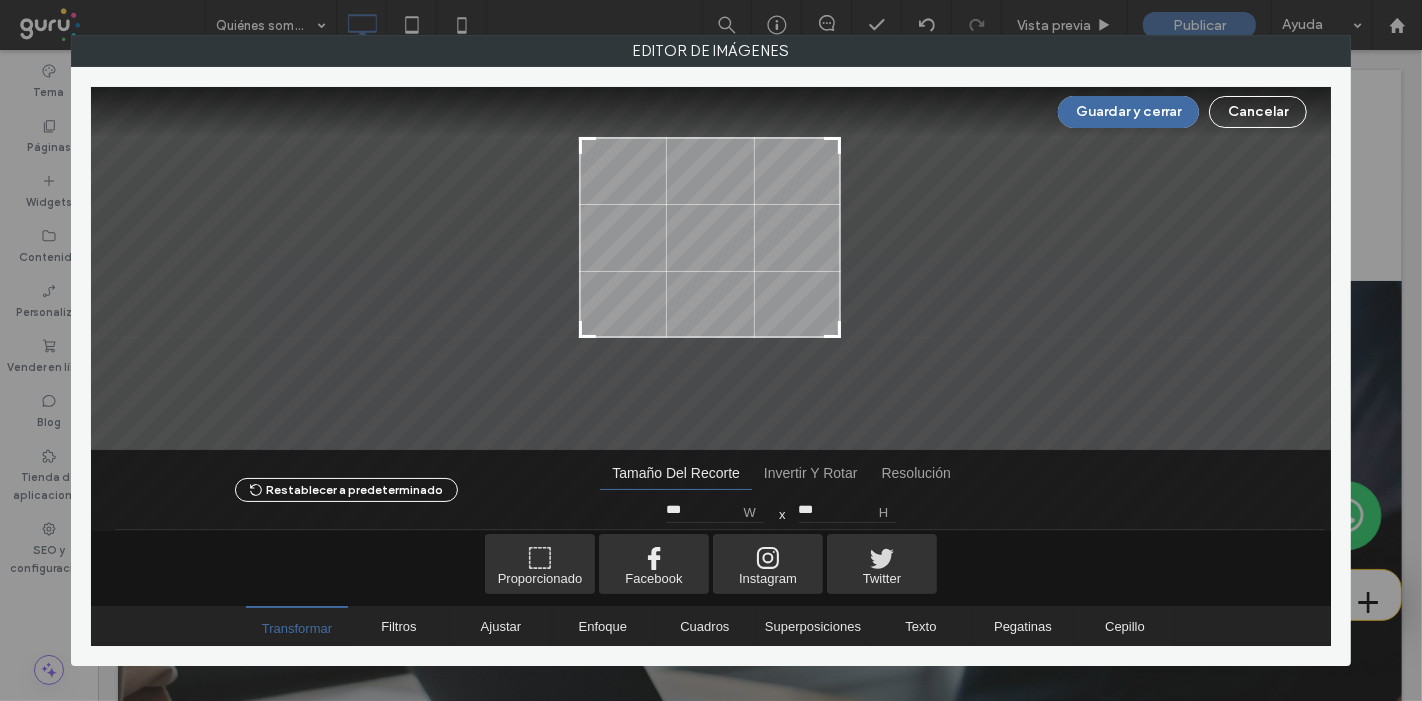 type on "***" 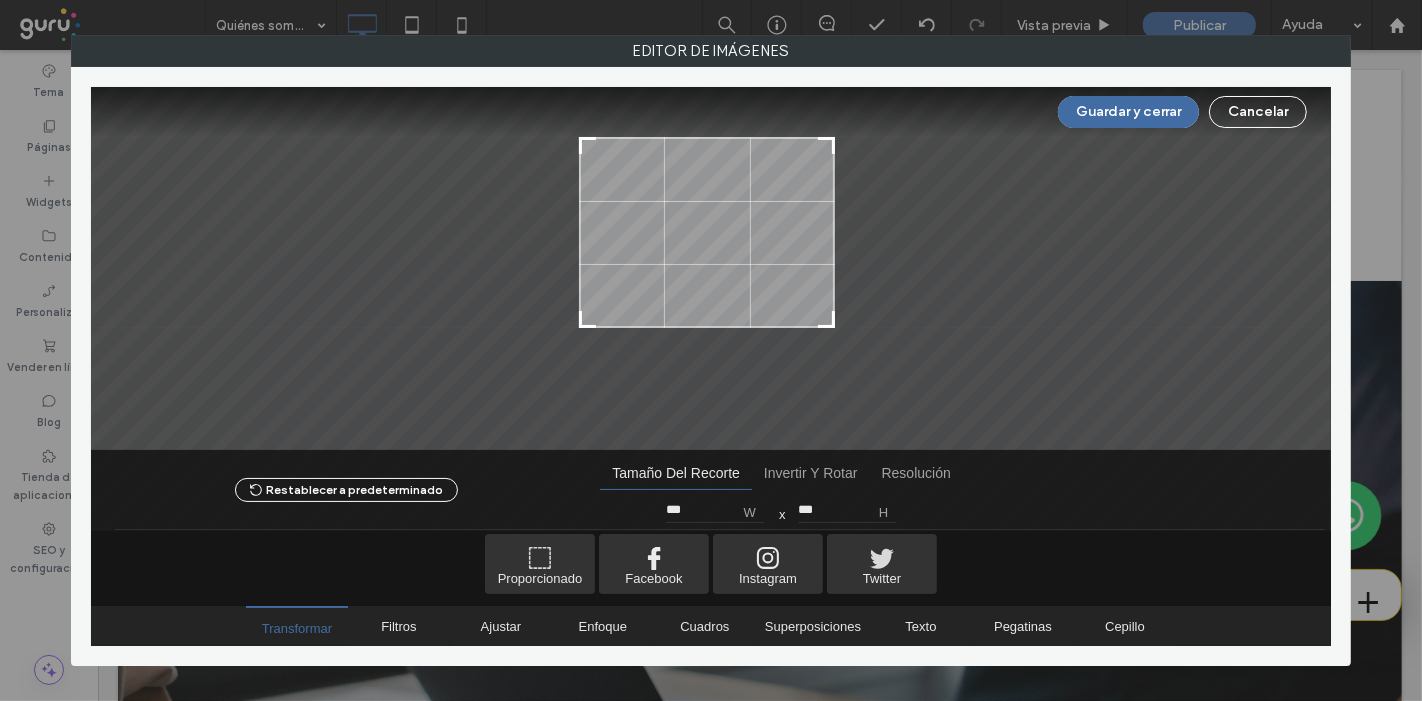type on "***" 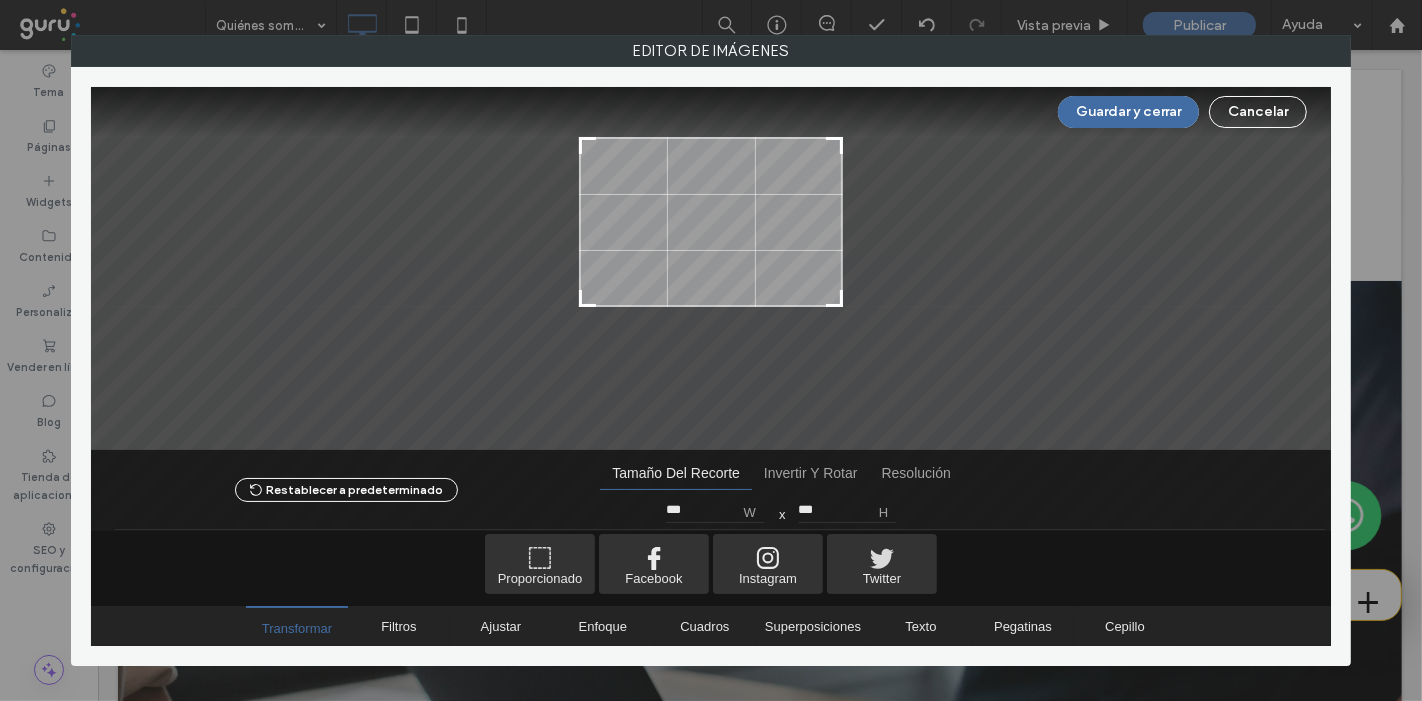 type on "***" 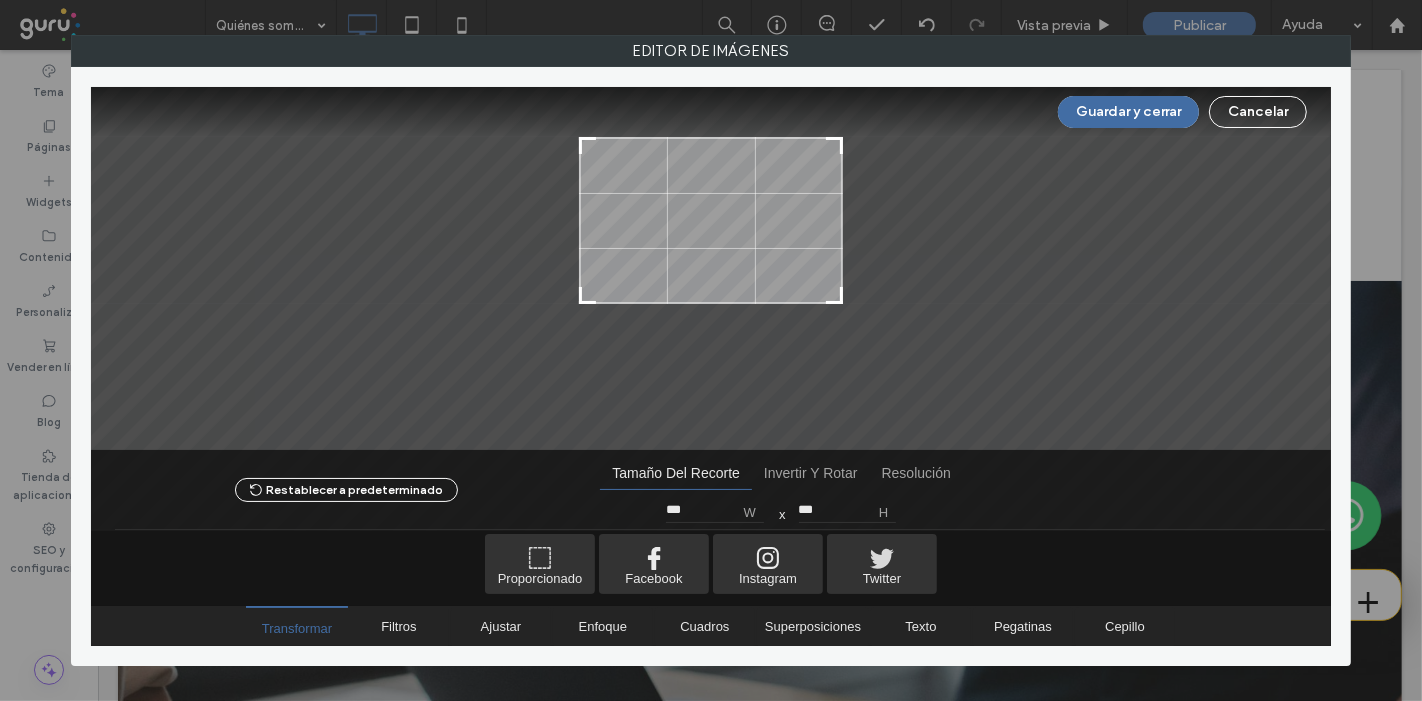 drag, startPoint x: 840, startPoint y: 389, endPoint x: 882, endPoint y: 292, distance: 105.702415 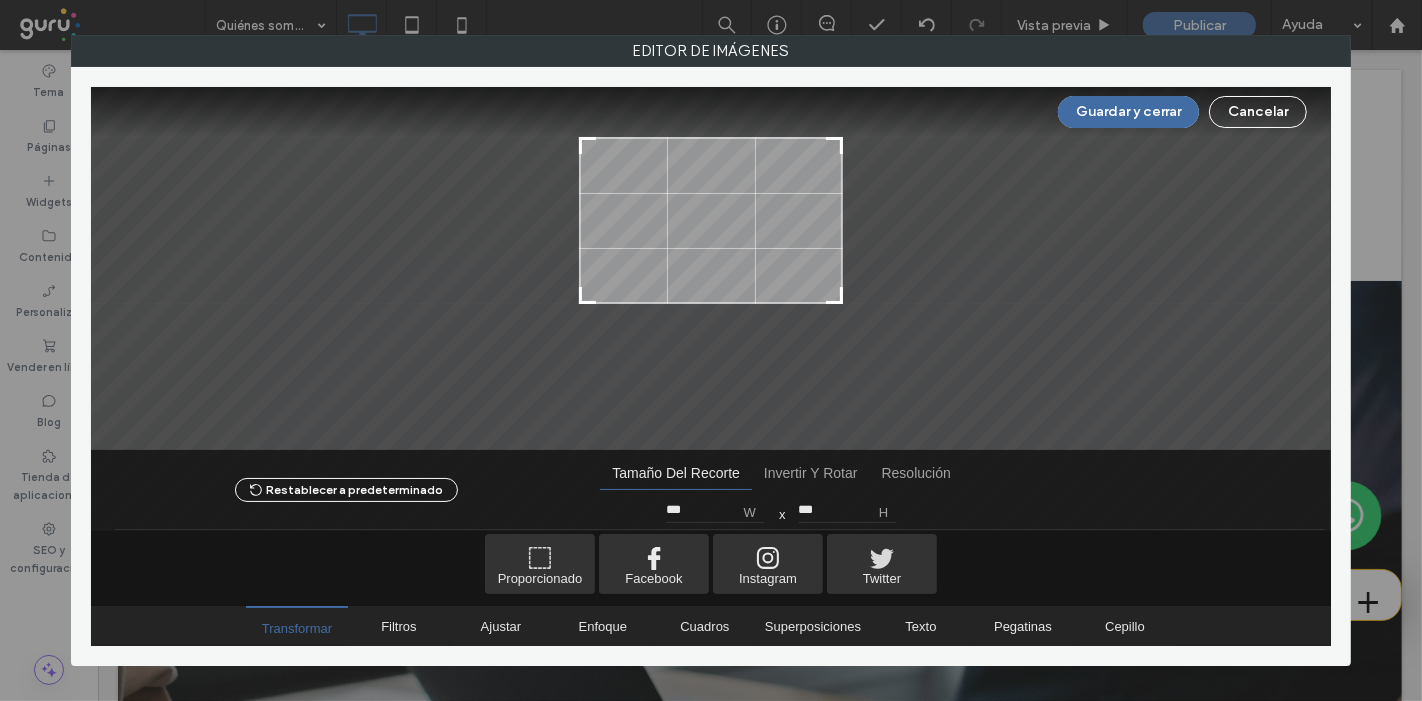 type on "***" 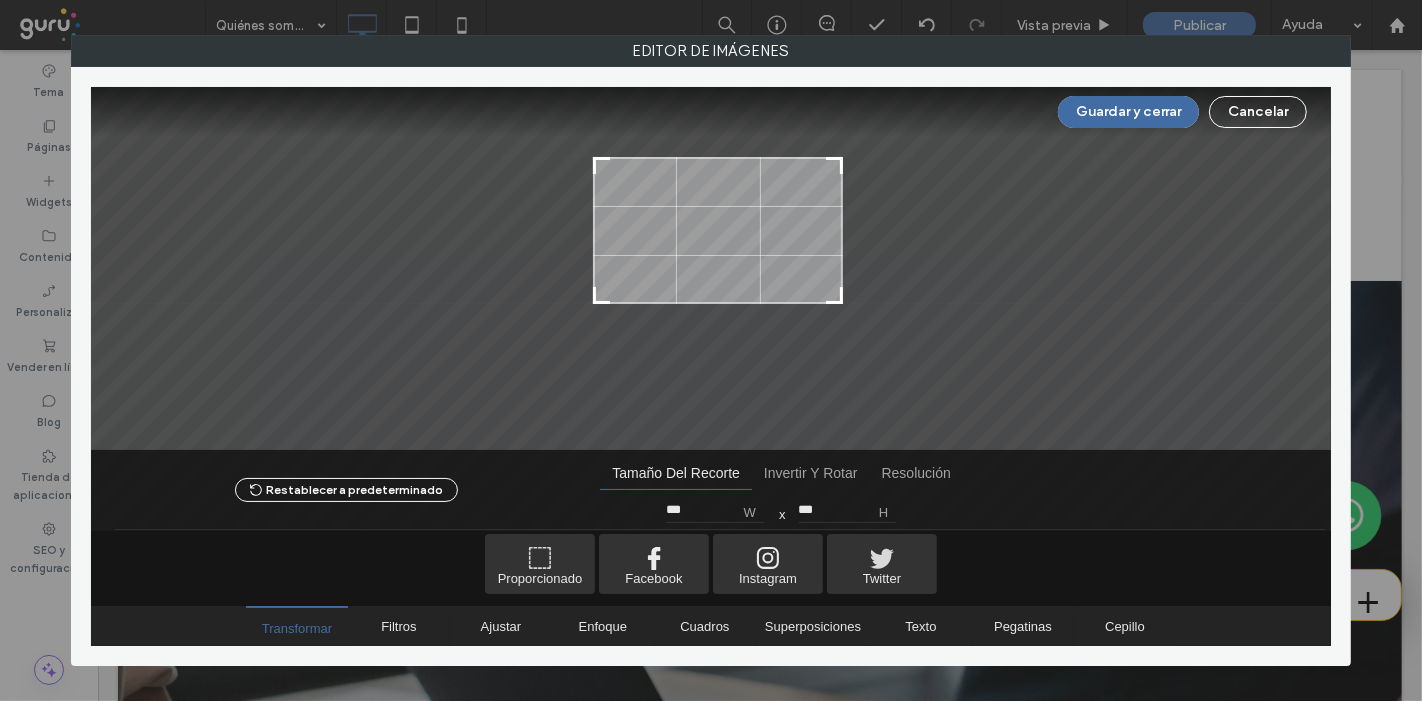 type on "***" 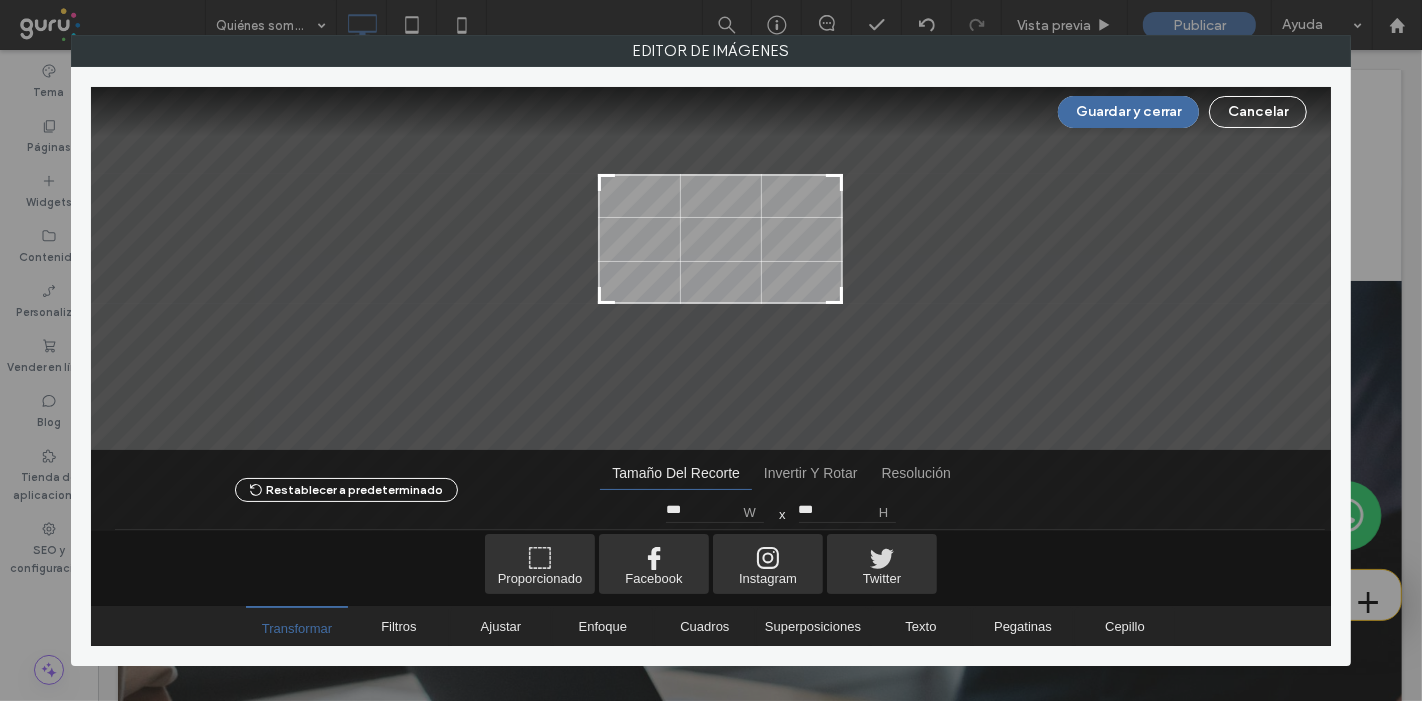 type on "***" 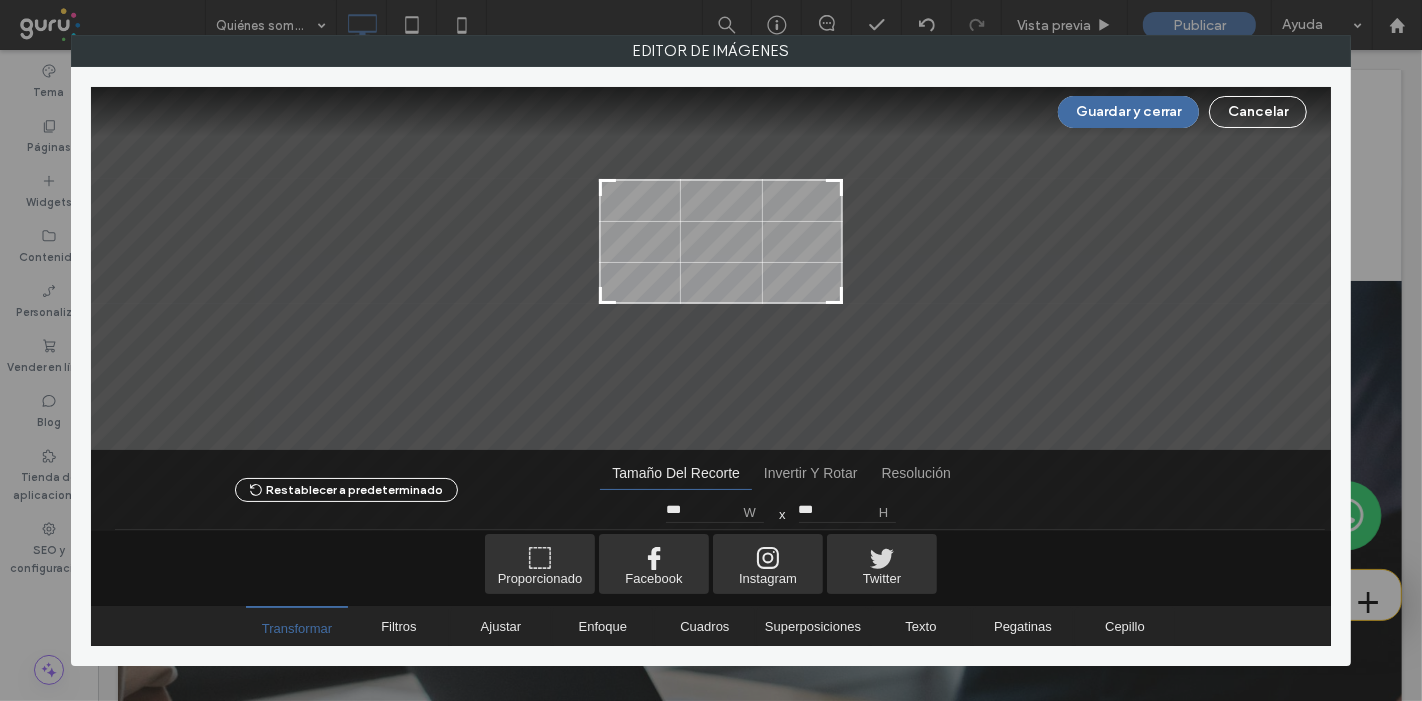 type on "***" 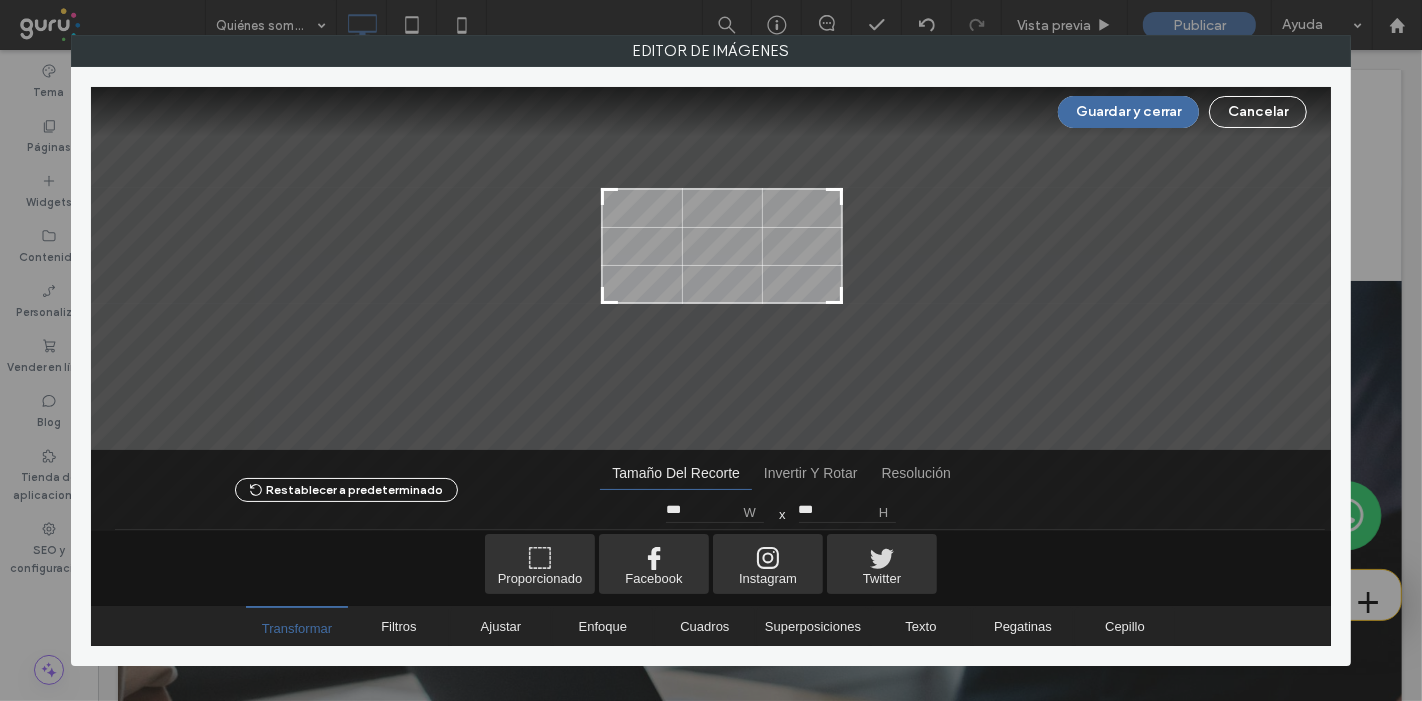 drag, startPoint x: 588, startPoint y: 141, endPoint x: 611, endPoint y: 192, distance: 55.946404 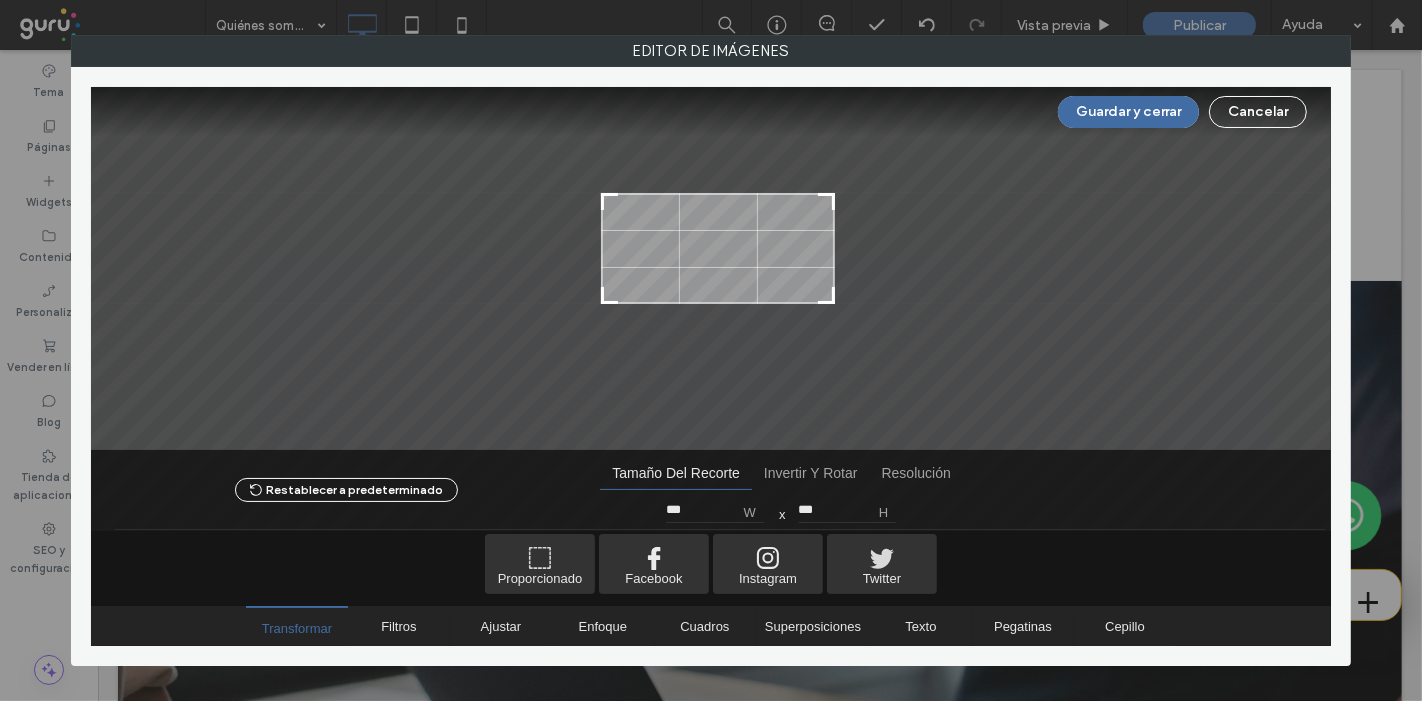 type on "***" 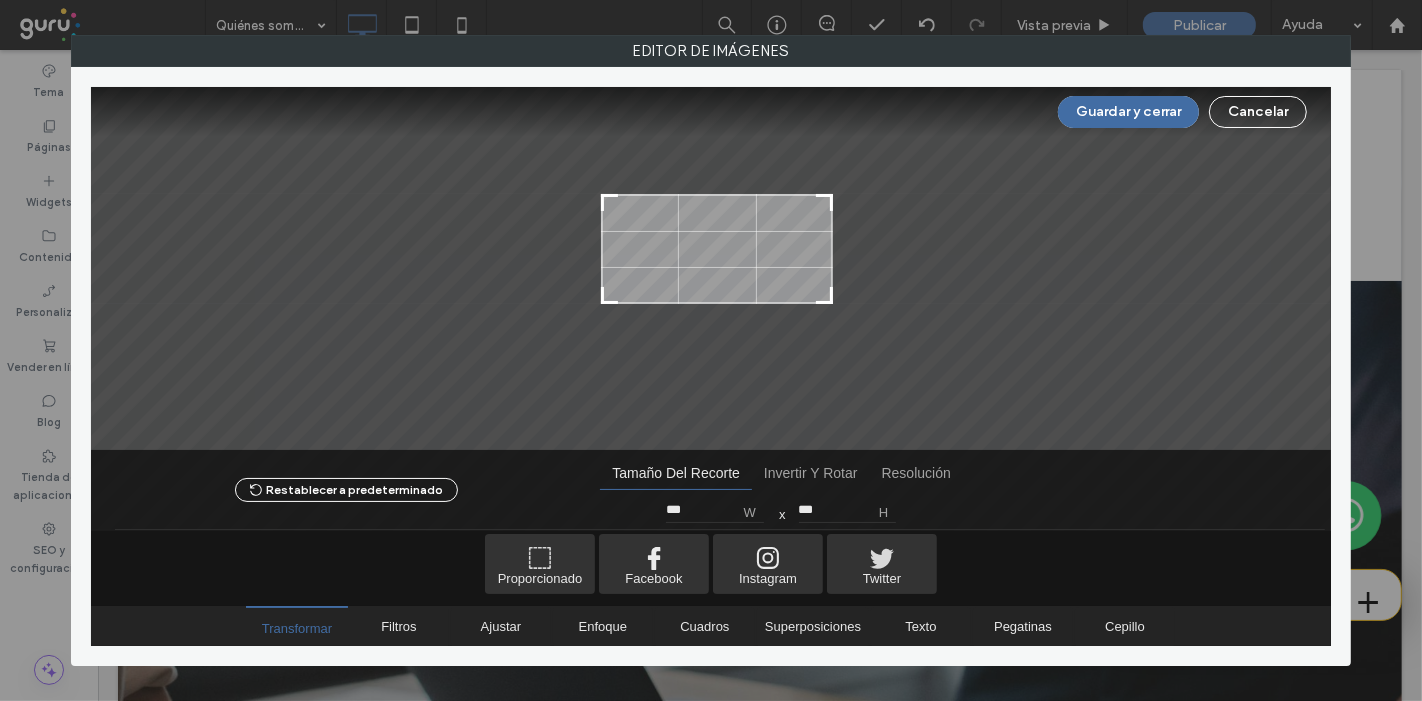 type on "***" 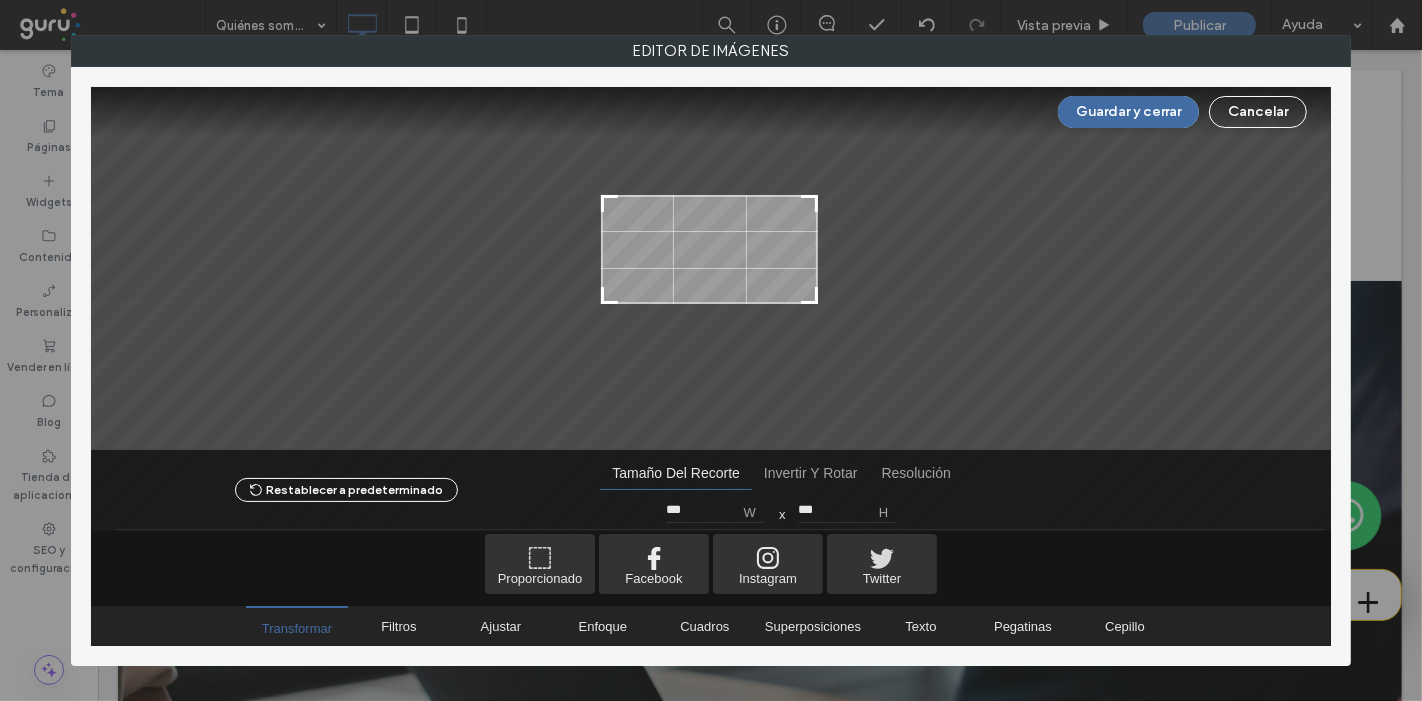 type on "***" 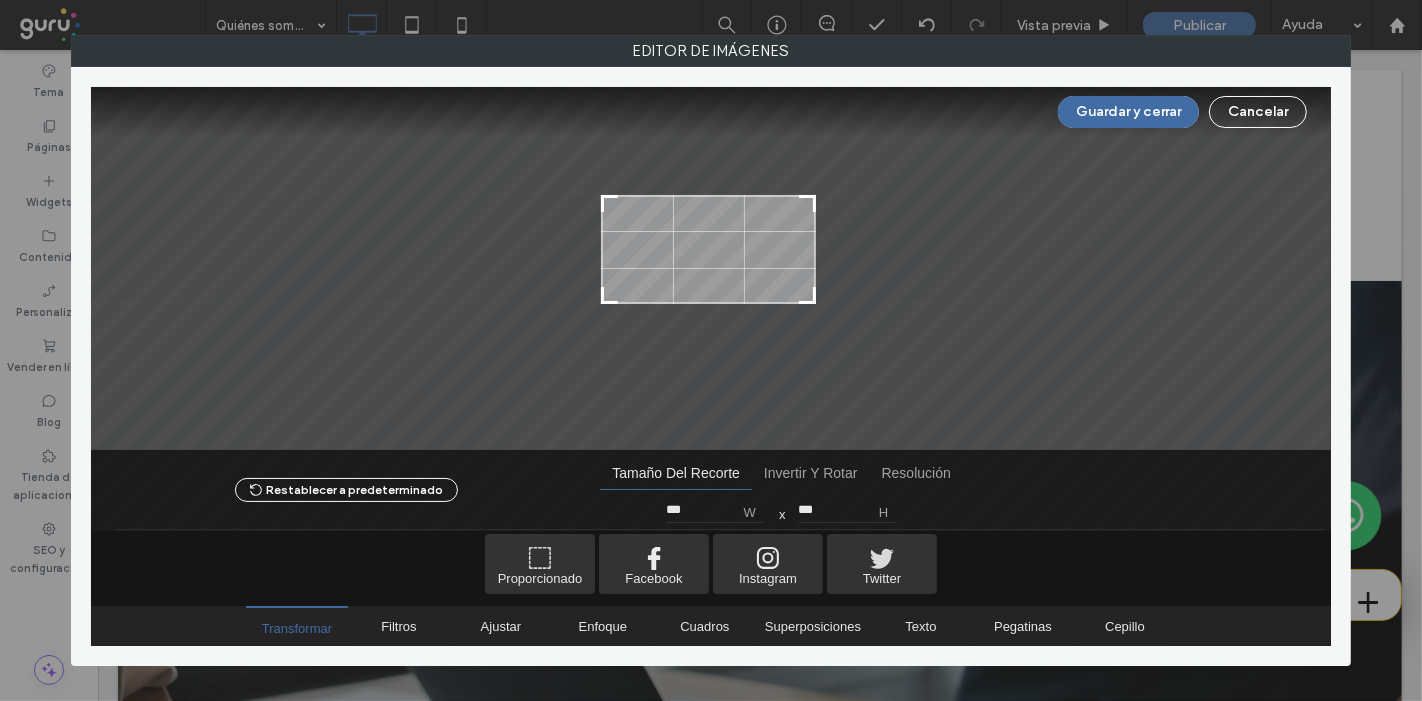 type on "***" 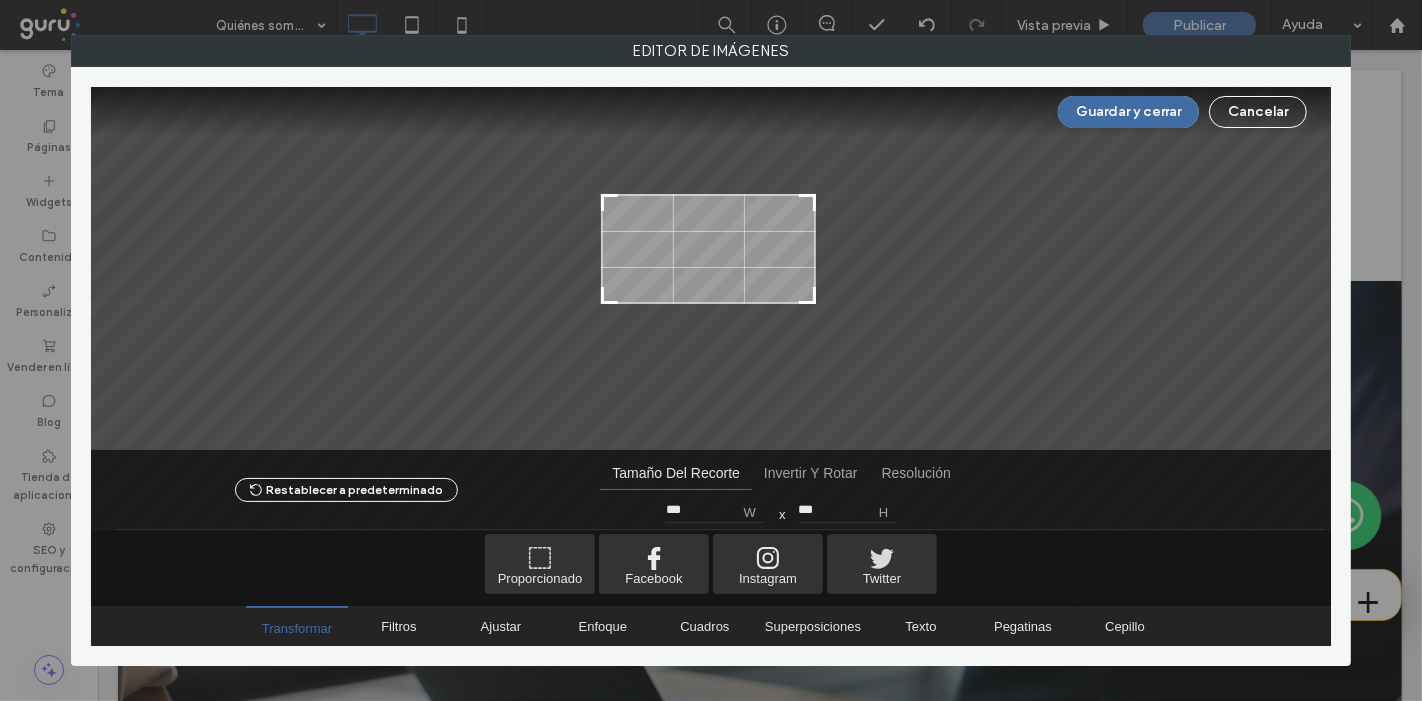 drag, startPoint x: 832, startPoint y: 192, endPoint x: 805, endPoint y: 198, distance: 27.658634 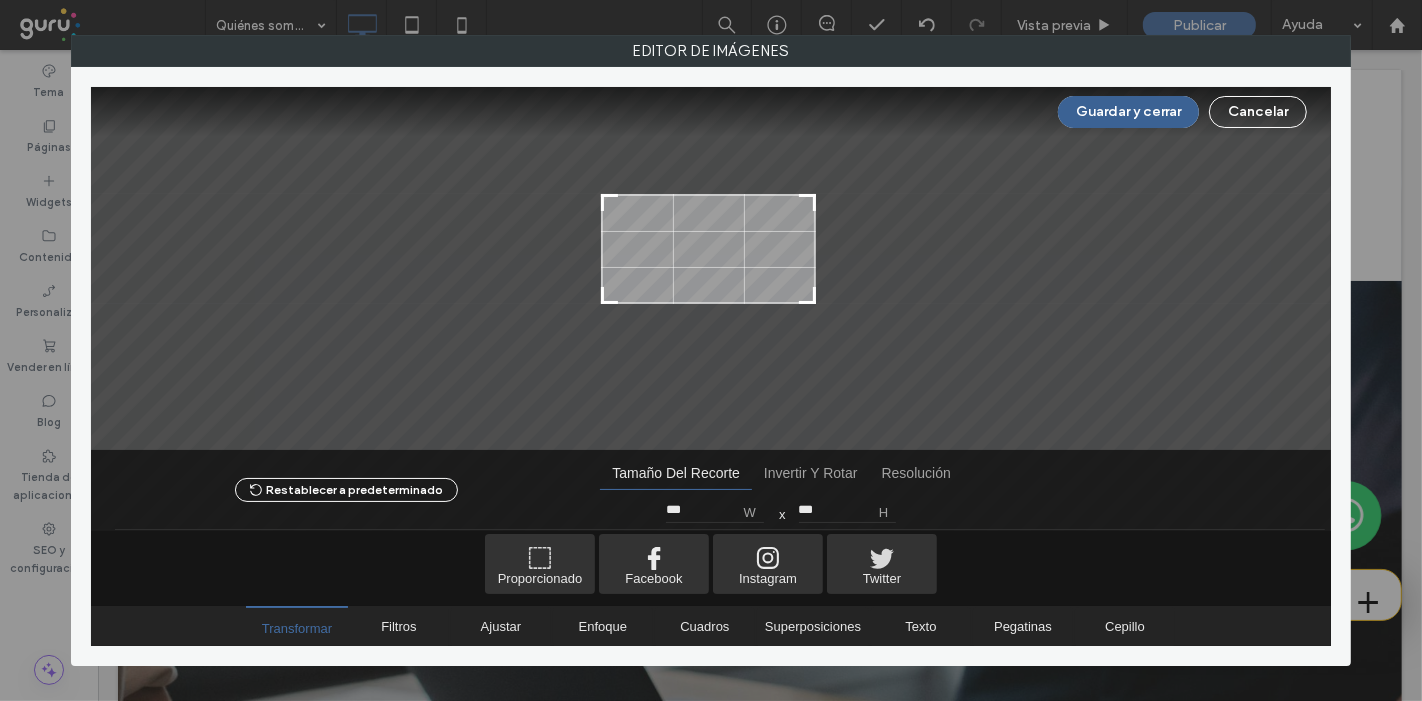 click on "Guardar y cerrar" at bounding box center (1128, 112) 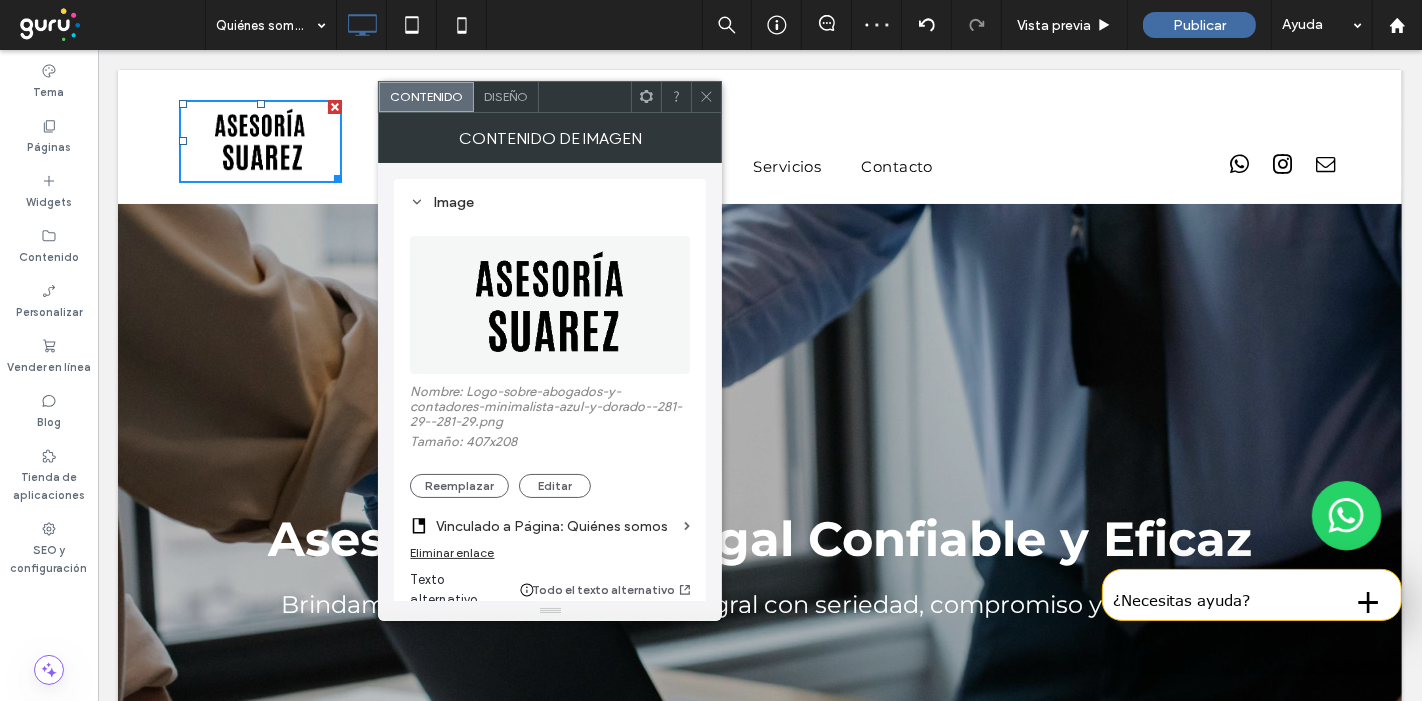 click at bounding box center [706, 97] 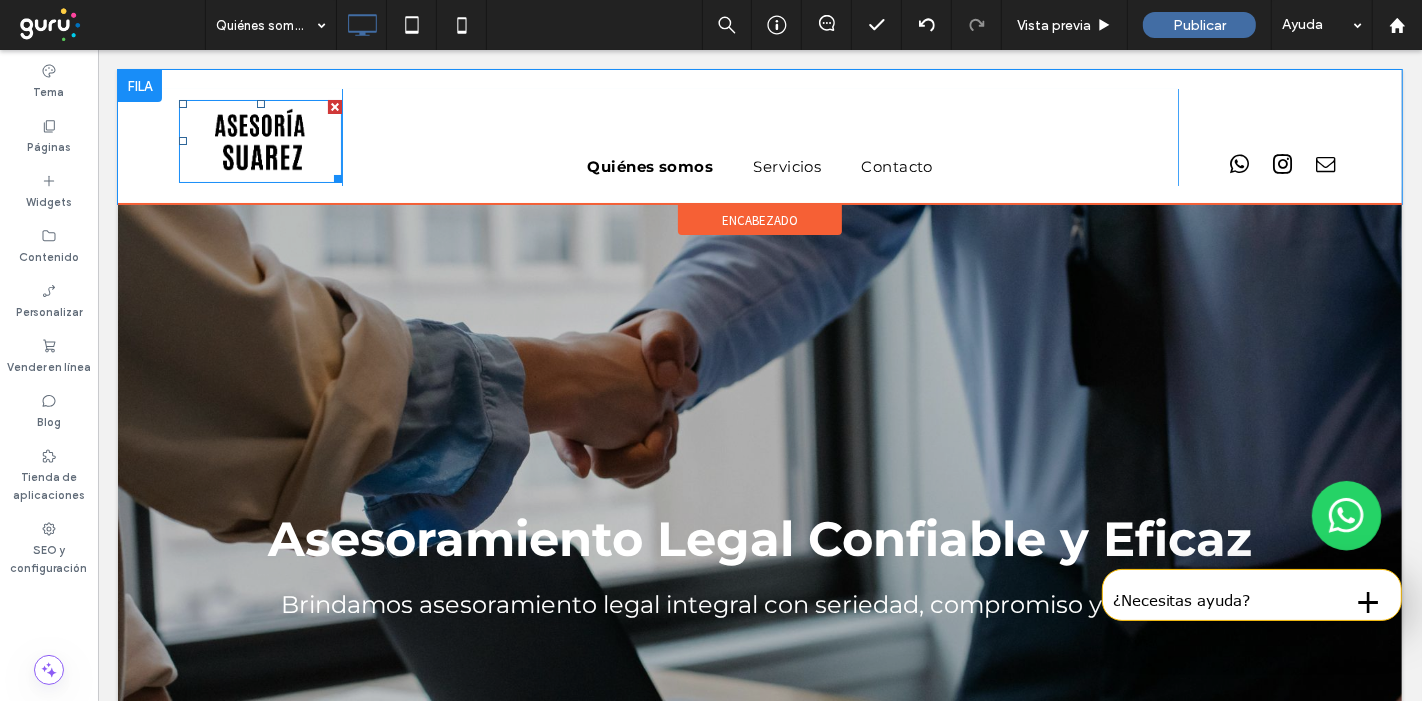 click at bounding box center (259, 141) 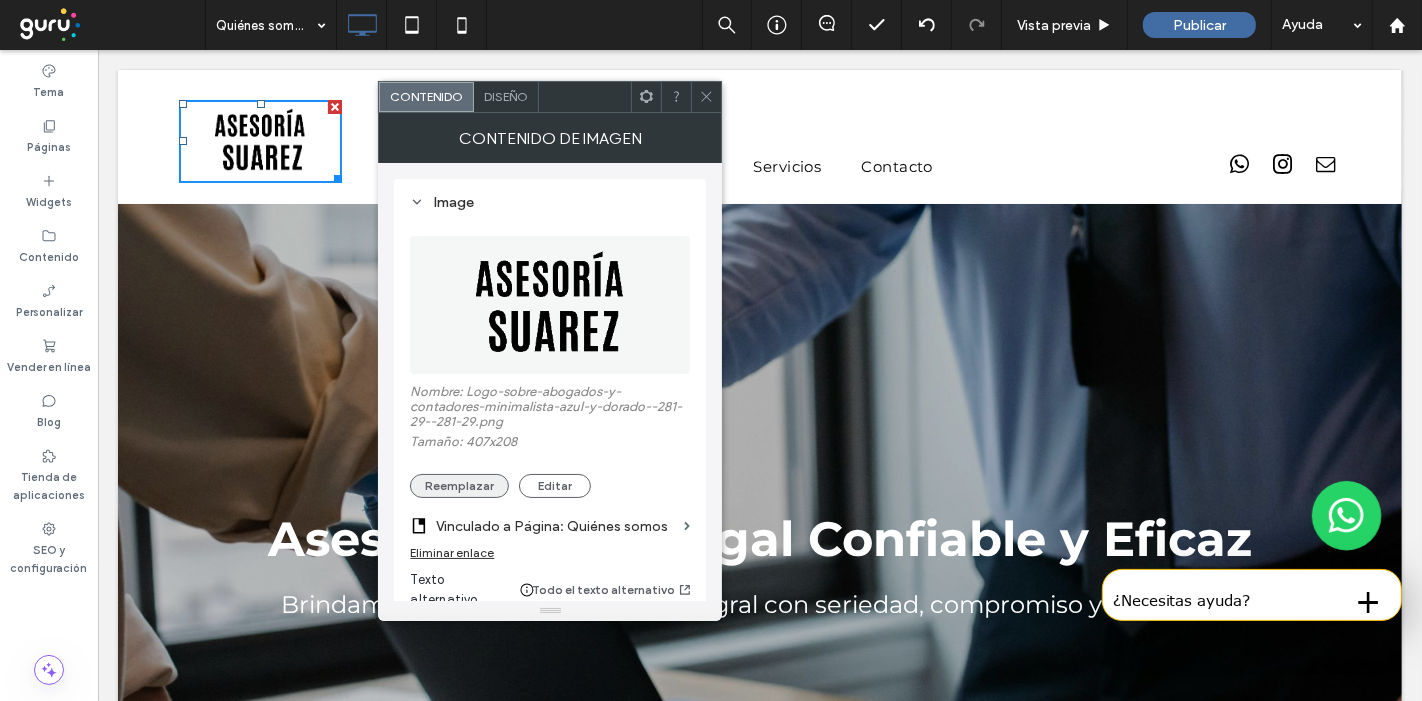 click on "Reemplazar" at bounding box center [459, 486] 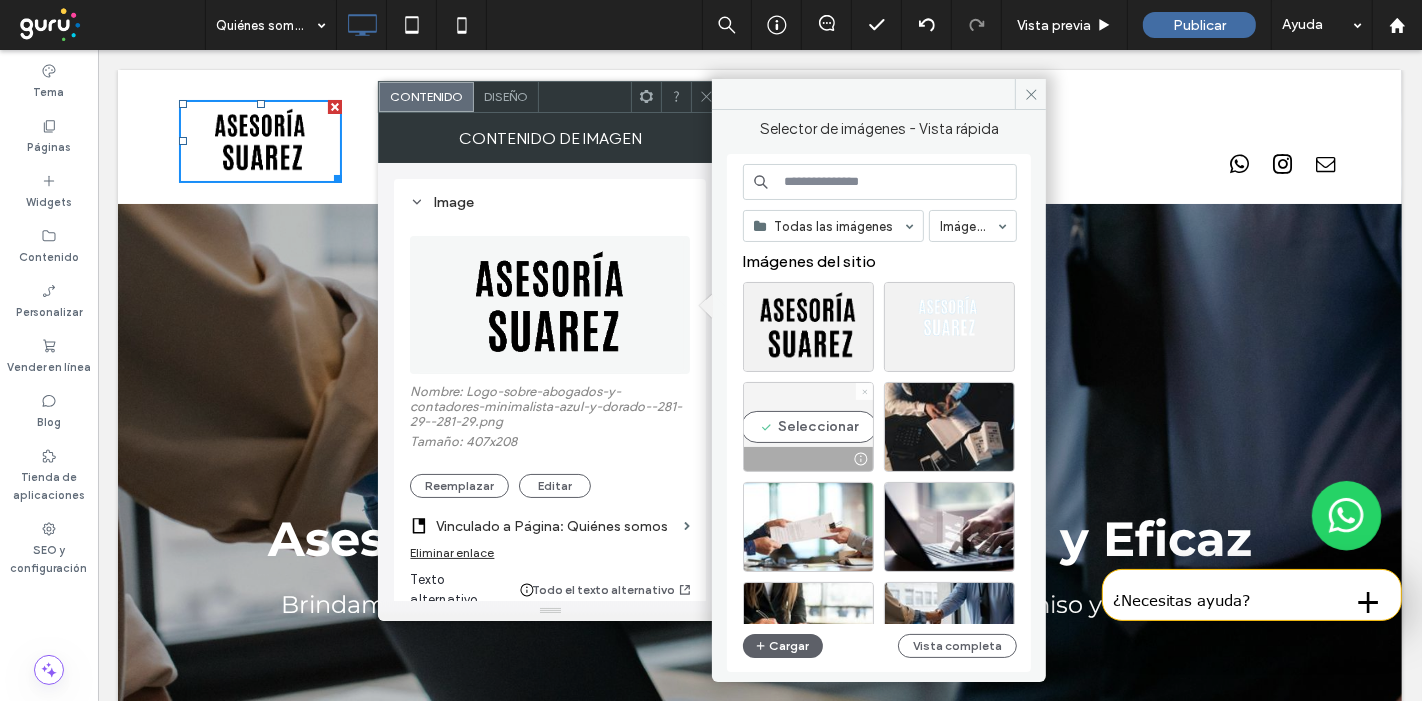 click 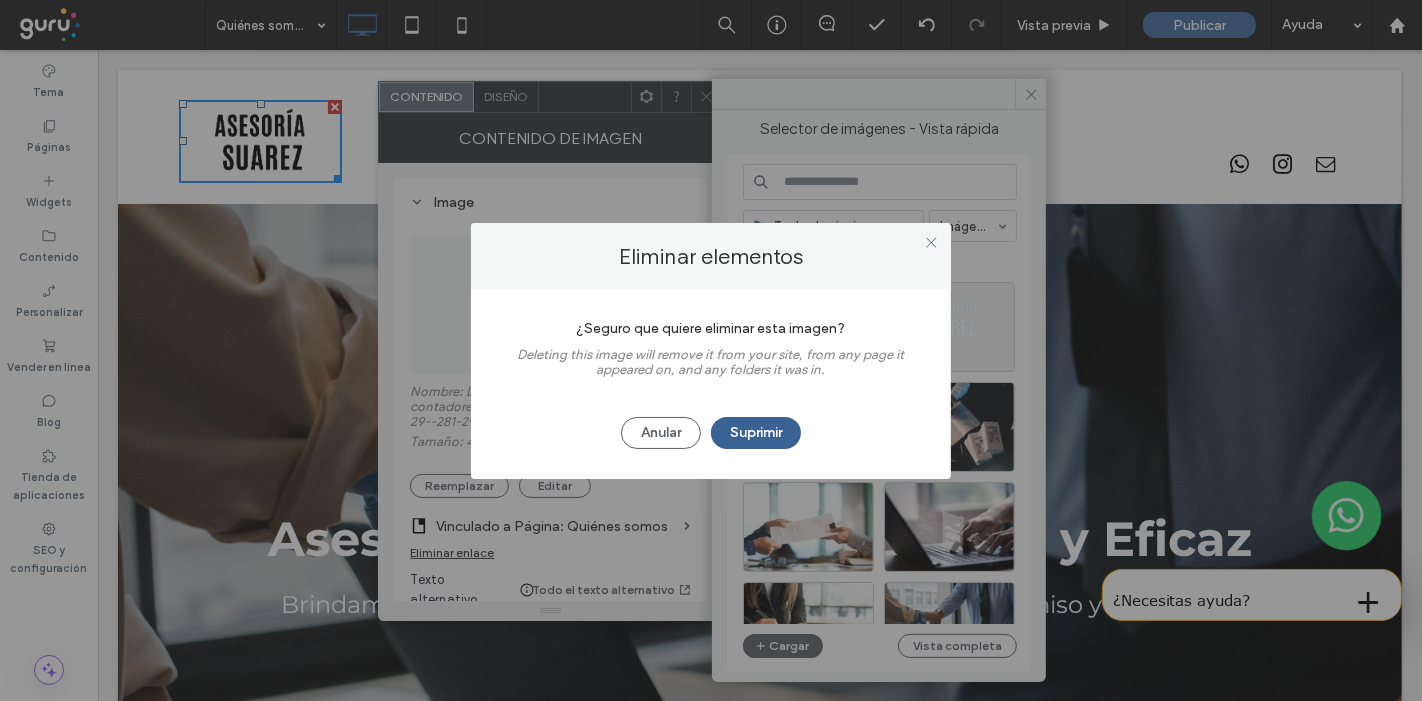 click on "Suprimir" at bounding box center [756, 433] 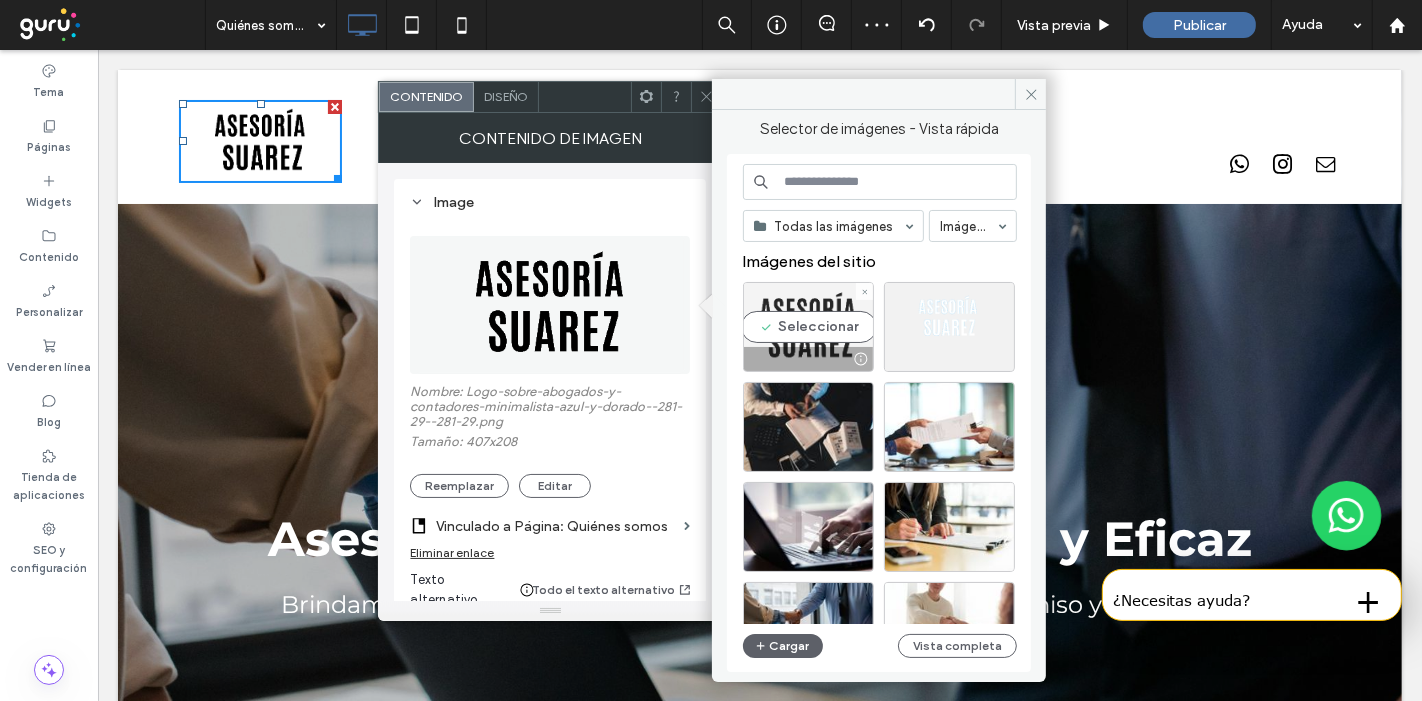 click on "Seleccionar" at bounding box center (808, 327) 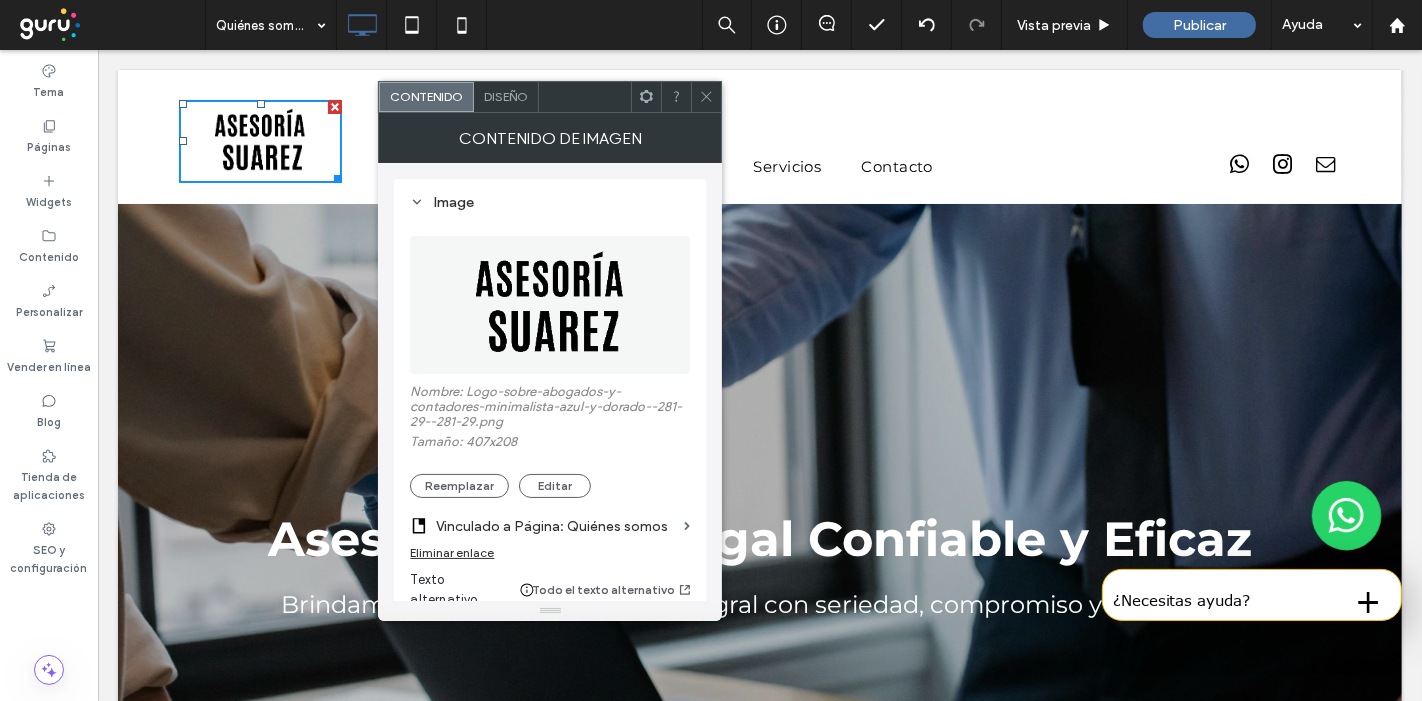 click 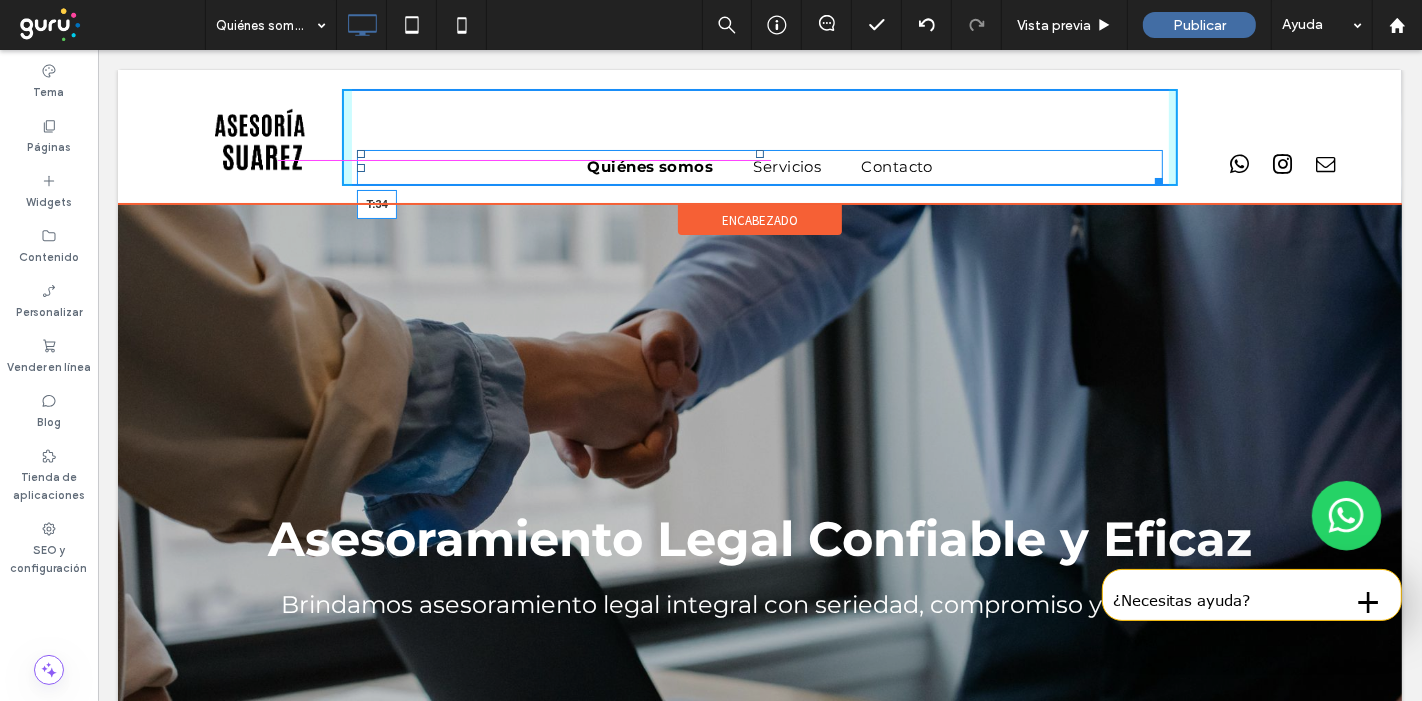 drag, startPoint x: 751, startPoint y: 152, endPoint x: 852, endPoint y: 175, distance: 103.58572 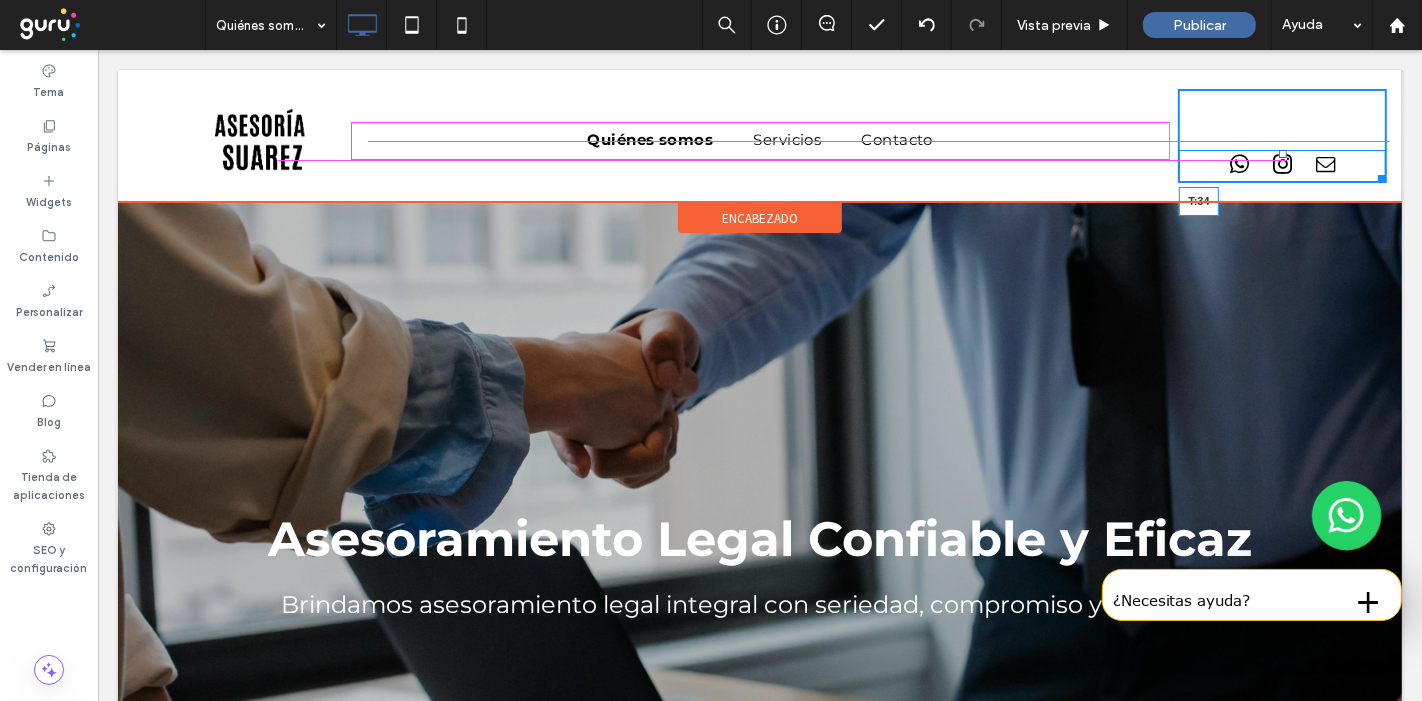 drag, startPoint x: 1266, startPoint y: 153, endPoint x: 1265, endPoint y: 127, distance: 26.019224 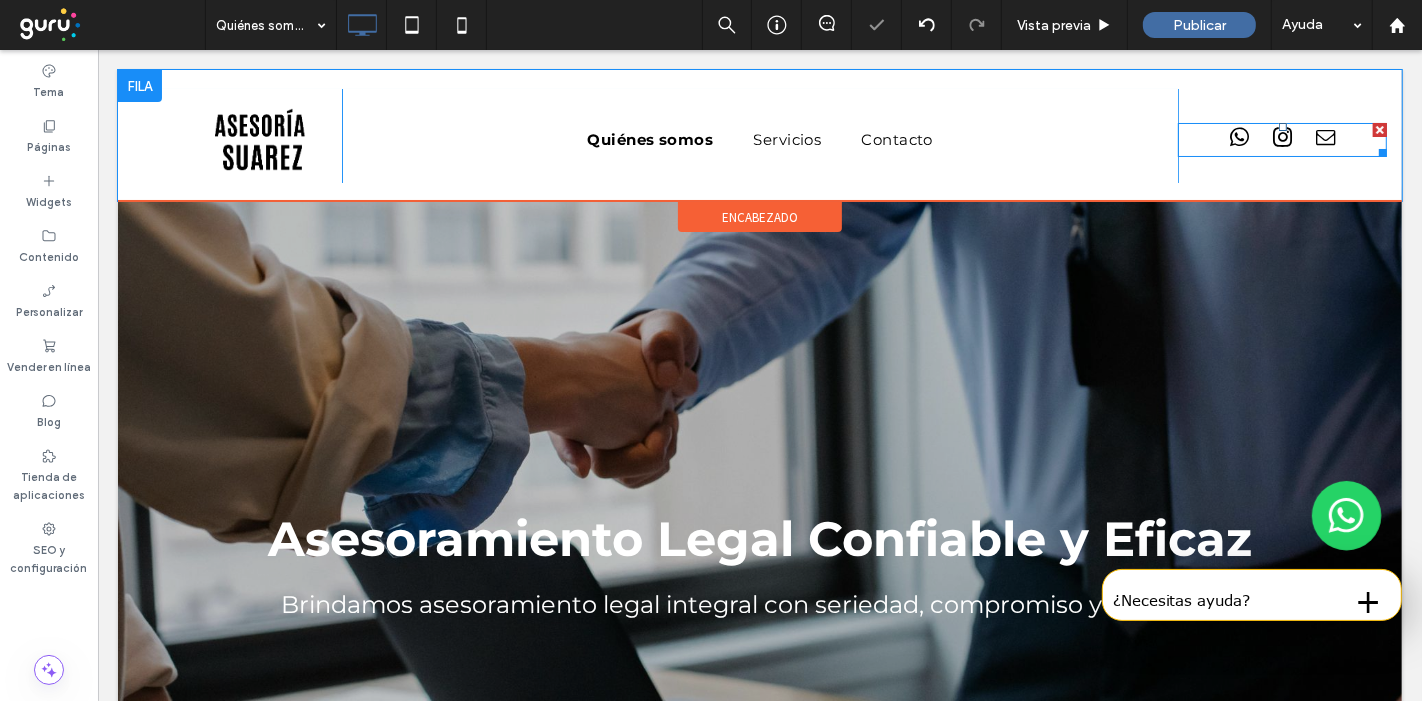 click at bounding box center [1324, 137] 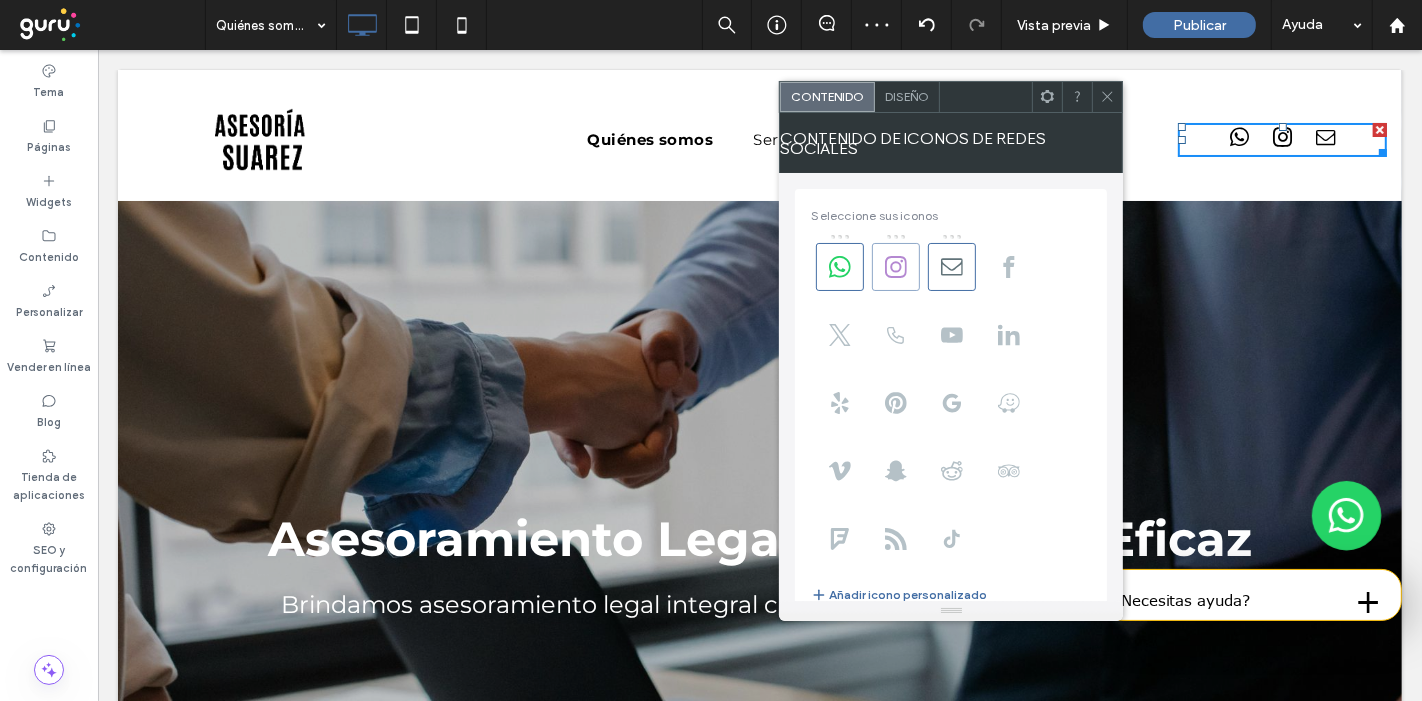 click at bounding box center (896, 267) 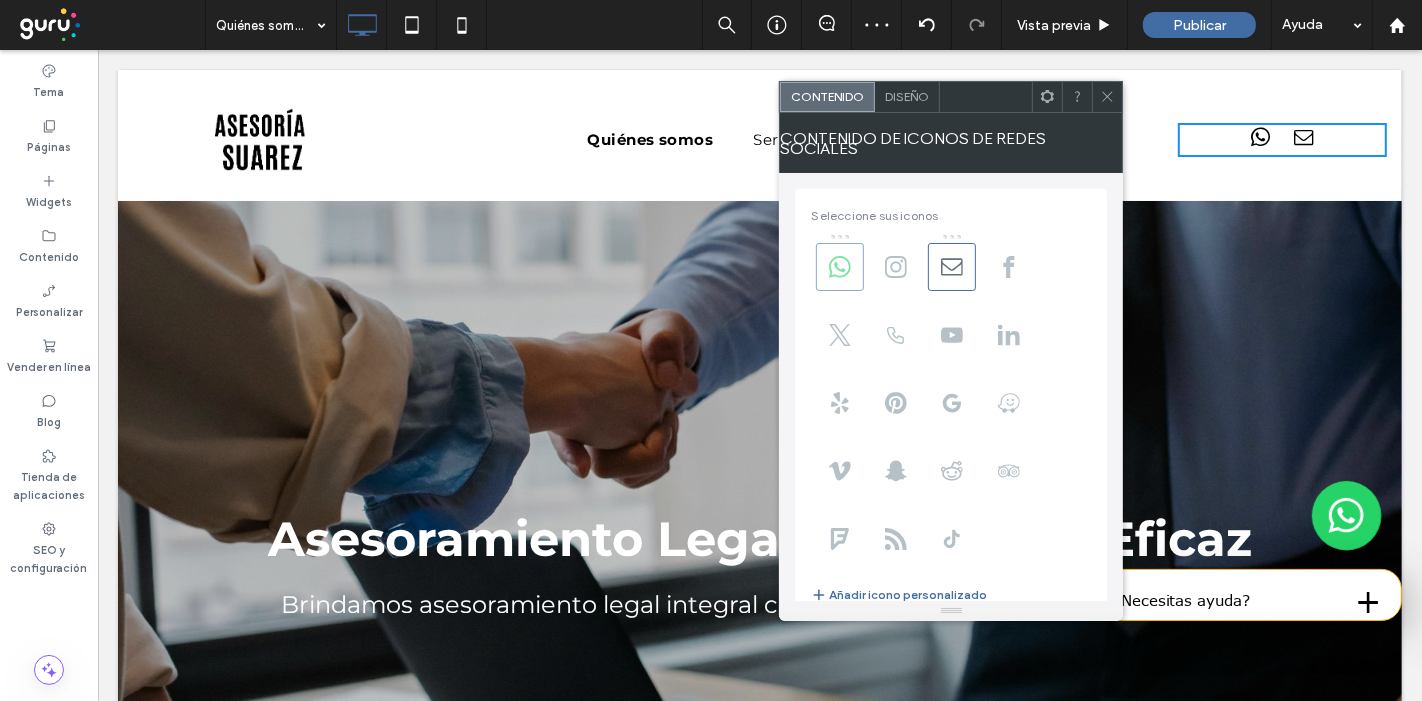 click at bounding box center [840, 267] 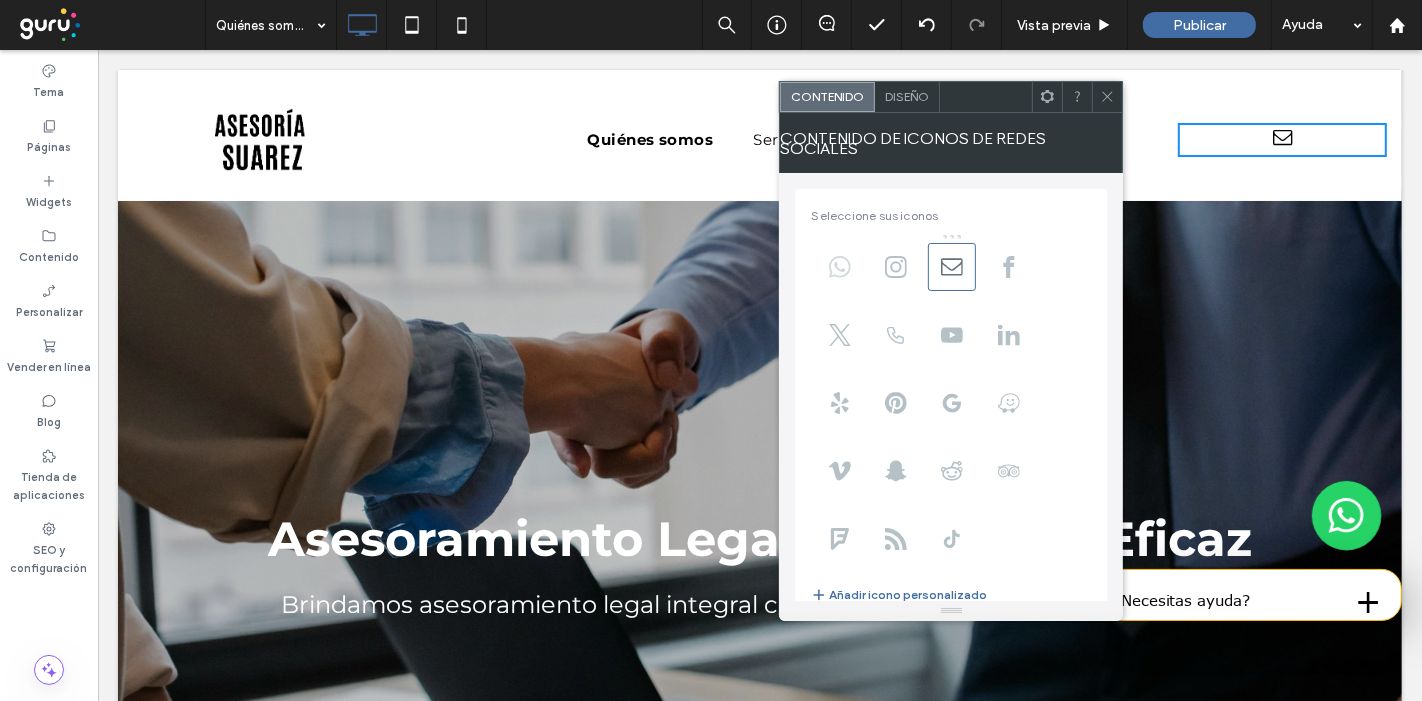 click 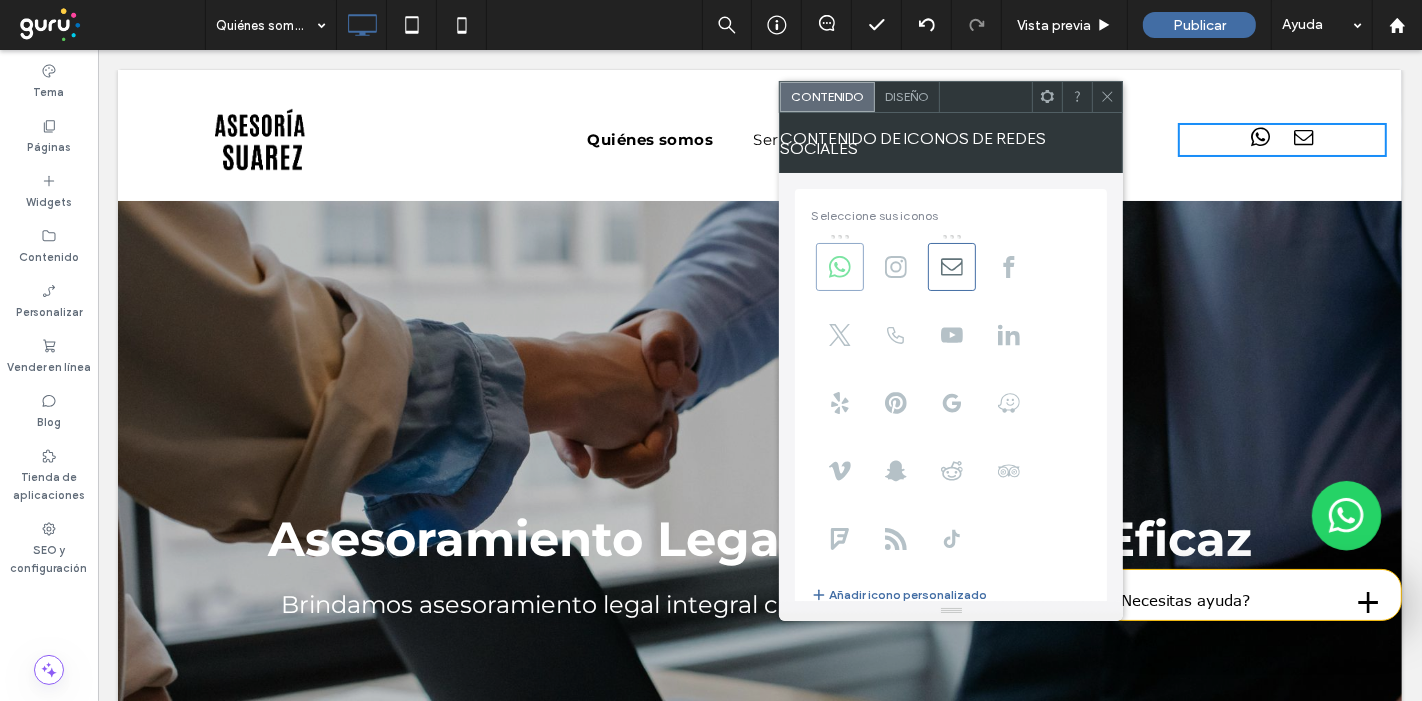 click 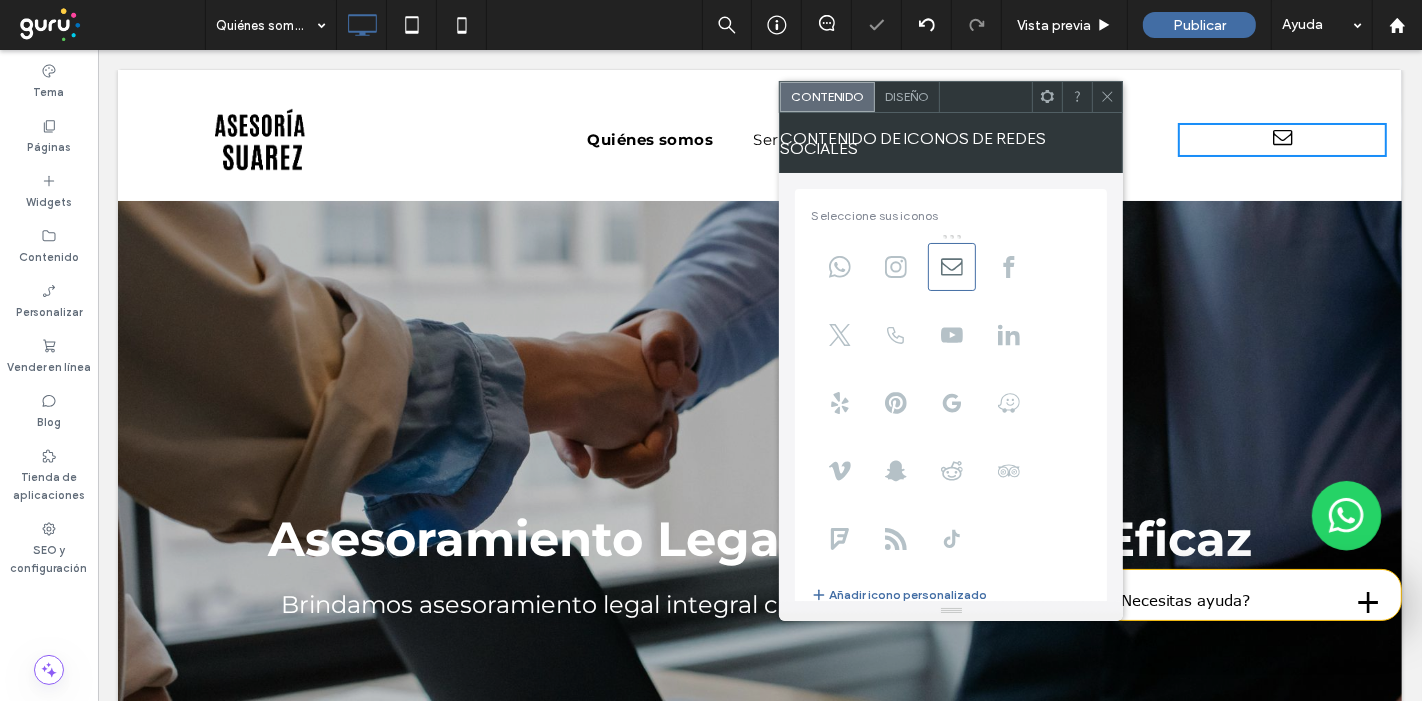 click at bounding box center [1107, 97] 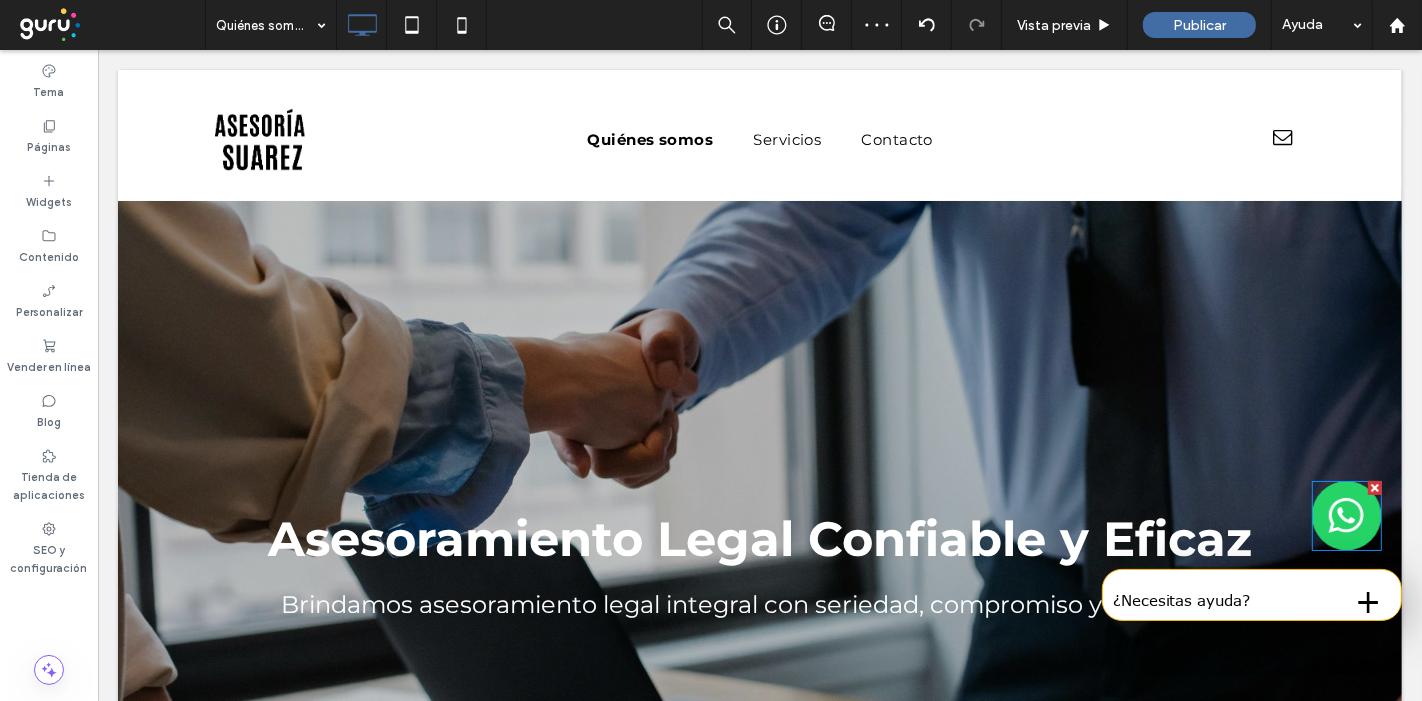 click at bounding box center [1346, 516] 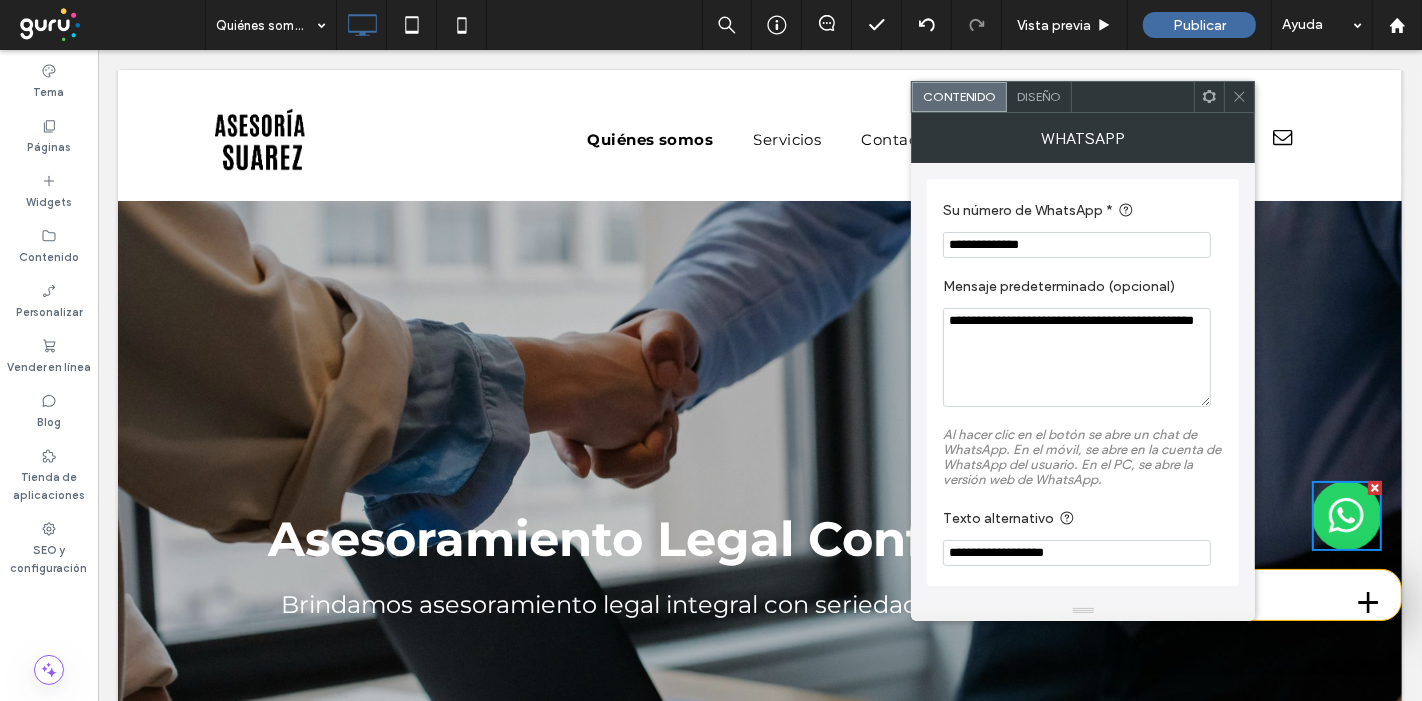 click at bounding box center (1239, 97) 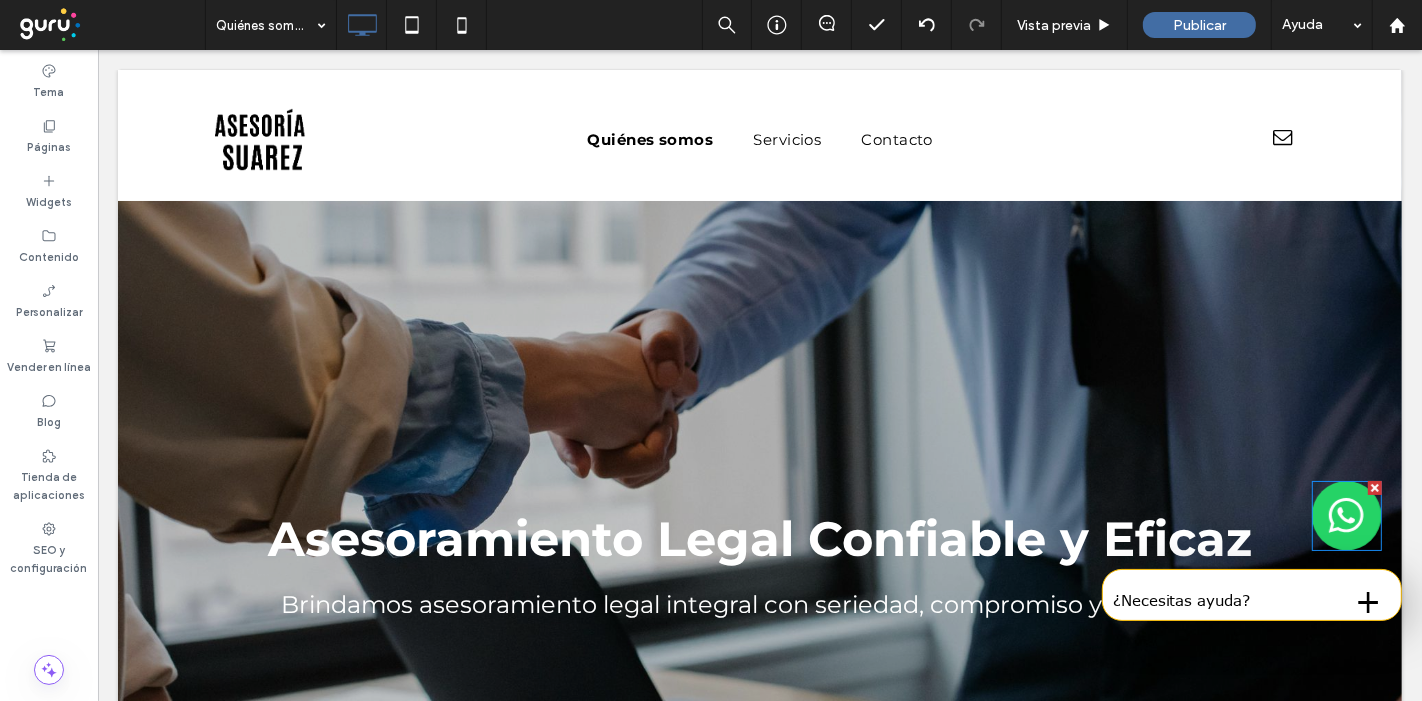 click at bounding box center (1374, 488) 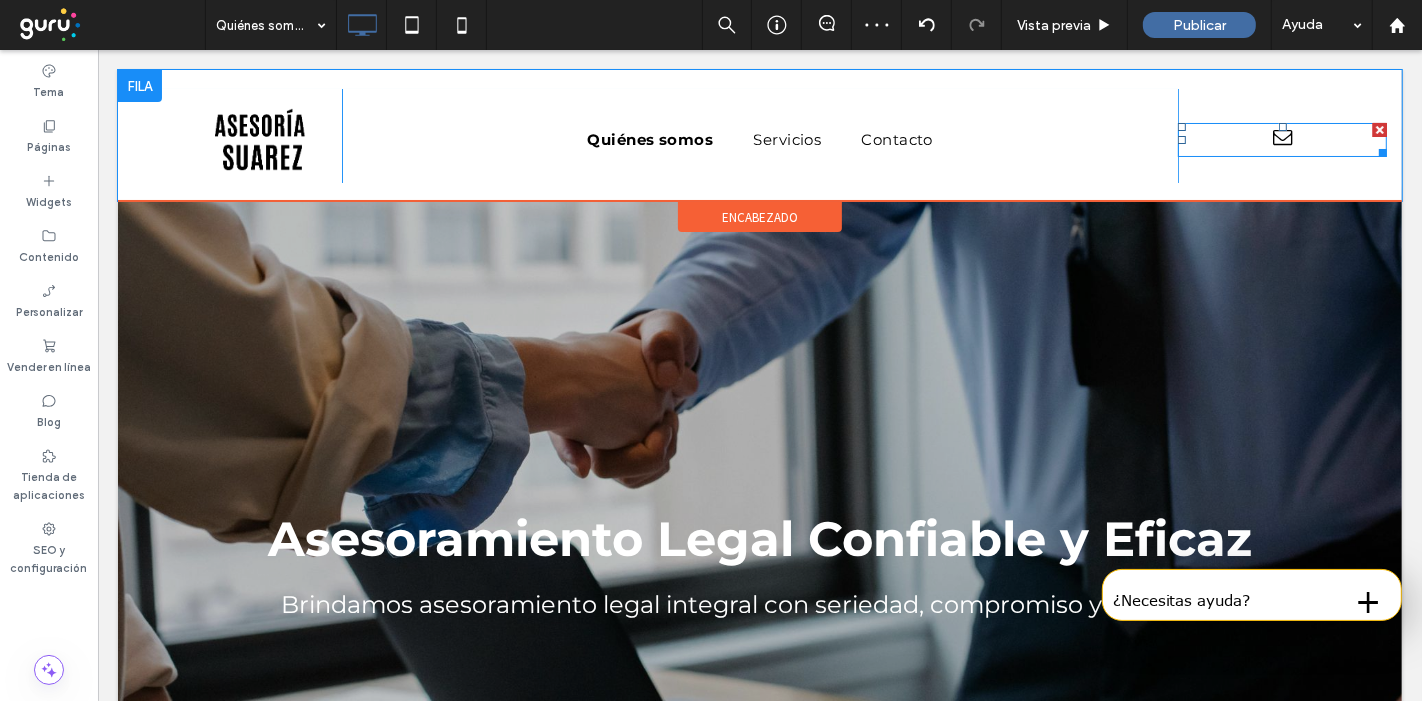 click at bounding box center (1281, 140) 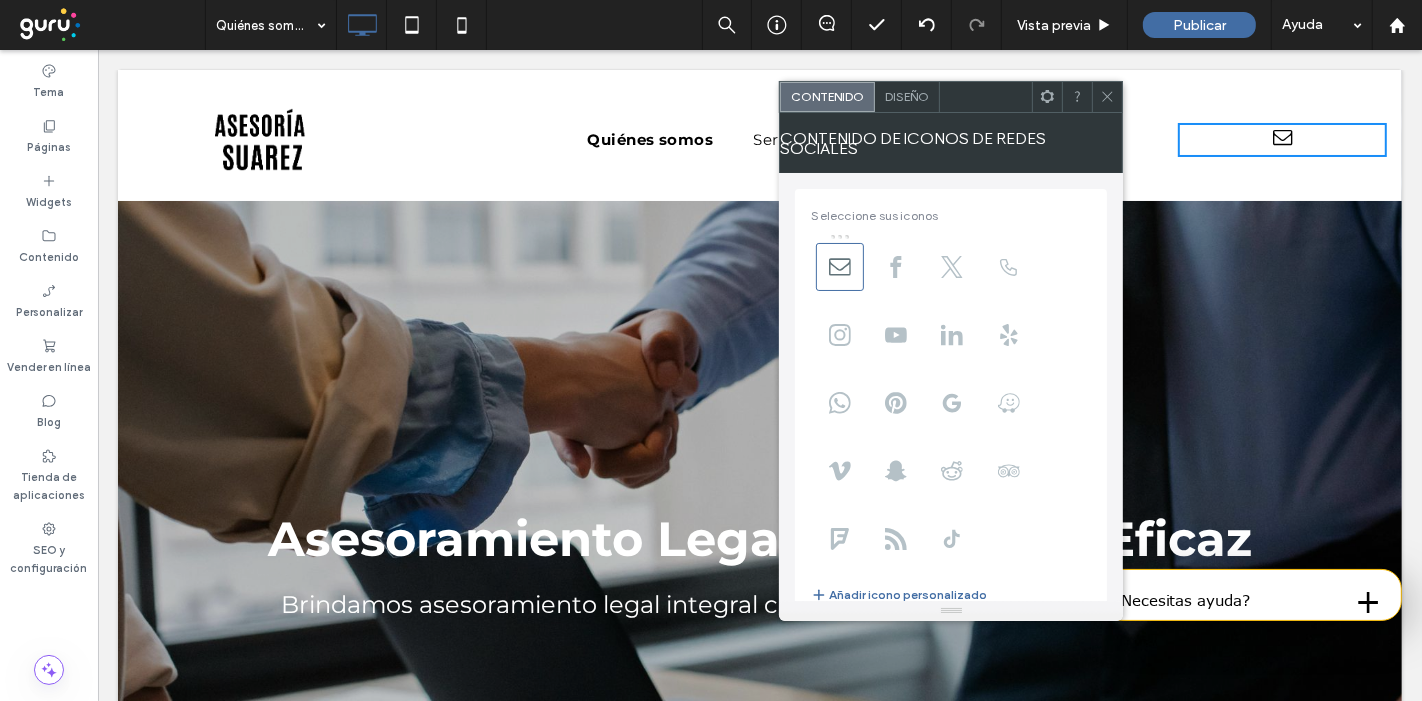 click on "Diseño" at bounding box center (907, 97) 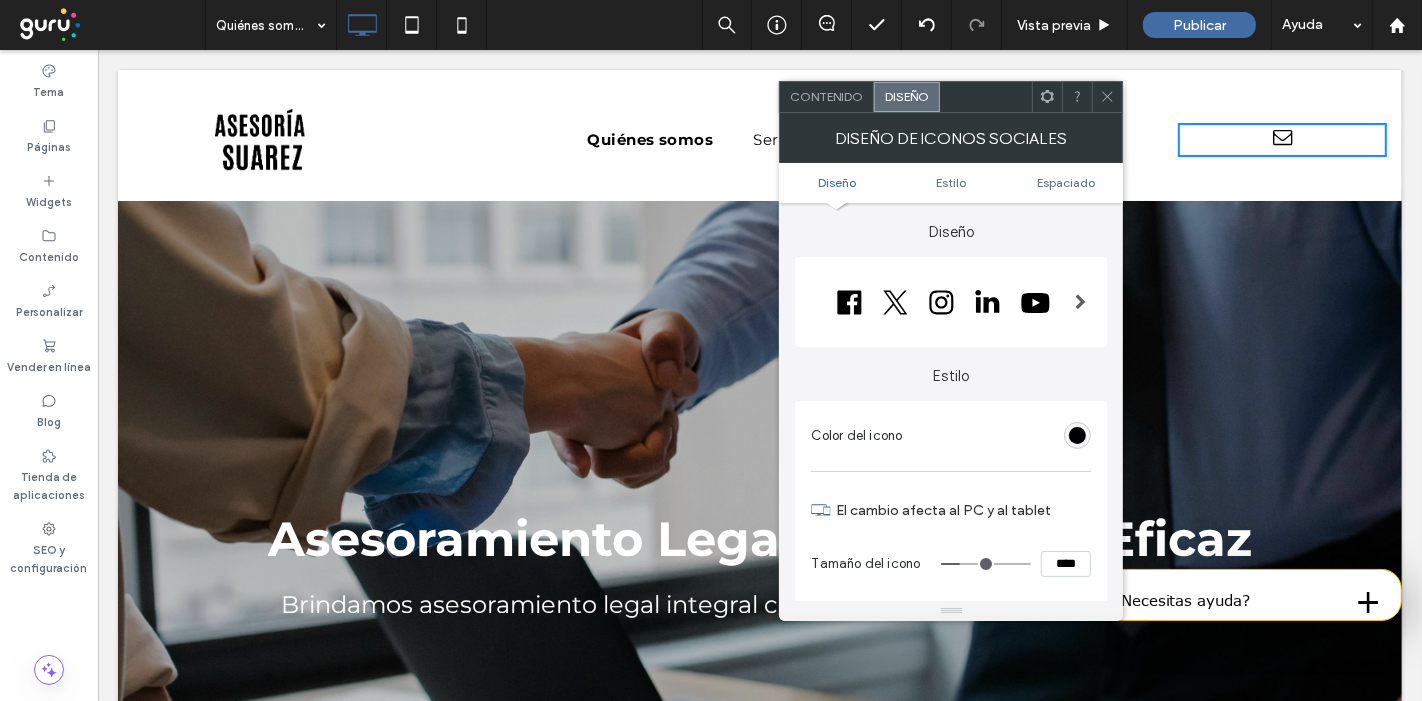 type on "**" 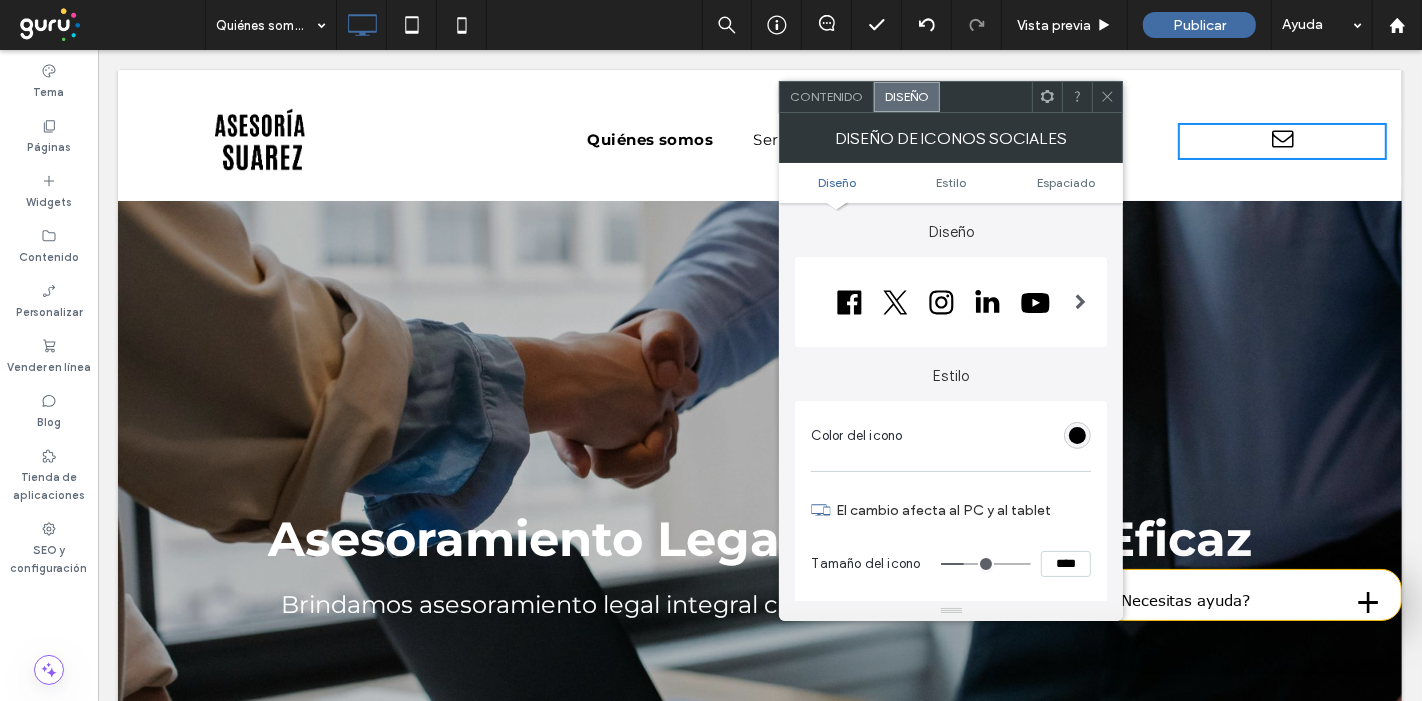 type on "**" 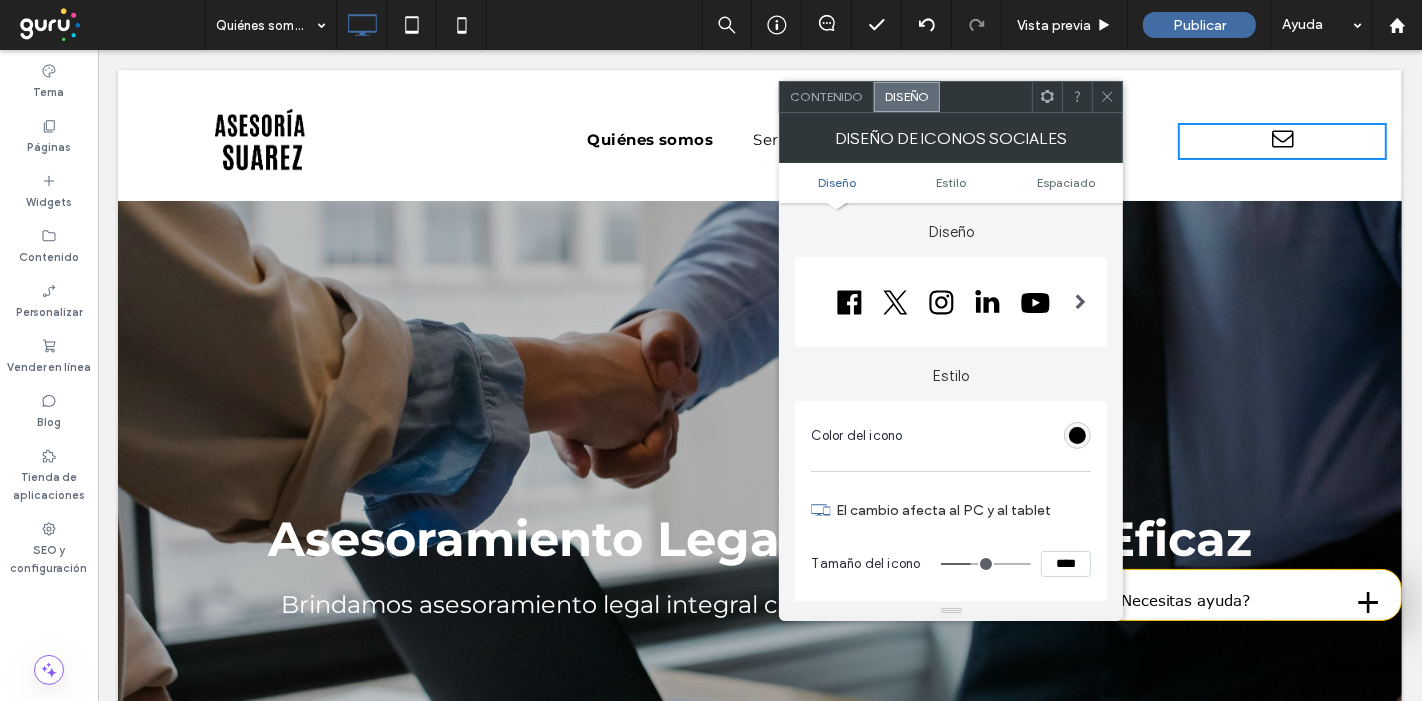 type on "**" 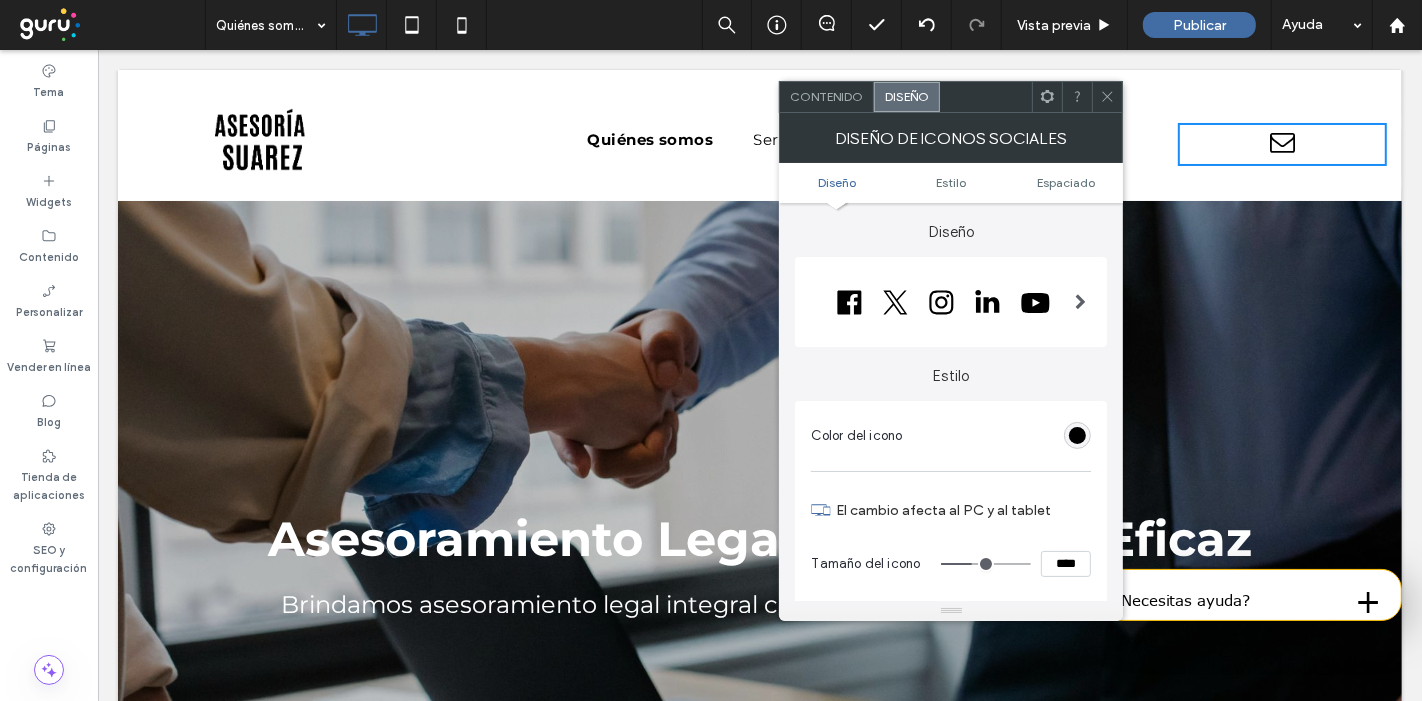 type on "**" 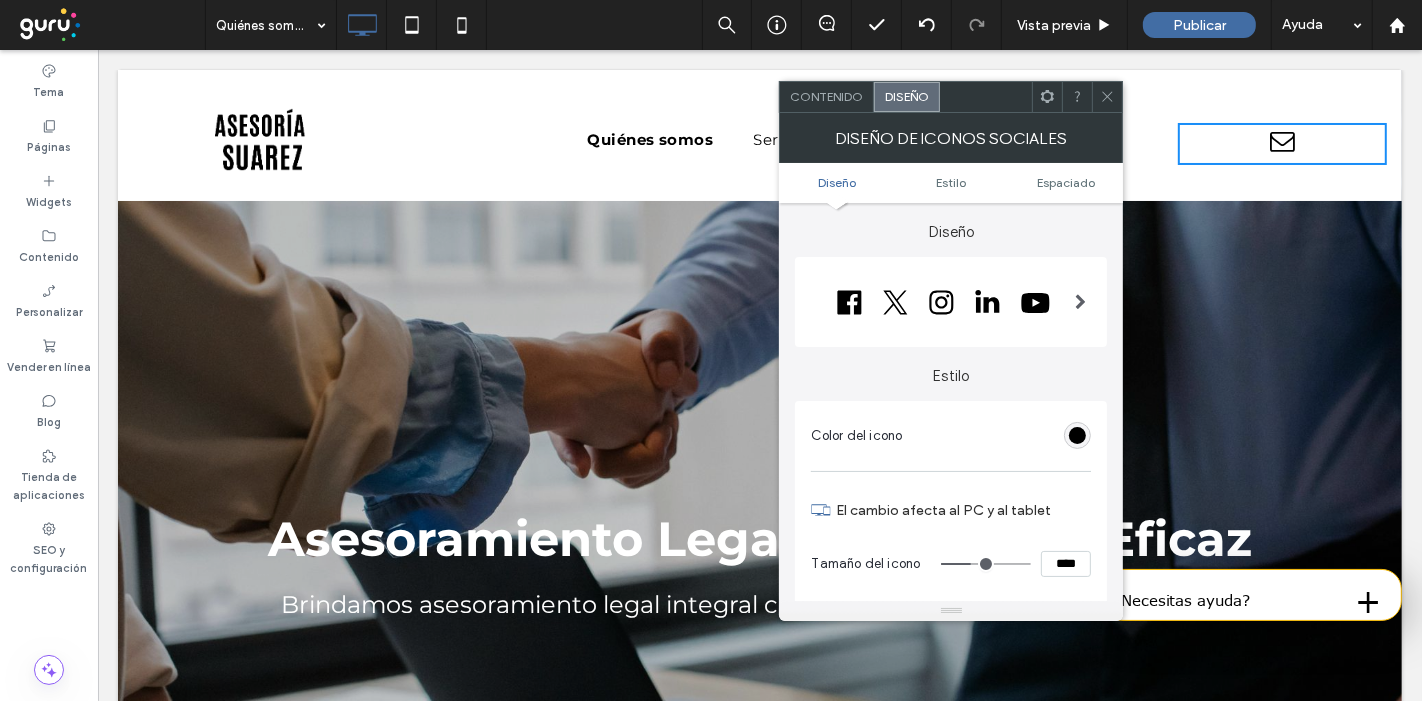 type on "**" 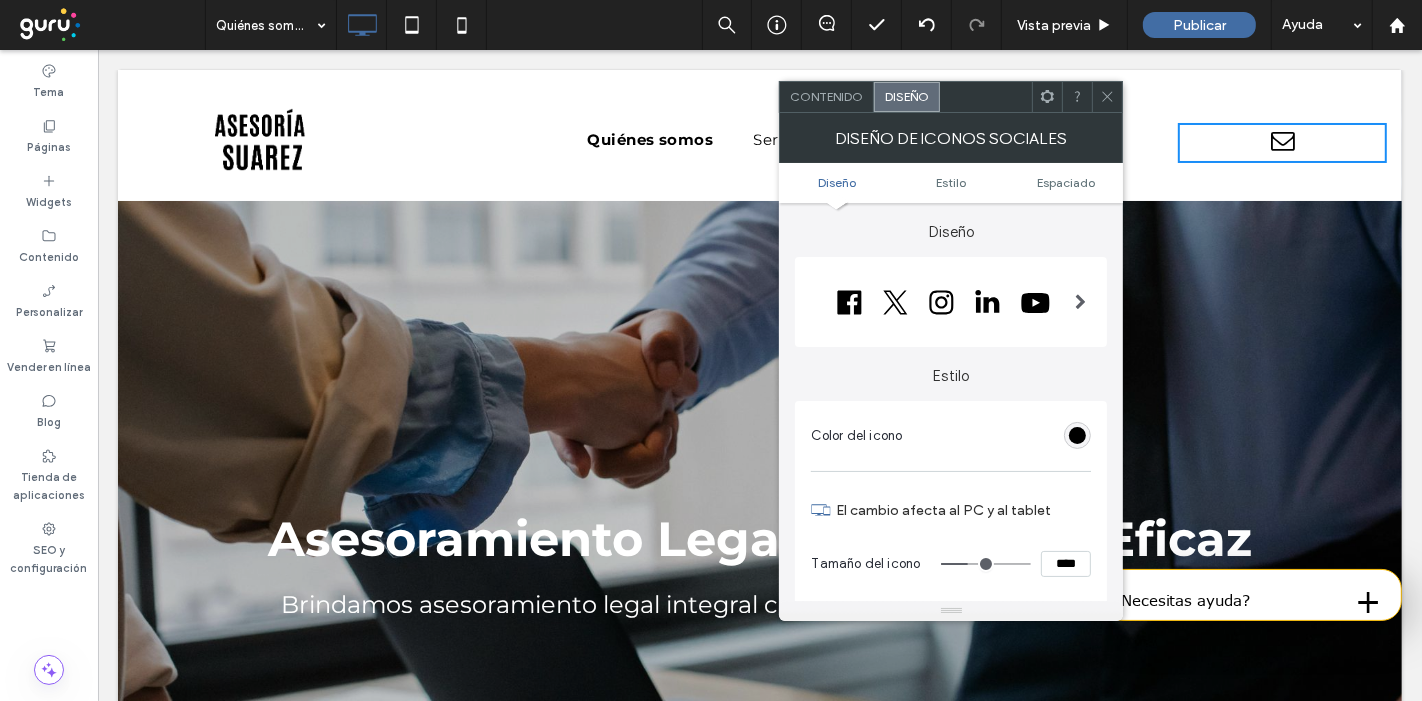 type on "**" 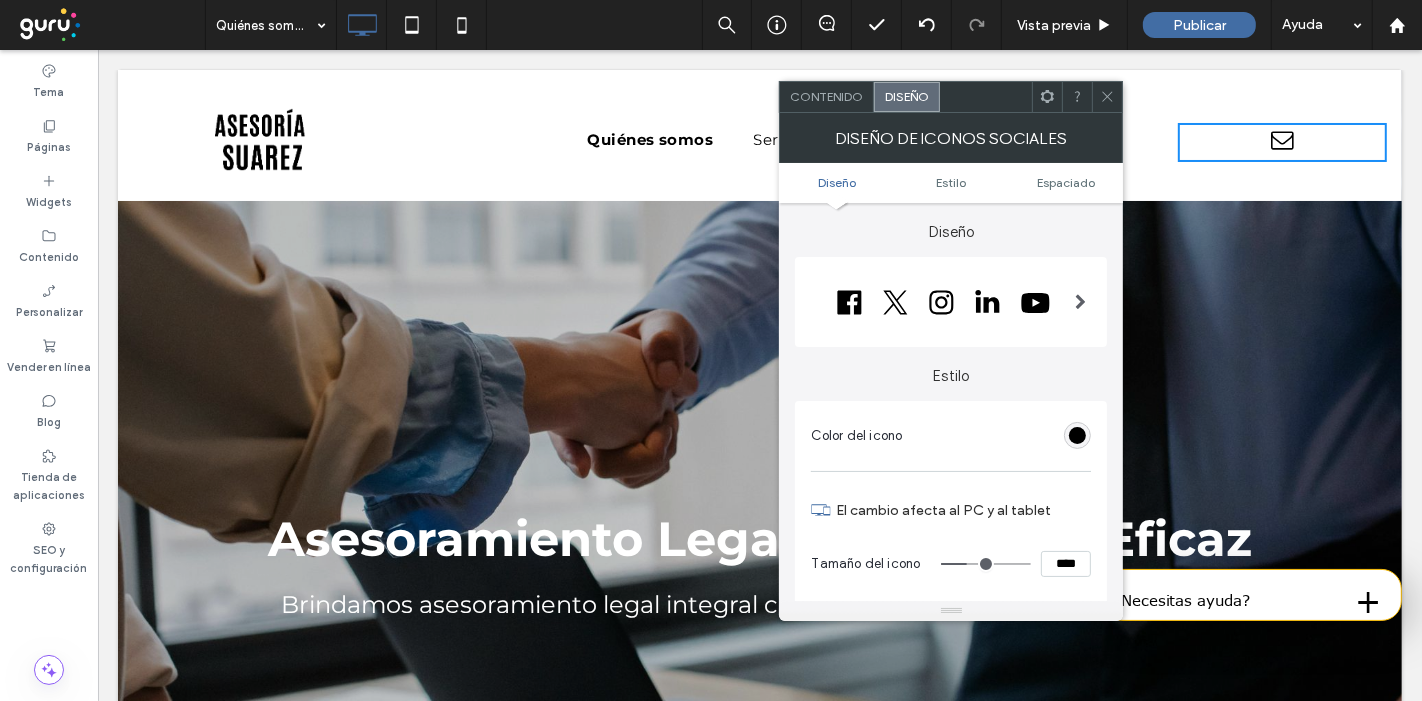 drag, startPoint x: 961, startPoint y: 555, endPoint x: 970, endPoint y: 561, distance: 10.816654 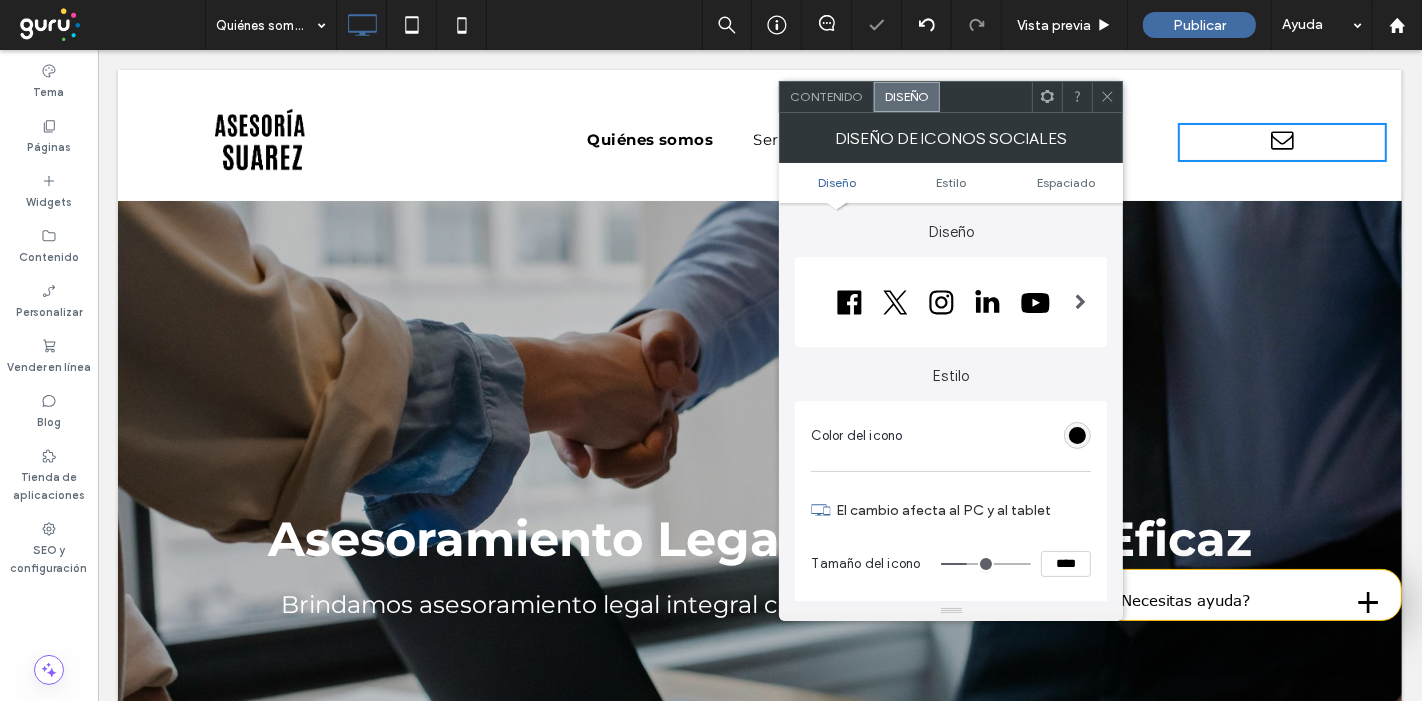scroll, scrollTop: 111, scrollLeft: 0, axis: vertical 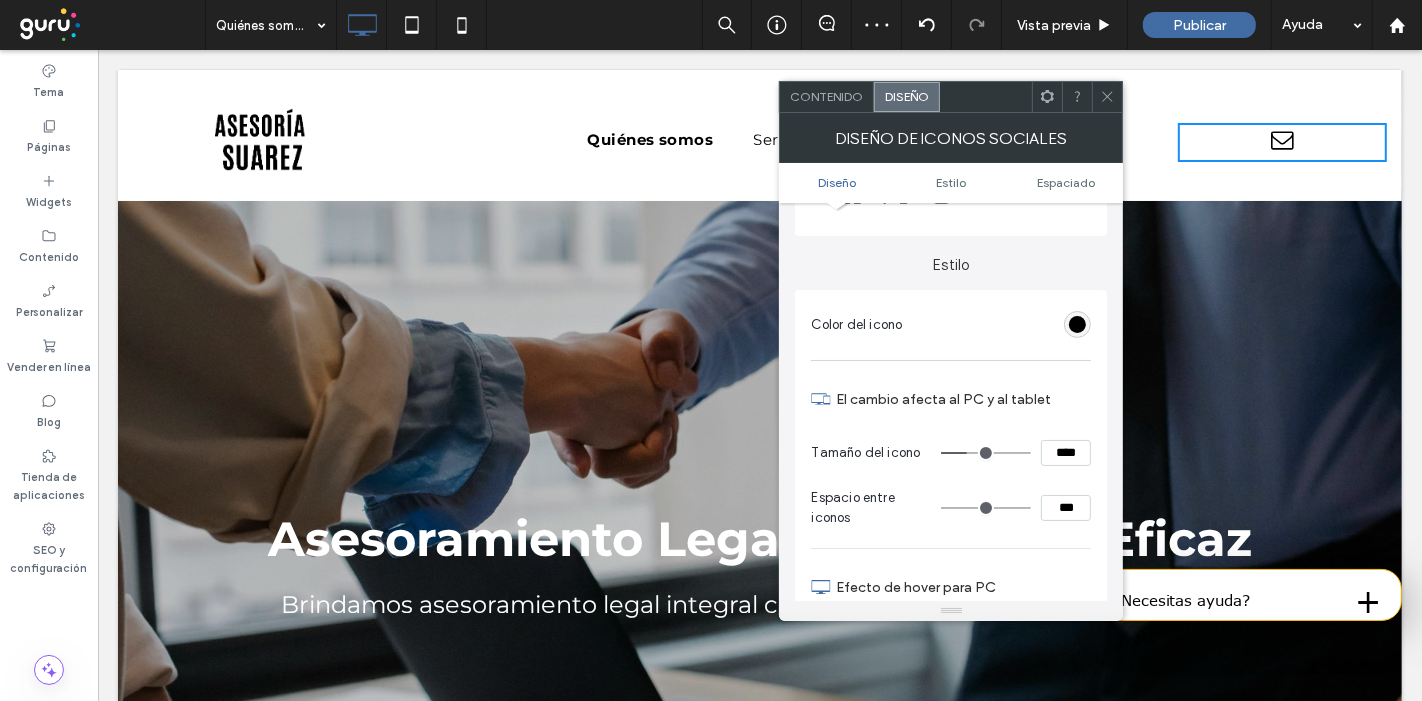 click 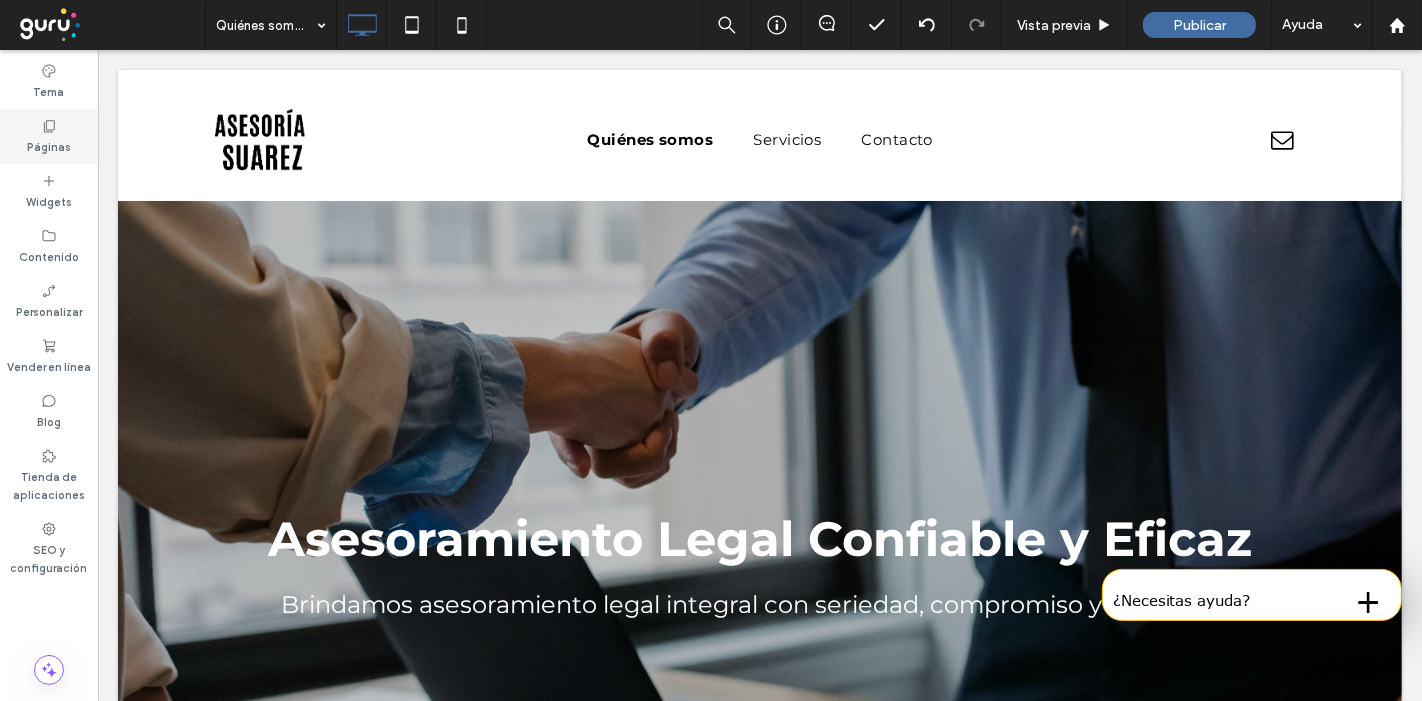 click on "Páginas" at bounding box center [49, 136] 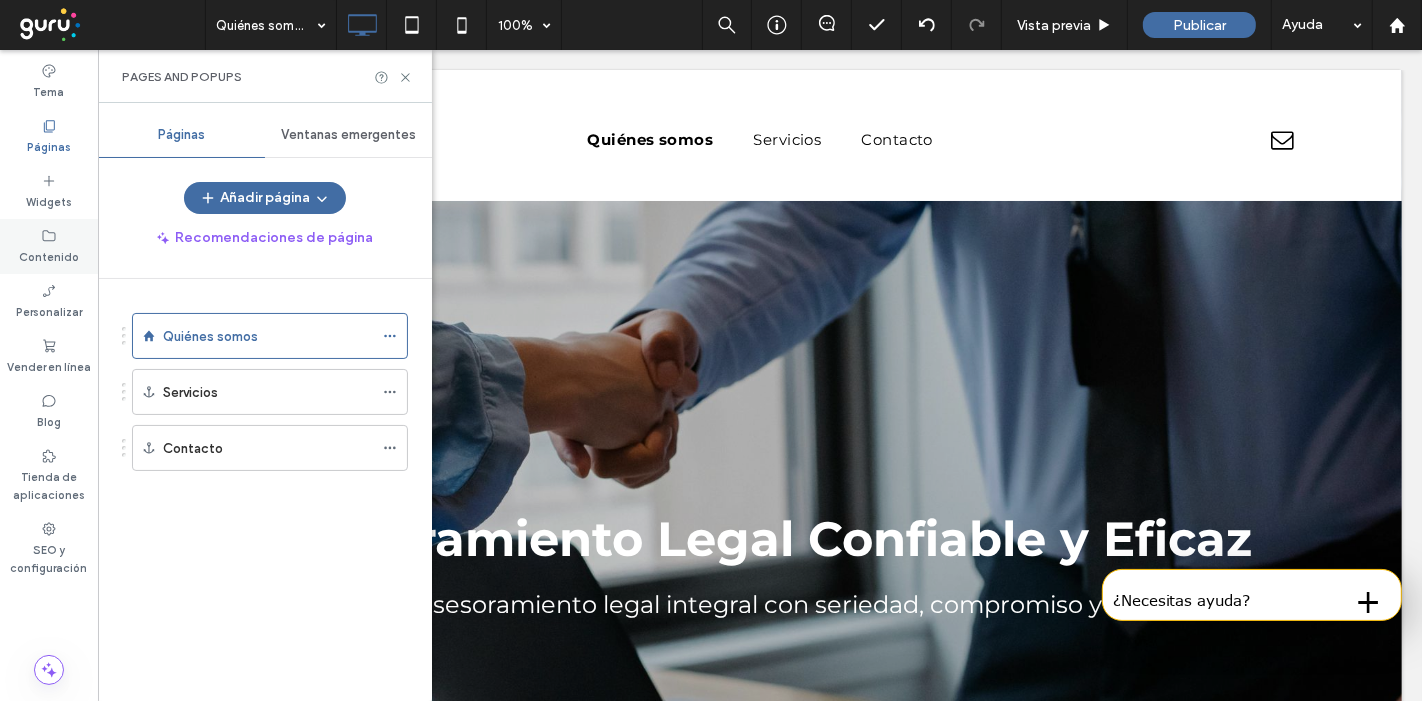 click on "Contenido" at bounding box center [49, 255] 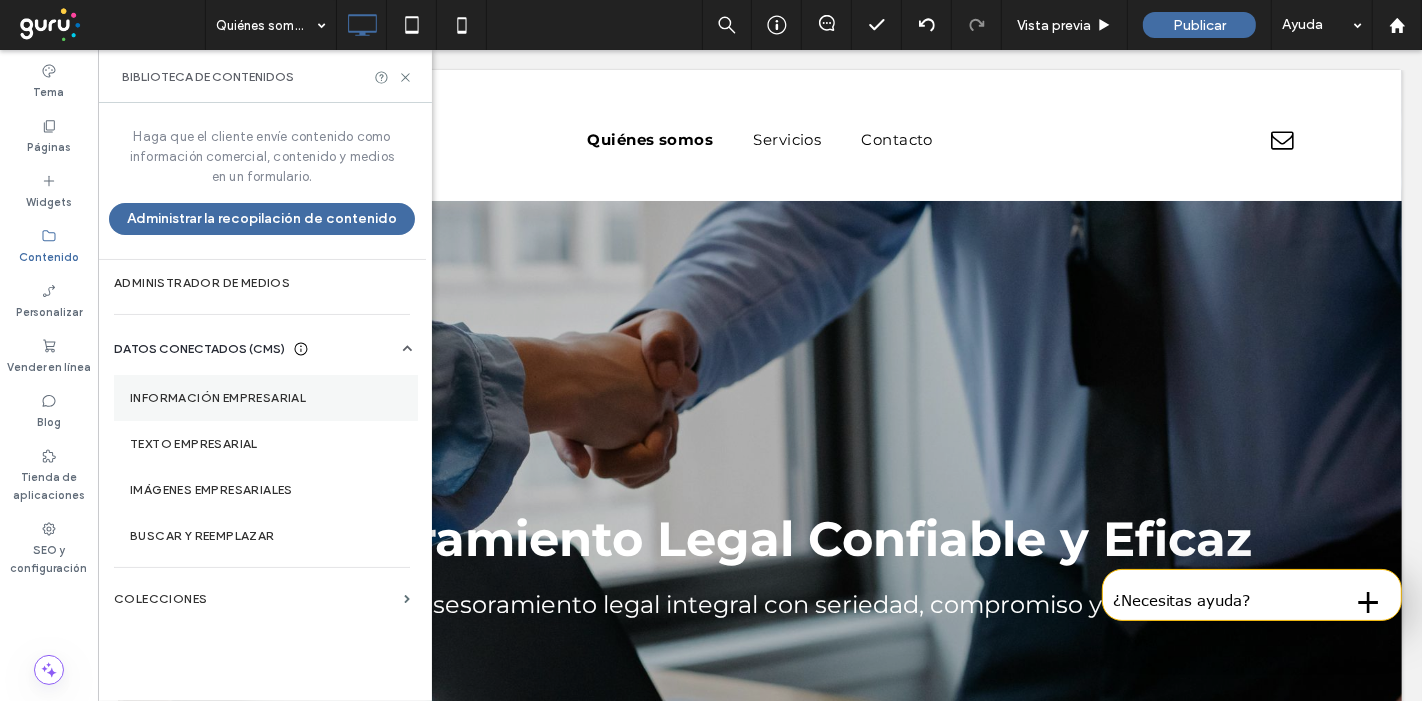 click on "Información empresarial" at bounding box center [266, 398] 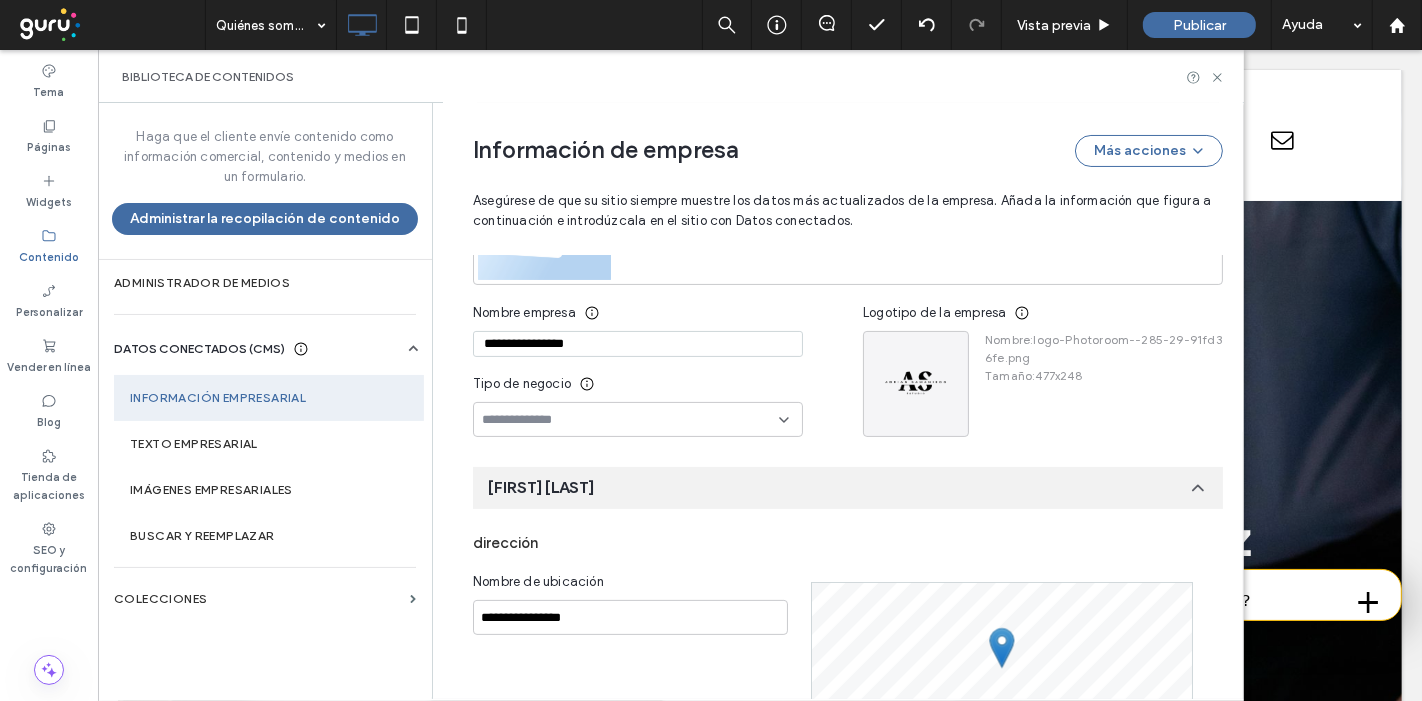 scroll, scrollTop: 277, scrollLeft: 0, axis: vertical 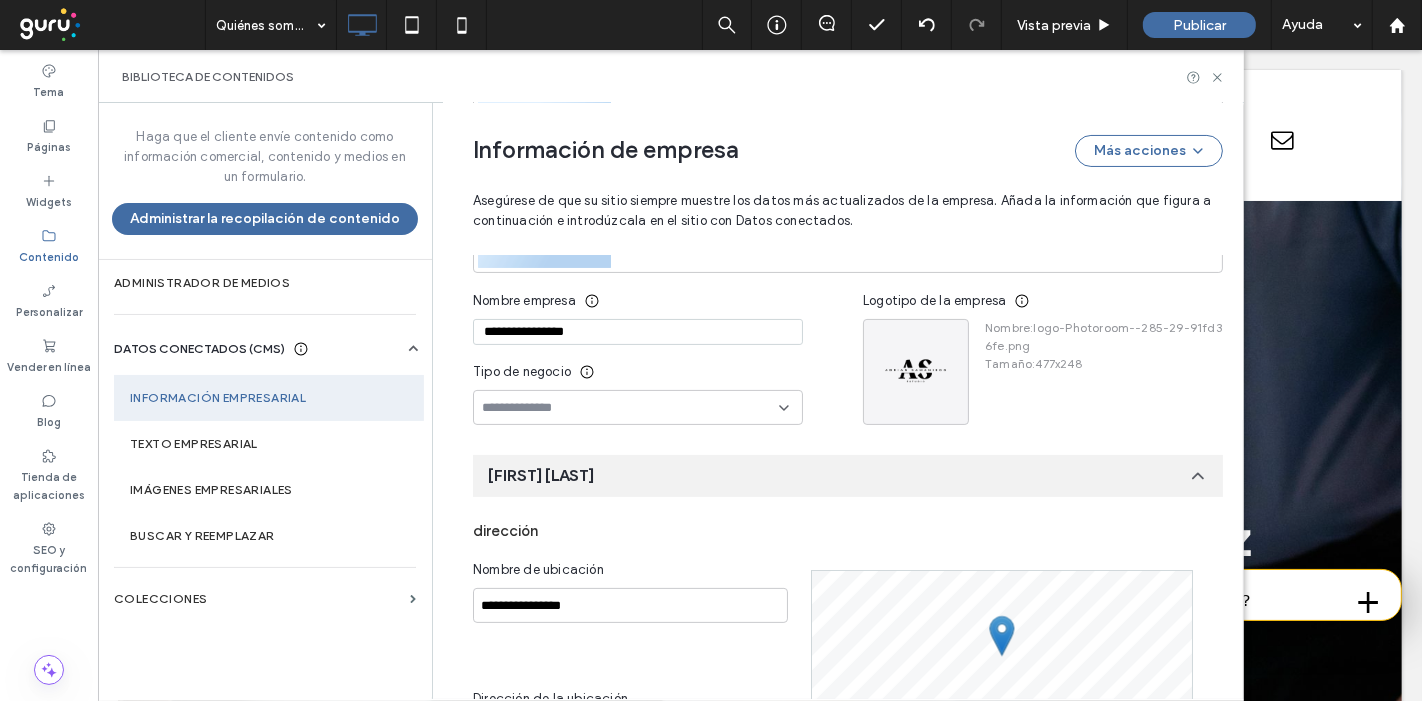click on "**********" at bounding box center (638, 332) 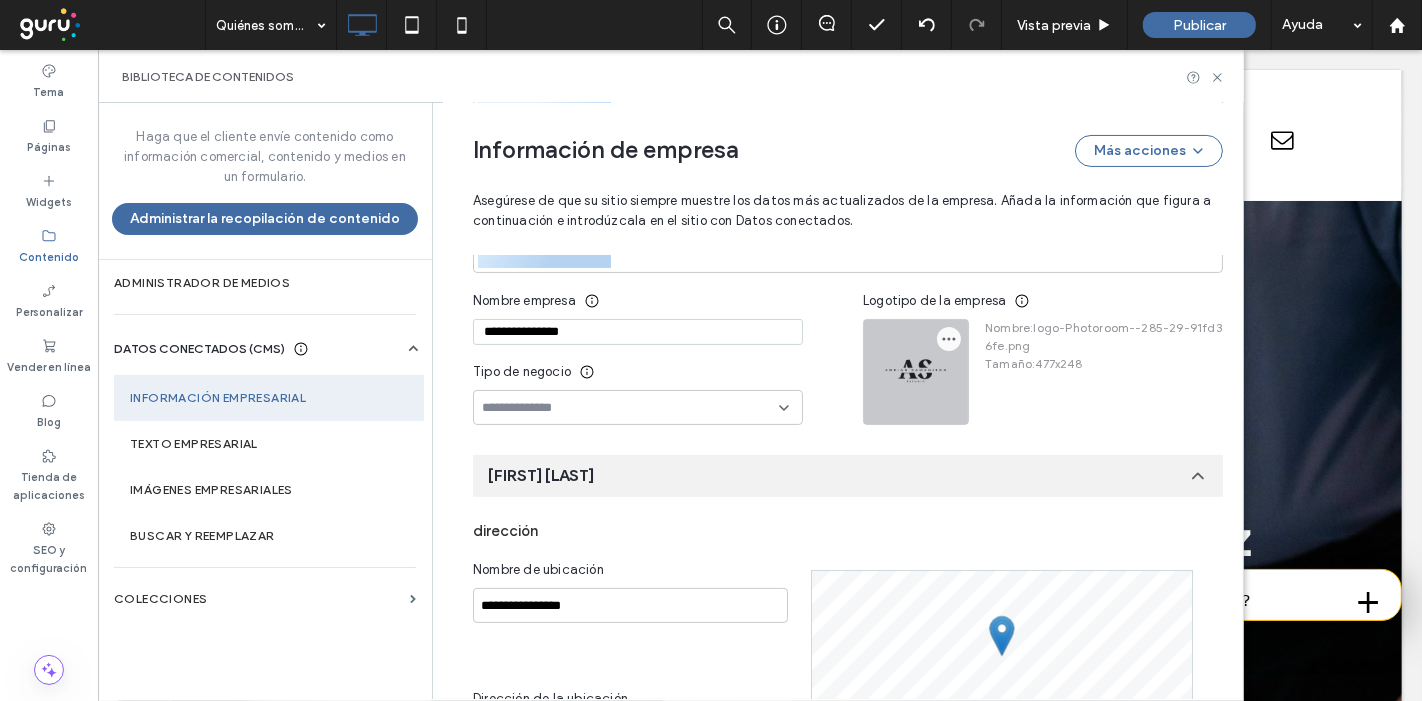 type on "**********" 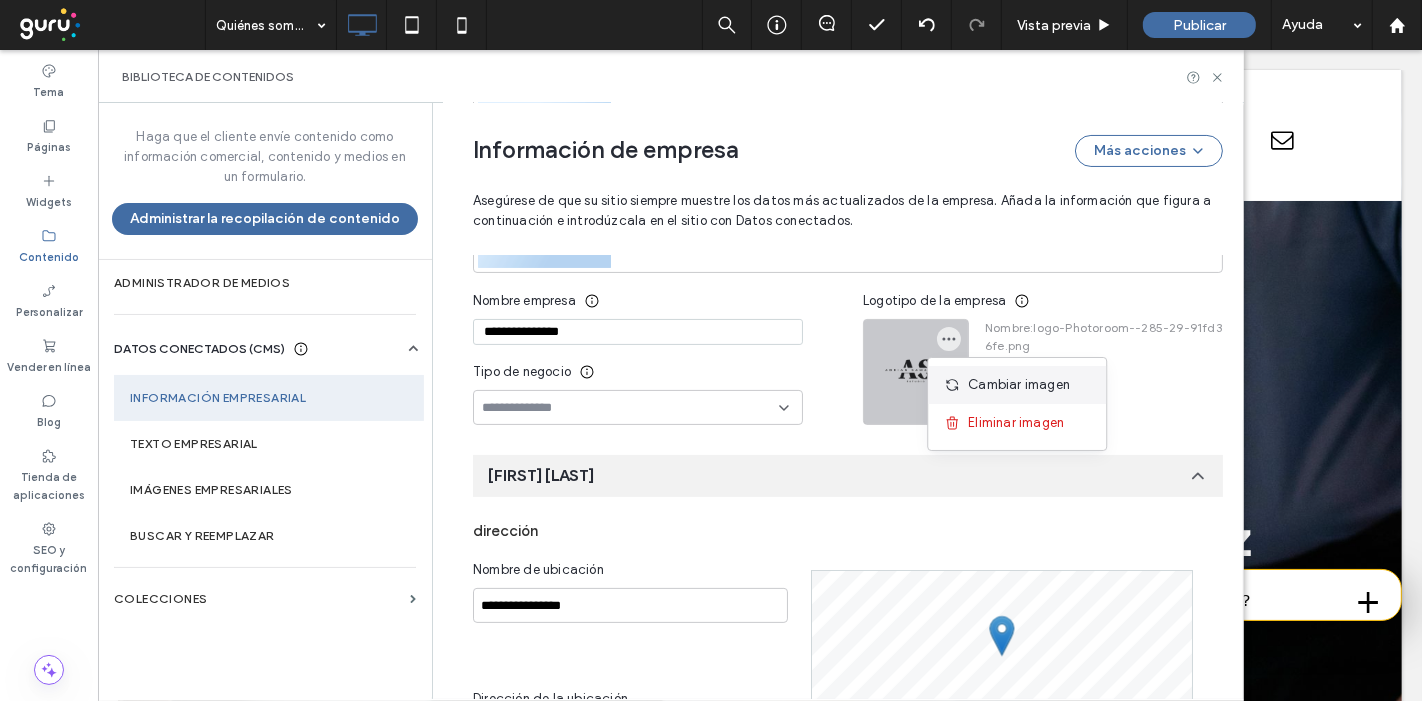 click on "Cambiar imagen" at bounding box center [1019, 385] 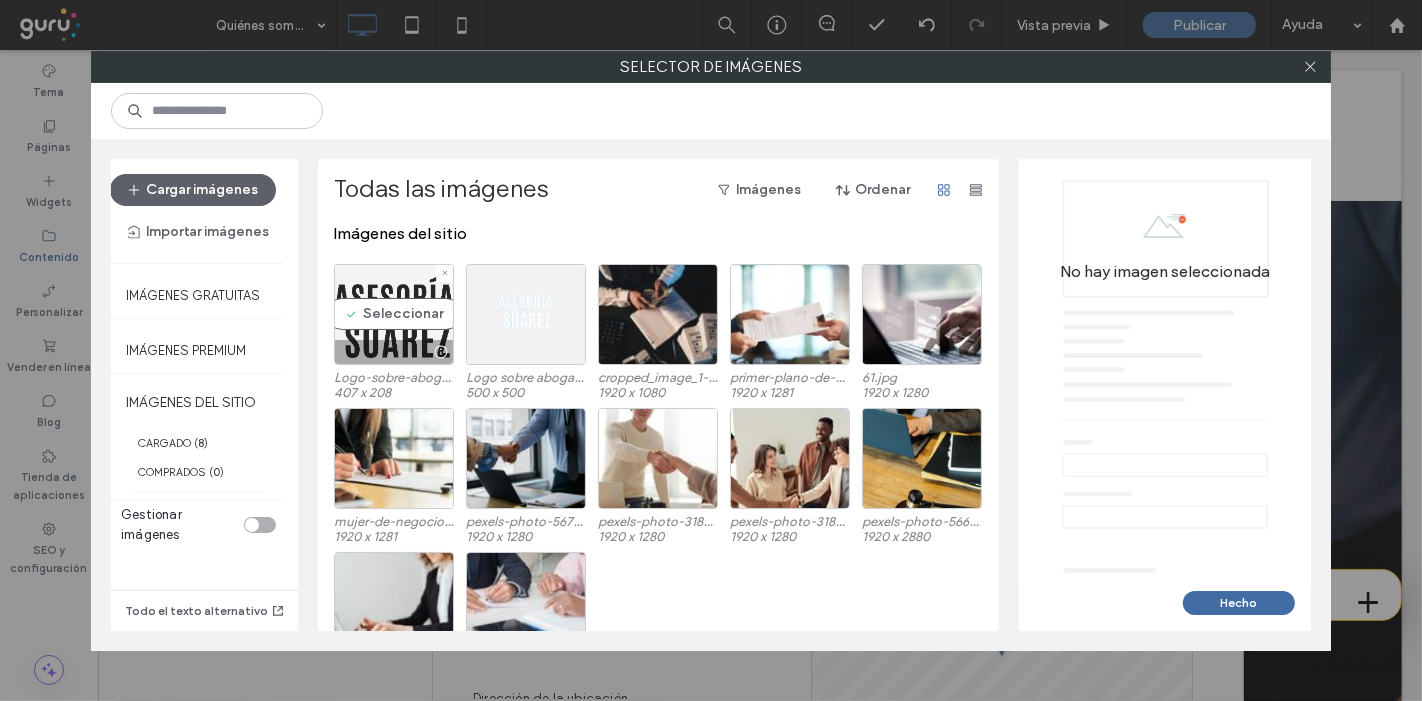 click on "Seleccionar" at bounding box center (394, 314) 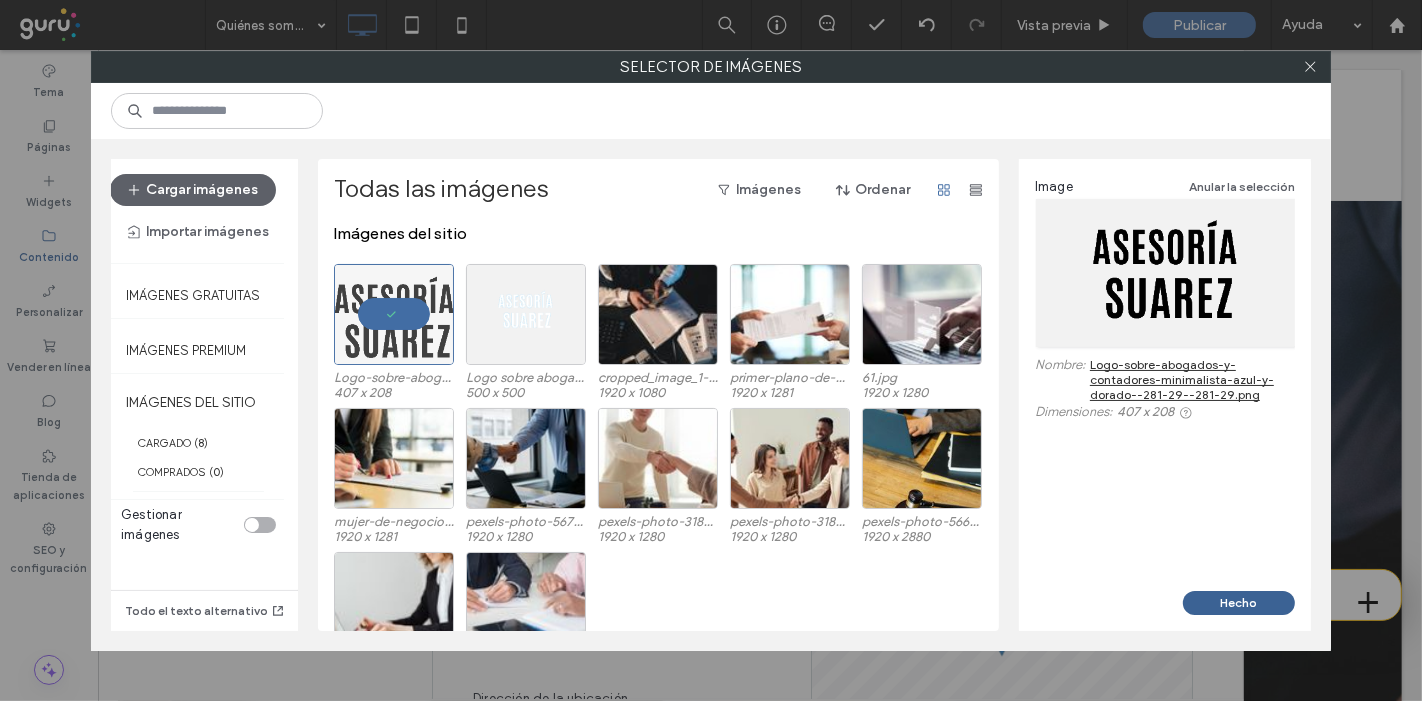 click on "Hecho" at bounding box center [1239, 603] 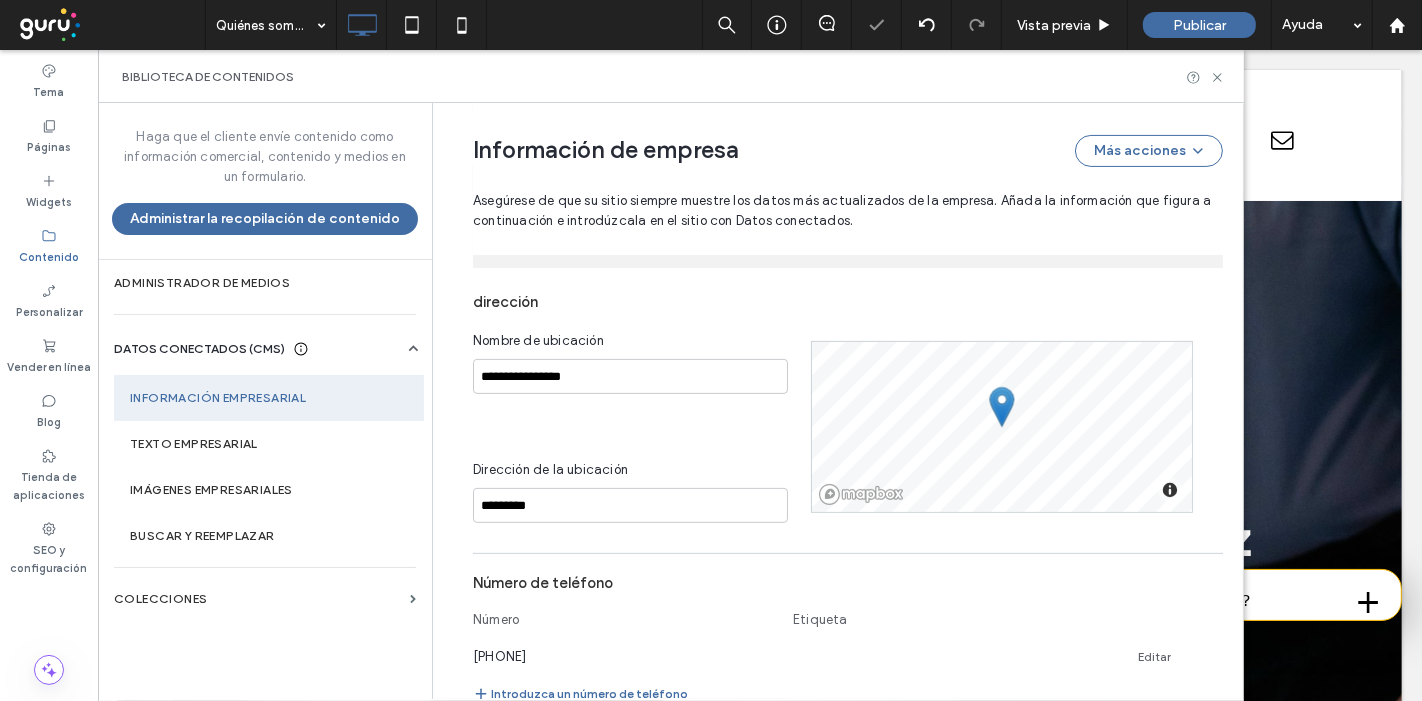 scroll, scrollTop: 508, scrollLeft: 0, axis: vertical 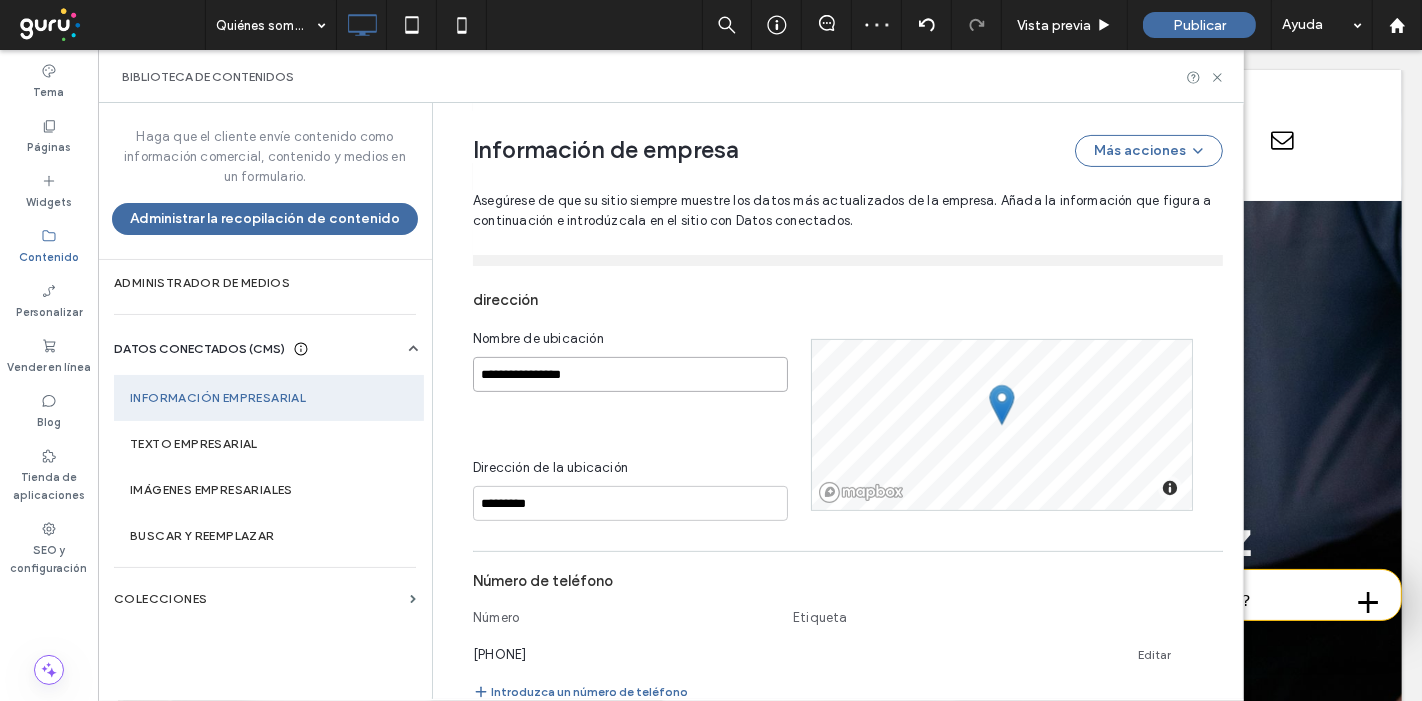 click on "**********" at bounding box center (630, 374) 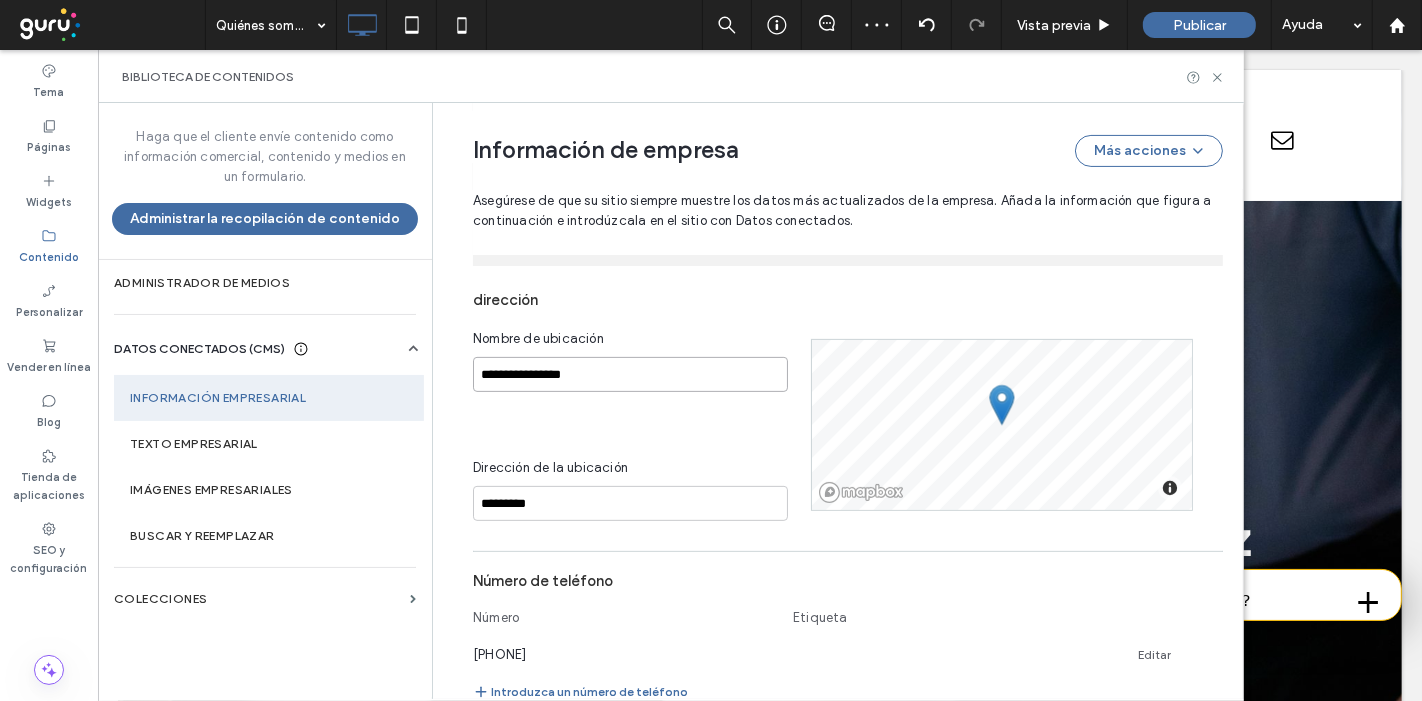 click on "**********" at bounding box center [630, 374] 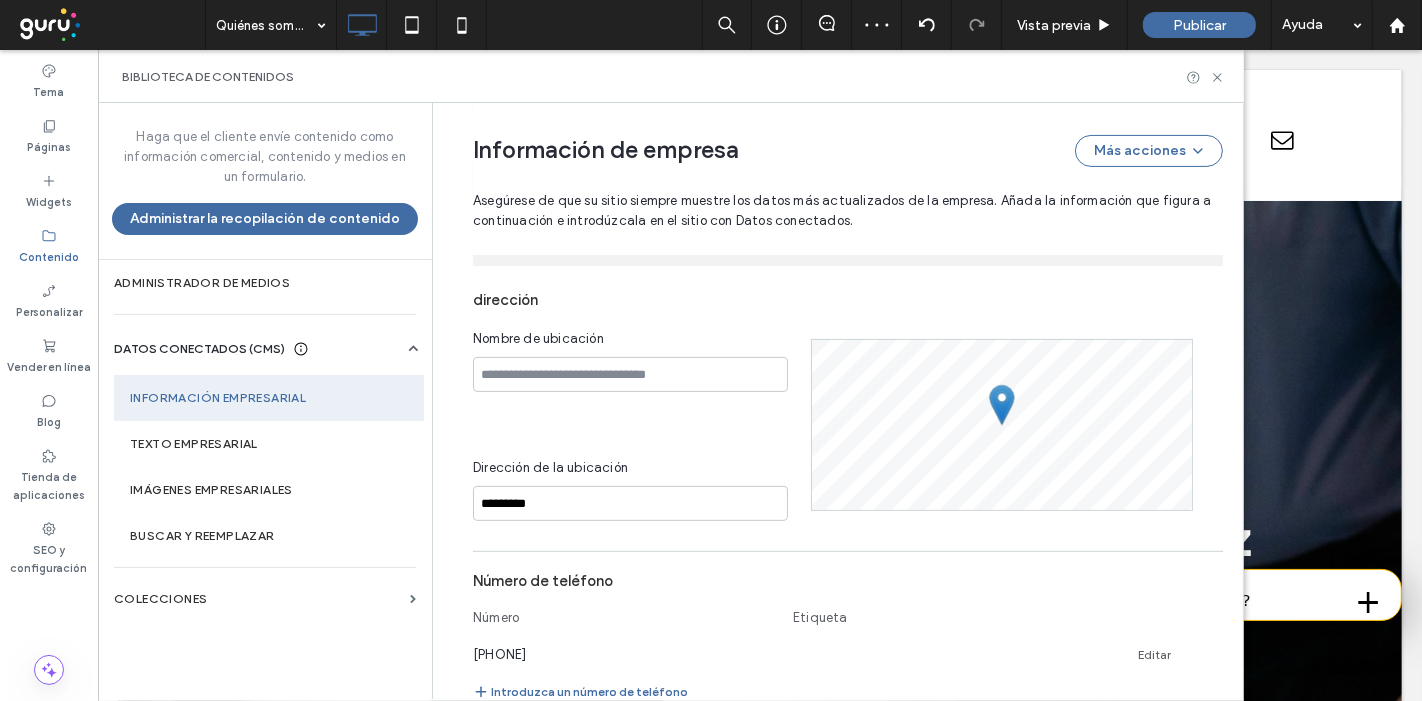 scroll, scrollTop: 541, scrollLeft: 0, axis: vertical 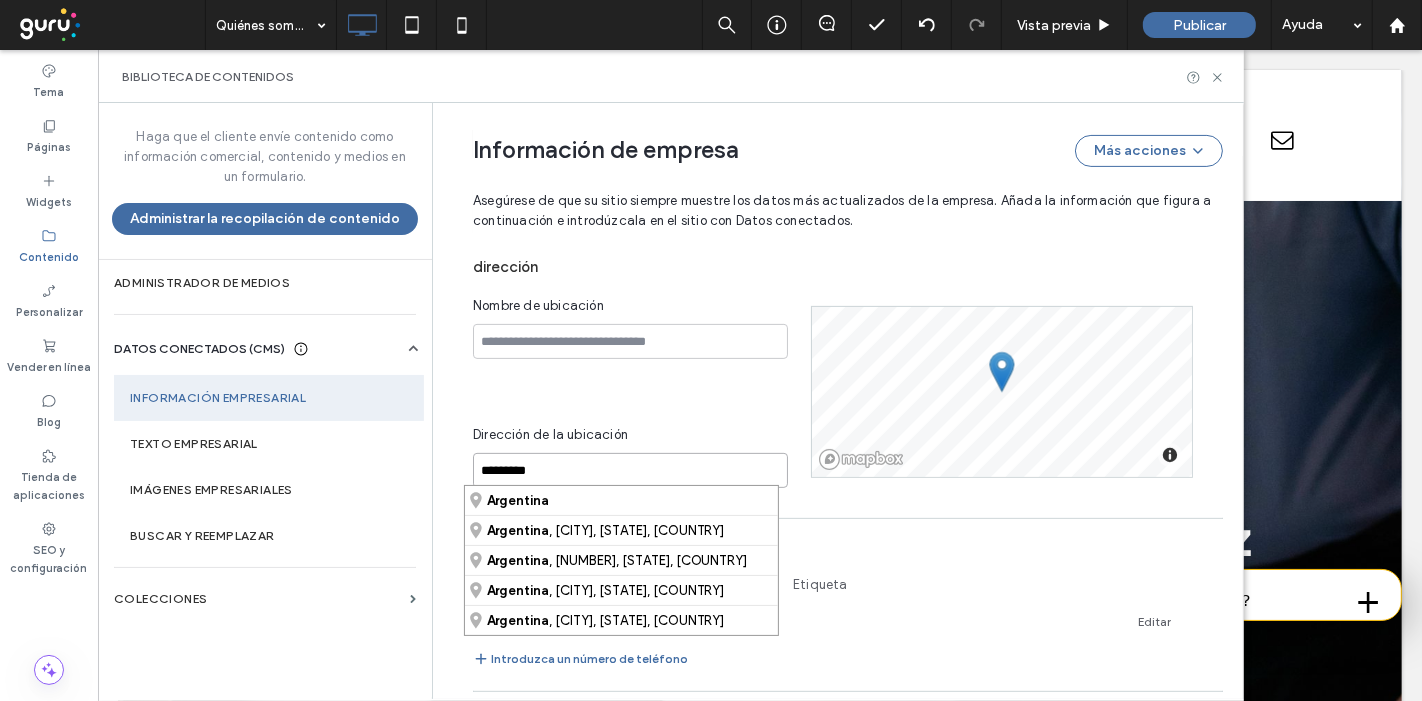 click on "*********" at bounding box center [630, 470] 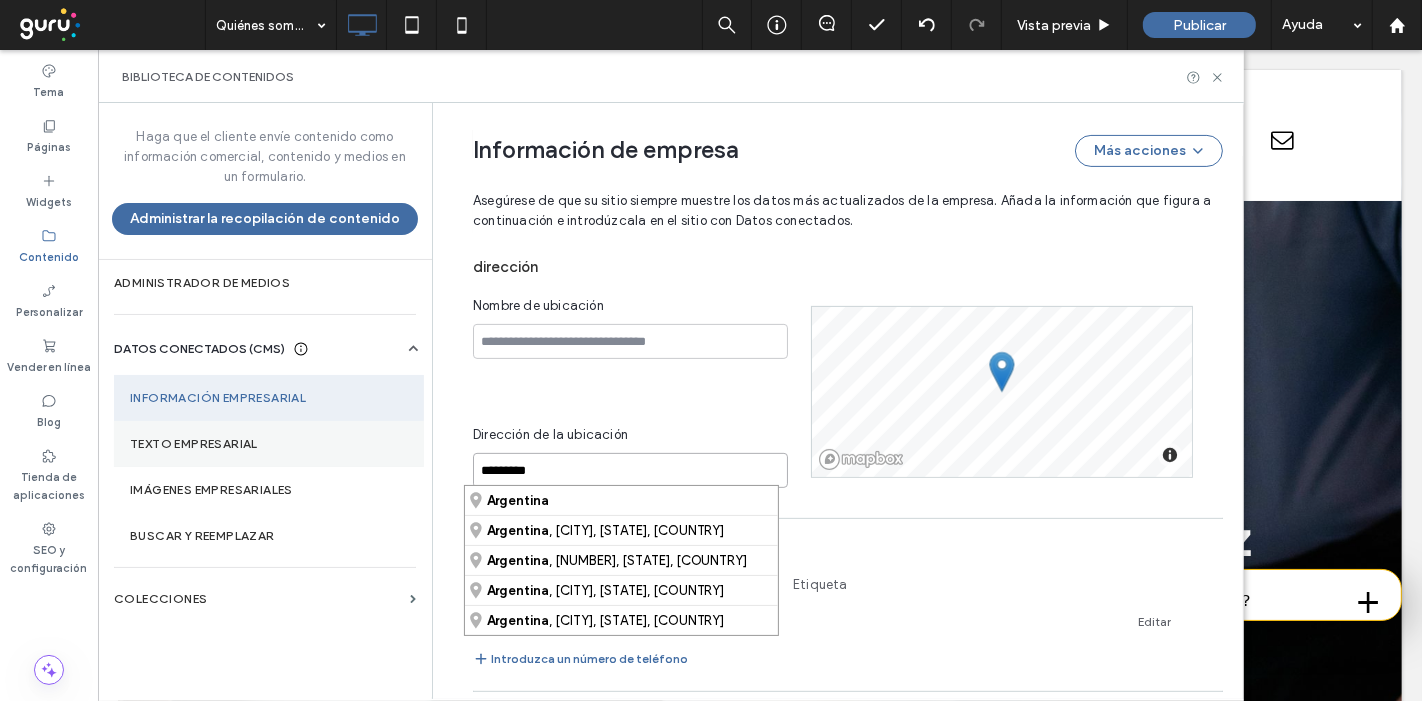 drag, startPoint x: 589, startPoint y: 451, endPoint x: 377, endPoint y: 441, distance: 212.23572 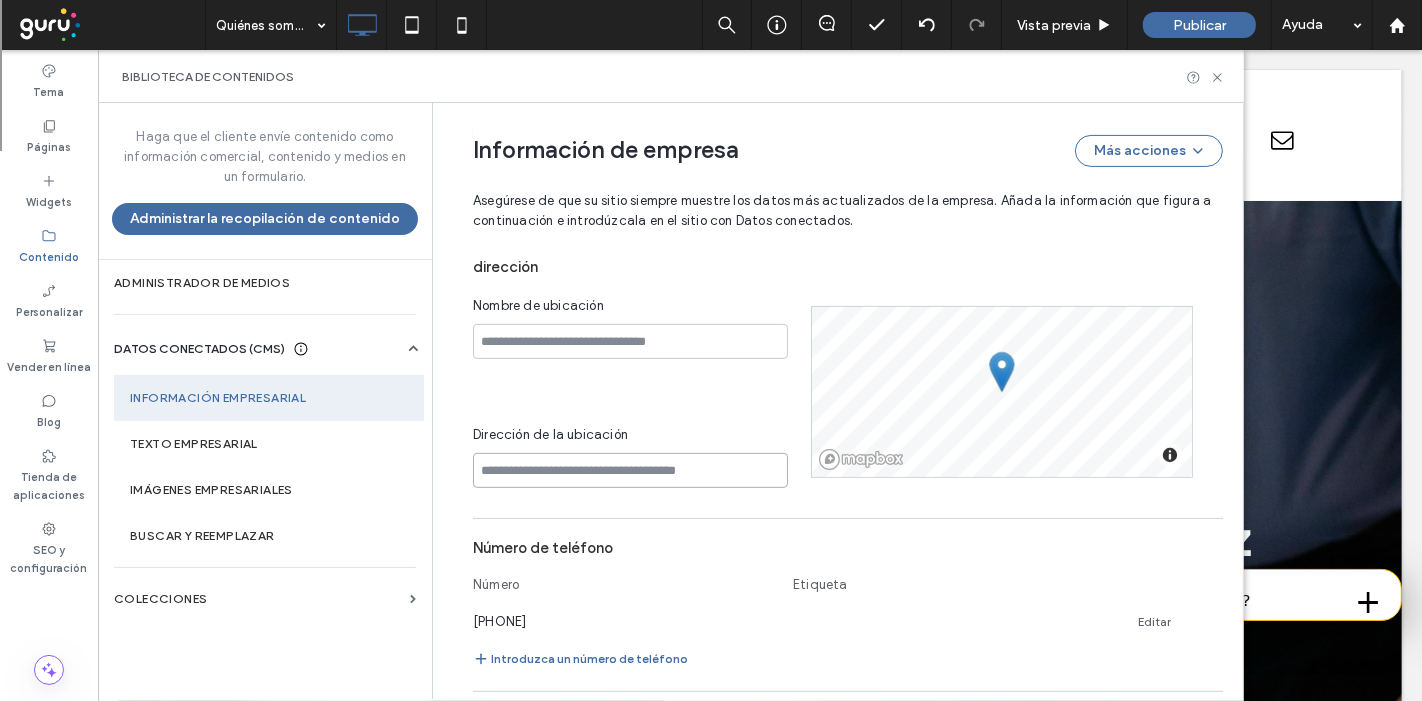 click at bounding box center [630, 470] 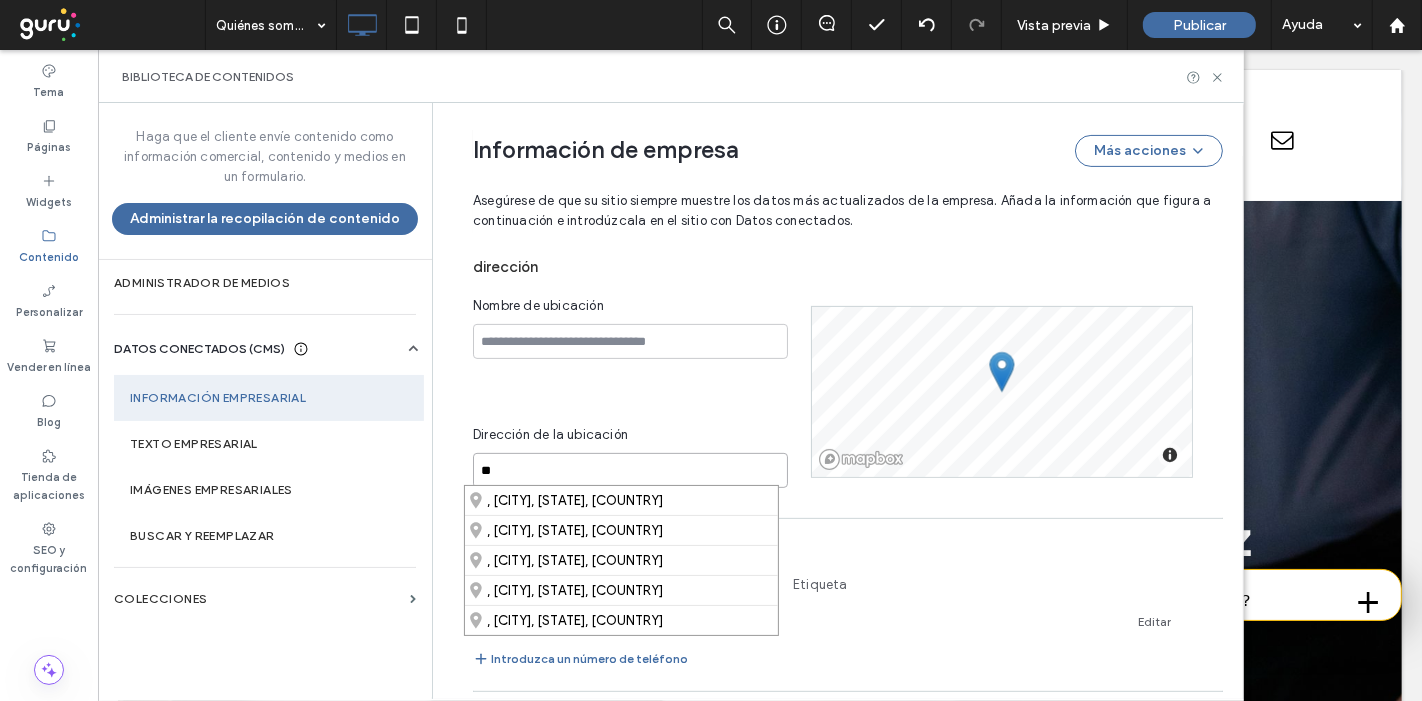 type on "*" 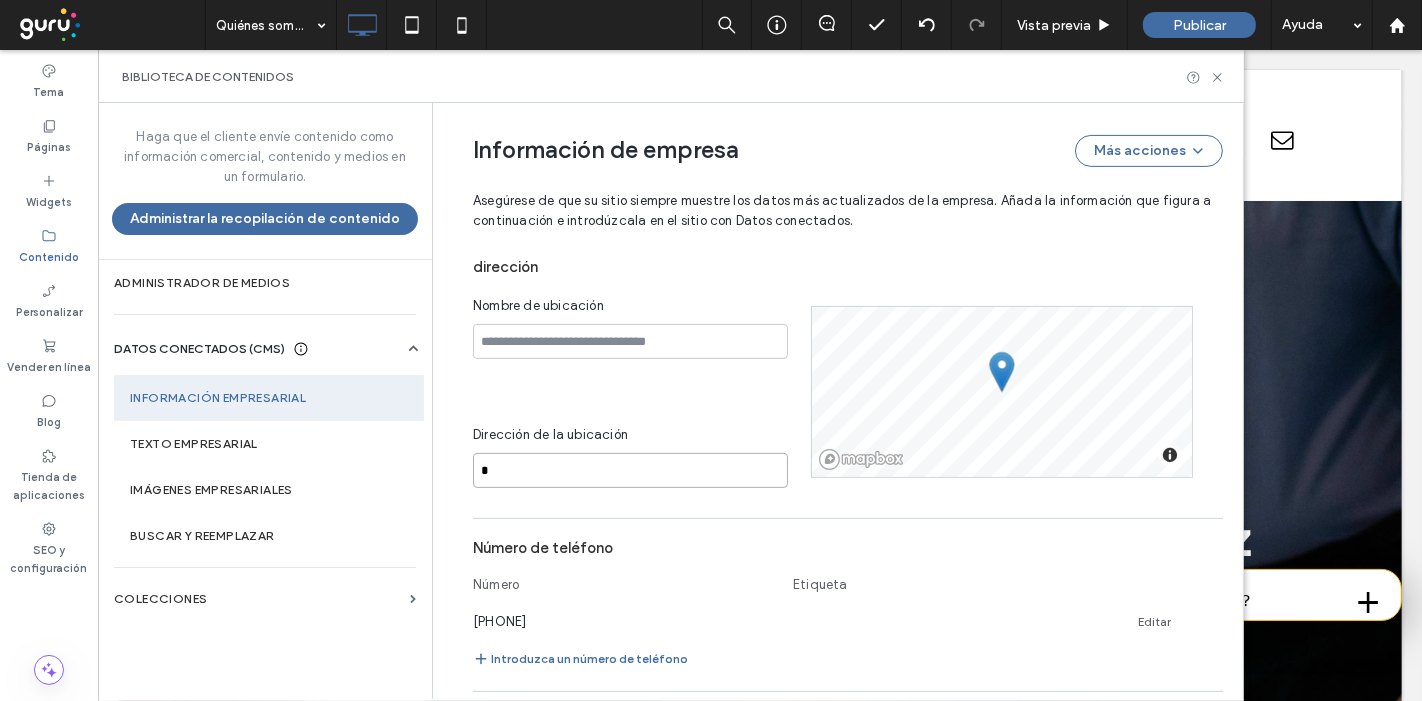 type 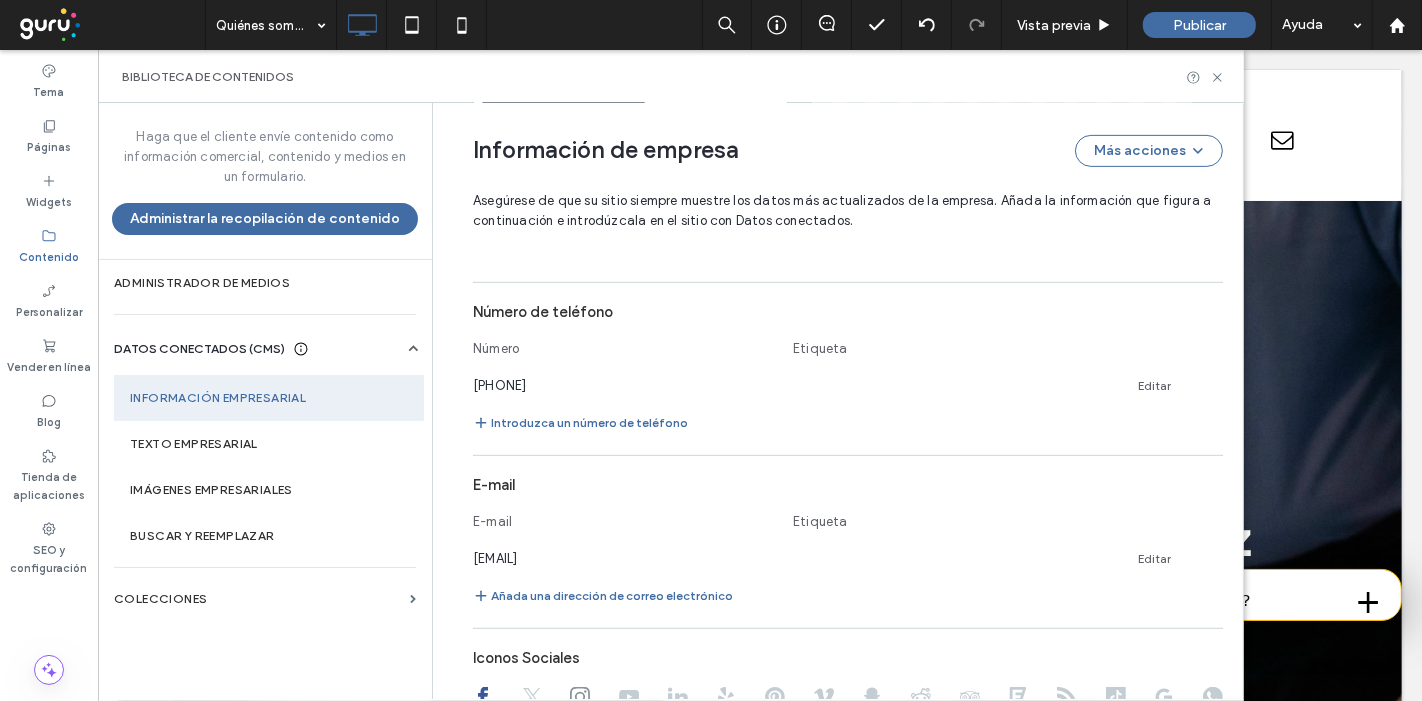 scroll, scrollTop: 776, scrollLeft: 0, axis: vertical 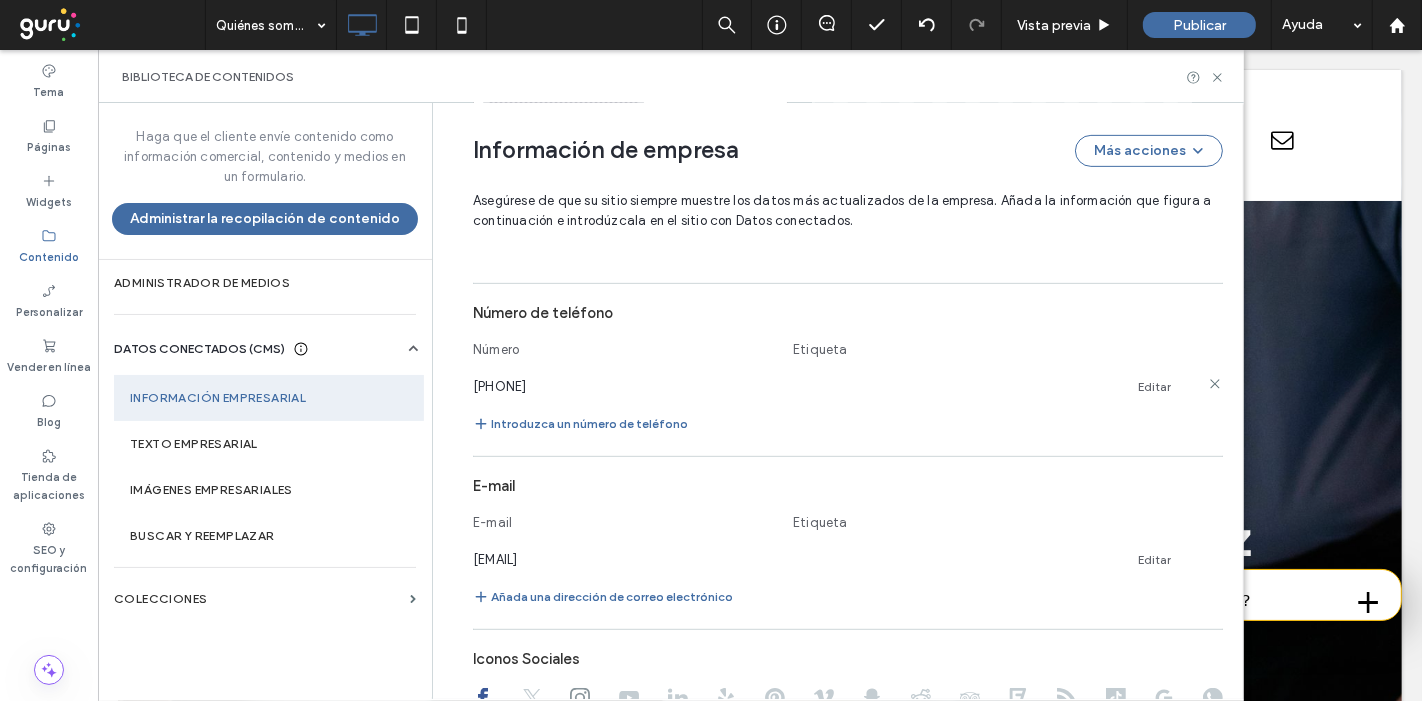 click 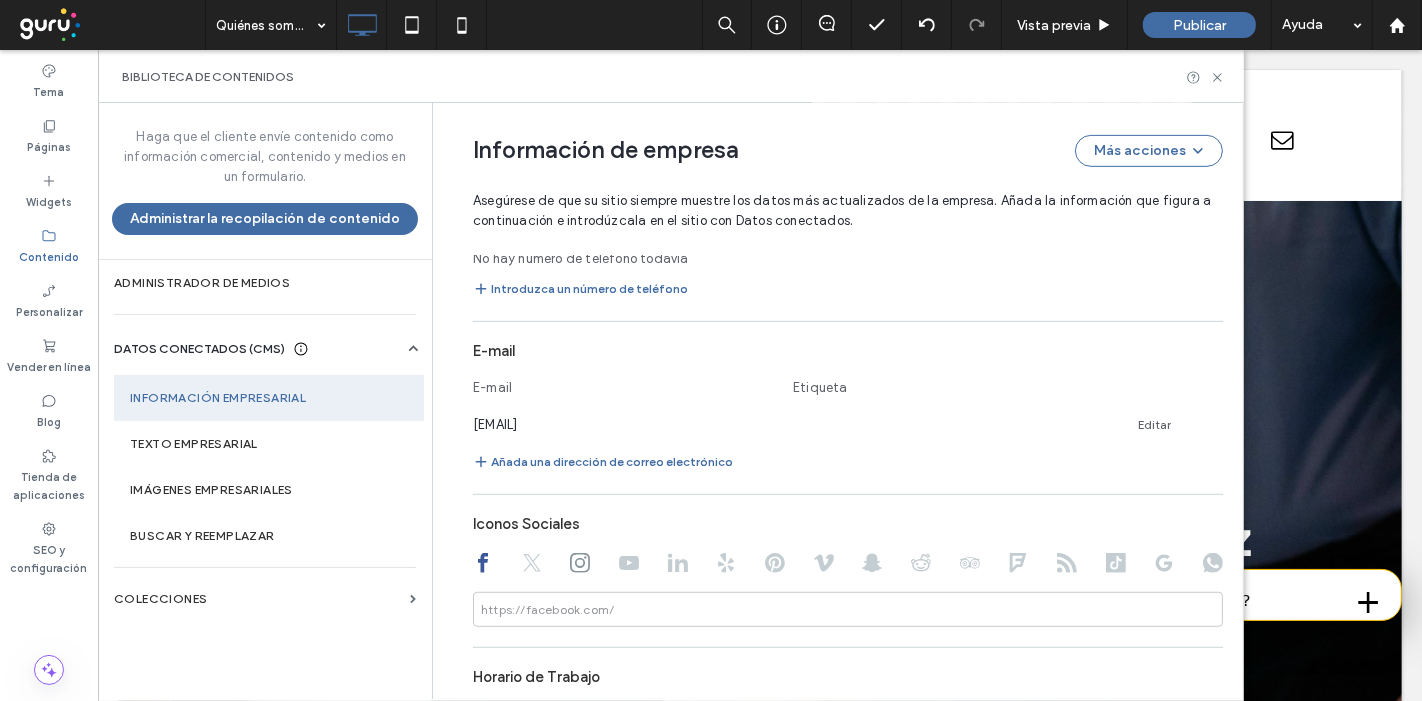 scroll, scrollTop: 874, scrollLeft: 0, axis: vertical 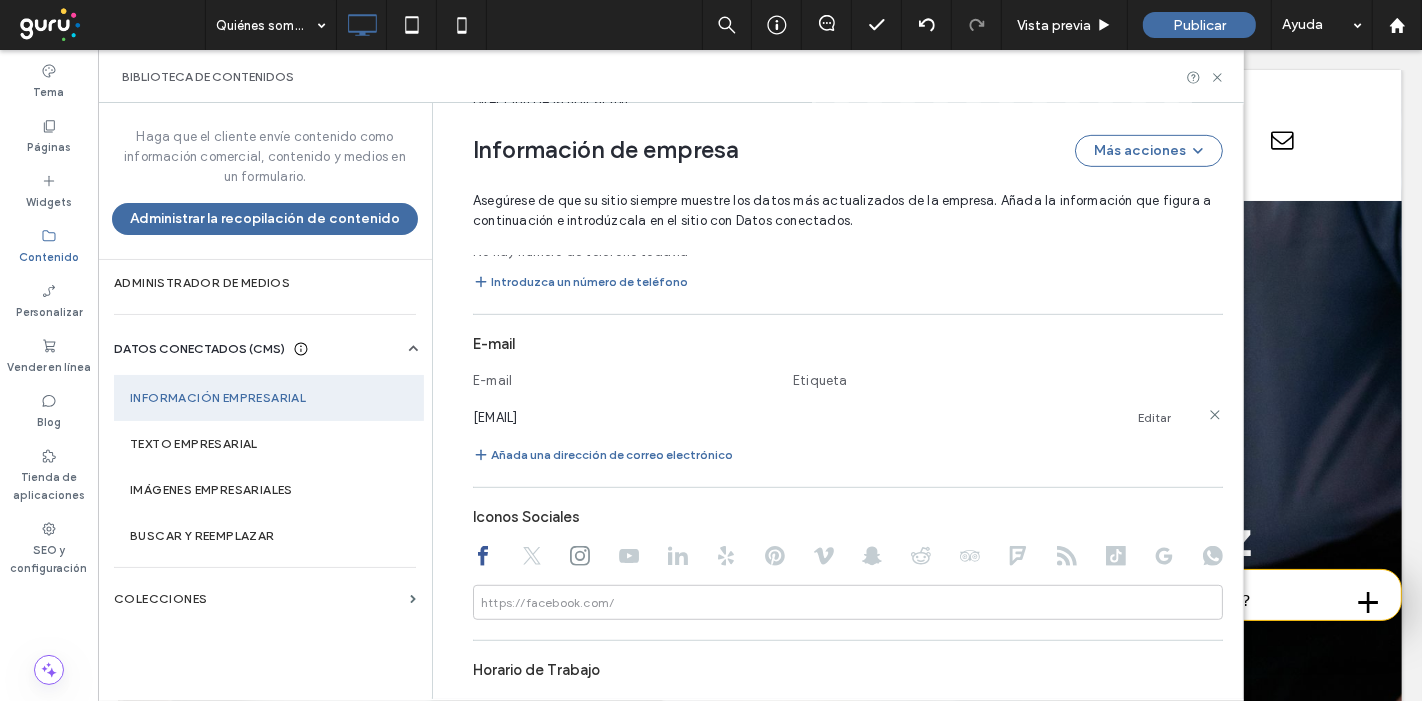 click 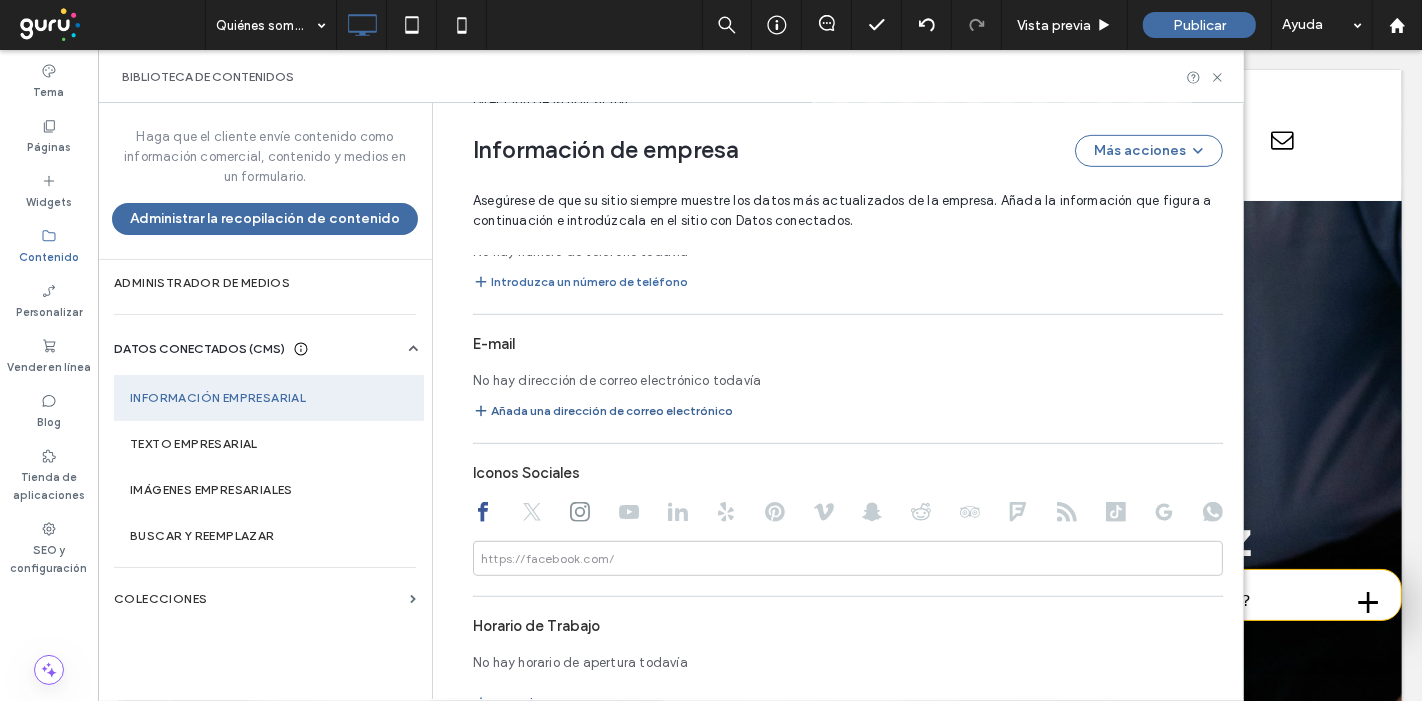 click on "Añada una dirección de correo electrónico" at bounding box center [603, 411] 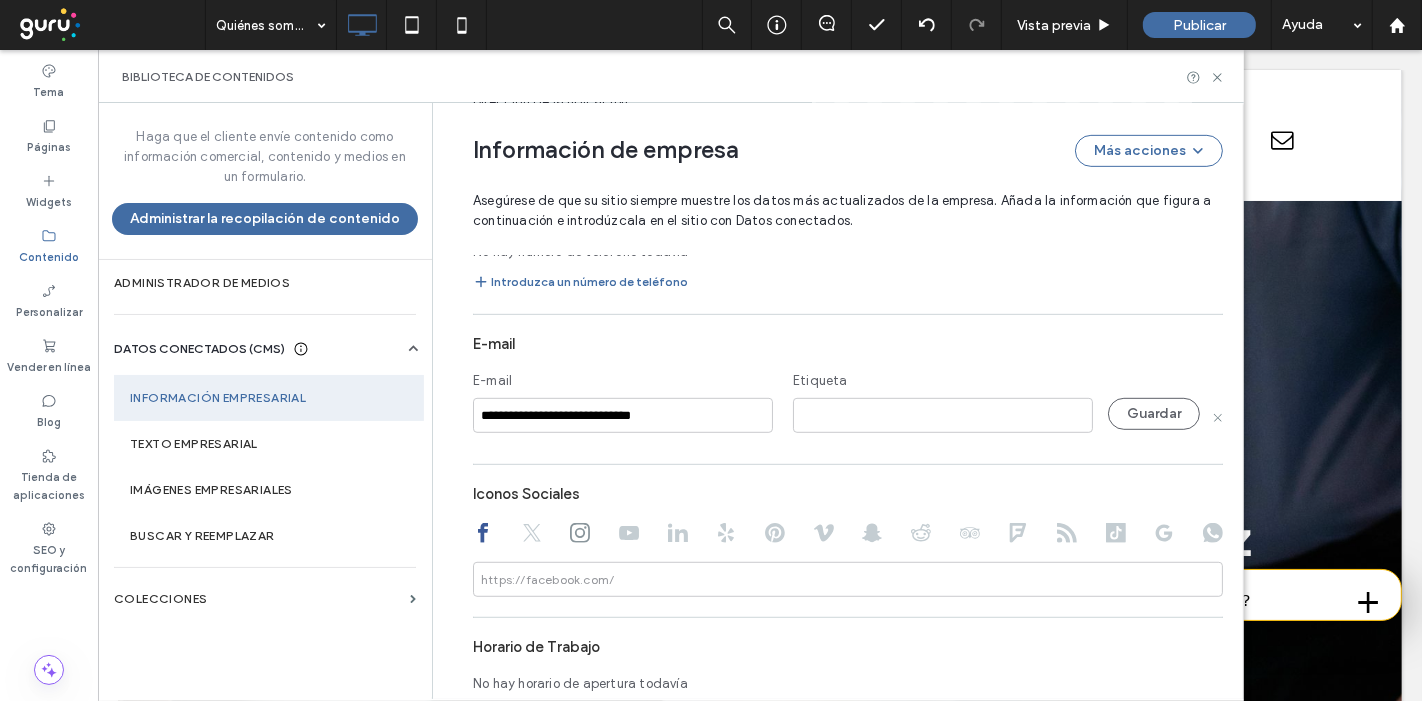 type on "**********" 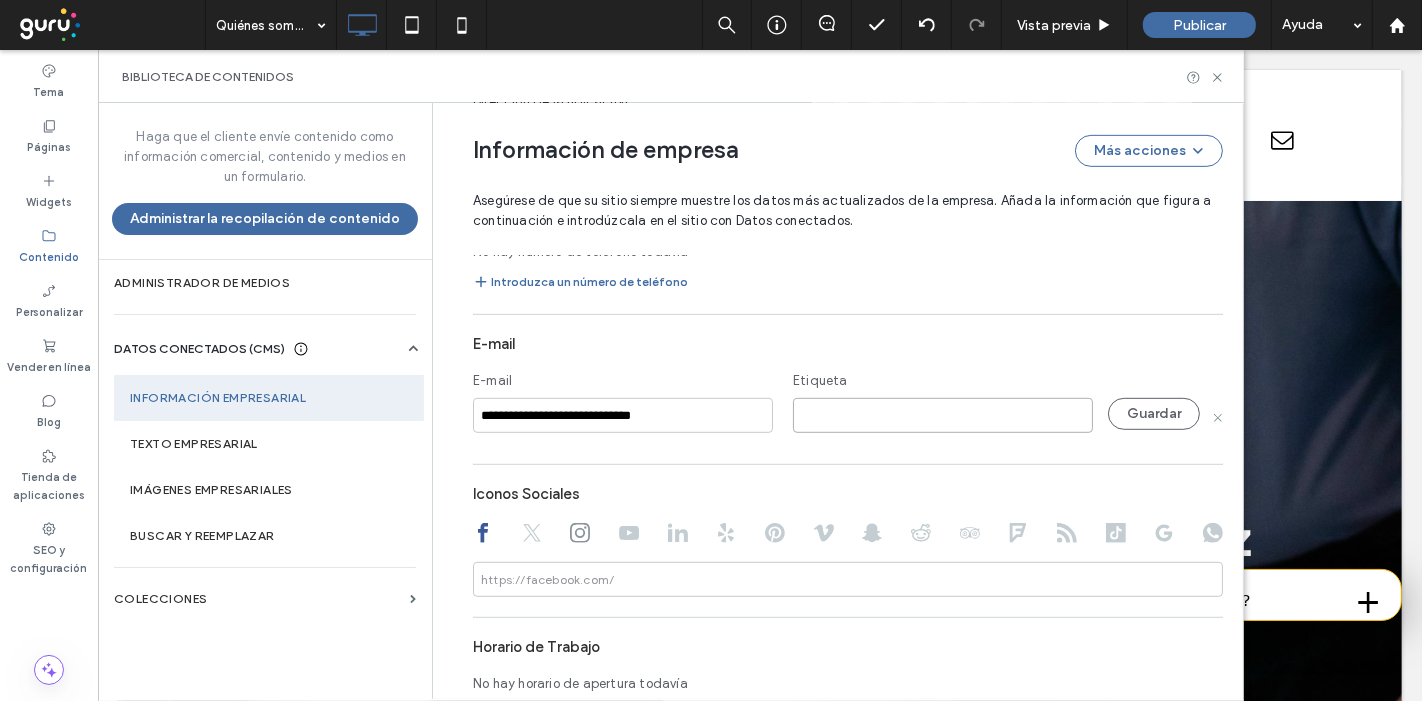 click at bounding box center [943, 415] 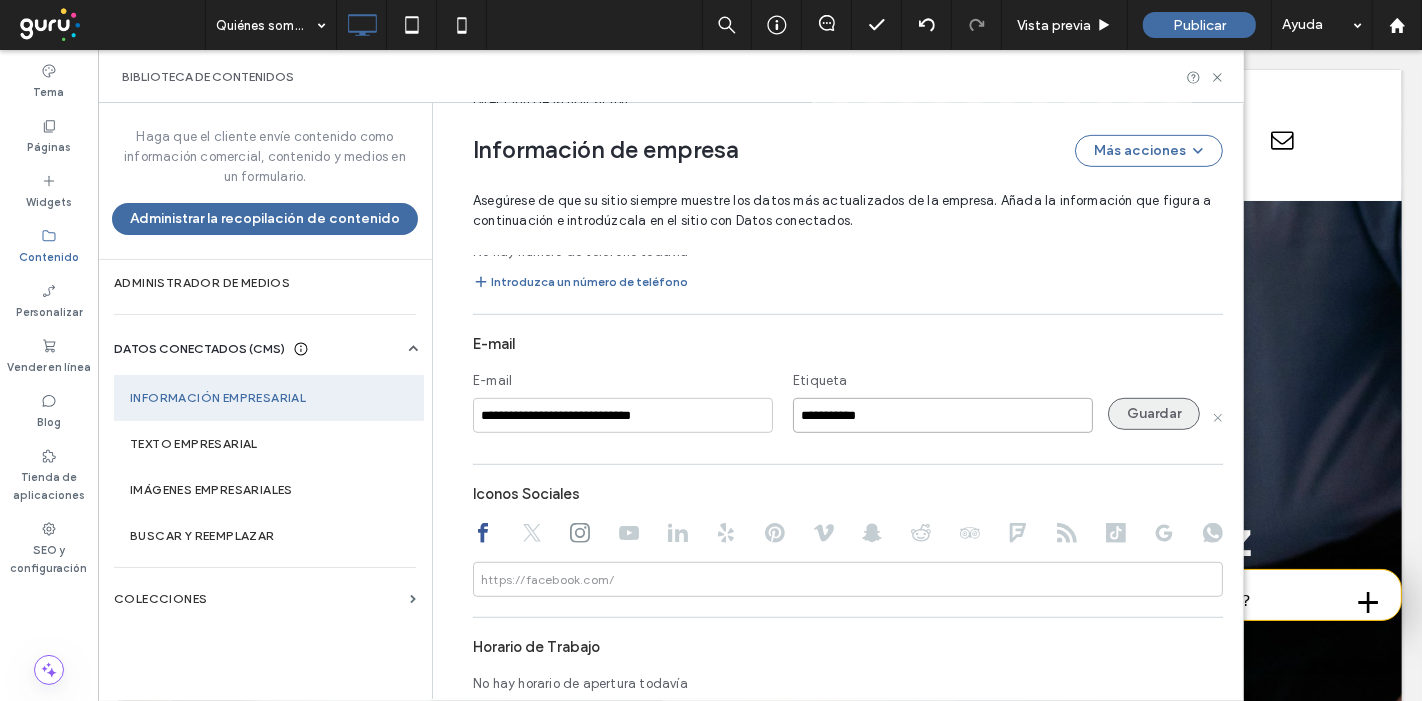 type on "**********" 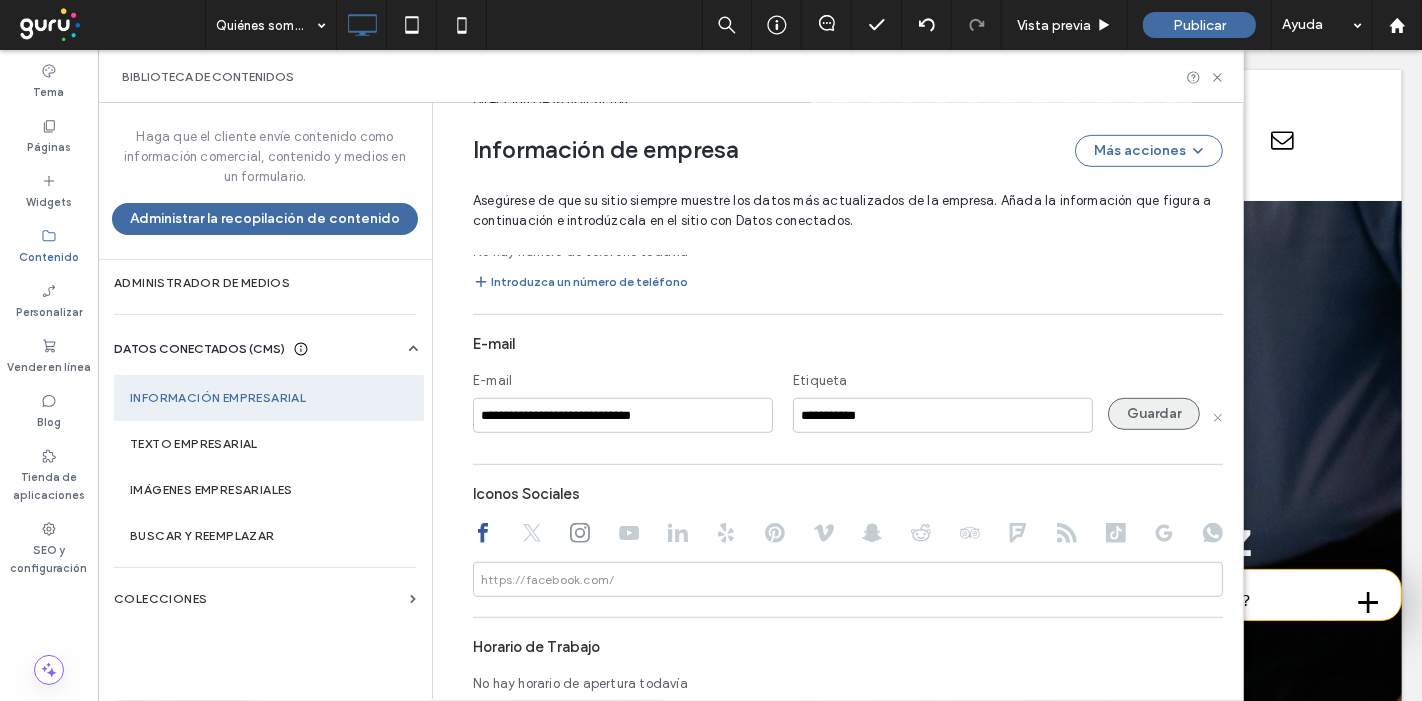 click on "Guardar" at bounding box center [1154, 414] 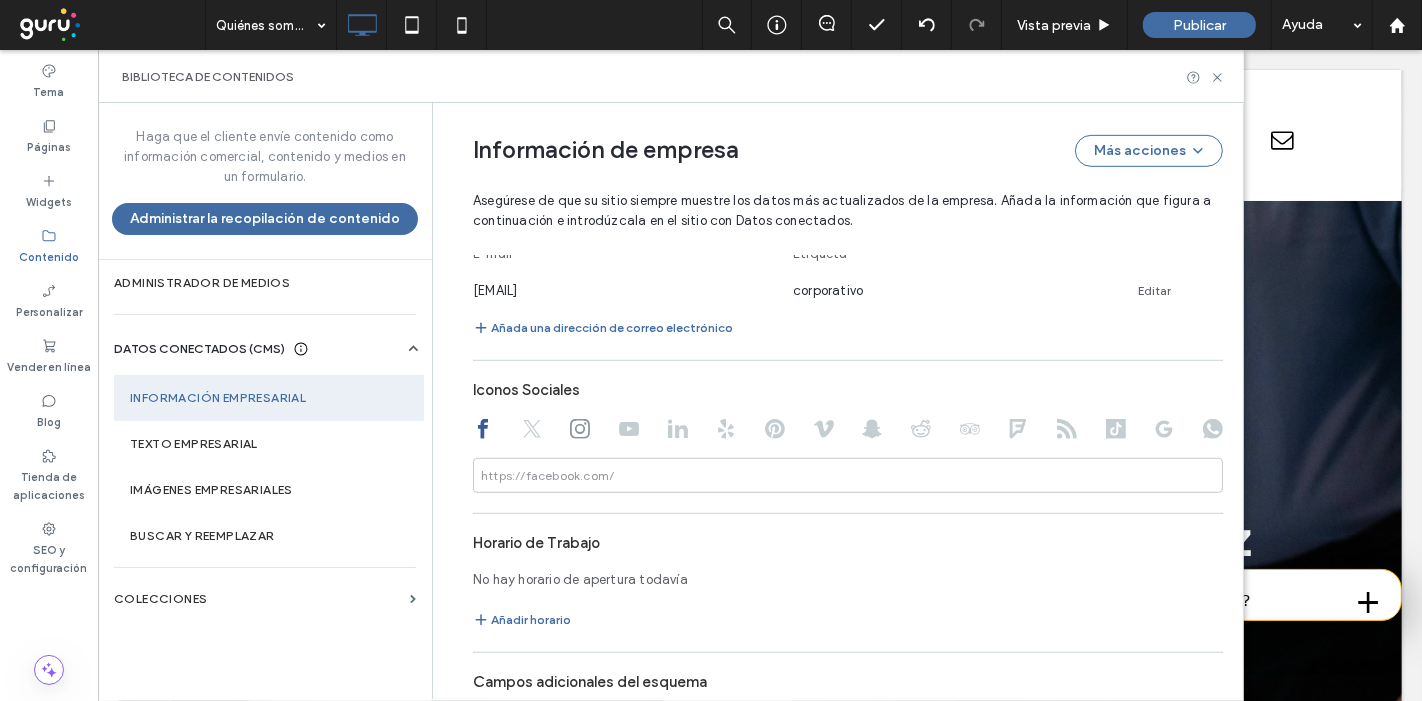 scroll, scrollTop: 1014, scrollLeft: 0, axis: vertical 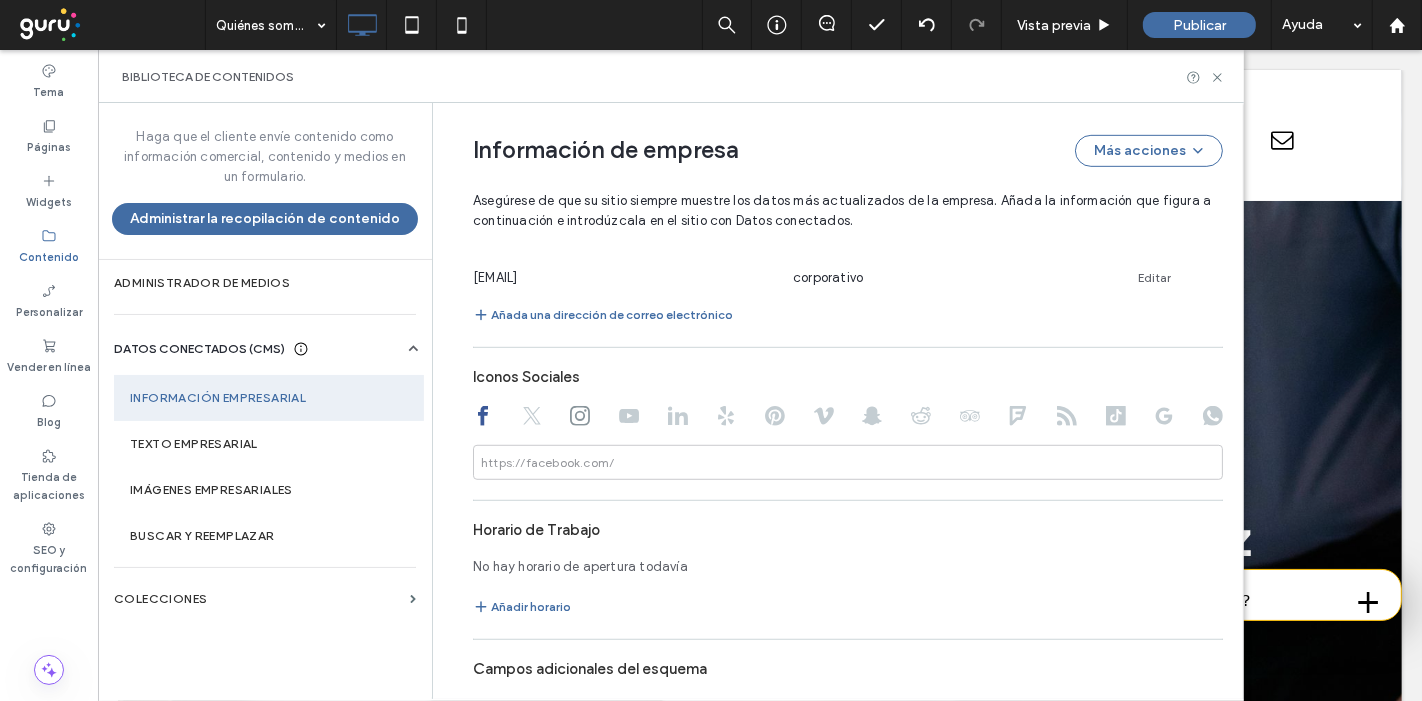 click at bounding box center (848, 418) 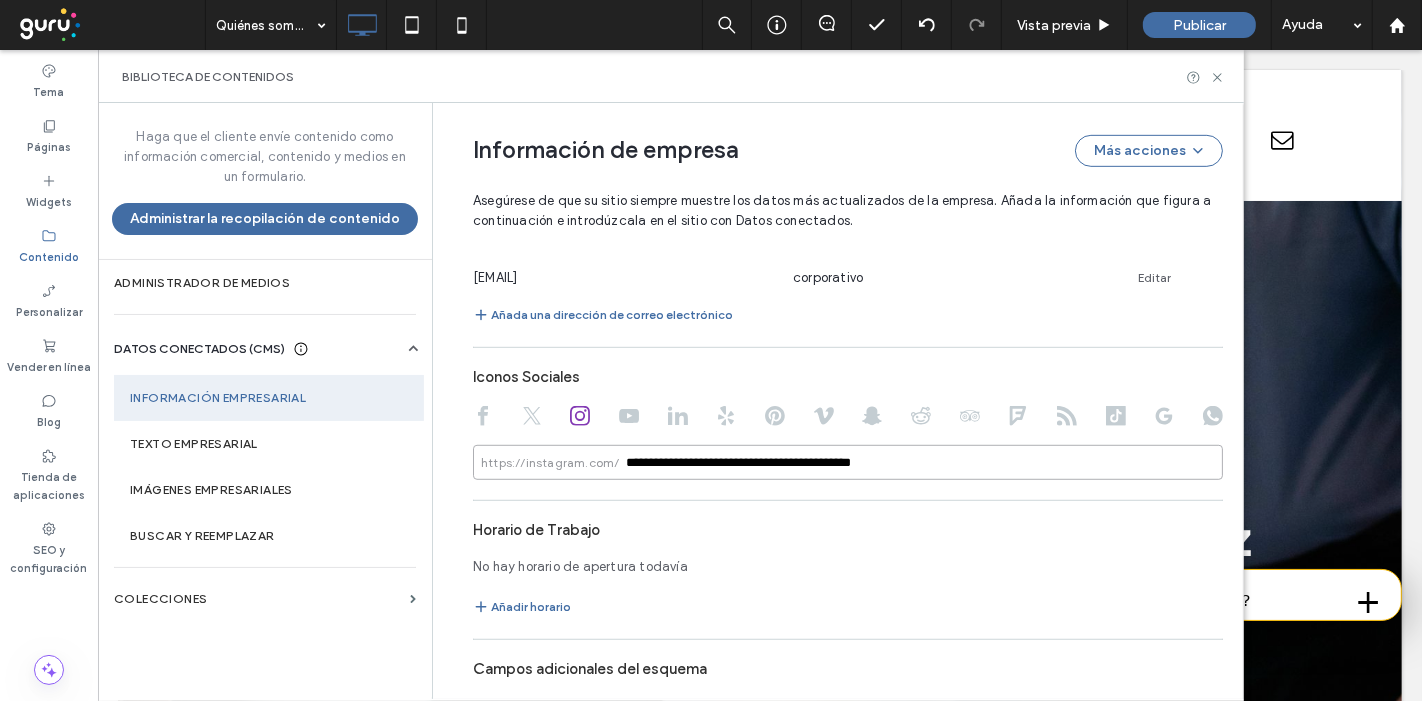 click on "**********" at bounding box center (848, 462) 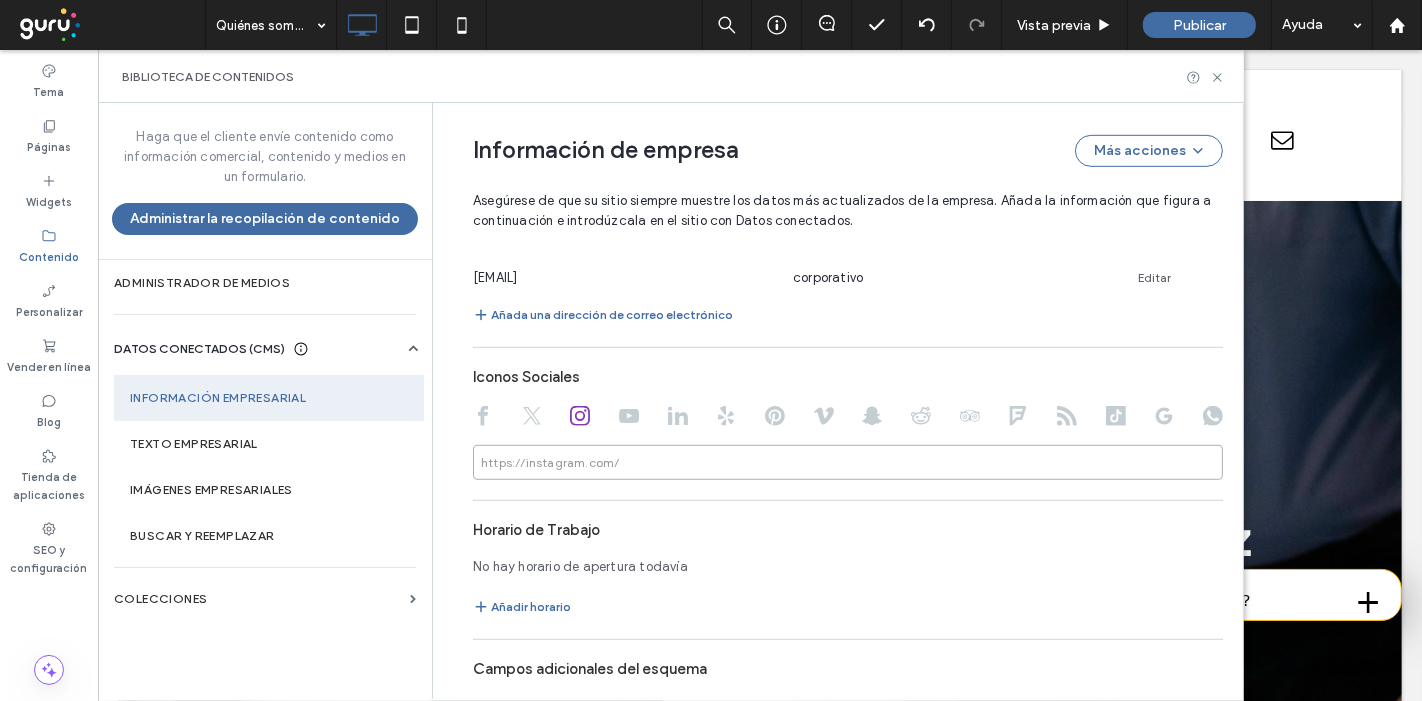 type 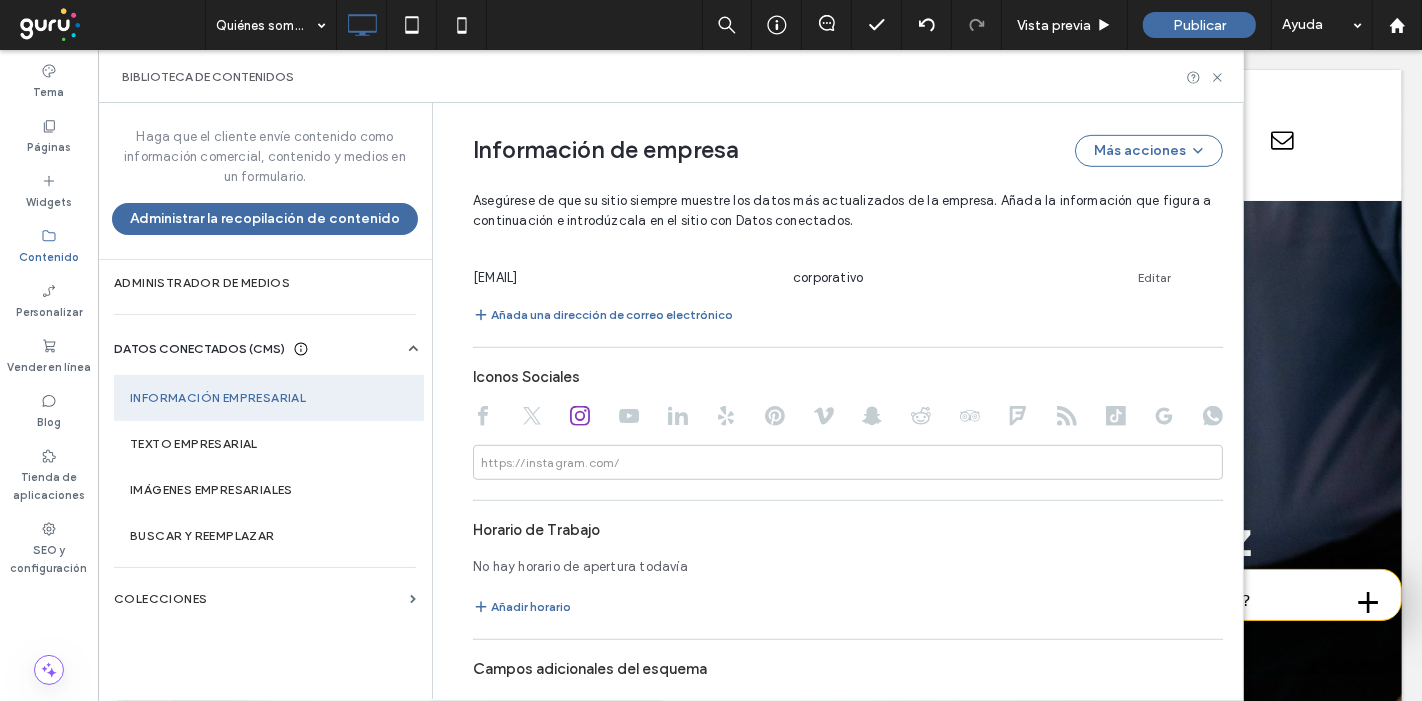 click on "Horario de Trabajo" at bounding box center [848, 530] 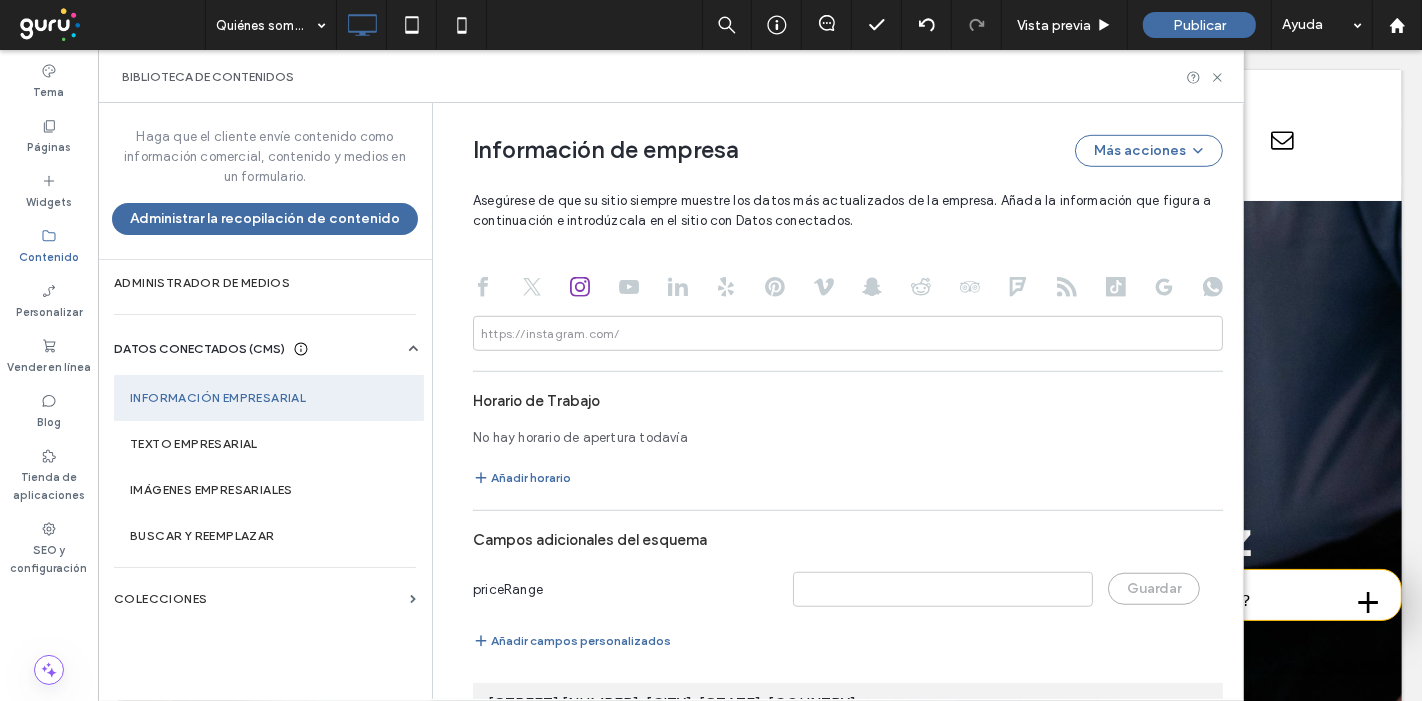 scroll, scrollTop: 1145, scrollLeft: 0, axis: vertical 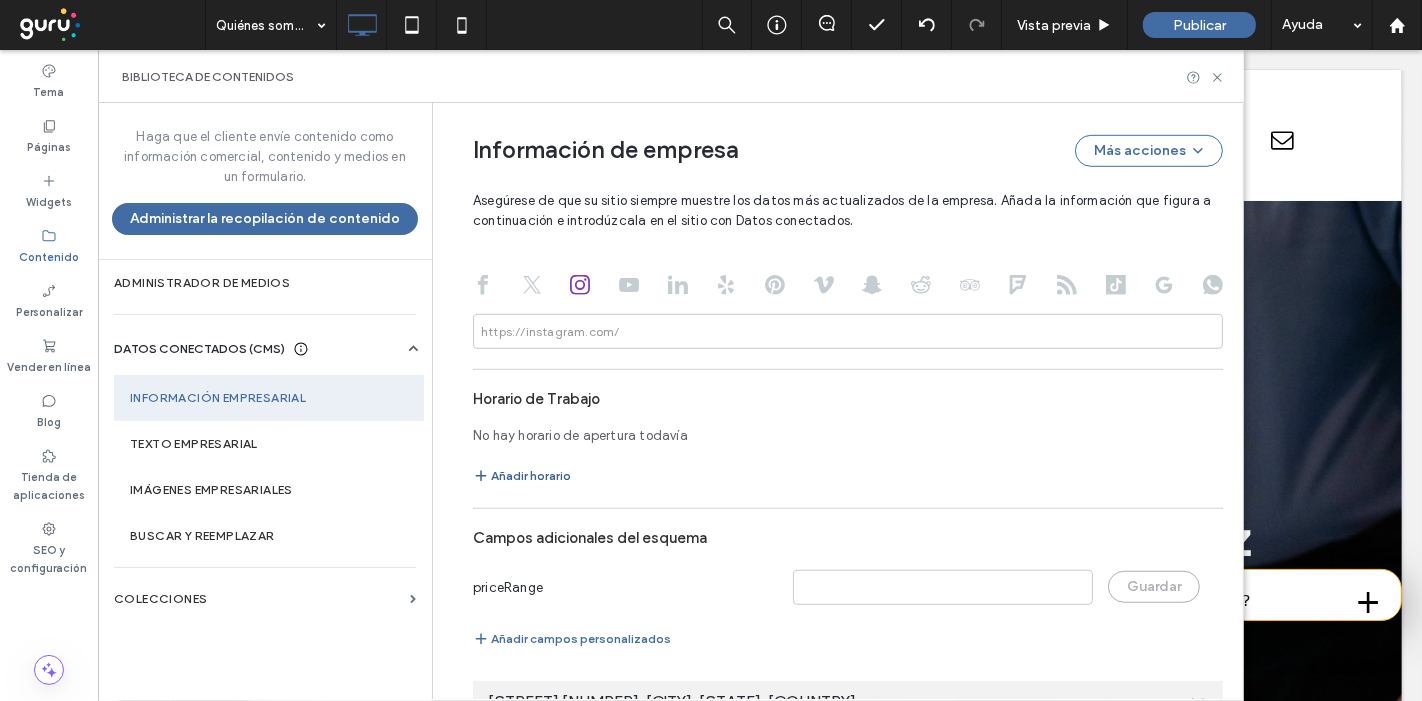click on "Añadir horario" at bounding box center (522, 476) 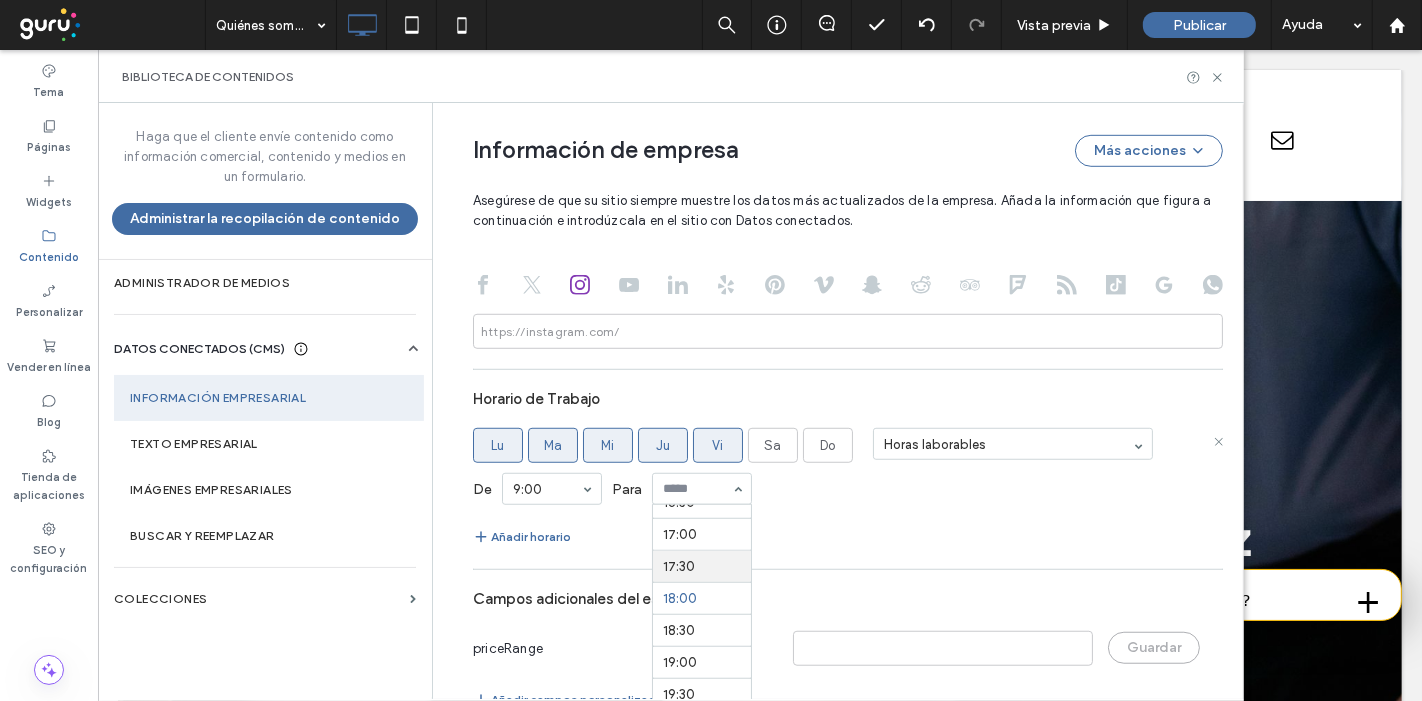 scroll, scrollTop: 1069, scrollLeft: 0, axis: vertical 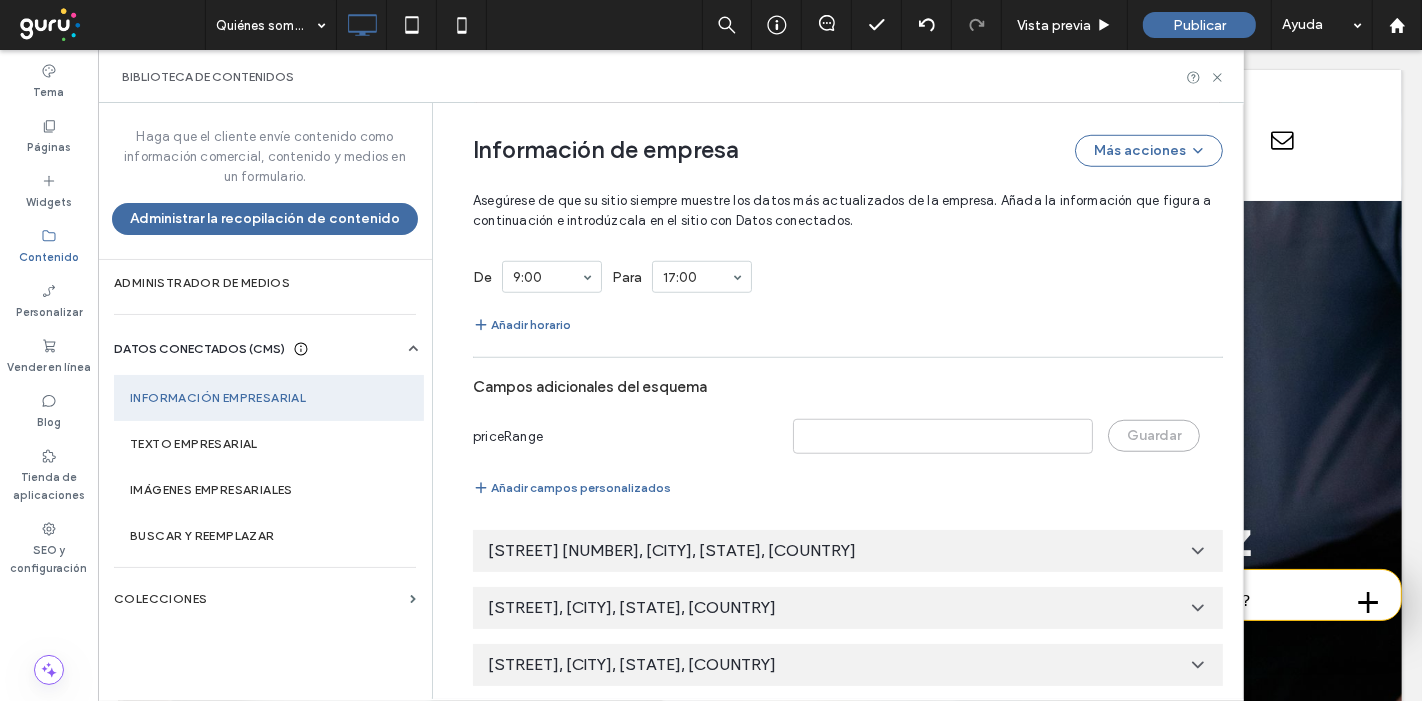 click 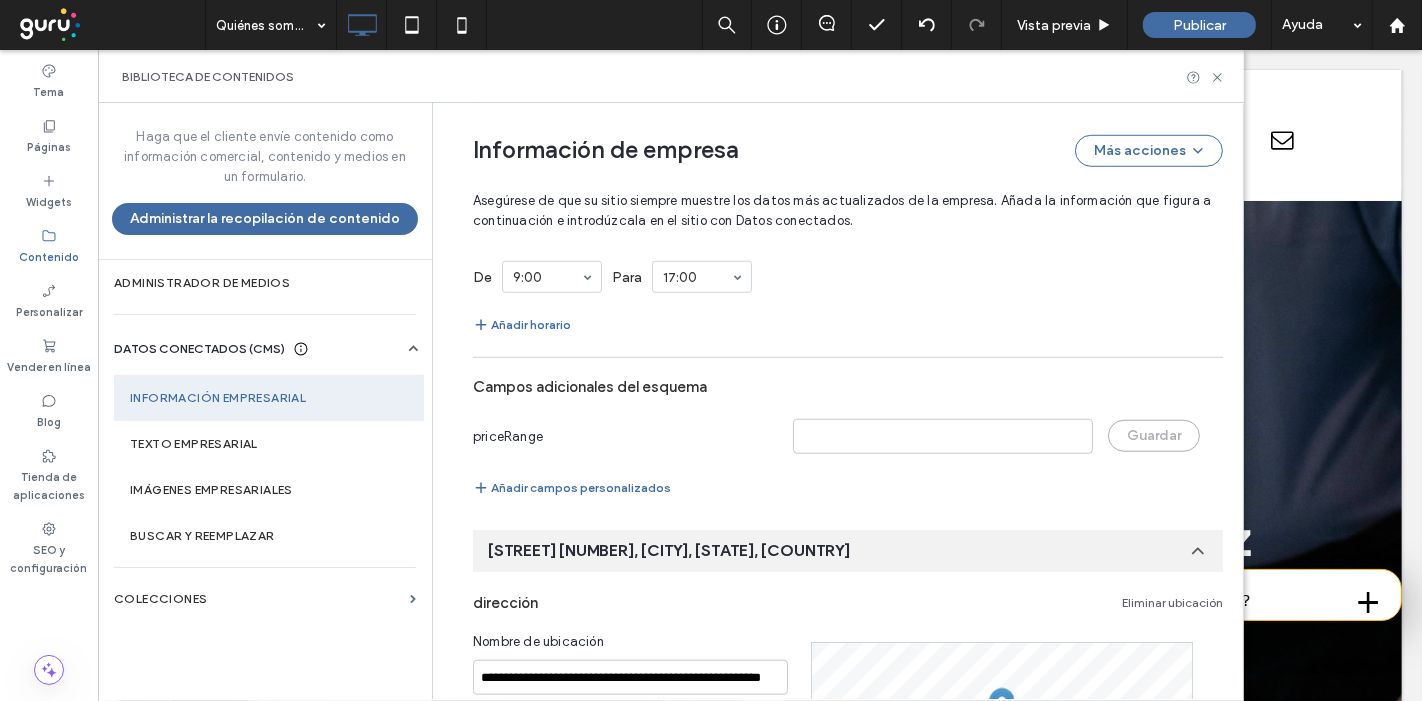 scroll, scrollTop: 0, scrollLeft: 0, axis: both 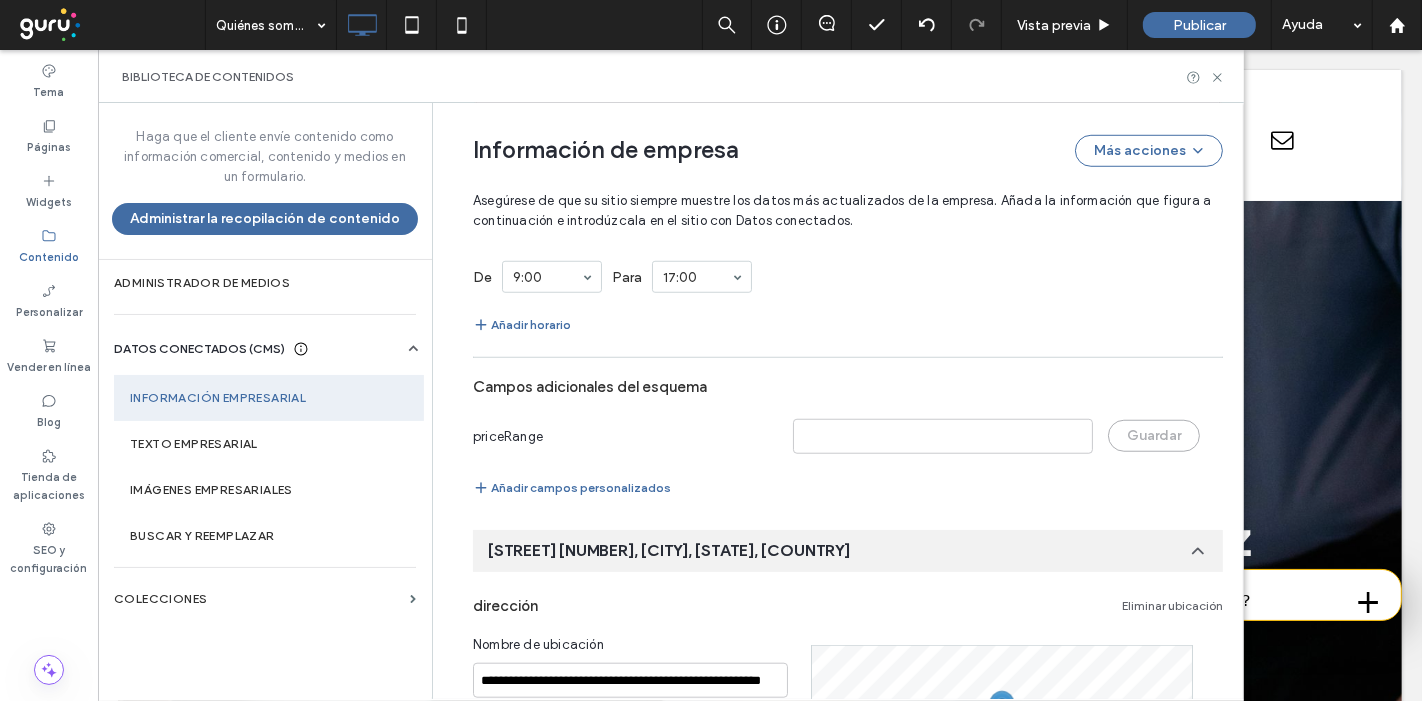 click on "Eliminar ubicación" at bounding box center (1172, 606) 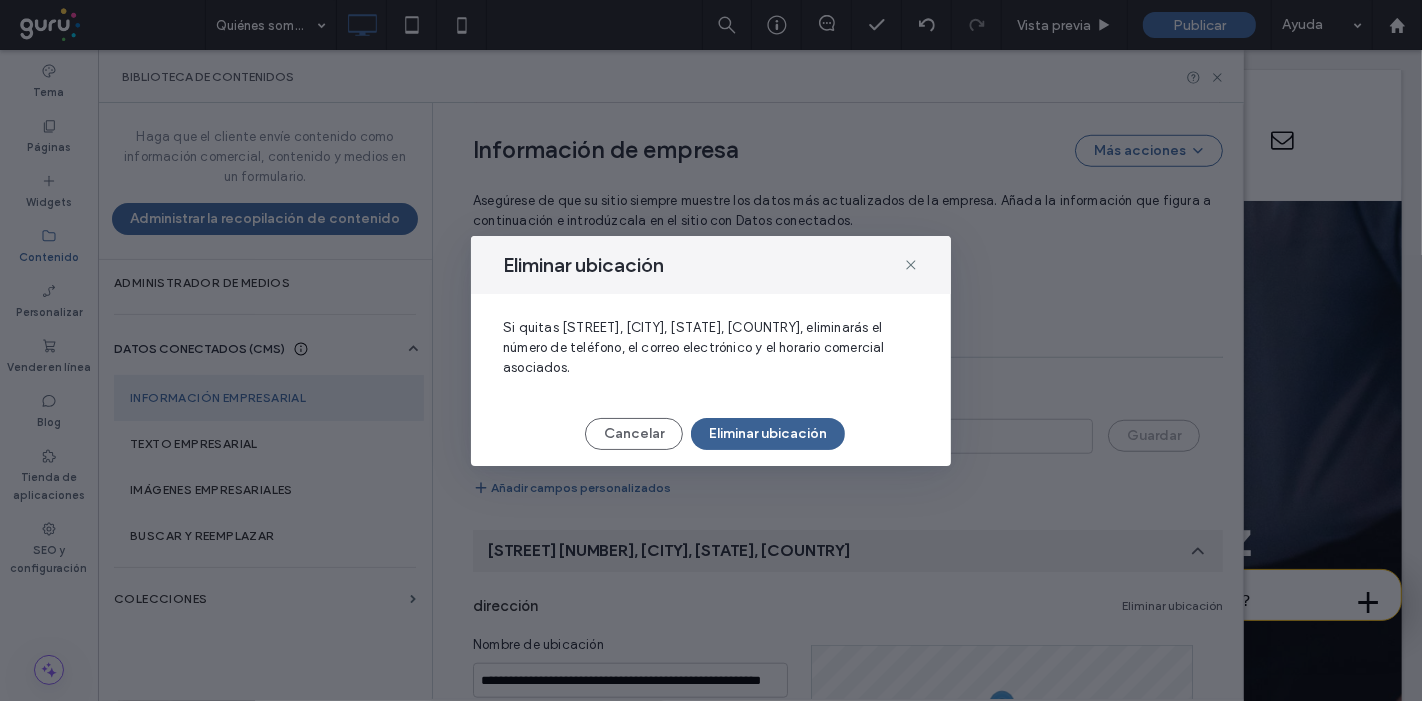 click on "Eliminar ubicación" at bounding box center [768, 434] 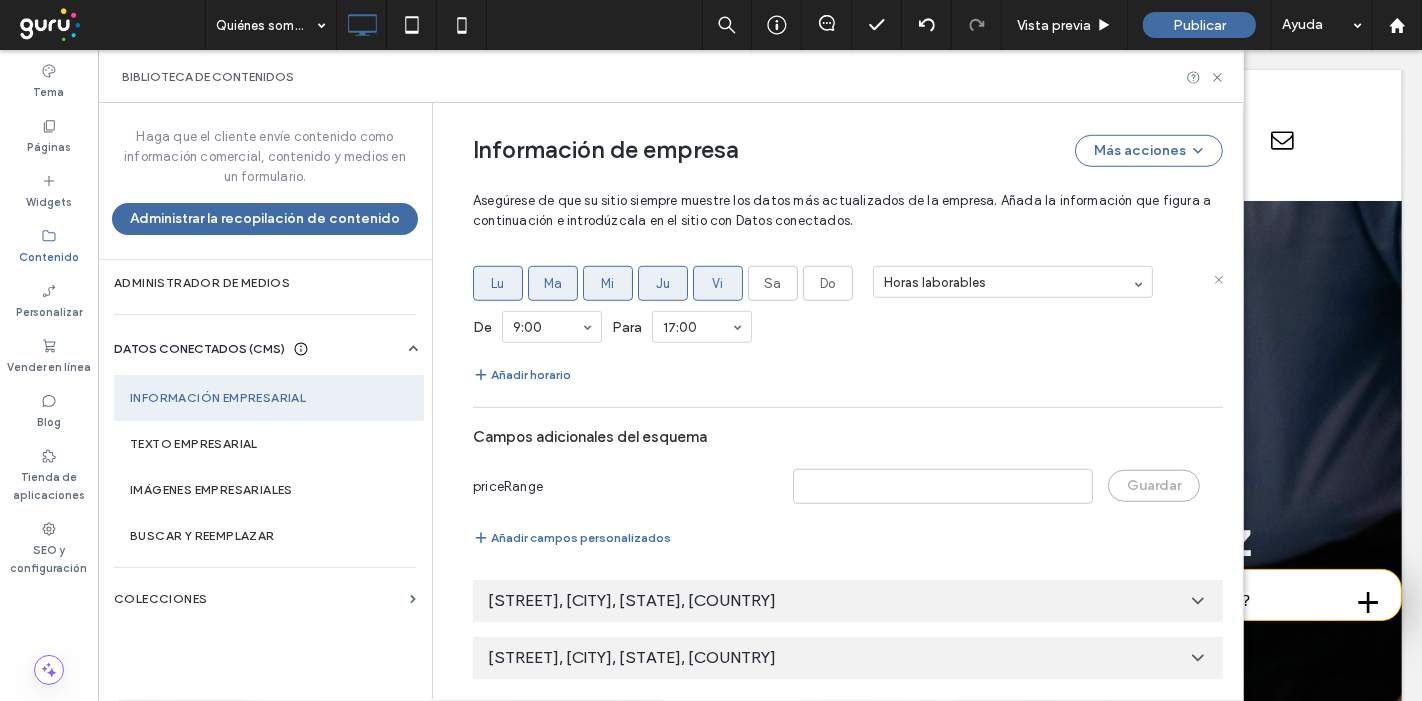 scroll, scrollTop: 1300, scrollLeft: 0, axis: vertical 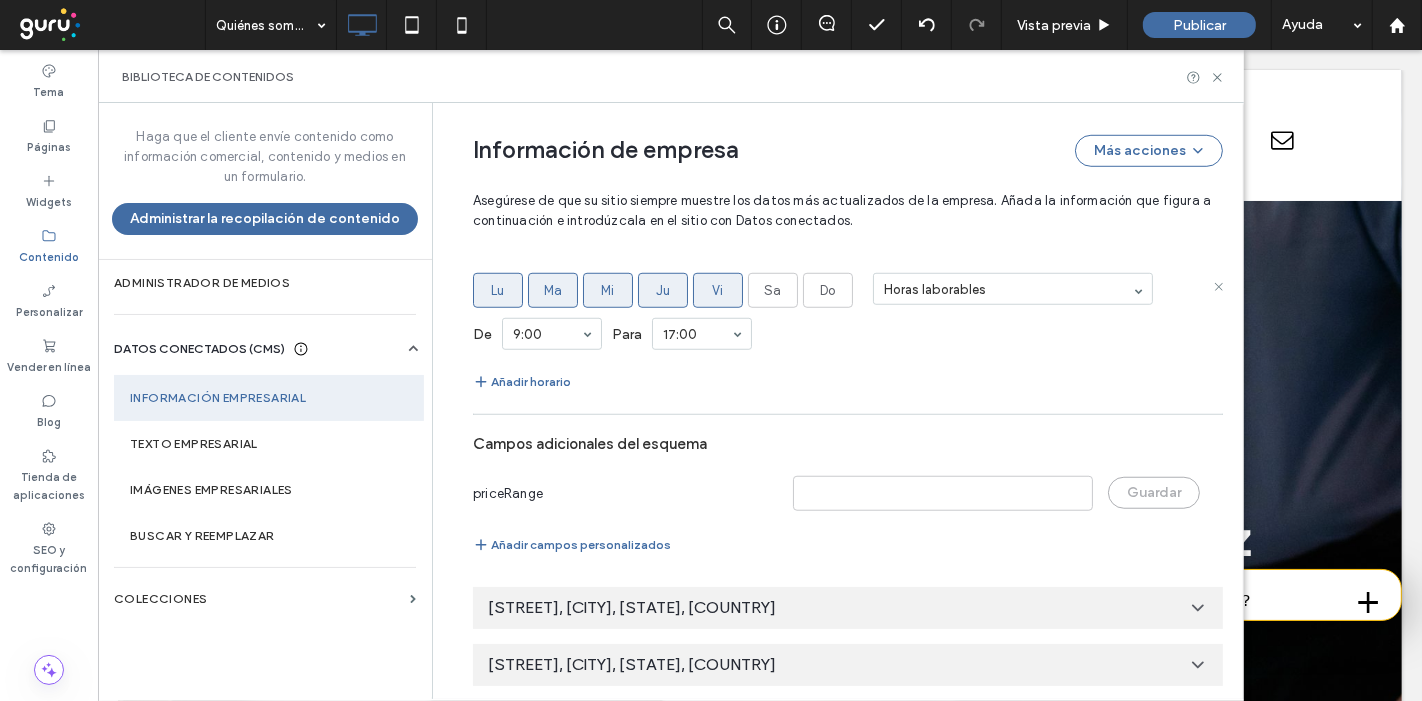 click 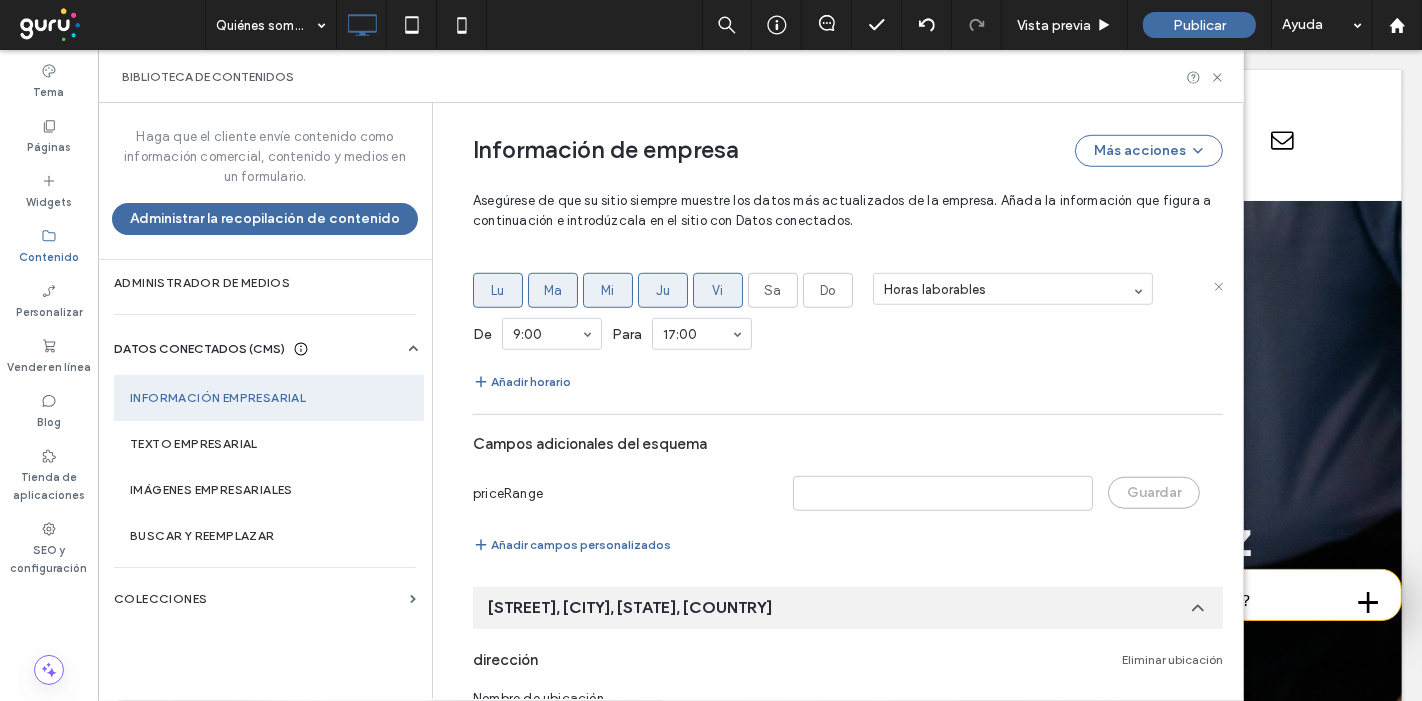 scroll, scrollTop: 0, scrollLeft: 0, axis: both 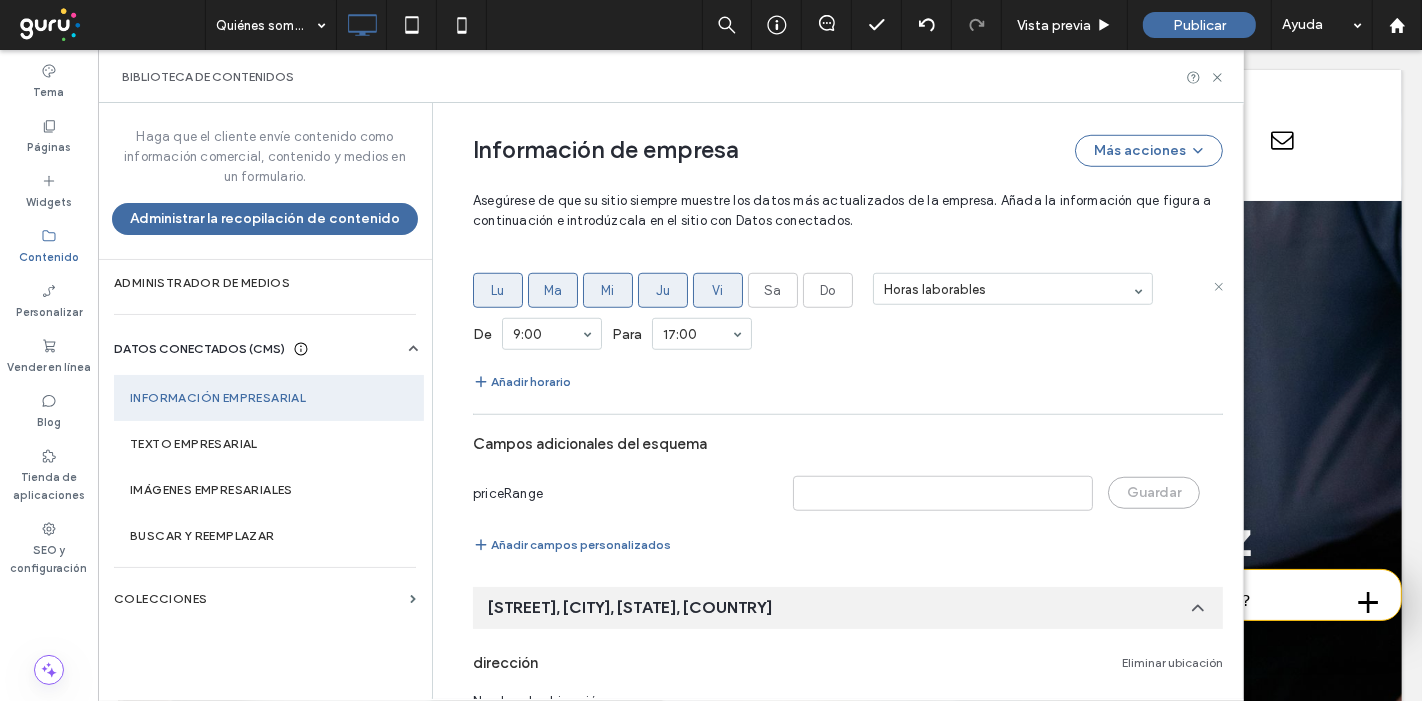 click on "Eliminar ubicación" at bounding box center (1172, 663) 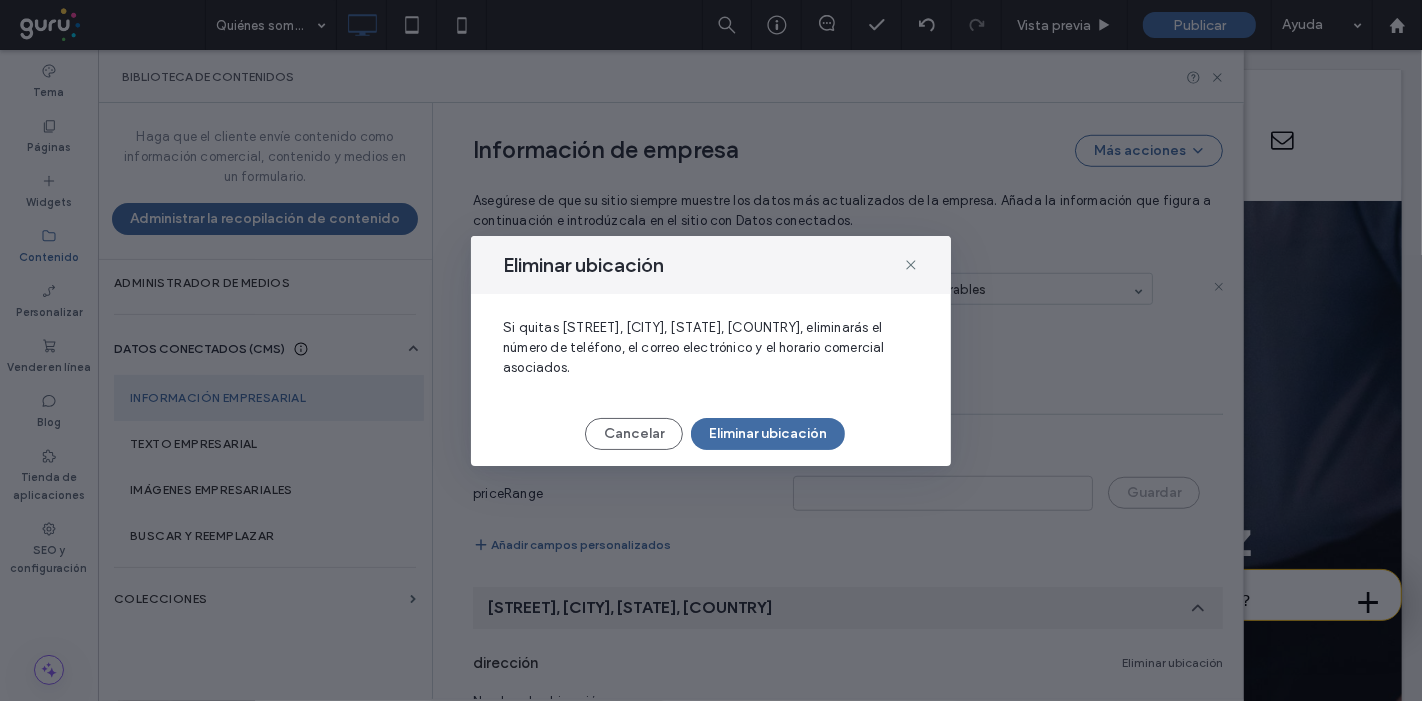 click on "Eliminar ubicación Si quitas Hipólito Yrigoyen, Comodoro Rivadavia, Chubut, U9003, Argentina, eliminarás el número de teléfono, el correo electrónico y el horario comercial asociados. Cancelar Eliminar ubicación" at bounding box center [711, 351] 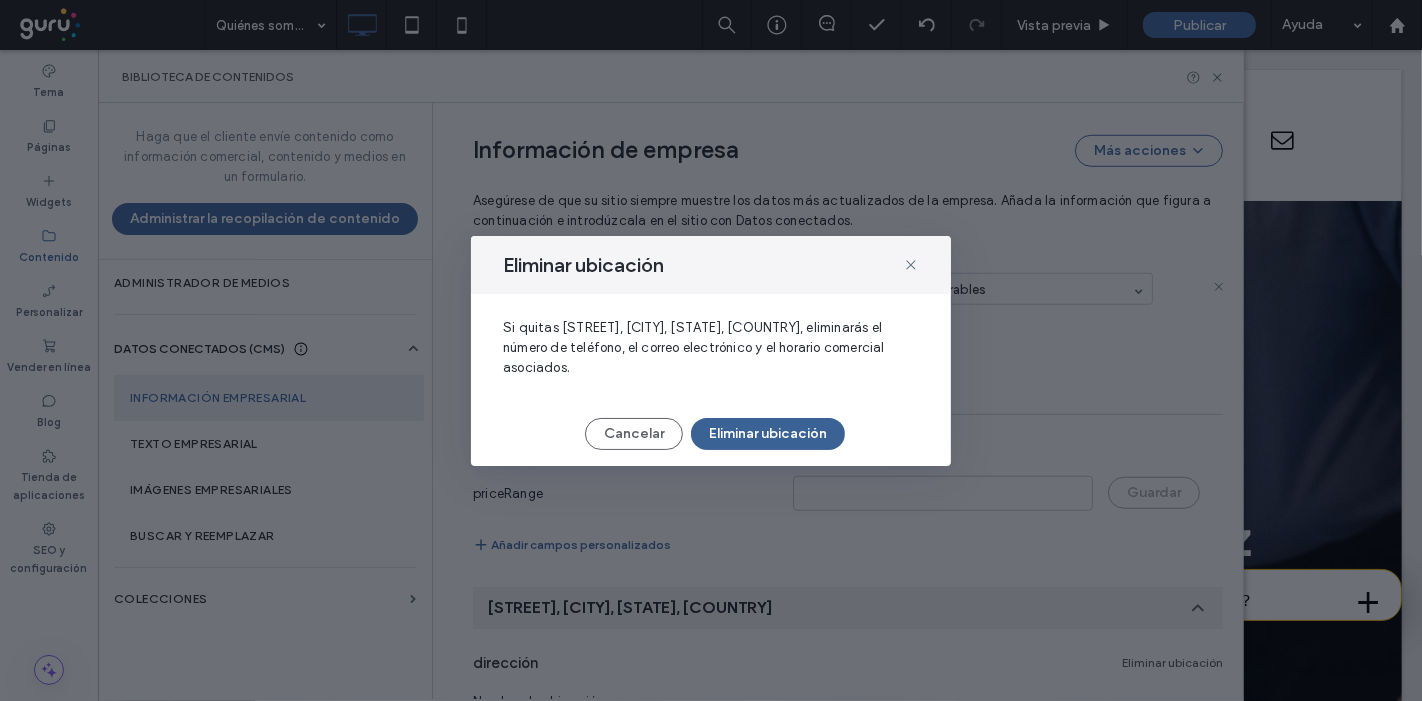 click on "Eliminar ubicación" at bounding box center (768, 434) 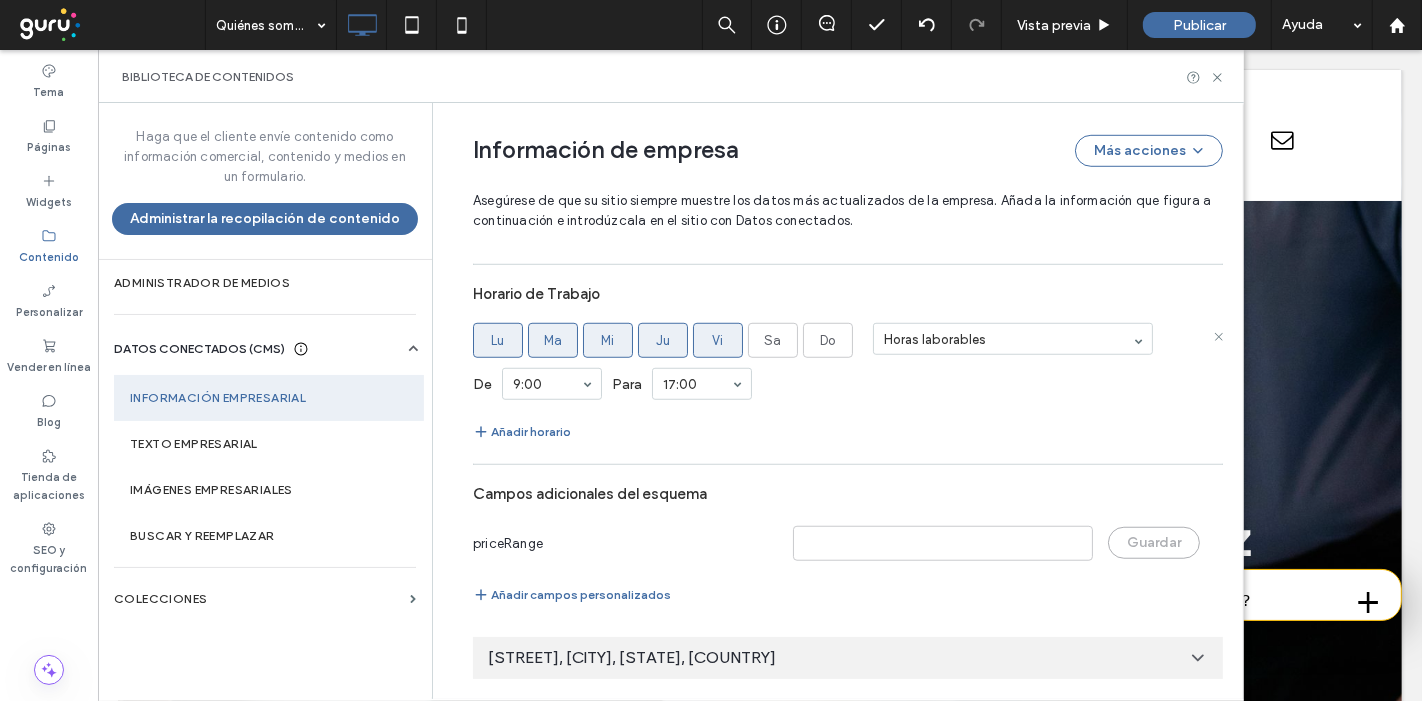 scroll, scrollTop: 1242, scrollLeft: 0, axis: vertical 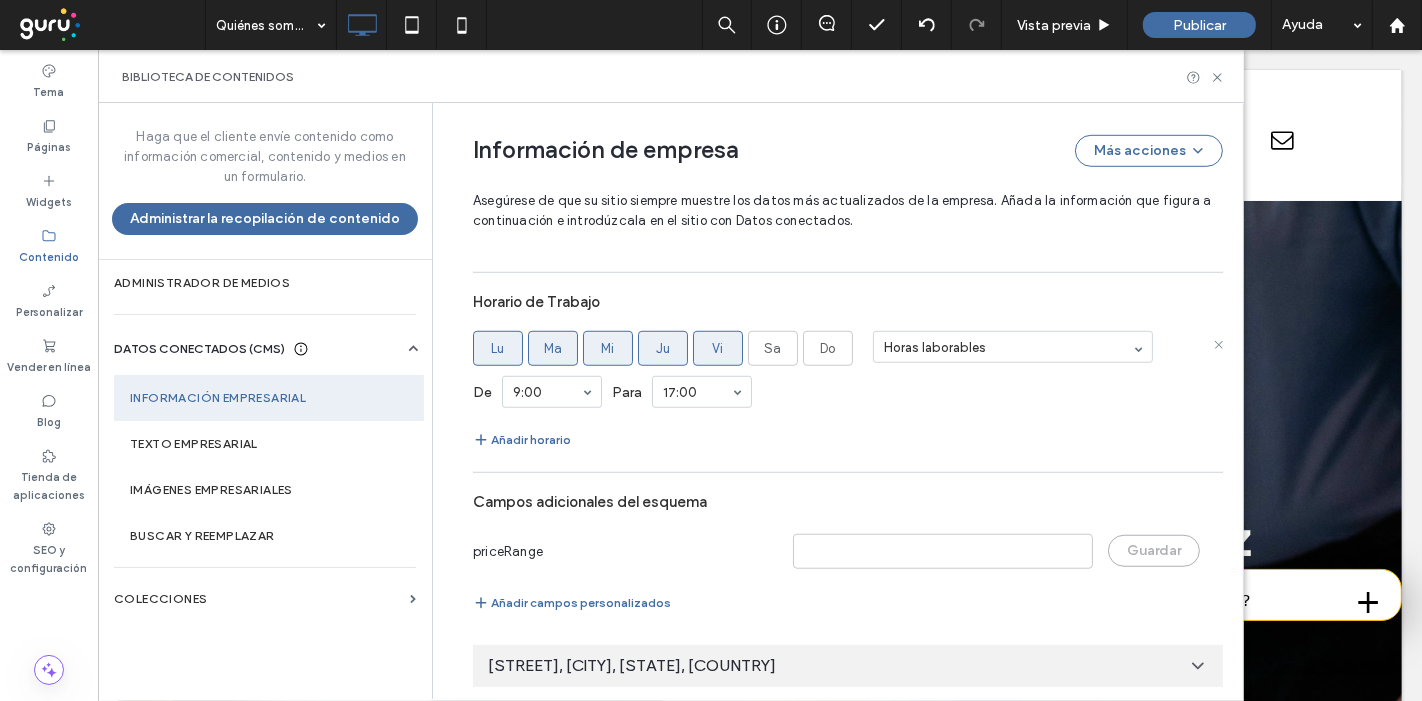 click 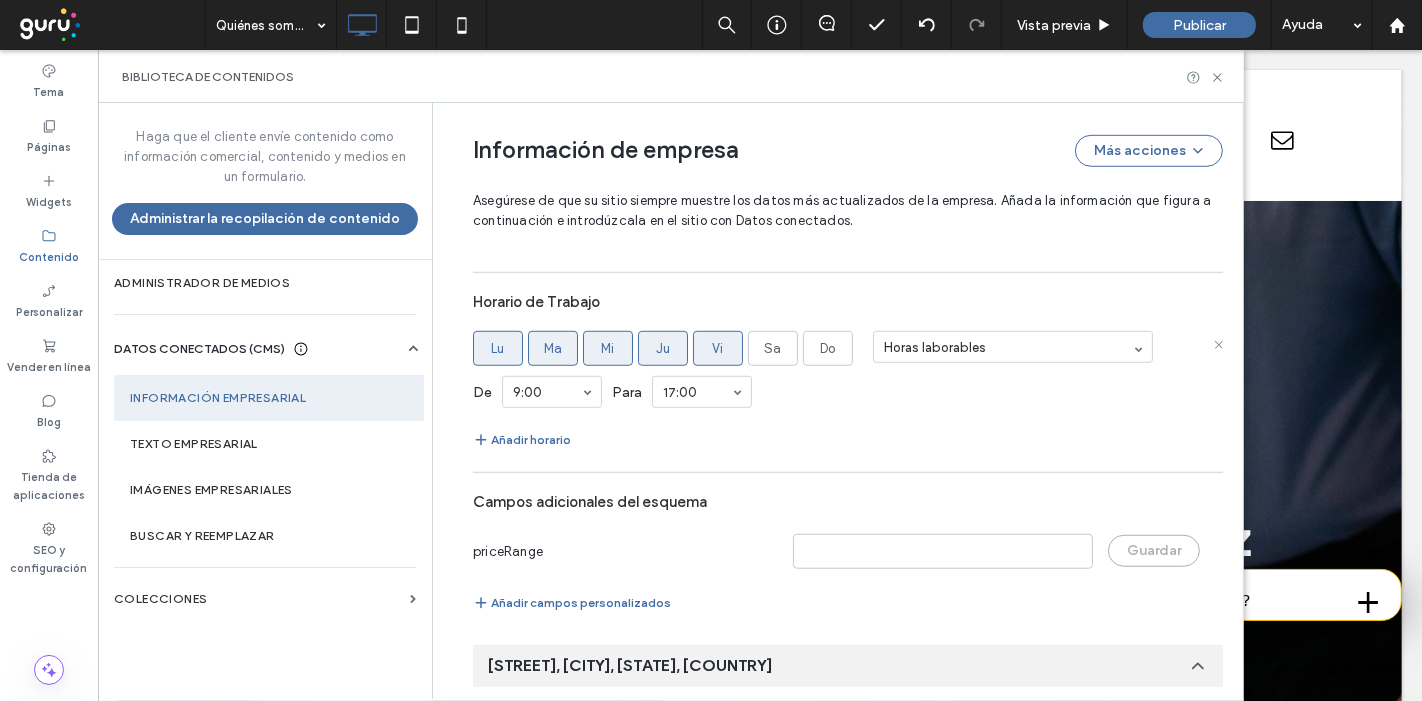 scroll, scrollTop: 0, scrollLeft: 0, axis: both 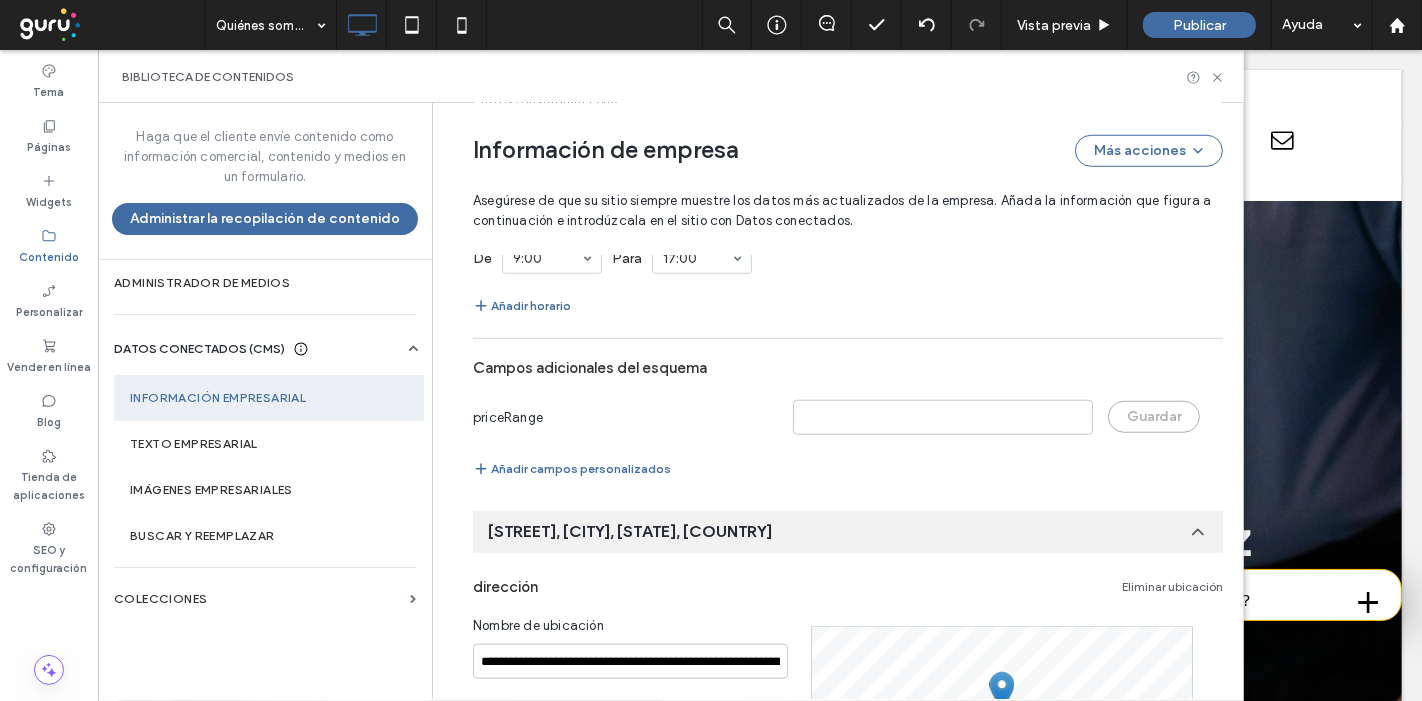 click on "Eliminar ubicación" at bounding box center (1172, 587) 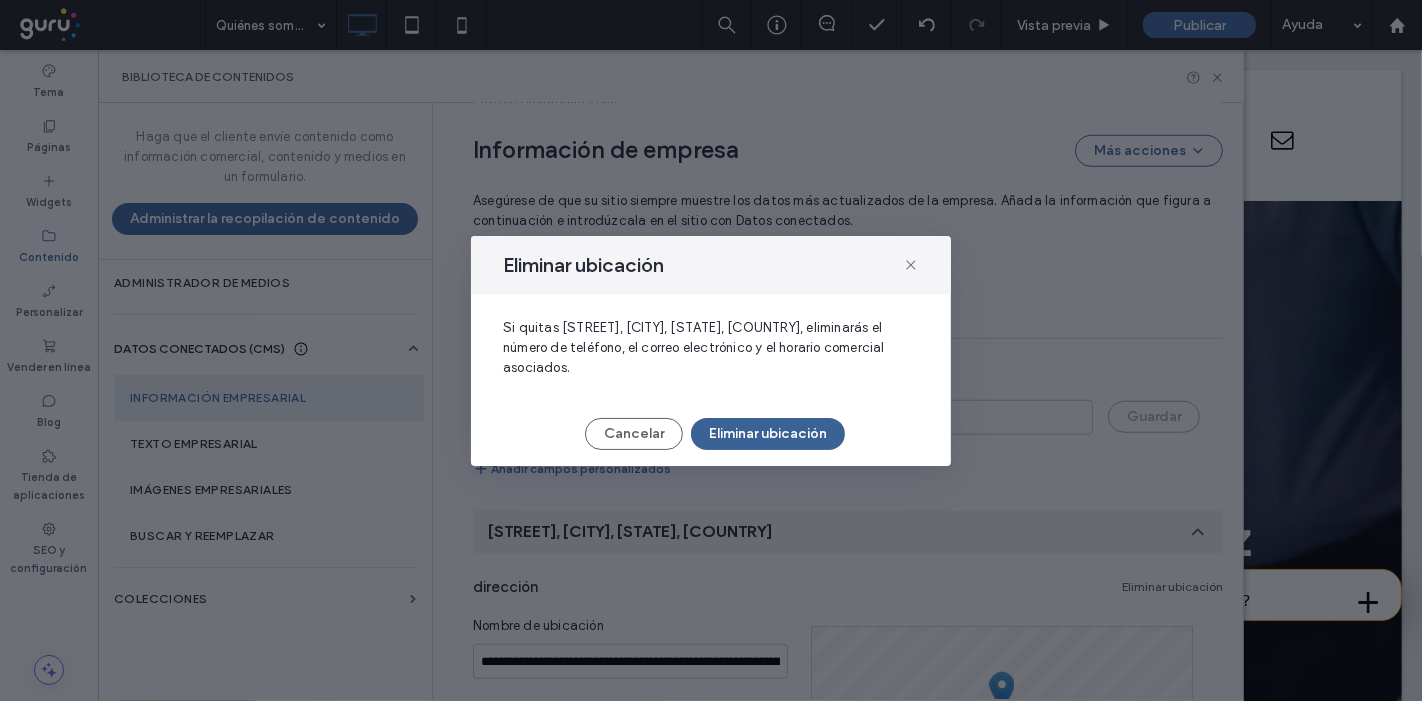 click on "Eliminar ubicación" at bounding box center [768, 434] 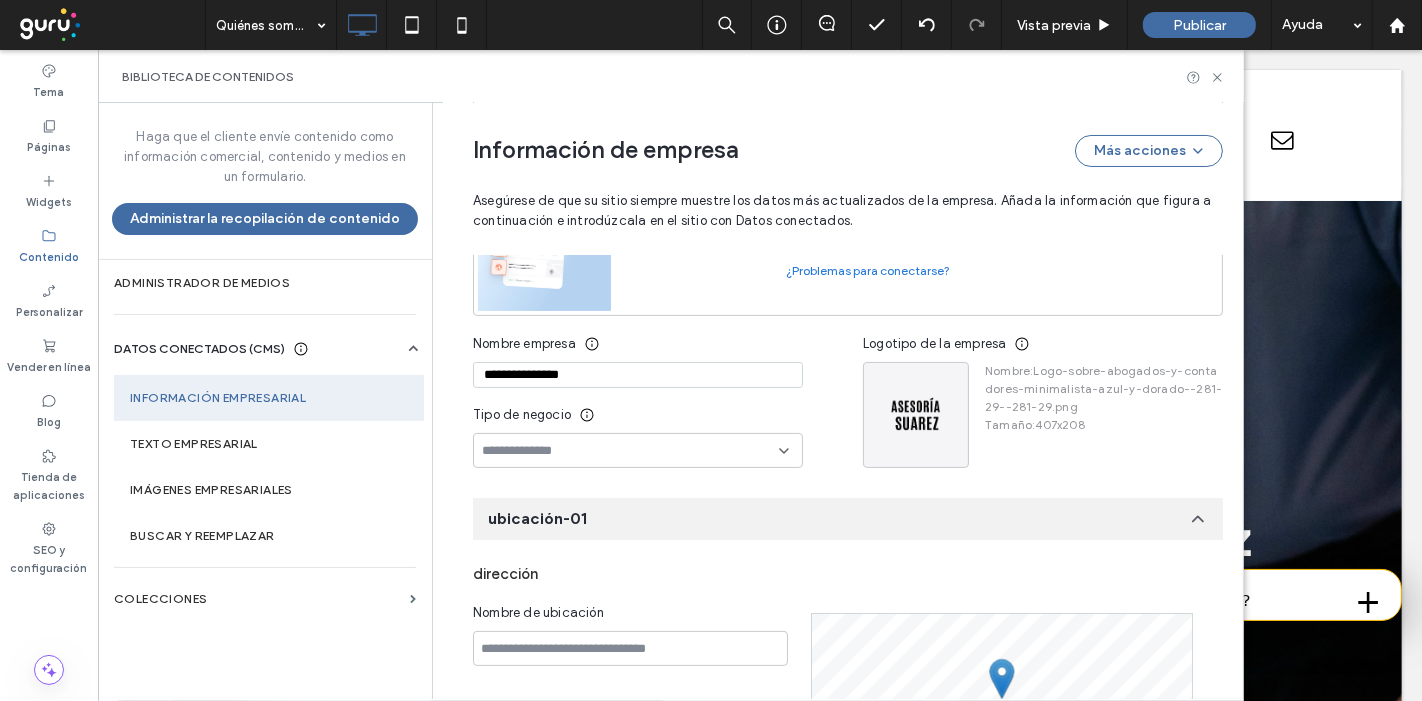 scroll, scrollTop: 234, scrollLeft: 0, axis: vertical 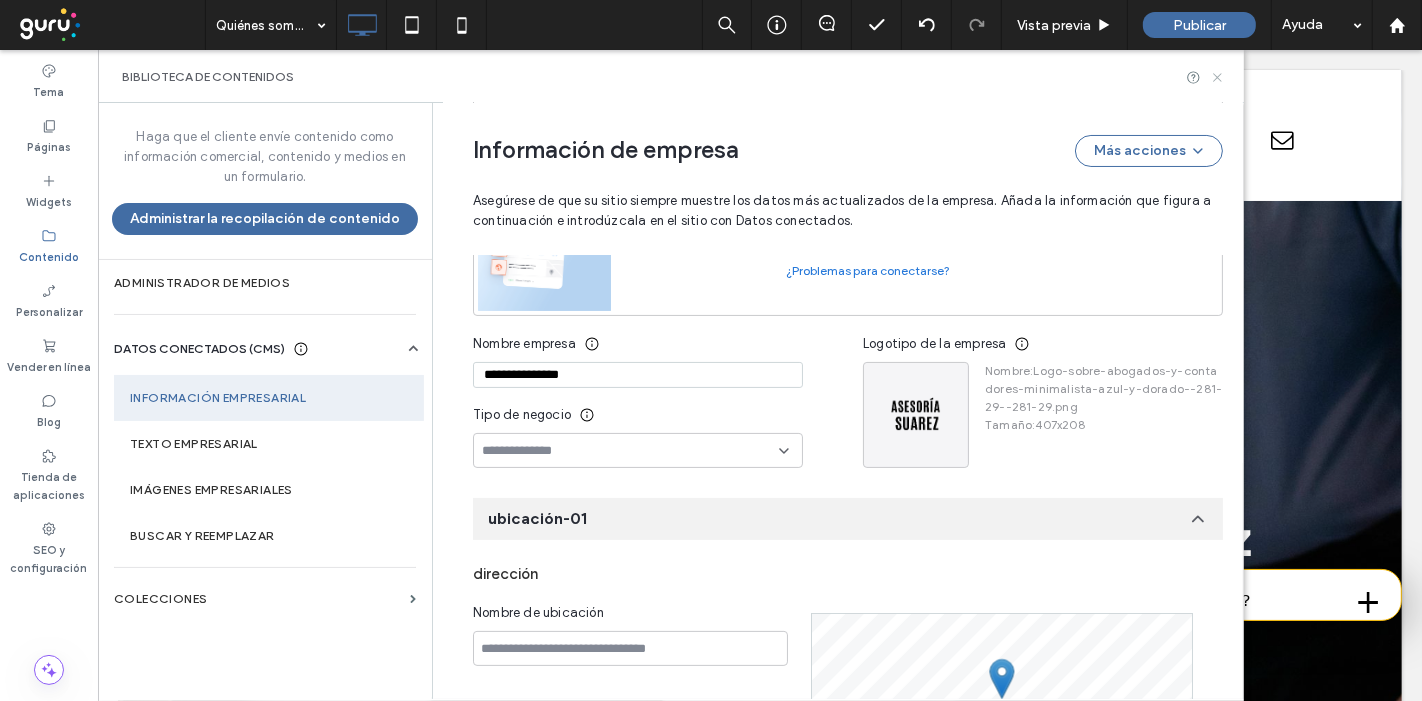 click 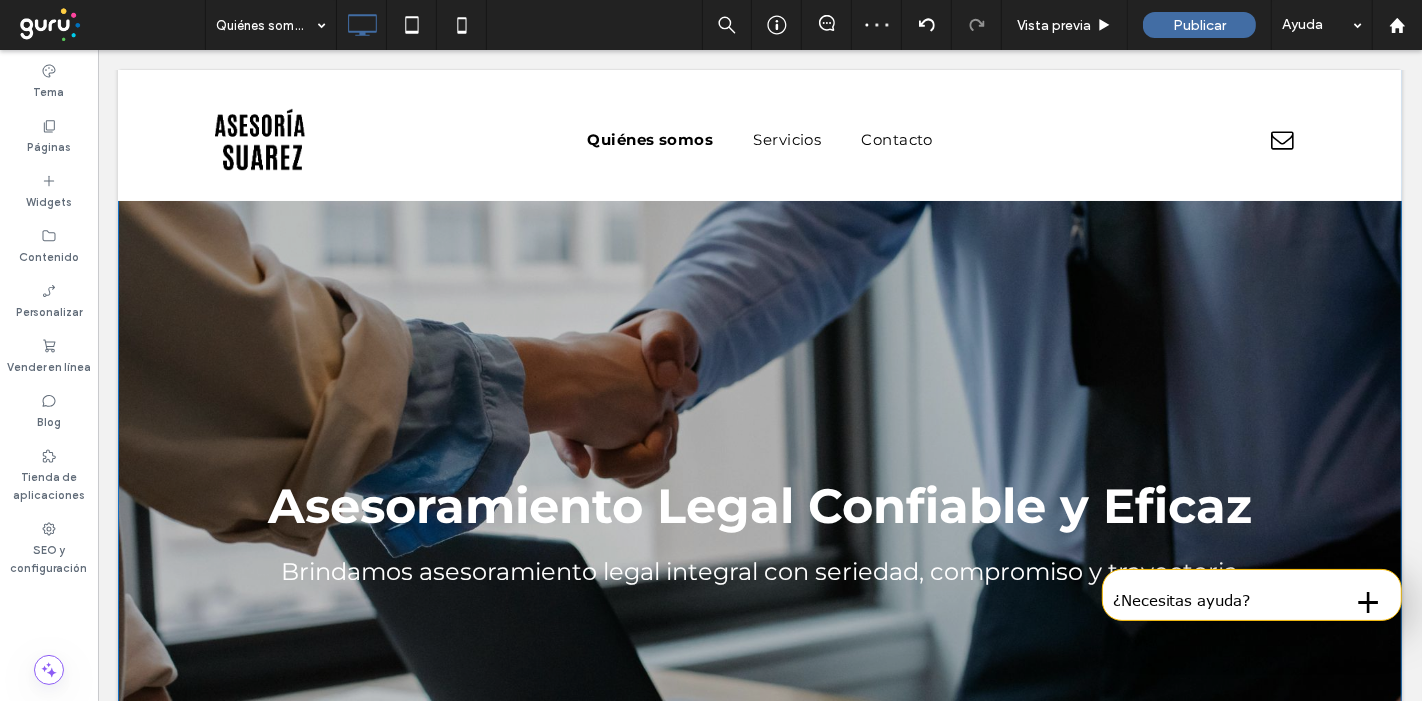 scroll, scrollTop: 32, scrollLeft: 0, axis: vertical 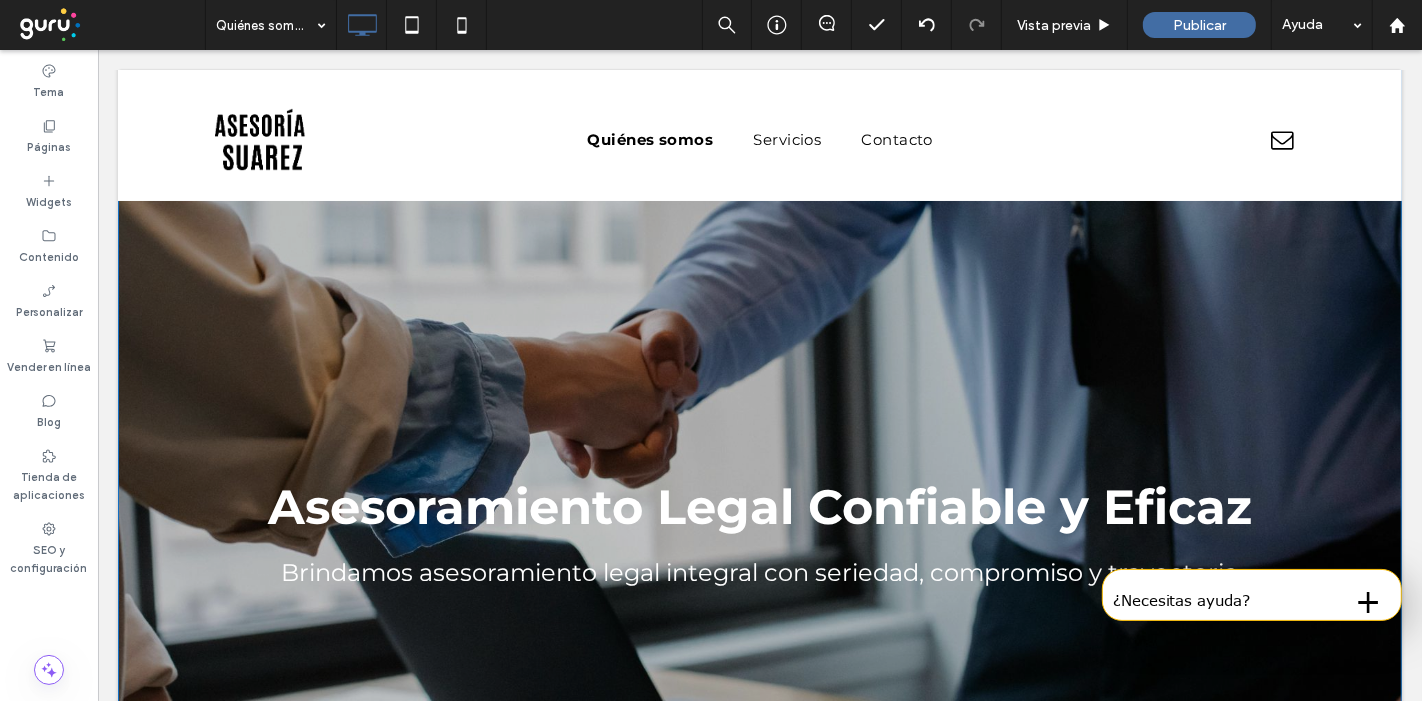 click on "Asesoramiento Legal Confiable y Eficaz
Brindamos asesoramiento legal integral con seriedad, compromiso y trayectoria
Click To Paste
Fila + Añadir sección" at bounding box center (759, 452) 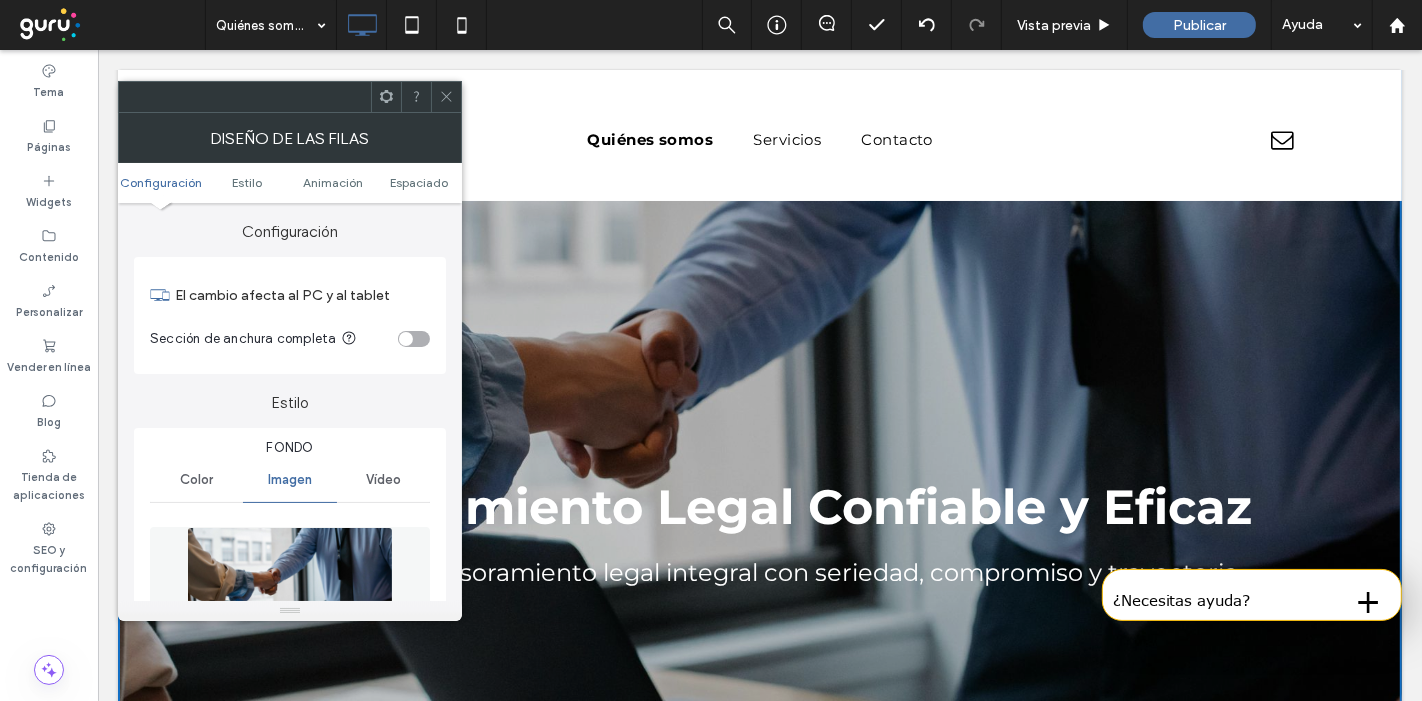 scroll, scrollTop: 248, scrollLeft: 0, axis: vertical 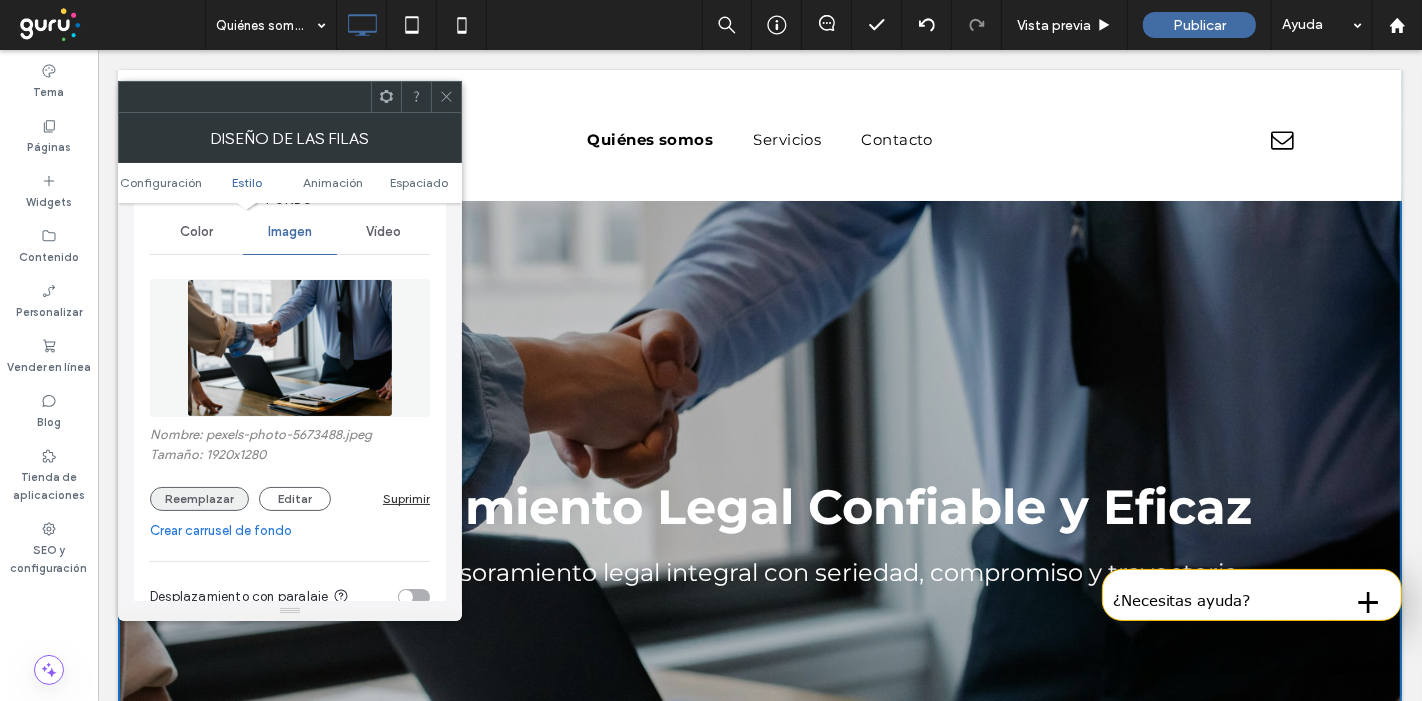 click on "Reemplazar" at bounding box center [199, 499] 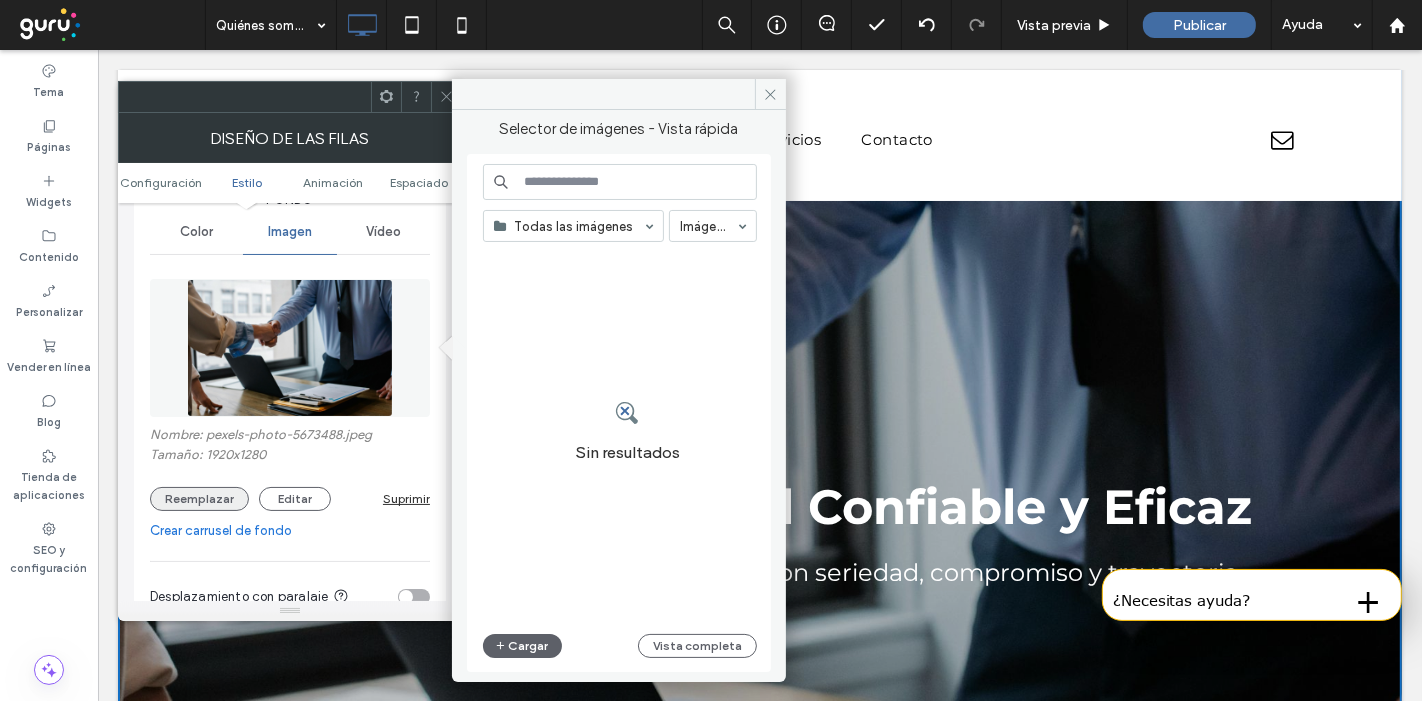 click on "Reemplazar" at bounding box center (199, 499) 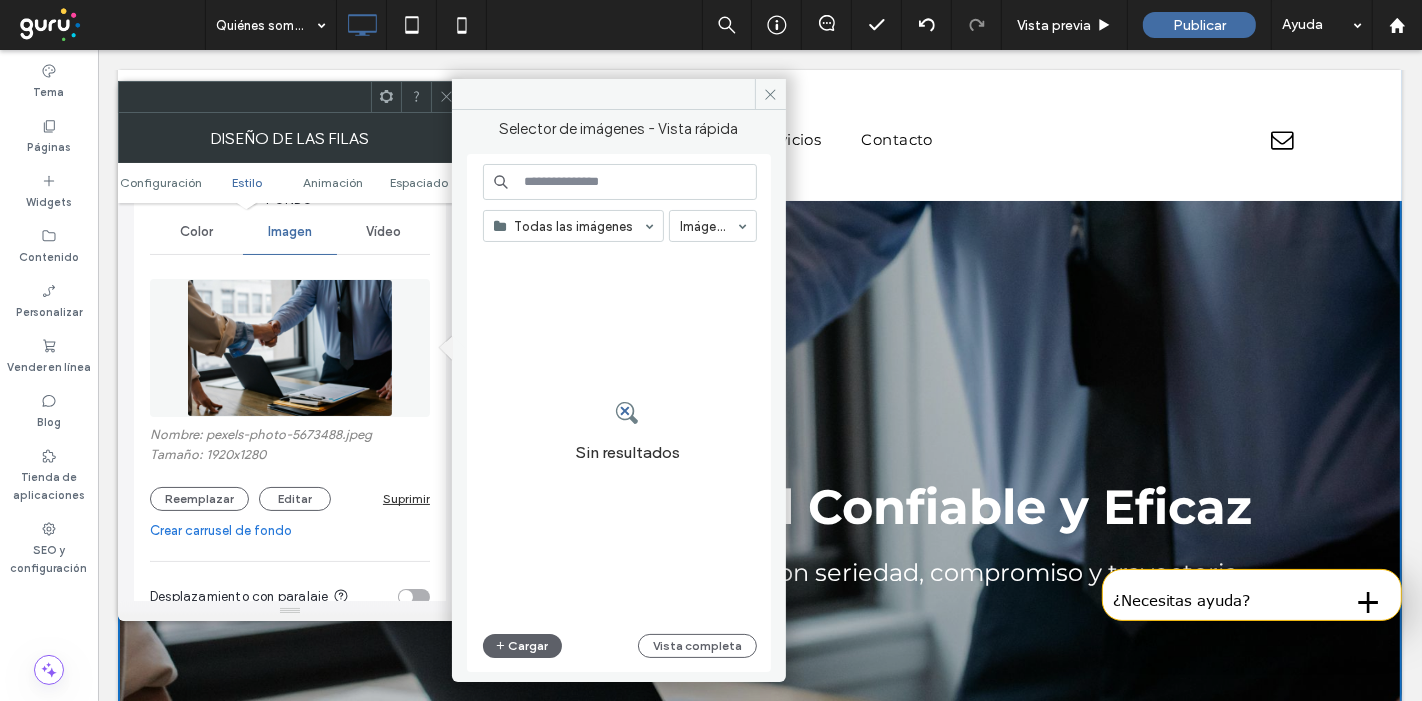 click on "Sin resultados" at bounding box center (627, 438) 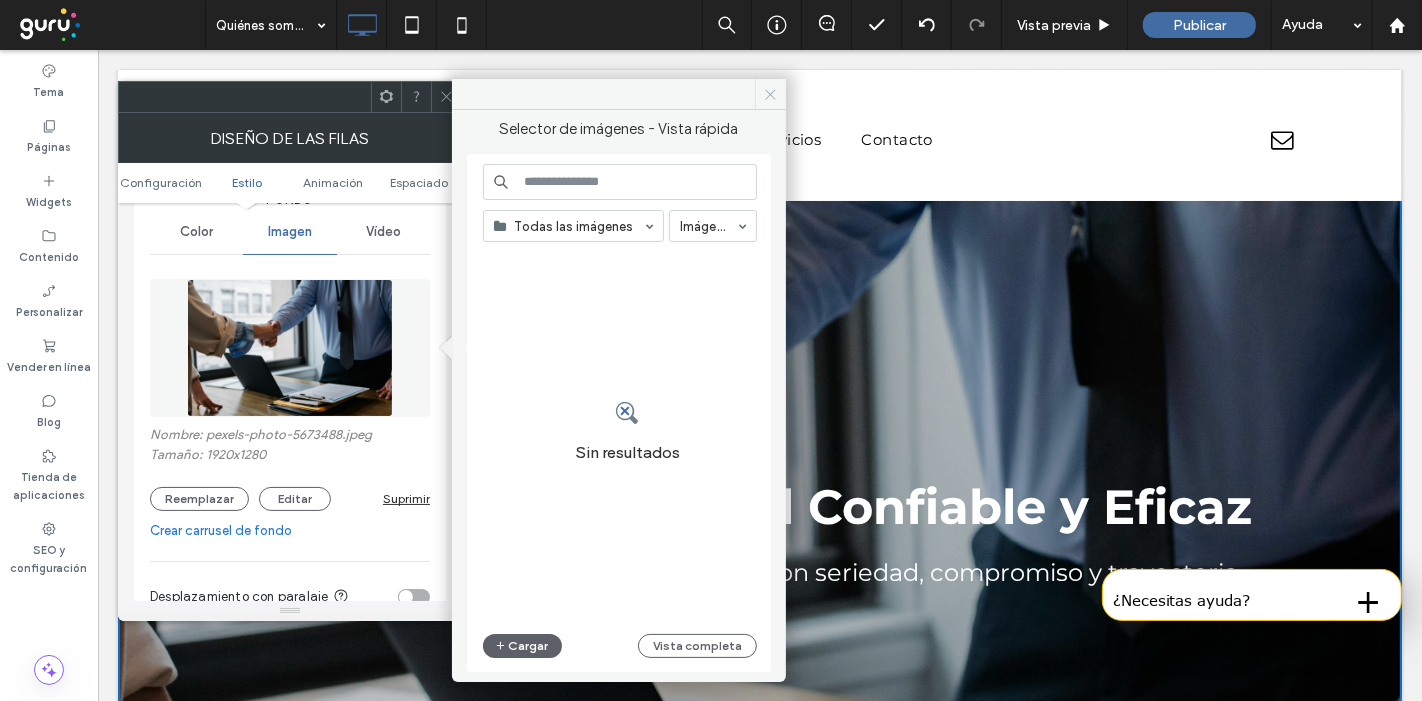 click at bounding box center [770, 94] 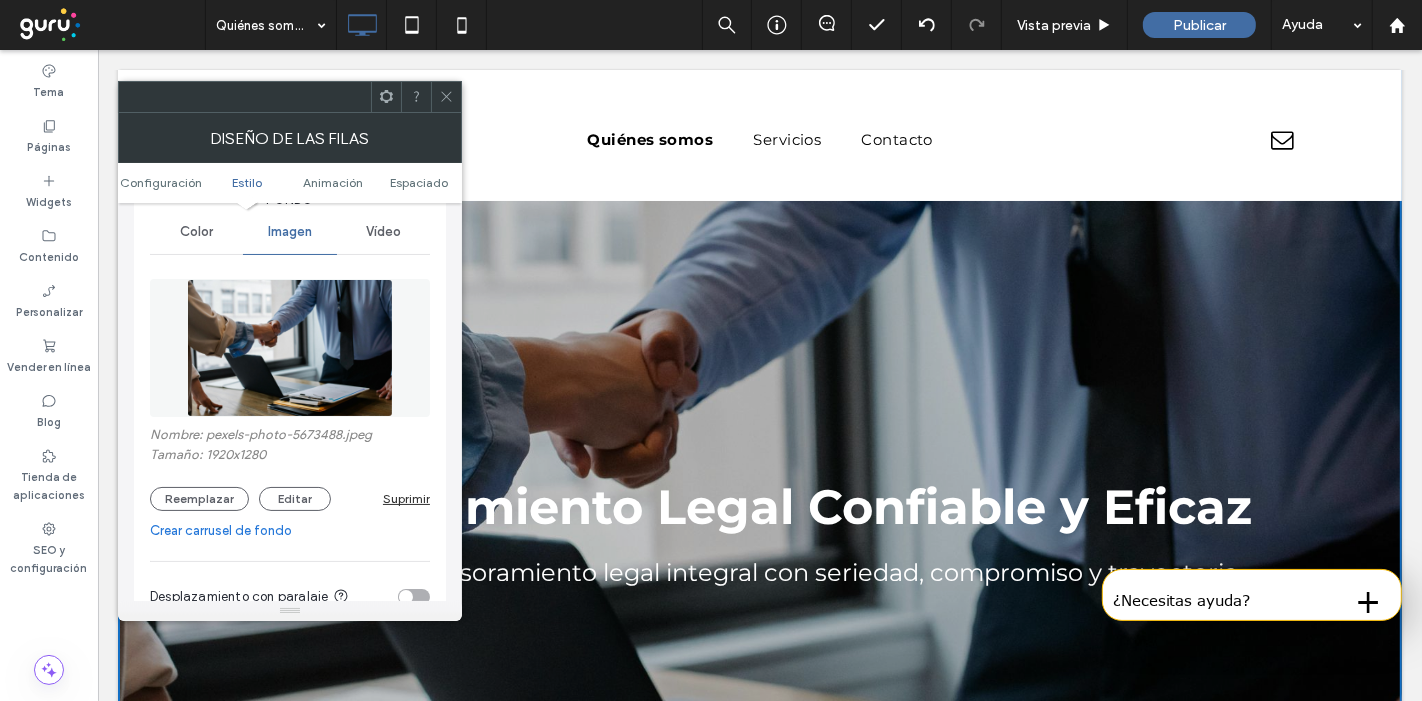 click 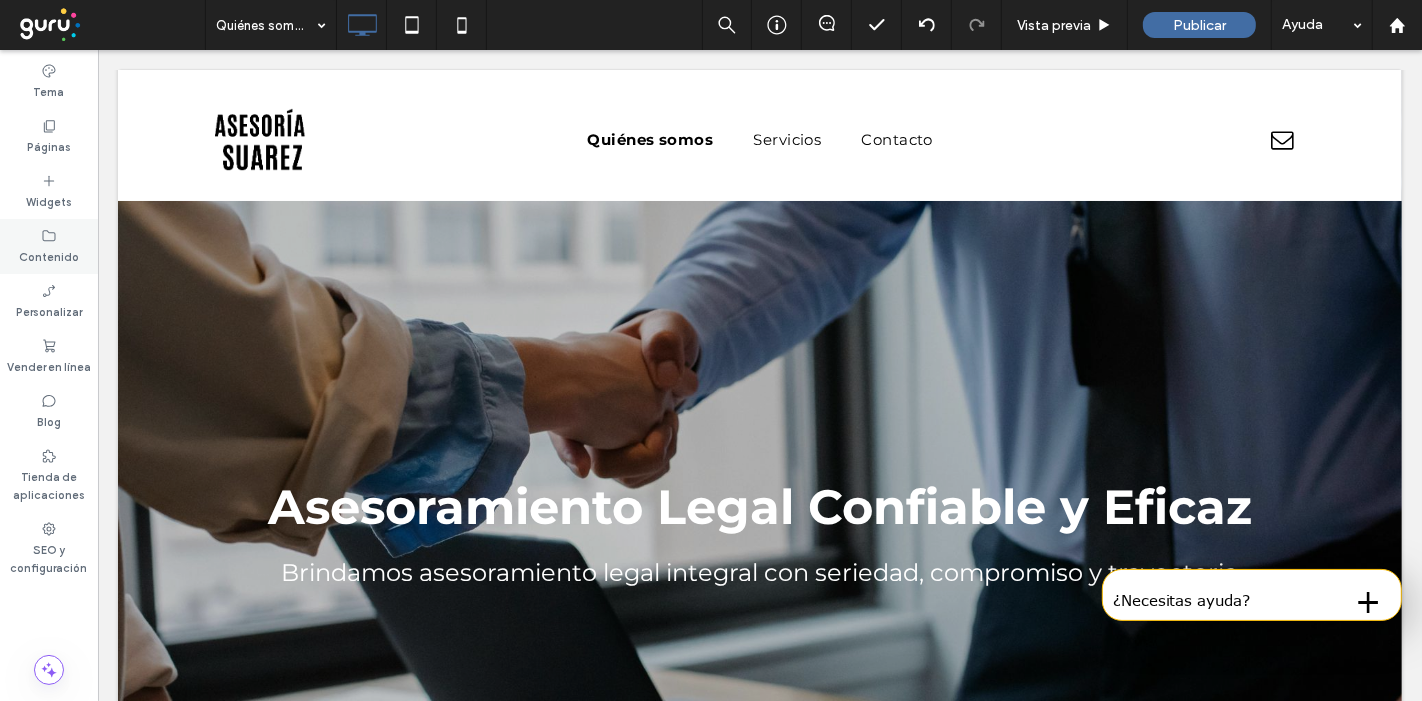 click 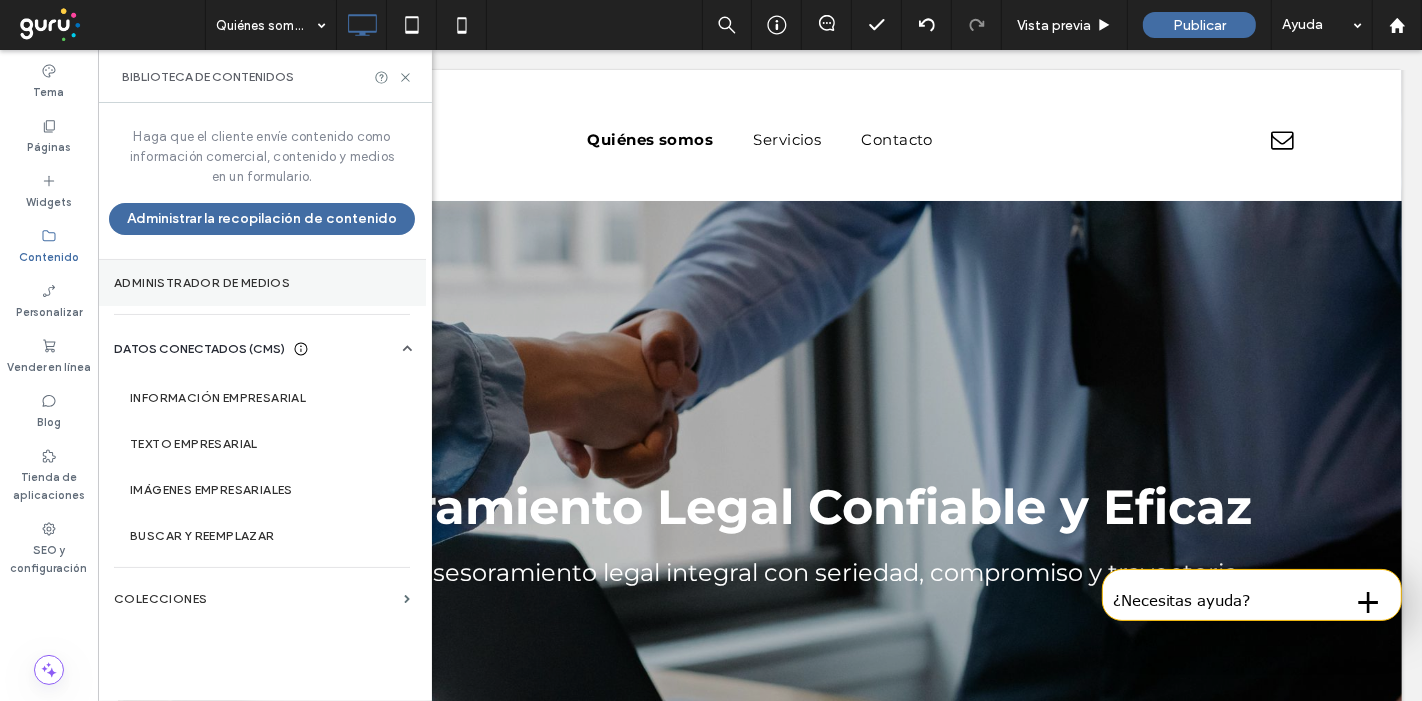 click on "Administrador de medios" at bounding box center (262, 283) 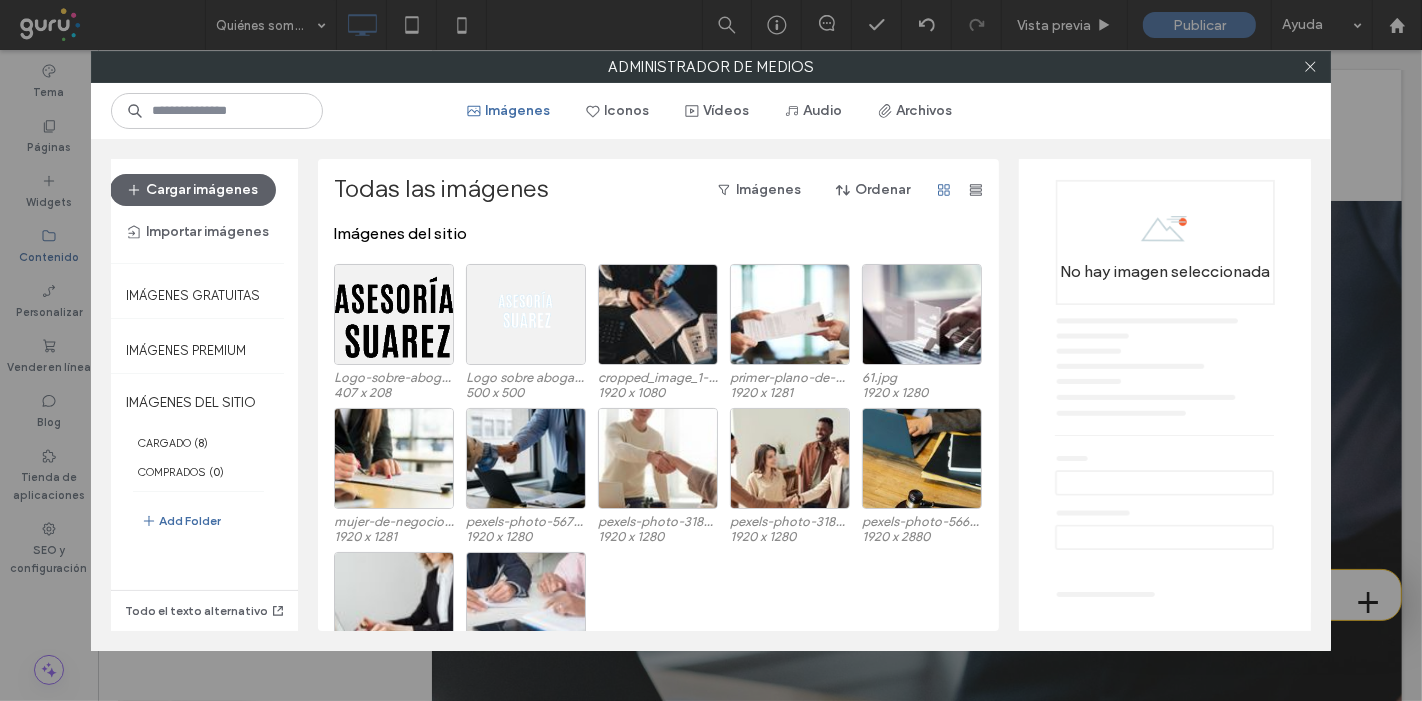 click at bounding box center (1310, 67) 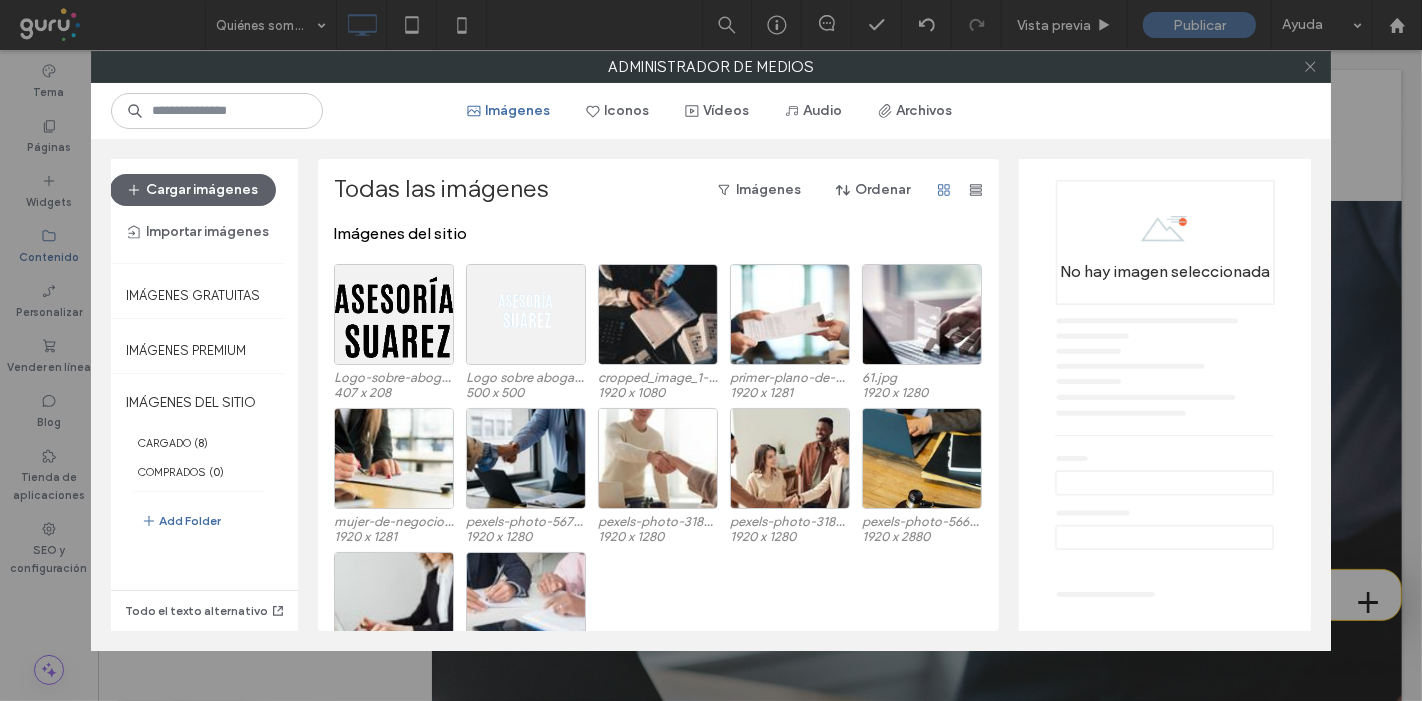 click 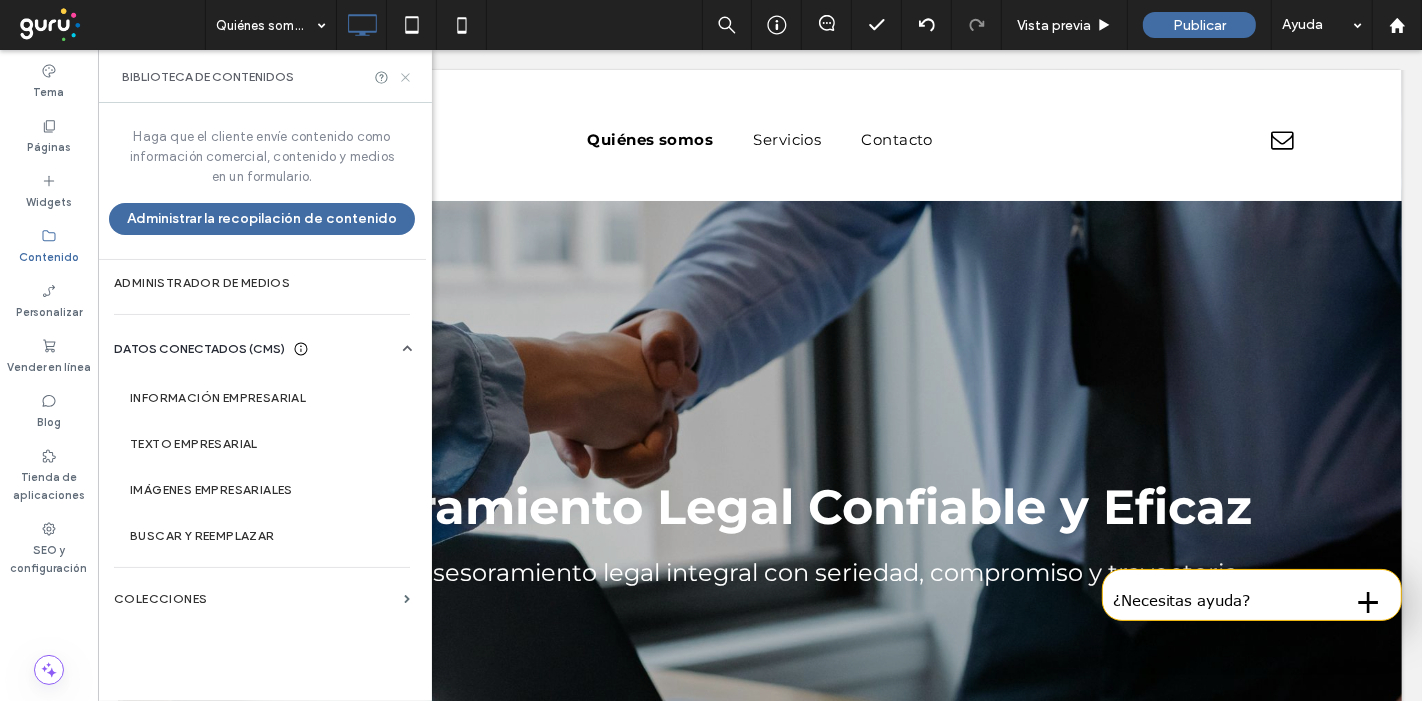 click 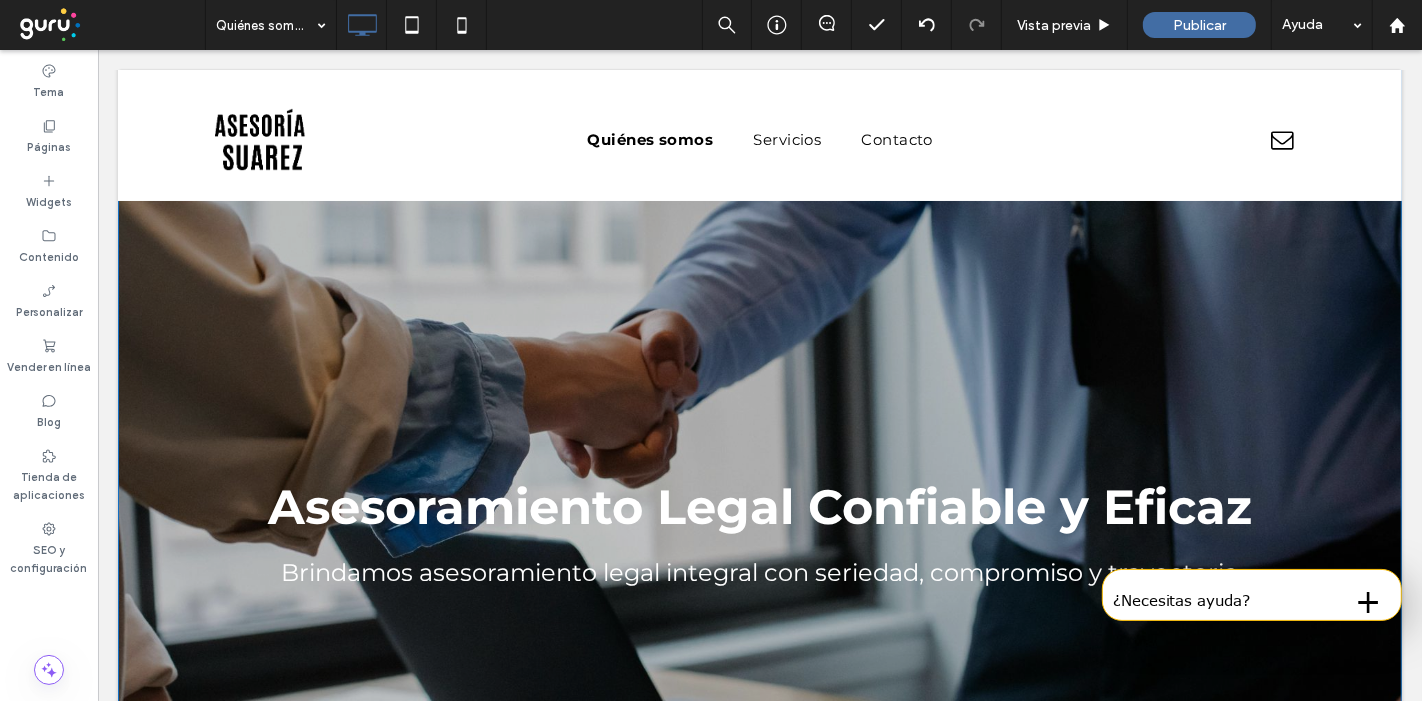 click on "Asesoramiento Legal Confiable y Eficaz
Brindamos asesoramiento legal integral con seriedad, compromiso y trayectoria
Click To Paste" at bounding box center [759, 453] 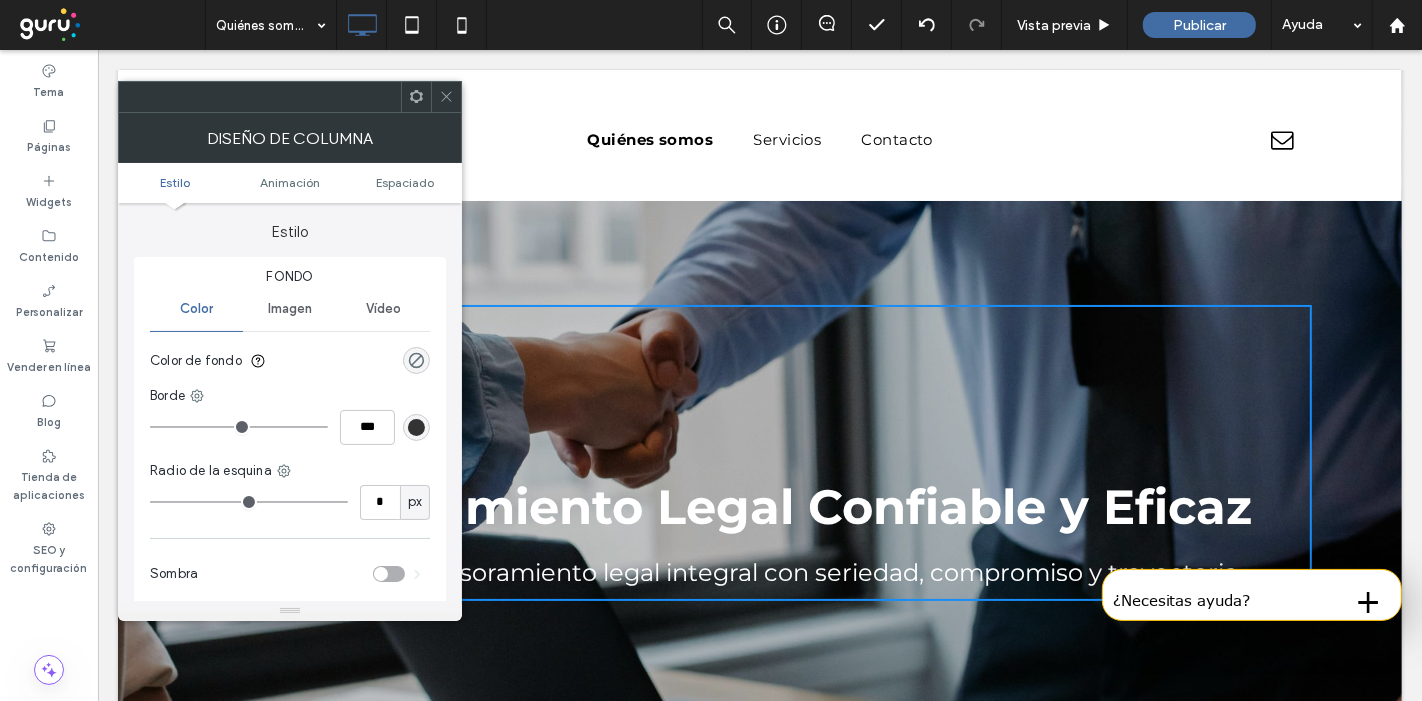 click 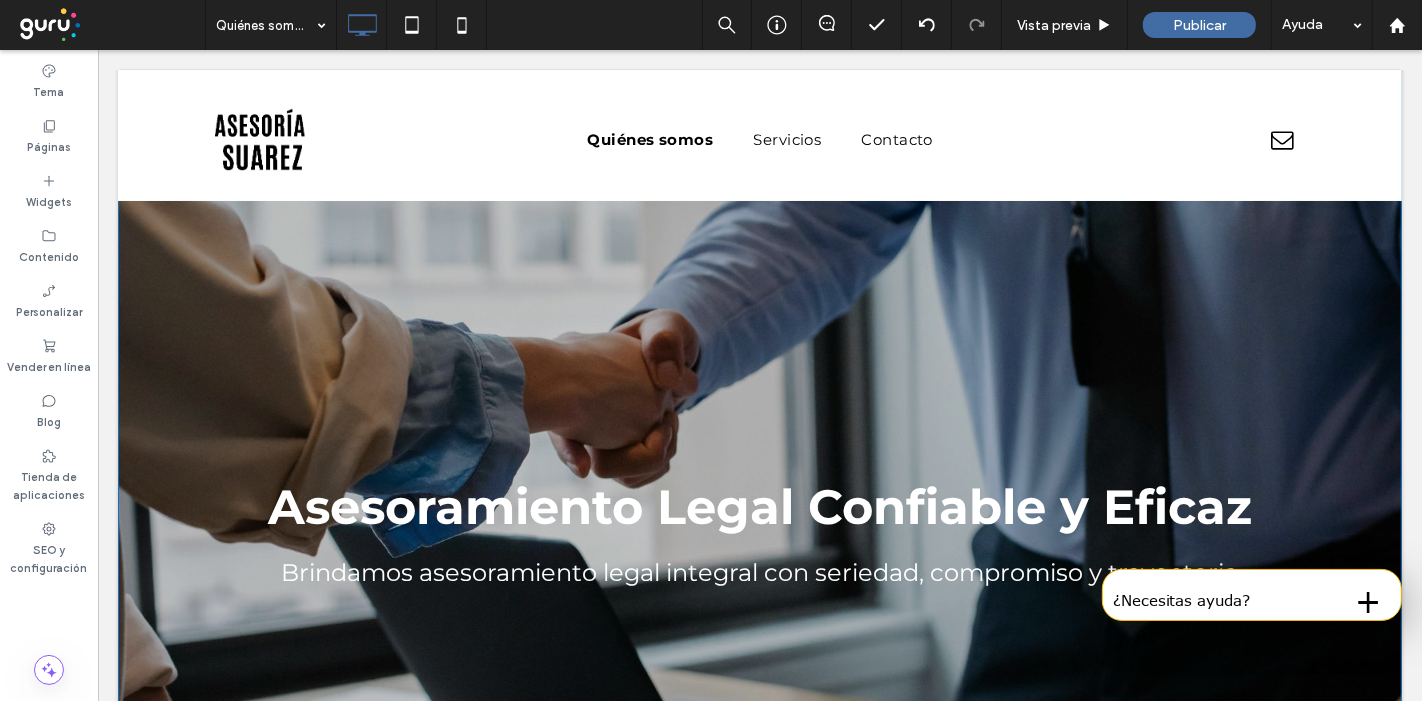click on "Asesoramiento Legal Confiable y Eficaz
Brindamos asesoramiento legal integral con seriedad, compromiso y trayectoria
Click To Paste
Fila + Añadir sección" at bounding box center (759, 452) 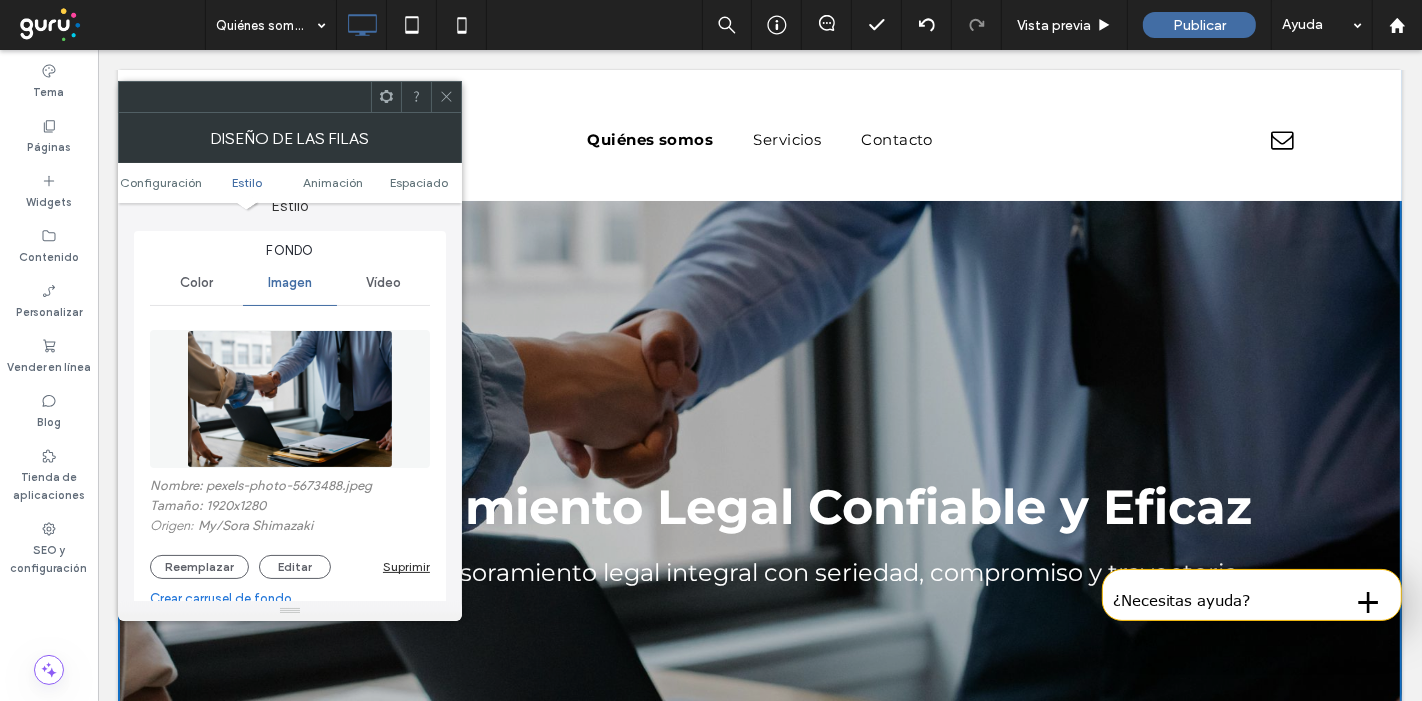 scroll, scrollTop: 197, scrollLeft: 0, axis: vertical 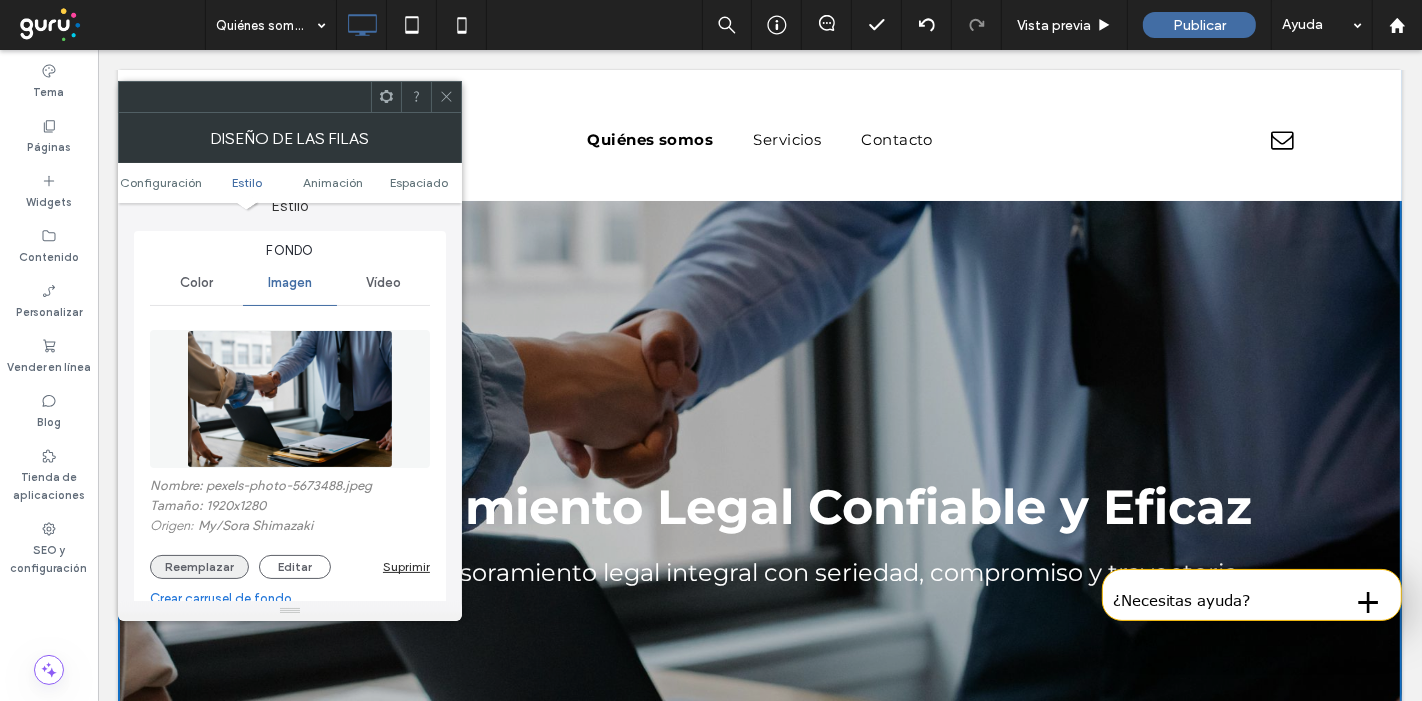 click on "Reemplazar" at bounding box center [199, 567] 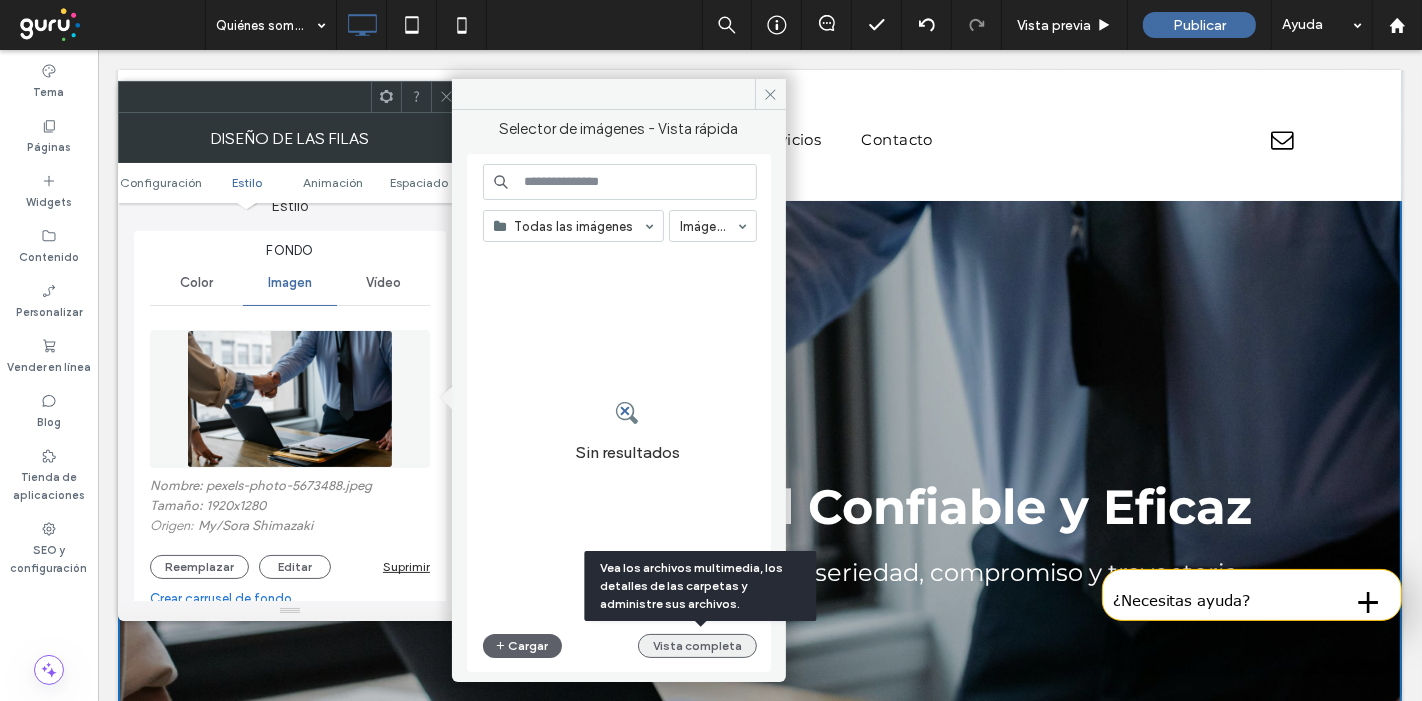 click on "Vista completa" at bounding box center (697, 646) 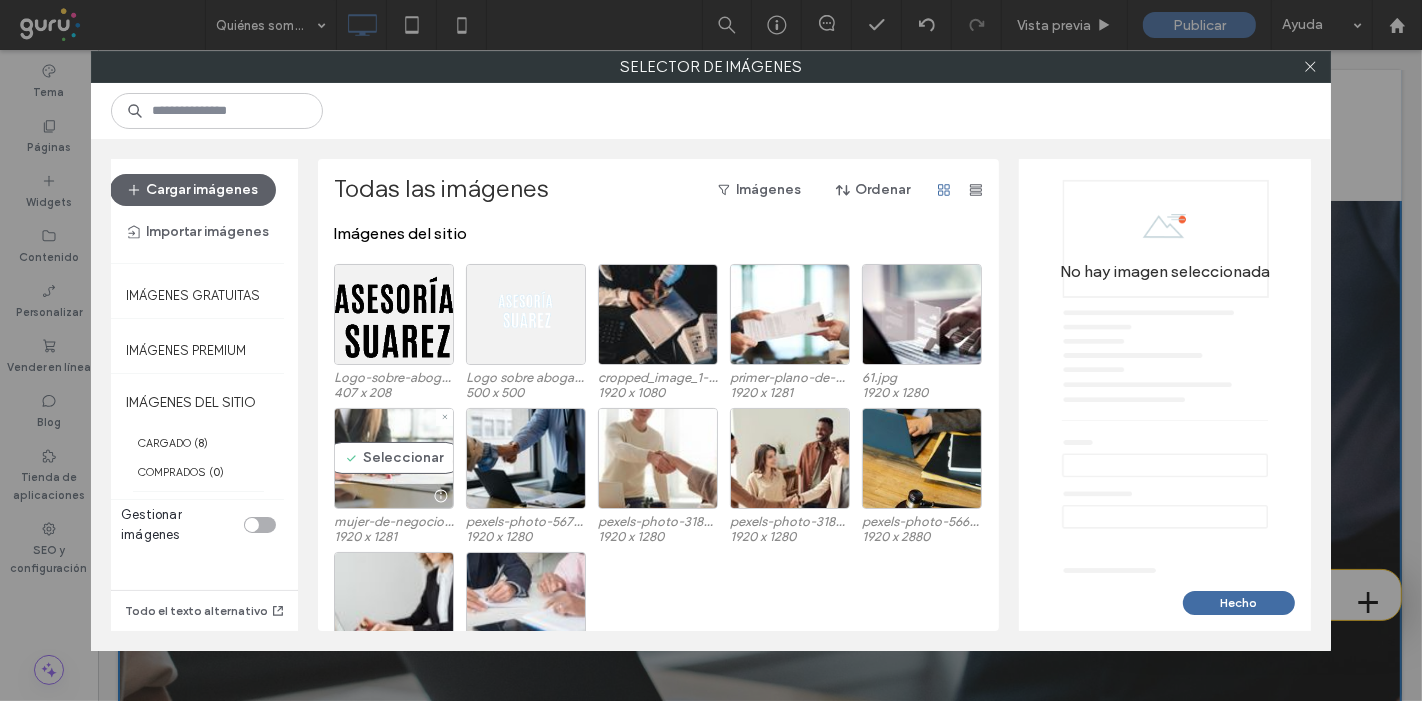 click on "Seleccionar" at bounding box center [394, 458] 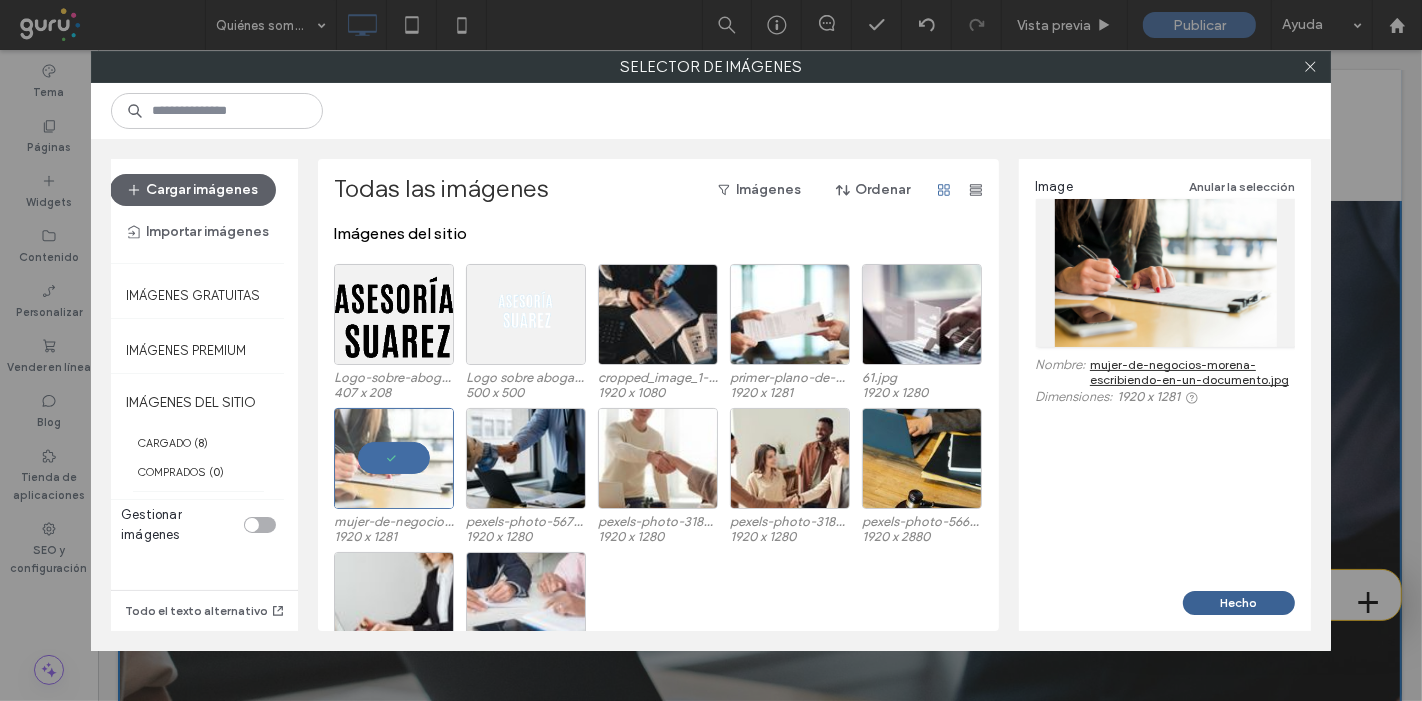 click on "Hecho" at bounding box center [1239, 603] 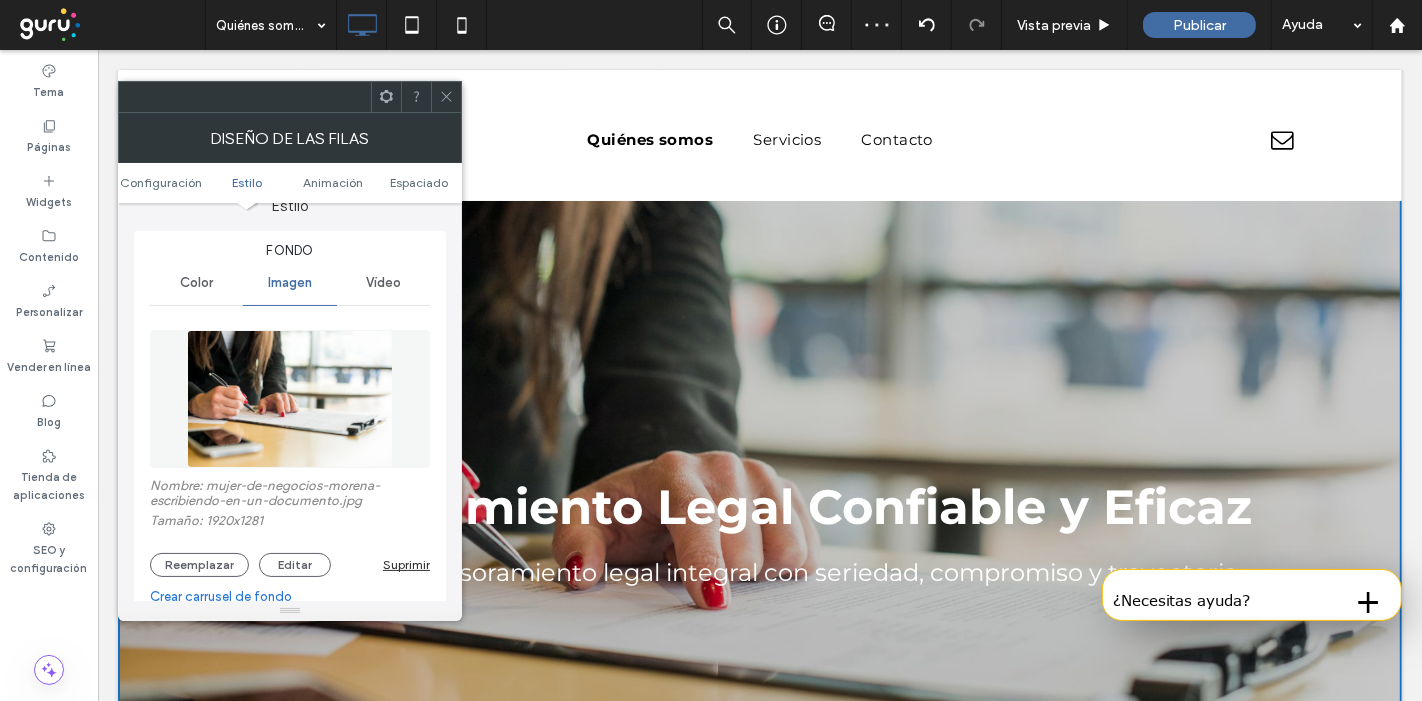 click 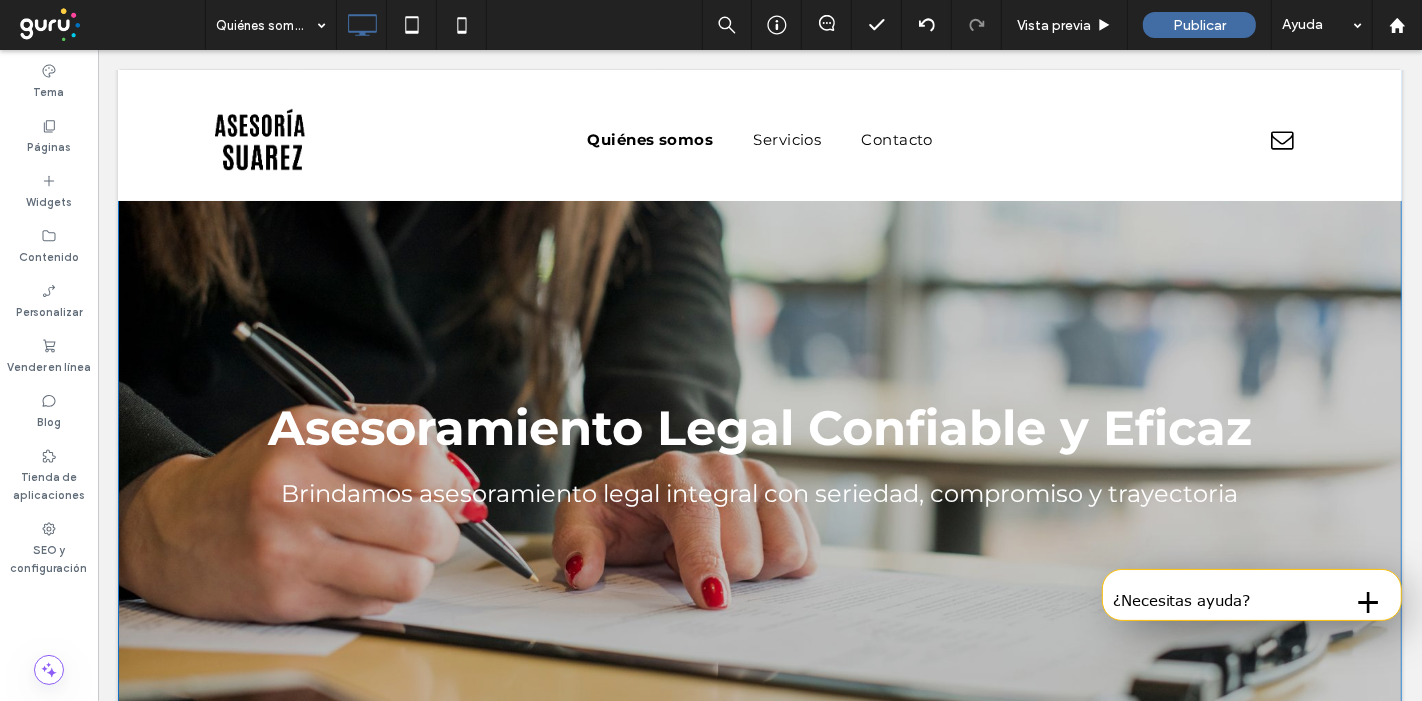 scroll, scrollTop: 110, scrollLeft: 0, axis: vertical 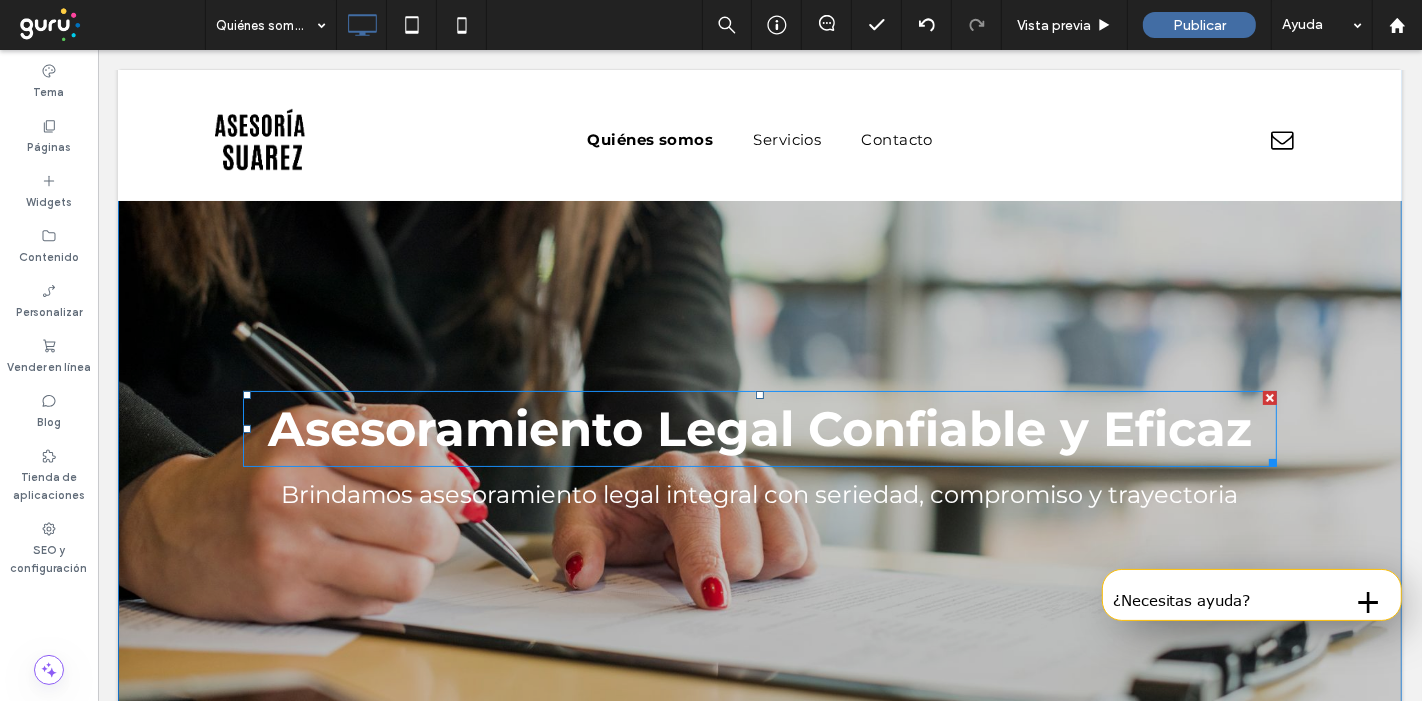 click on "Asesoramiento Legal Confiable y Eficaz" at bounding box center (759, 429) 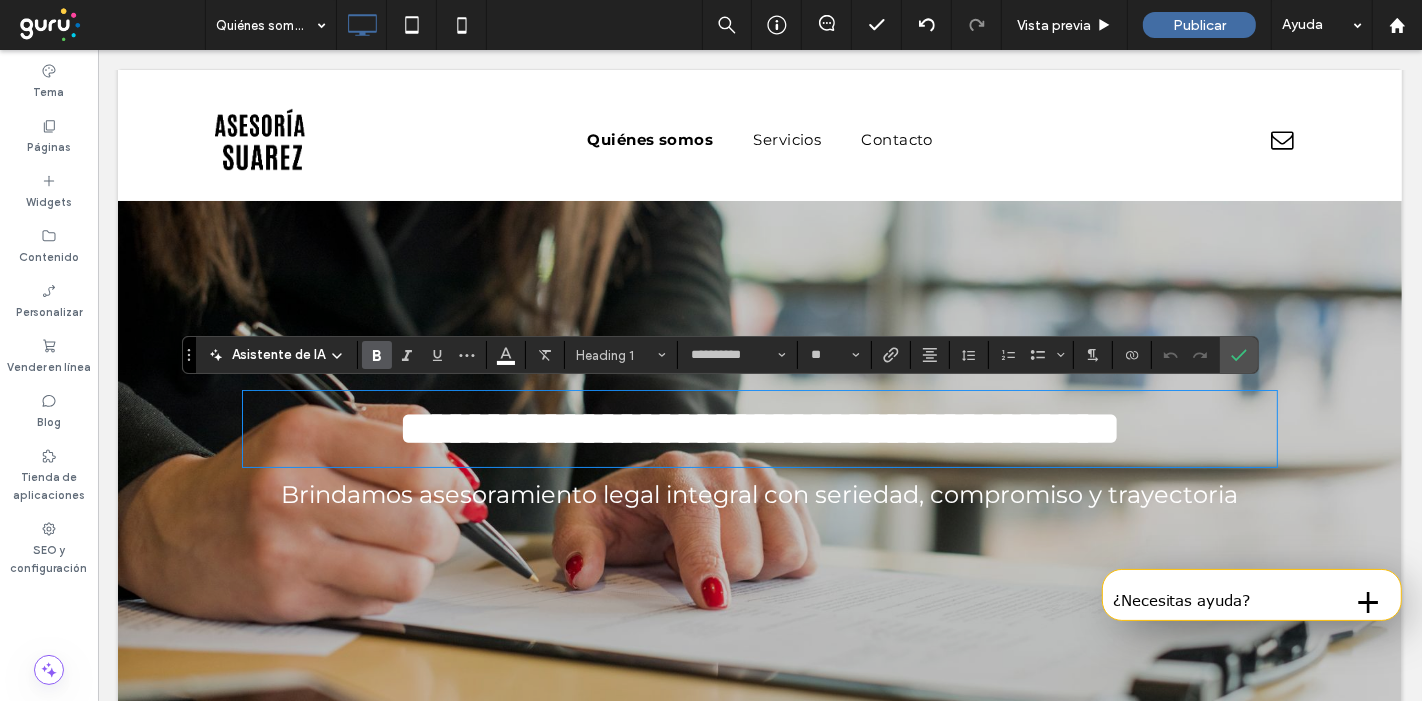 type on "**********" 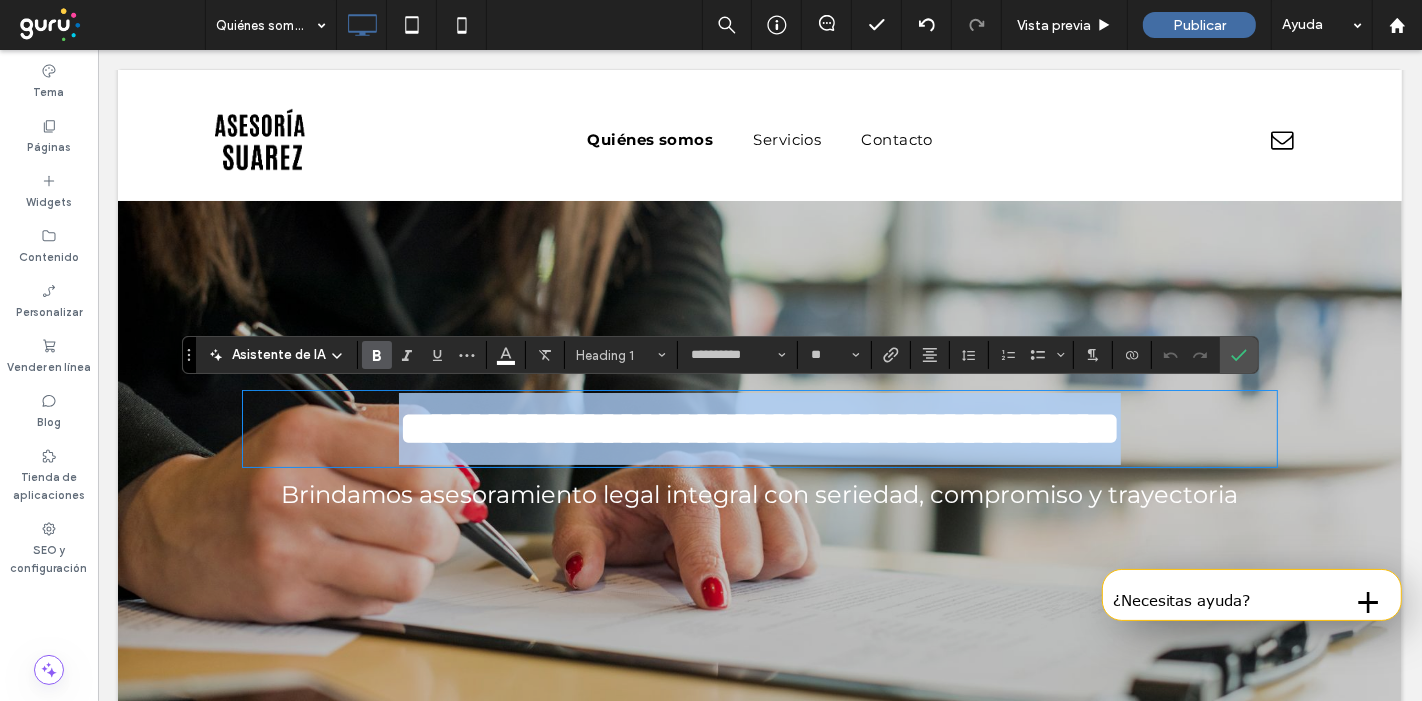 click on "**********" at bounding box center (759, 428) 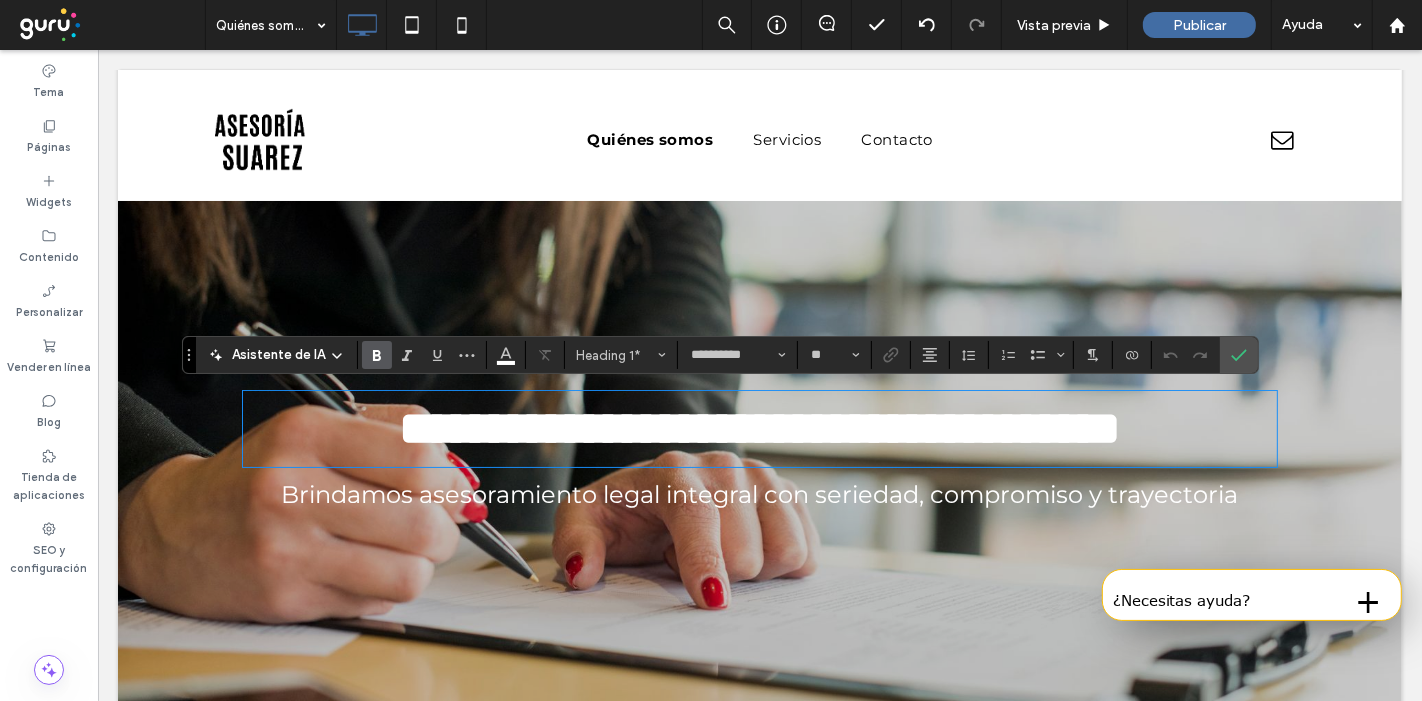 click on "**********" at bounding box center (759, 428) 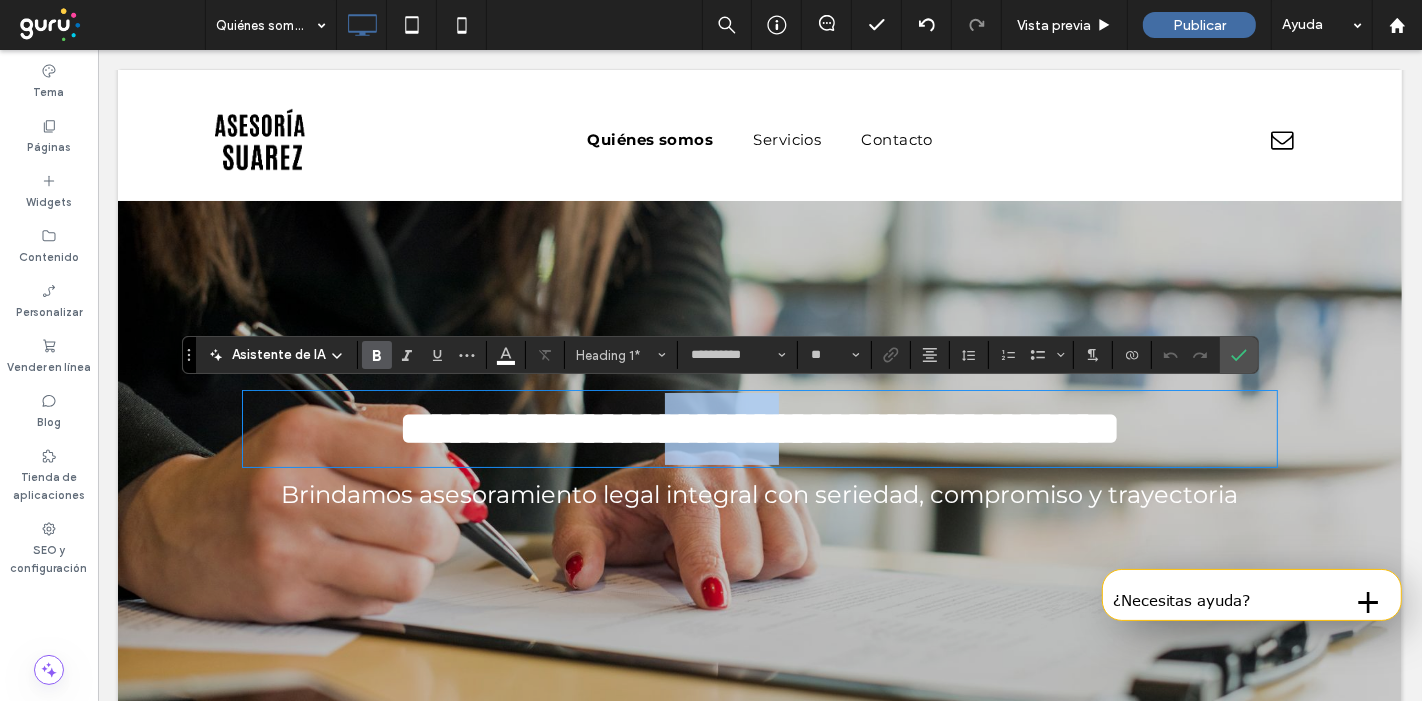 click on "**********" at bounding box center (759, 428) 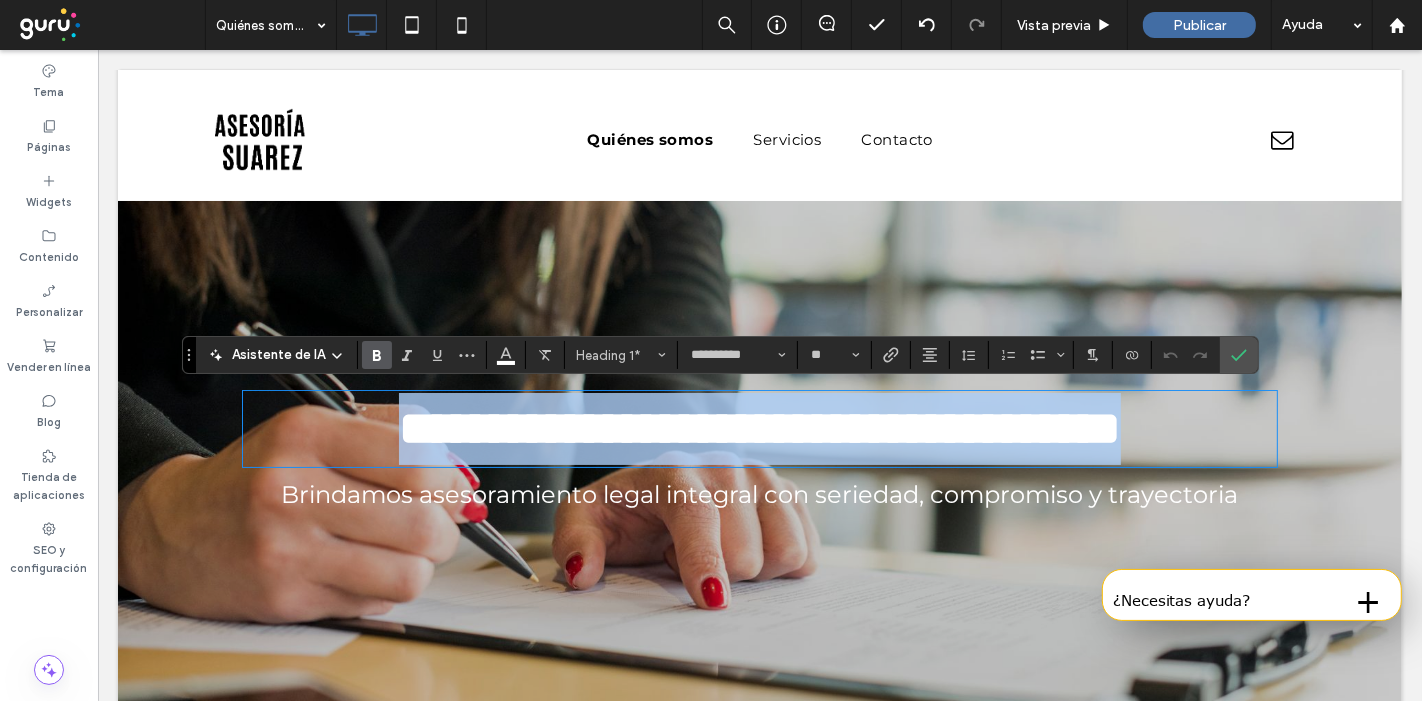 click on "**********" at bounding box center (759, 428) 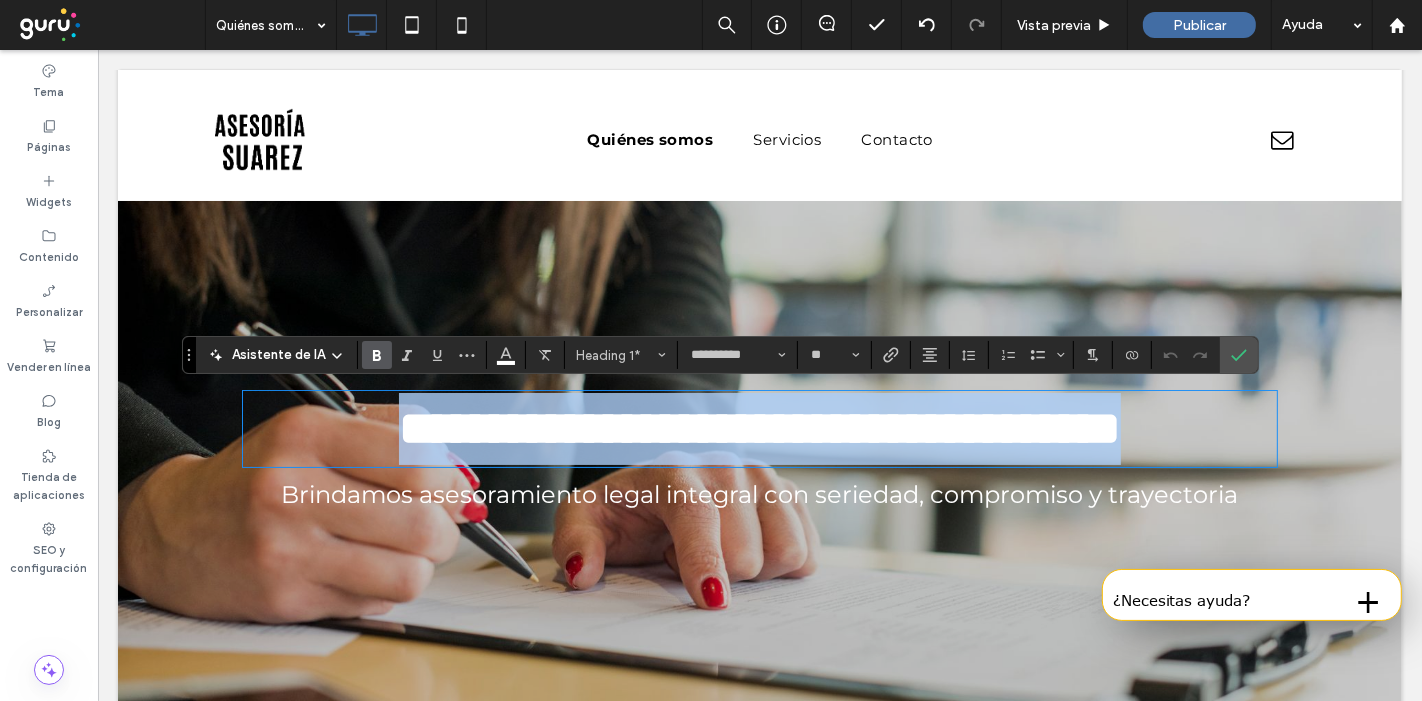 click on "**********" at bounding box center (759, 428) 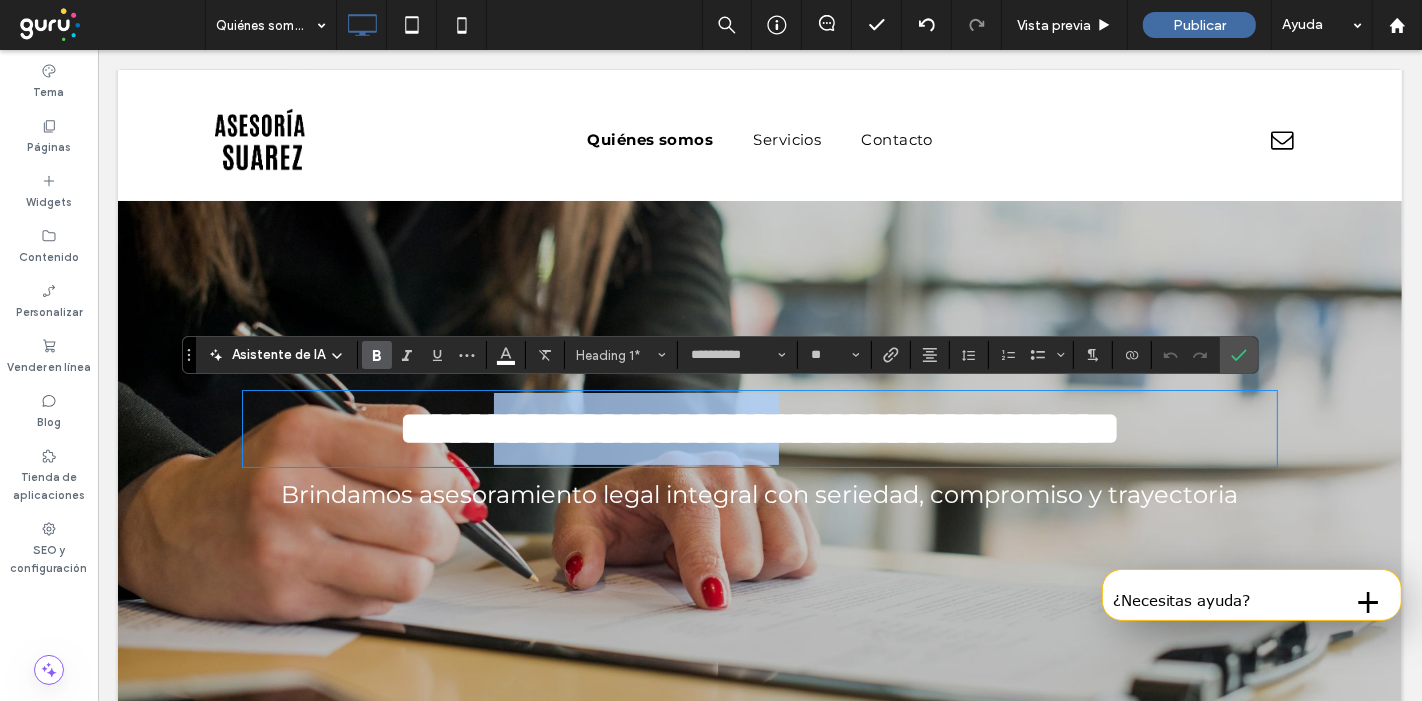 drag, startPoint x: 805, startPoint y: 425, endPoint x: 361, endPoint y: 440, distance: 444.2533 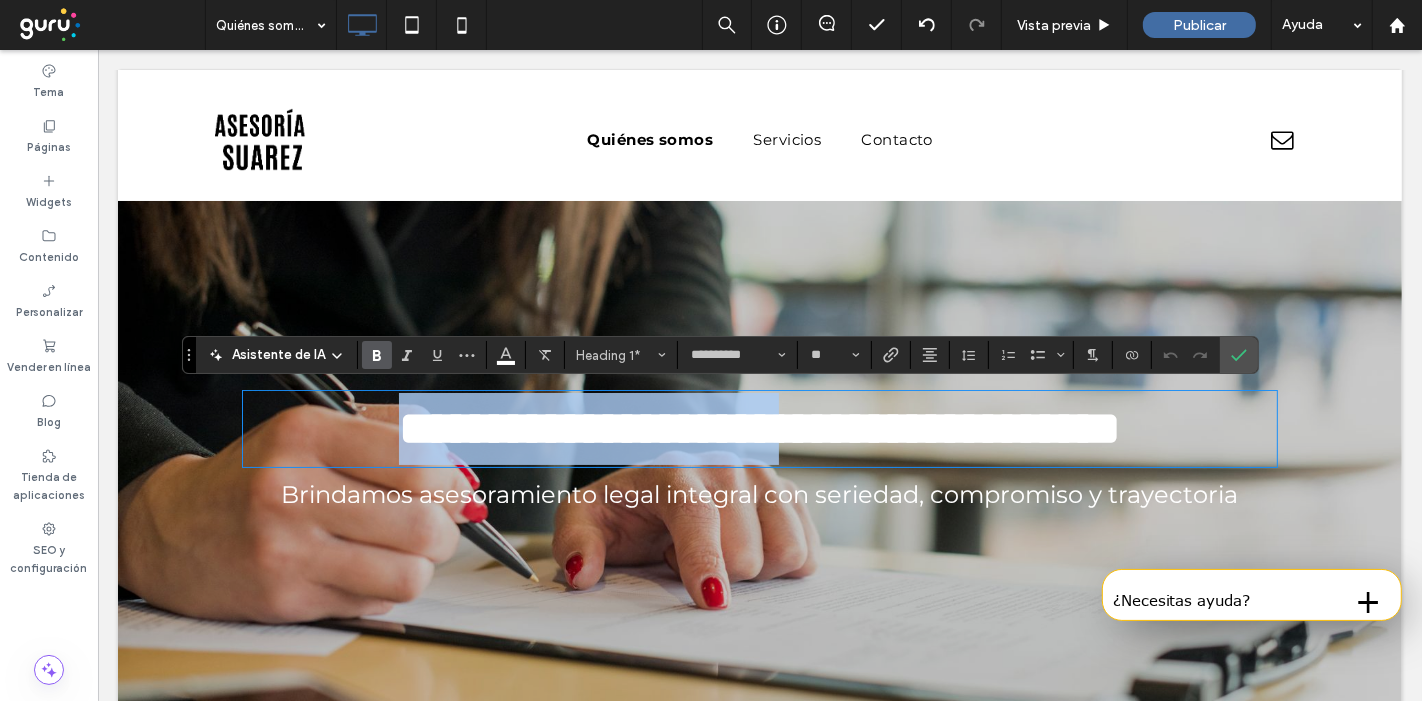 click on "**********" at bounding box center (759, 428) 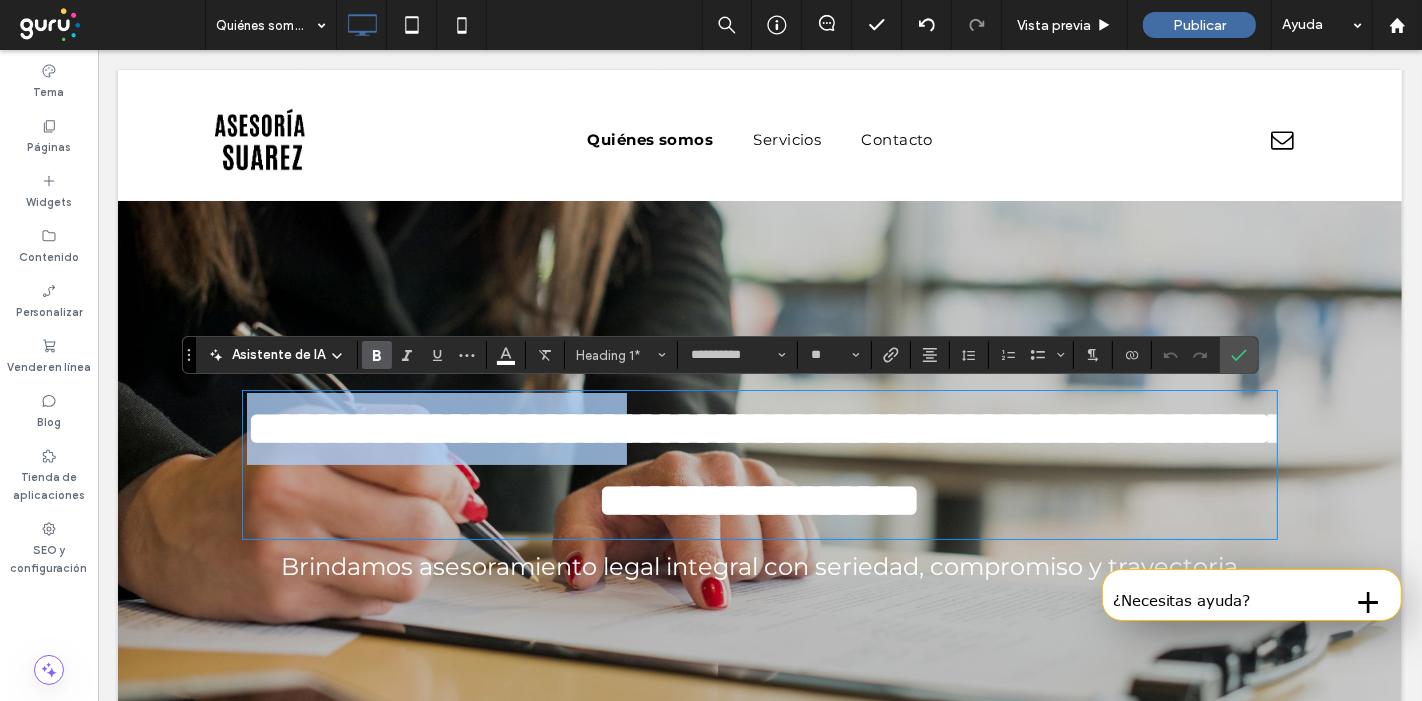 scroll, scrollTop: 0, scrollLeft: 0, axis: both 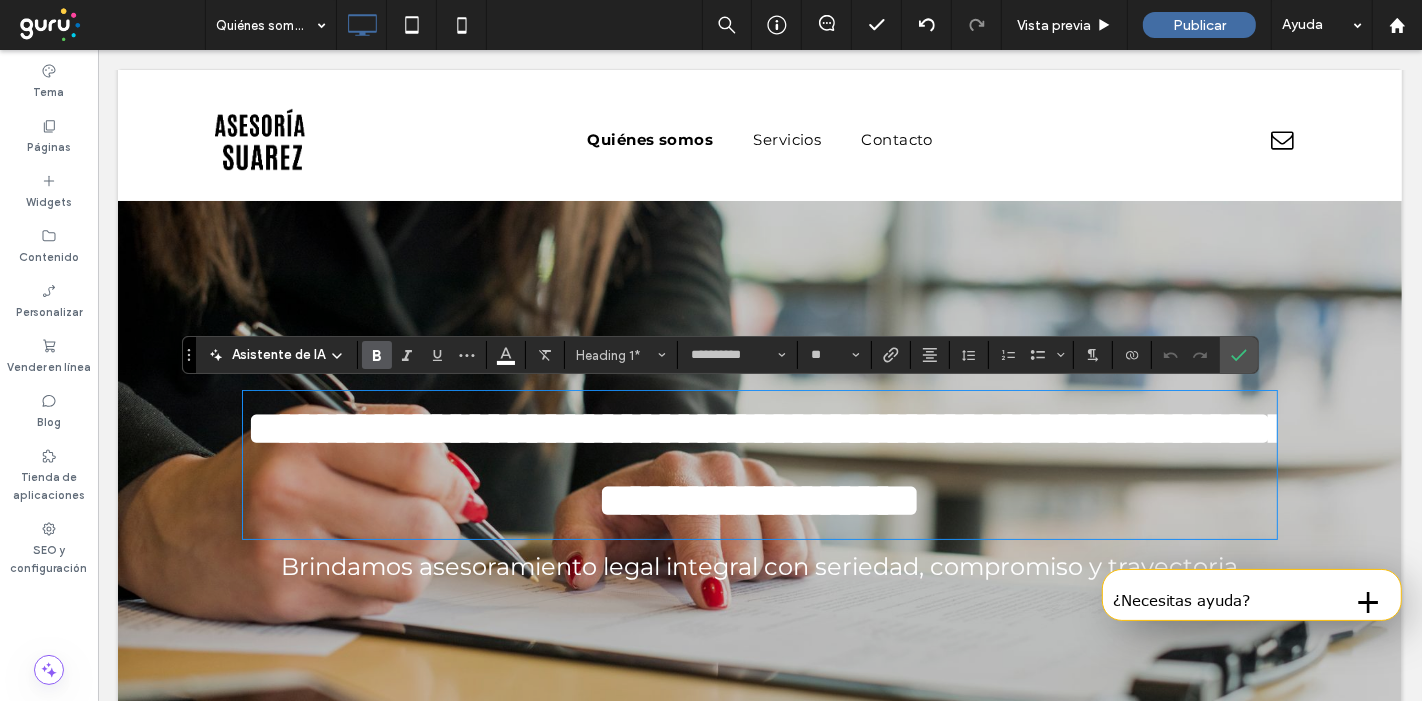 type on "**" 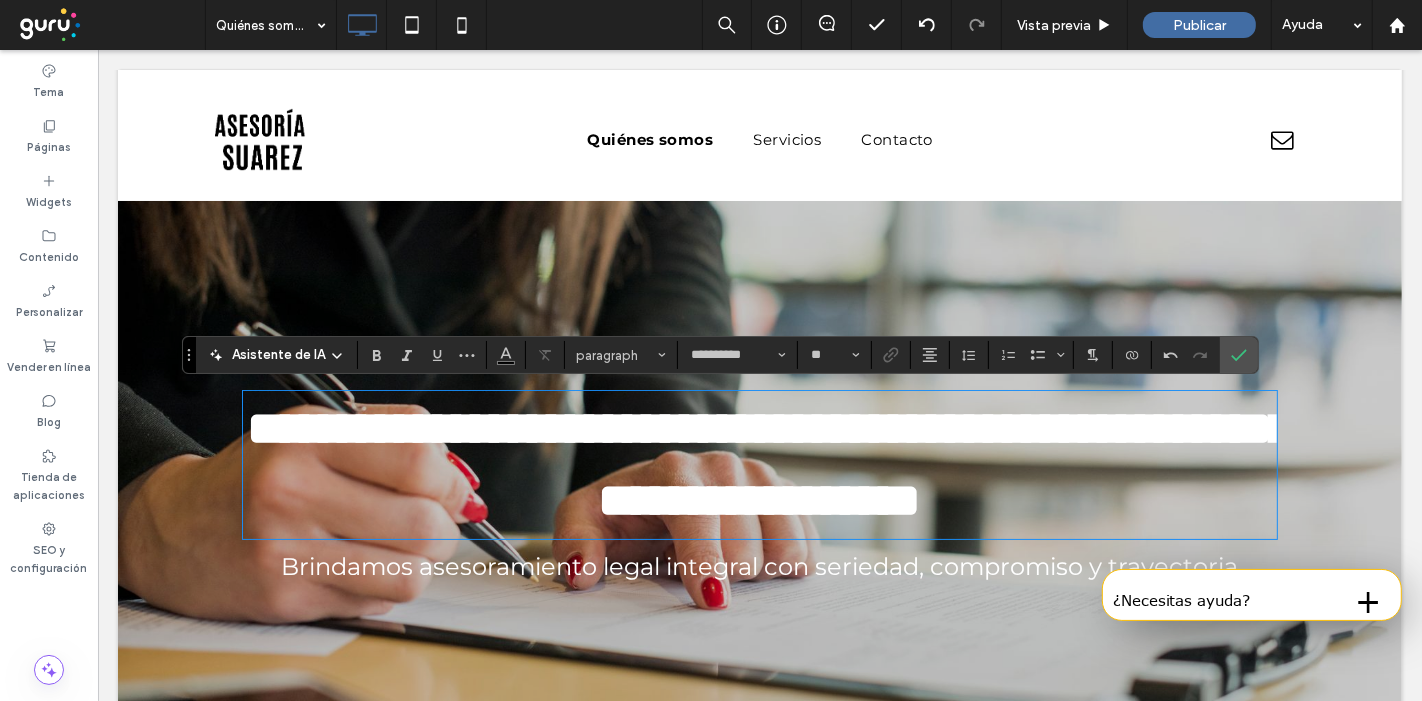 click on "**********" at bounding box center [768, 464] 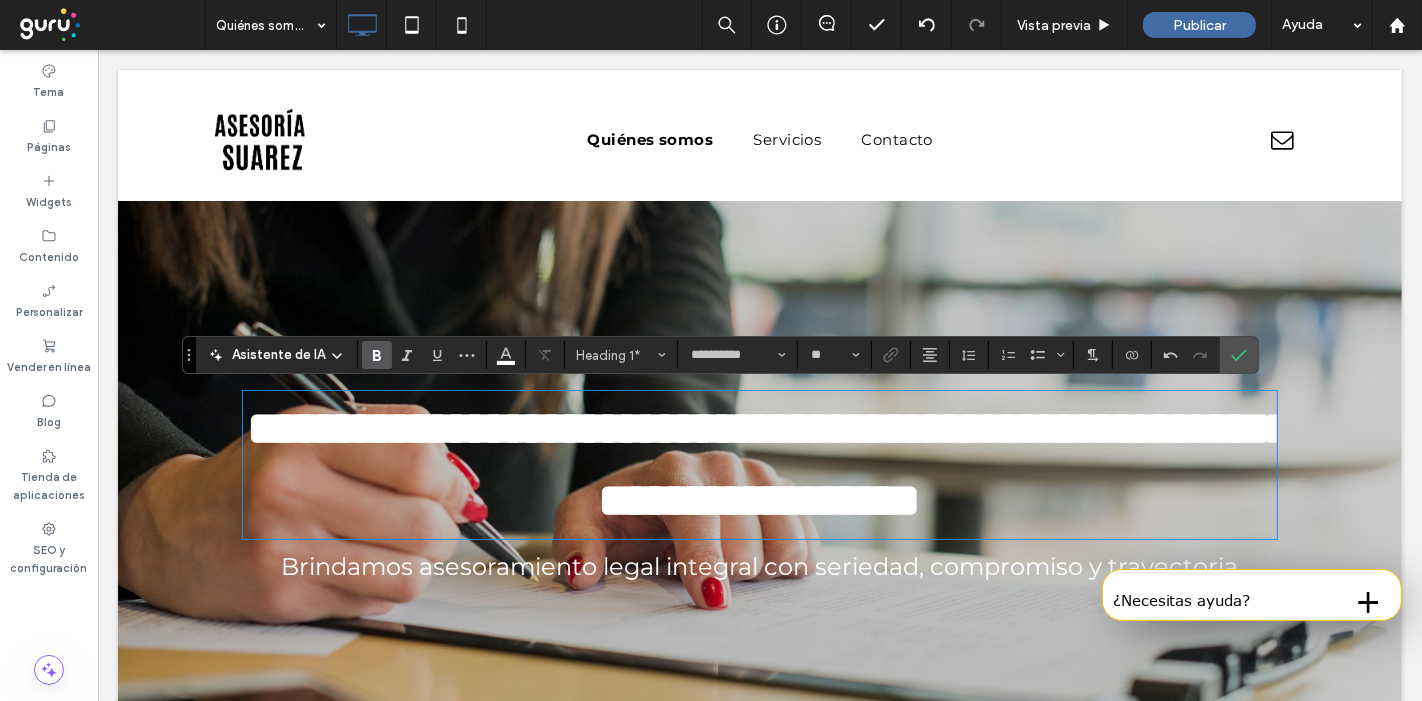 type 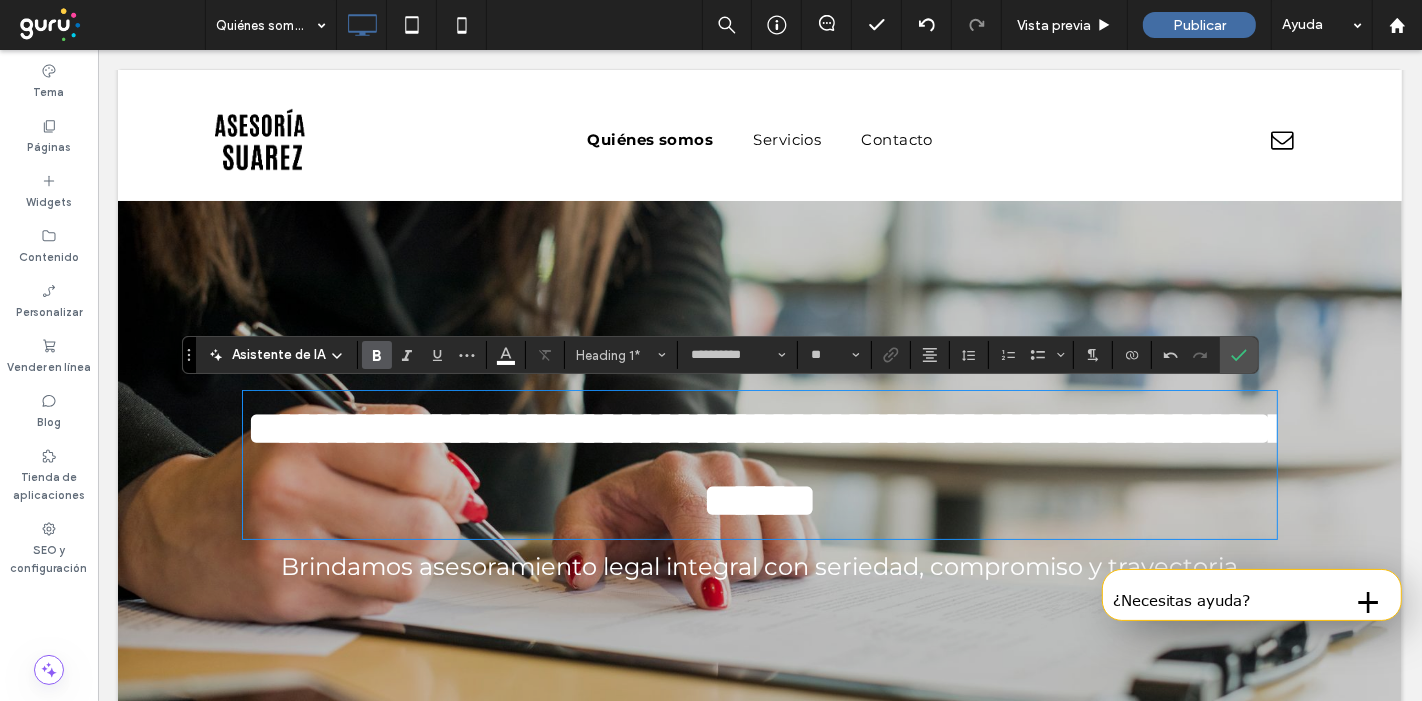 click on "**********" at bounding box center [768, 464] 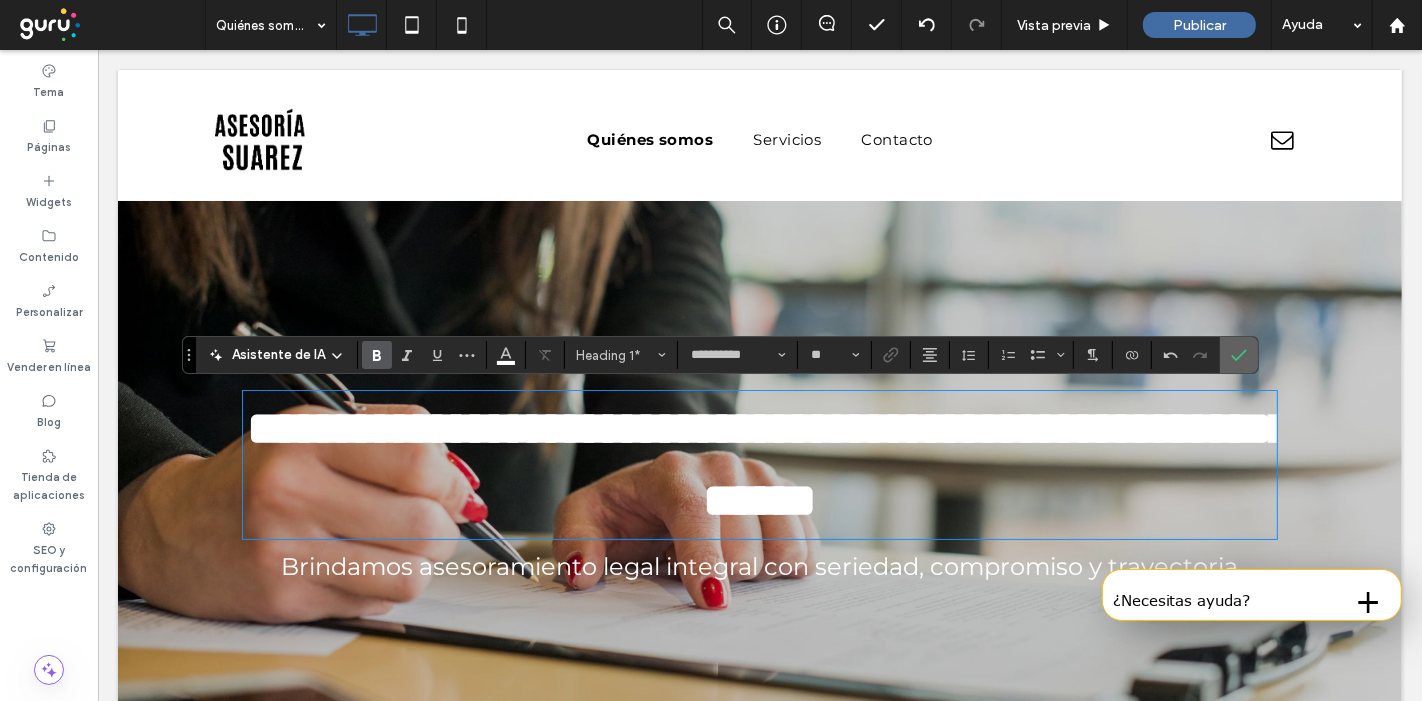 click 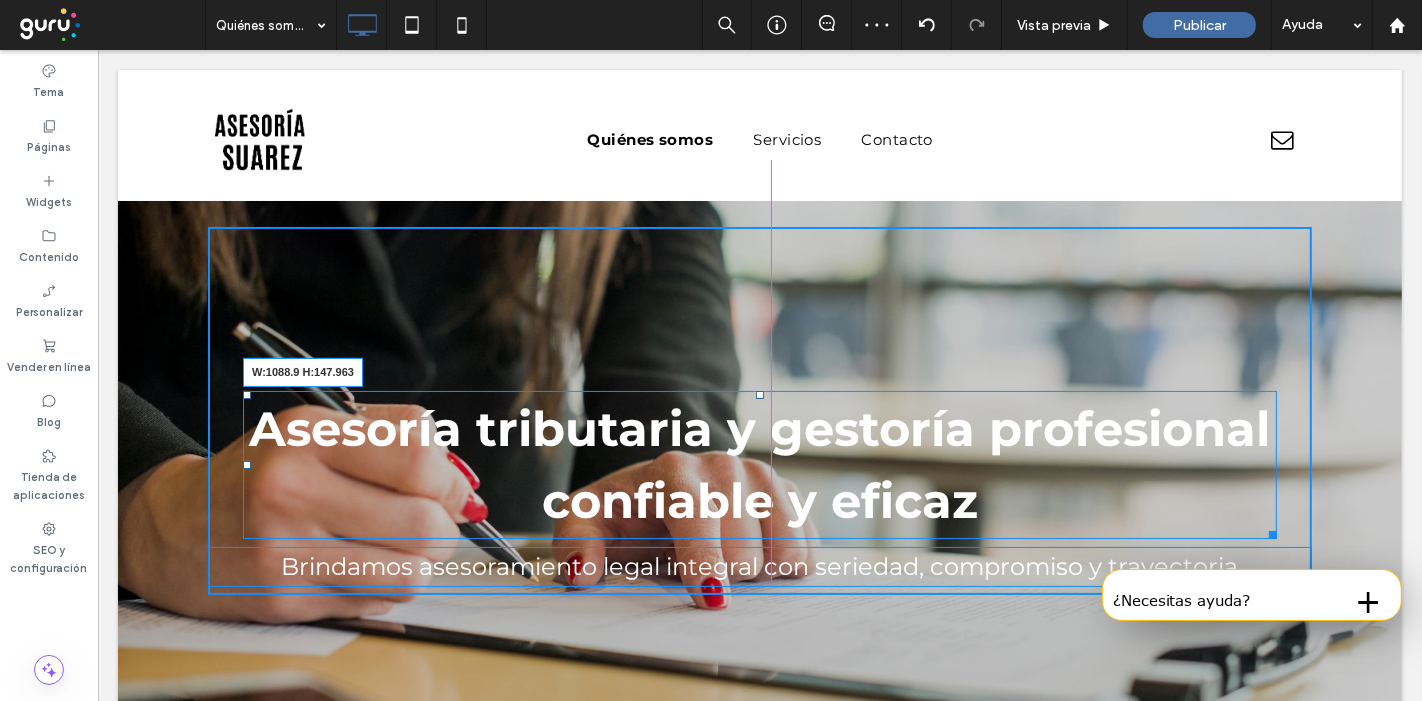 drag, startPoint x: 1252, startPoint y: 524, endPoint x: 1461, endPoint y: 562, distance: 212.42645 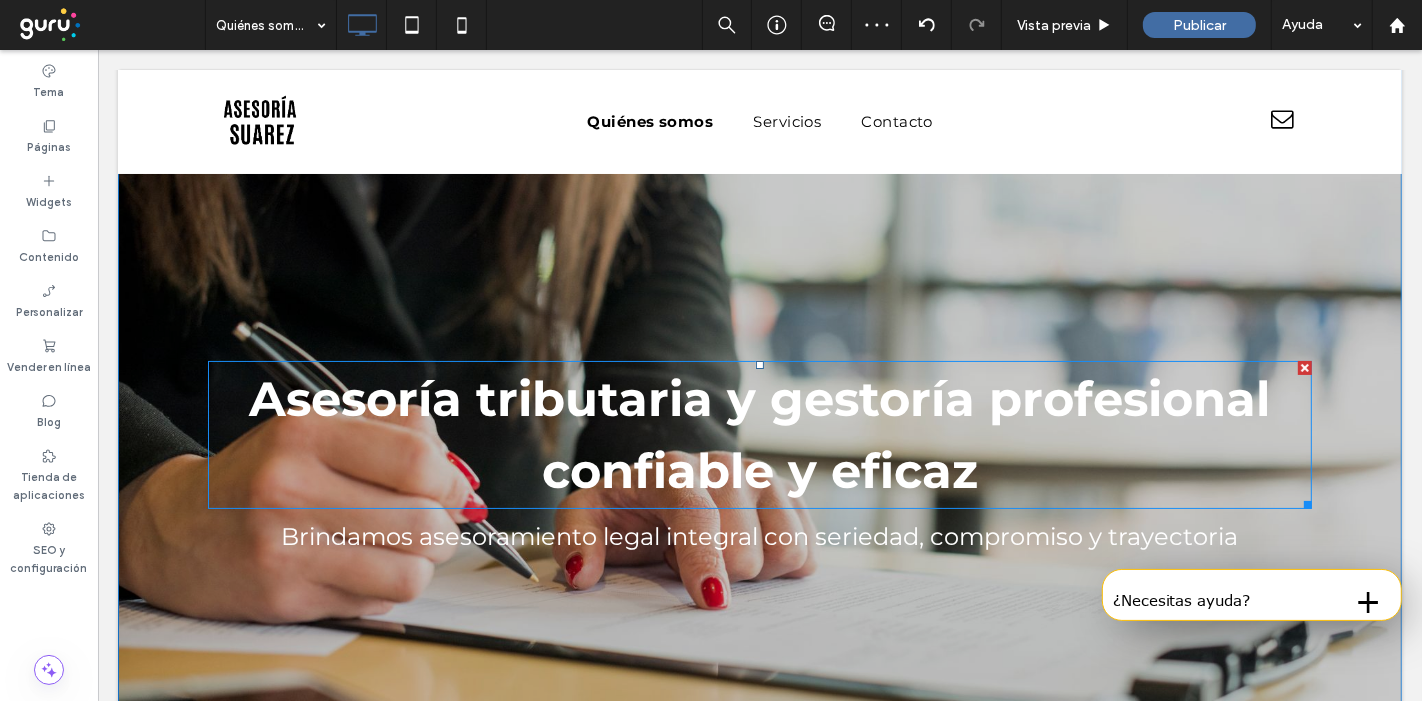 scroll, scrollTop: 161, scrollLeft: 0, axis: vertical 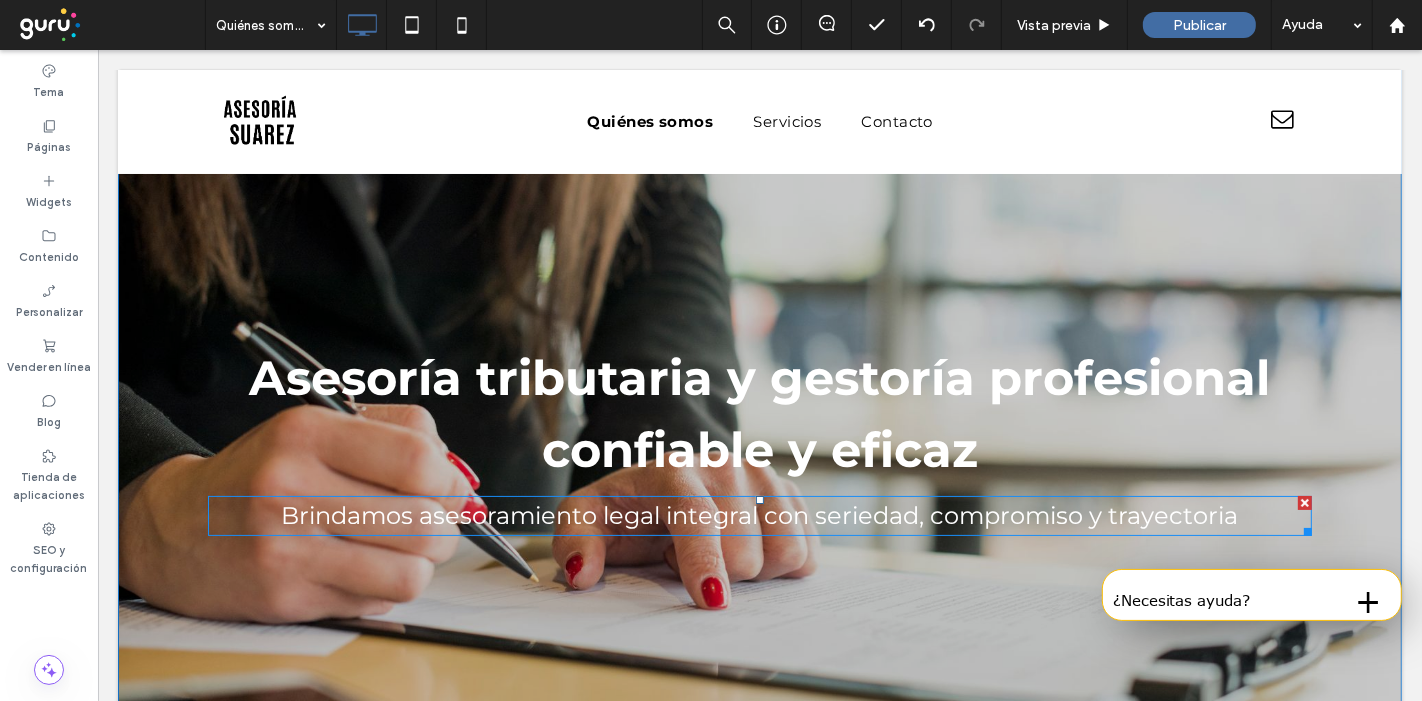 click on "Brindamos asesoramiento legal integral con seriedad, compromiso y trayectoria" at bounding box center (759, 515) 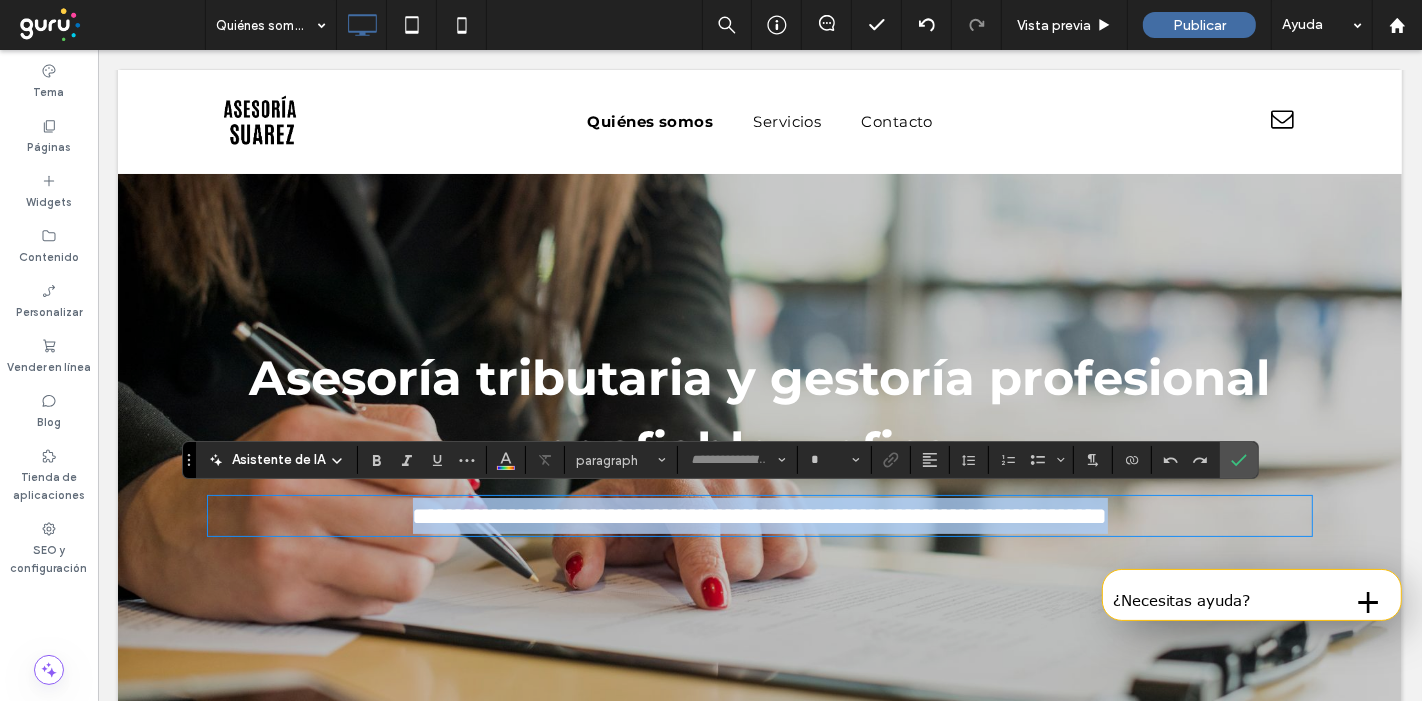 type on "**********" 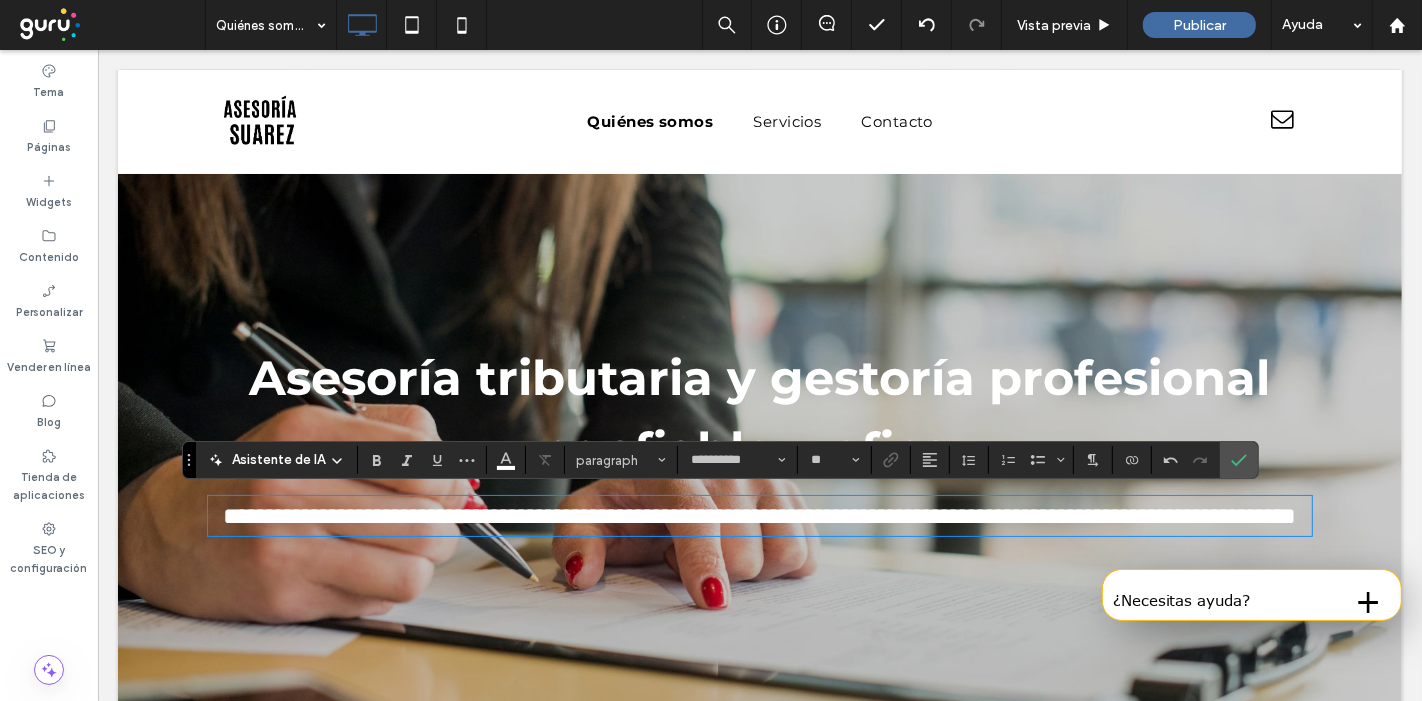 scroll, scrollTop: 0, scrollLeft: 0, axis: both 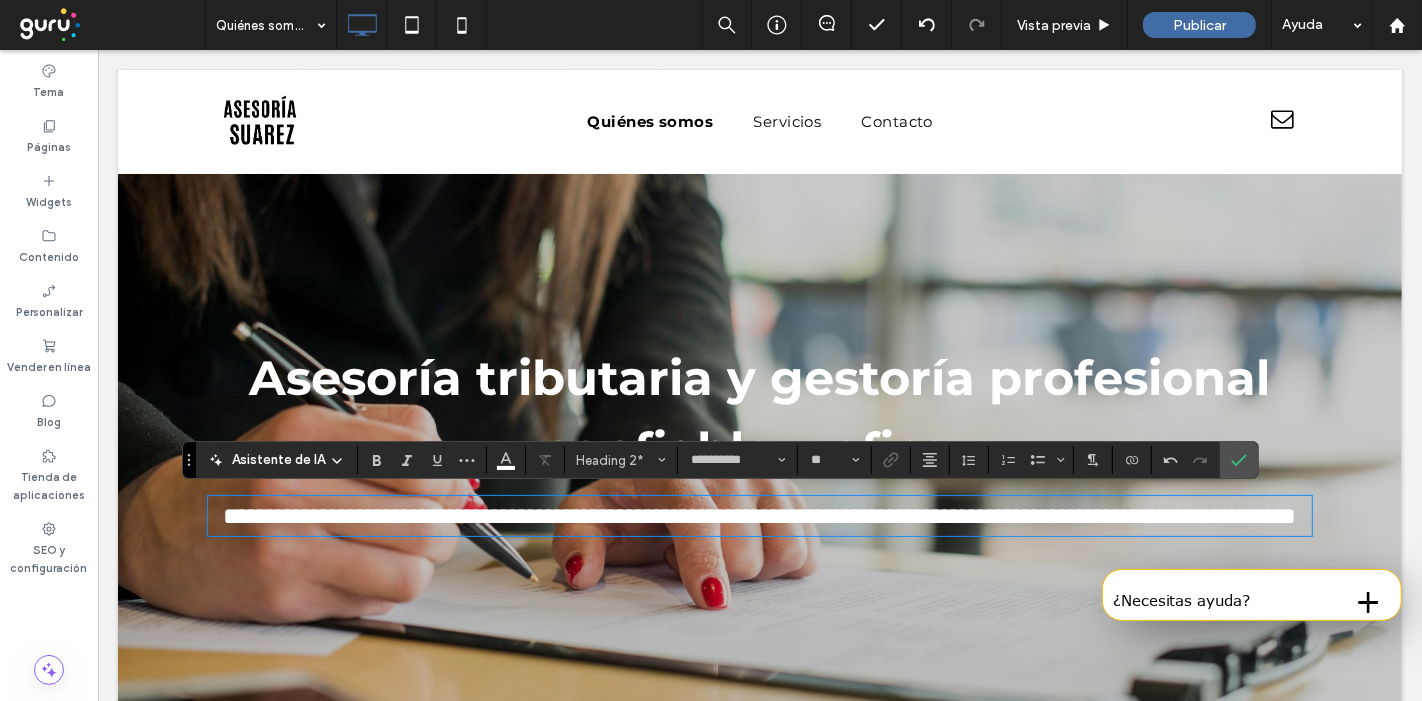 click on "**********" at bounding box center [759, 516] 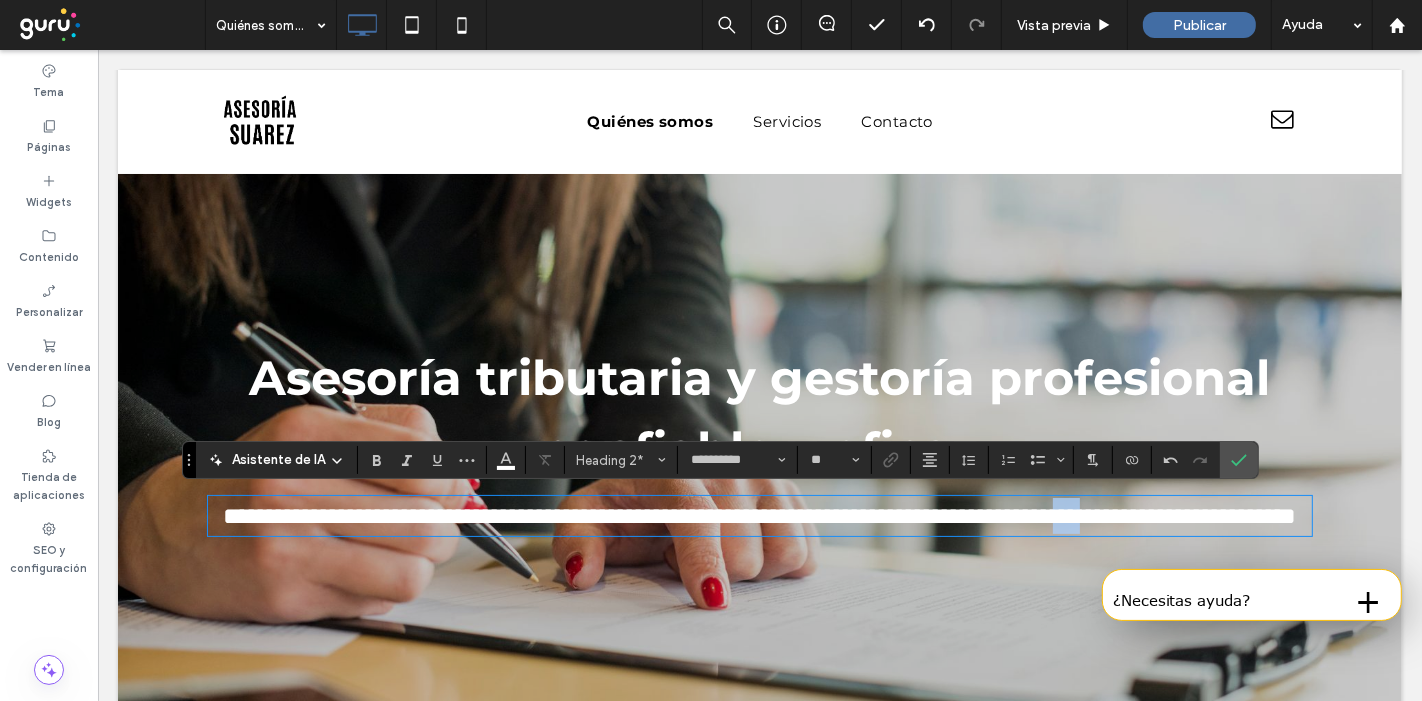 click on "**********" at bounding box center [759, 516] 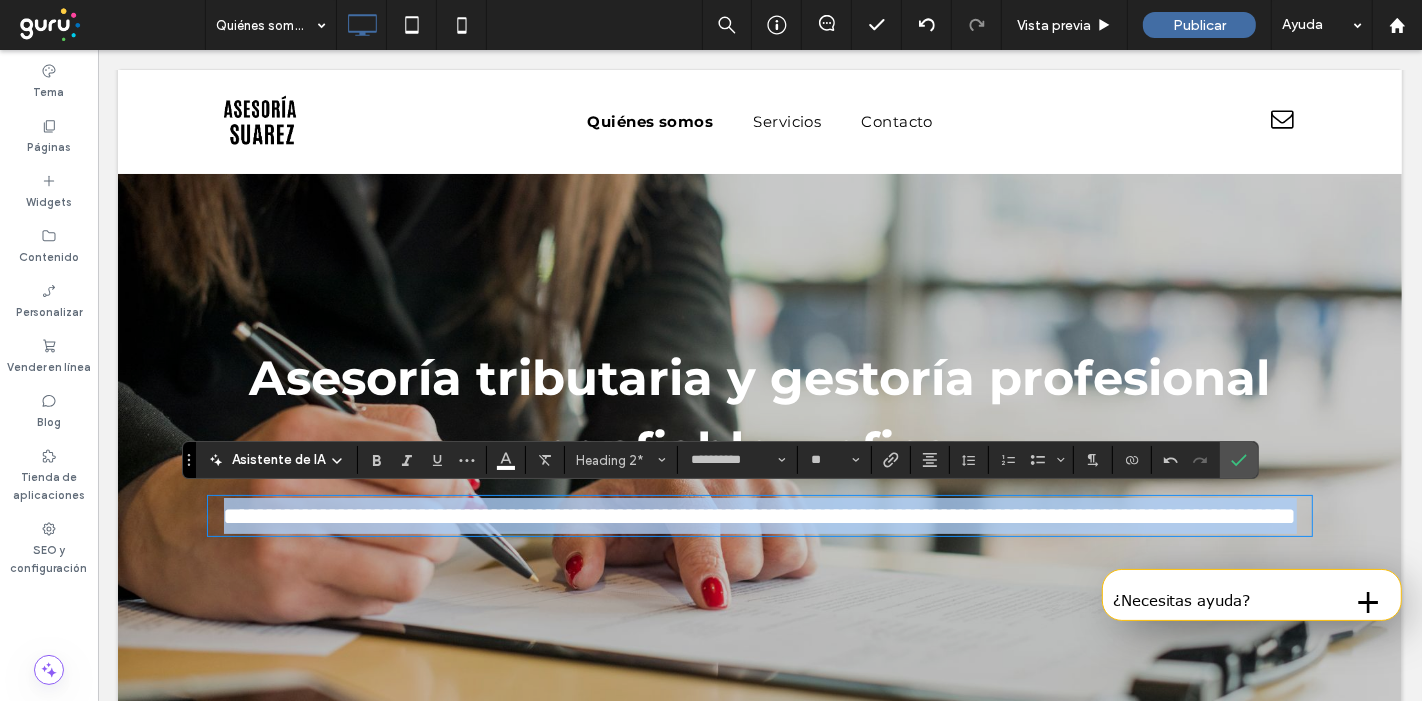 click on "**********" at bounding box center (759, 516) 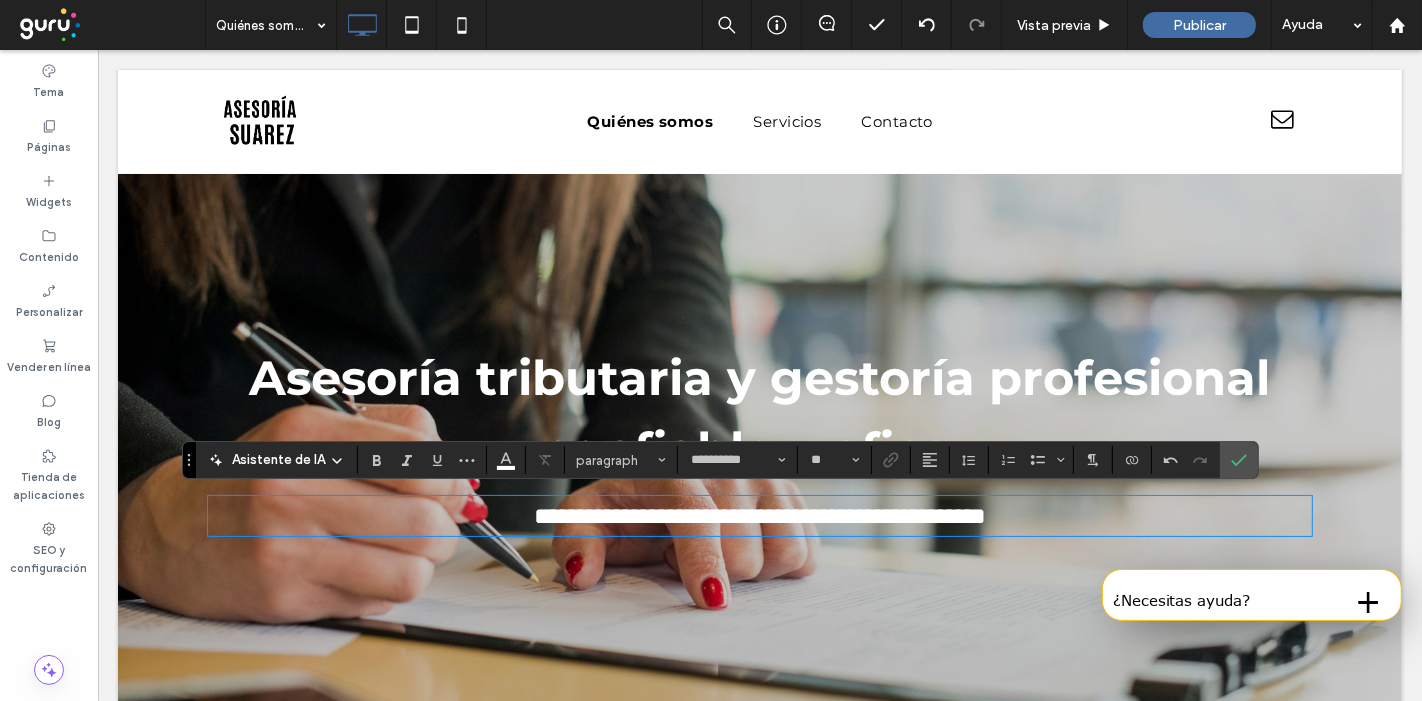 scroll, scrollTop: 0, scrollLeft: 0, axis: both 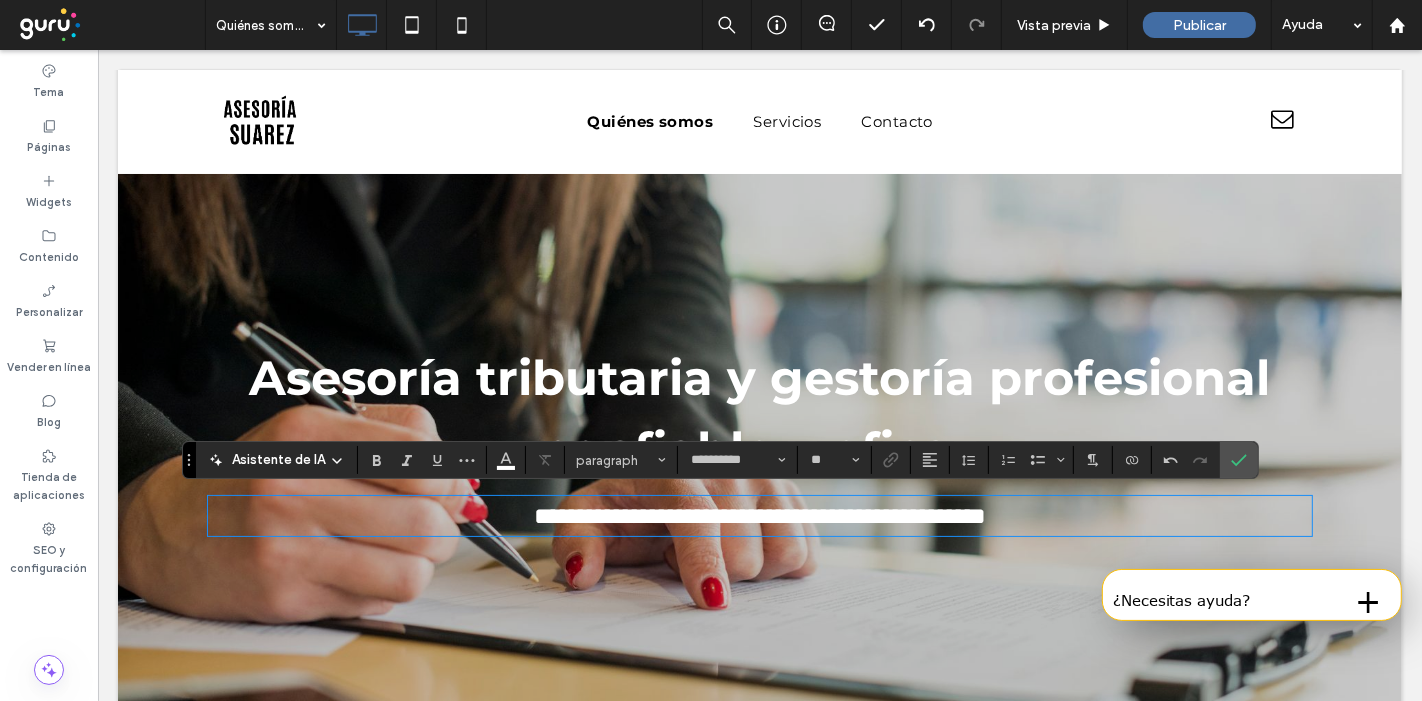 type 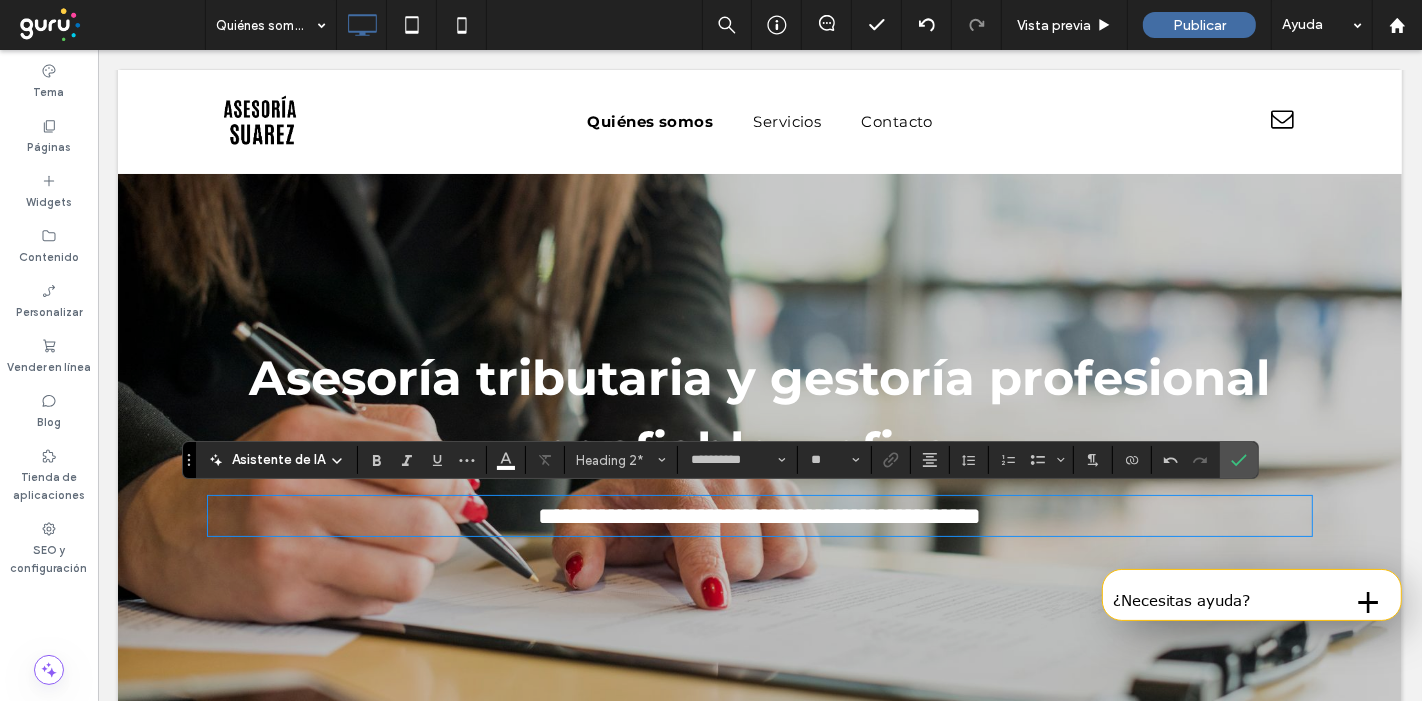 click on "**********" at bounding box center (759, 516) 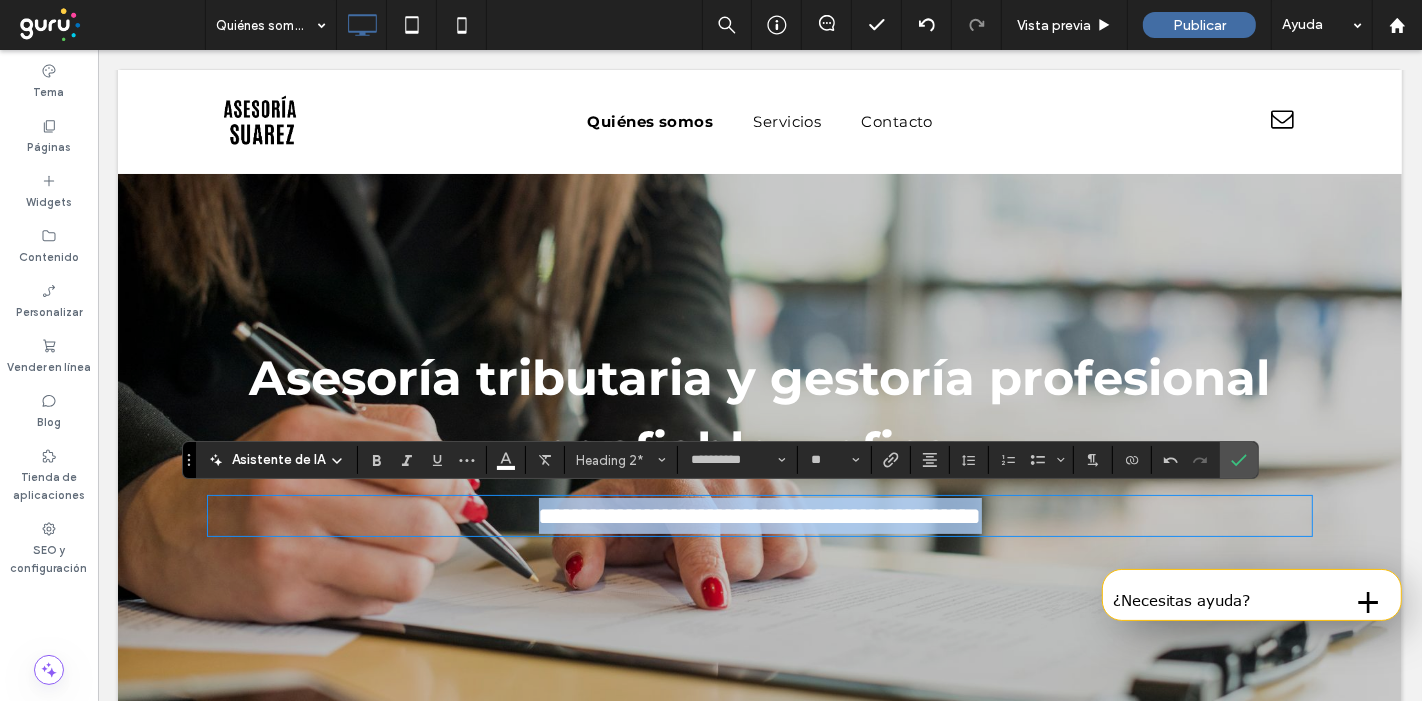 click on "**********" at bounding box center [759, 516] 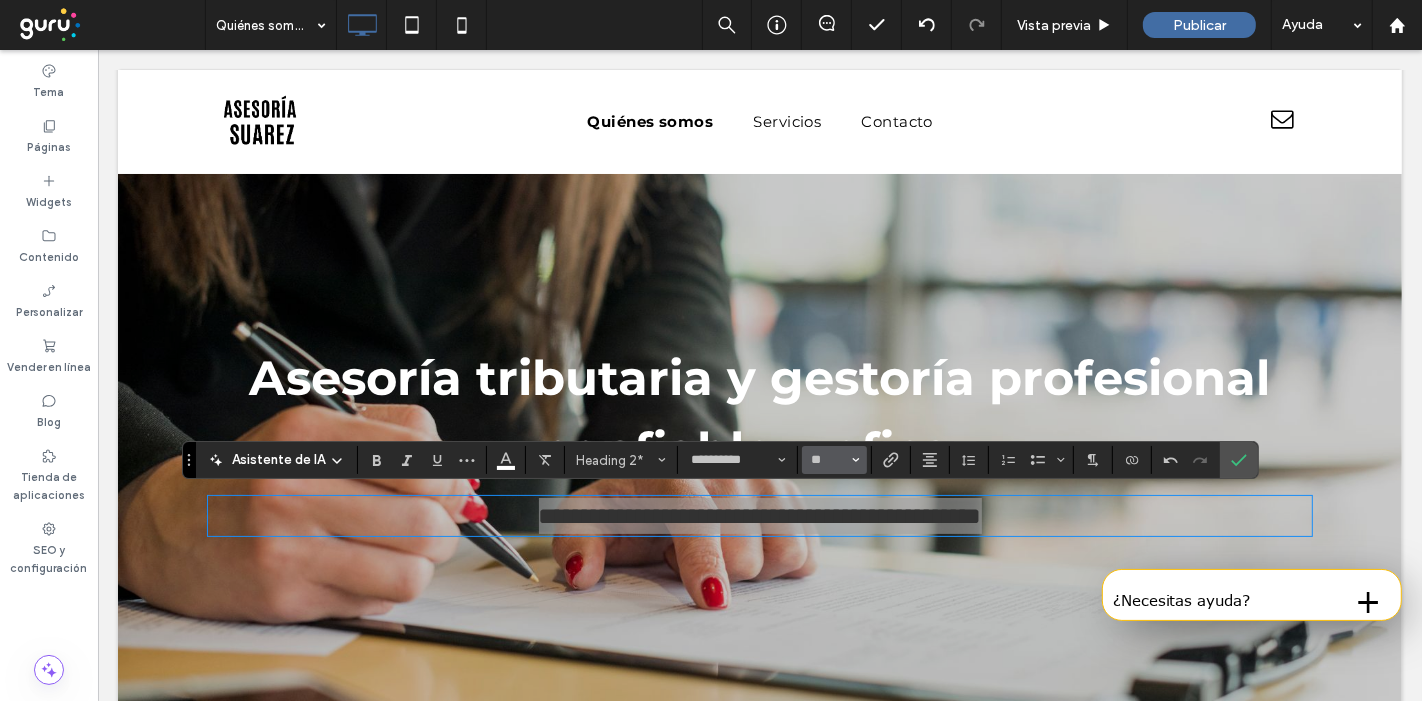 click 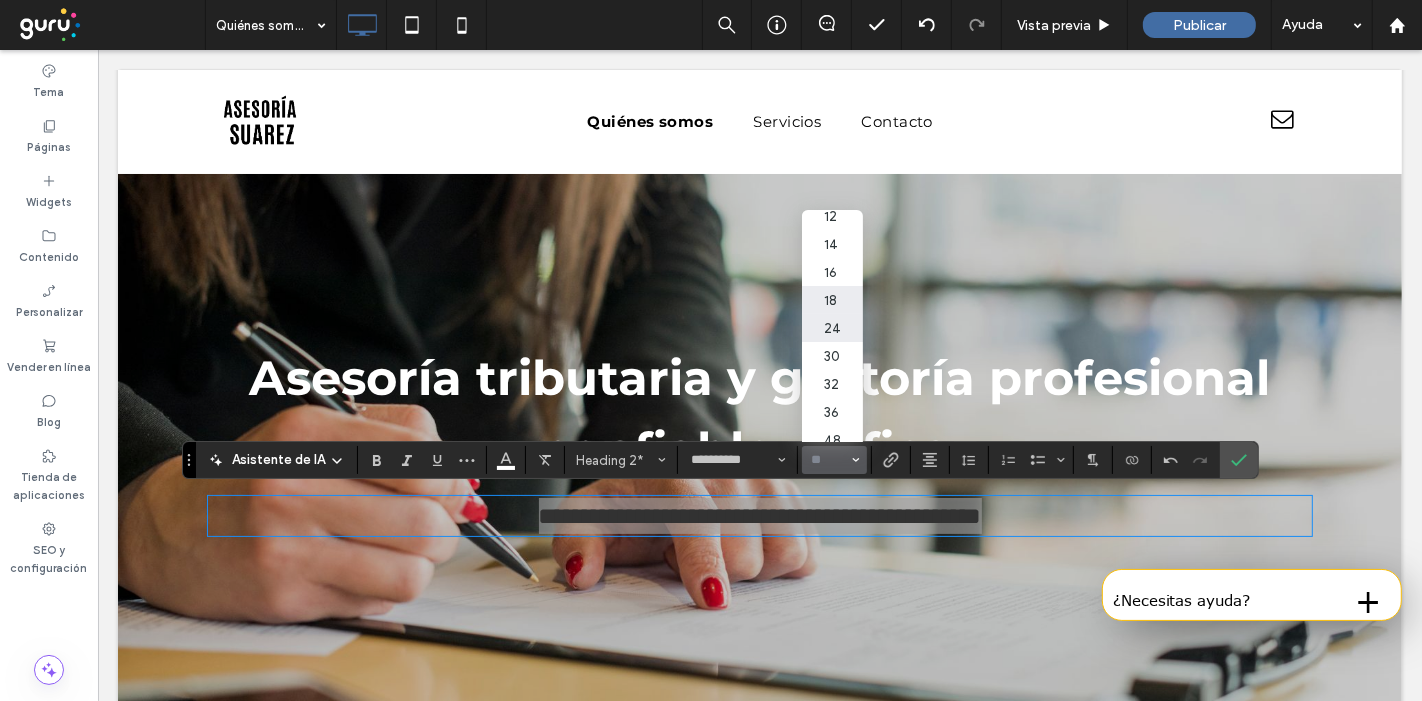 scroll, scrollTop: 126, scrollLeft: 0, axis: vertical 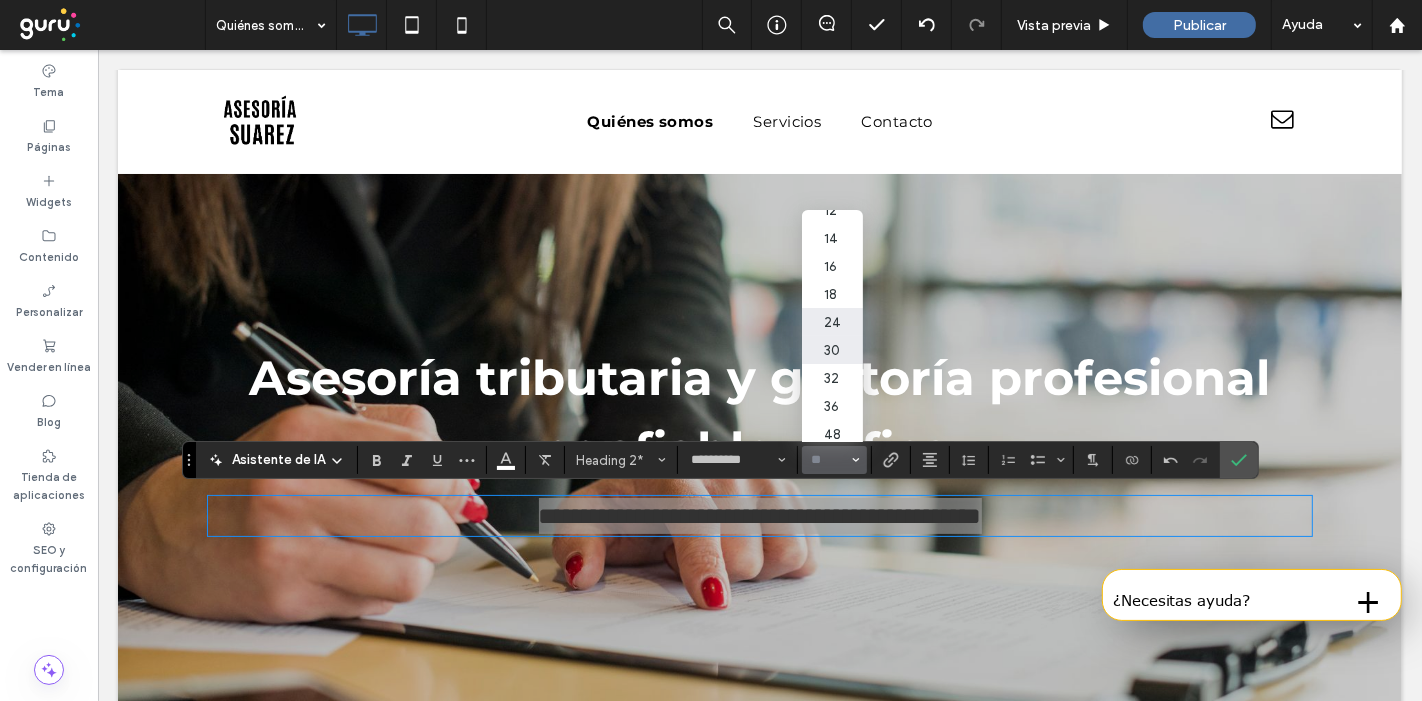 click on "30" at bounding box center (832, 350) 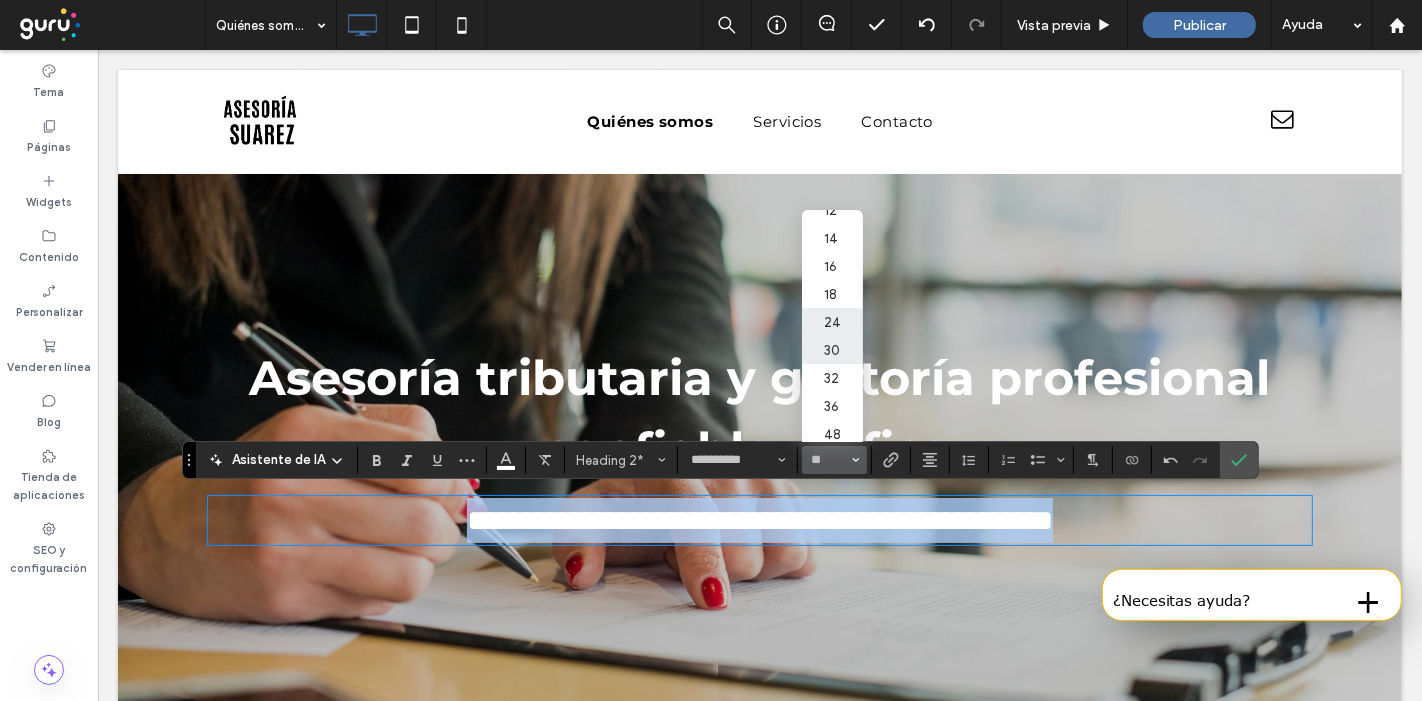 type on "**" 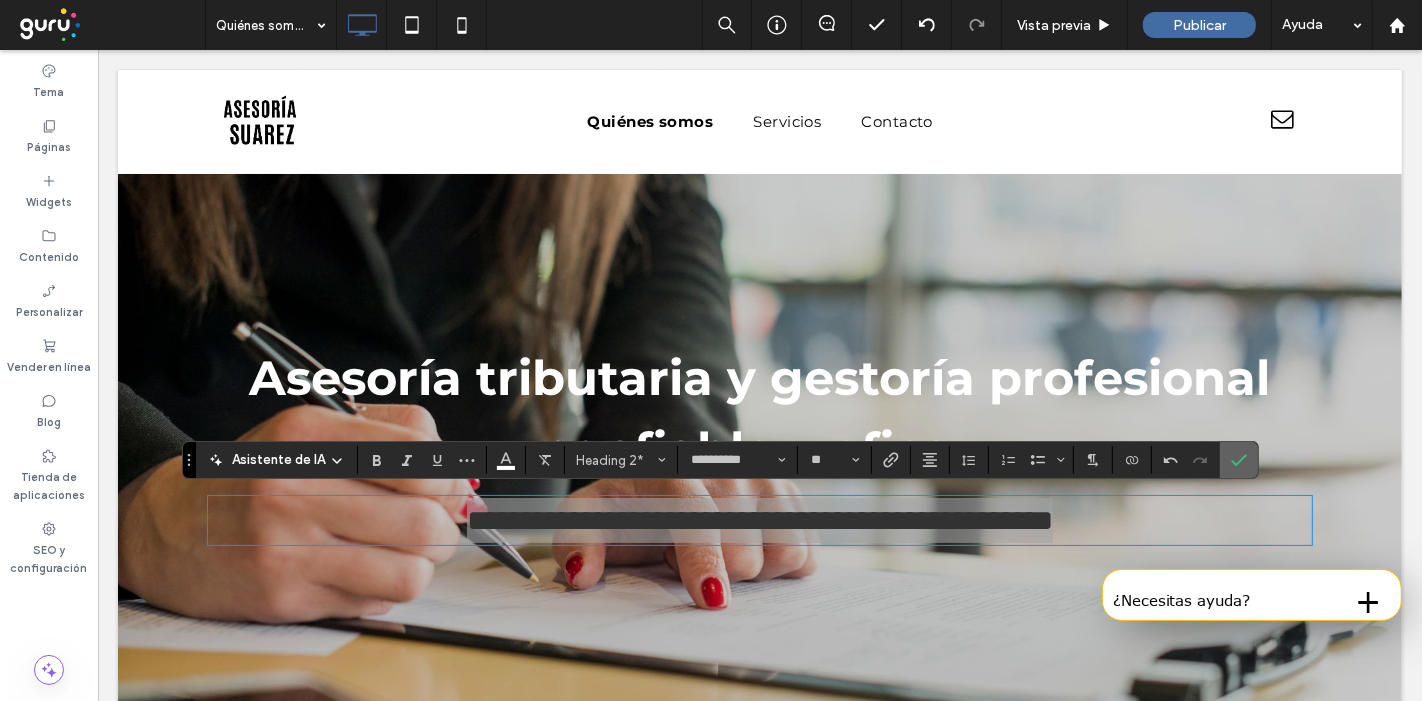 click at bounding box center [1239, 460] 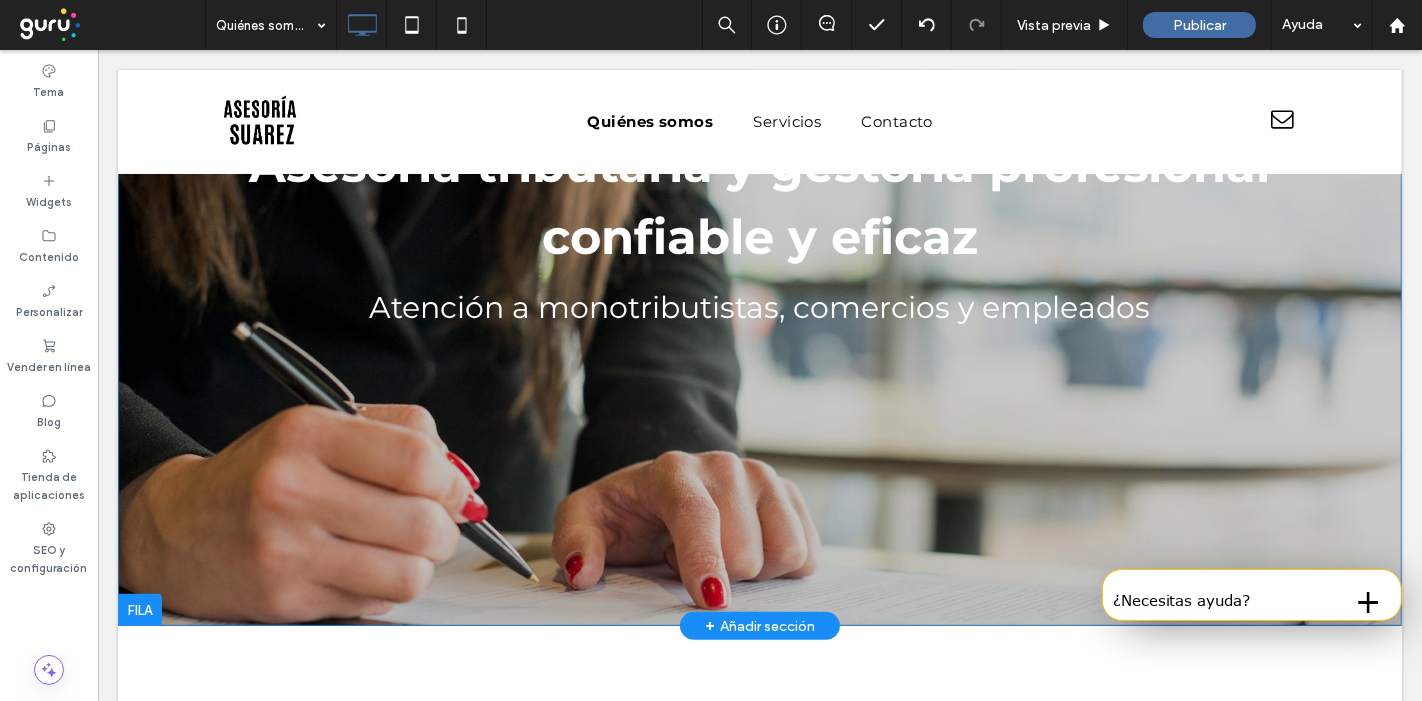 scroll, scrollTop: 375, scrollLeft: 0, axis: vertical 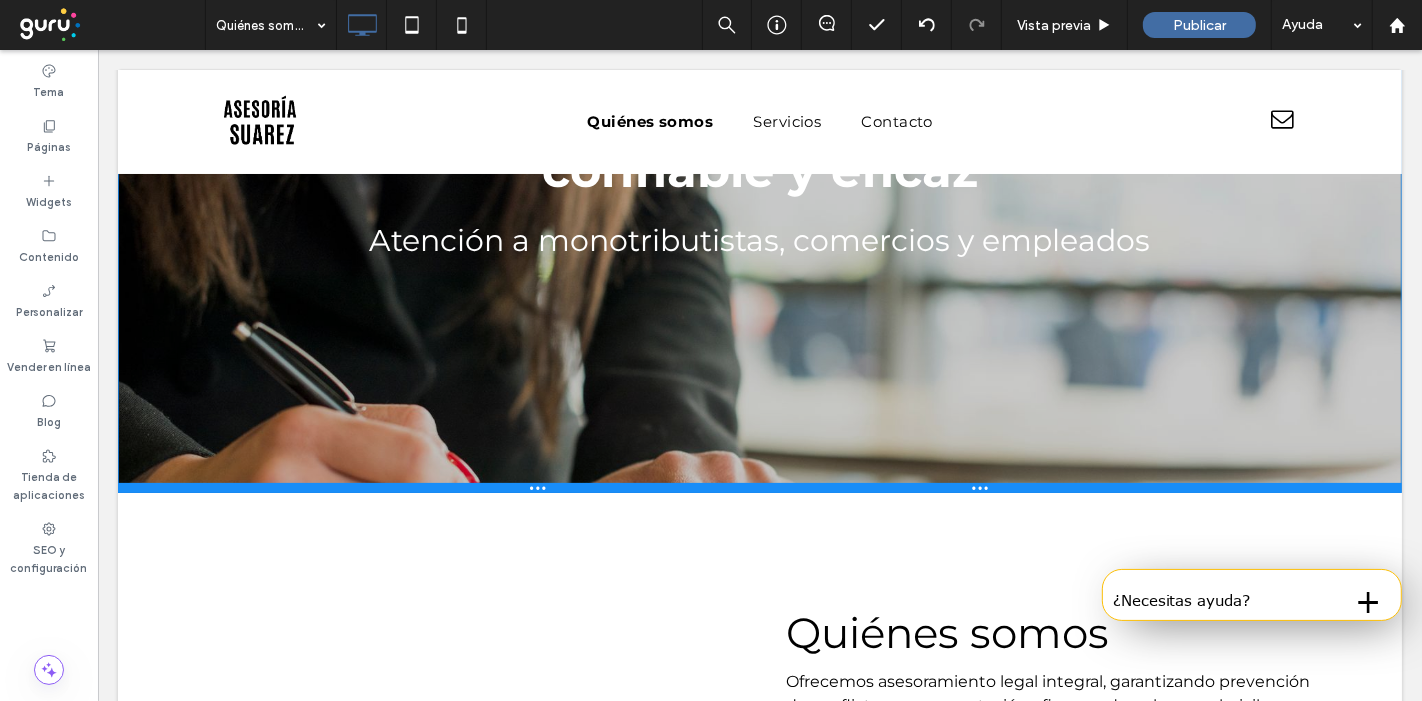 drag, startPoint x: 864, startPoint y: 617, endPoint x: 999, endPoint y: 534, distance: 158.47397 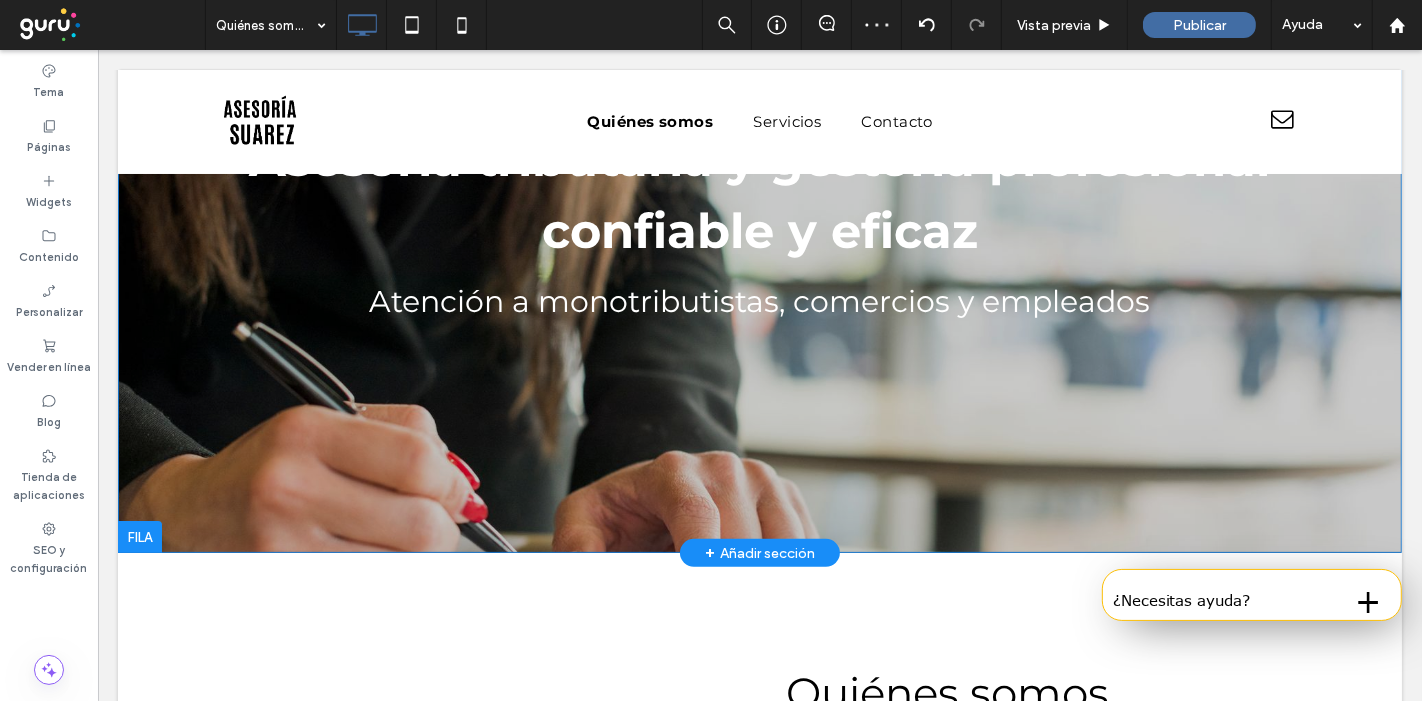 scroll, scrollTop: 337, scrollLeft: 0, axis: vertical 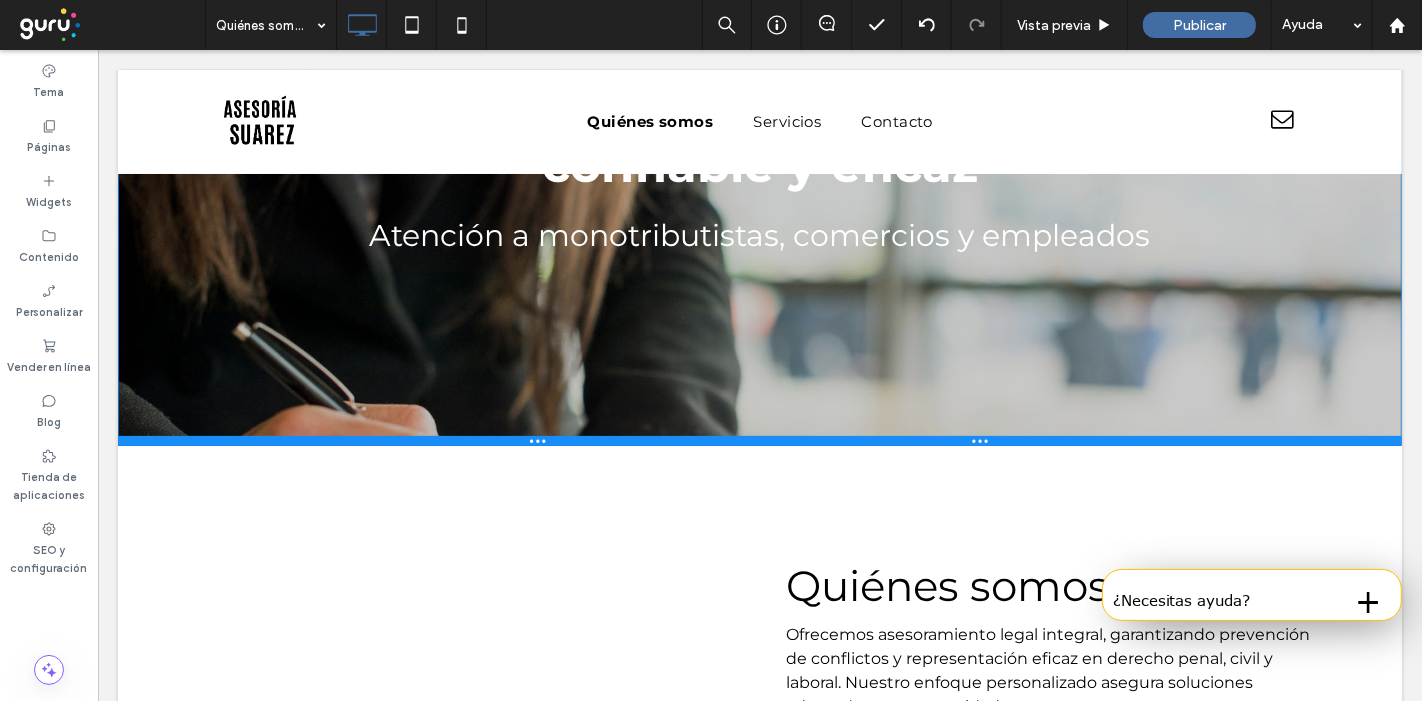 drag, startPoint x: 892, startPoint y: 524, endPoint x: 1033, endPoint y: 488, distance: 145.5232 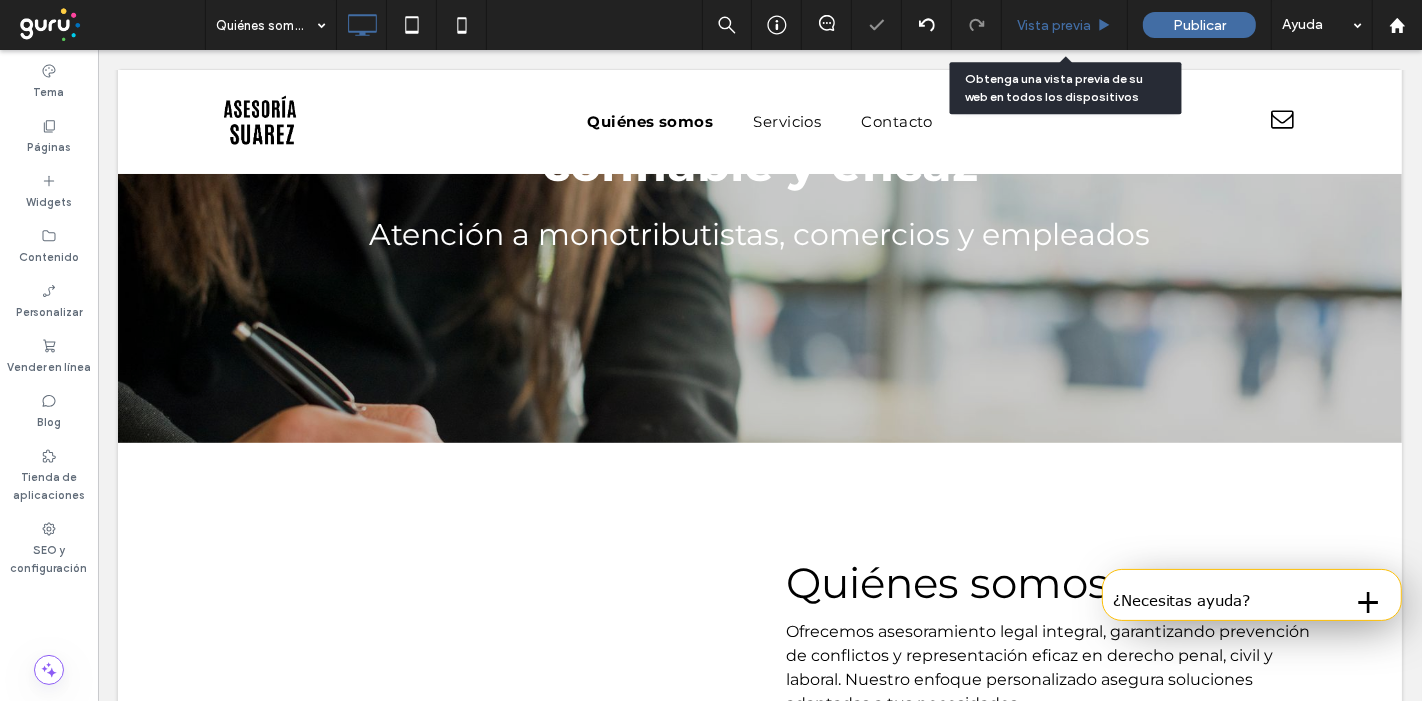 click on "Vista previa" at bounding box center [1054, 25] 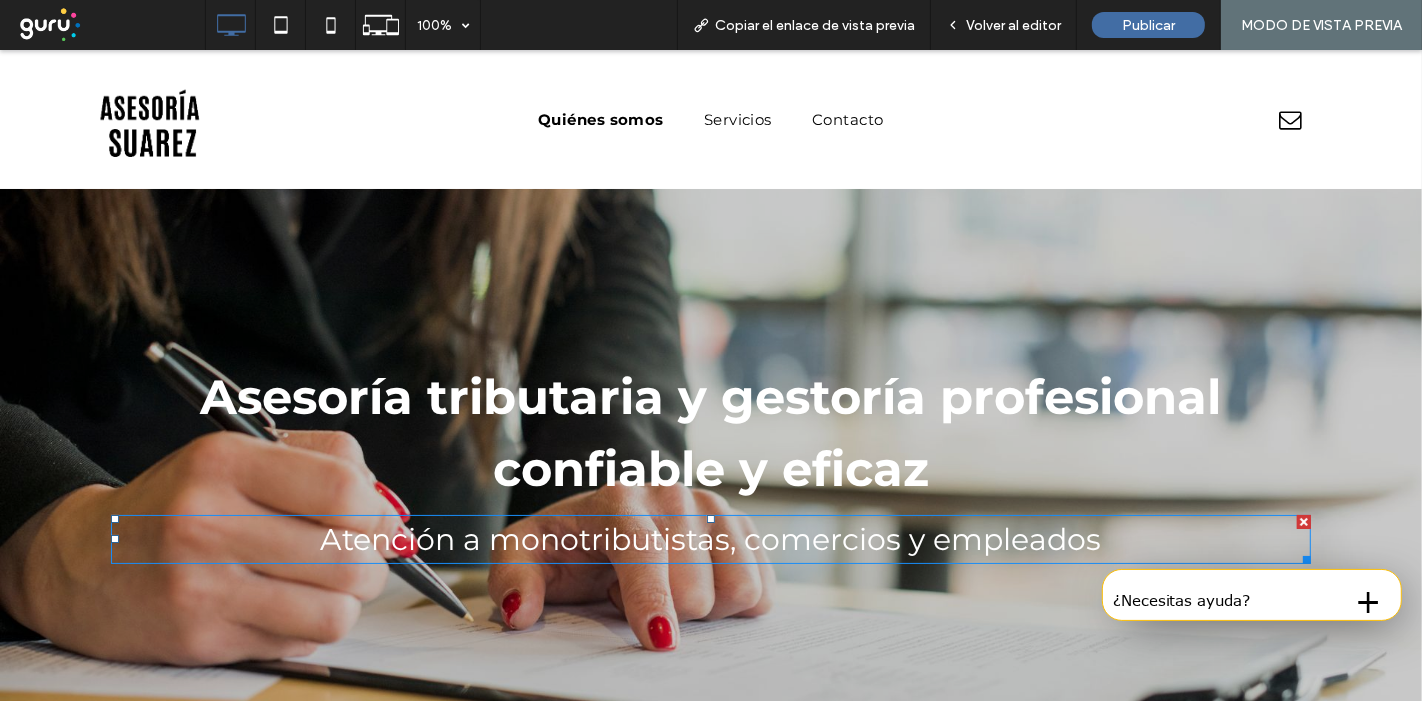 scroll, scrollTop: 0, scrollLeft: 0, axis: both 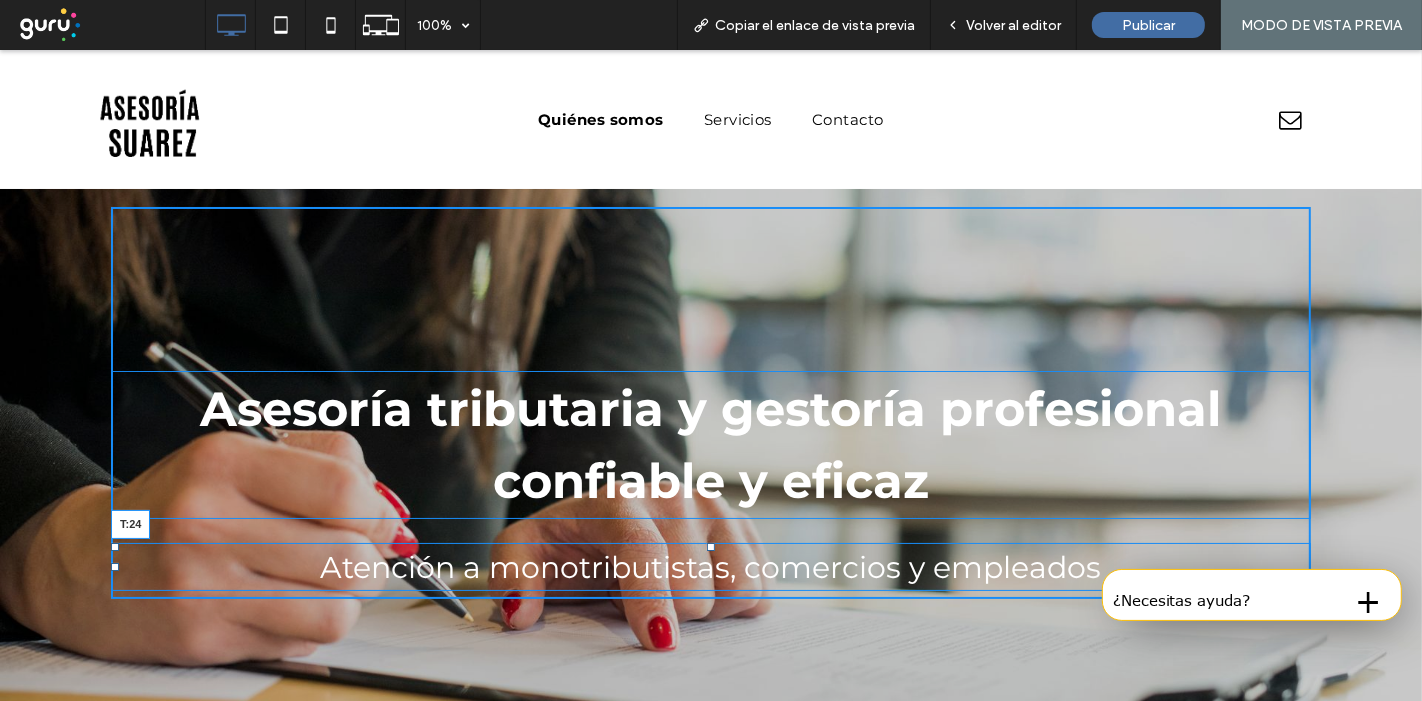 drag, startPoint x: 701, startPoint y: 529, endPoint x: 703, endPoint y: 596, distance: 67.02985 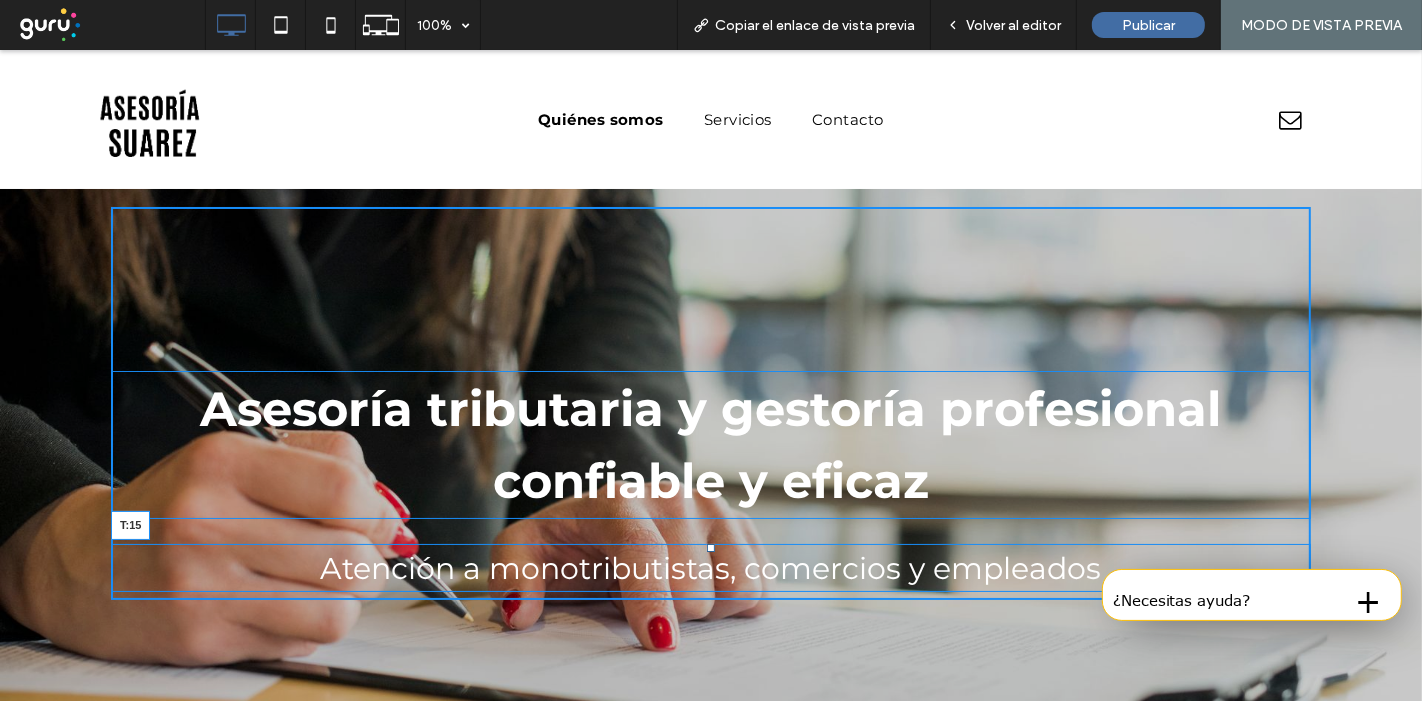 drag, startPoint x: 700, startPoint y: 547, endPoint x: 707, endPoint y: 587, distance: 40.60788 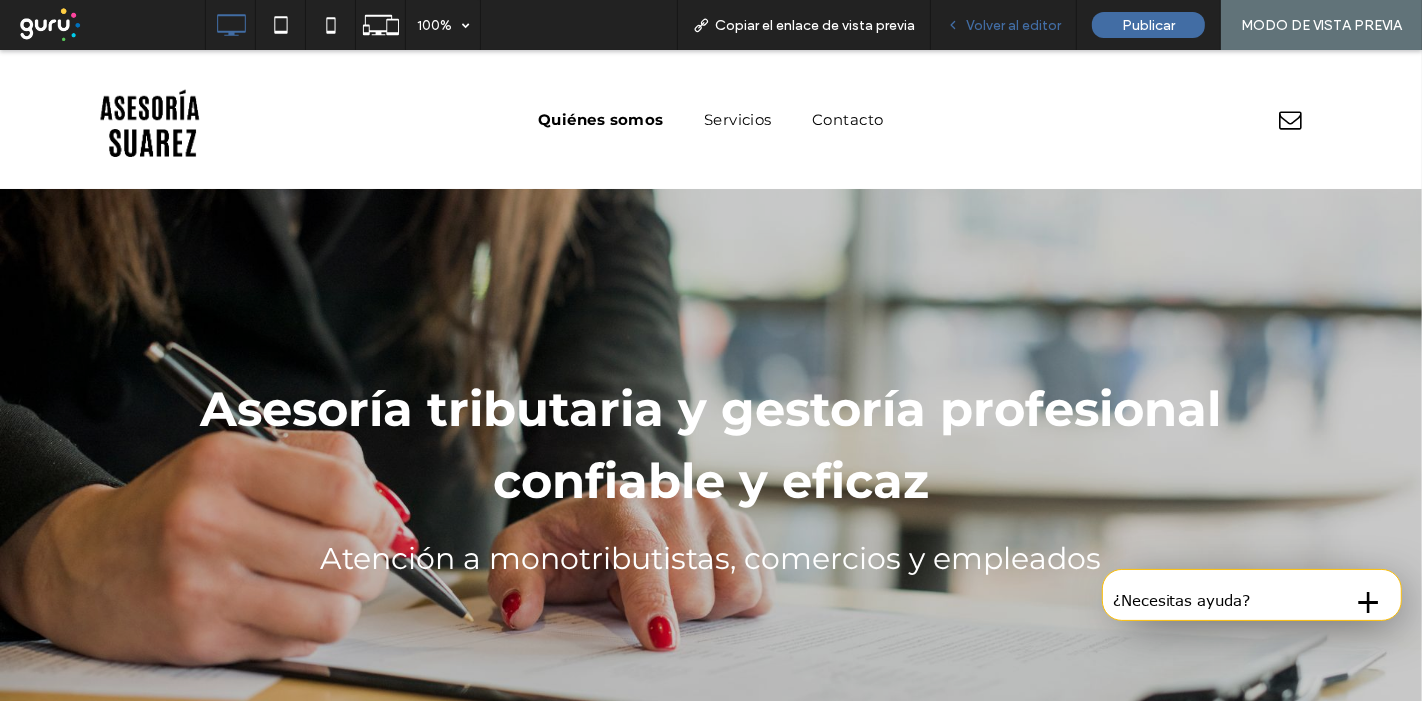 click on "Volver al editor" at bounding box center (1004, 25) 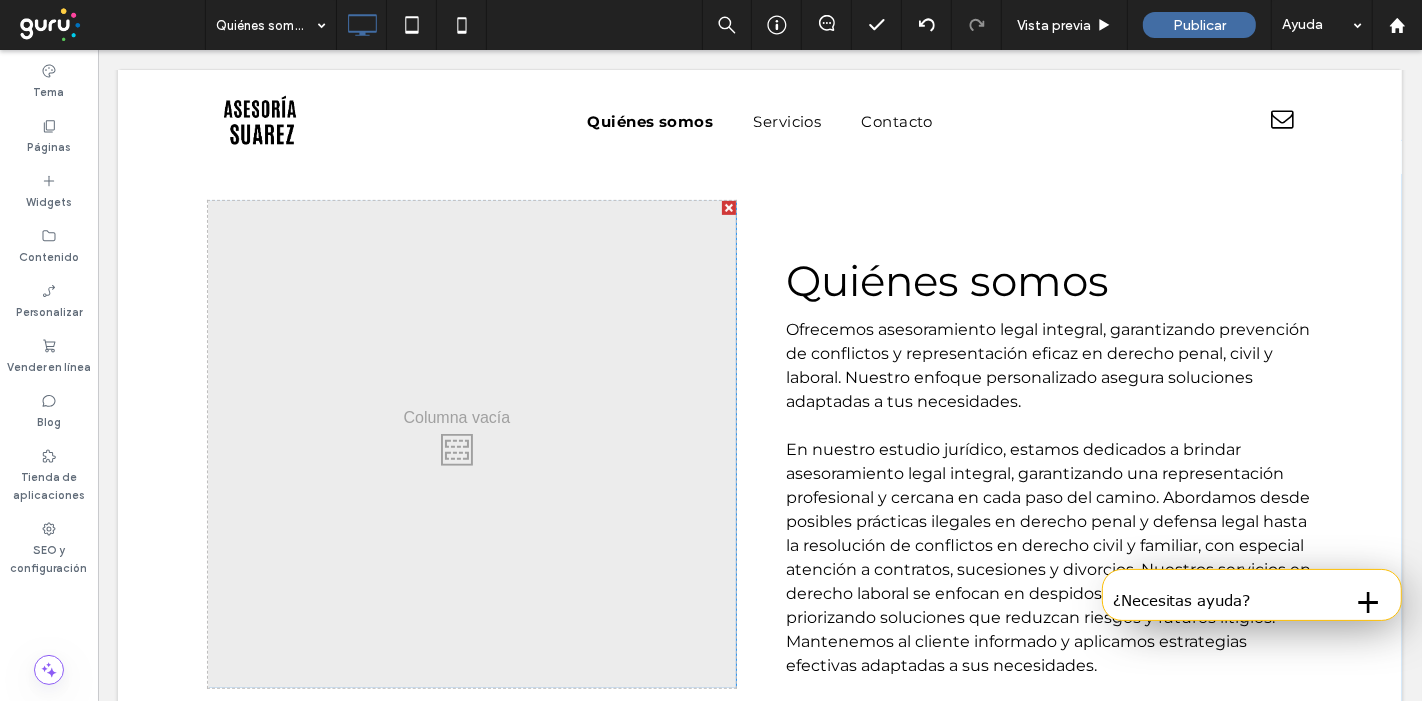 scroll, scrollTop: 708, scrollLeft: 0, axis: vertical 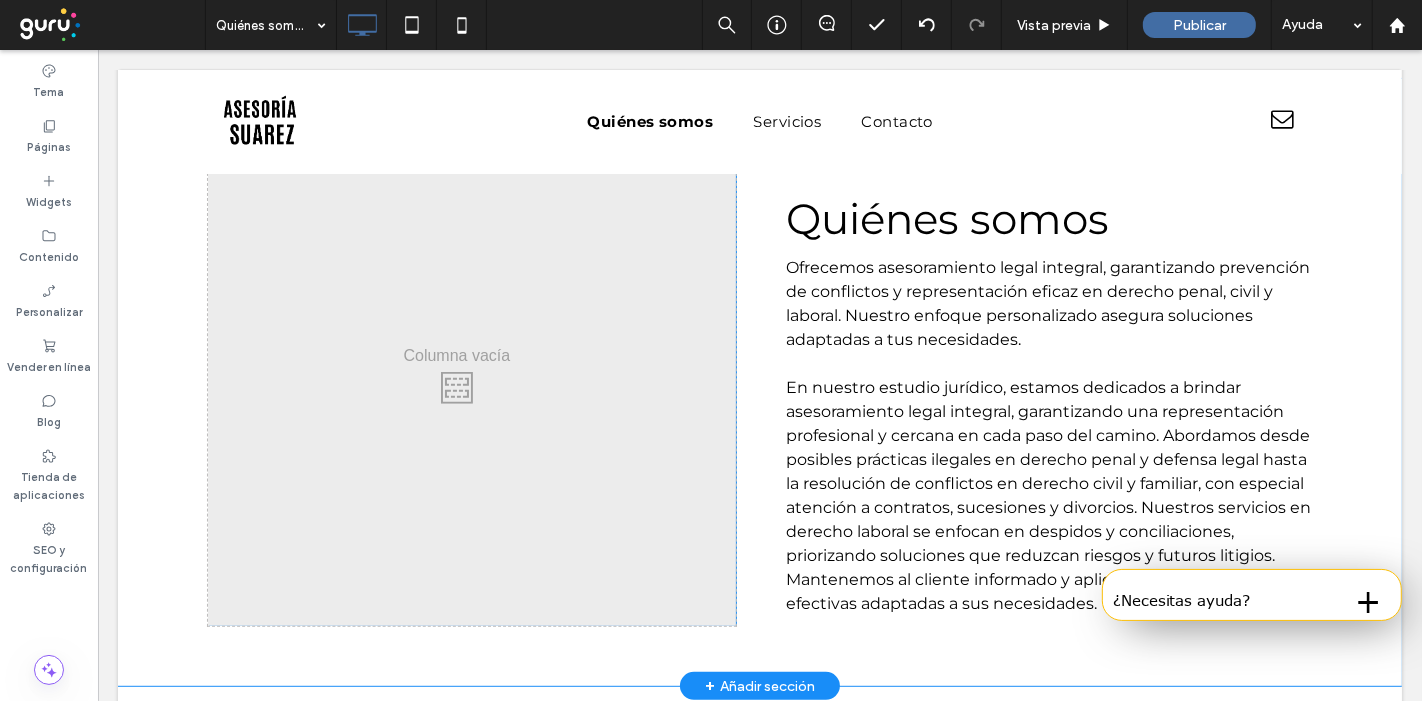 click on "Click To Paste" at bounding box center (471, 382) 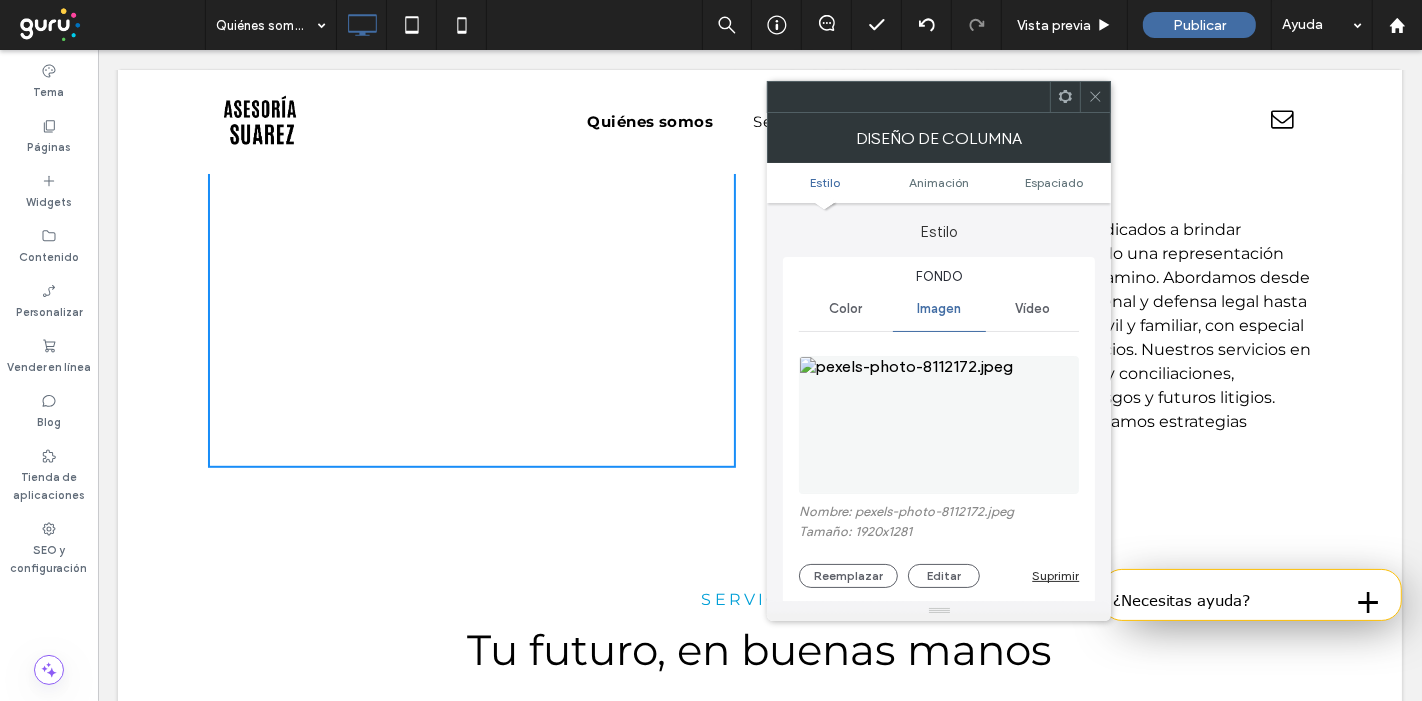 scroll, scrollTop: 886, scrollLeft: 0, axis: vertical 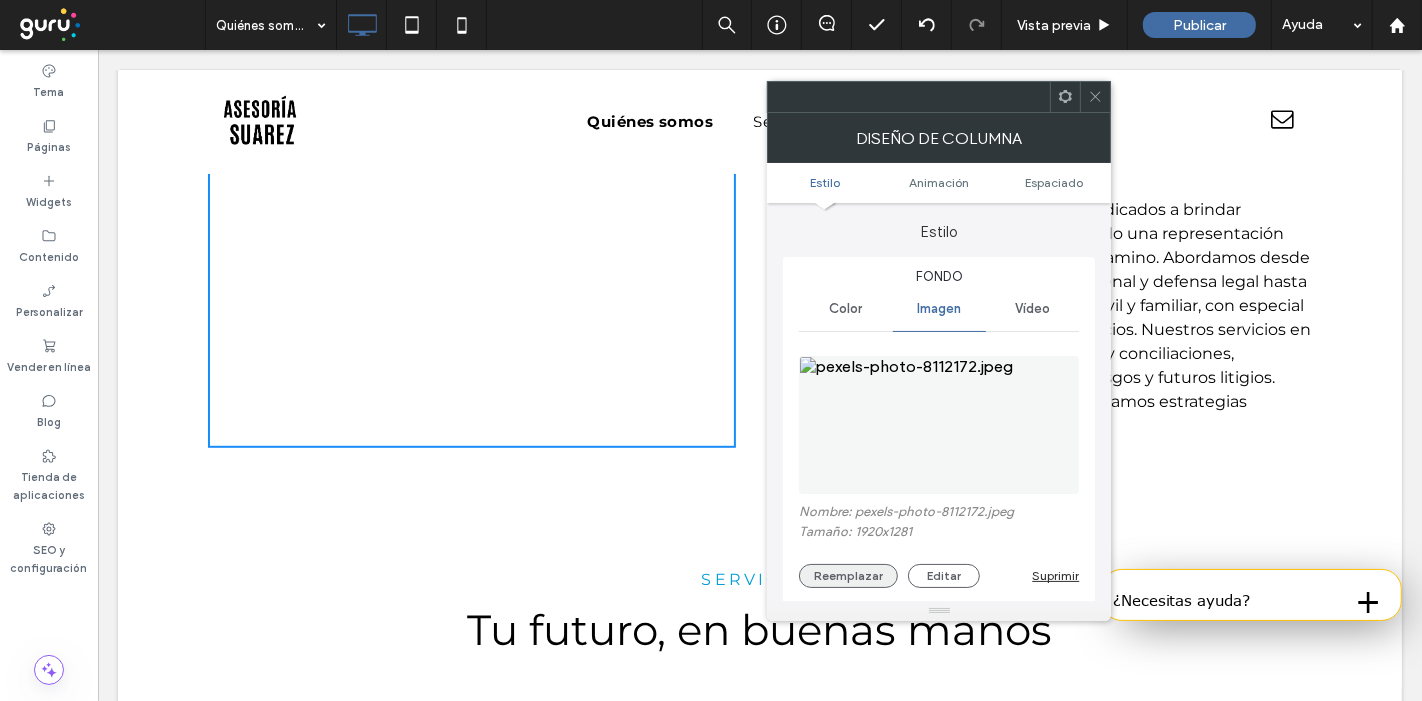 click on "Reemplazar" at bounding box center (848, 576) 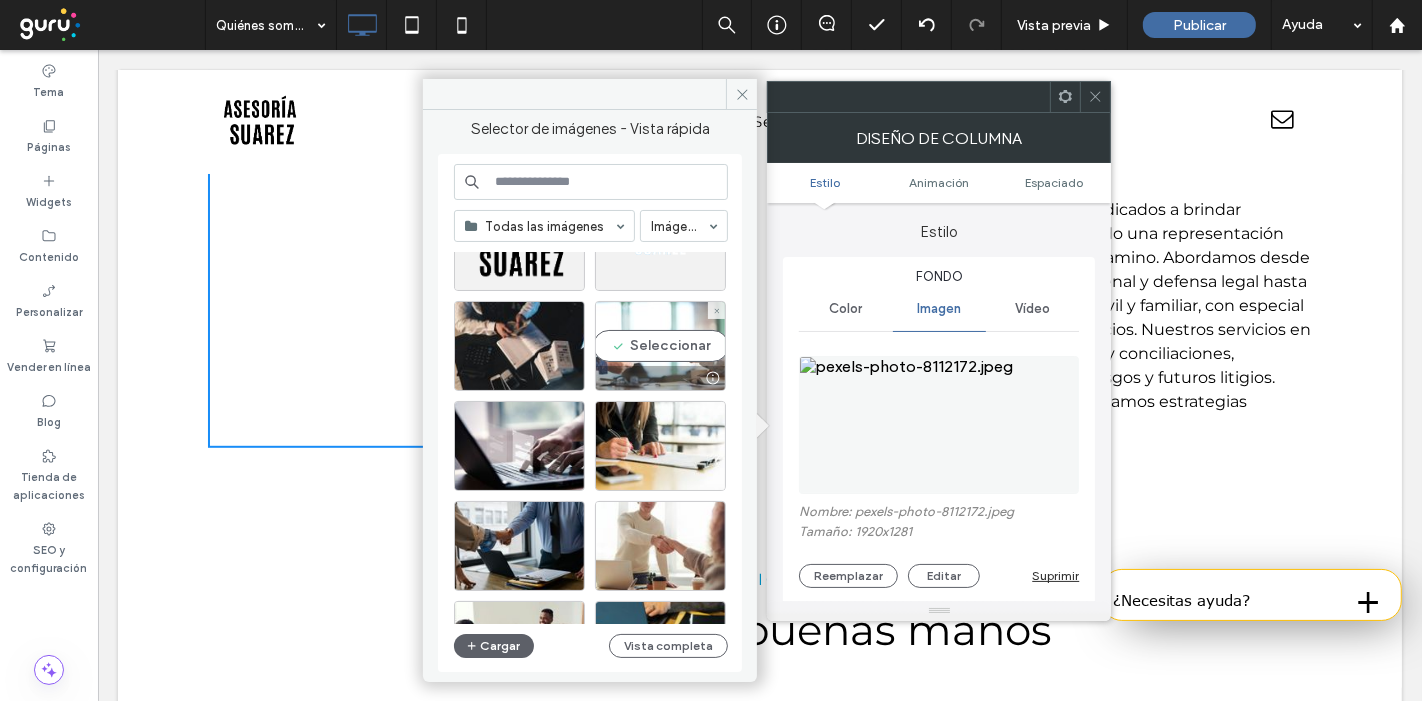 scroll, scrollTop: 94, scrollLeft: 0, axis: vertical 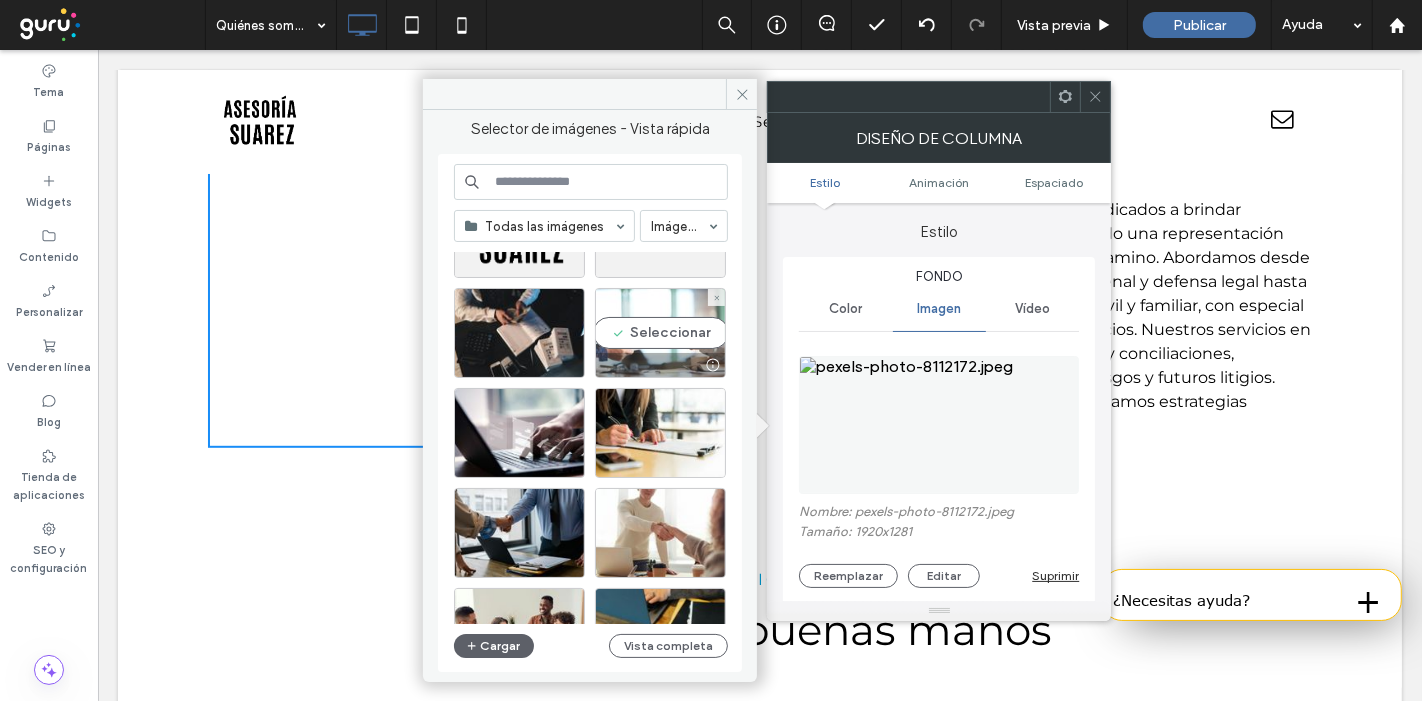 click on "Seleccionar" at bounding box center [660, 333] 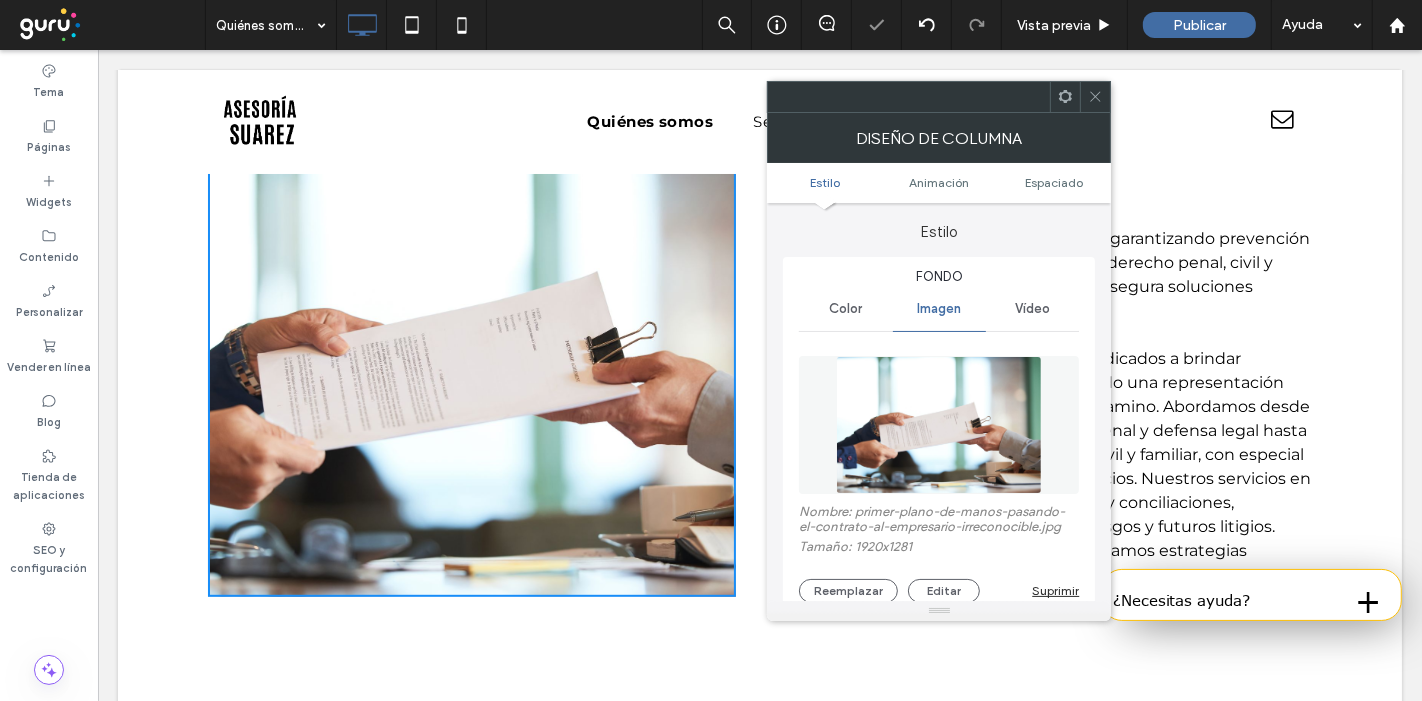 scroll, scrollTop: 726, scrollLeft: 0, axis: vertical 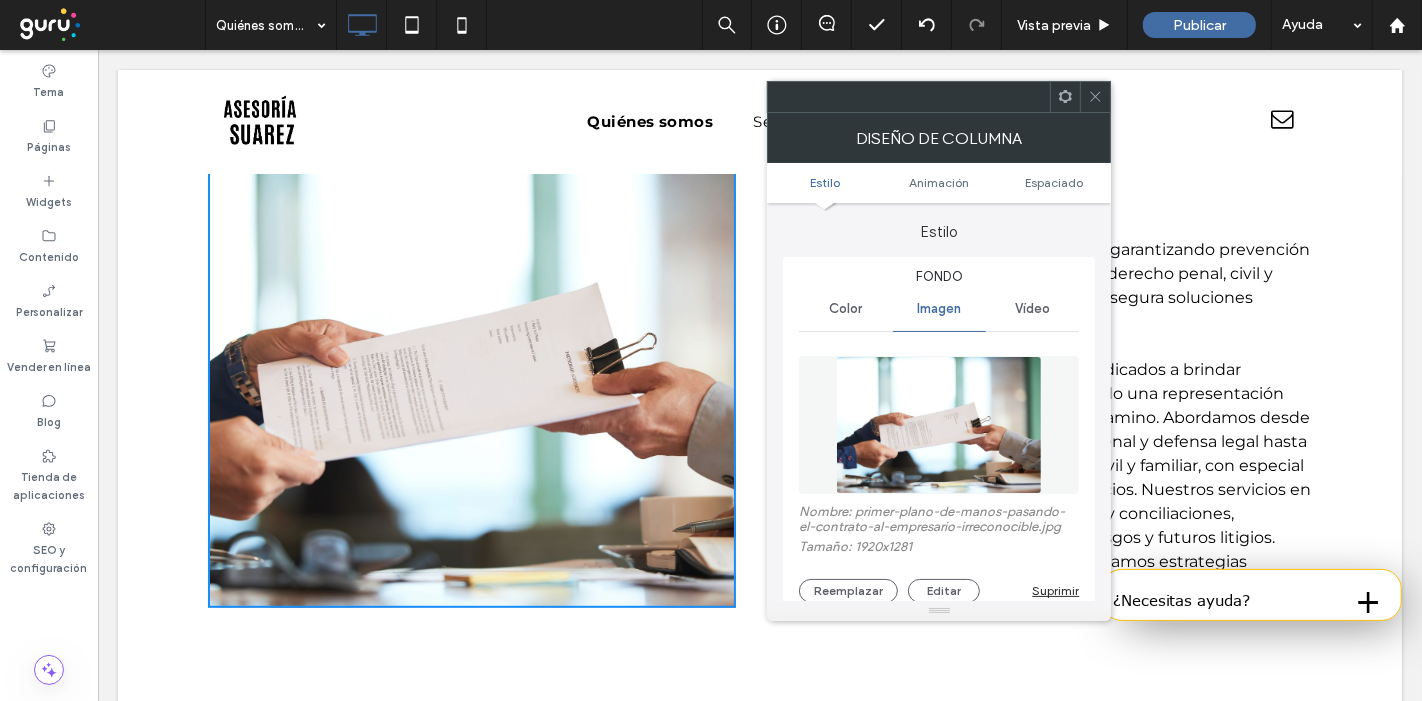 click 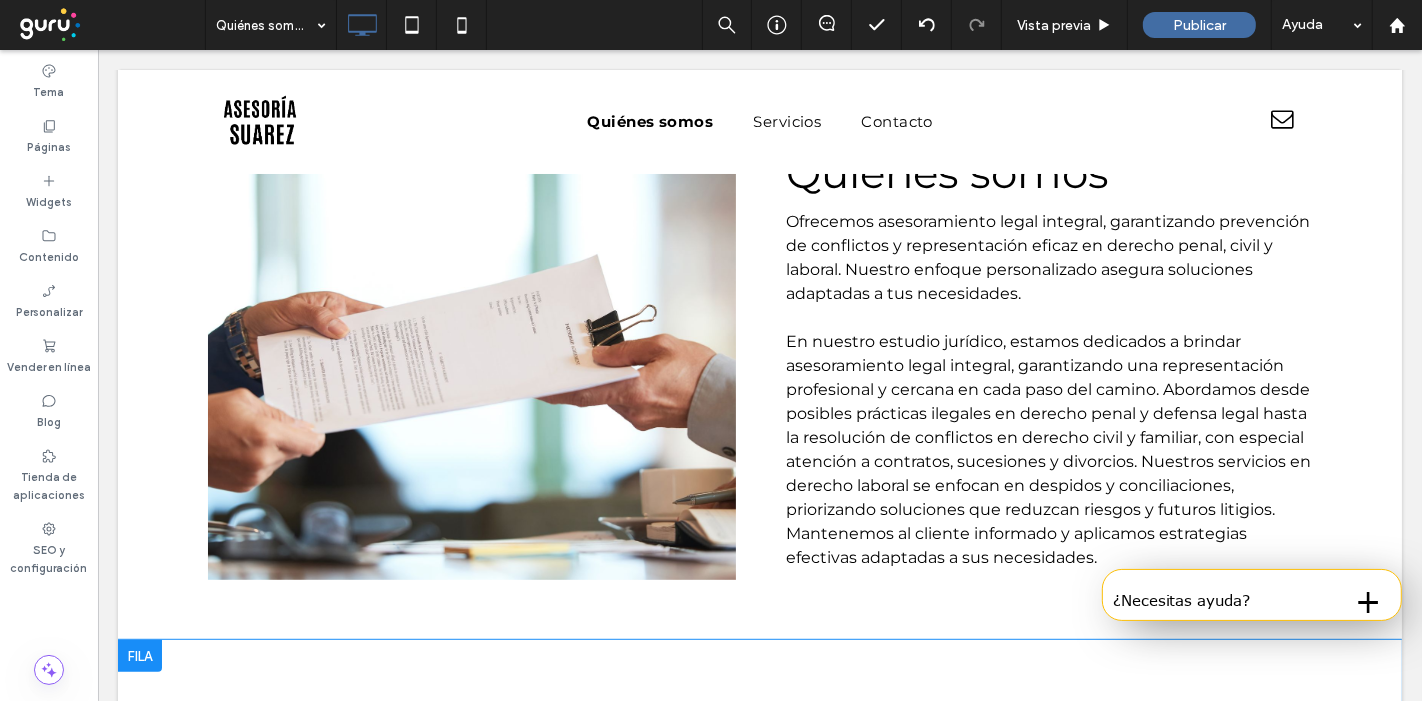 scroll, scrollTop: 753, scrollLeft: 0, axis: vertical 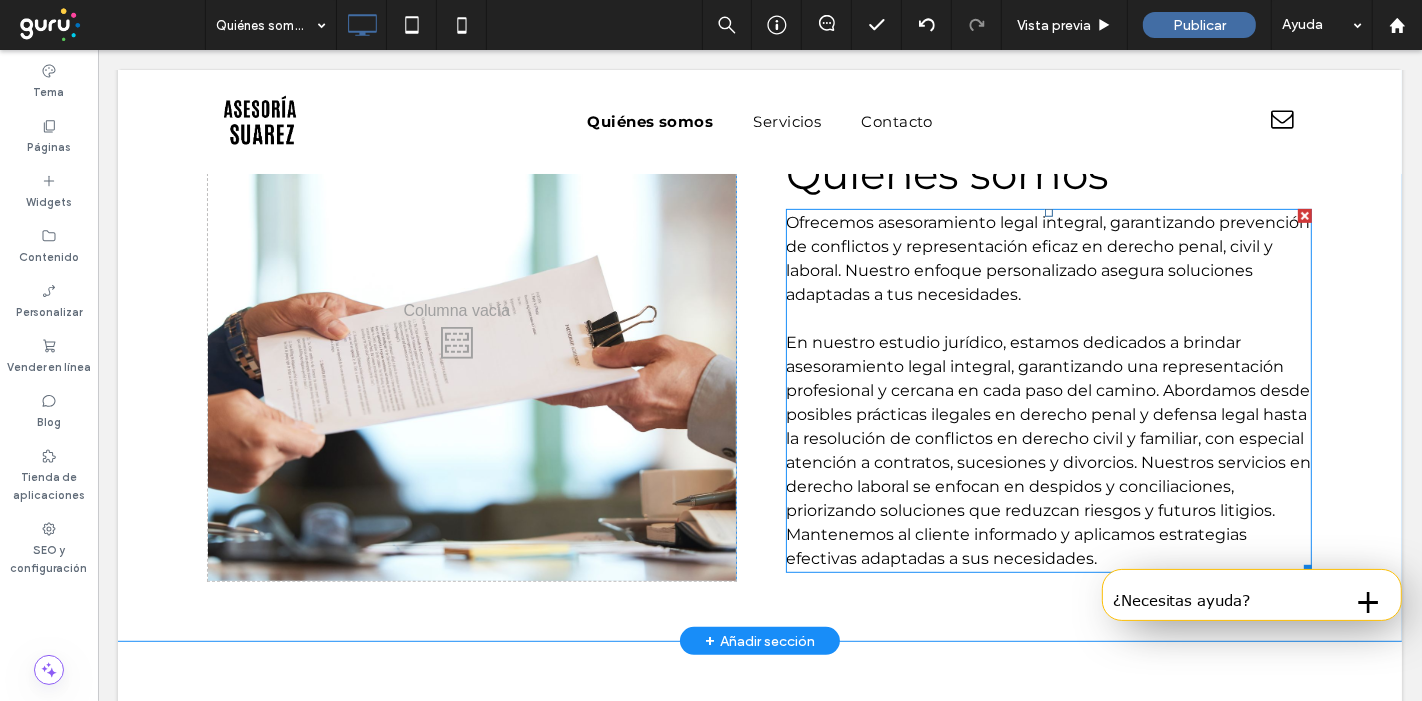 click on "En nuestro estudio jurídico, estamos dedicados a brindar asesoramiento legal integral, garantizando una representación profesional y cercana en cada paso del camino. Abordamos desde posibles prácticas ilegales en derecho penal y defensa legal hasta la resolución de conflictos en derecho civil y familiar, con especial atención a contratos, sucesiones y divorcios. Nuestros servicios en derecho laboral se enfocan en despidos y conciliaciones, priorizando soluciones que reduzcan riesgos y futuros litigios. Mantenemos al cliente informado y aplicamos estrategias efectivas adaptadas a sus necesidades." at bounding box center [1047, 450] 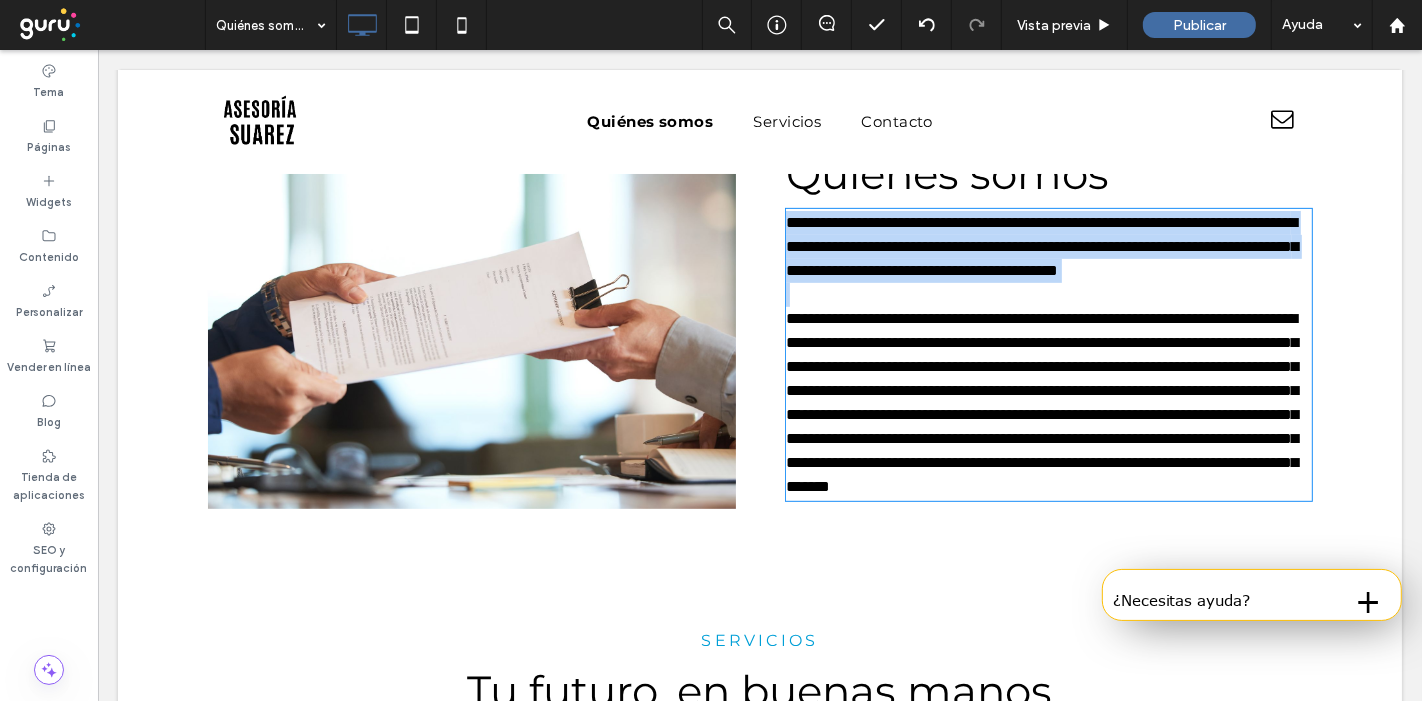 type on "**********" 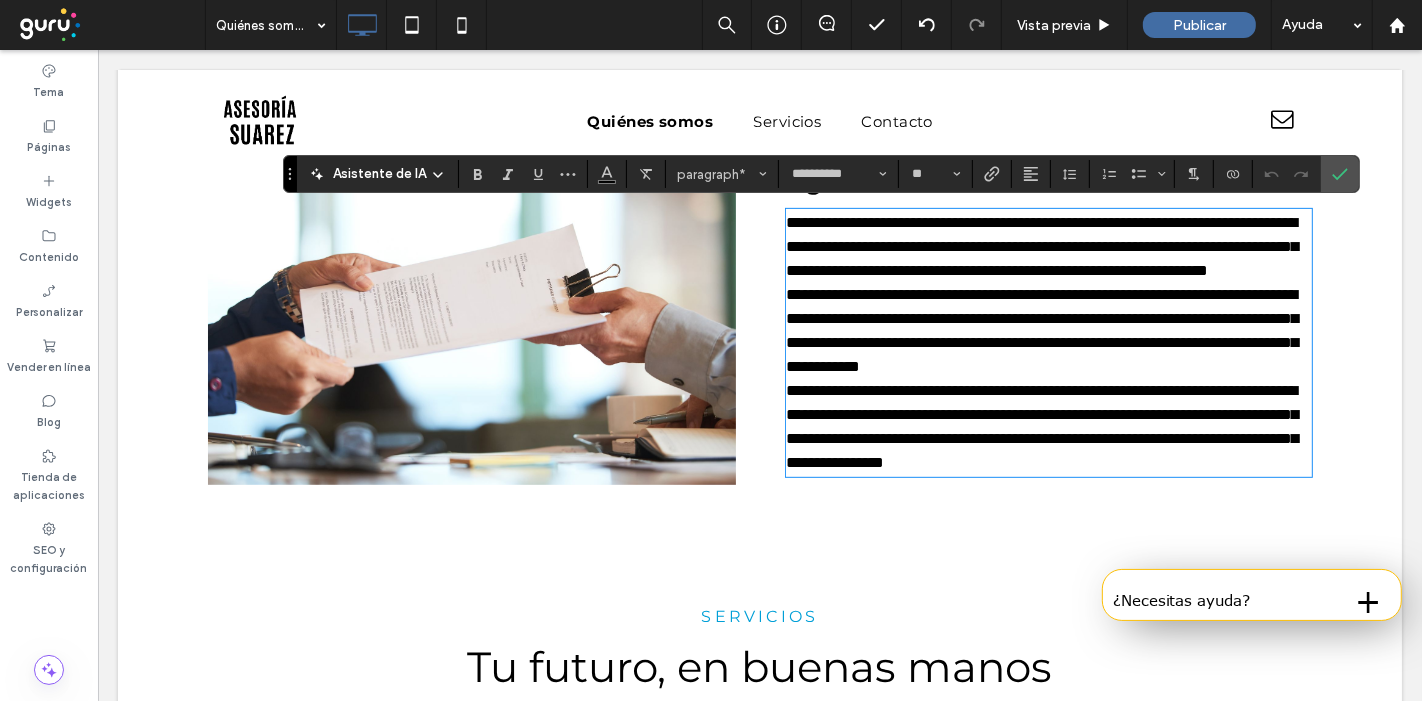 scroll, scrollTop: 0, scrollLeft: 0, axis: both 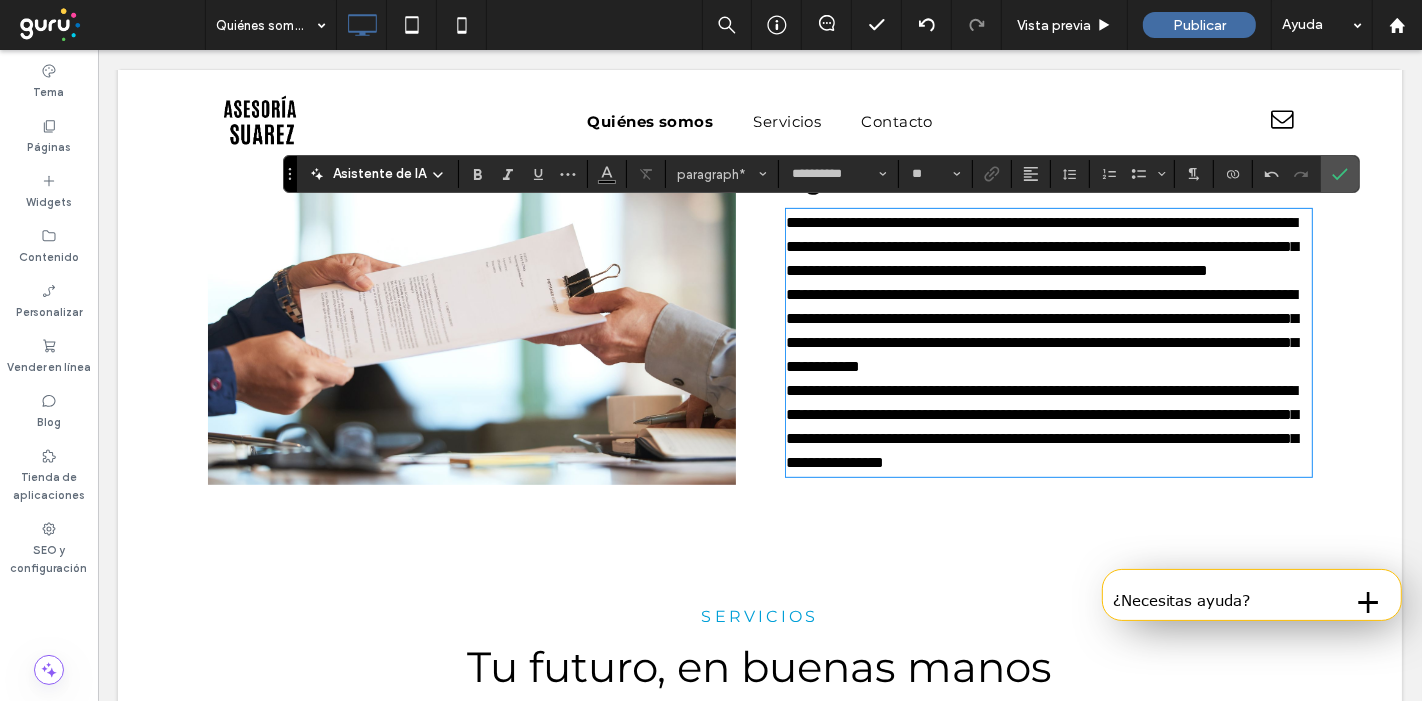 click on "**********" at bounding box center (1048, 247) 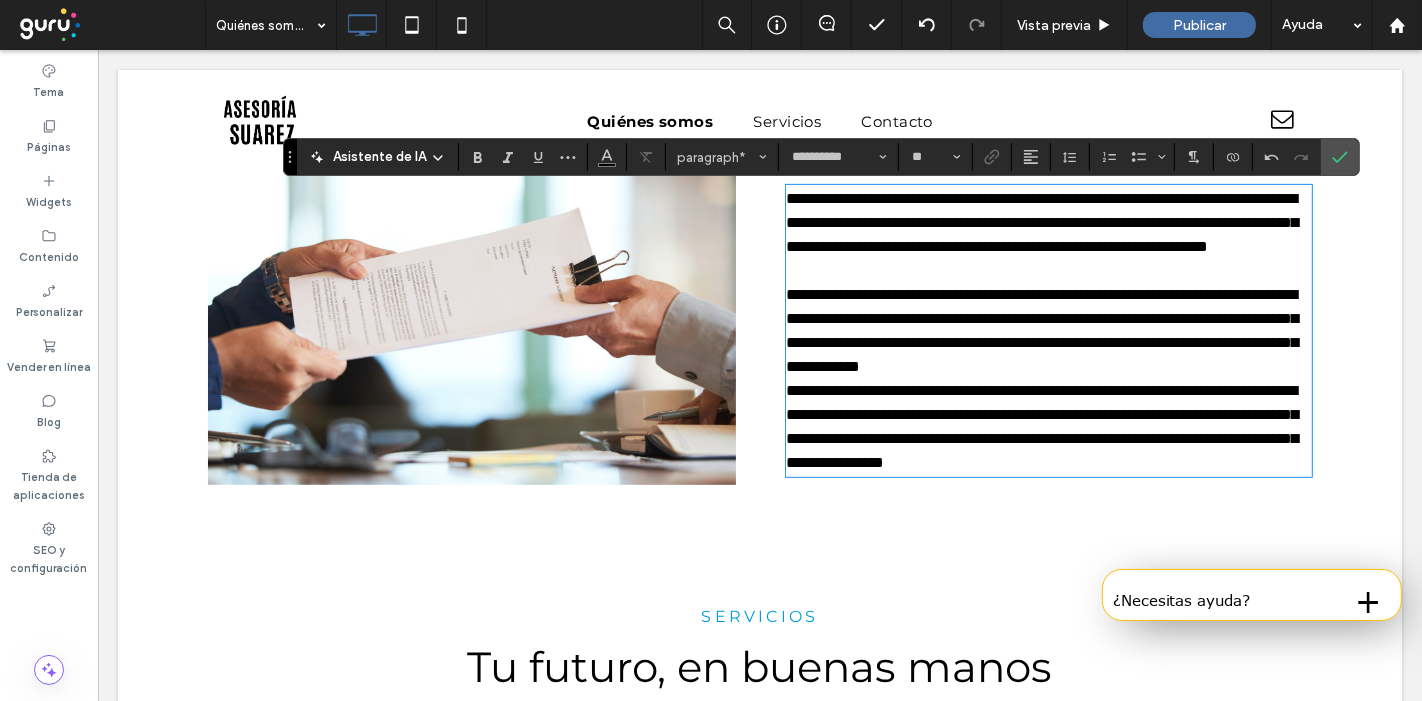 scroll, scrollTop: 781, scrollLeft: 0, axis: vertical 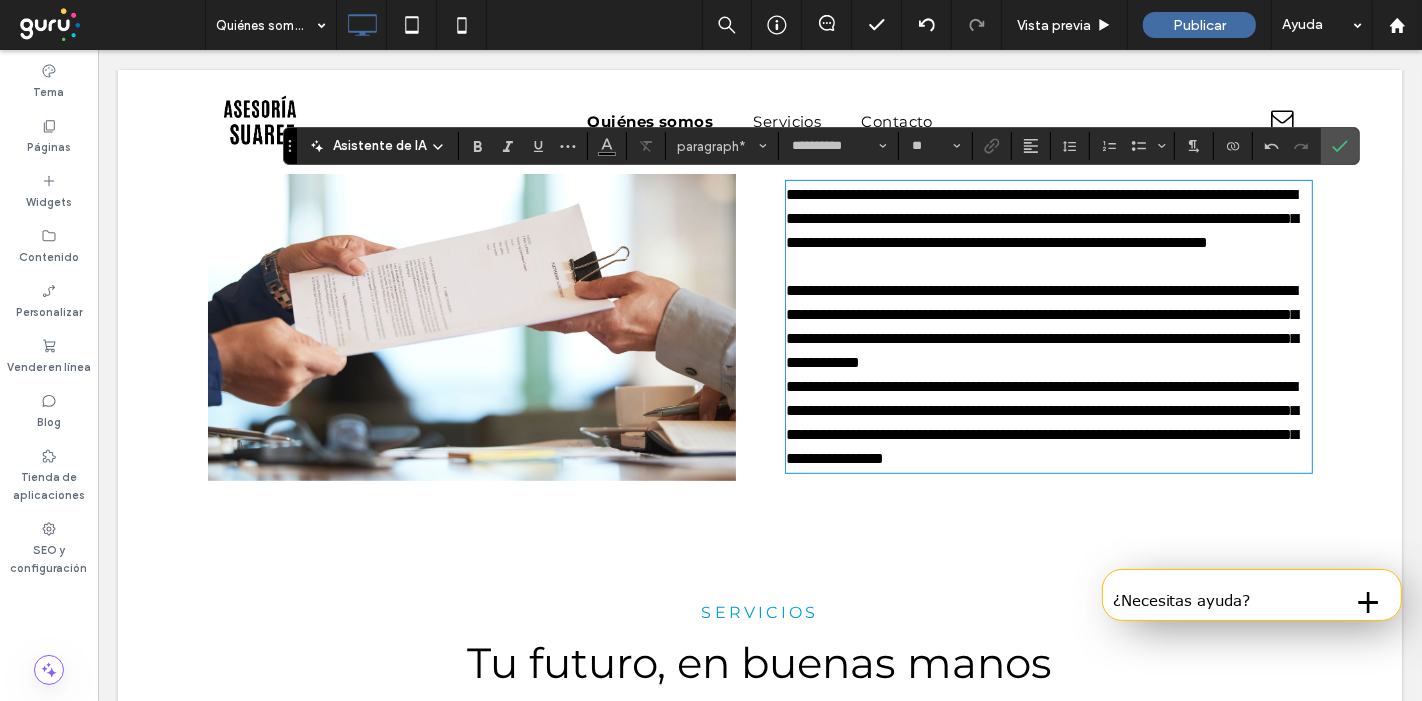 click on "**********" at bounding box center (1048, 327) 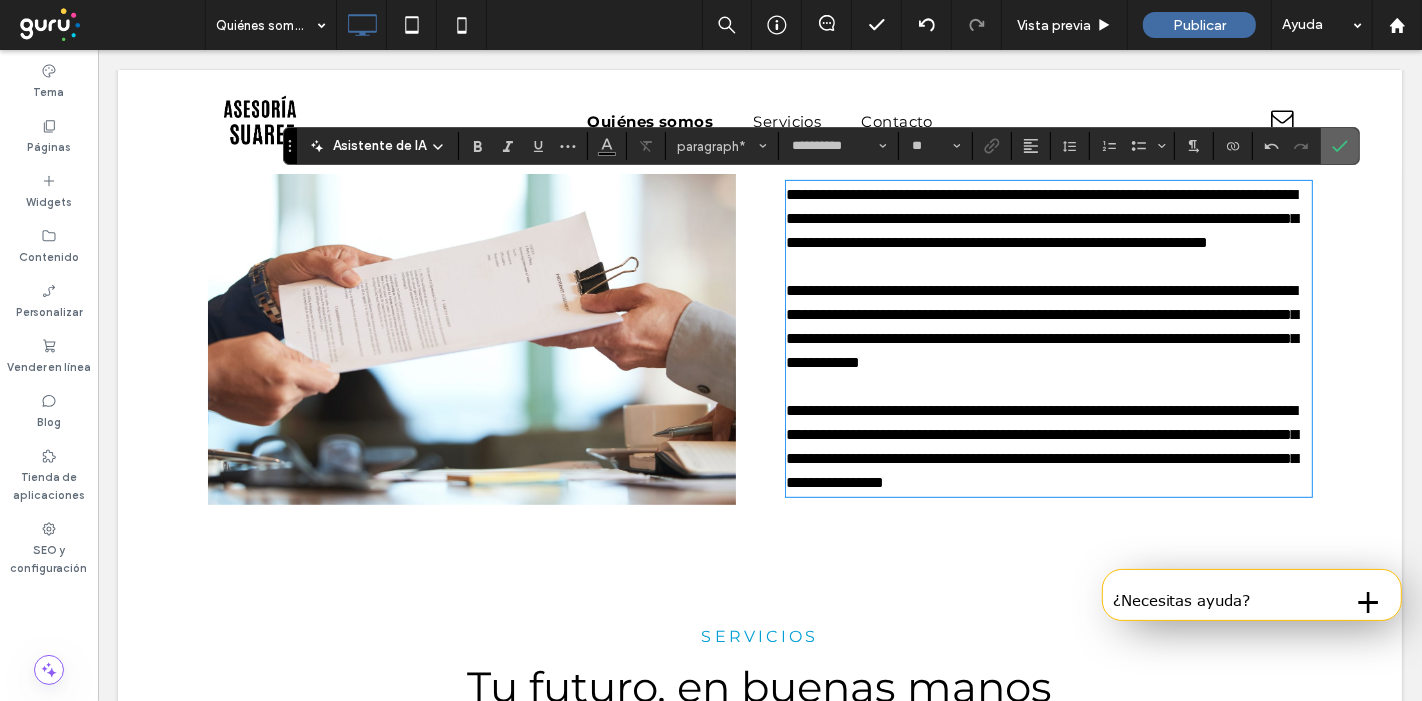 click 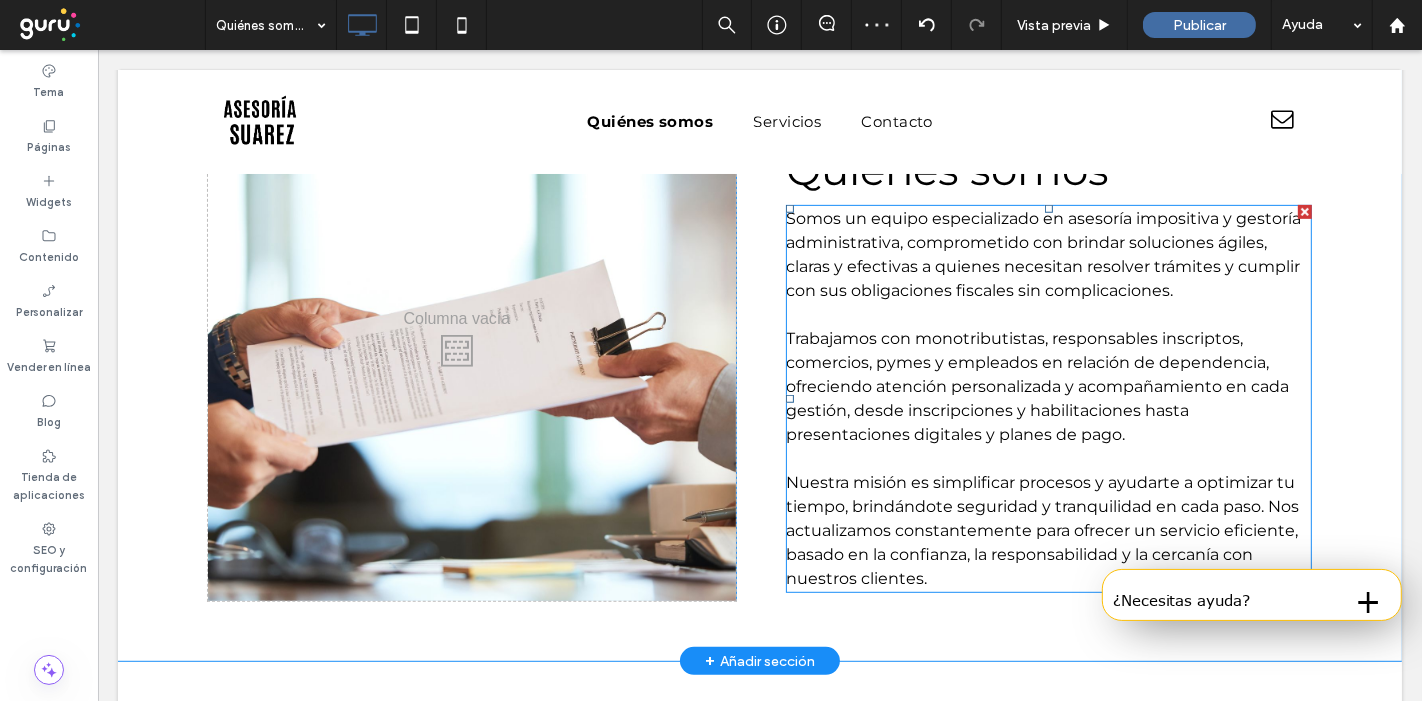 scroll, scrollTop: 497, scrollLeft: 0, axis: vertical 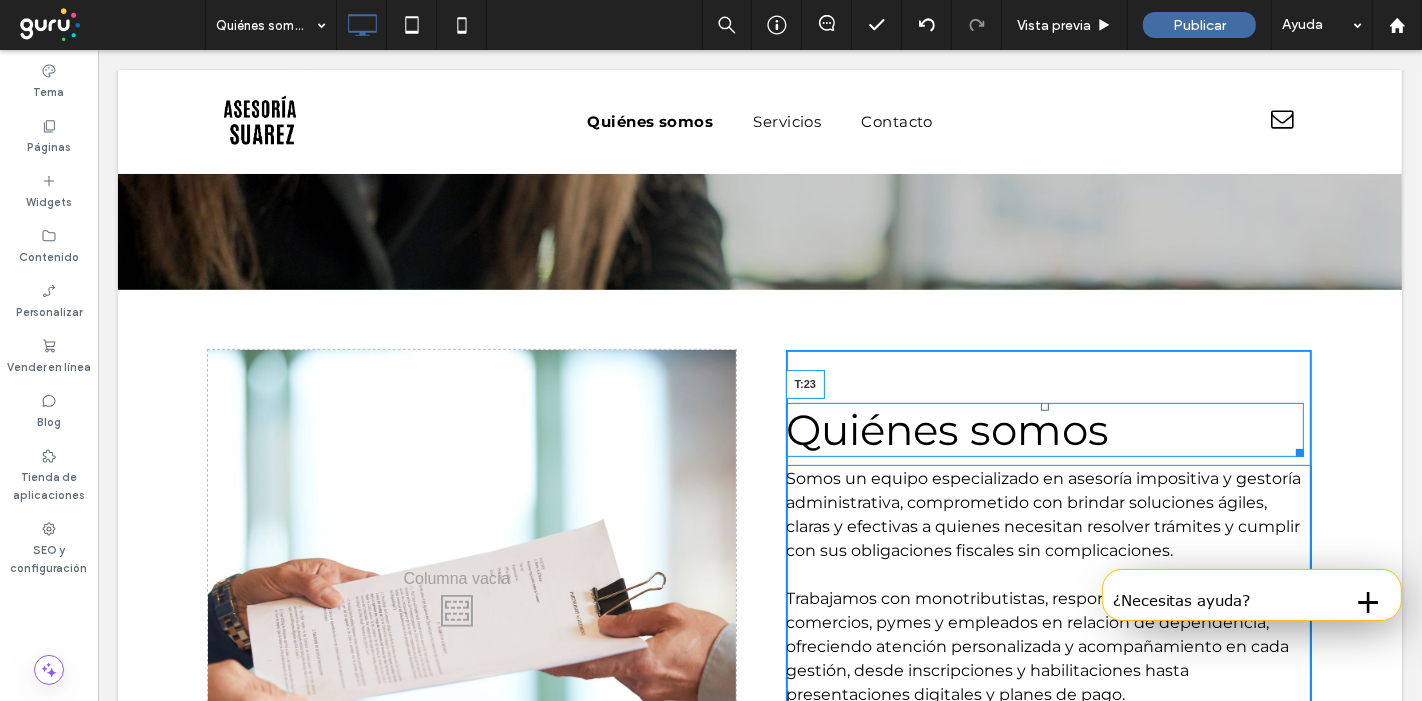 drag, startPoint x: 1037, startPoint y: 406, endPoint x: 1154, endPoint y: 426, distance: 118.69709 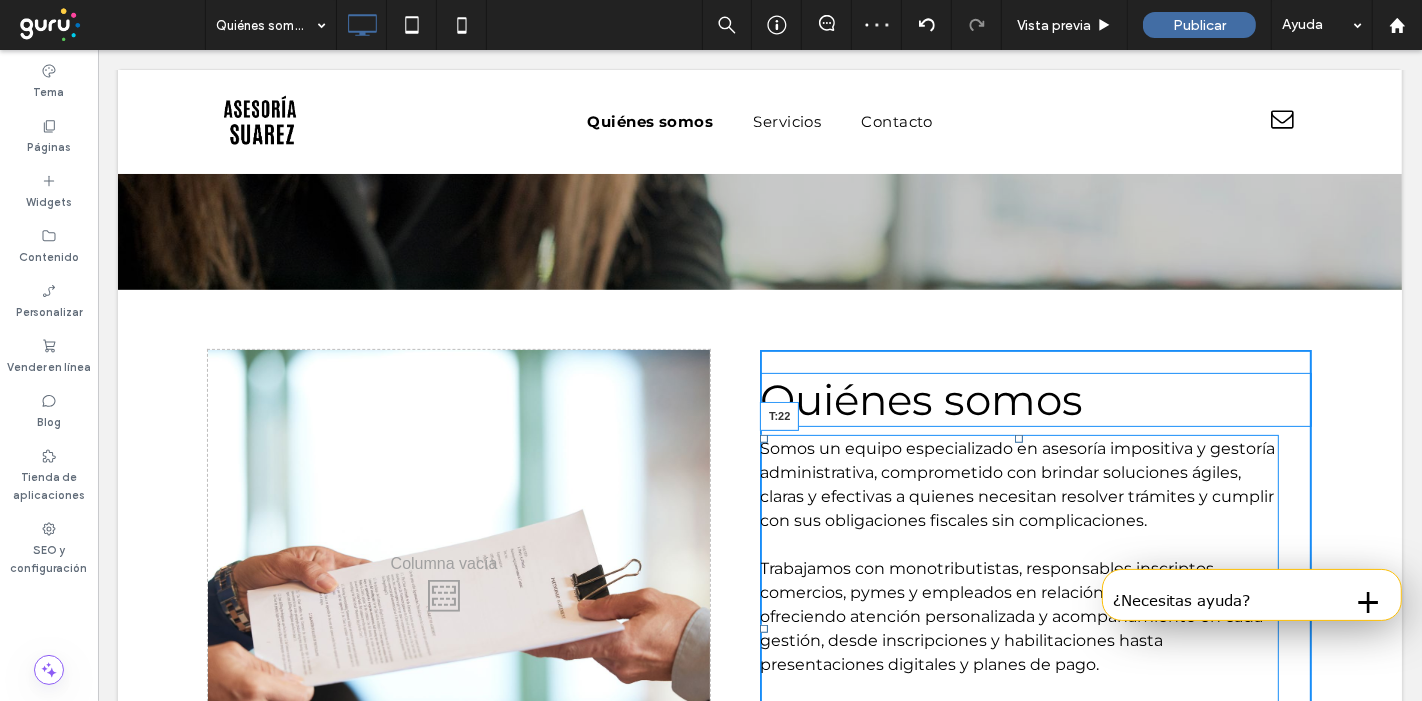 drag, startPoint x: 1037, startPoint y: 438, endPoint x: 1038, endPoint y: 451, distance: 13.038404 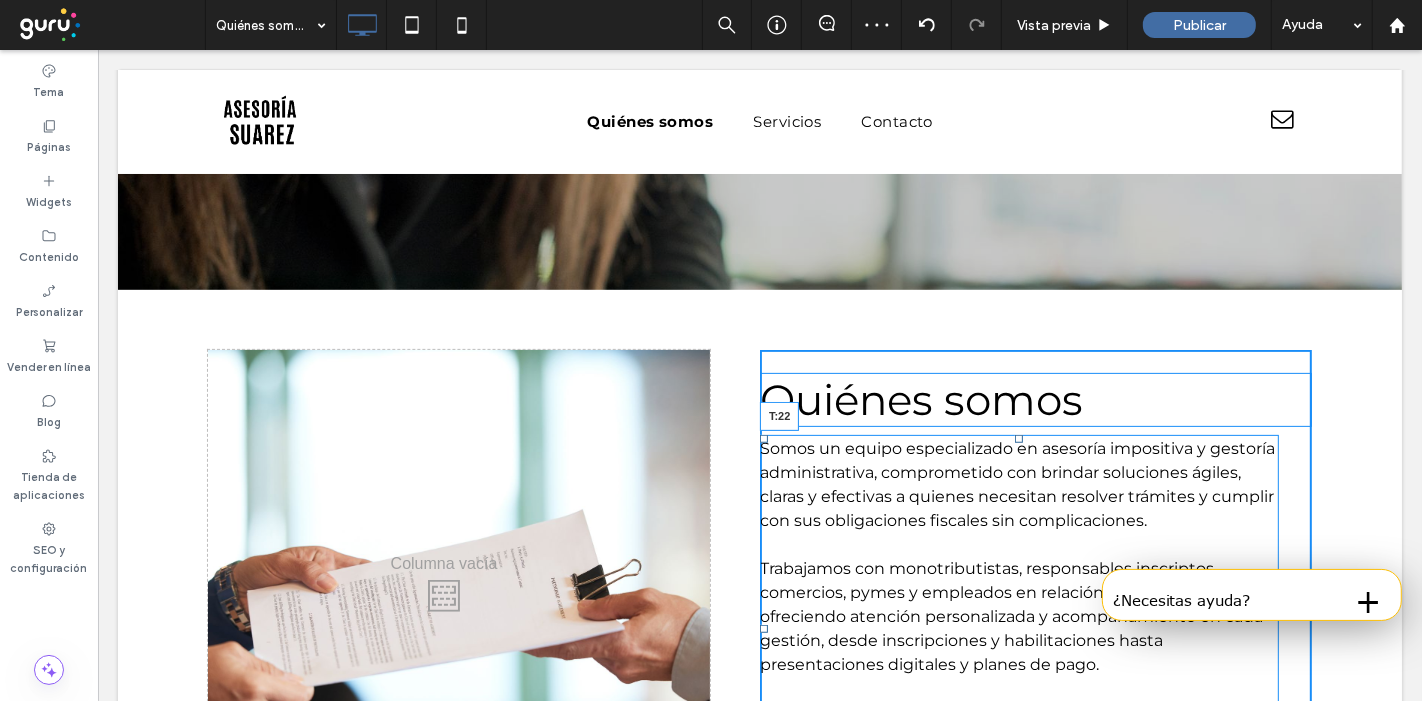 click at bounding box center [1018, 439] 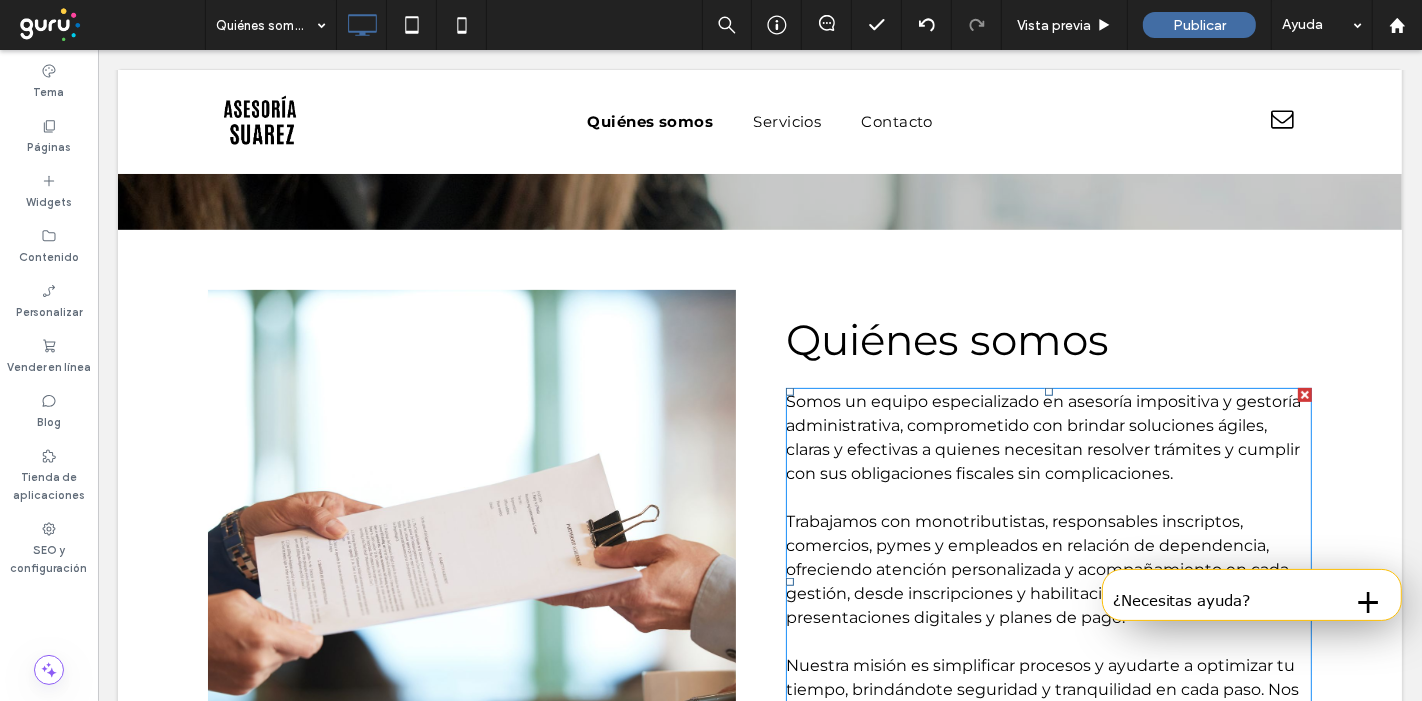 scroll, scrollTop: 573, scrollLeft: 0, axis: vertical 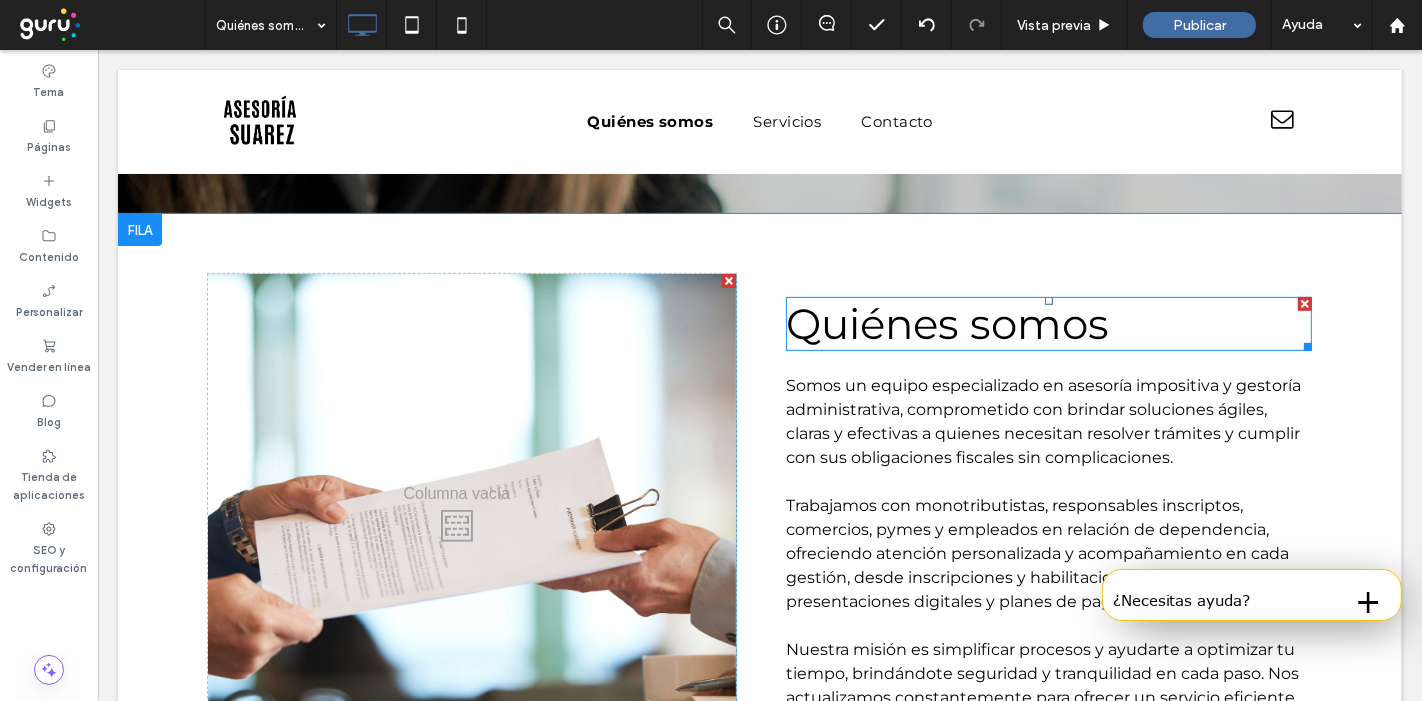 click on "Quiénes somos" at bounding box center [946, 324] 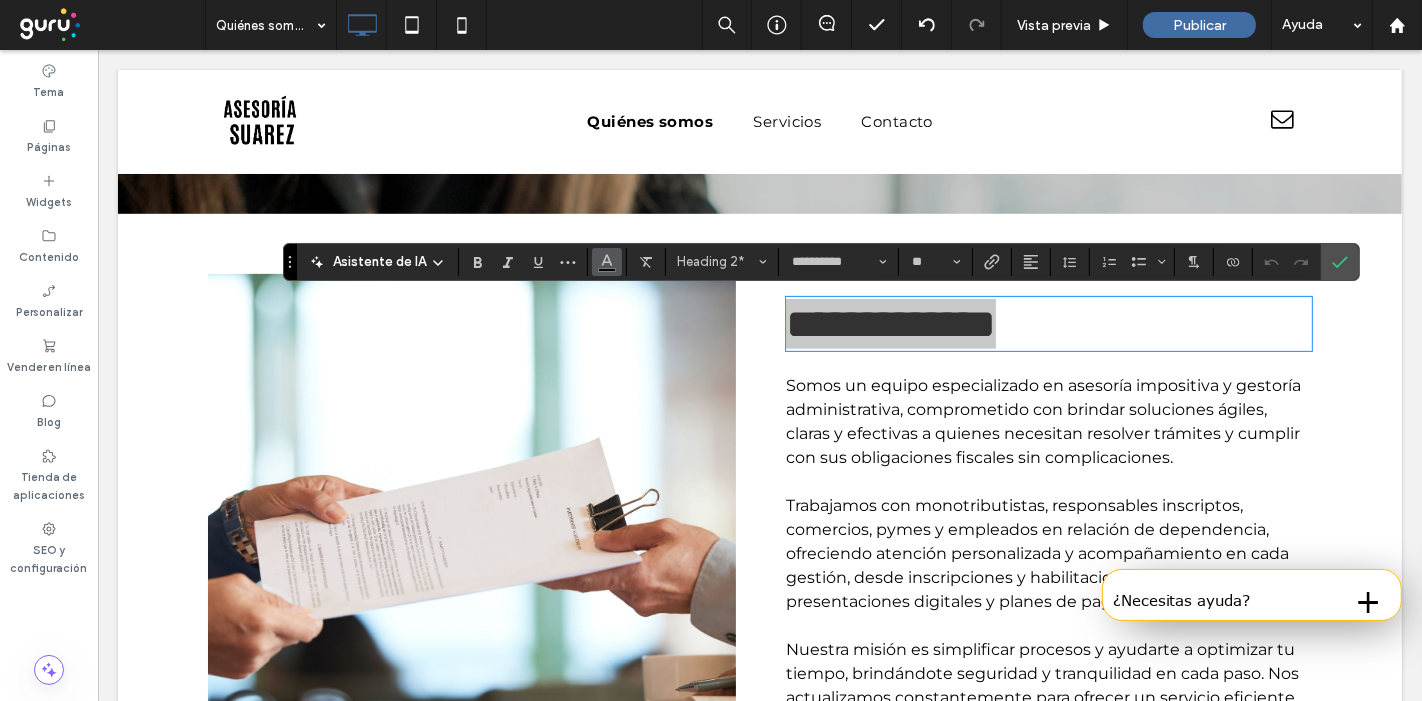 click at bounding box center (607, 262) 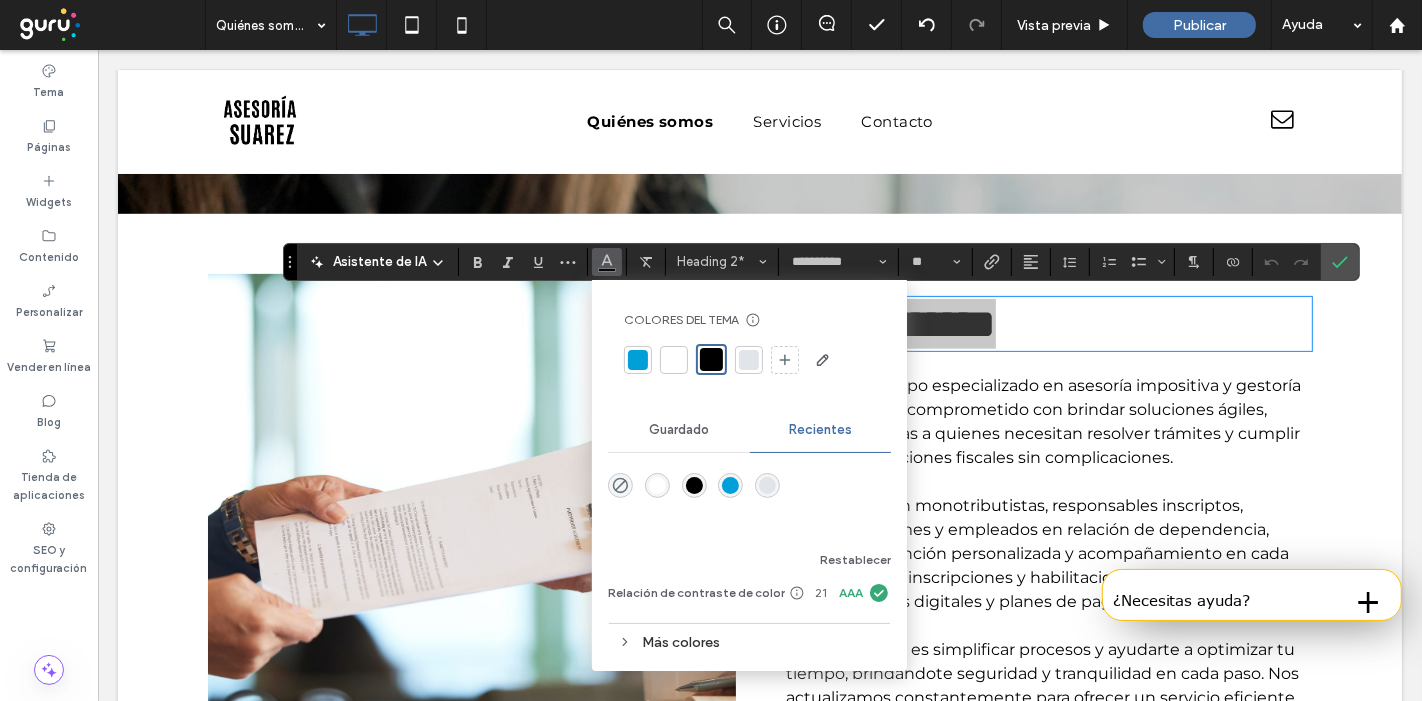 click at bounding box center [638, 360] 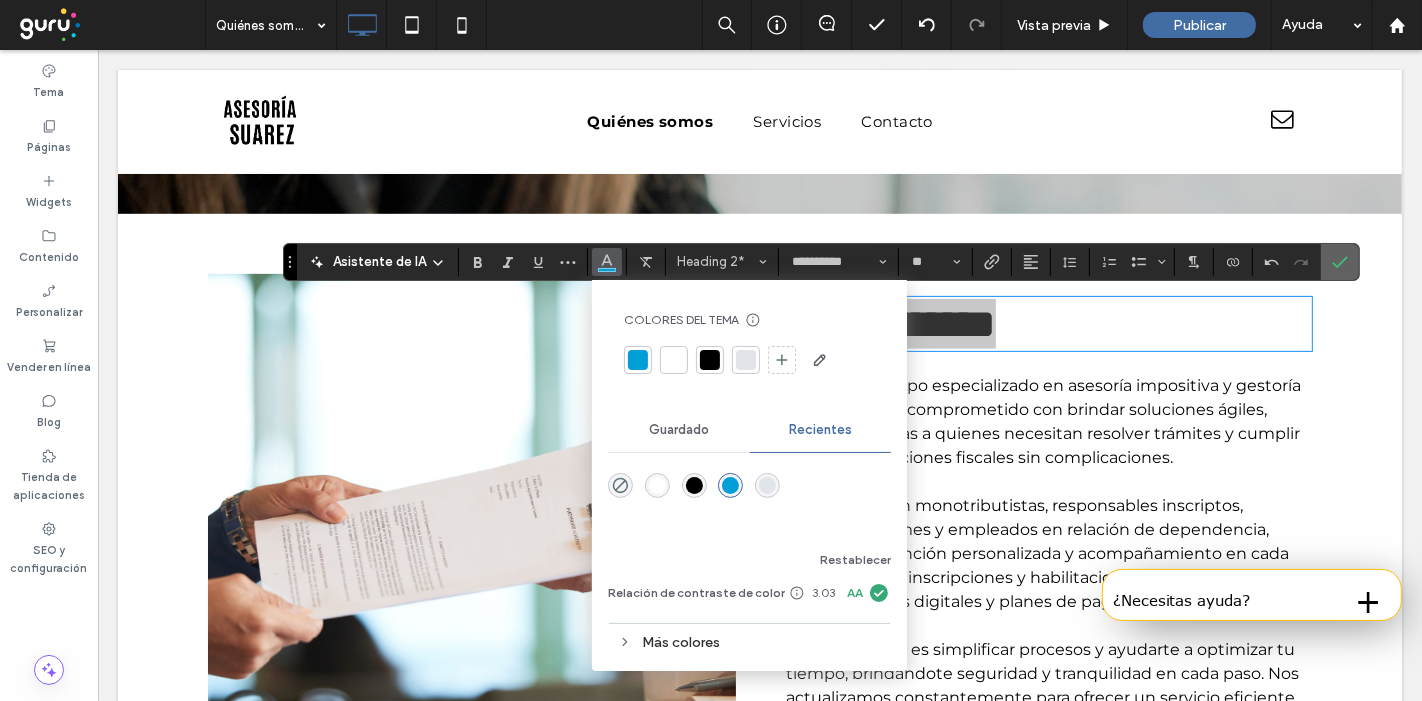 click 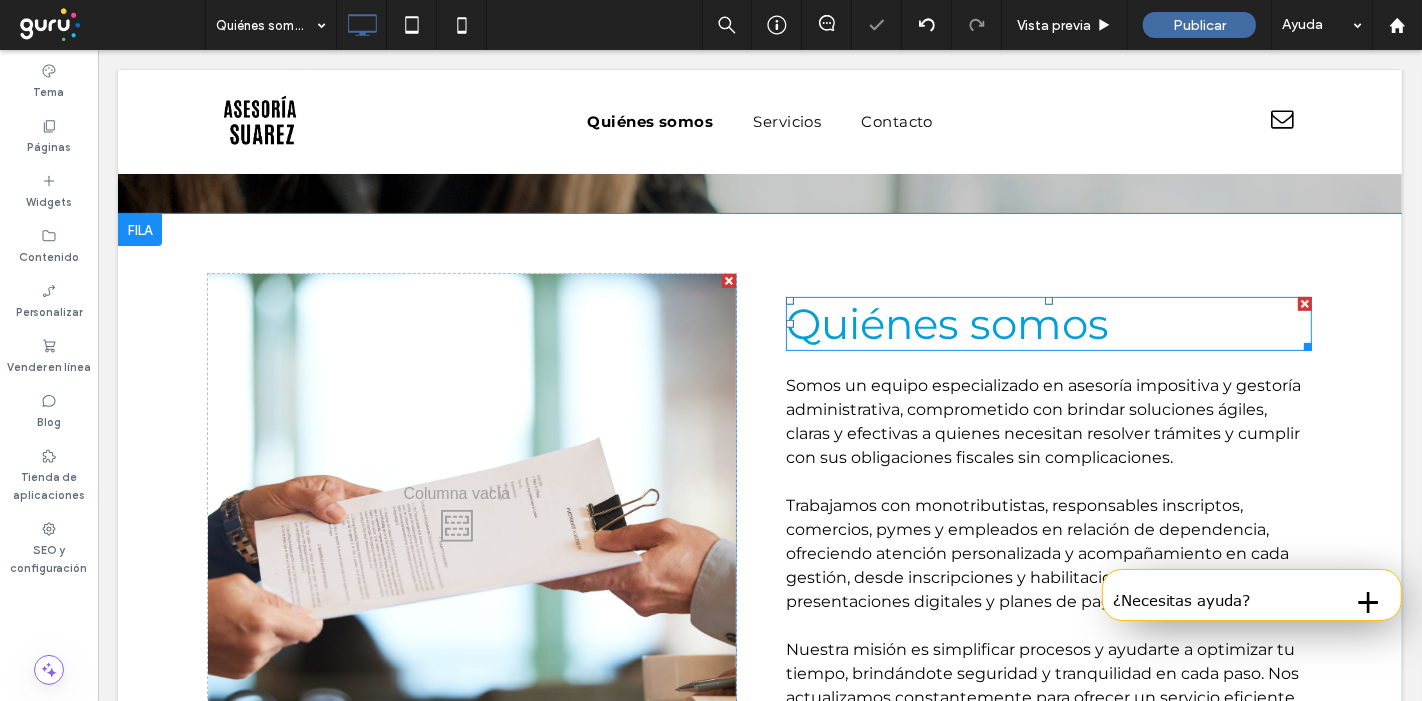 click on "Quiénes somos" at bounding box center (946, 324) 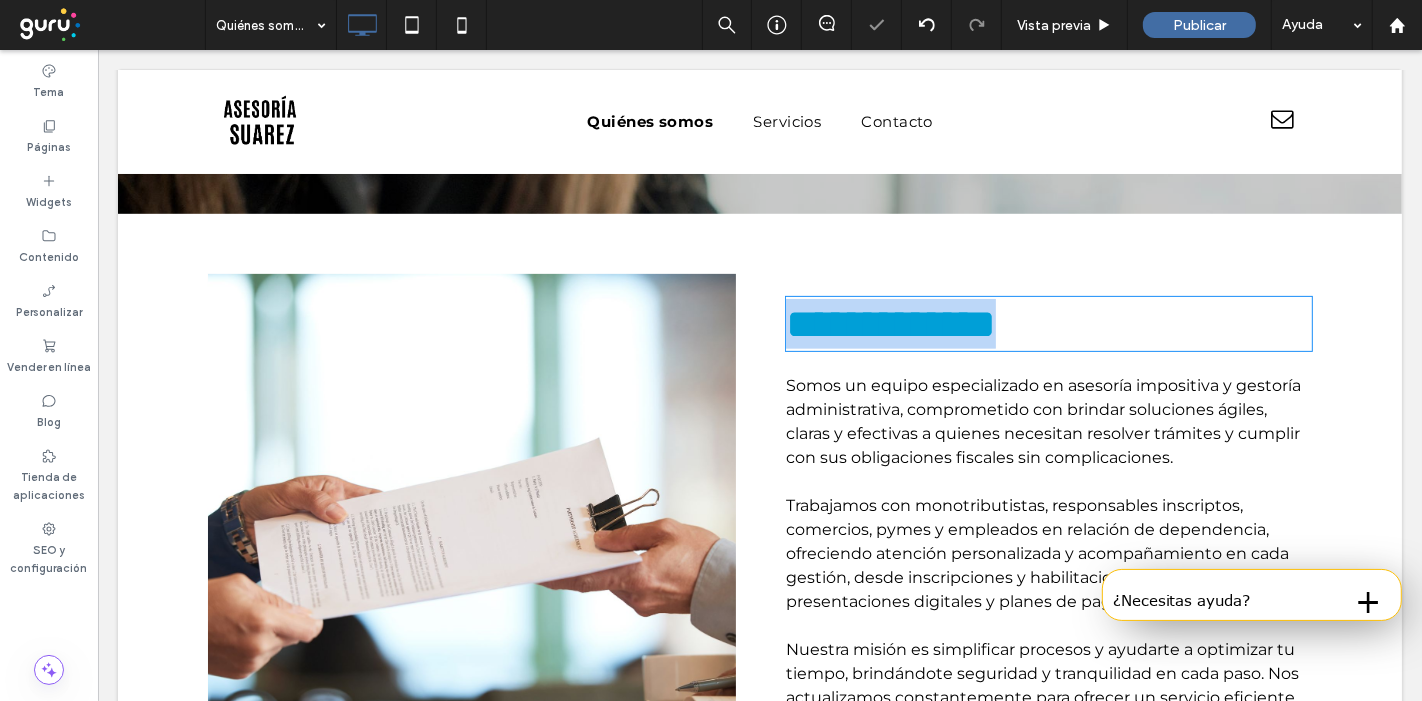 type on "**********" 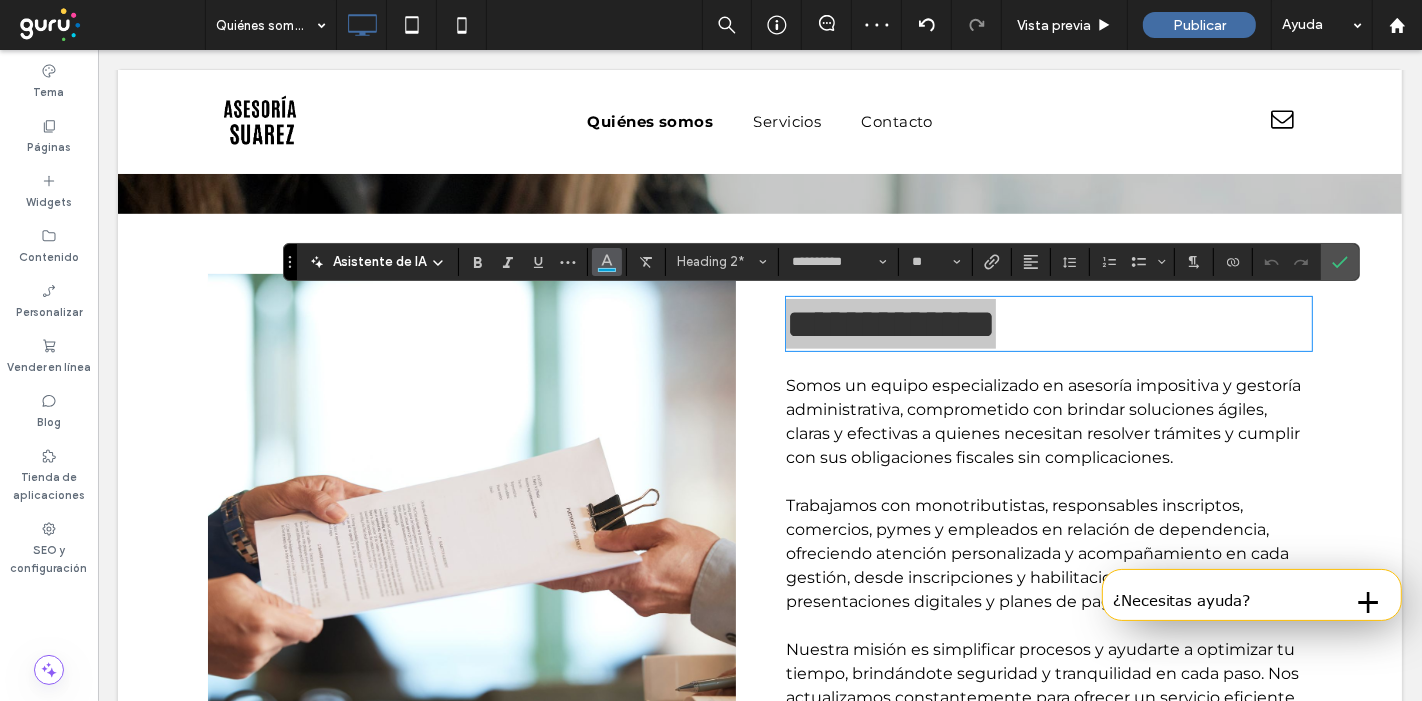 click 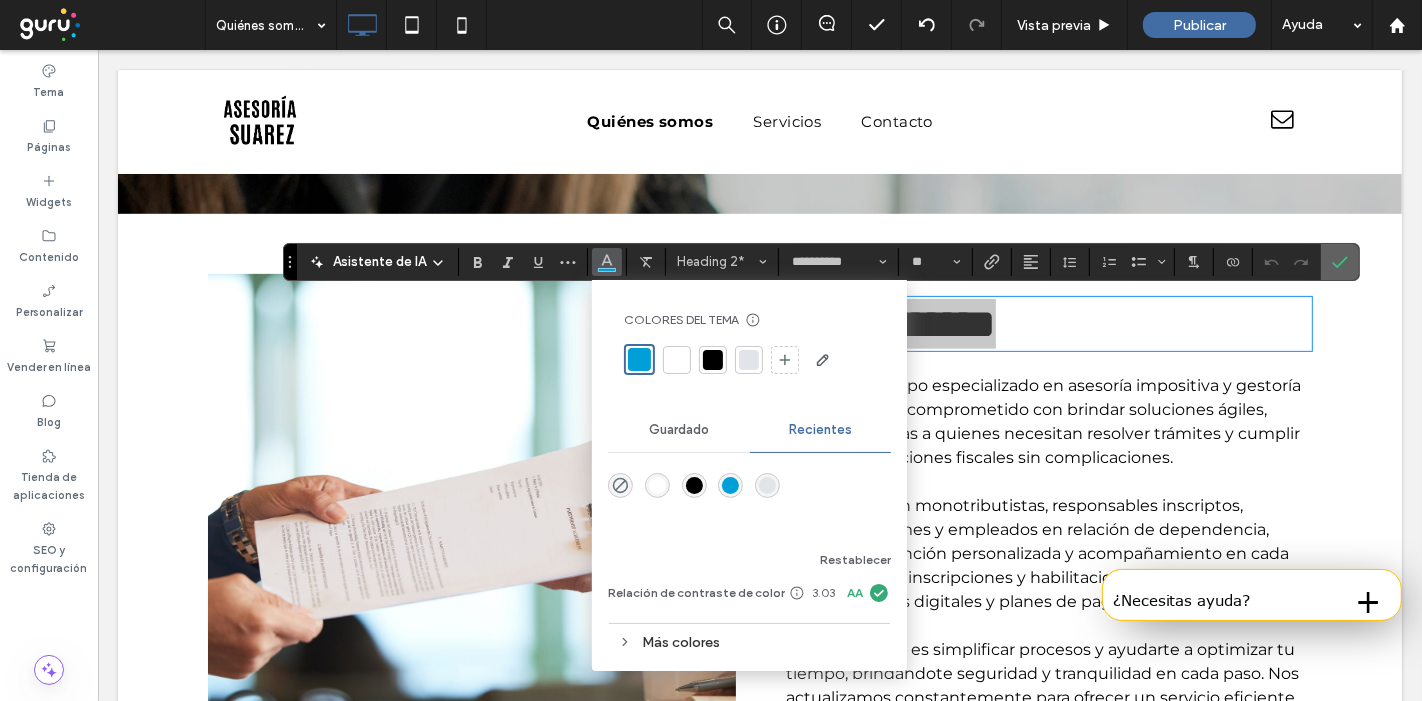 click 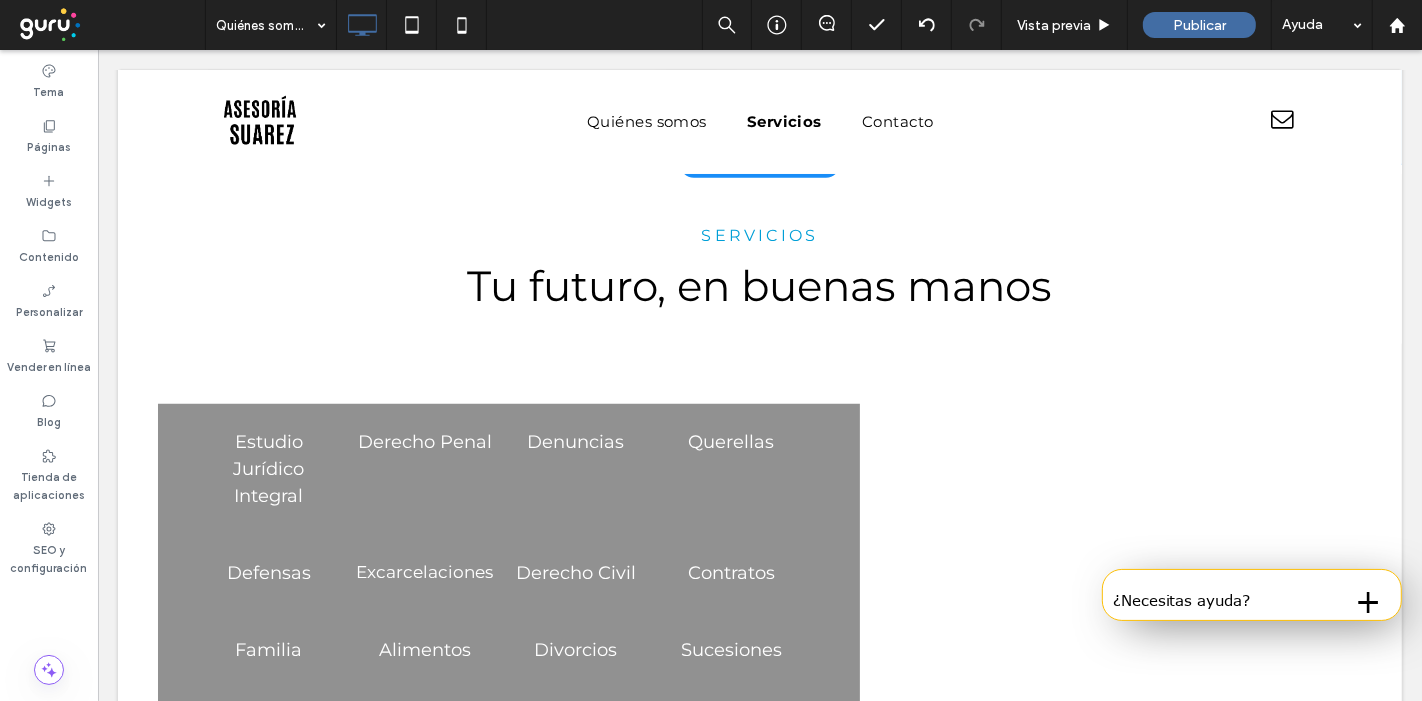 scroll, scrollTop: 1268, scrollLeft: 0, axis: vertical 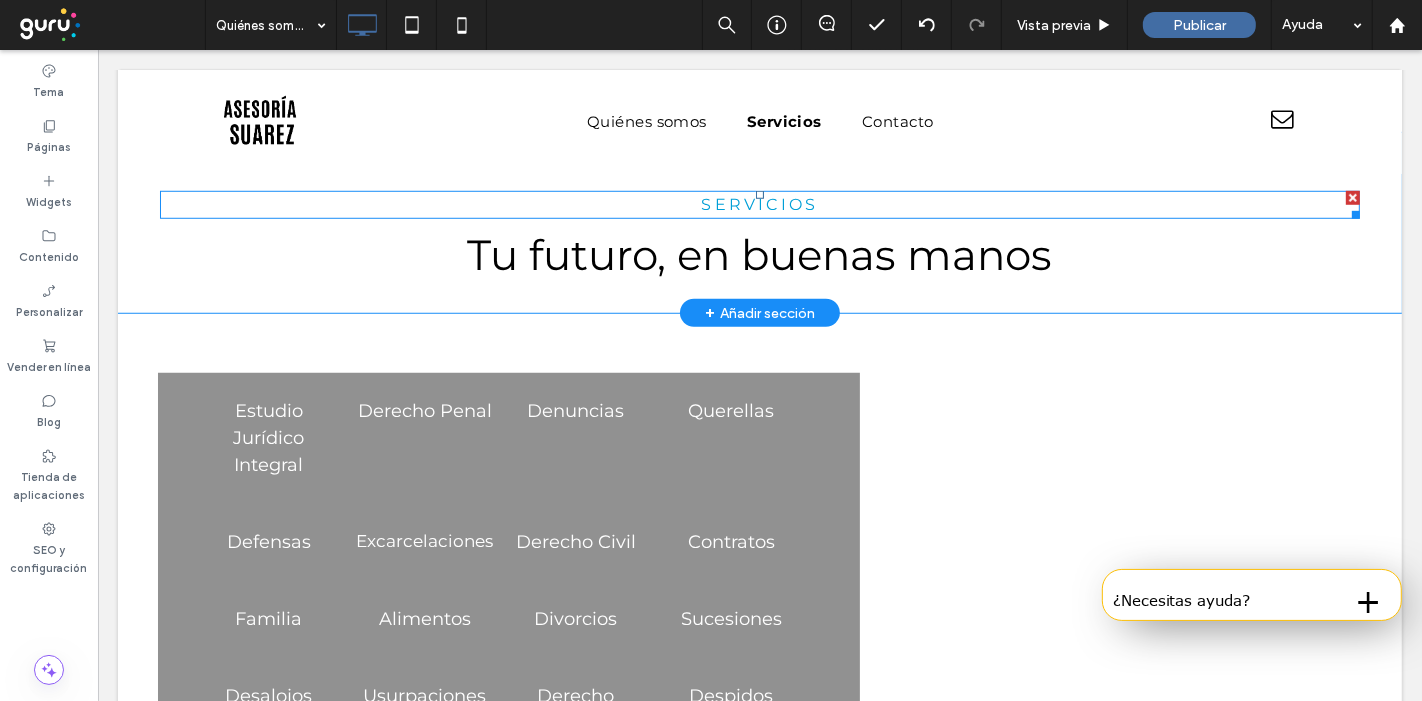 click on "servicios" at bounding box center (759, 205) 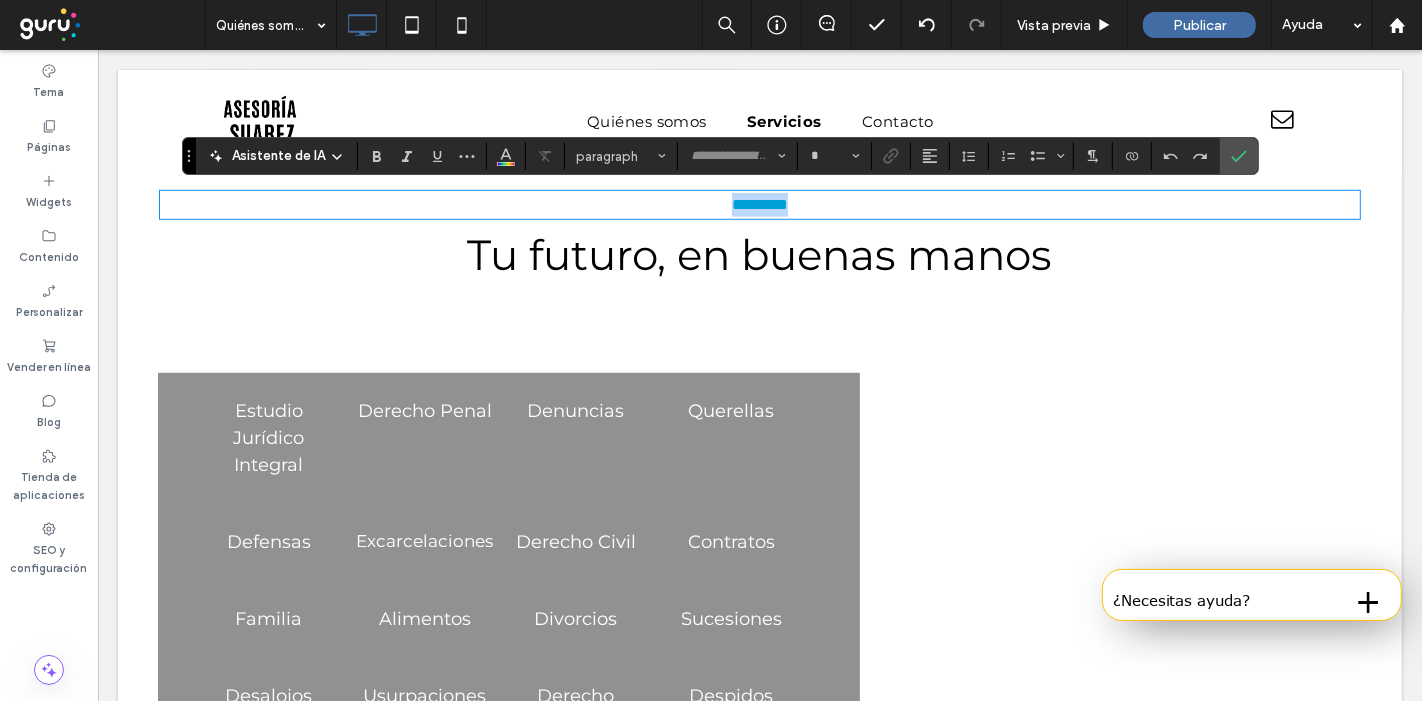 type on "**********" 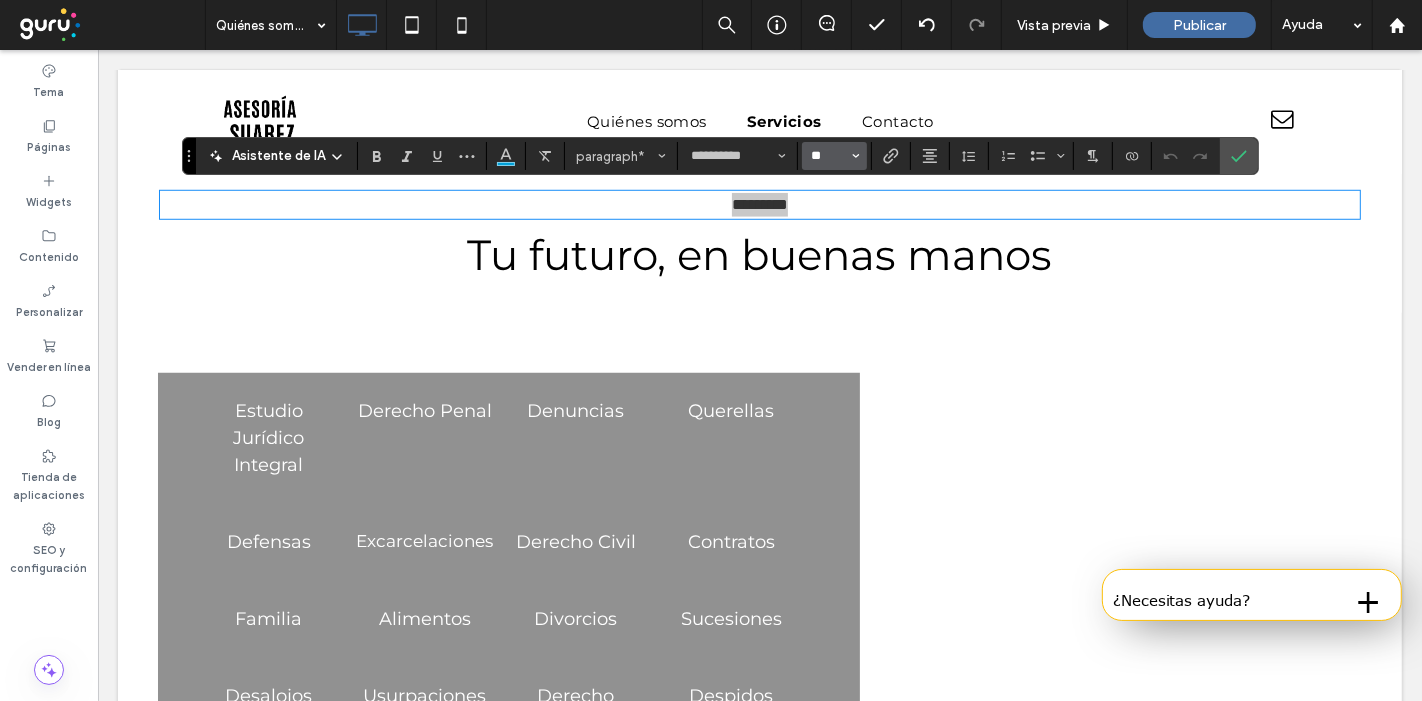 click on "**" at bounding box center (828, 156) 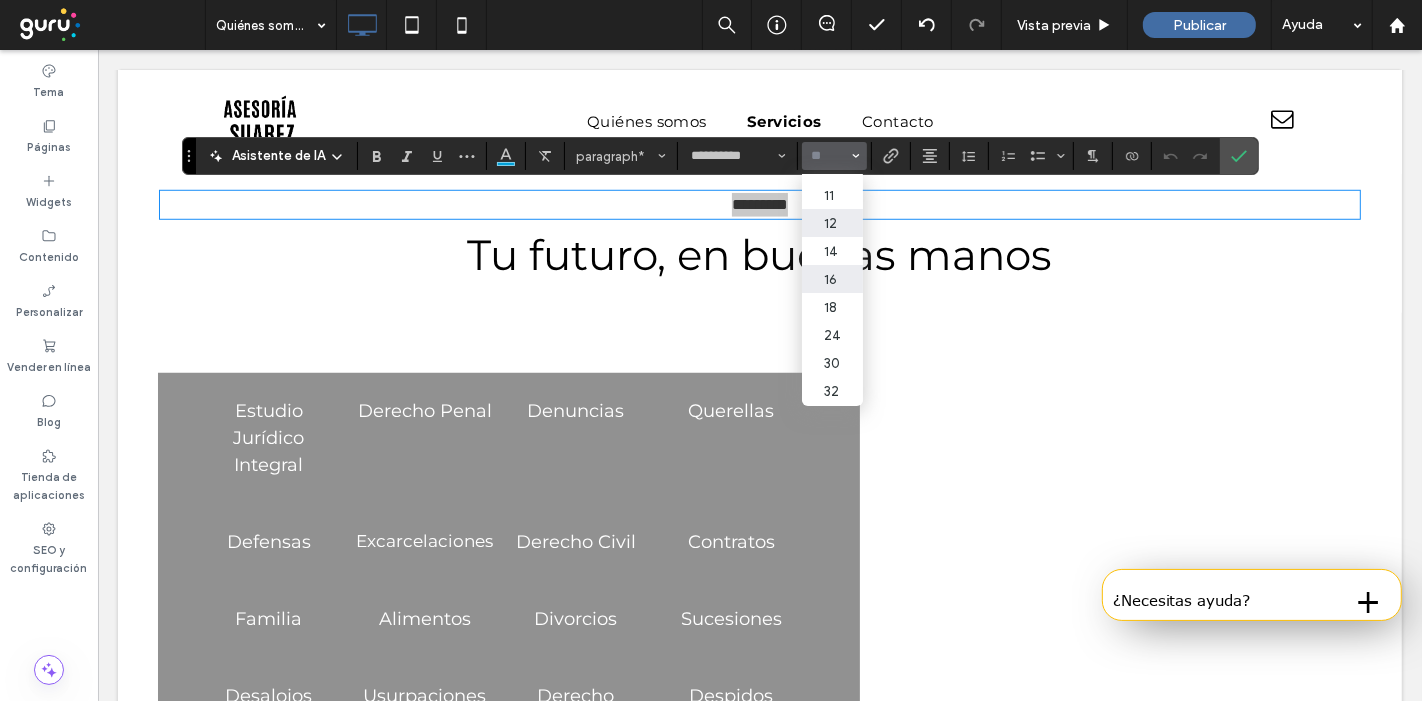 scroll, scrollTop: 79, scrollLeft: 0, axis: vertical 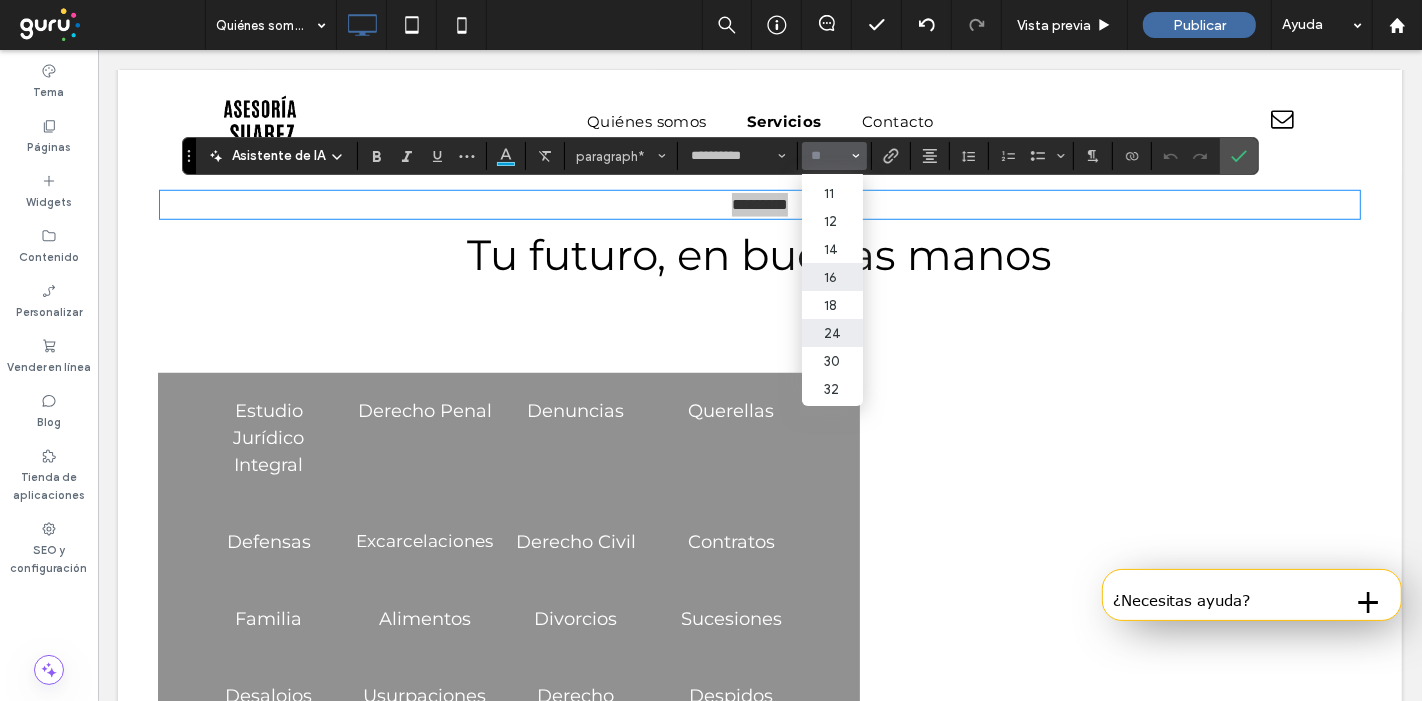 click on "24" at bounding box center (832, 333) 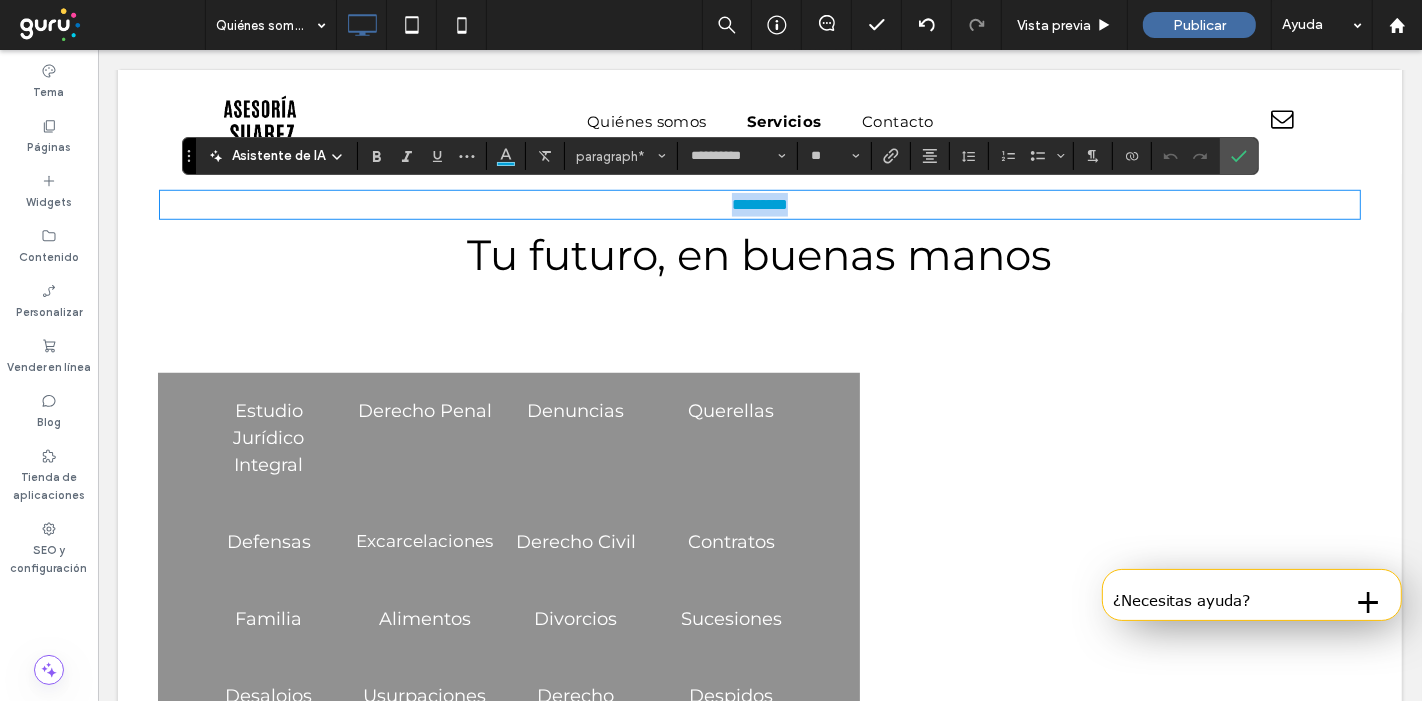 type on "**" 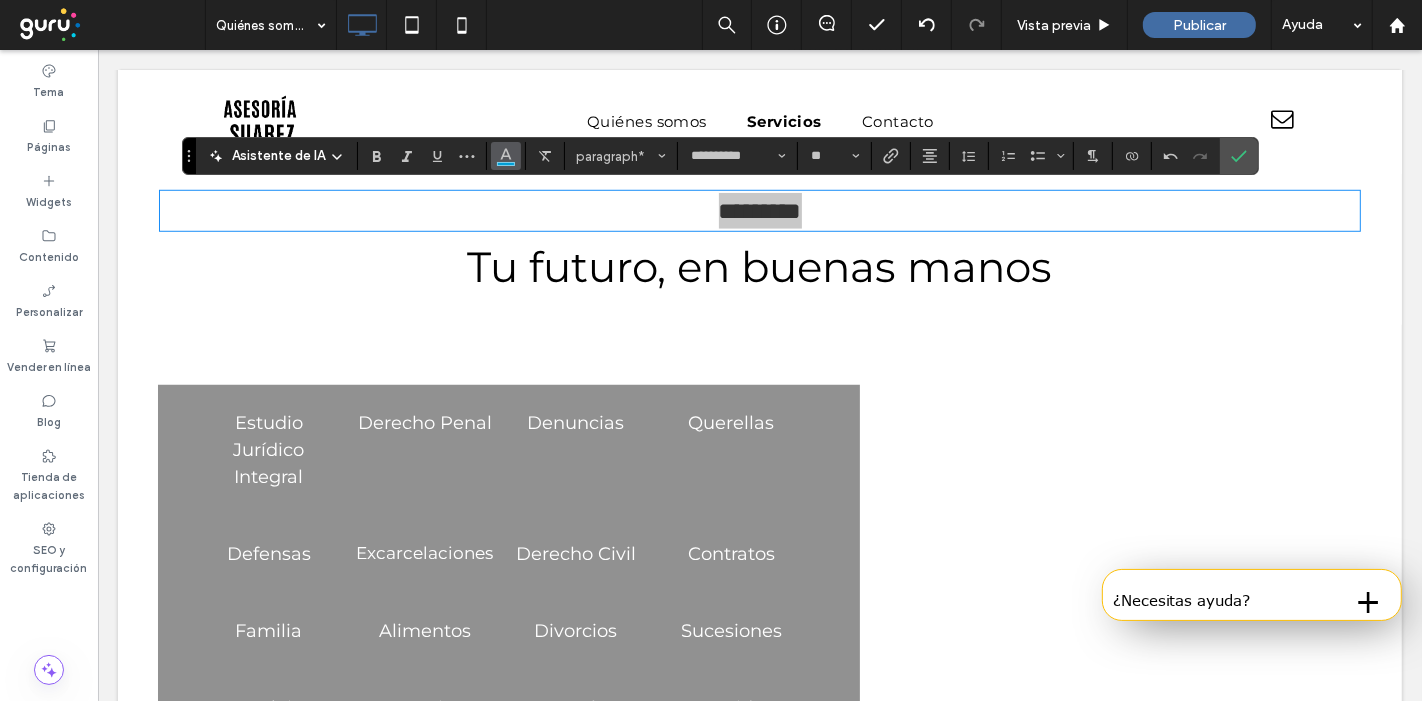 click at bounding box center [506, 154] 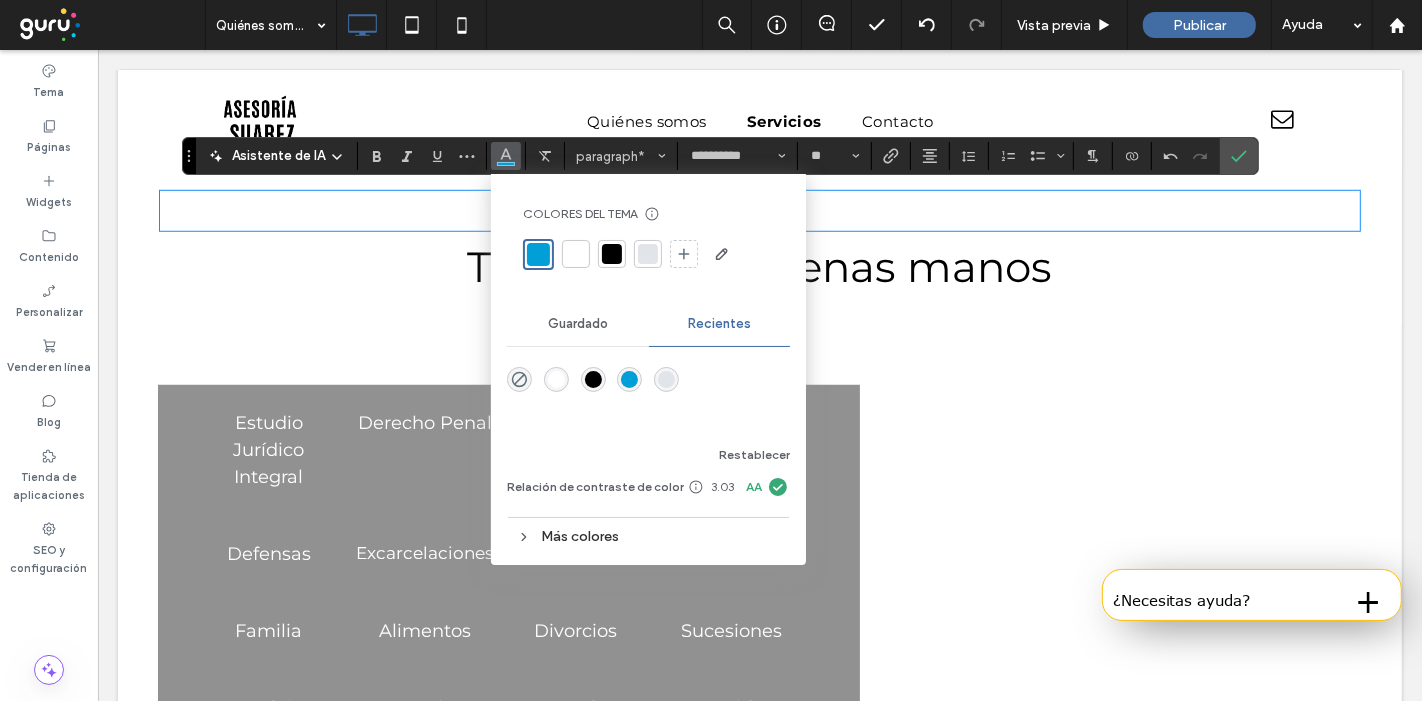 click at bounding box center (538, 254) 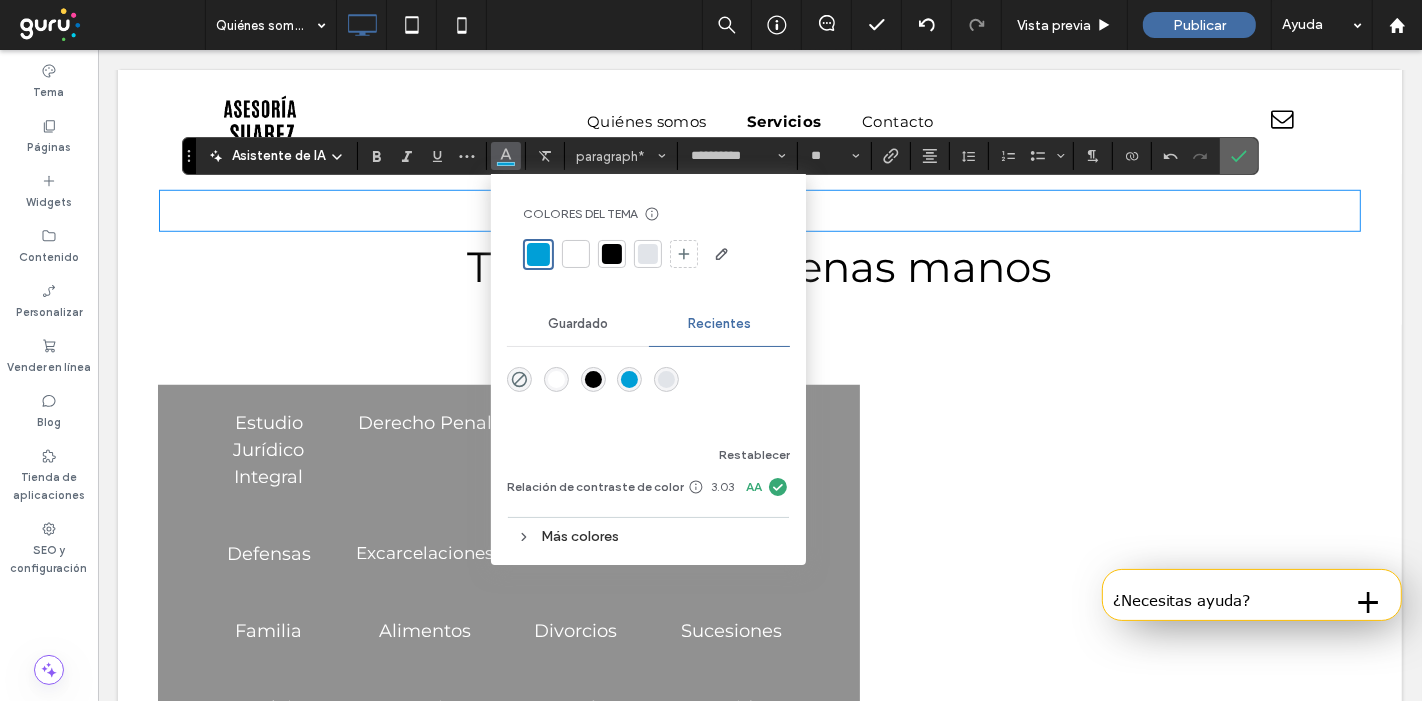 click 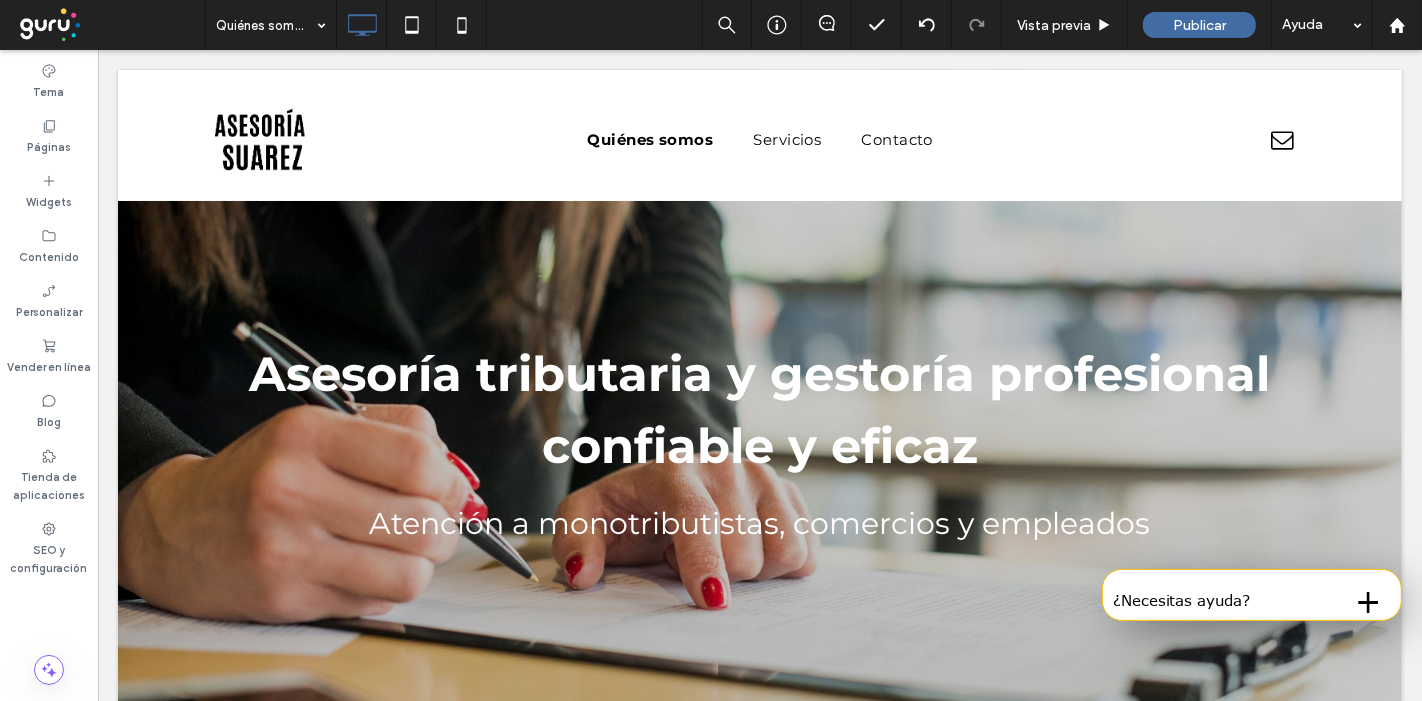 scroll, scrollTop: 0, scrollLeft: 0, axis: both 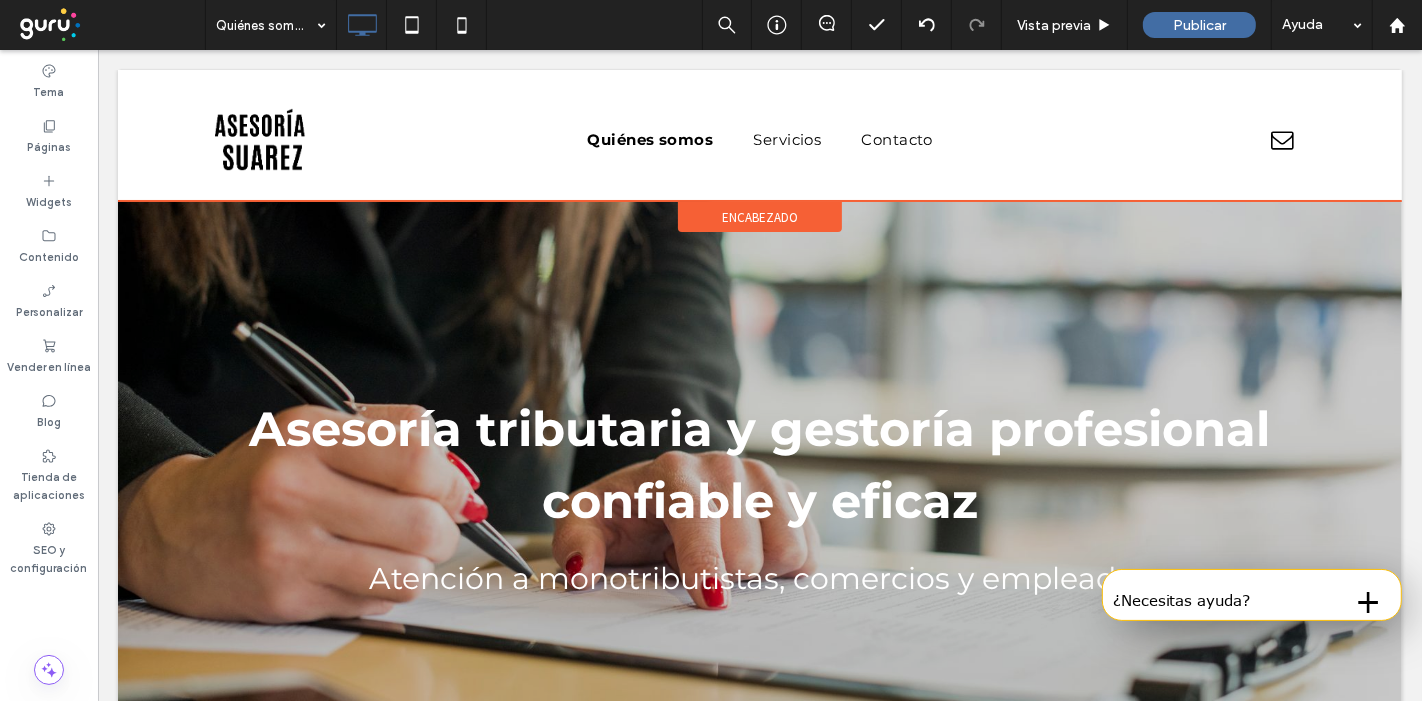 click on "encabezado" at bounding box center (759, 217) 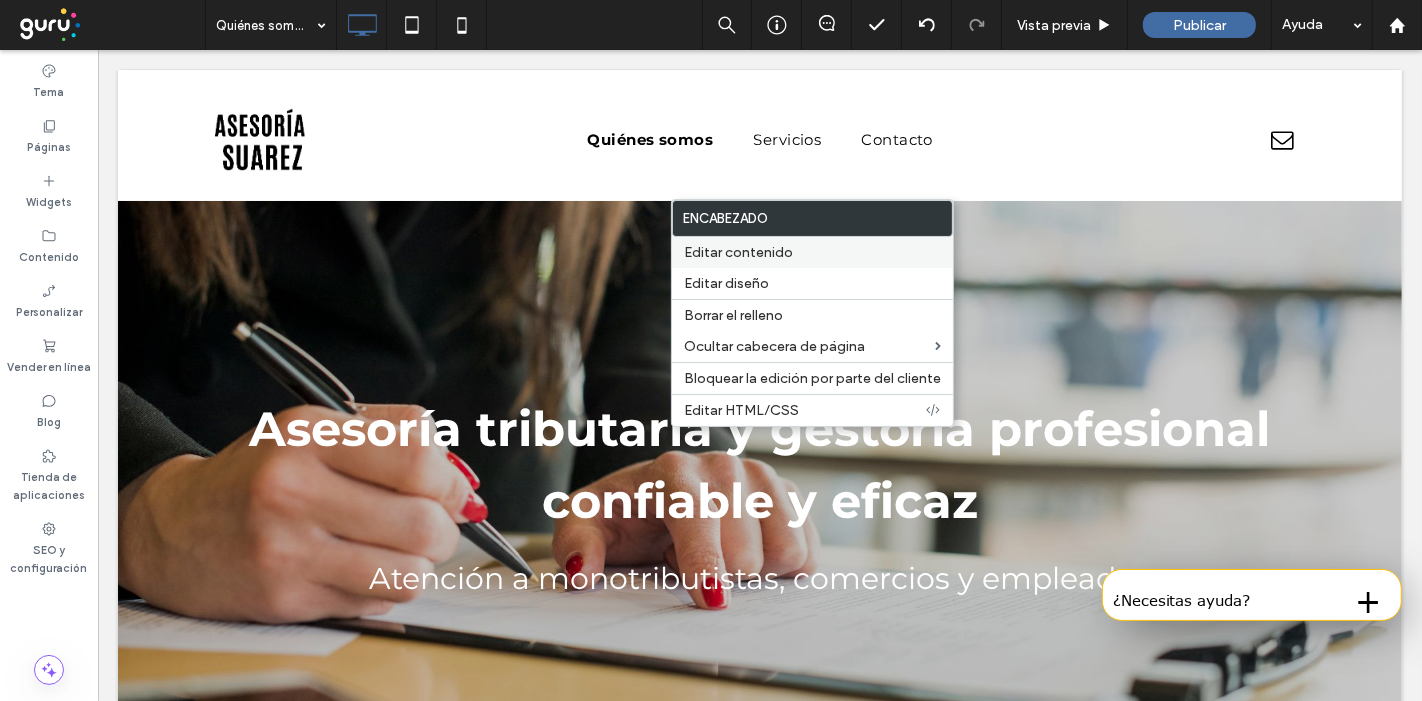 click on "Editar contenido" at bounding box center (812, 252) 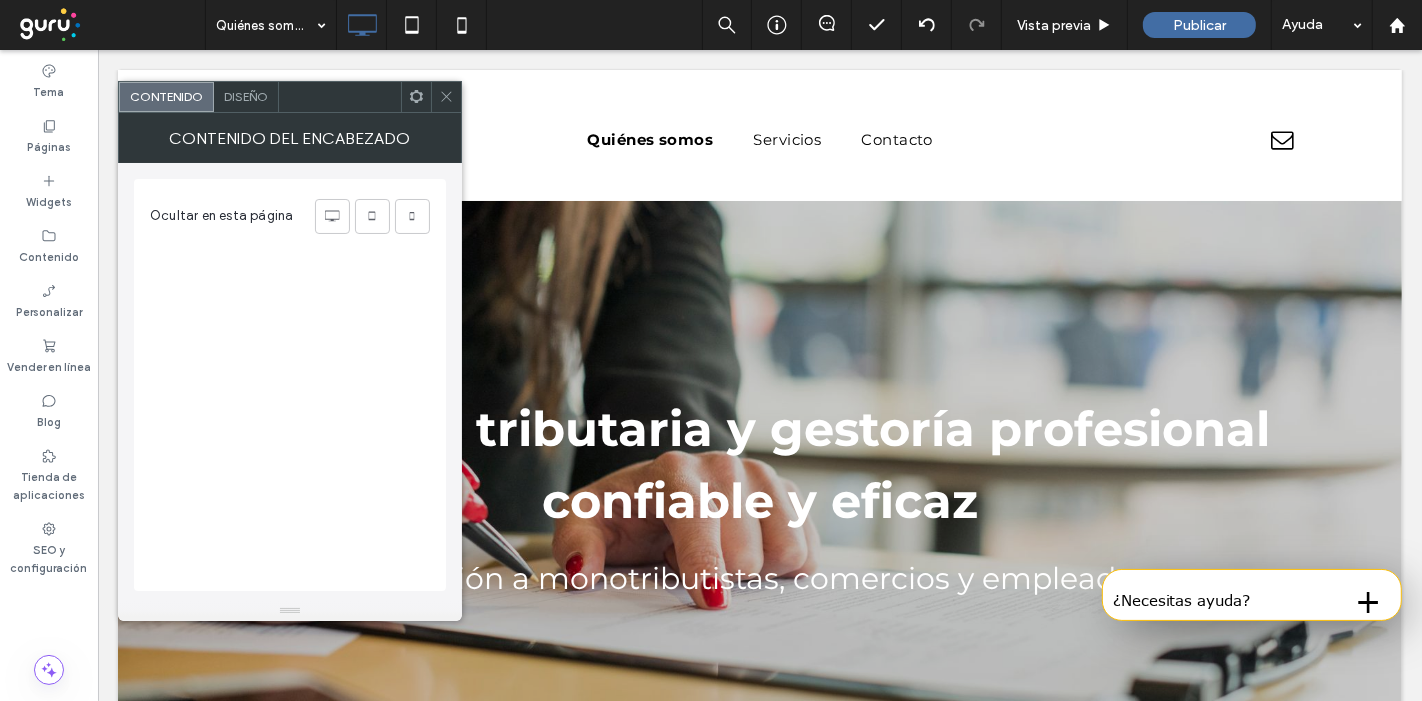 click on "Diseño" at bounding box center (246, 96) 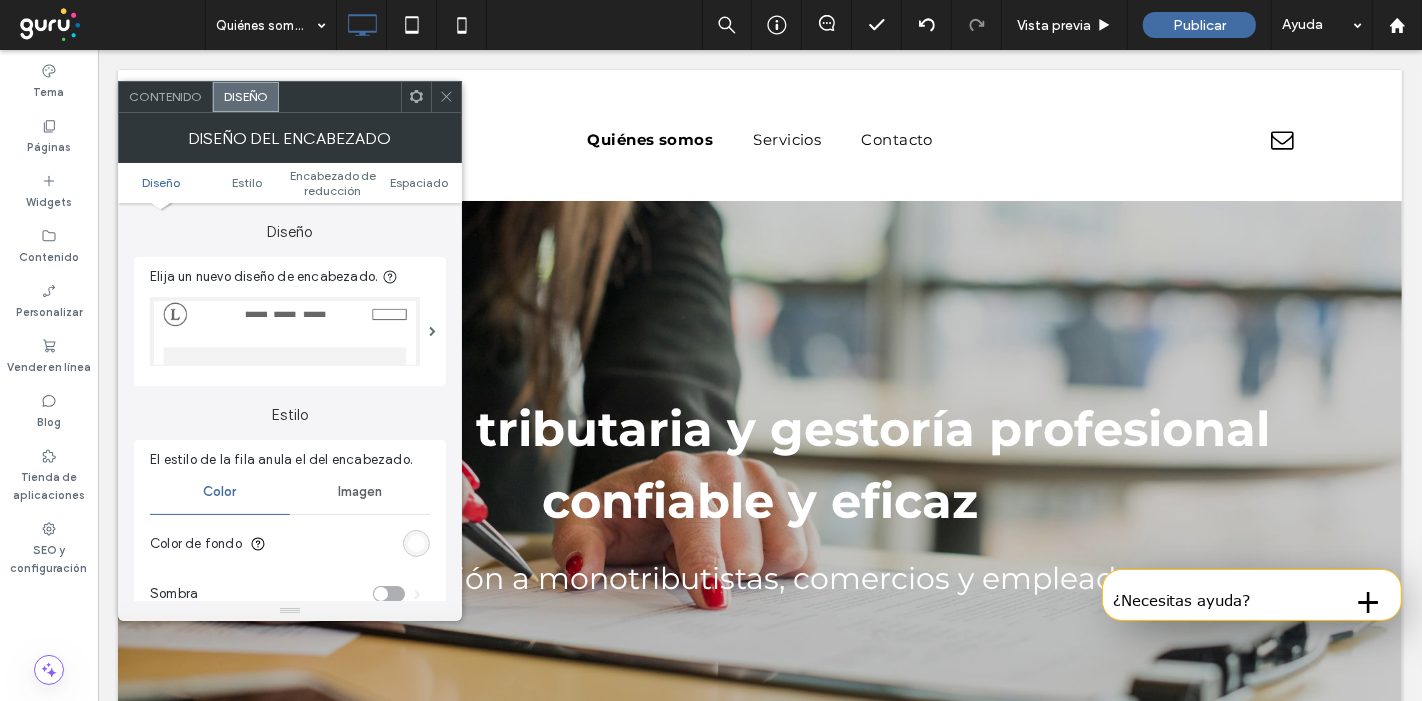 click at bounding box center [416, 543] 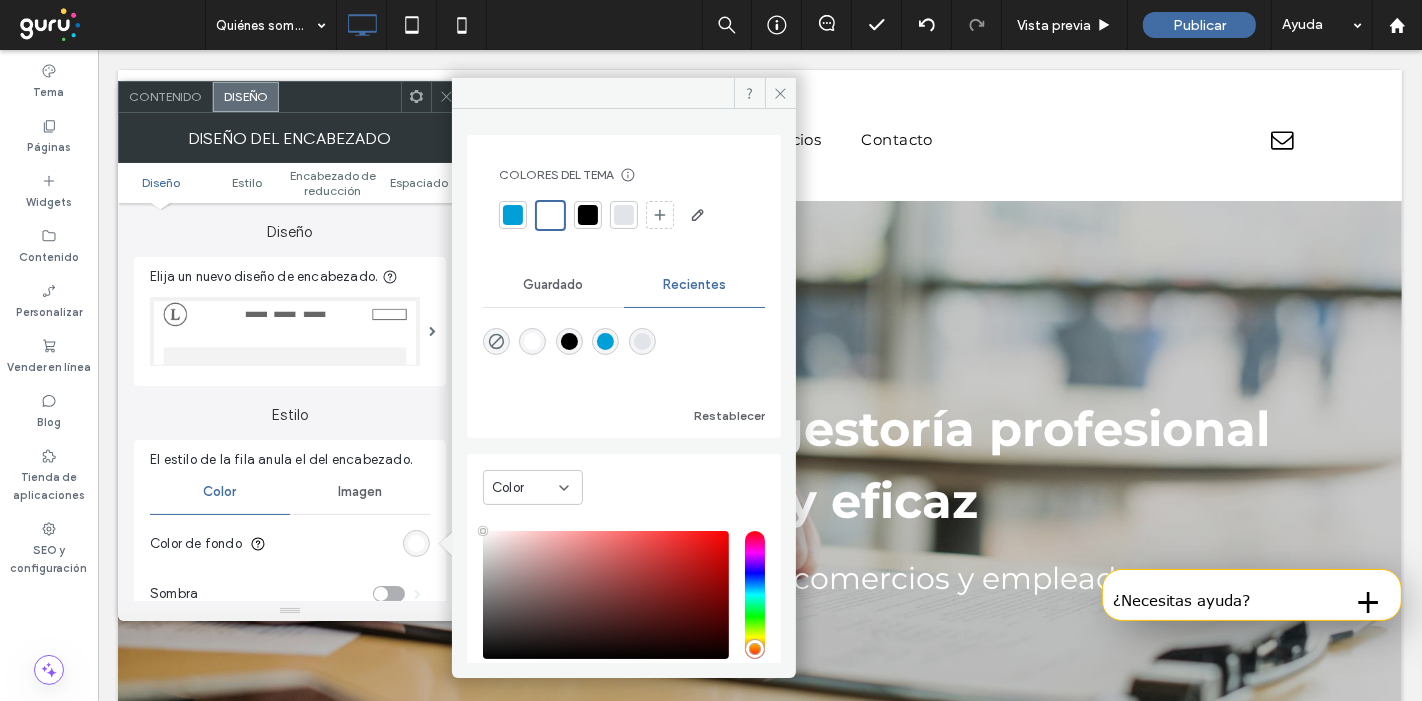 click at bounding box center [513, 215] 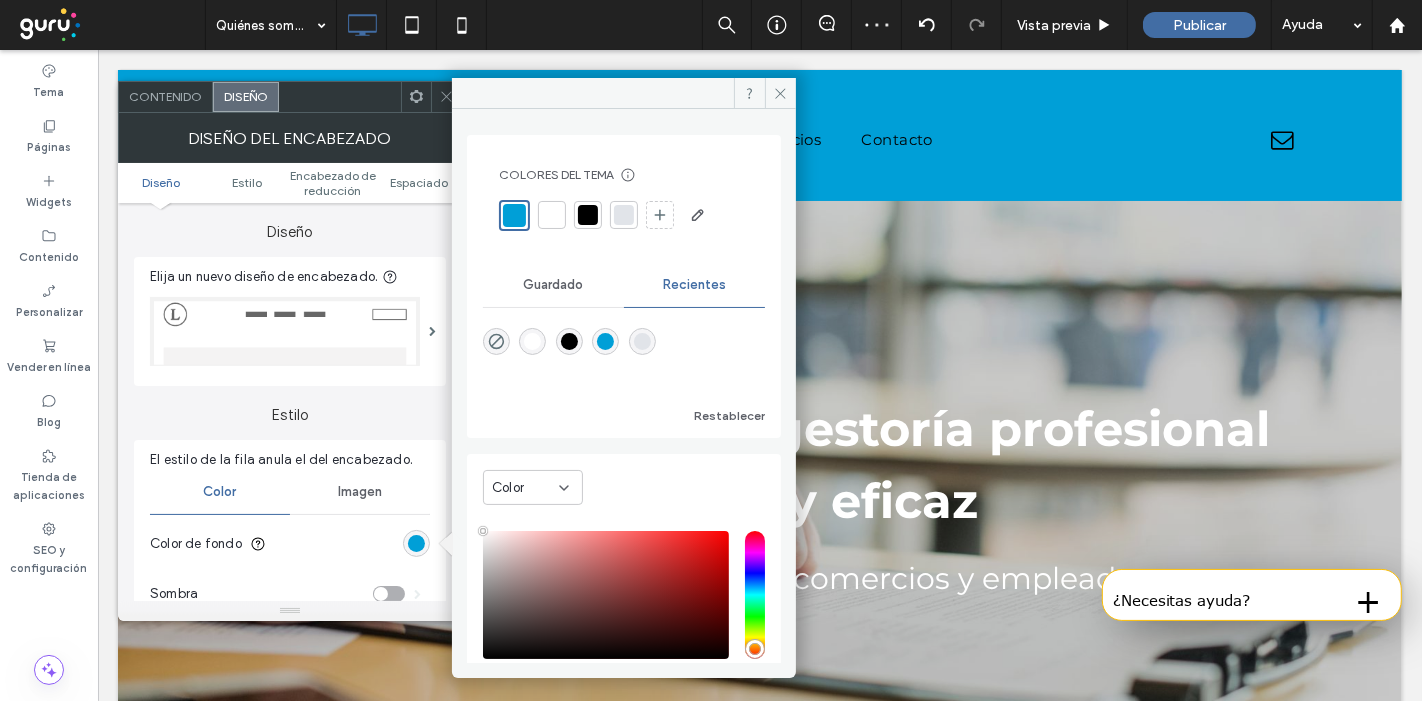 click at bounding box center (552, 215) 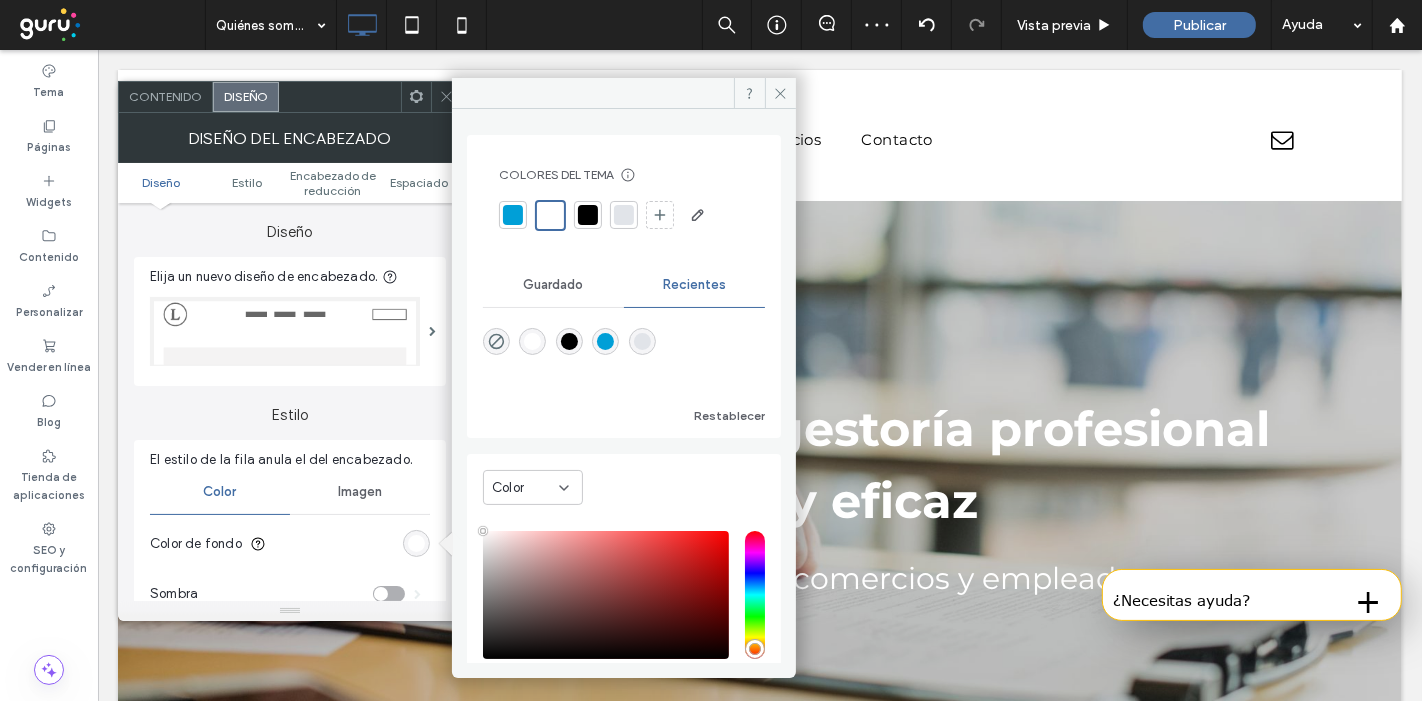 click 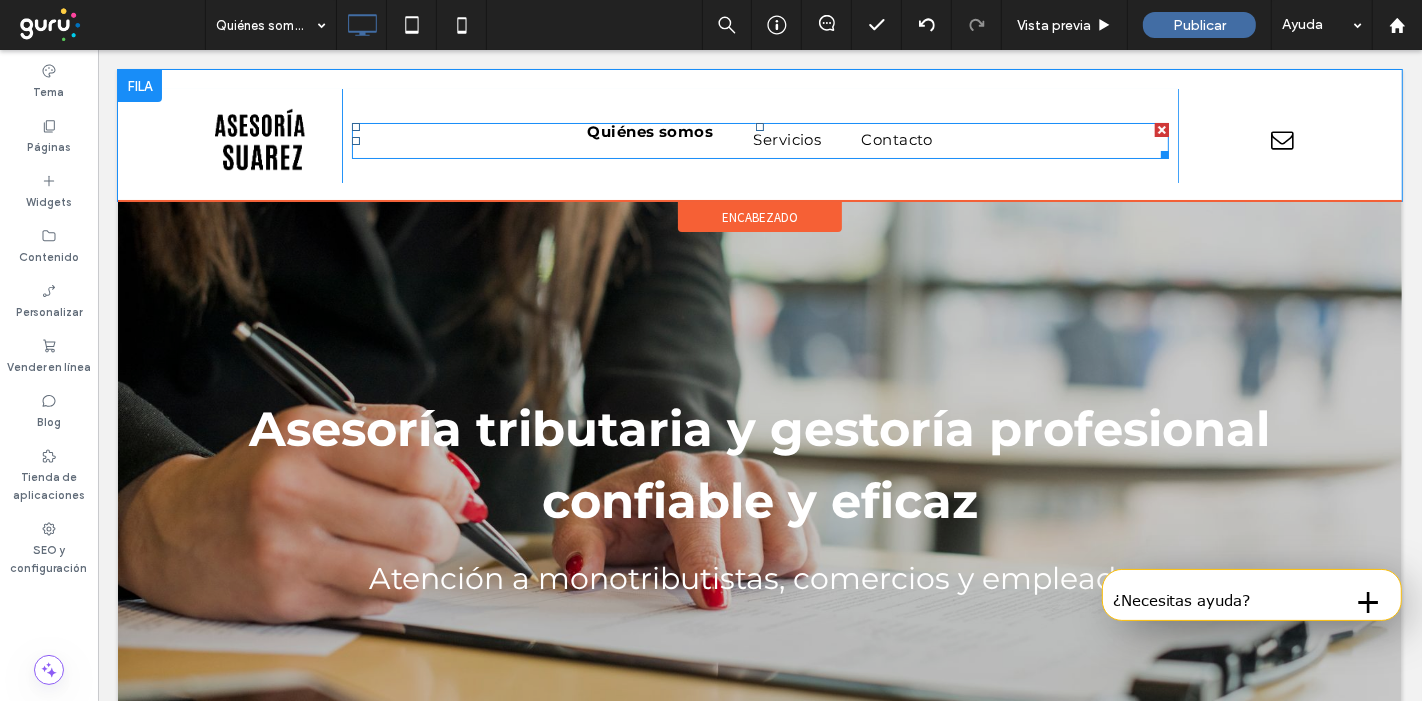 click on "Quiénes somos" at bounding box center [650, 132] 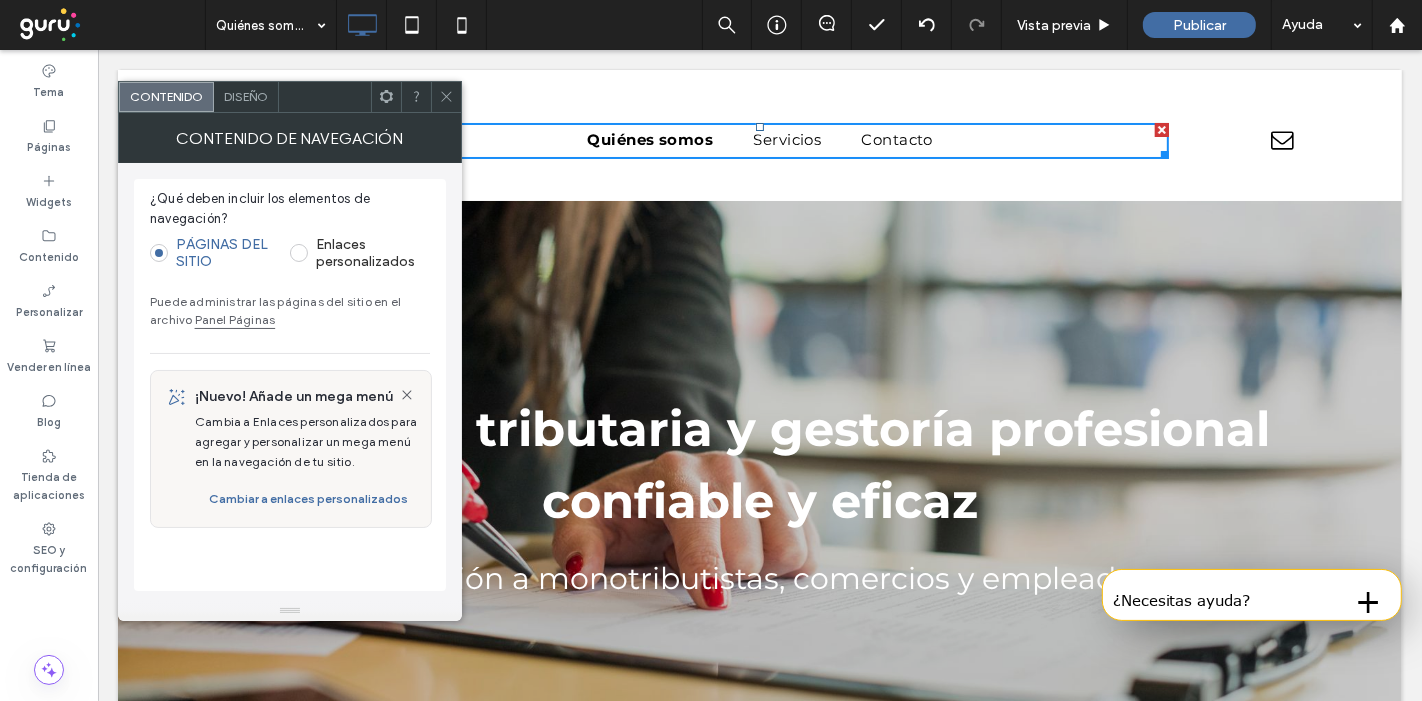 click on "Diseño" at bounding box center [246, 97] 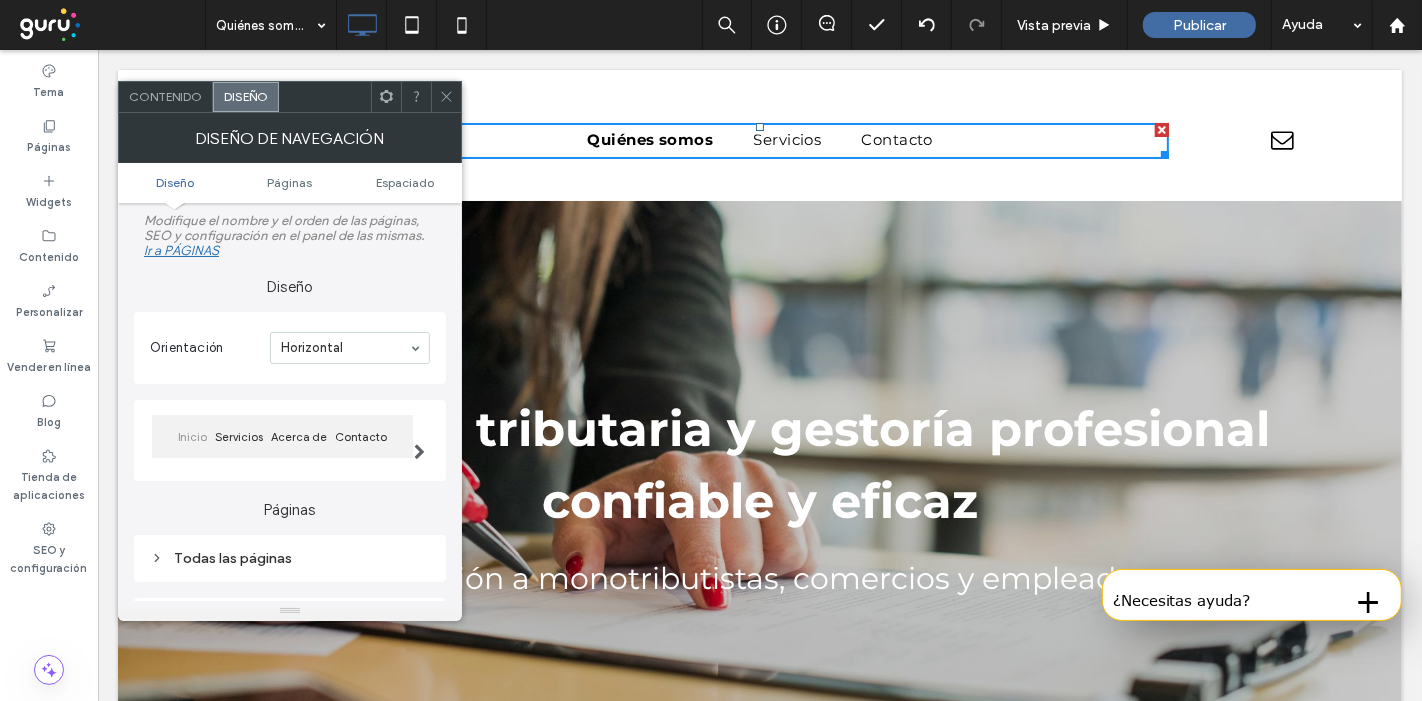 scroll, scrollTop: 252, scrollLeft: 0, axis: vertical 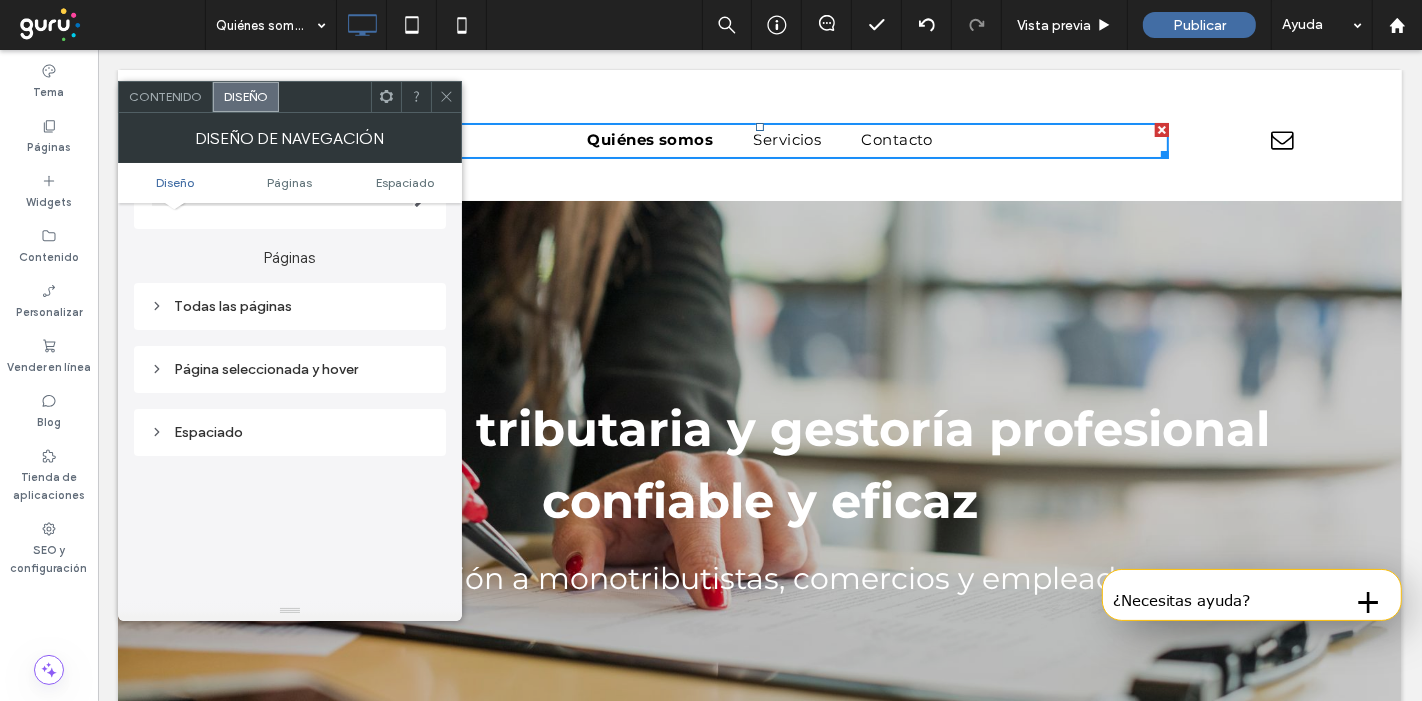 click on "Todas las páginas" at bounding box center (290, 306) 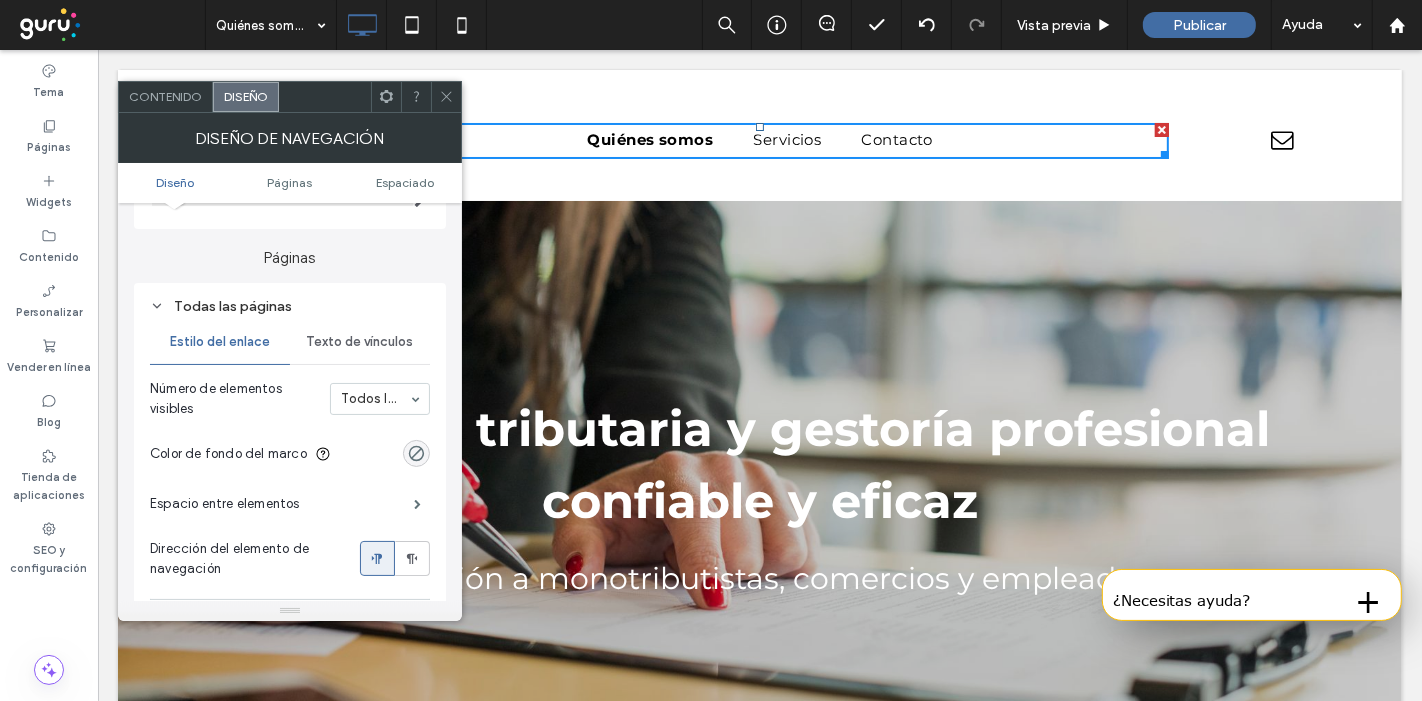 click on "Texto de vínculos" at bounding box center (359, 342) 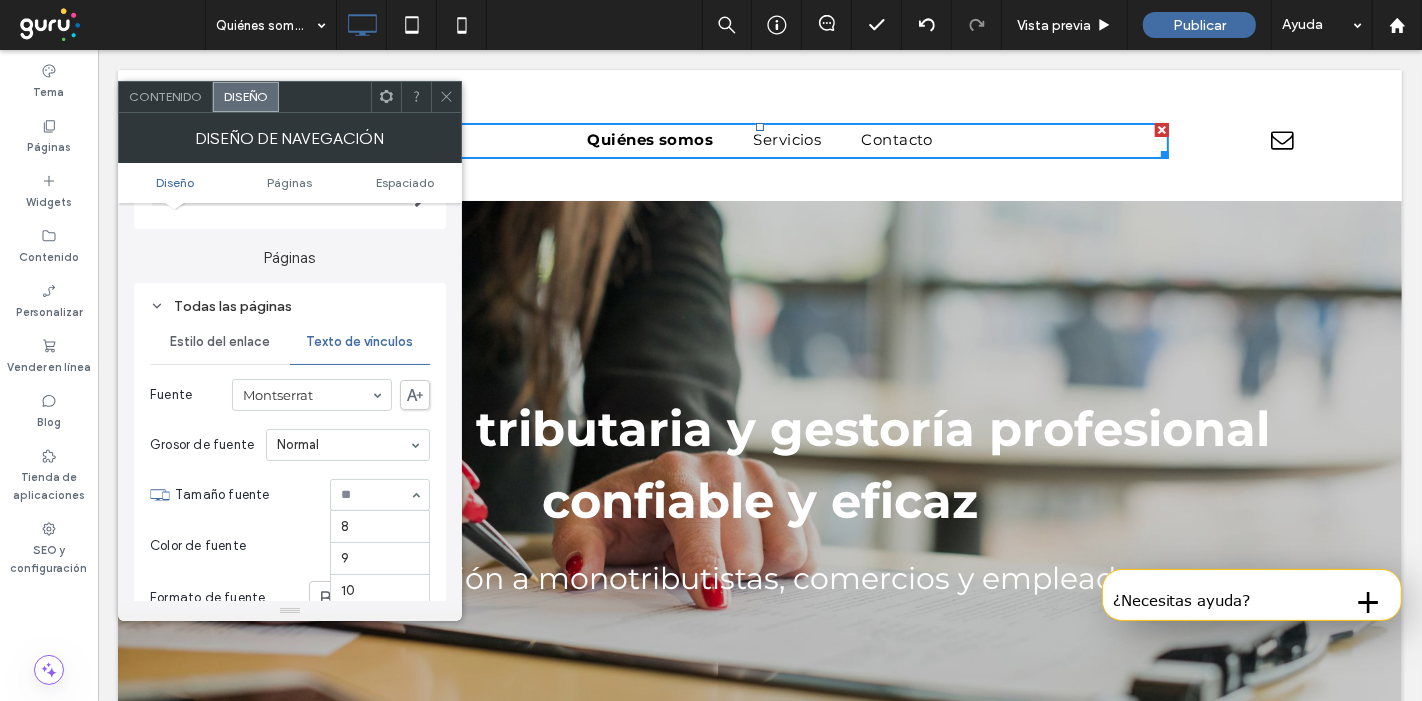 scroll, scrollTop: 194, scrollLeft: 0, axis: vertical 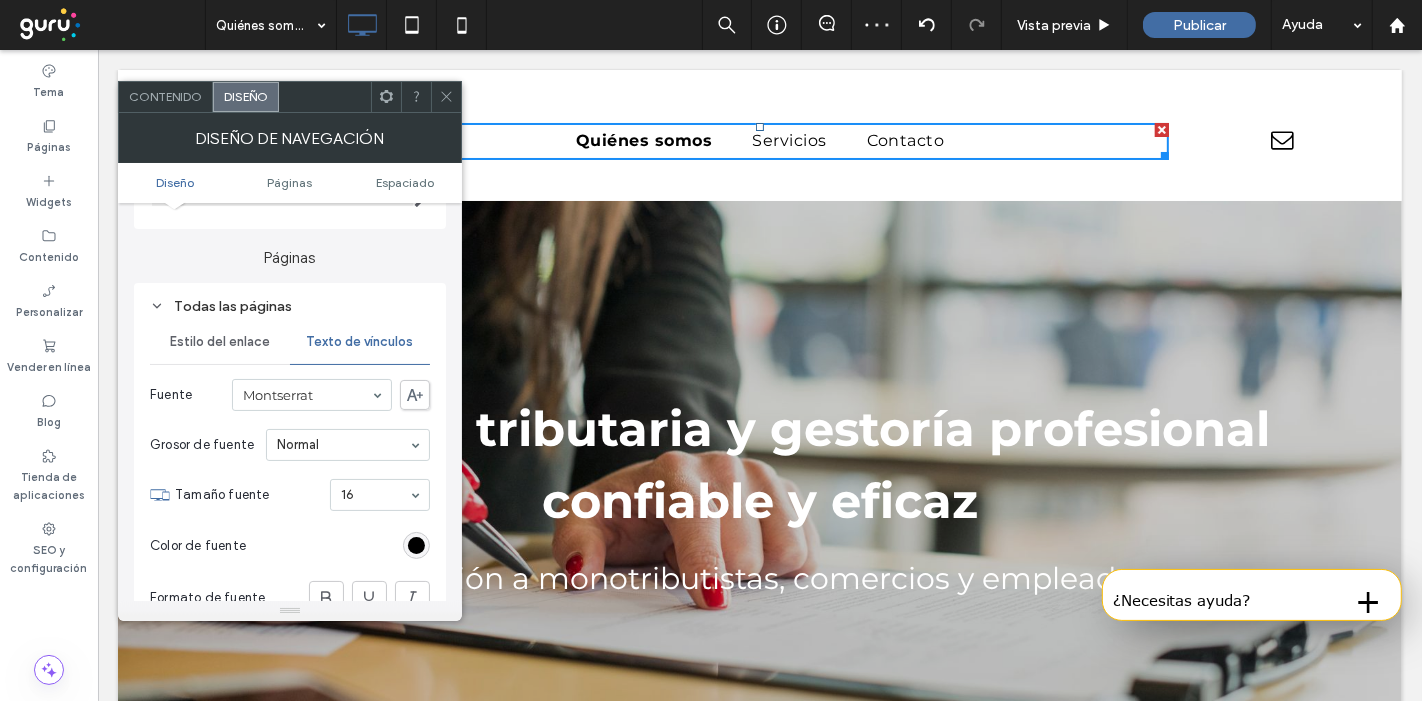 click 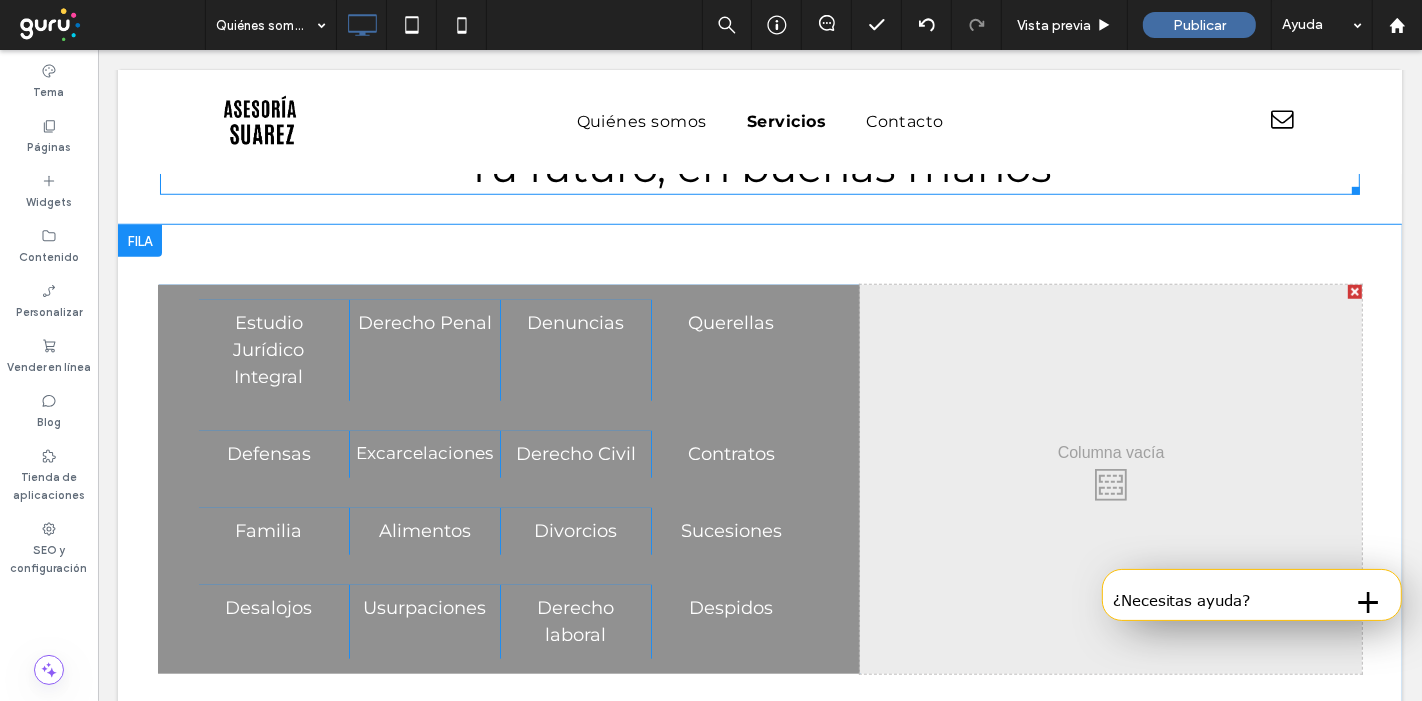 scroll, scrollTop: 1372, scrollLeft: 0, axis: vertical 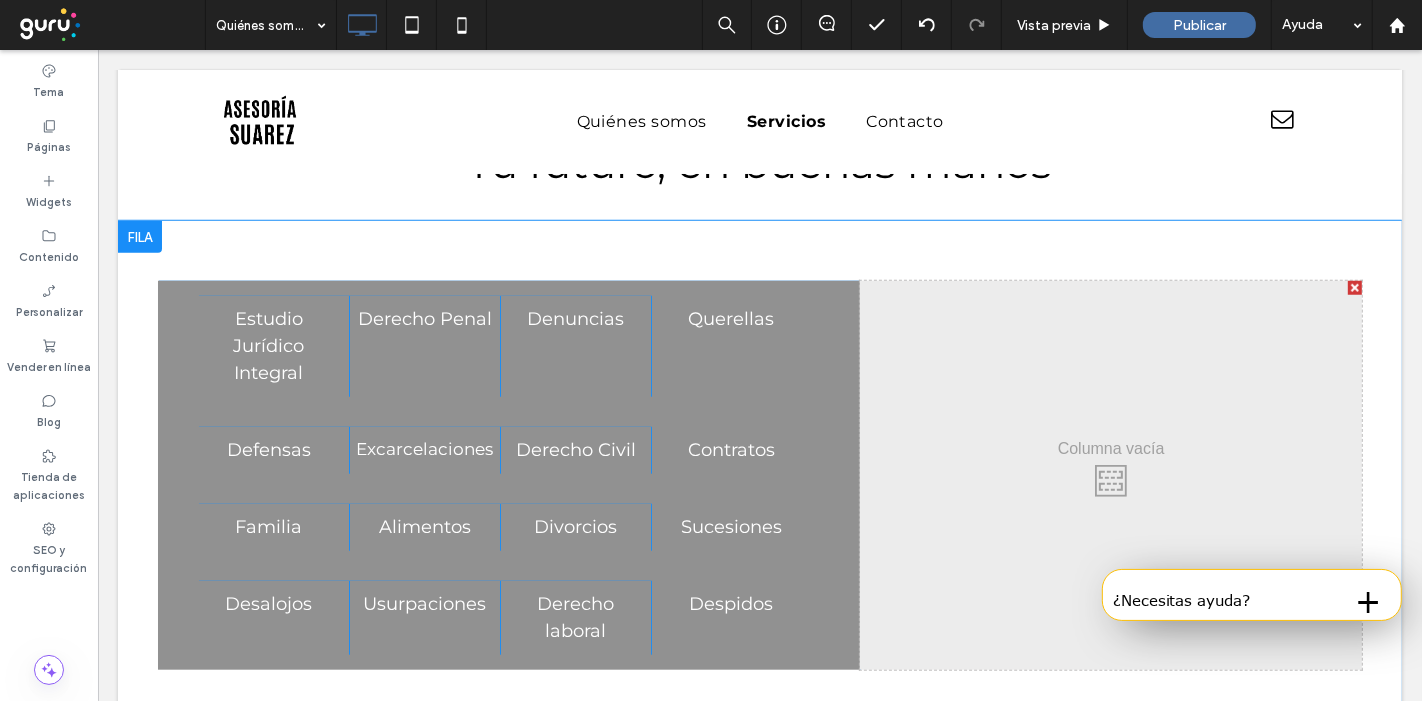 click on "Estudio Jurídico Integral
Click To Paste
Derecho Penal
Click To Paste
Denuncias
Click To Paste
Querellas
Click To Paste
Defensas
Click To Paste
Excarcelaciones
Click To Paste
Derecho Civil
Click To Paste
Contratos
Click To Paste
Familia
Click To Paste
Alimentos
Click To Paste
Divorcios
Click To Paste
Sucesiones
Click To Paste
Desalojos
Click To Paste
Usurpaciones
Click To Paste
Derecho laboral
Click To Paste
Despidos
Click To Paste
Click To Paste
Click To Paste
Fila + Añadir sección" at bounding box center (759, 475) 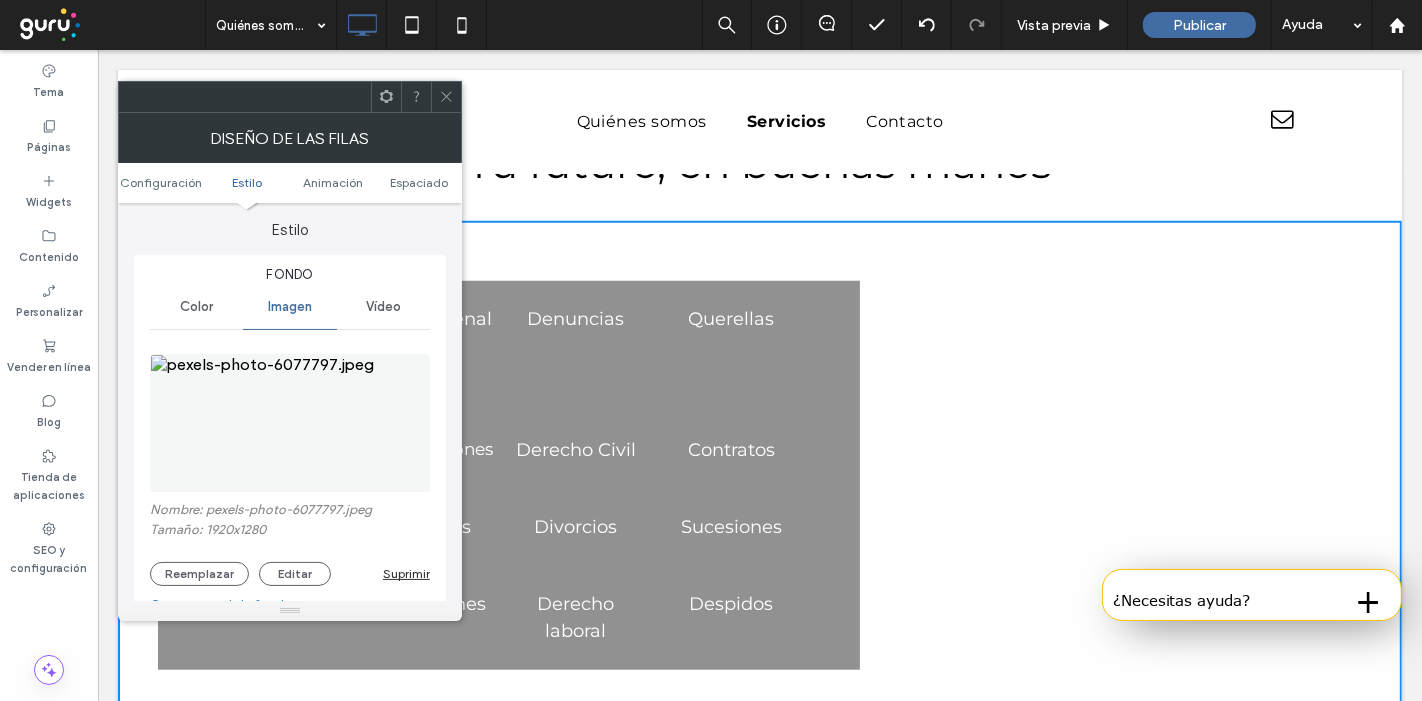 scroll, scrollTop: 175, scrollLeft: 0, axis: vertical 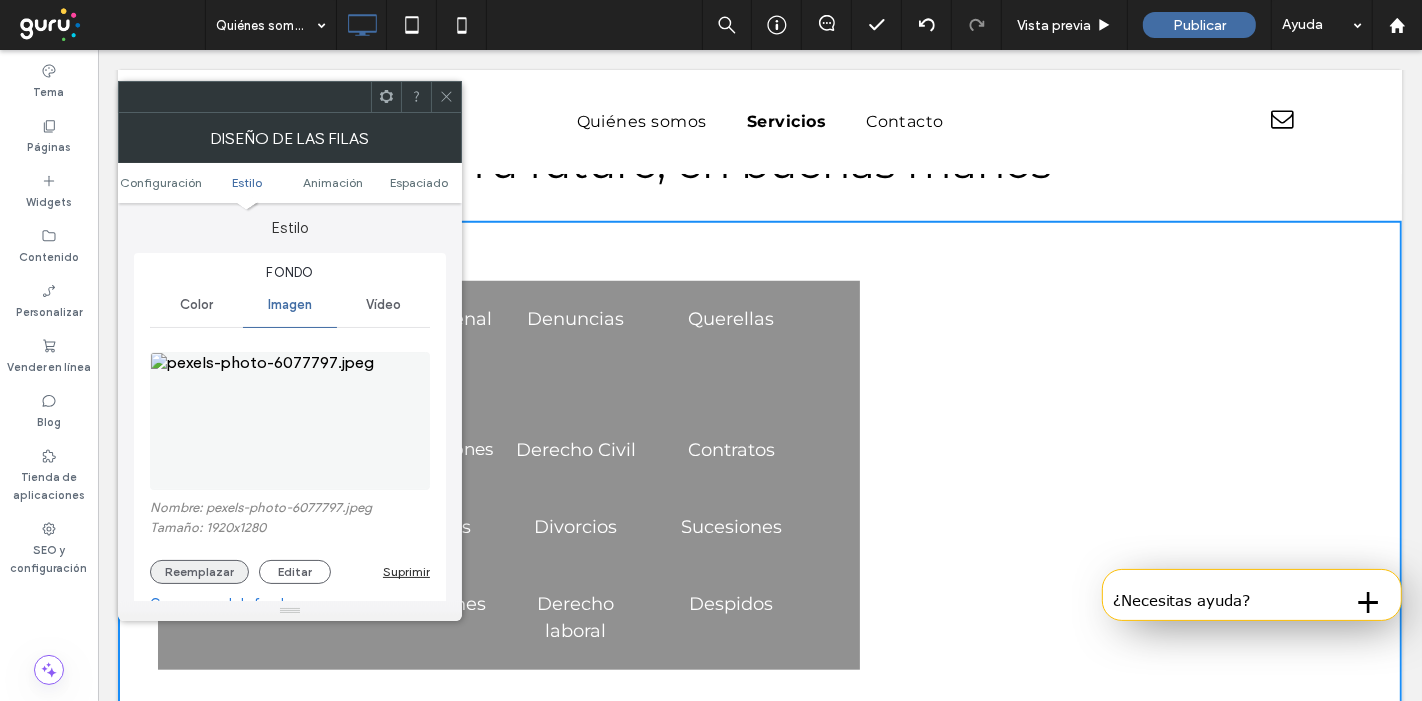 click on "Reemplazar" at bounding box center [199, 572] 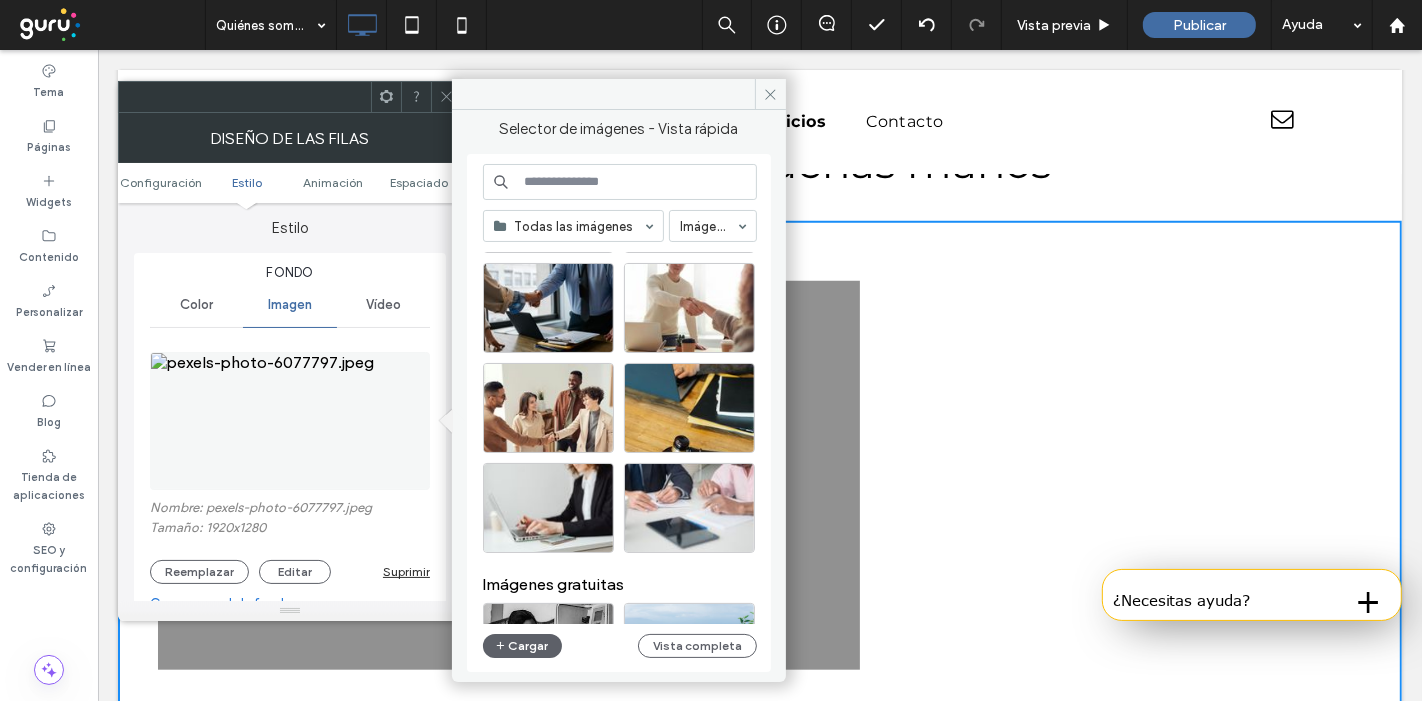 scroll, scrollTop: 320, scrollLeft: 0, axis: vertical 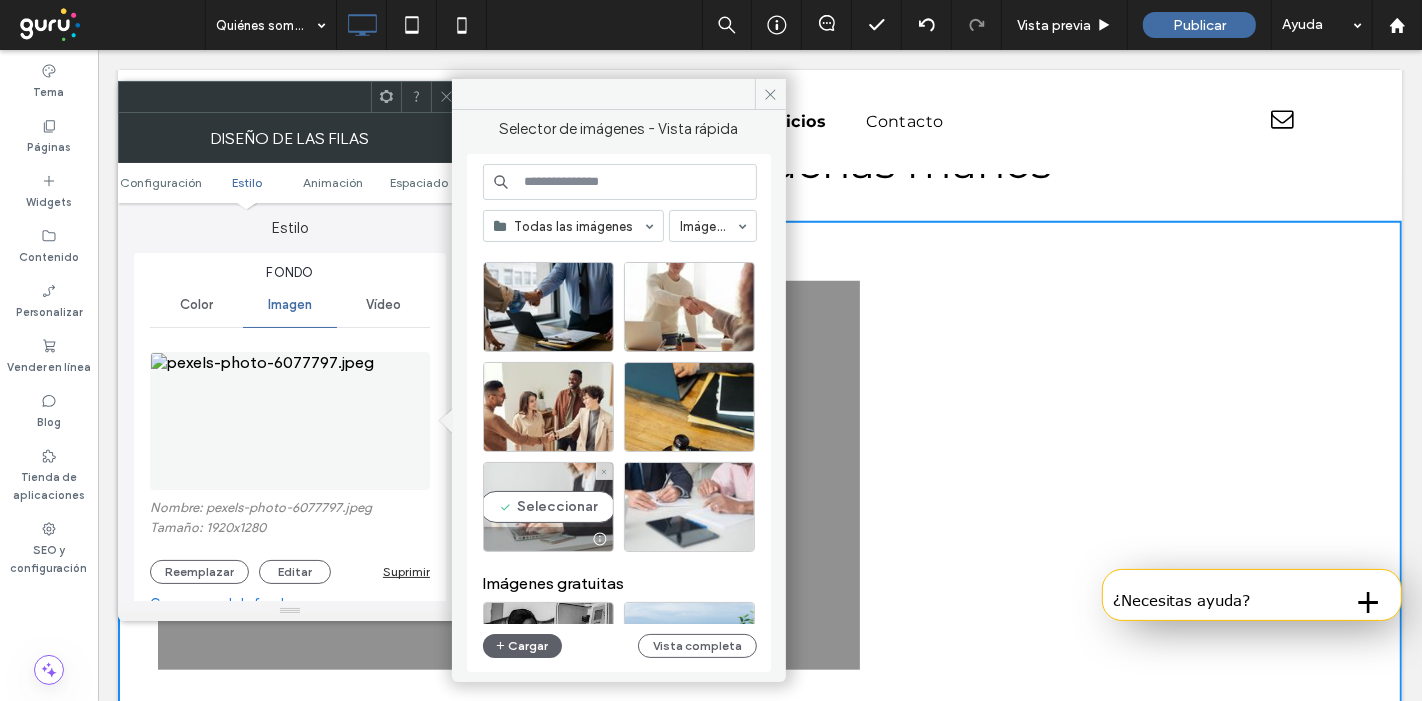 click on "Seleccionar" at bounding box center [548, 507] 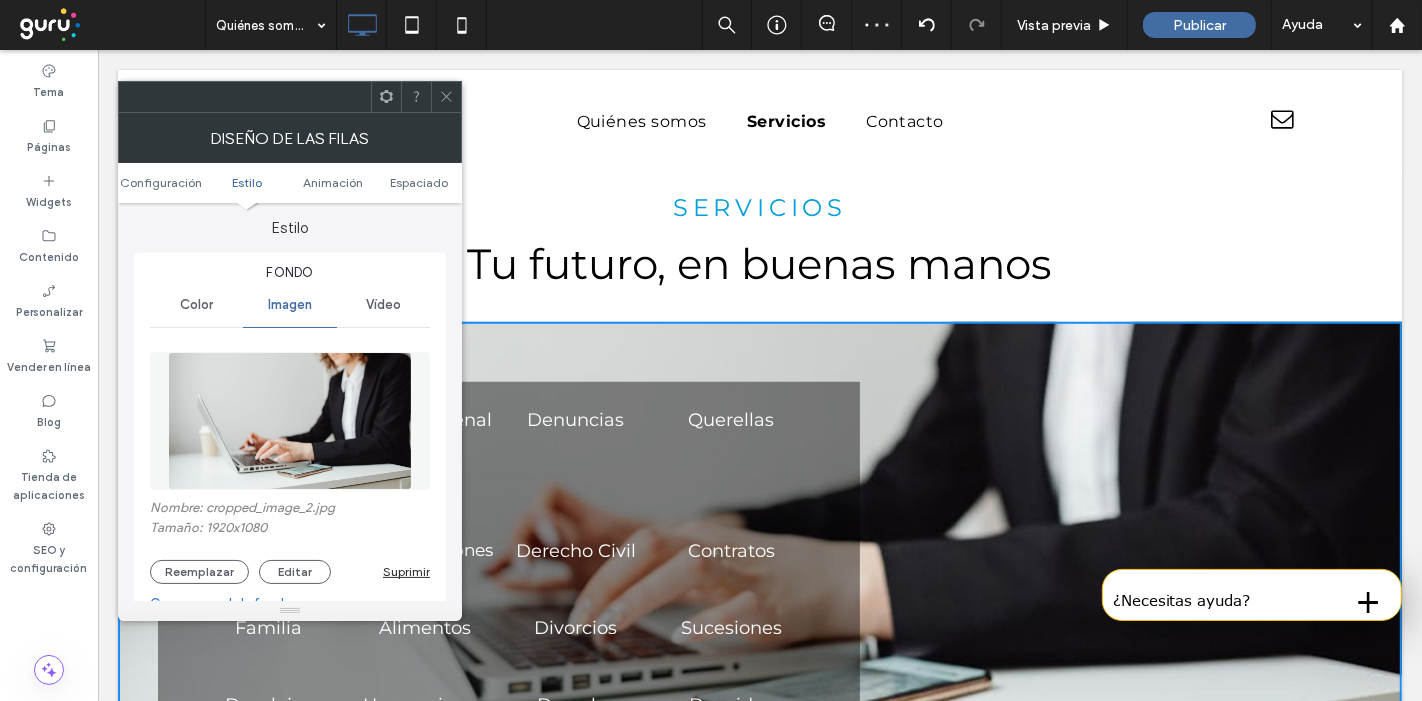 scroll, scrollTop: 1272, scrollLeft: 0, axis: vertical 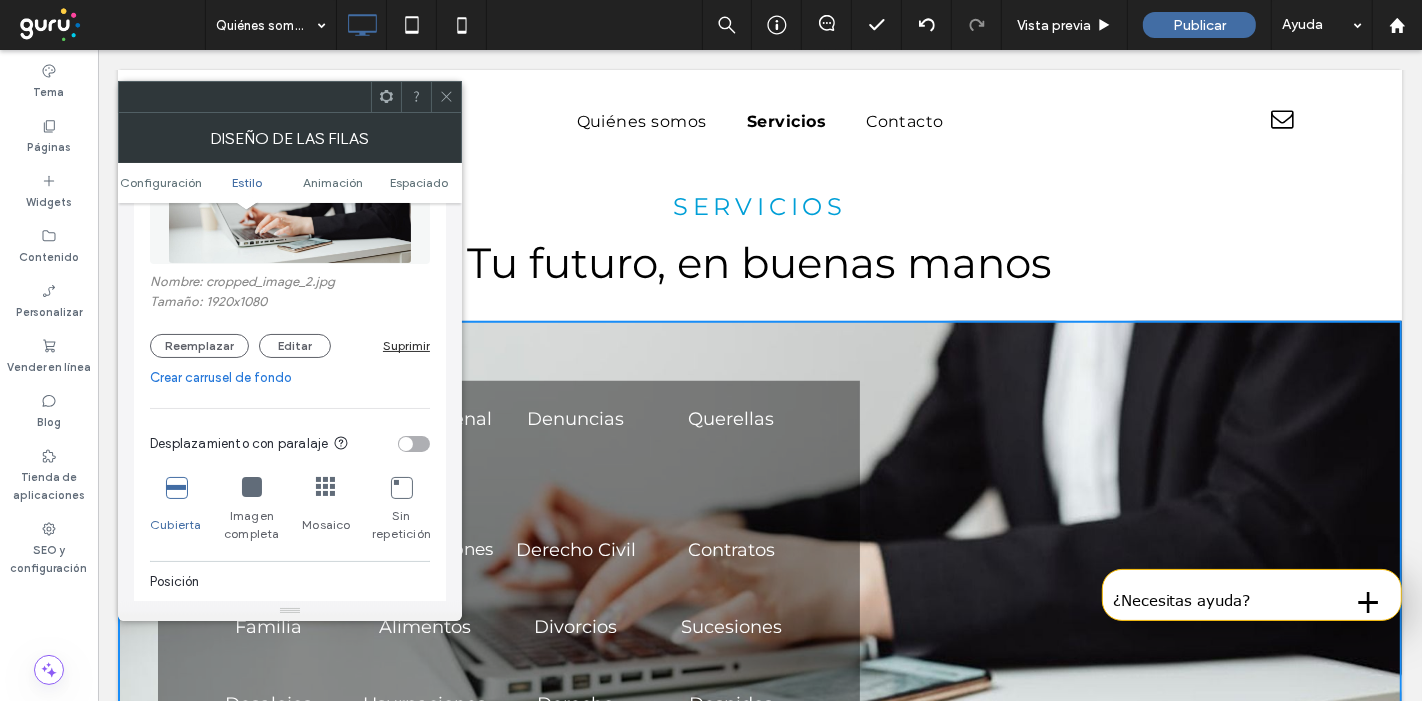 click on "Crear carrusel de fondo" at bounding box center [290, 378] 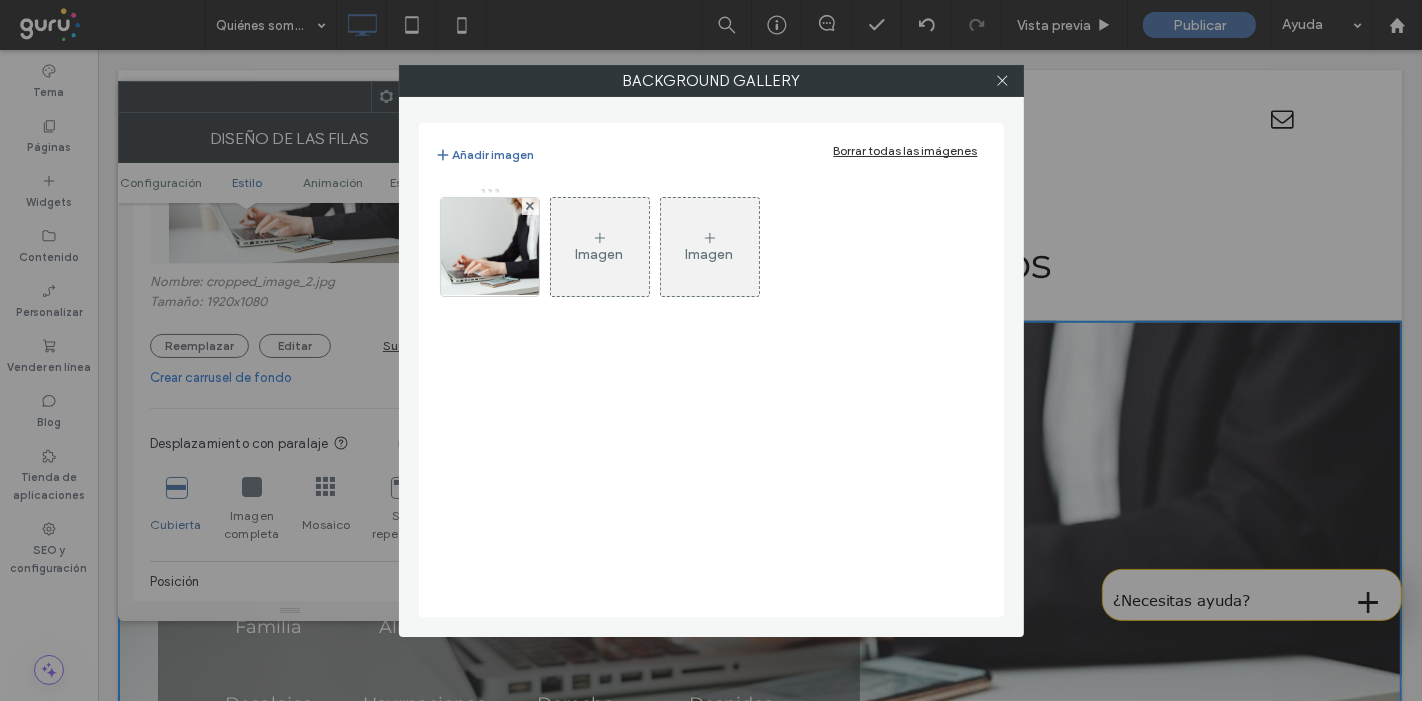 click on "Imagen" at bounding box center [600, 254] 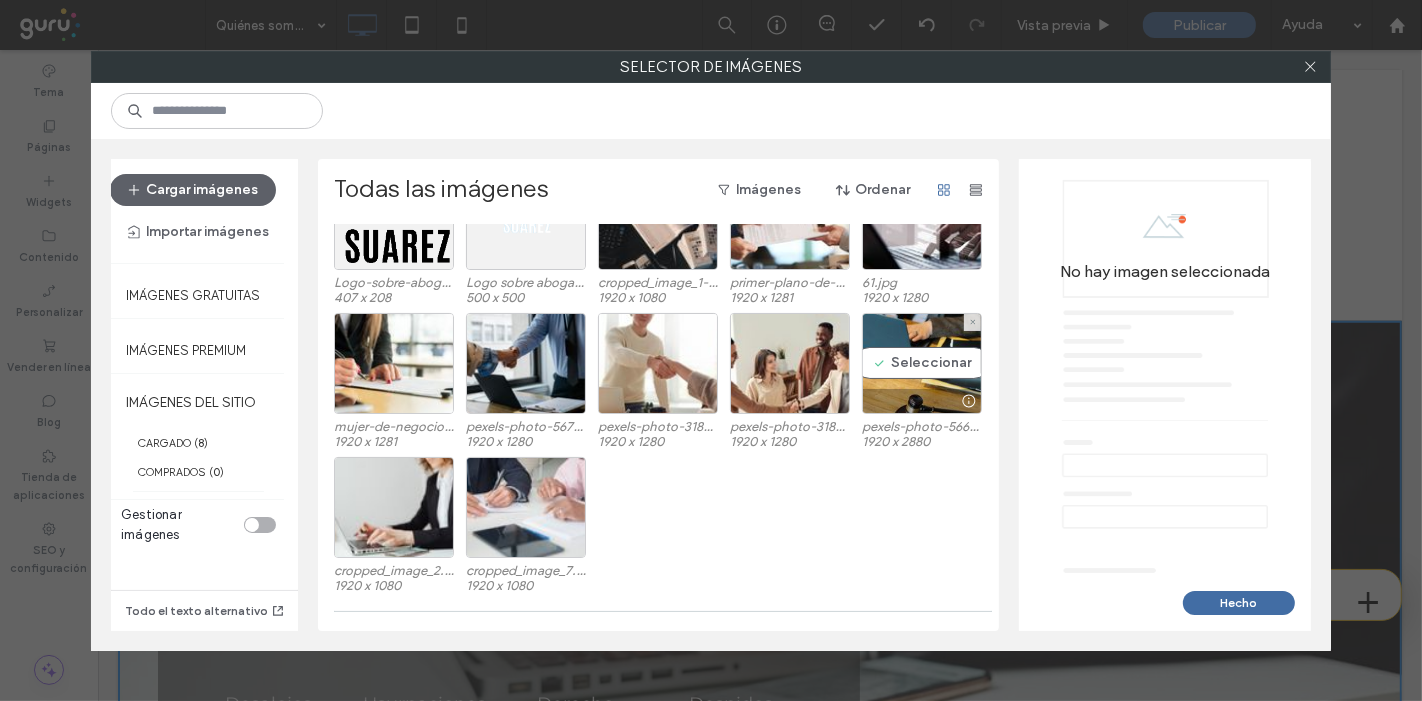 scroll, scrollTop: 17, scrollLeft: 0, axis: vertical 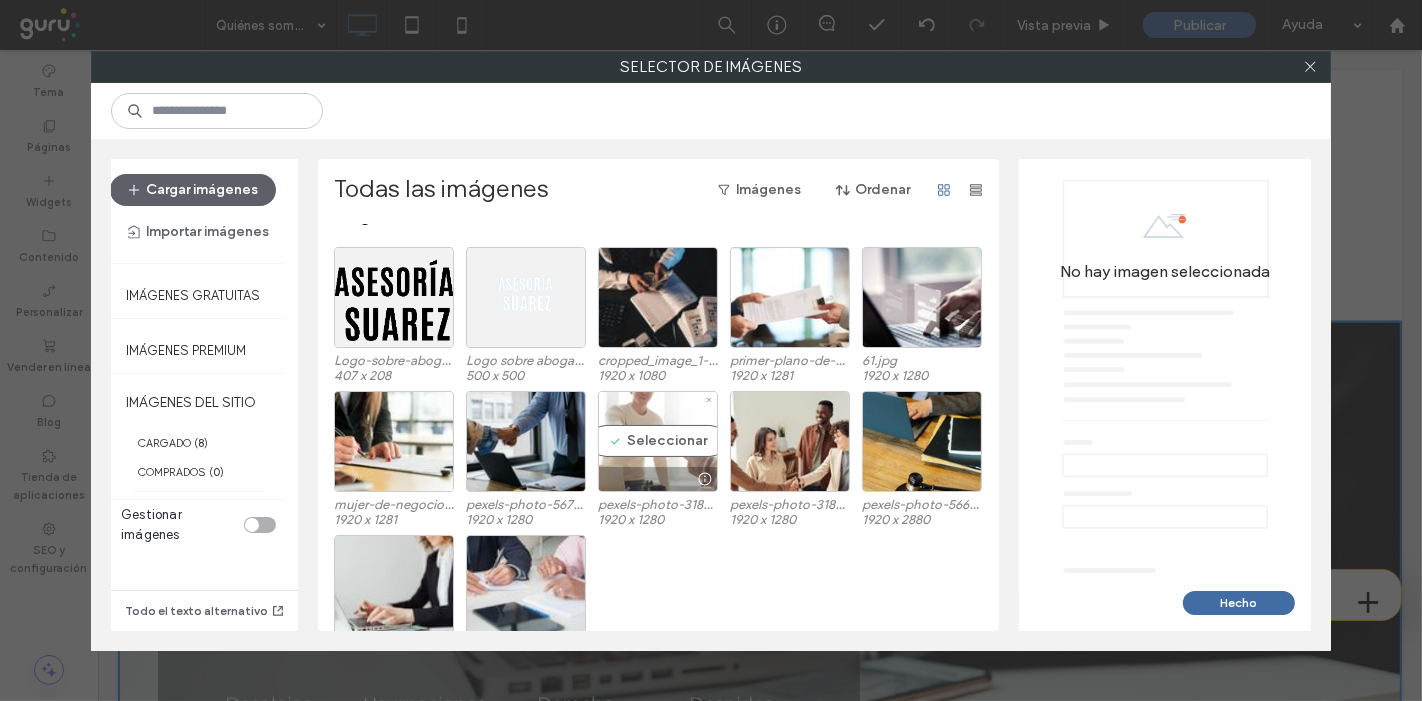 click on "Seleccionar" at bounding box center (658, 441) 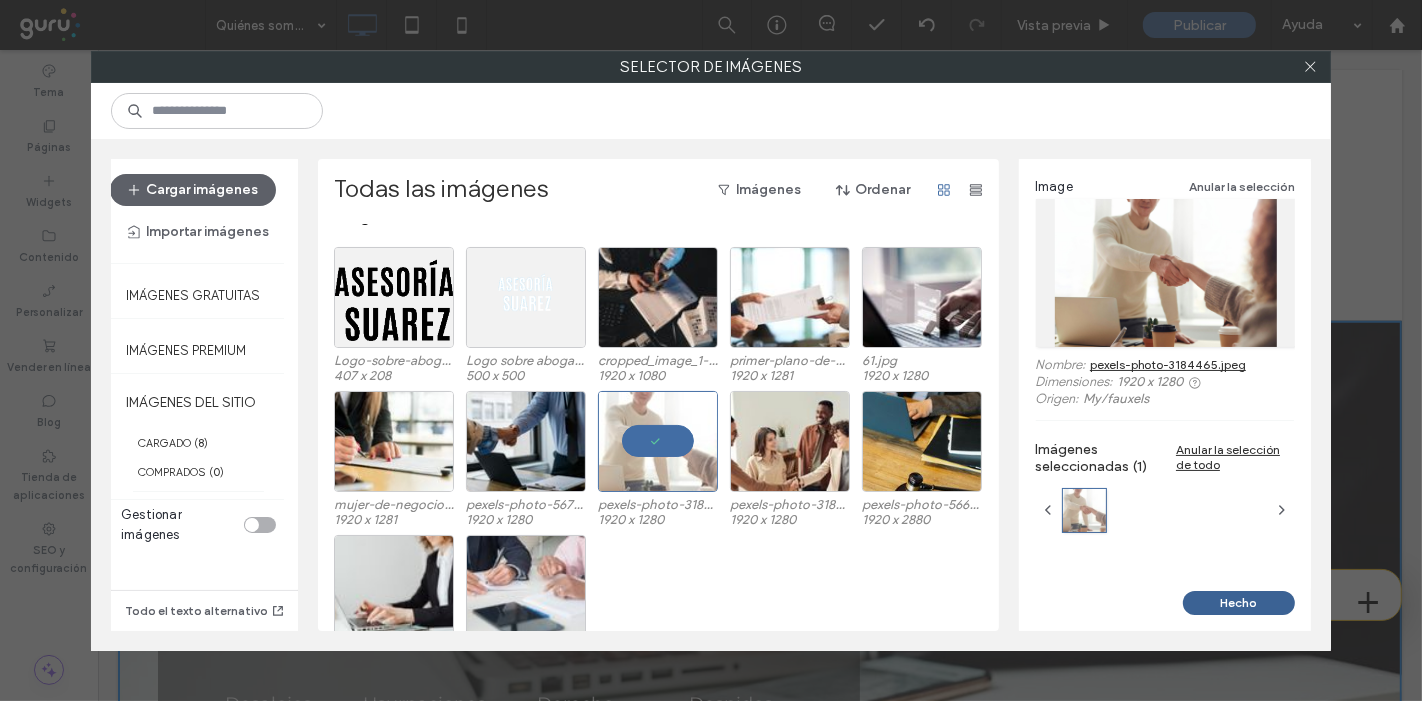 click on "Hecho" at bounding box center (1239, 603) 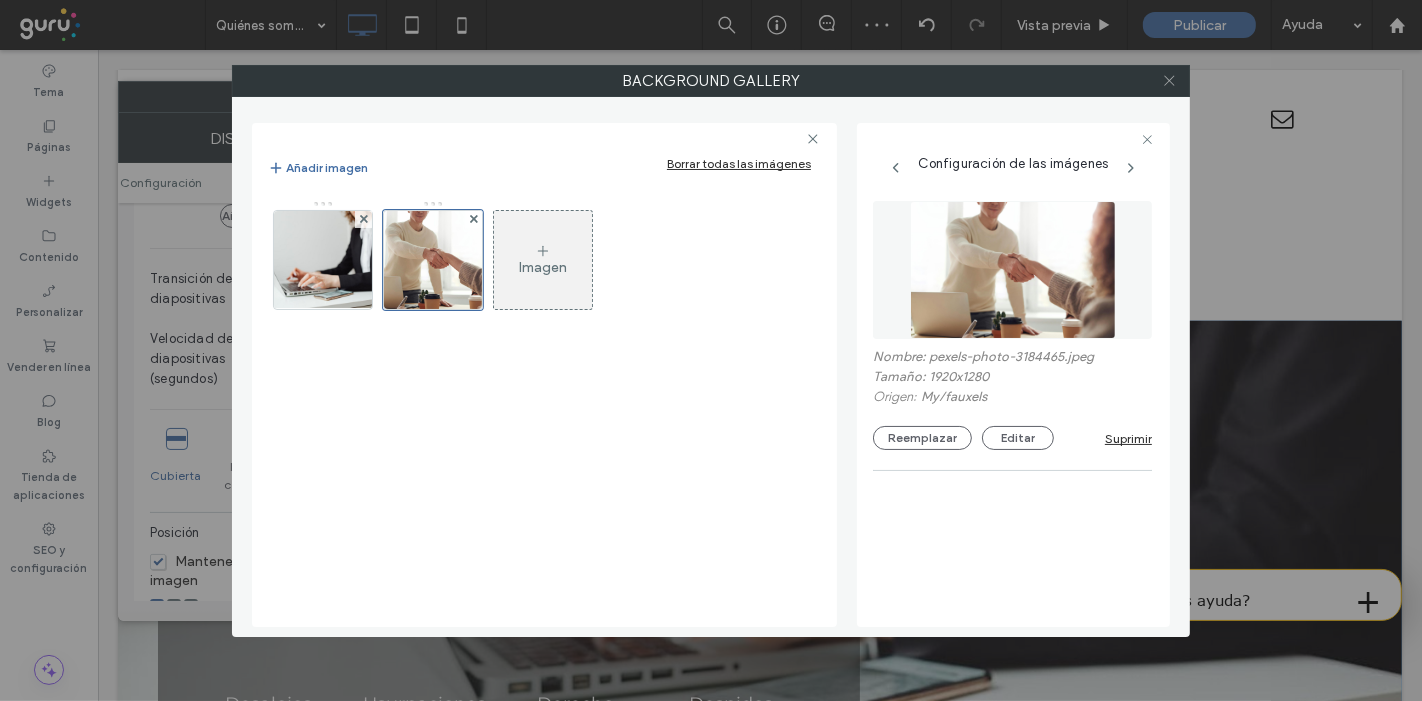 click at bounding box center [1169, 81] 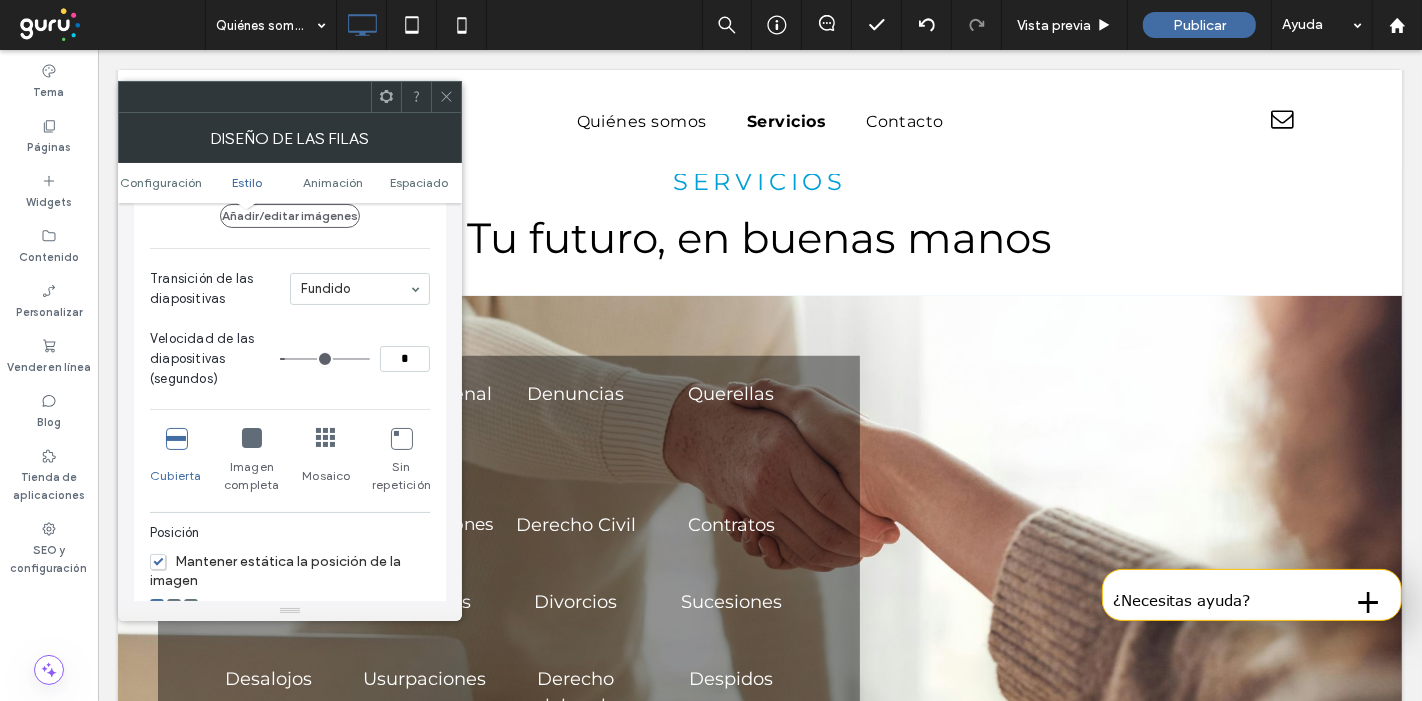 scroll, scrollTop: 1294, scrollLeft: 0, axis: vertical 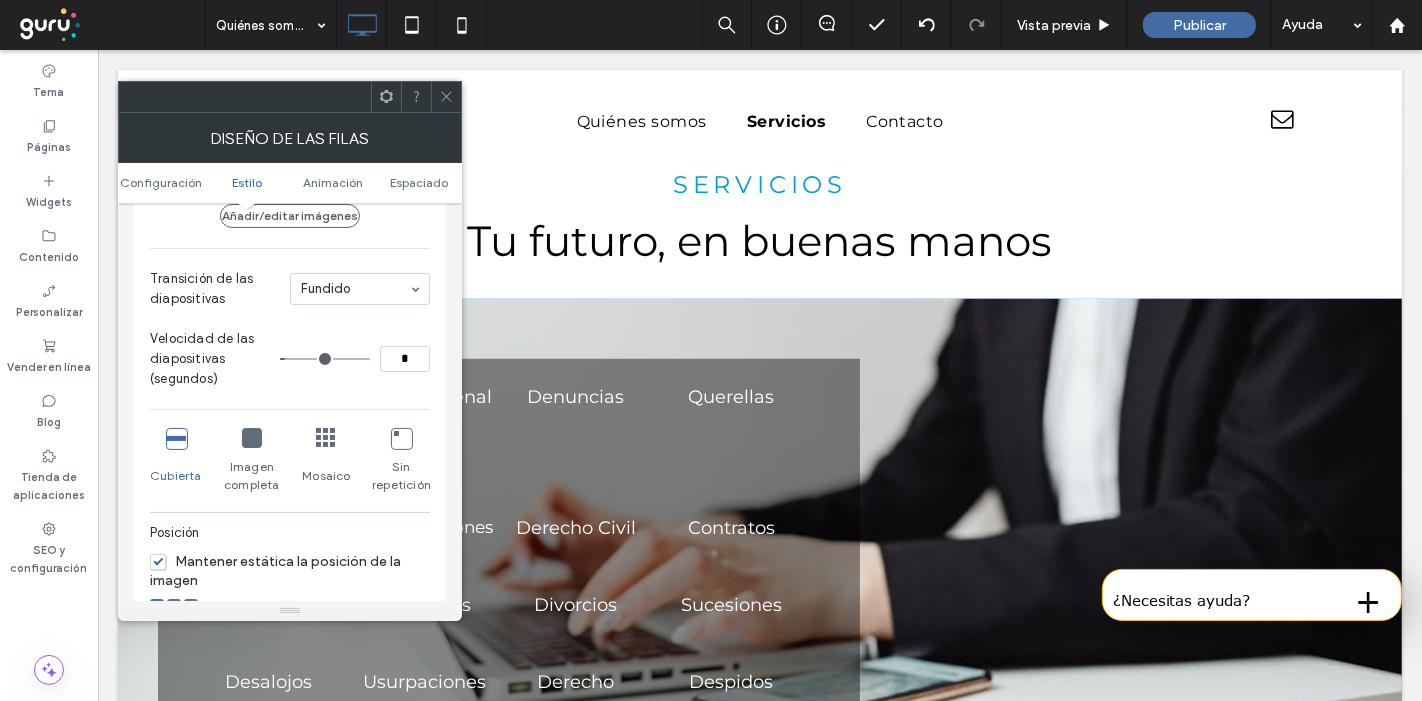 click at bounding box center [446, 97] 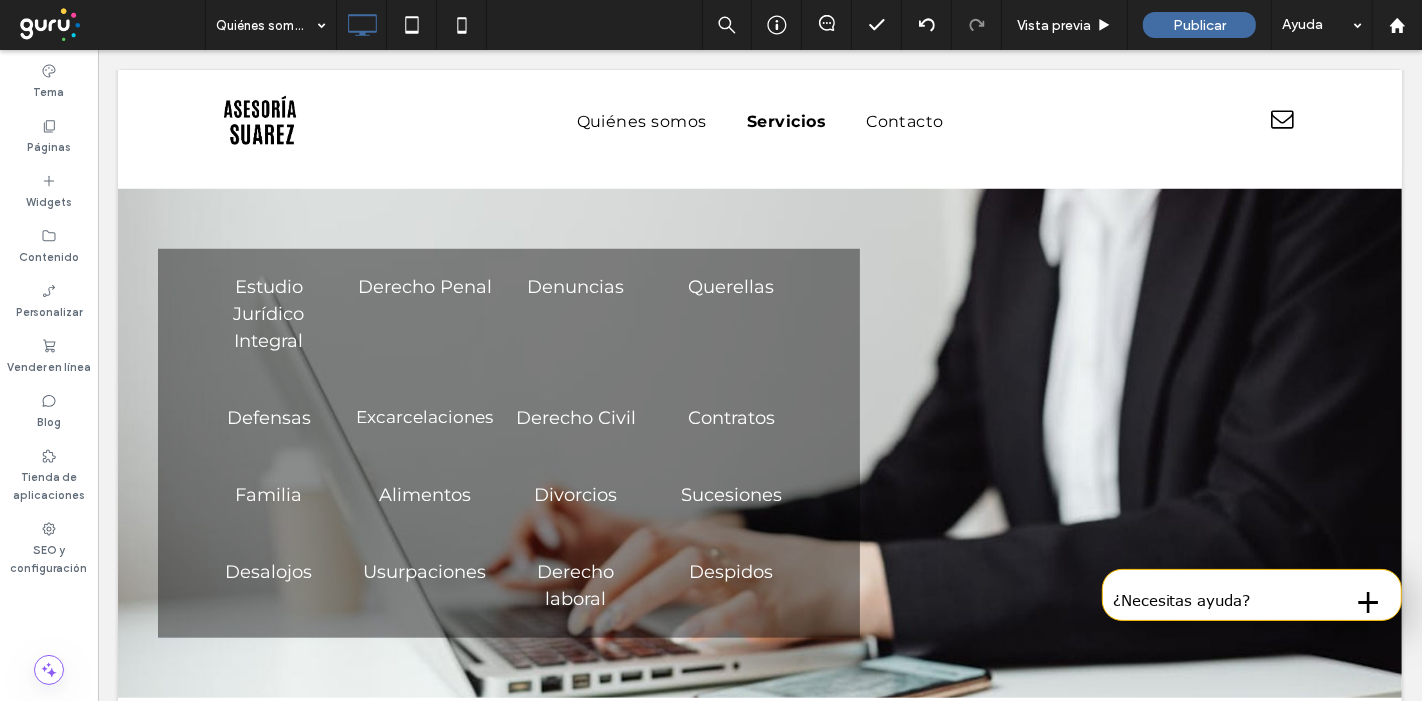 scroll, scrollTop: 1403, scrollLeft: 0, axis: vertical 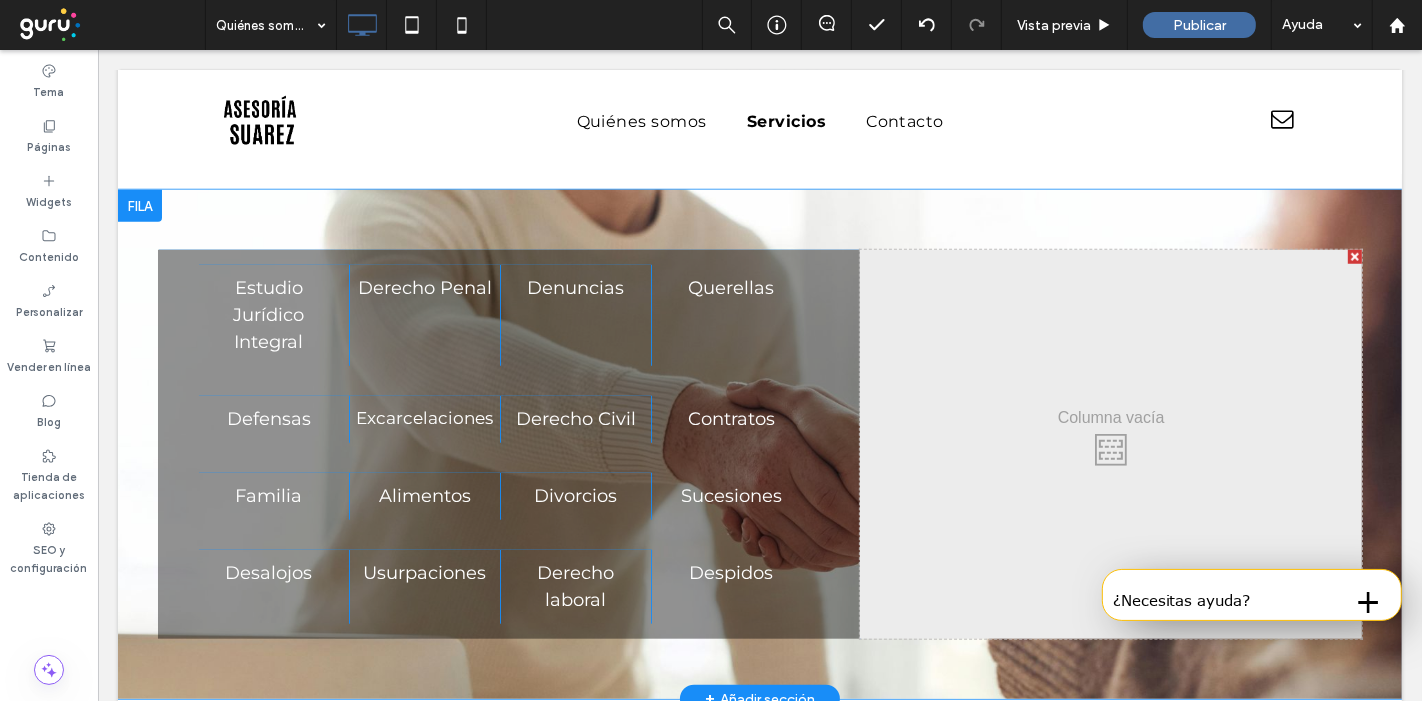 click on "Estudio Jurídico Integral
Click To Paste
Derecho Penal
Click To Paste
Denuncias
Click To Paste
Querellas
Click To Paste
Defensas
Click To Paste
Excarcelaciones
Click To Paste
Derecho Civil
Click To Paste
Contratos
Click To Paste
Familia
Click To Paste
Alimentos
Click To Paste
Divorcios
Click To Paste
Sucesiones
Click To Paste
Desalojos
Click To Paste
Usurpaciones
Click To Paste
Derecho laboral
Click To Paste
Despidos
Click To Paste
Click To Paste" at bounding box center [508, 444] 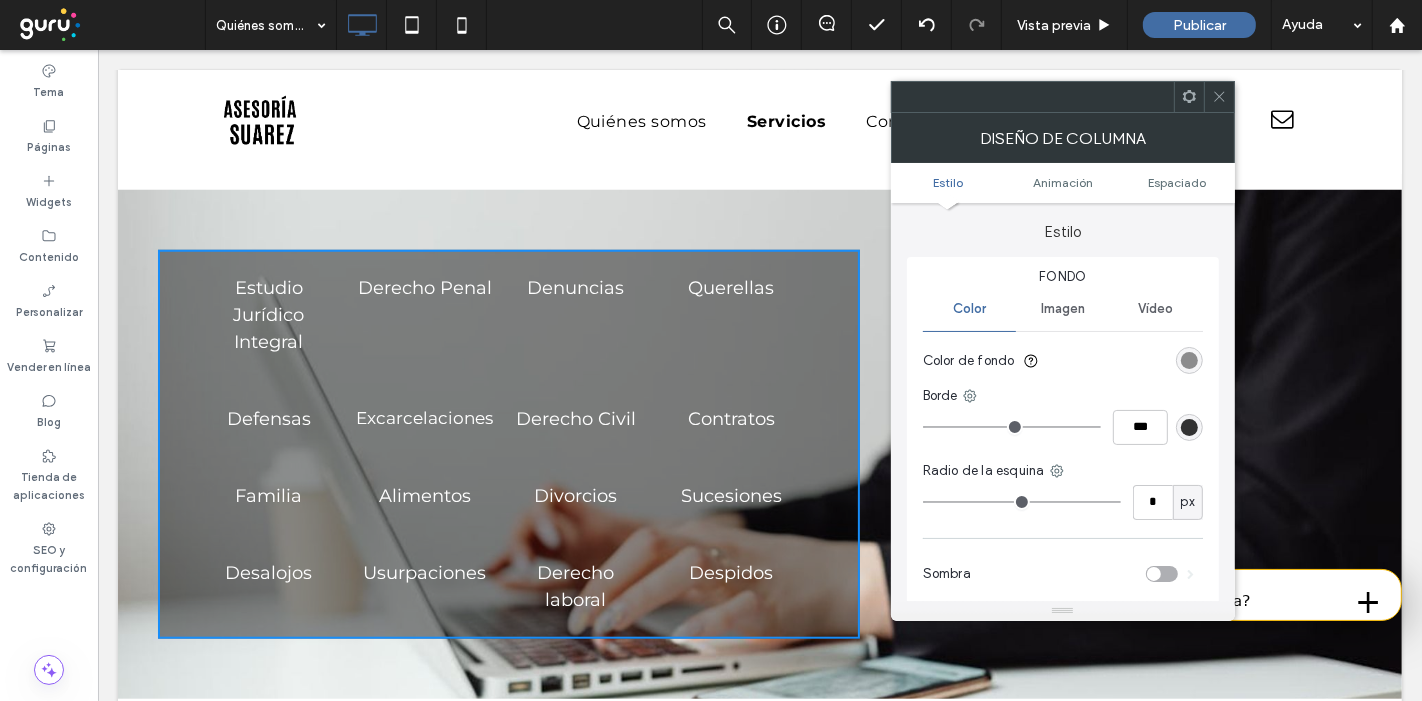 click at bounding box center [1219, 97] 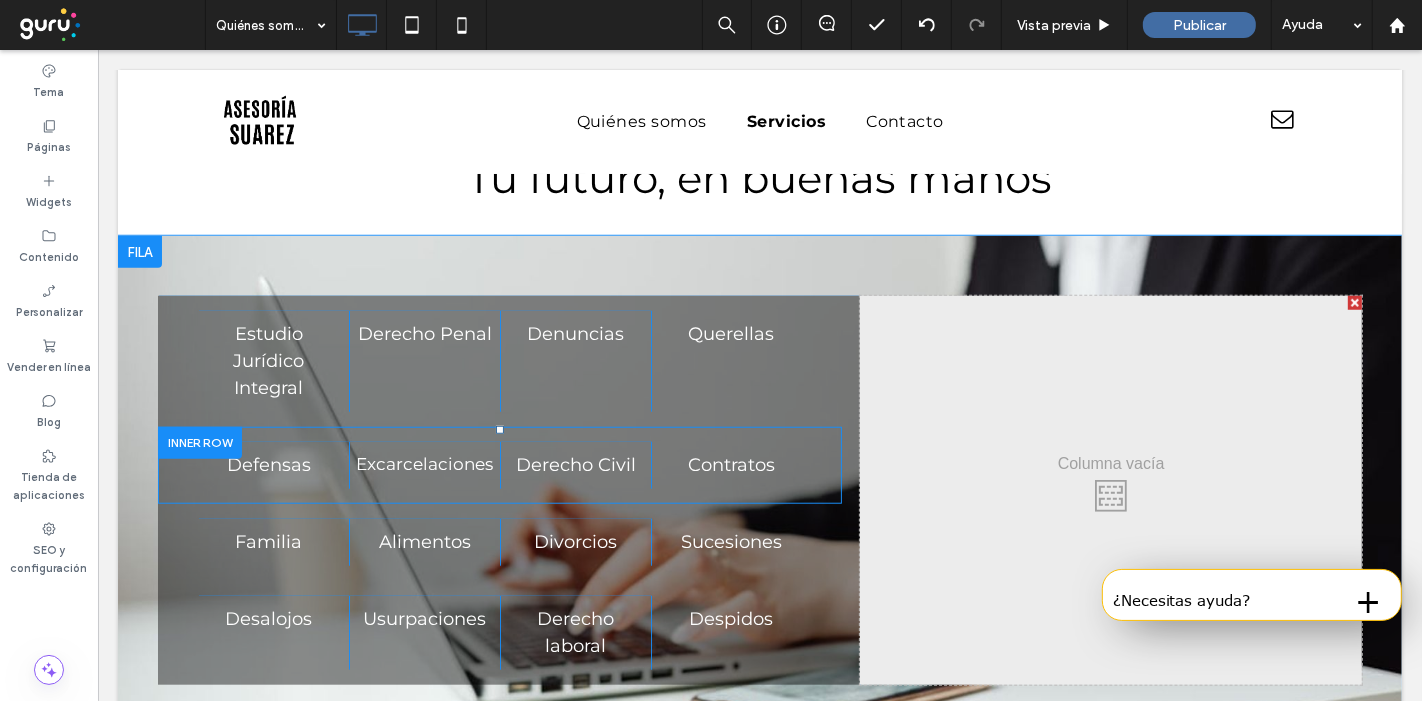 scroll, scrollTop: 1359, scrollLeft: 0, axis: vertical 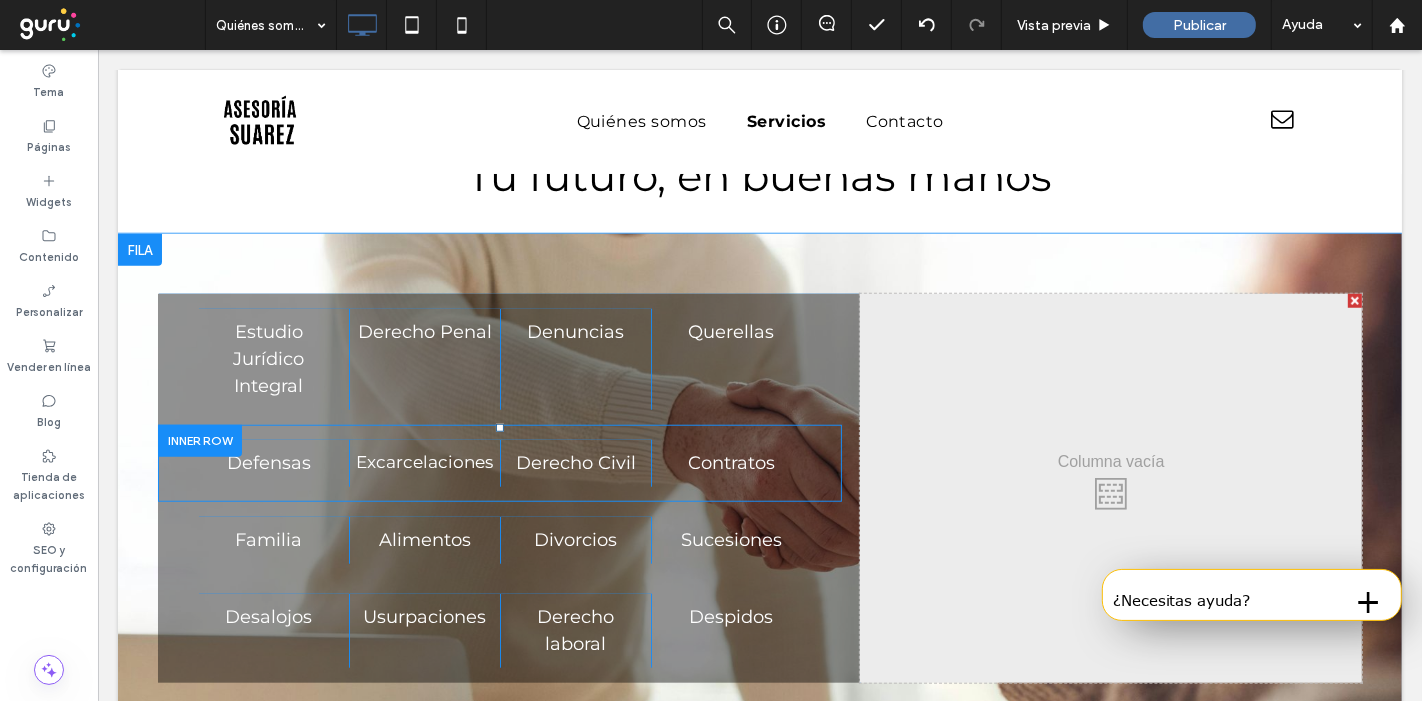 click on "Defensas
Click To Paste
Excarcelaciones
Click To Paste
Derecho Civil
Click To Paste
Contratos
Click To Paste" at bounding box center [499, 463] 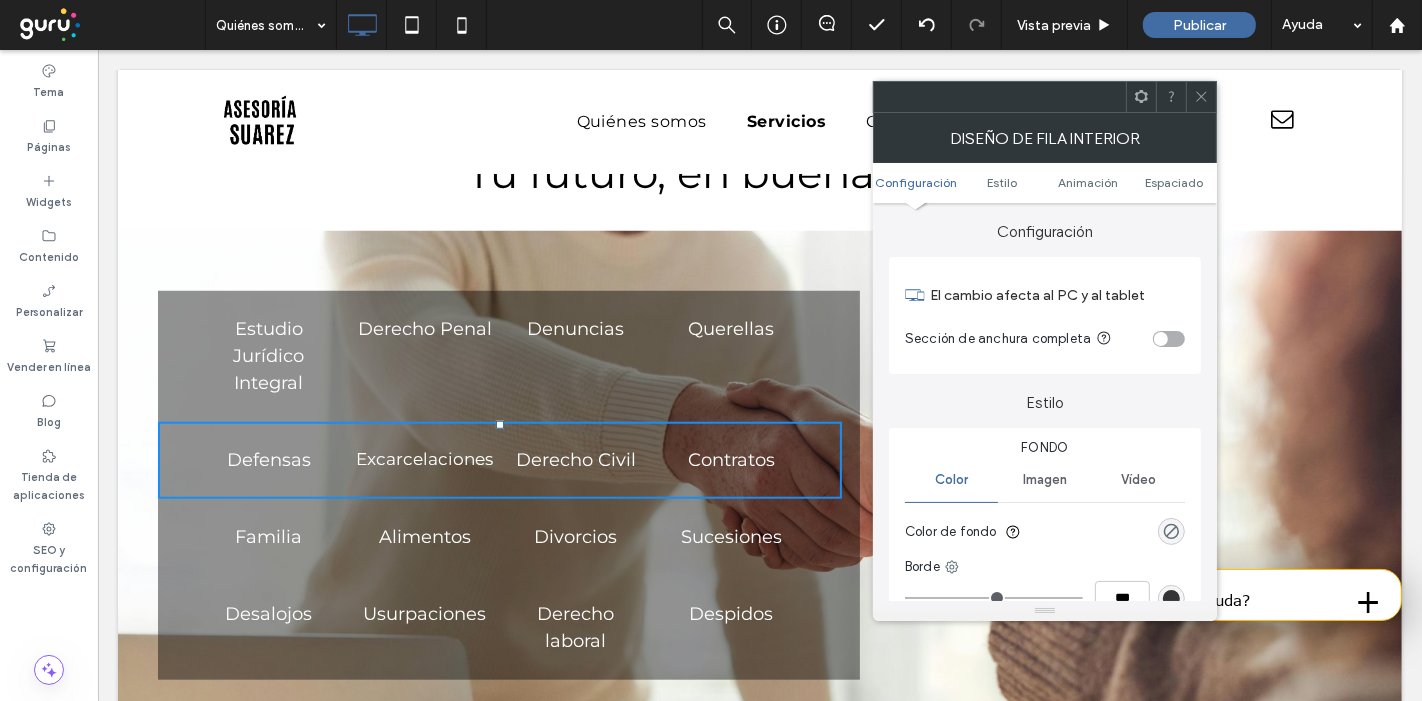 scroll, scrollTop: 1363, scrollLeft: 0, axis: vertical 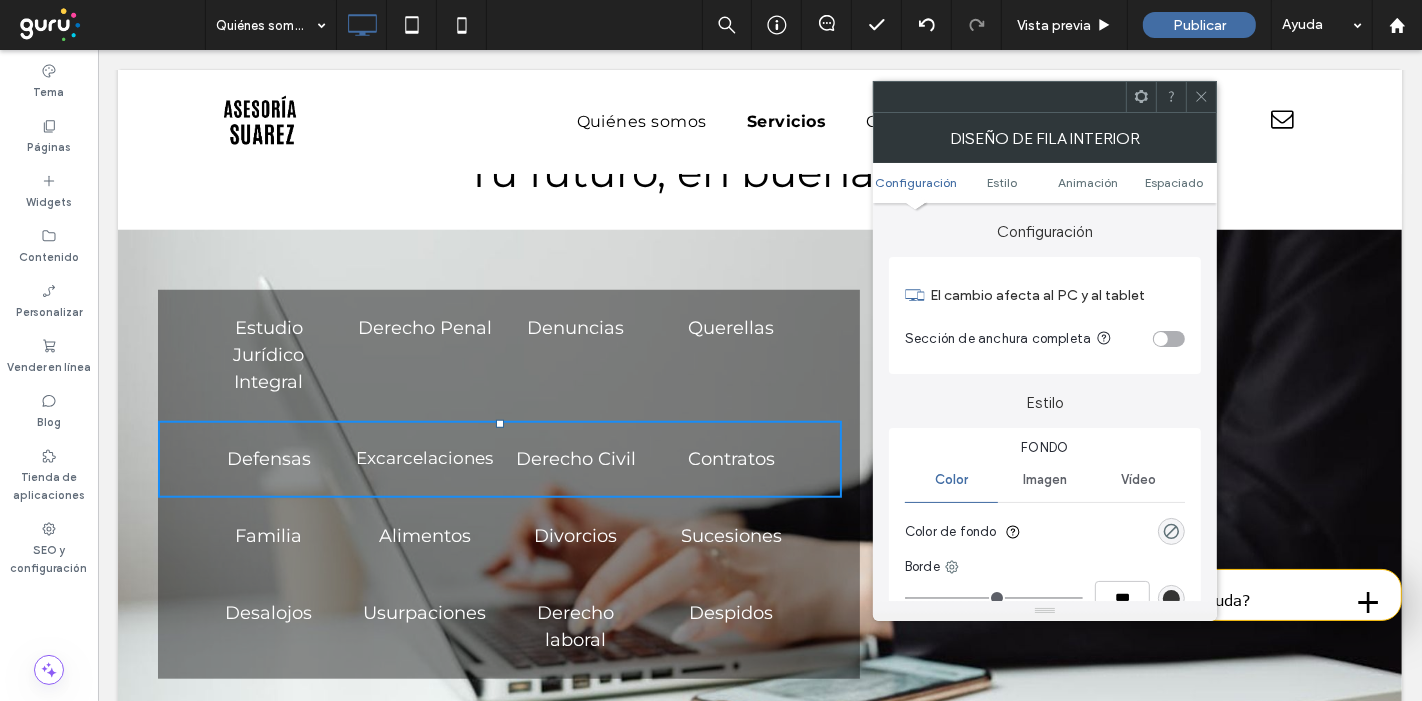 click 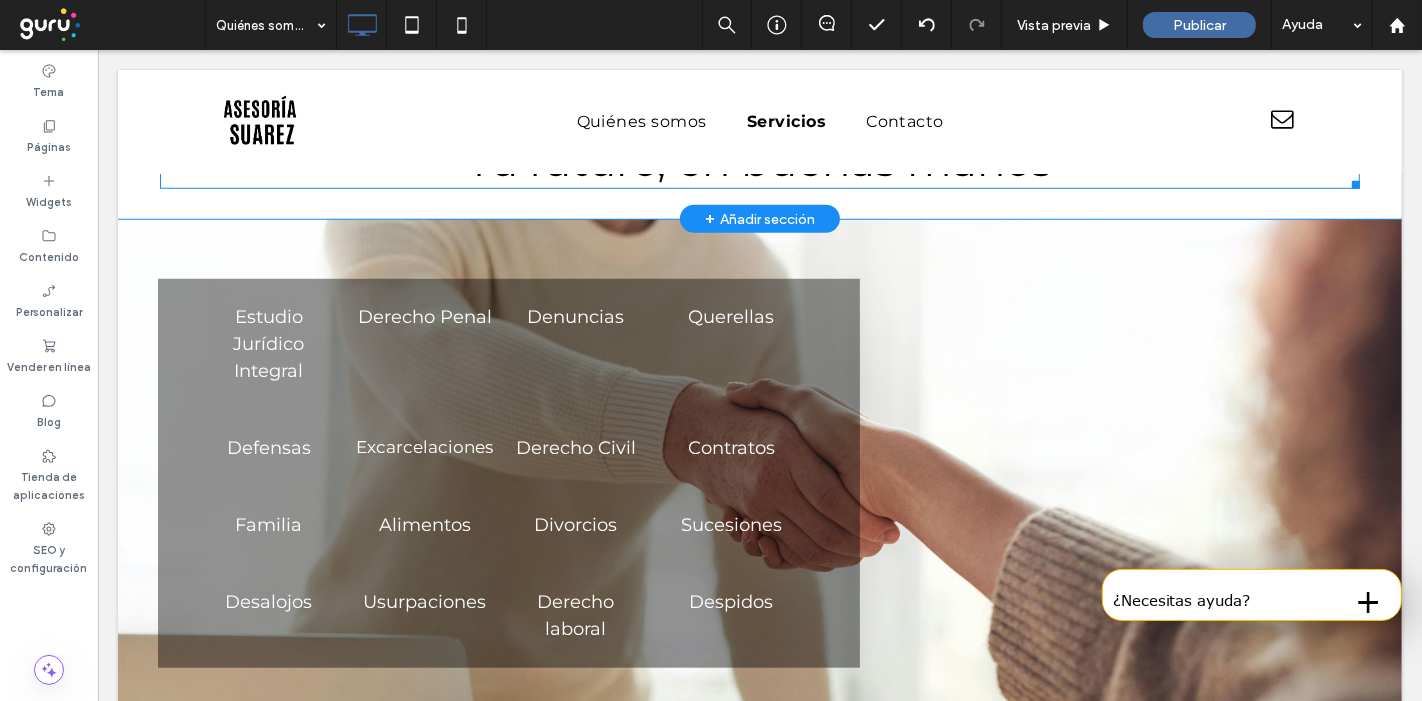 scroll, scrollTop: 1377, scrollLeft: 0, axis: vertical 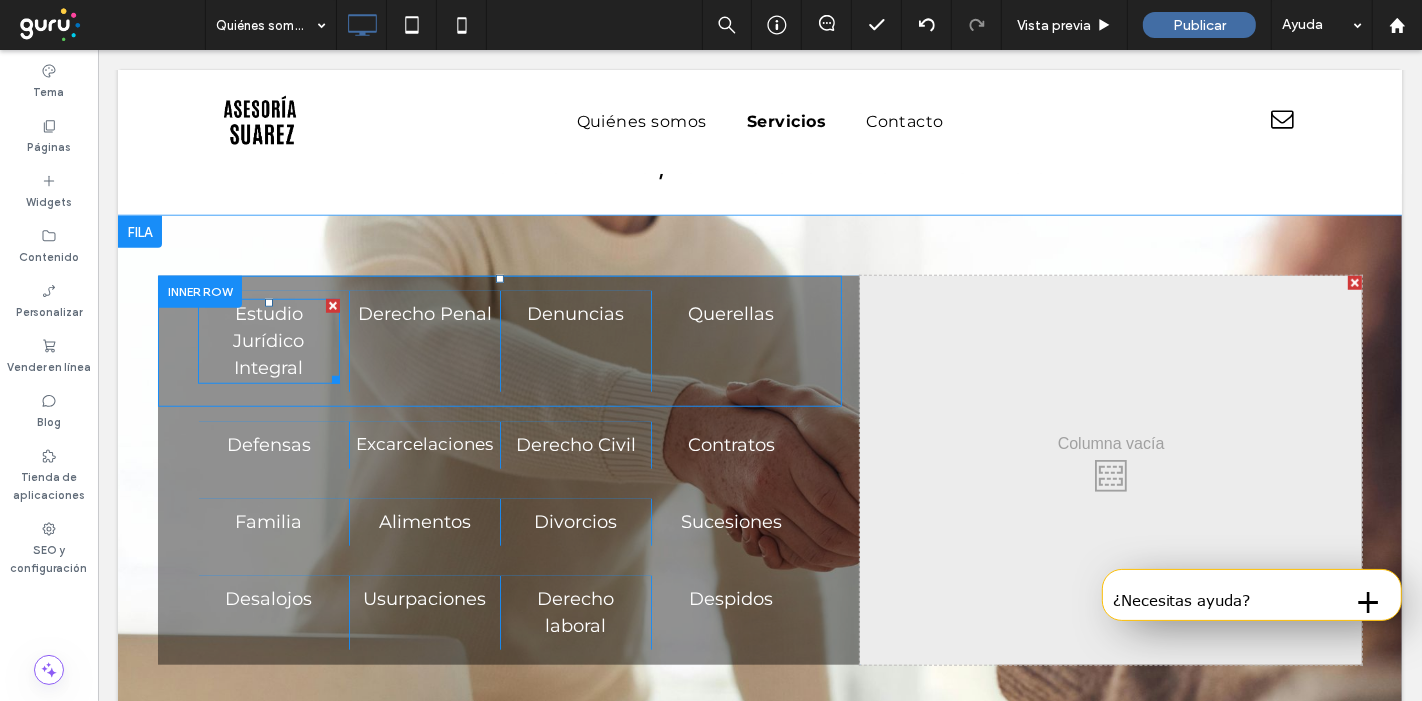 click at bounding box center [332, 306] 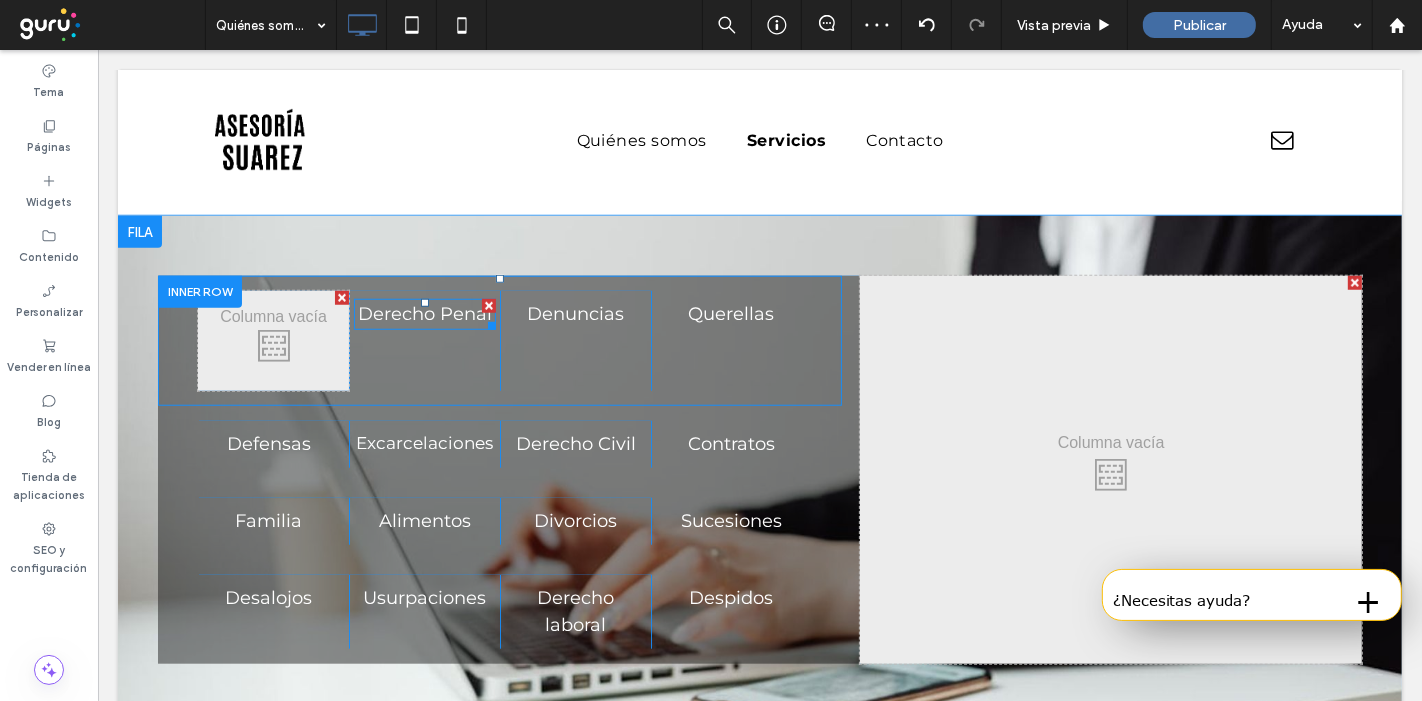 click at bounding box center [488, 306] 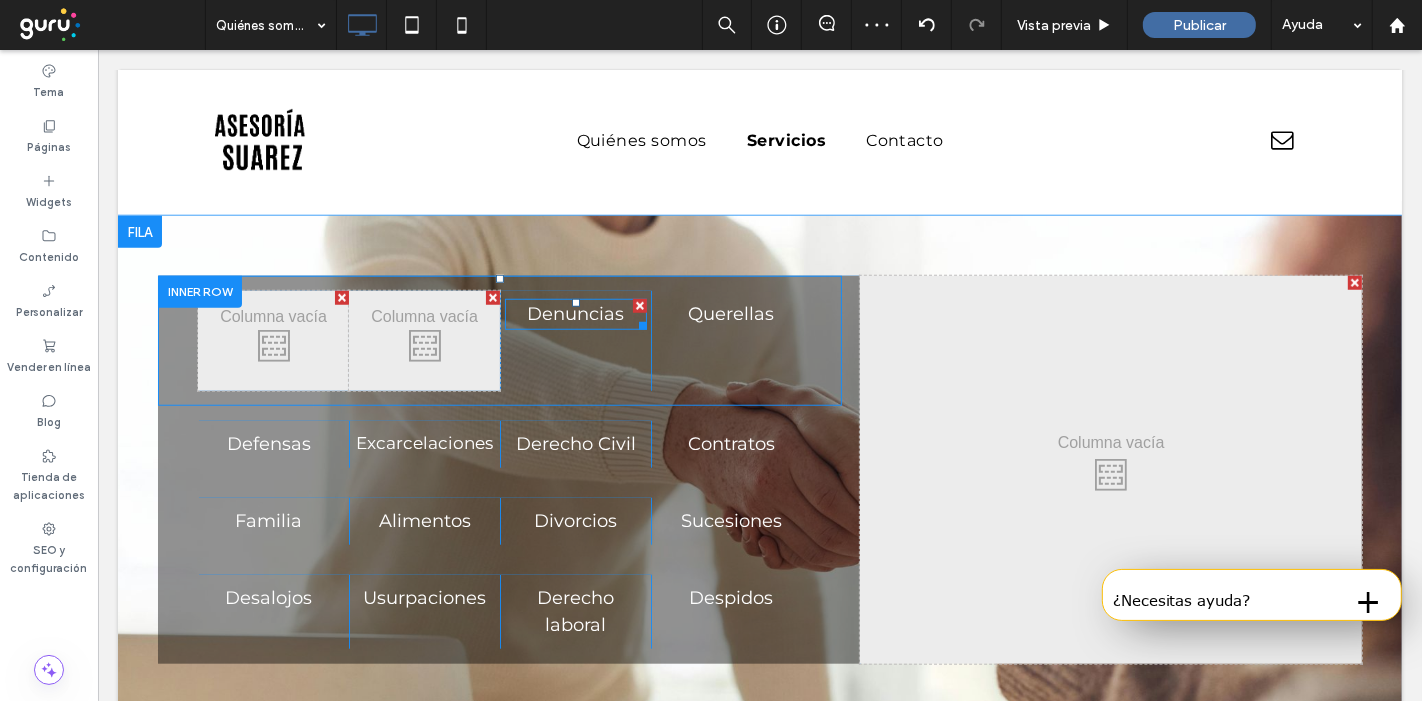click at bounding box center [639, 306] 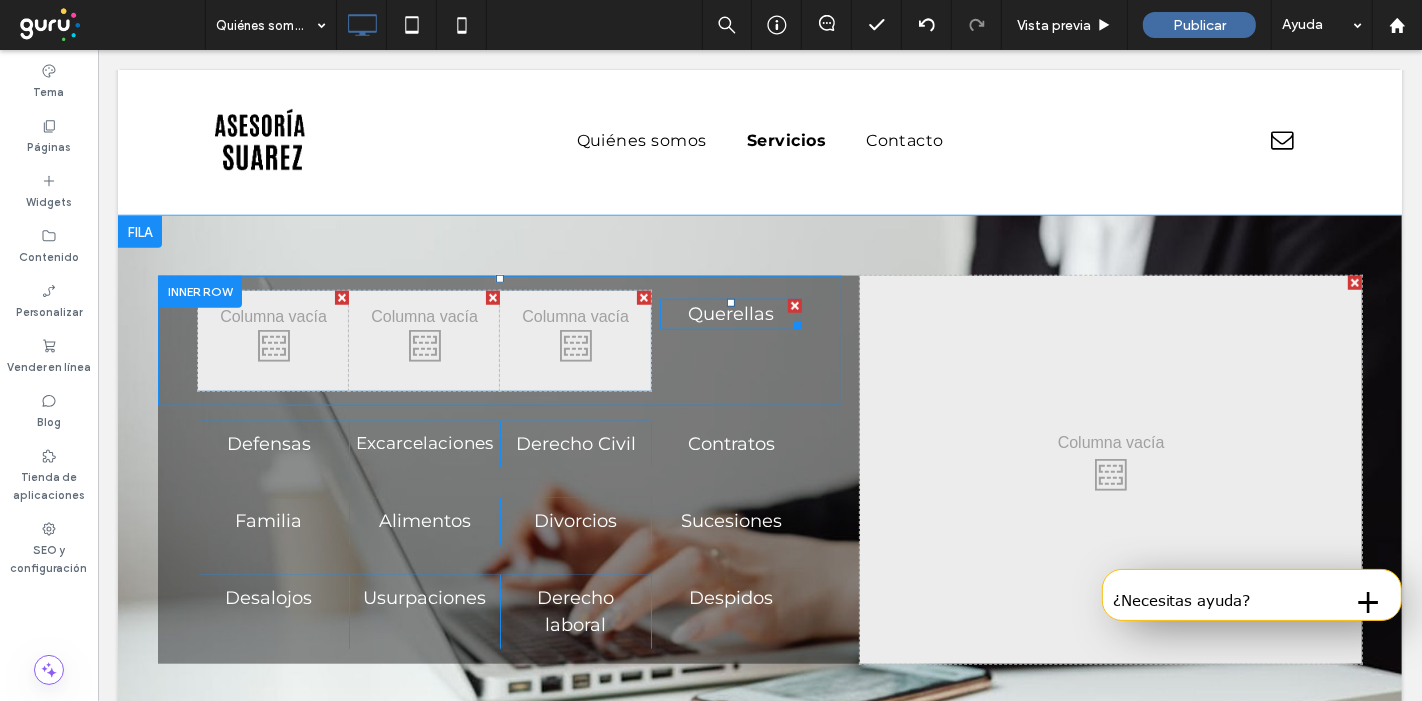 click at bounding box center [794, 306] 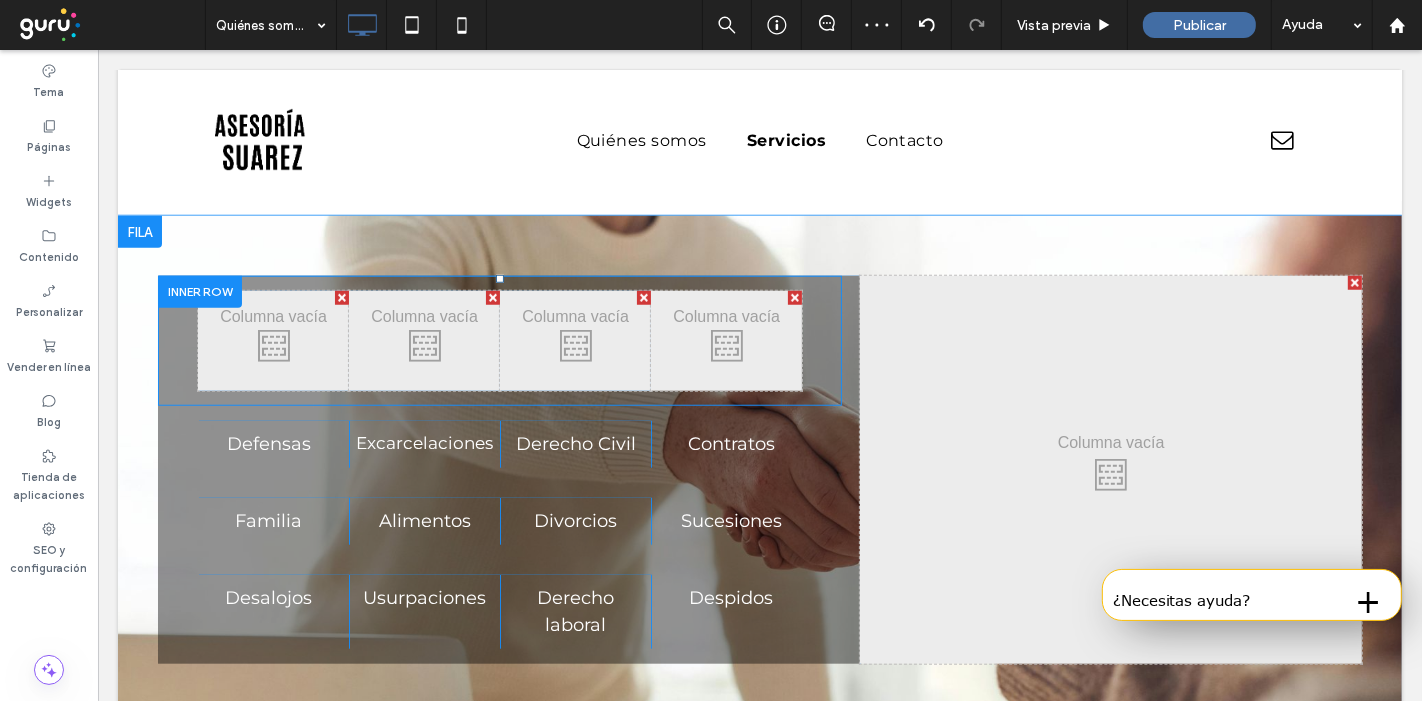 click at bounding box center (341, 298) 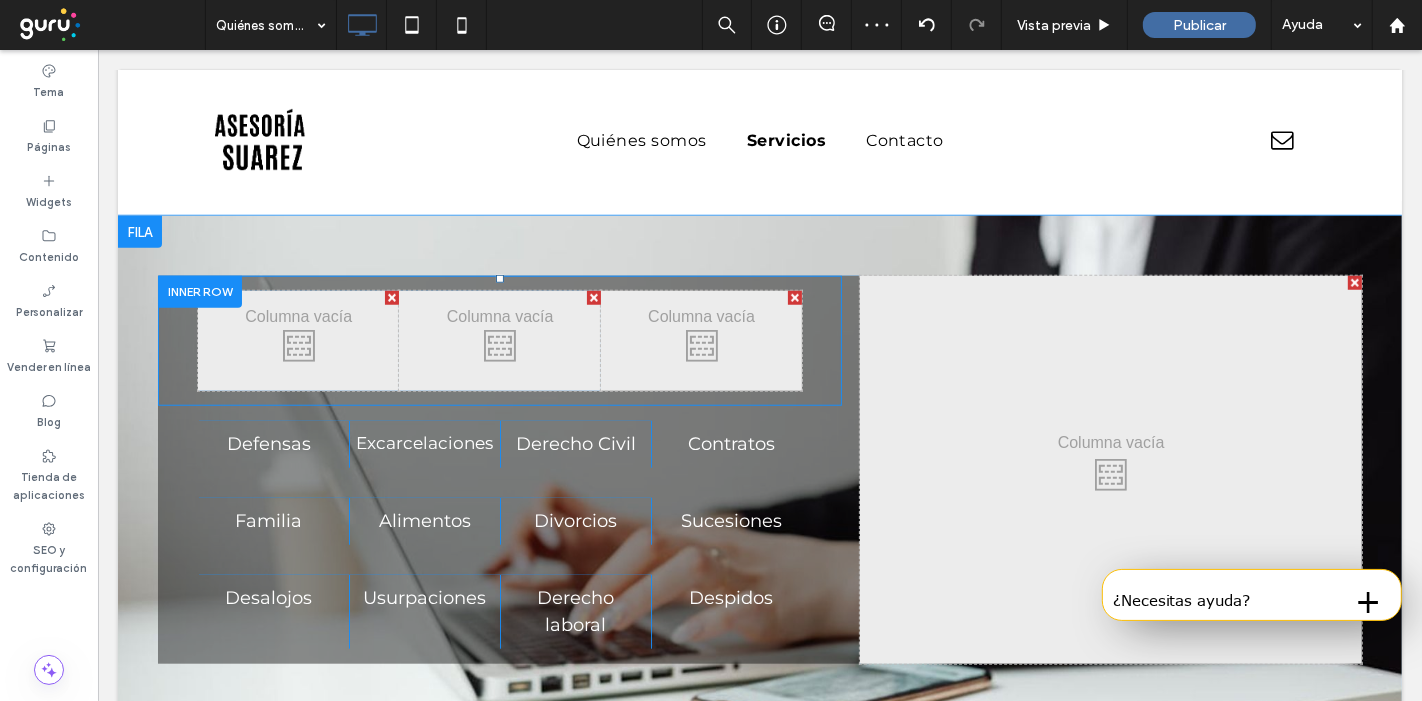click at bounding box center [391, 298] 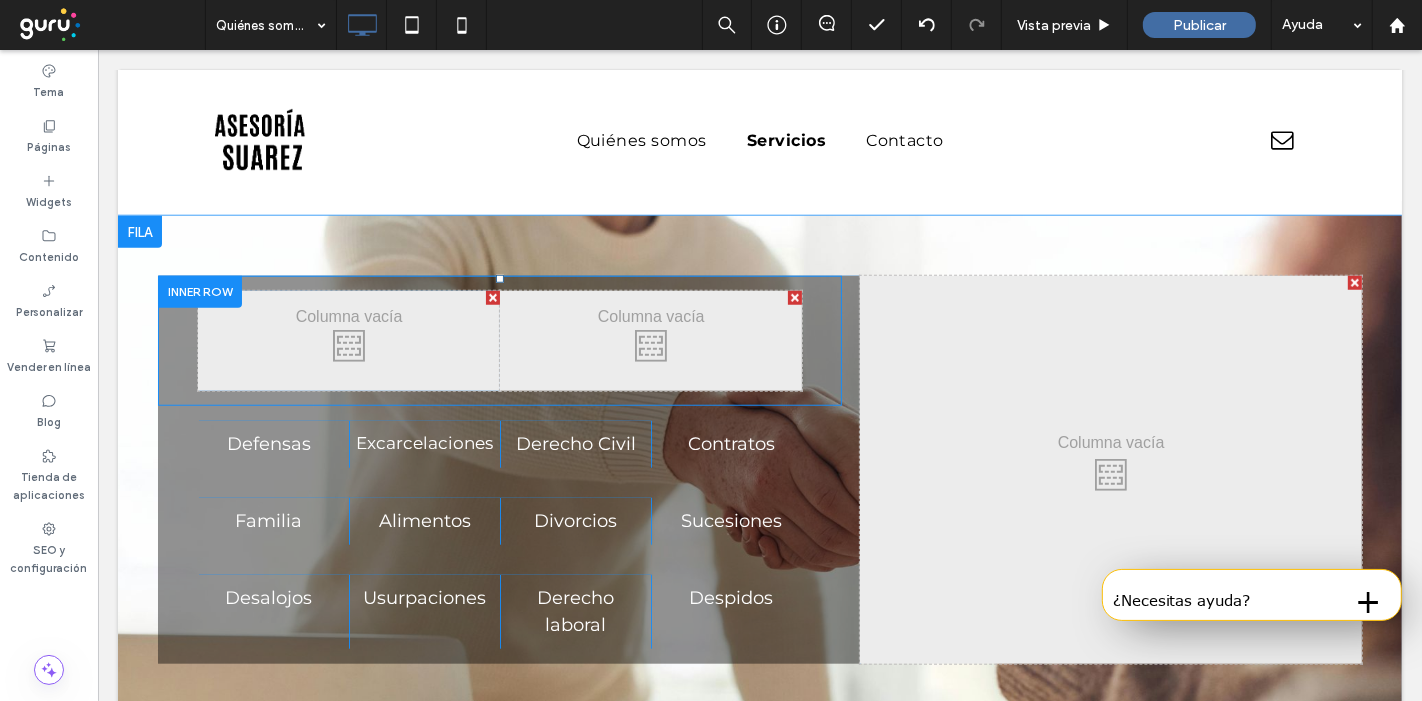 click at bounding box center [492, 298] 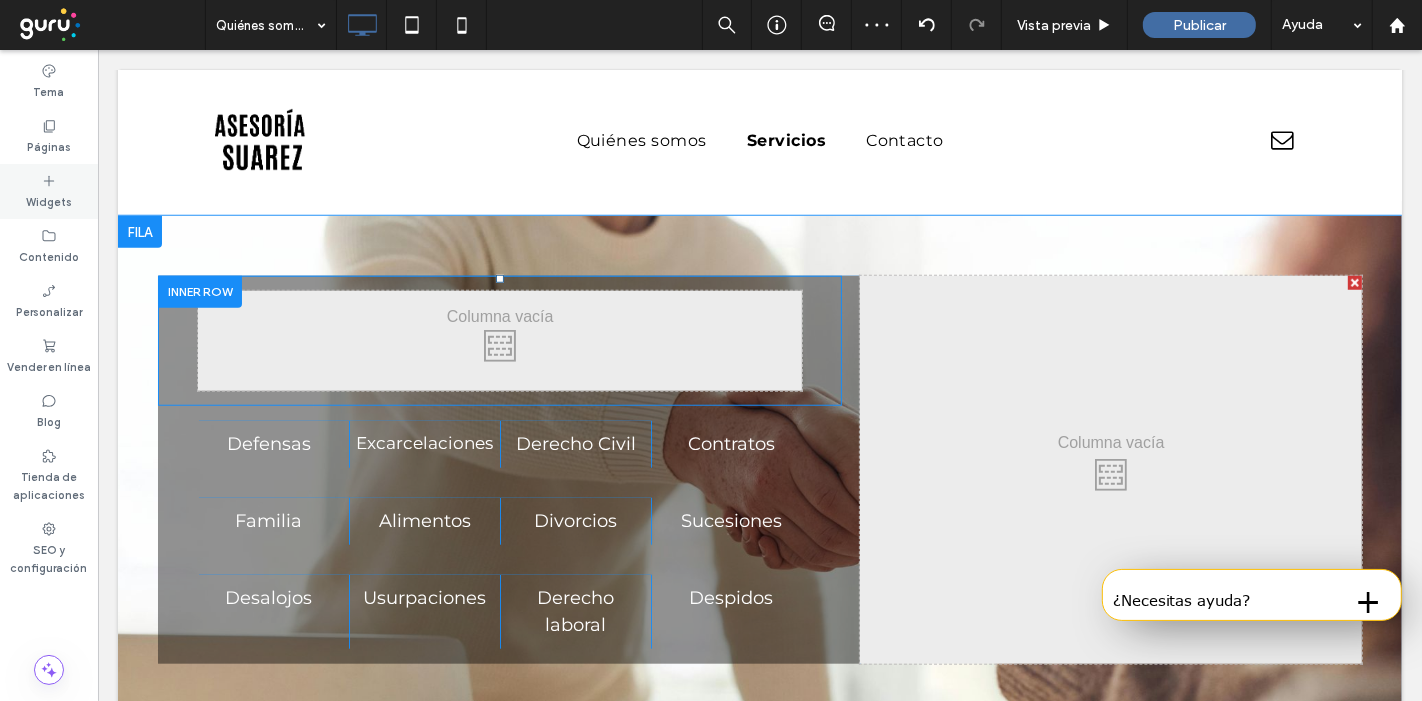 click 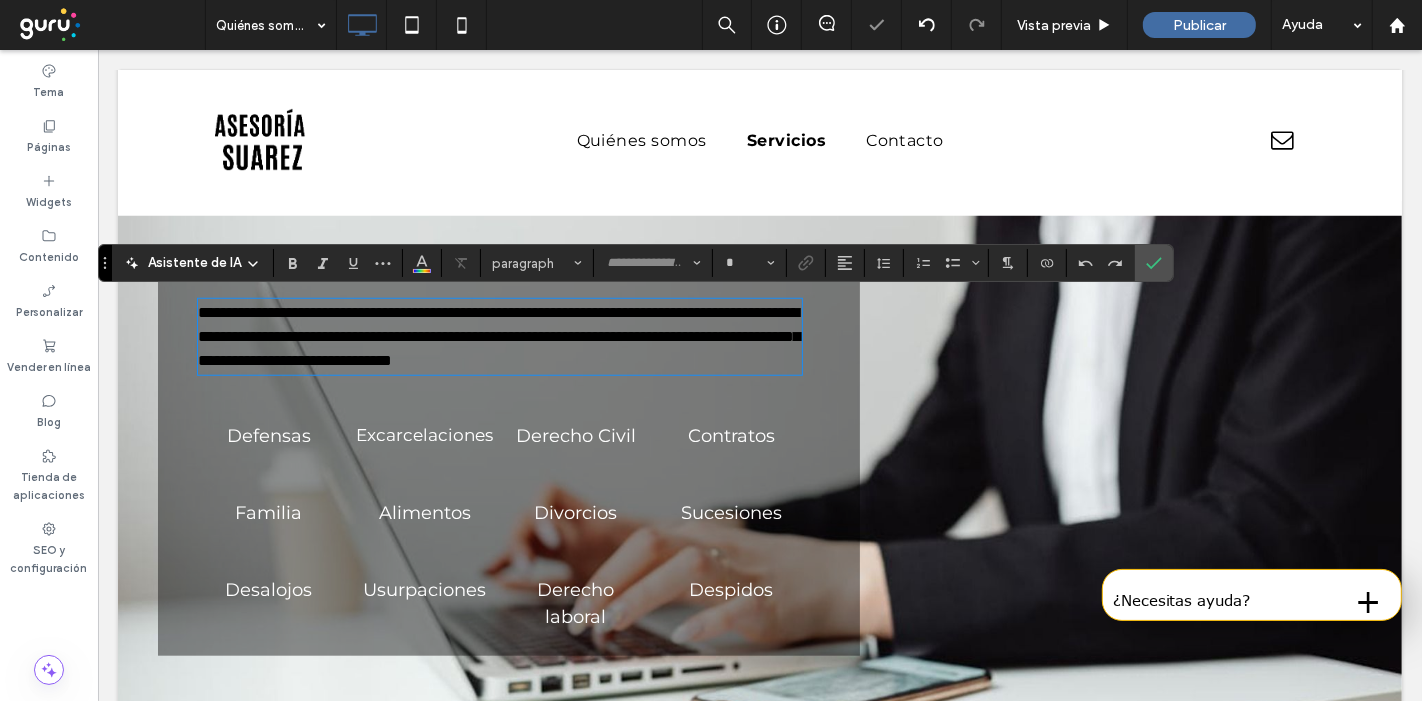 type on "**********" 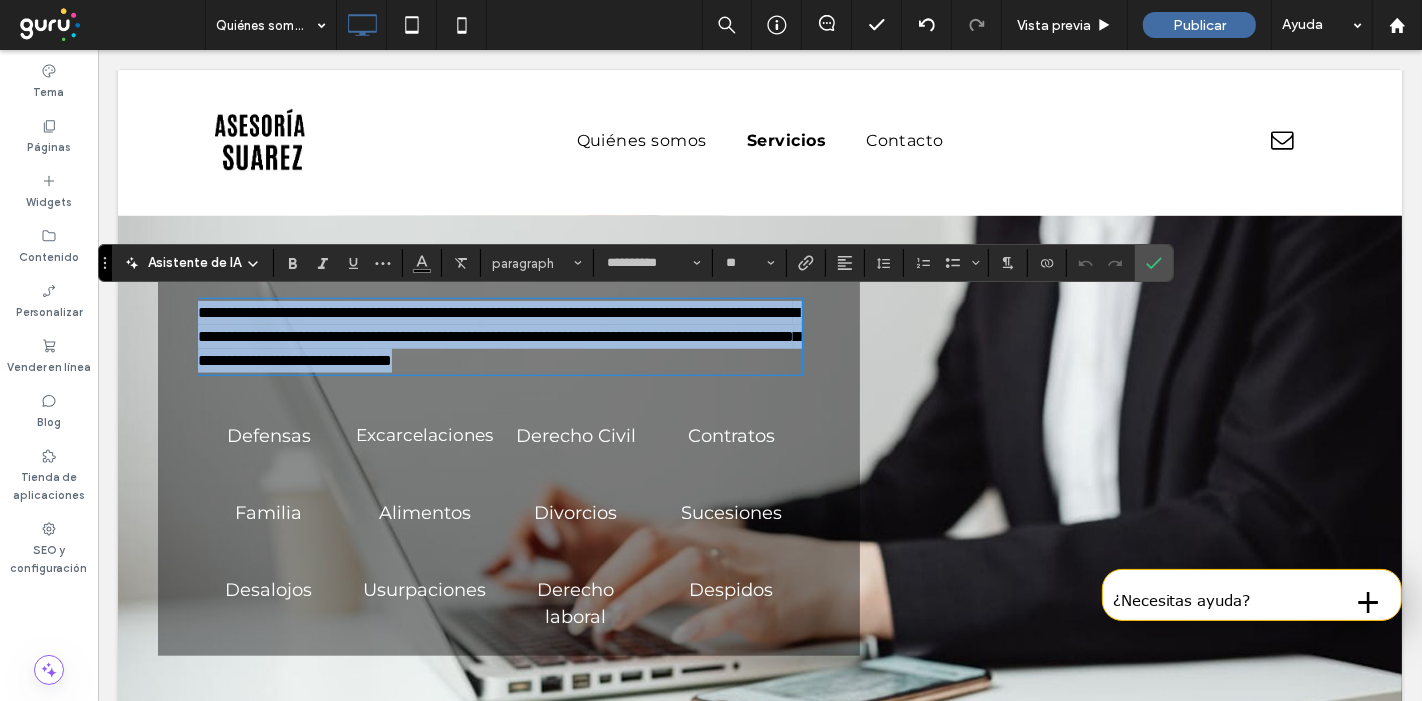 scroll, scrollTop: 0, scrollLeft: 0, axis: both 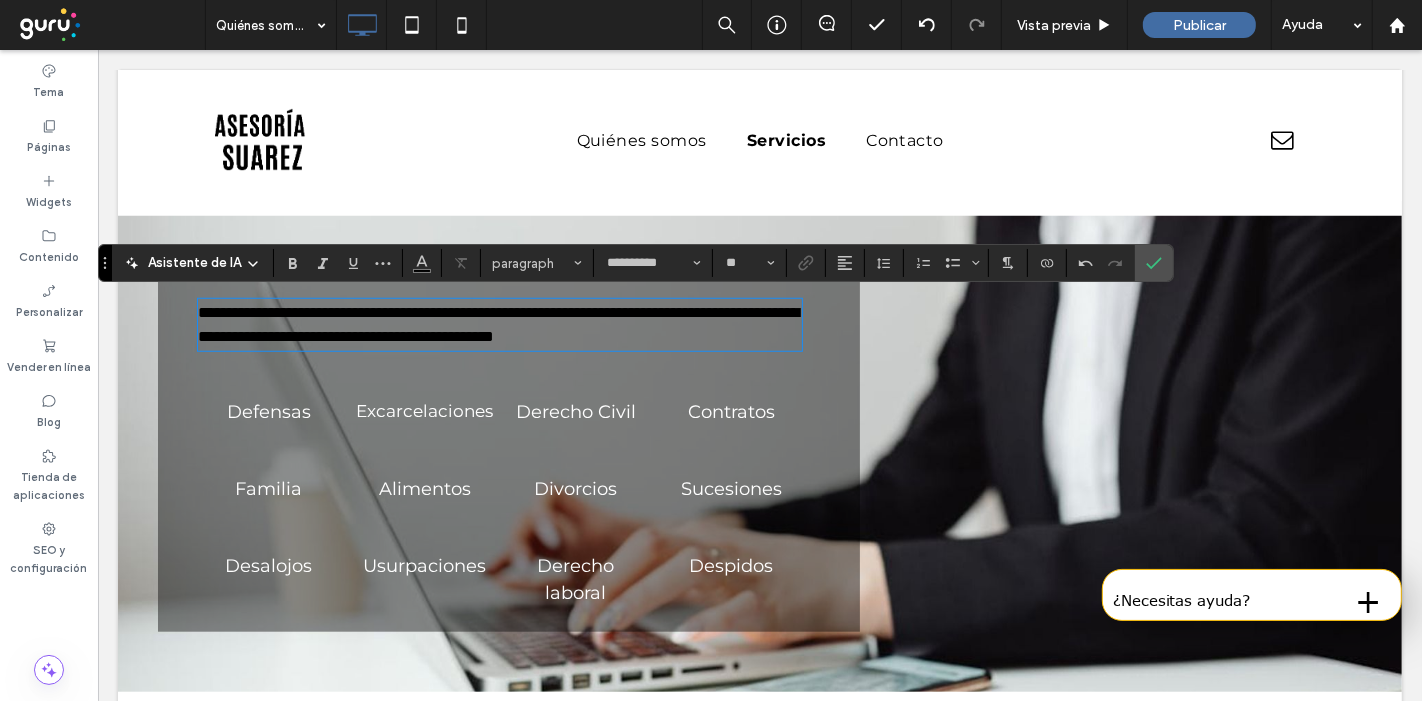type 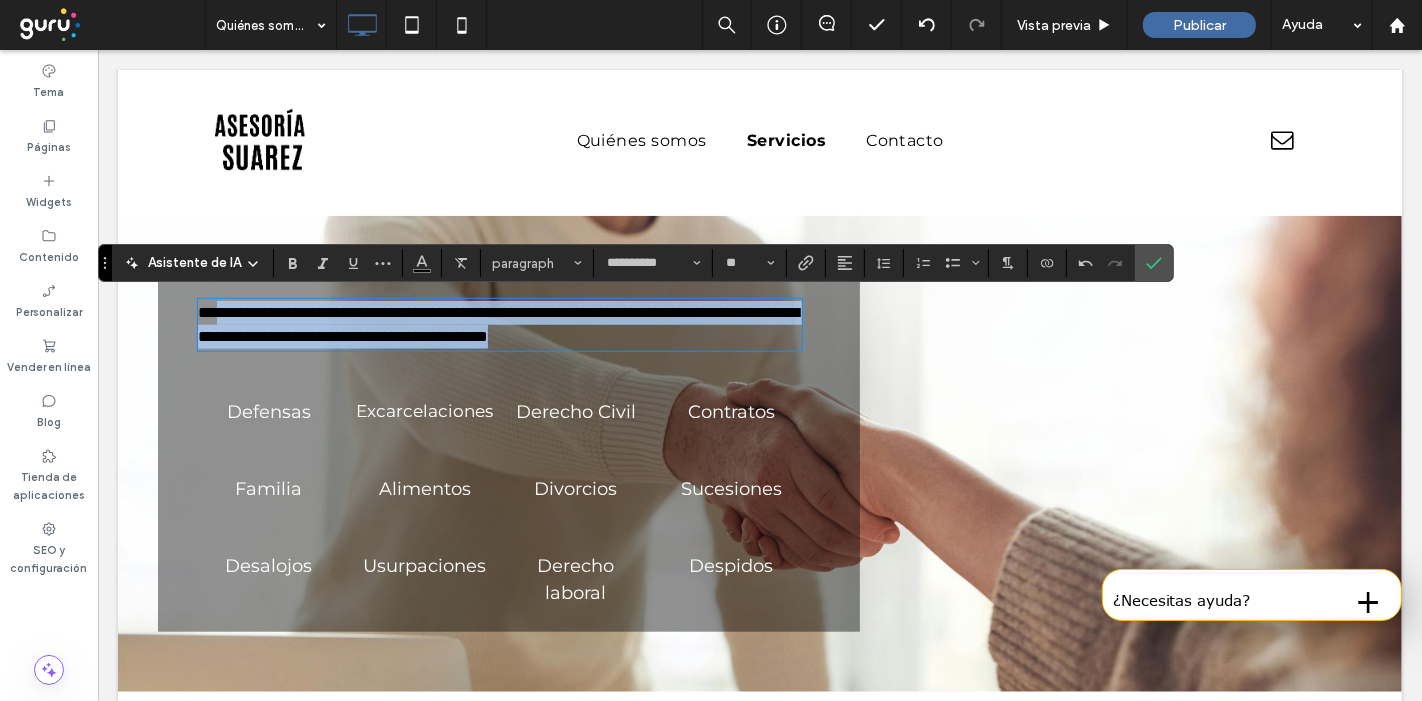 drag, startPoint x: 767, startPoint y: 332, endPoint x: 171, endPoint y: 312, distance: 596.33545 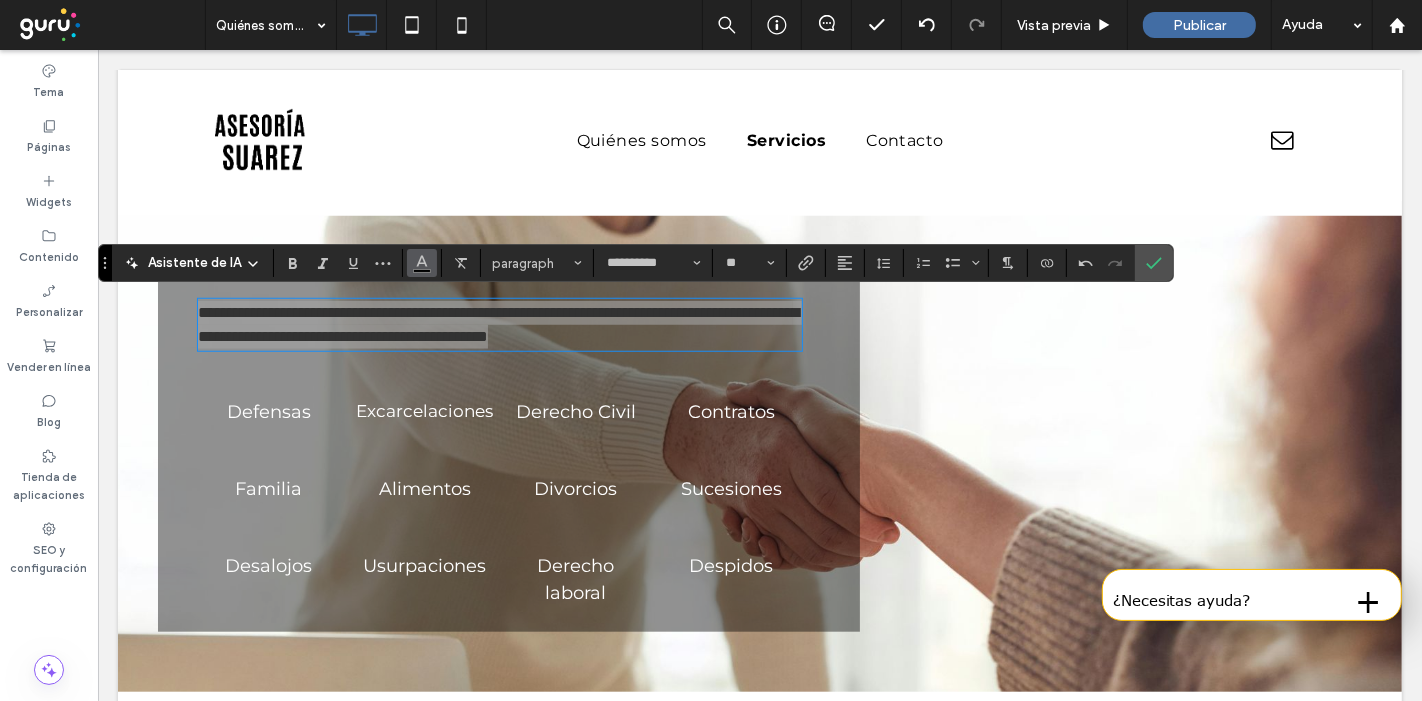 click at bounding box center [422, 263] 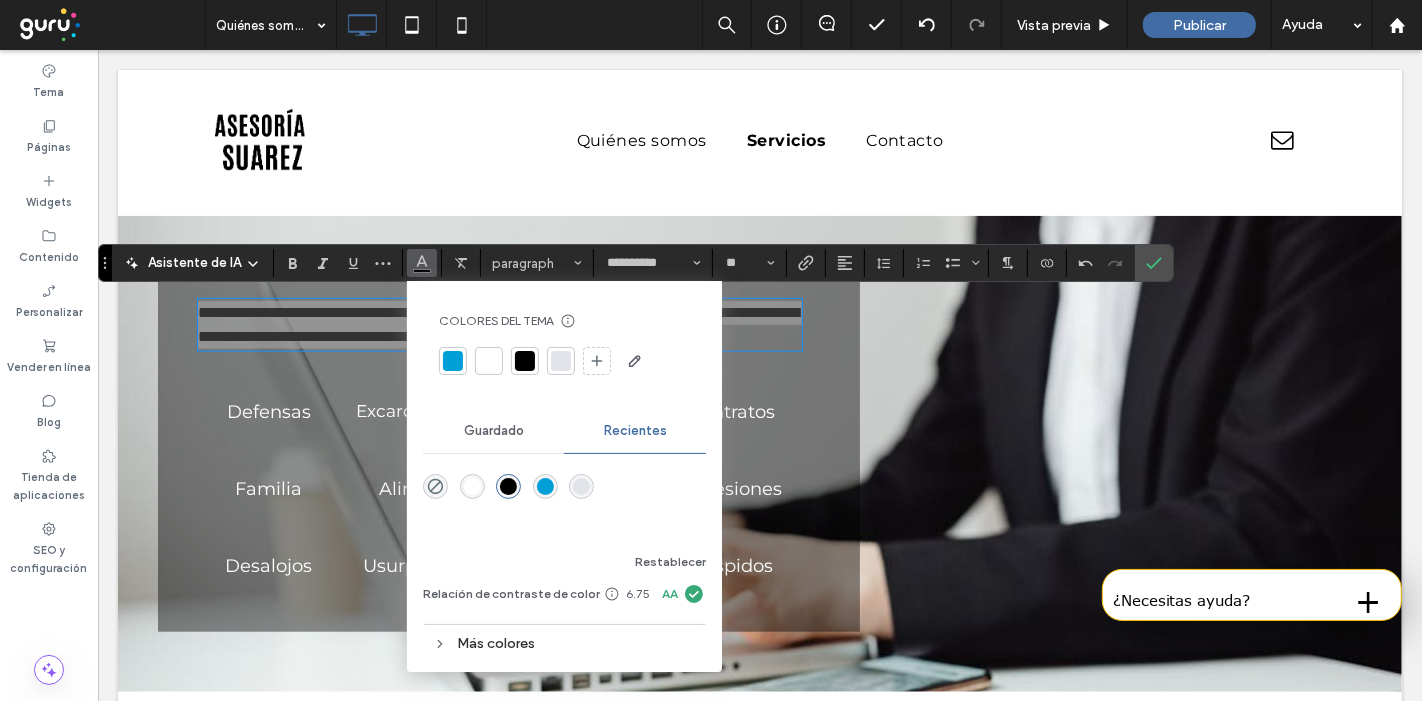 click at bounding box center (489, 361) 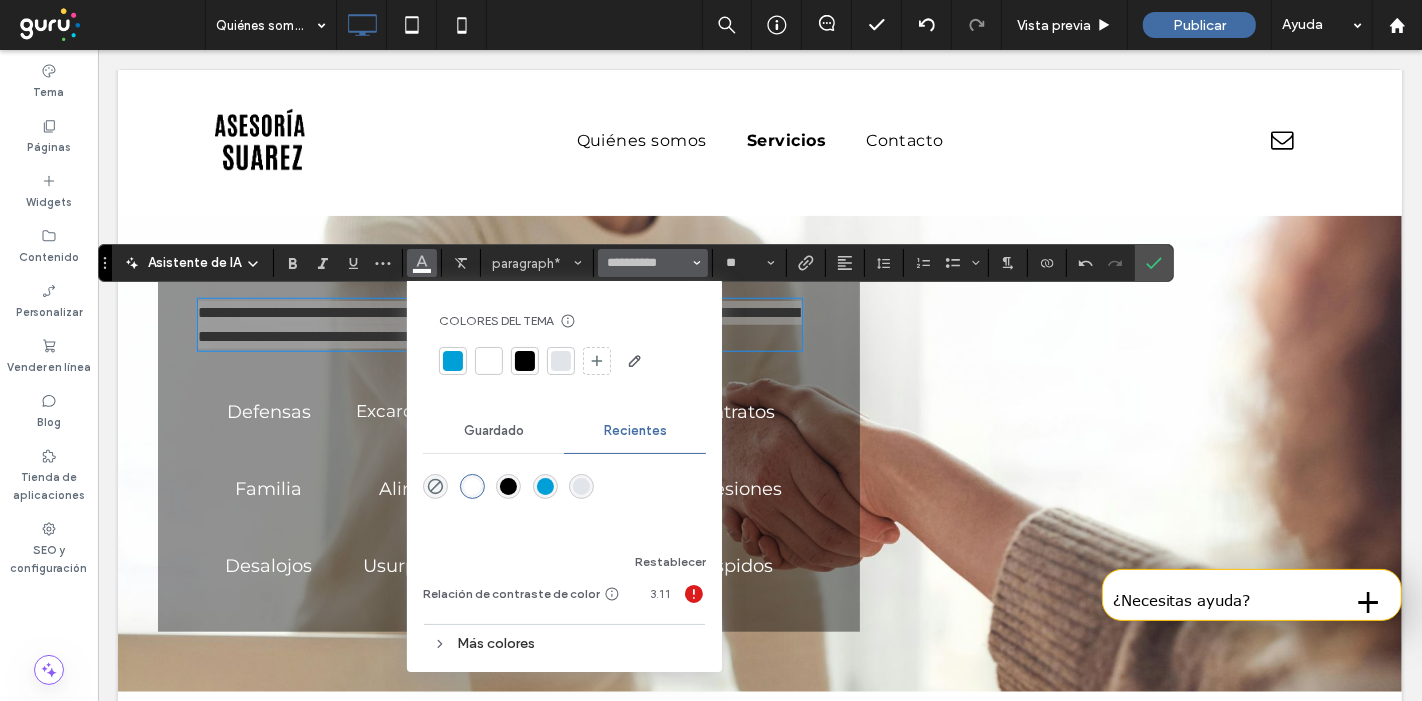 click 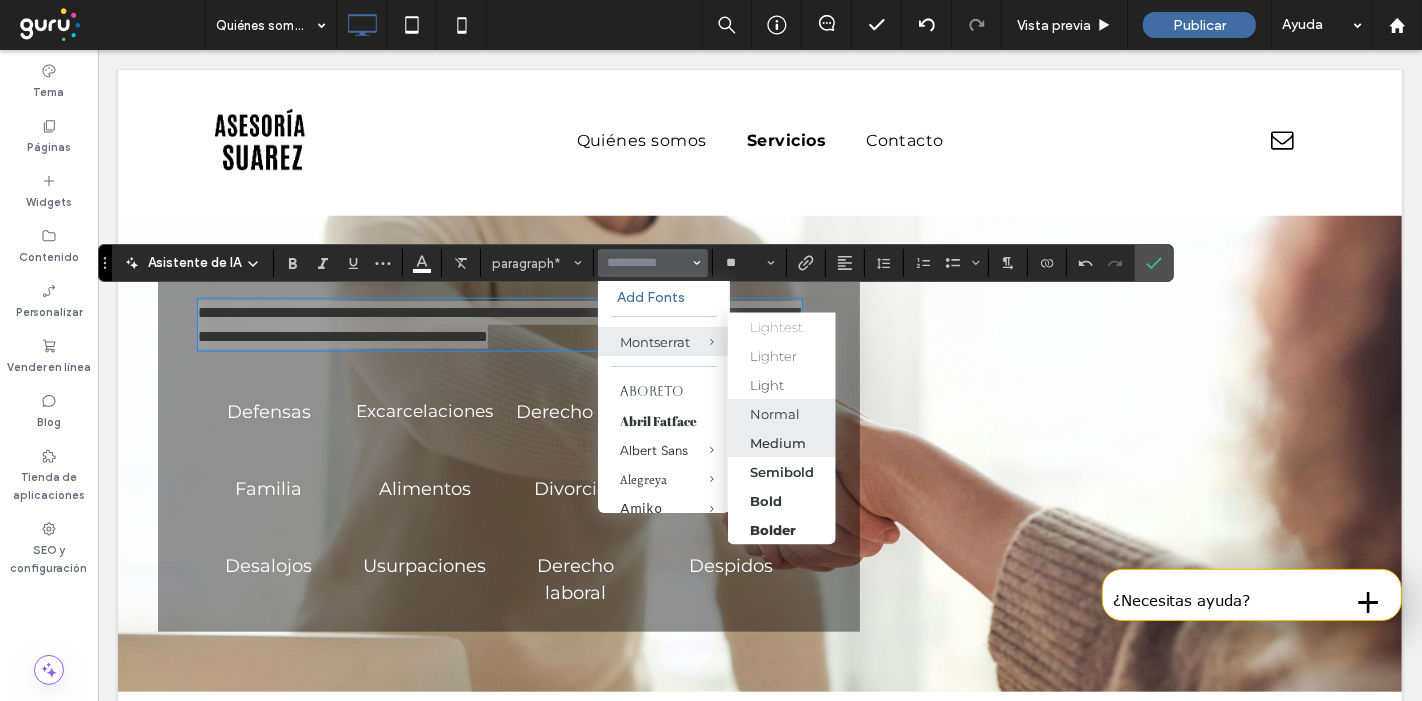 click on "Medium" at bounding box center [782, 443] 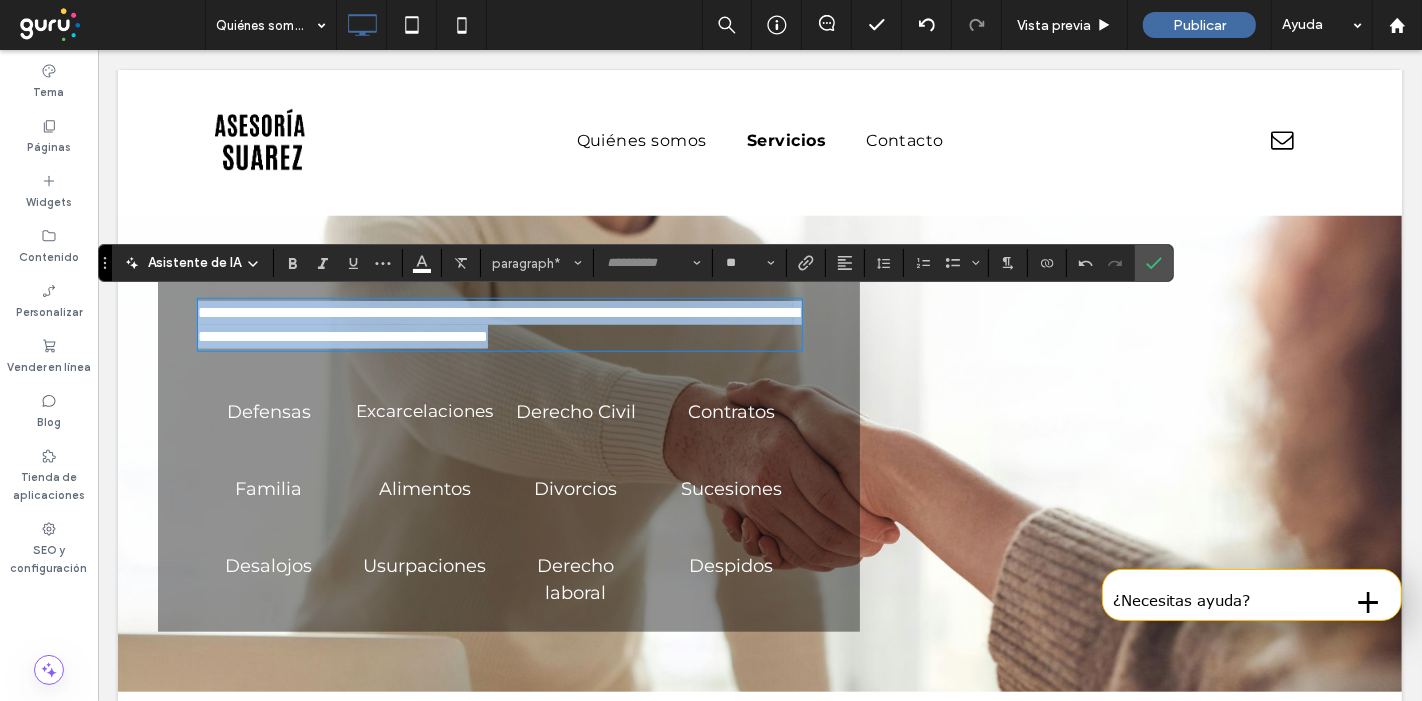 type on "**********" 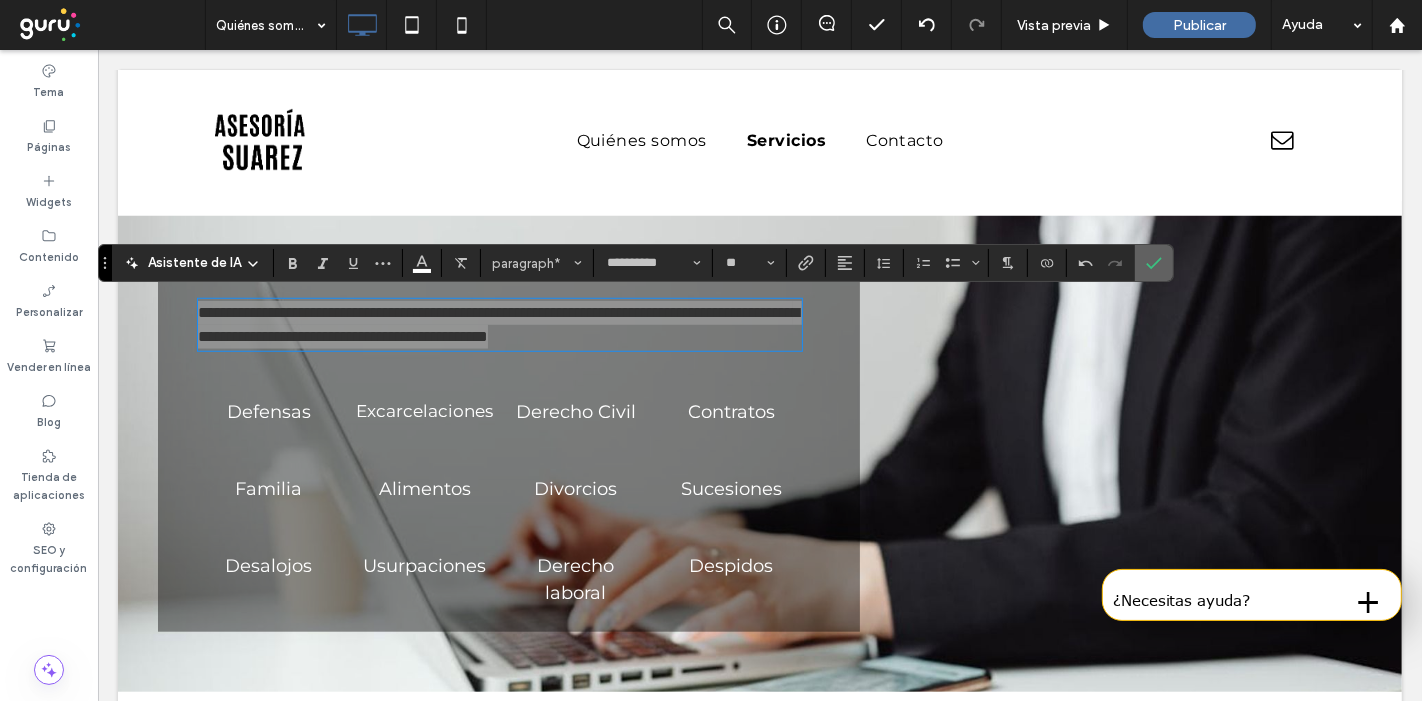 click at bounding box center [1154, 263] 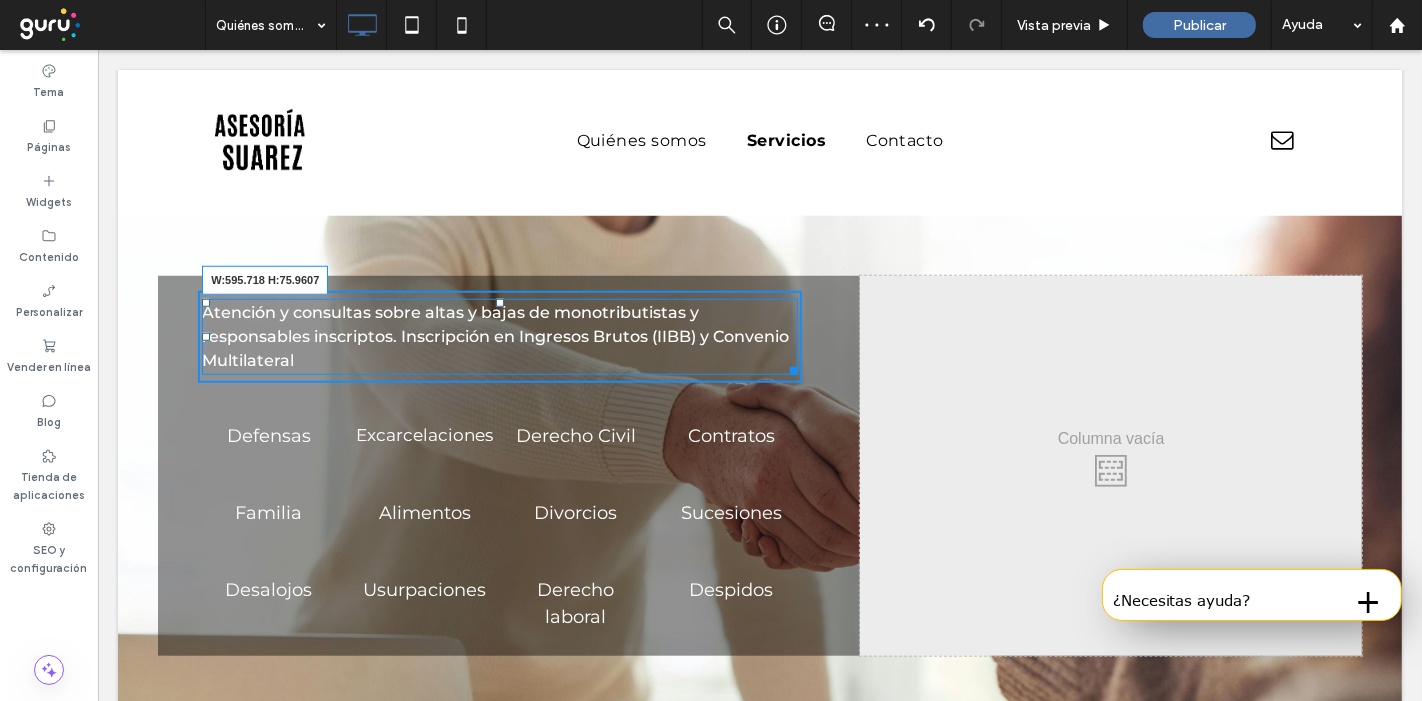drag, startPoint x: 790, startPoint y: 364, endPoint x: 852, endPoint y: 364, distance: 62 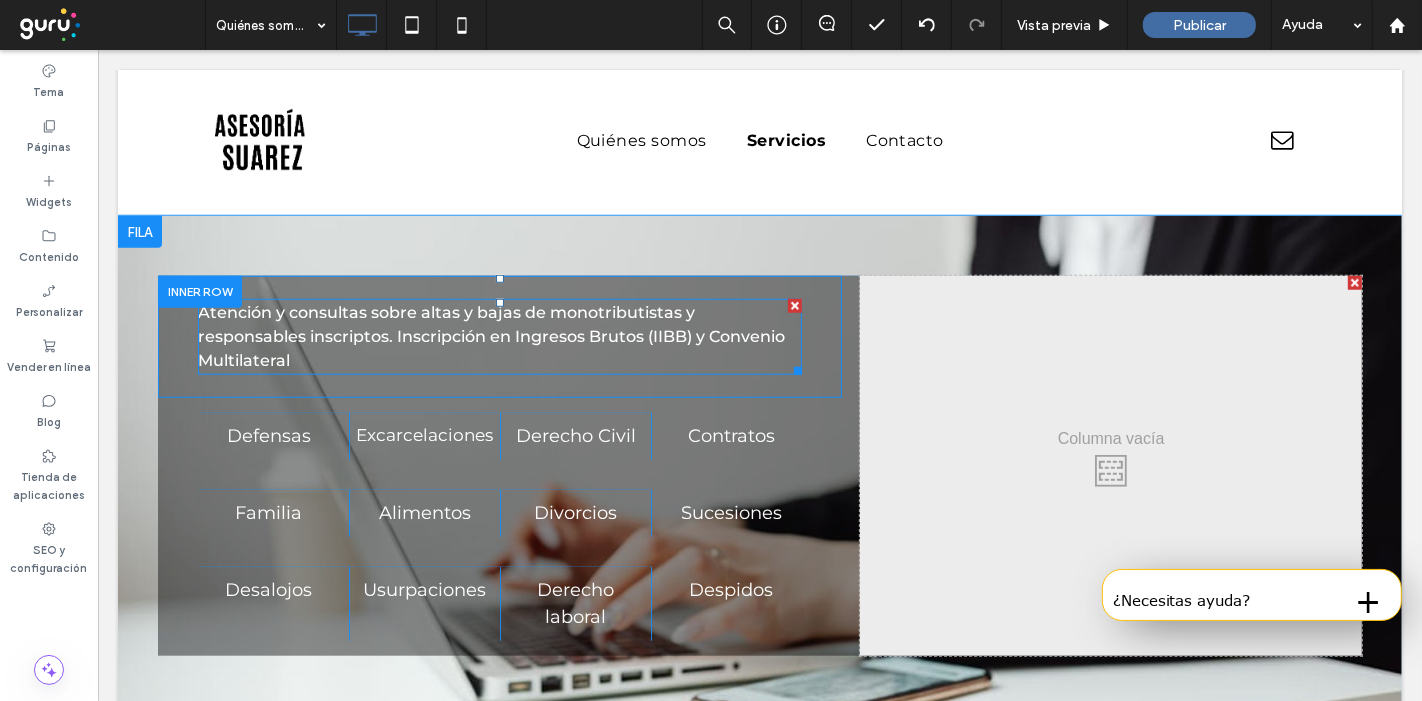 click on "Atención y consultas sobre altas y bajas de monotributistas y responsables inscriptos. Inscripción en Ingresos Brutos (IIBB) y Convenio Multilateral" at bounding box center (499, 337) 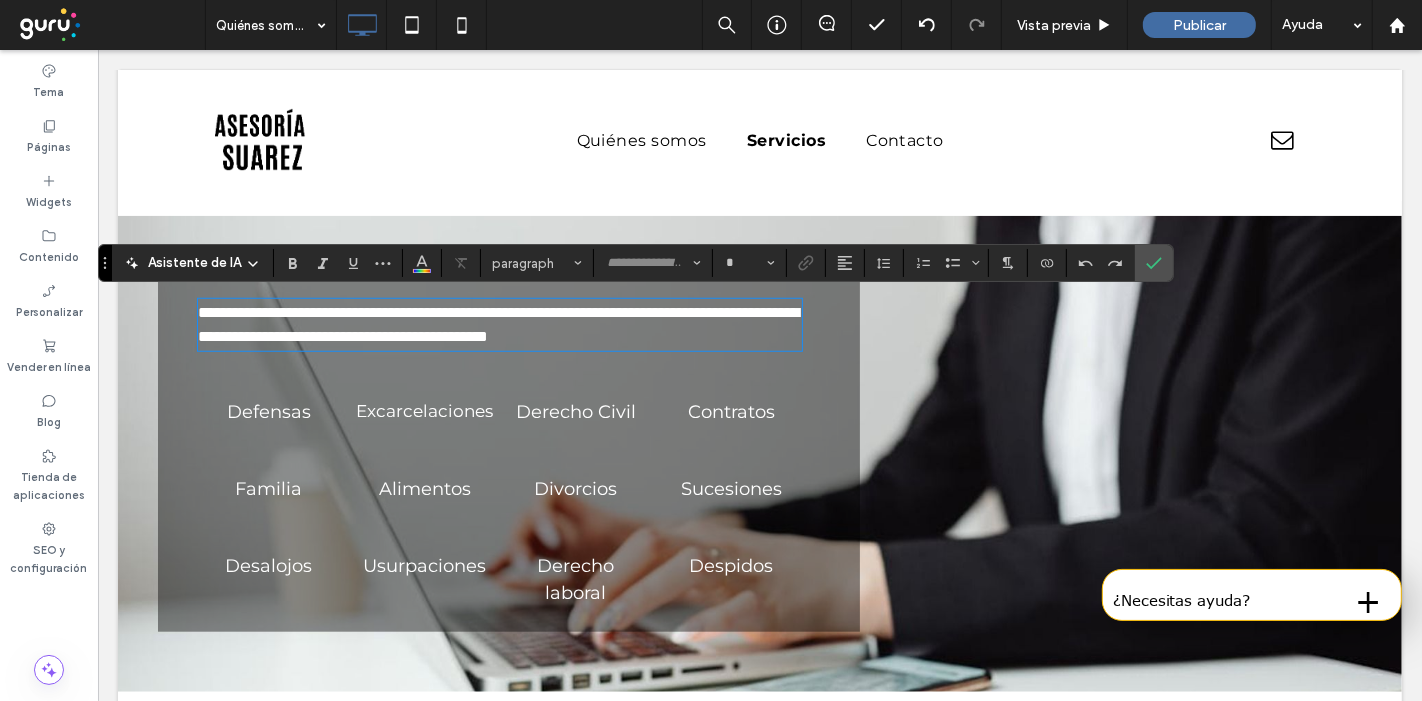 type on "**********" 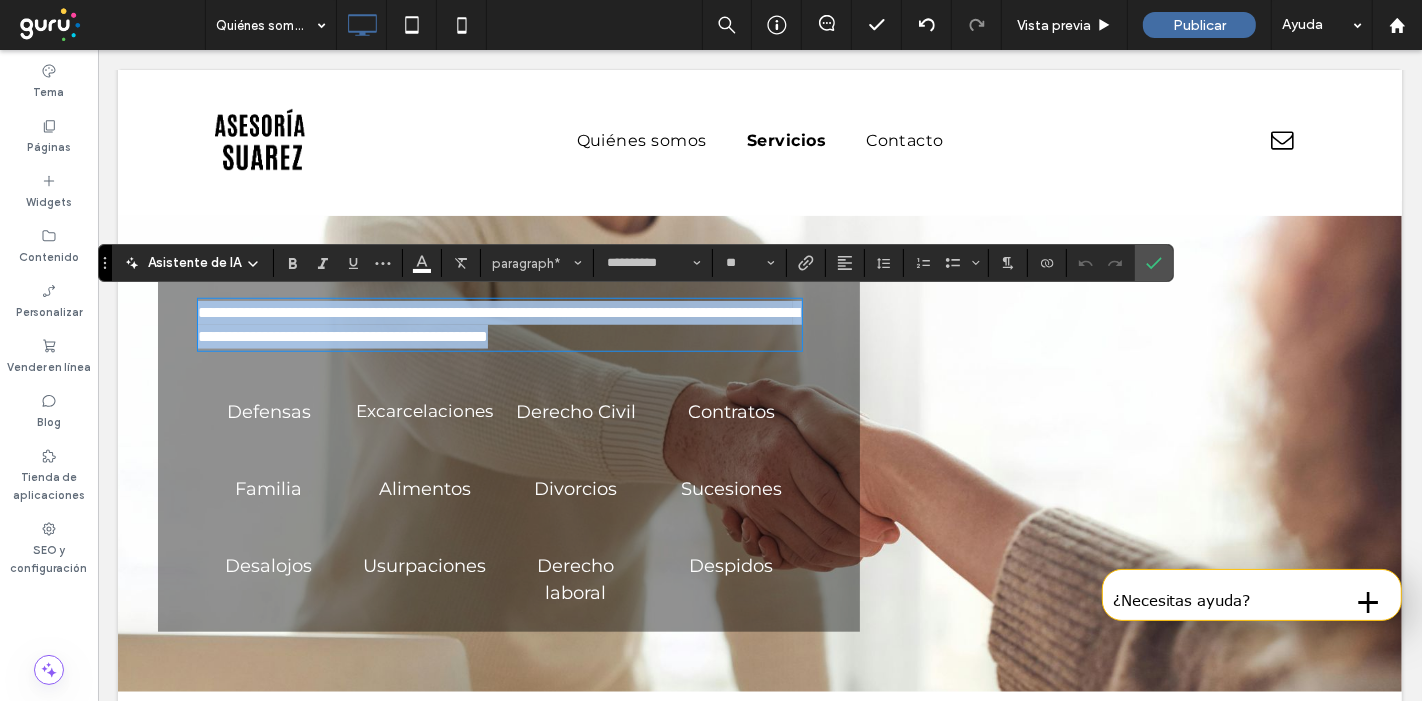 click on "**********" at bounding box center (497, 324) 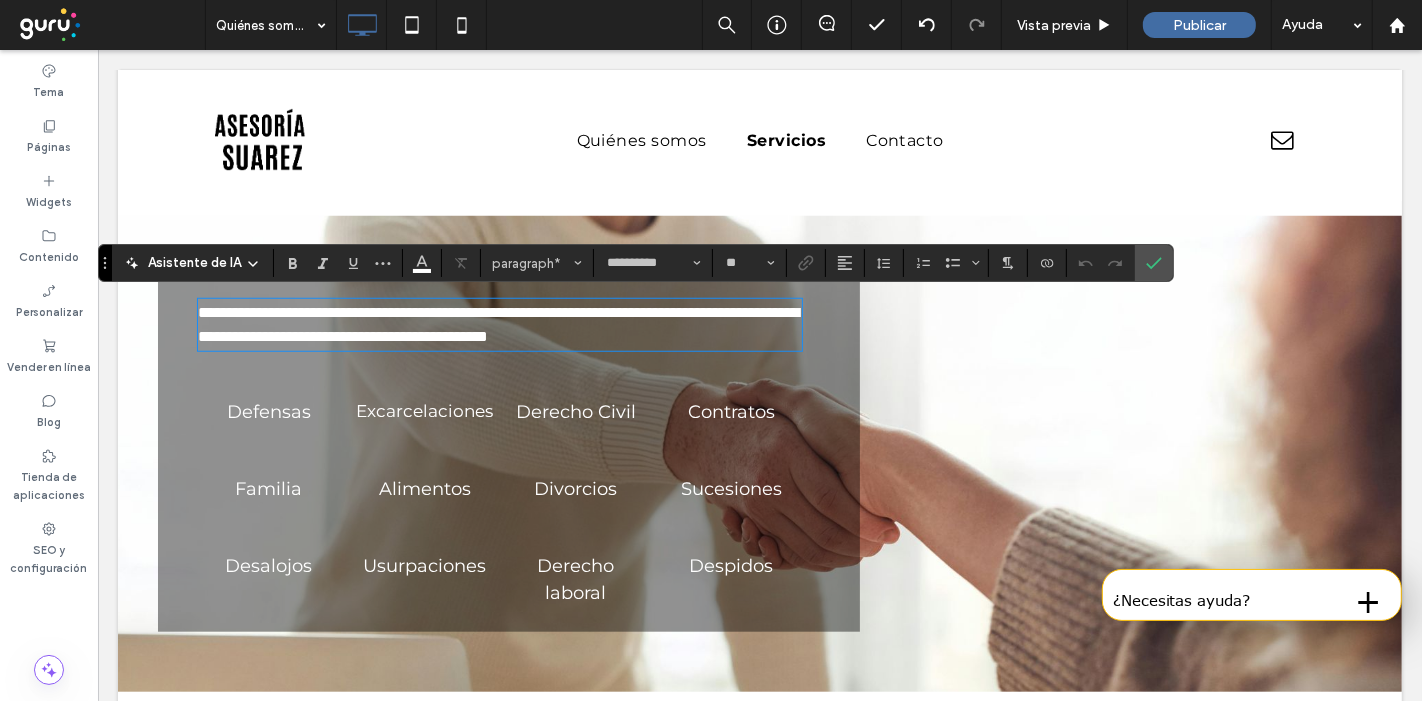 click on "**********" at bounding box center [497, 324] 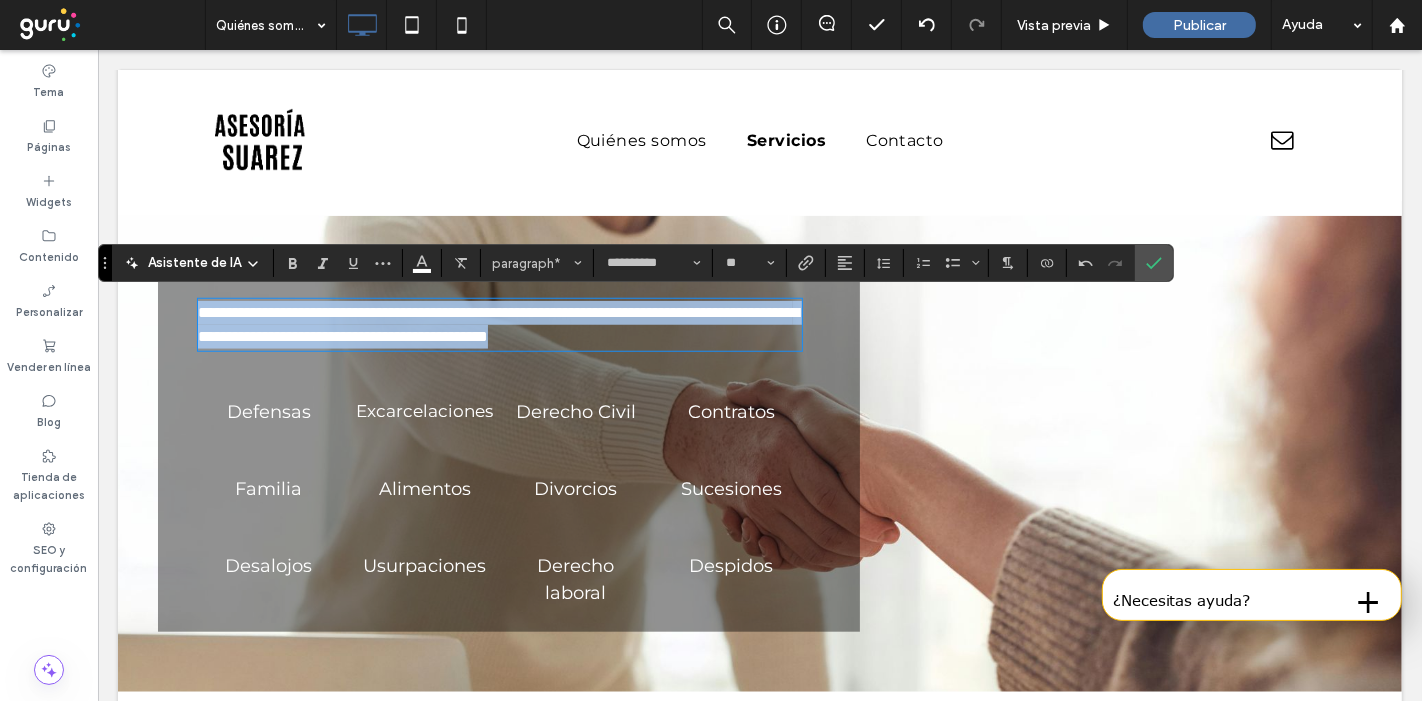 drag, startPoint x: 331, startPoint y: 361, endPoint x: 91, endPoint y: 267, distance: 257.75183 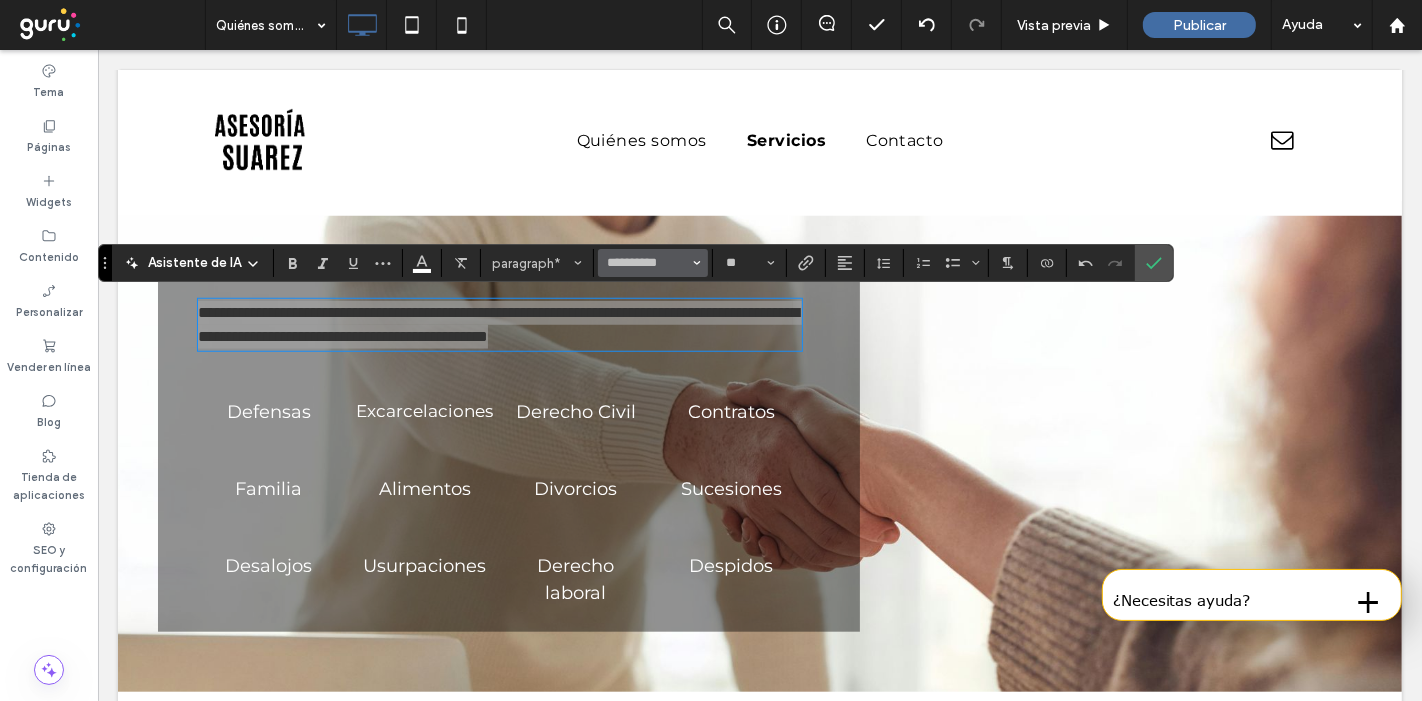 click on "**********" at bounding box center (653, 263) 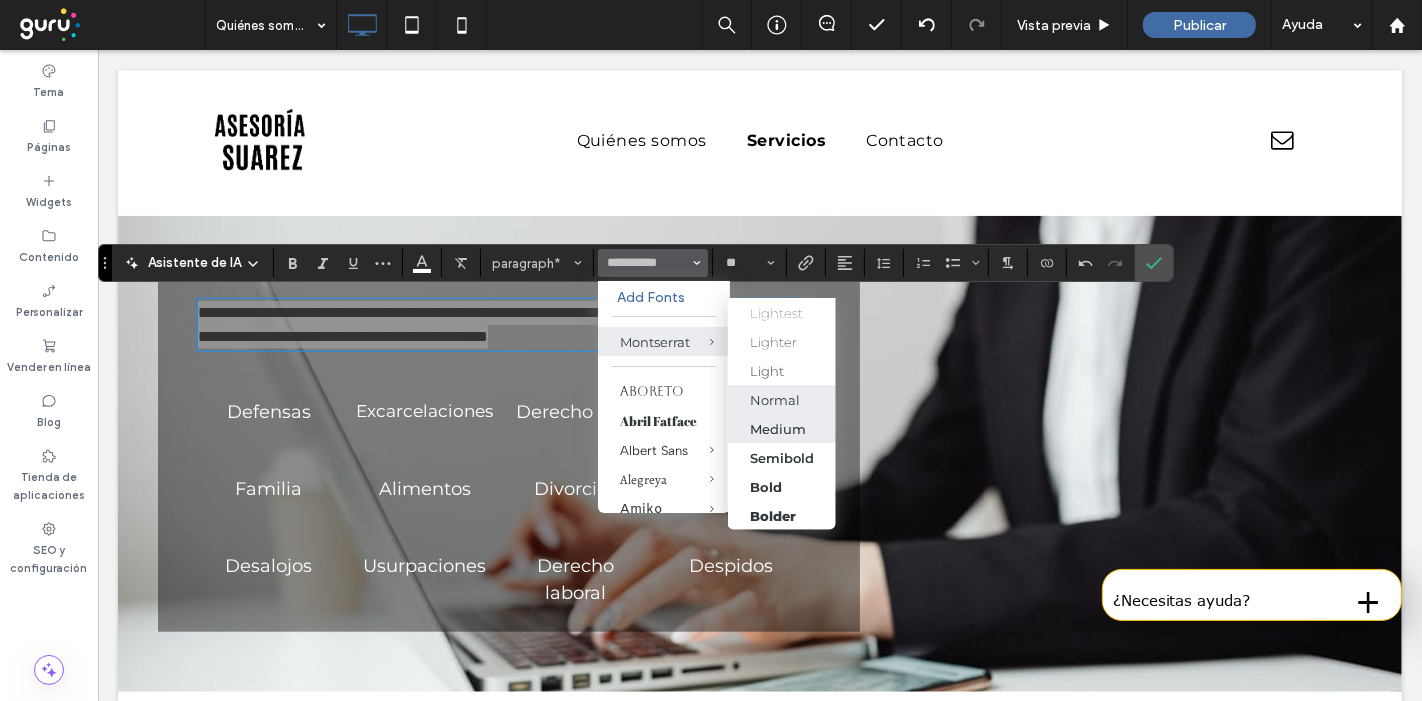click on "Normal" at bounding box center (782, 400) 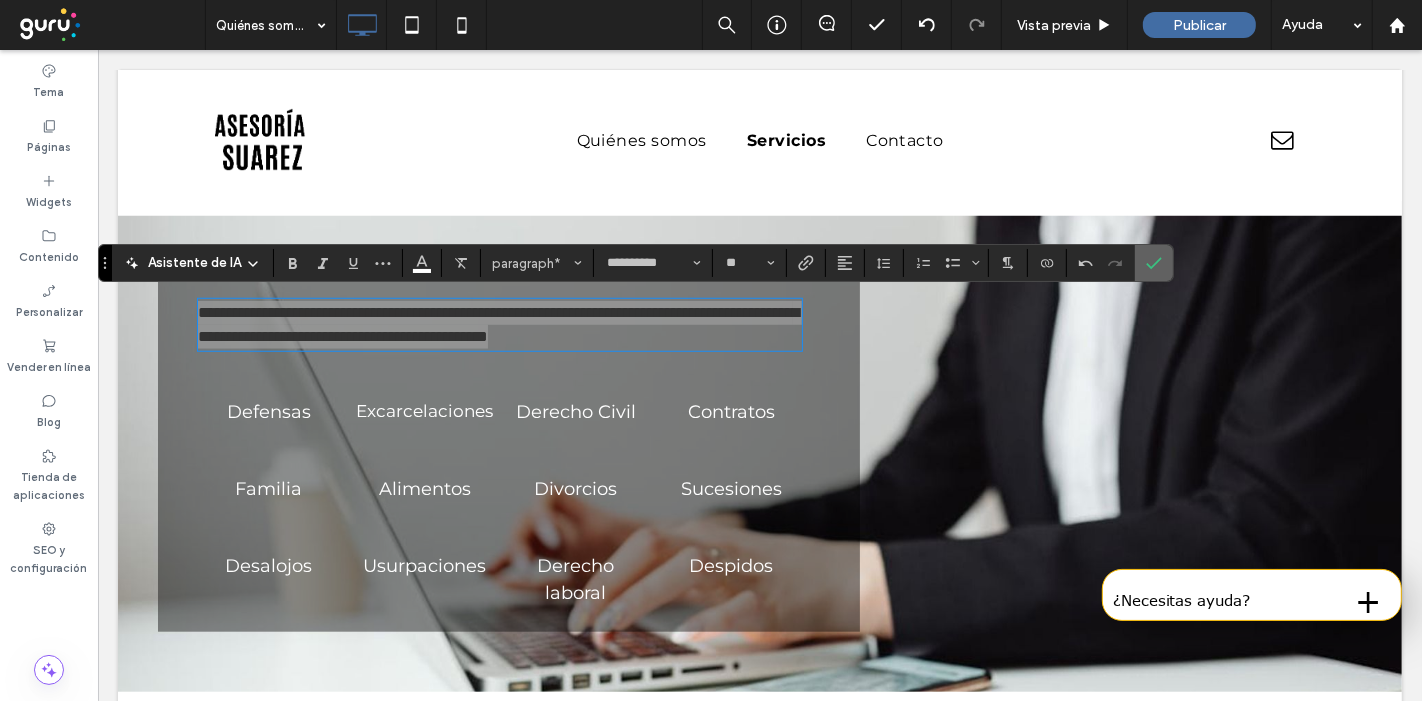 click at bounding box center [1154, 263] 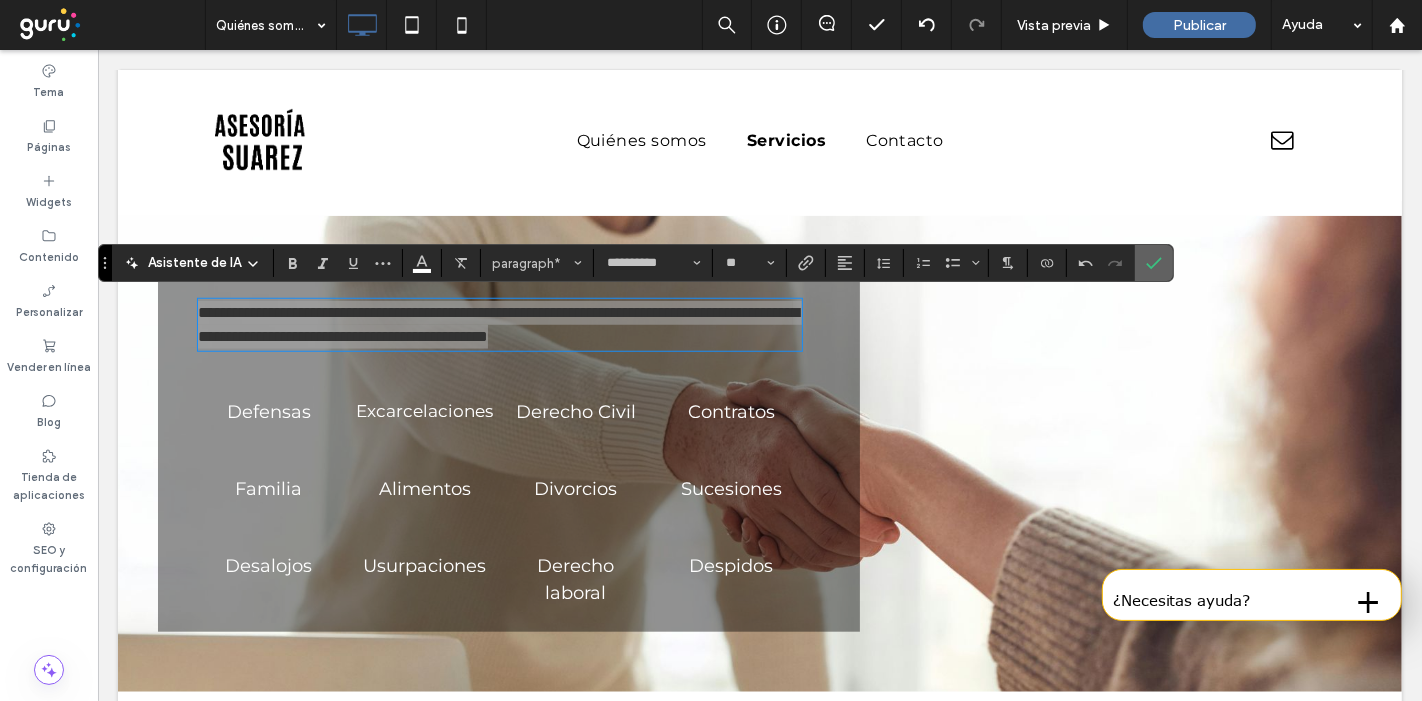 click at bounding box center [1154, 263] 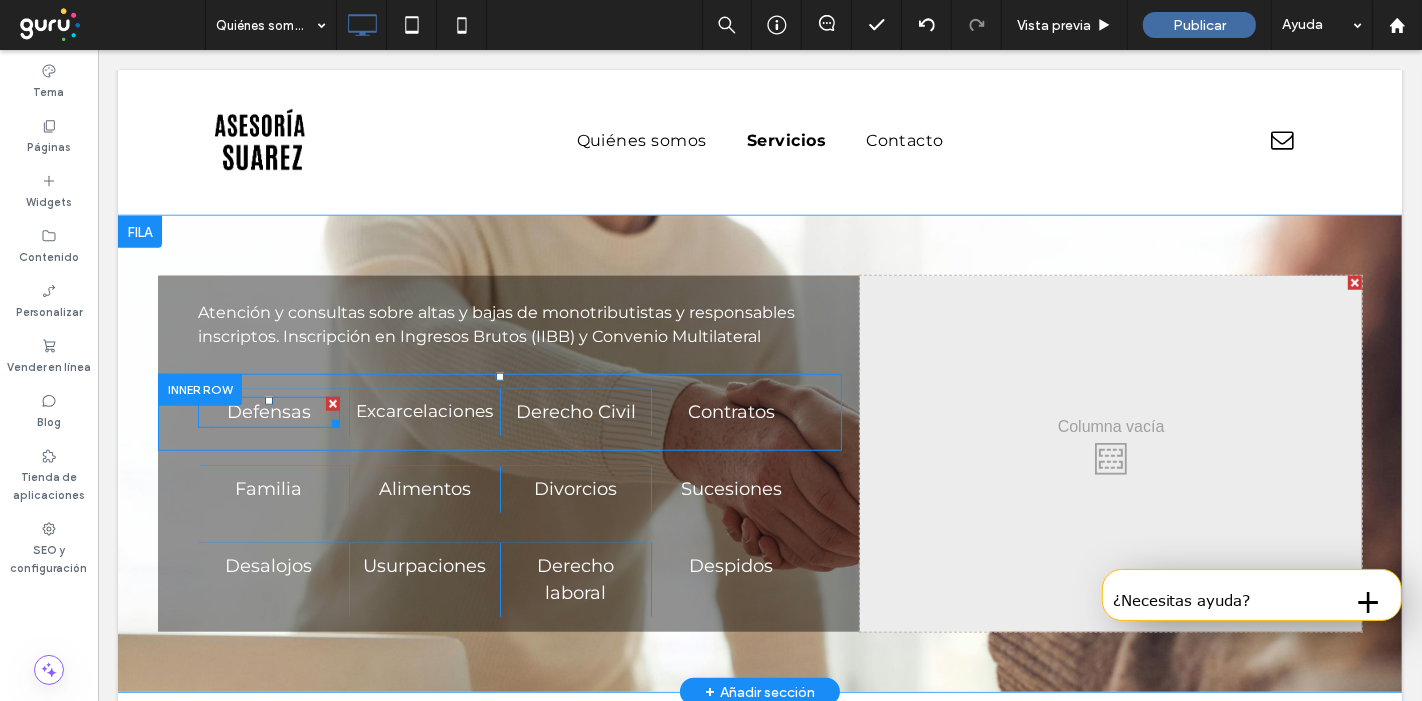 click at bounding box center (332, 404) 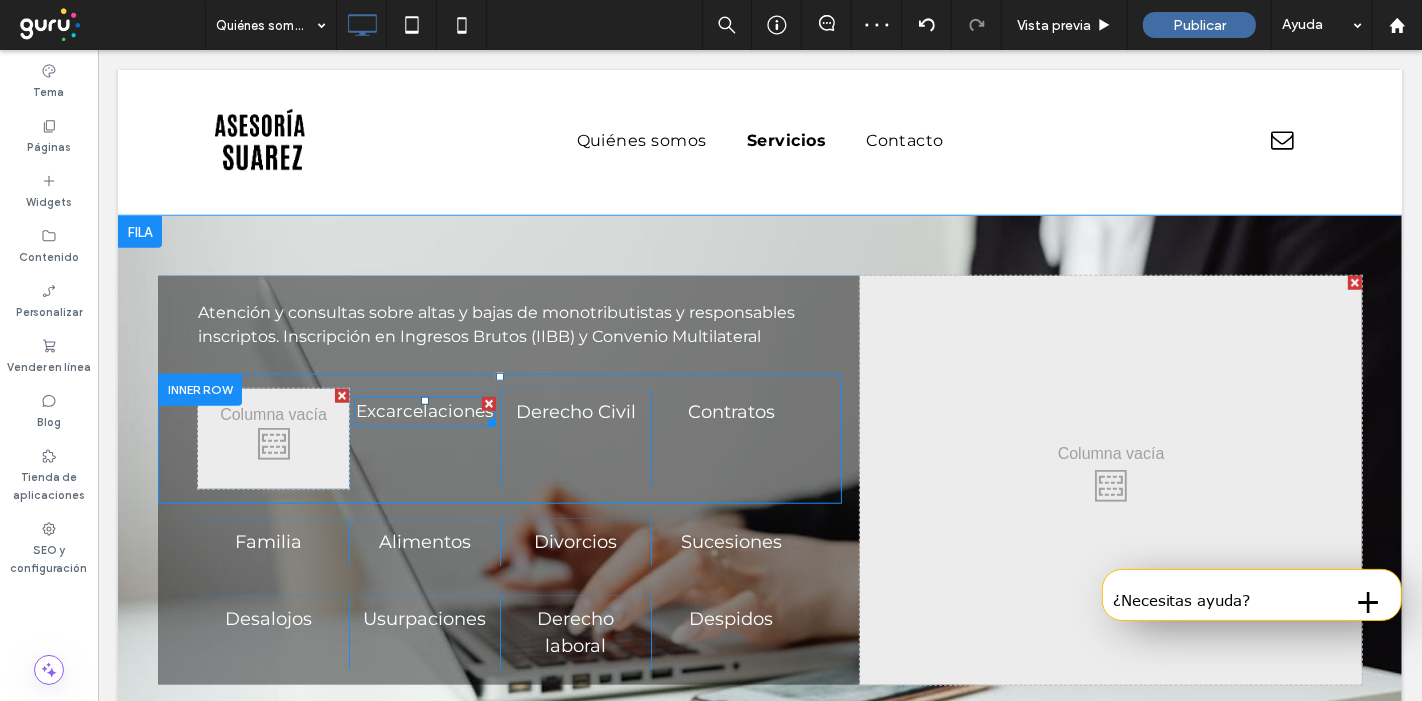 click at bounding box center (488, 404) 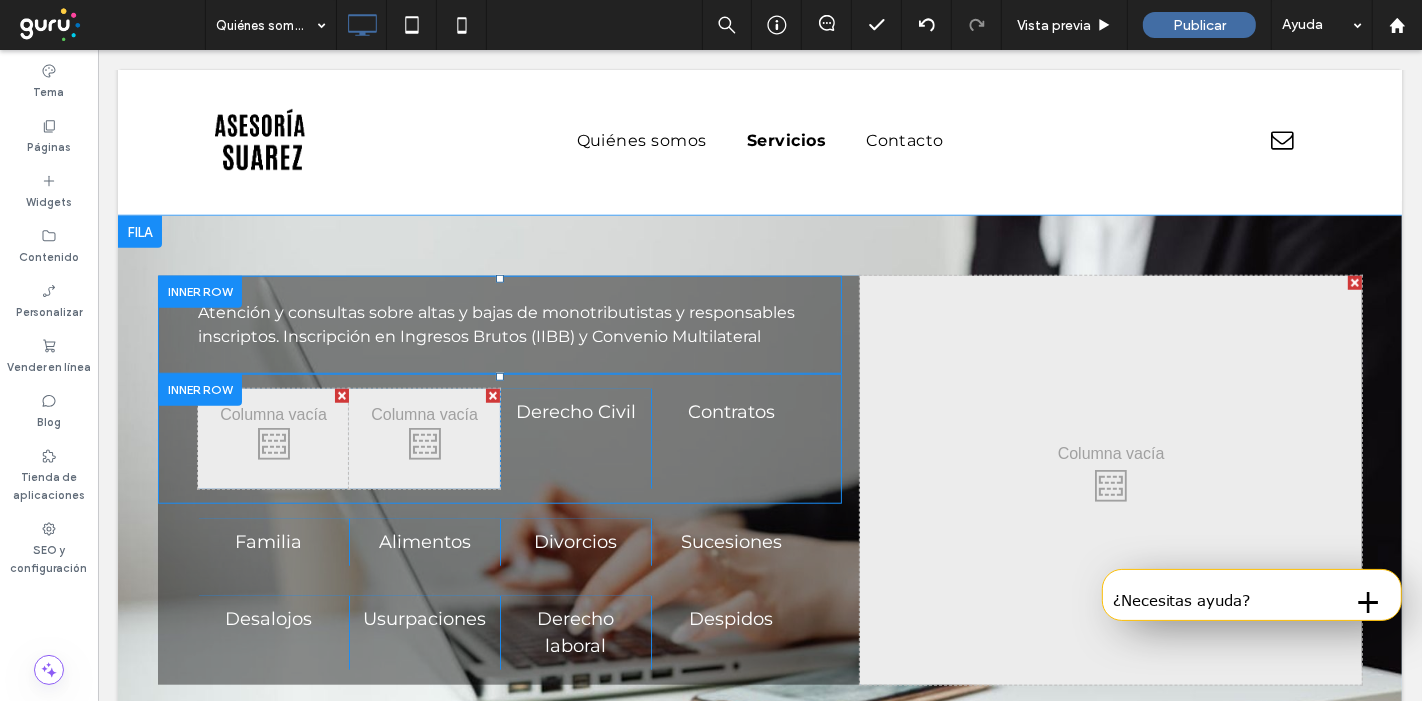 click at bounding box center [199, 291] 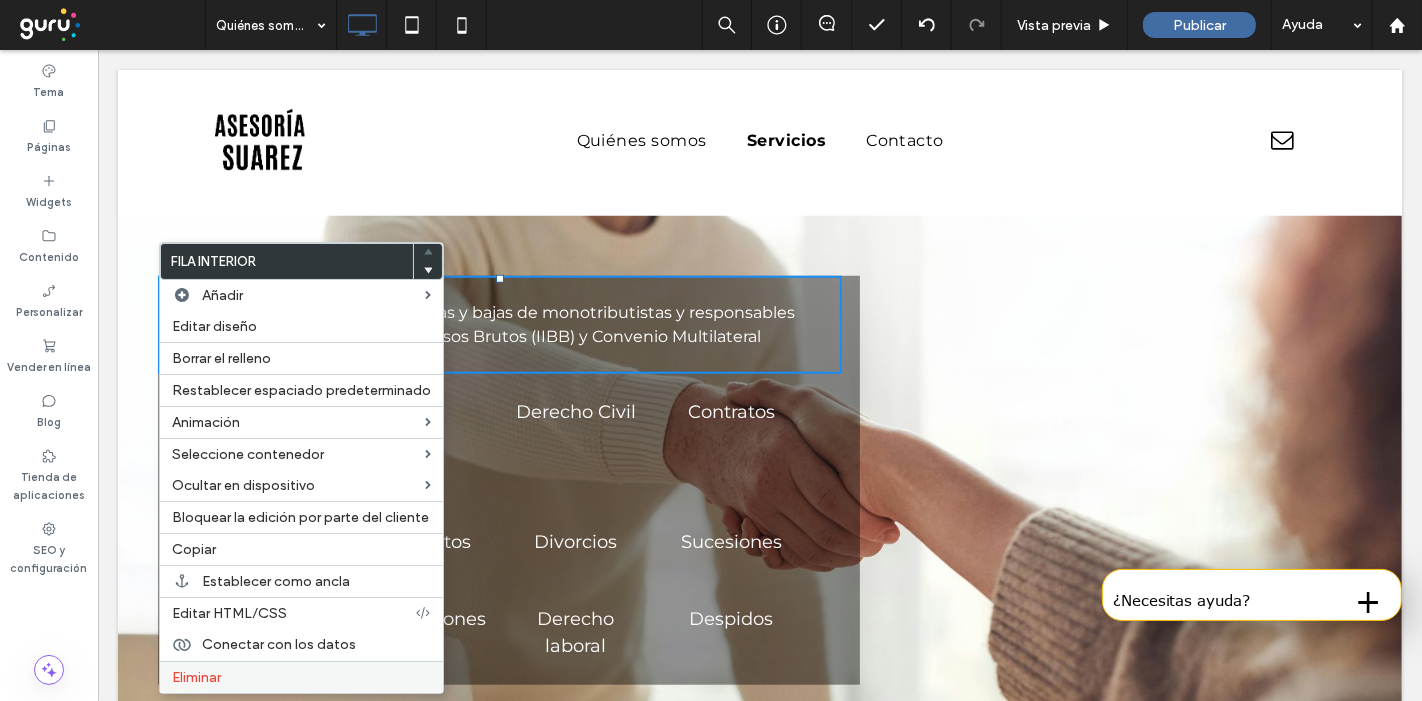 click on "Eliminar" at bounding box center (196, 677) 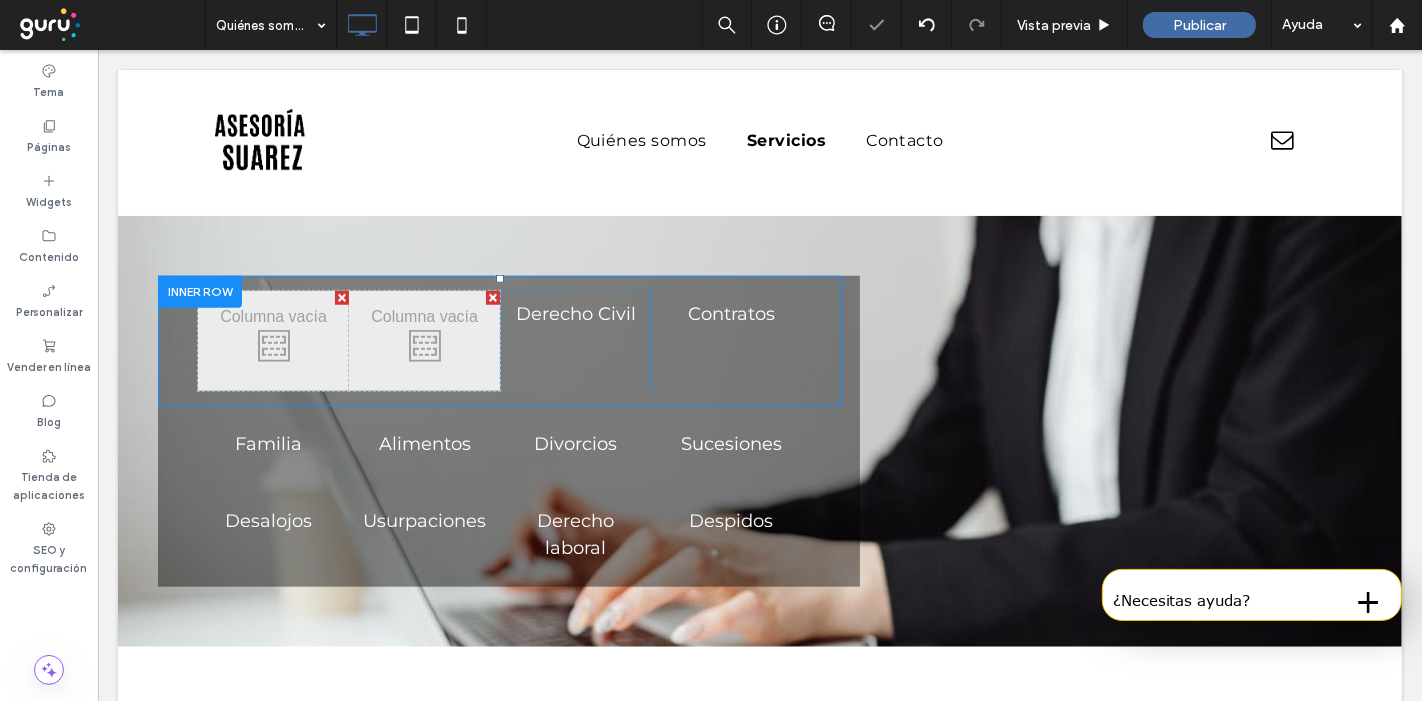 click at bounding box center (199, 291) 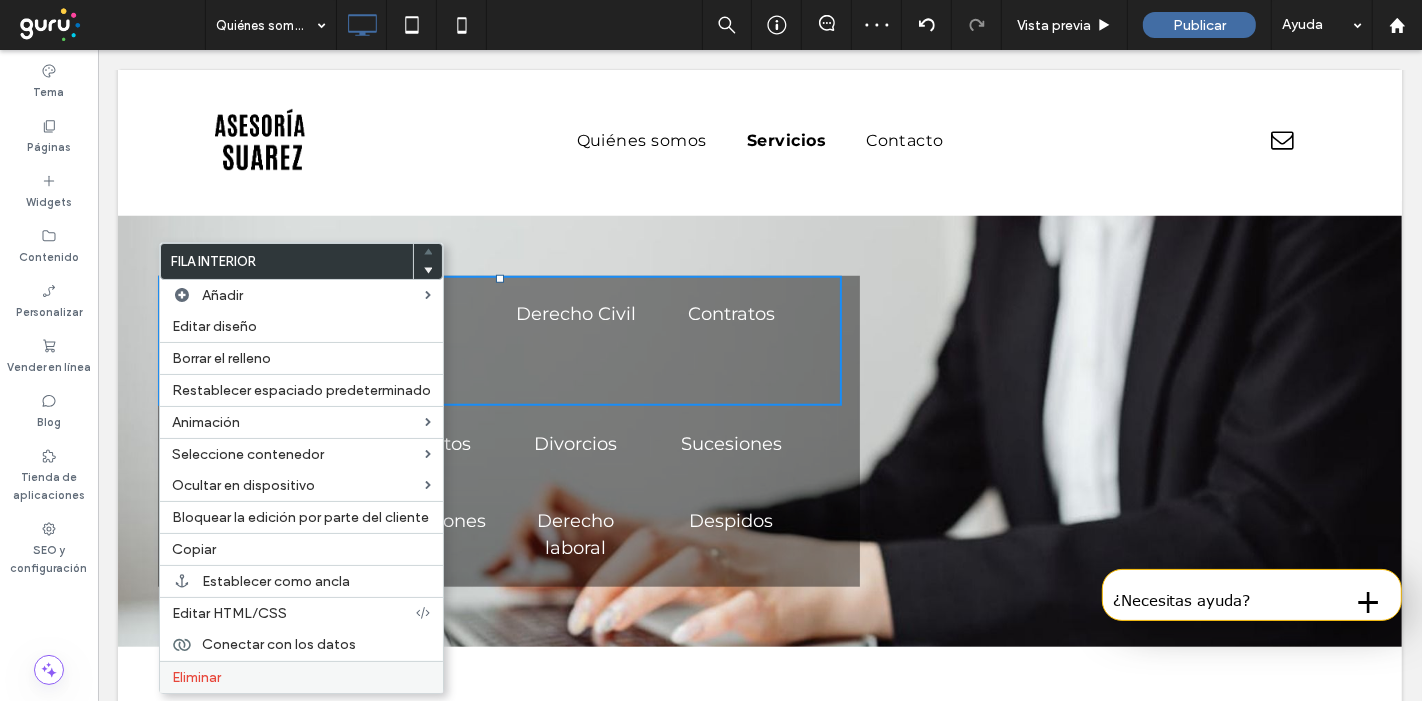click on "Eliminar" at bounding box center [301, 677] 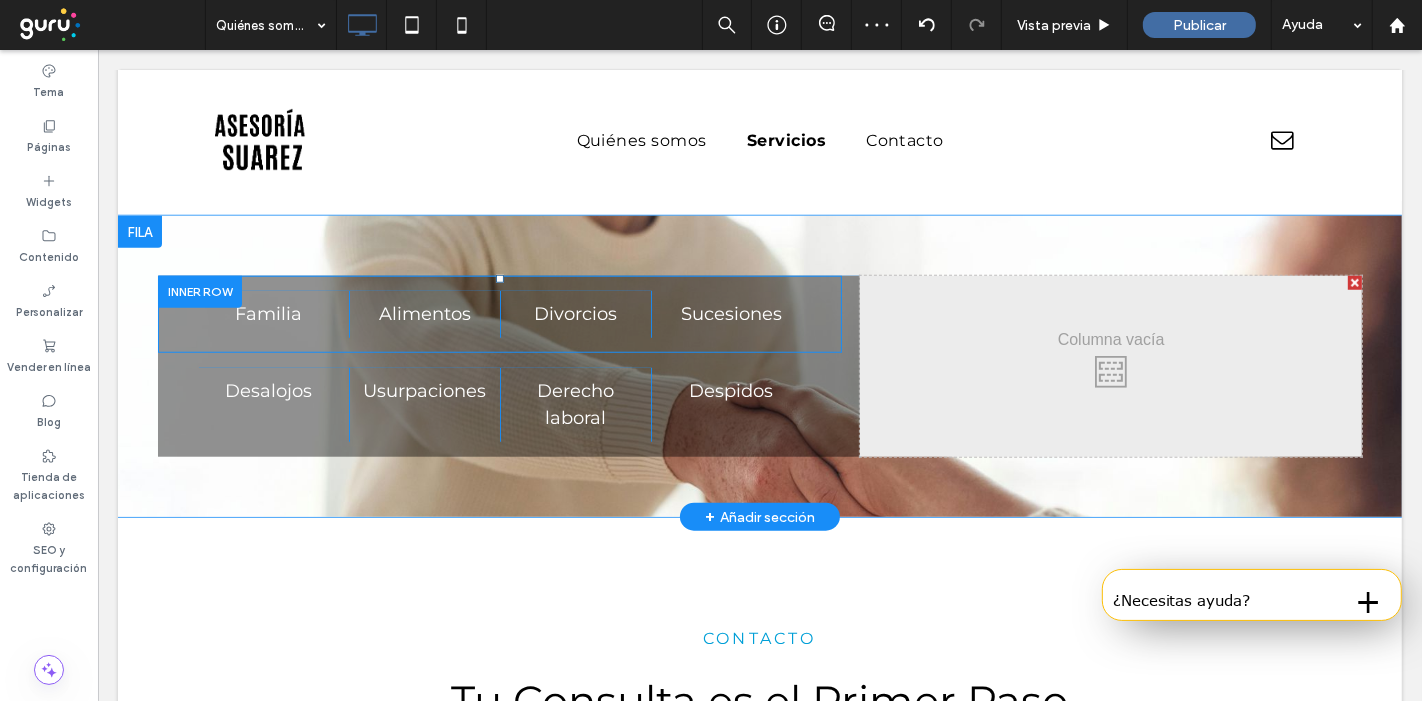 click at bounding box center (199, 291) 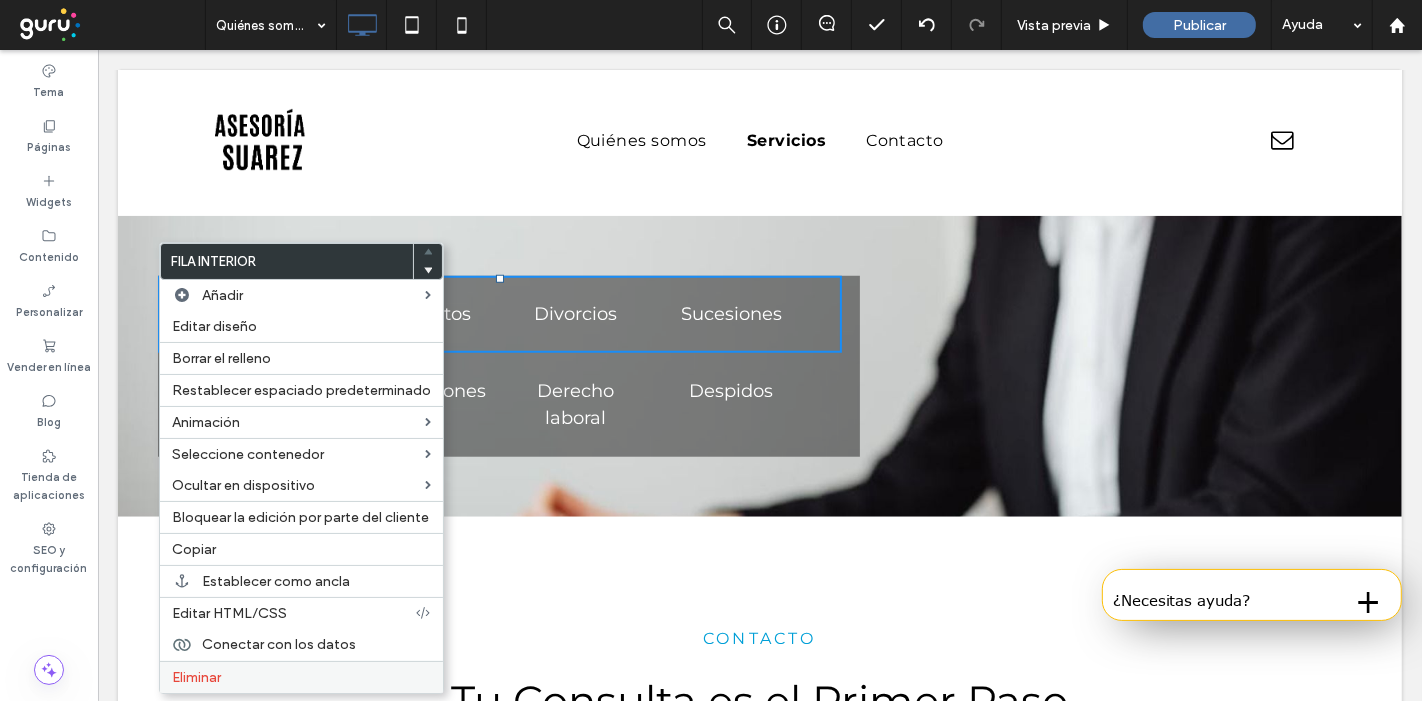 click on "Eliminar" at bounding box center [301, 677] 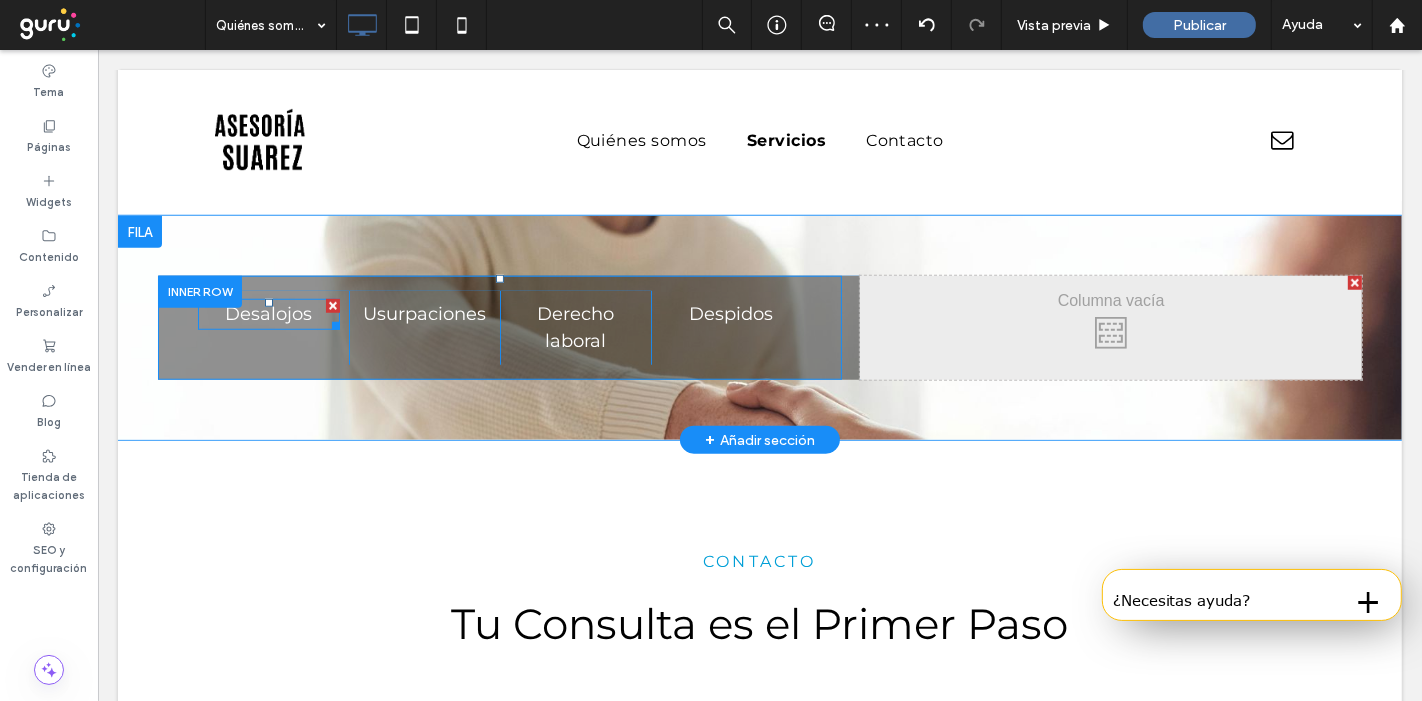 click at bounding box center (332, 306) 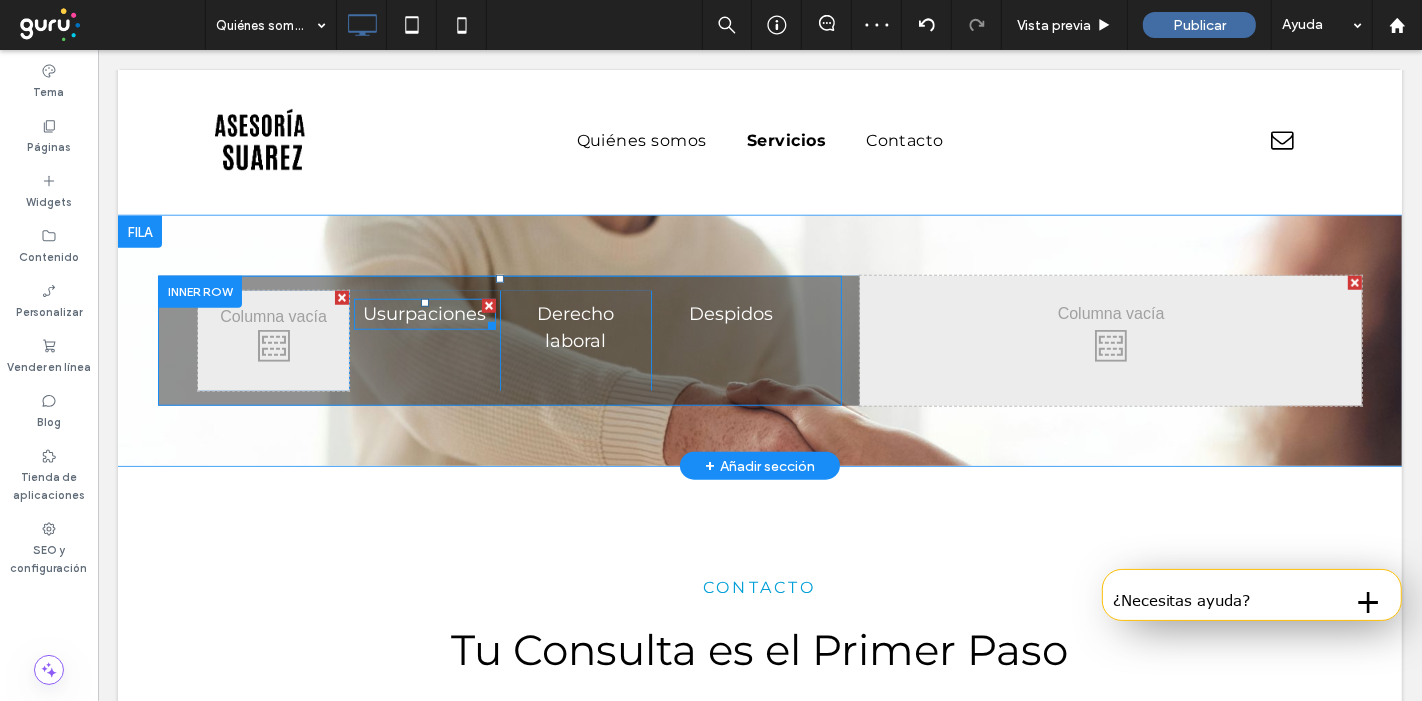 click at bounding box center (488, 306) 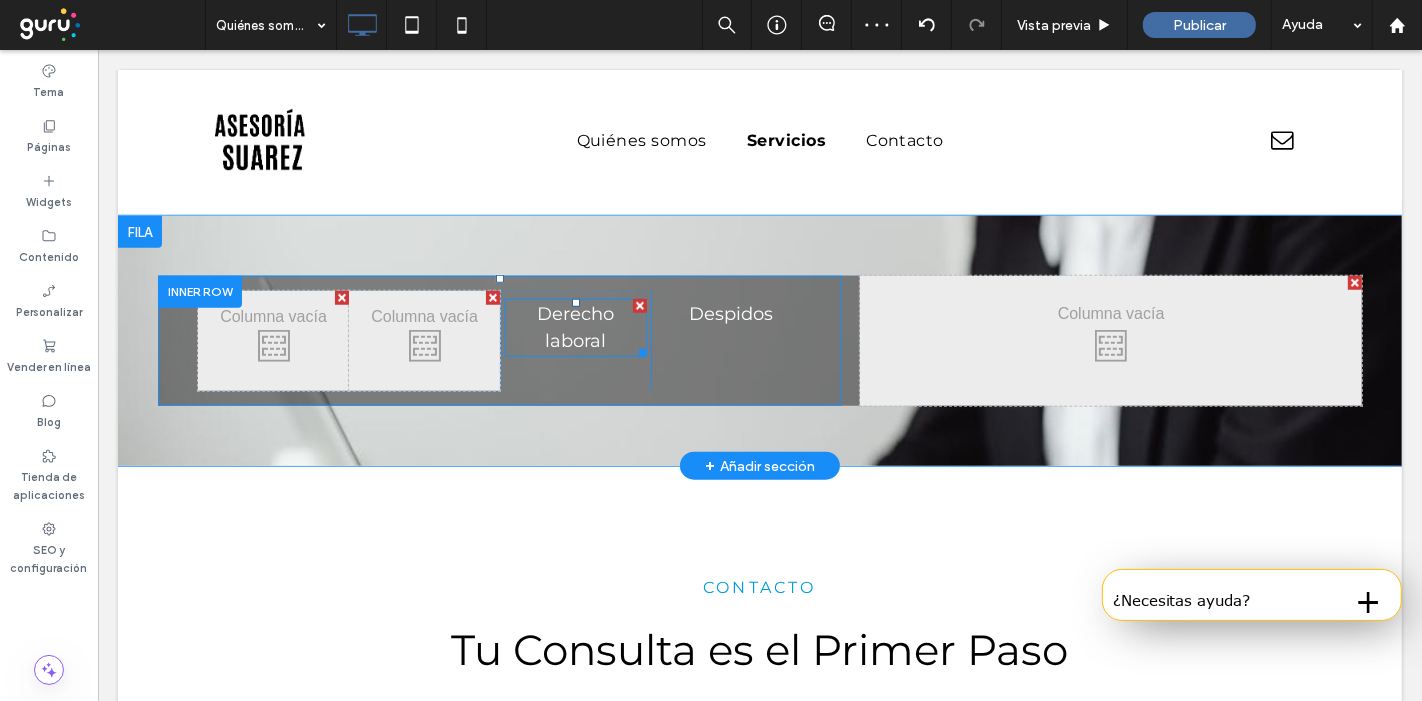 click at bounding box center [639, 306] 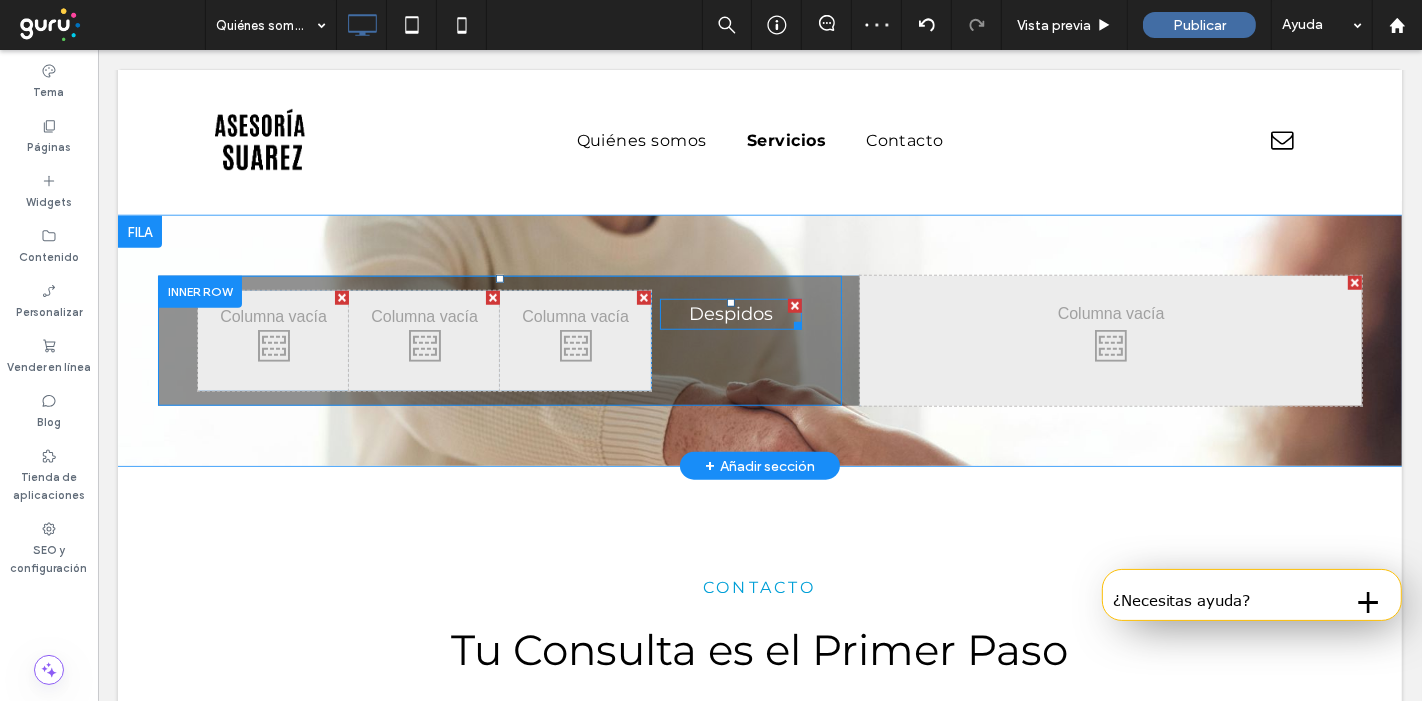 click at bounding box center (794, 306) 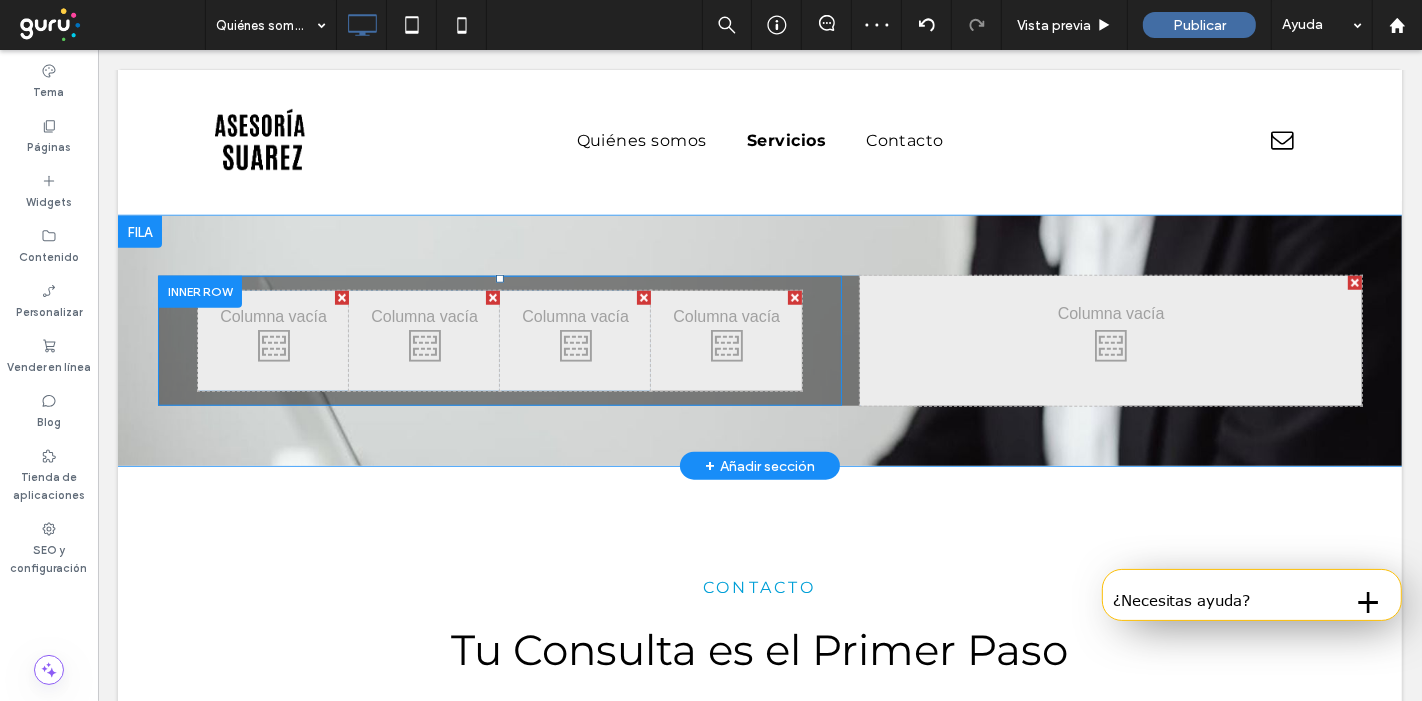 click at bounding box center (794, 298) 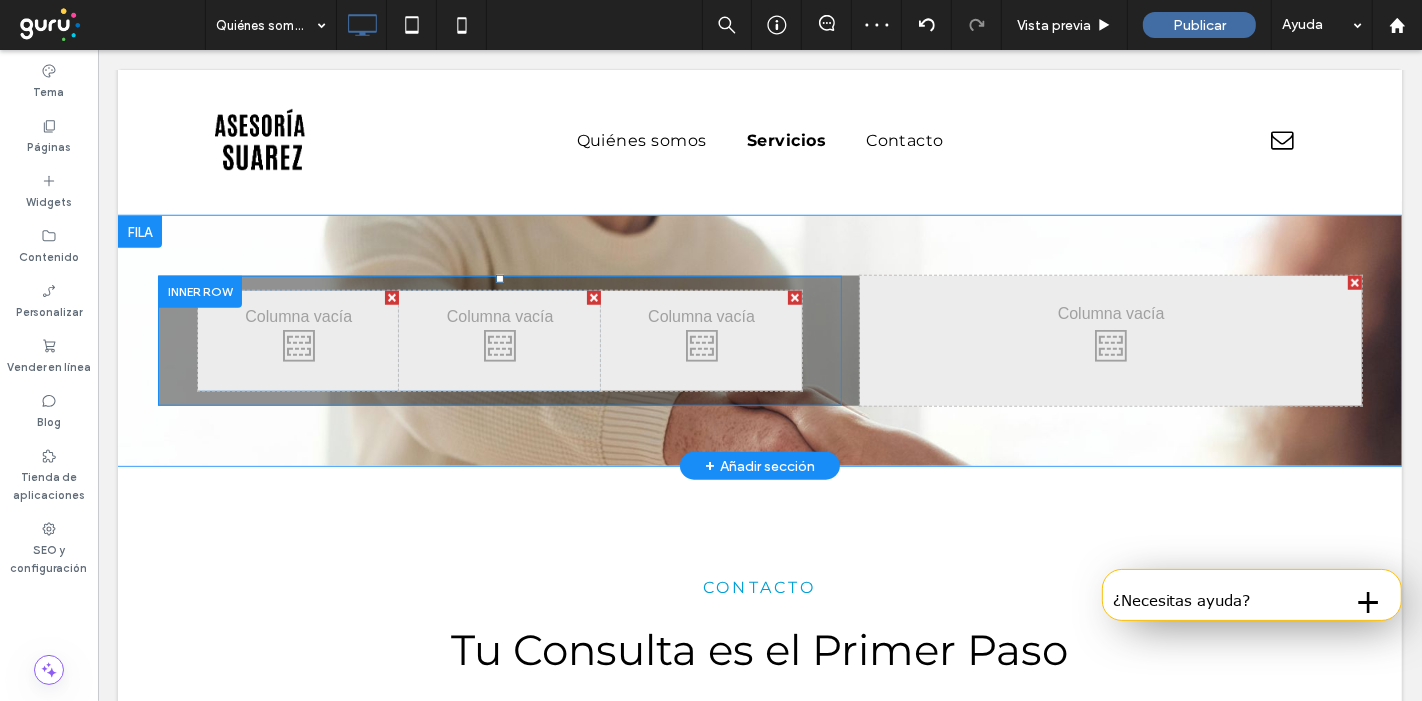 click at bounding box center (794, 298) 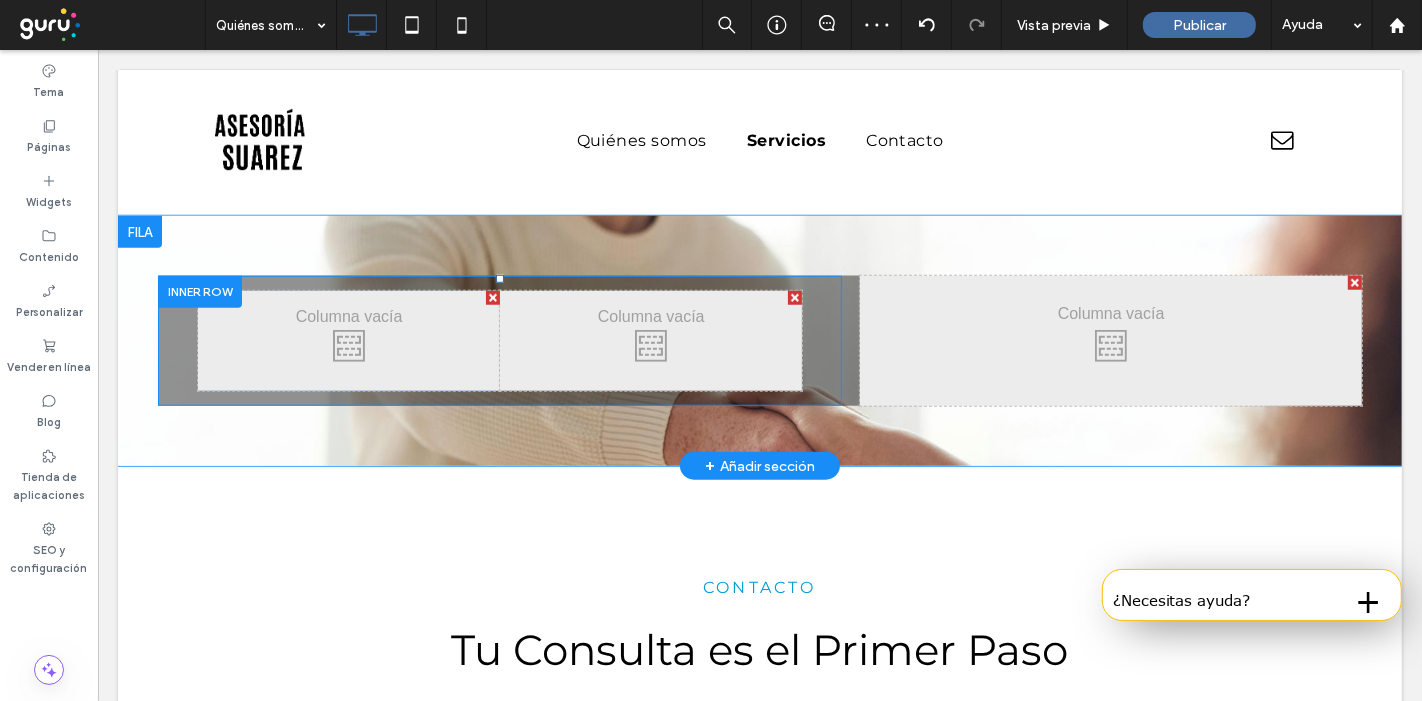 click at bounding box center (794, 298) 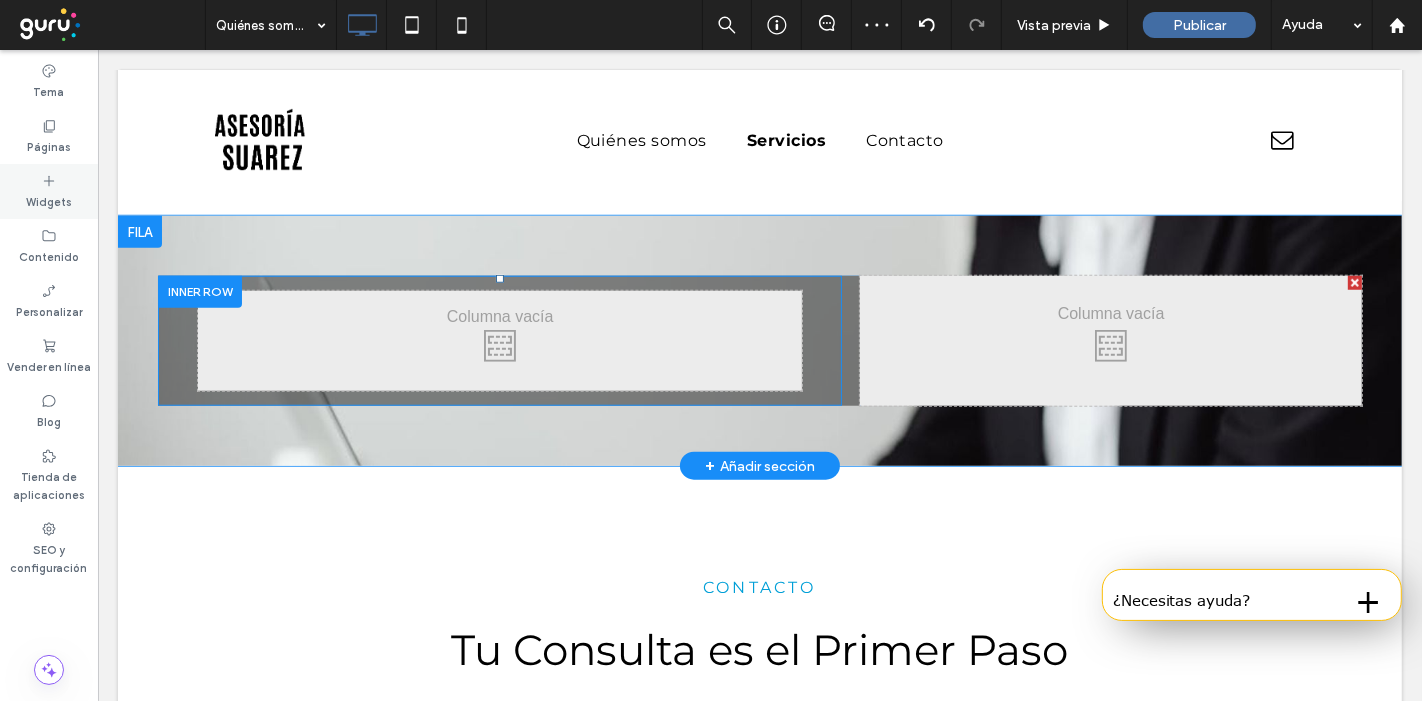 click on "Widgets" at bounding box center (49, 191) 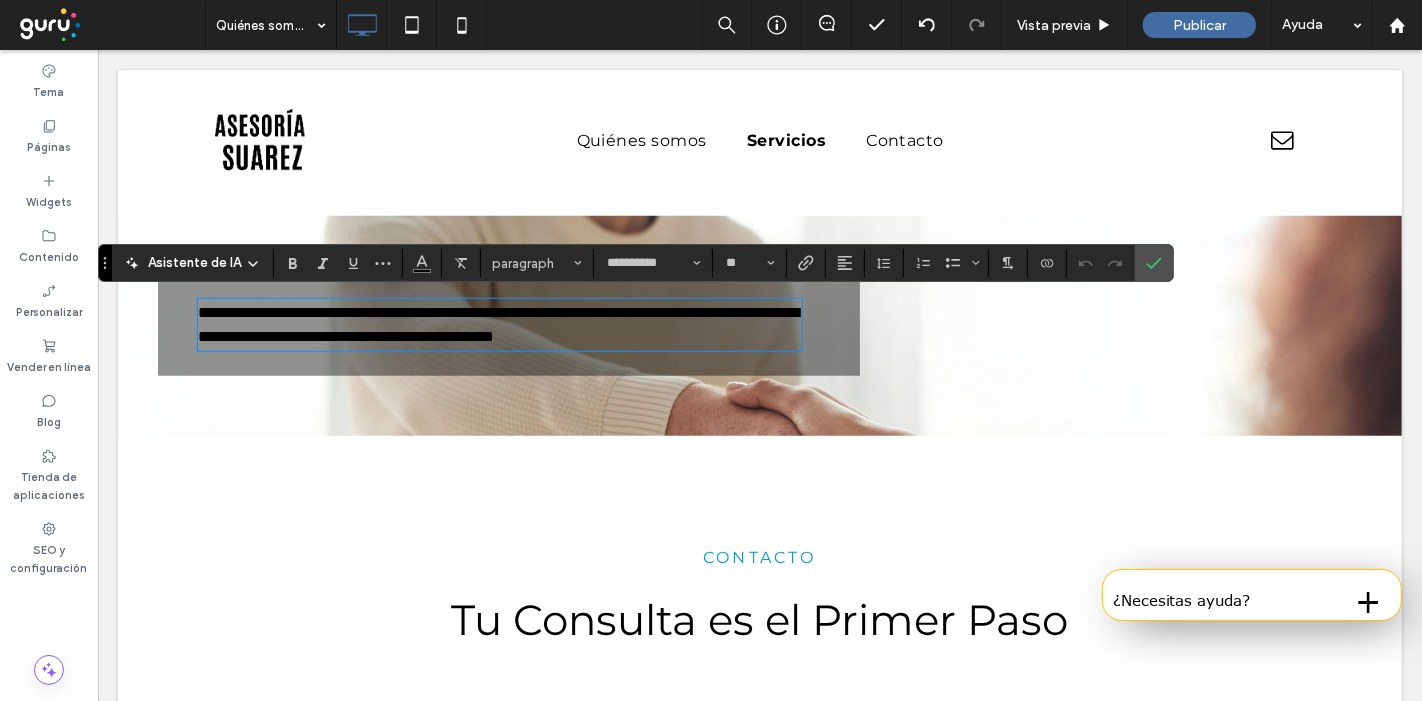 scroll, scrollTop: 0, scrollLeft: 0, axis: both 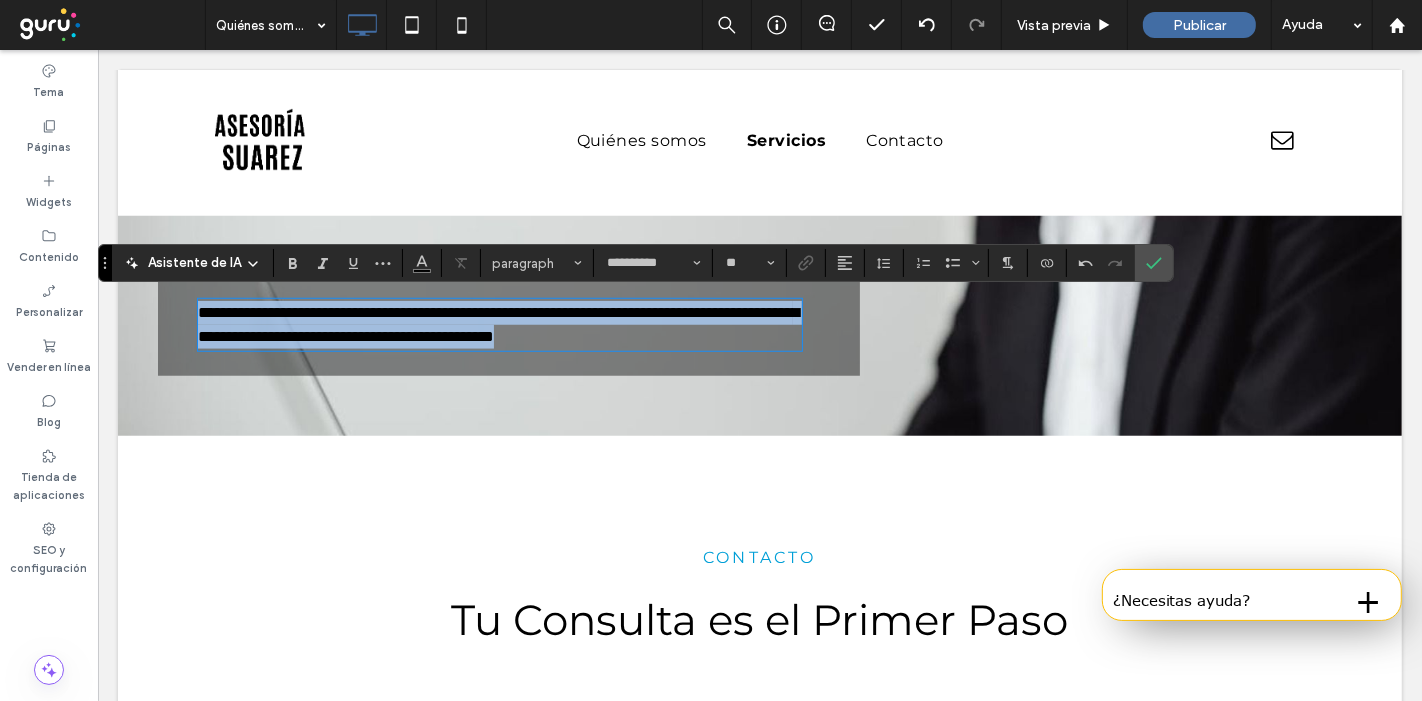 click on "**********" at bounding box center [497, 324] 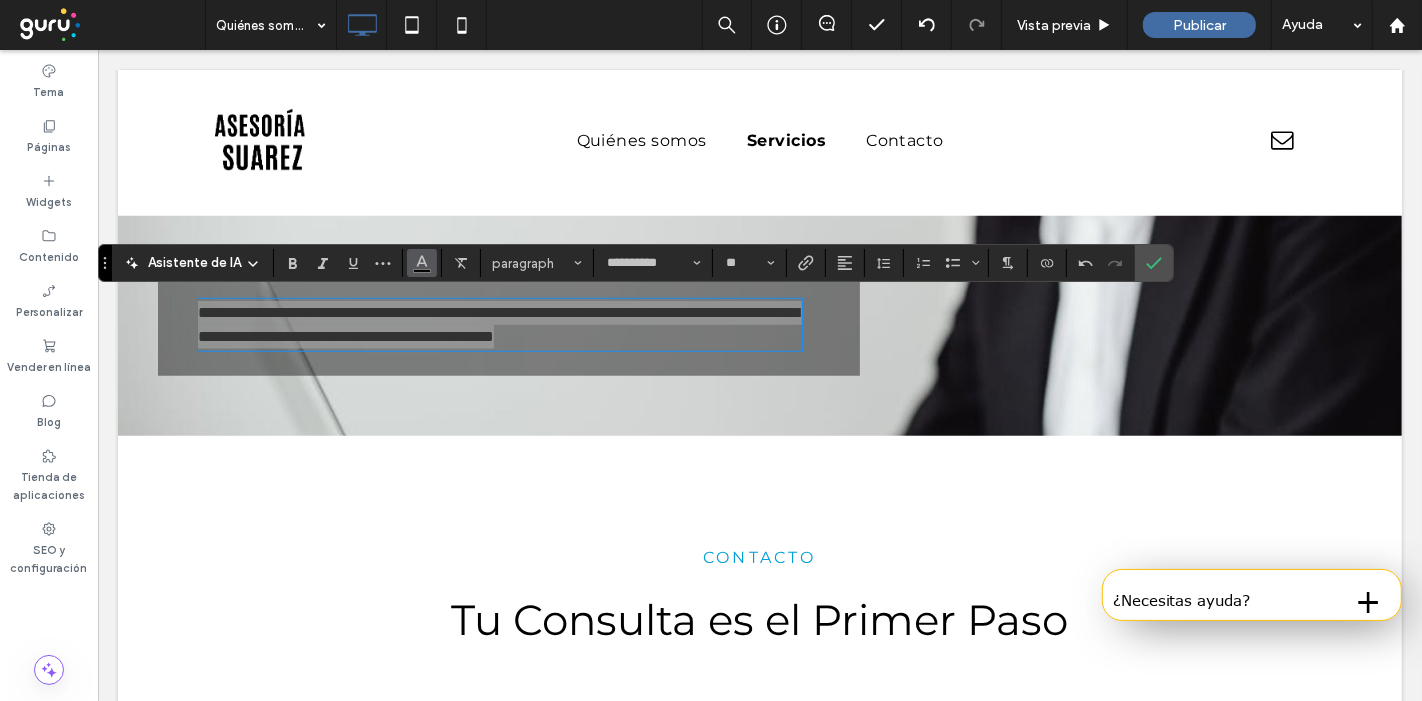 click at bounding box center [422, 263] 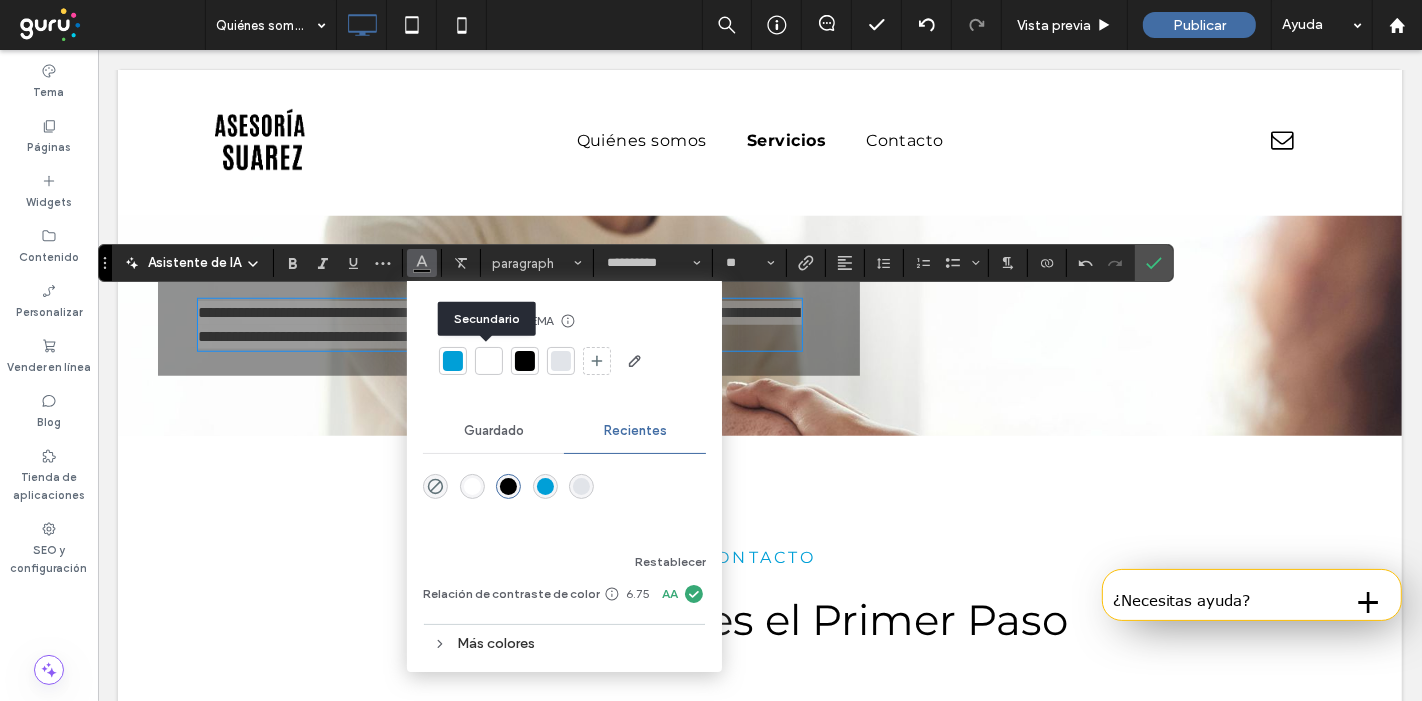 click at bounding box center [489, 361] 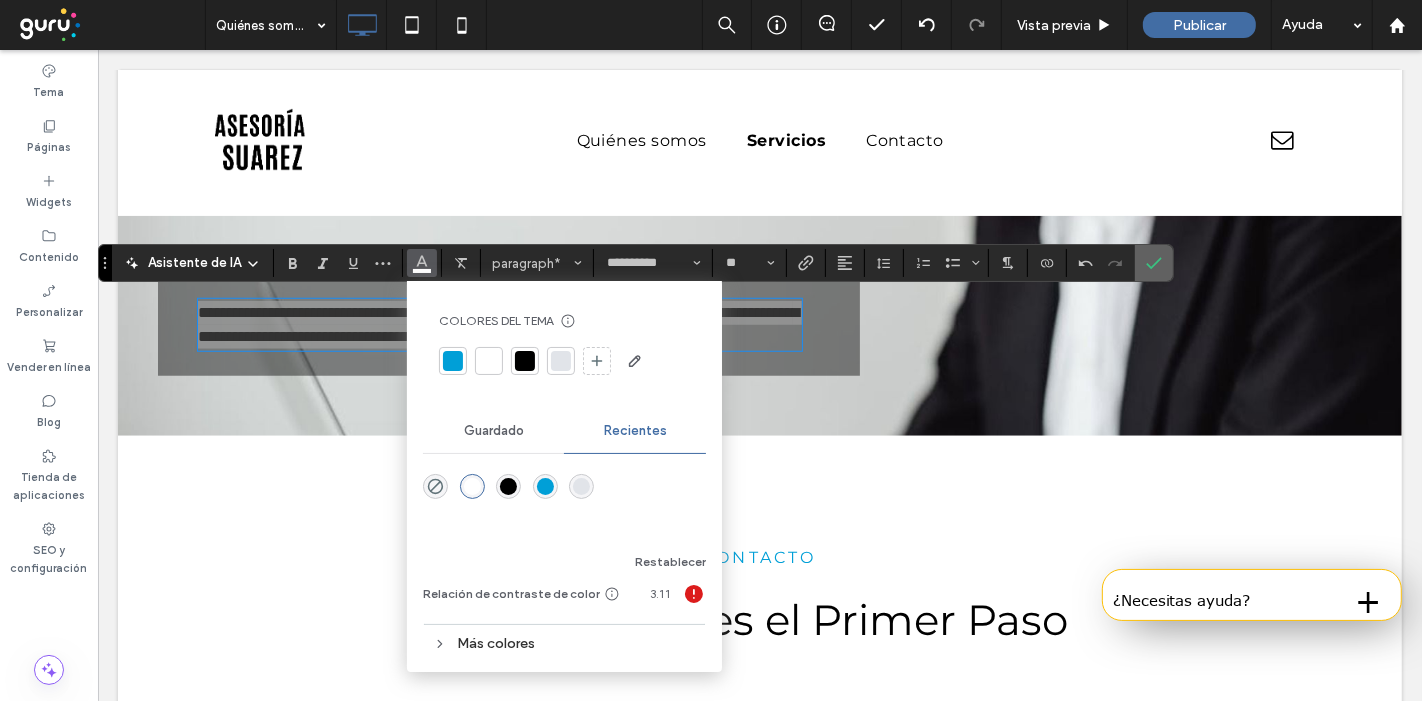 click 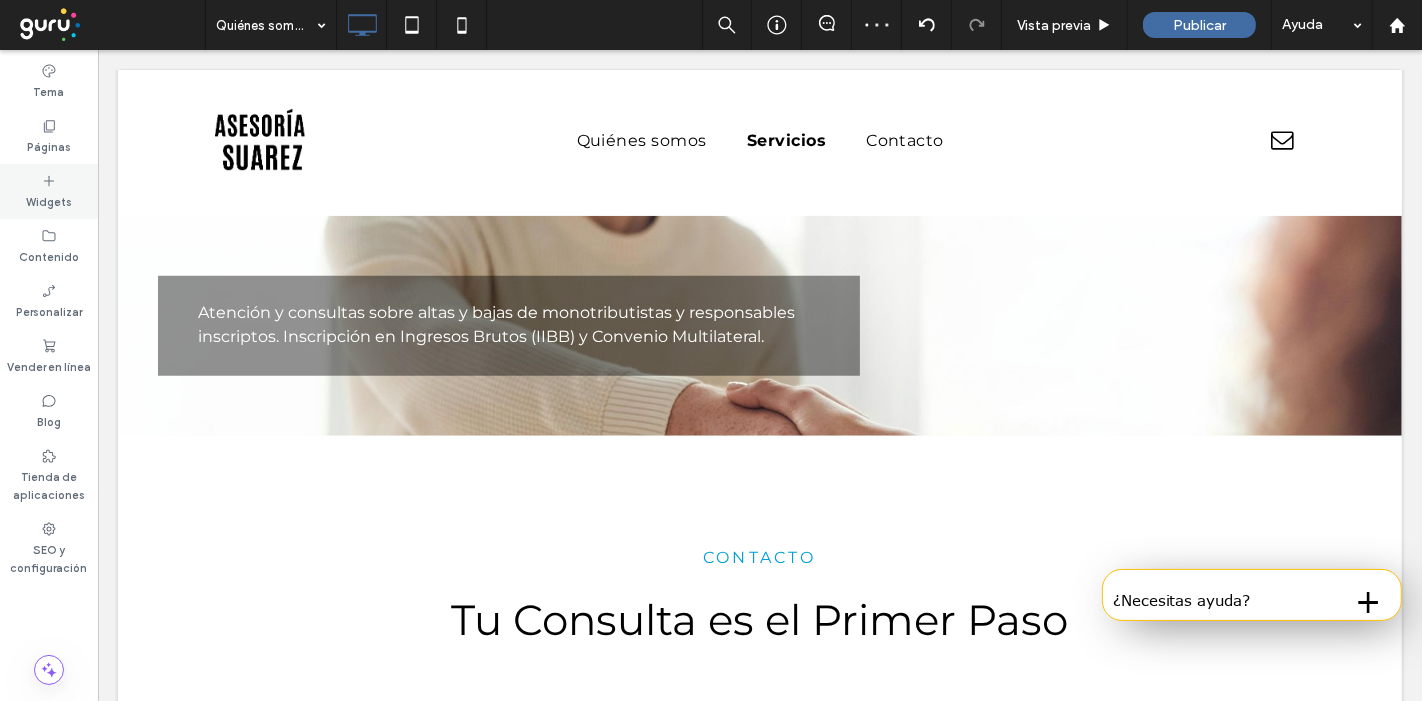 click on "Widgets" at bounding box center [49, 200] 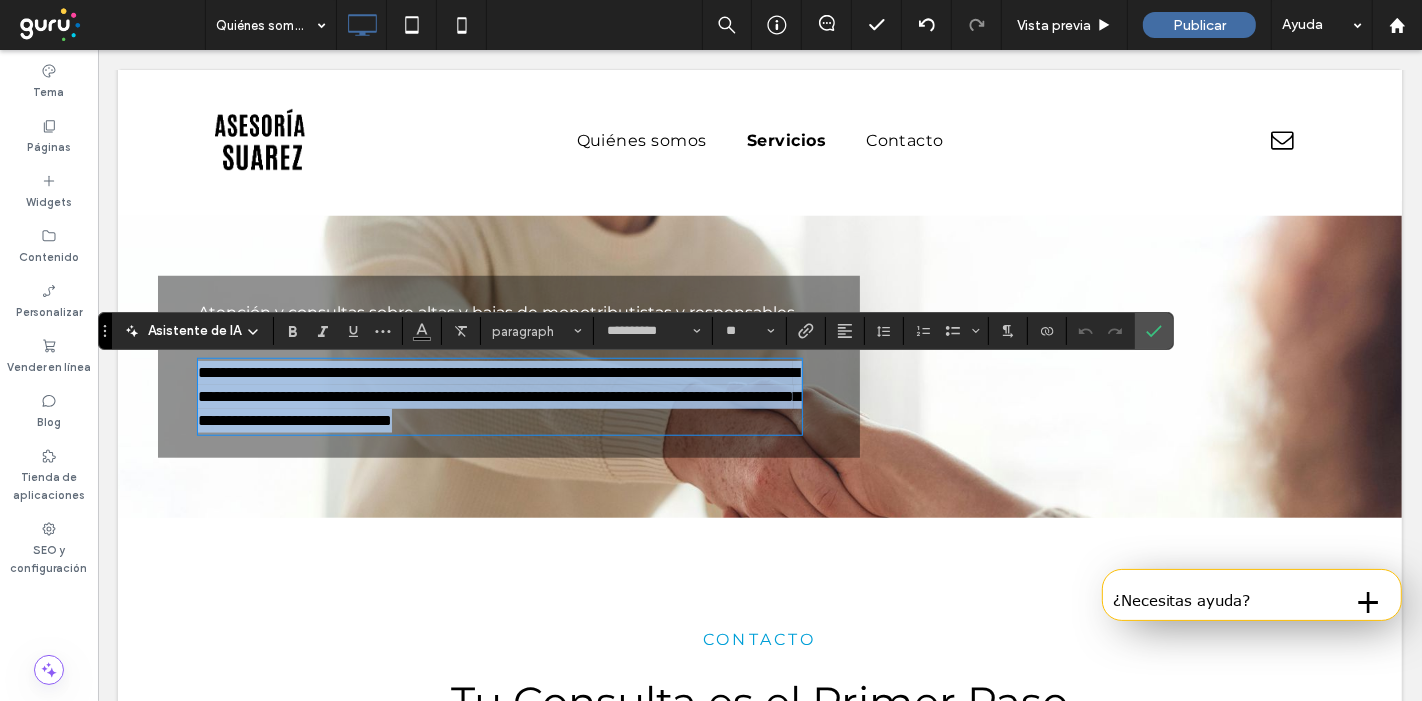 type 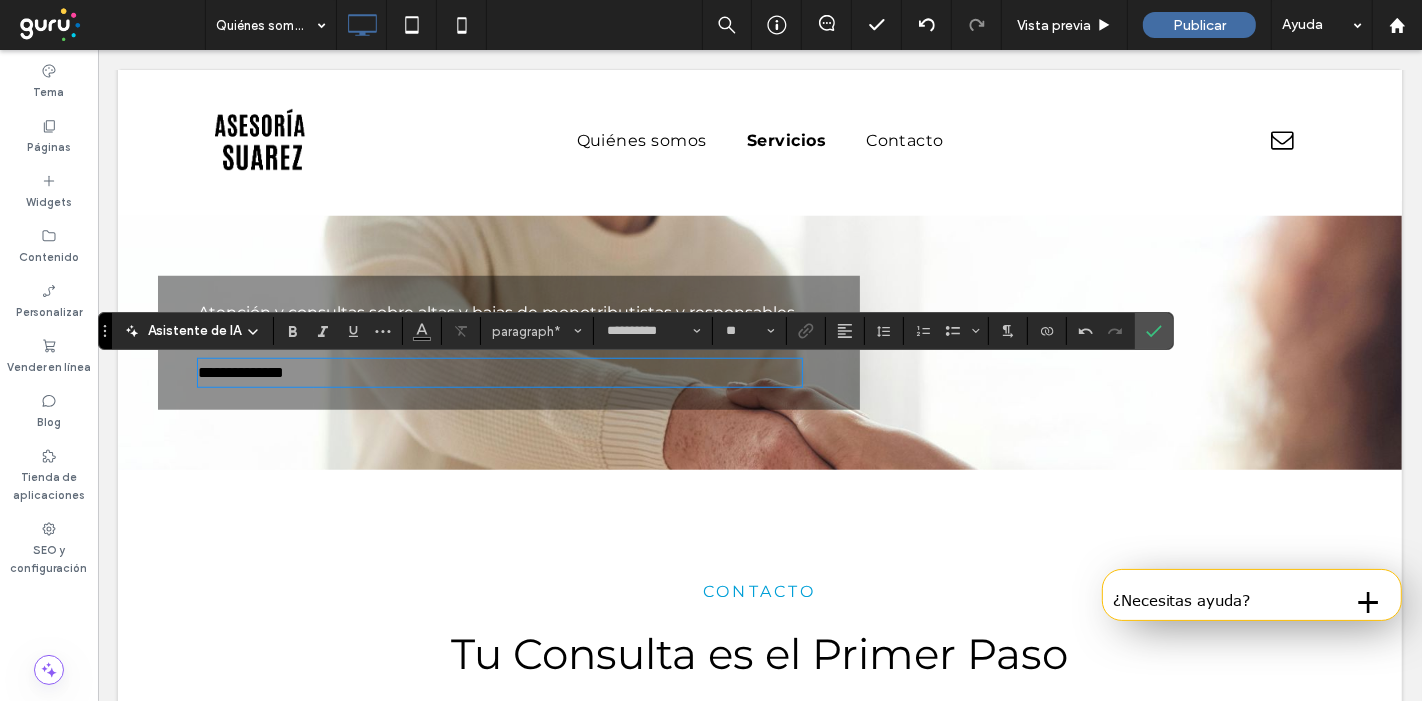 click on "**********" at bounding box center [499, 373] 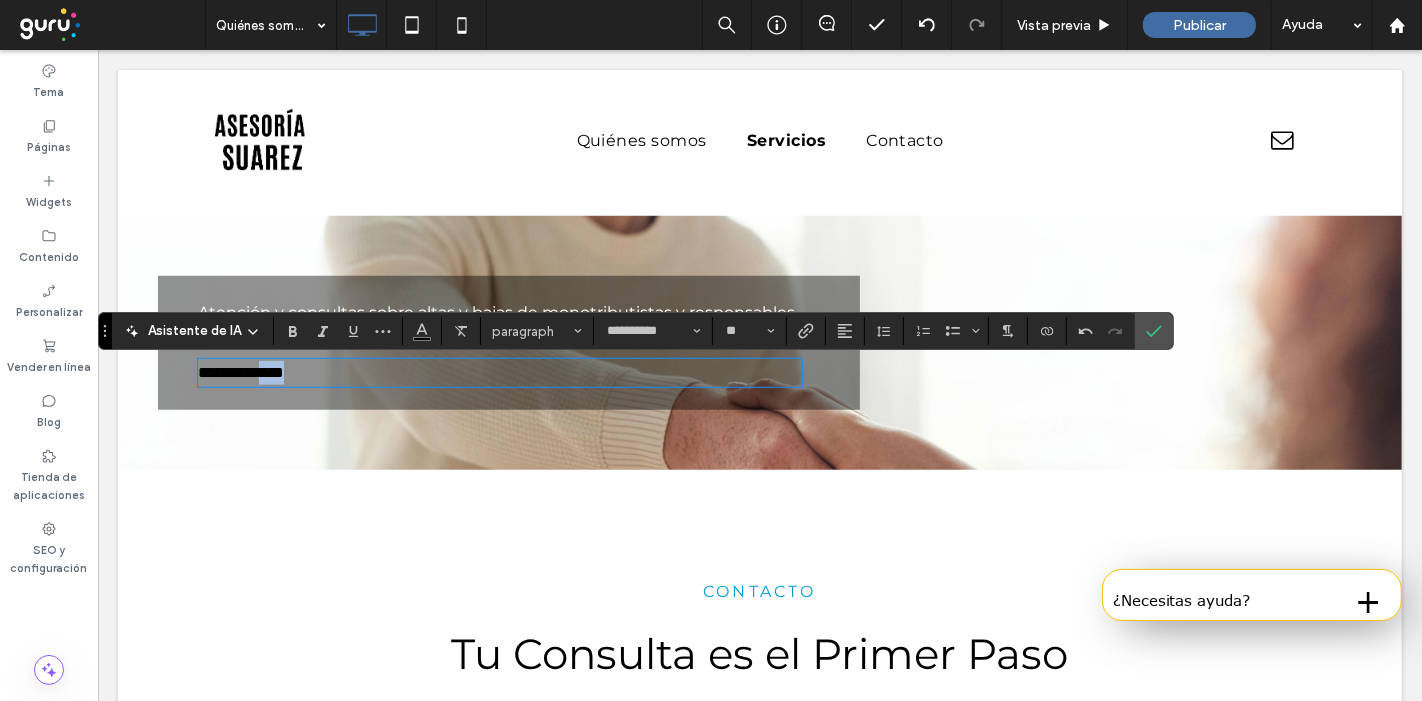 click on "**********" at bounding box center (499, 373) 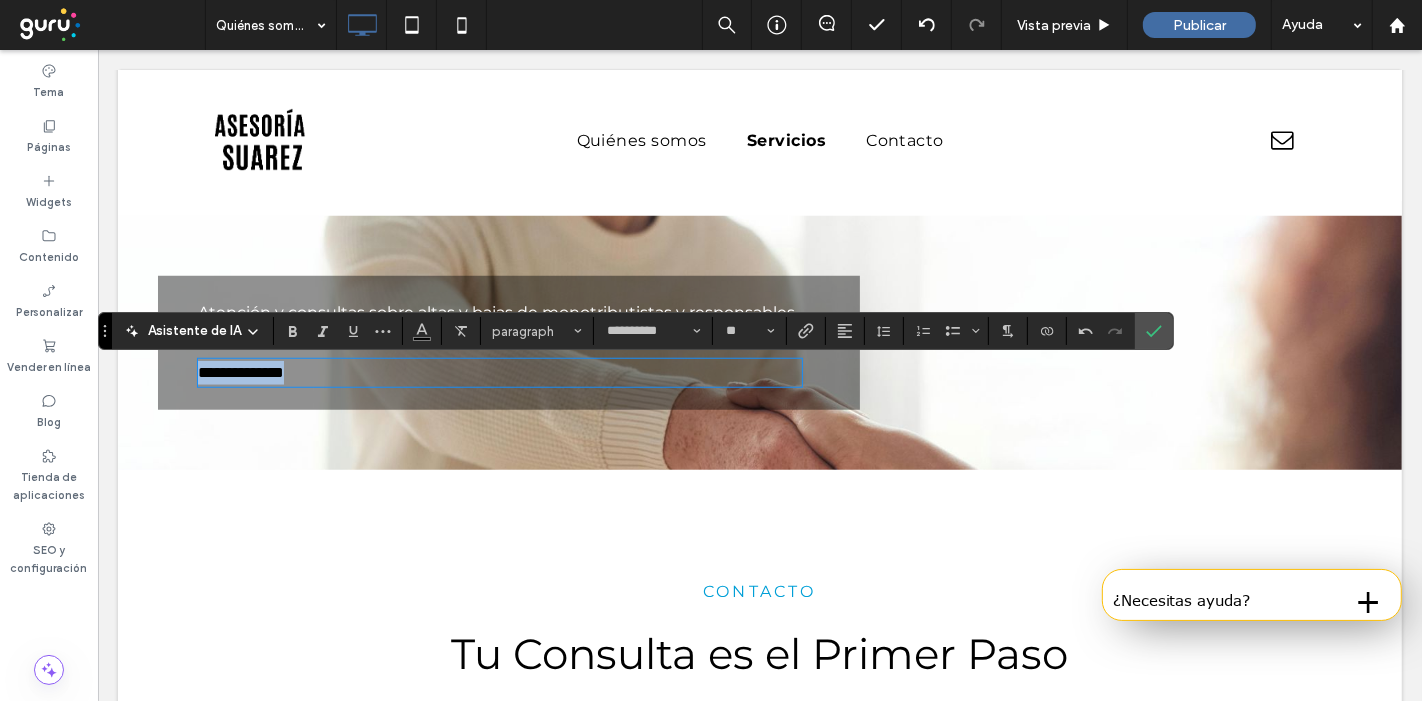 click on "**********" at bounding box center (499, 373) 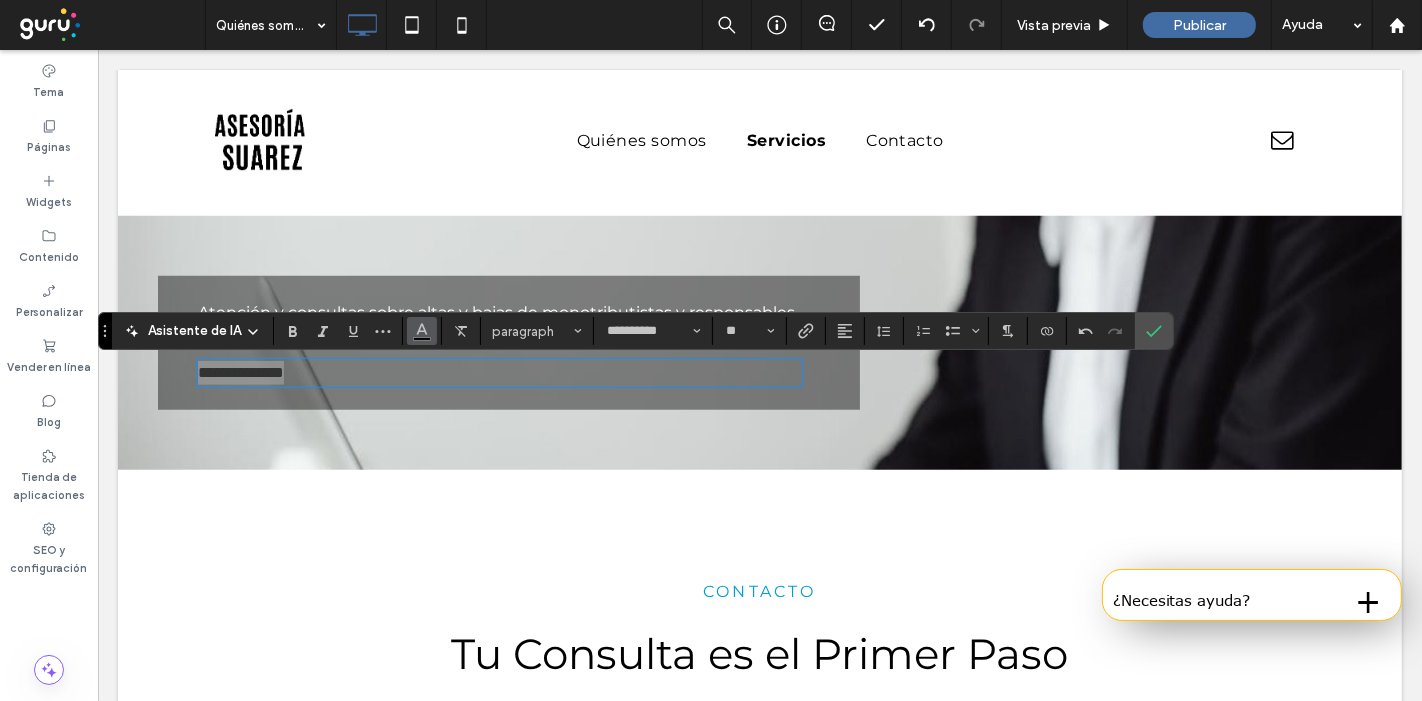 click at bounding box center [422, 329] 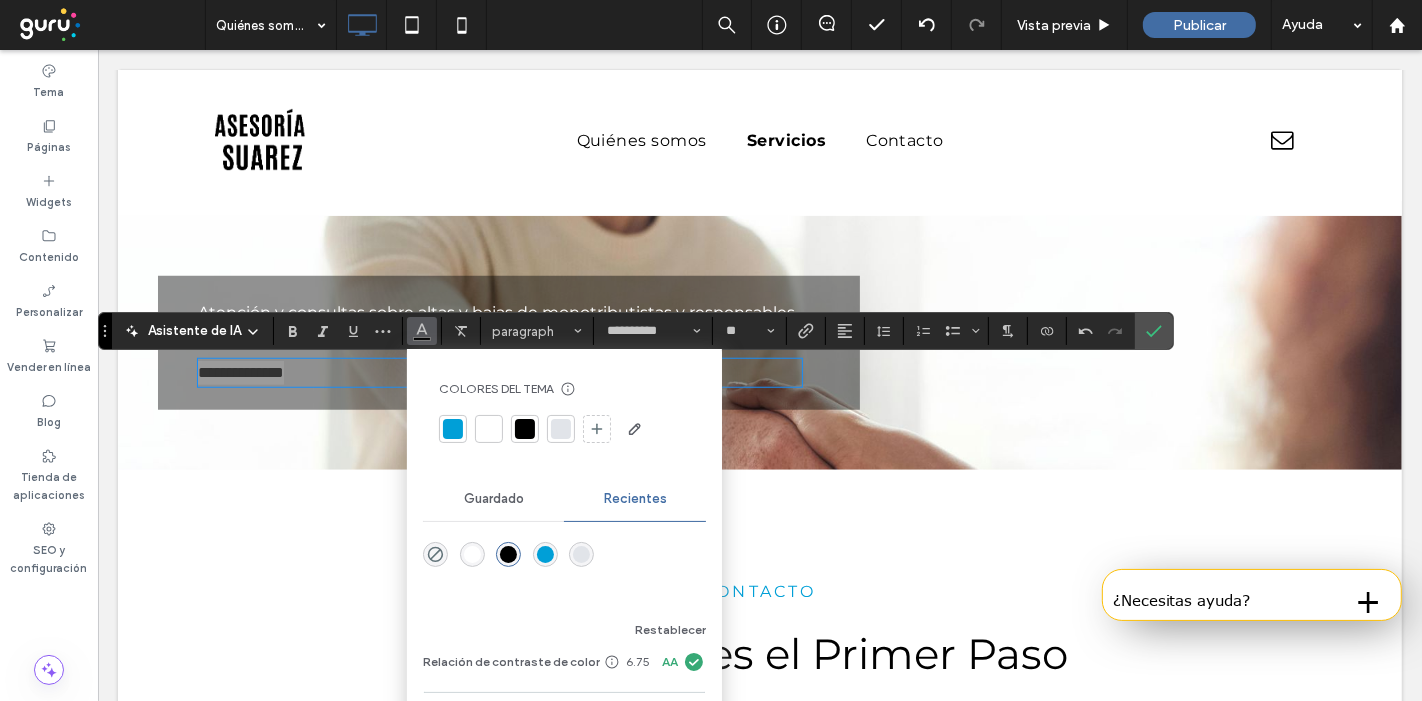 click at bounding box center (489, 429) 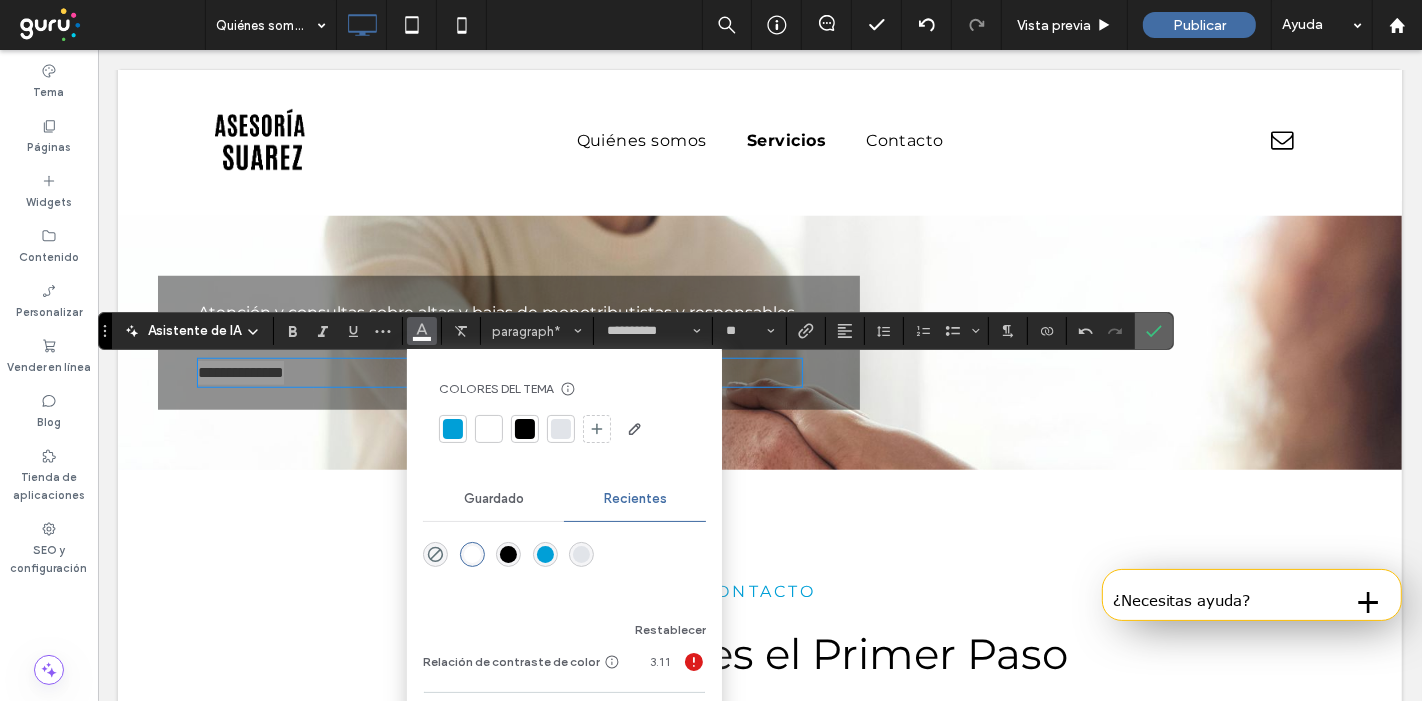 drag, startPoint x: 1122, startPoint y: 350, endPoint x: 1147, endPoint y: 332, distance: 30.805843 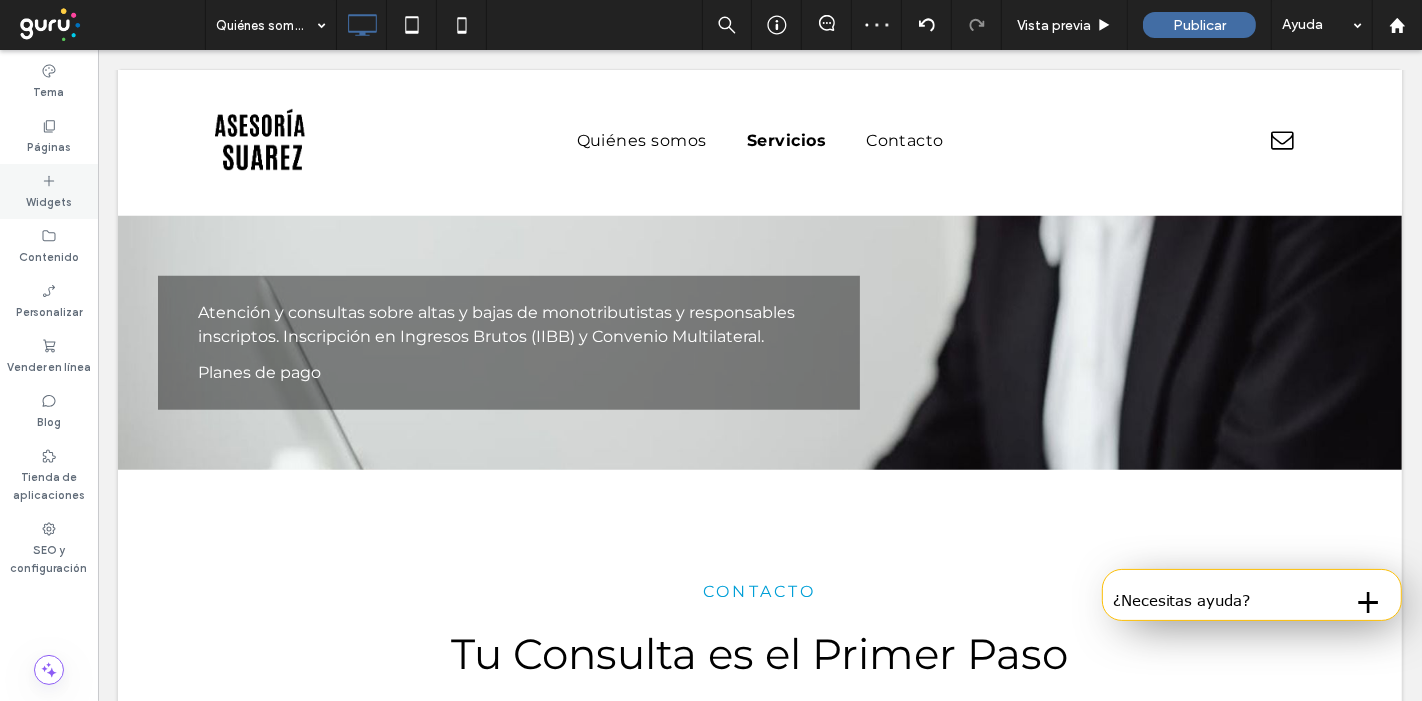 click on "Widgets" at bounding box center (49, 200) 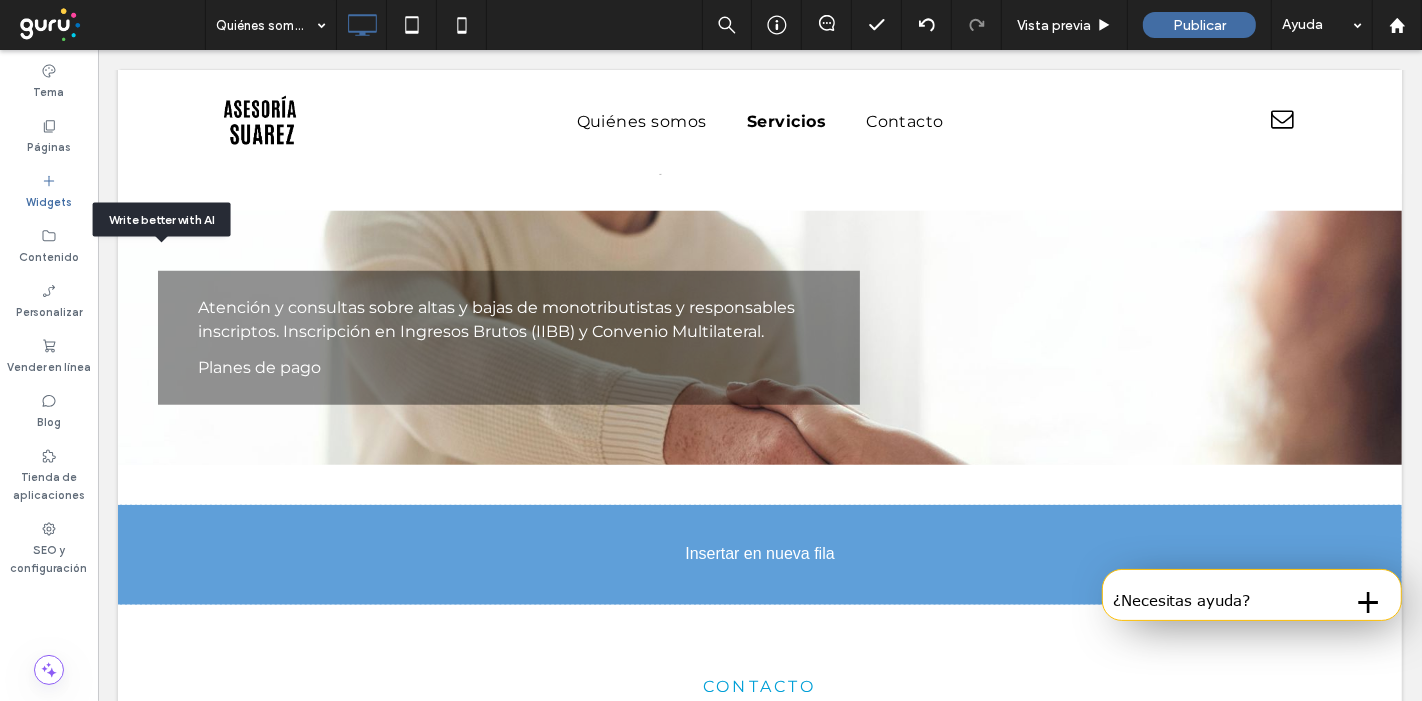 scroll, scrollTop: 1449, scrollLeft: 0, axis: vertical 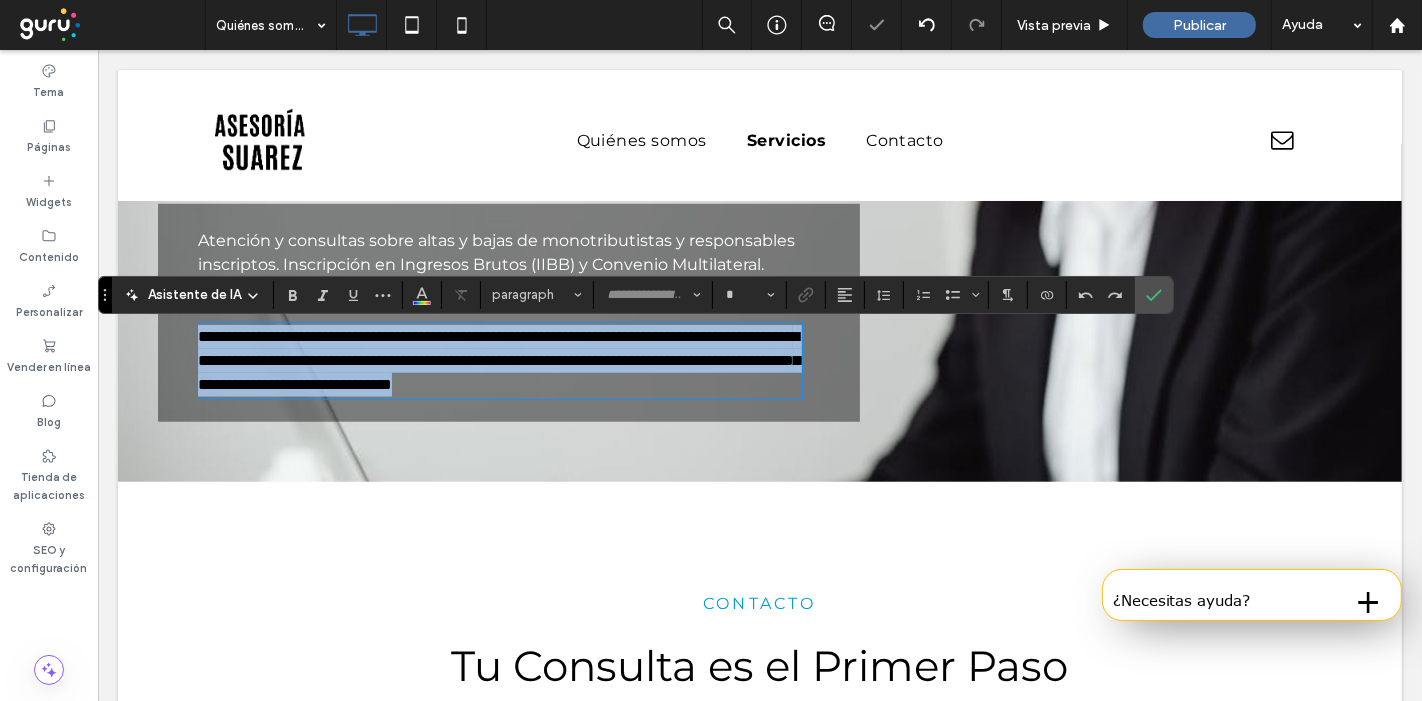type on "**********" 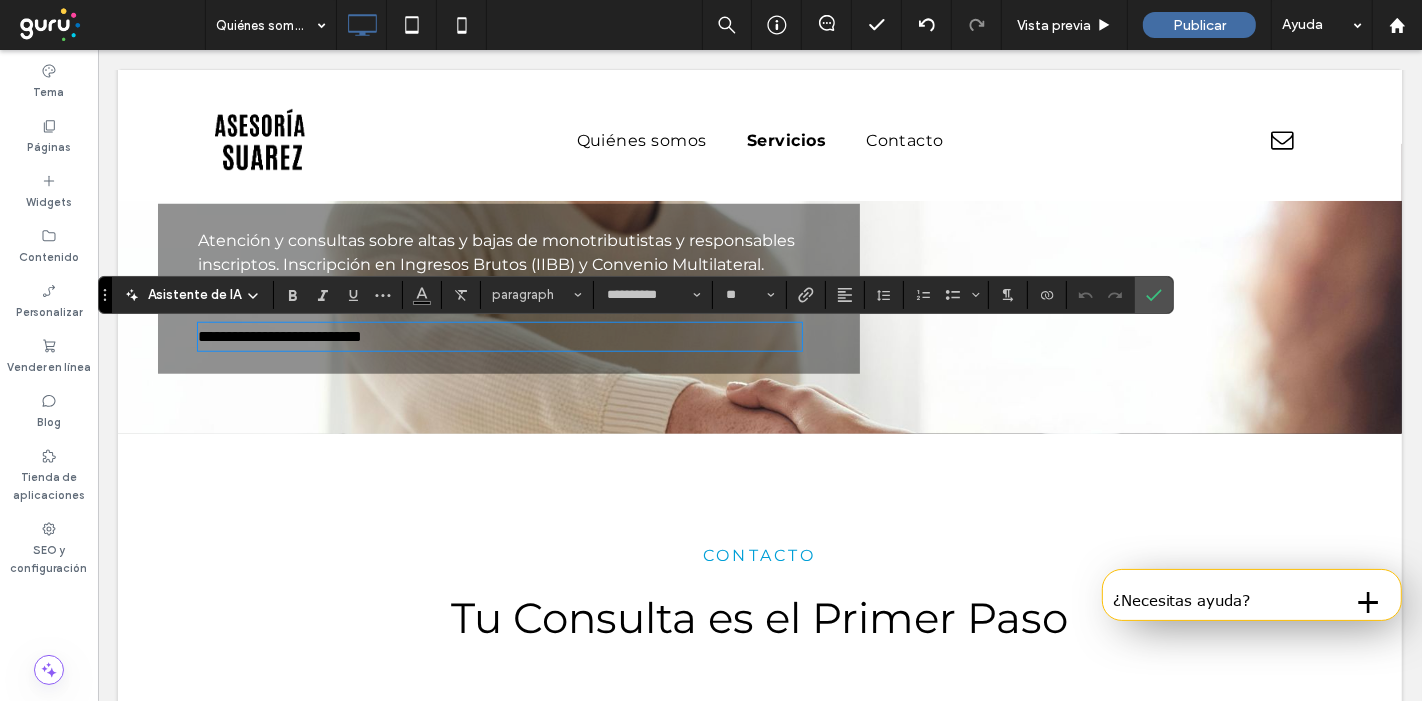 scroll, scrollTop: 0, scrollLeft: 0, axis: both 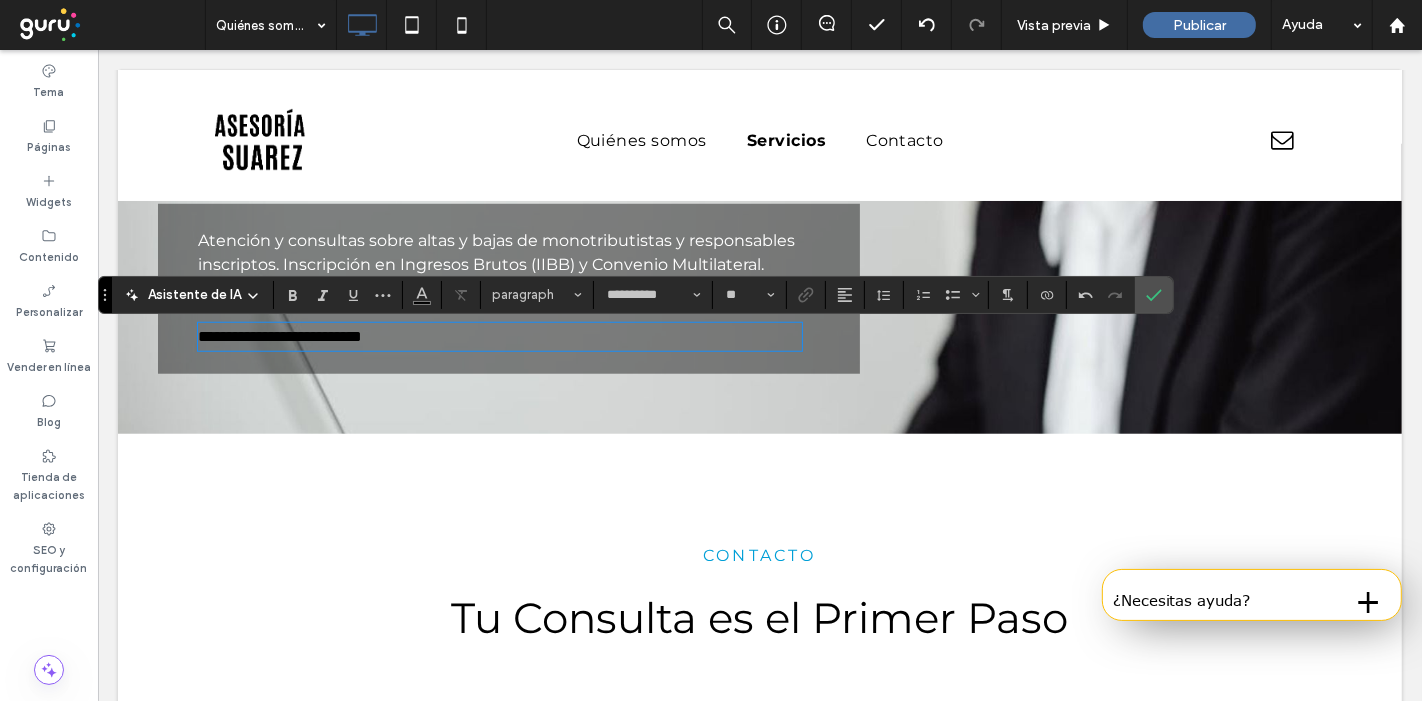 click on "**********" at bounding box center [279, 336] 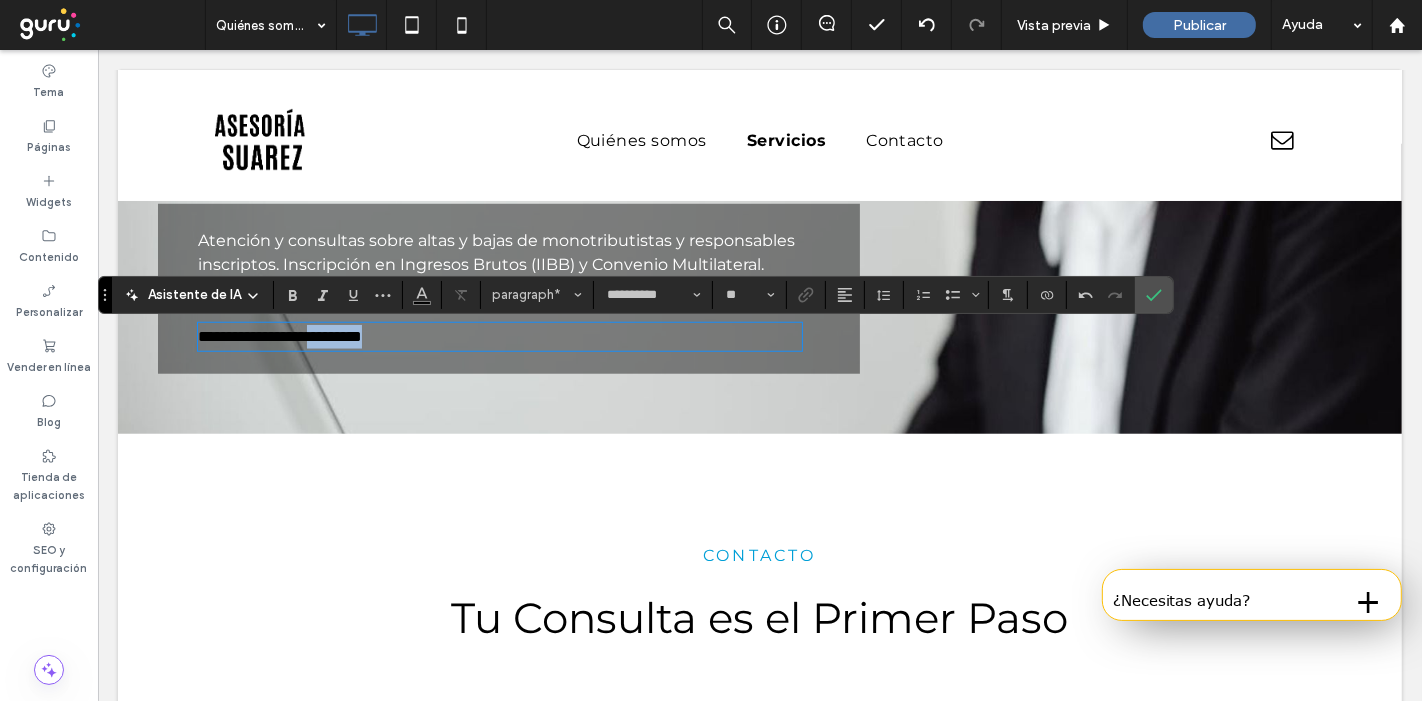 click on "**********" at bounding box center (279, 336) 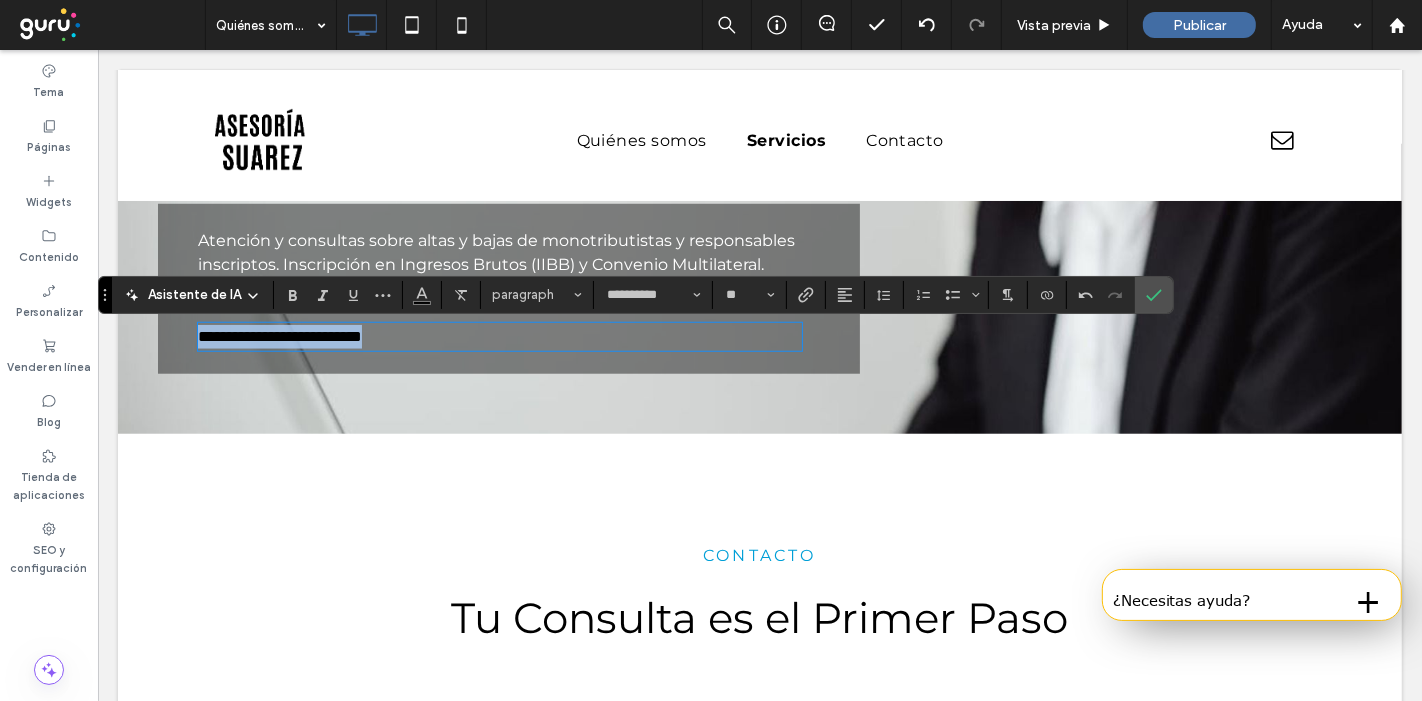 click on "**********" at bounding box center (279, 336) 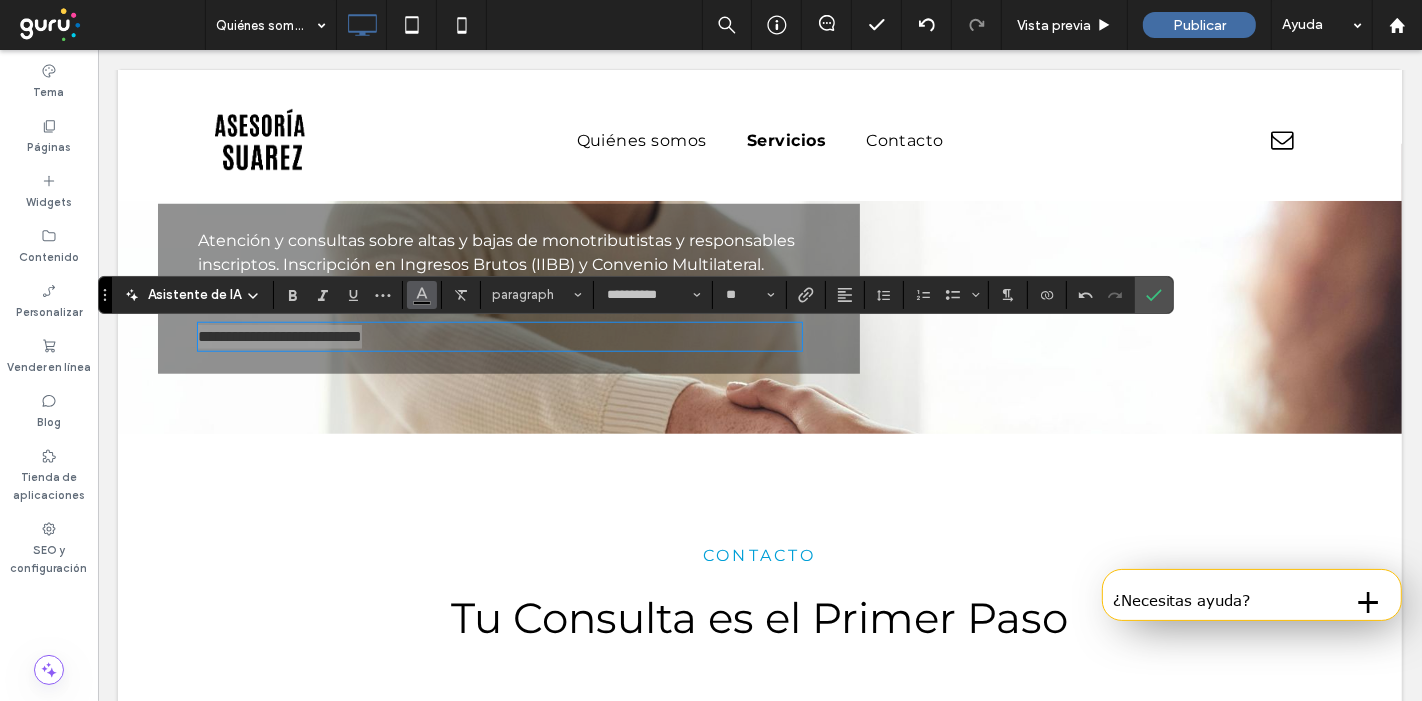 click 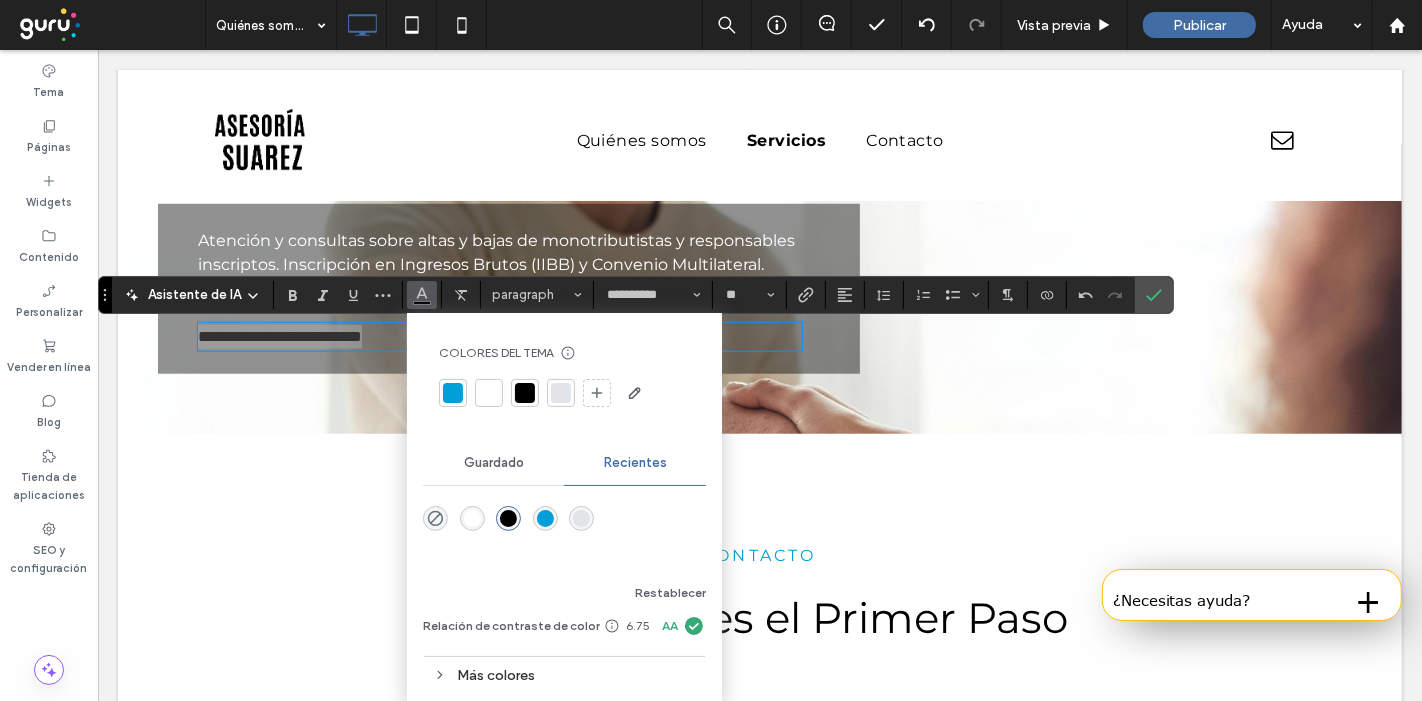 click at bounding box center (489, 393) 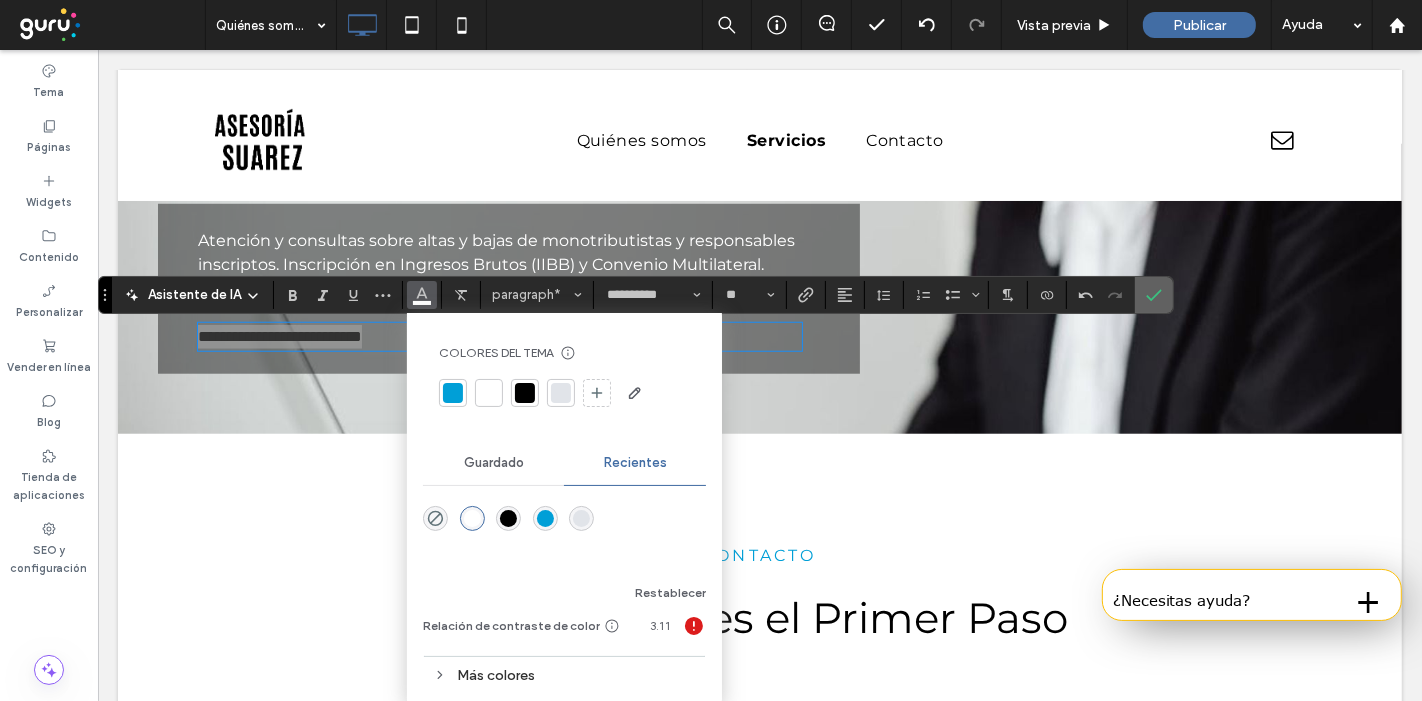 click at bounding box center (1154, 295) 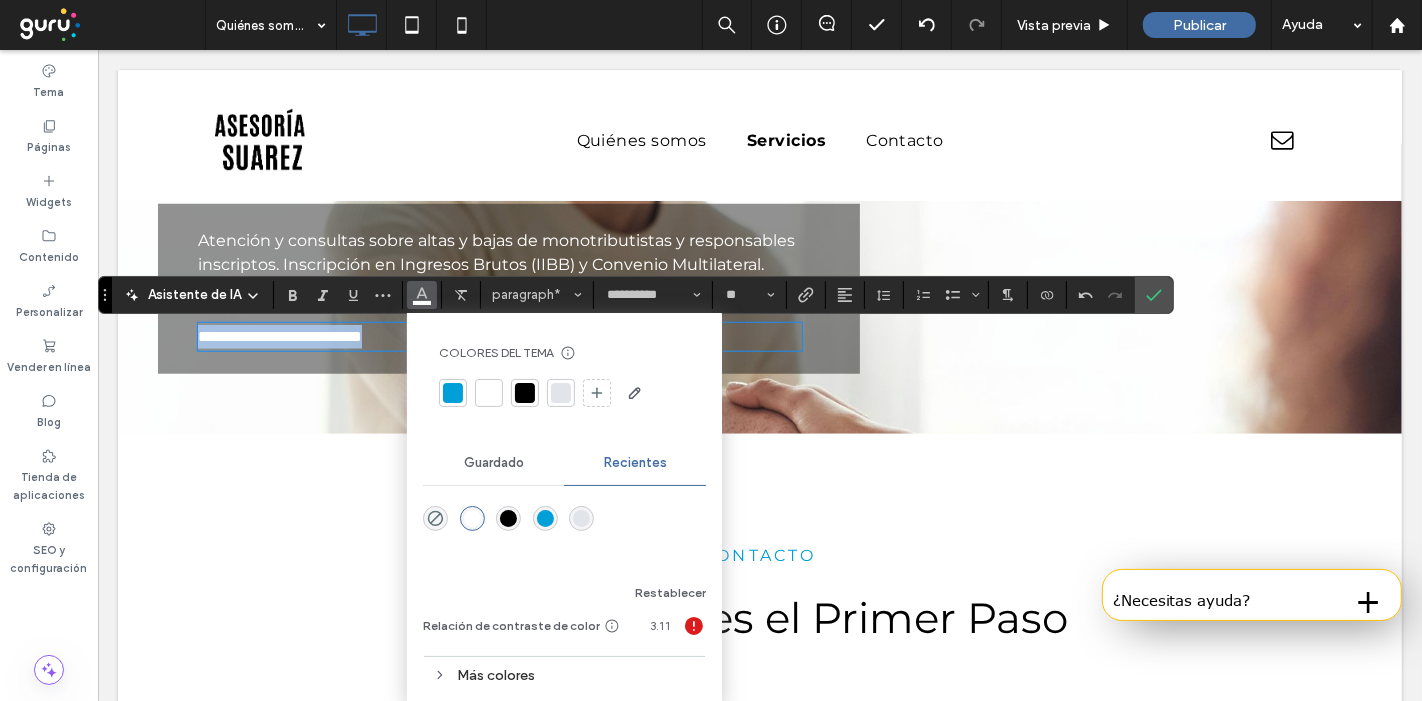 click on "**********" at bounding box center (499, 337) 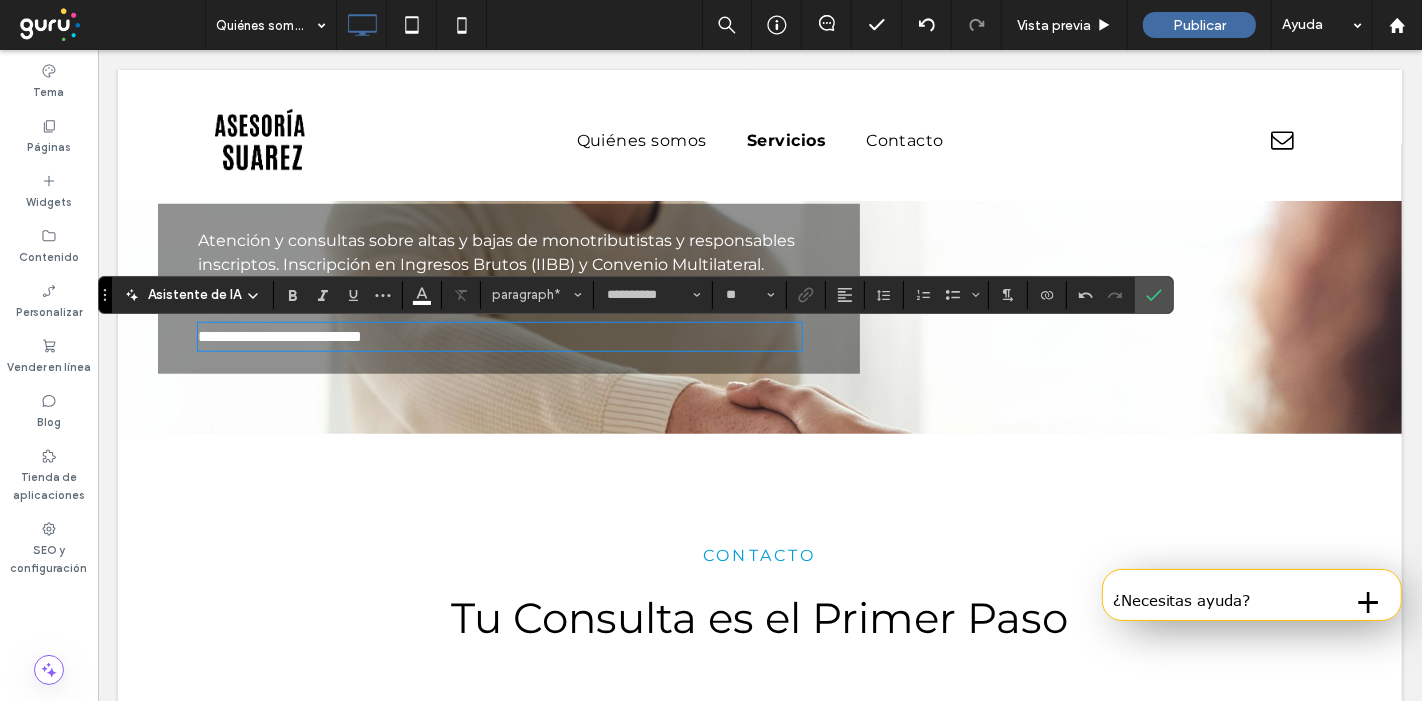 type 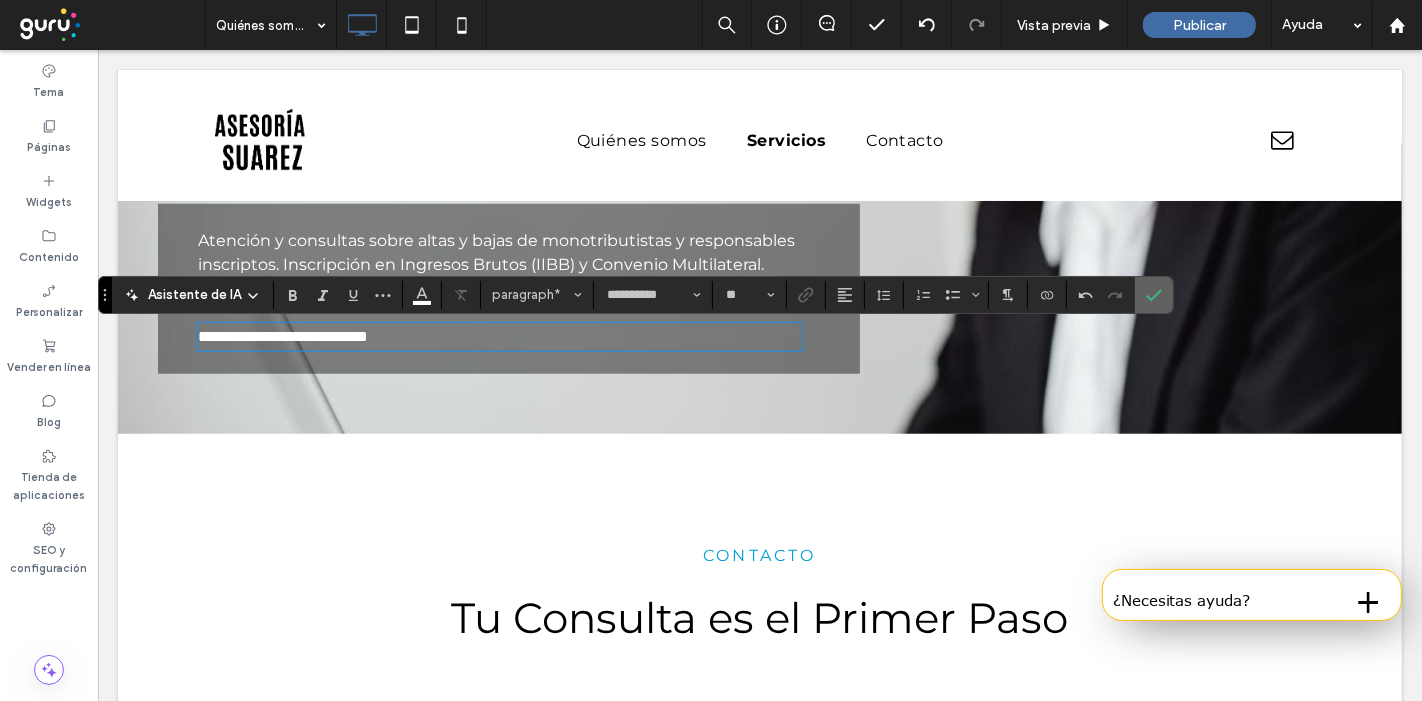 click 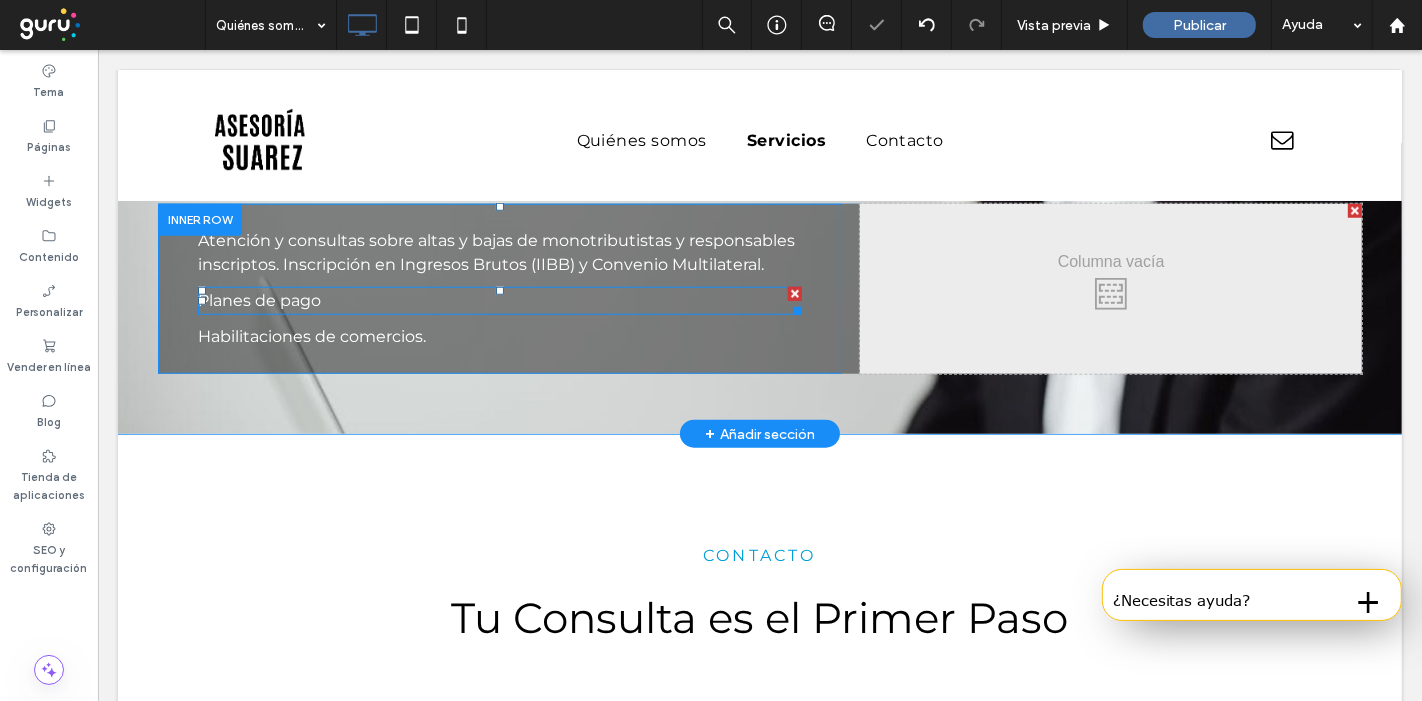 click on "Planes de pago" at bounding box center [499, 301] 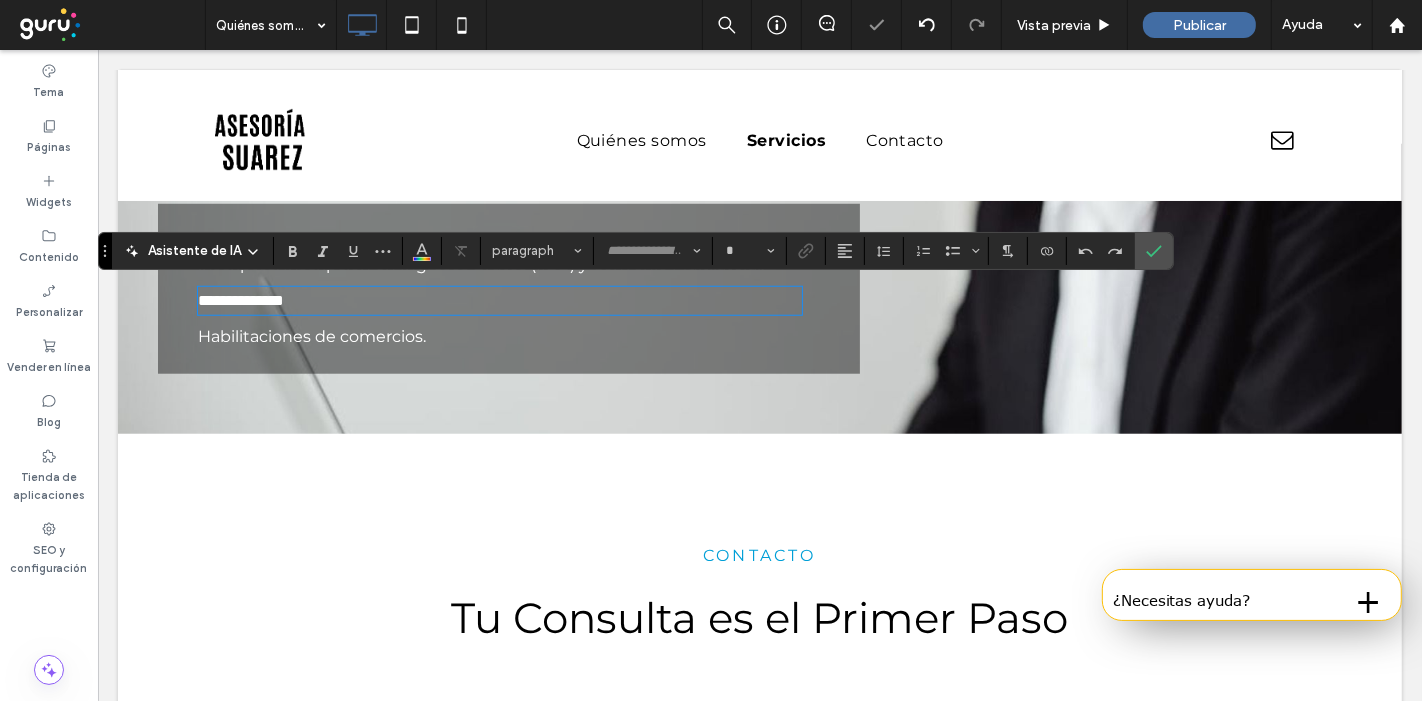 type on "**********" 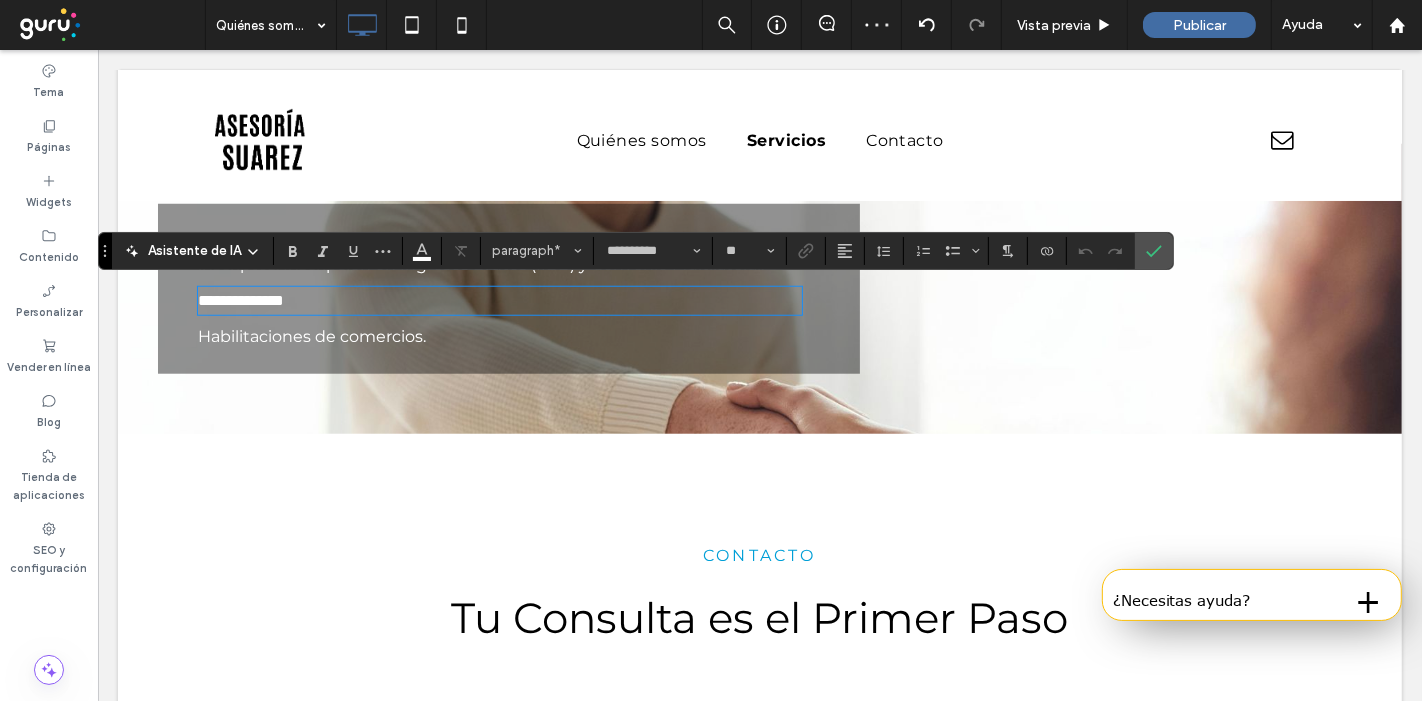 type 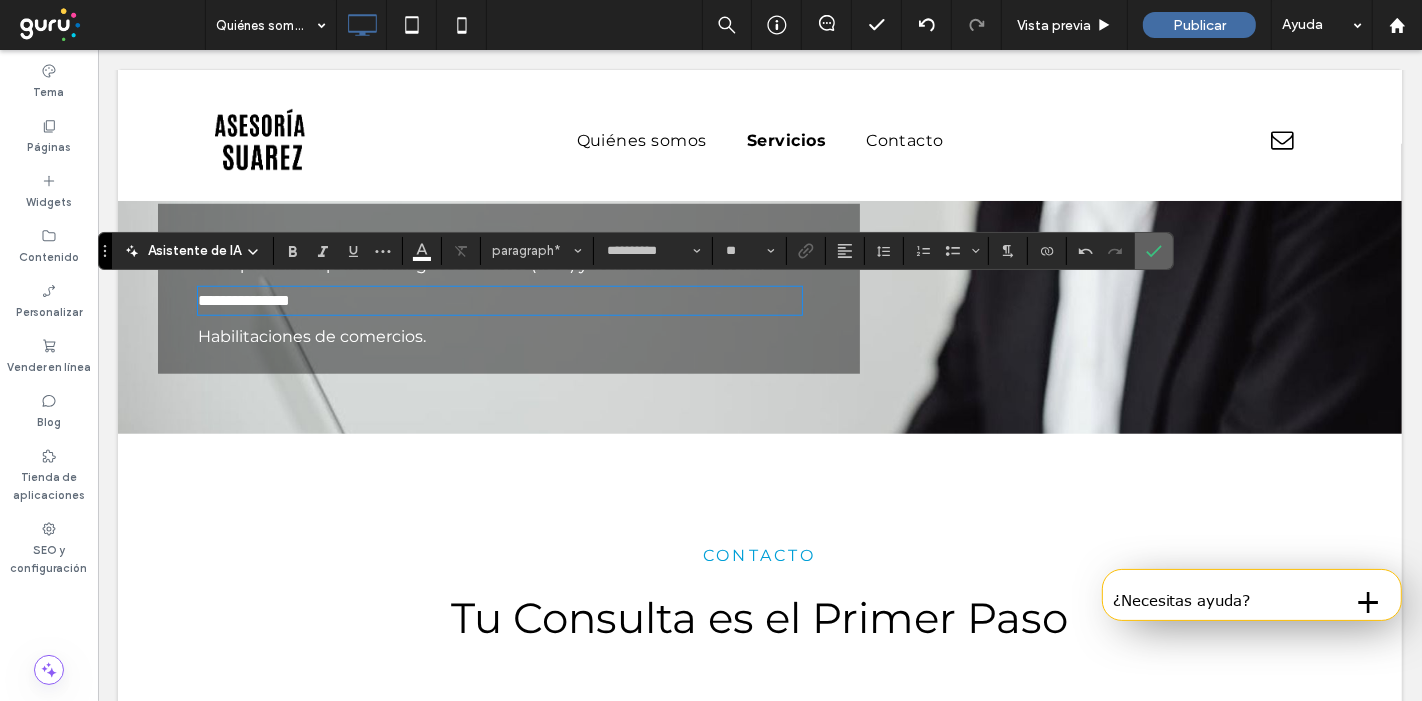 click 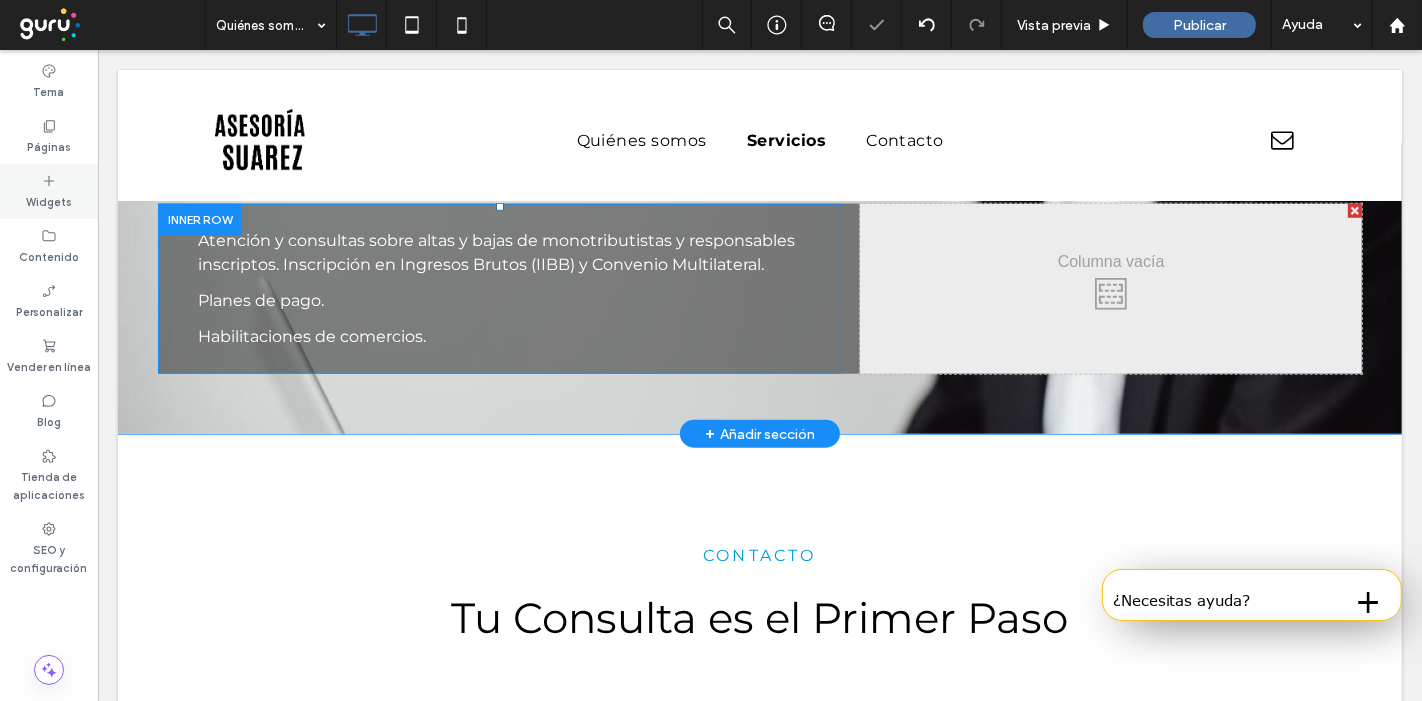 click on "Widgets" at bounding box center (49, 200) 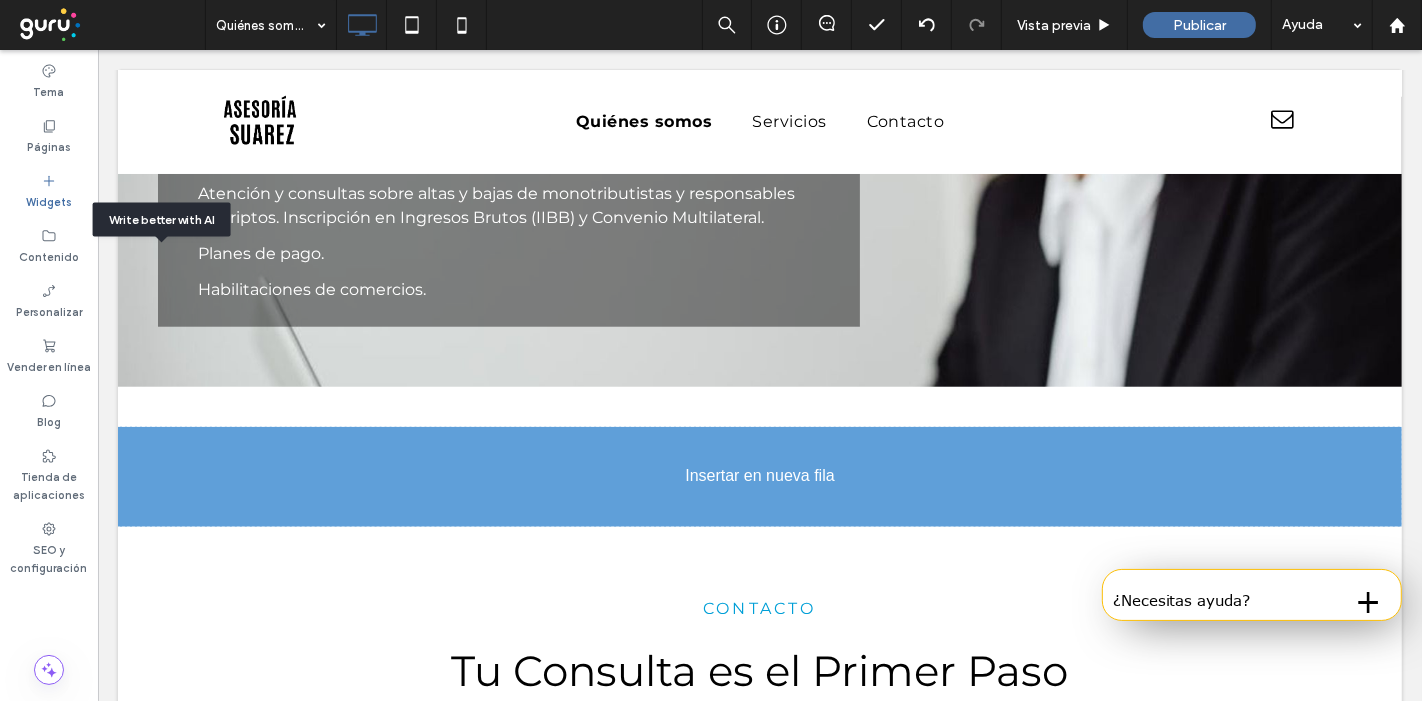 scroll, scrollTop: 1501, scrollLeft: 0, axis: vertical 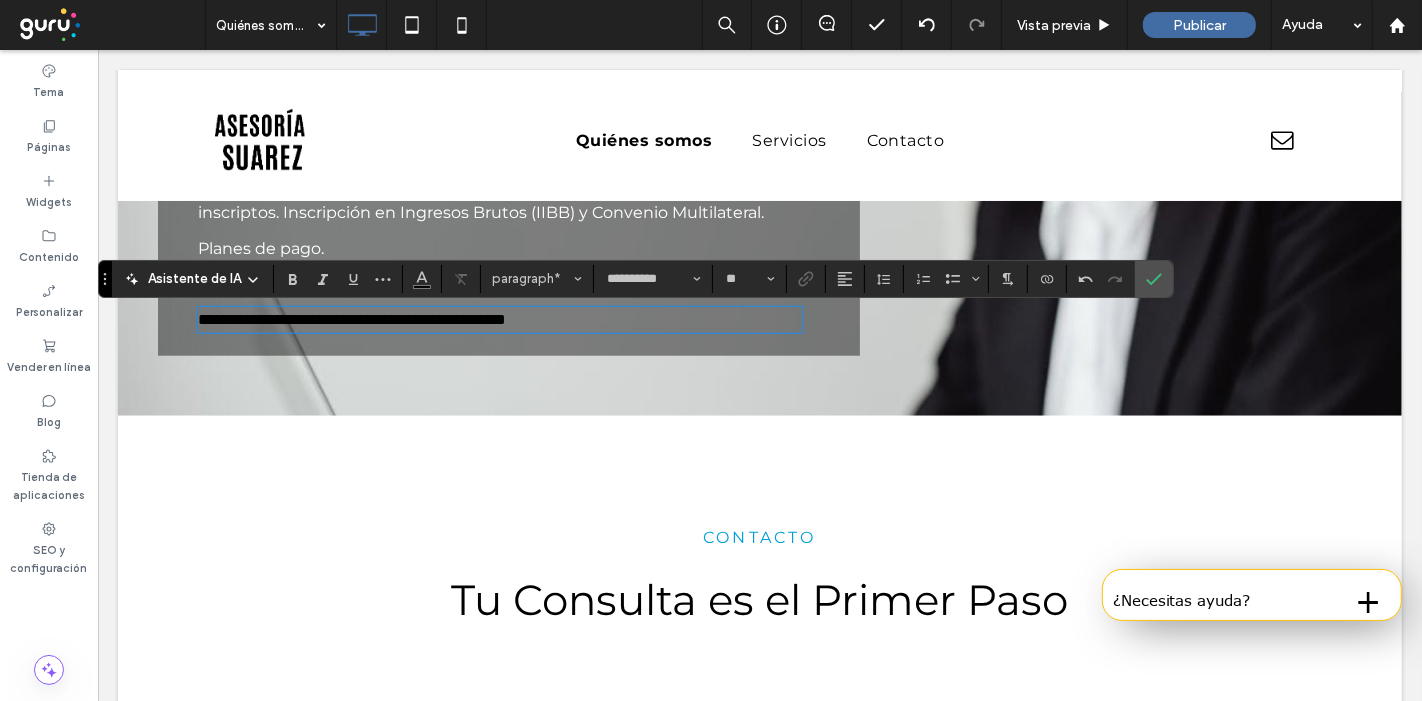 type 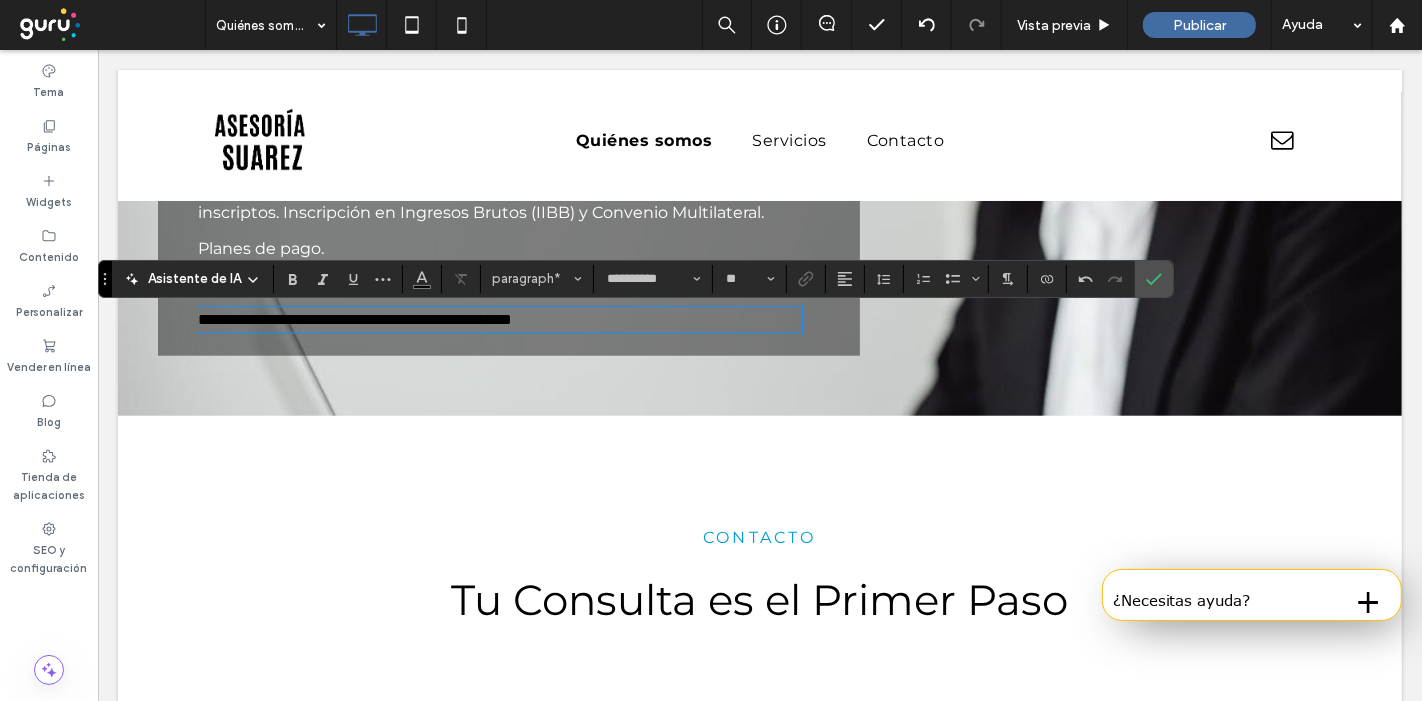 click on "**********" at bounding box center (354, 319) 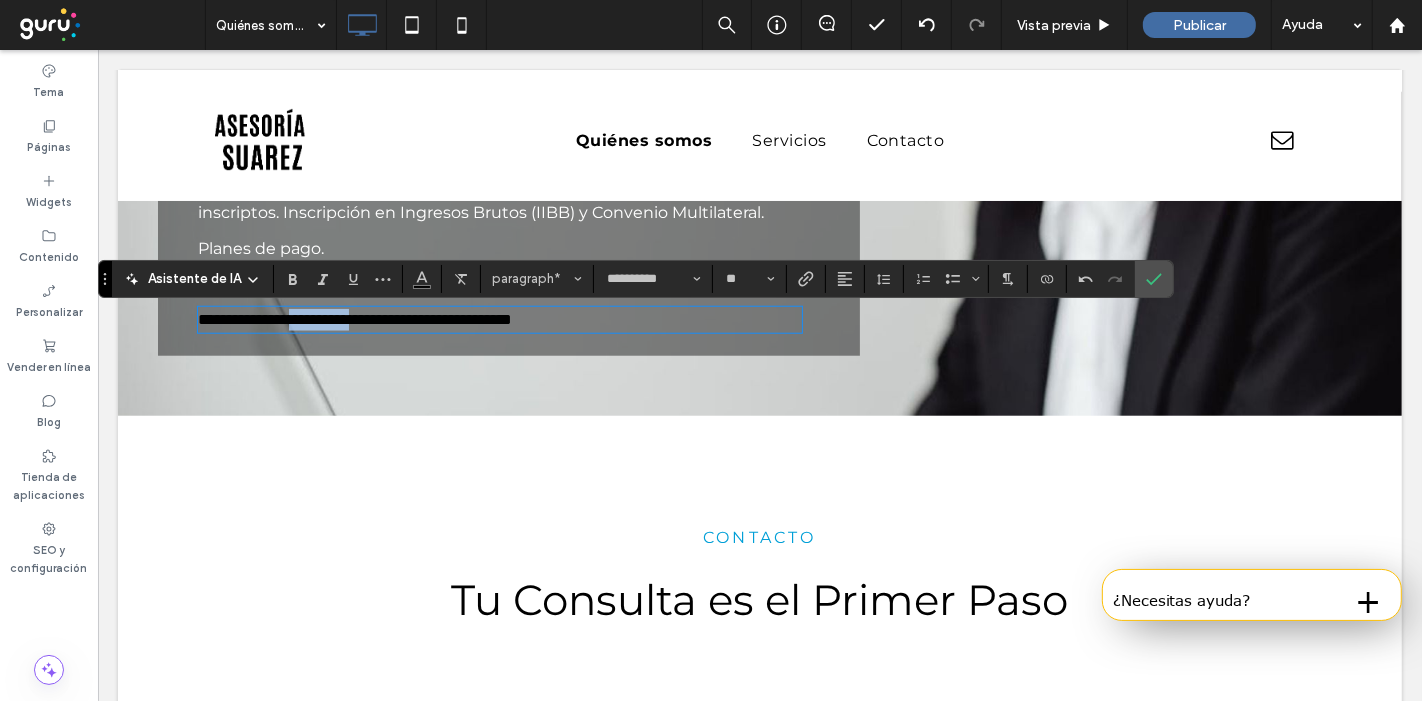 click on "**********" at bounding box center (354, 319) 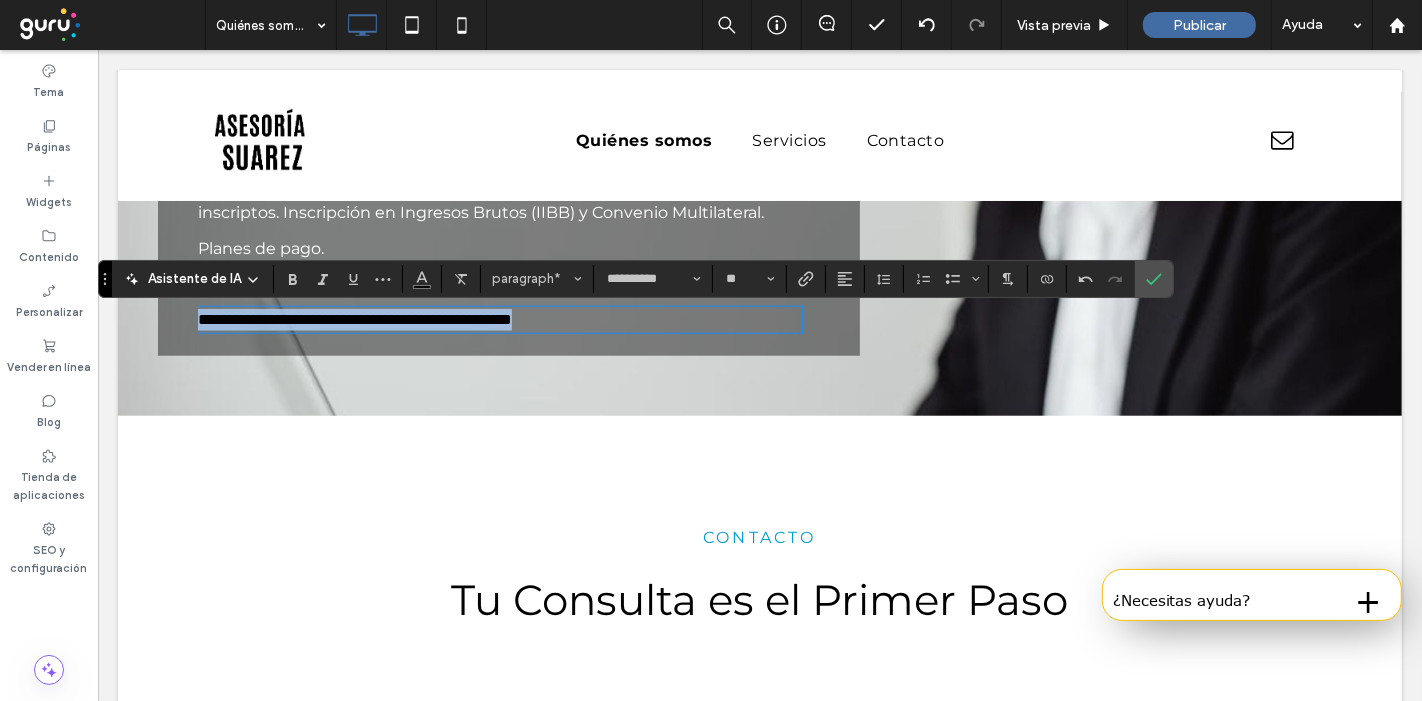 click on "**********" at bounding box center [354, 319] 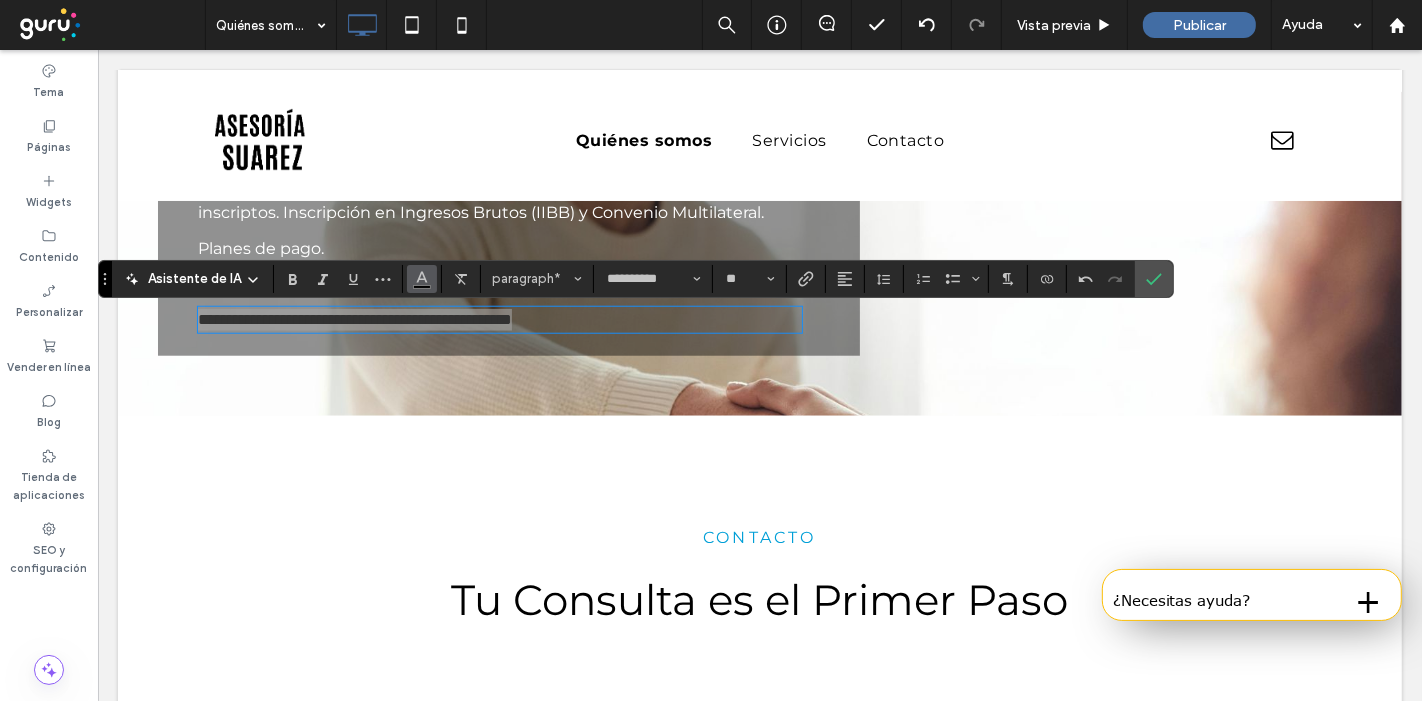 click at bounding box center (422, 277) 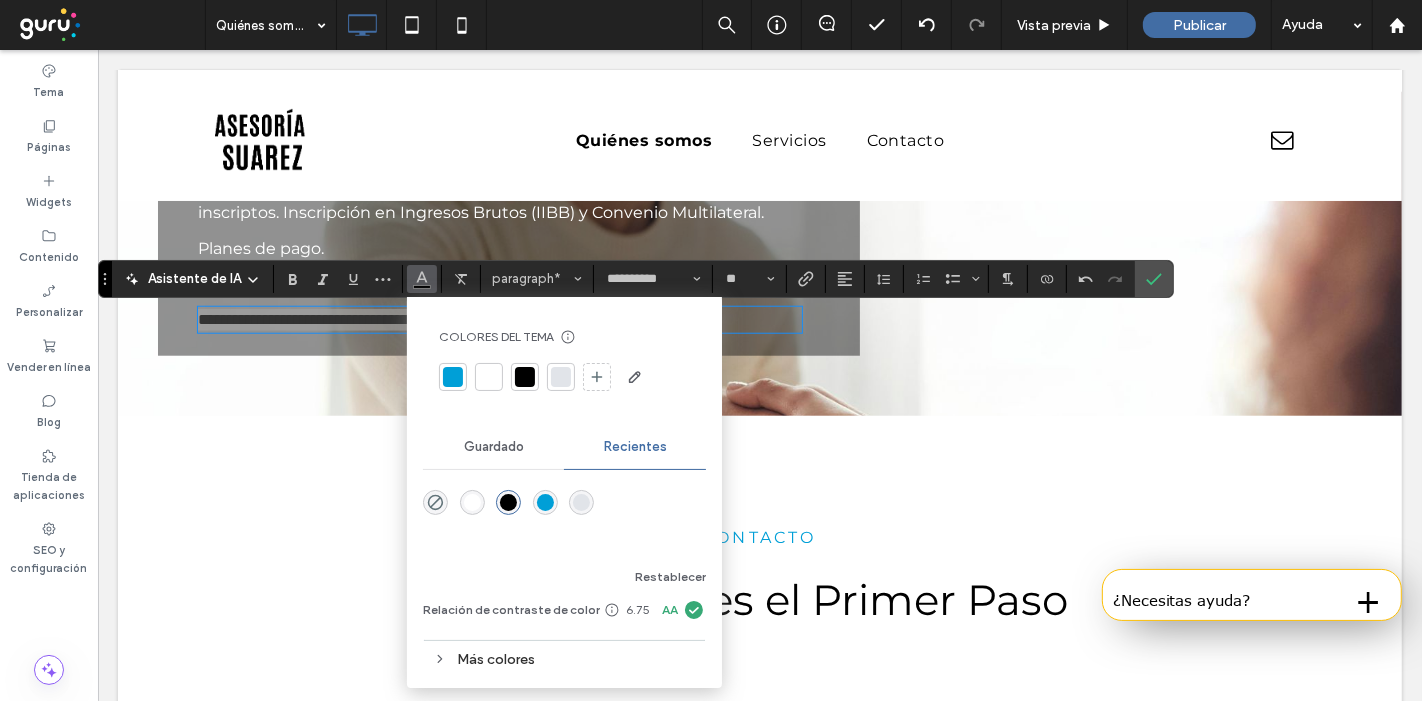 click at bounding box center (489, 377) 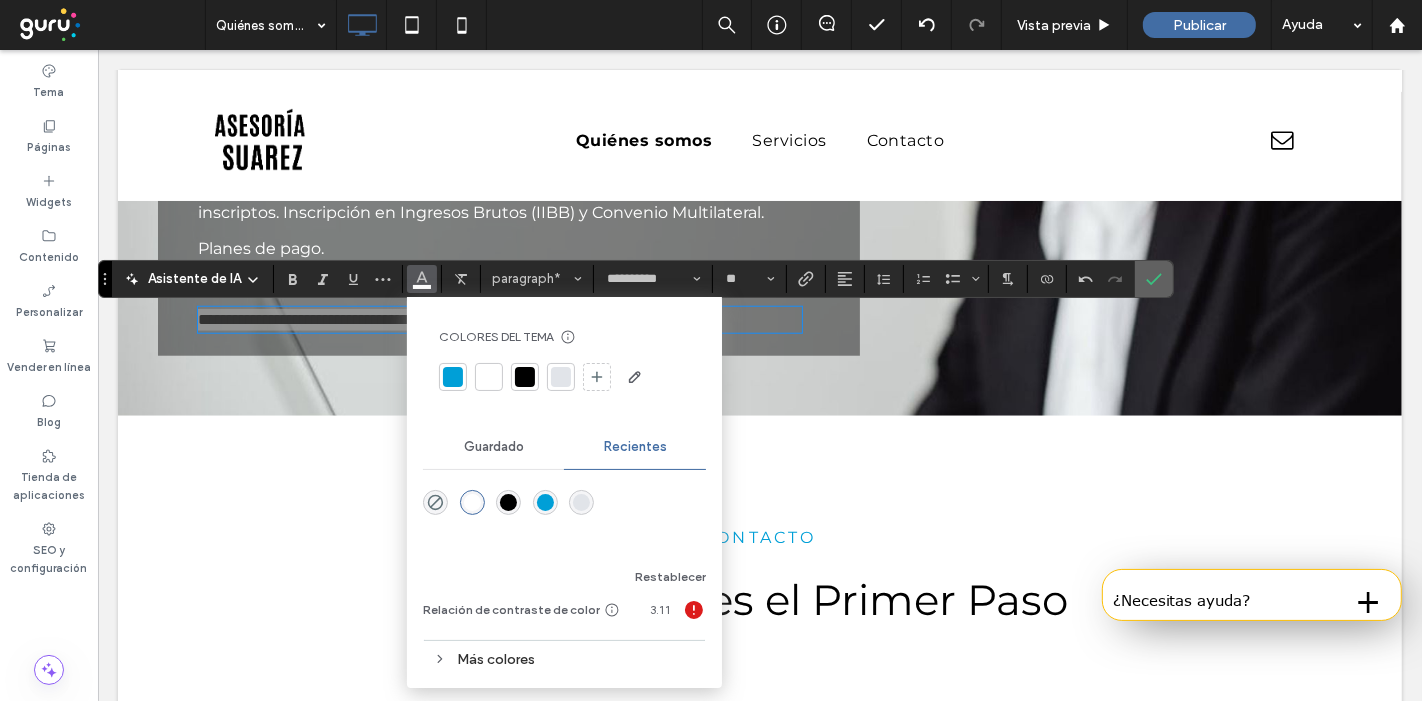click 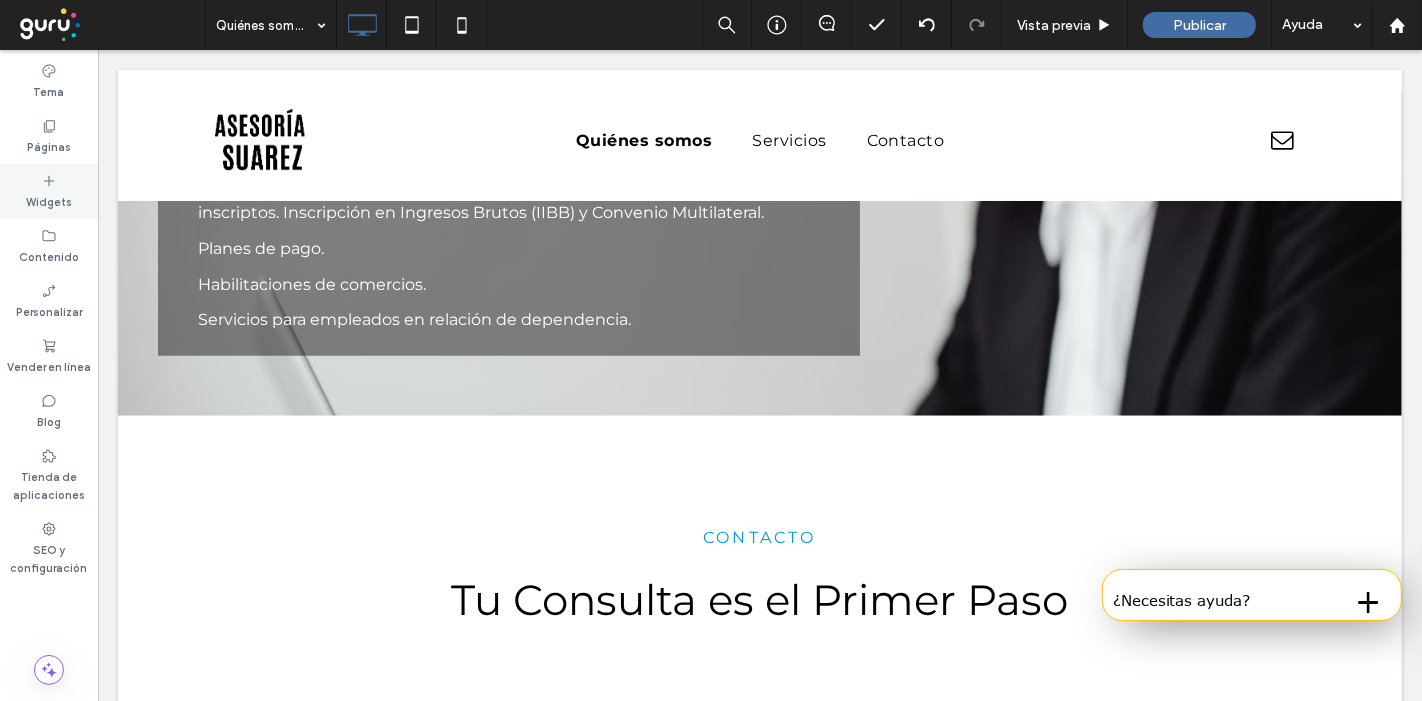 click on "Widgets" at bounding box center (49, 200) 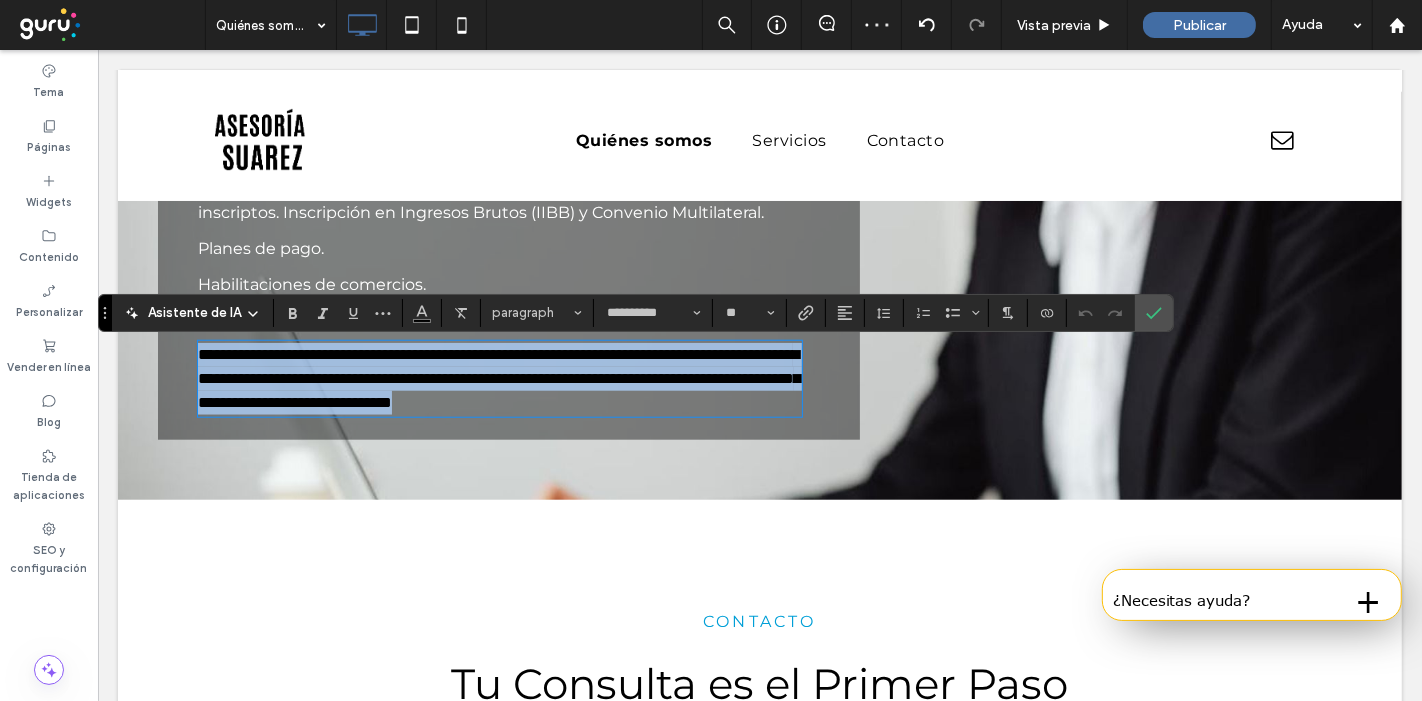 type 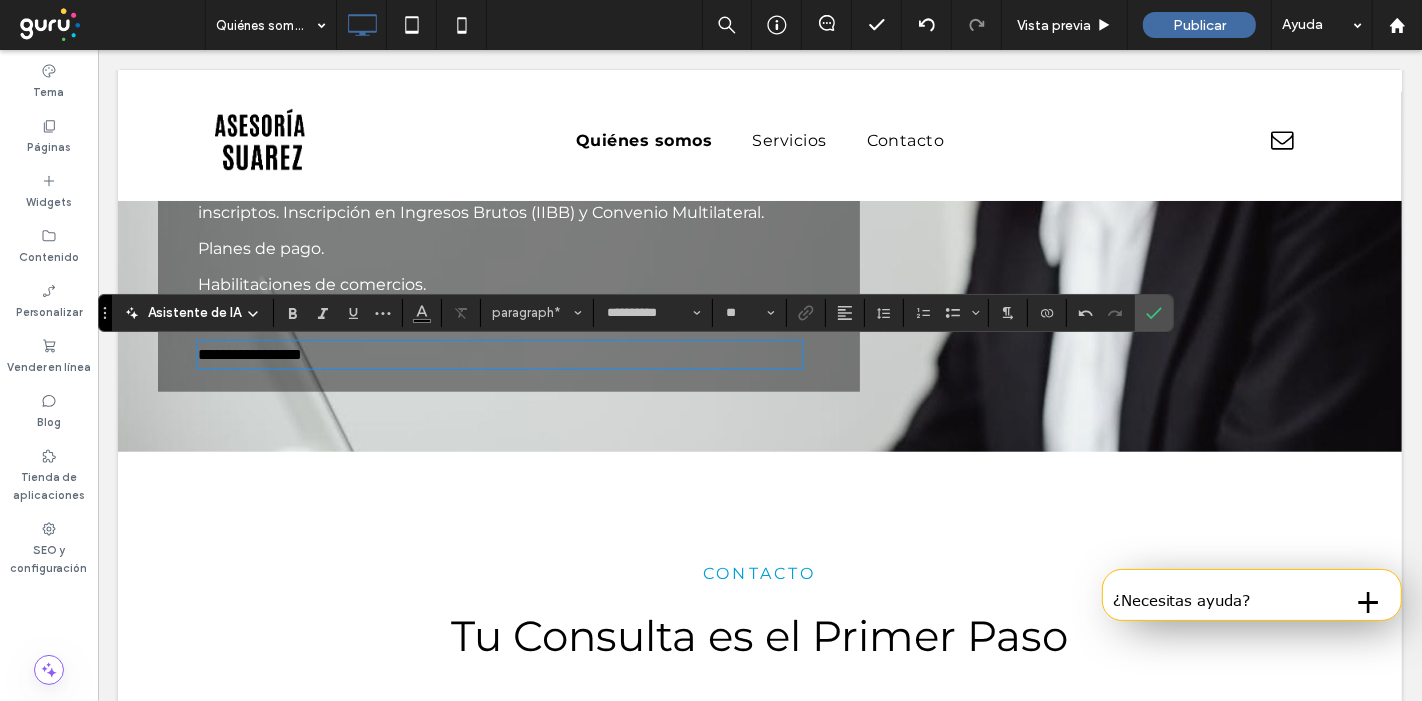 click on "**********" at bounding box center [249, 354] 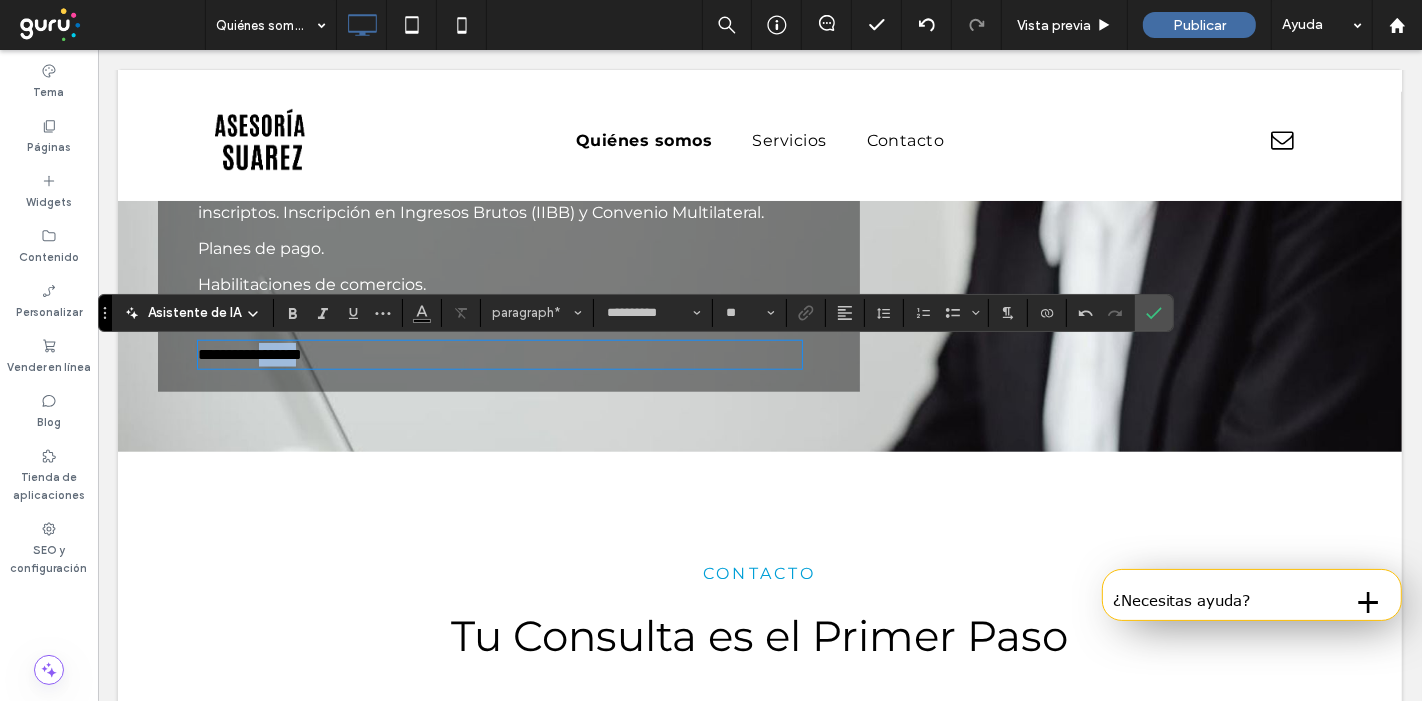 click on "**********" at bounding box center (249, 354) 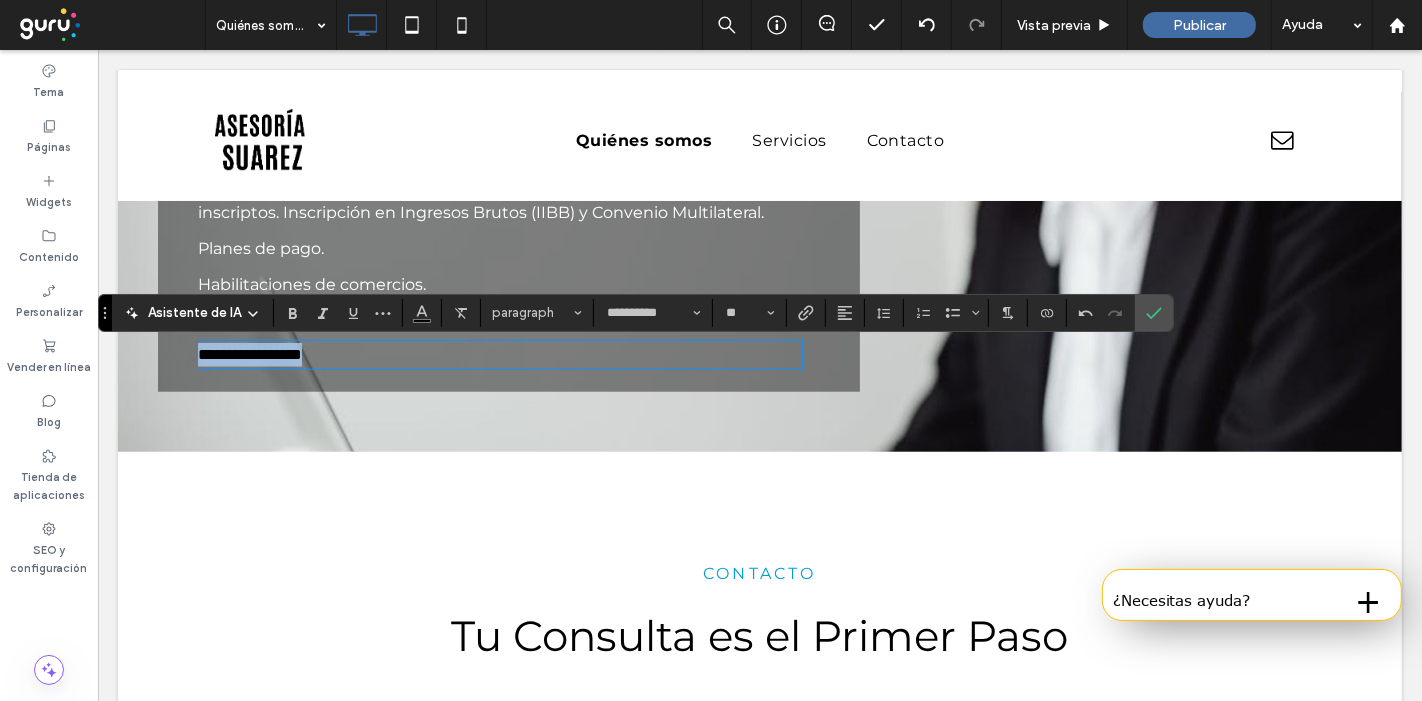 click on "**********" at bounding box center [249, 354] 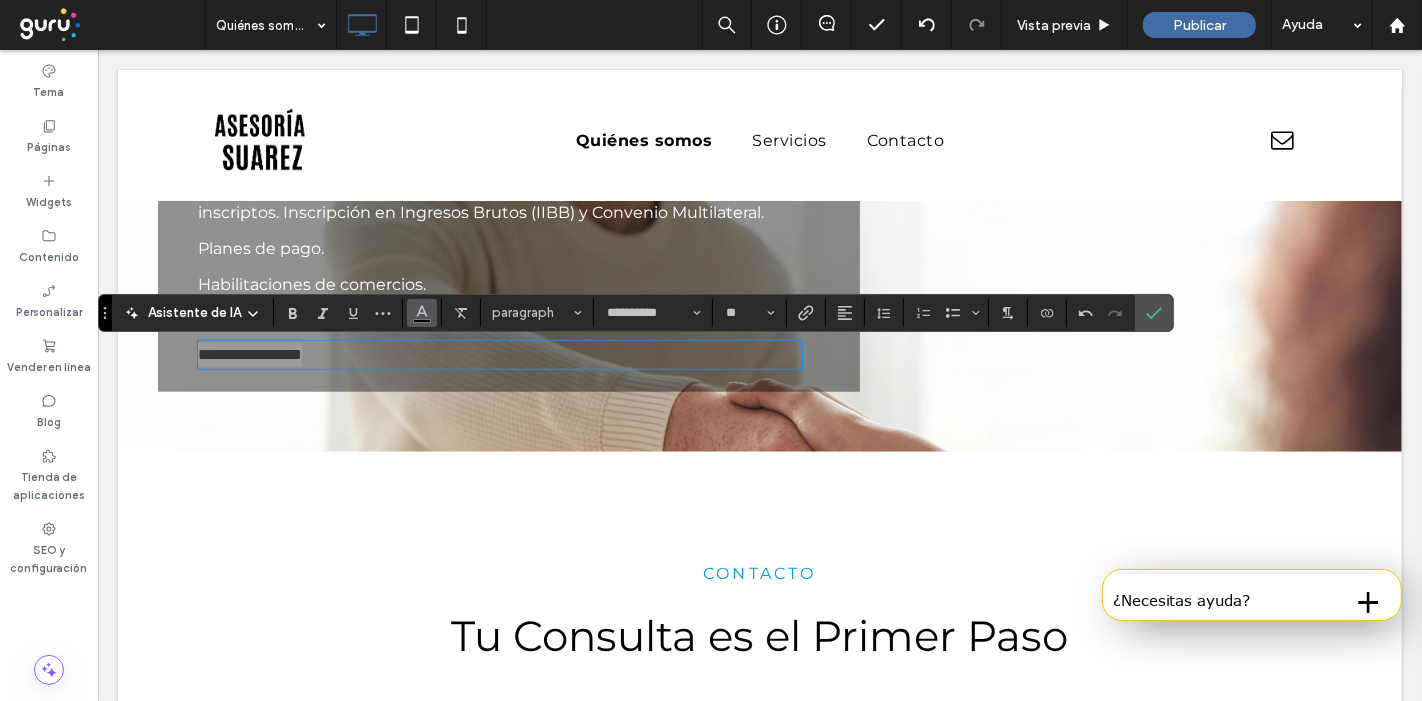 click at bounding box center (422, 311) 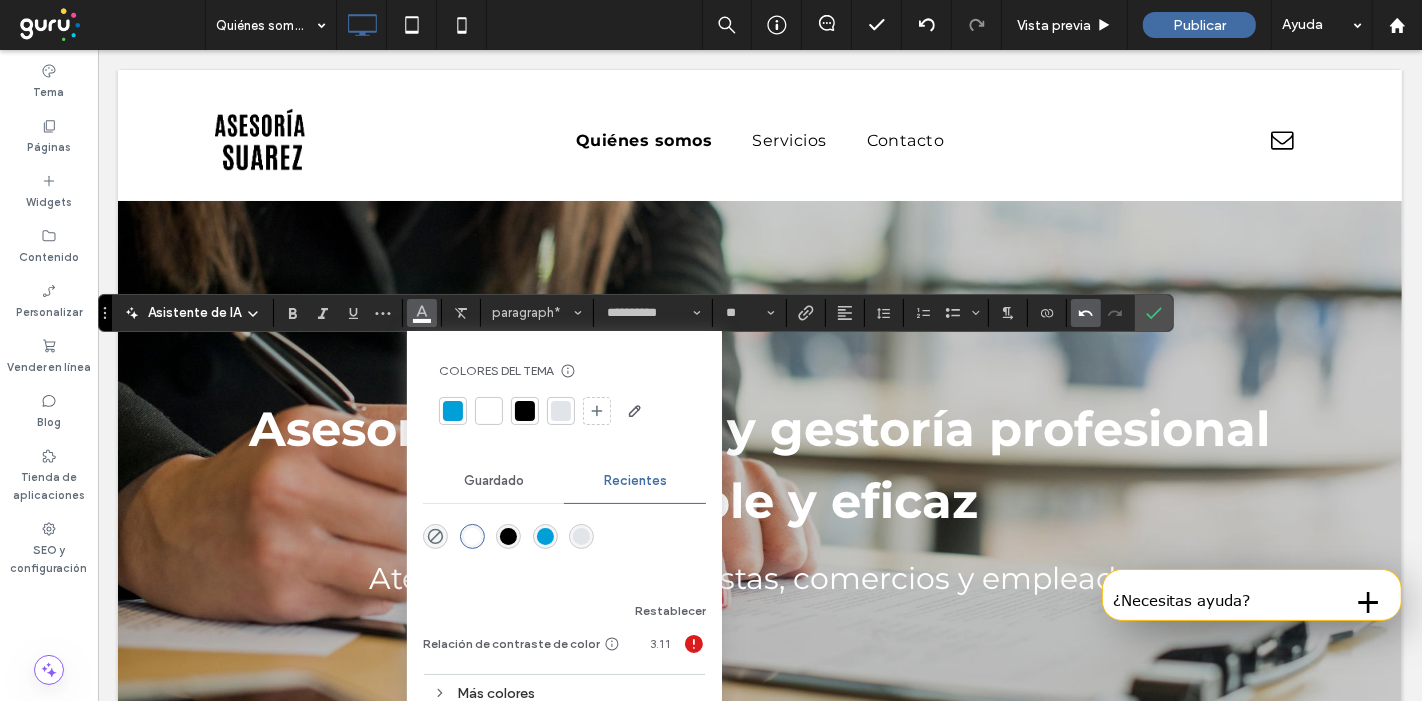 scroll, scrollTop: 1501, scrollLeft: 0, axis: vertical 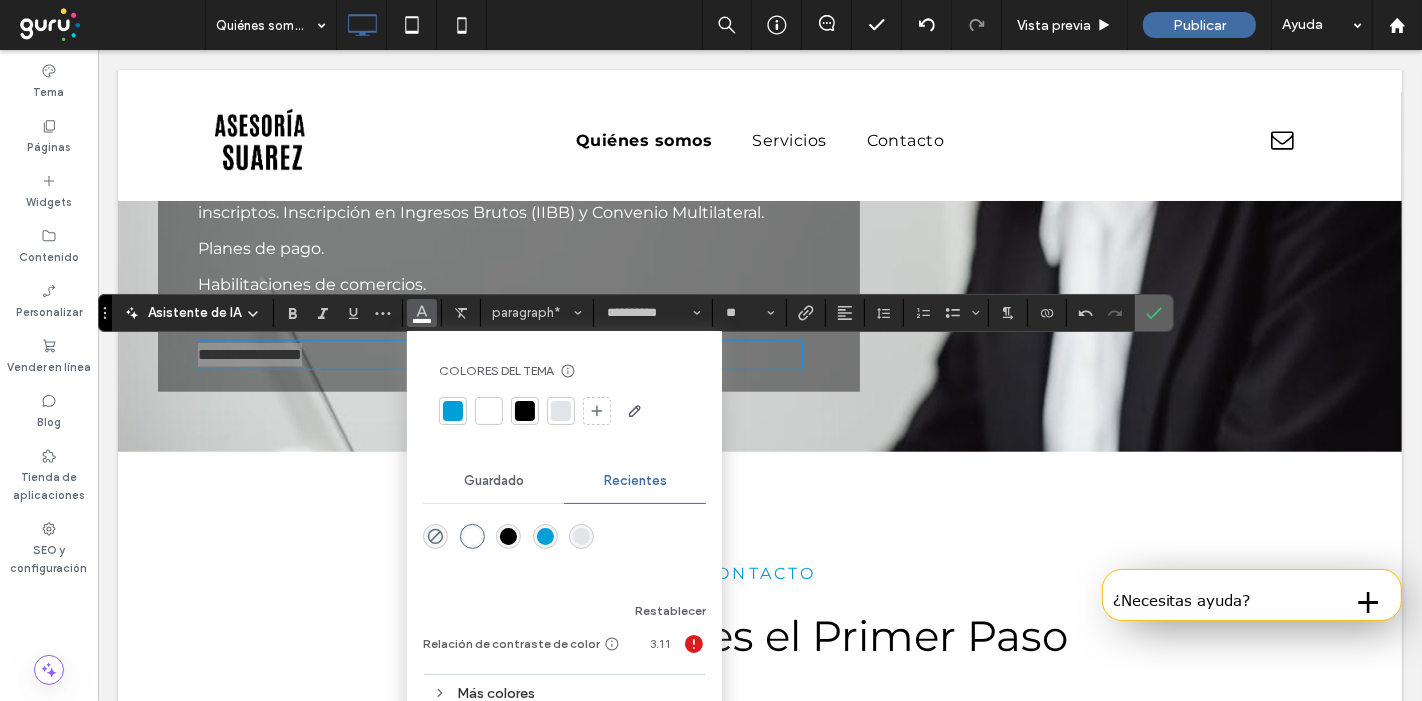click 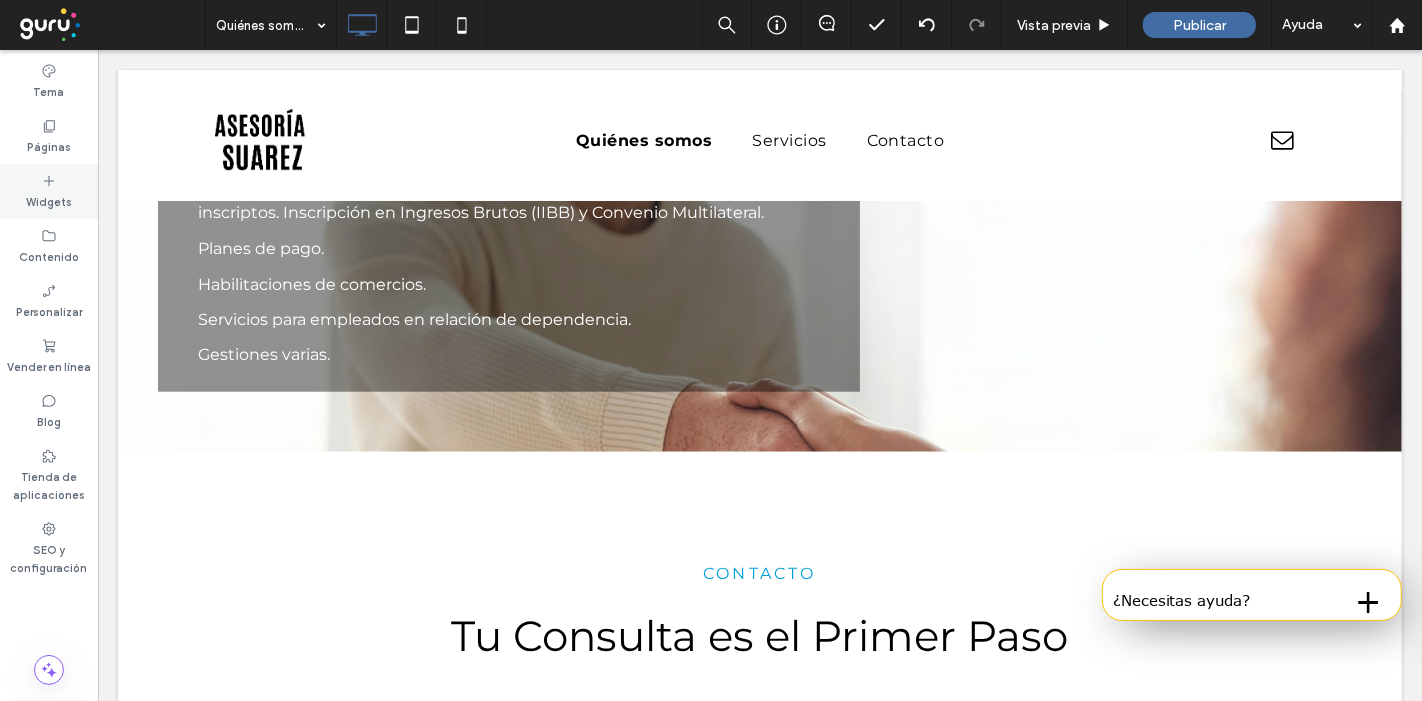 click on "Widgets" at bounding box center (49, 200) 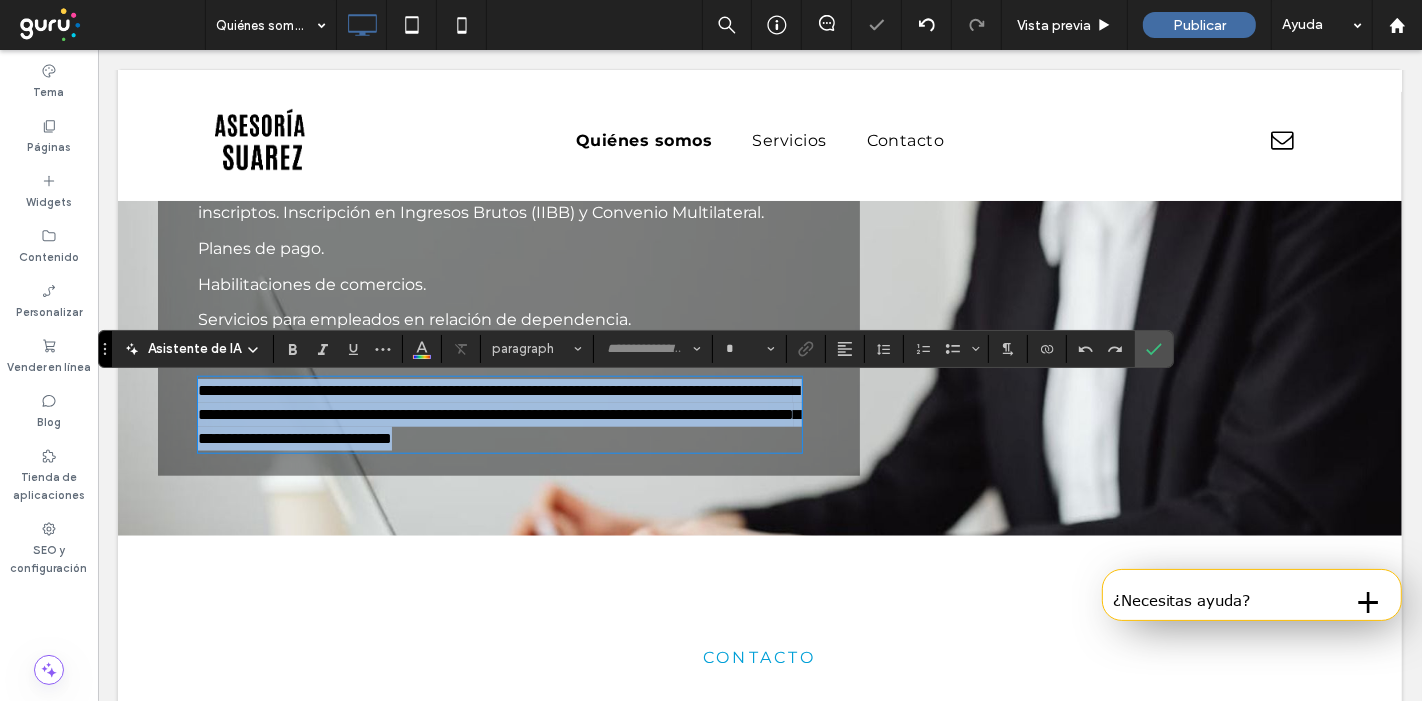 type on "**********" 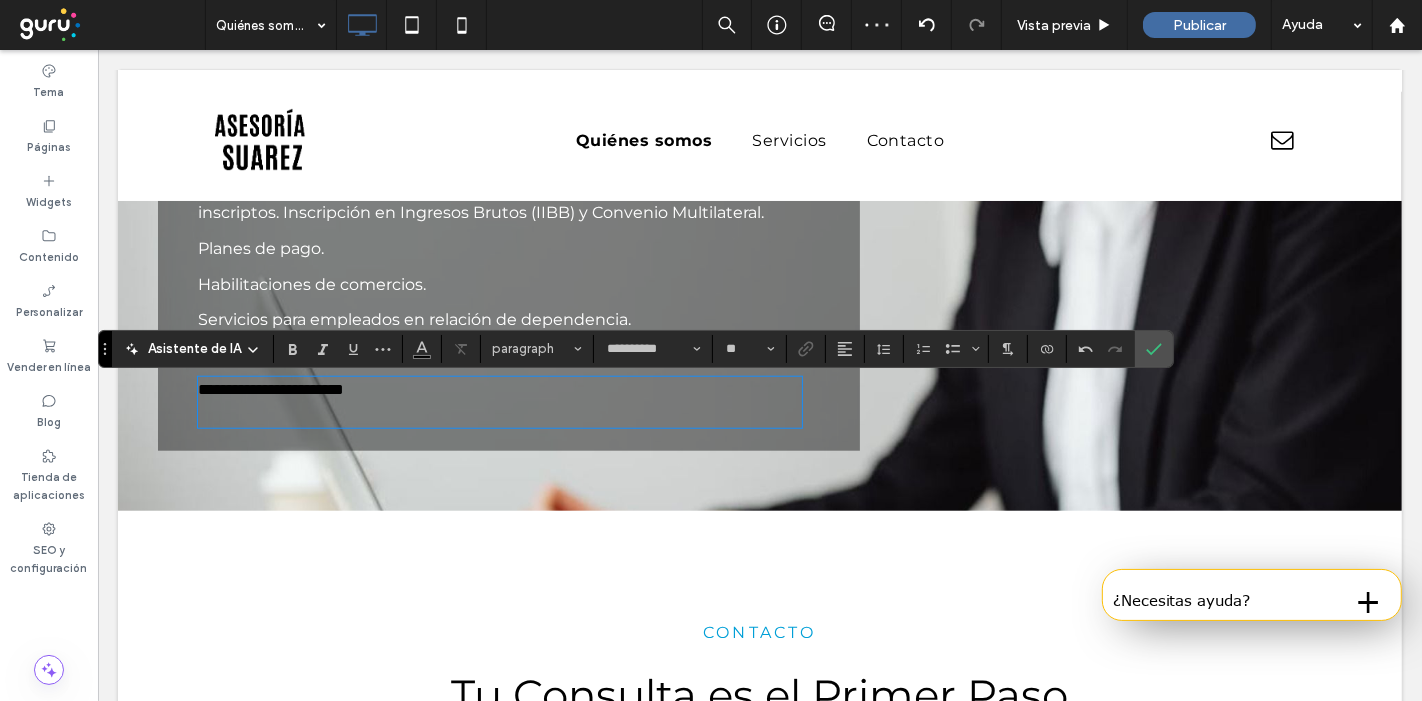 scroll, scrollTop: 0, scrollLeft: 0, axis: both 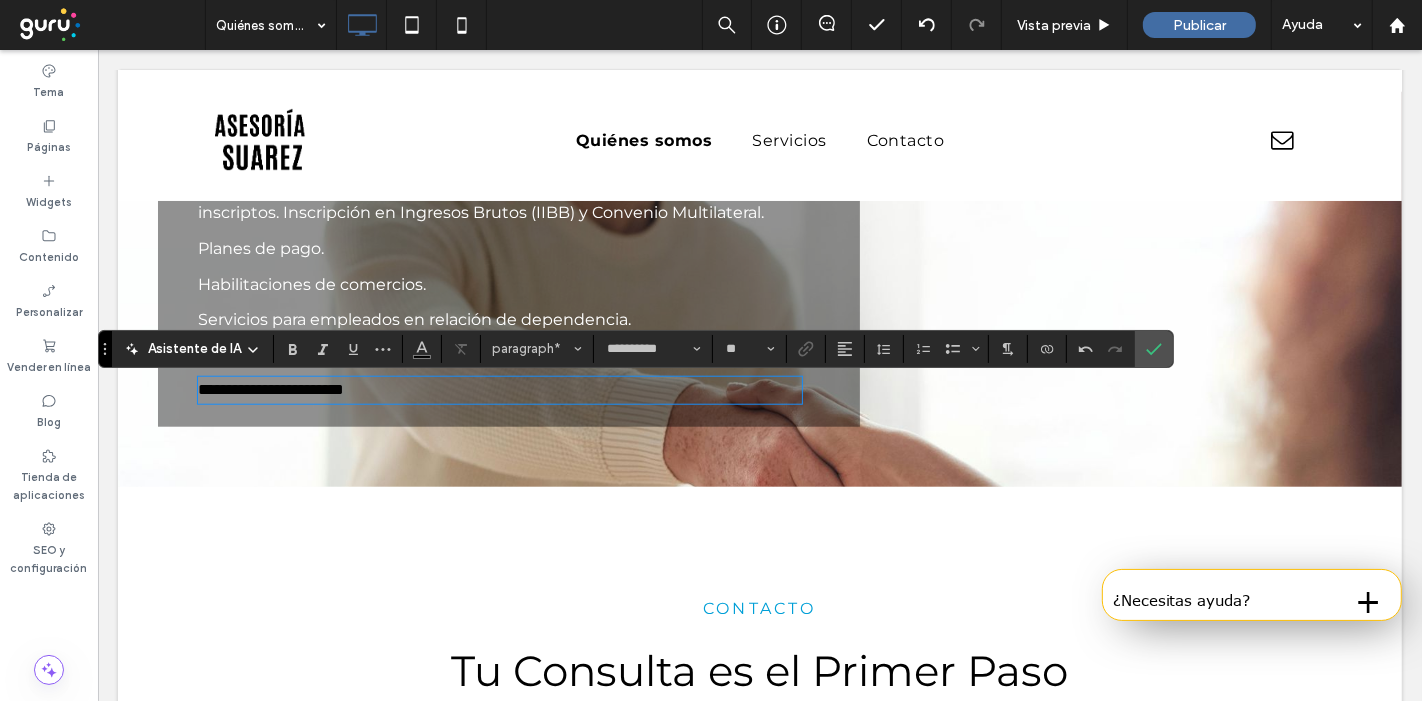 type 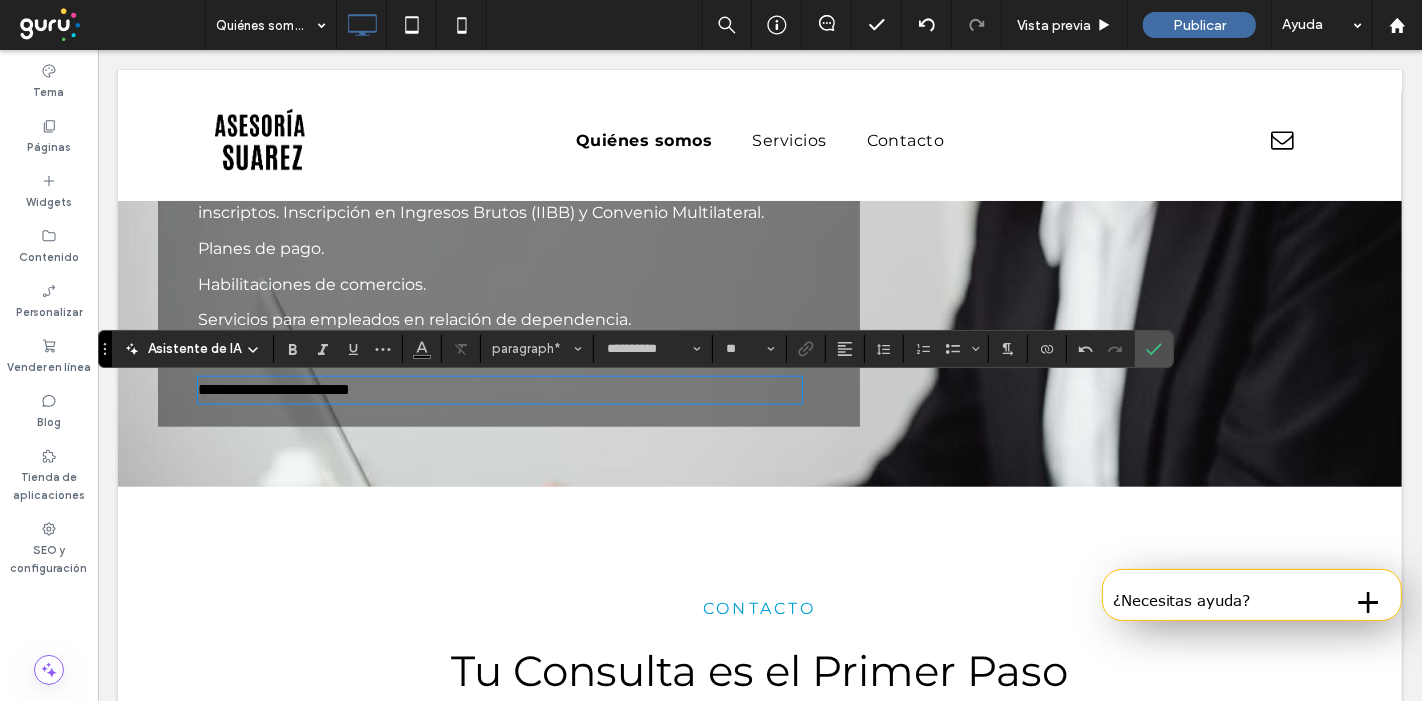 click on "**********" at bounding box center [273, 389] 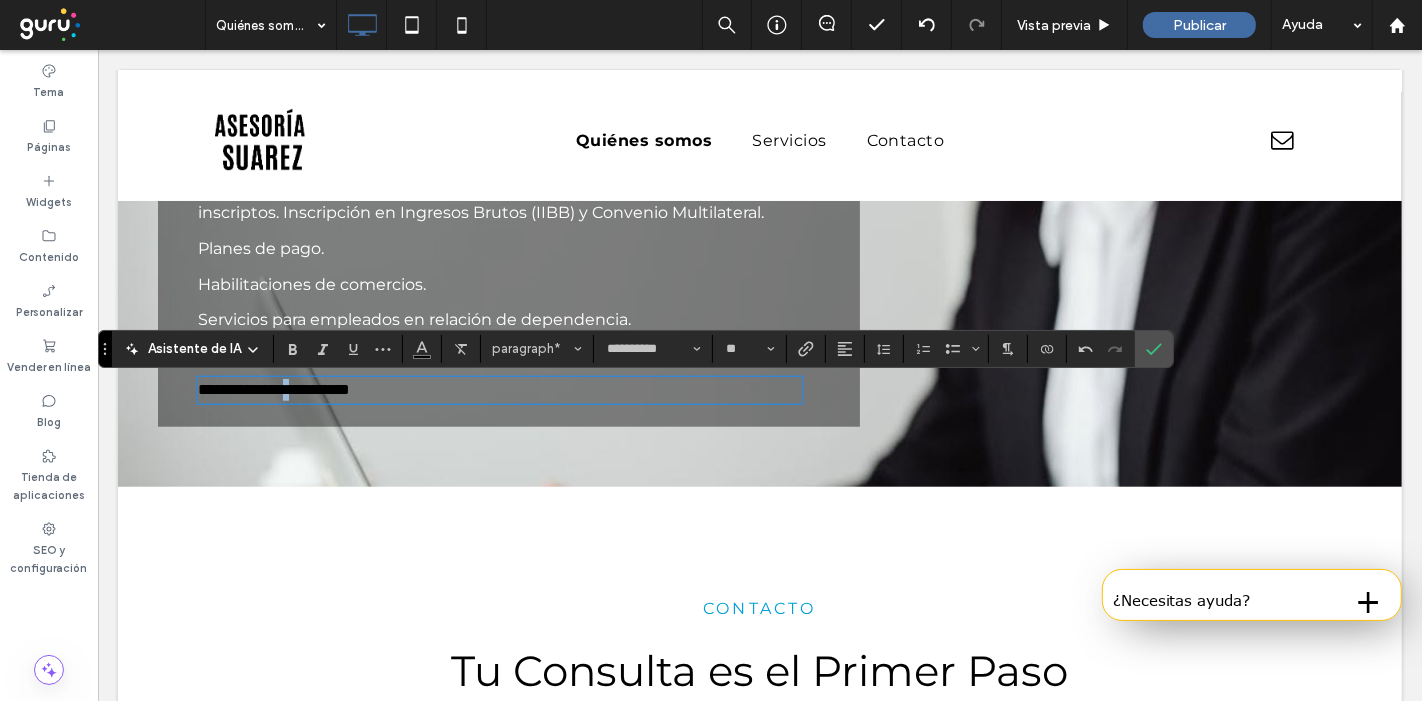 click on "**********" at bounding box center (273, 389) 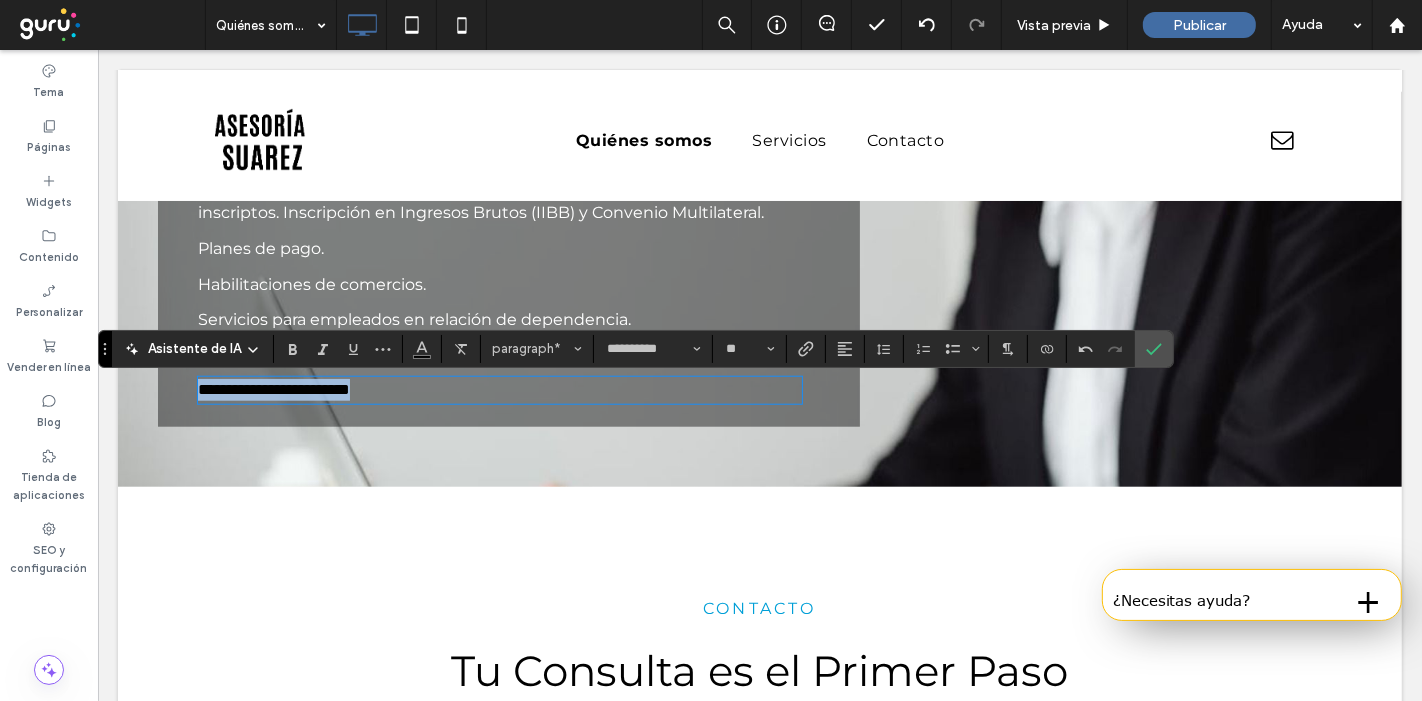 click on "**********" at bounding box center [273, 389] 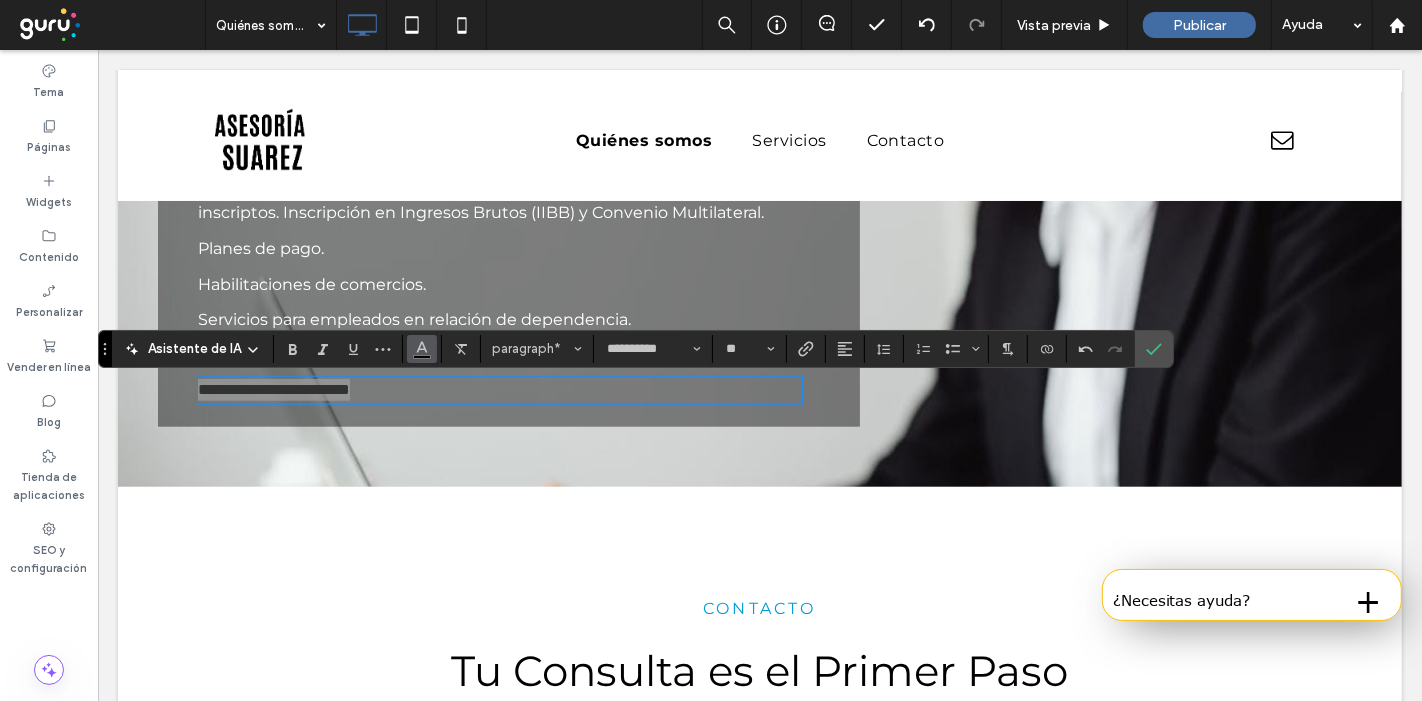 click at bounding box center [422, 347] 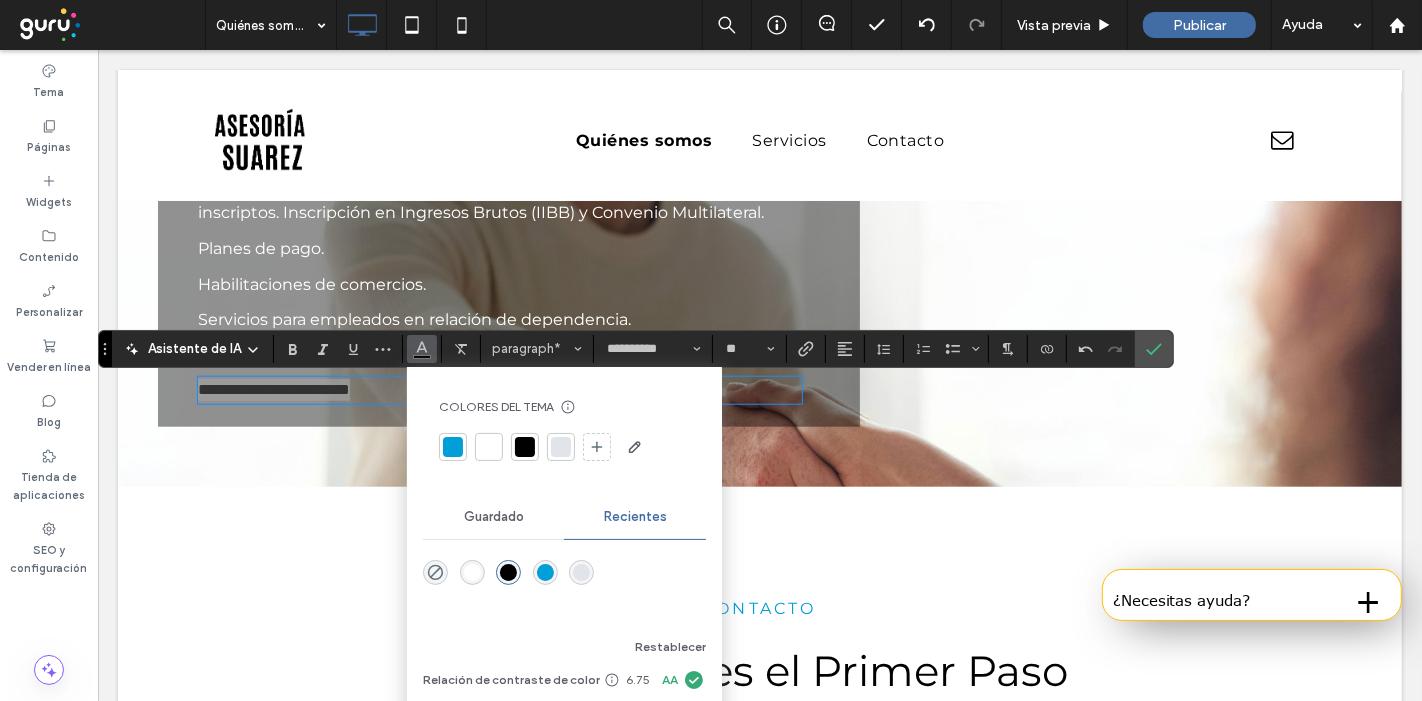 click at bounding box center [564, 447] 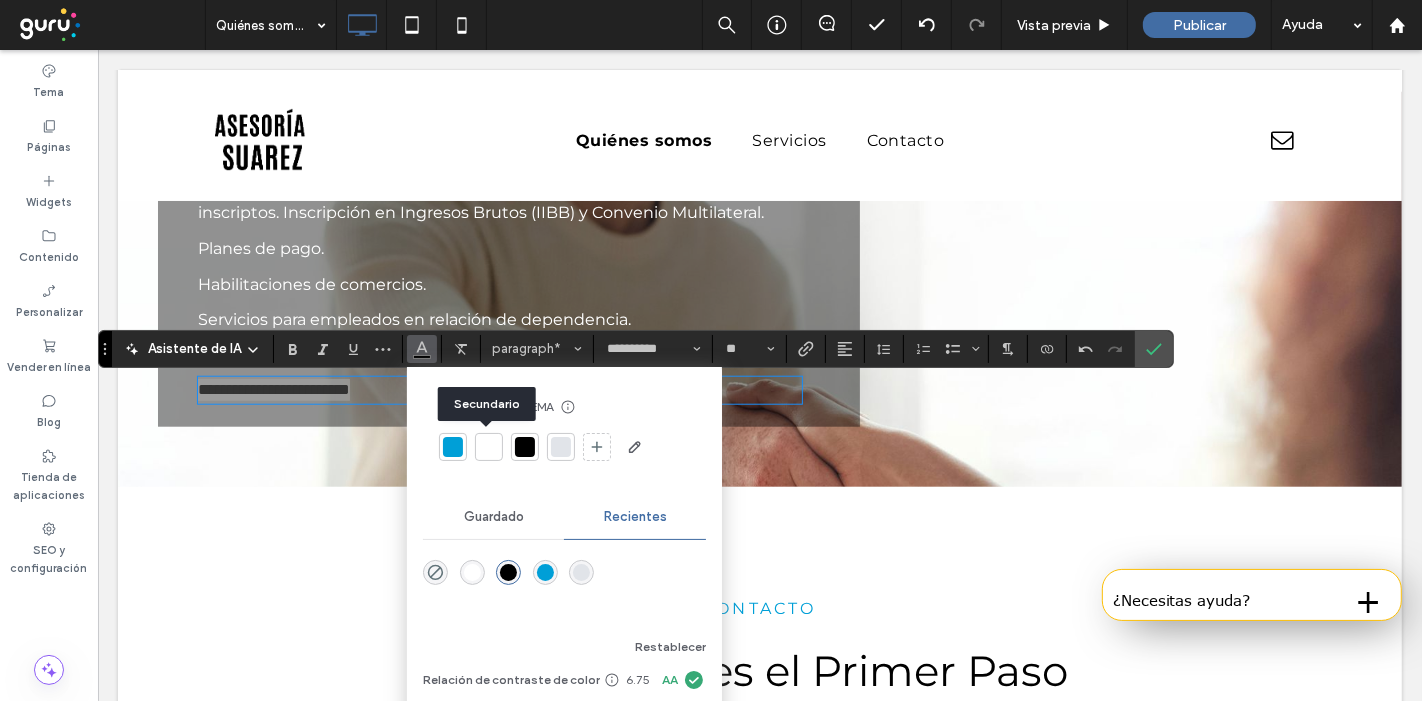 click at bounding box center (489, 447) 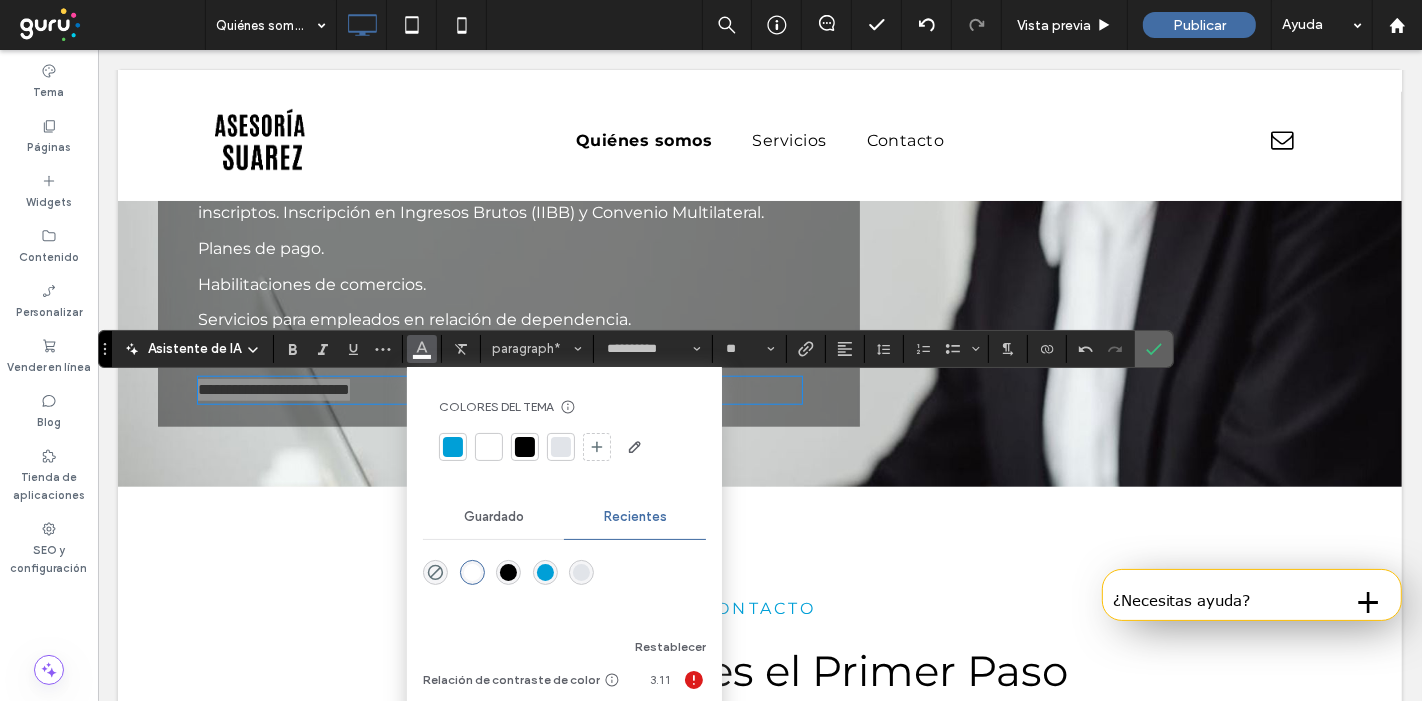 click 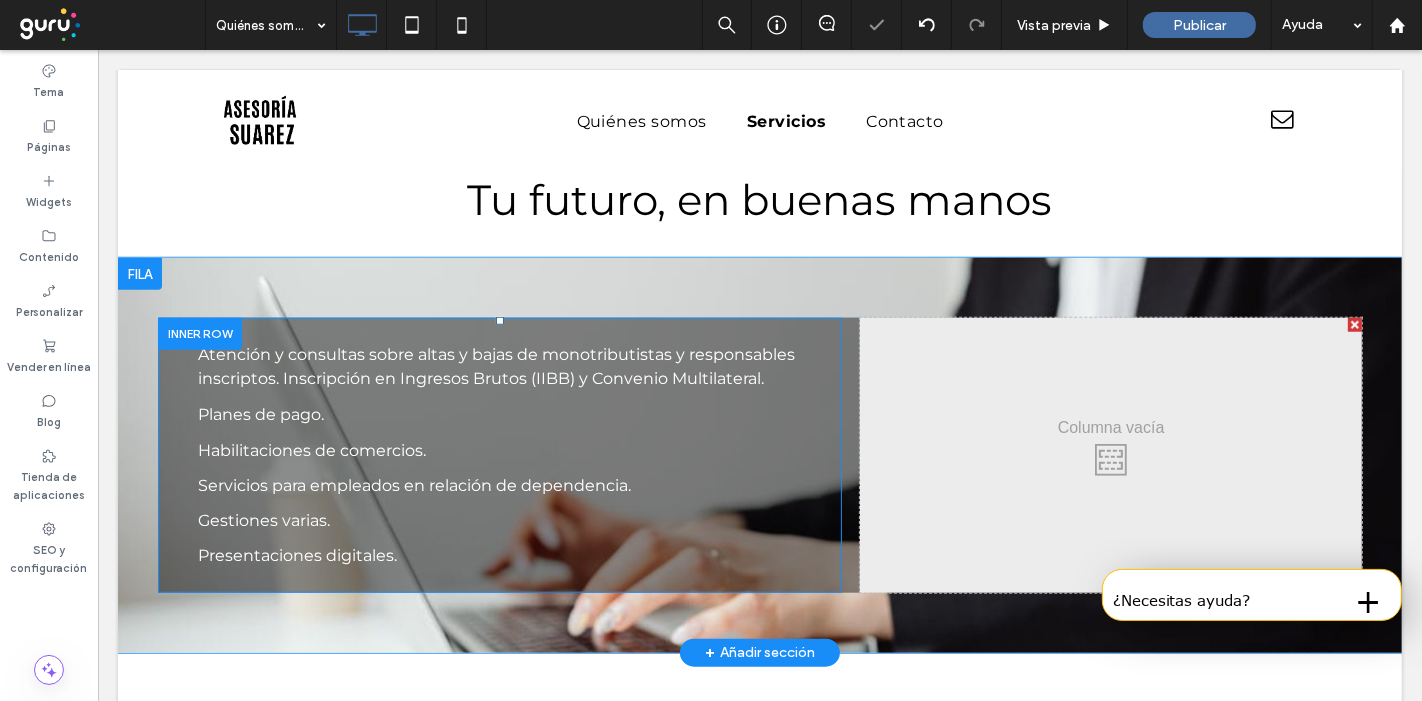 scroll, scrollTop: 1345, scrollLeft: 0, axis: vertical 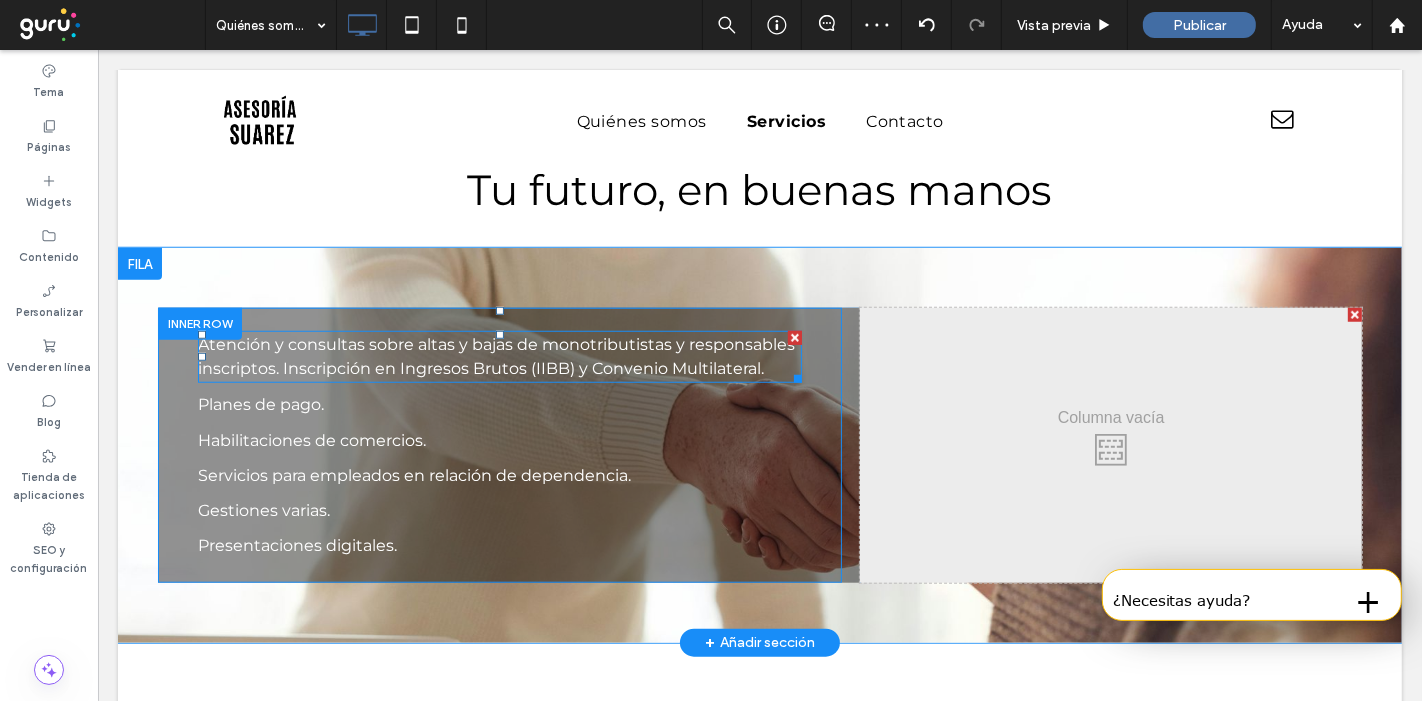click on "Atención y consultas sobre altas y bajas de monotributistas y responsables inscriptos. Inscripción en Ingresos Brutos (IIBB) y Convenio Multilateral." at bounding box center (499, 357) 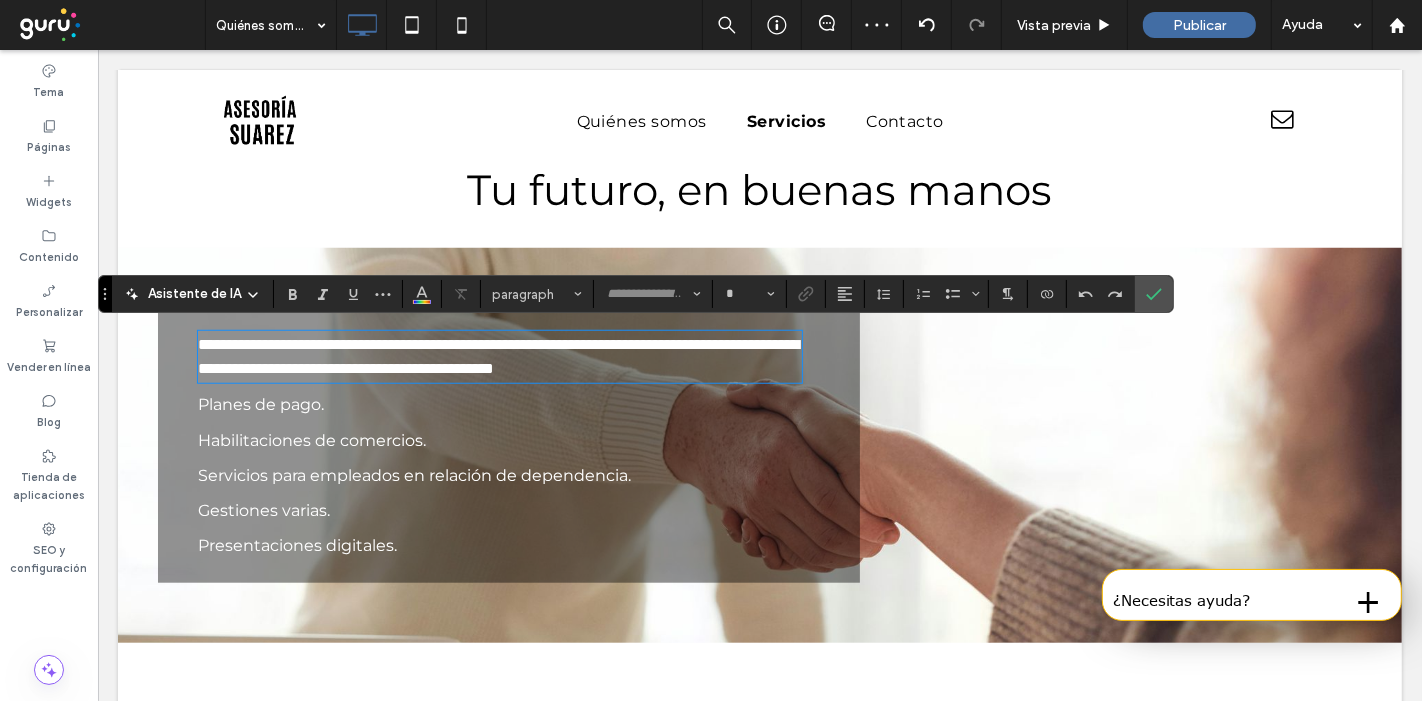 type on "**********" 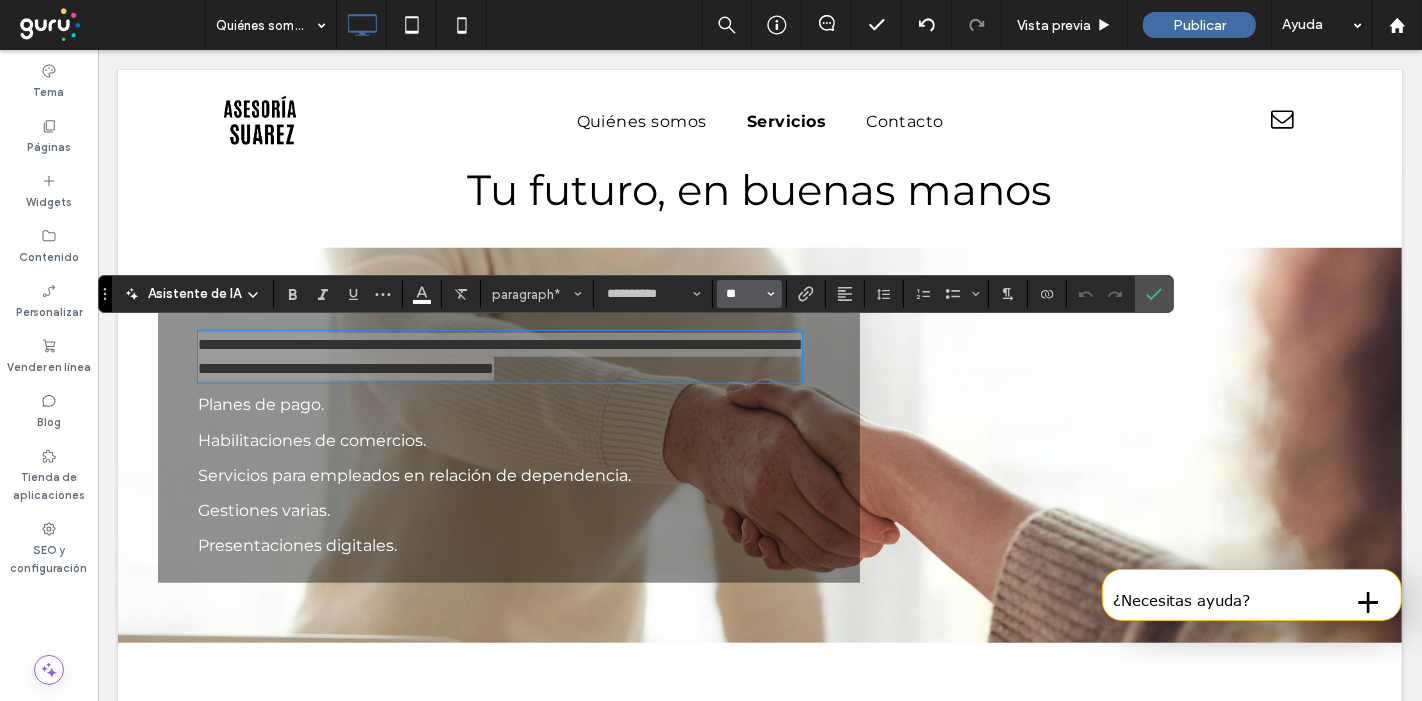 click on "**" at bounding box center [743, 294] 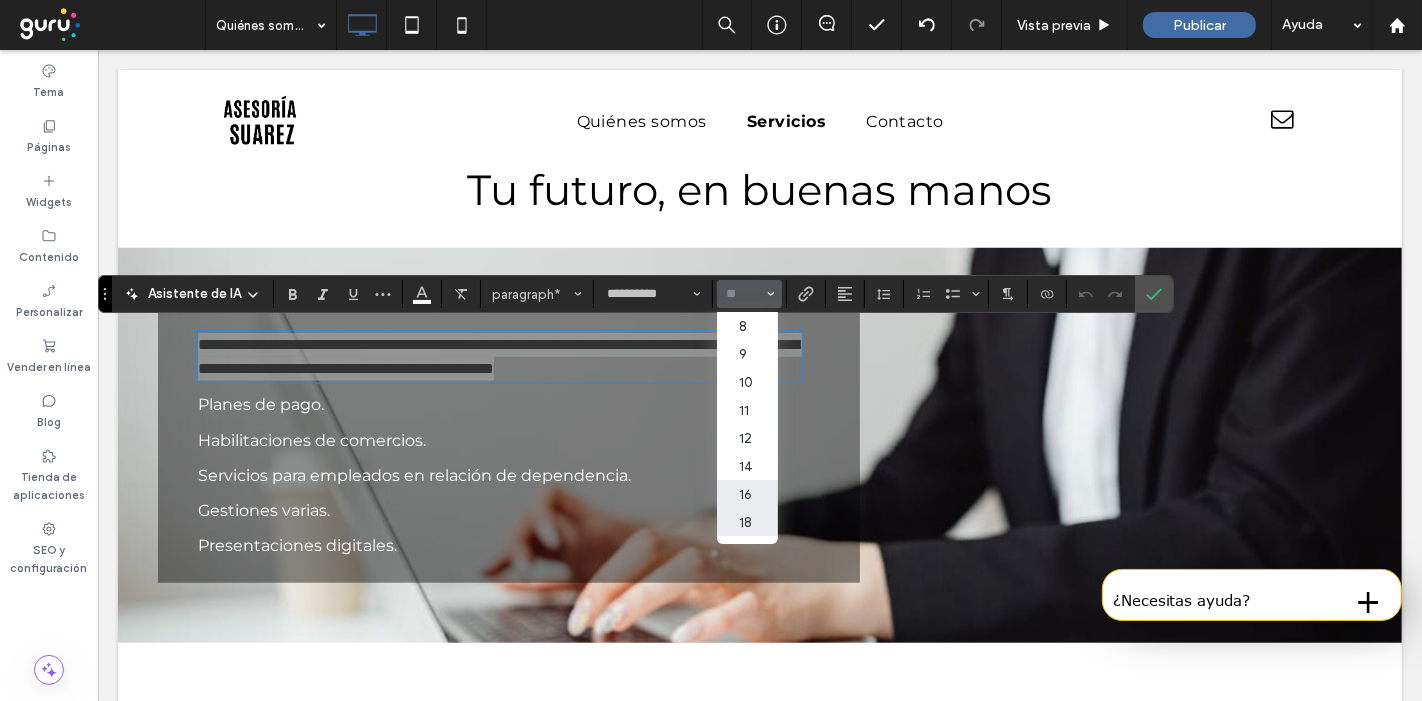 click on "18" at bounding box center (747, 522) 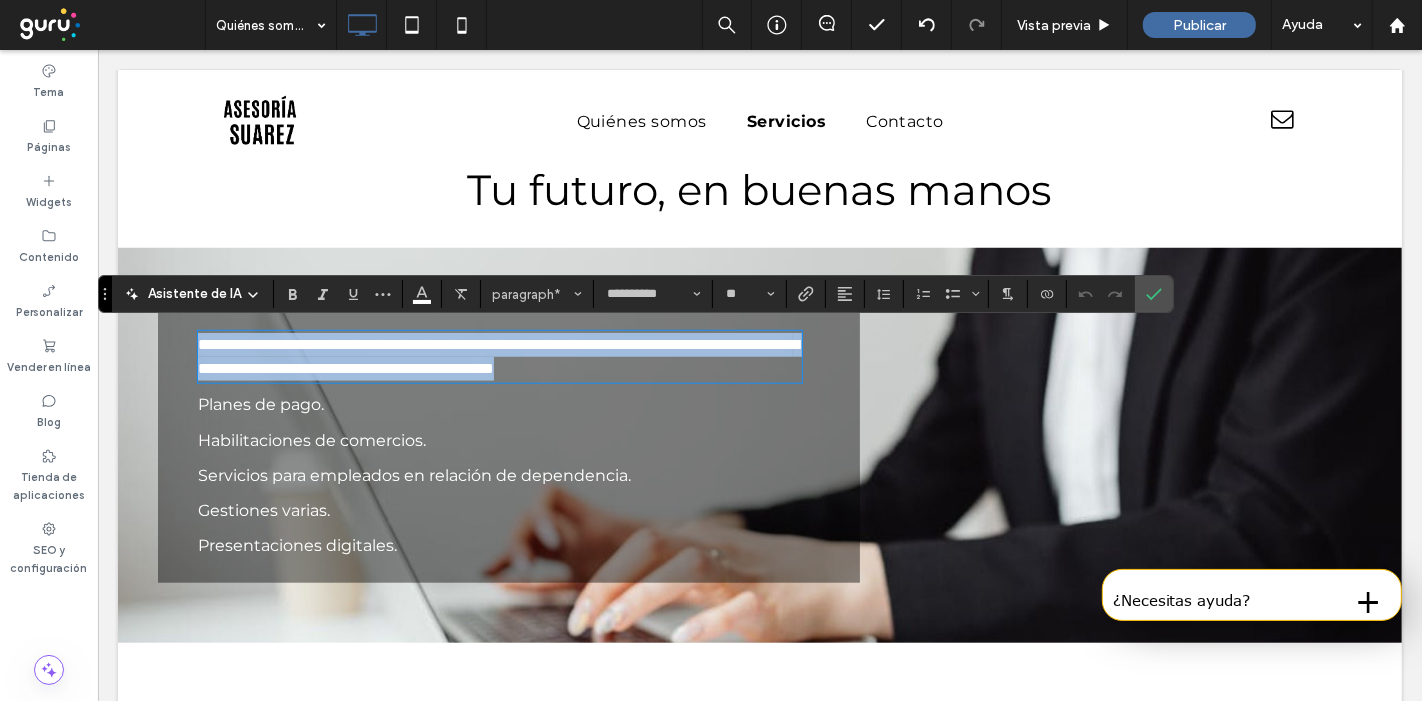 type on "**" 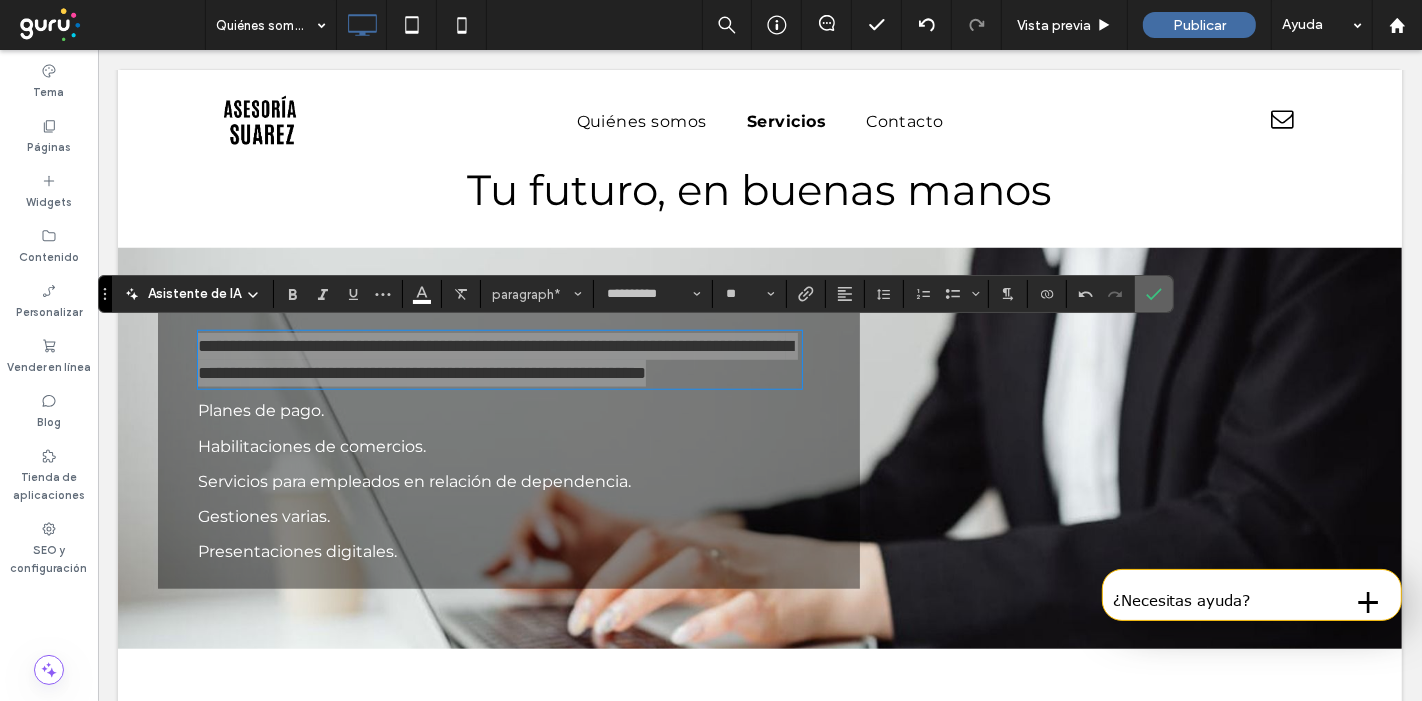click 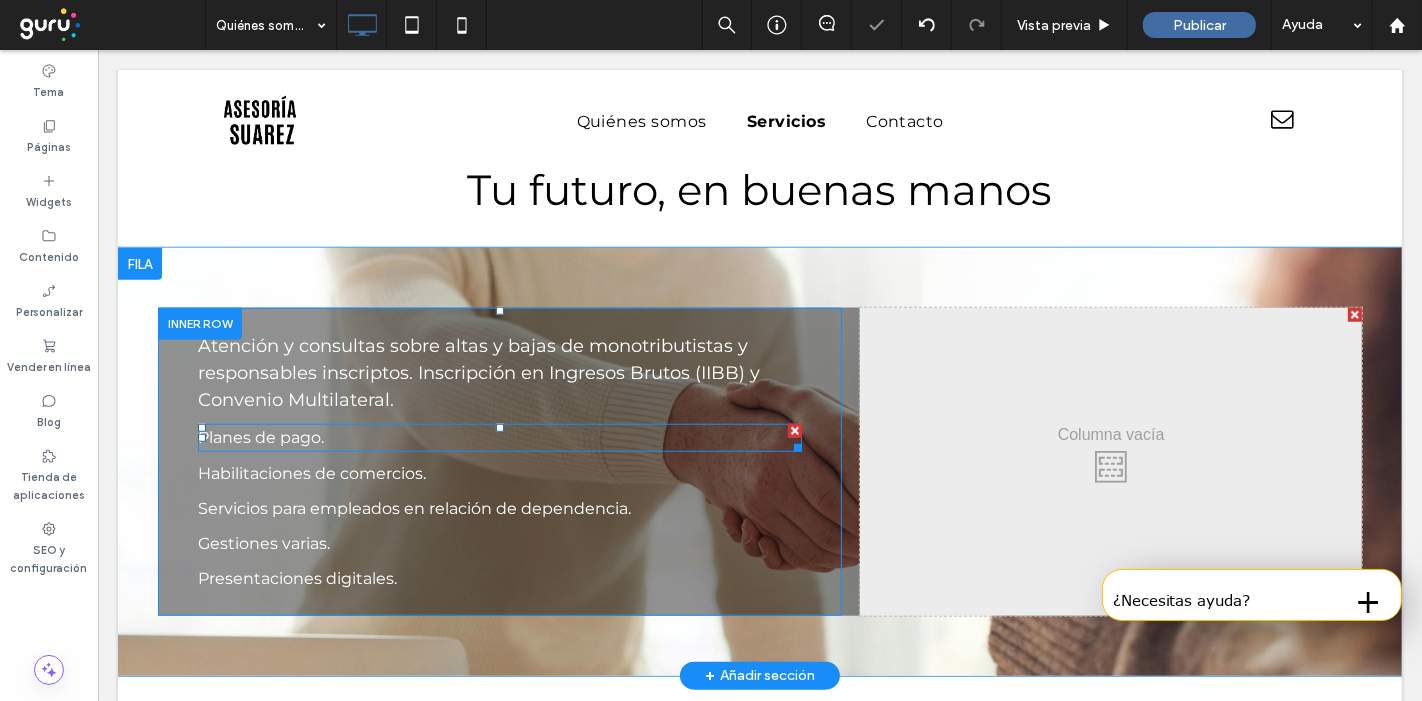 click on "Planes de pago." at bounding box center (499, 438) 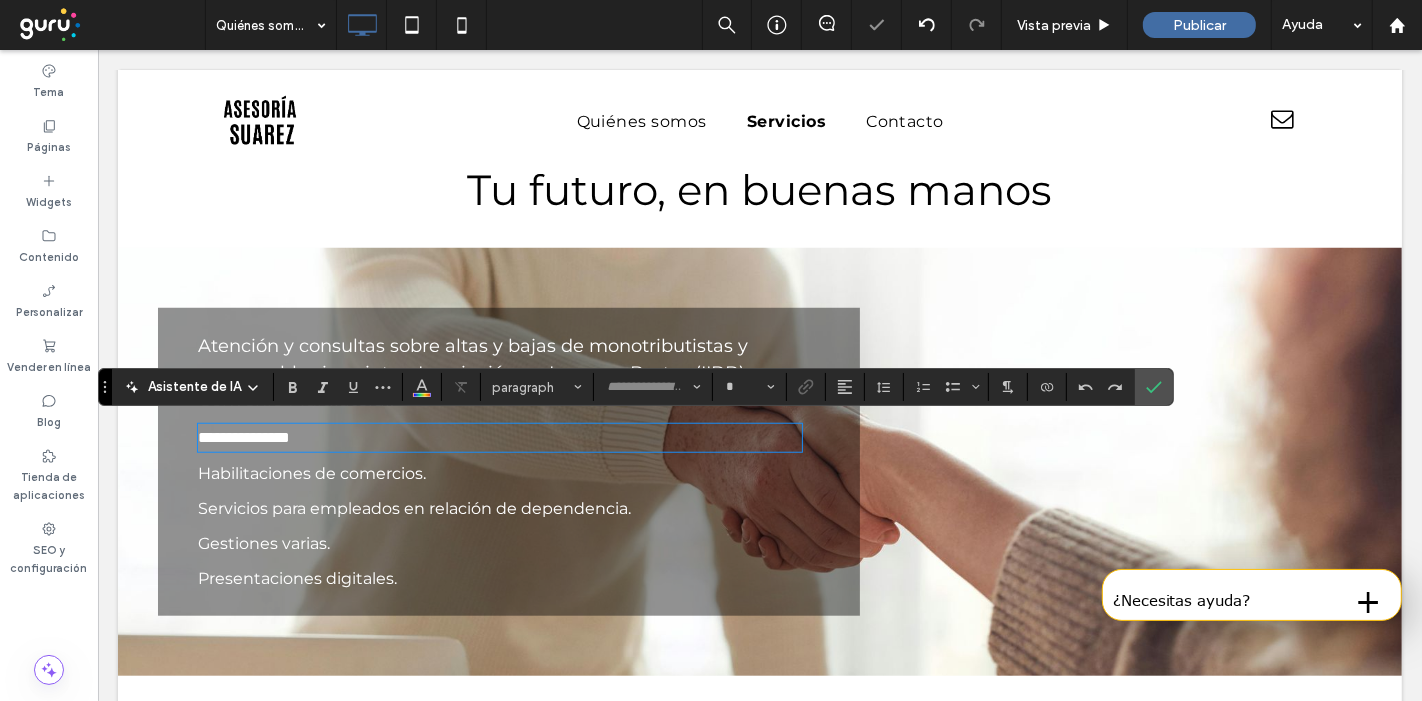 type on "**********" 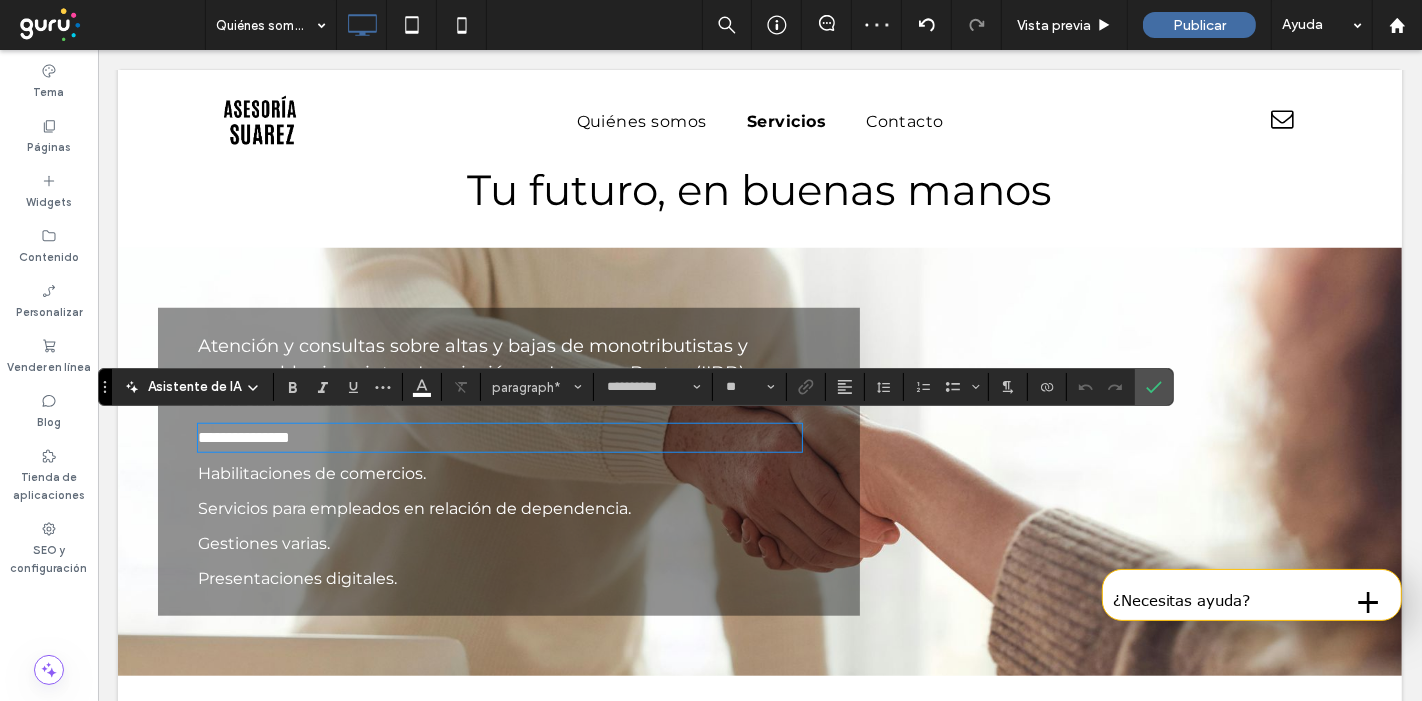 click on "**********" at bounding box center (499, 438) 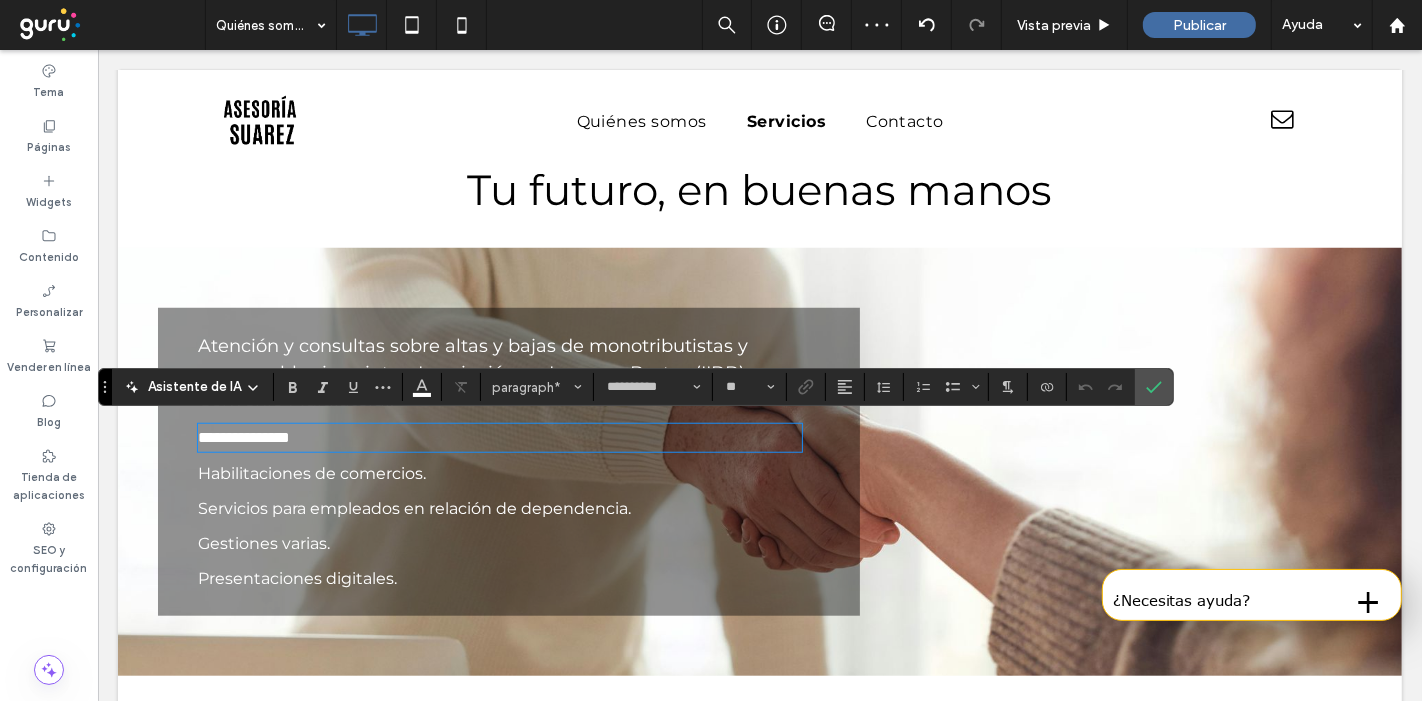 click on "**********" at bounding box center (499, 438) 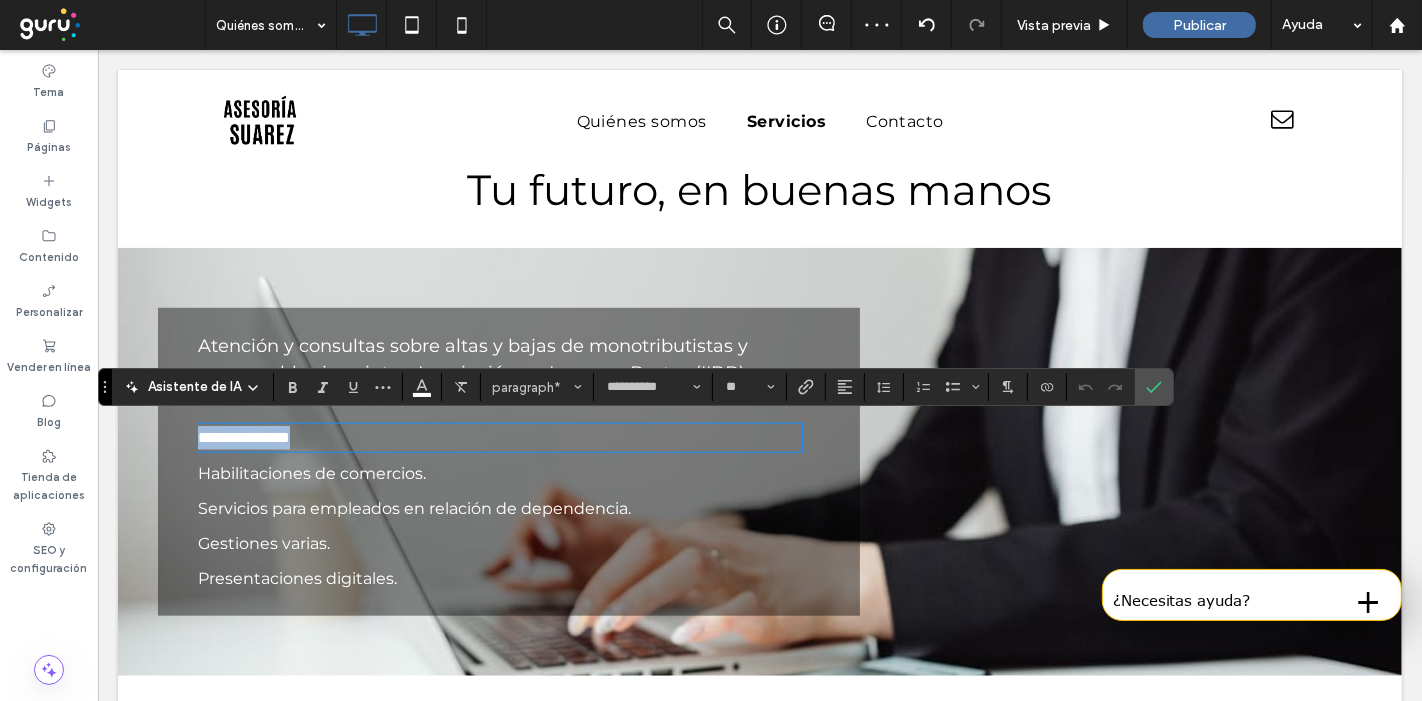 click on "**********" at bounding box center [499, 438] 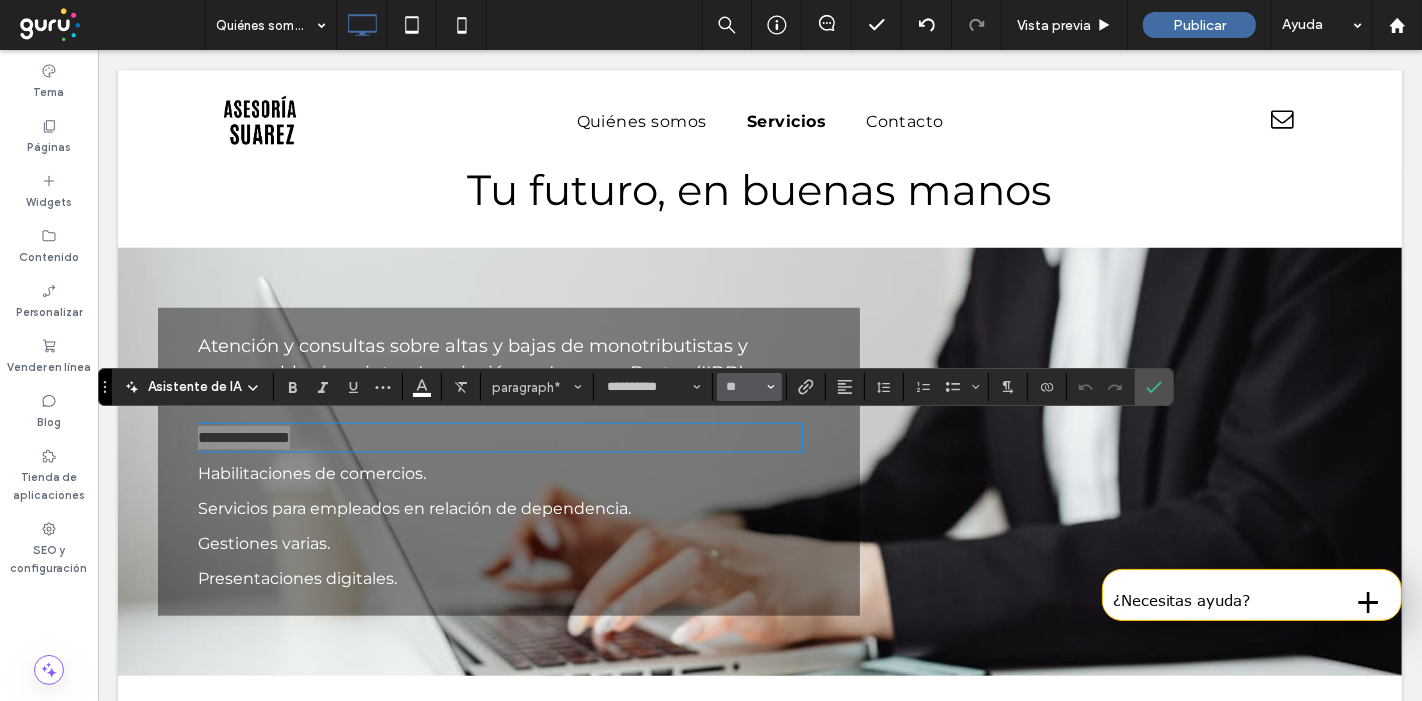 click 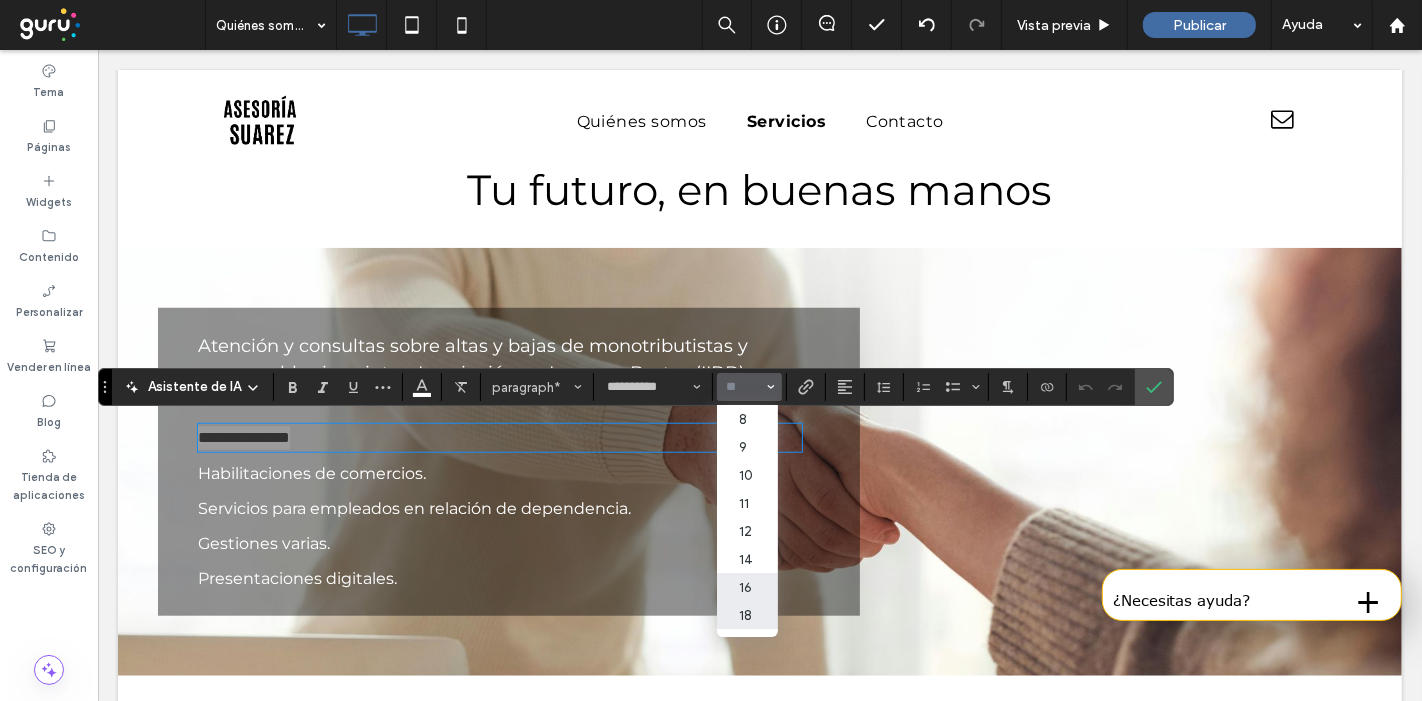 click on "18" at bounding box center (747, 615) 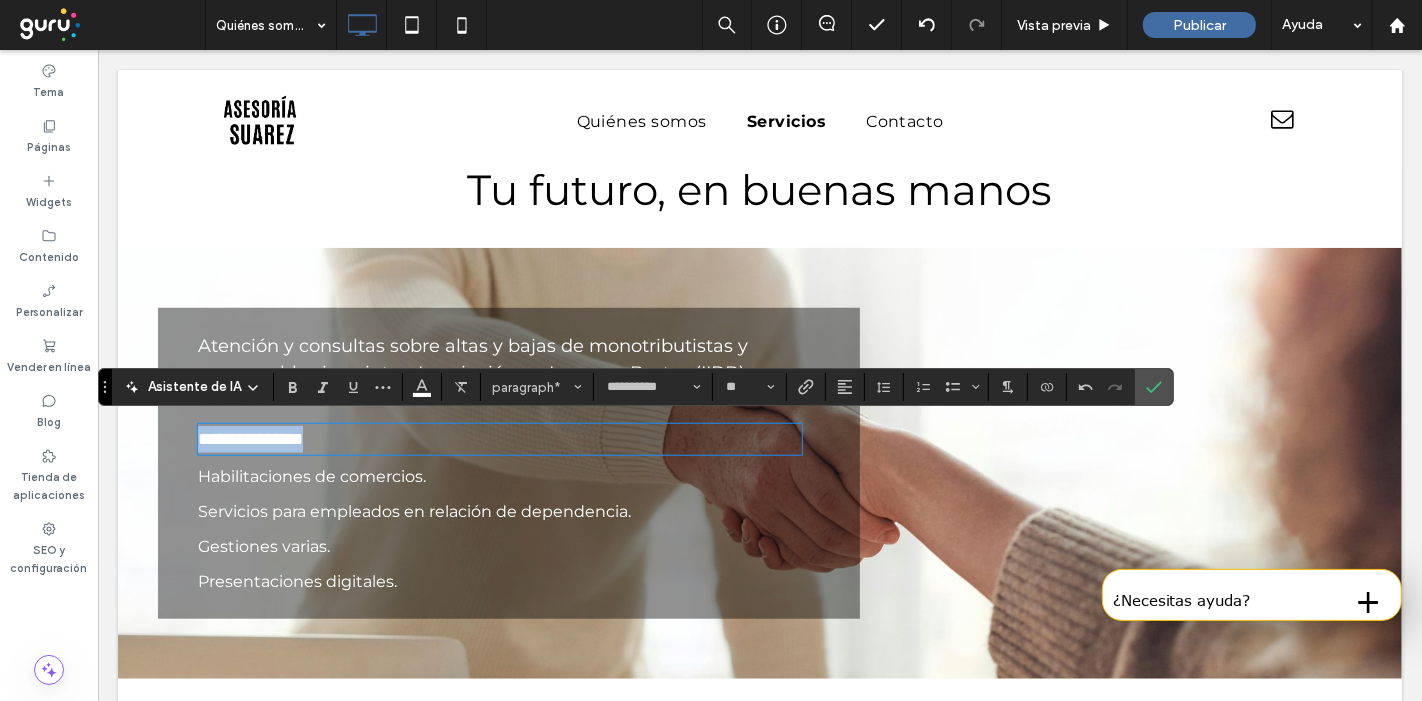 type on "**" 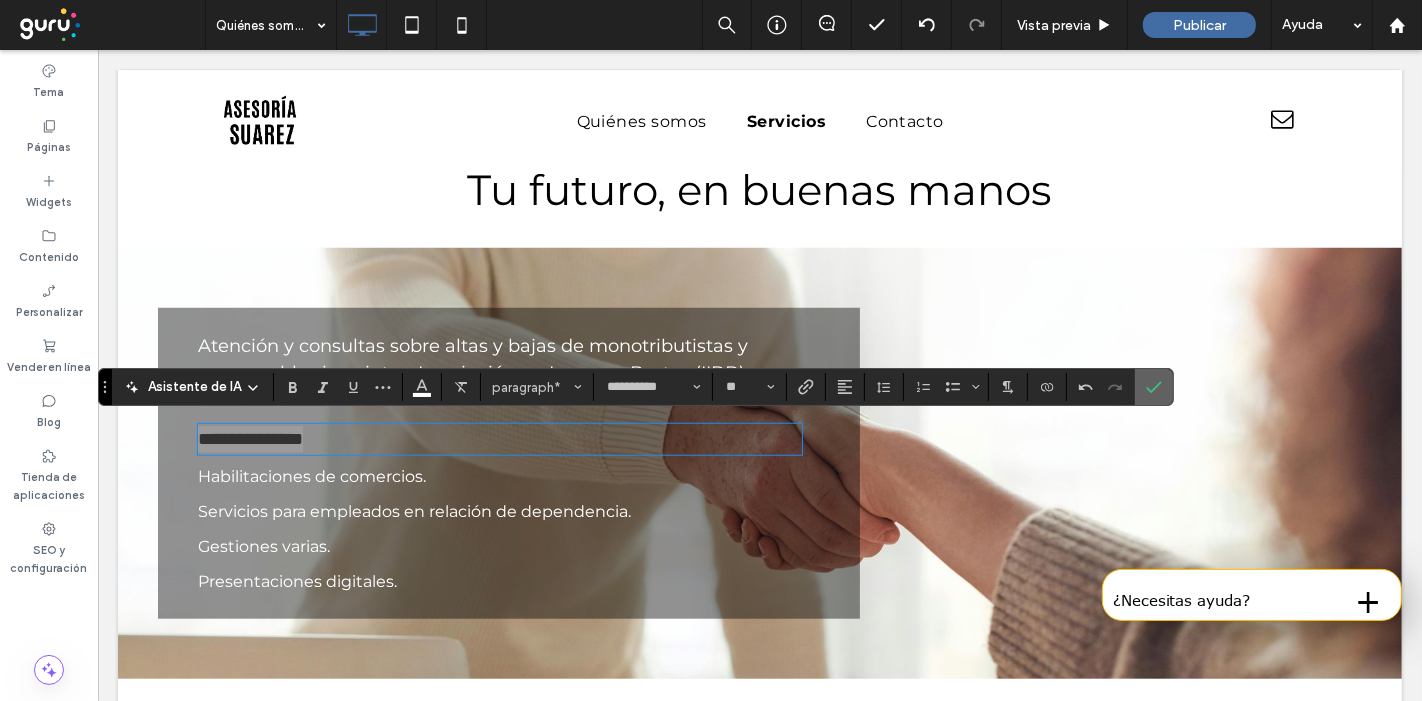 click at bounding box center [1154, 387] 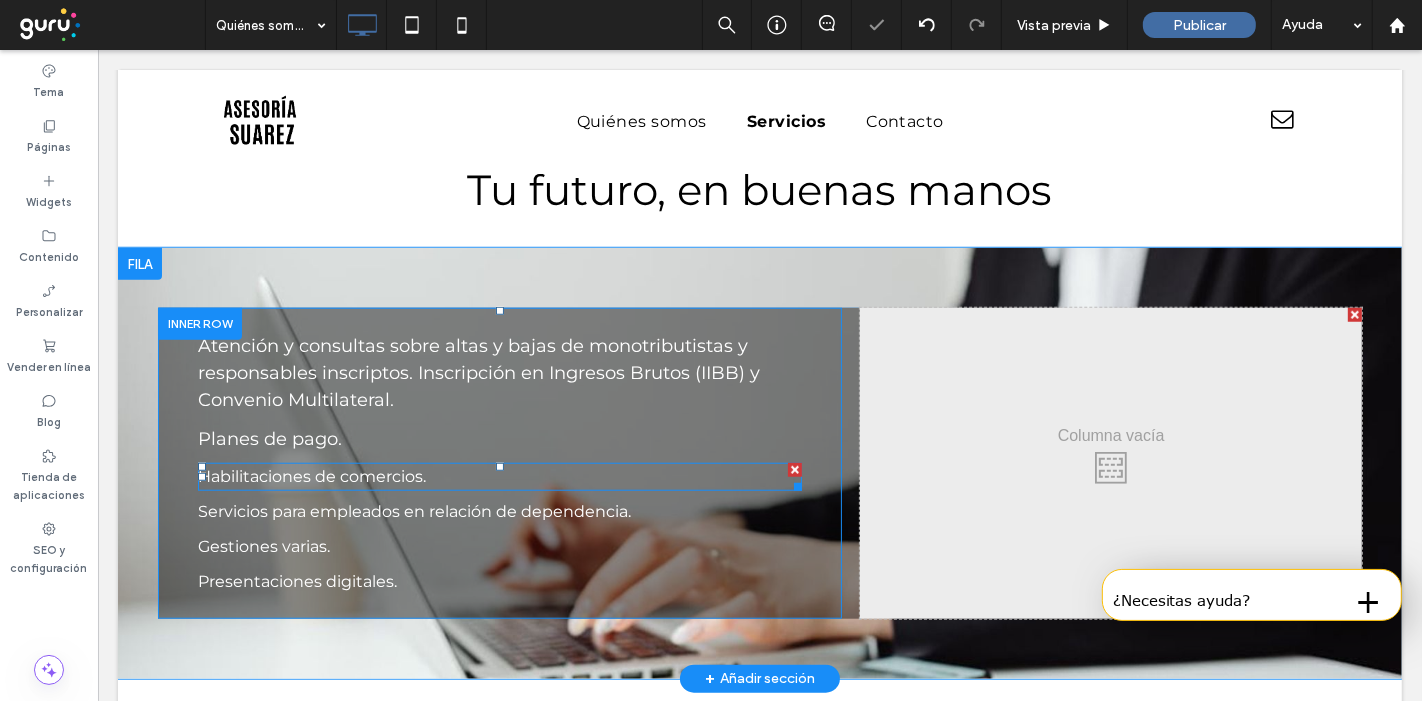 click on "Habilitaciones de comercios." at bounding box center [311, 476] 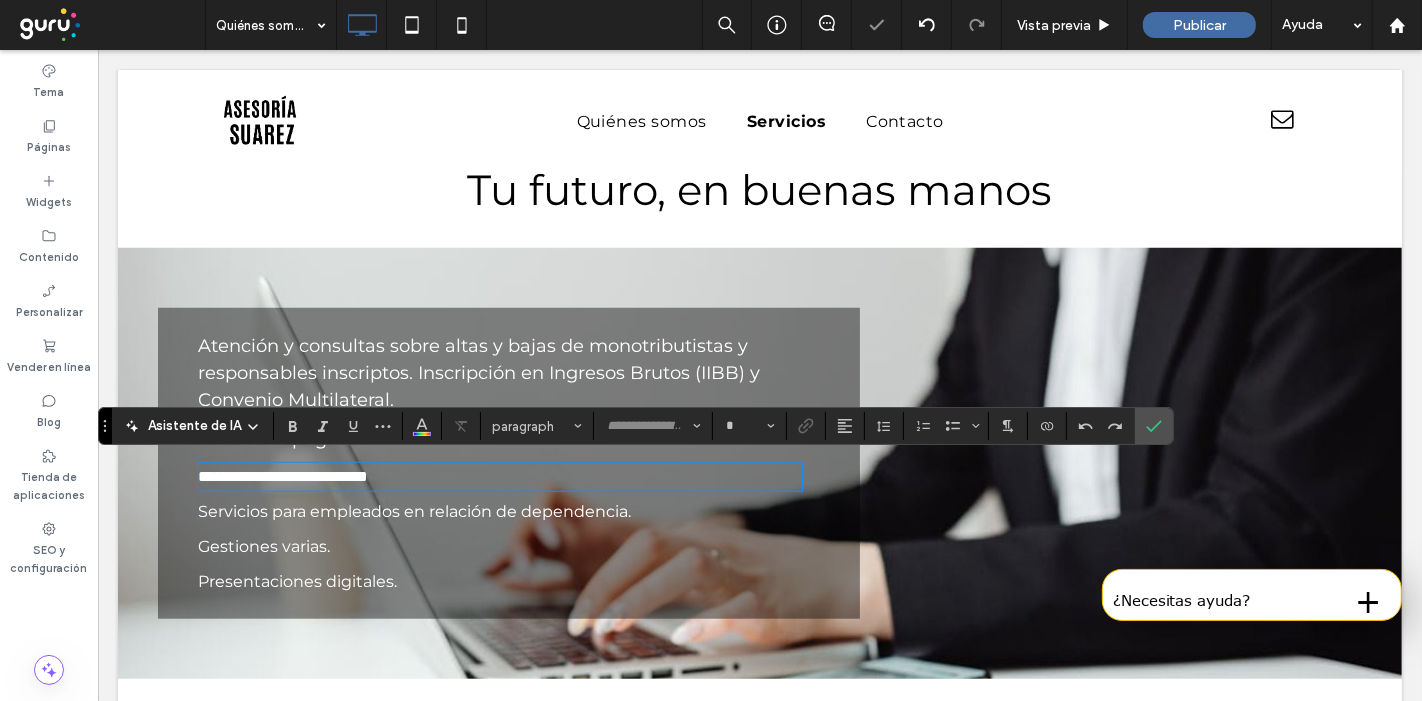 type on "**********" 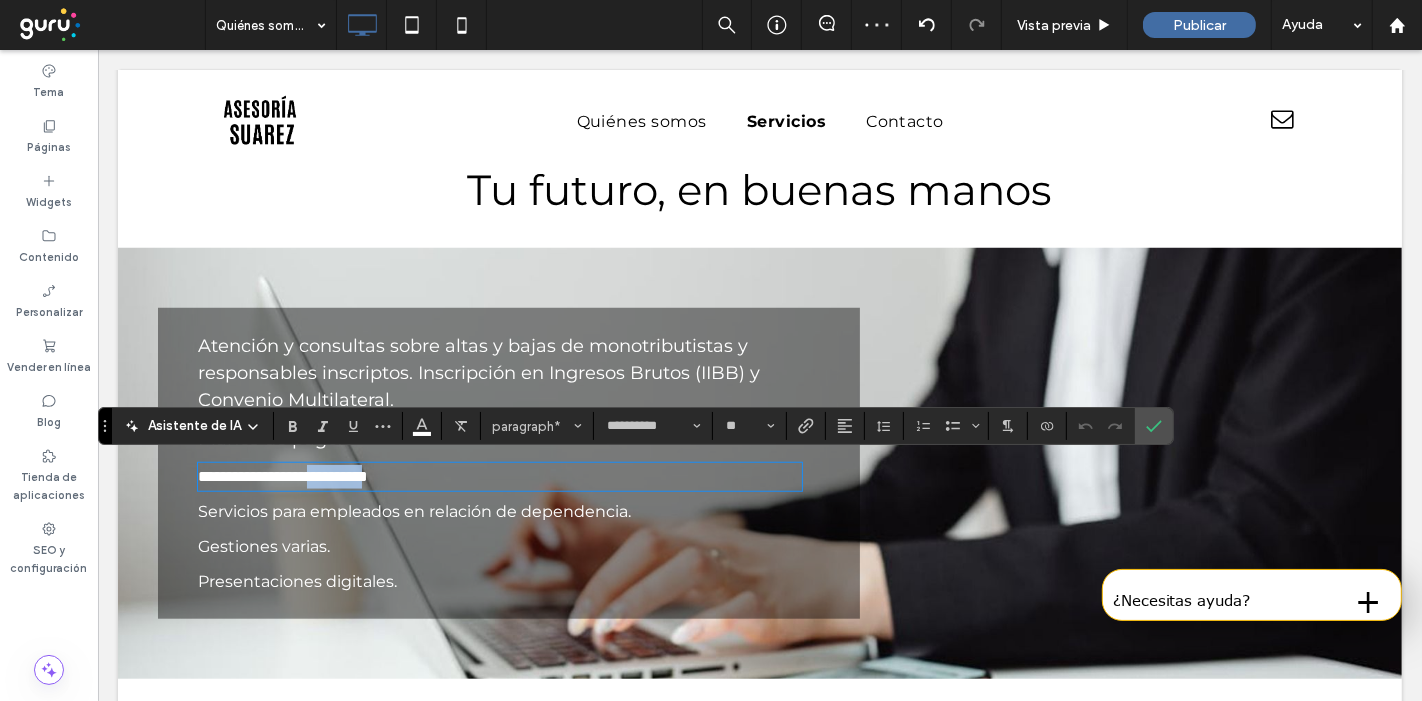 click on "**********" at bounding box center [282, 476] 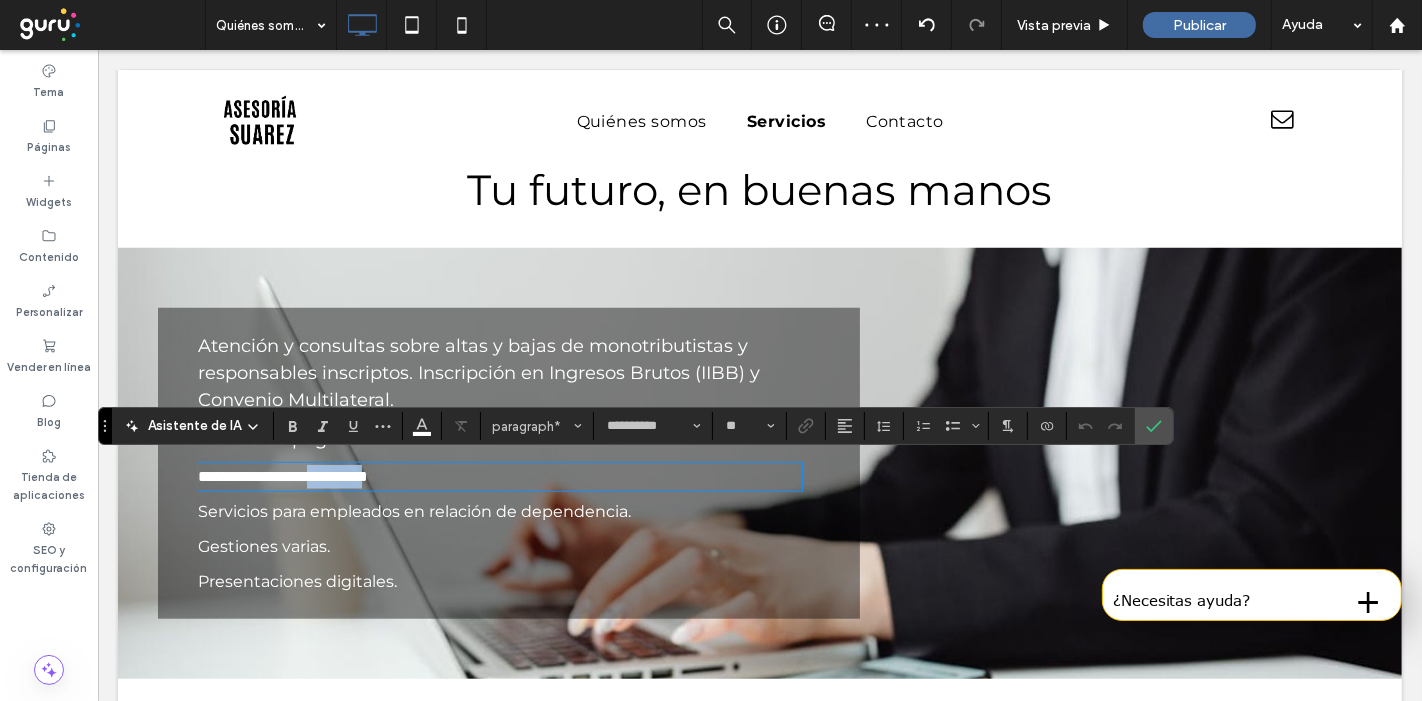 click on "**********" at bounding box center [282, 476] 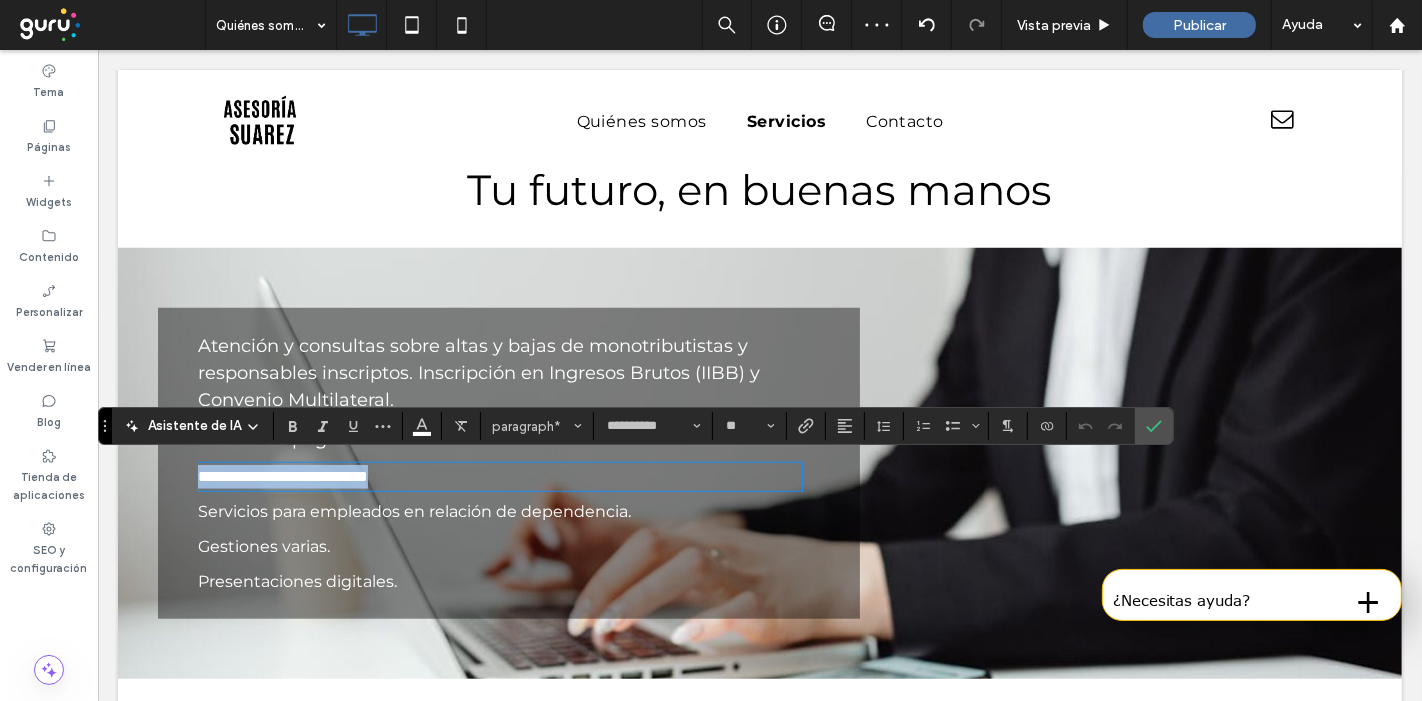click on "**********" at bounding box center [282, 476] 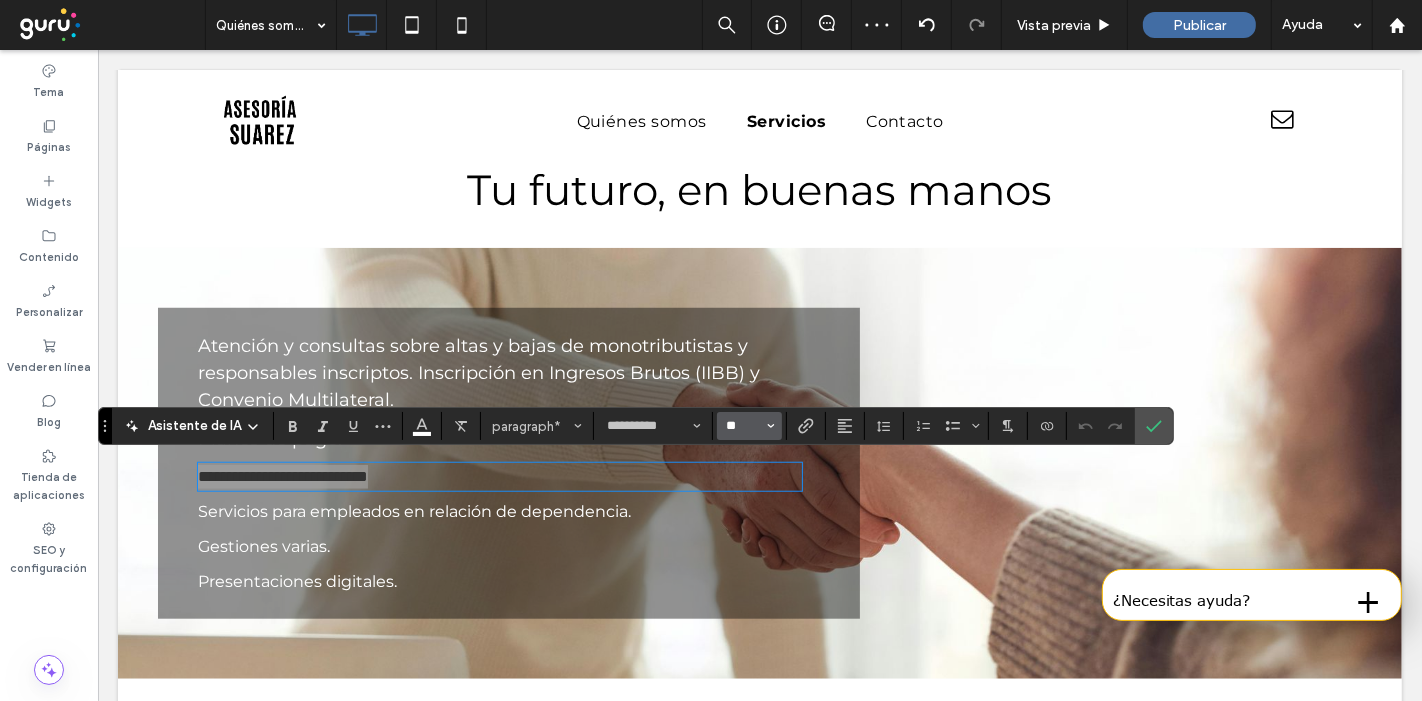 click on "**" at bounding box center (743, 426) 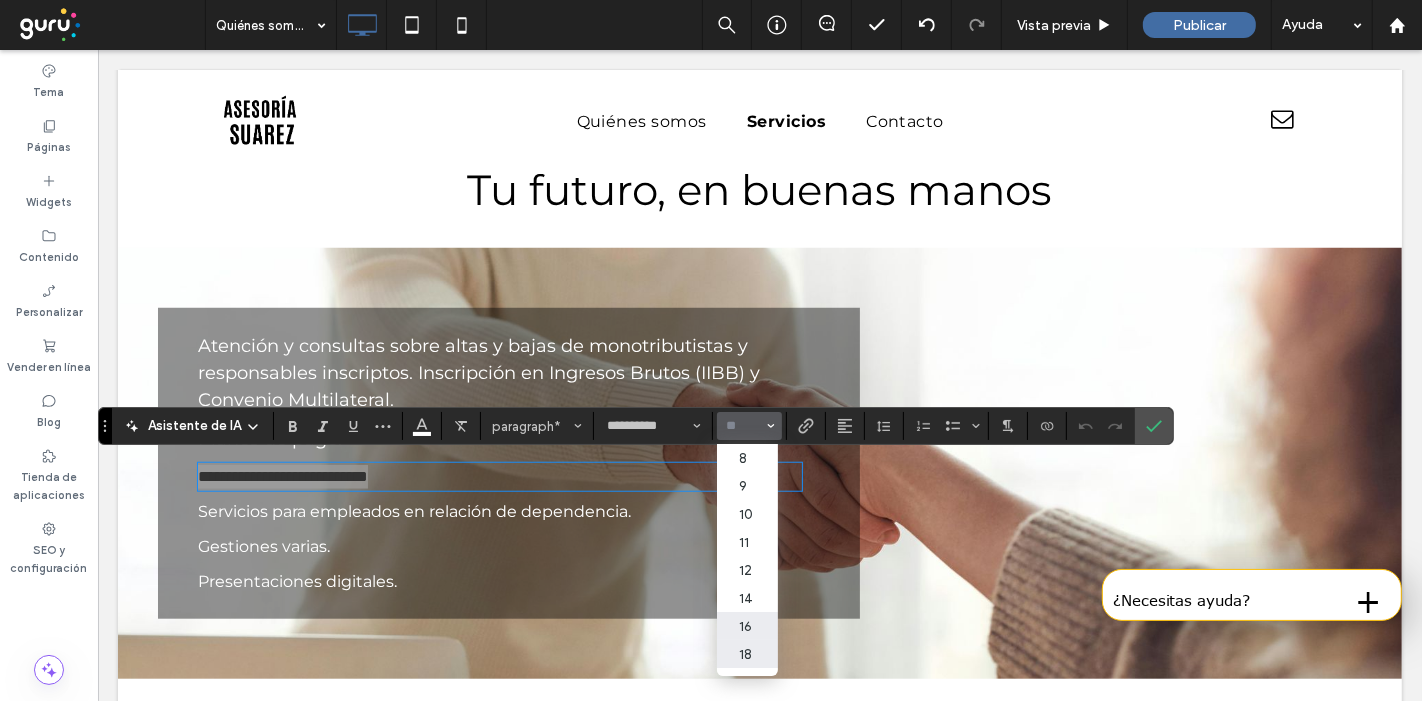 click on "18" at bounding box center [747, 654] 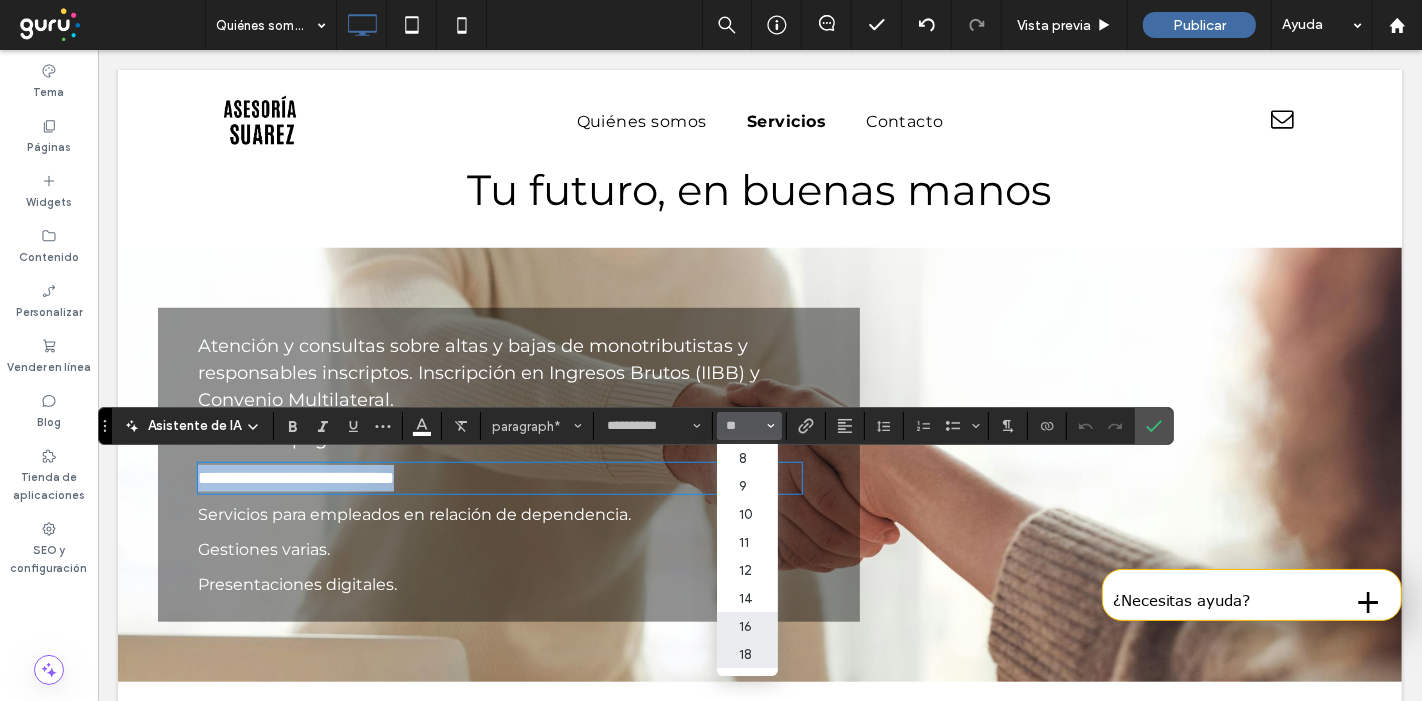 type on "**" 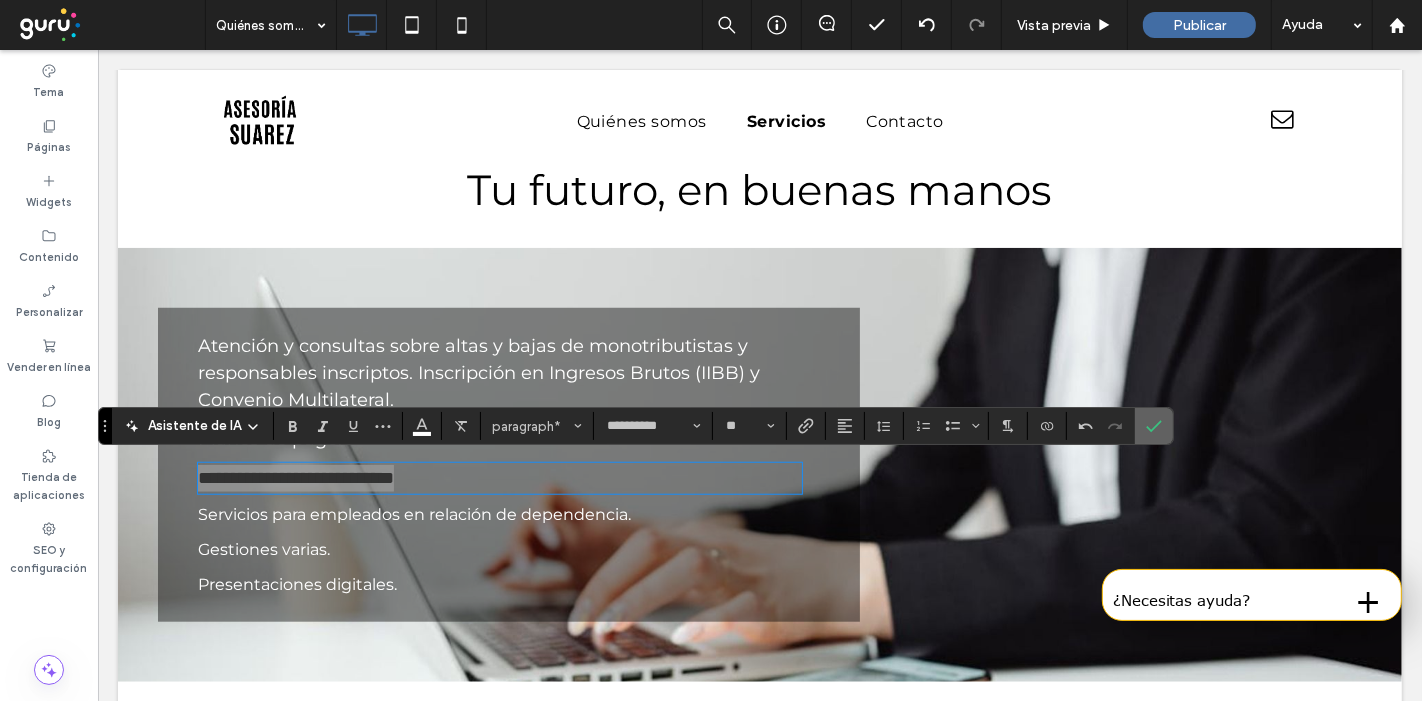 click at bounding box center [1154, 426] 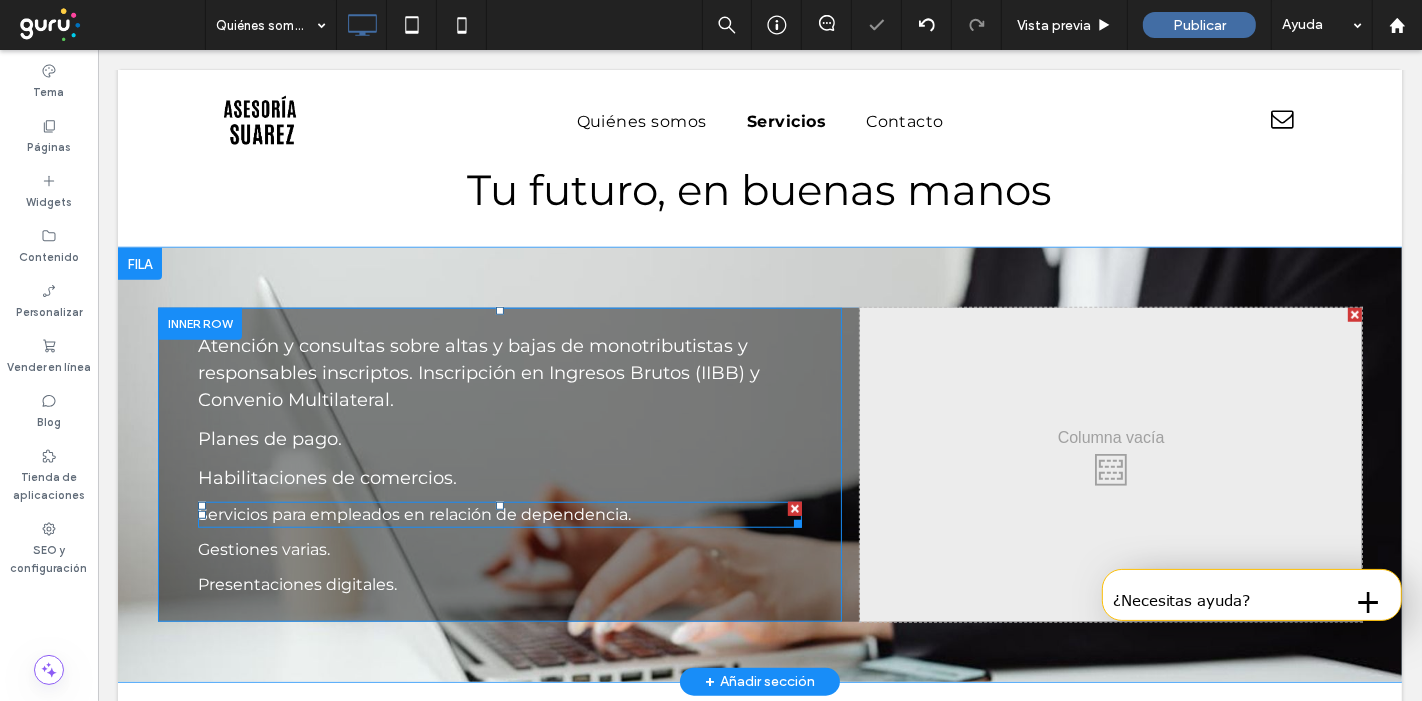 click on "Servicios para empleados en relación de dependencia." at bounding box center (413, 514) 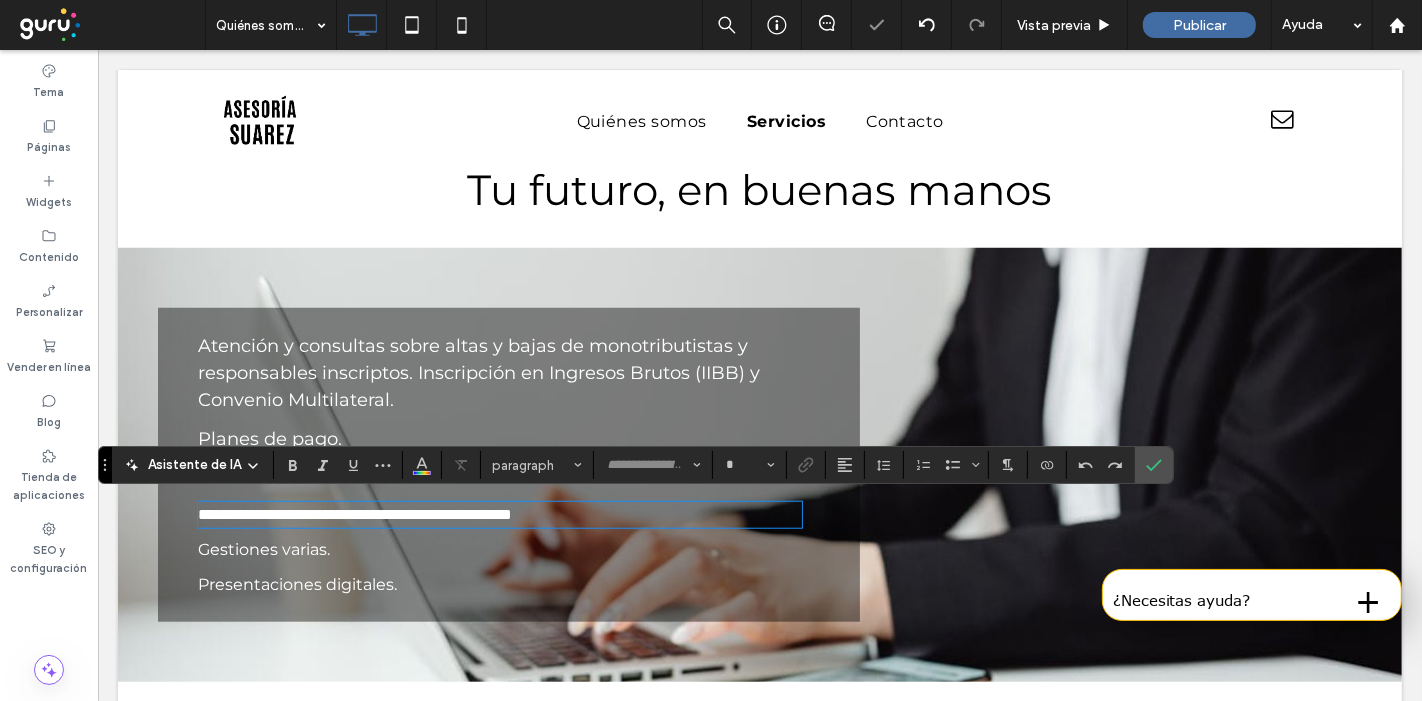 type on "**********" 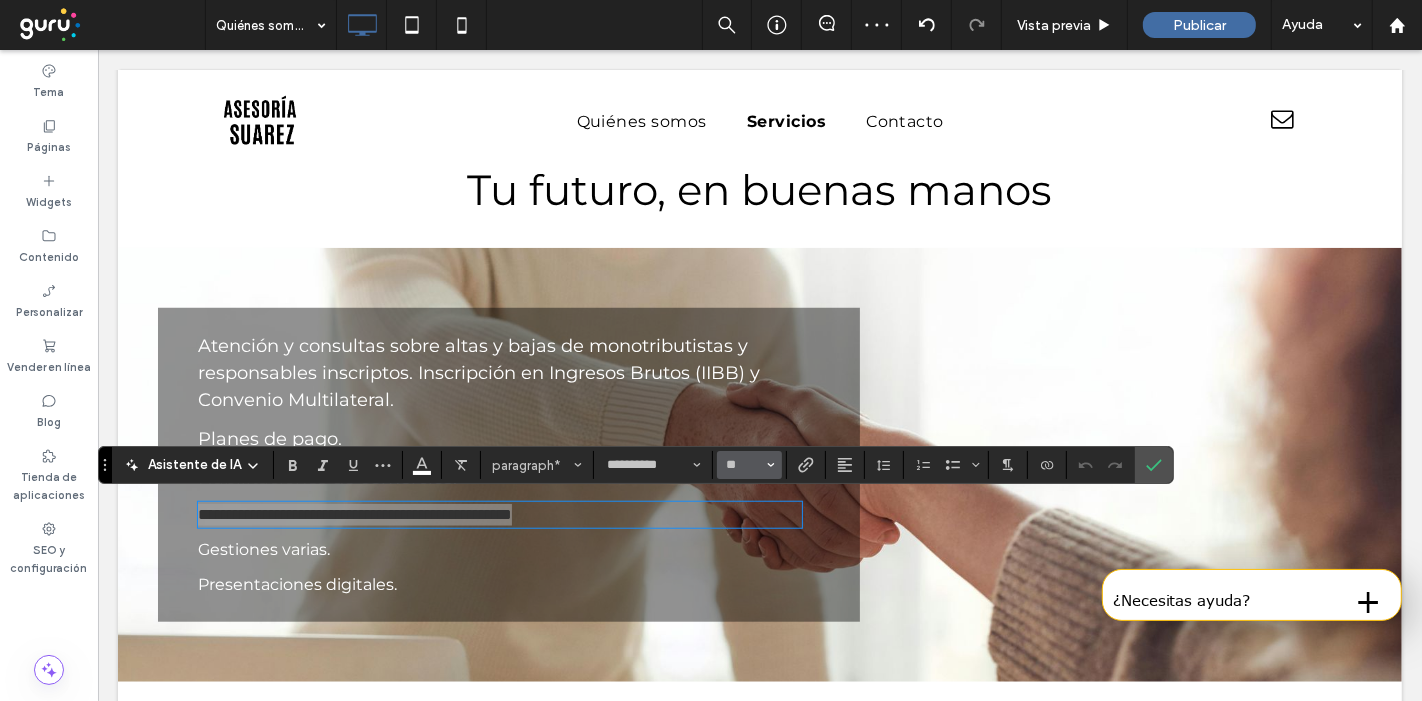 click on "**" at bounding box center (749, 465) 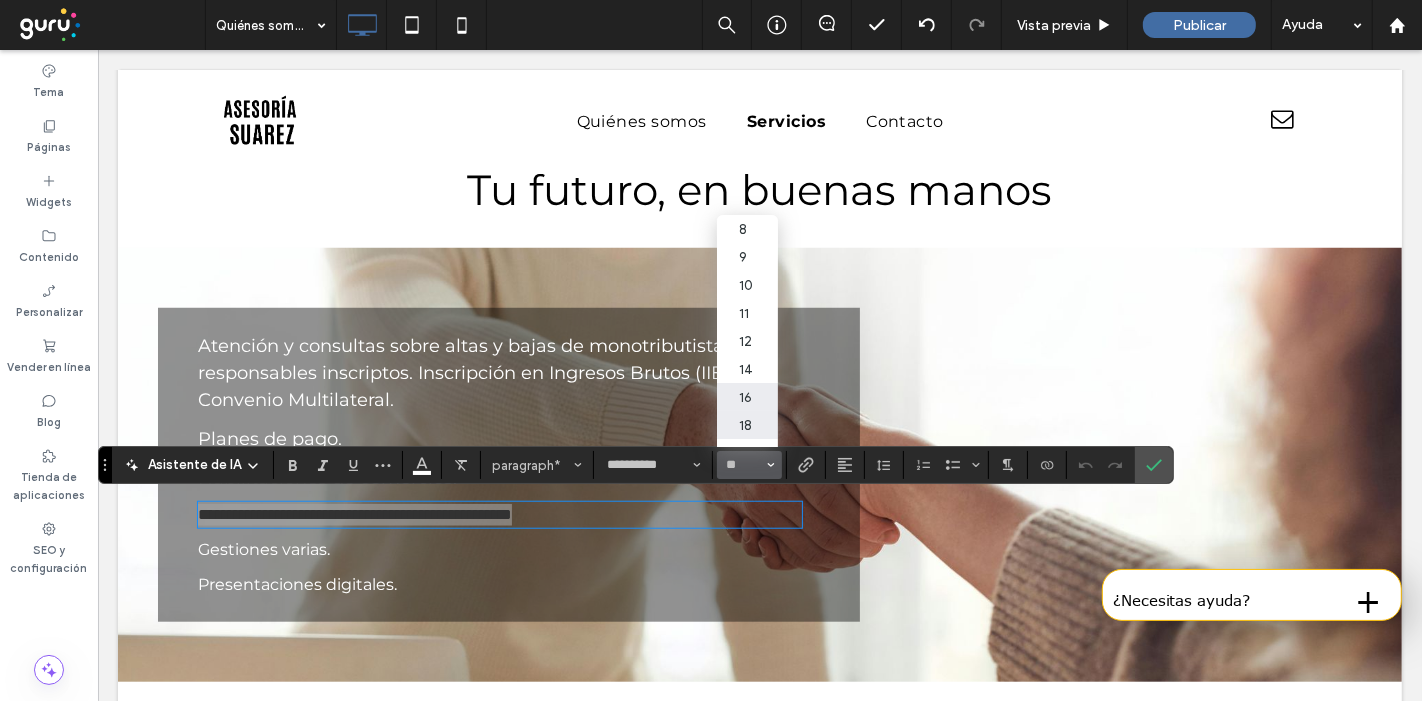 click on "18" at bounding box center [747, 425] 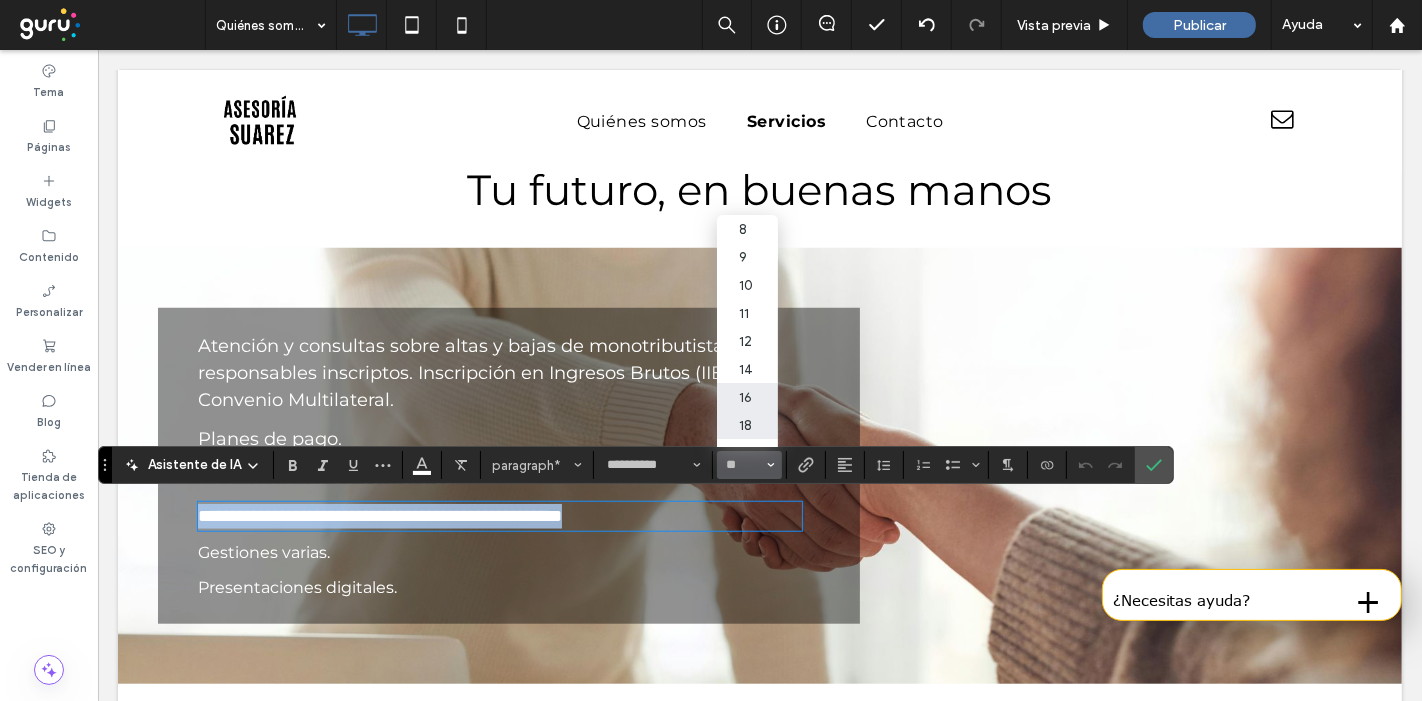 type on "**" 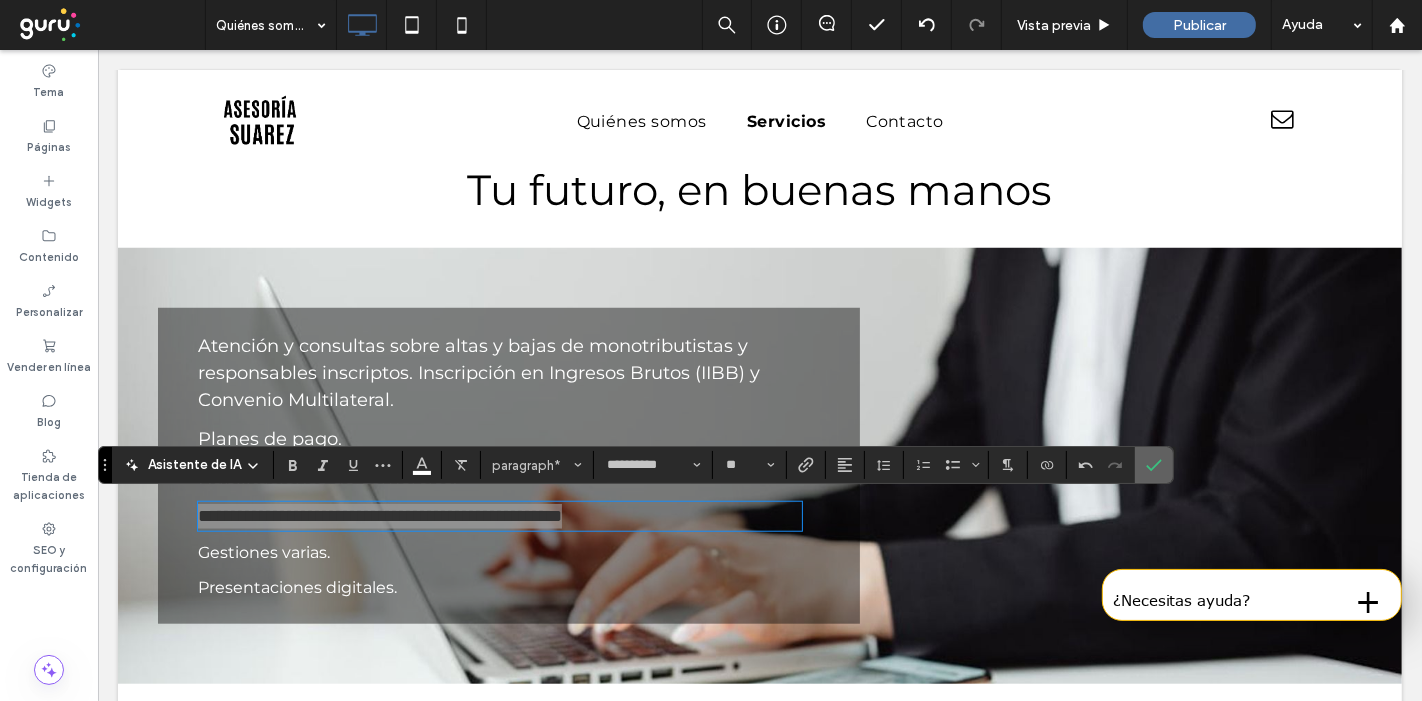 click 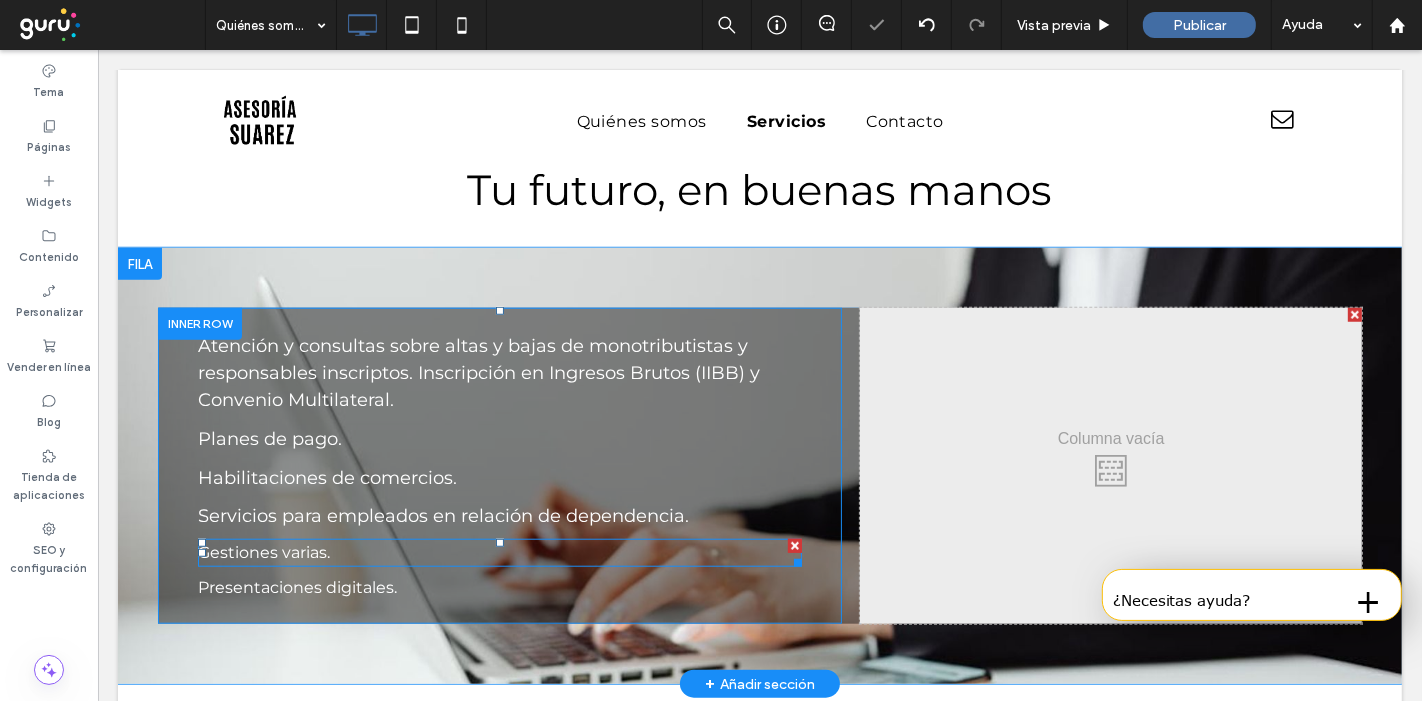 click on "Gestiones varias." at bounding box center (499, 553) 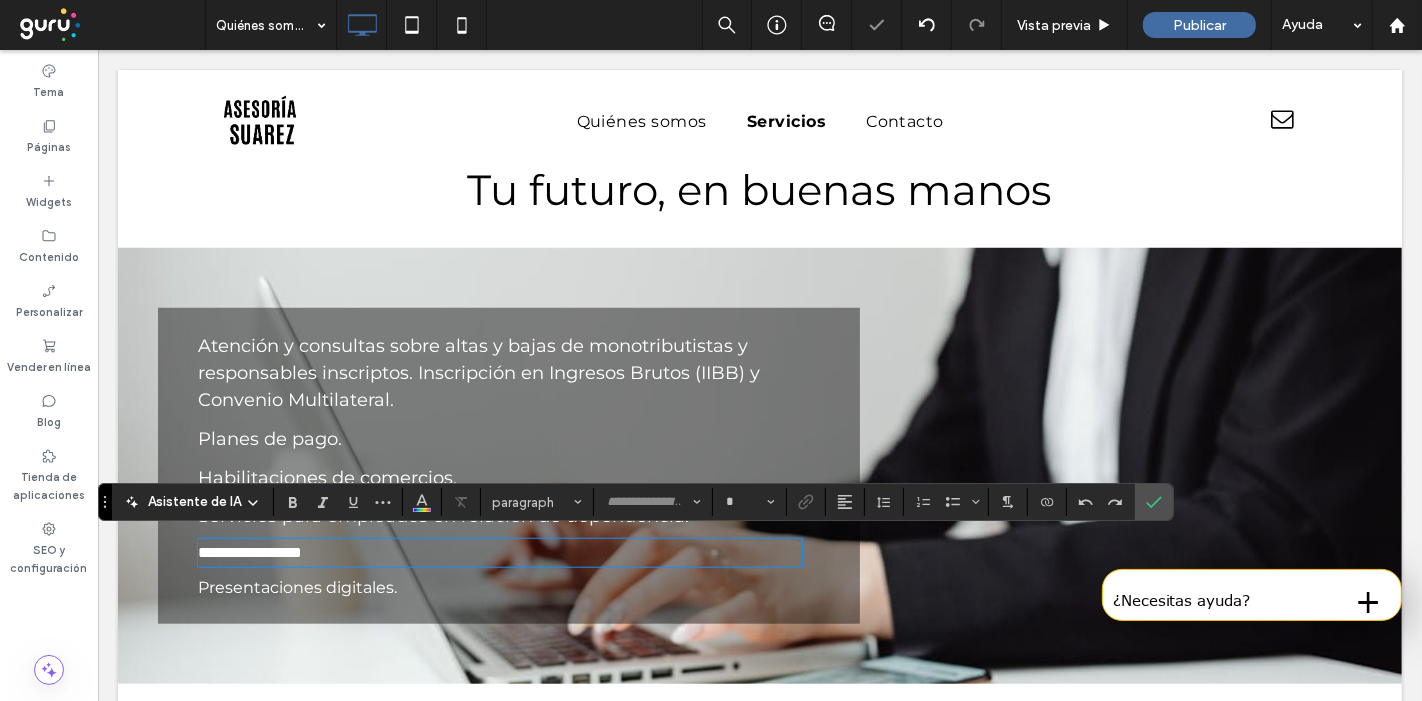 type on "**********" 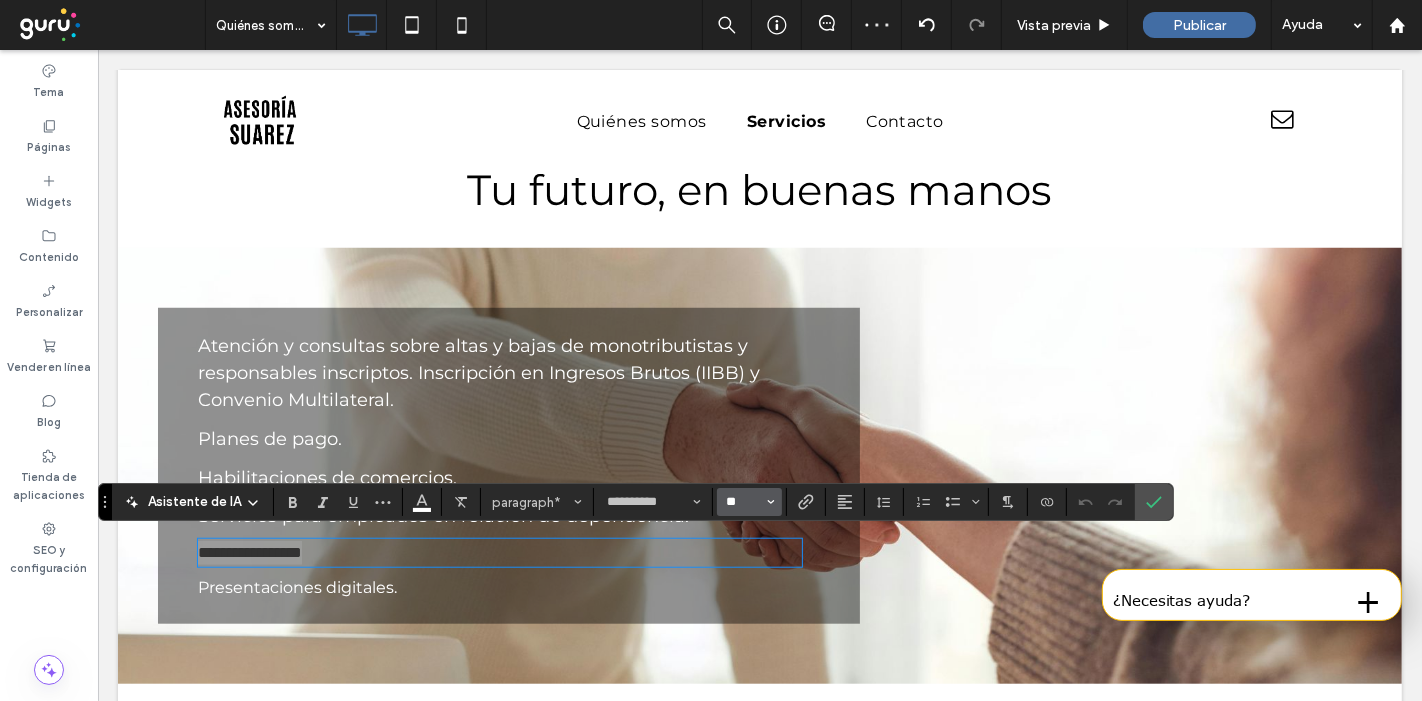 click on "**" at bounding box center [743, 502] 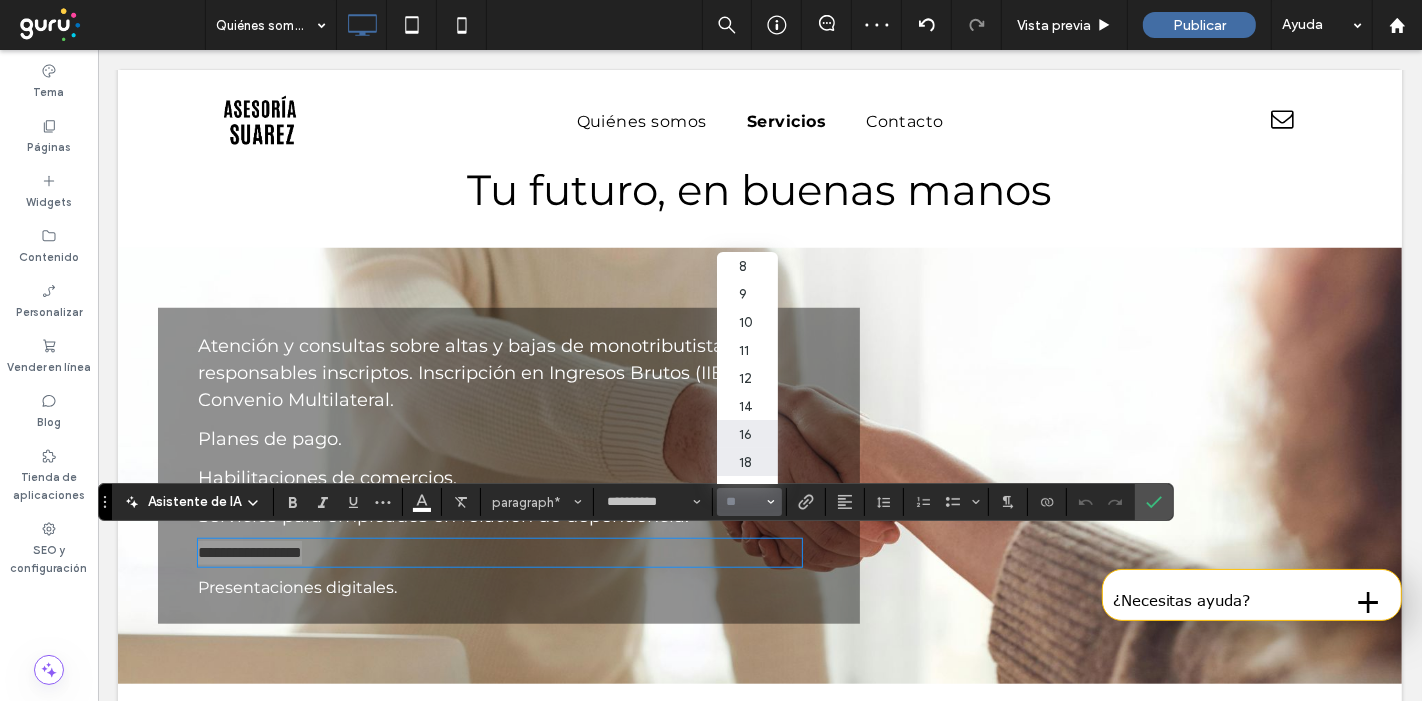 click on "18" at bounding box center (747, 462) 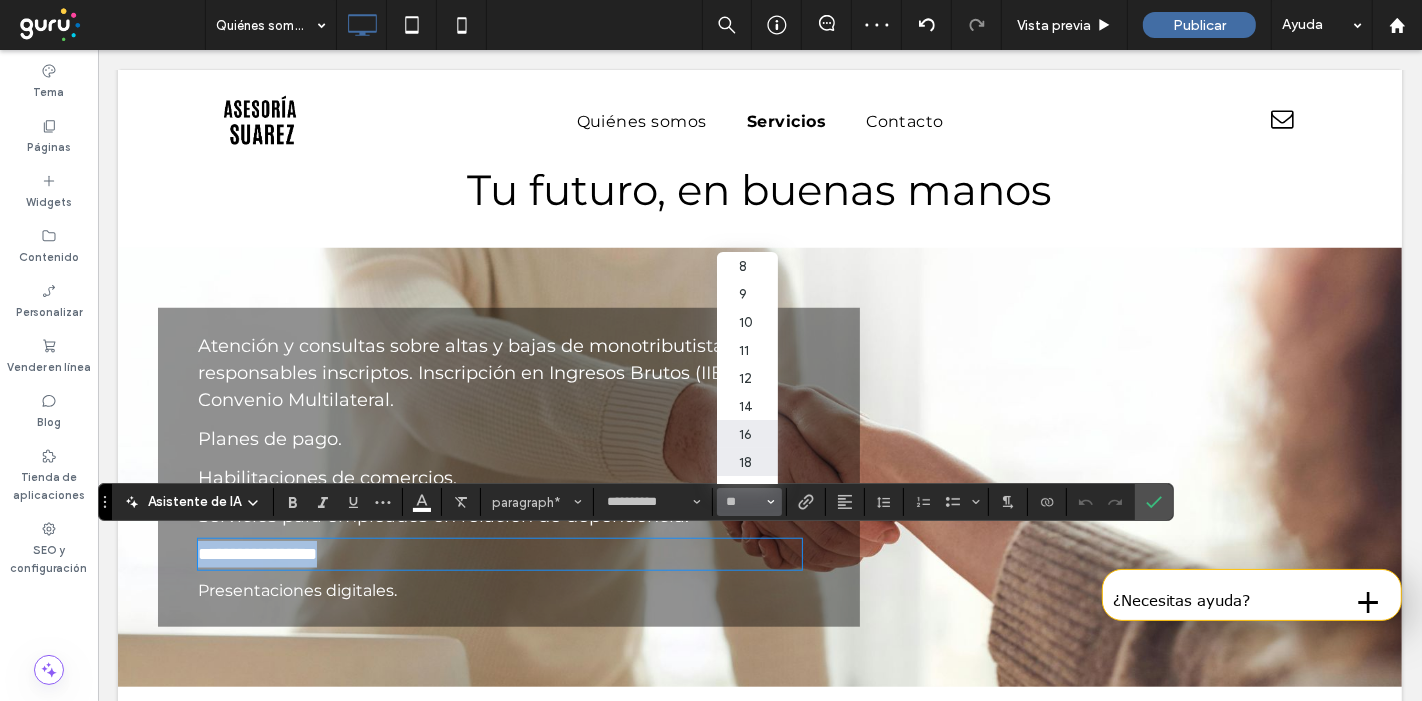 type on "**" 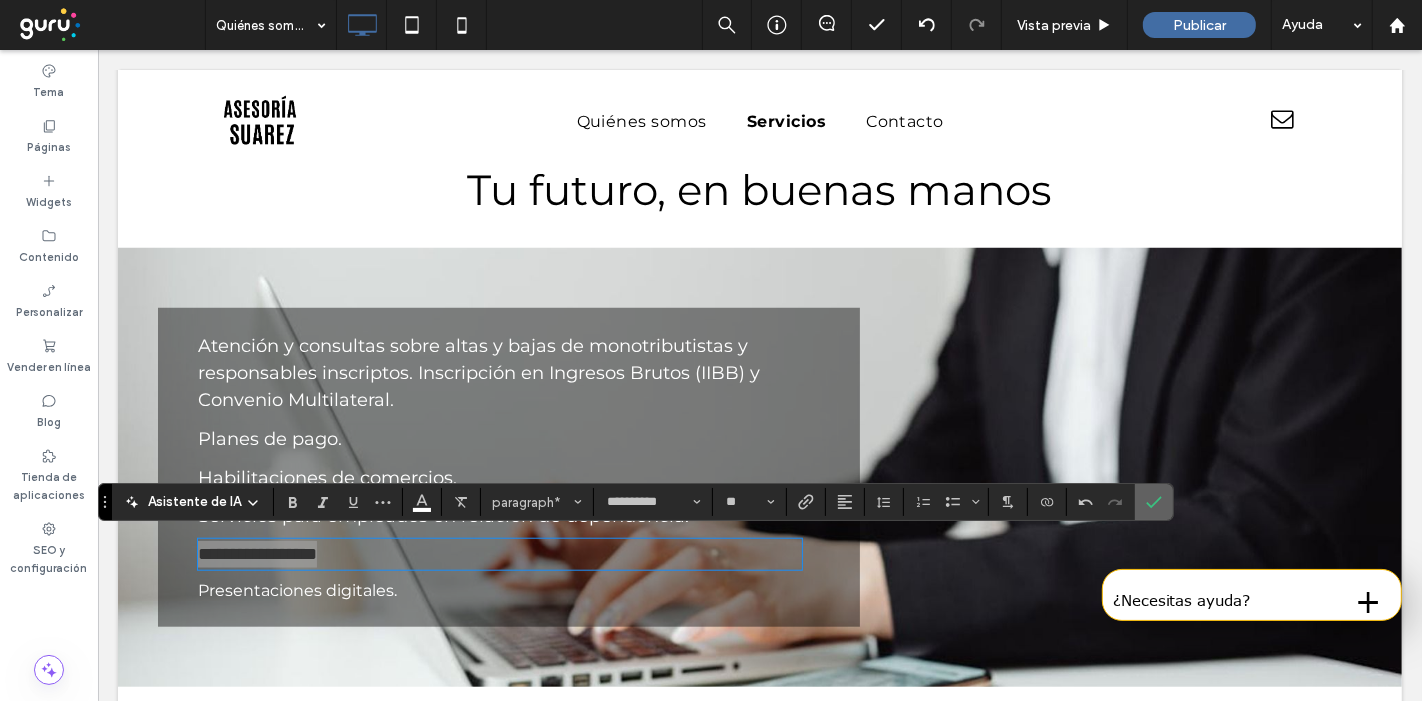 click 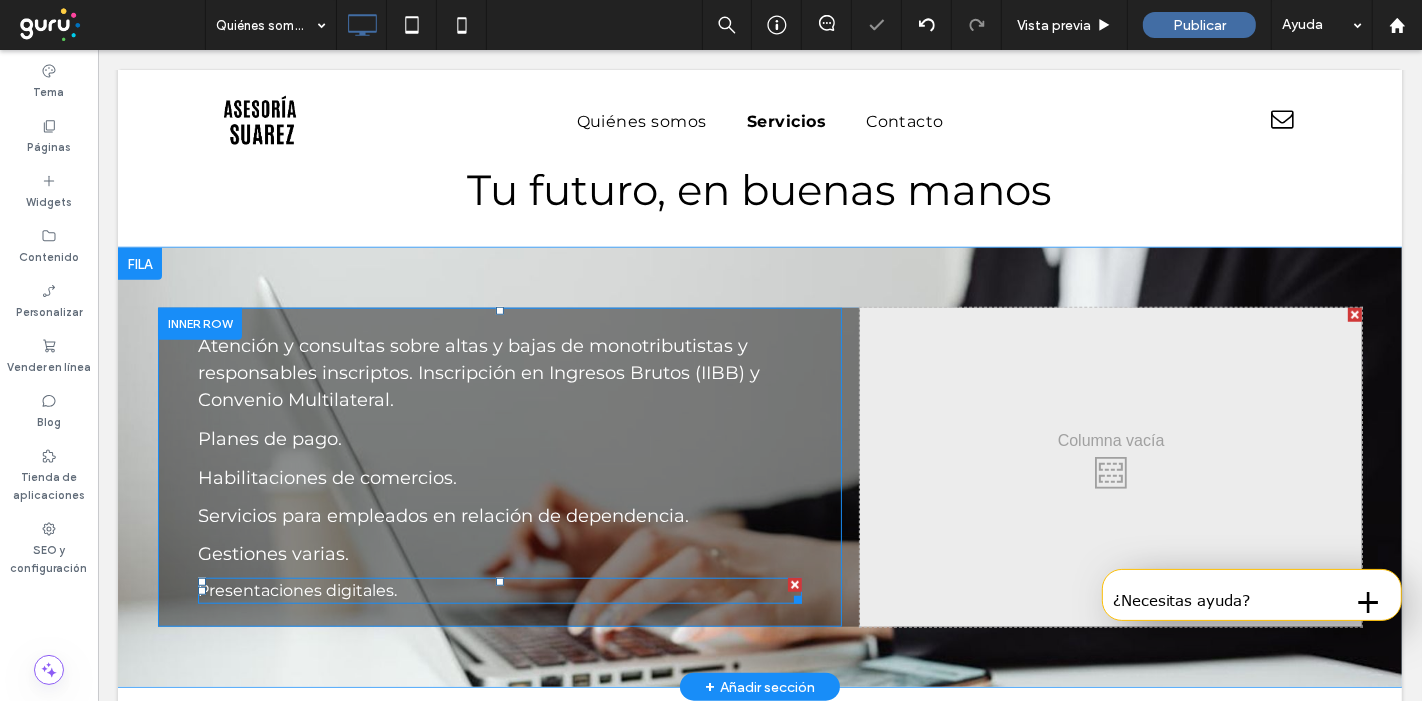 click on "Presentaciones digitales." at bounding box center [296, 590] 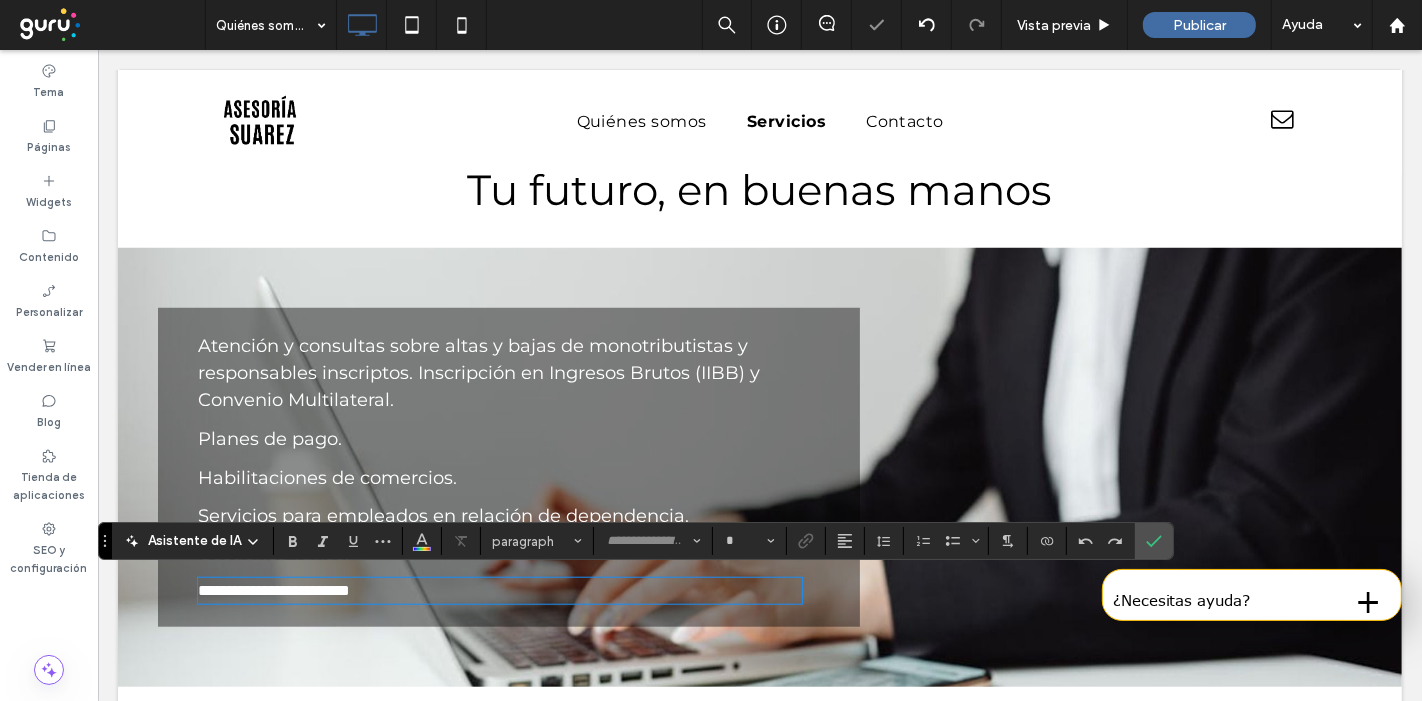 type on "**********" 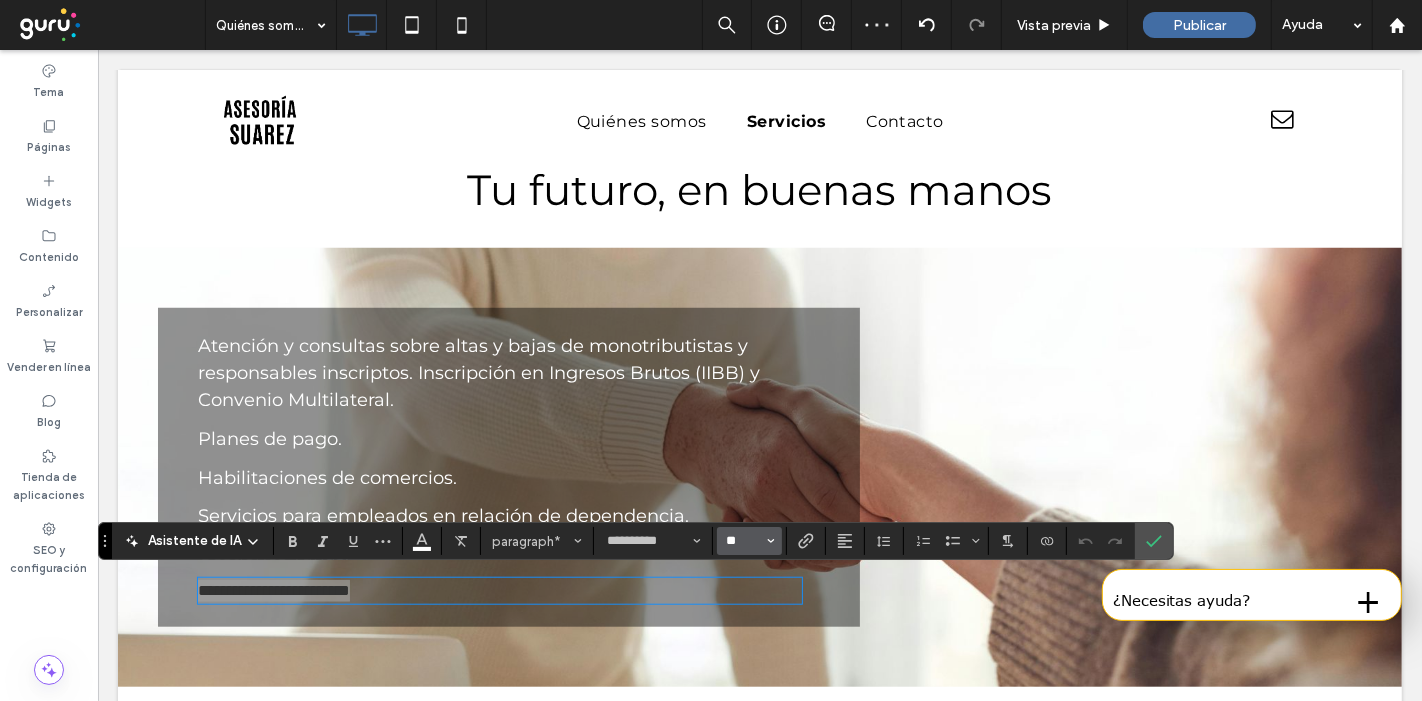 click on "**" at bounding box center [743, 541] 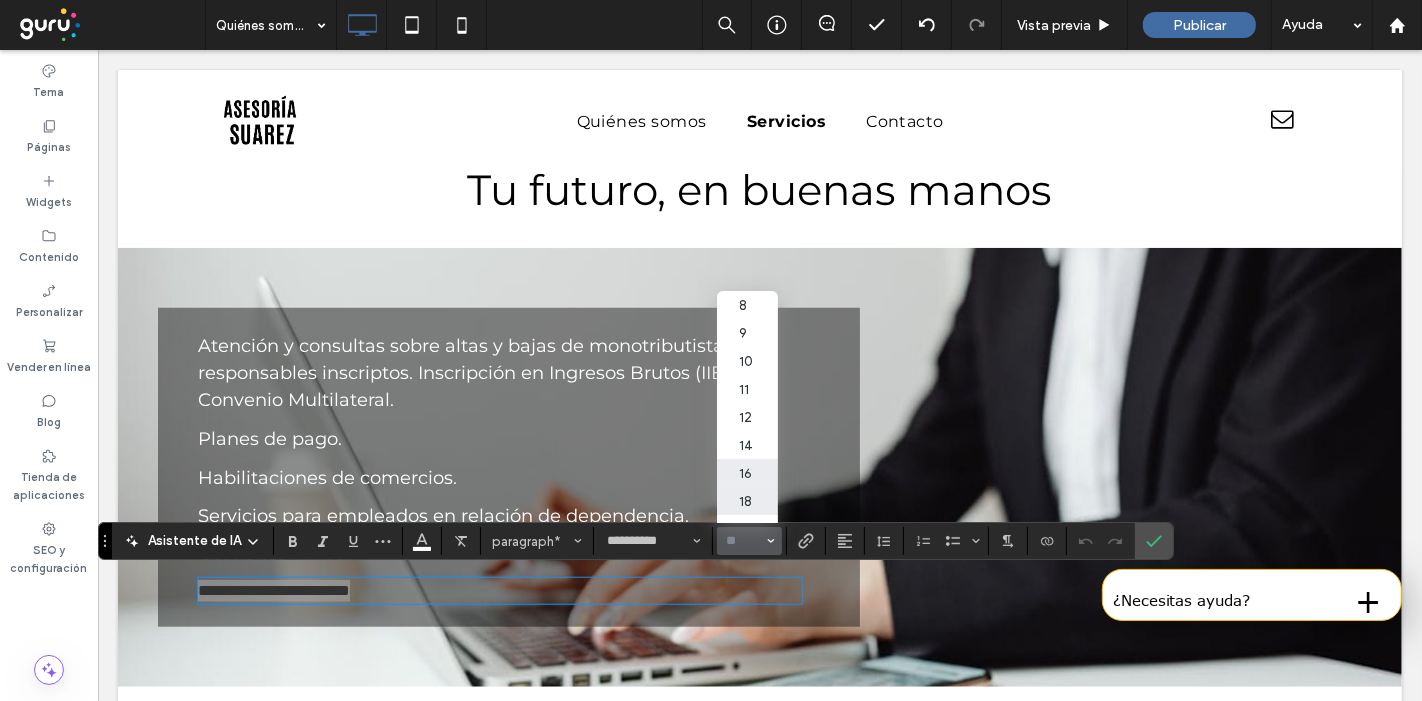 click on "18" at bounding box center [747, 501] 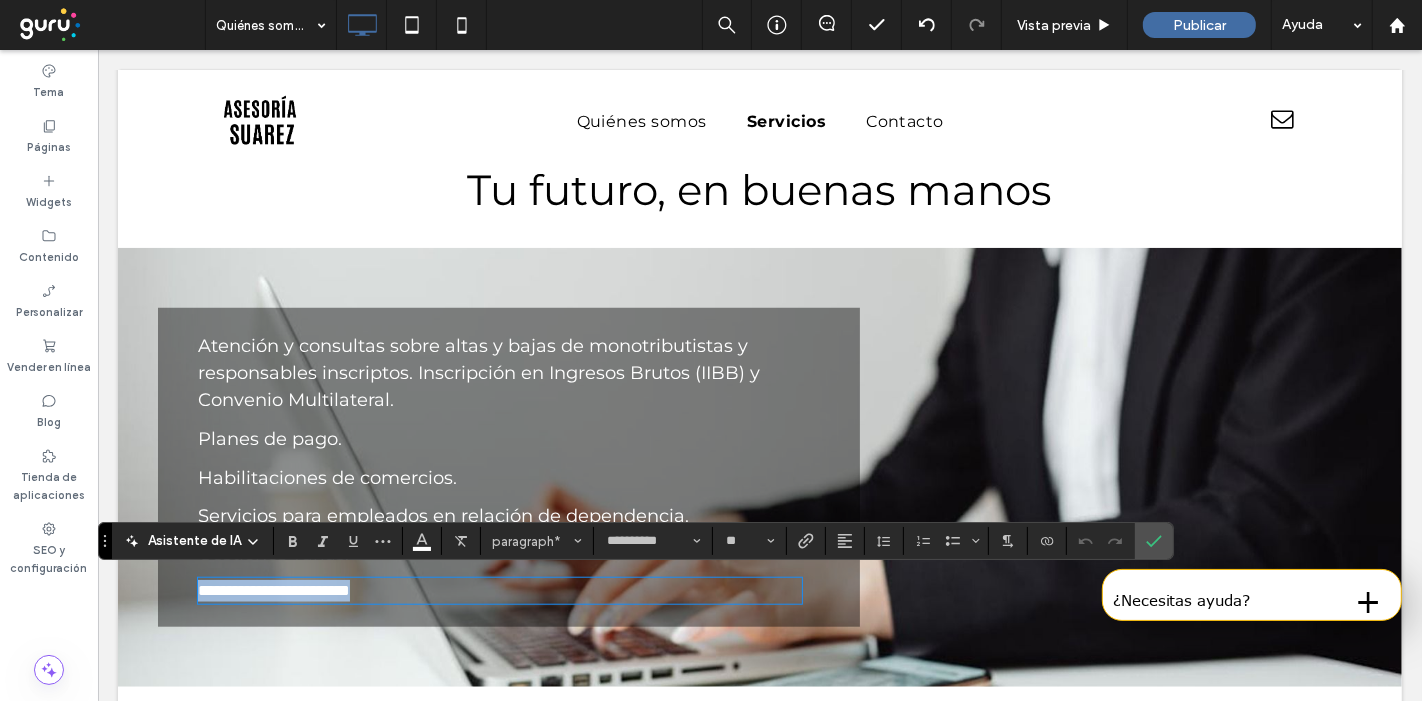 type on "**" 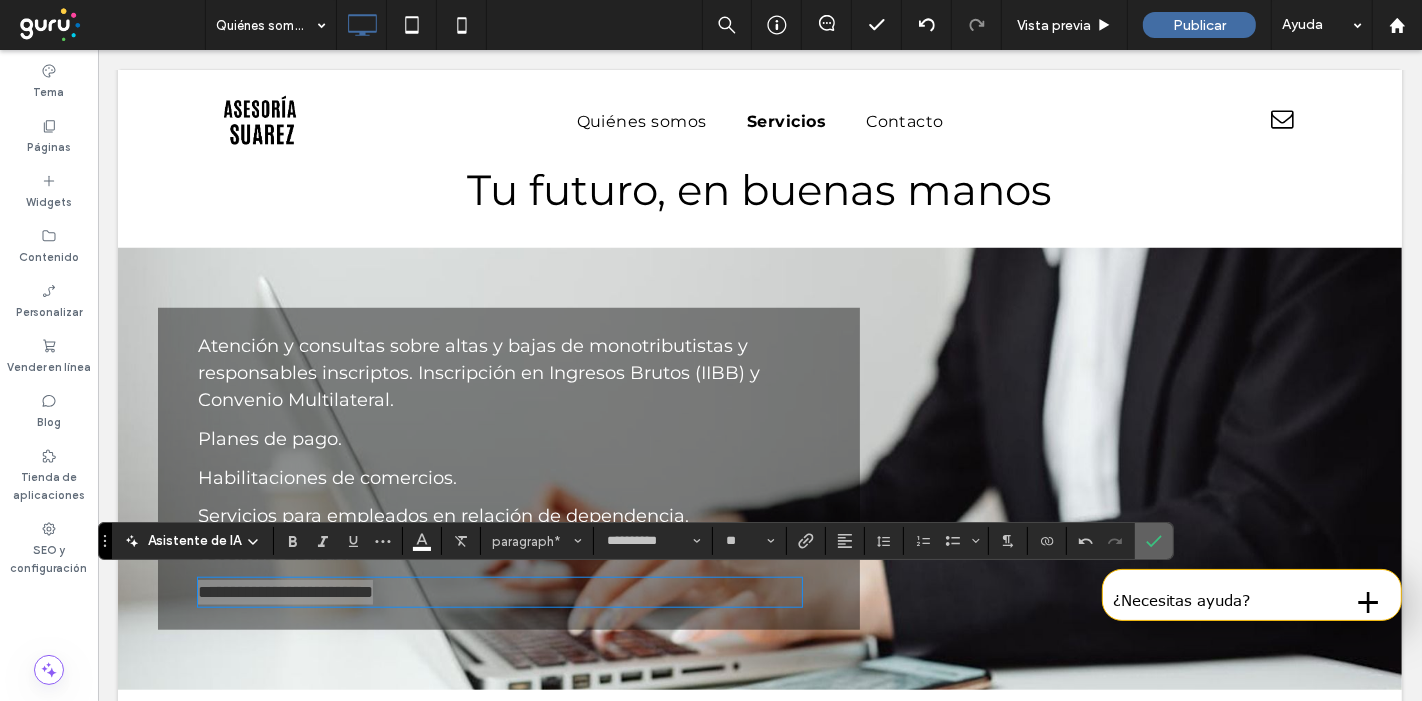 click 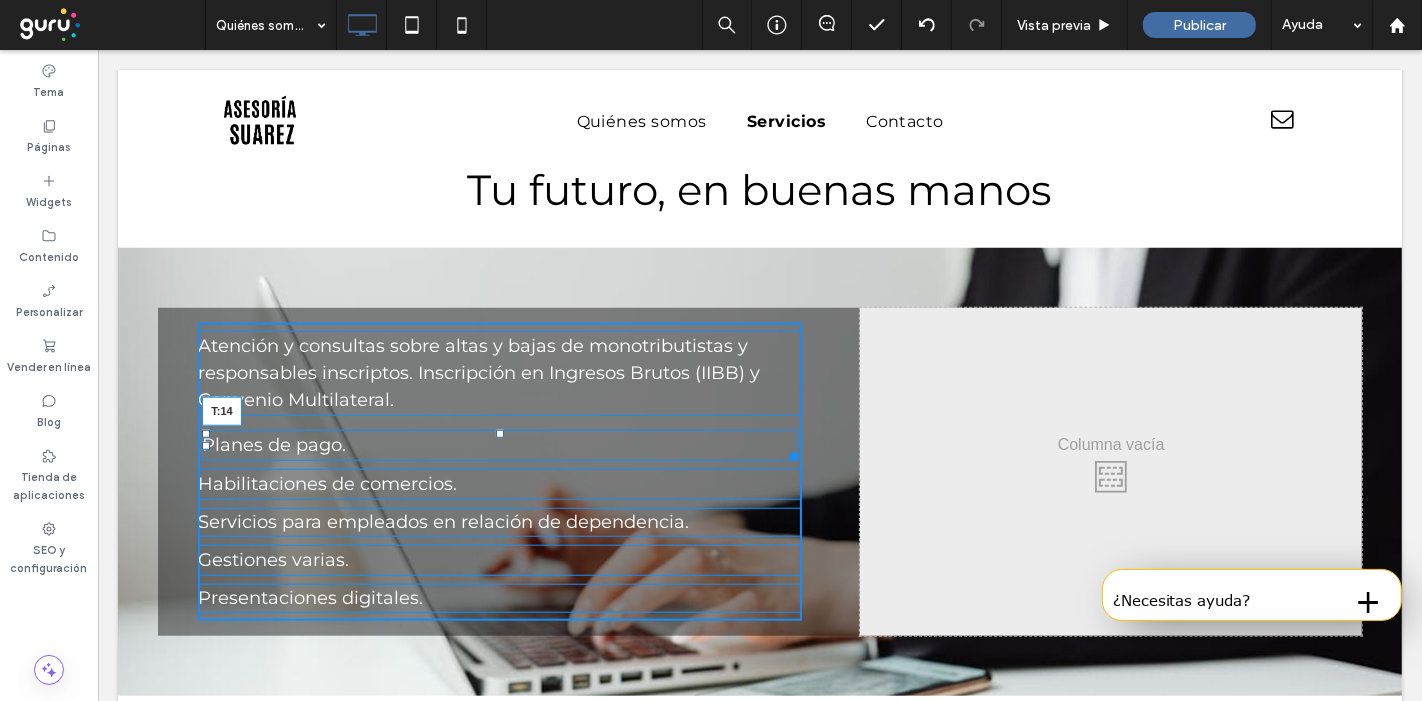 click at bounding box center (499, 434) 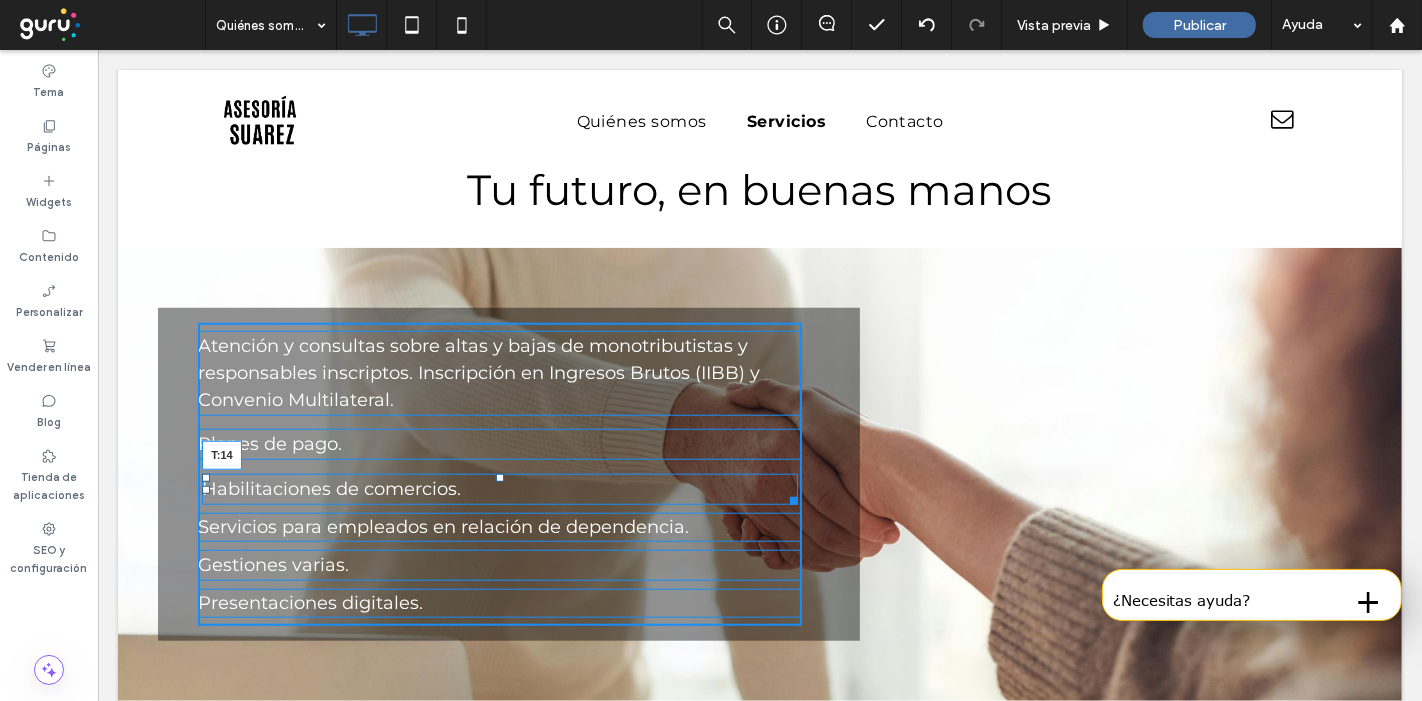 drag, startPoint x: 493, startPoint y: 468, endPoint x: 593, endPoint y: 524, distance: 114.61239 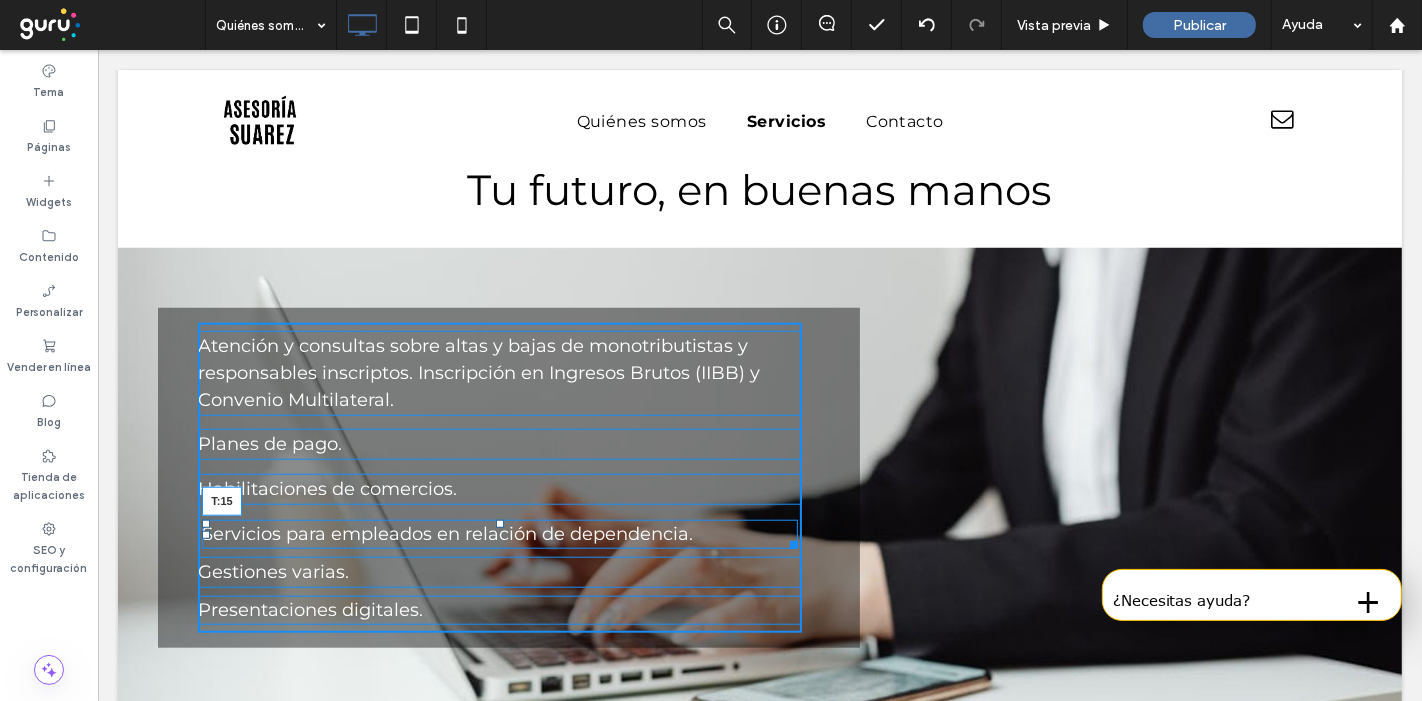 drag, startPoint x: 492, startPoint y: 515, endPoint x: 592, endPoint y: 571, distance: 114.61239 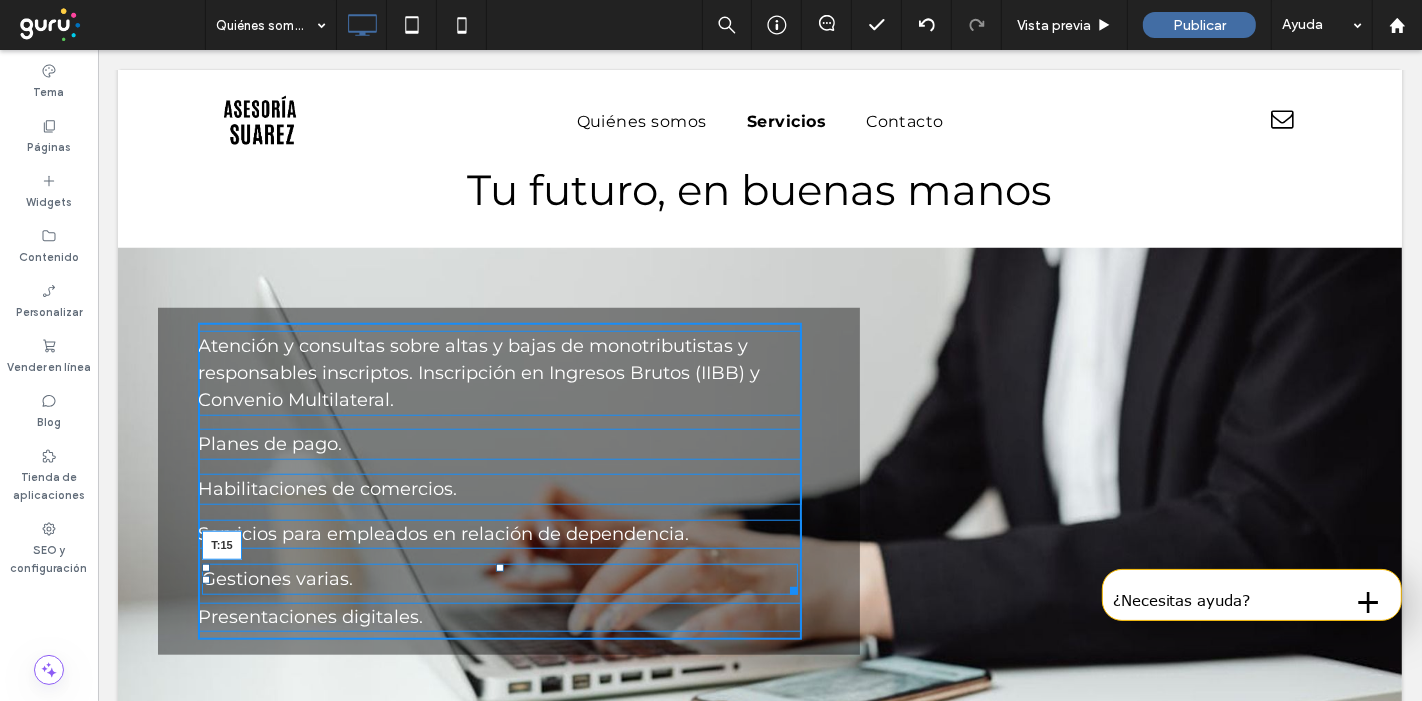drag, startPoint x: 496, startPoint y: 559, endPoint x: 594, endPoint y: 616, distance: 113.37107 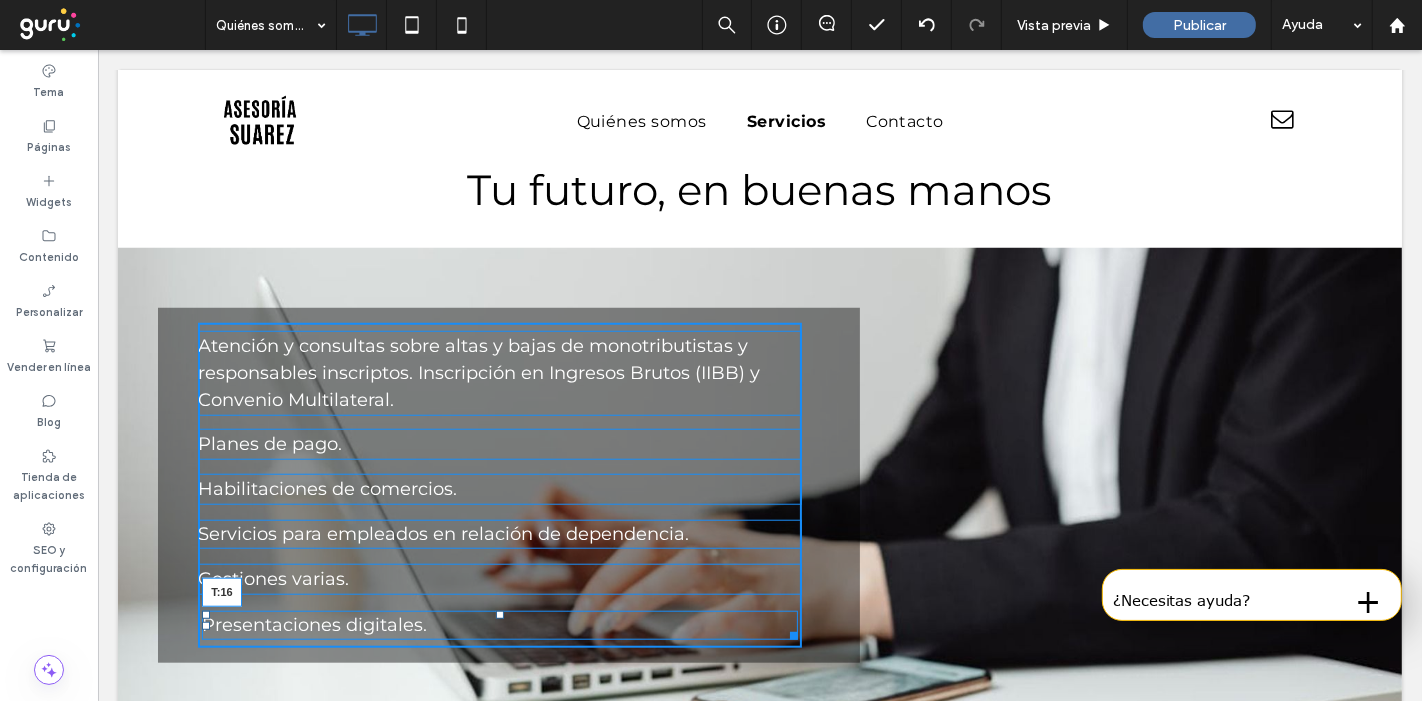 drag, startPoint x: 493, startPoint y: 604, endPoint x: 594, endPoint y: 662, distance: 116.46888 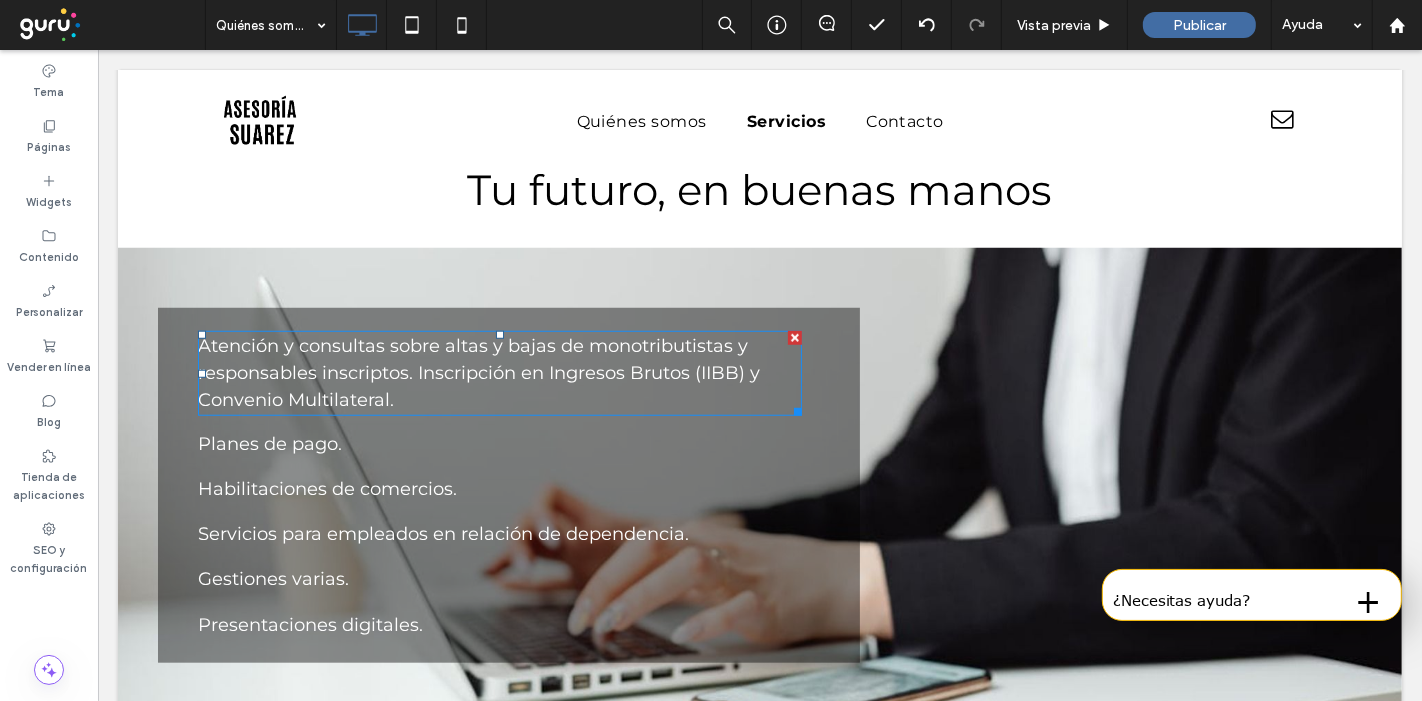 click on "Atención y consultas sobre altas y bajas de monotributistas y responsables inscriptos. Inscripción en Ingresos Brutos (IIBB) y Convenio Multilateral." at bounding box center [499, 373] 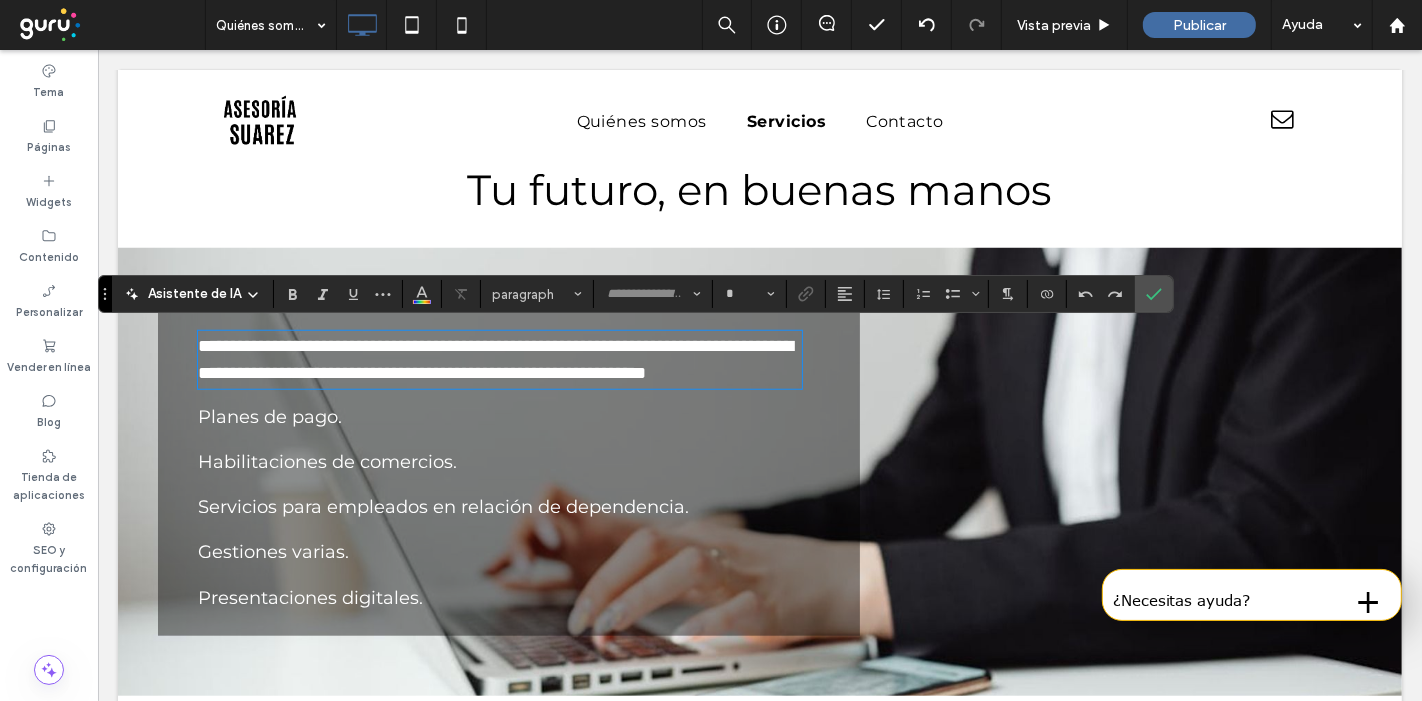 type on "**********" 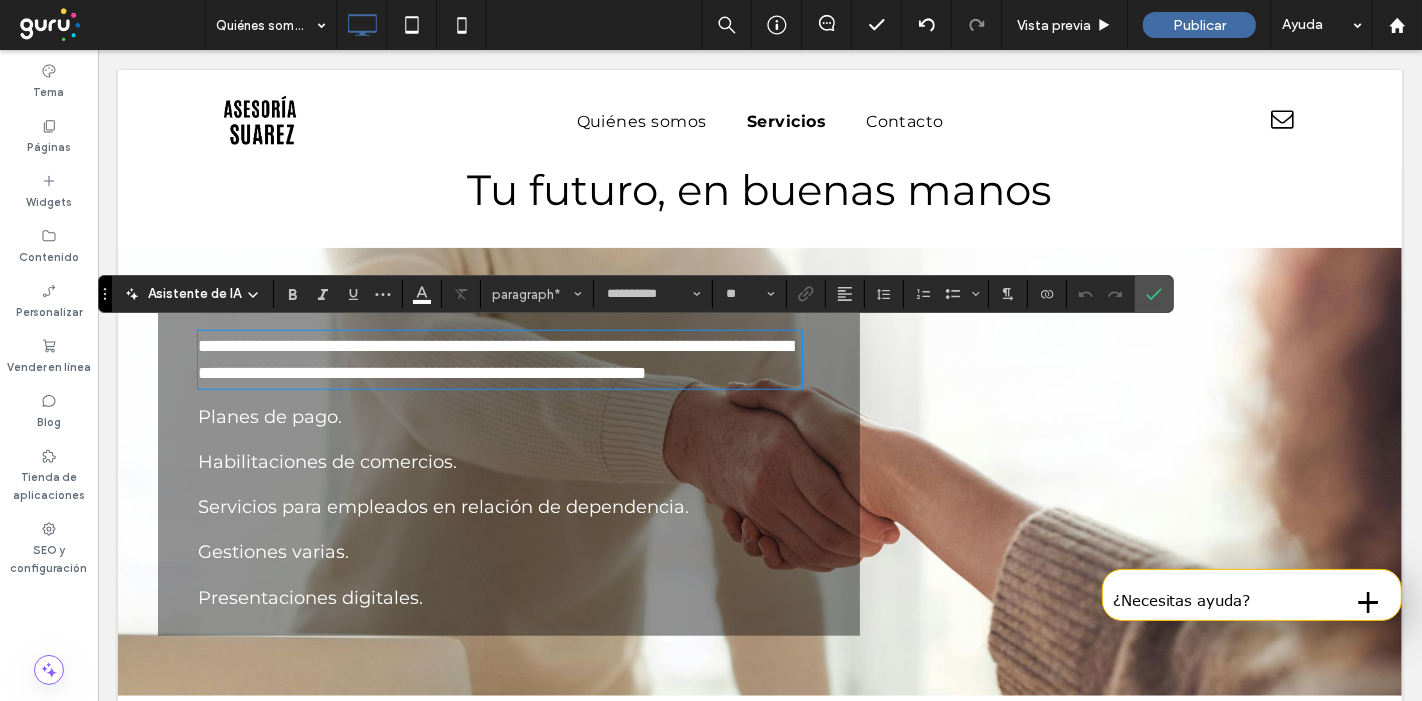 type 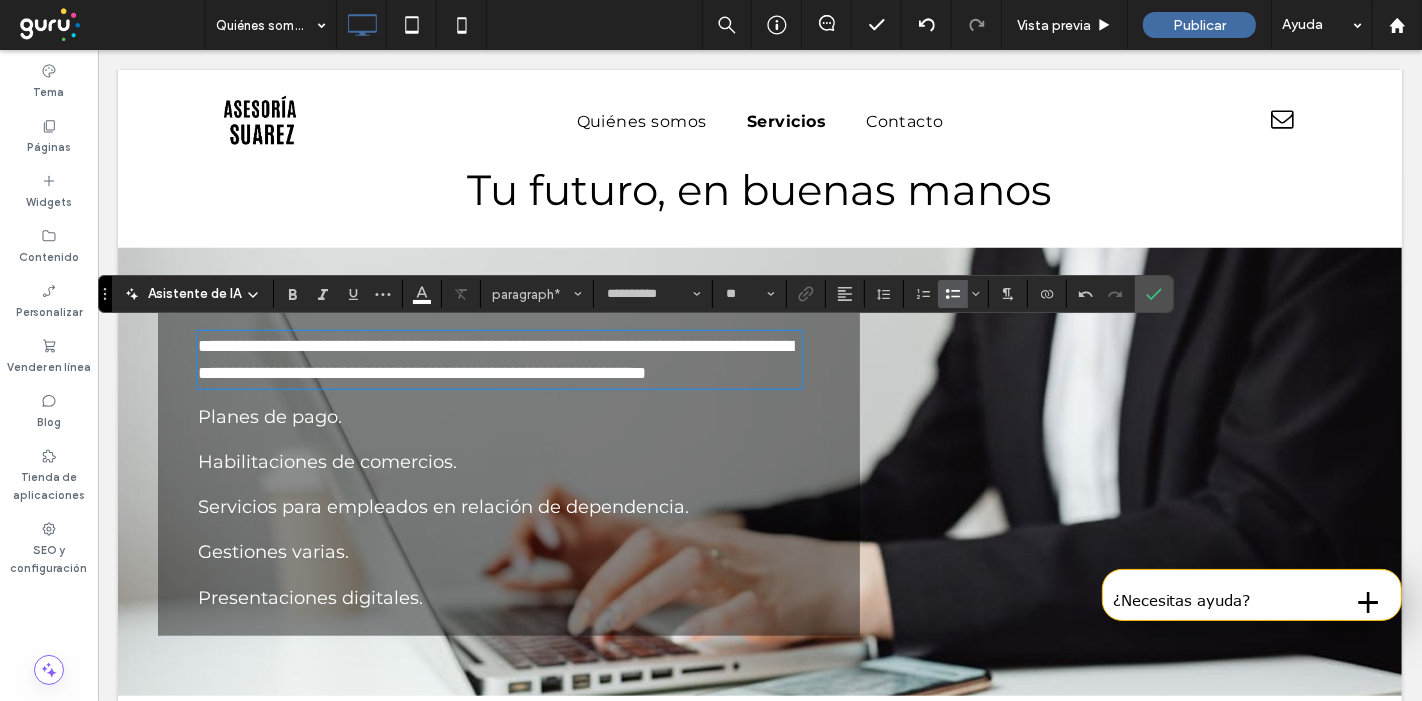 click 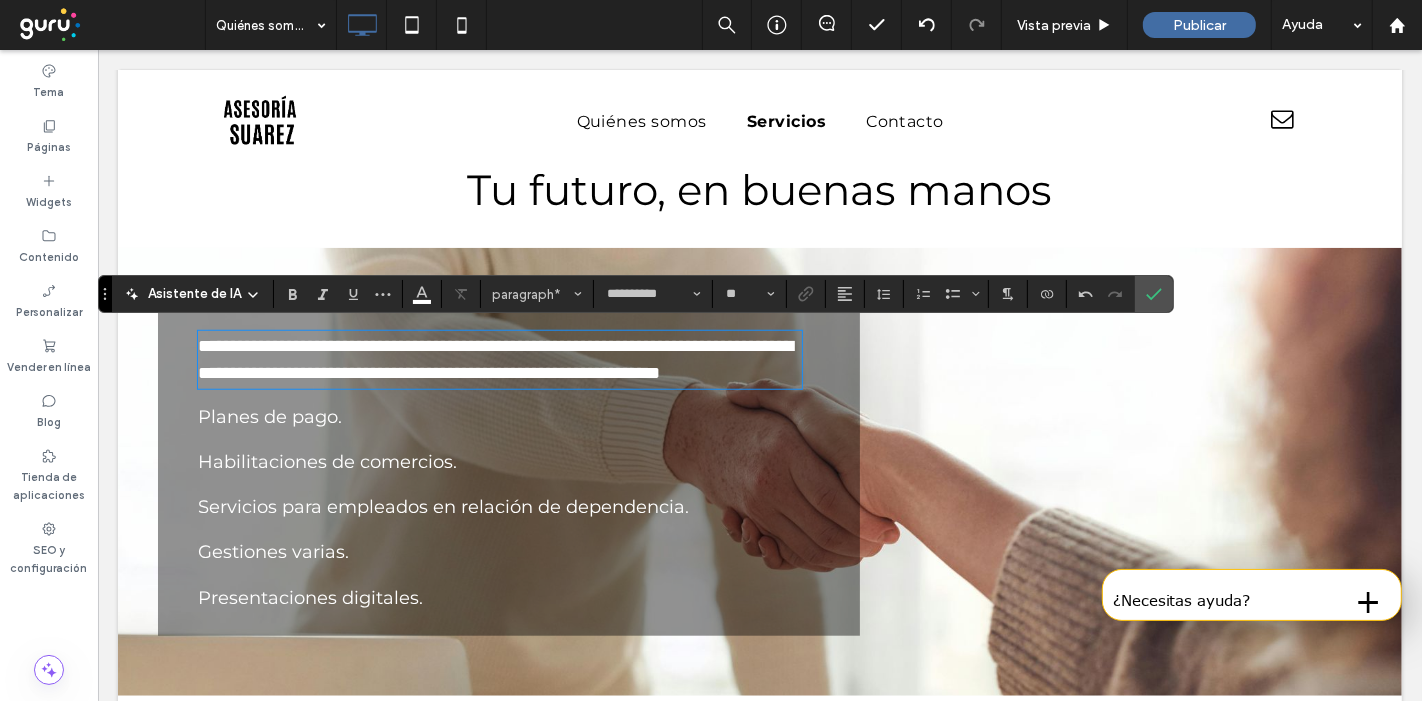 click on "Planes de pago." at bounding box center (269, 417) 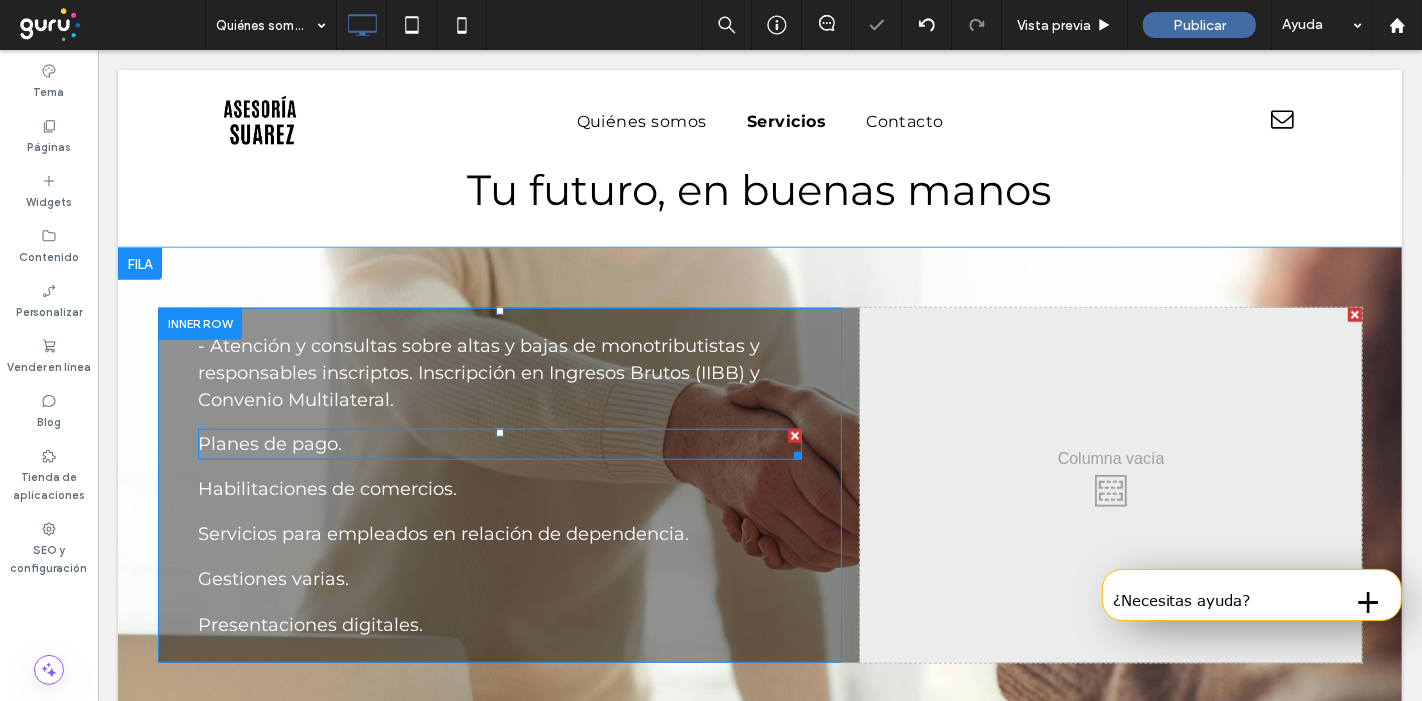 click on "Planes de pago." at bounding box center (269, 444) 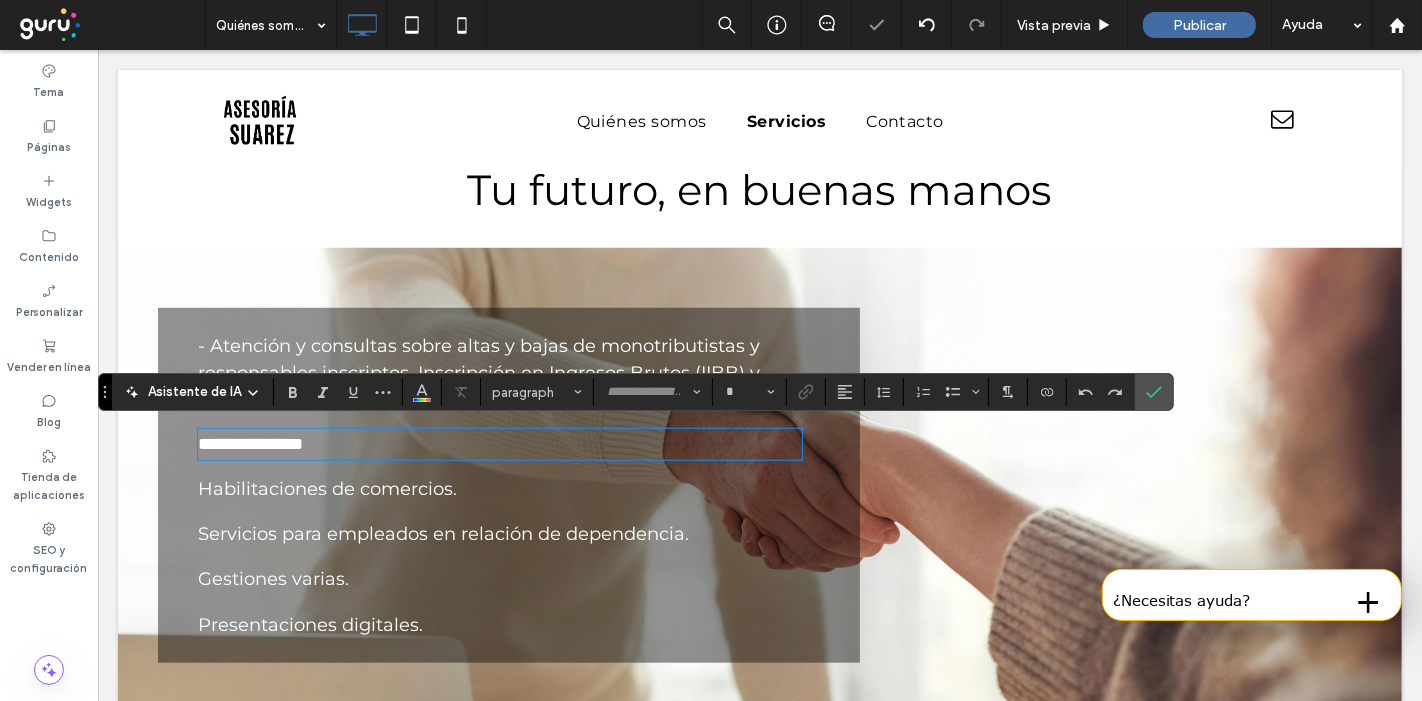 type on "**********" 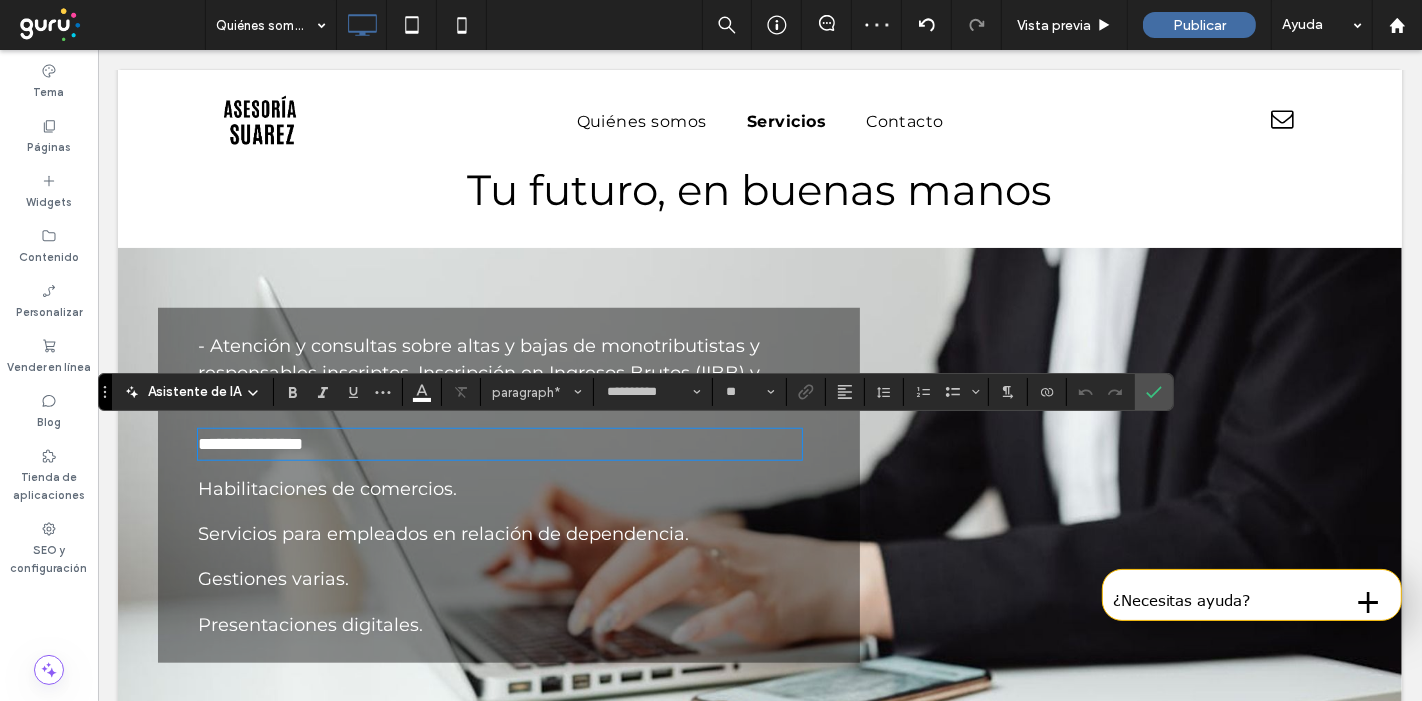 type 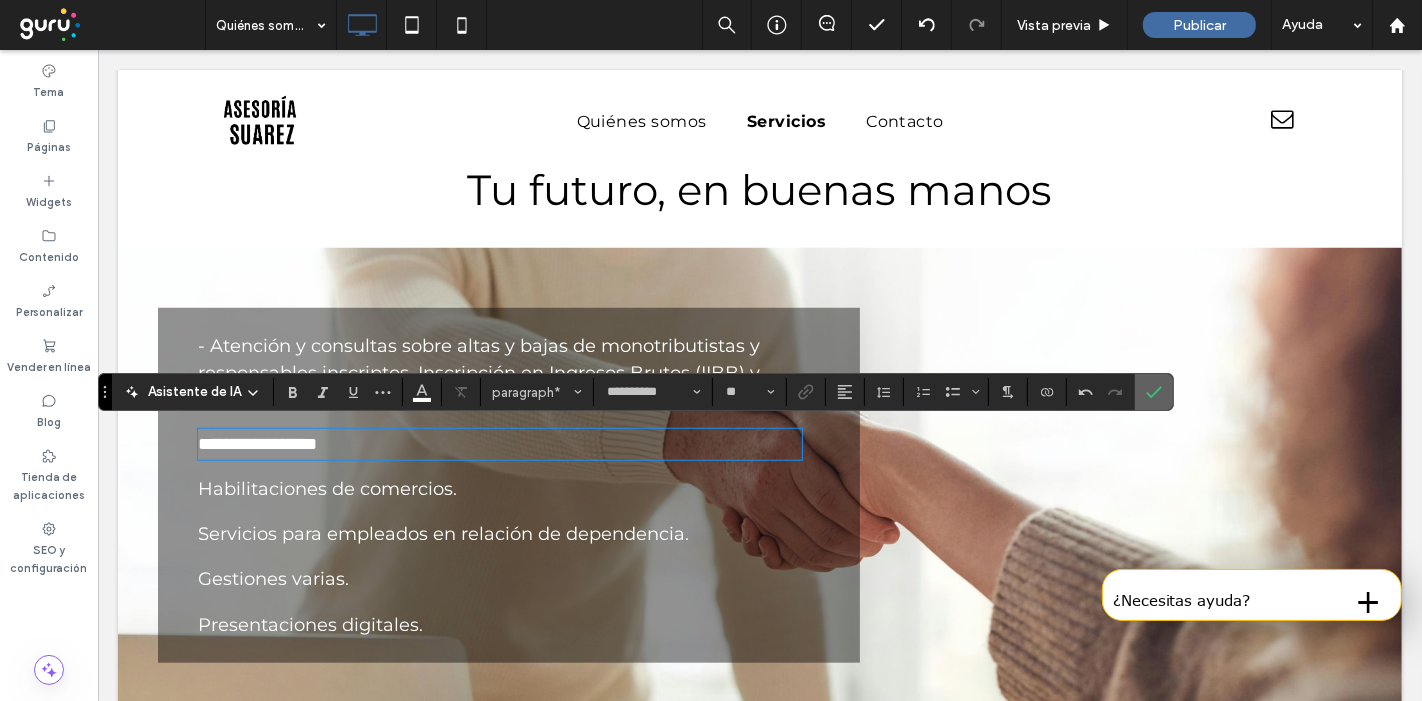 click at bounding box center (1154, 392) 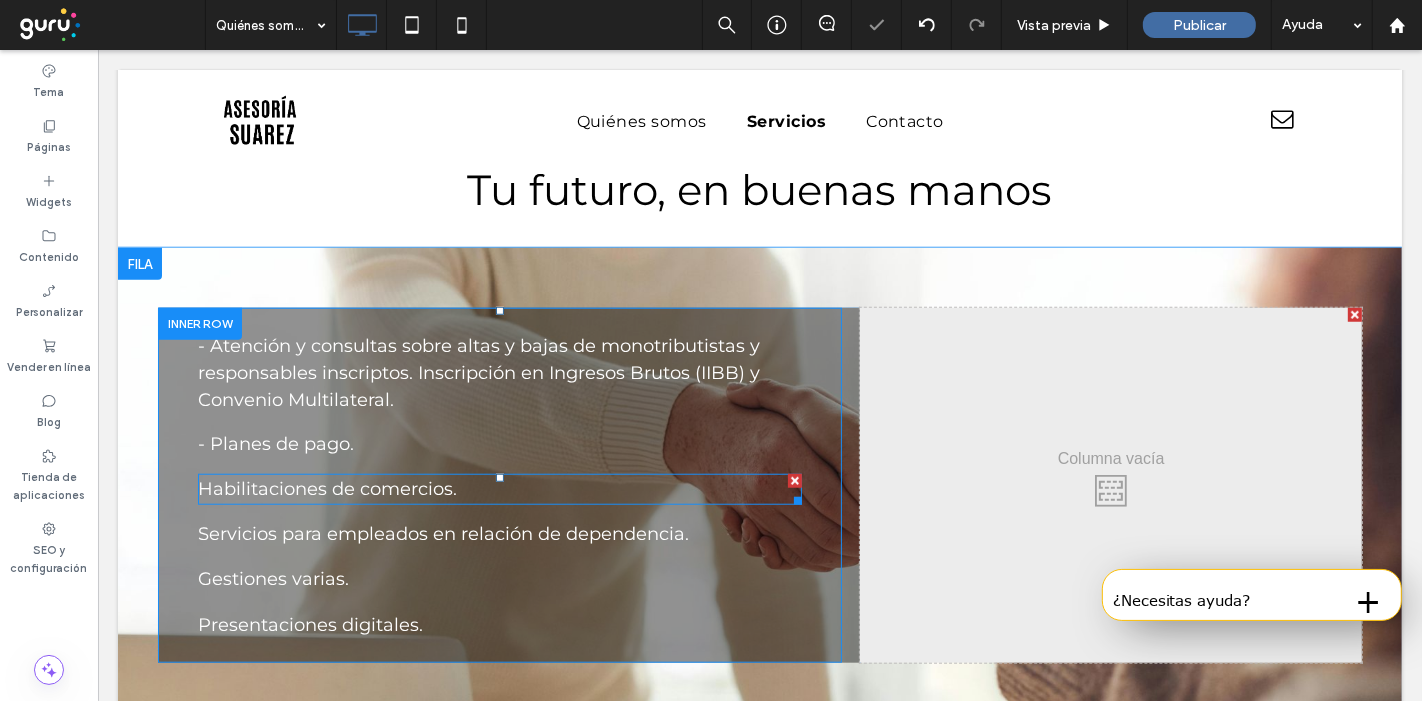 click on "Habilitaciones de comercios." at bounding box center (499, 489) 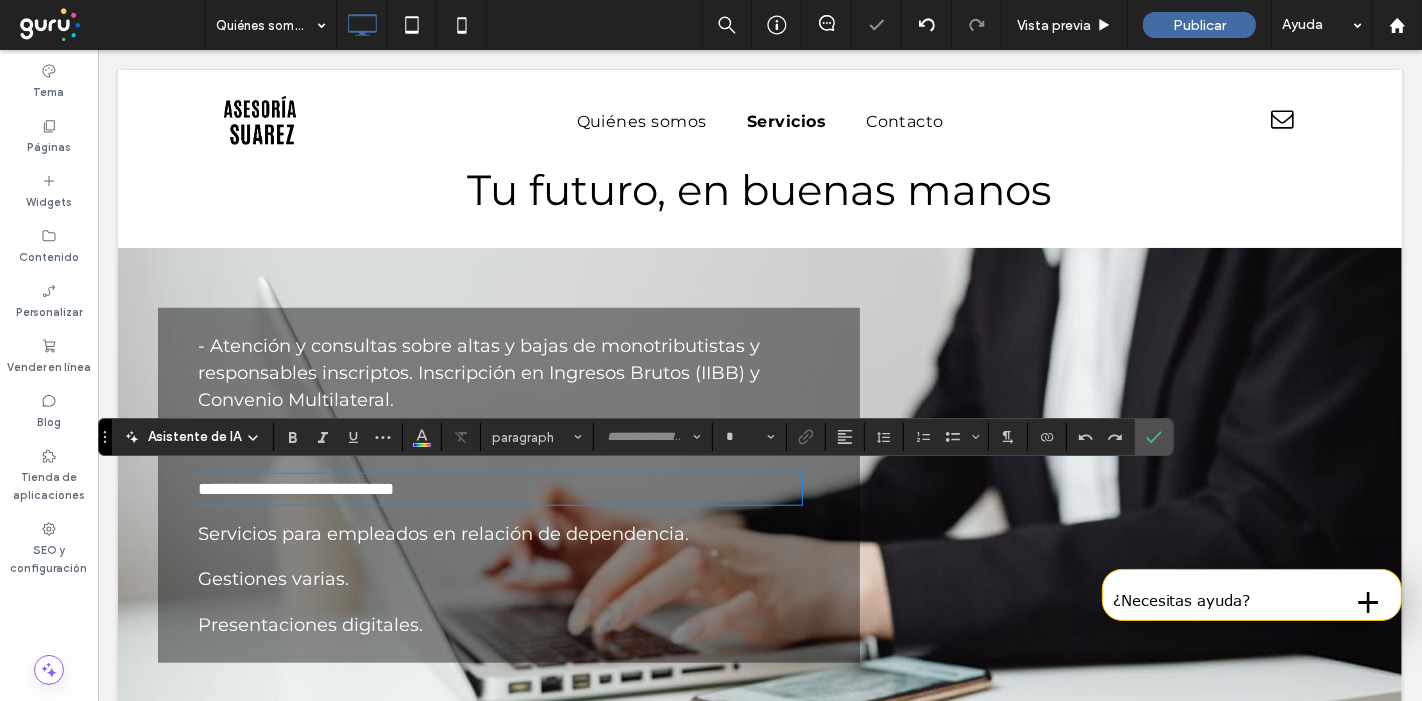 type on "**********" 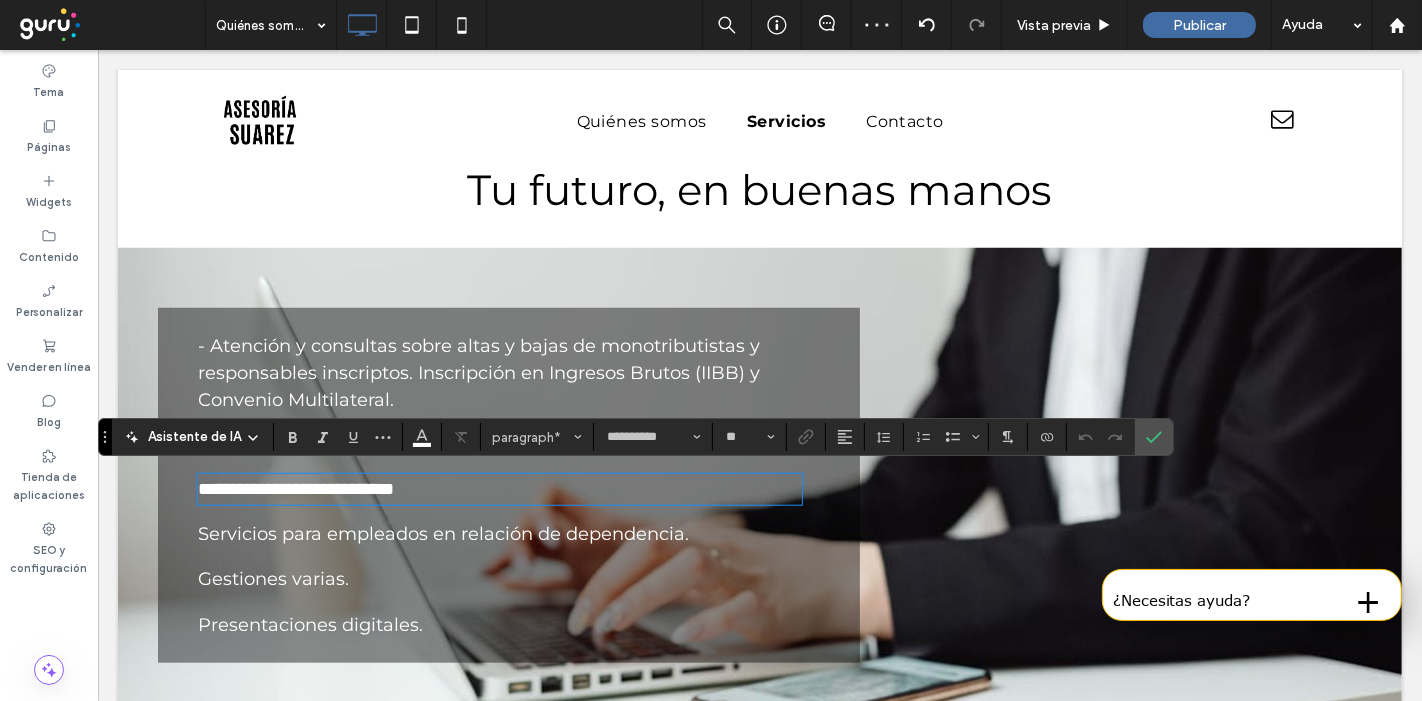 type 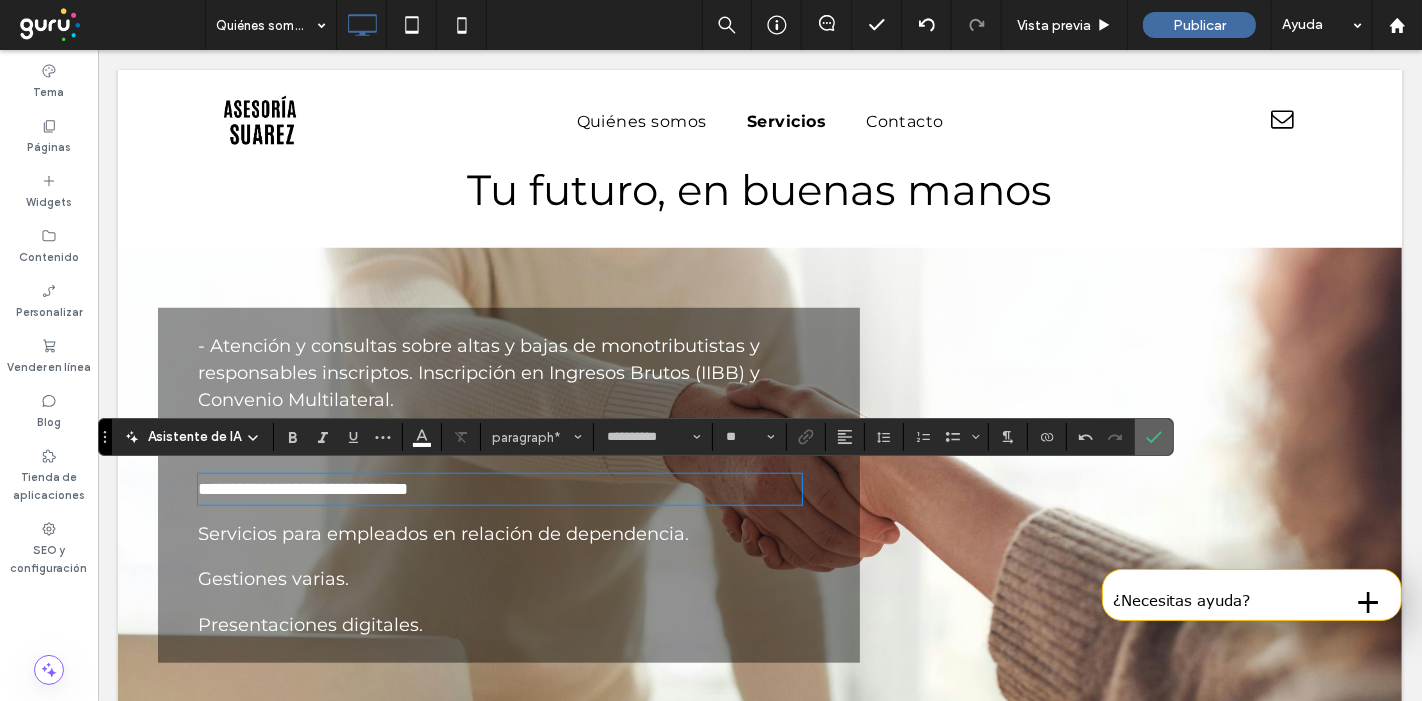 click 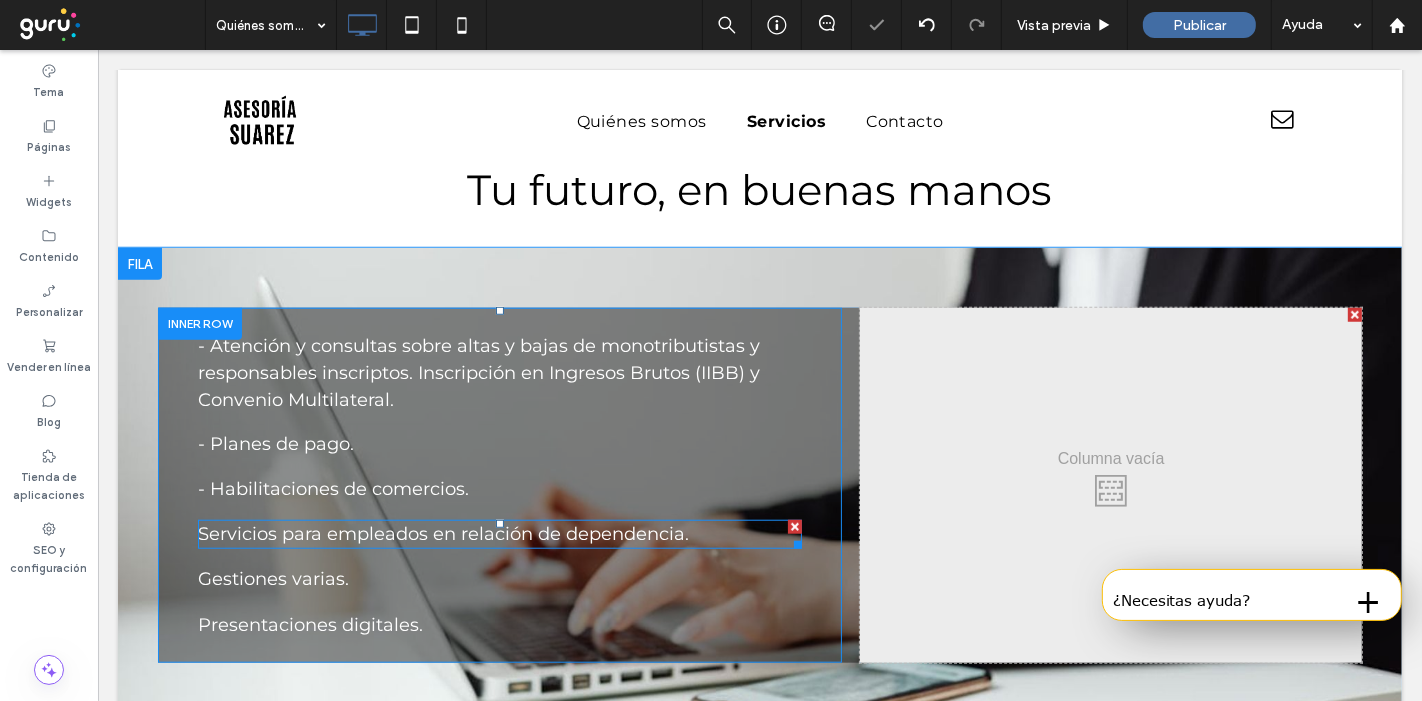 click on "Servicios para empleados en relación de dependencia." at bounding box center [442, 534] 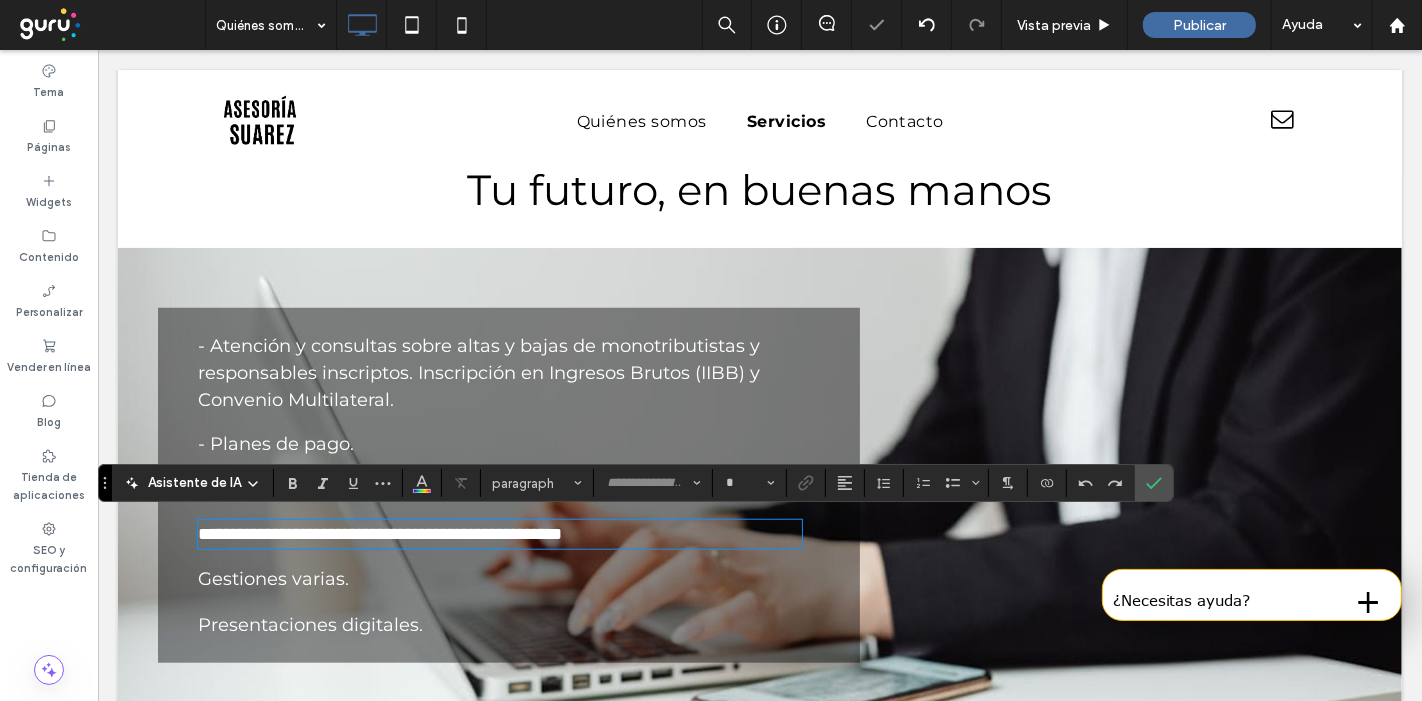 type on "**********" 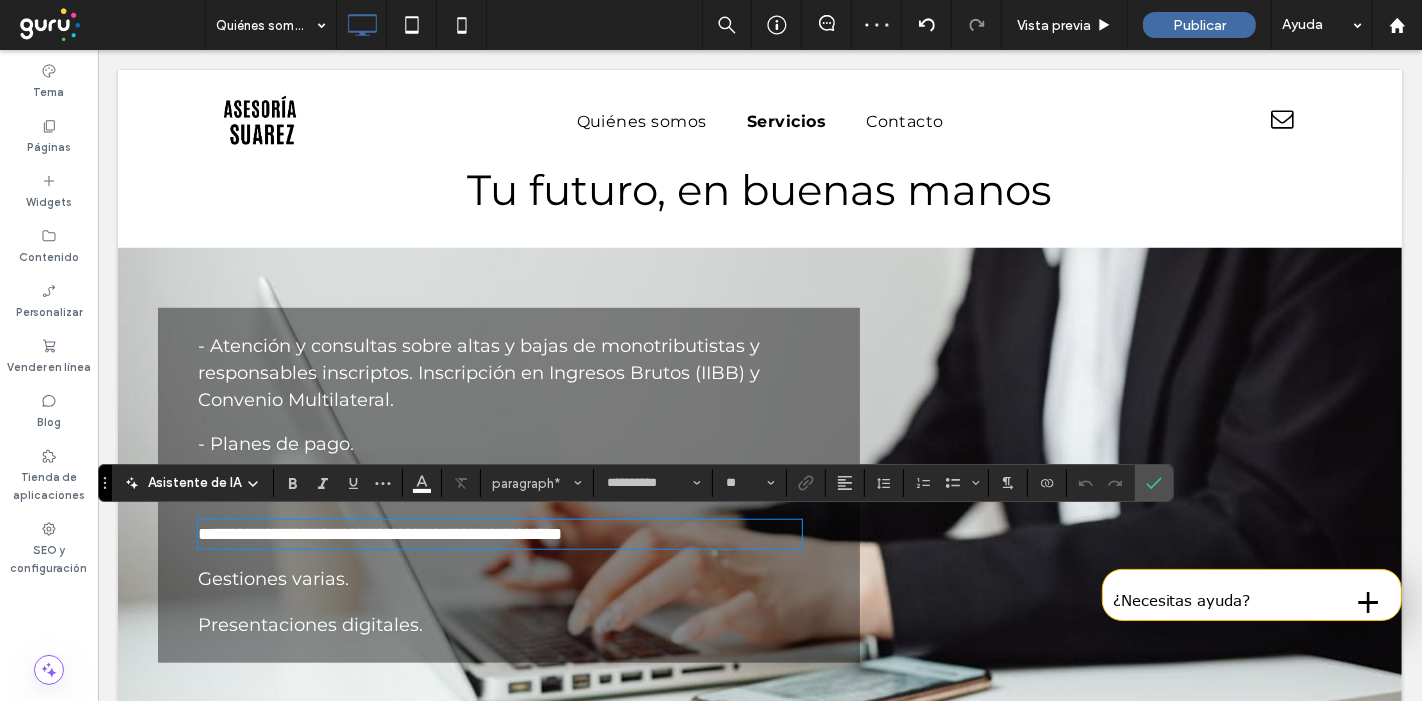 type 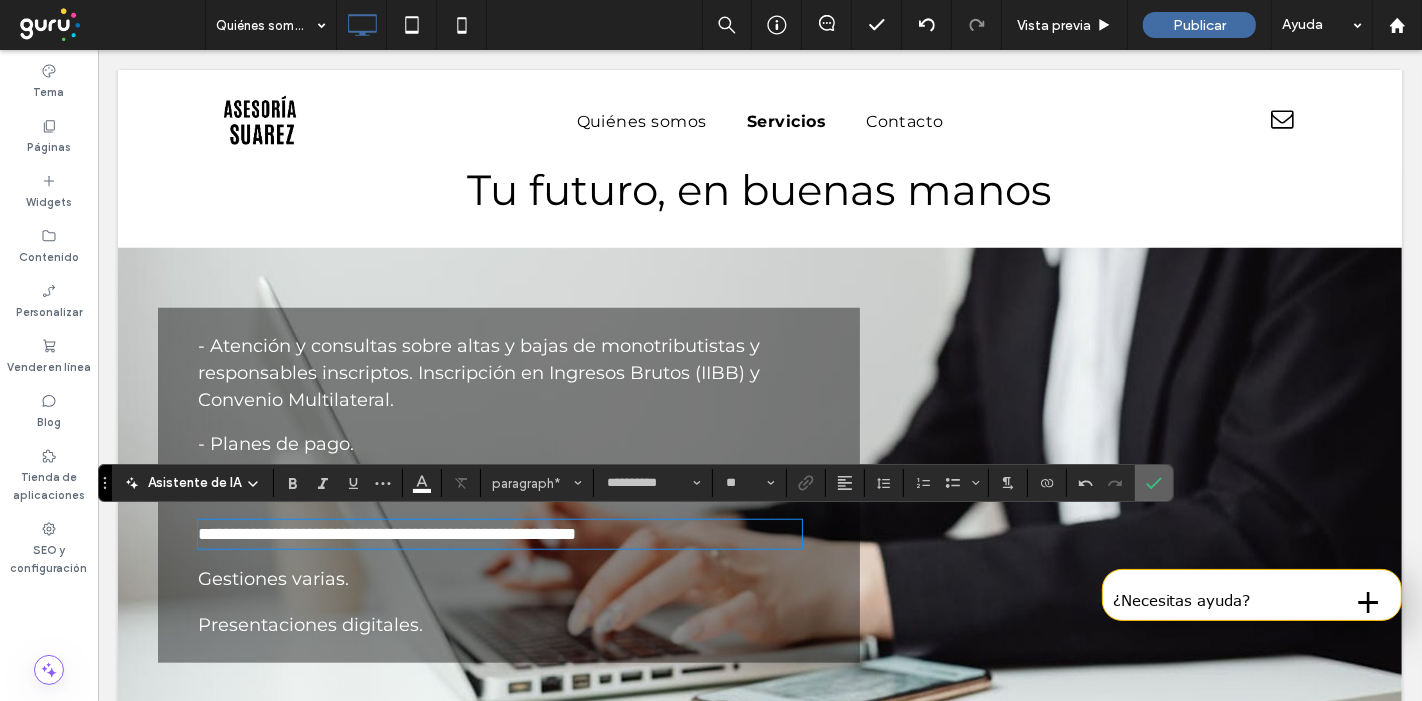 click 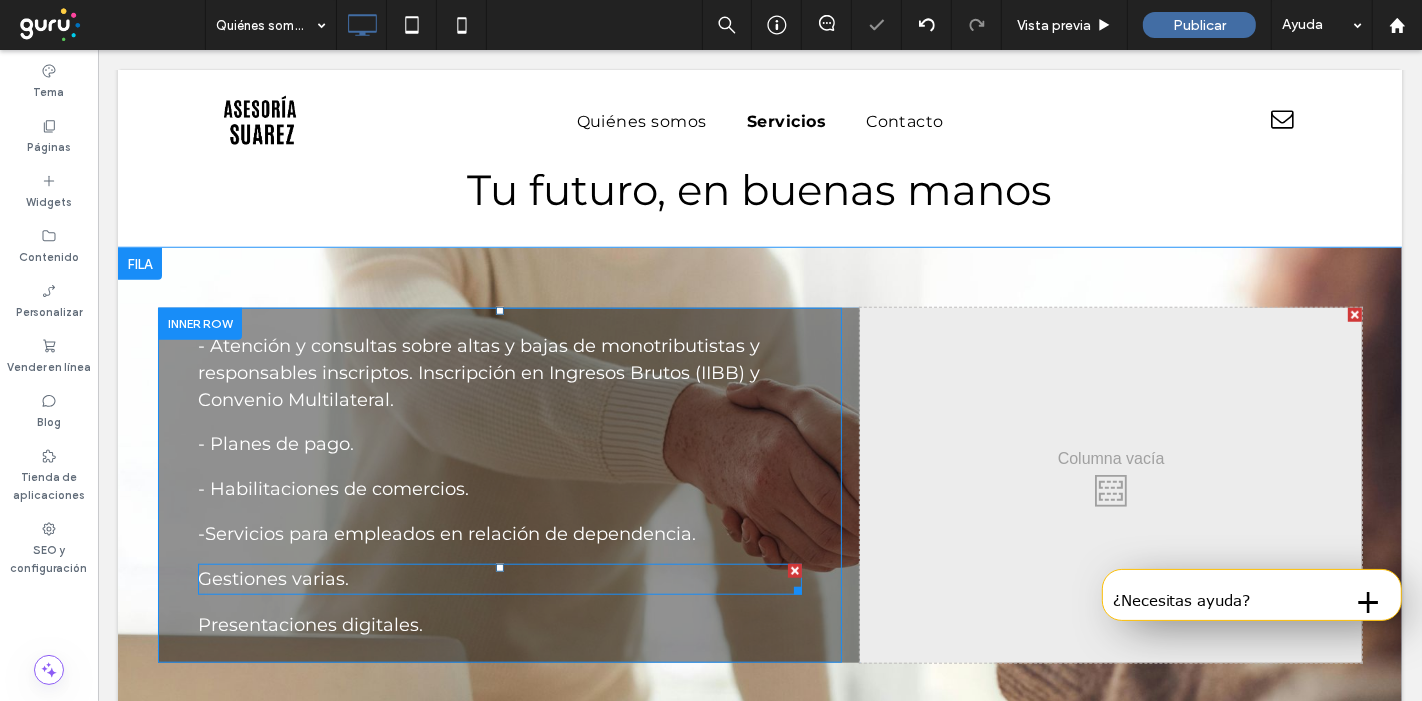 click on "Gestiones varias." at bounding box center [499, 579] 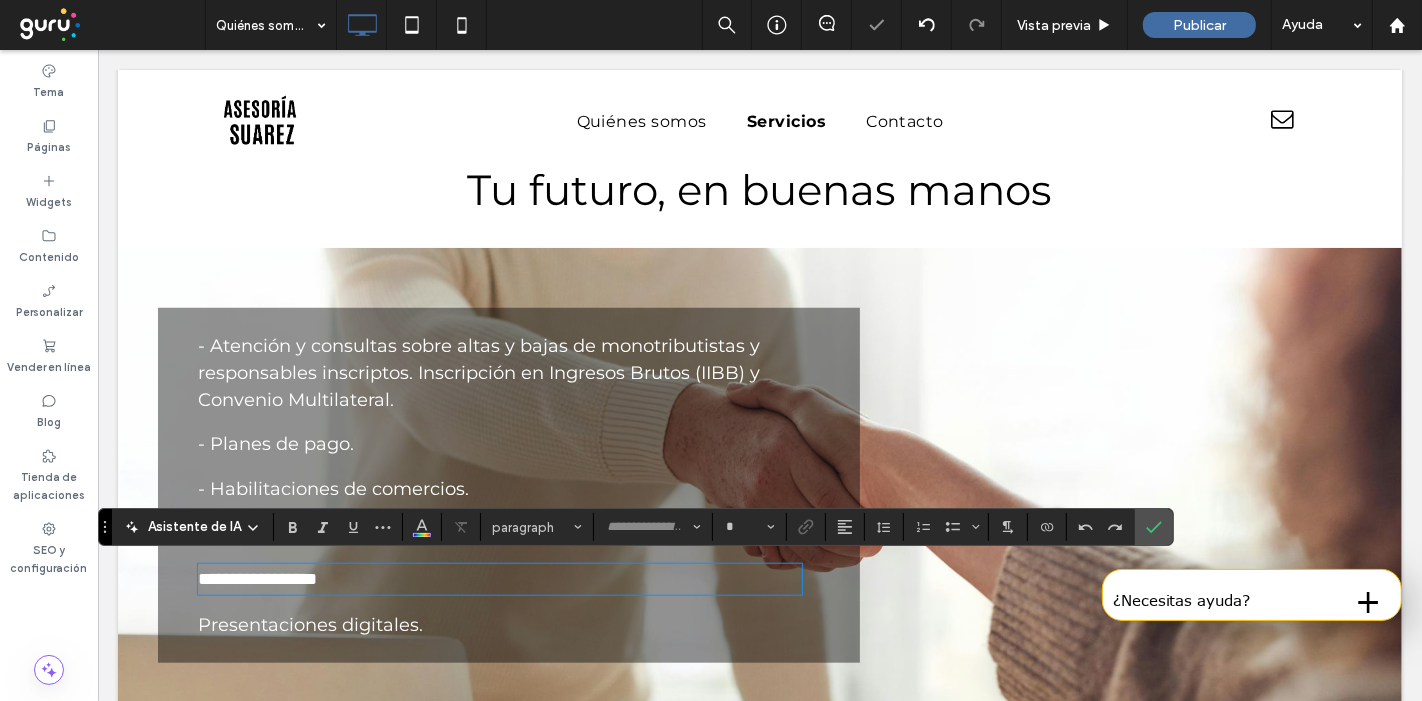 type on "**********" 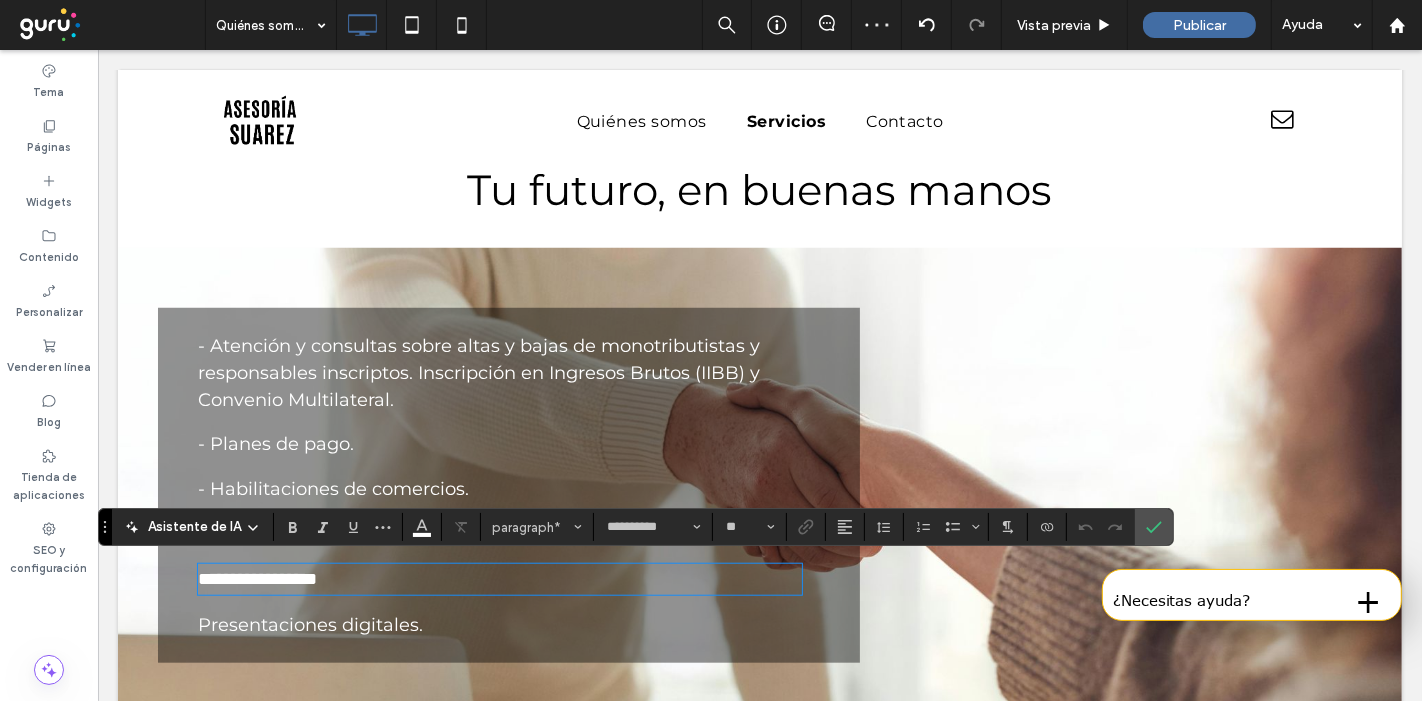 type 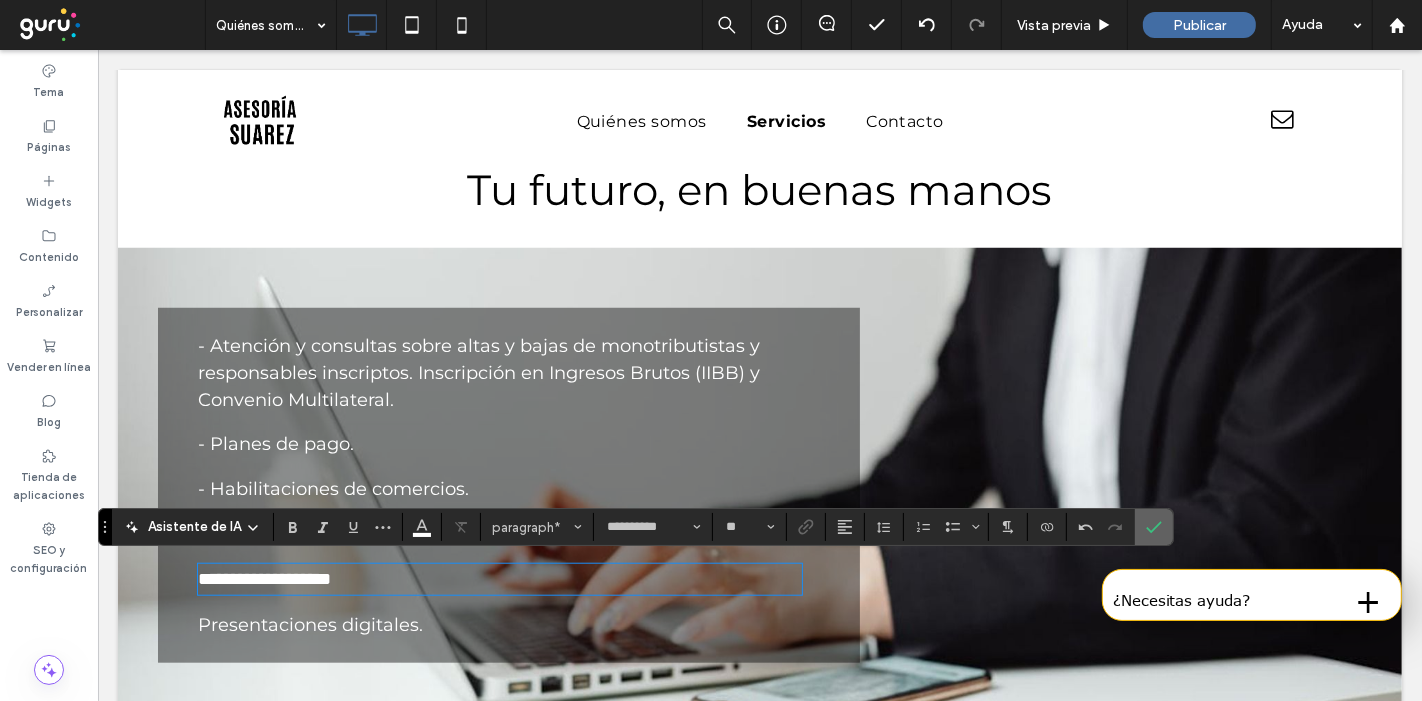 click 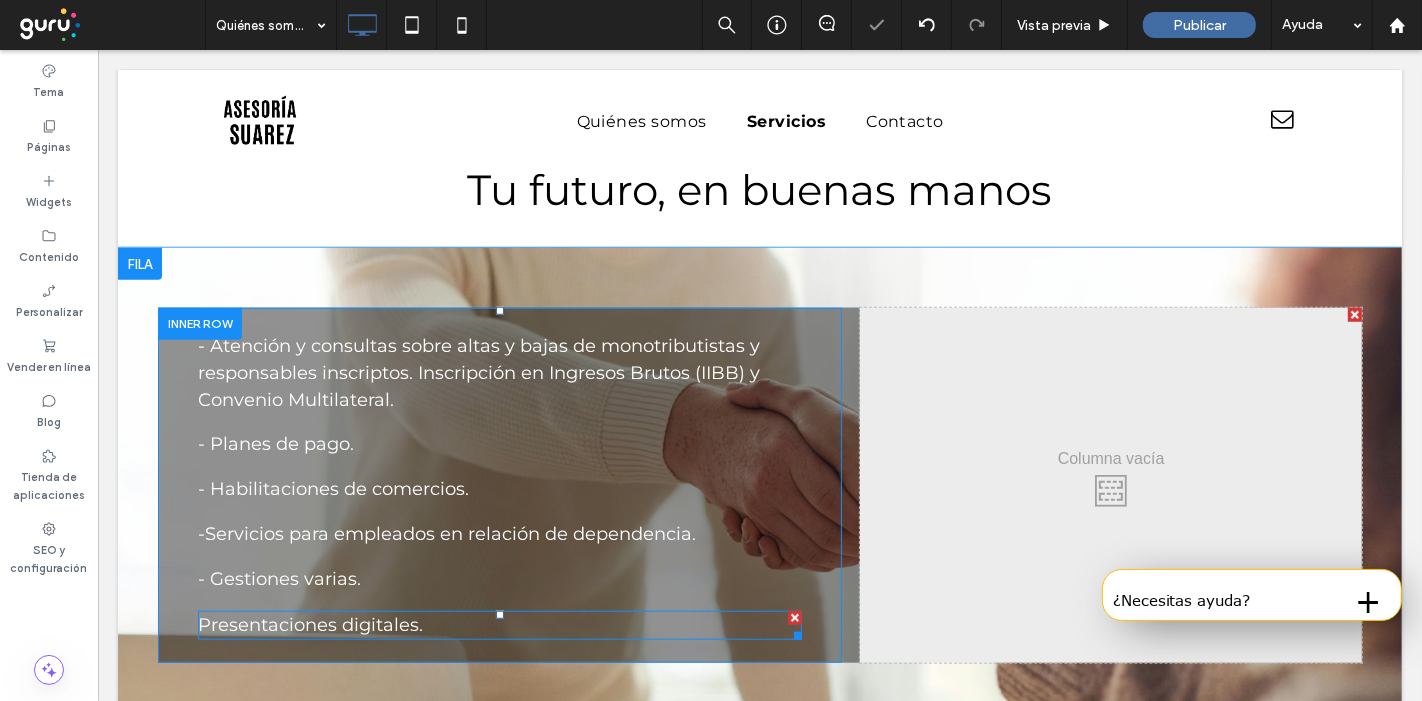 click on "Presentaciones digitales." at bounding box center [499, 625] 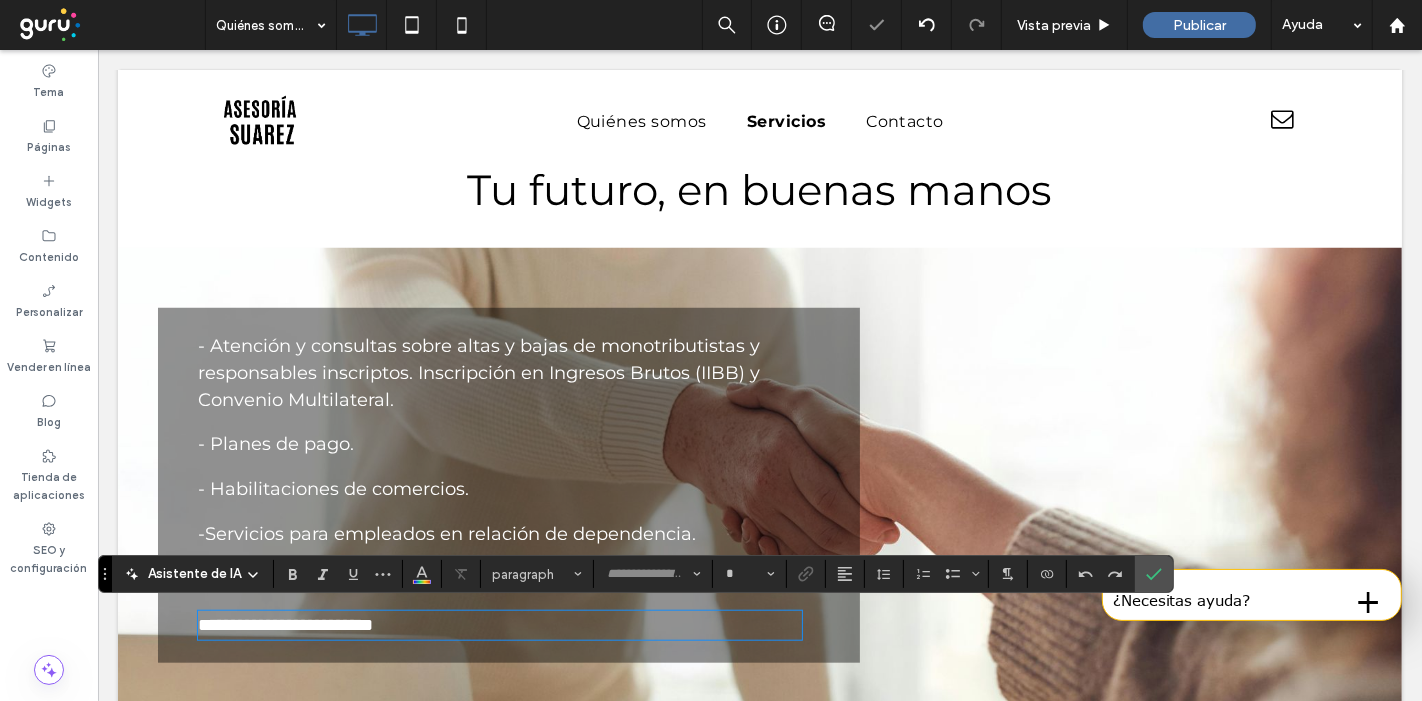 type on "**********" 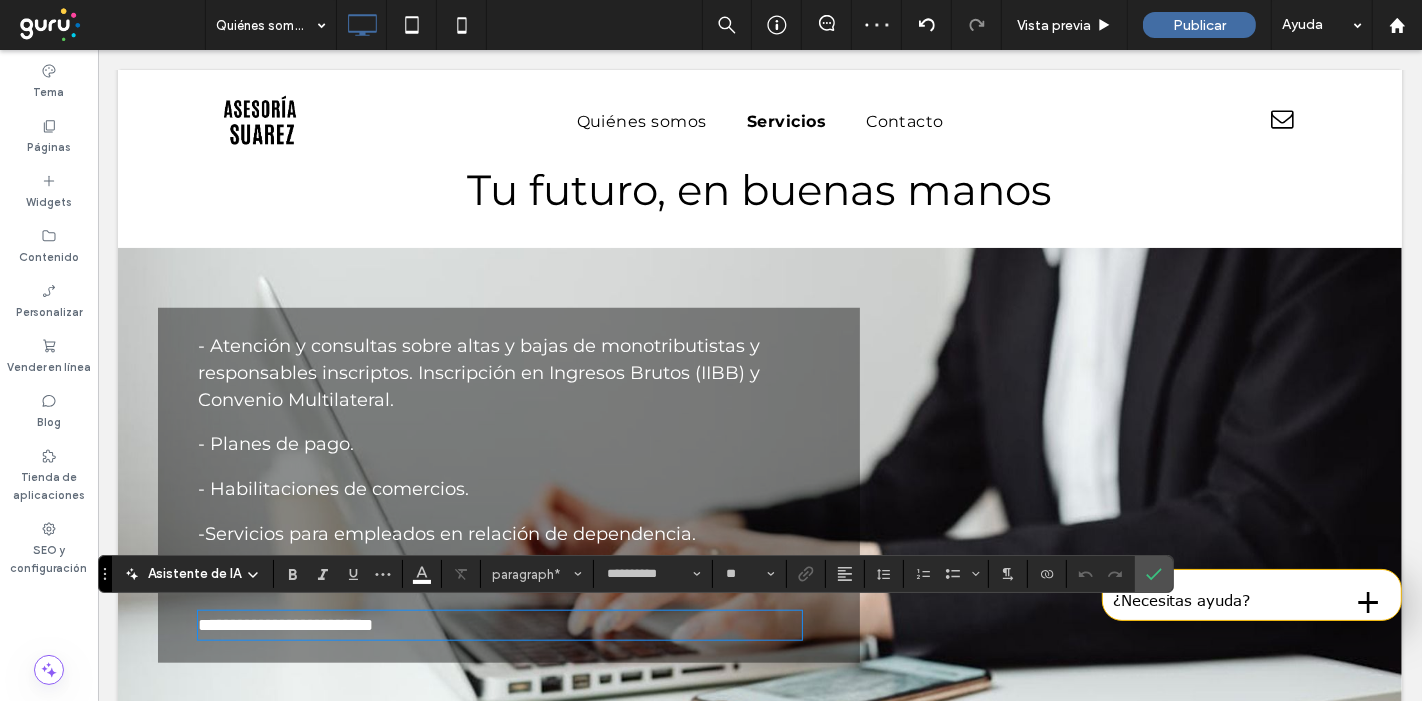 type 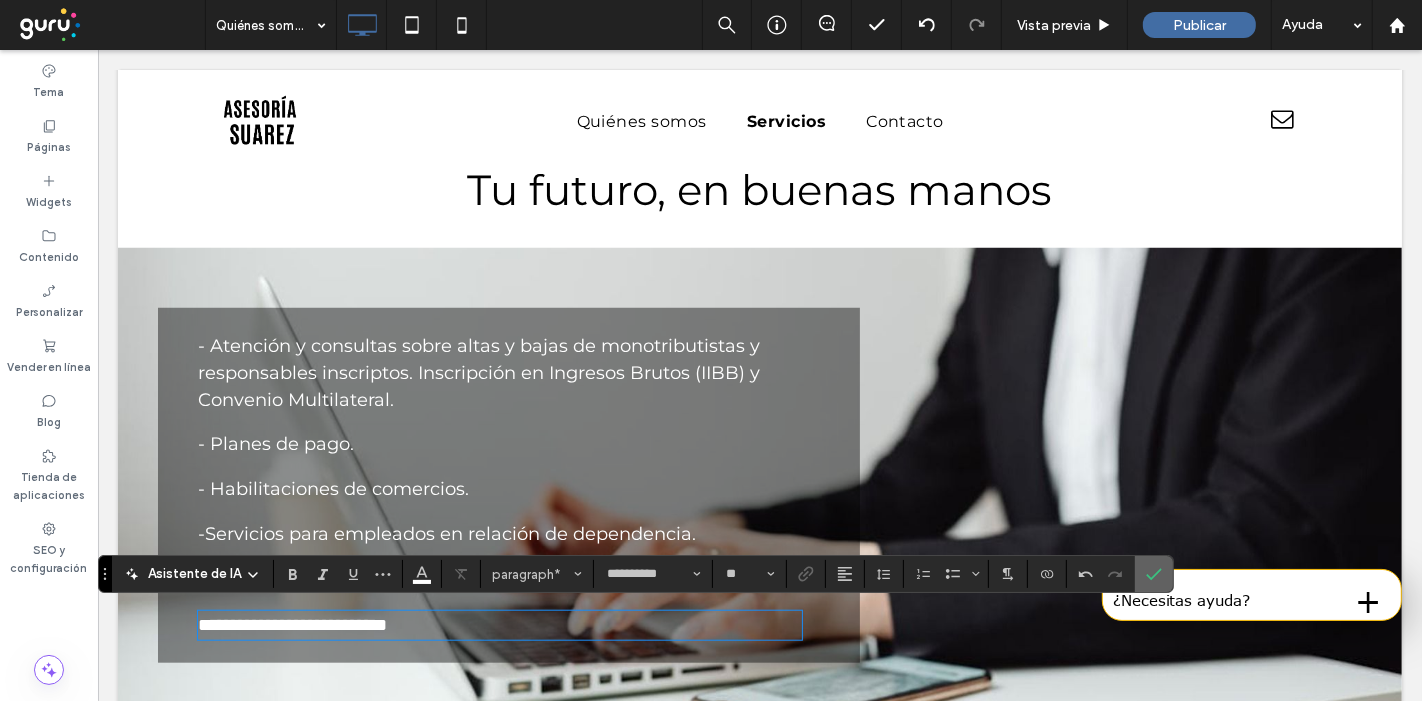 click 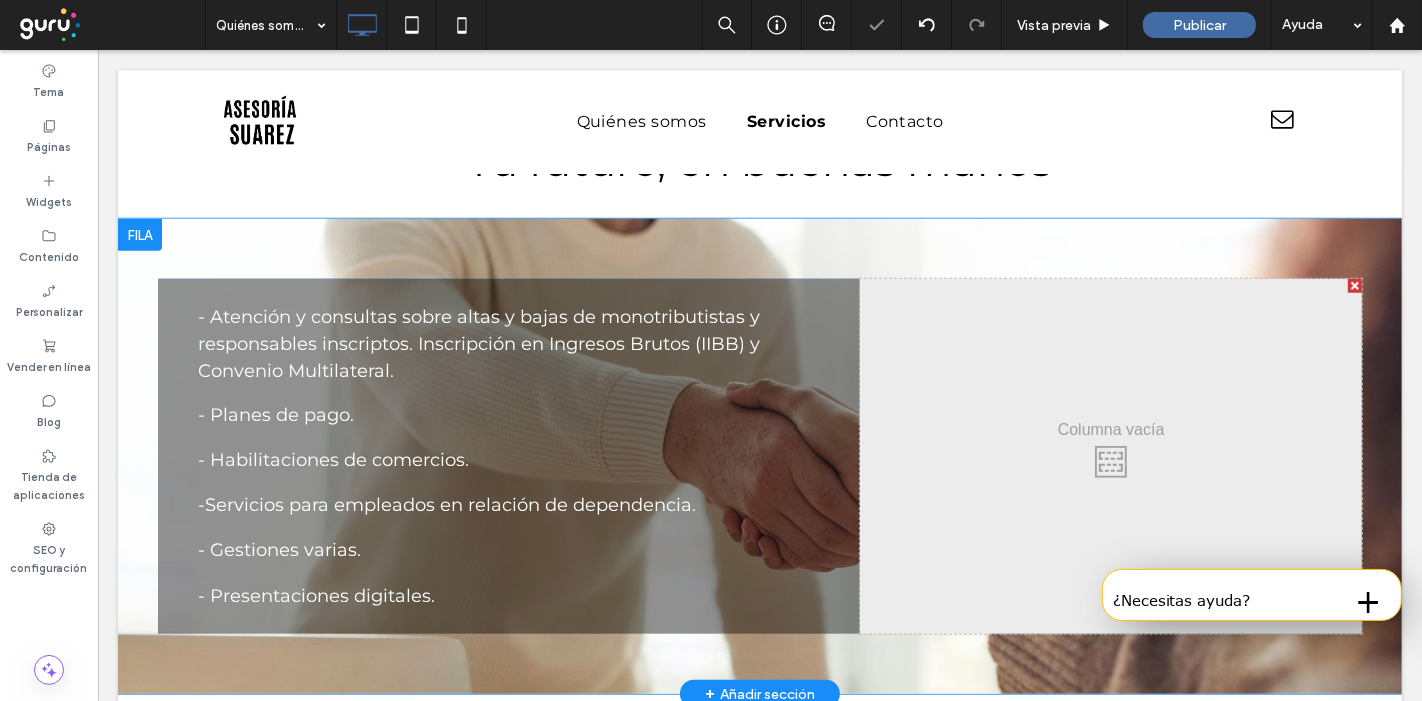 scroll, scrollTop: 1393, scrollLeft: 0, axis: vertical 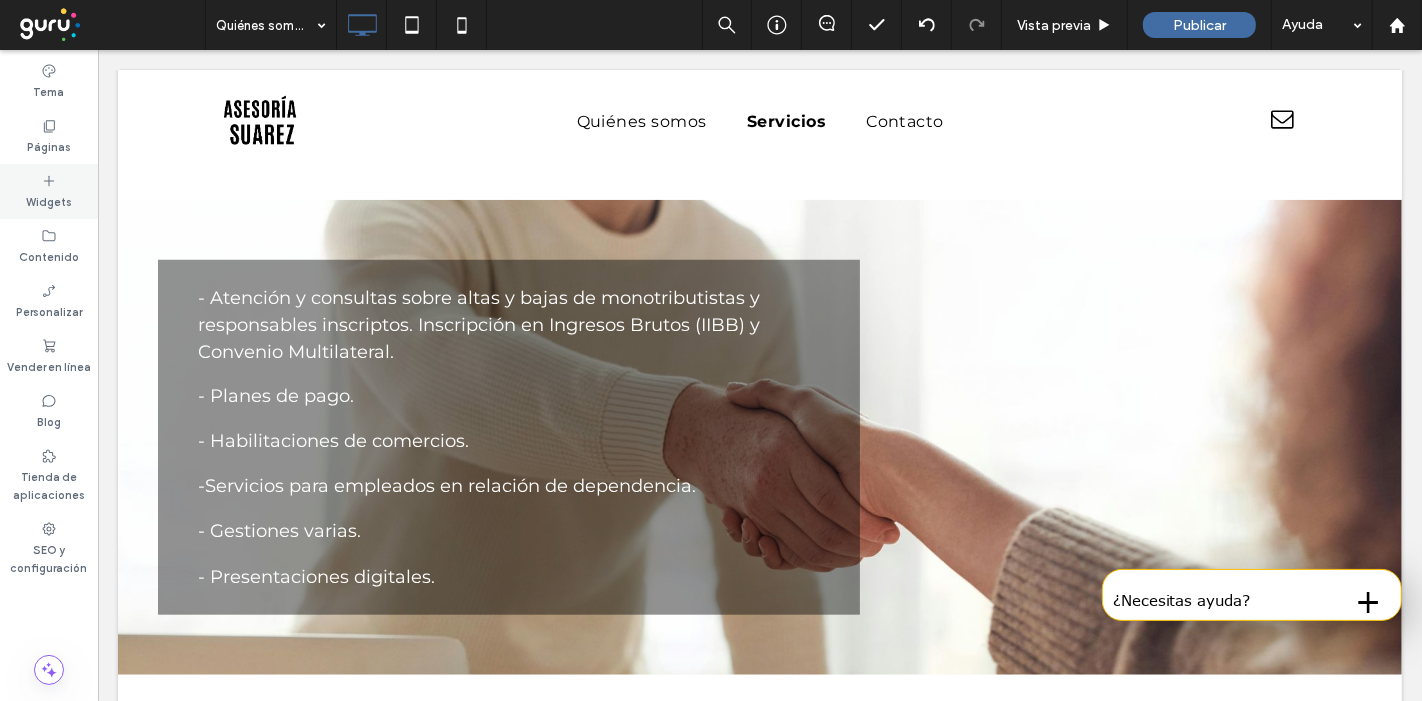click on "Widgets" at bounding box center [49, 200] 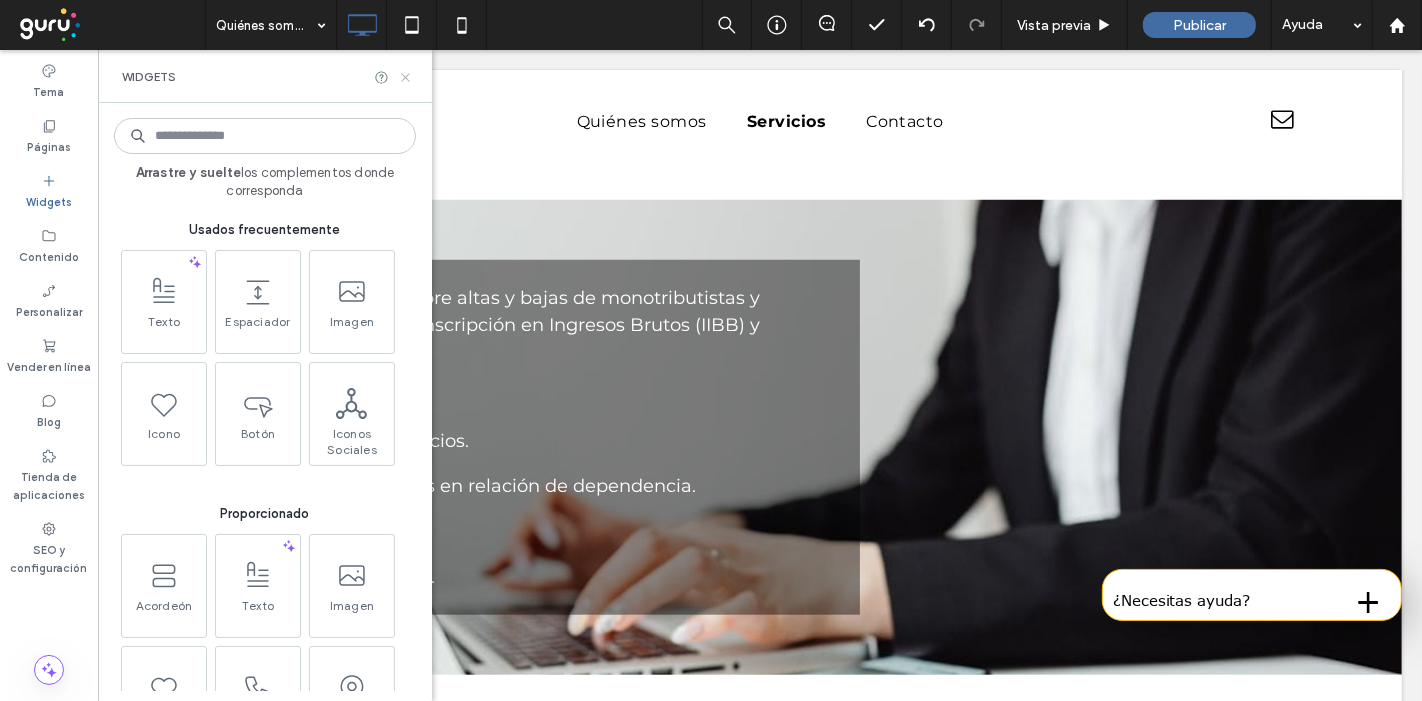 click 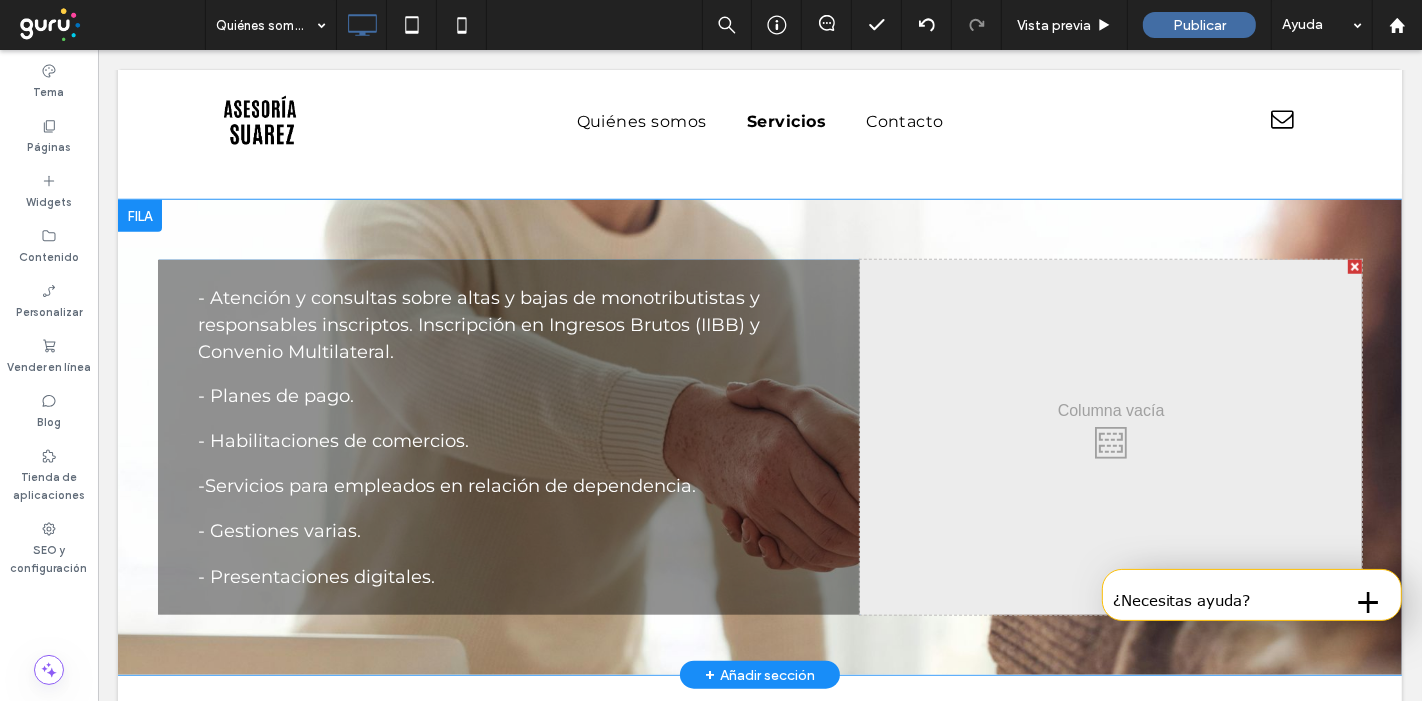 click on "Click To Paste" at bounding box center [1110, 437] 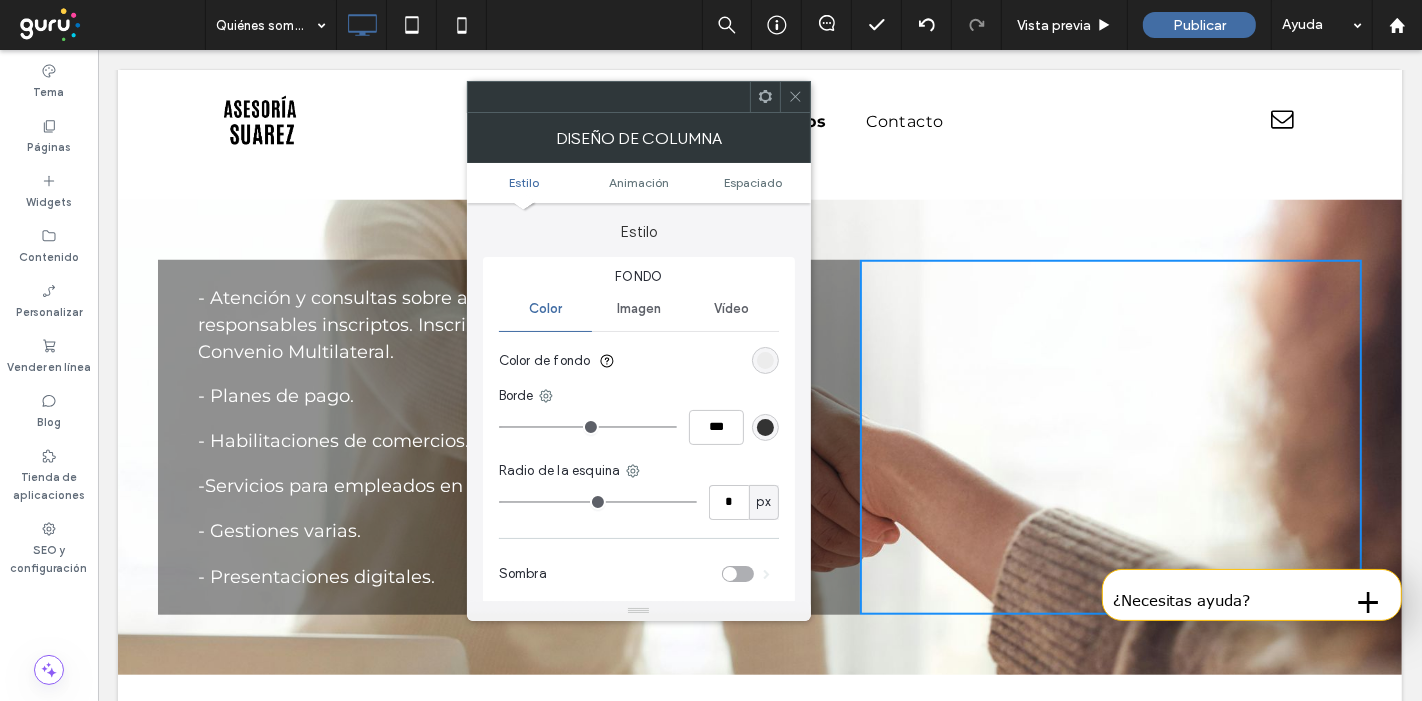 click on "Imagen" at bounding box center [639, 309] 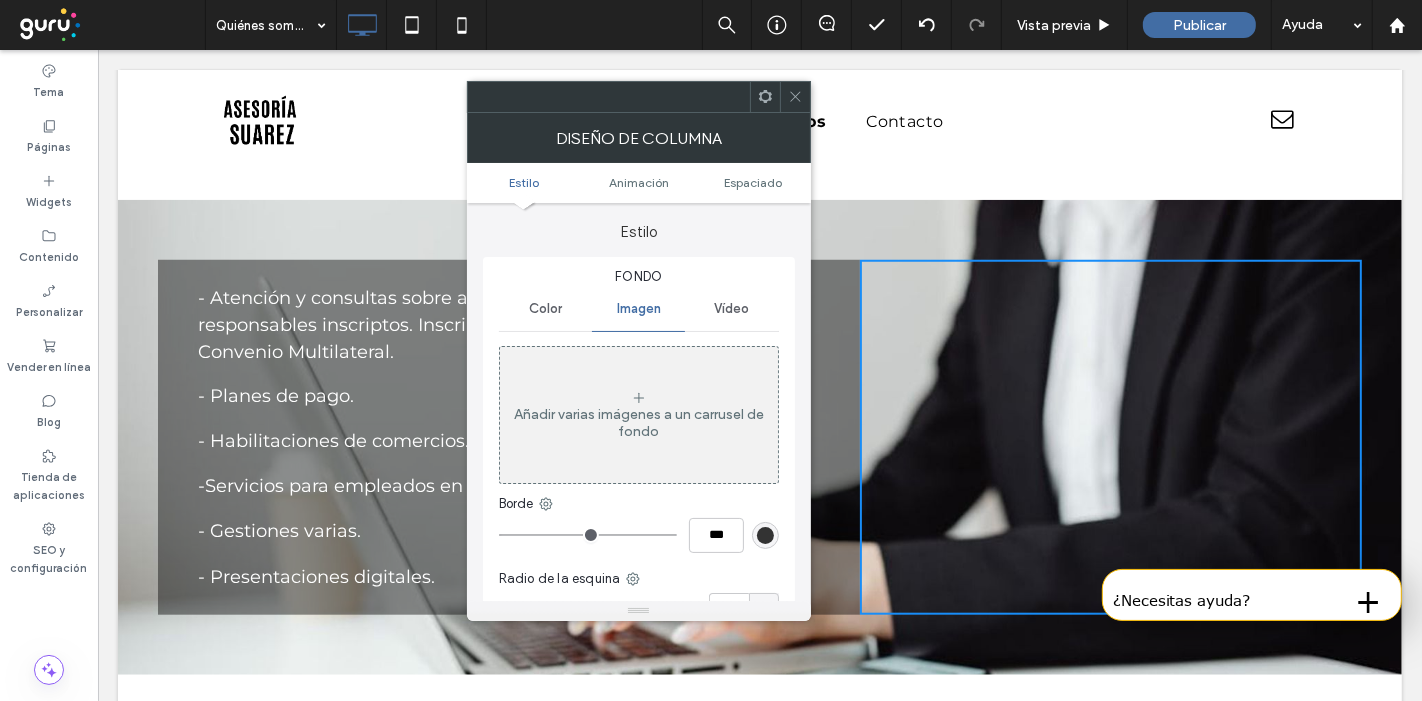 click on "Añadir varias imágenes a un carrusel de fondo" at bounding box center [639, 423] 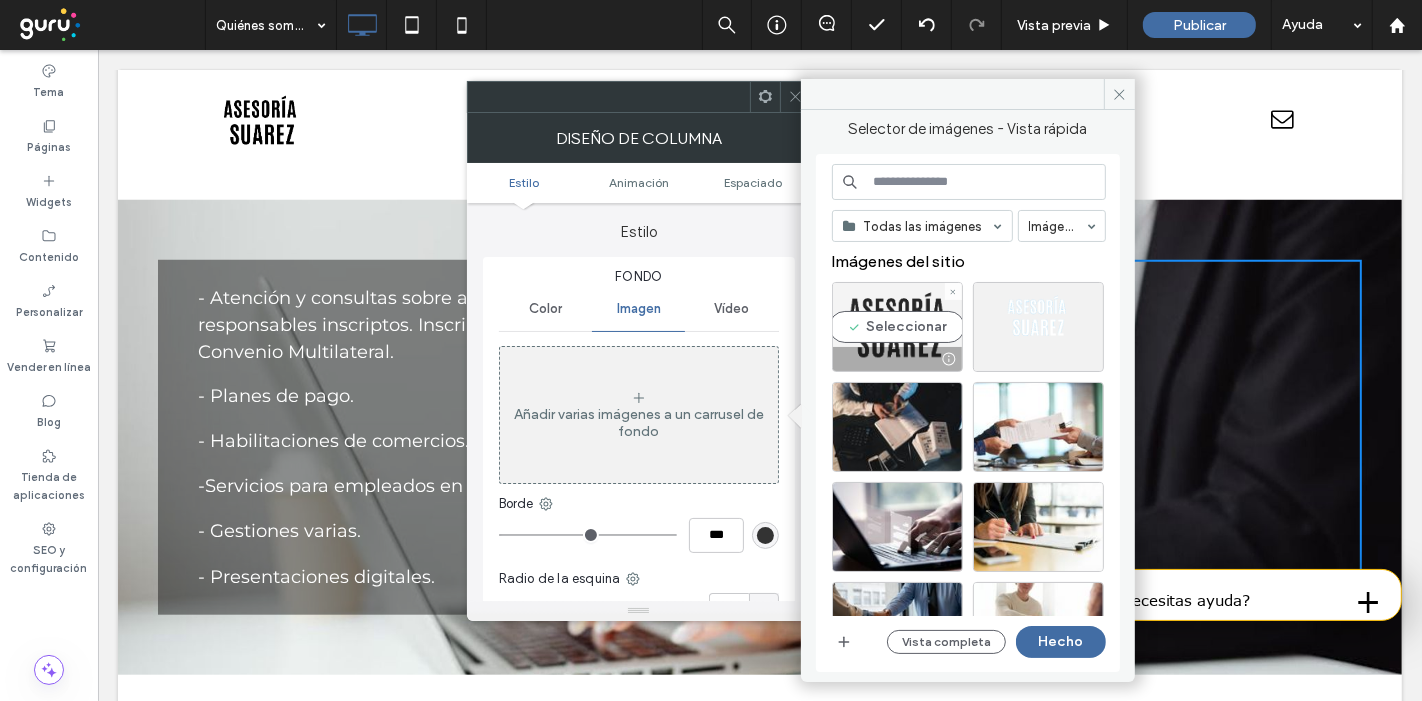 click on "Seleccionar" at bounding box center [897, 327] 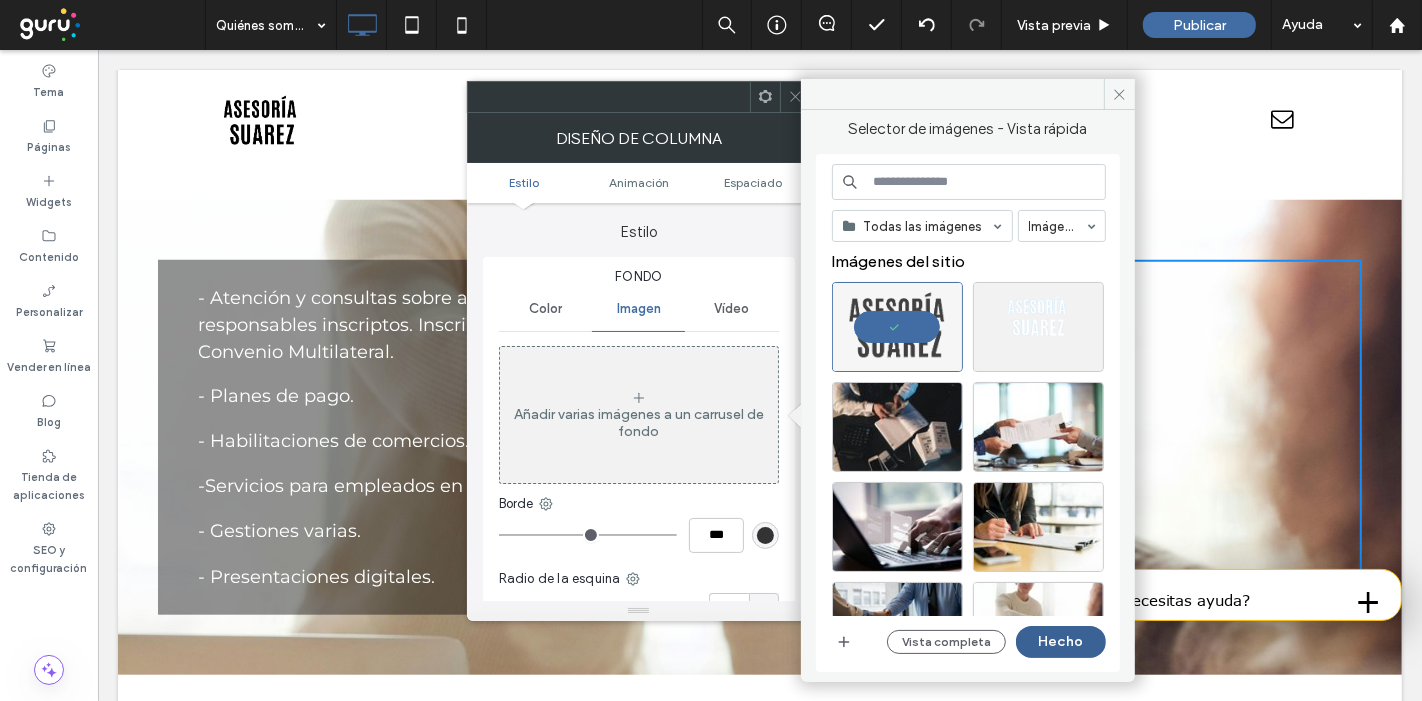 click on "Hecho" at bounding box center [1061, 642] 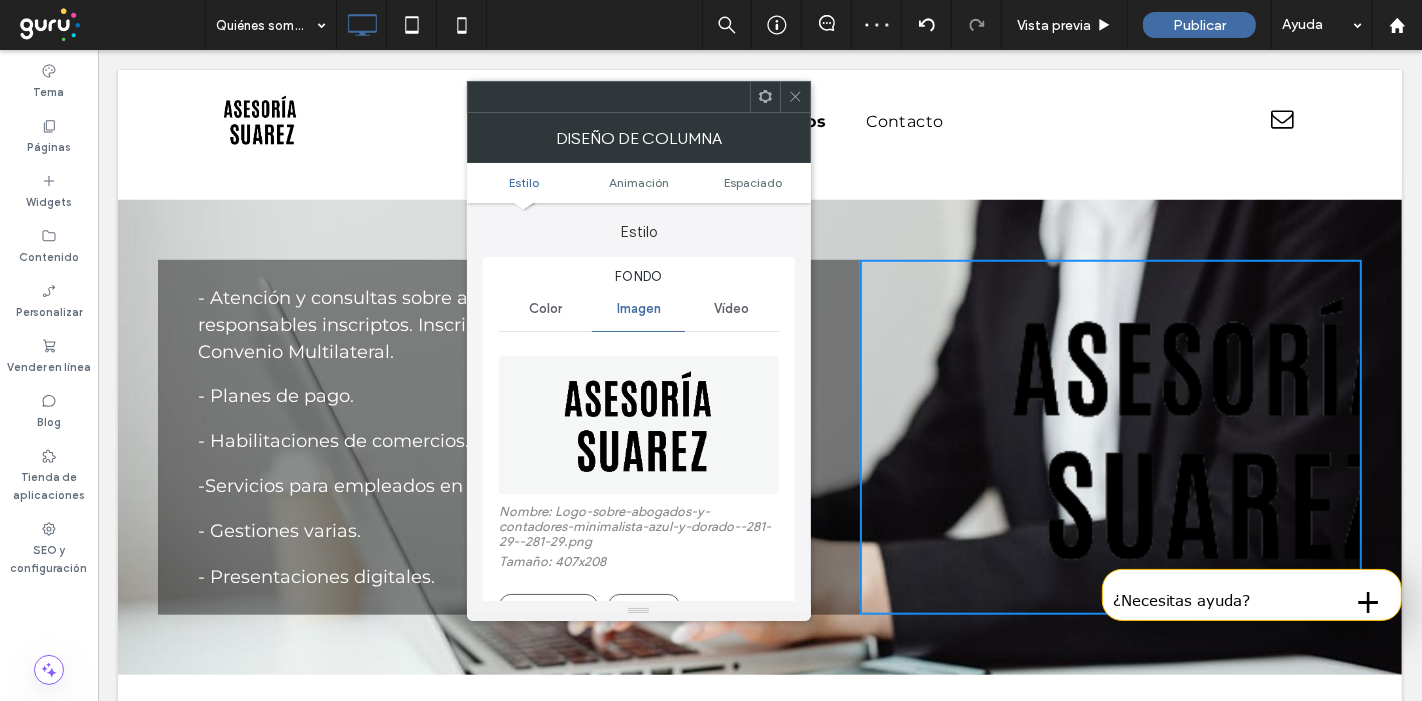 click at bounding box center (795, 97) 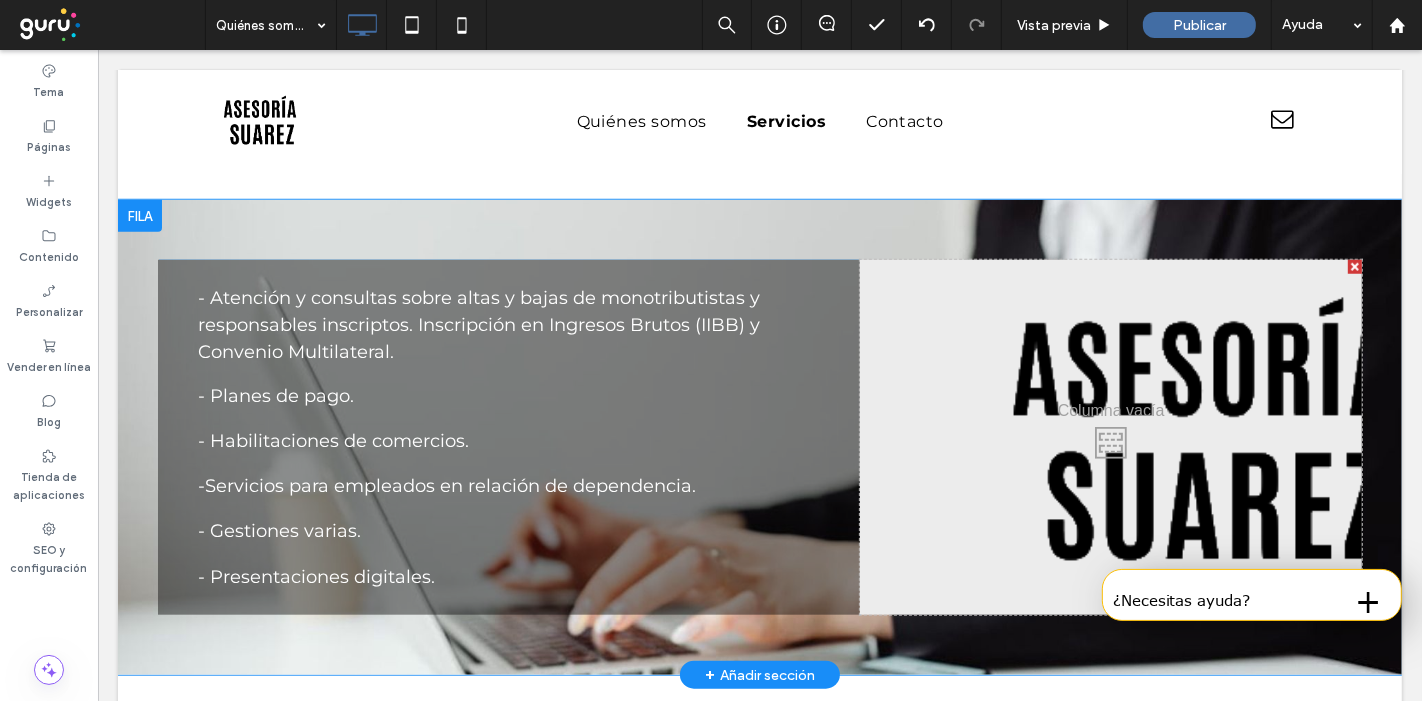 click on "Click To Paste" at bounding box center (1110, 437) 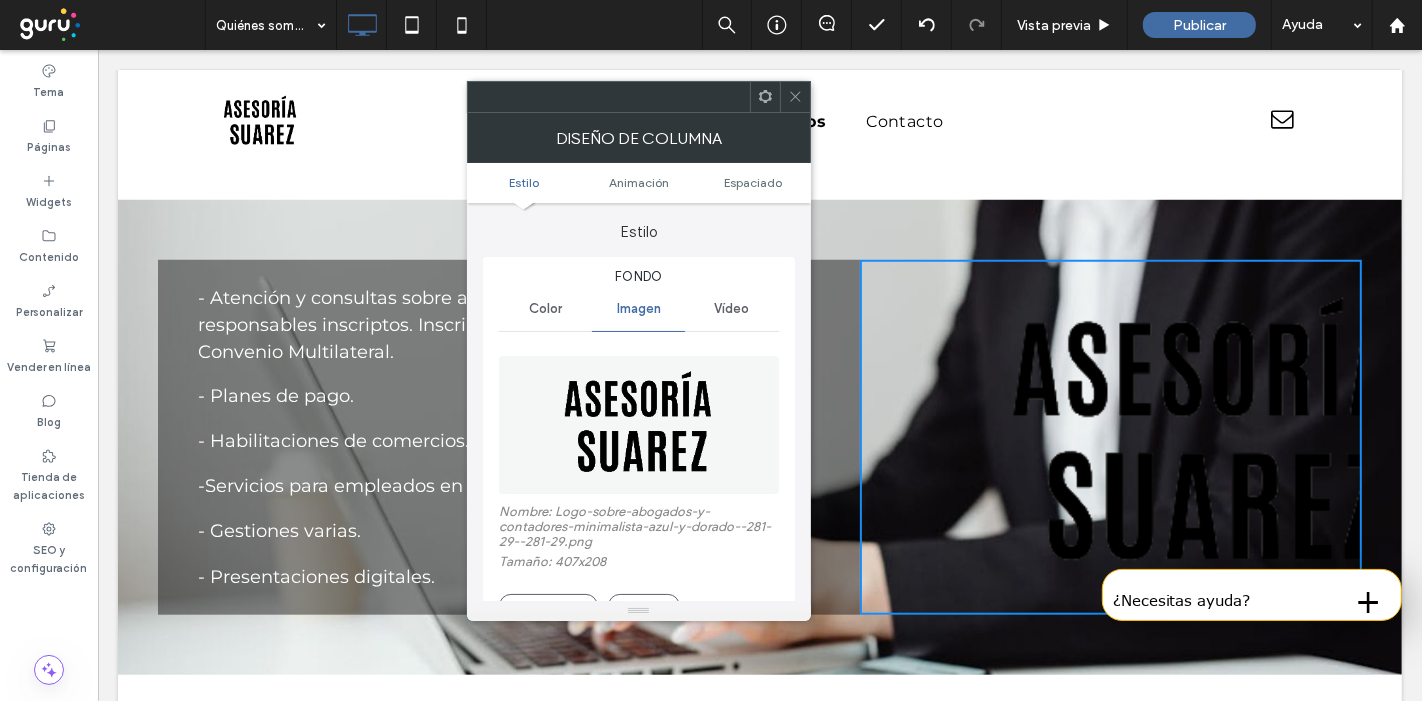 scroll, scrollTop: 155, scrollLeft: 0, axis: vertical 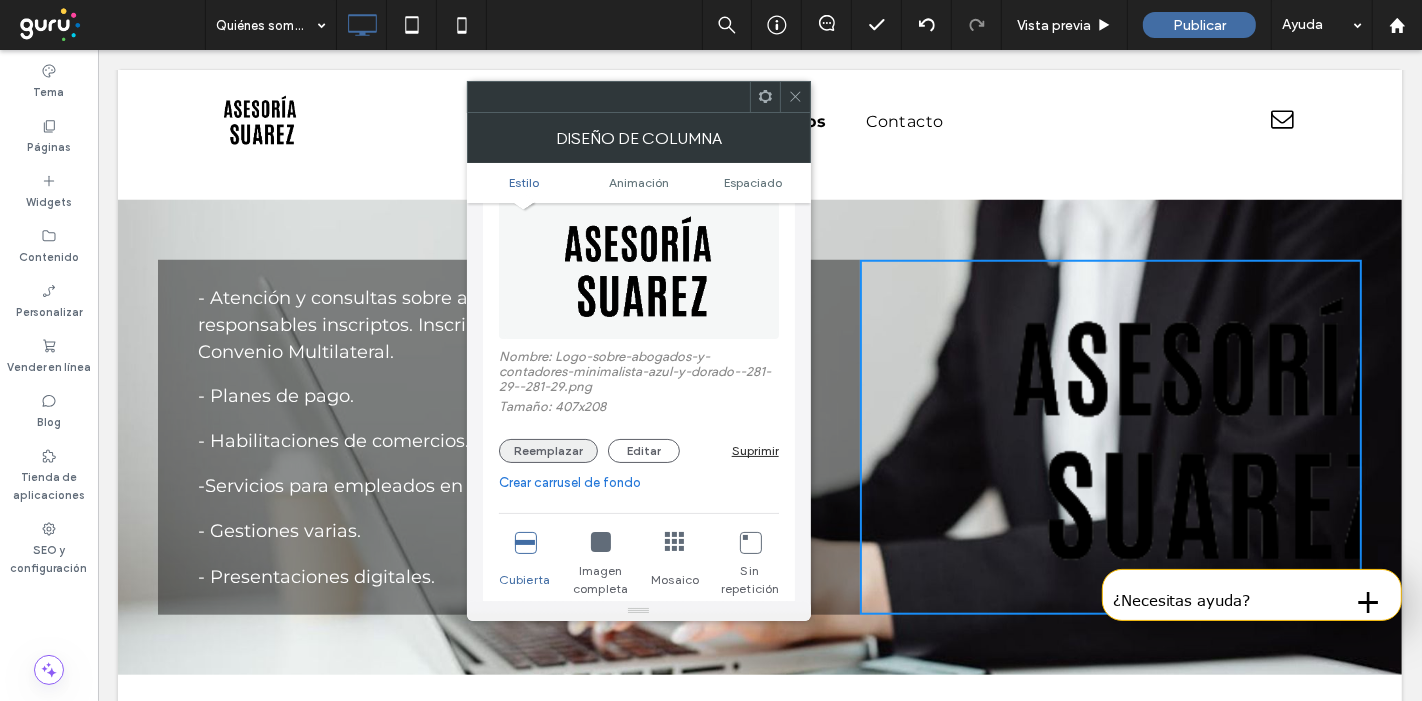 click on "Reemplazar" at bounding box center [548, 451] 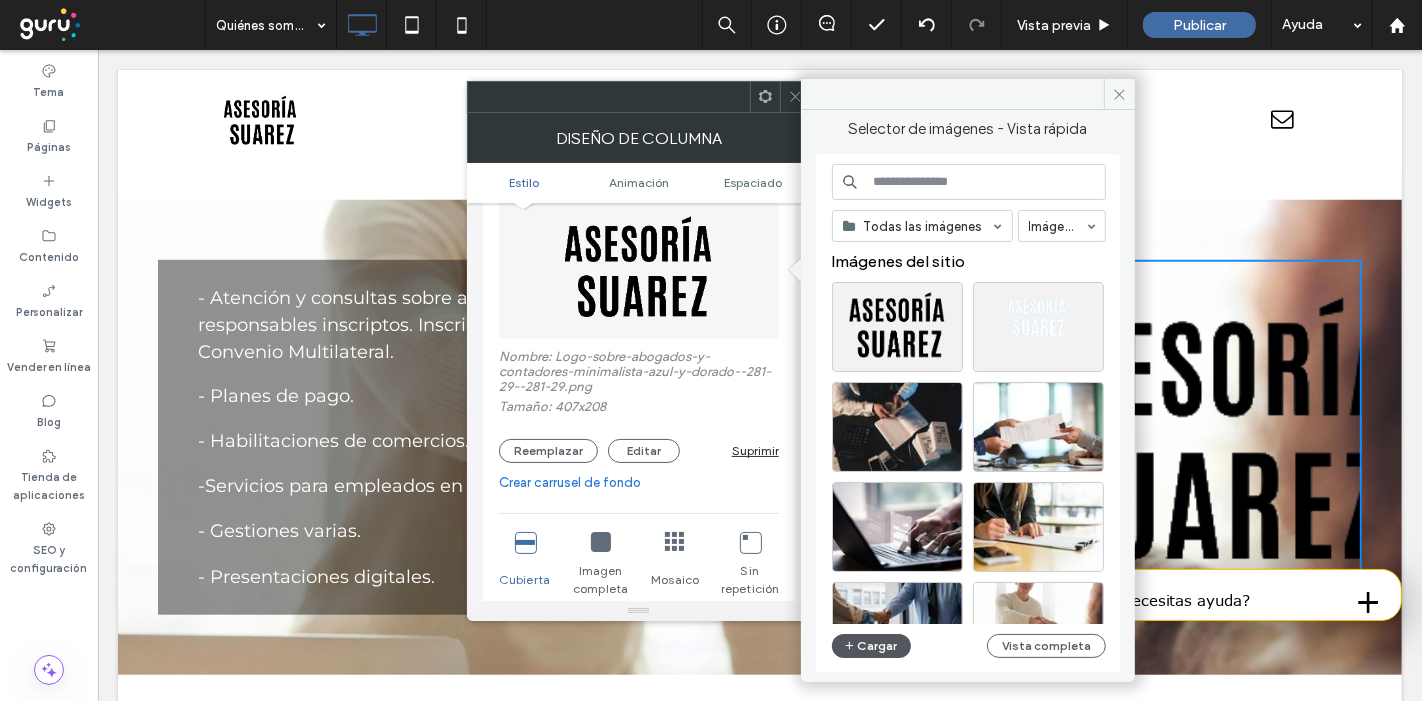 click on "Cargar" at bounding box center (872, 646) 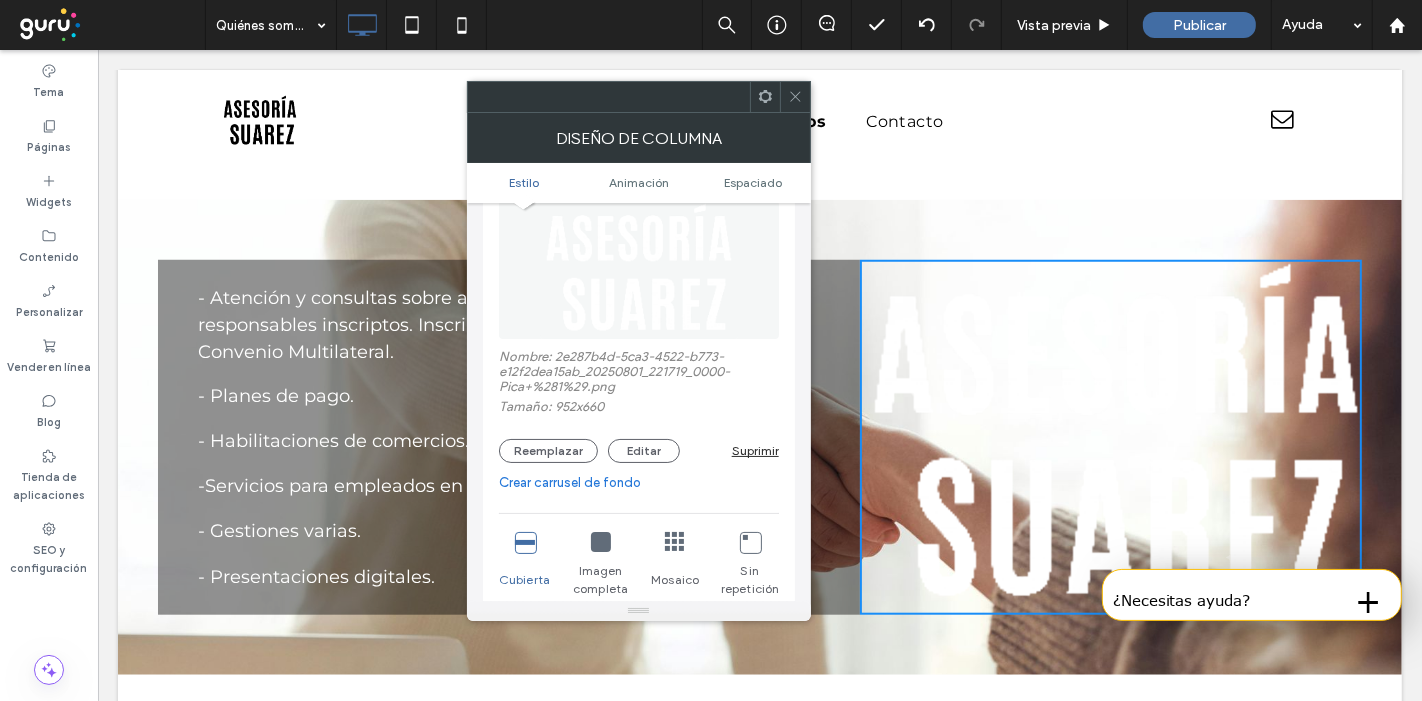 click 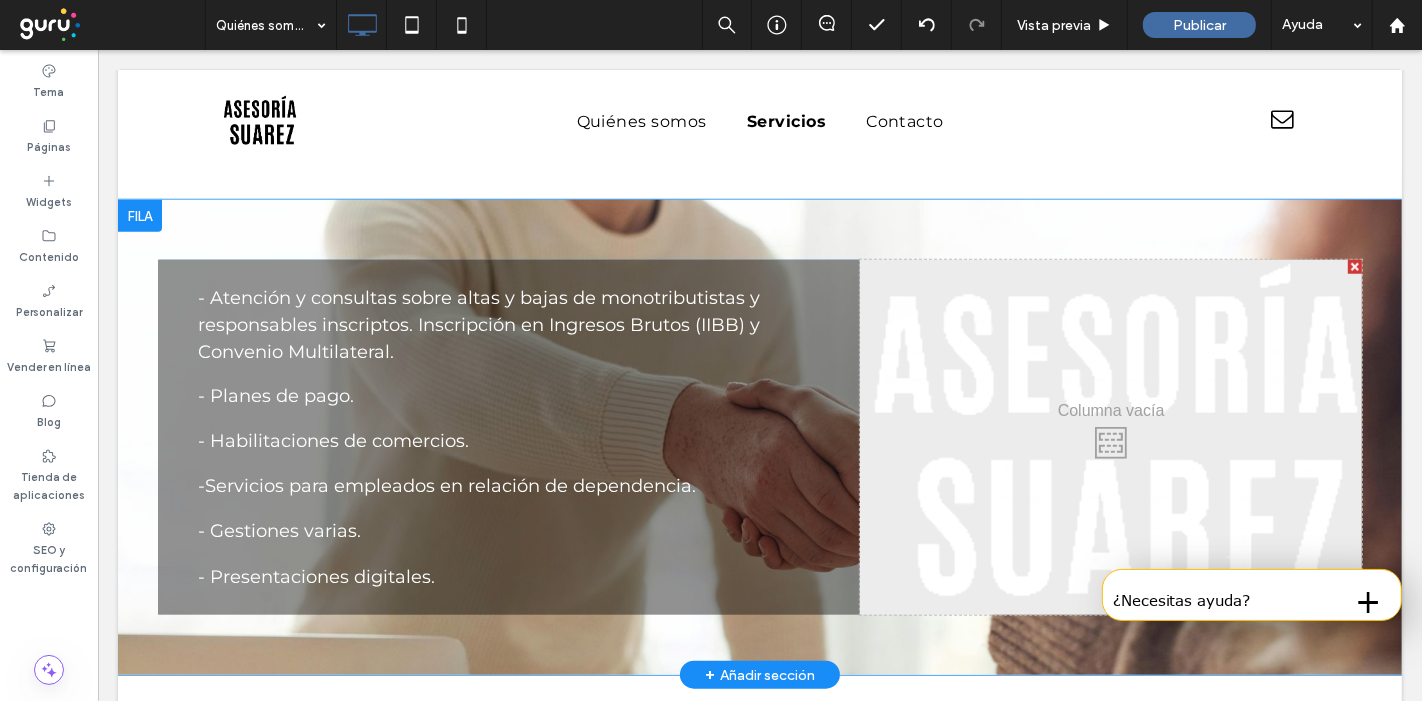 click on "Click To Paste" at bounding box center [1110, 437] 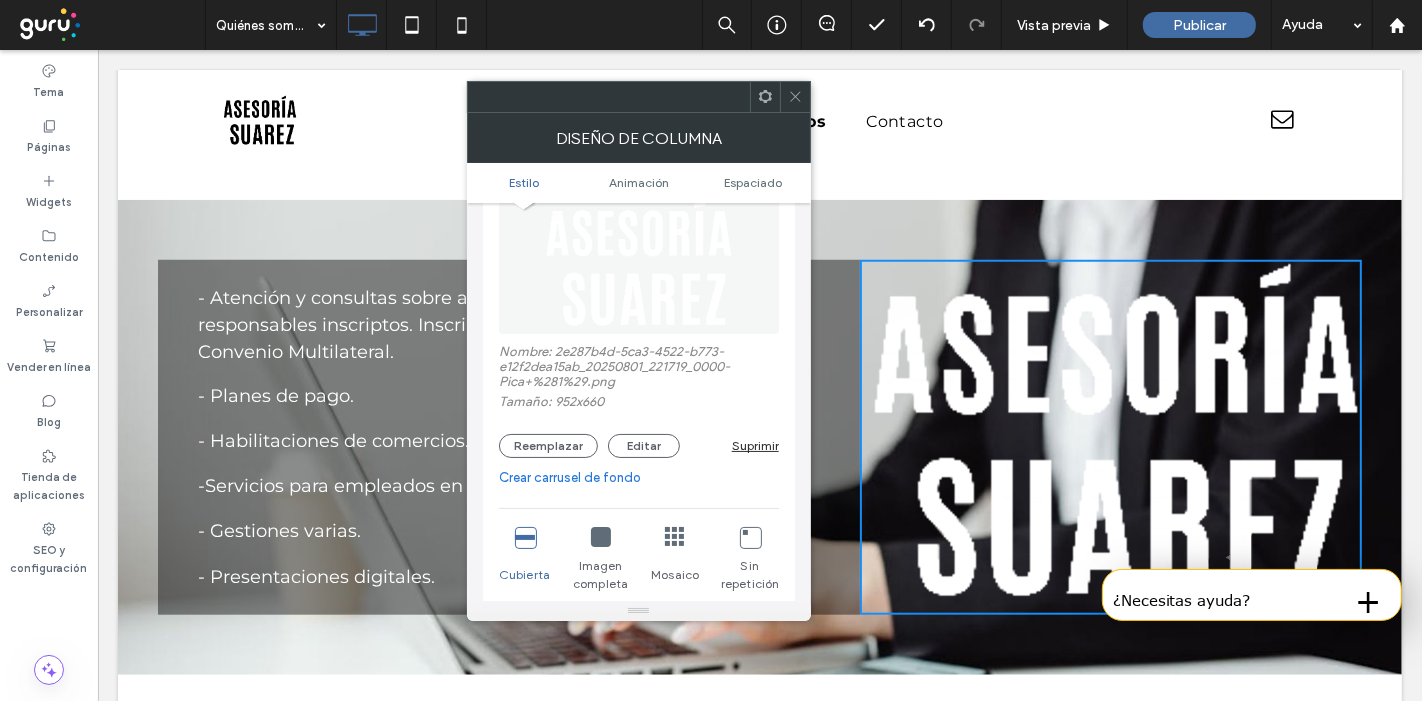 scroll, scrollTop: 173, scrollLeft: 0, axis: vertical 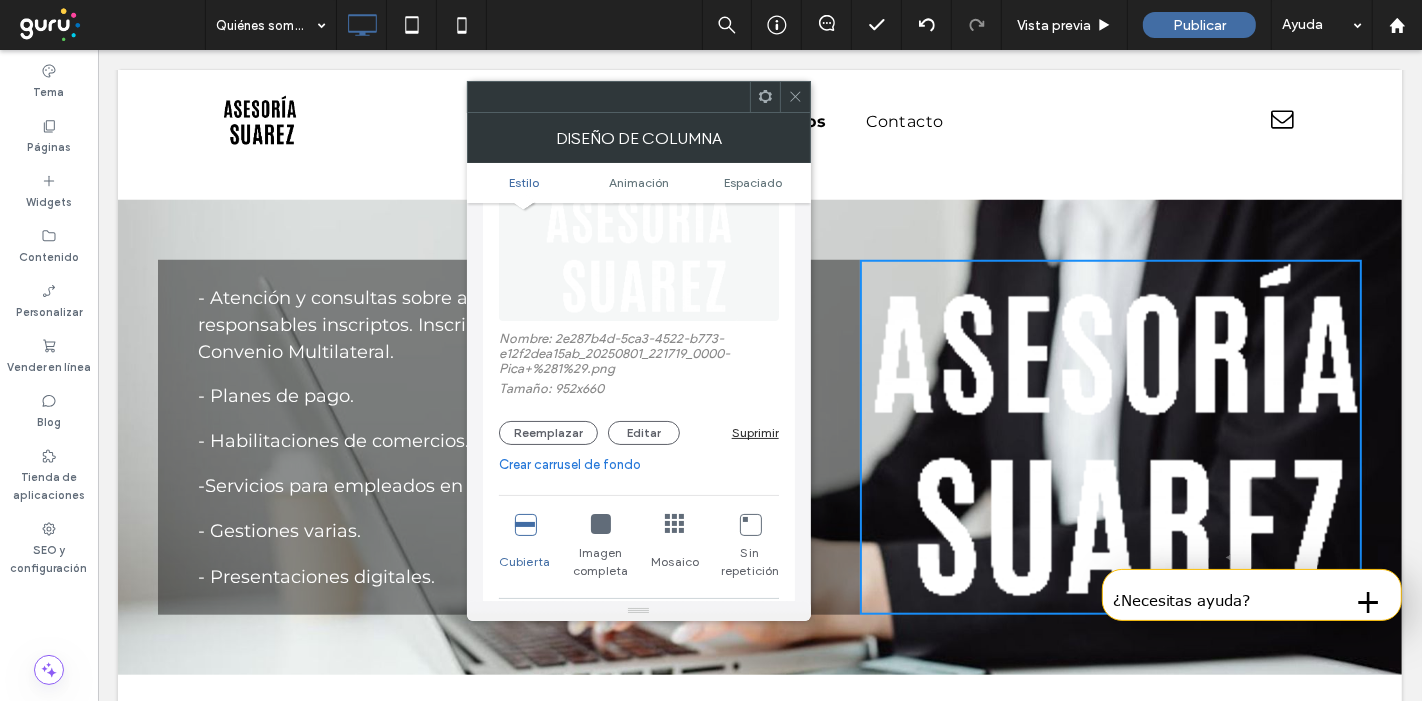 click on "Suprimir" at bounding box center (755, 432) 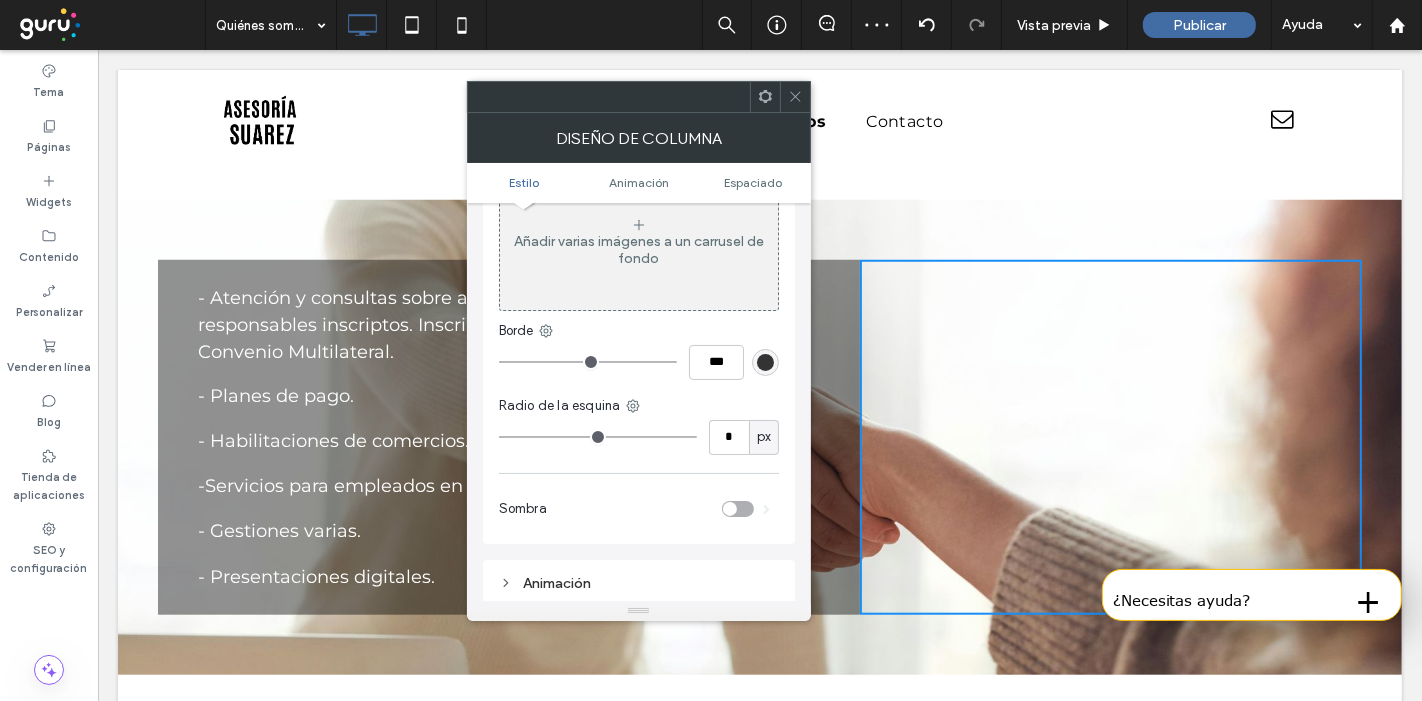 click 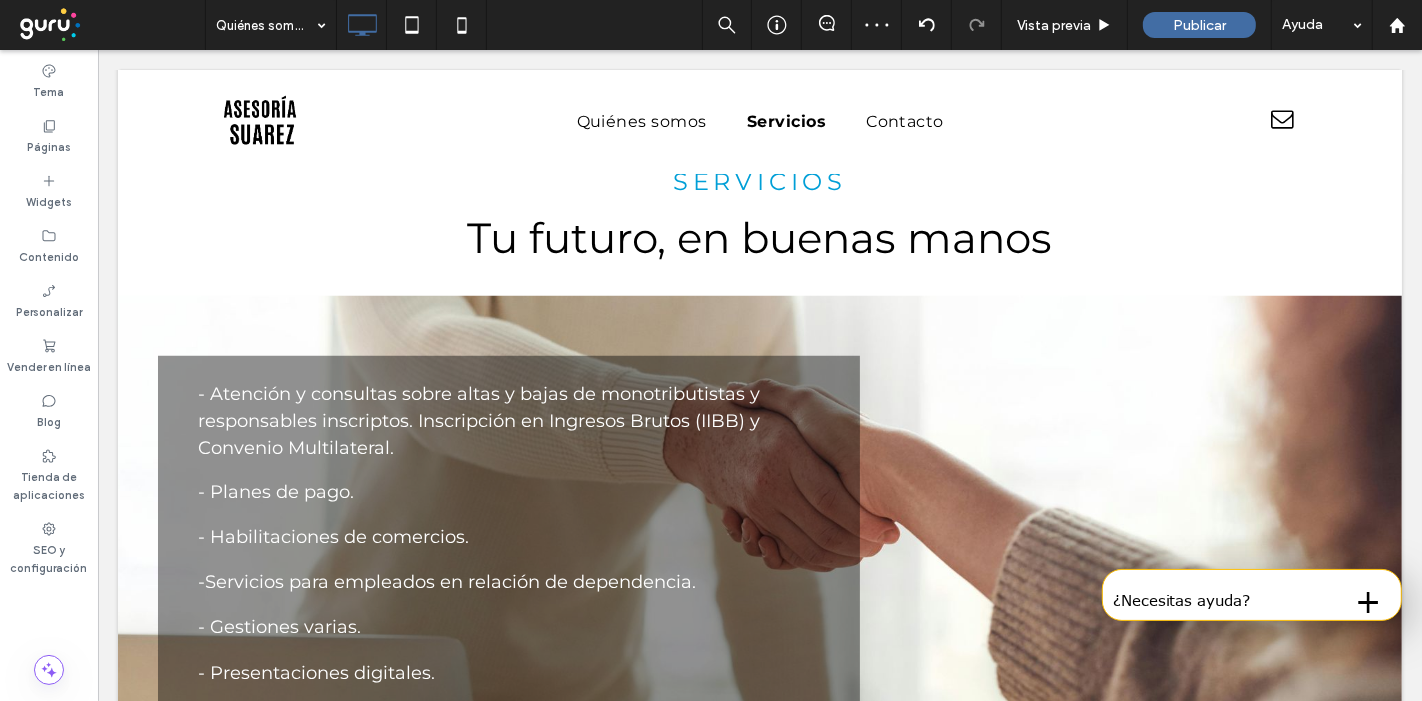 scroll, scrollTop: 1357, scrollLeft: 0, axis: vertical 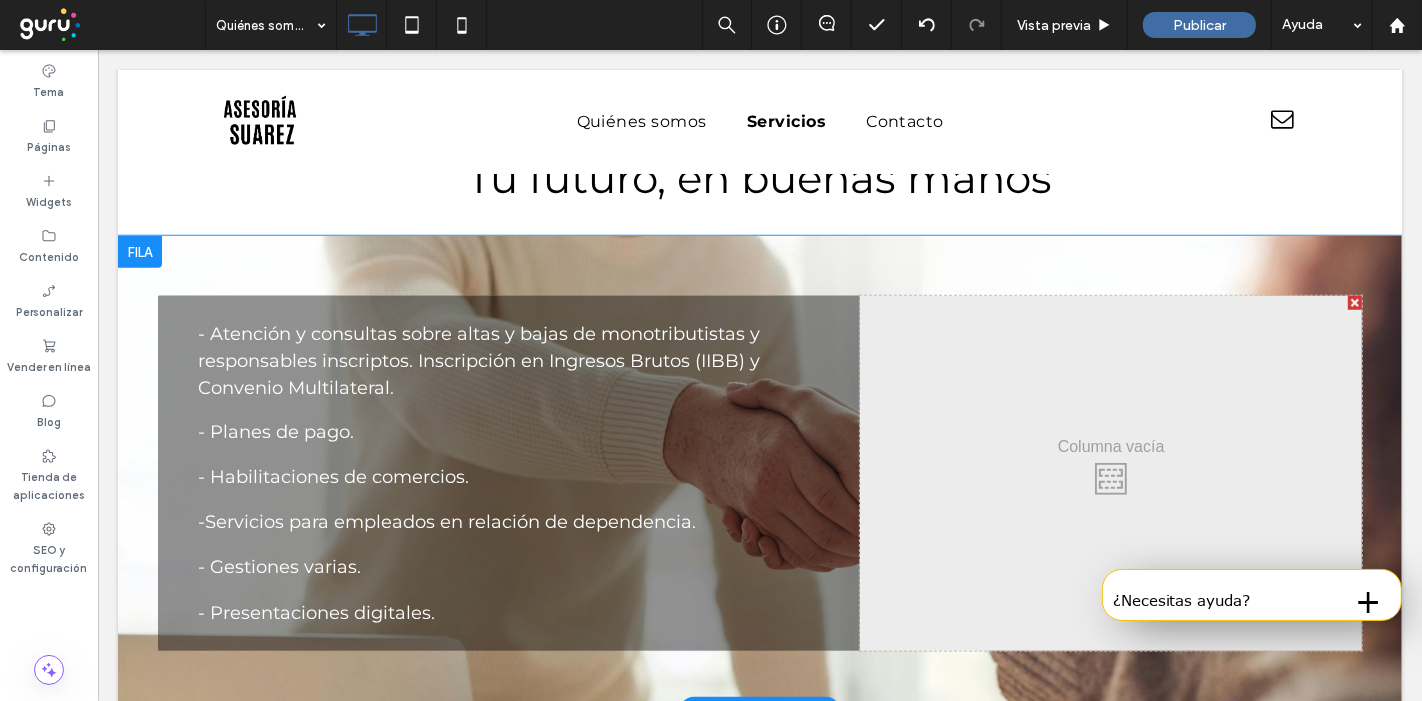 click at bounding box center (1354, 303) 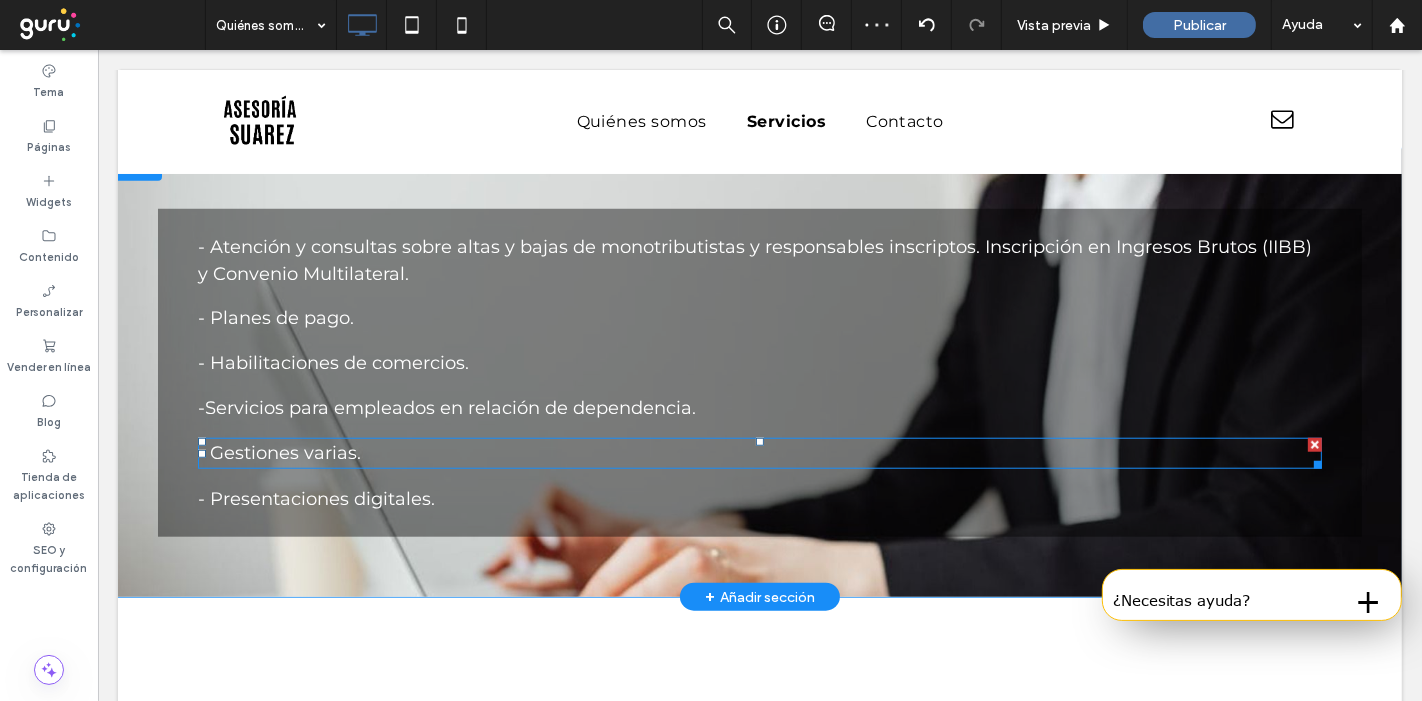 scroll, scrollTop: 1443, scrollLeft: 0, axis: vertical 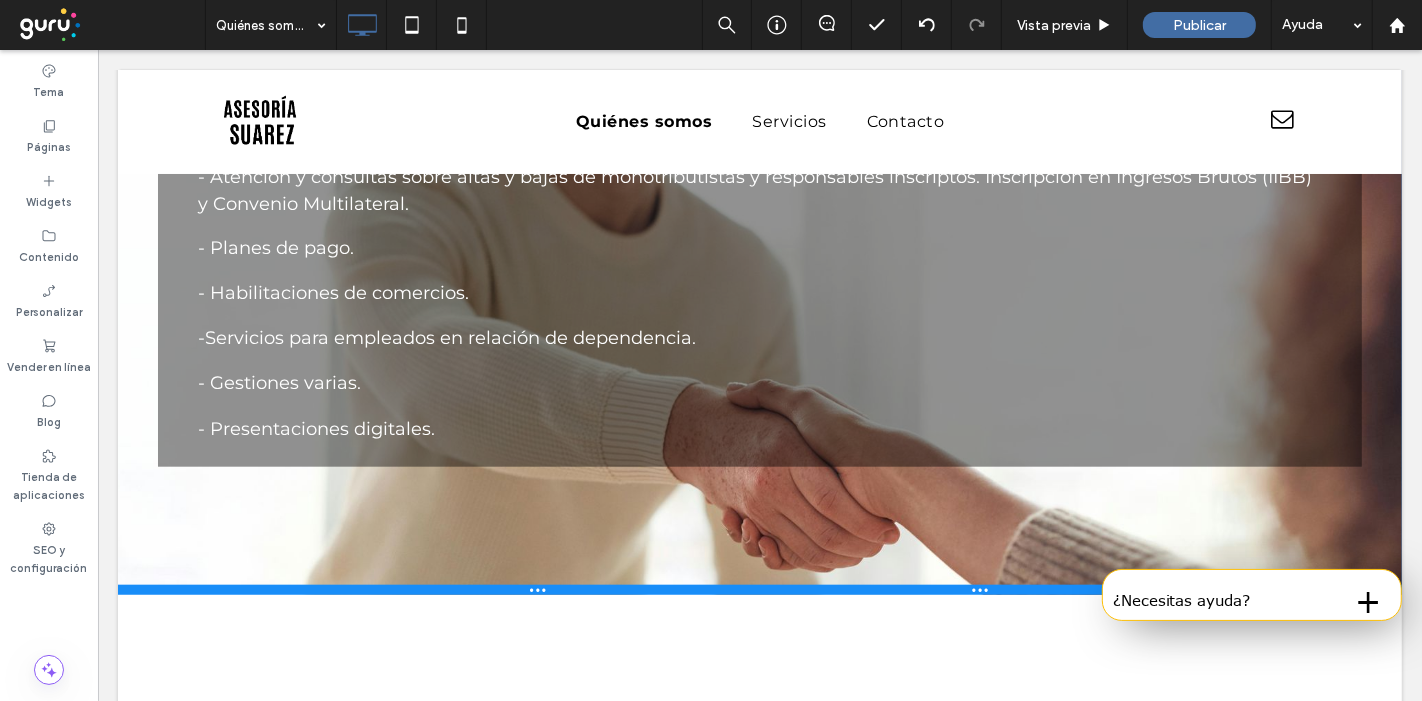 click at bounding box center [759, 590] 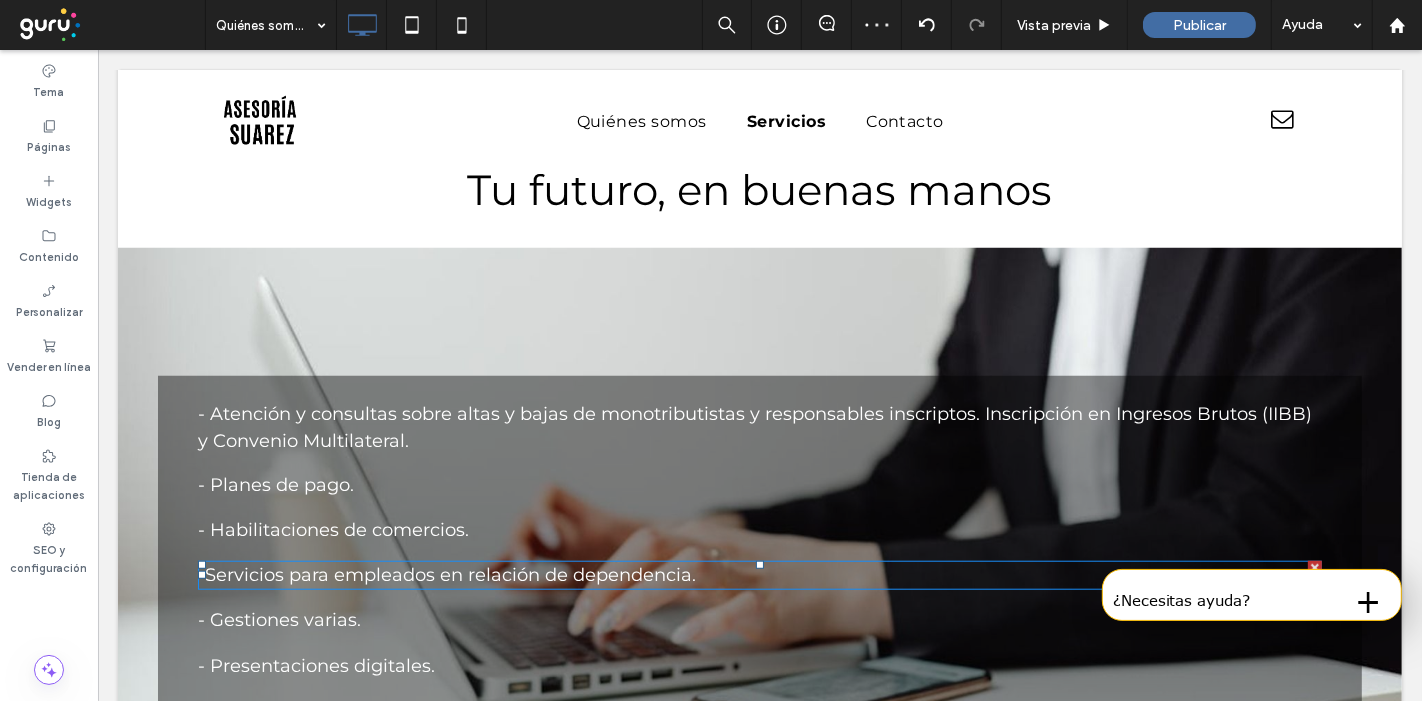scroll, scrollTop: 1346, scrollLeft: 0, axis: vertical 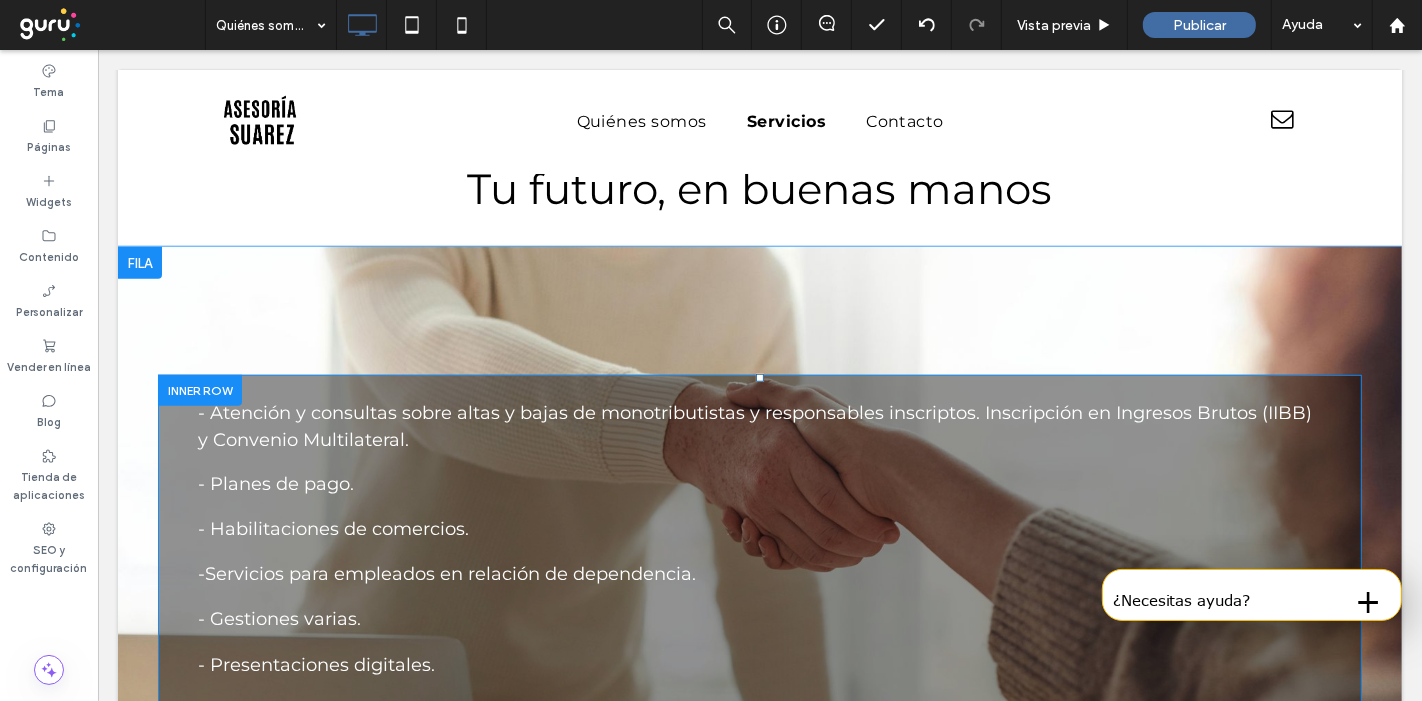 click on "Click To Paste     - Atención y consultas sobre altas y bajas de monotributistas y responsables inscriptos. Inscripción en Ingresos Brutos (IIBB) y Convenio Multilateral. - Planes de pago. - Habilitaciones de comercios. -  ﻿ Servicios para empleados en relación de dependencia. - Gestiones varias. - Presentaciones digitales." at bounding box center [759, 539] 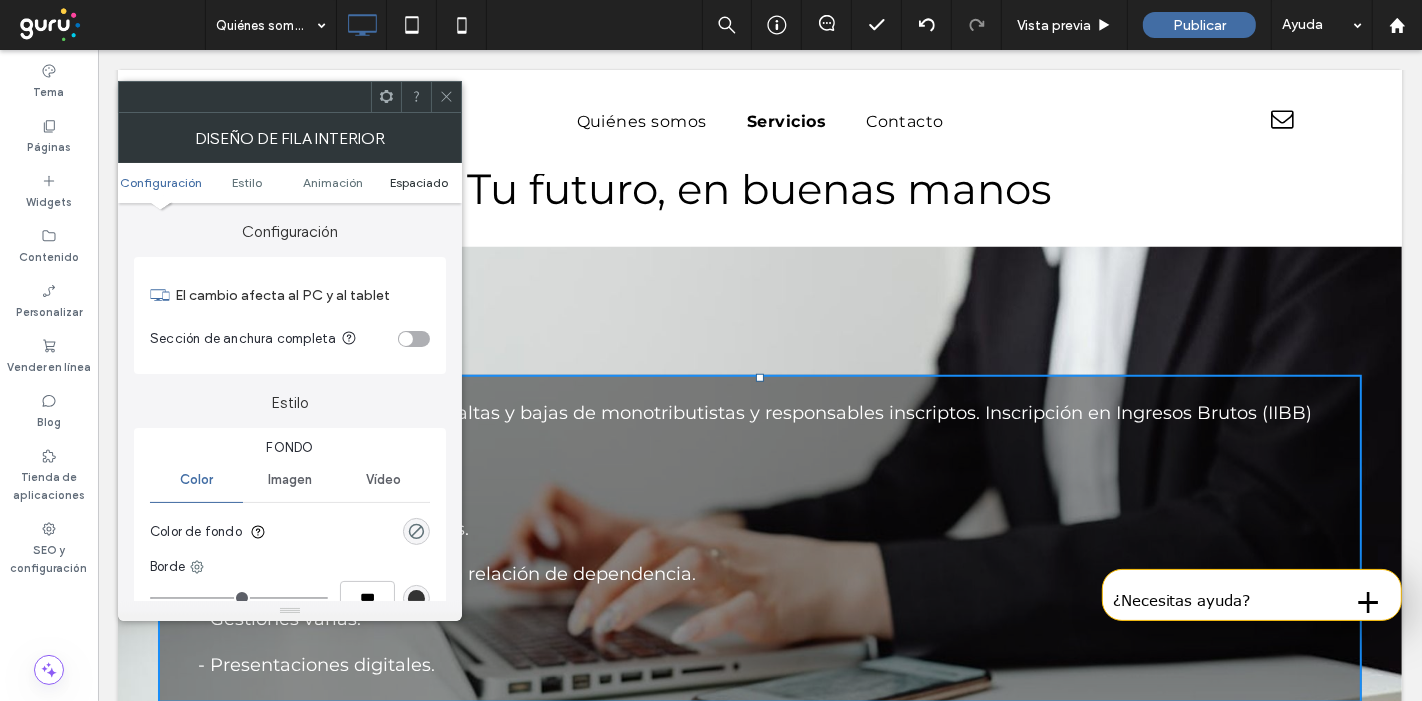 click on "Espaciado" at bounding box center (419, 182) 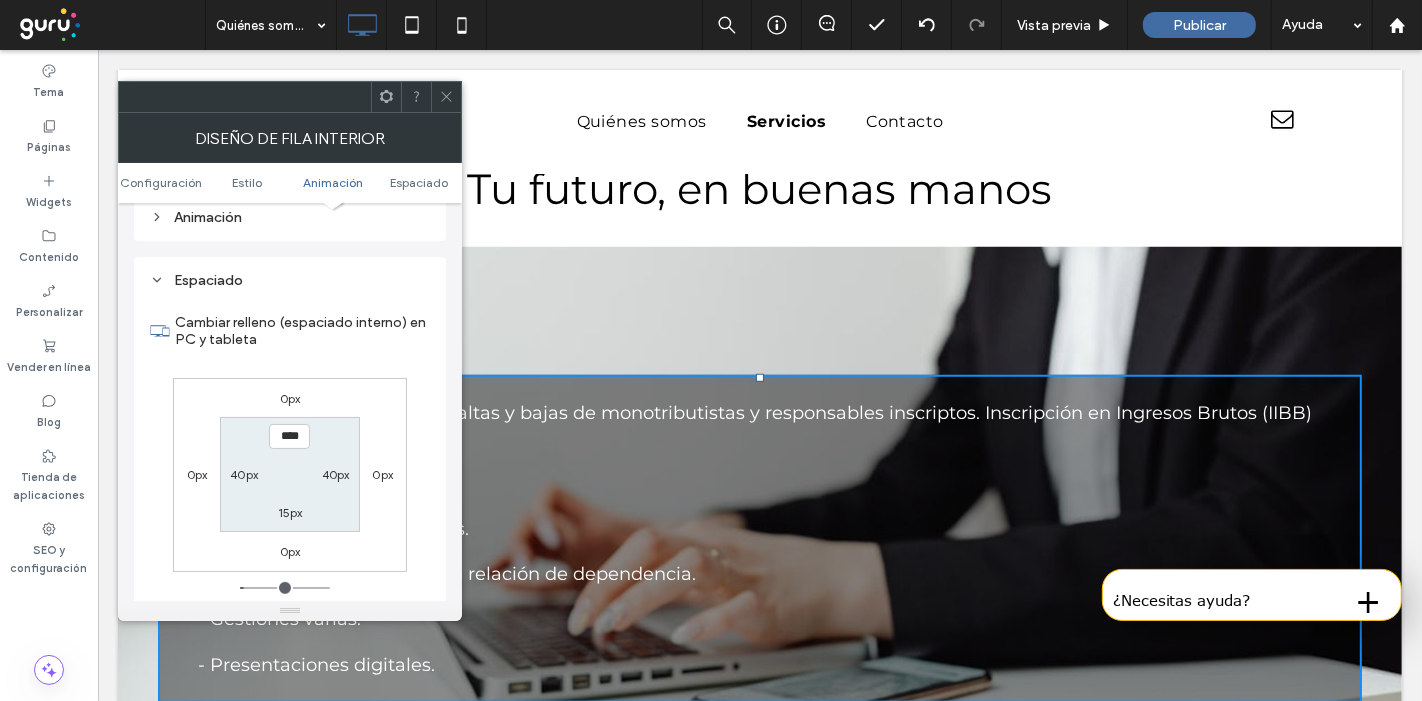 scroll, scrollTop: 637, scrollLeft: 0, axis: vertical 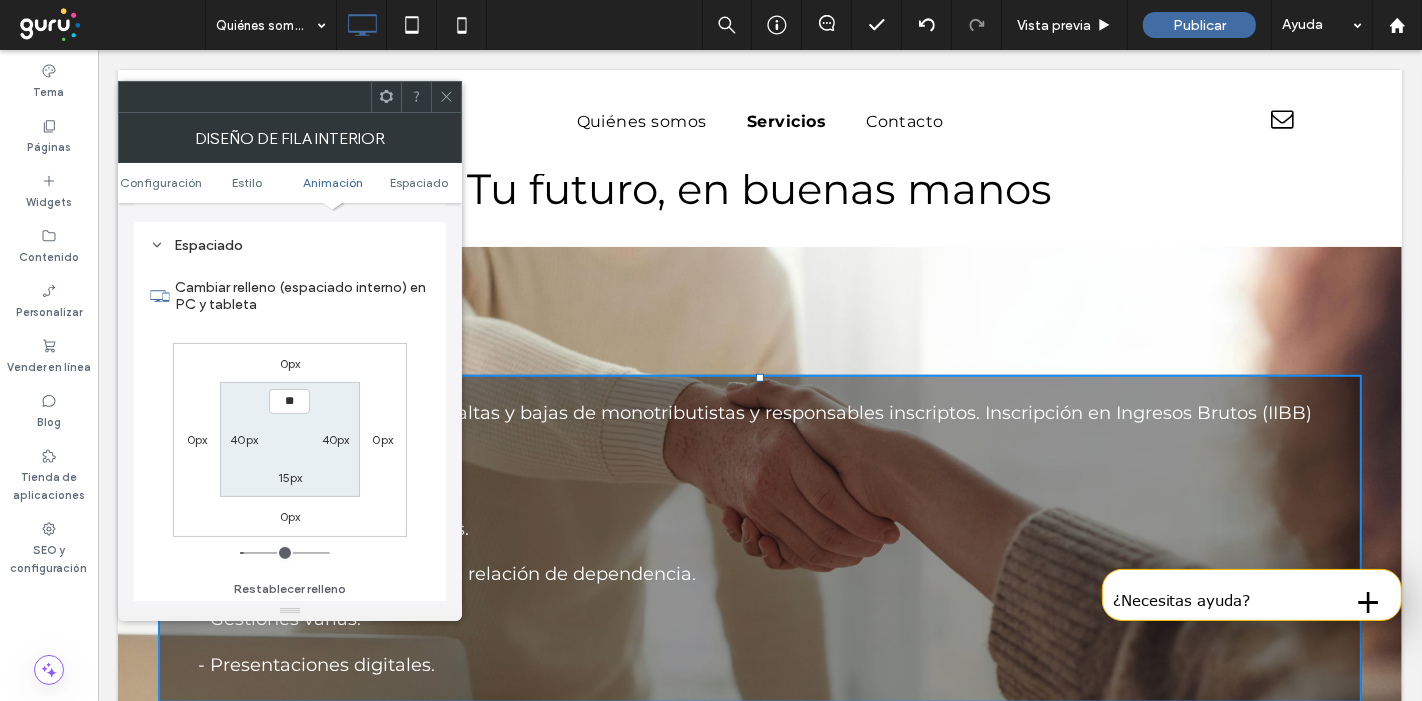 type on "****" 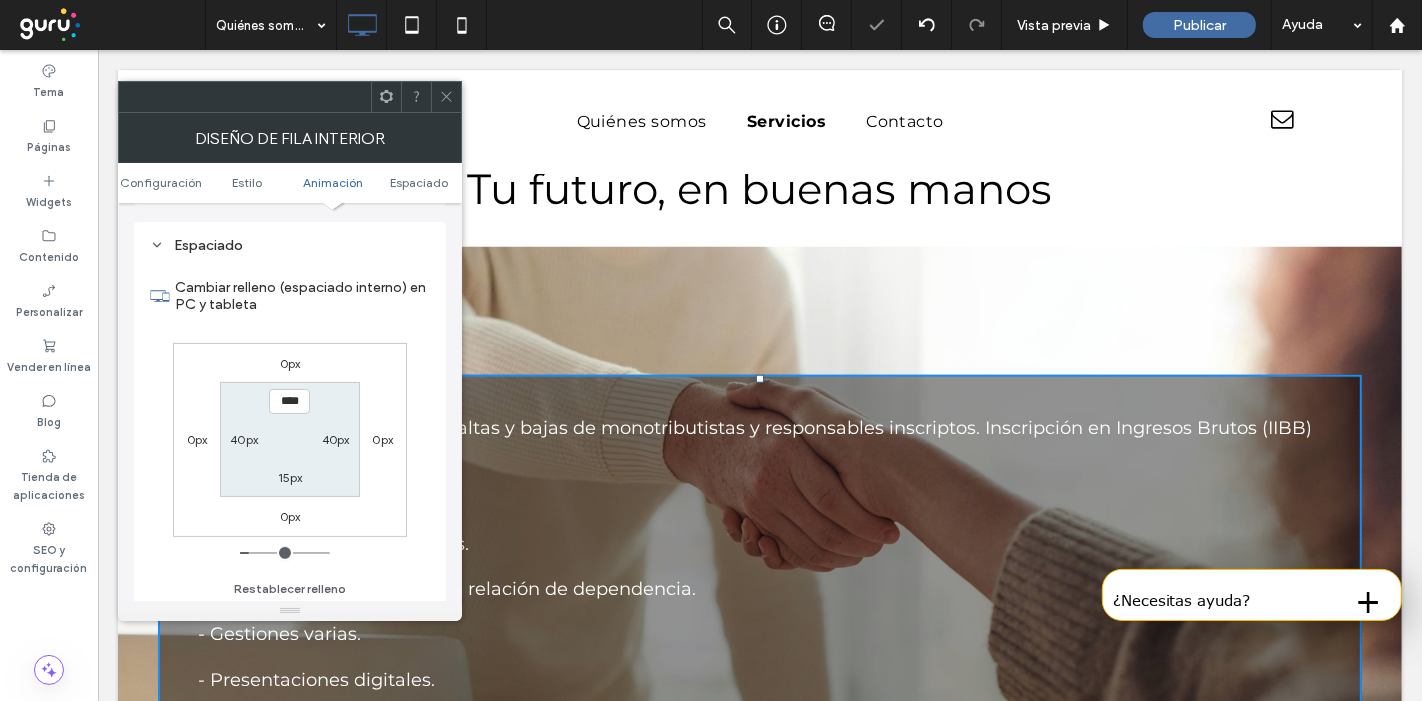 click on "****" at bounding box center (289, 401) 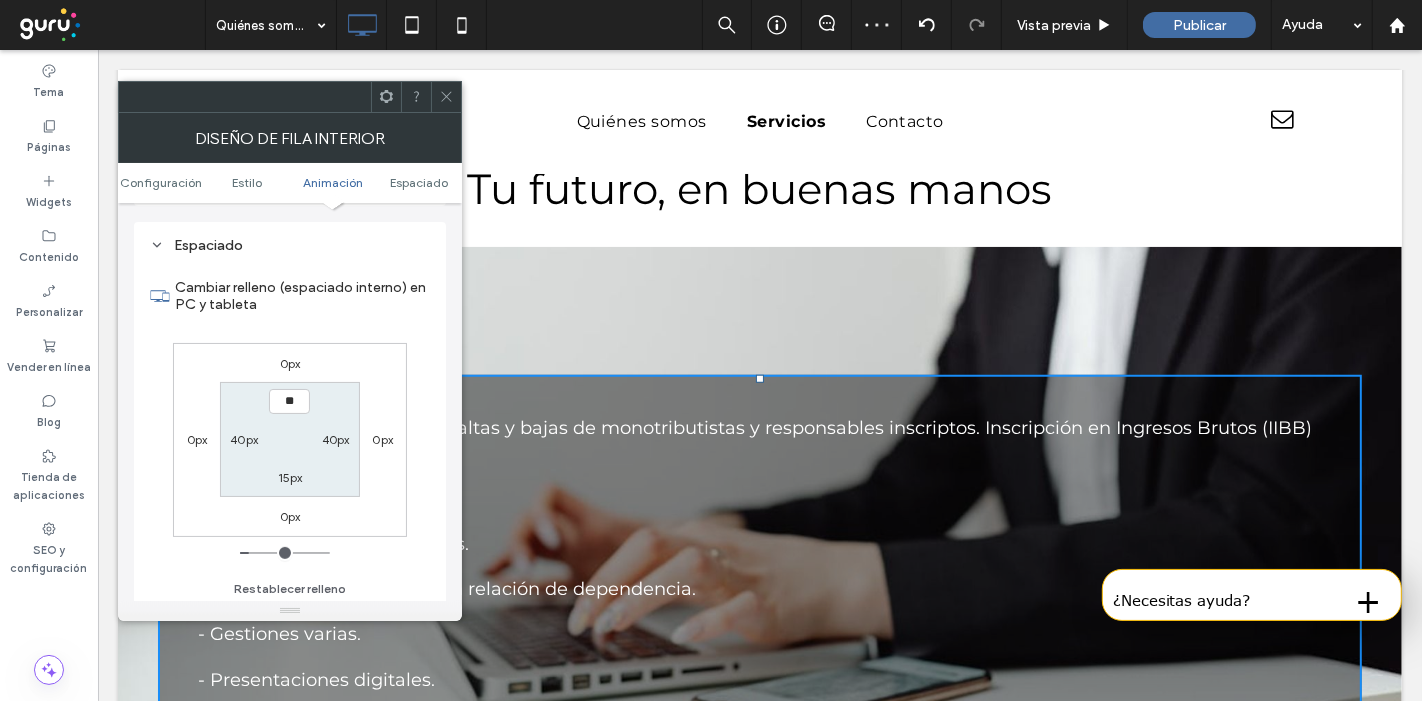 type on "****" 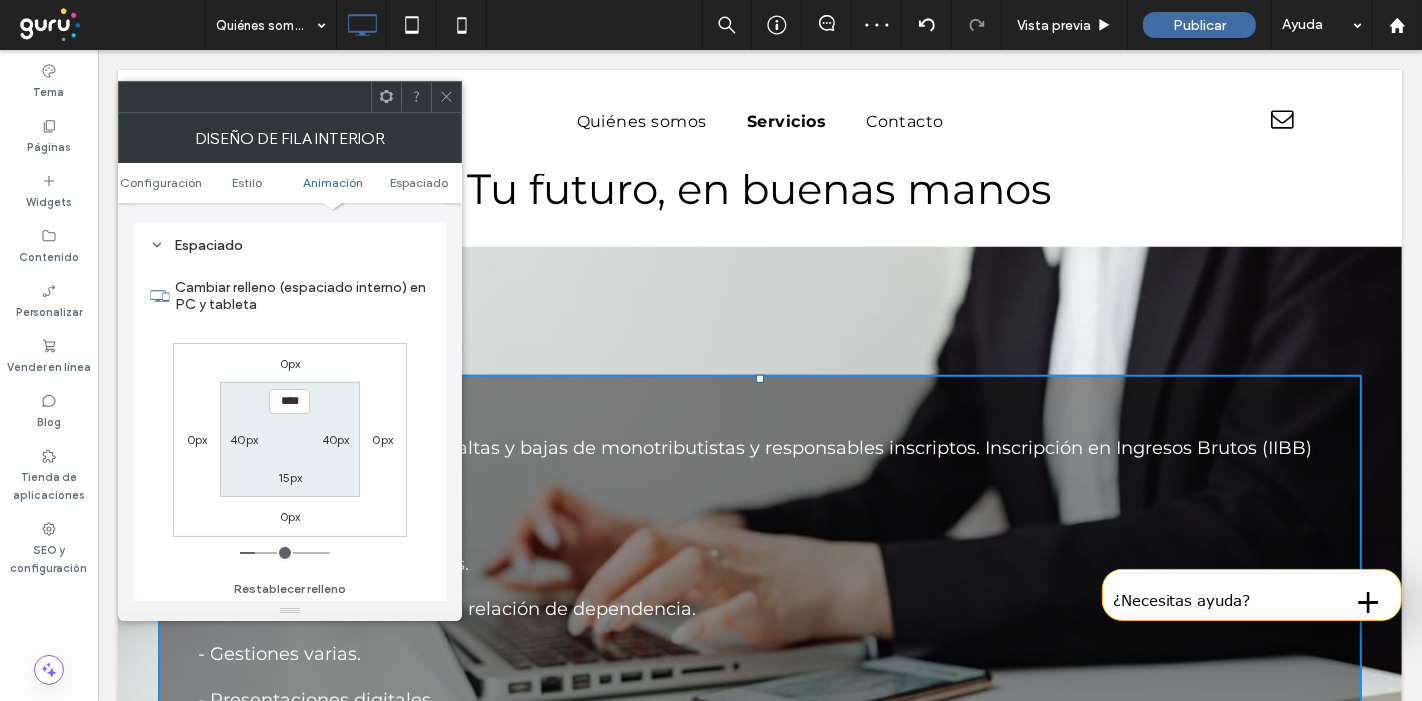 click on "15px" at bounding box center (290, 477) 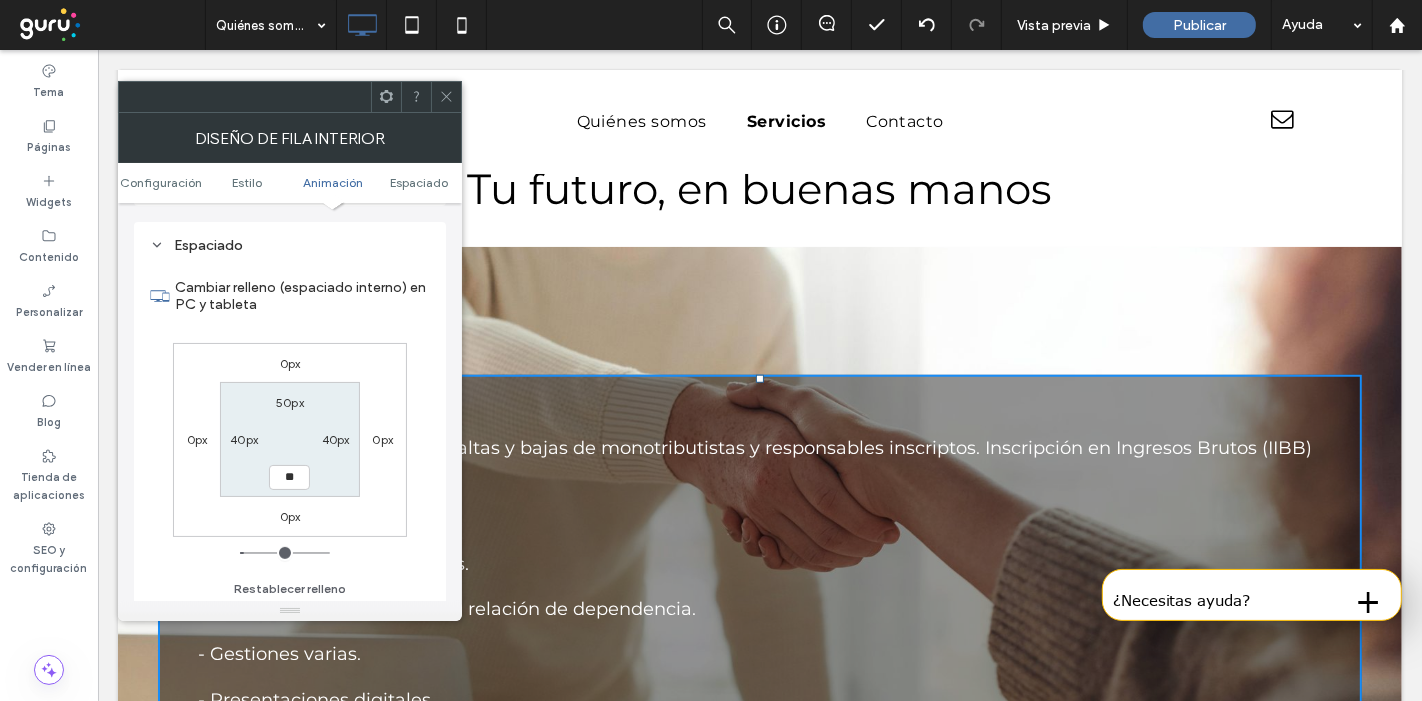 type on "**" 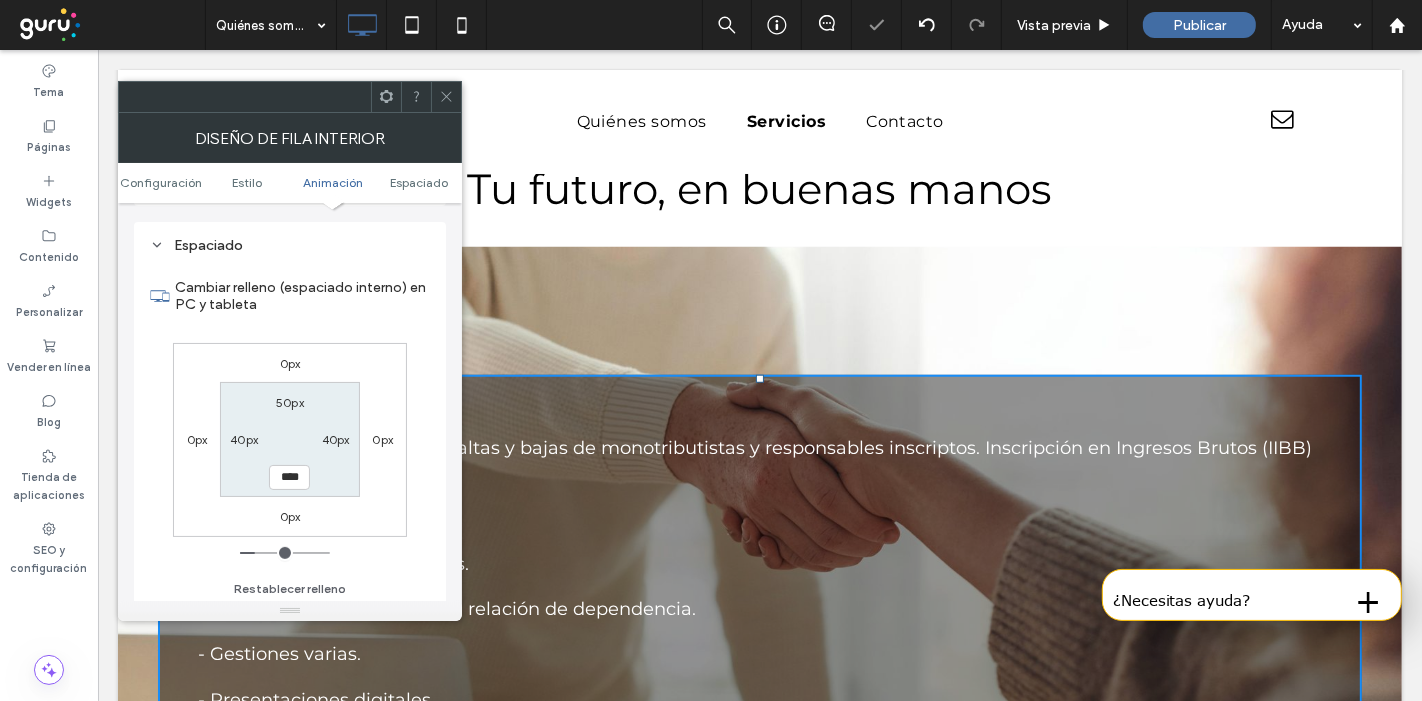 click 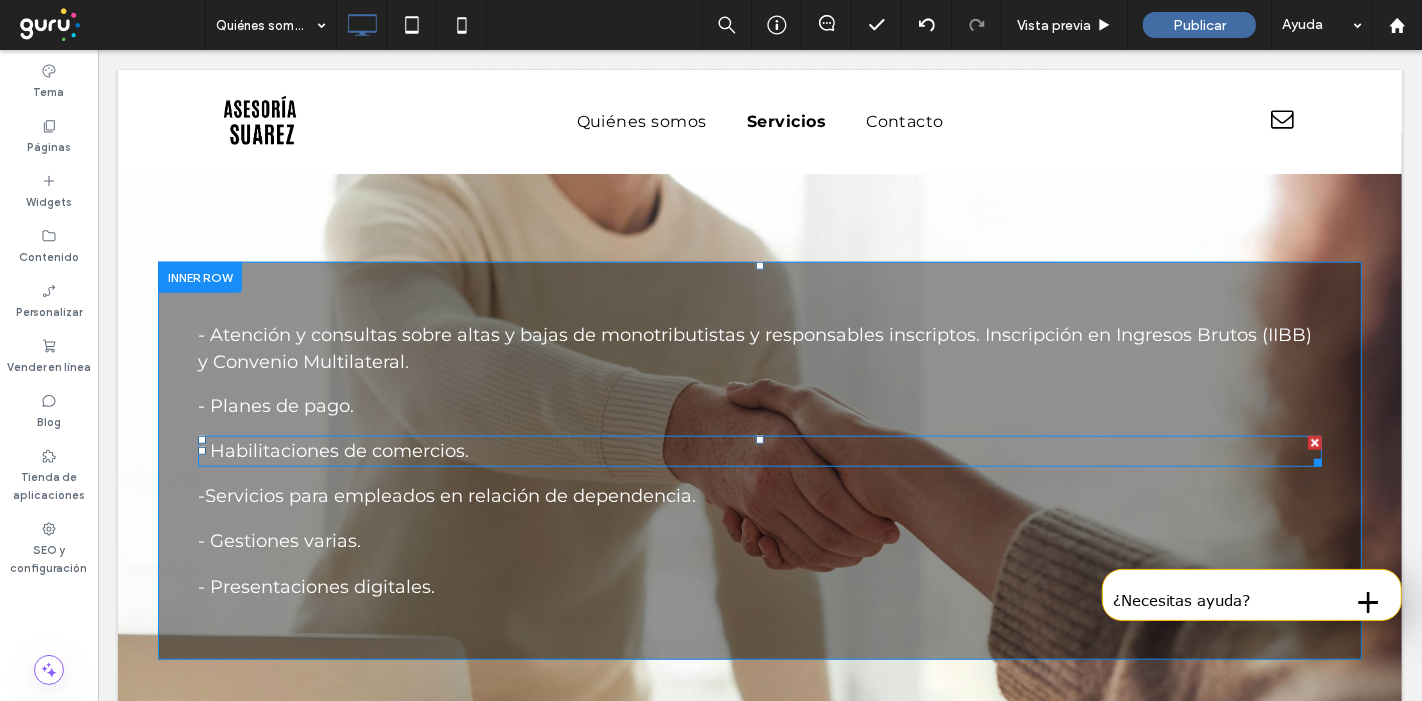 scroll, scrollTop: 1453, scrollLeft: 0, axis: vertical 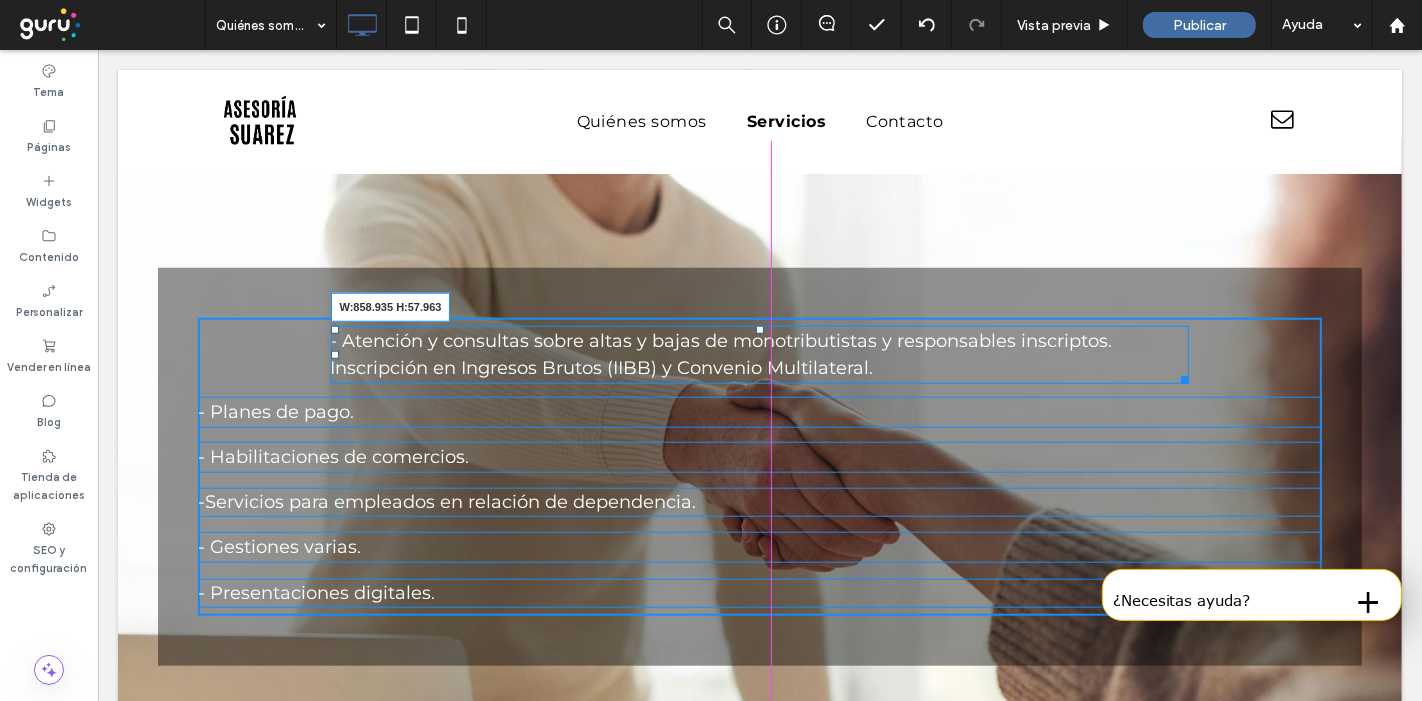 drag, startPoint x: 1302, startPoint y: 376, endPoint x: 1179, endPoint y: 391, distance: 123.911255 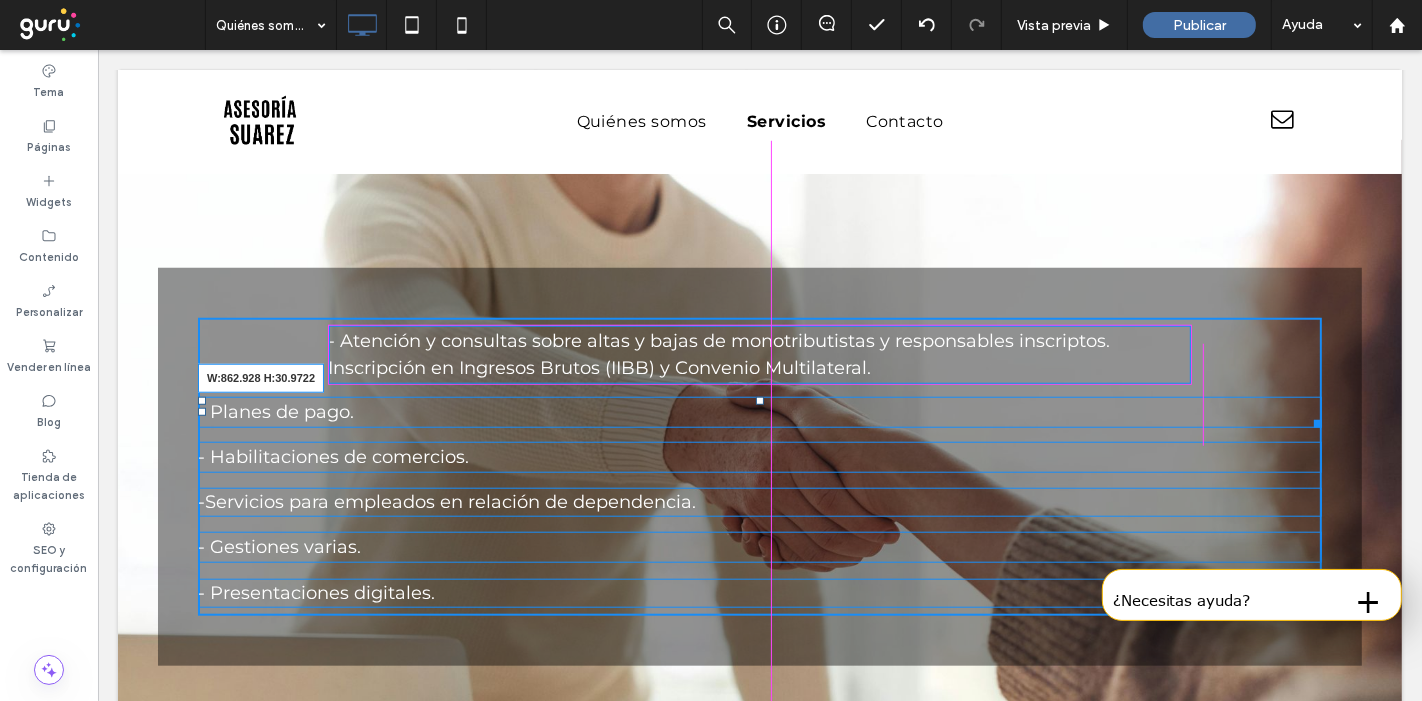 drag, startPoint x: 1298, startPoint y: 421, endPoint x: 1274, endPoint y: 483, distance: 66.48308 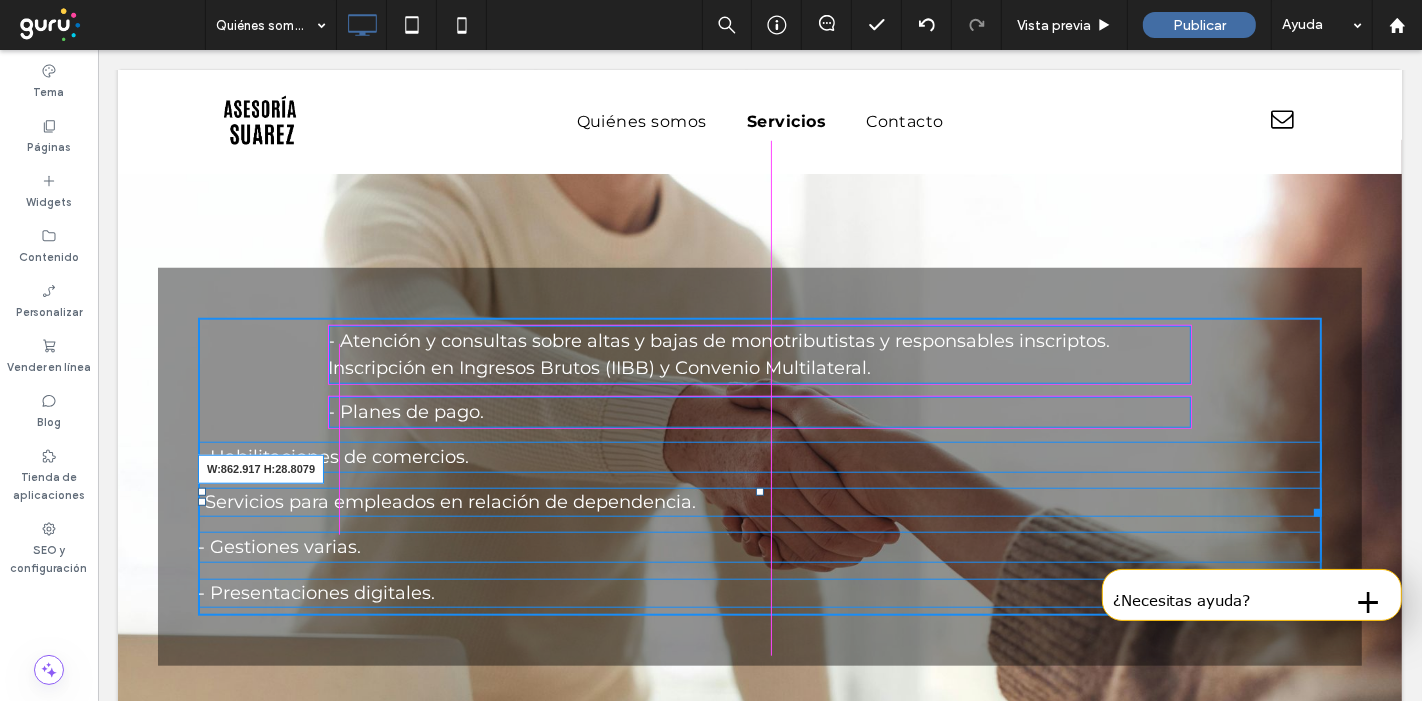 drag, startPoint x: 1304, startPoint y: 510, endPoint x: 1282, endPoint y: 574, distance: 67.6757 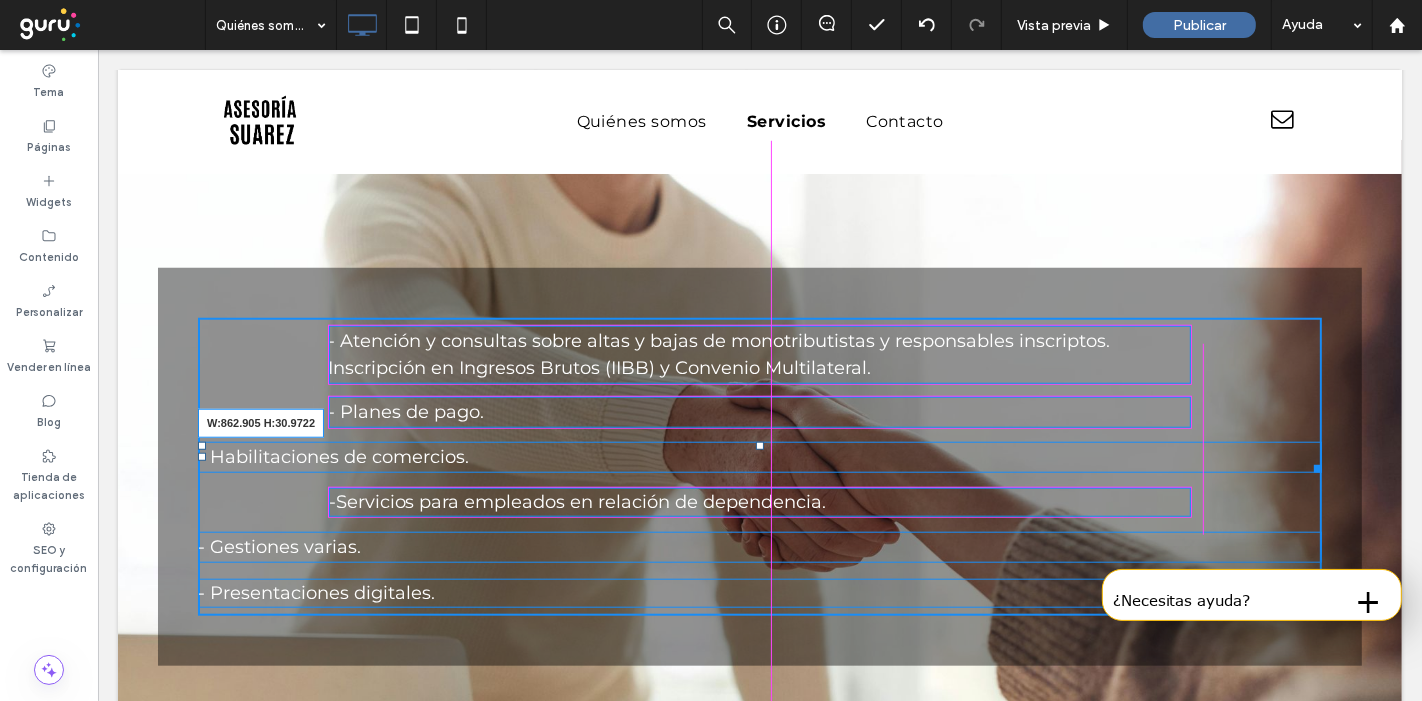 drag, startPoint x: 1299, startPoint y: 468, endPoint x: 1178, endPoint y: 480, distance: 121.59358 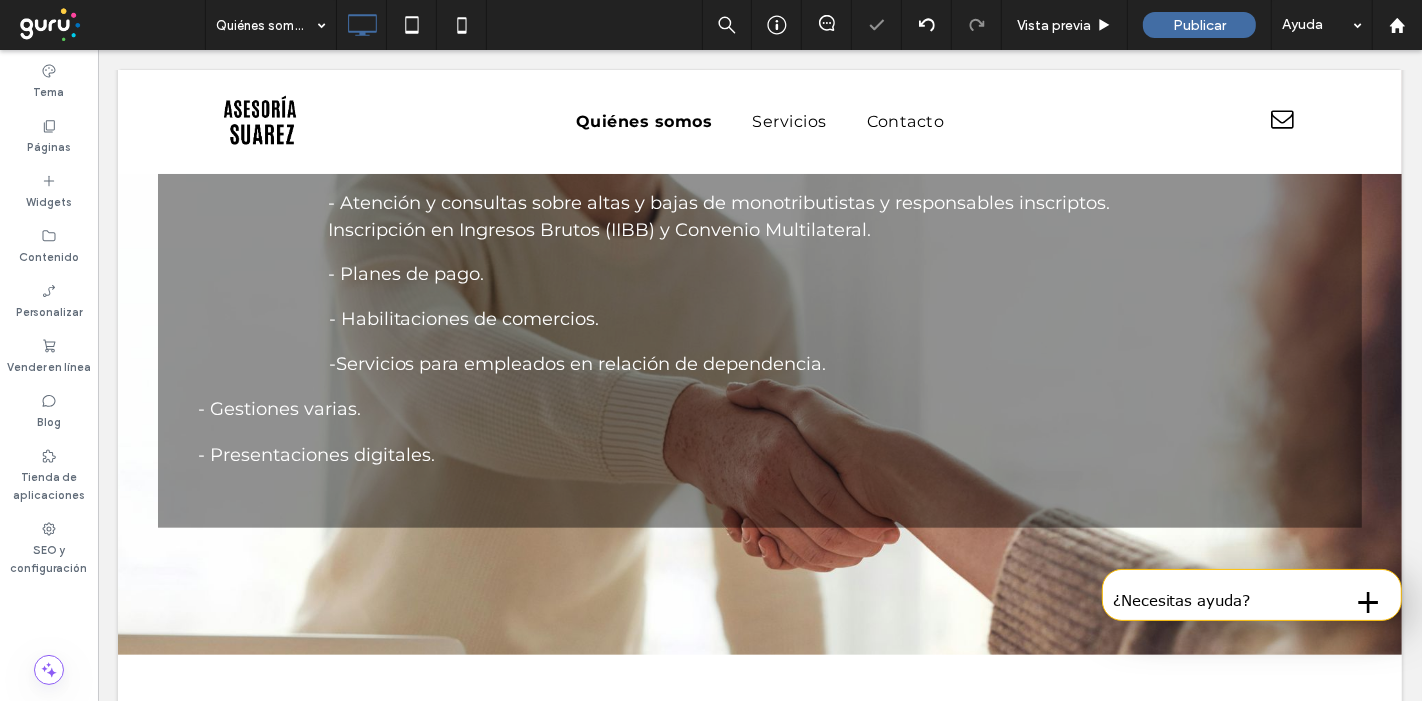 scroll, scrollTop: 1592, scrollLeft: 0, axis: vertical 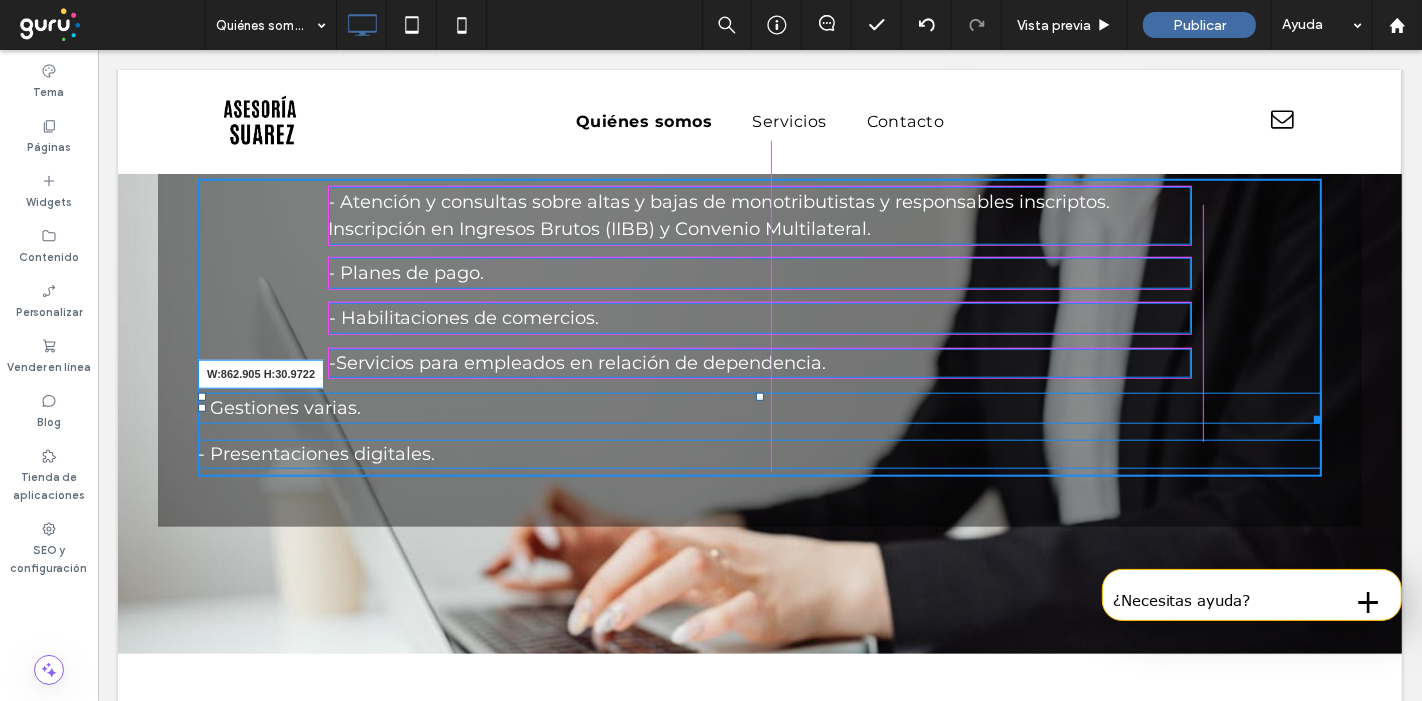 drag, startPoint x: 1297, startPoint y: 410, endPoint x: 1273, endPoint y: 481, distance: 74.94665 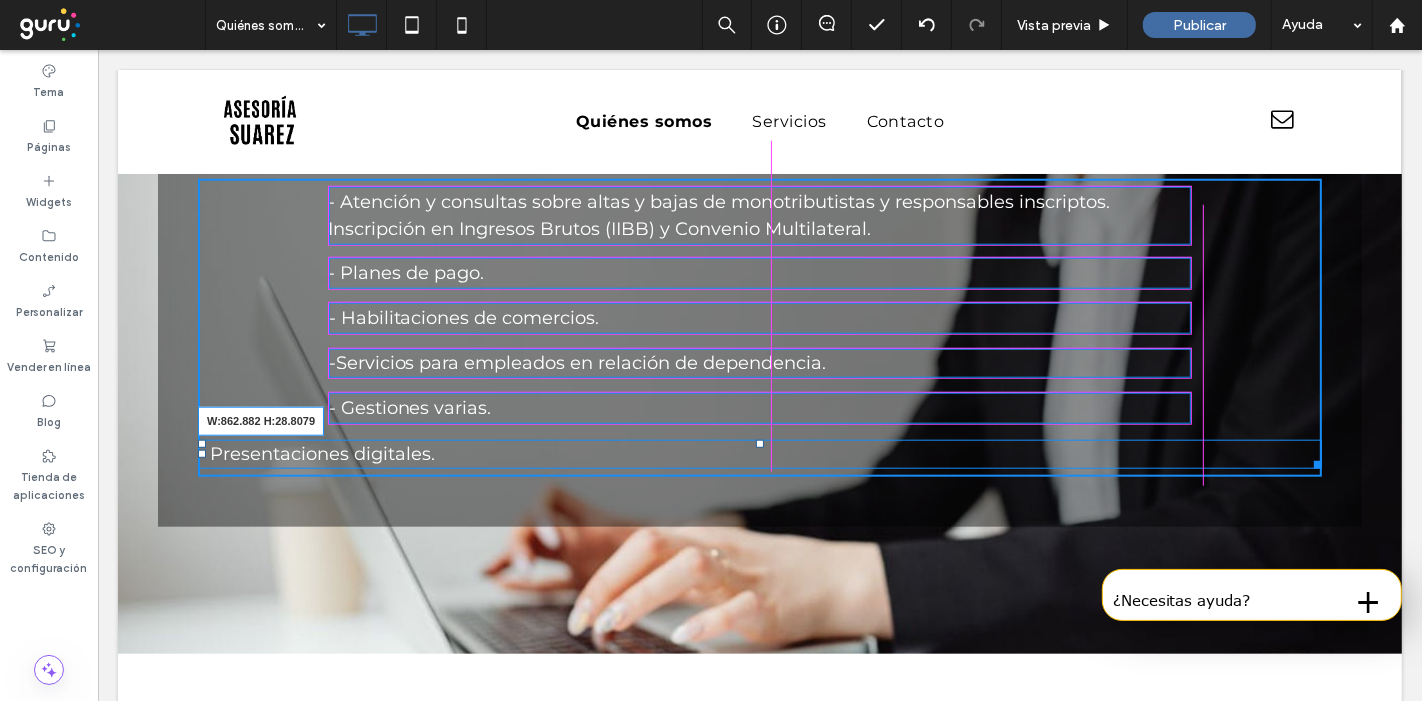 drag, startPoint x: 1296, startPoint y: 461, endPoint x: 1176, endPoint y: 473, distance: 120.59851 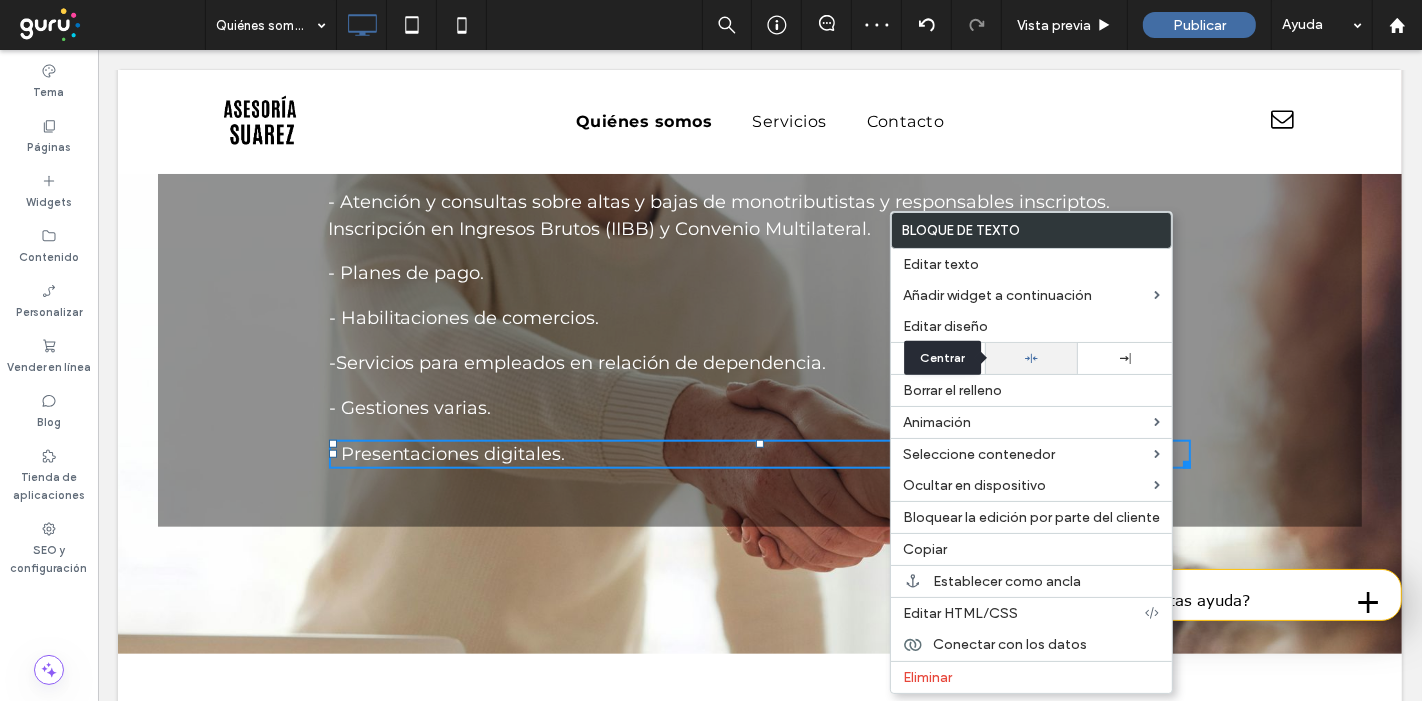 click at bounding box center [1032, 358] 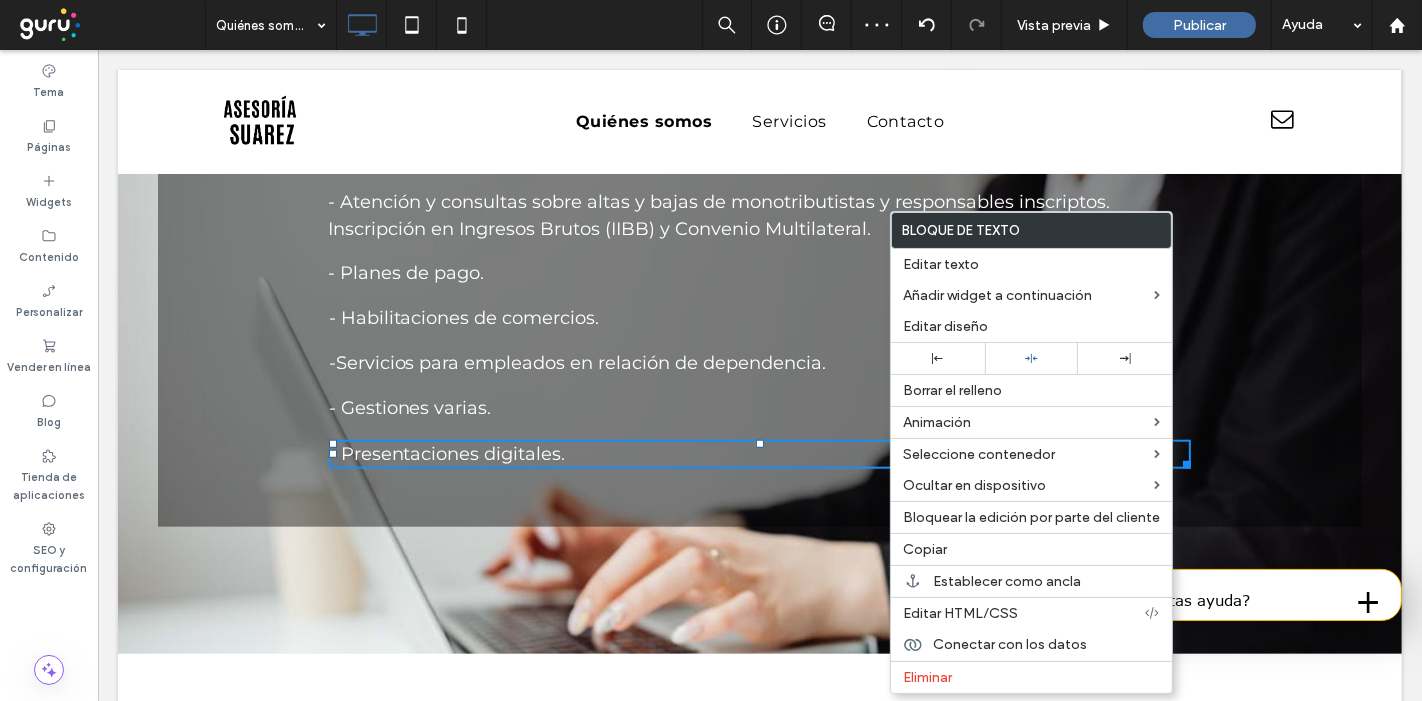 click at bounding box center (759, 327) 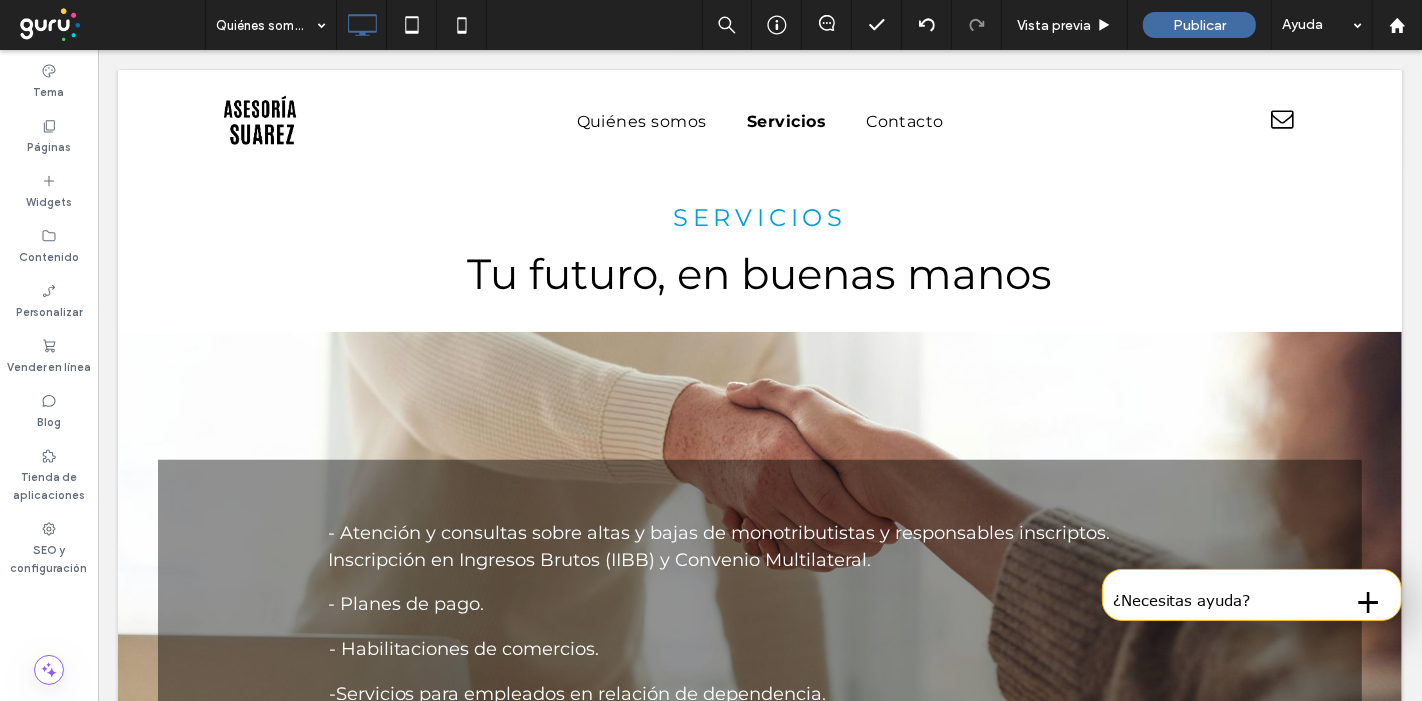 scroll, scrollTop: 1264, scrollLeft: 0, axis: vertical 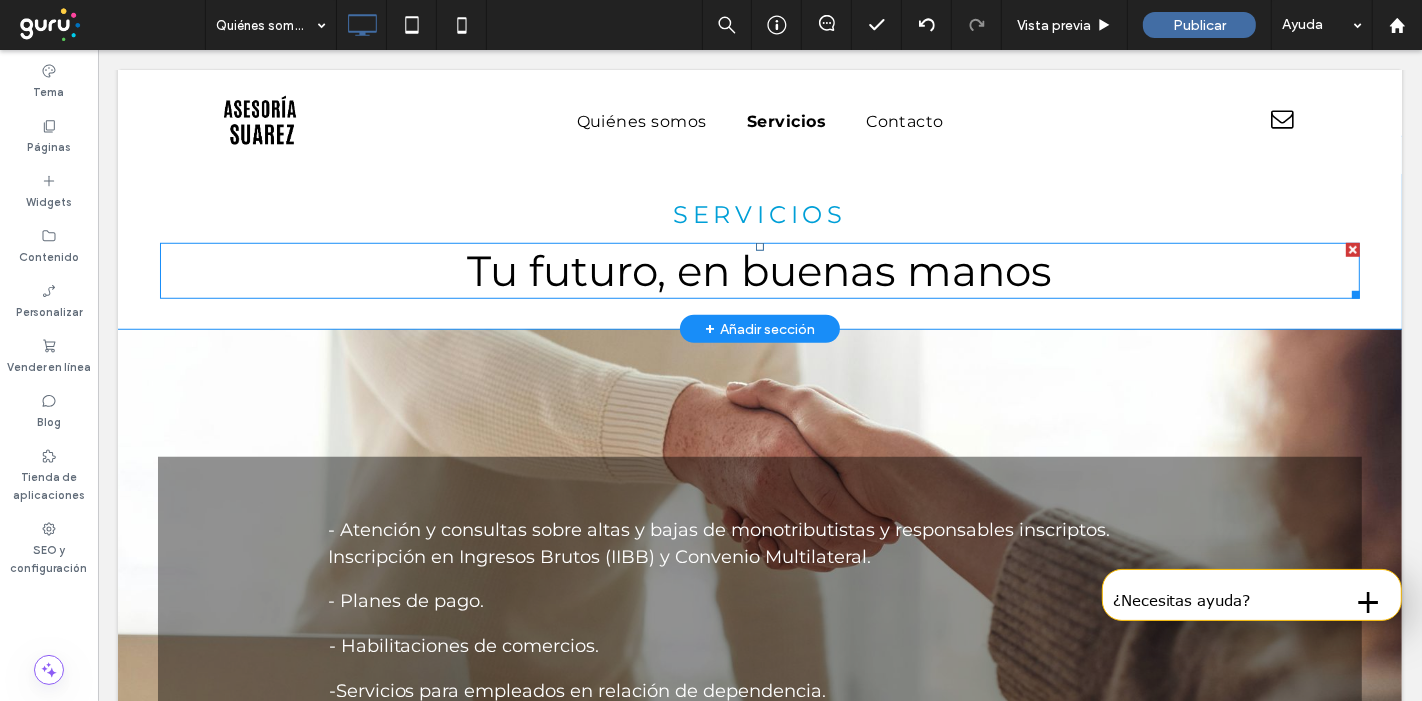 click on "Tu futuro, en buenas manos" at bounding box center [759, 271] 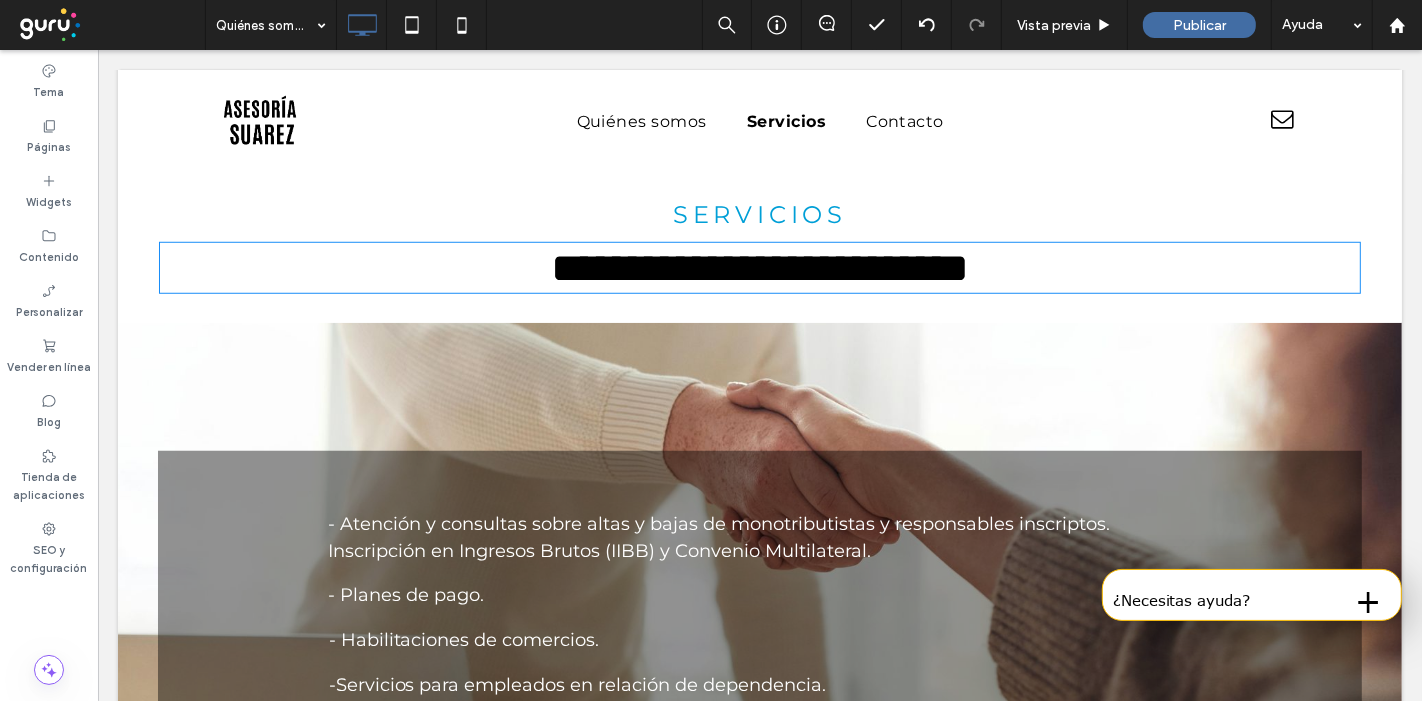 type on "**********" 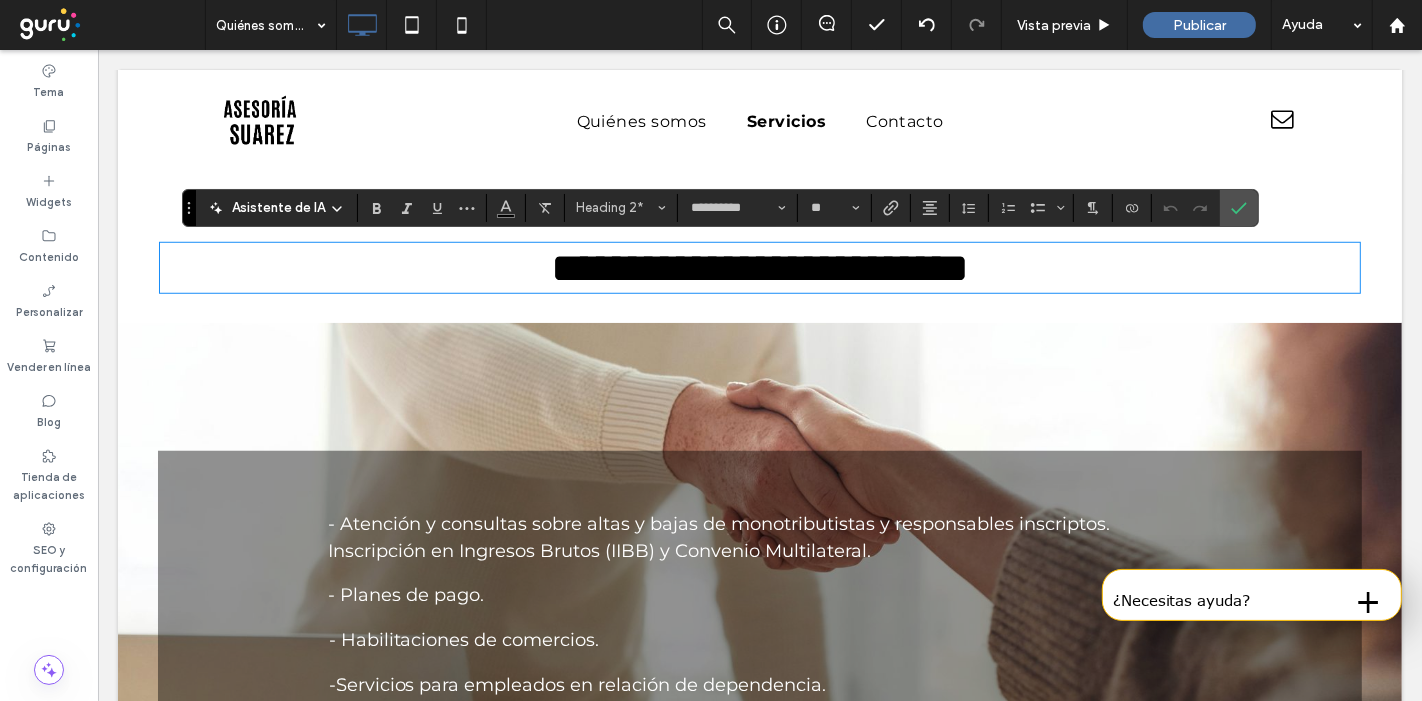 click on "**********" at bounding box center (759, 268) 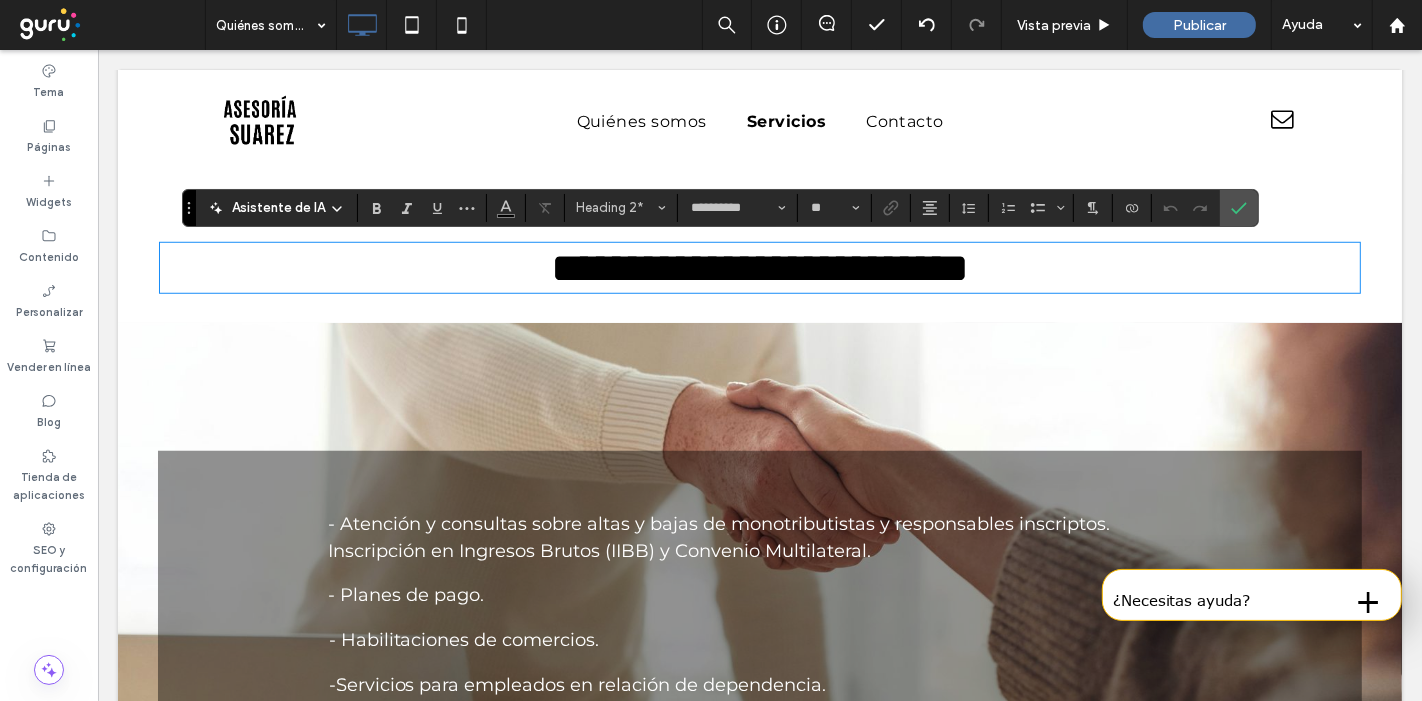 click on "**********" at bounding box center [759, 268] 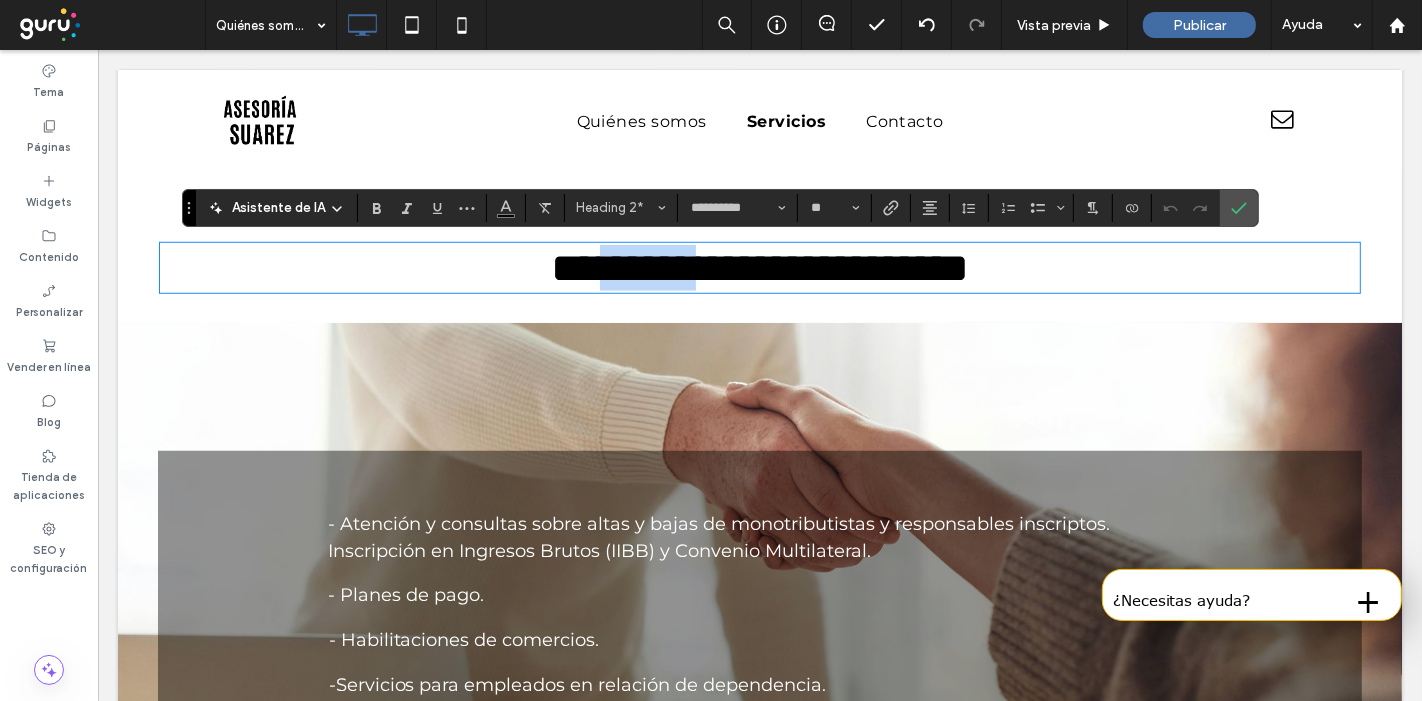 click on "**********" at bounding box center (759, 268) 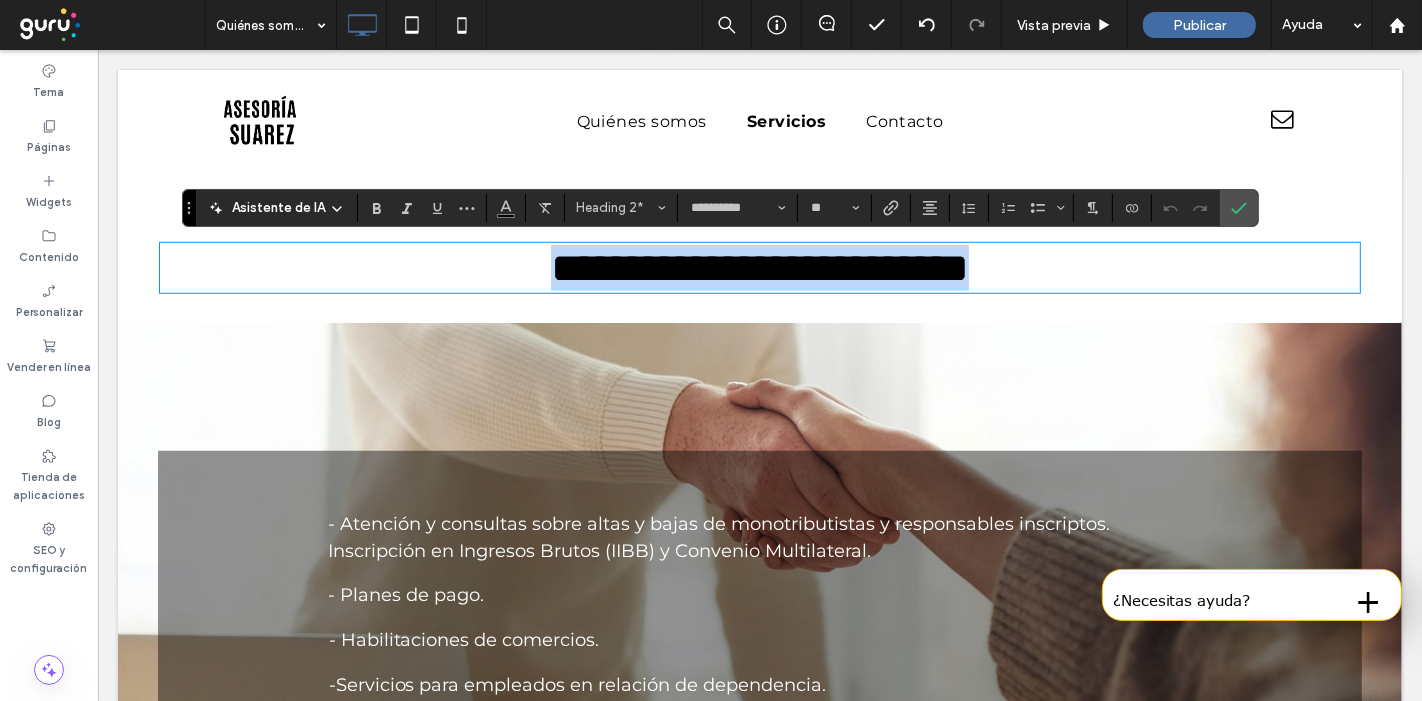 click on "**********" at bounding box center [759, 268] 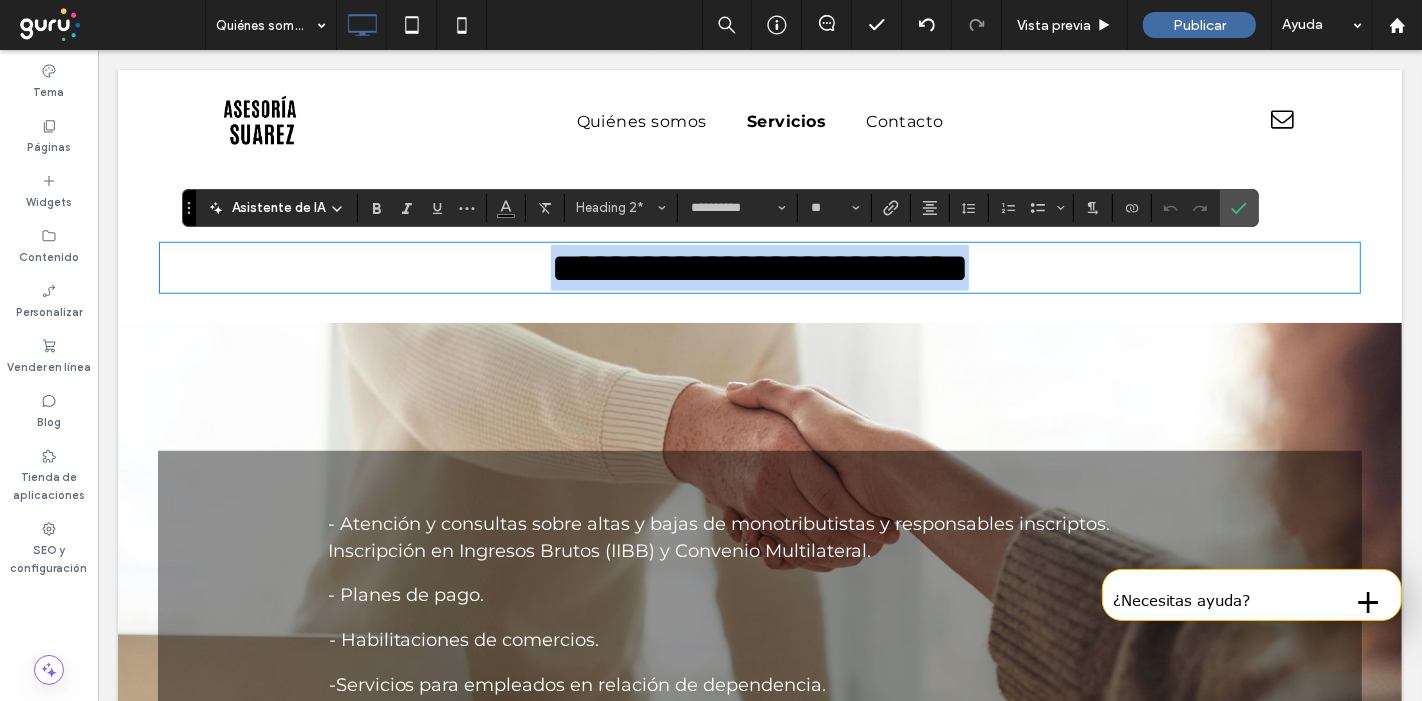 copy on "**********" 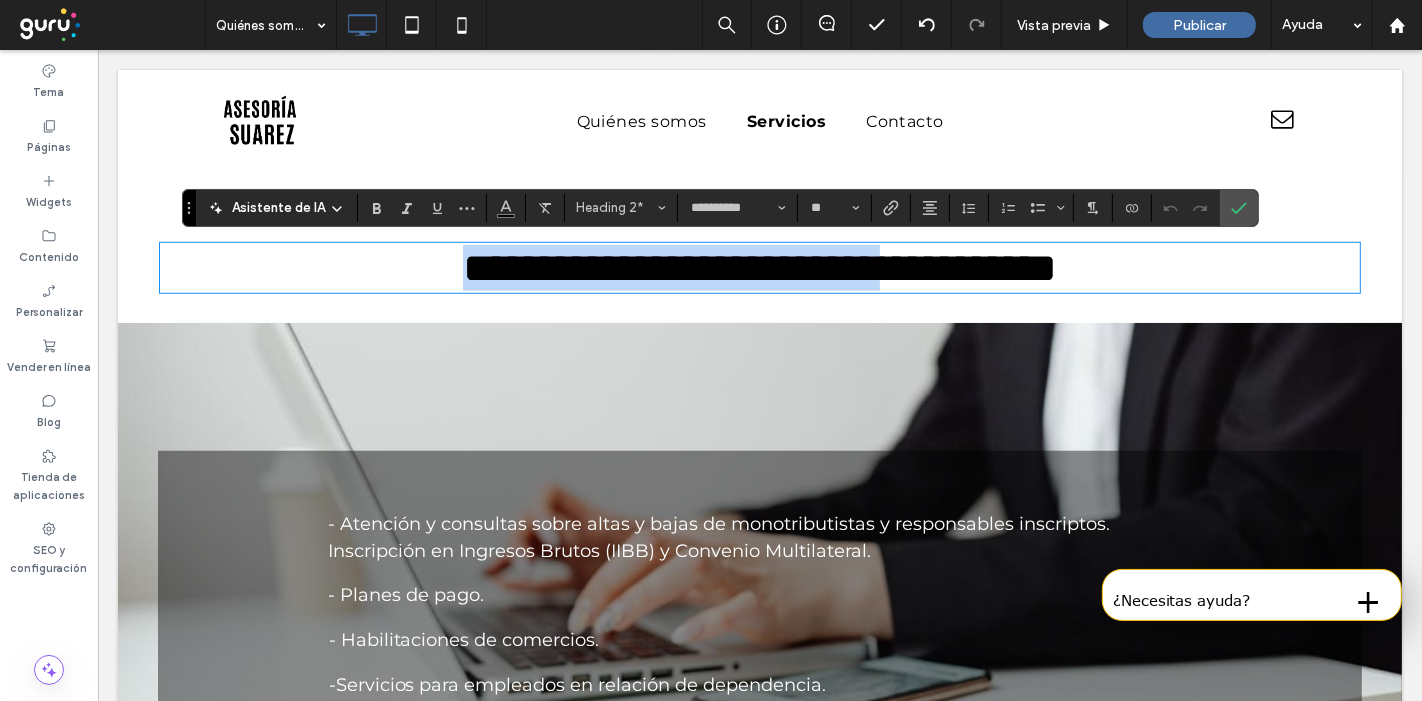 type on "**" 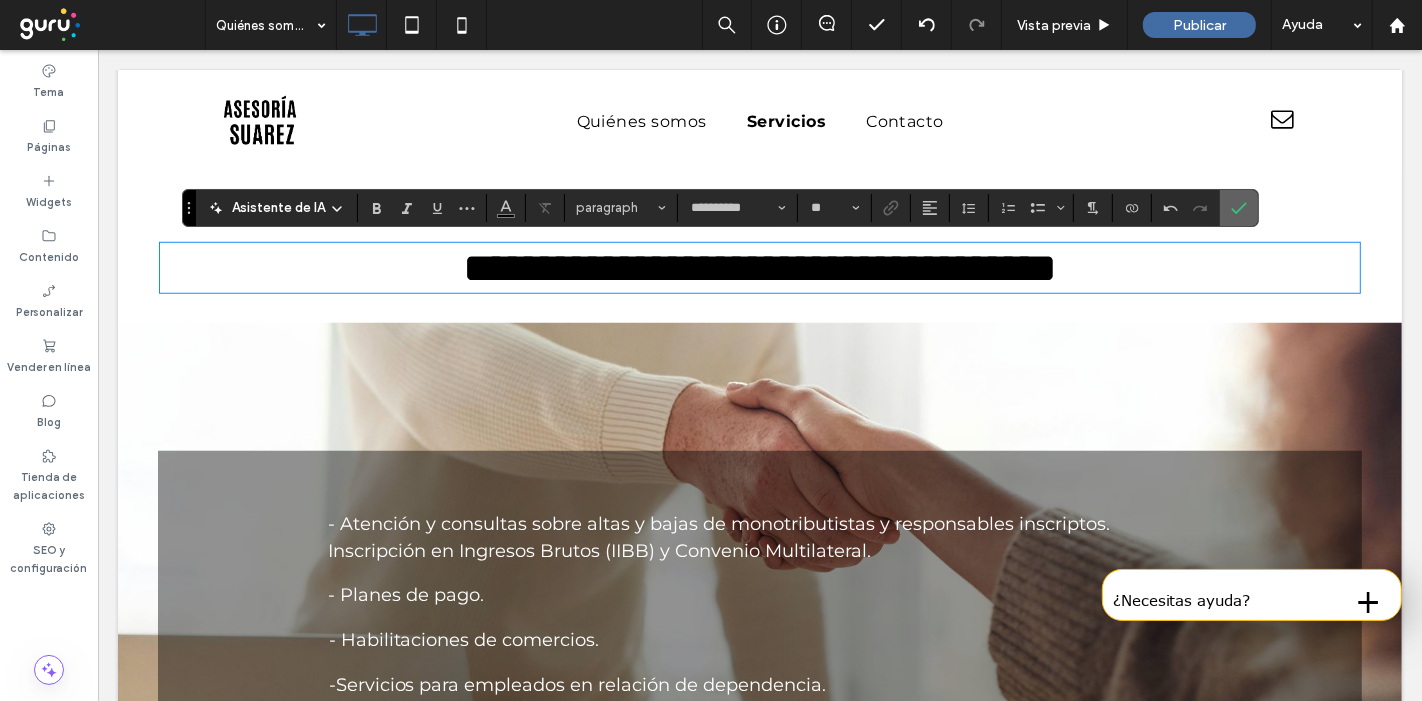 type 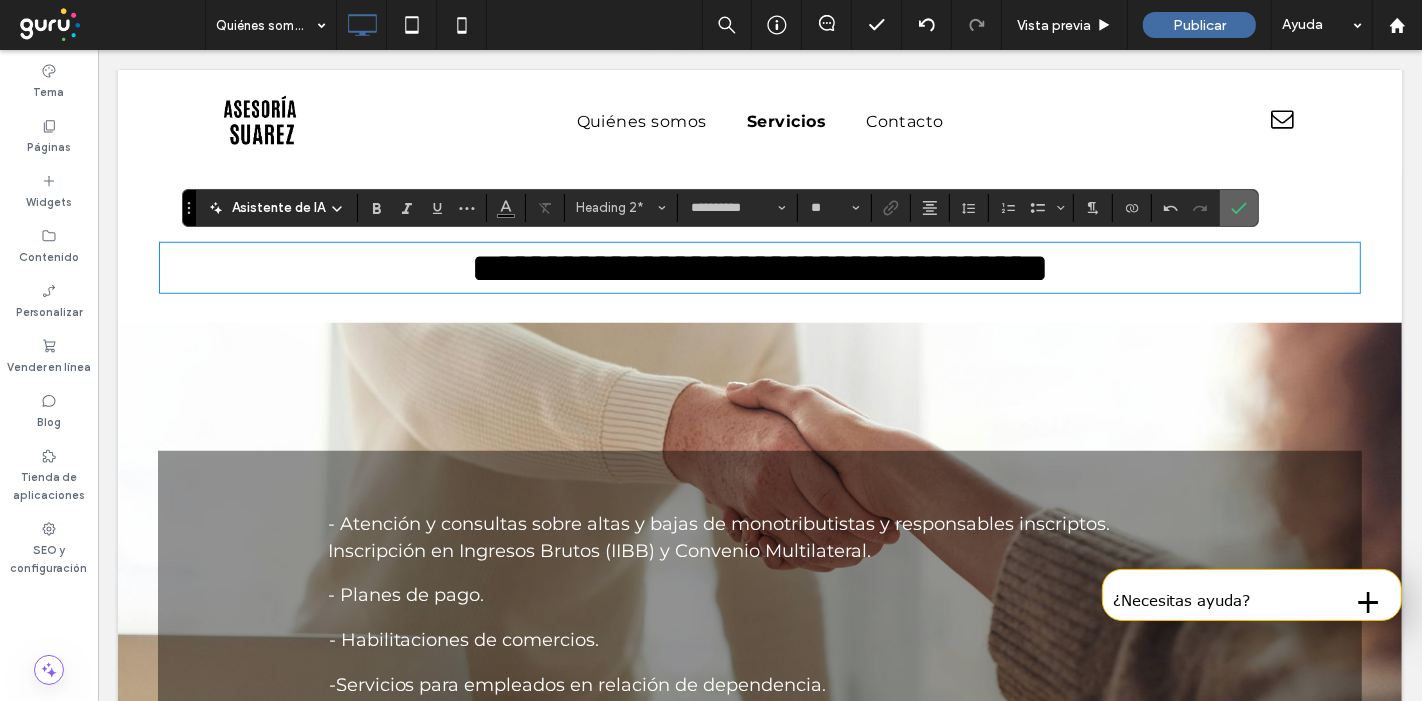 click at bounding box center [1239, 208] 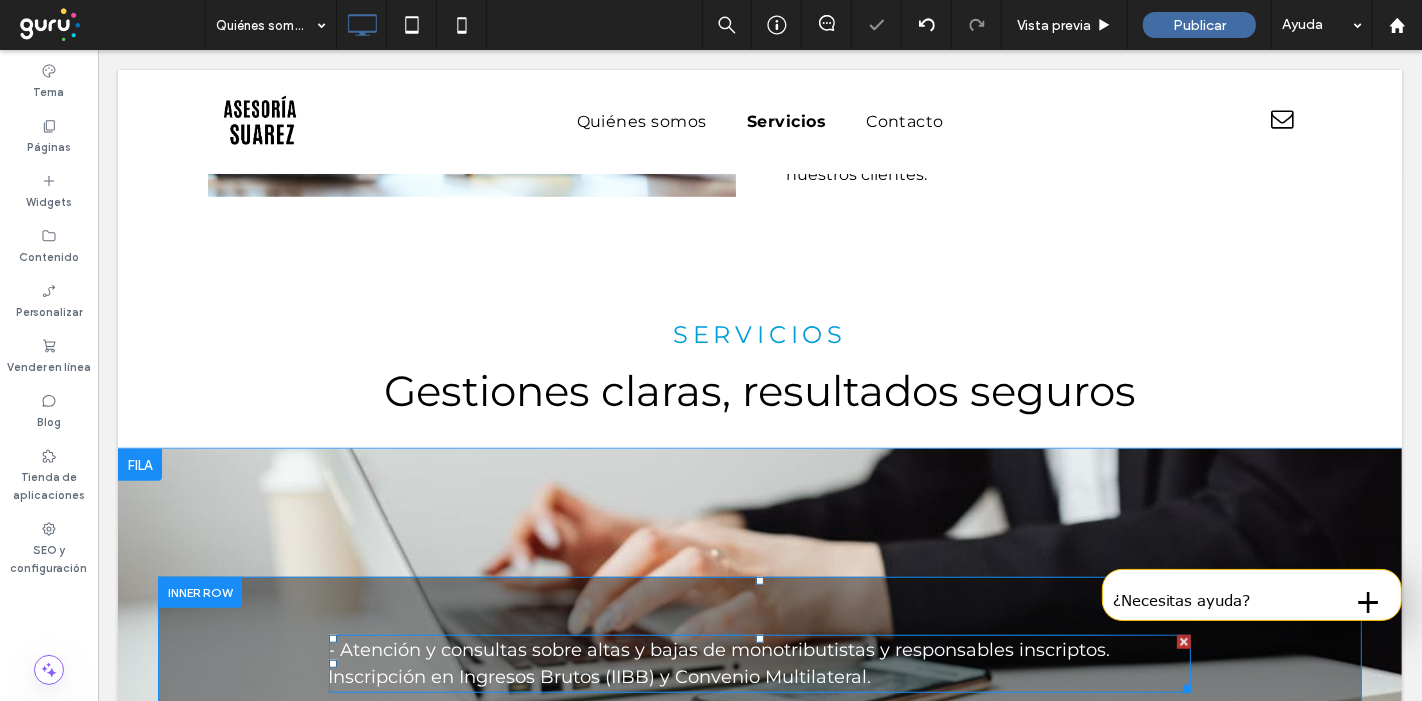 scroll, scrollTop: 1128, scrollLeft: 0, axis: vertical 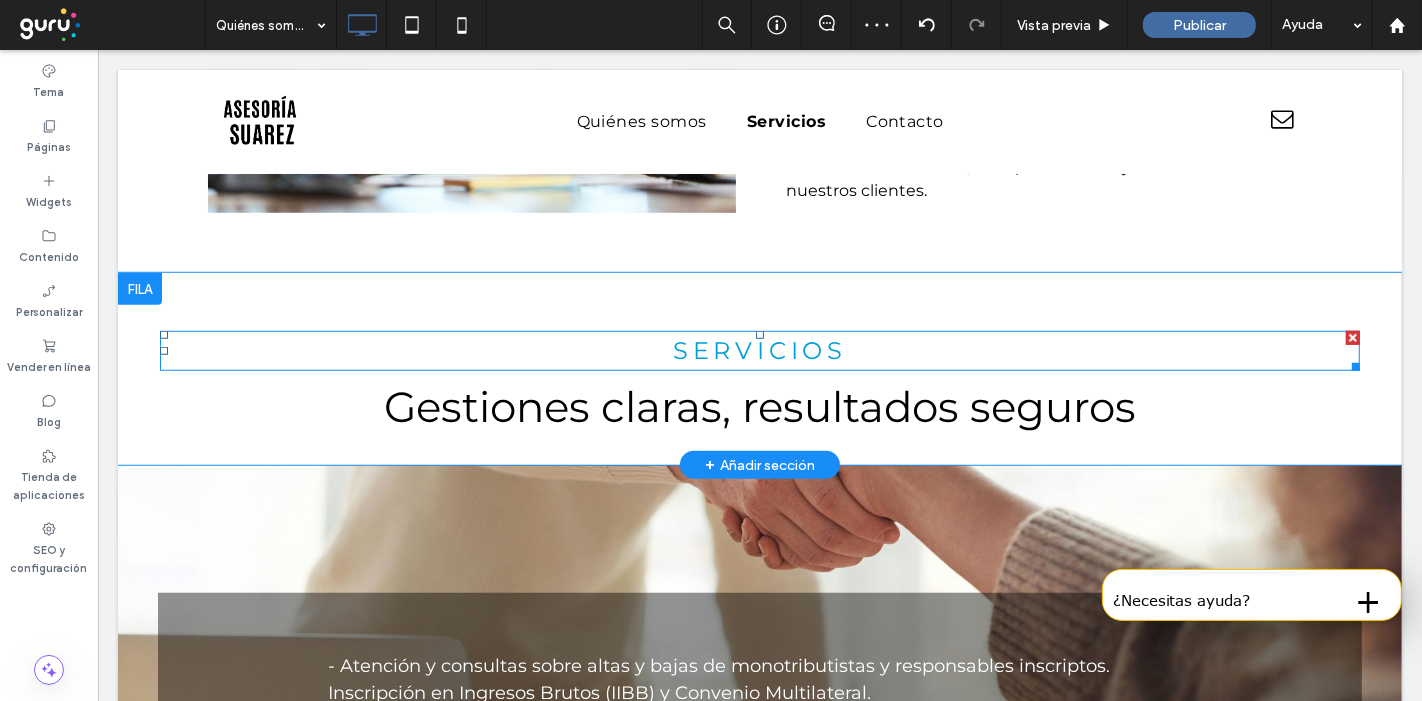 click on "servicios" at bounding box center [759, 350] 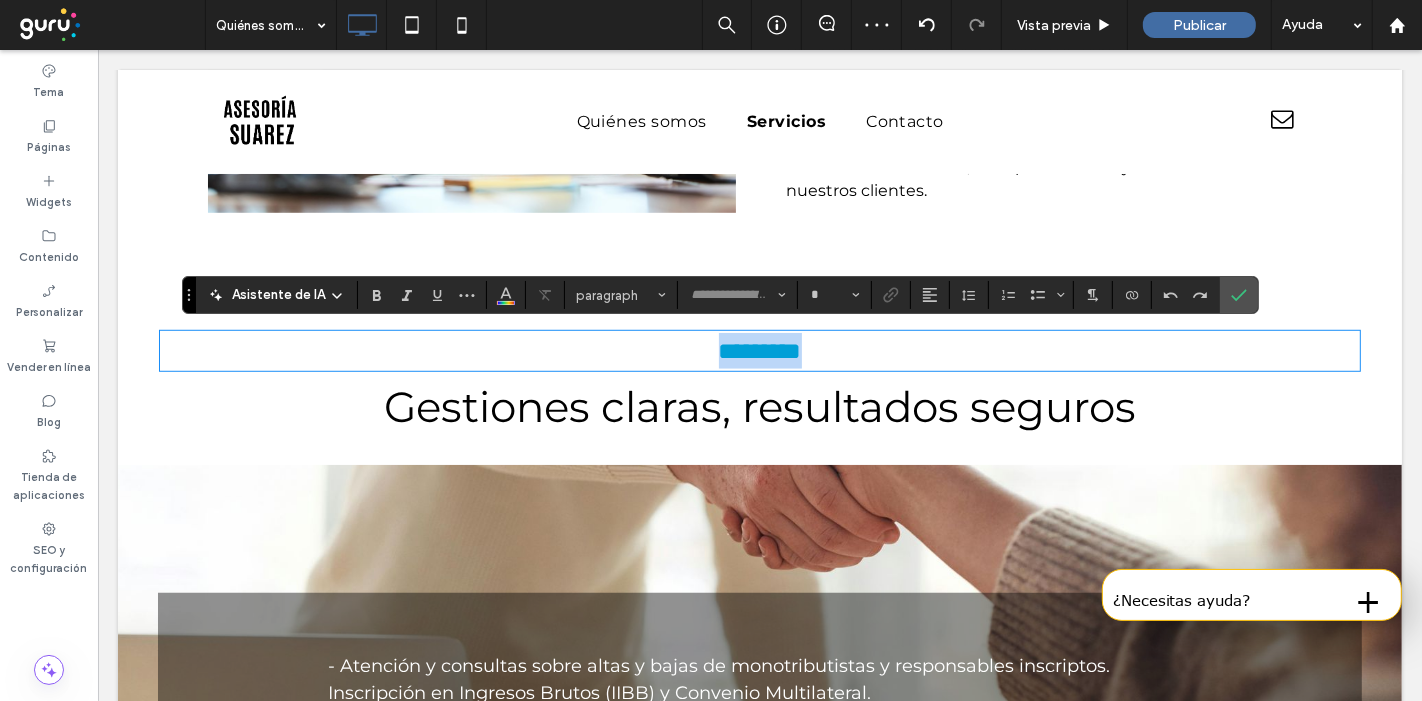 type on "**********" 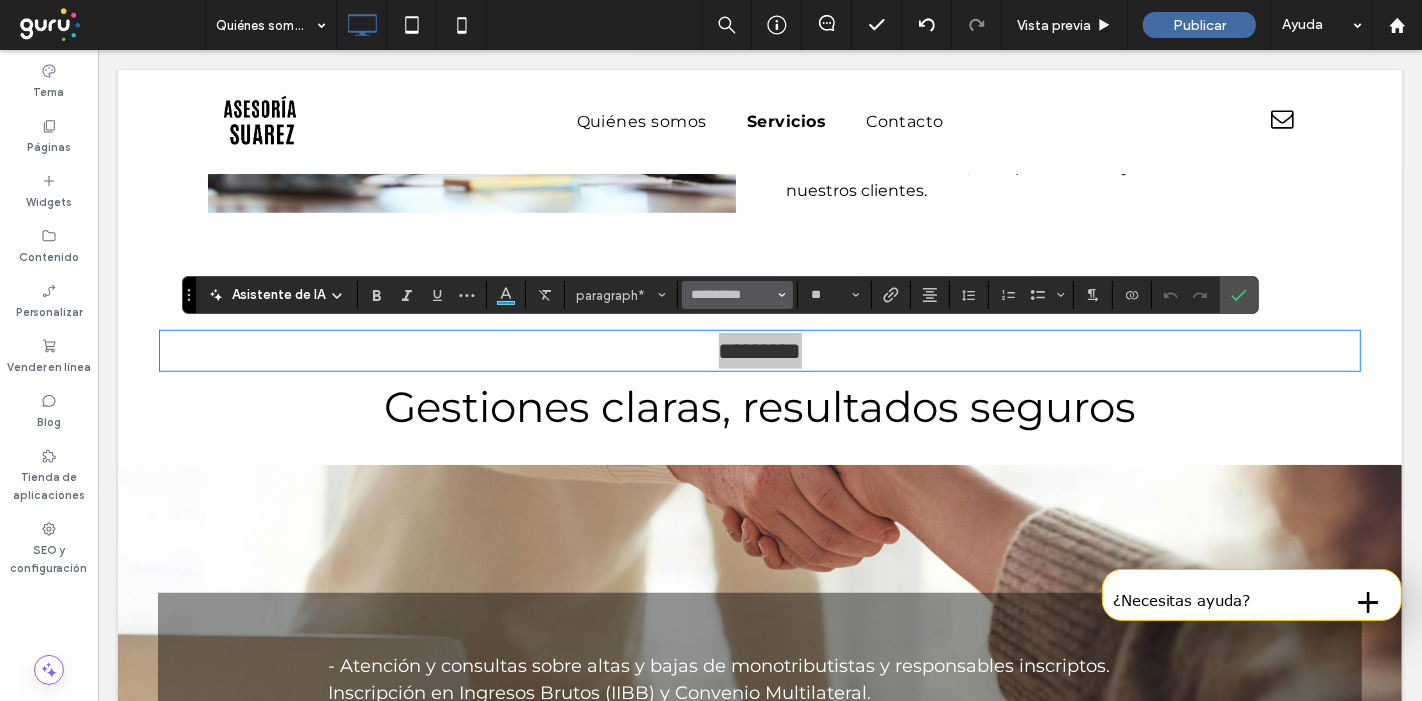 click 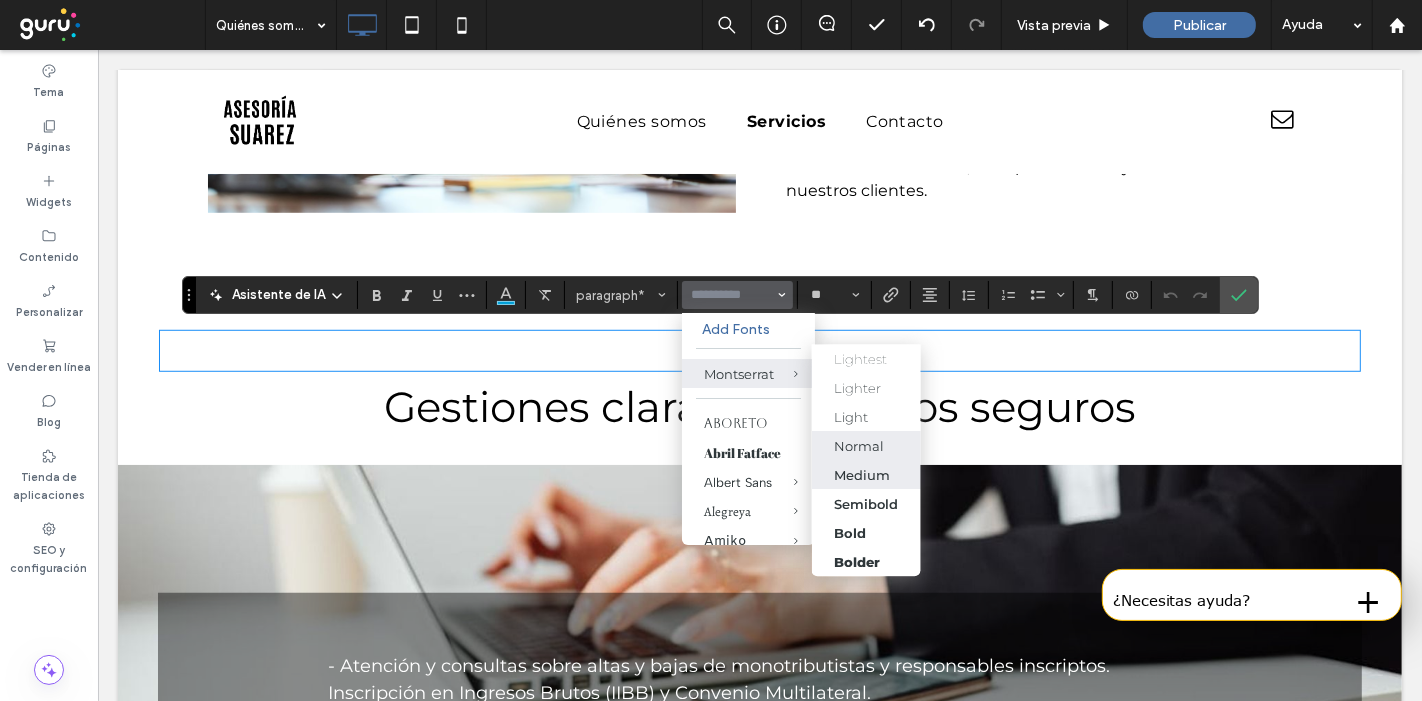 click on "Medium" at bounding box center [862, 475] 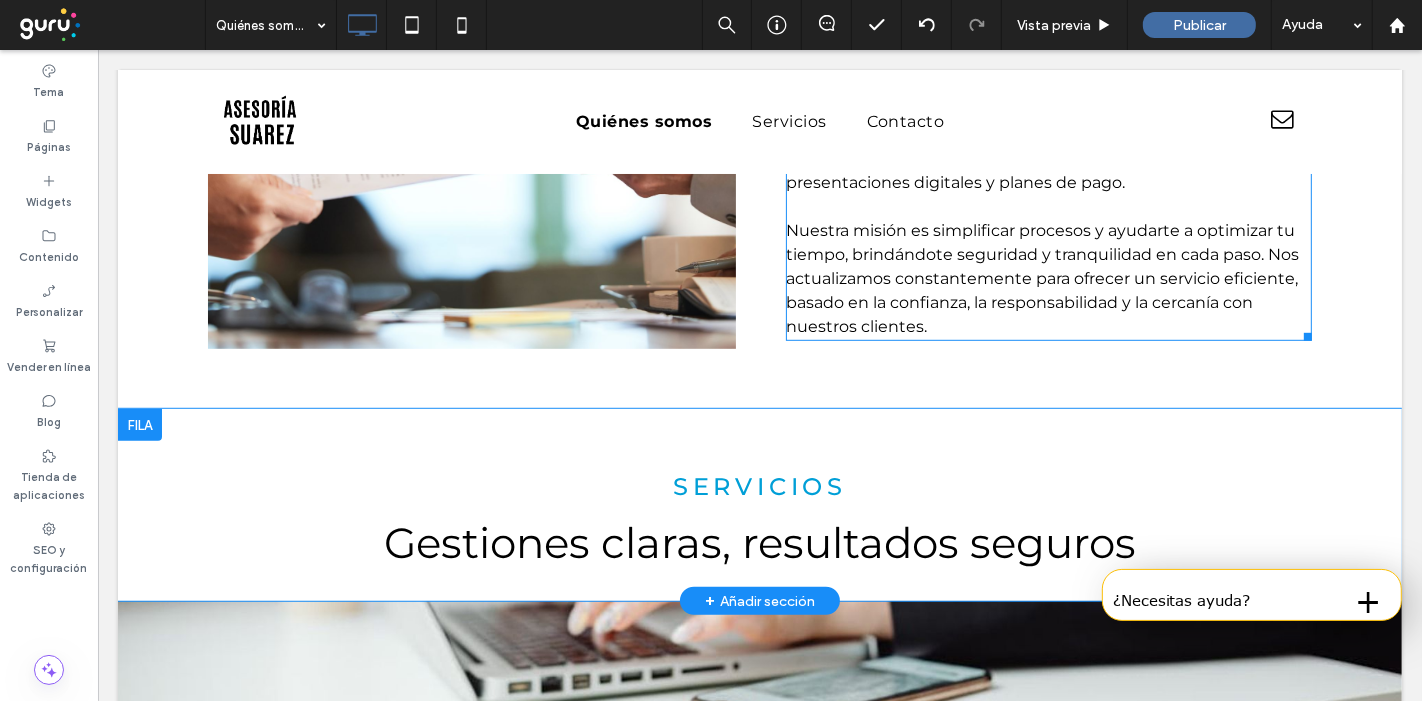 scroll, scrollTop: 994, scrollLeft: 0, axis: vertical 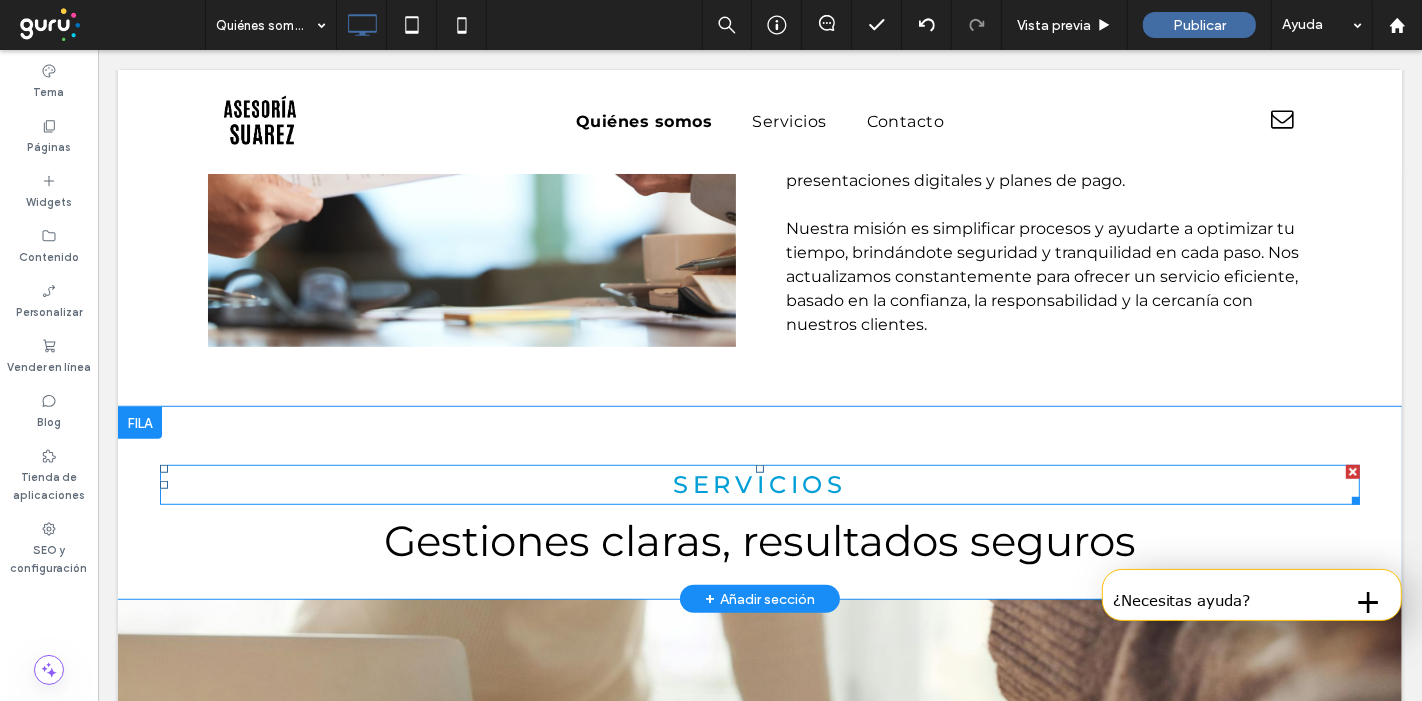 click on "servicios" at bounding box center (759, 484) 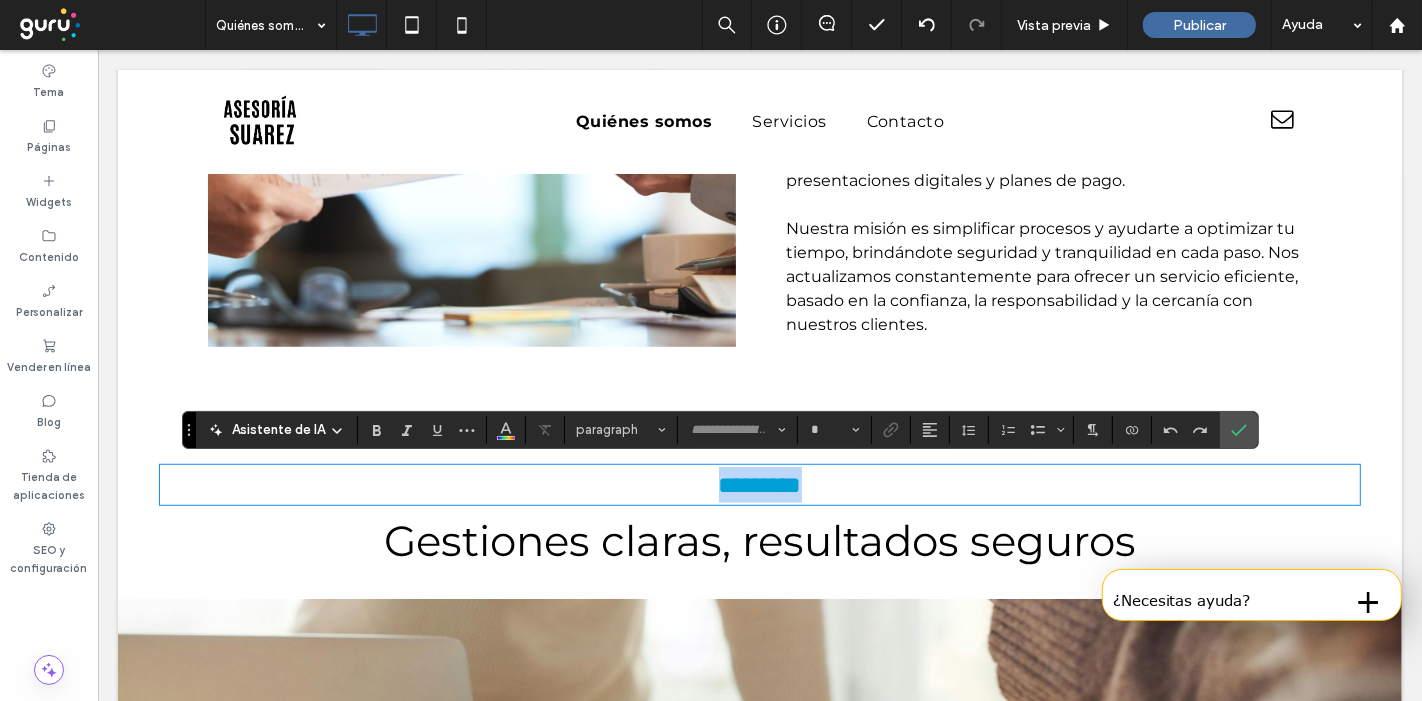 type on "**********" 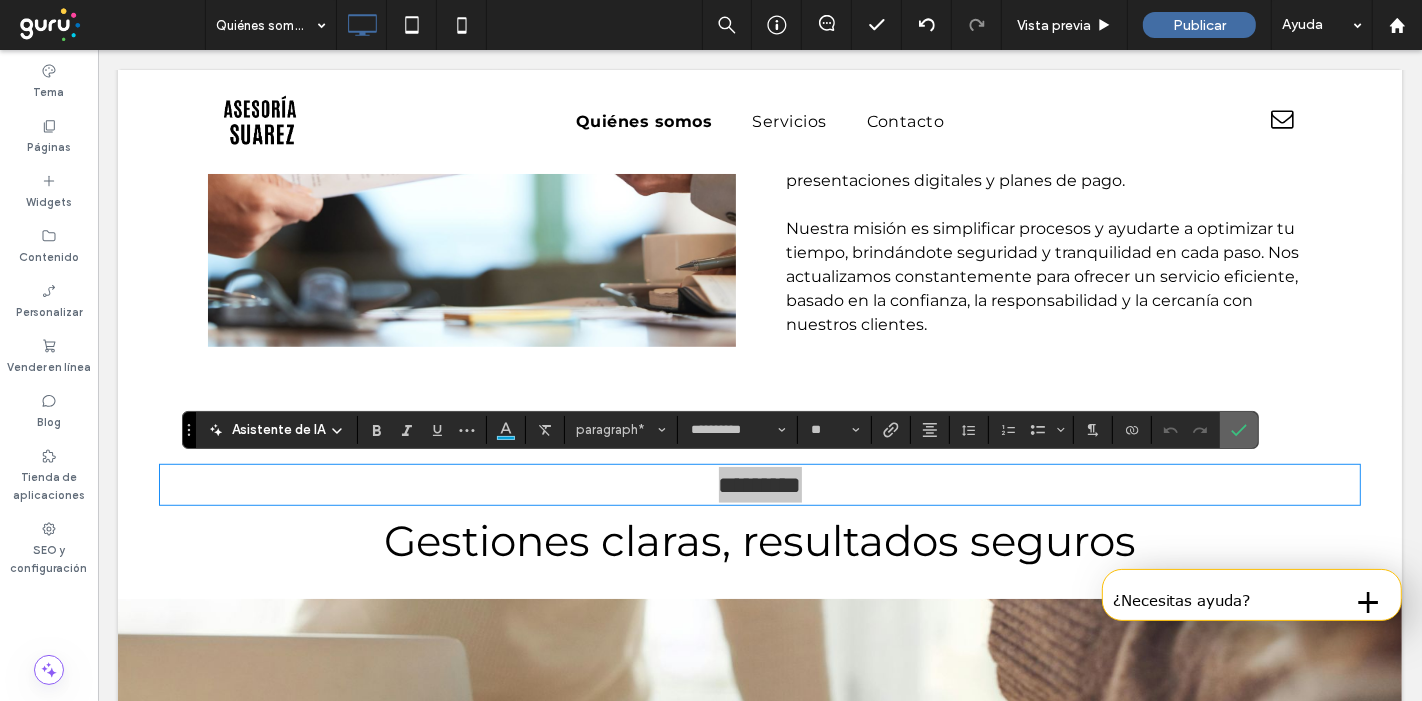 click at bounding box center [1235, 430] 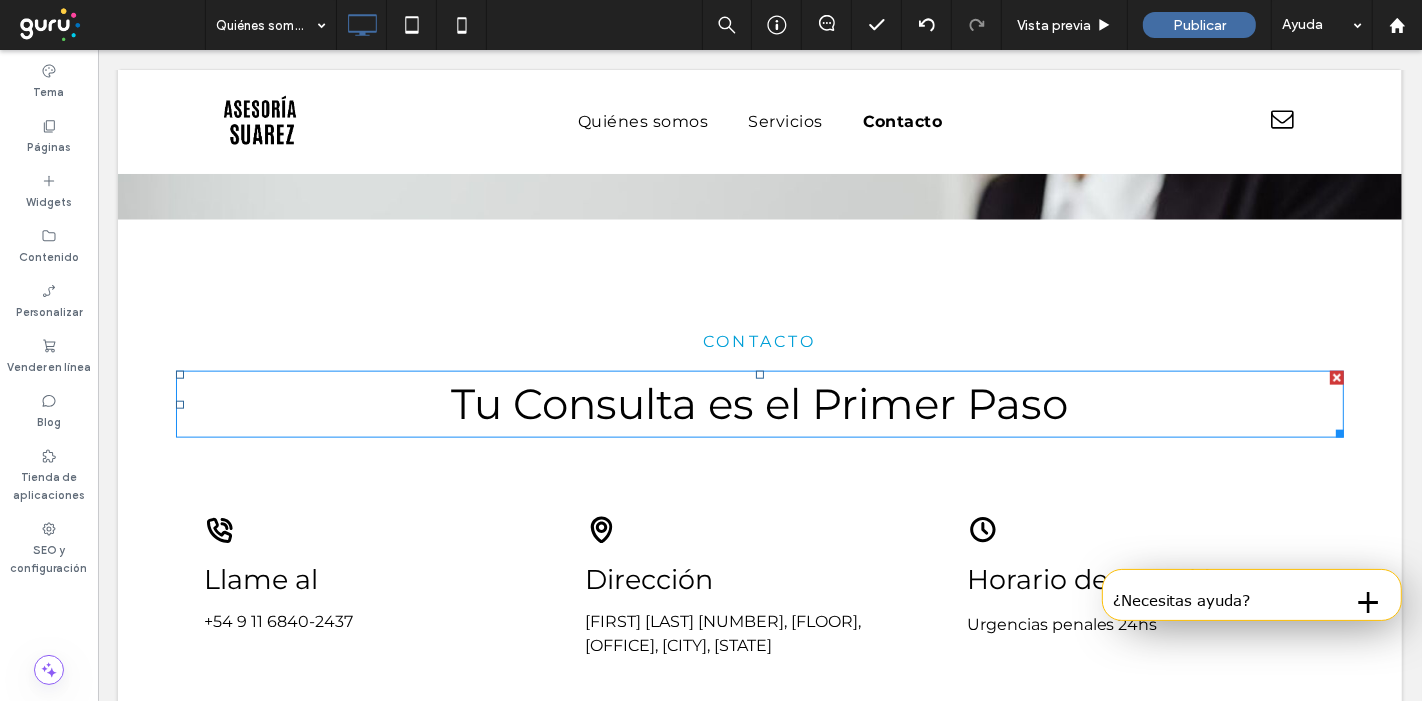 scroll, scrollTop: 2028, scrollLeft: 0, axis: vertical 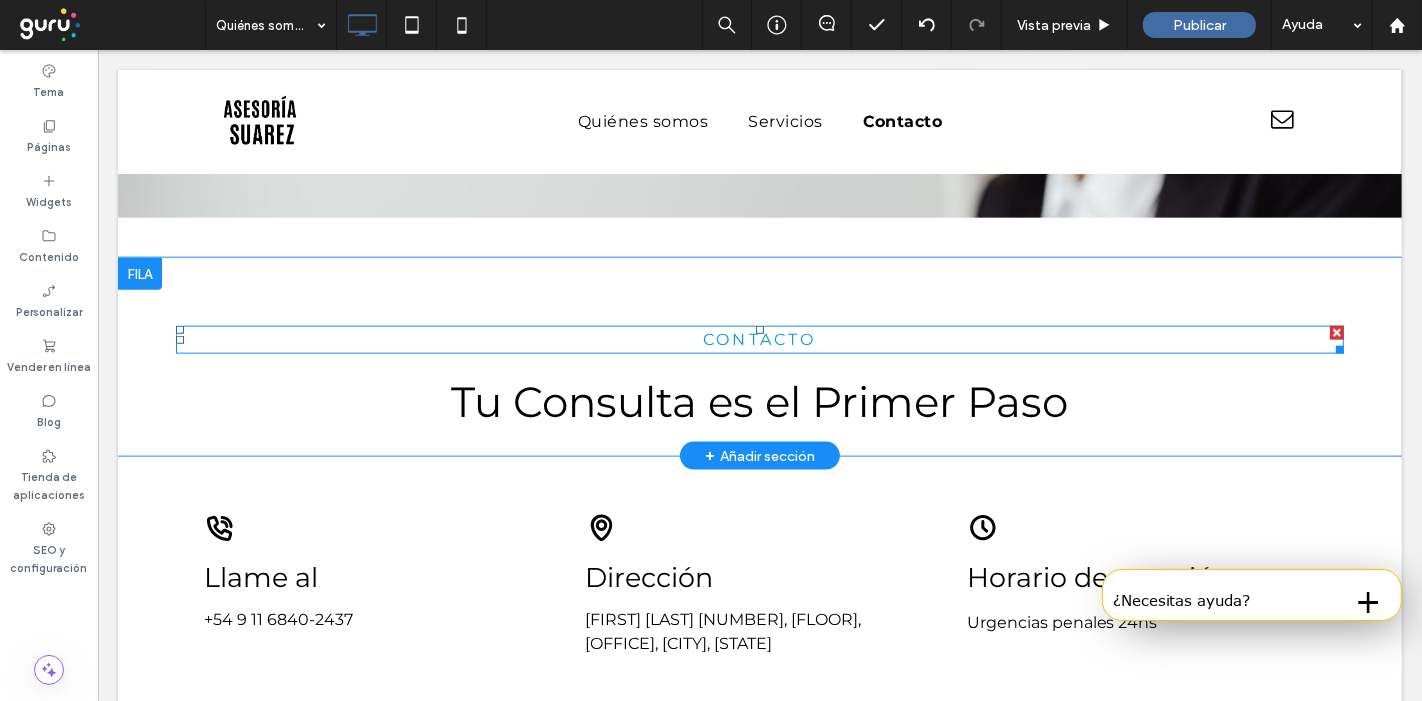 click on "COntacto" at bounding box center (759, 339) 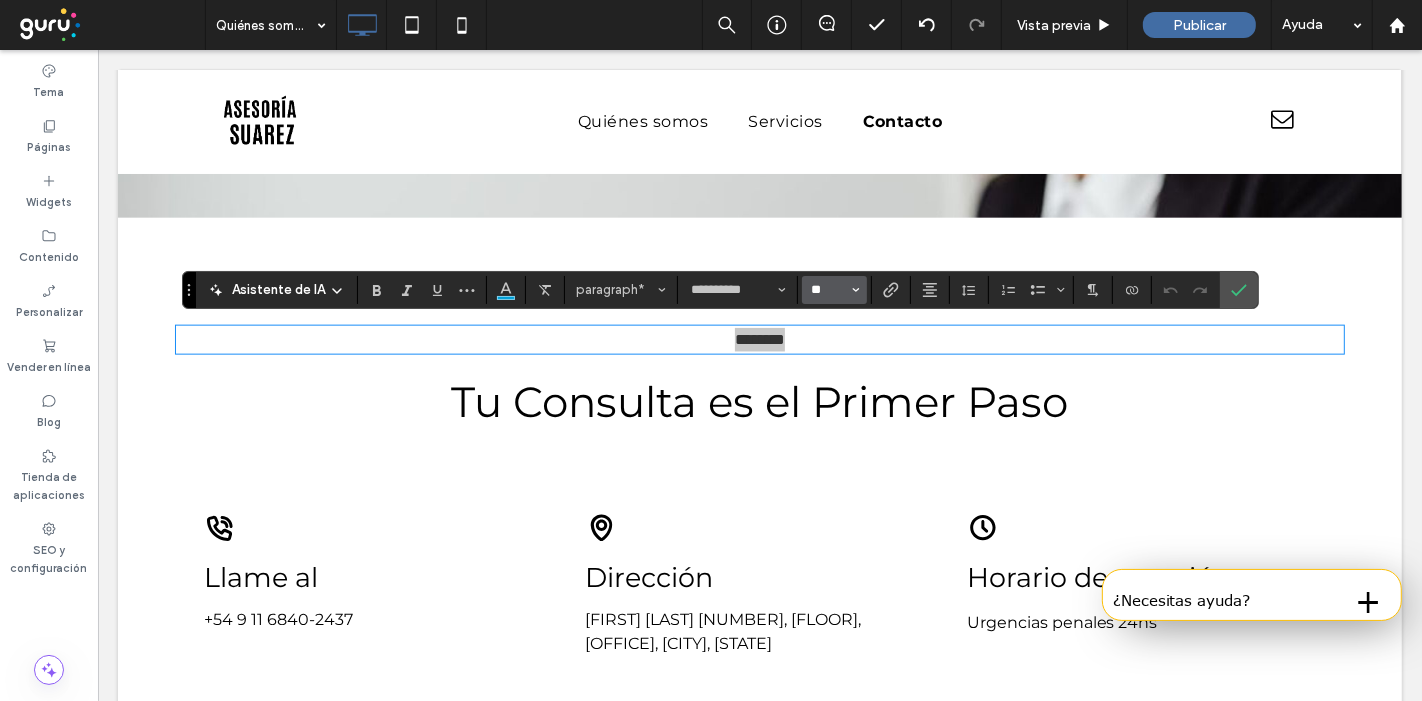 click on "**" at bounding box center [828, 290] 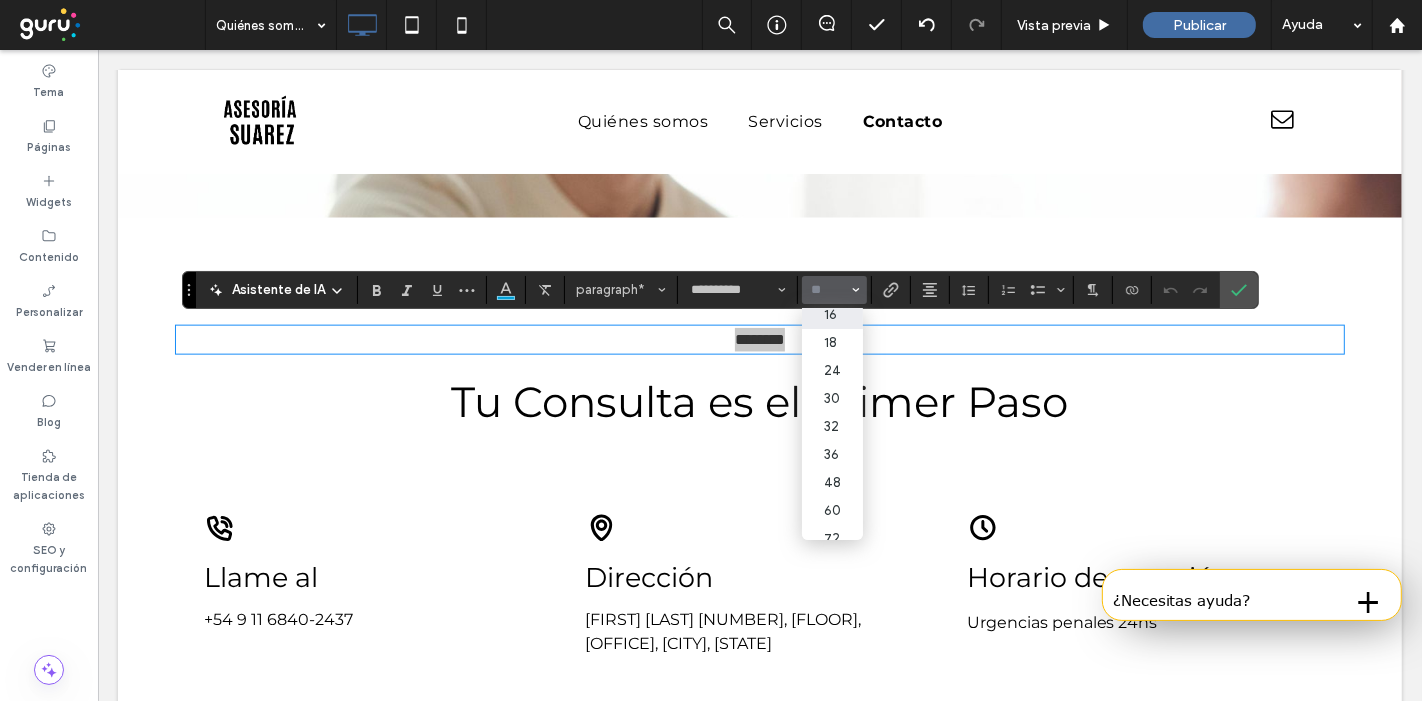 scroll, scrollTop: 180, scrollLeft: 0, axis: vertical 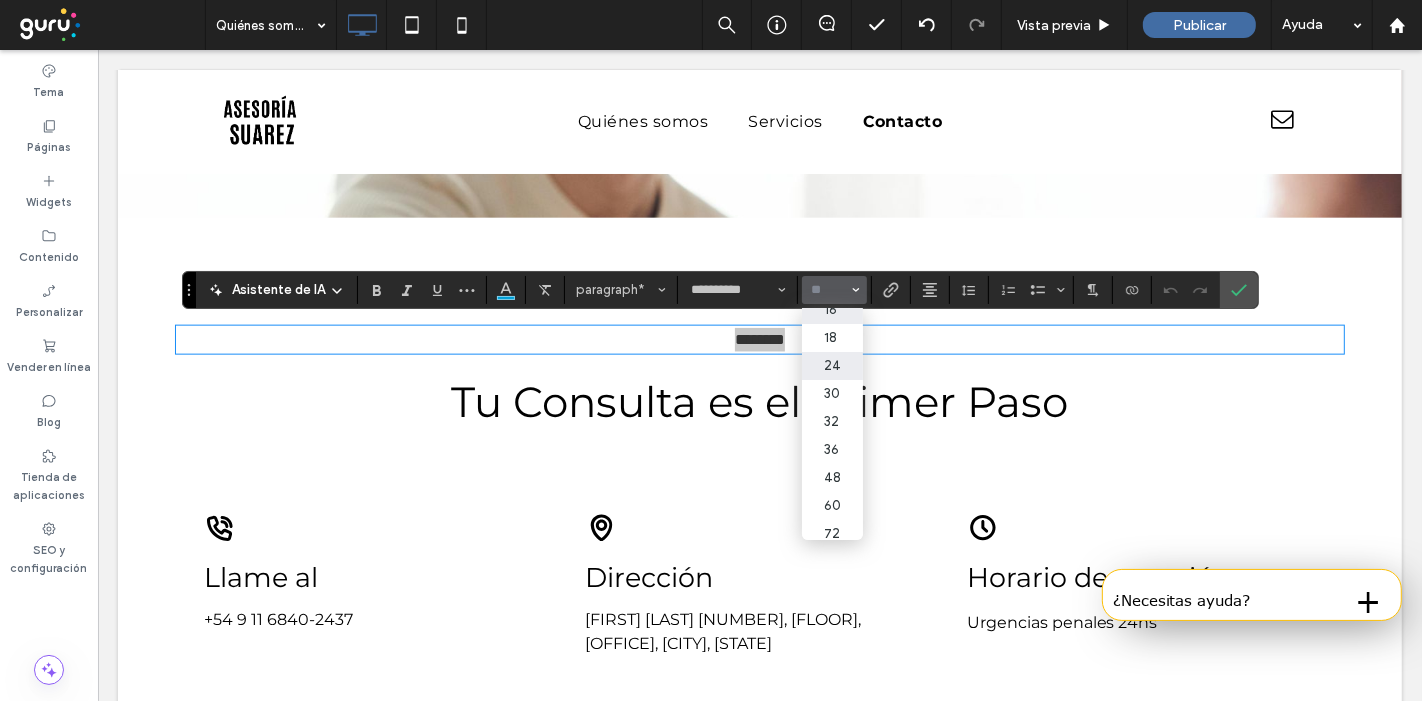 click on "24" at bounding box center (832, 366) 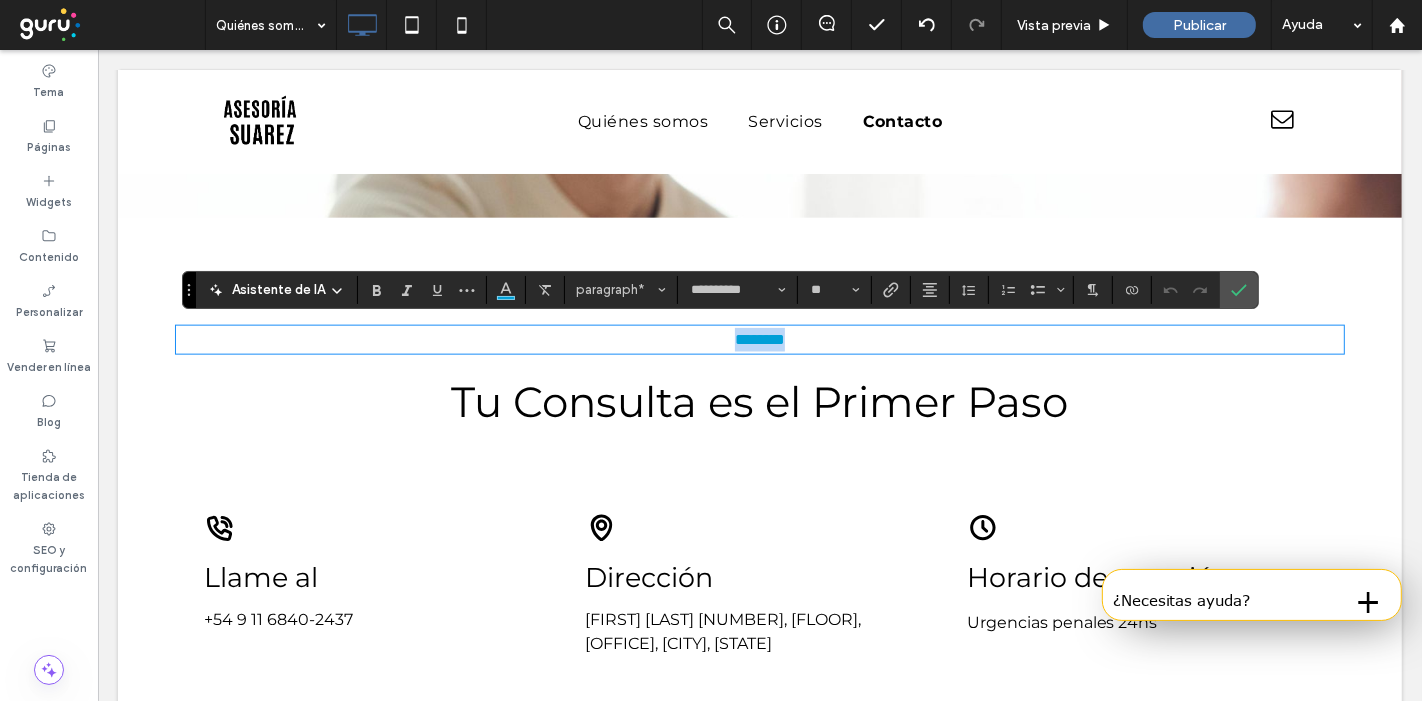 type on "**" 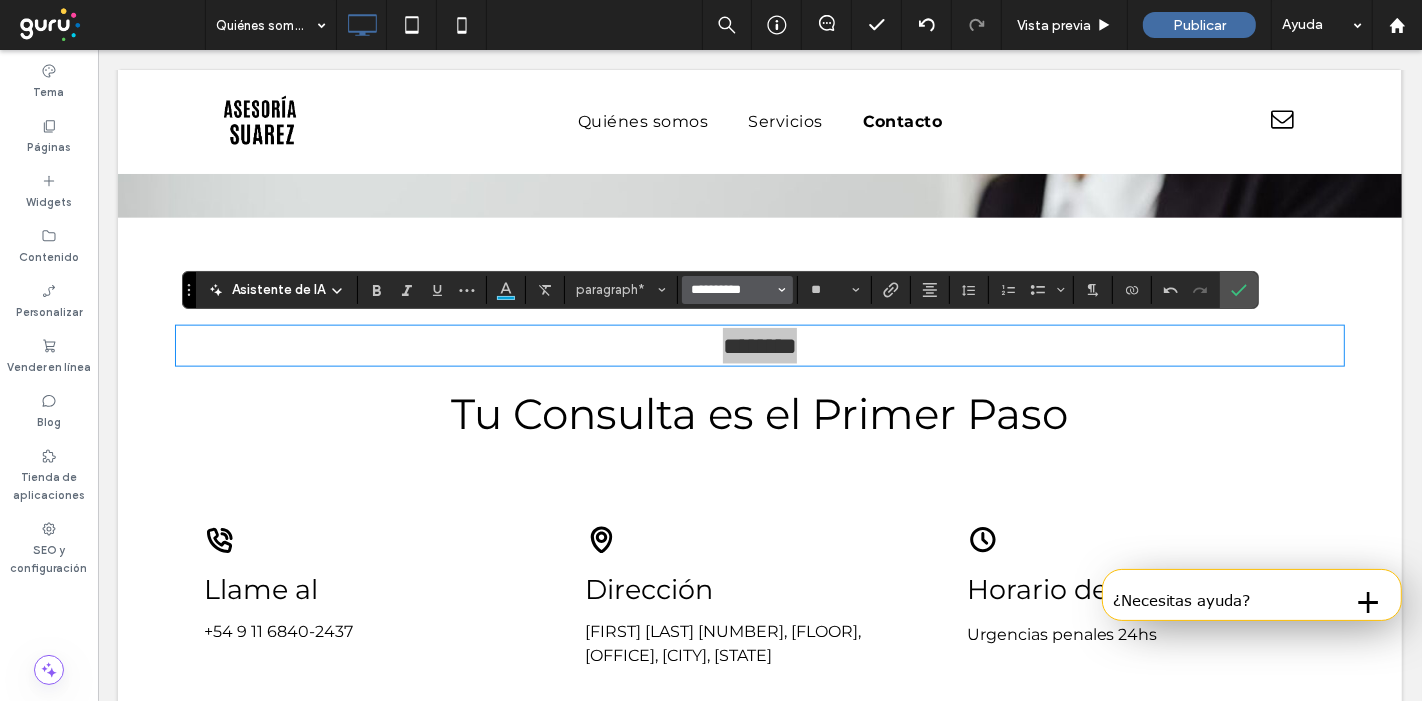 click on "**********" at bounding box center (731, 290) 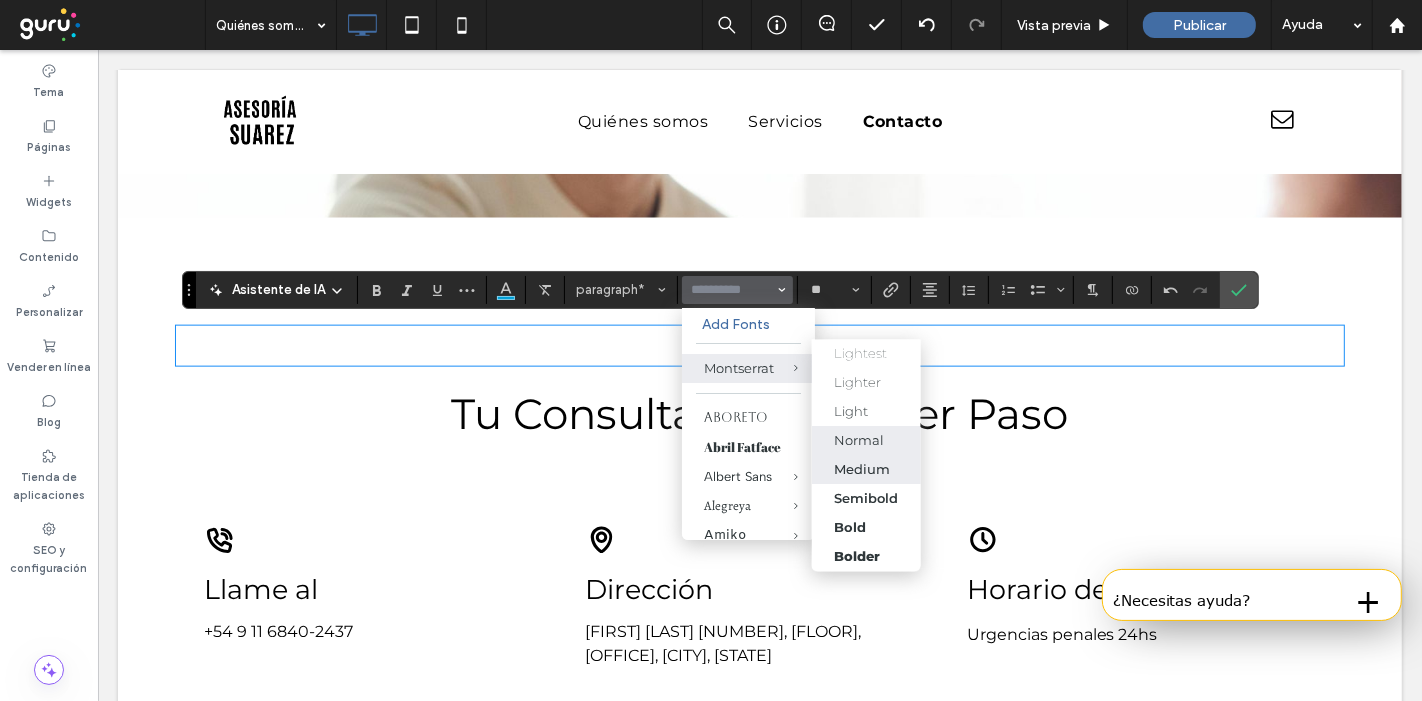 click on "Medium" at bounding box center [862, 470] 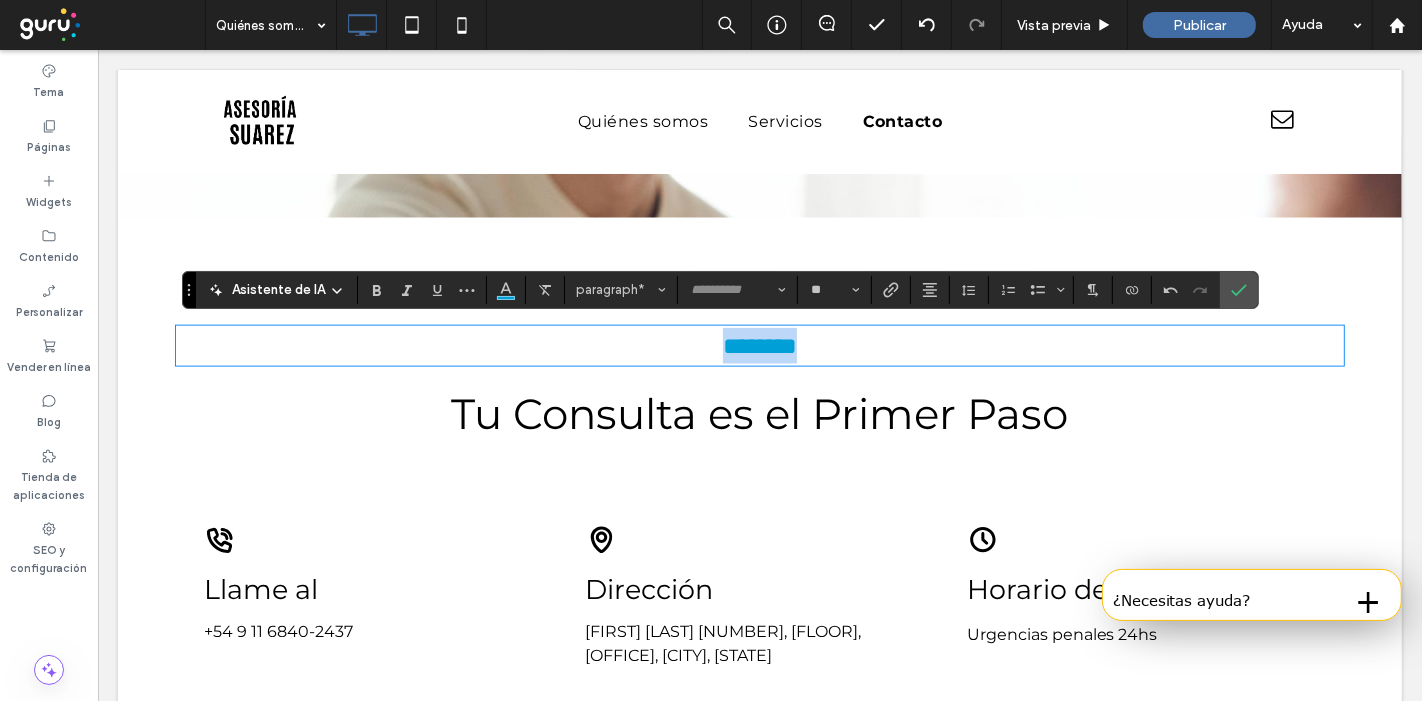 type on "**********" 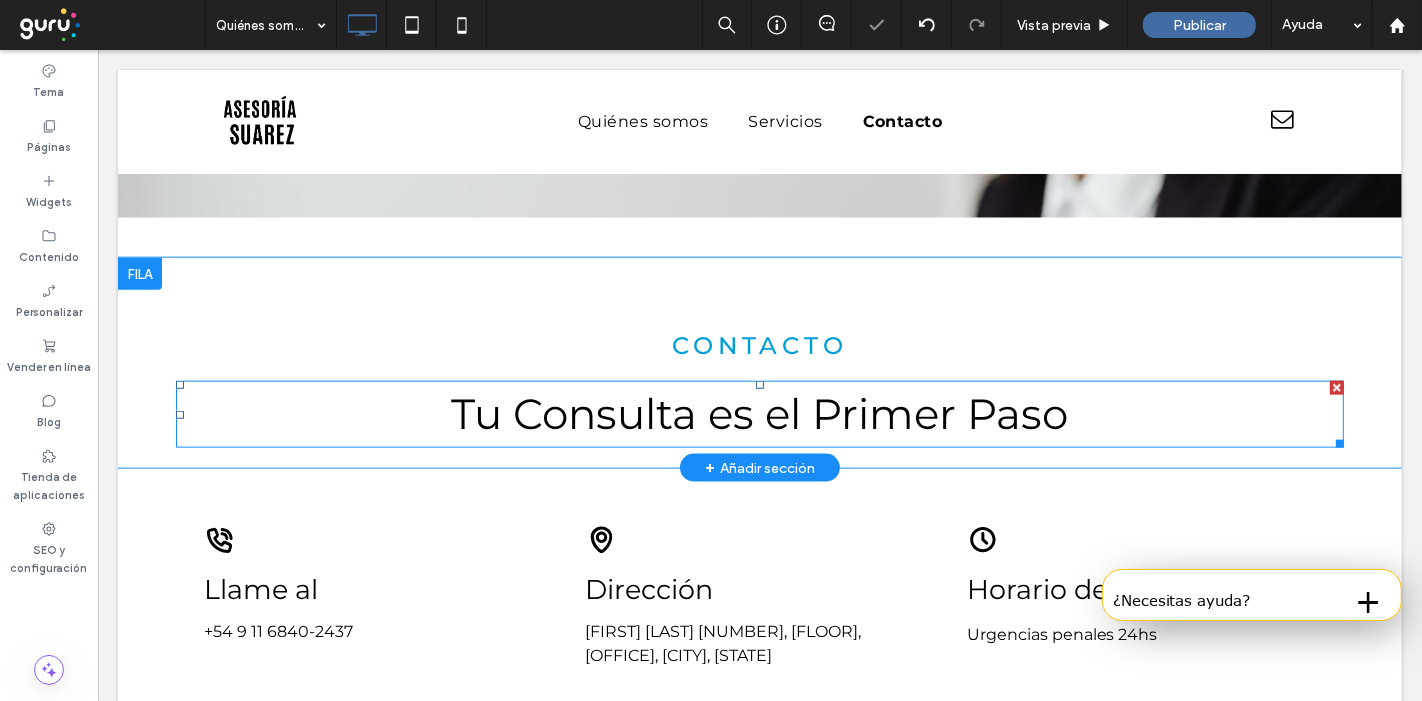 click on "Tu Consulta es el Primer Paso" at bounding box center [759, 414] 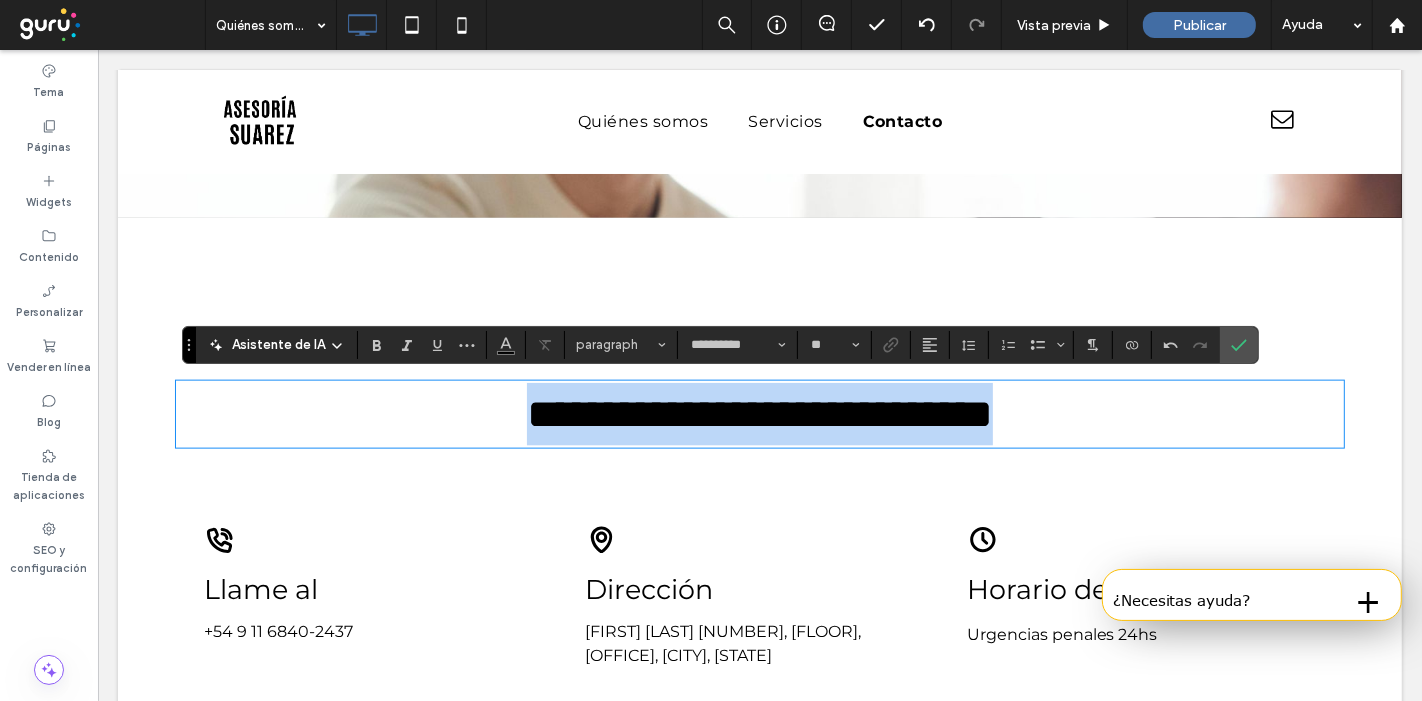 scroll, scrollTop: 0, scrollLeft: 0, axis: both 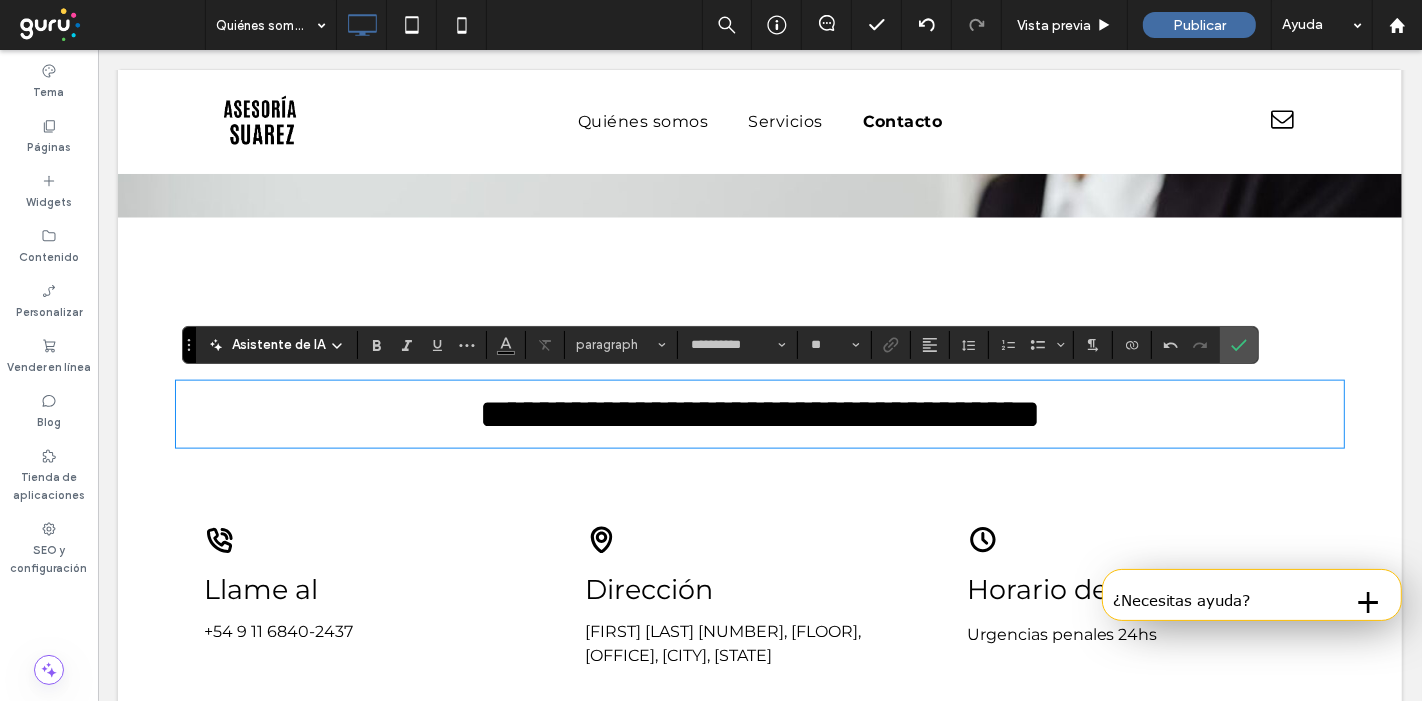 type on "**" 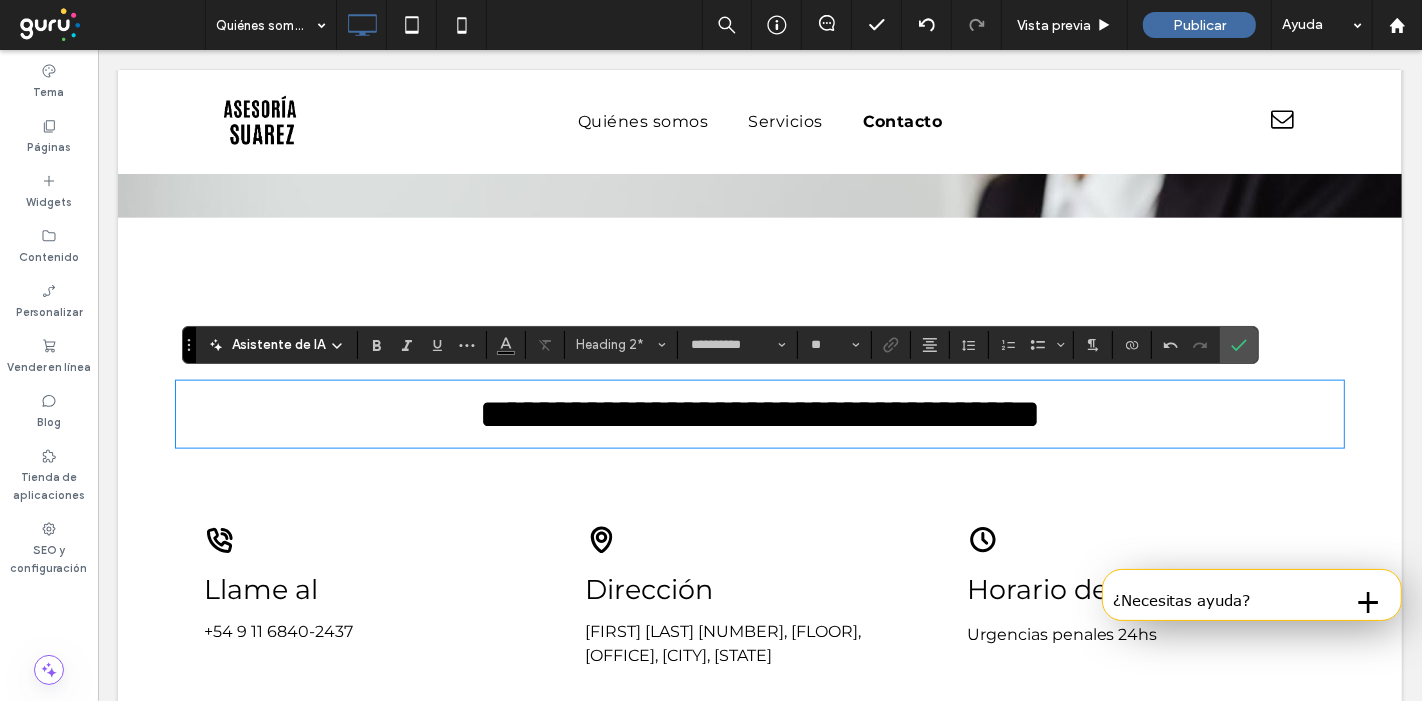 type 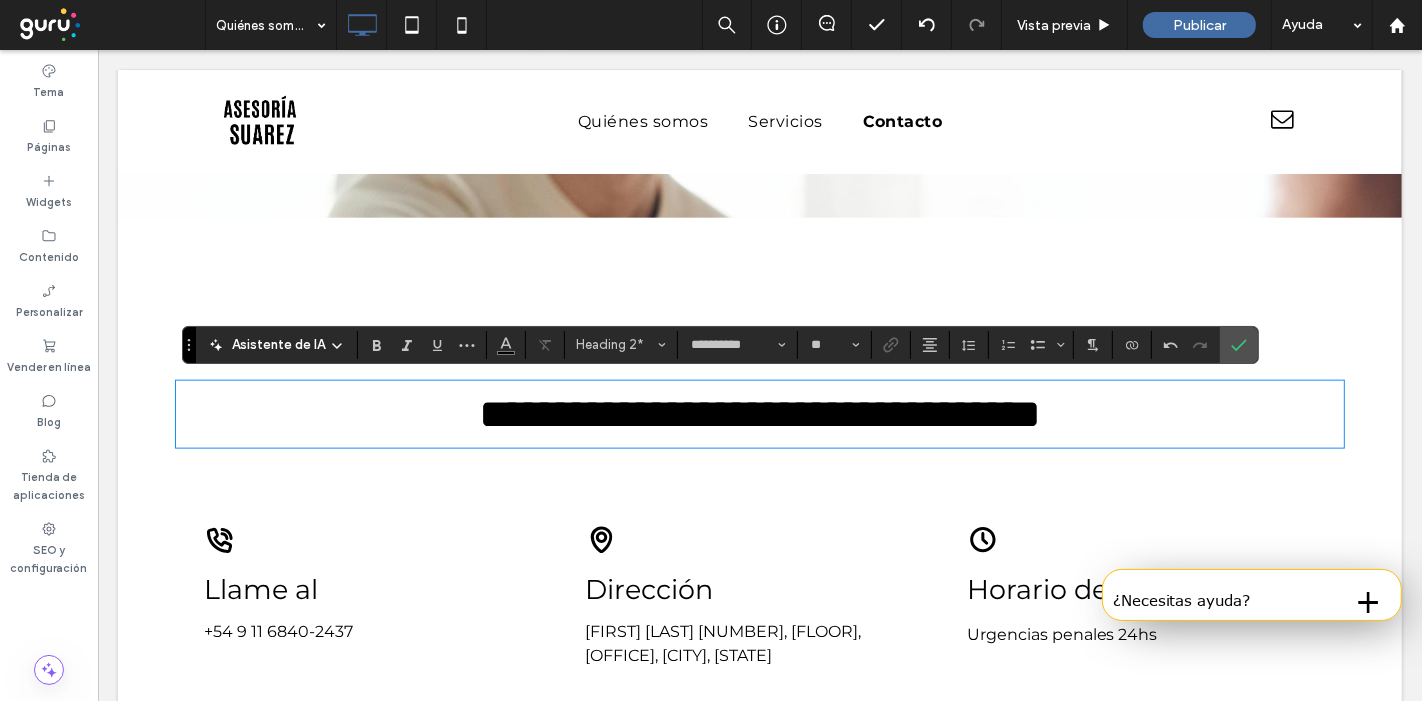 click on "**********" at bounding box center (759, 414) 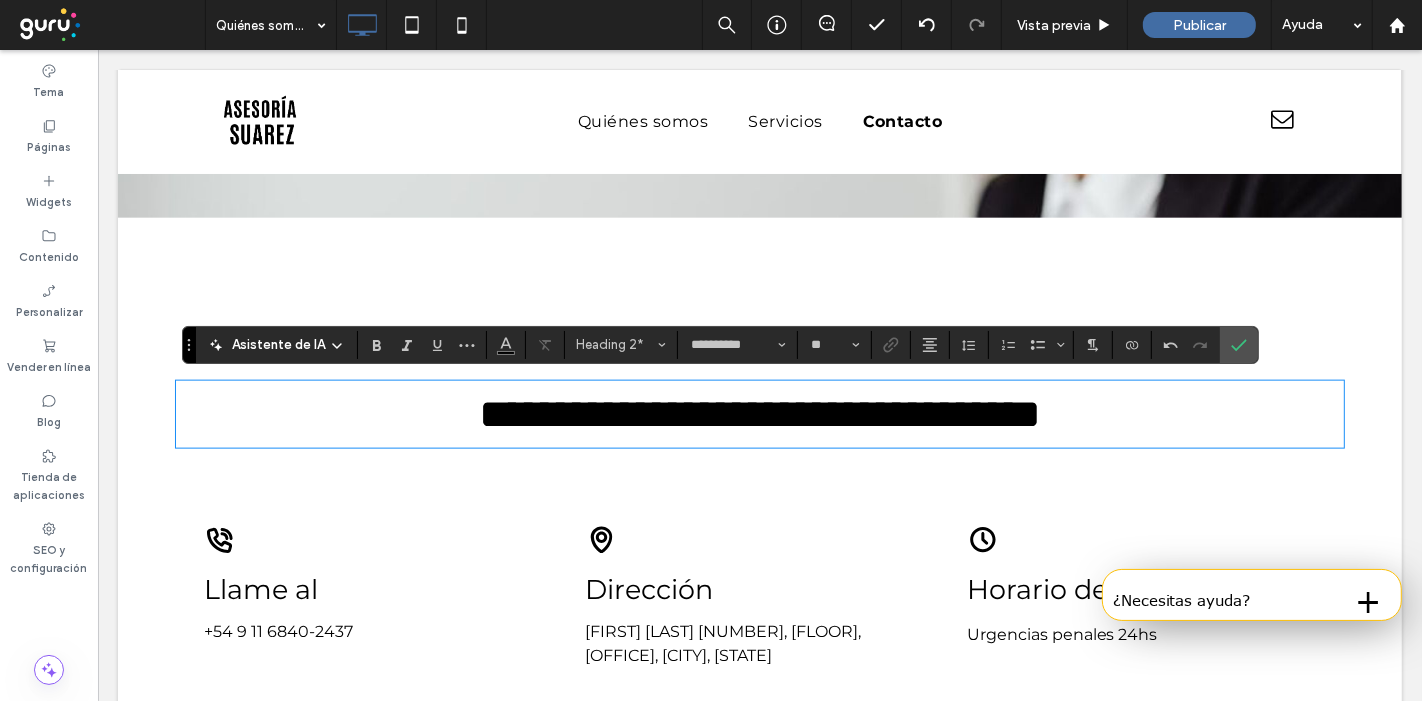 click on "**********" at bounding box center (759, 414) 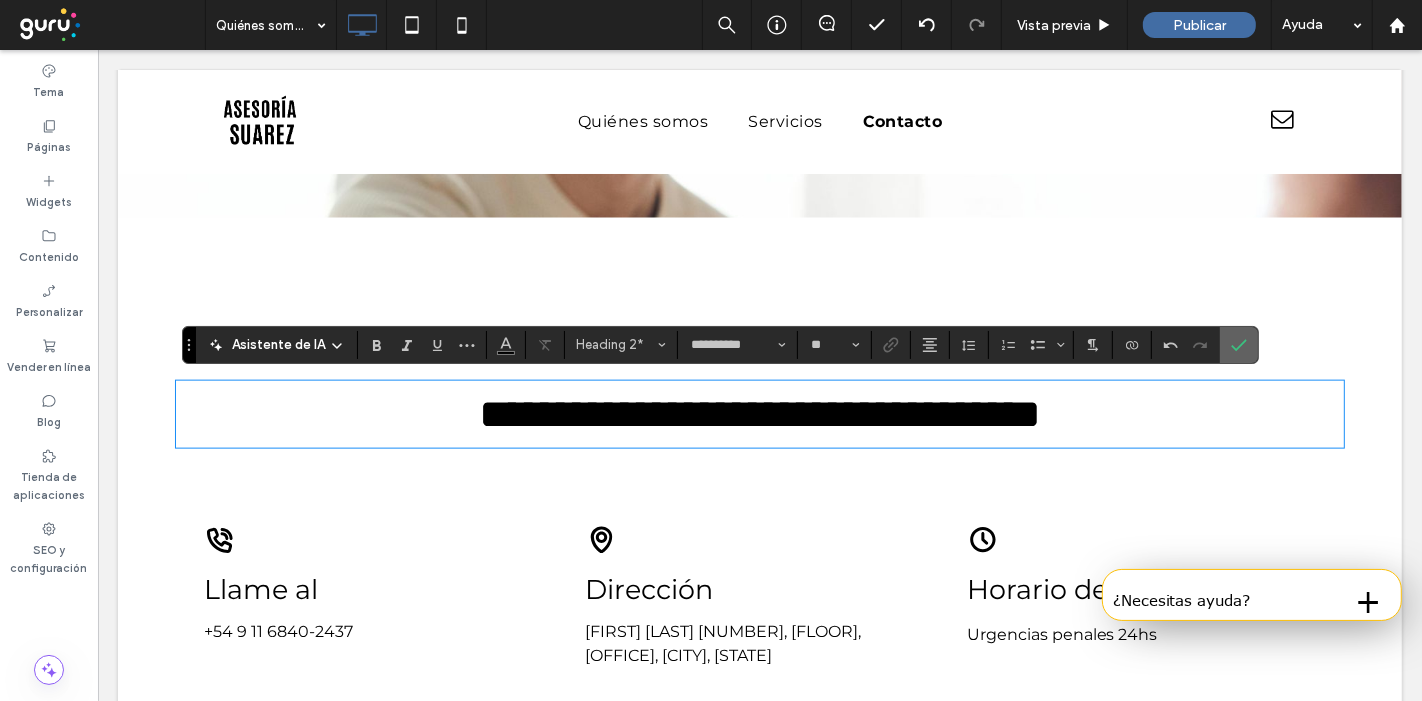 click 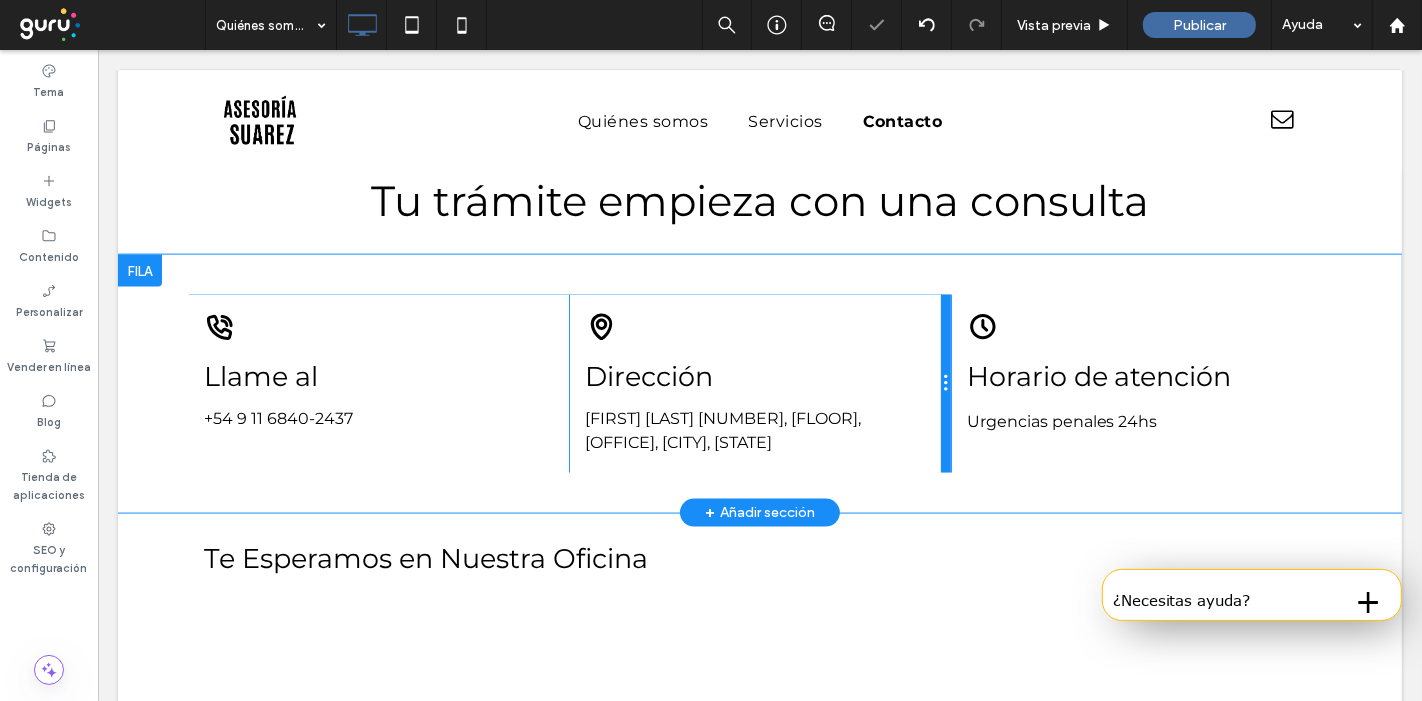 scroll, scrollTop: 2243, scrollLeft: 0, axis: vertical 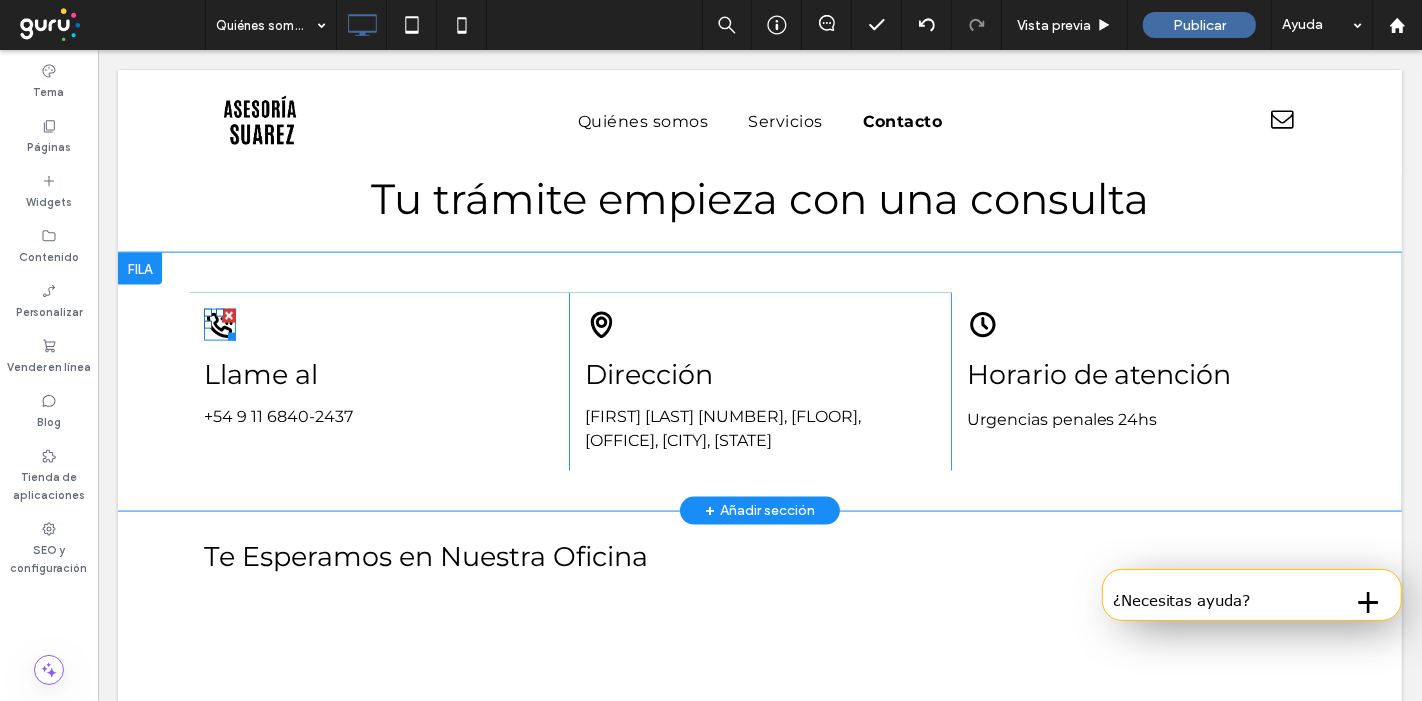 click at bounding box center (227, 333) 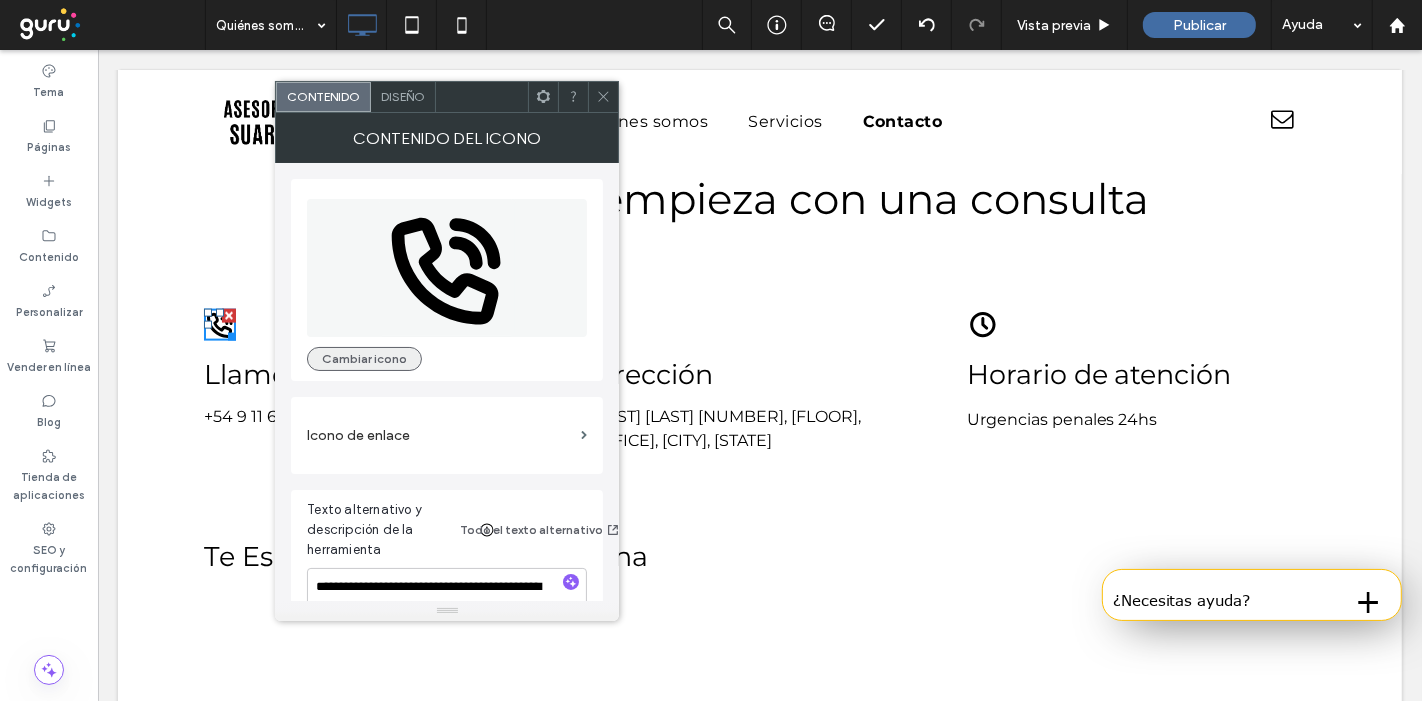 click on "Cambiar icono" at bounding box center (364, 359) 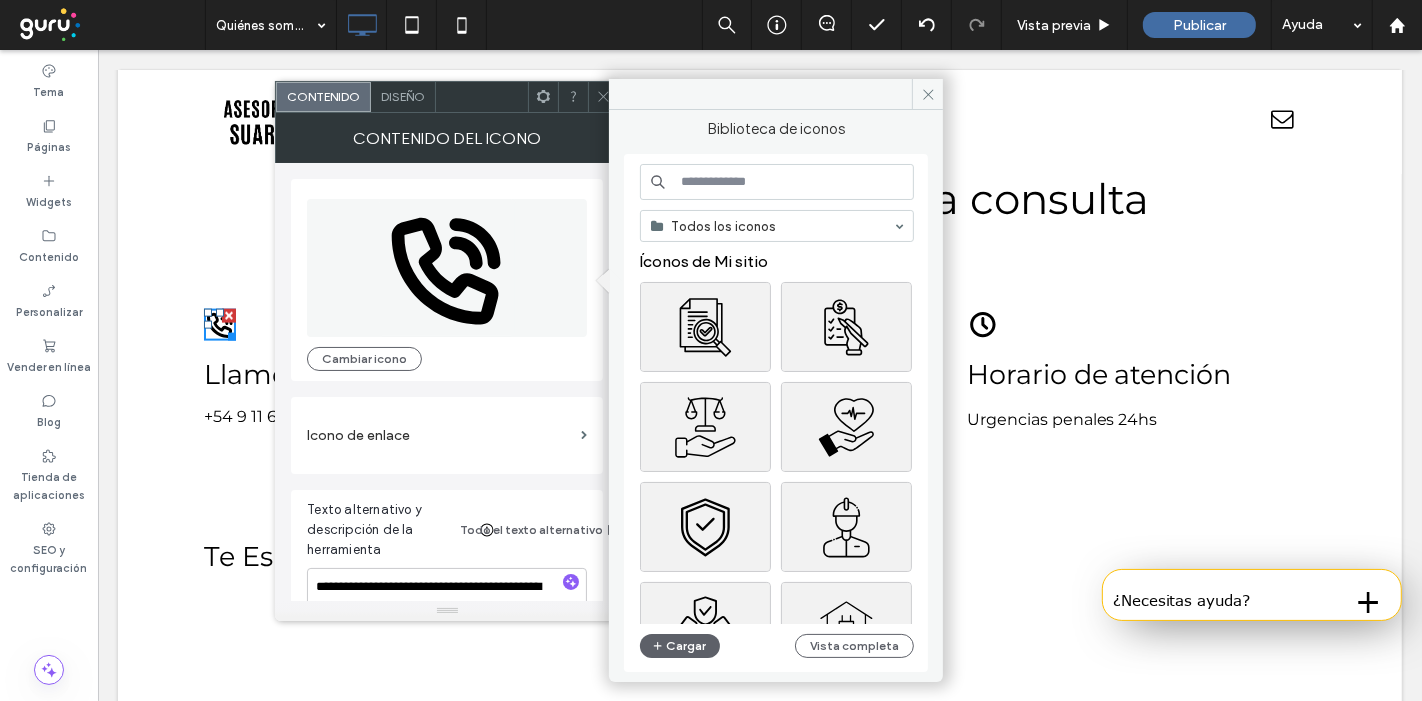 click at bounding box center (777, 182) 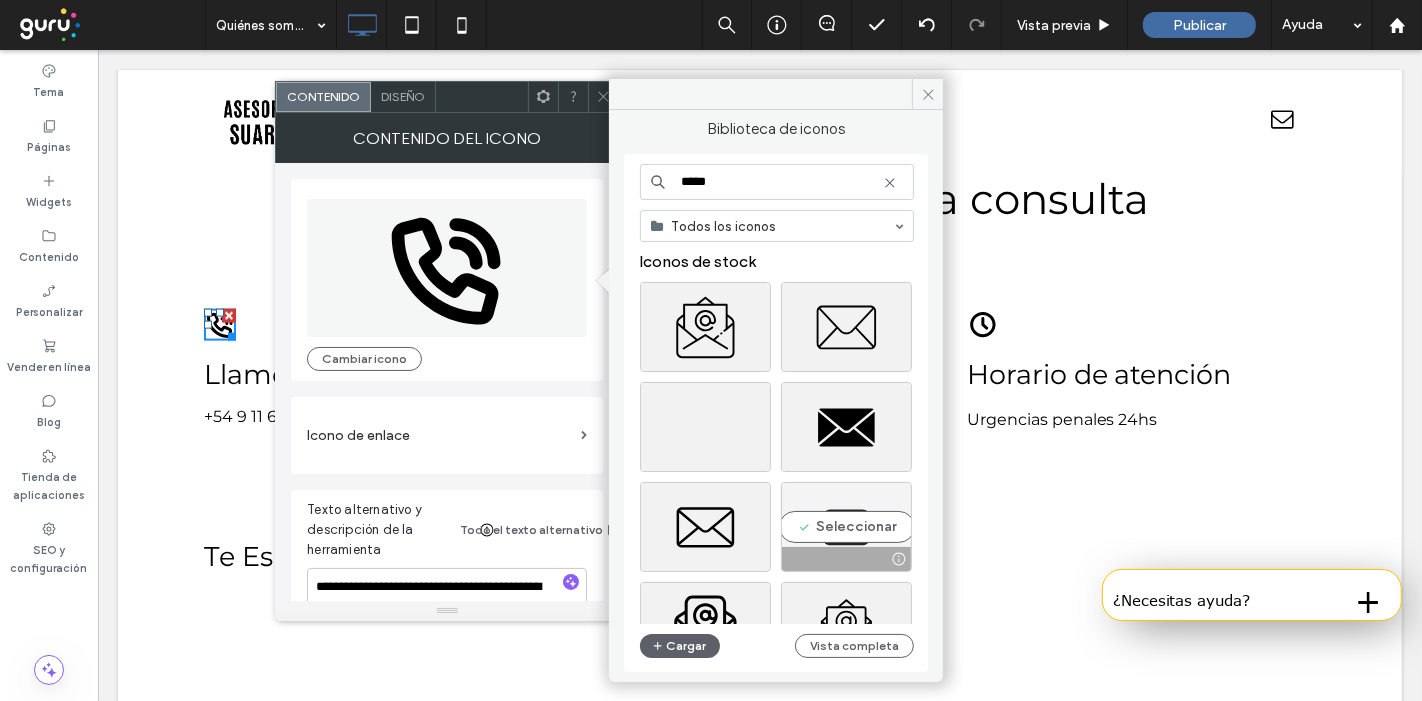 type on "*****" 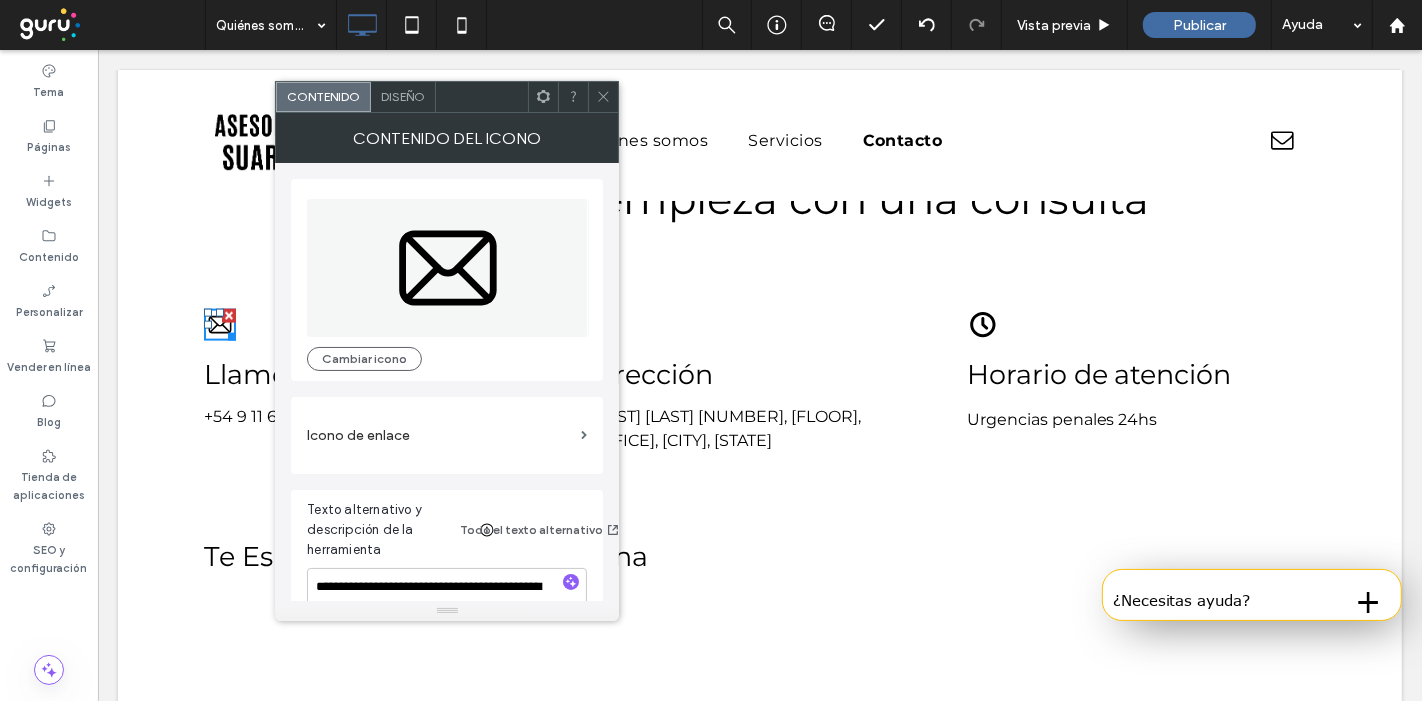 click at bounding box center (603, 97) 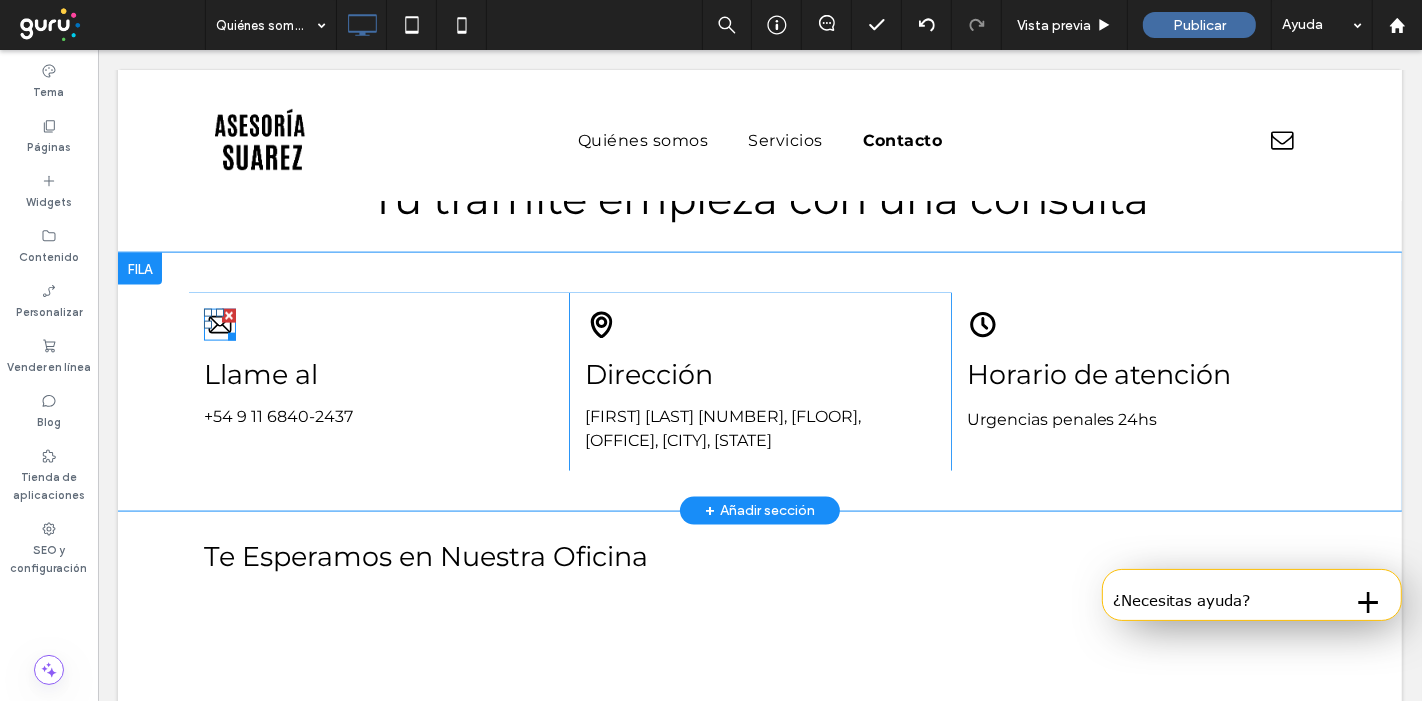 click at bounding box center [227, 333] 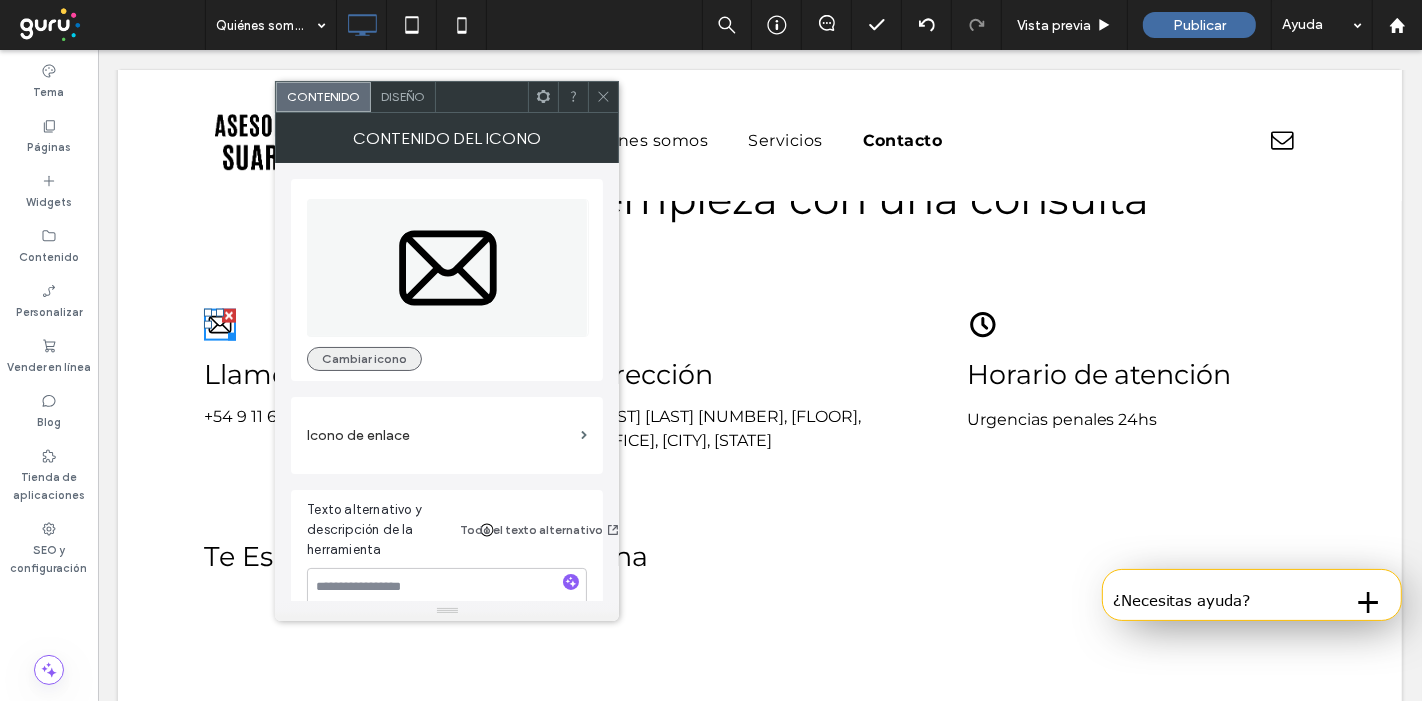 click on "Cambiar icono" at bounding box center (364, 359) 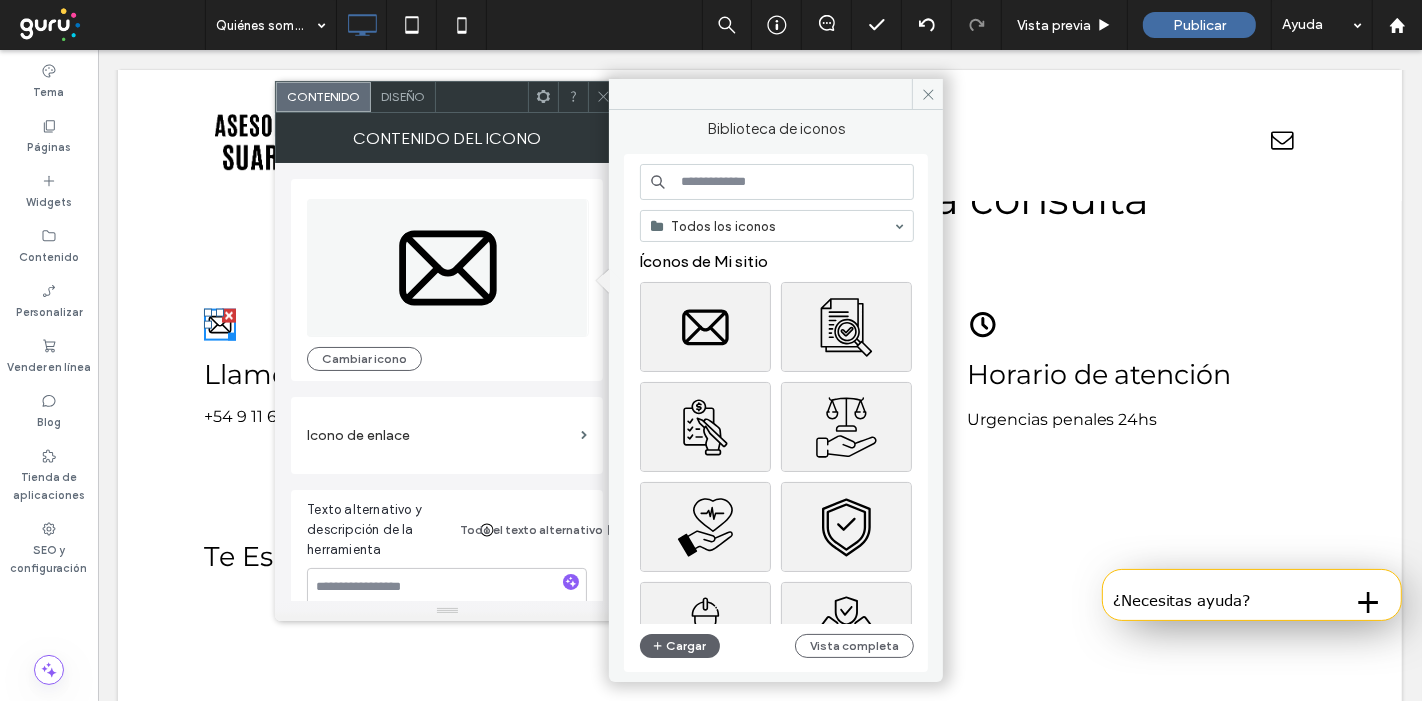 click at bounding box center (777, 182) 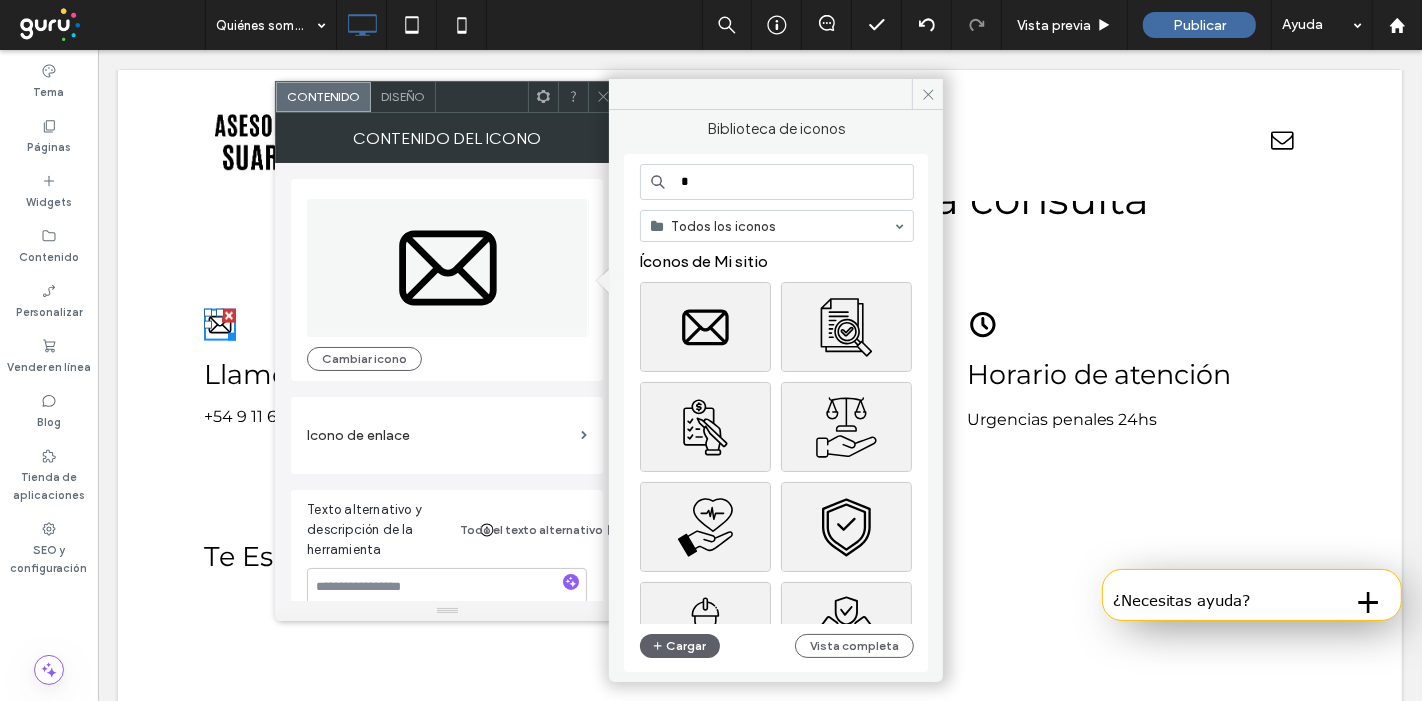 type on "*" 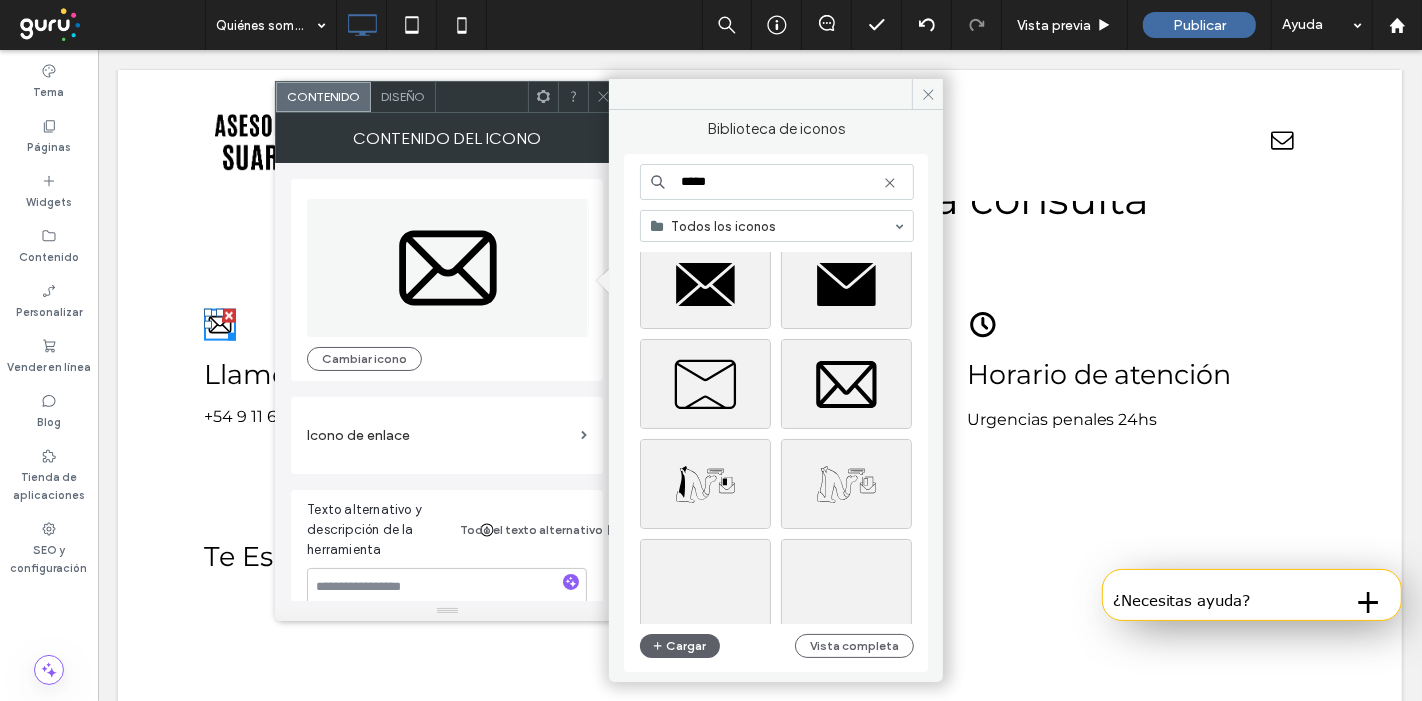 scroll, scrollTop: 1384, scrollLeft: 0, axis: vertical 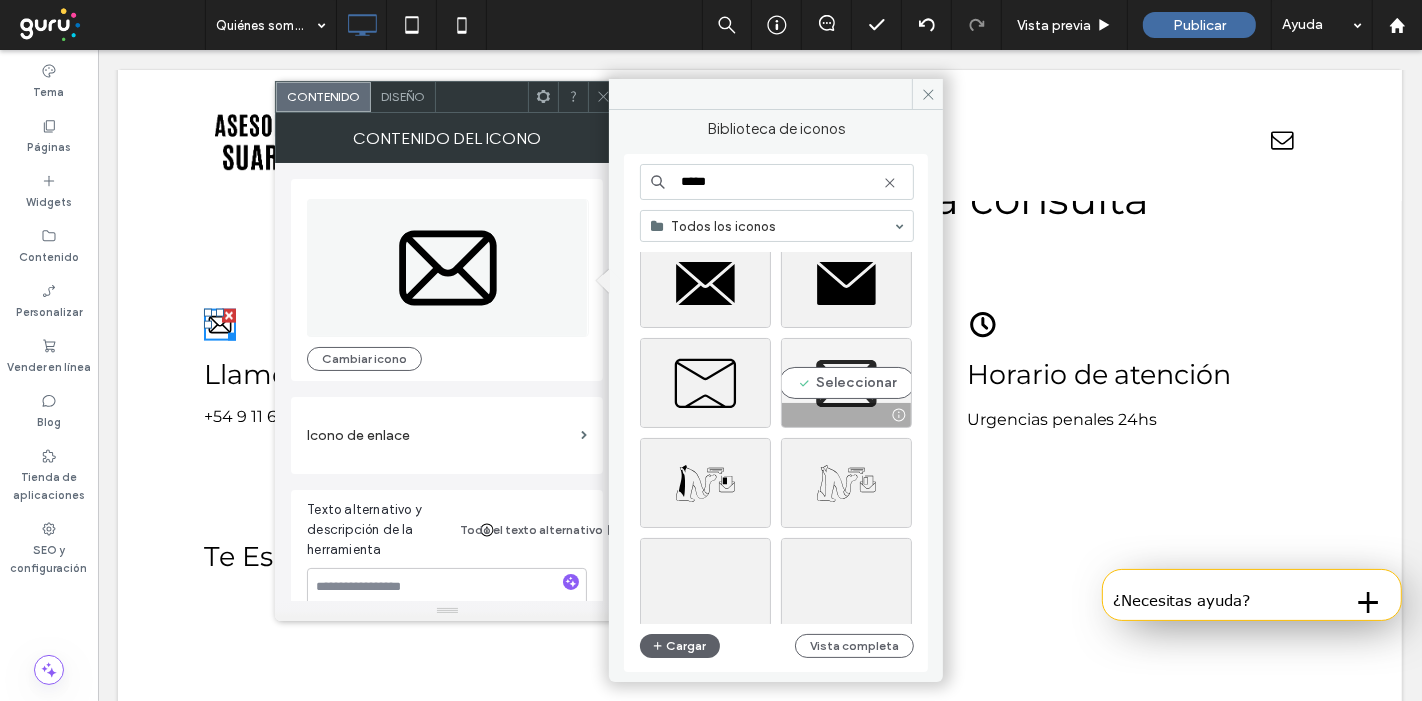 type on "*****" 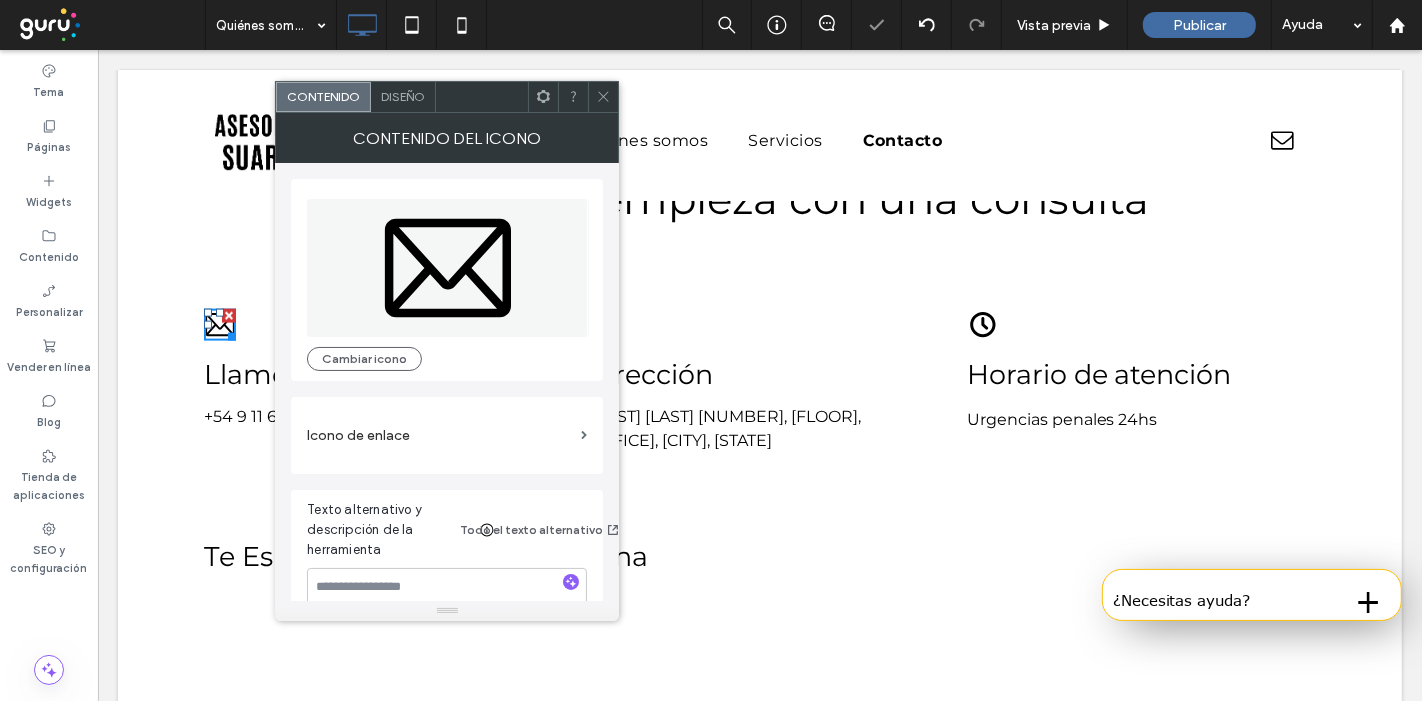 click 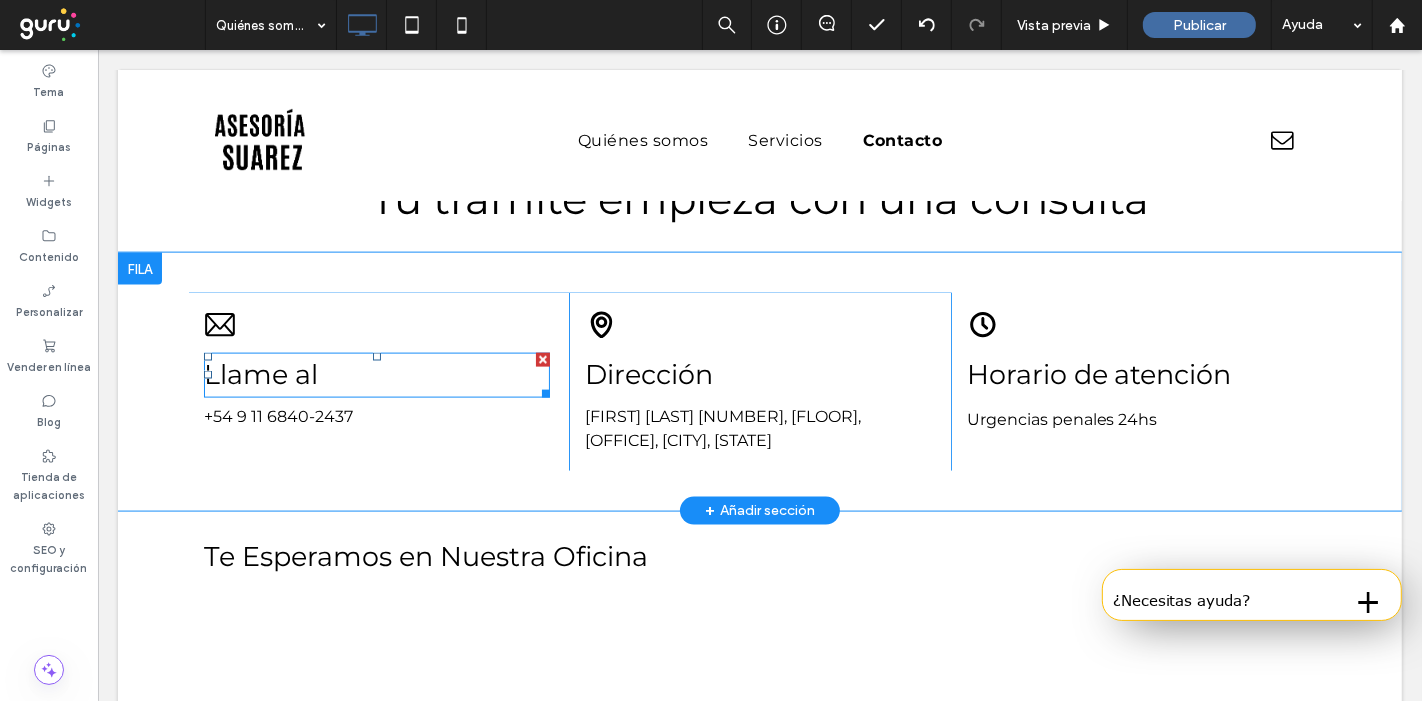 click on "Llame al" at bounding box center [260, 374] 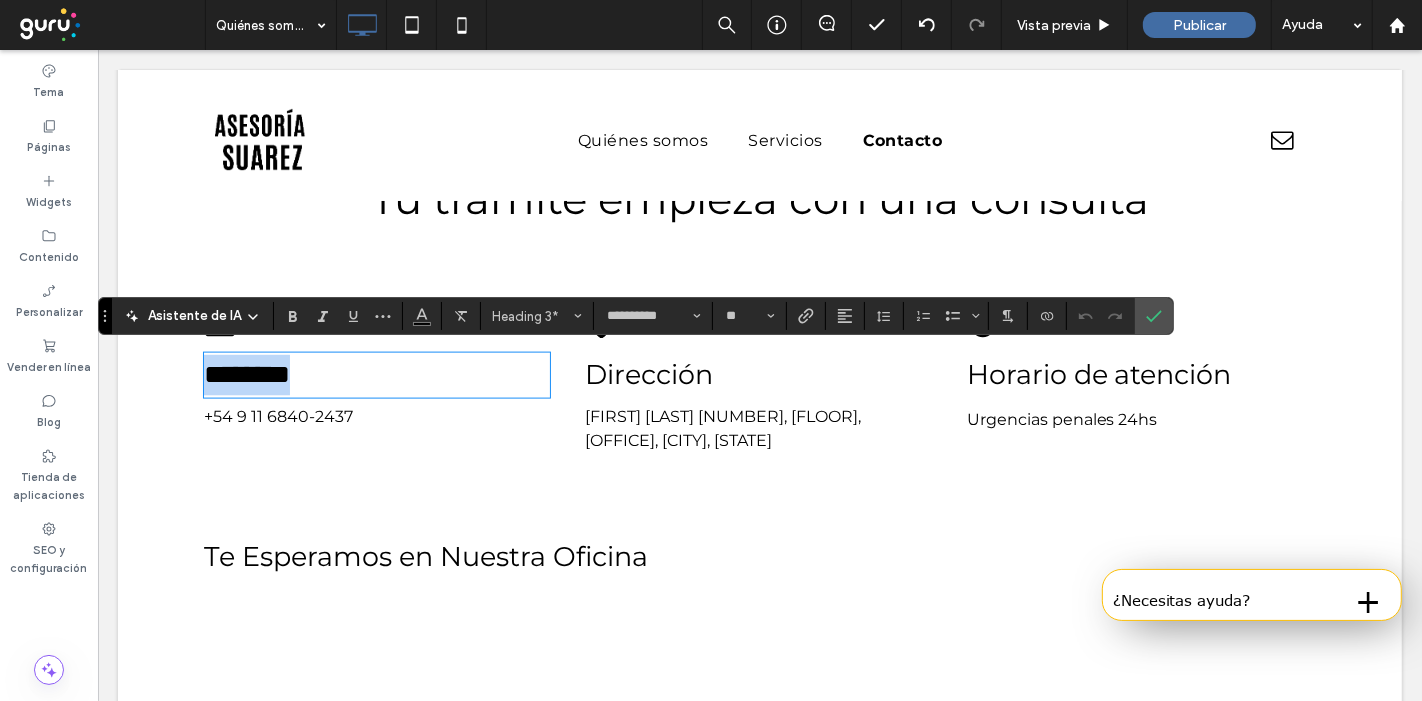 type 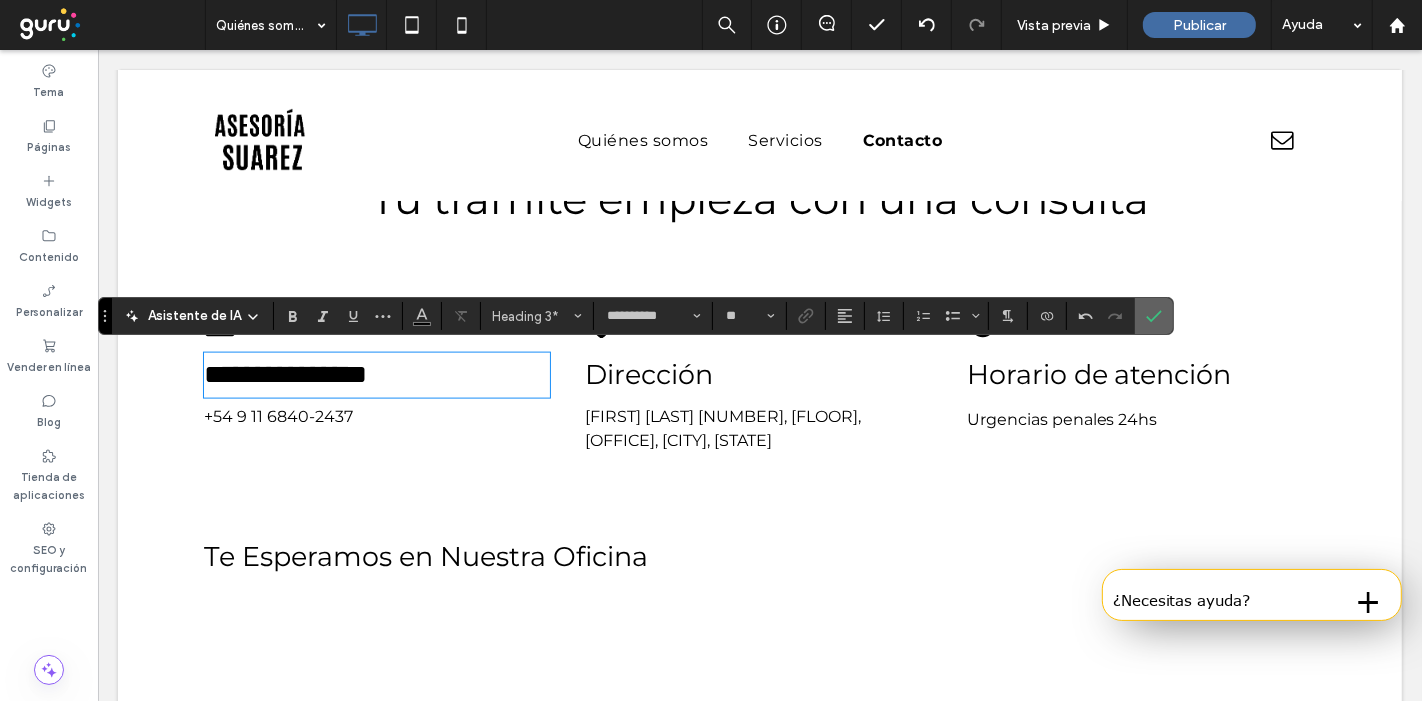 click 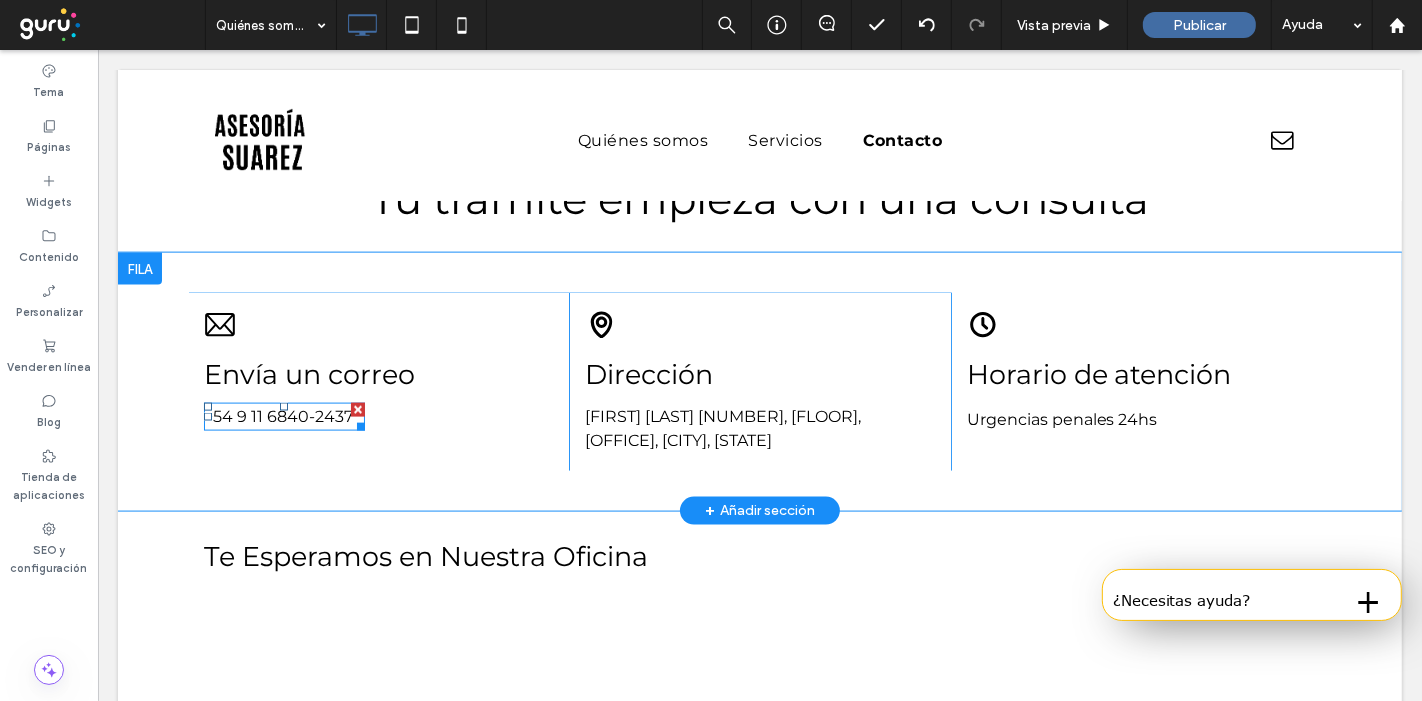 drag, startPoint x: 363, startPoint y: 418, endPoint x: 307, endPoint y: 411, distance: 56.435802 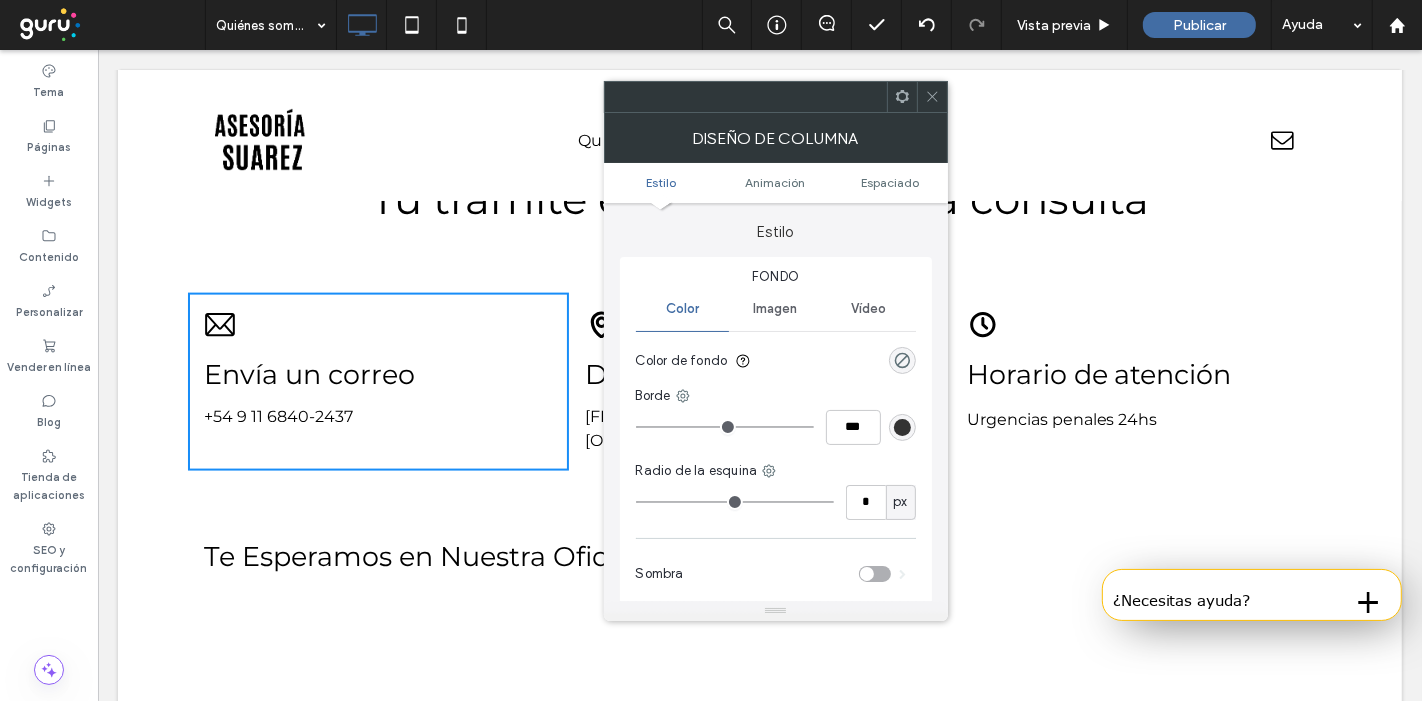 click on "54 9 11 6840-2437" at bounding box center (282, 416) 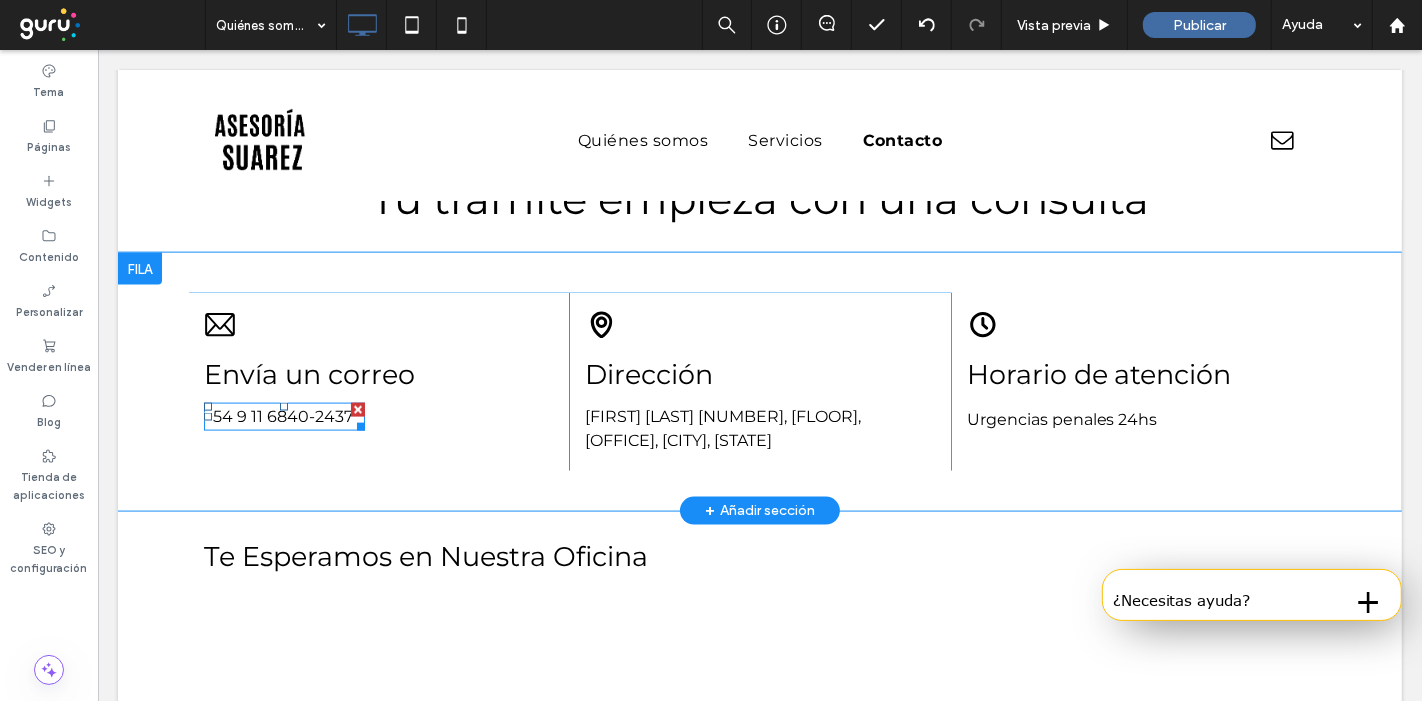 click on "54 9 11 6840-2437" at bounding box center [282, 416] 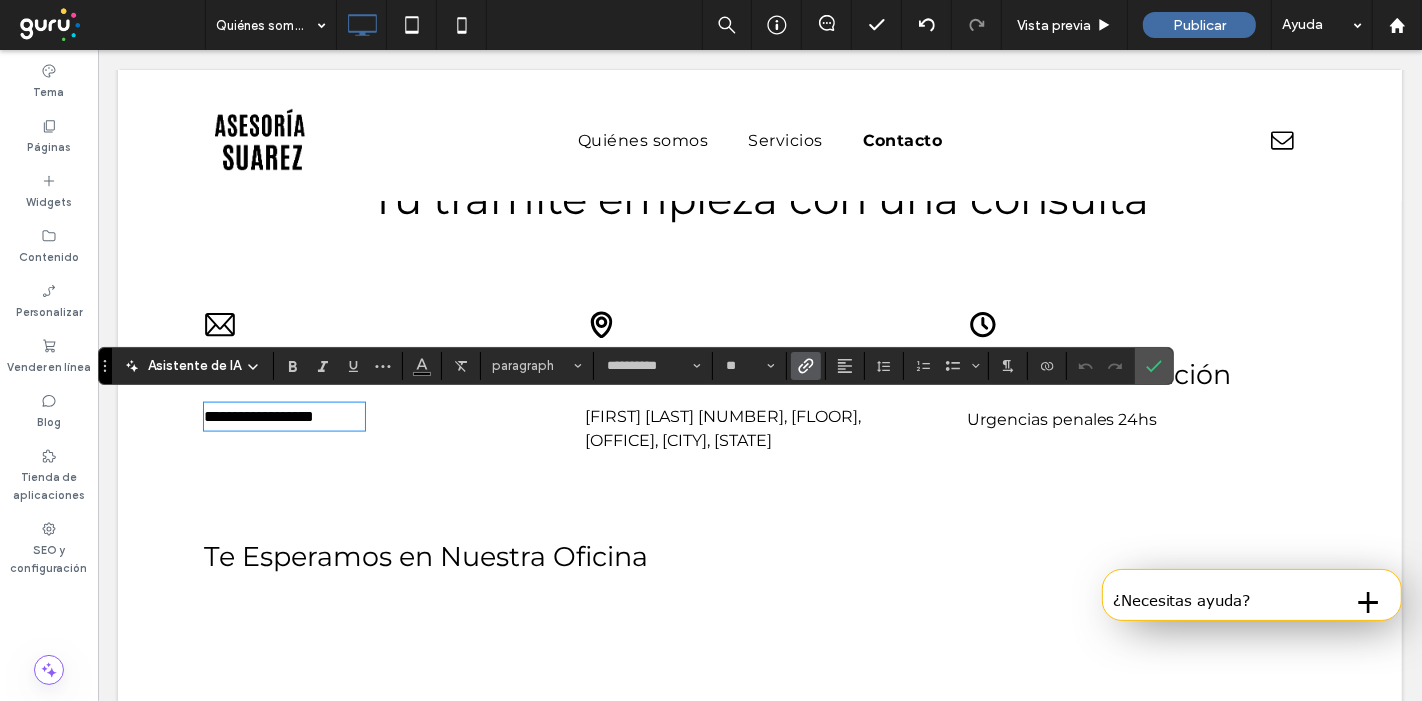 paste 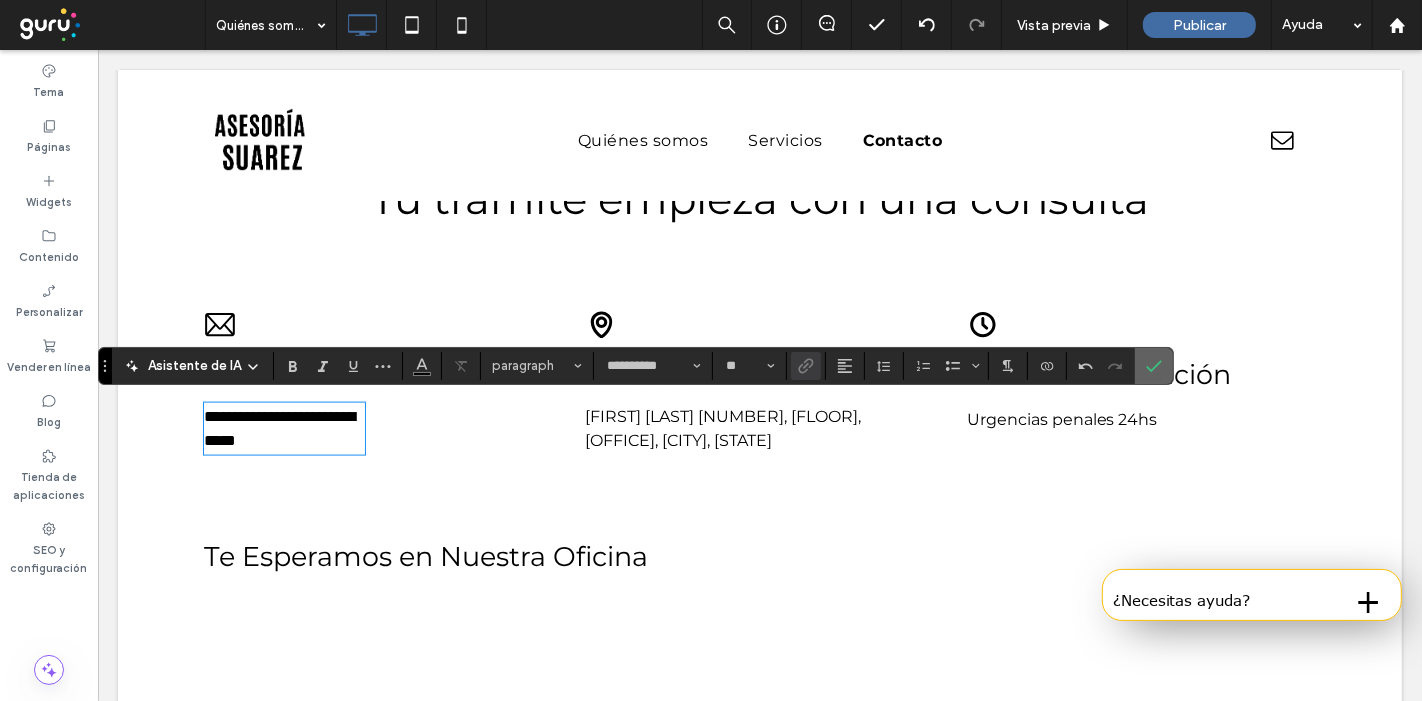 click at bounding box center (1154, 366) 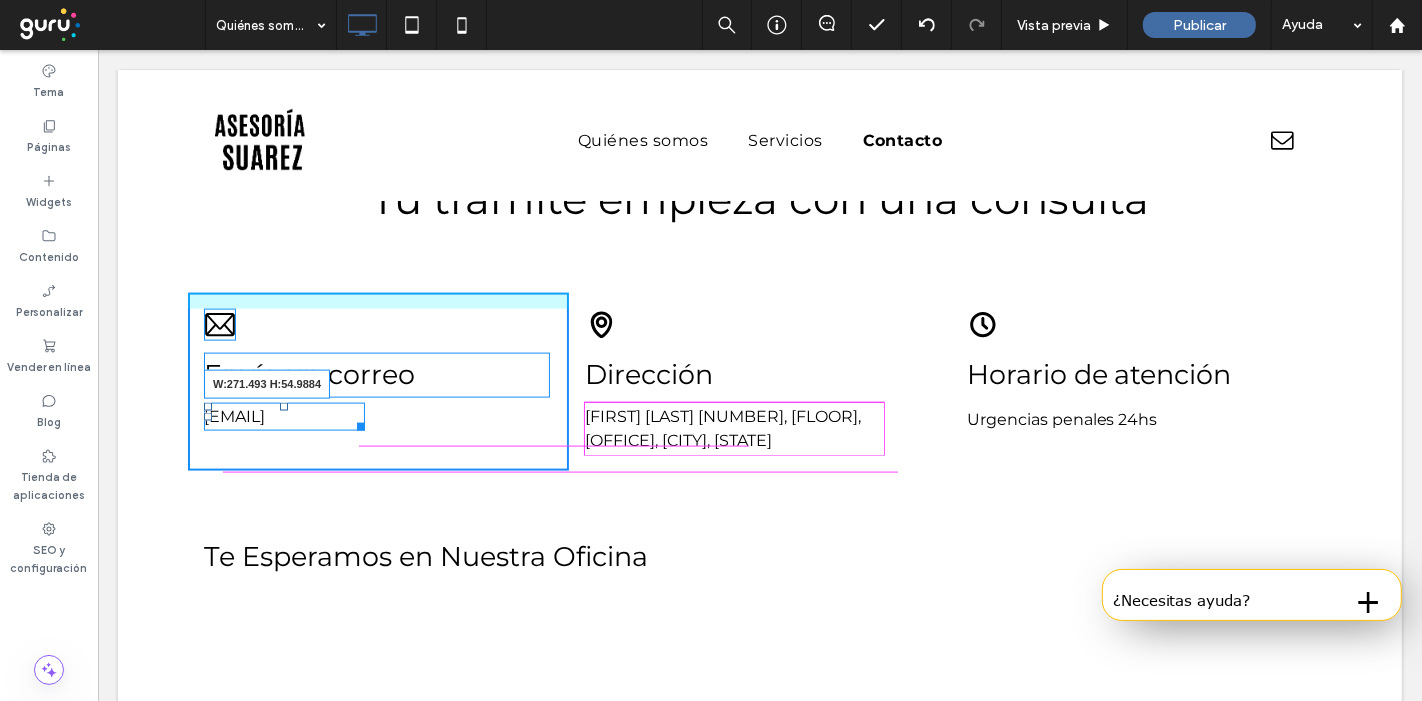 drag, startPoint x: 361, startPoint y: 447, endPoint x: 473, endPoint y: 421, distance: 114.97826 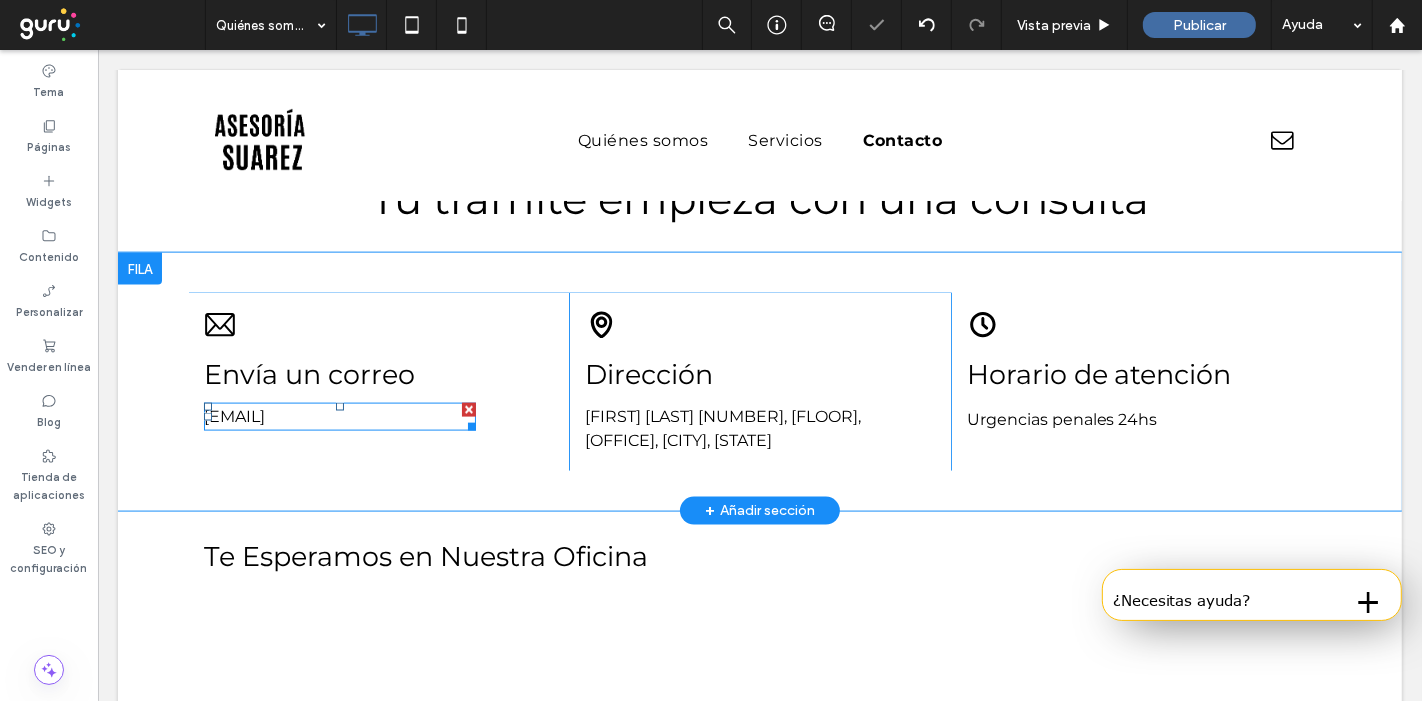 click on "[EMAIL]" at bounding box center [233, 416] 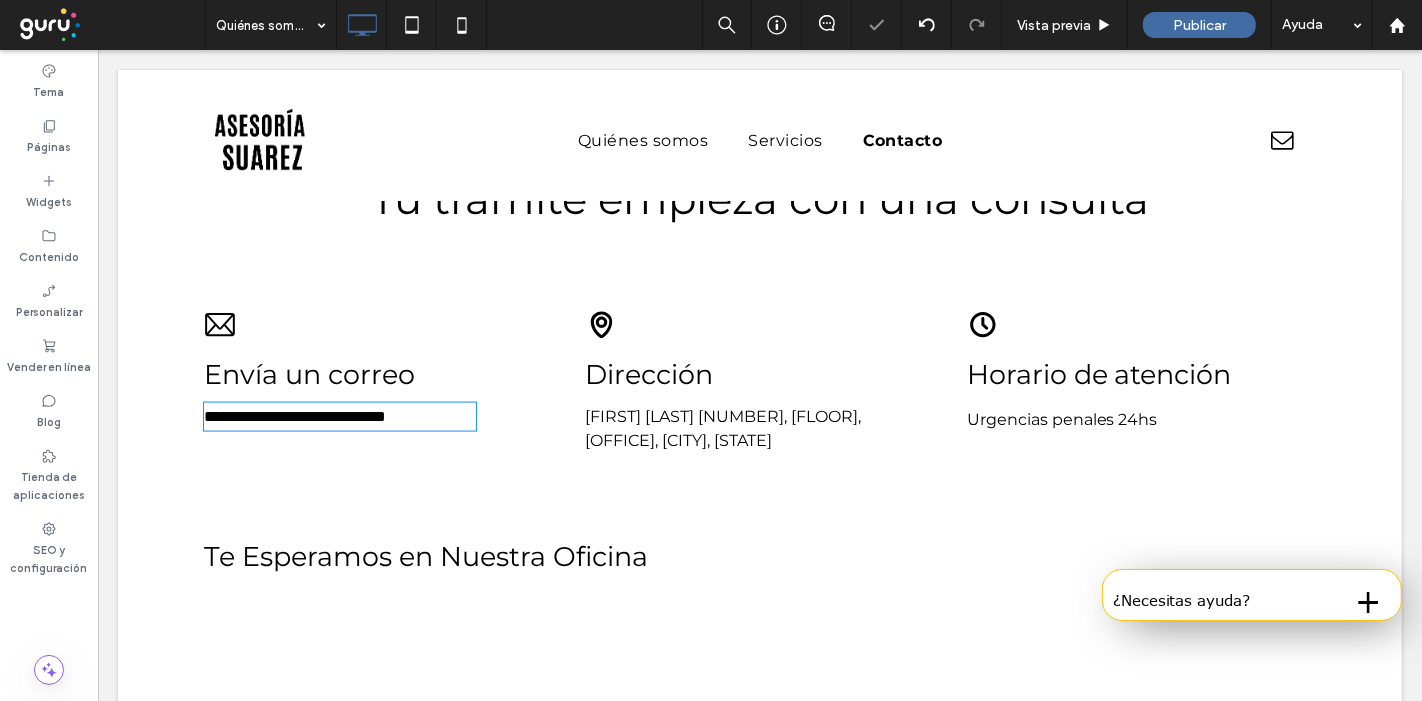 type on "**********" 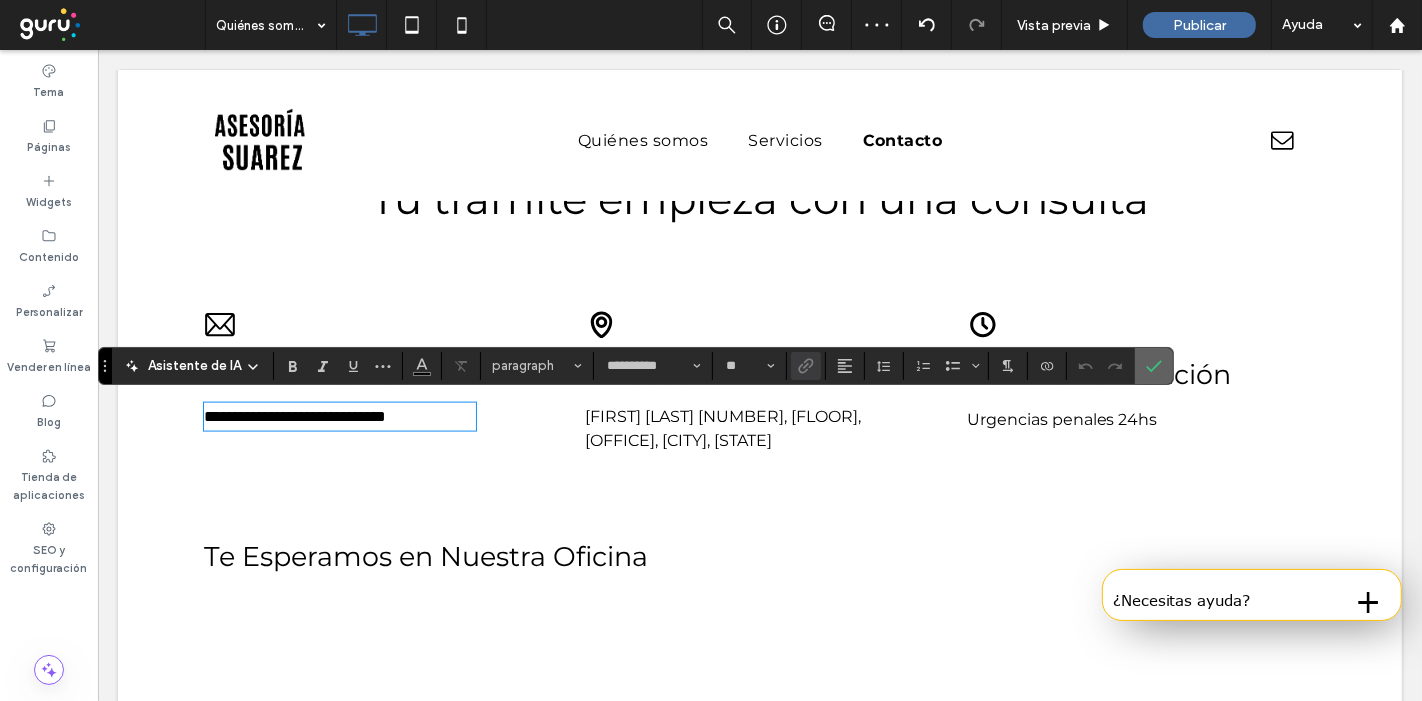 click 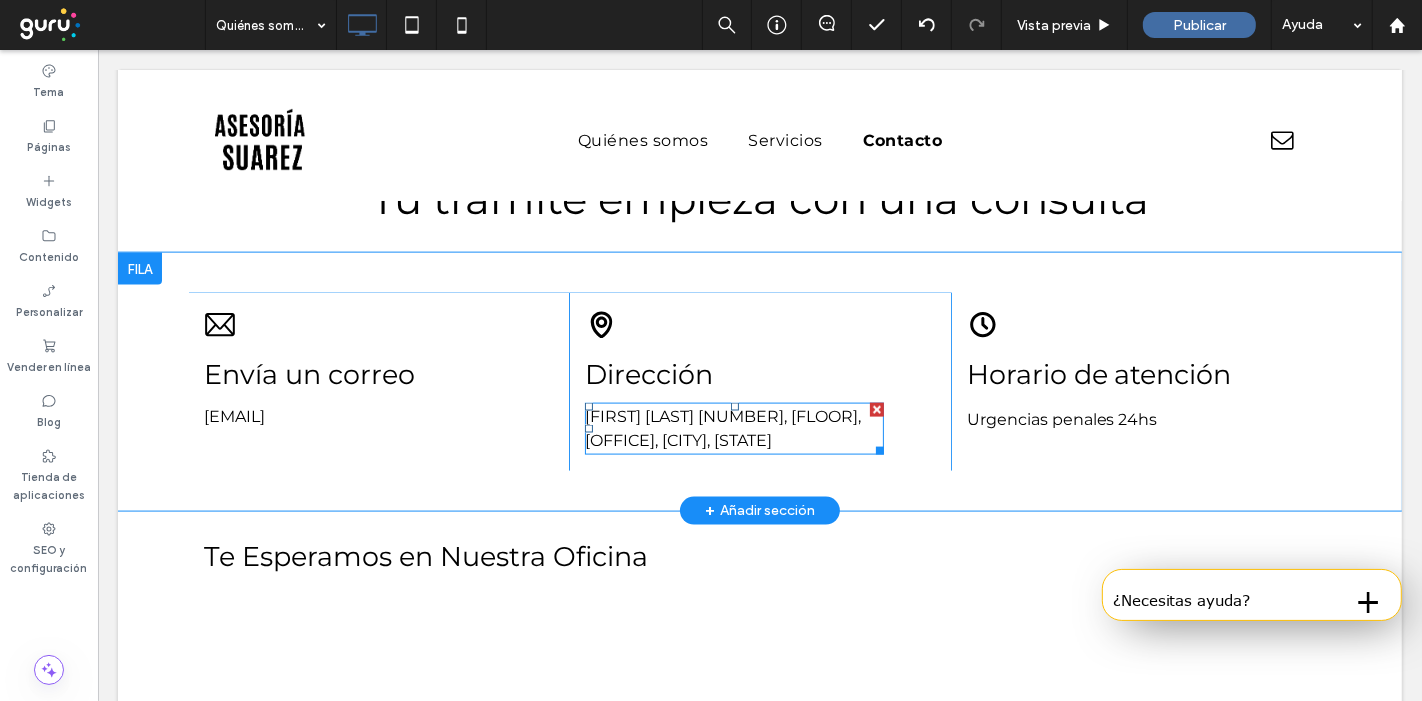click on "Esteban Adrogue 1387, piso 2, oficina 15, Almirante Brown, Bs As" at bounding box center (722, 428) 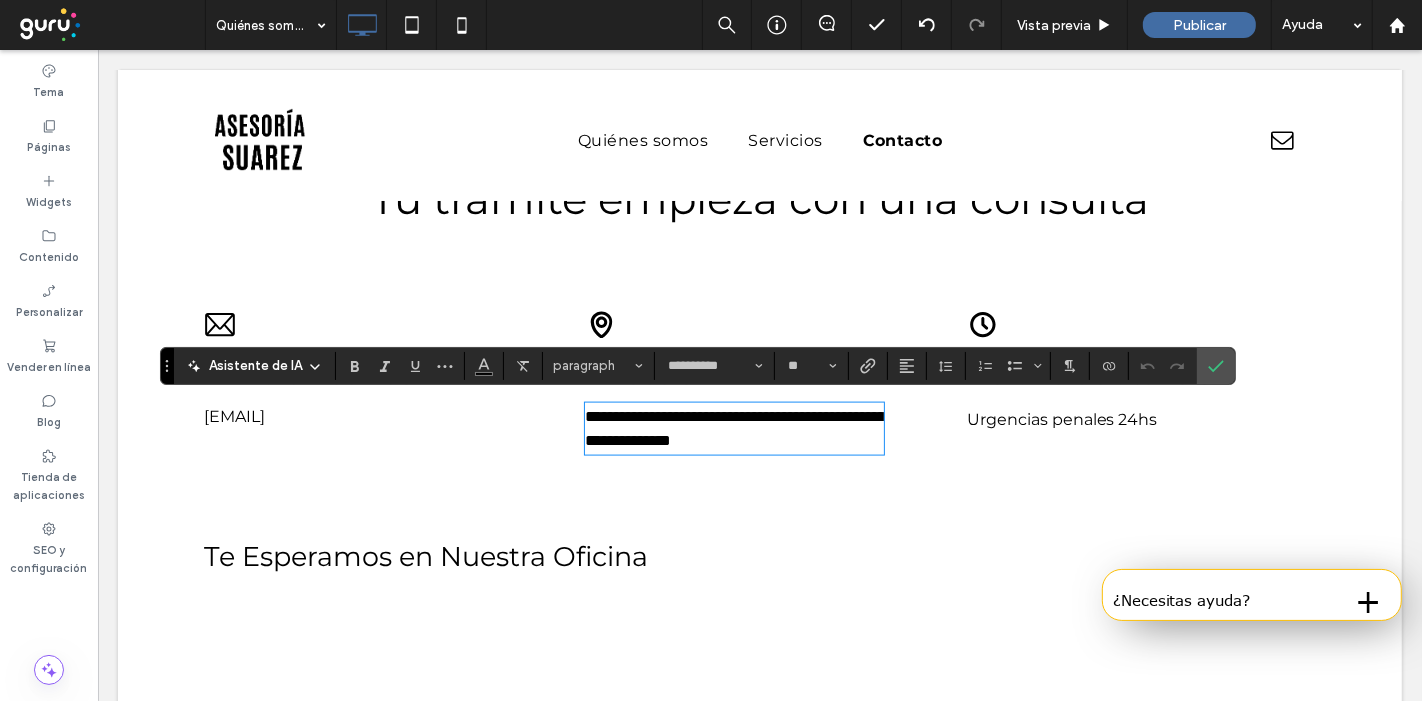 type 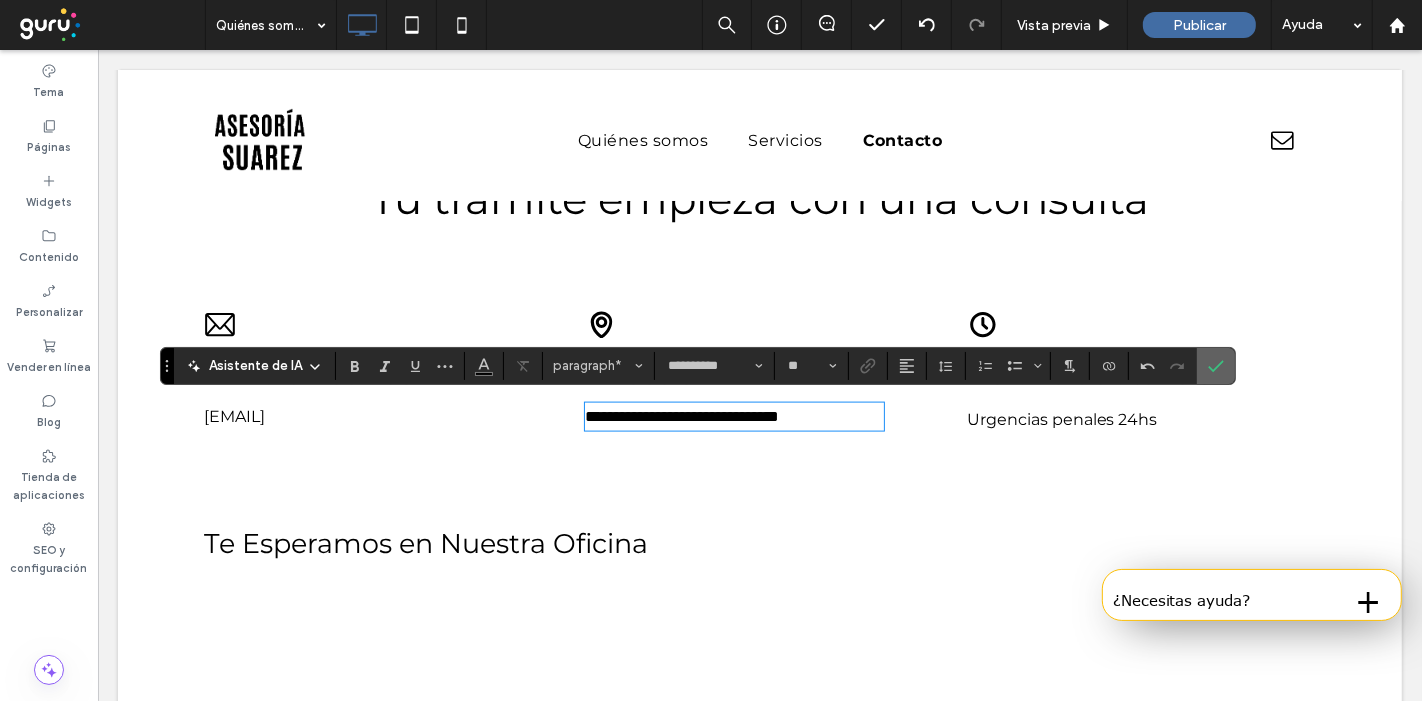 click 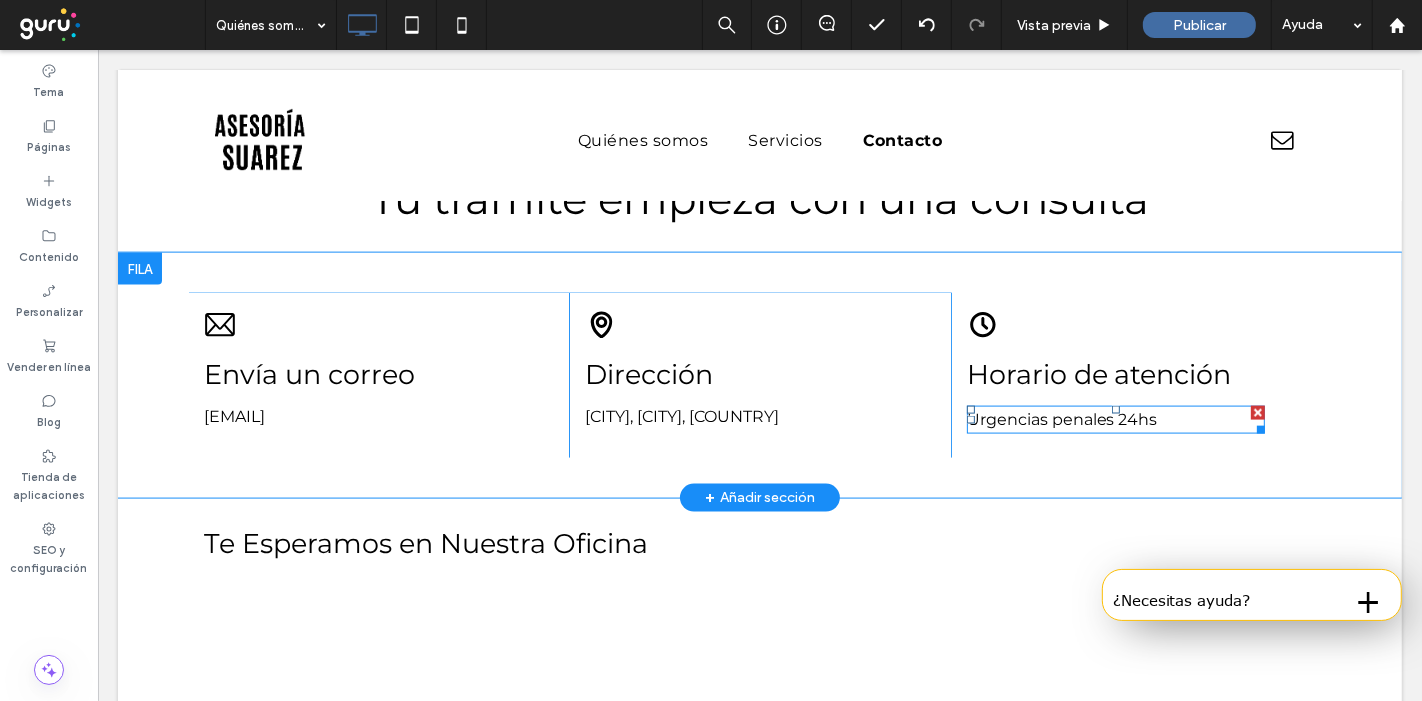 click on "Urgencias penales 24hs" at bounding box center (1115, 420) 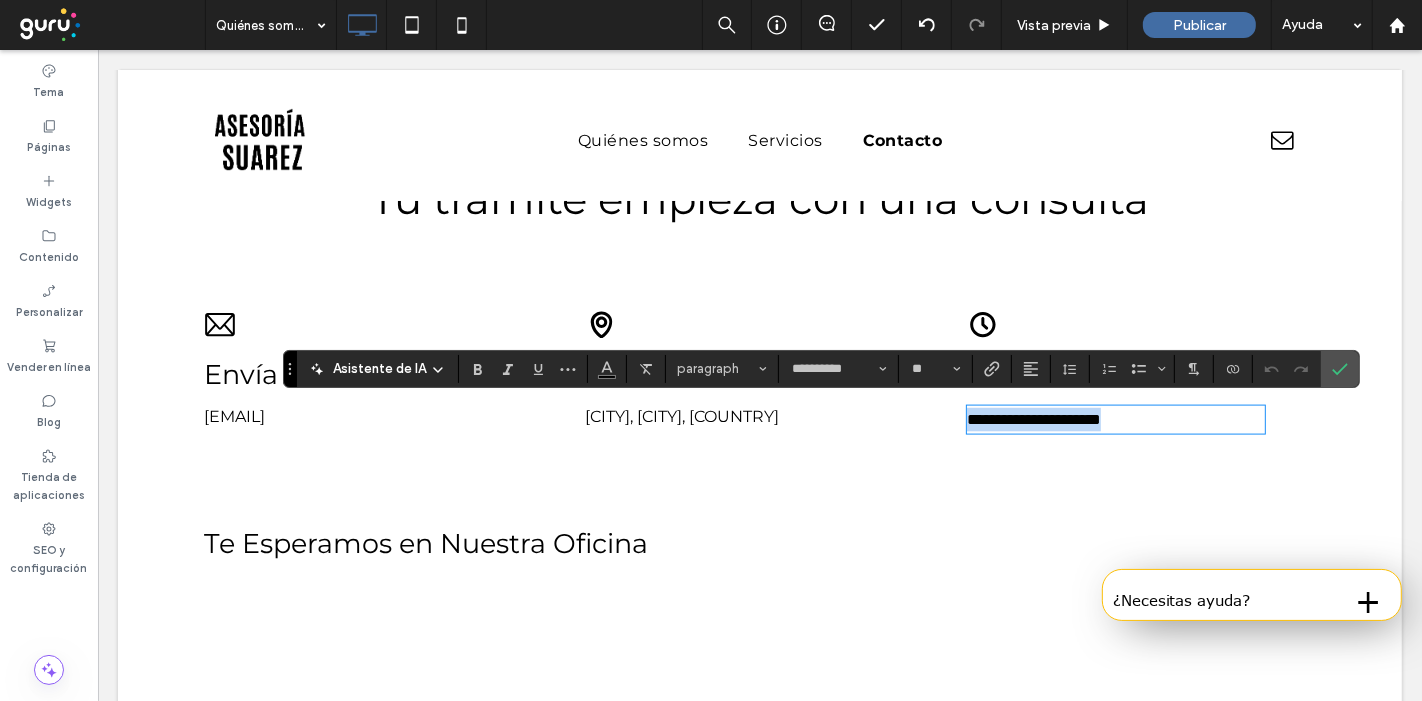 type 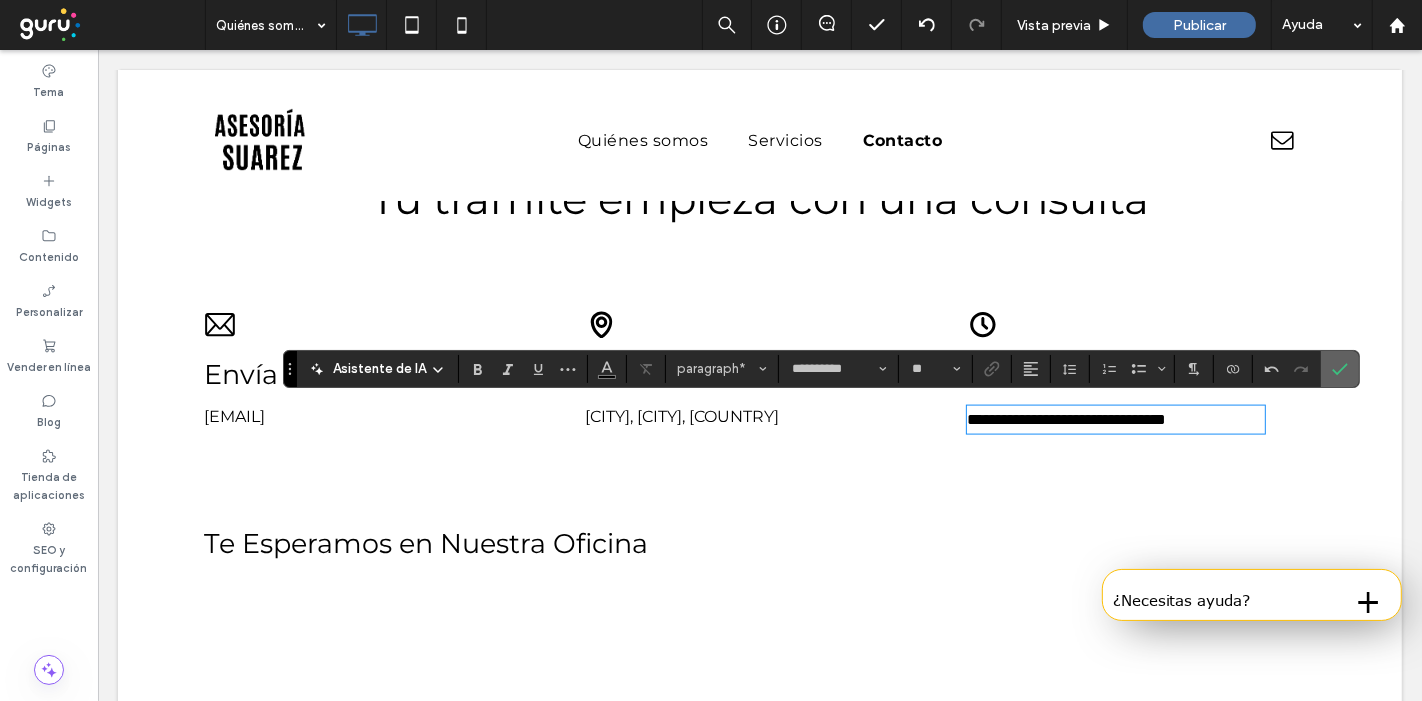 click 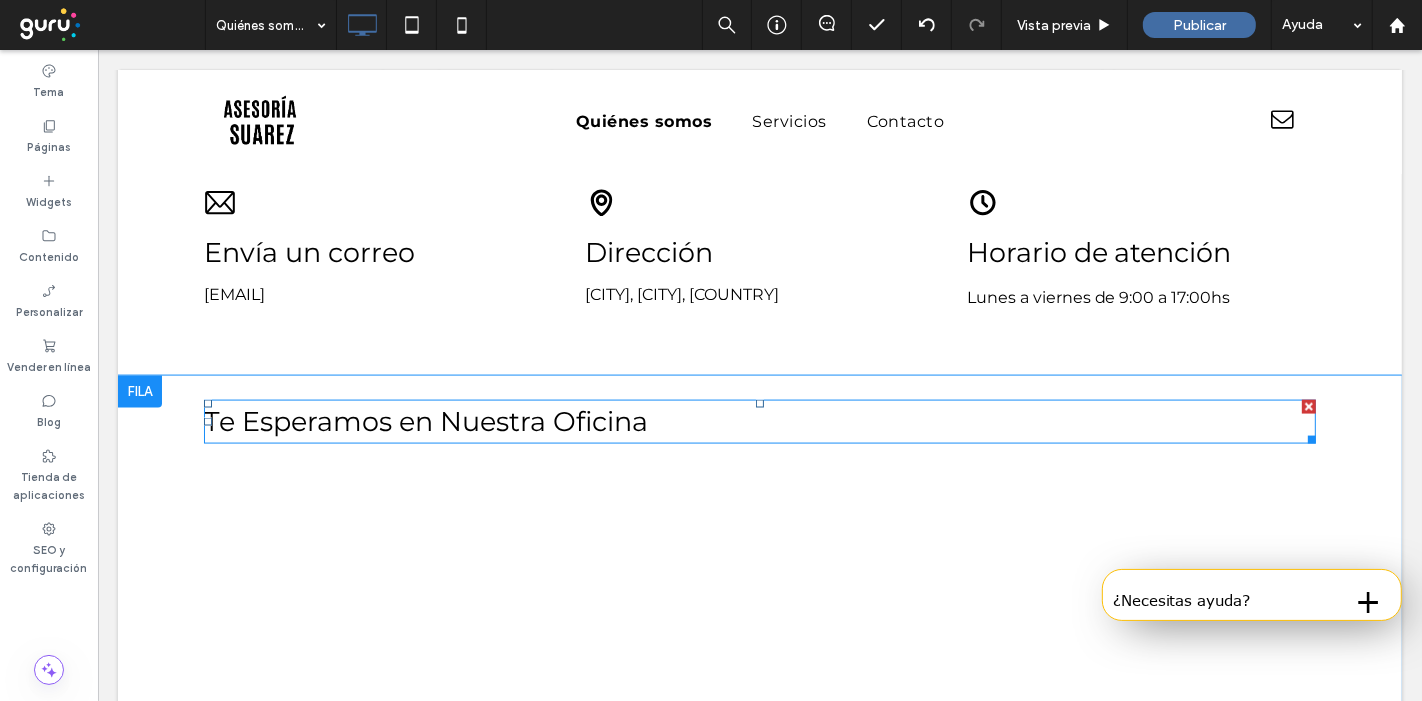 scroll, scrollTop: 2363, scrollLeft: 0, axis: vertical 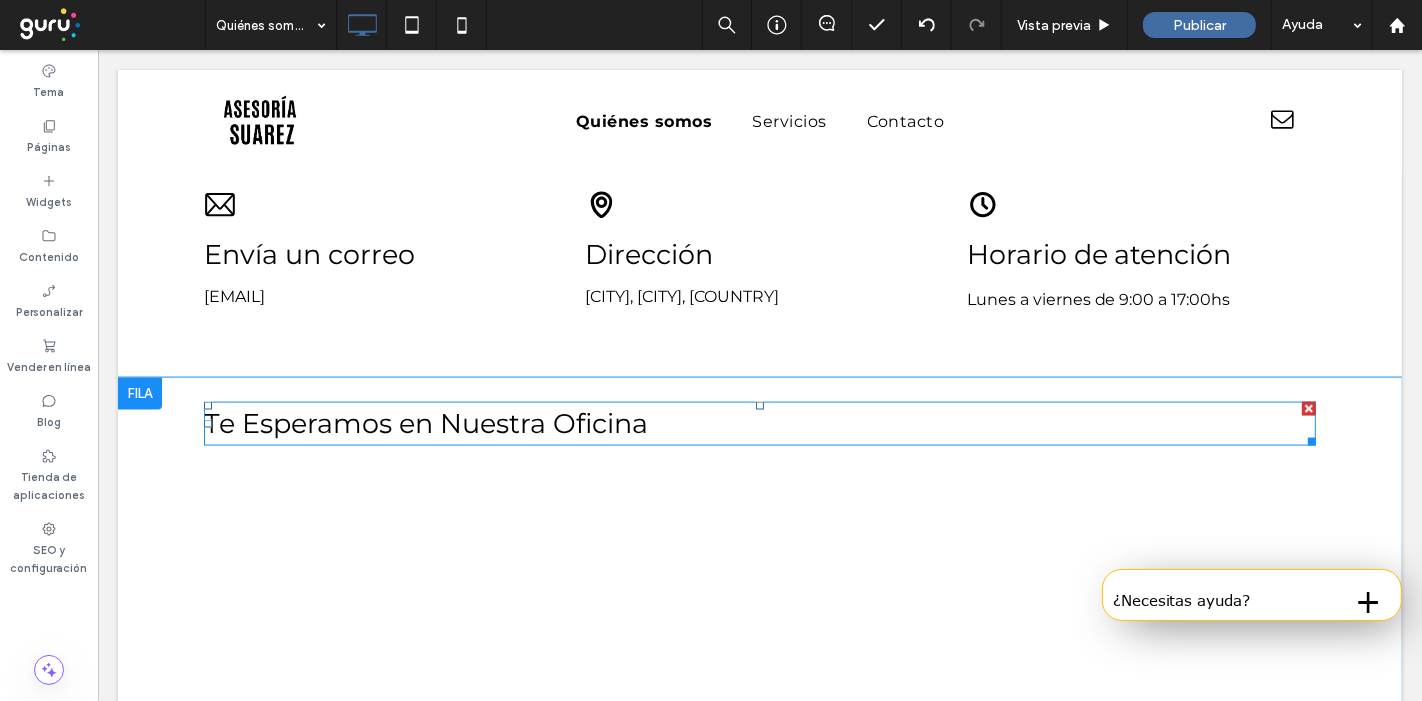 click at bounding box center (1308, 409) 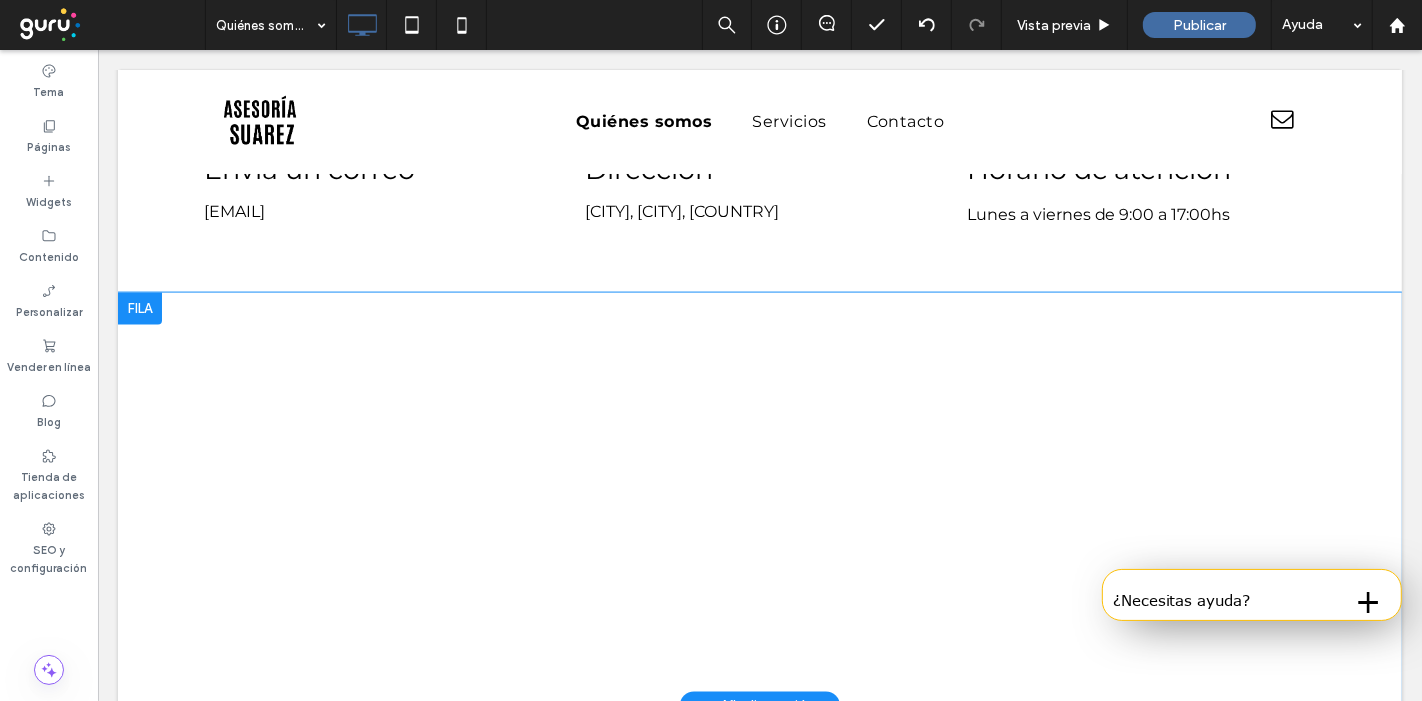 scroll, scrollTop: 2433, scrollLeft: 0, axis: vertical 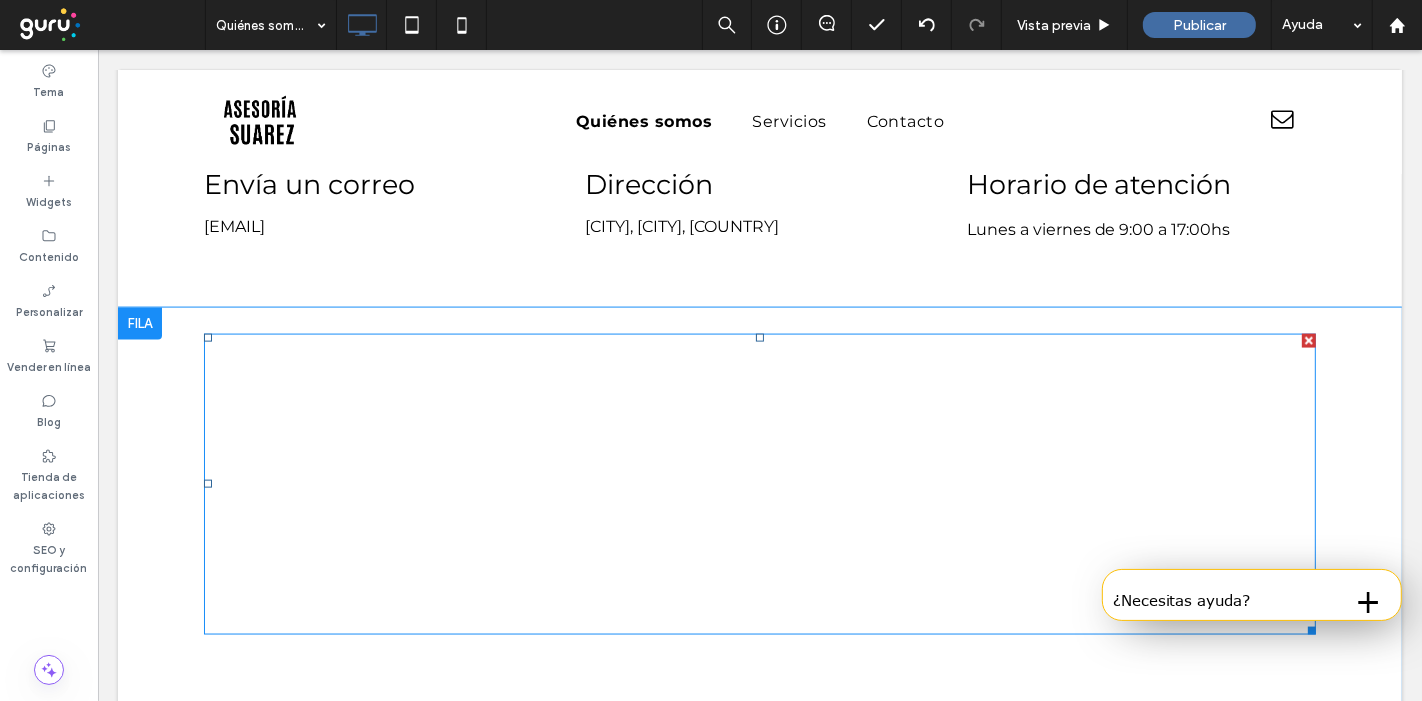 click at bounding box center (759, 484) 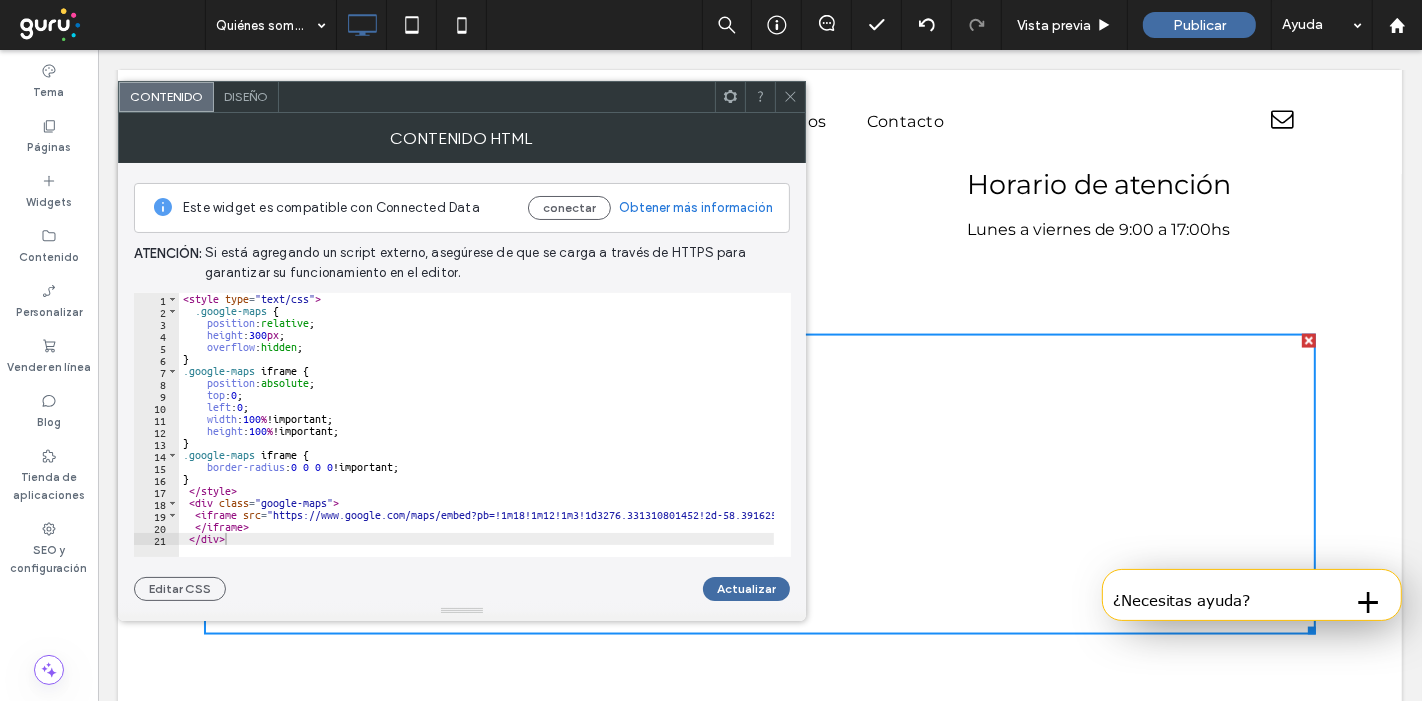 click on "< style   type = "text/css" >    .google-maps   {      position :  relative ;      height :  300 px ;      overflow :  hidden ; } .google-maps   iframe   {      position :  absolute ;      top :  0 ;      left :  0 ;      width :  100 %  !important;      height :  100 %  !important; } .google-maps   iframe   {      border-radius :  0   0   0   0  !important; }   </ style >   < div   class = "google-maps" >    < iframe   src = "https://www.google.com/maps/embed?pb=!1m18!1m12!1m3!1d3276.331310801452!2d-58.39162522470655!3d-34.797605667762795!2m3!1f0!2f0!3f0!3m2!1i1024!2i768!4f13.1!3m3!1m2!1s0x95bcd33f4a4eb39f%3A0x906ded90ae83a8a9!2sEsteban%20Adrogu%C3%A9%201387%2C%20B1846%20Adrogu%C3%A9%2C%20Provincia%20de%20Buenos%20Aires!5e0!3m2!1ses!2sar!4v1751976071890!5m2!1ses!2sar"   width = "600"   height = "450"   style = "border:0;"   allowfullscreen = ""   loading = "lazy"   referrerpolicy = "no-referrer-when-downgrade" >    </ iframe >   </ div >" at bounding box center [1637, 429] 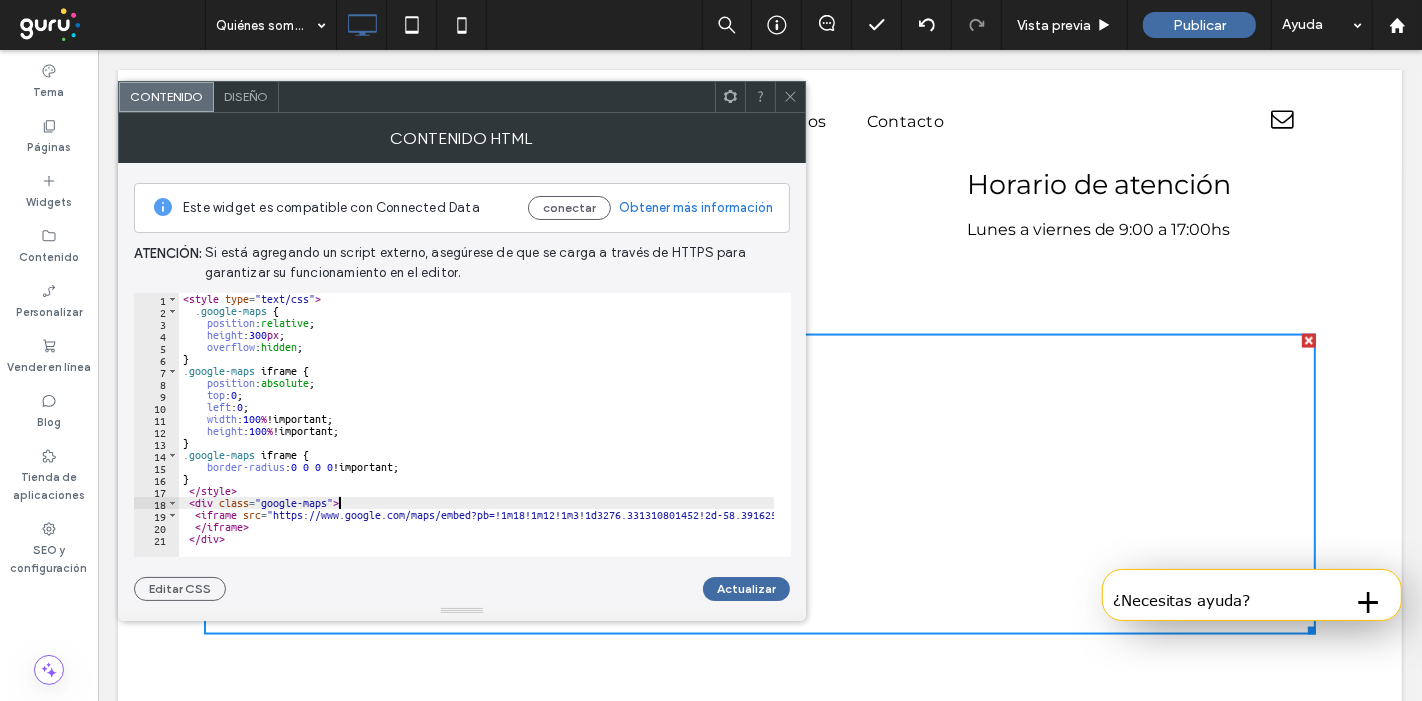 click on "< style   type = "text/css" >    .google-maps   {      position :  relative ;      height :  300 px ;      overflow :  hidden ; } .google-maps   iframe   {      position :  absolute ;      top :  0 ;      left :  0 ;      width :  100 %  !important;      height :  100 %  !important; } .google-maps   iframe   {      border-radius :  0   0   0   0  !important; }   </ style >   < div   class = "google-maps" >    < iframe   src = "https://www.google.com/maps/embed?pb=!1m18!1m12!1m3!1d3276.331310801452!2d-58.39162522470655!3d-34.797605667762795!2m3!1f0!2f0!3f0!3m2!1i1024!2i768!4f13.1!3m3!1m2!1s0x95bcd33f4a4eb39f%3A0x906ded90ae83a8a9!2sEsteban%20Adrogu%C3%A9%201387%2C%20B1846%20Adrogu%C3%A9%2C%20Provincia%20de%20Buenos%20Aires!5e0!3m2!1ses!2sar!4v1751976071890!5m2!1ses!2sar"   width = "600"   height = "450"   style = "border:0;"   allowfullscreen = ""   loading = "lazy"   referrerpolicy = "no-referrer-when-downgrade" >    </ iframe >   </ div >" at bounding box center (1637, 429) 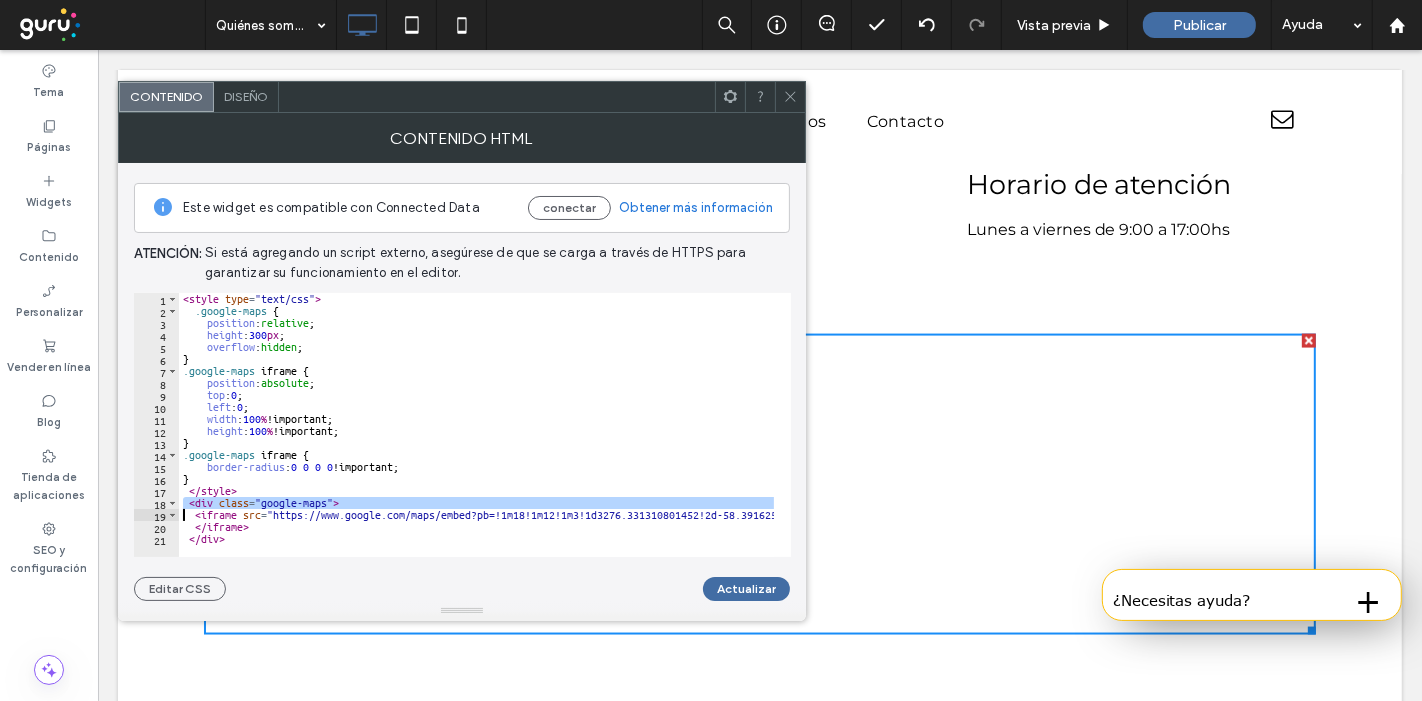 click on "< style   type = "text/css" >    .google-maps   {      position :  relative ;      height :  300 px ;      overflow :  hidden ; } .google-maps   iframe   {      position :  absolute ;      top :  0 ;      left :  0 ;      width :  100 %  !important;      height :  100 %  !important; } .google-maps   iframe   {      border-radius :  0   0   0   0  !important; }   </ style >   < div   class = "google-maps" >    < iframe   src = "https://www.google.com/maps/embed?pb=!1m18!1m12!1m3!1d3276.331310801452!2d-58.39162522470655!3d-34.797605667762795!2m3!1f0!2f0!3f0!3m2!1i1024!2i768!4f13.1!3m3!1m2!1s0x95bcd33f4a4eb39f%3A0x906ded90ae83a8a9!2sEsteban%20Adrogu%C3%A9%201387%2C%20B1846%20Adrogu%C3%A9%2C%20Provincia%20de%20Buenos%20Aires!5e0!3m2!1ses!2sar!4v1751976071890!5m2!1ses!2sar"   width = "600"   height = "450"   style = "border:0;"   allowfullscreen = ""   loading = "lazy"   referrerpolicy = "no-referrer-when-downgrade" >    </ iframe >   </ div >" at bounding box center [1637, 429] 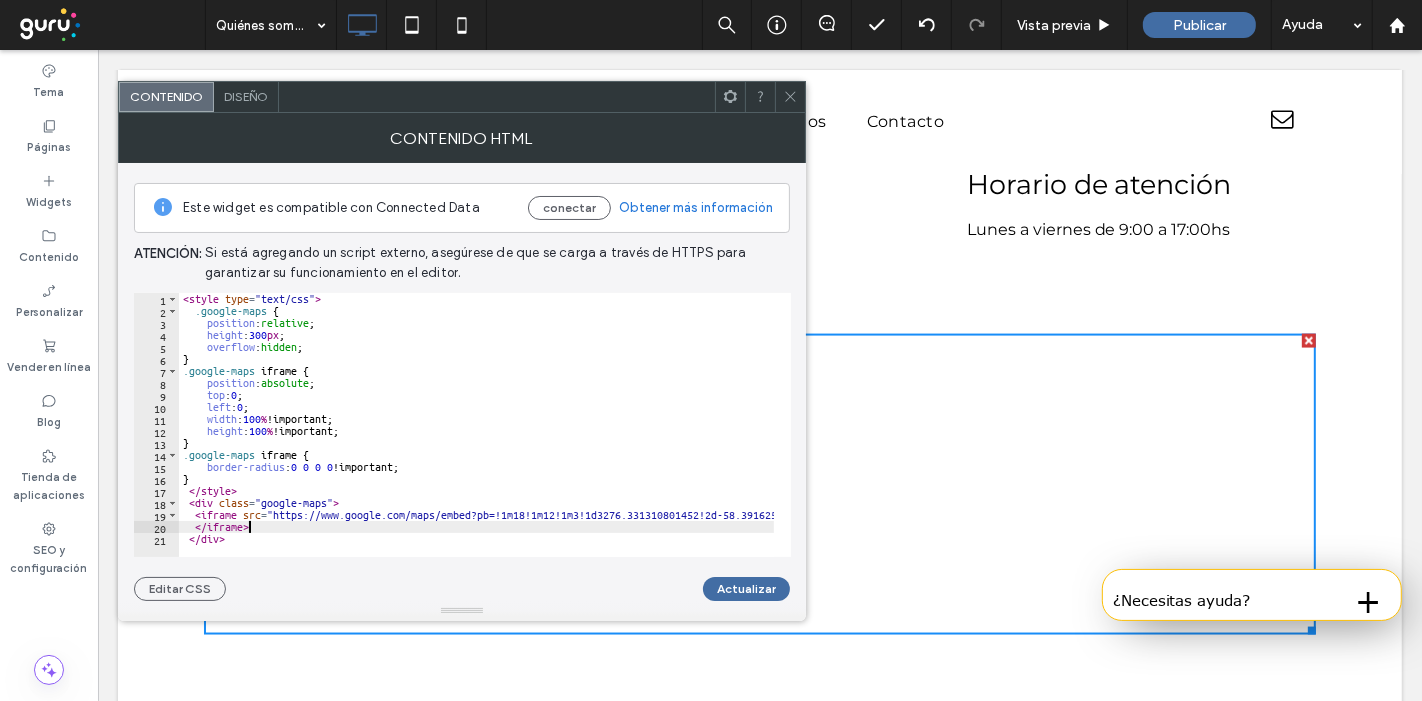 click on "< style   type = "text/css" >    .google-maps   {      position :  relative ;      height :  300 px ;      overflow :  hidden ; } .google-maps   iframe   {      position :  absolute ;      top :  0 ;      left :  0 ;      width :  100 %  !important;      height :  100 %  !important; } .google-maps   iframe   {      border-radius :  0   0   0   0  !important; }   </ style >   < div   class = "google-maps" >    < iframe   src = "https://www.google.com/maps/embed?pb=!1m18!1m12!1m3!1d3276.331310801452!2d-58.39162522470655!3d-34.797605667762795!2m3!1f0!2f0!3f0!3m2!1i1024!2i768!4f13.1!3m3!1m2!1s0x95bcd33f4a4eb39f%3A0x906ded90ae83a8a9!2sEsteban%20Adrogu%C3%A9%201387%2C%20B1846%20Adrogu%C3%A9%2C%20Provincia%20de%20Buenos%20Aires!5e0!3m2!1ses!2sar!4v1751976071890!5m2!1ses!2sar"   width = "600"   height = "450"   style = "border:0;"   allowfullscreen = ""   loading = "lazy"   referrerpolicy = "no-referrer-when-downgrade" >    </ iframe >   </ div >" at bounding box center [1637, 429] 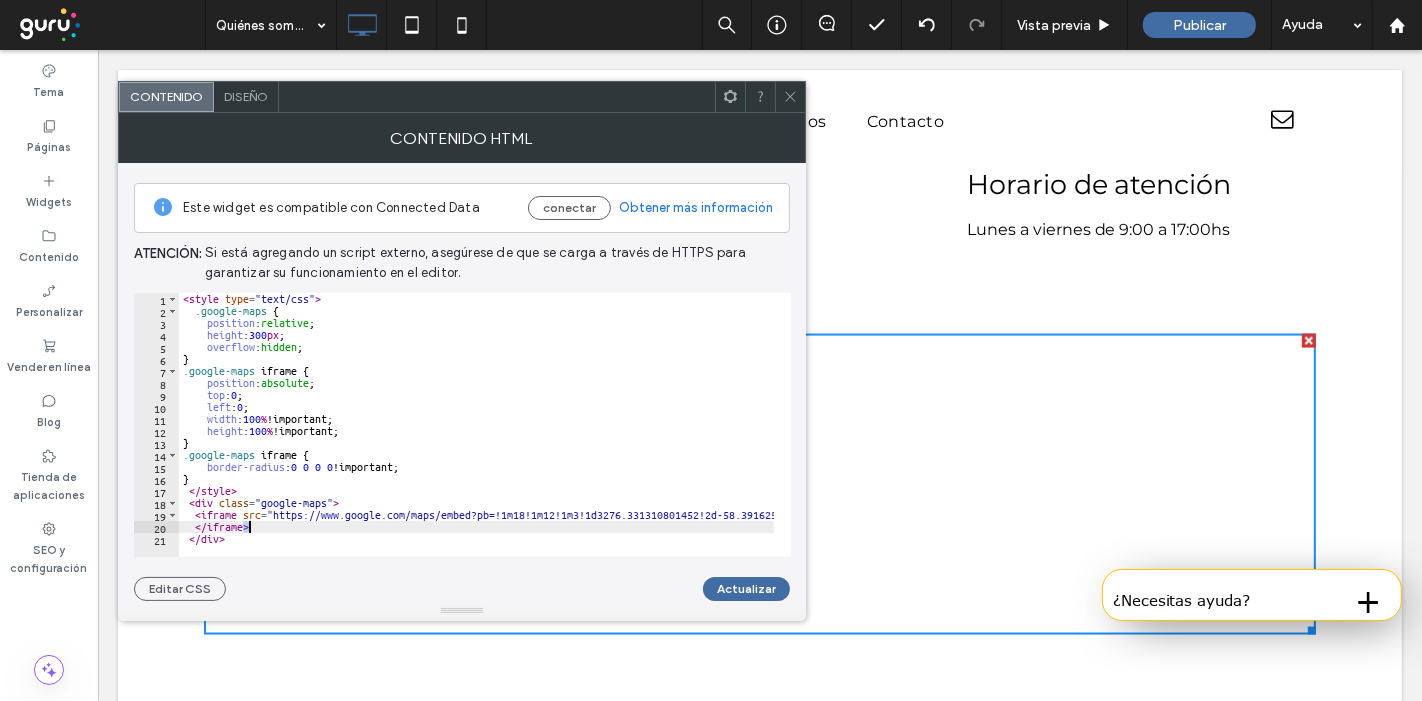 scroll, scrollTop: 3, scrollLeft: 0, axis: vertical 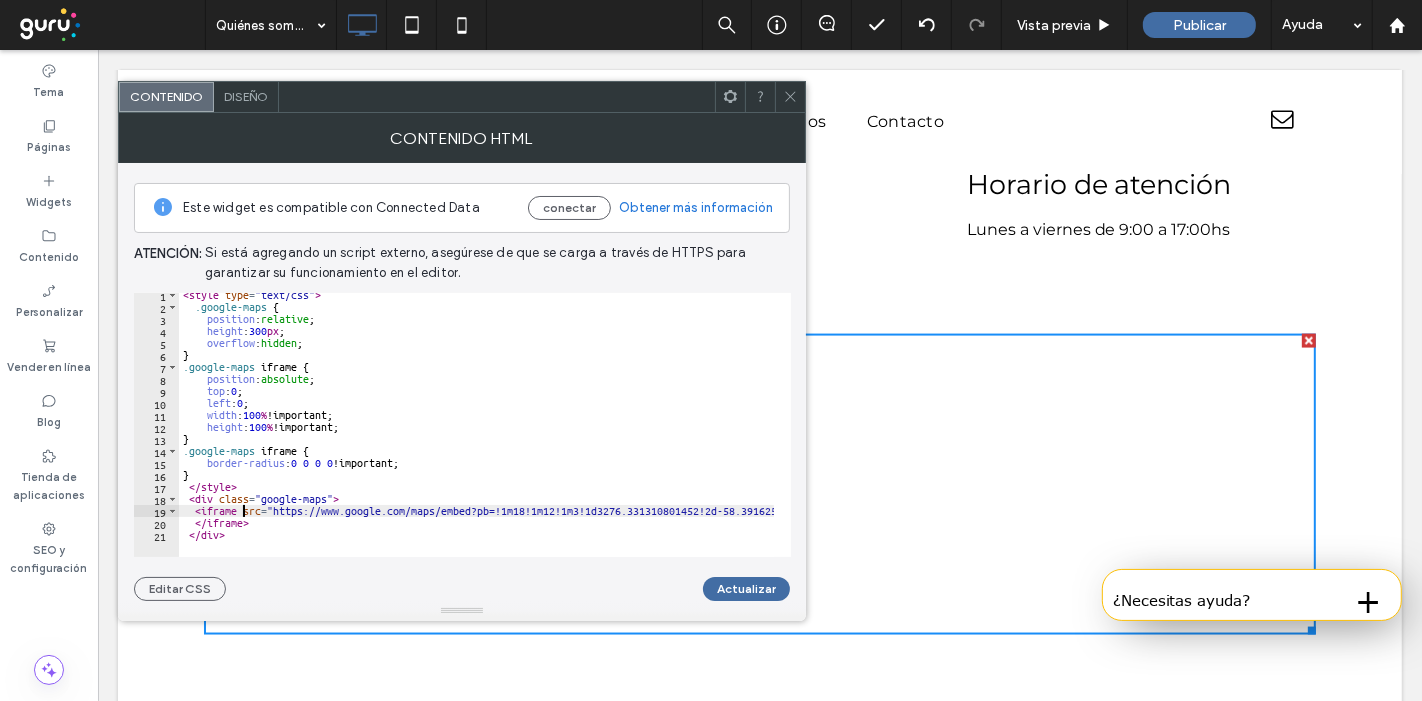 click on "< style   type = "text/css" >    .google-maps   {      position :  relative ;      height :  300 px ;      overflow :  hidden ; } .google-maps   iframe   {      position :  absolute ;      top :  0 ;      left :  0 ;      width :  100 %  !important;      height :  100 %  !important; } .google-maps   iframe   {      border-radius :  0   0   0   0  !important; }   </ style >   < div   class = "google-maps" >    < iframe   src = "https://www.google.com/maps/embed?pb=!1m18!1m12!1m3!1d3276.331310801452!2d-58.39162522470655!3d-34.797605667762795!2m3!1f0!2f0!3f0!3m2!1i1024!2i768!4f13.1!3m3!1m2!1s0x95bcd33f4a4eb39f%3A0x906ded90ae83a8a9!2sEsteban%20Adrogu%C3%A9%201387%2C%20B1846%20Adrogu%C3%A9%2C%20Provincia%20de%20Buenos%20Aires!5e0!3m2!1ses!2sar!4v1751976071890!5m2!1ses!2sar"   width = "600"   height = "450"   style = "border:0;"   allowfullscreen = ""   loading = "lazy"   referrerpolicy = "no-referrer-when-downgrade" >    </ iframe >   </ div >" at bounding box center (1637, 425) 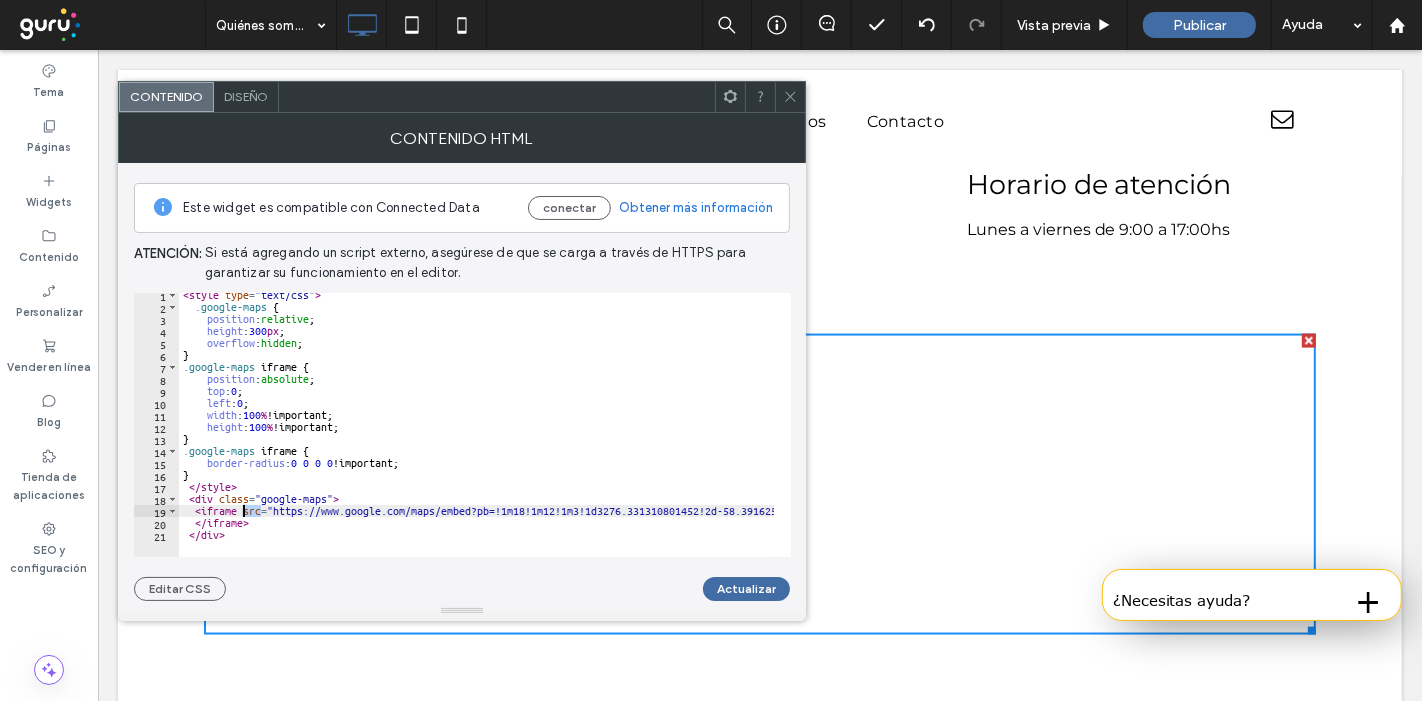 click on "< style   type = "text/css" >    .google-maps   {      position :  relative ;      height :  300 px ;      overflow :  hidden ; } .google-maps   iframe   {      position :  absolute ;      top :  0 ;      left :  0 ;      width :  100 %  !important;      height :  100 %  !important; } .google-maps   iframe   {      border-radius :  0   0   0   0  !important; }   </ style >   < div   class = "google-maps" >    < iframe   src = "https://www.google.com/maps/embed?pb=!1m18!1m12!1m3!1d3276.331310801452!2d-58.39162522470655!3d-34.797605667762795!2m3!1f0!2f0!3f0!3m2!1i1024!2i768!4f13.1!3m3!1m2!1s0x95bcd33f4a4eb39f%3A0x906ded90ae83a8a9!2sEsteban%20Adrogu%C3%A9%201387%2C%20B1846%20Adrogu%C3%A9%2C%20Provincia%20de%20Buenos%20Aires!5e0!3m2!1ses!2sar!4v1751976071890!5m2!1ses!2sar"   width = "600"   height = "450"   style = "border:0;"   allowfullscreen = ""   loading = "lazy"   referrerpolicy = "no-referrer-when-downgrade" >    </ iframe >   </ div >" at bounding box center [1637, 425] 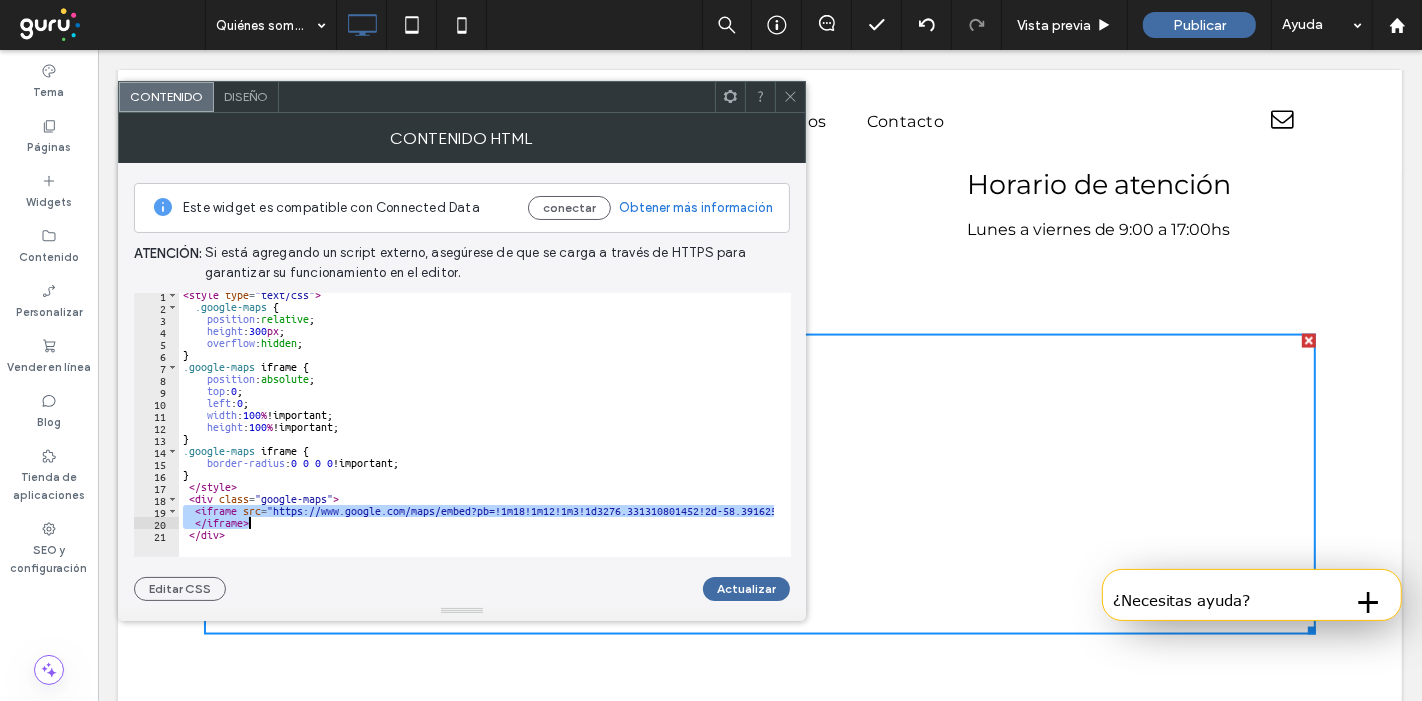click on "< style   type = "text/css" >    .google-maps   {      position :  relative ;      height :  300 px ;      overflow :  hidden ; } .google-maps   iframe   {      position :  absolute ;      top :  0 ;      left :  0 ;      width :  100 %  !important;      height :  100 %  !important; } .google-maps   iframe   {      border-radius :  0   0   0   0  !important; }   </ style >   < div   class = "google-maps" >    < iframe   src = "https://www.google.com/maps/embed?pb=!1m18!1m12!1m3!1d3276.331310801452!2d-58.39162522470655!3d-34.797605667762795!2m3!1f0!2f0!3f0!3m2!1i1024!2i768!4f13.1!3m3!1m2!1s0x95bcd33f4a4eb39f%3A0x906ded90ae83a8a9!2sEsteban%20Adrogu%C3%A9%201387%2C%20B1846%20Adrogu%C3%A9%2C%20Provincia%20de%20Buenos%20Aires!5e0!3m2!1ses!2sar!4v1751976071890!5m2!1ses!2sar"   width = "600"   height = "450"   style = "border:0;"   allowfullscreen = ""   loading = "lazy"   referrerpolicy = "no-referrer-when-downgrade" >    </ iframe >   </ div >" at bounding box center [1637, 425] 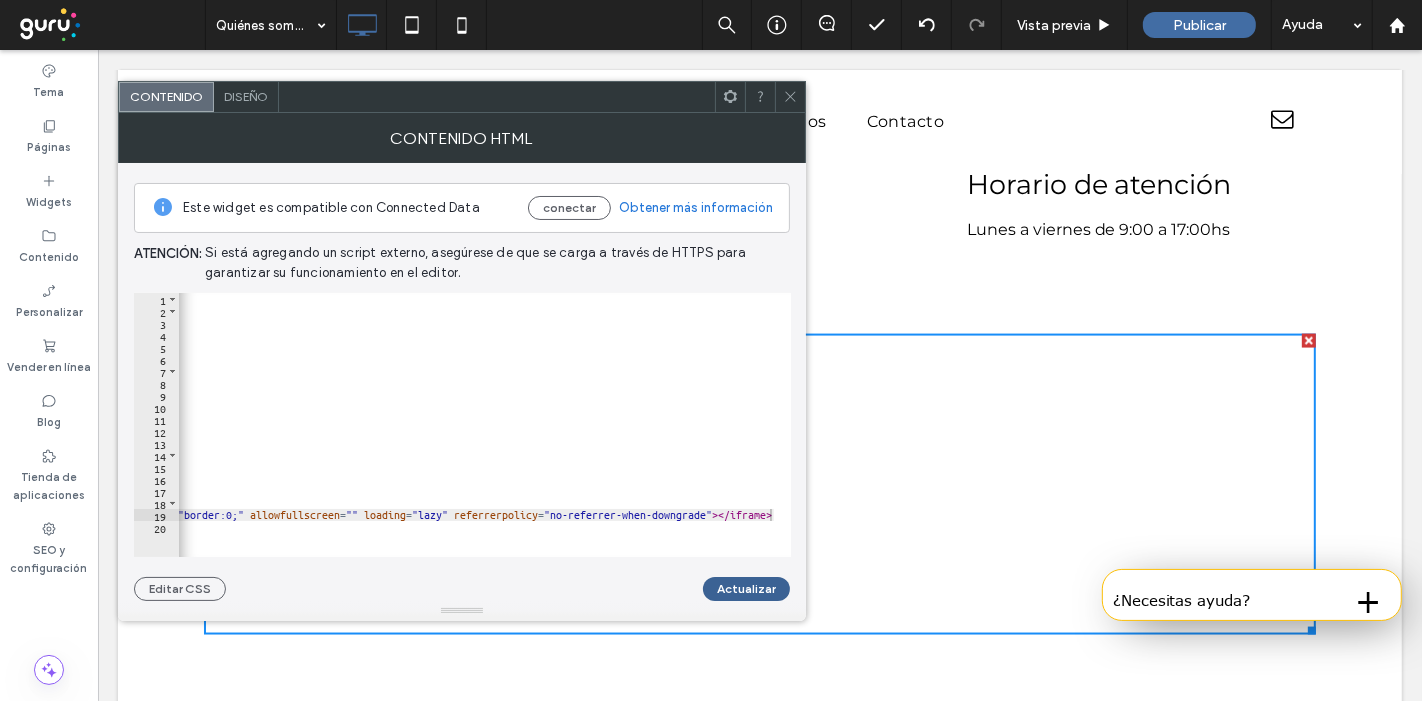 click on "Actualizar" at bounding box center [746, 589] 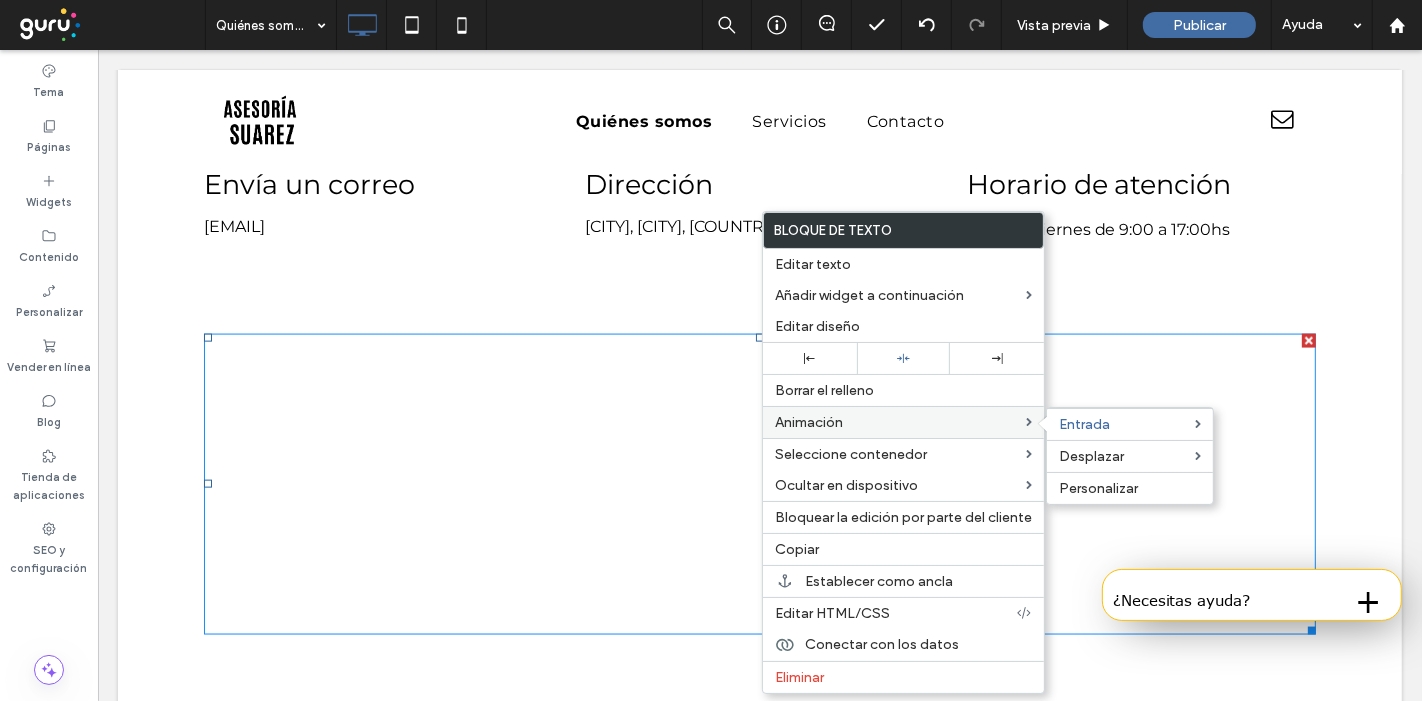 click on "Animación" at bounding box center [809, 422] 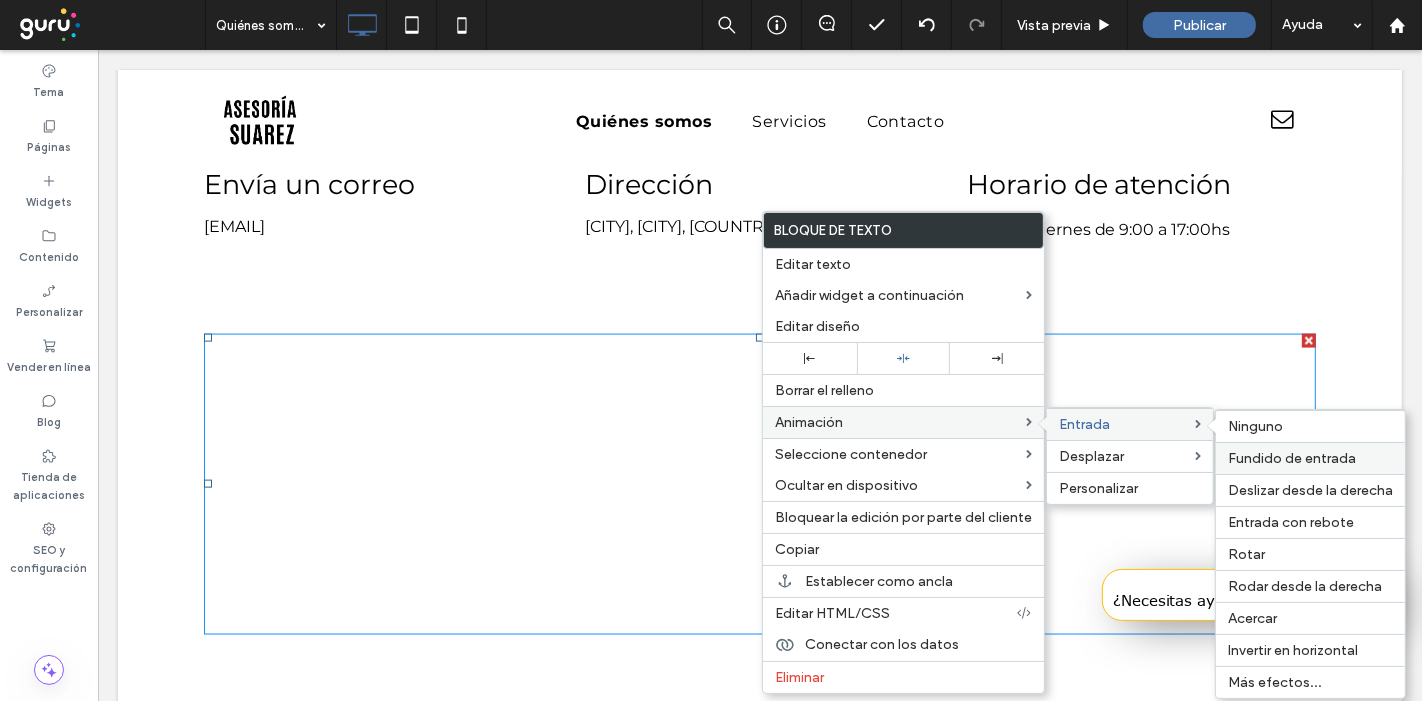 click on "Fundido de entrada" at bounding box center [1292, 458] 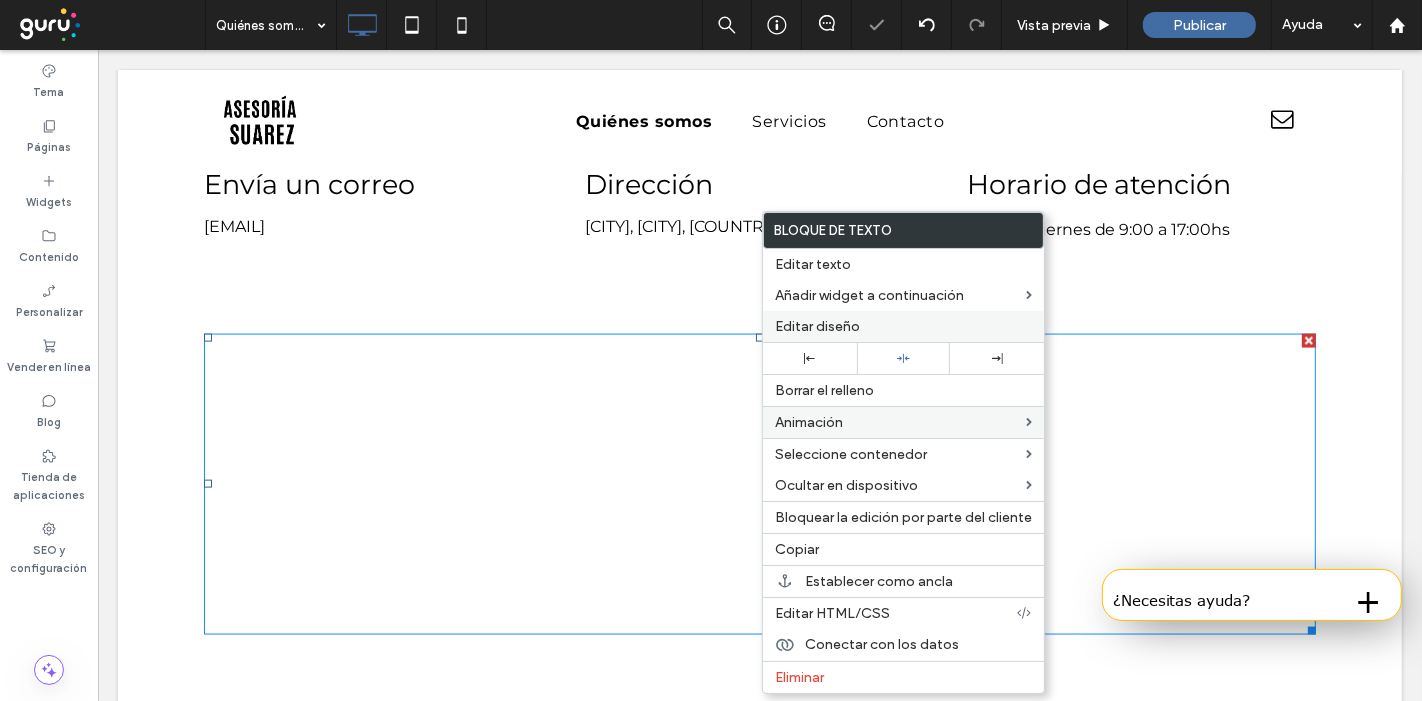 click on "Editar diseño" at bounding box center (903, 326) 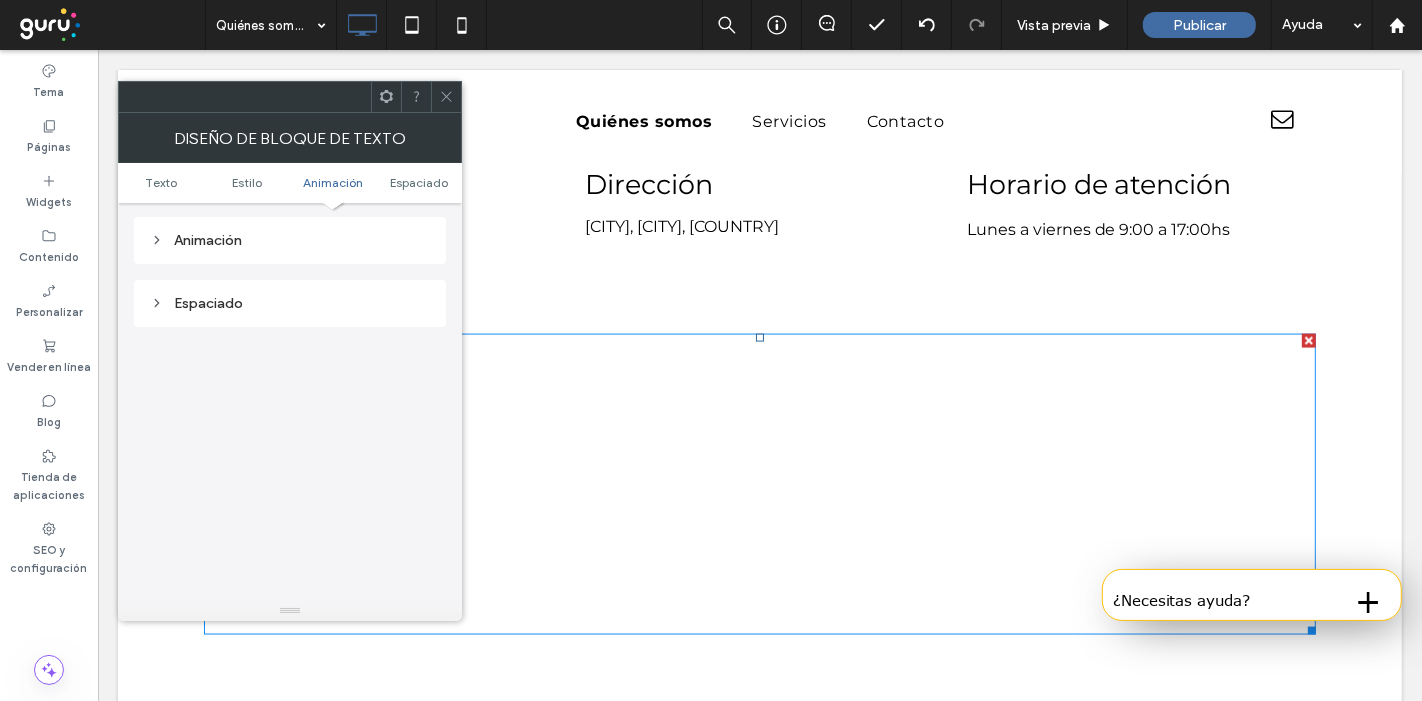scroll, scrollTop: 342, scrollLeft: 0, axis: vertical 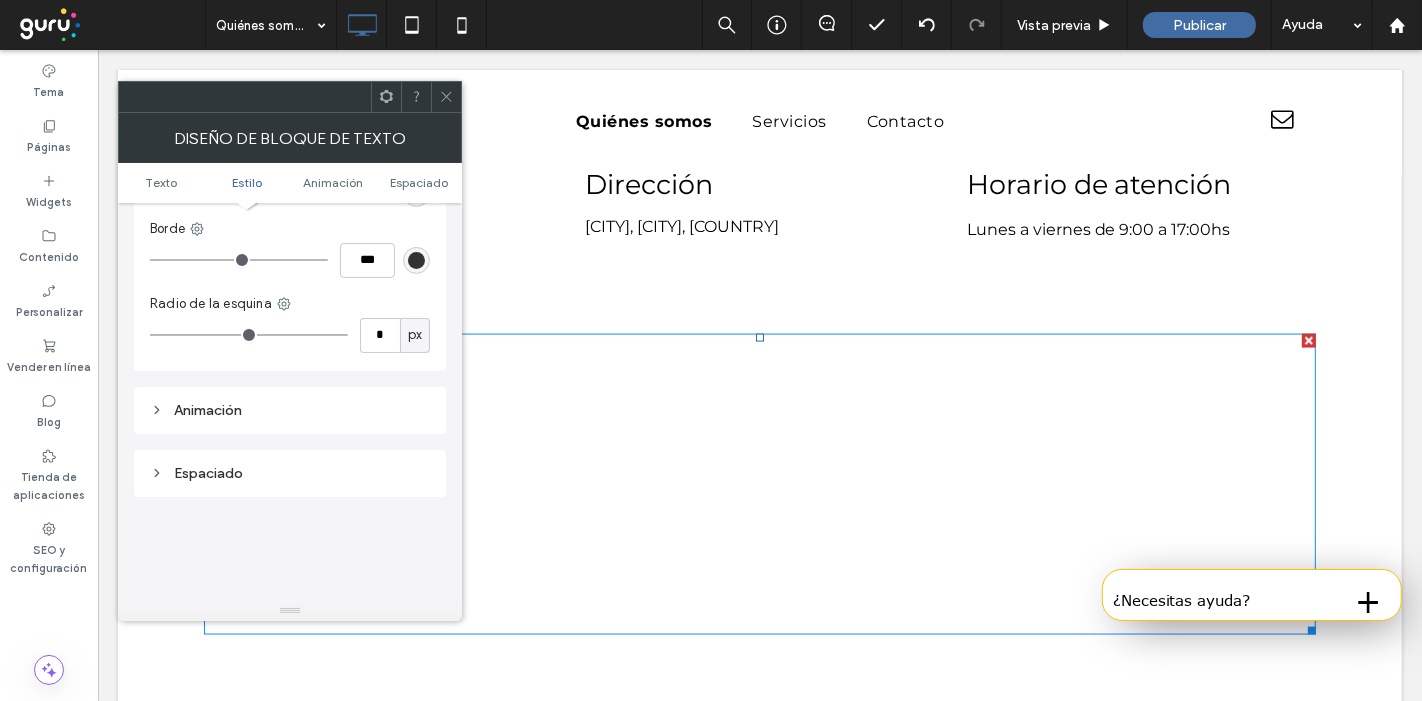 drag, startPoint x: 276, startPoint y: 423, endPoint x: 286, endPoint y: 409, distance: 17.20465 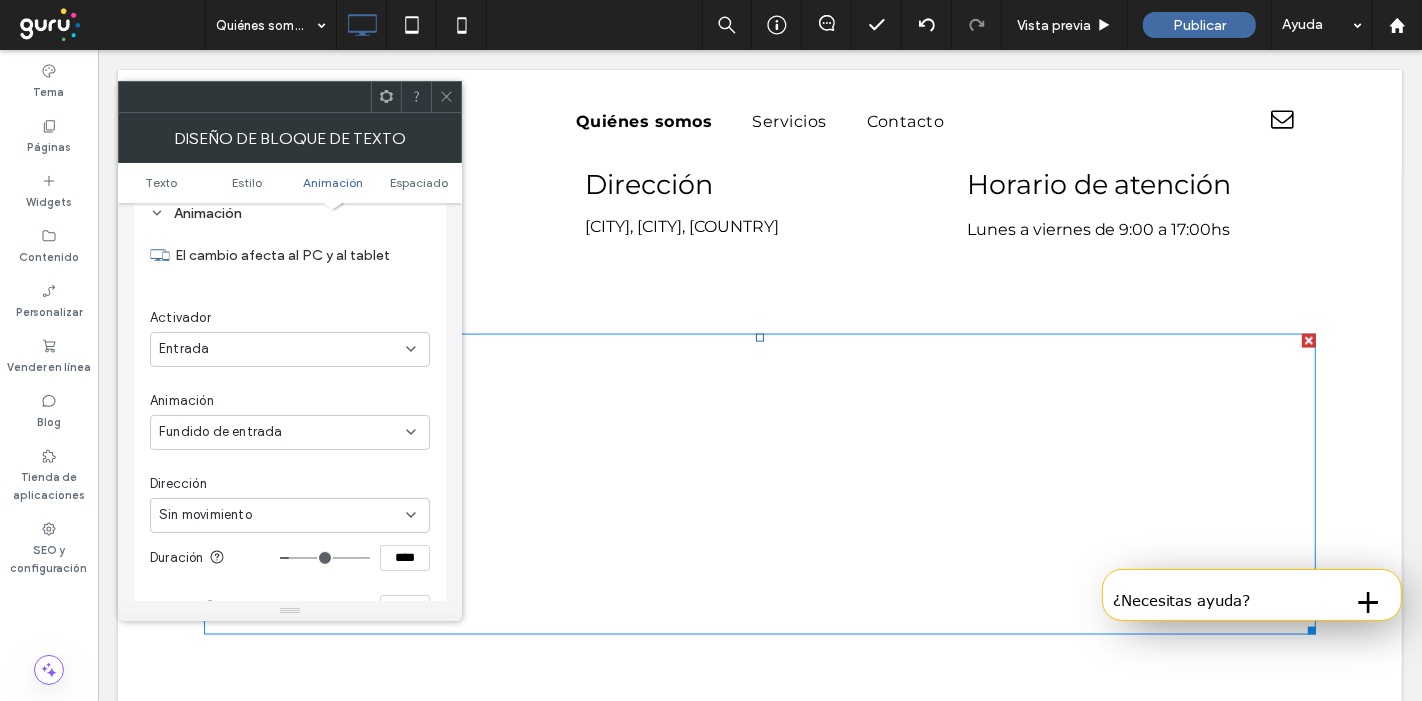 scroll, scrollTop: 540, scrollLeft: 0, axis: vertical 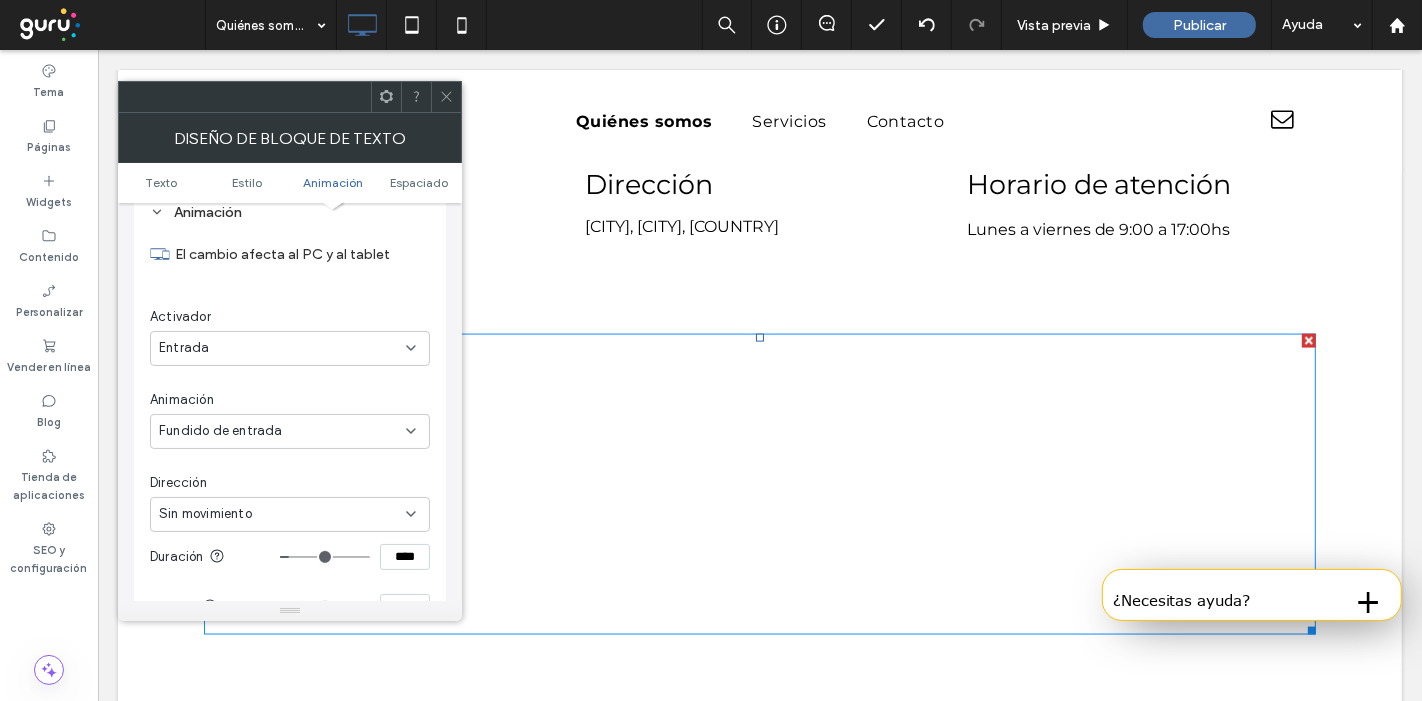 click at bounding box center (446, 97) 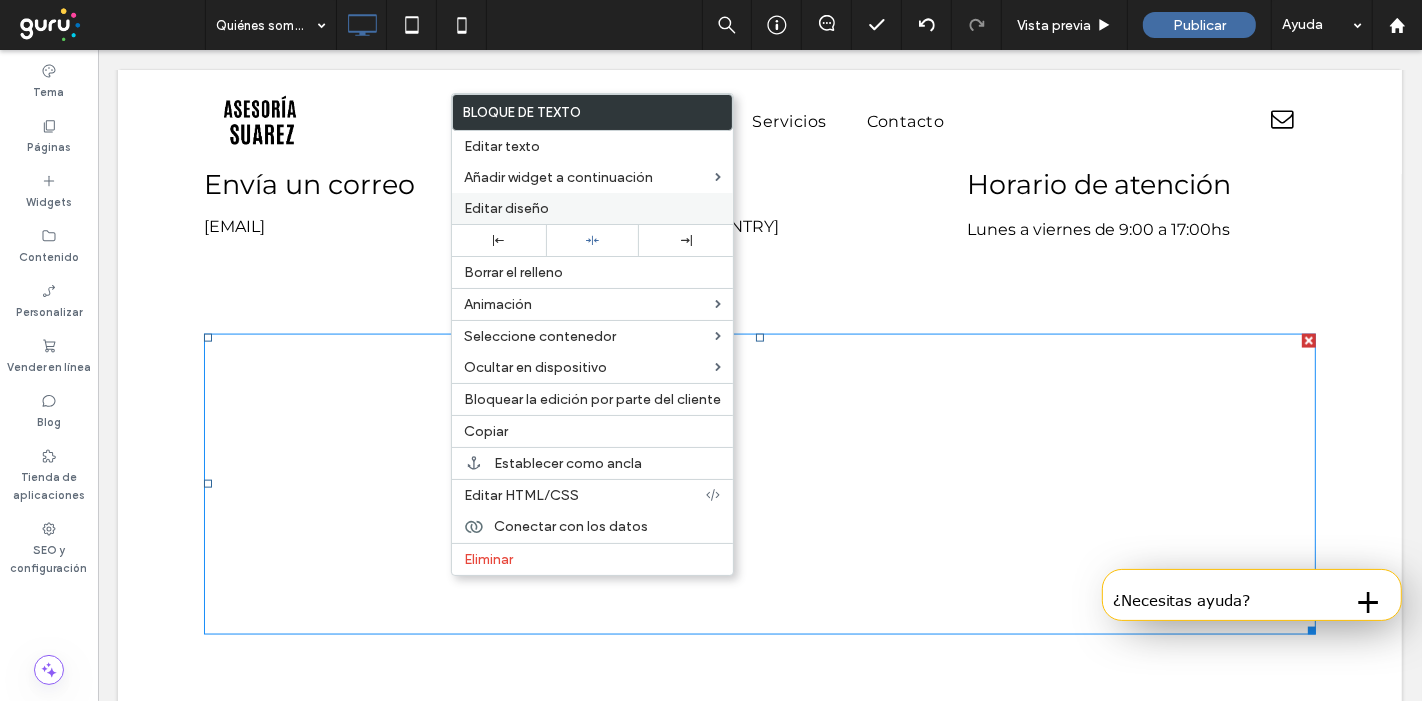 click on "Editar diseño" at bounding box center [592, 208] 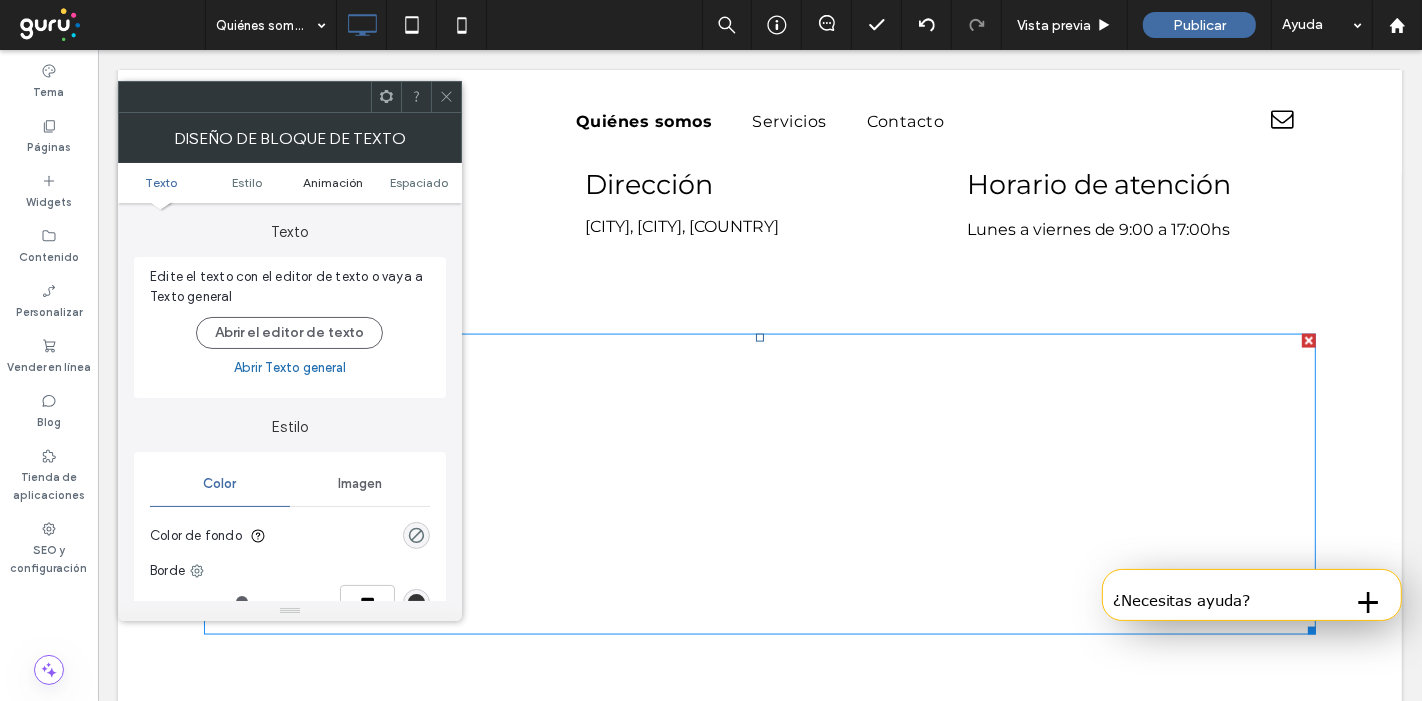 click on "Animación" at bounding box center (333, 182) 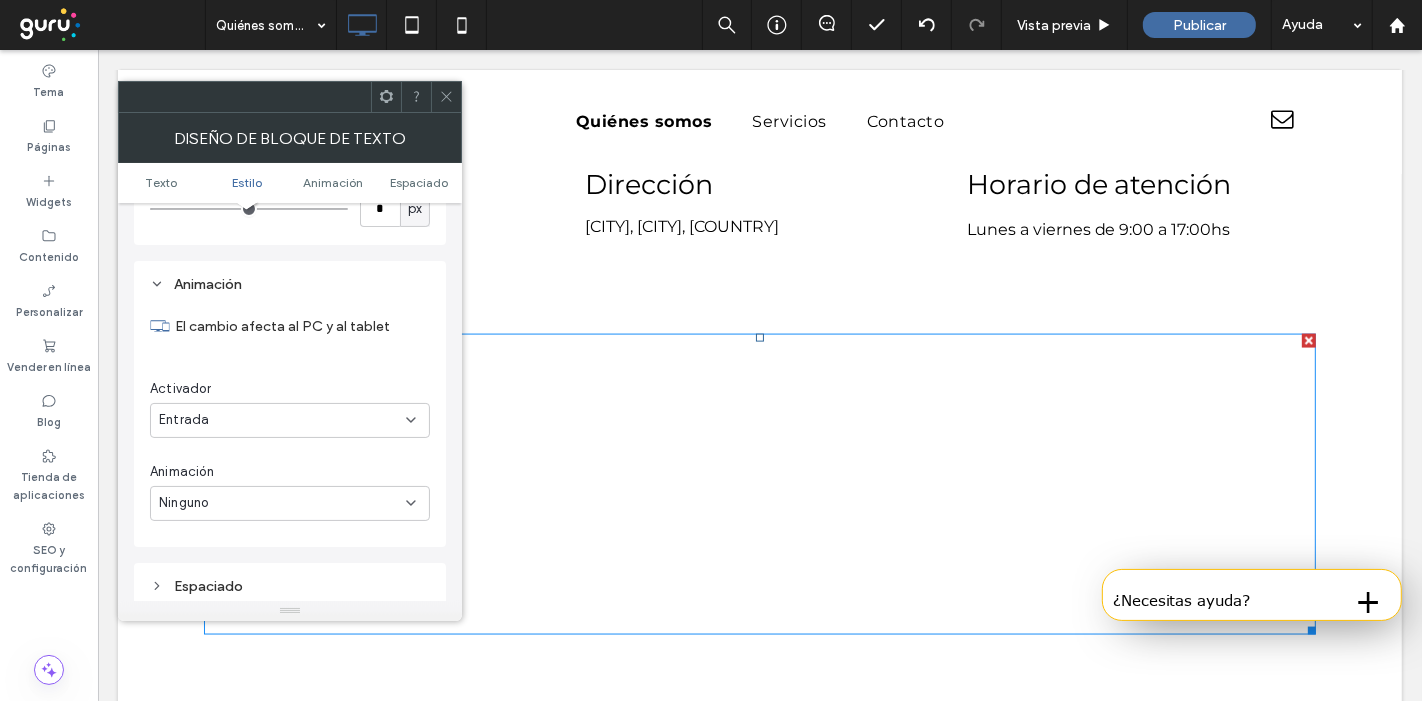 scroll, scrollTop: 508, scrollLeft: 0, axis: vertical 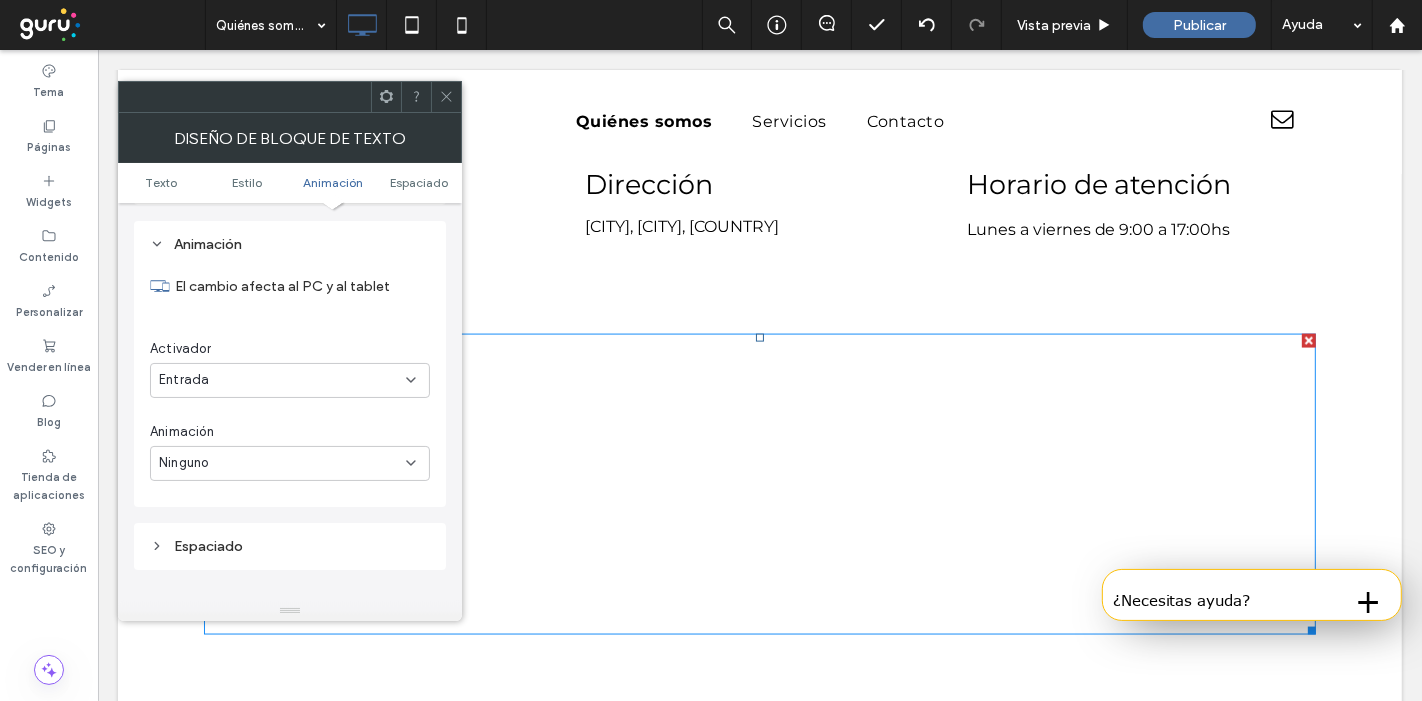 click on "Ninguno" at bounding box center [282, 463] 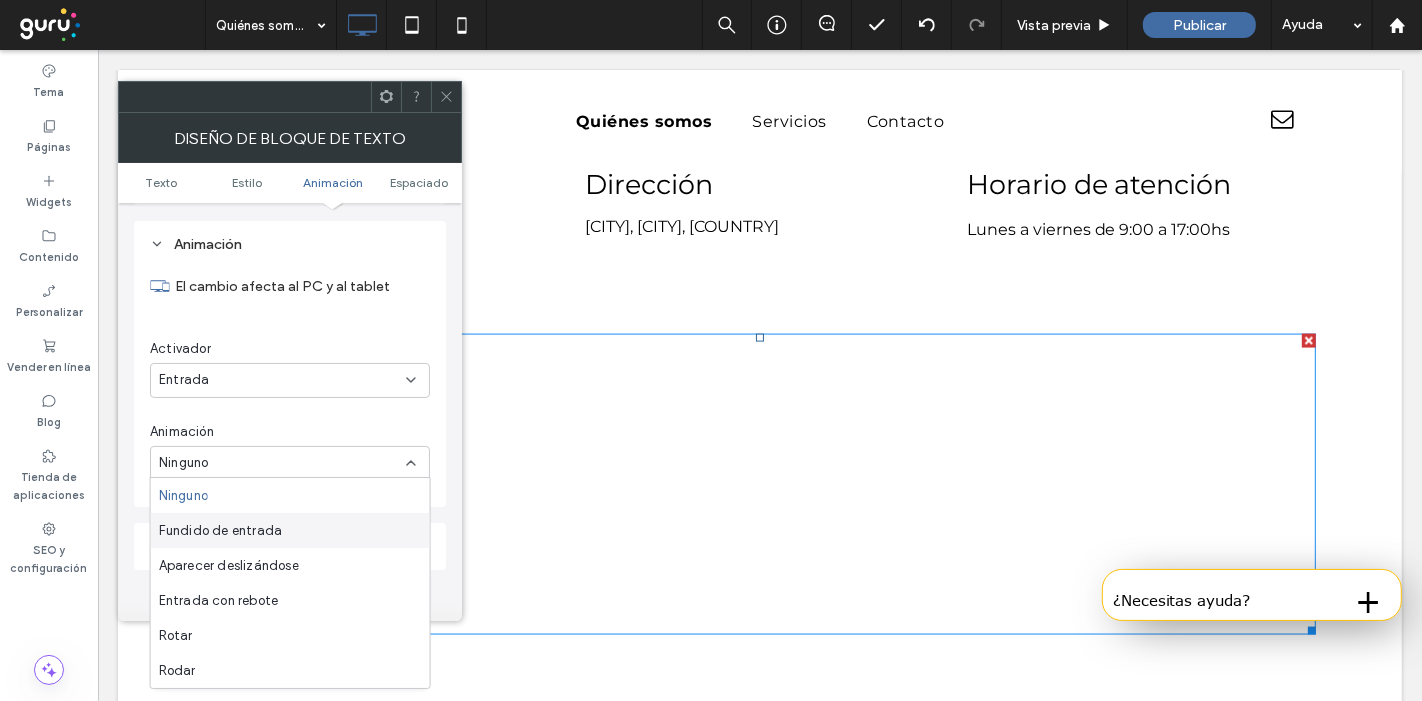 click on "Fundido de entrada" at bounding box center (290, 530) 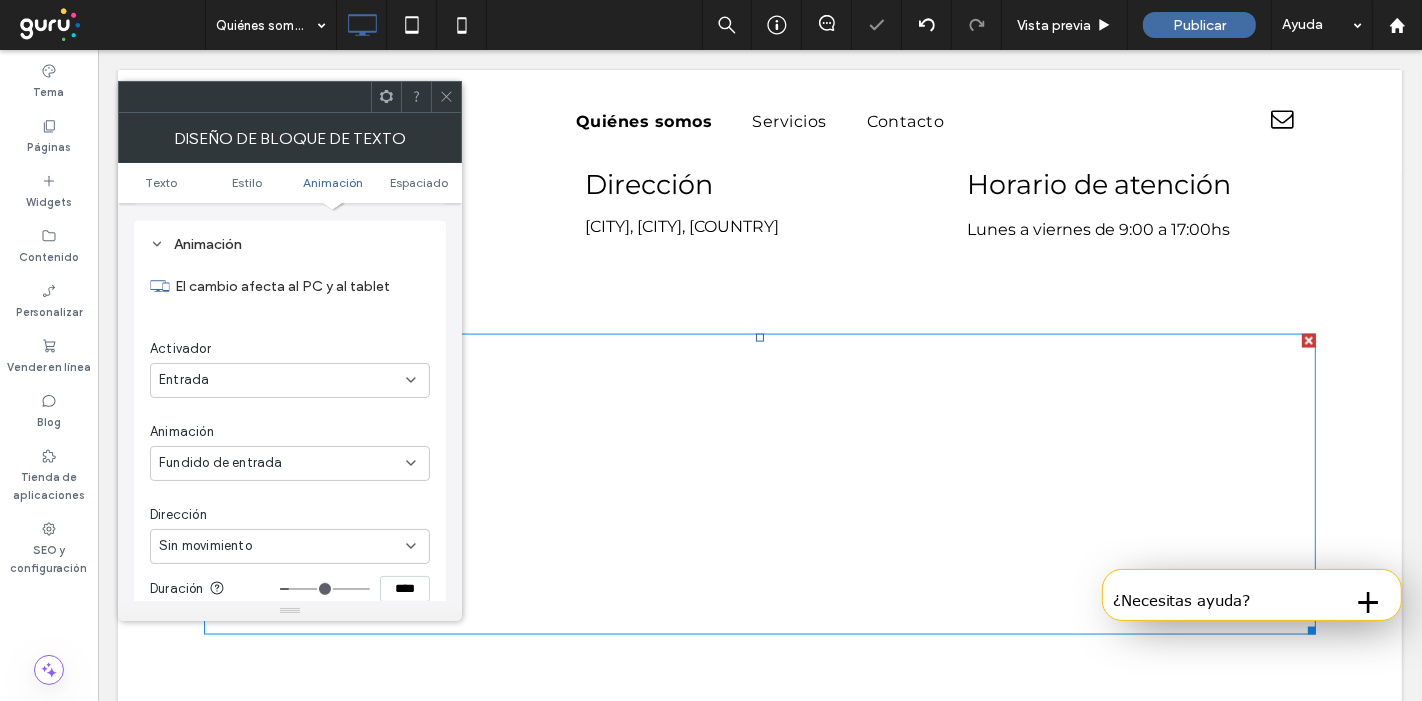 click 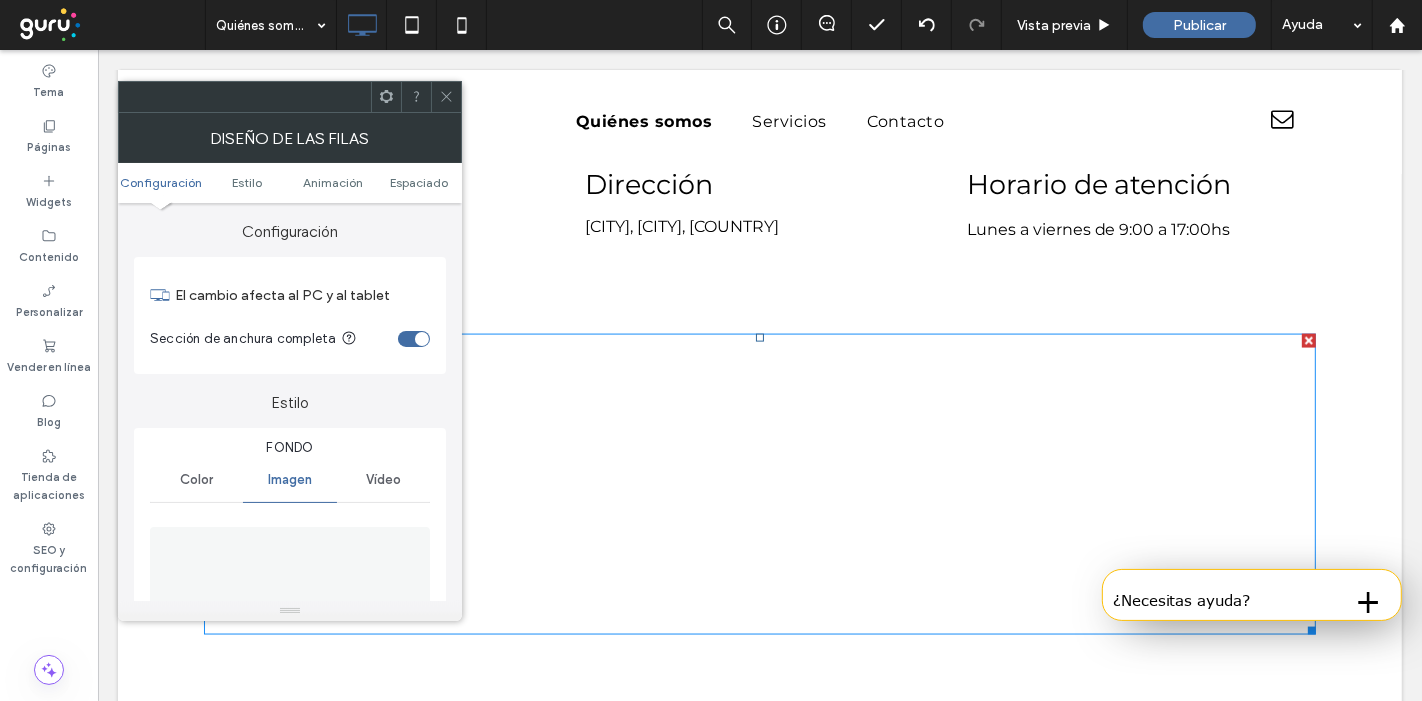 scroll, scrollTop: 306, scrollLeft: 0, axis: vertical 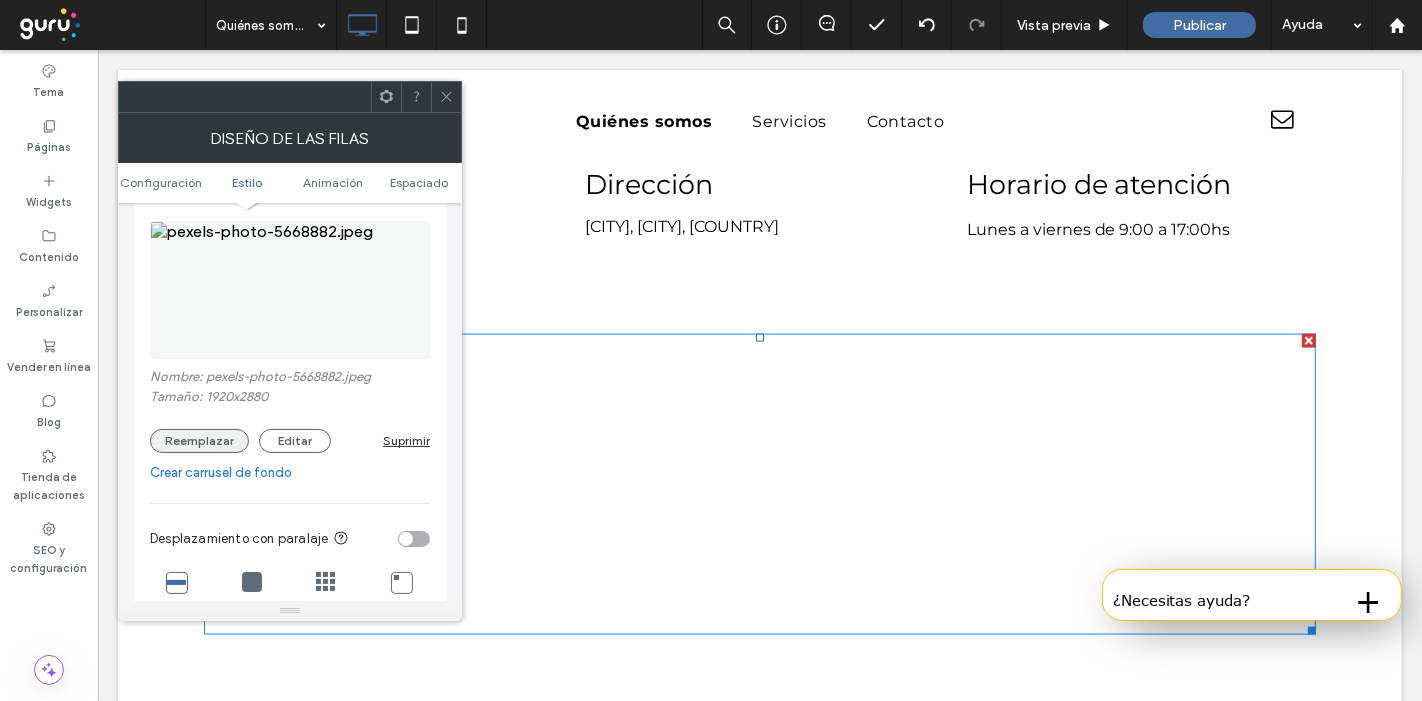 click on "Reemplazar" at bounding box center (199, 441) 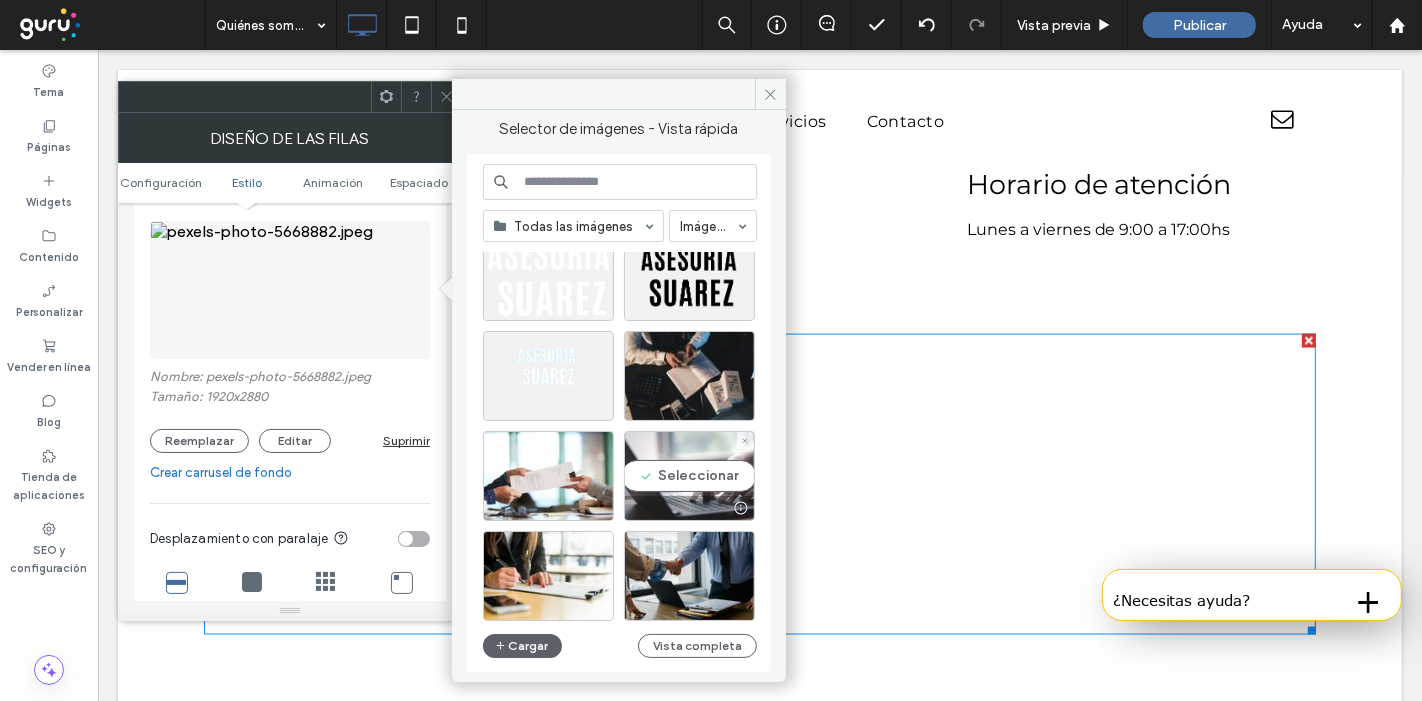 scroll, scrollTop: 52, scrollLeft: 0, axis: vertical 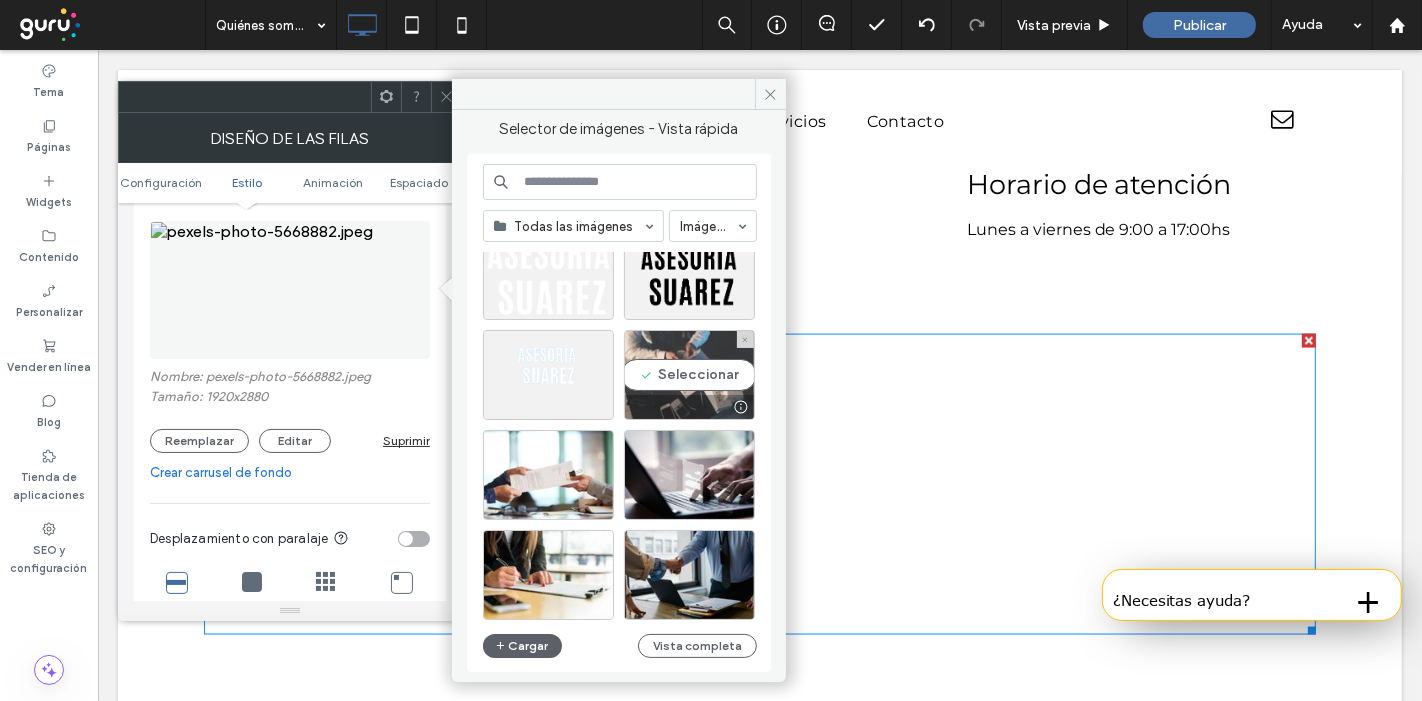 click on "Seleccionar" at bounding box center [689, 375] 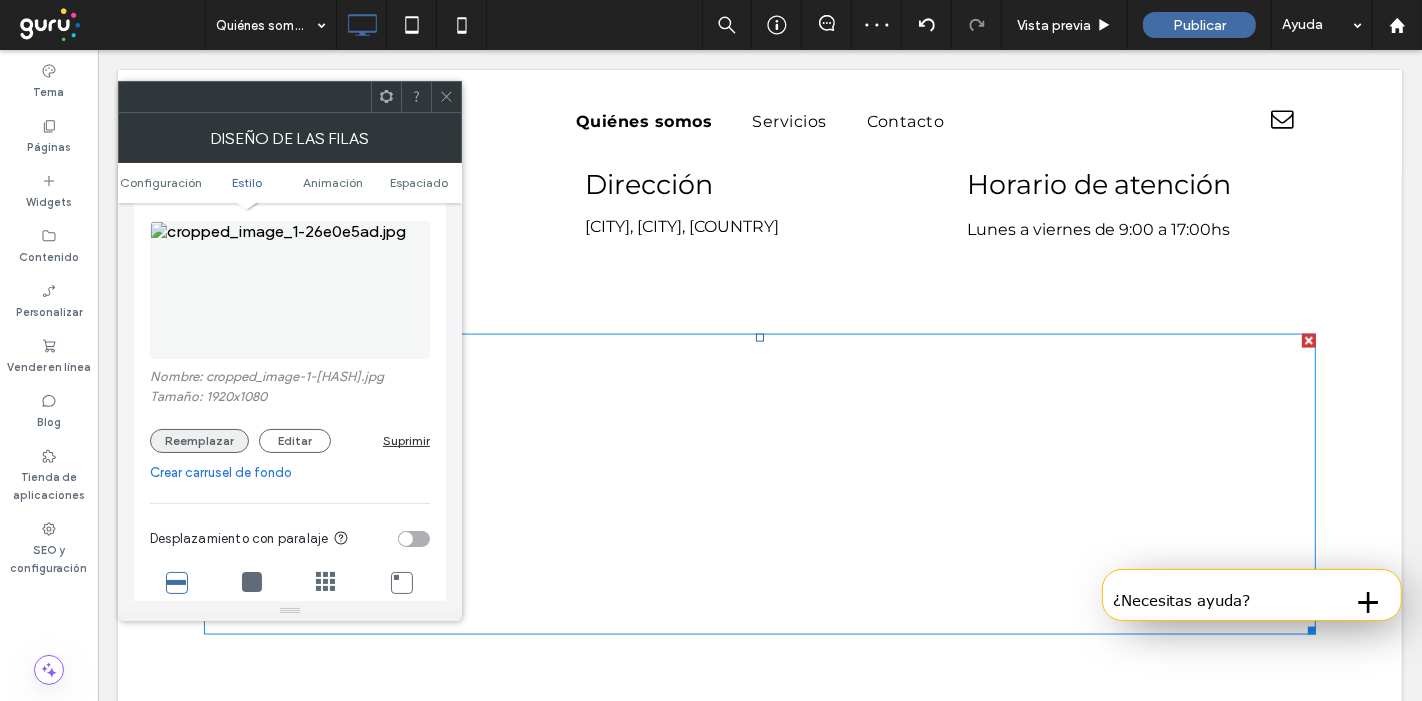 click on "Reemplazar" at bounding box center [199, 441] 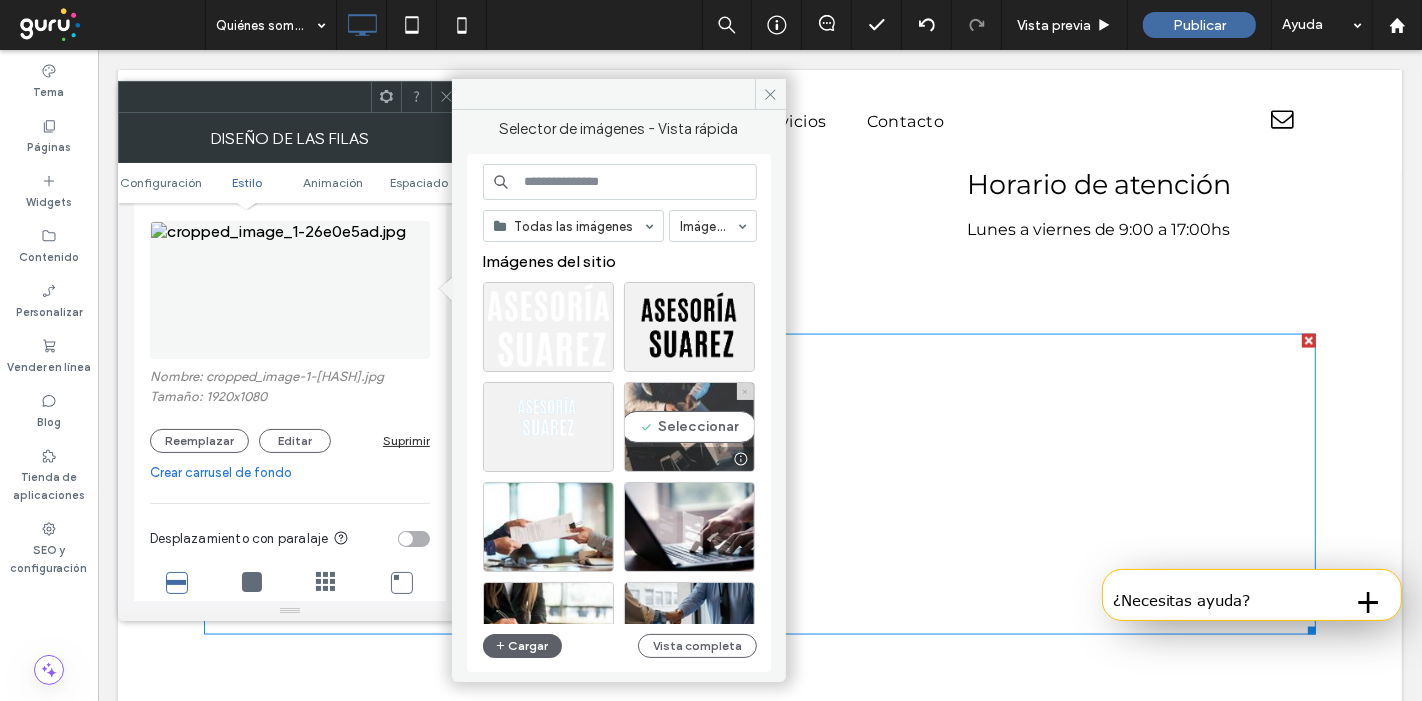 click at bounding box center [745, 391] 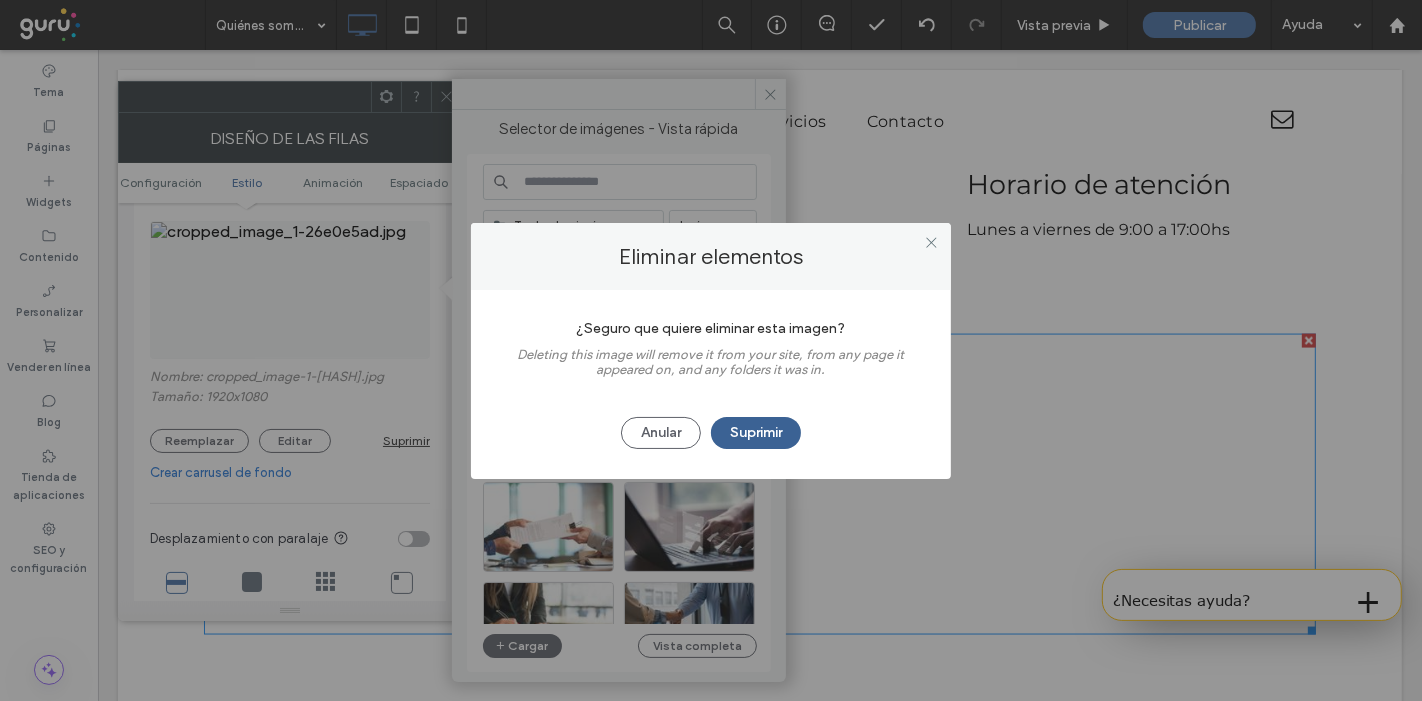 click on "Suprimir" at bounding box center (756, 433) 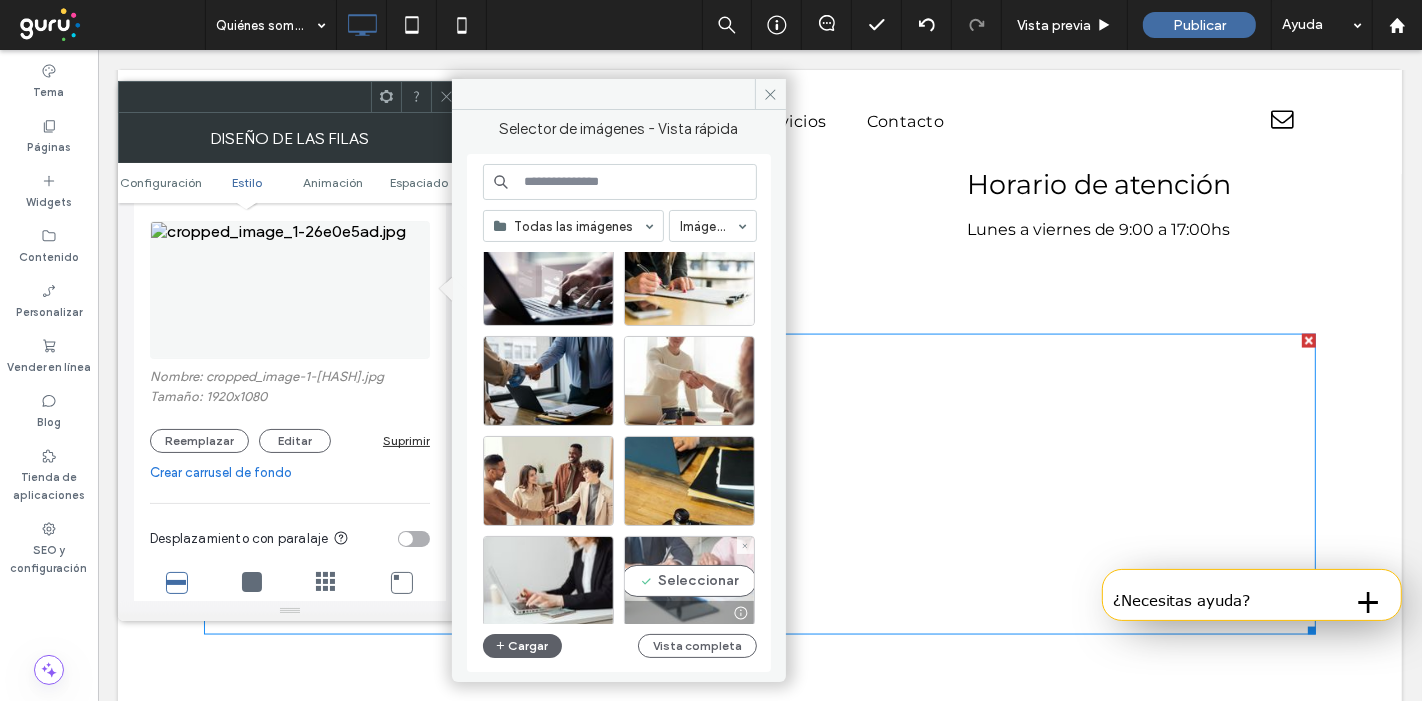 scroll, scrollTop: 240, scrollLeft: 0, axis: vertical 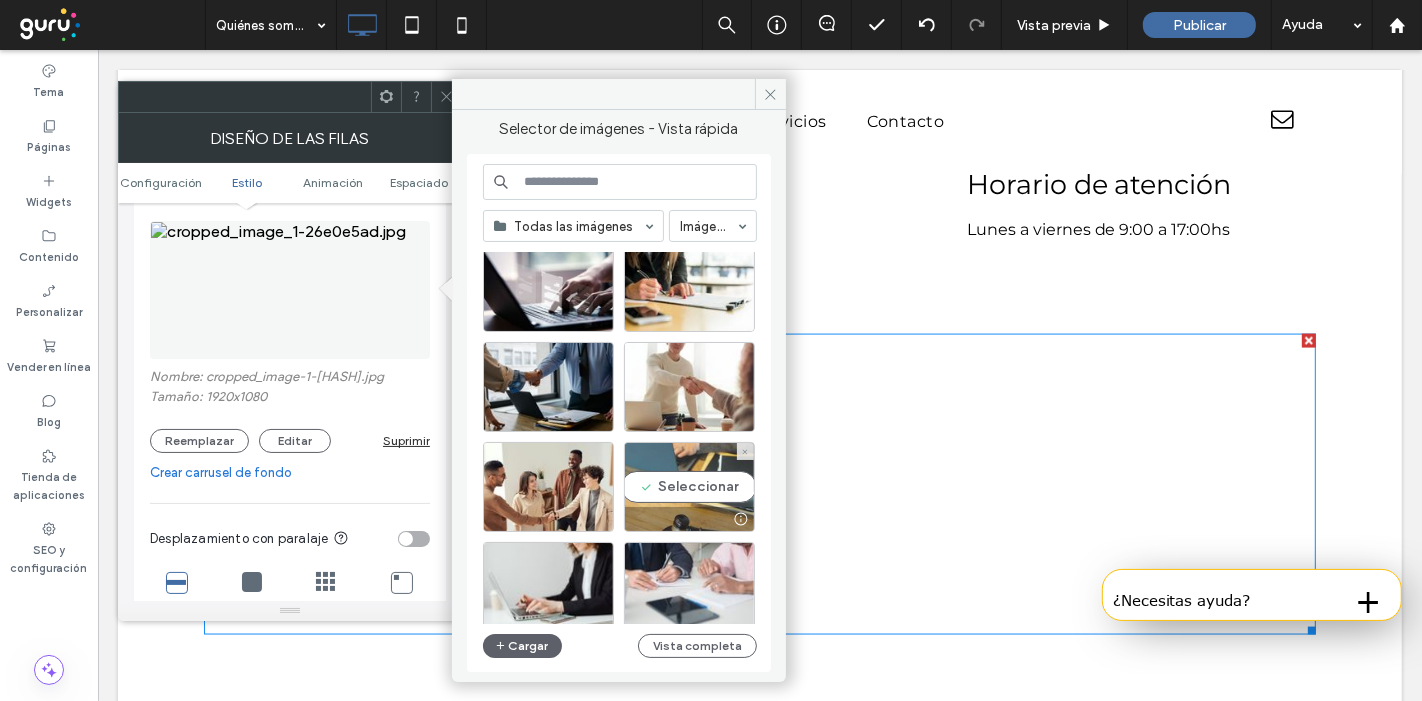 click on "Seleccionar" at bounding box center [689, 487] 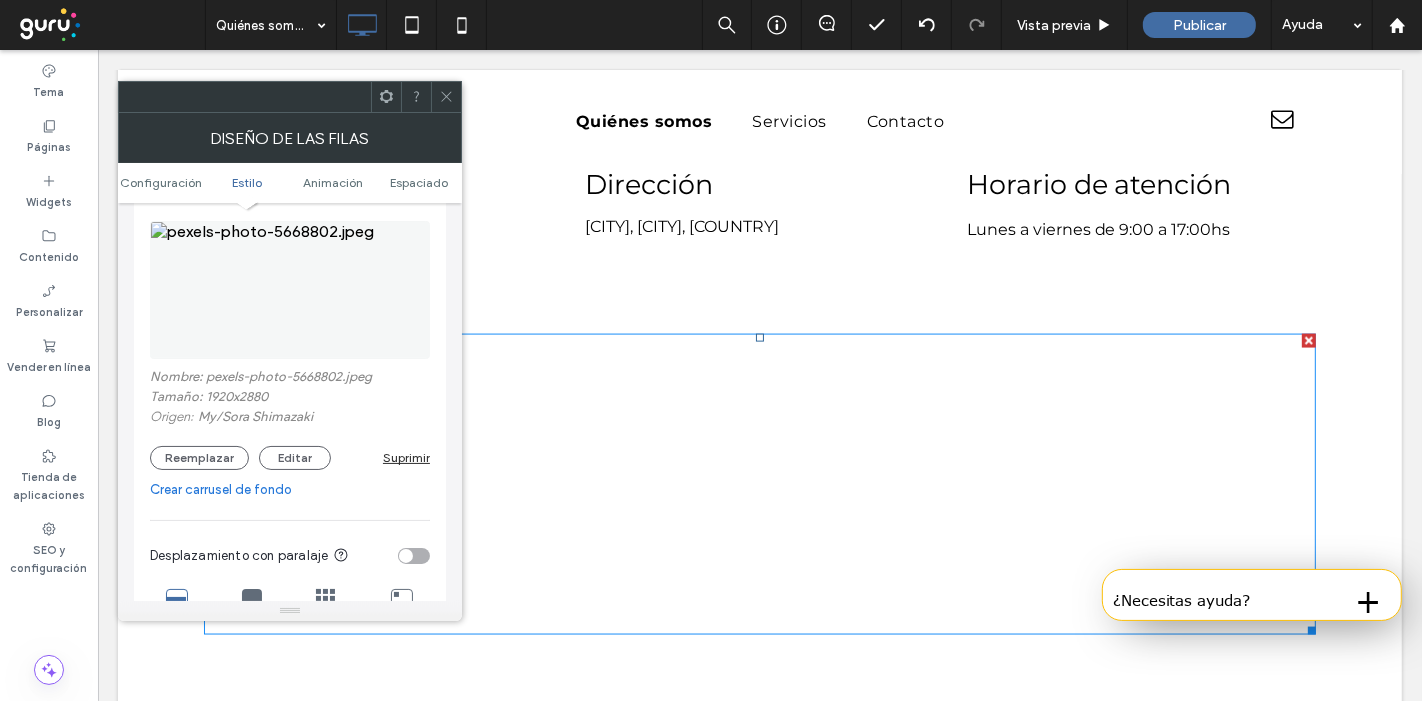 click on "Suprimir" at bounding box center [406, 457] 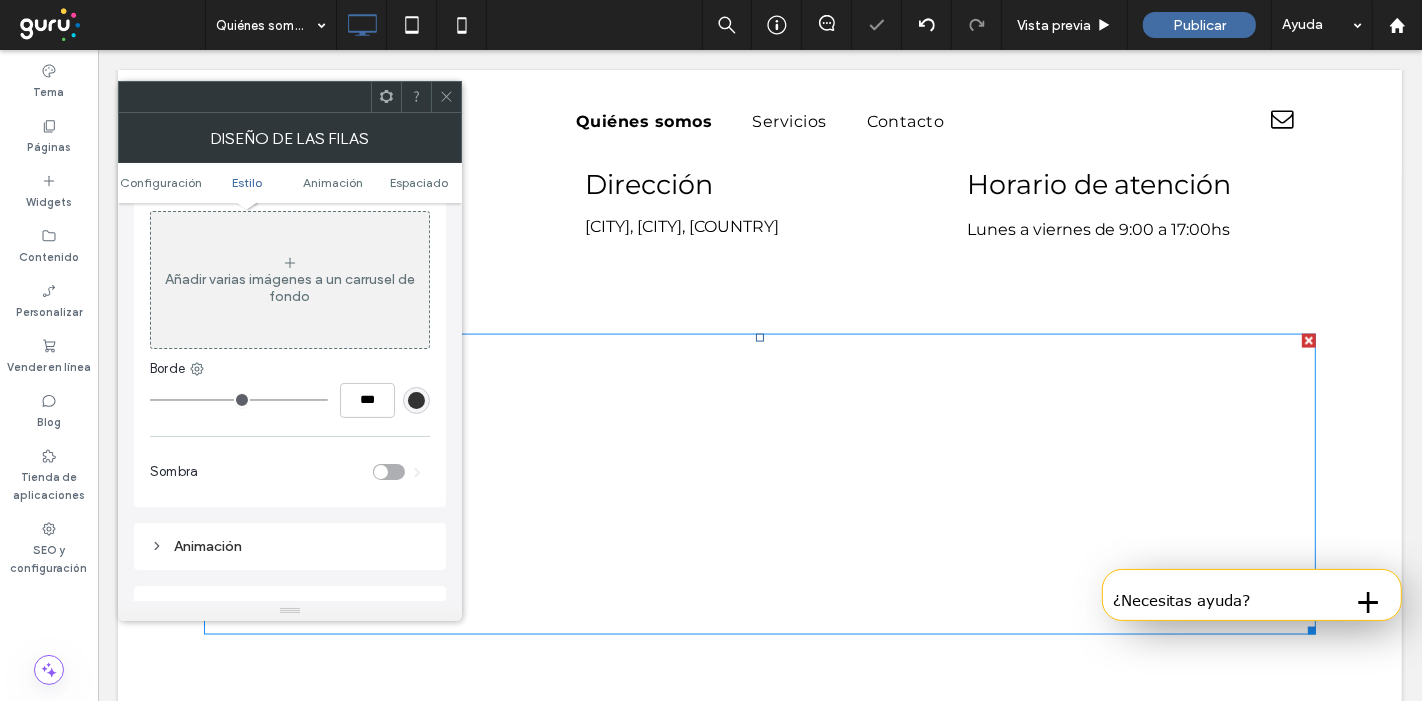 scroll, scrollTop: 151, scrollLeft: 0, axis: vertical 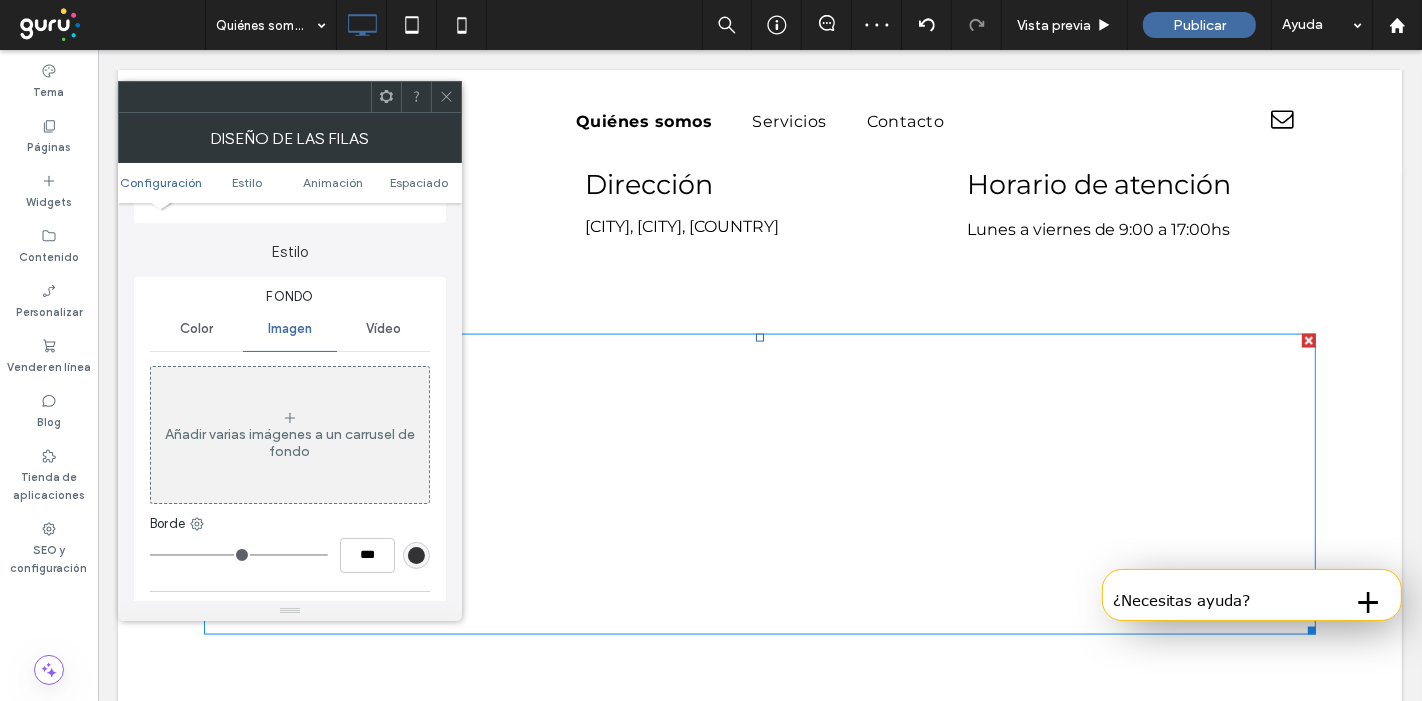click on "Añadir varias imágenes a un carrusel de fondo" at bounding box center [290, 435] 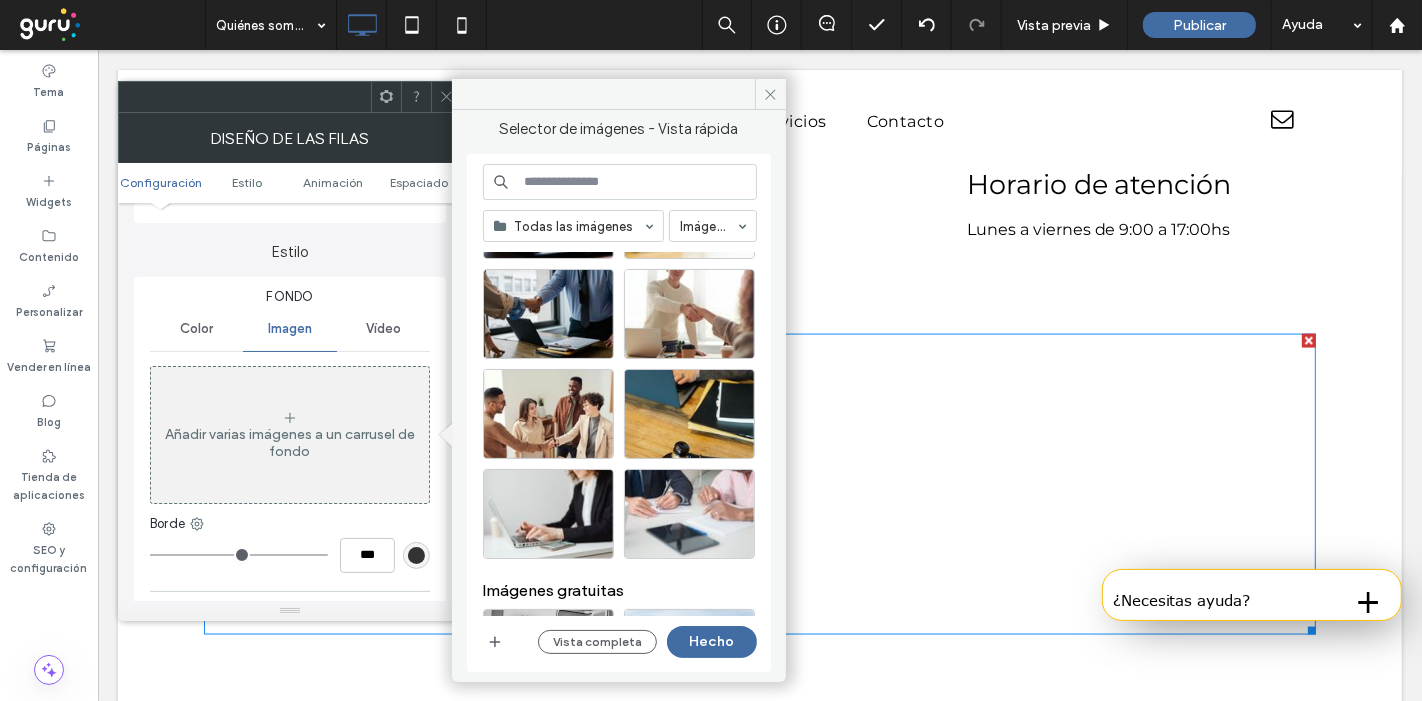 scroll, scrollTop: 314, scrollLeft: 0, axis: vertical 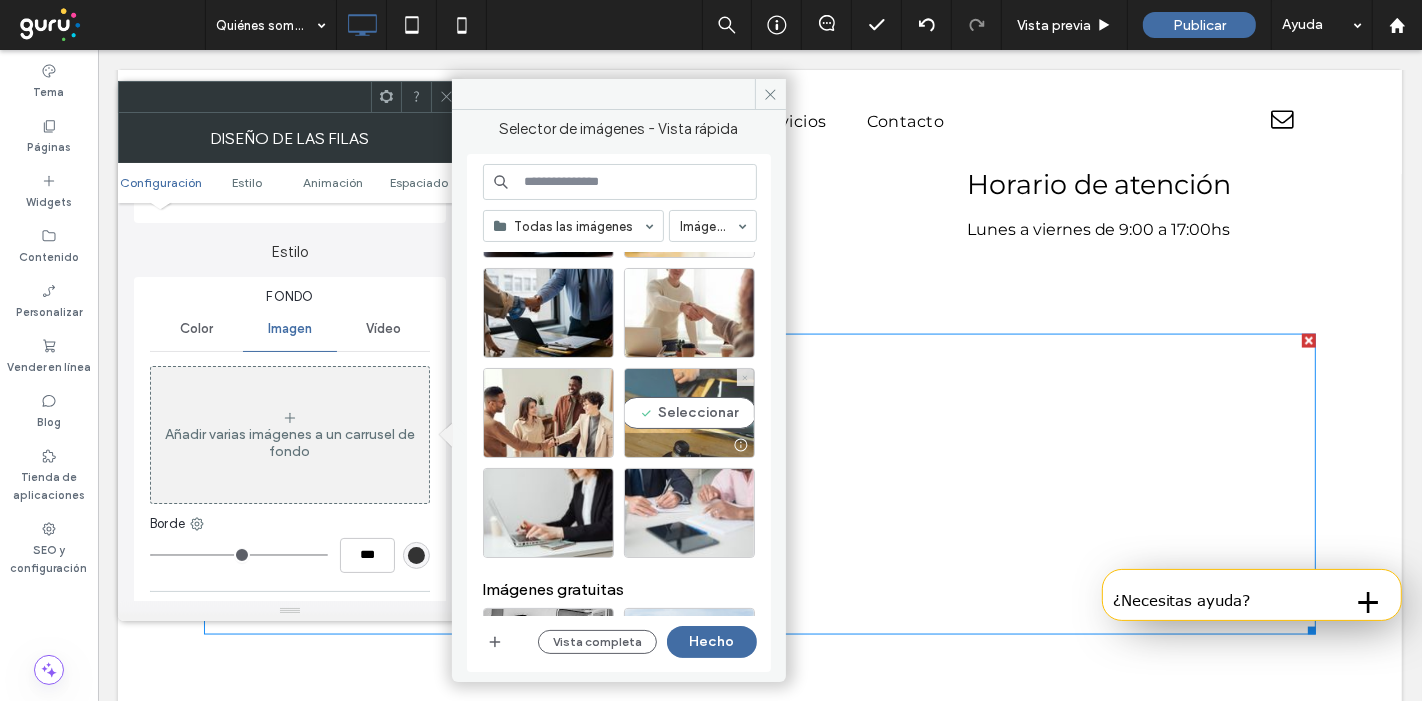 click 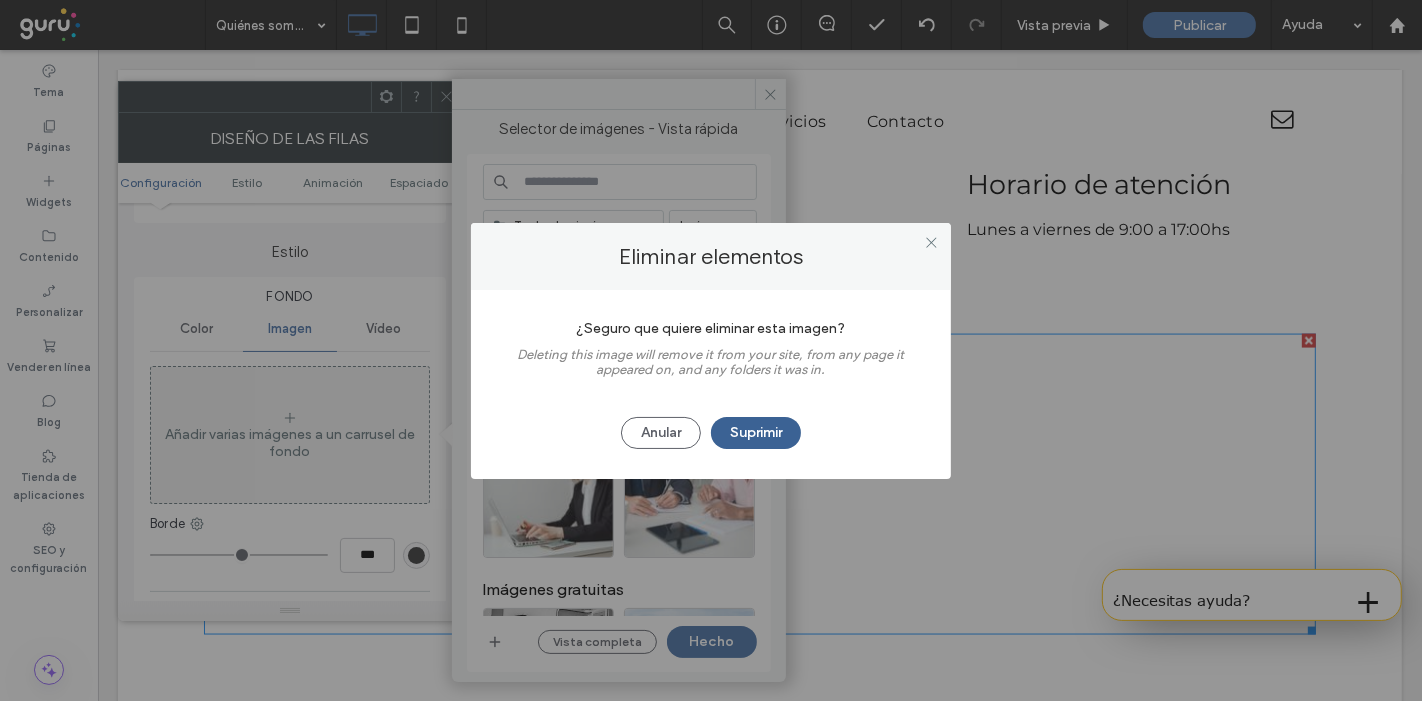 click on "Suprimir" at bounding box center [756, 433] 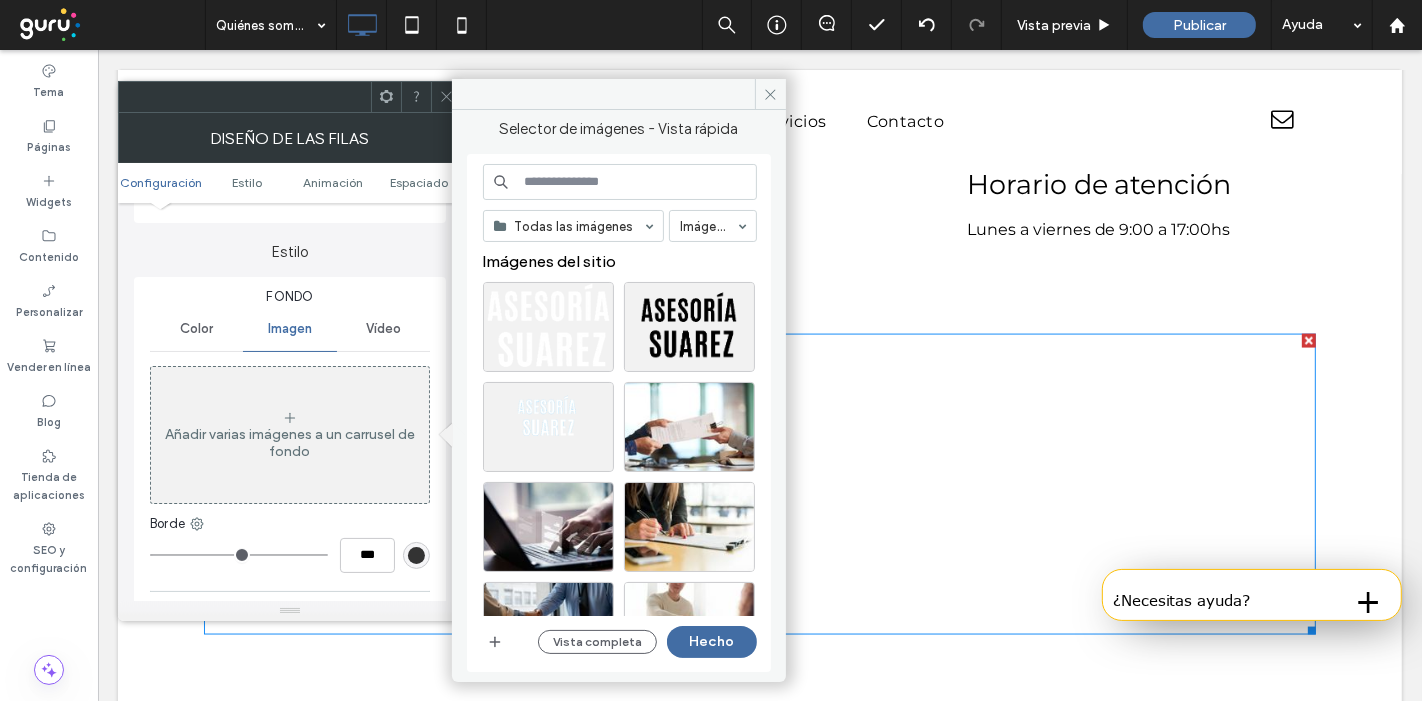 click at bounding box center [620, 182] 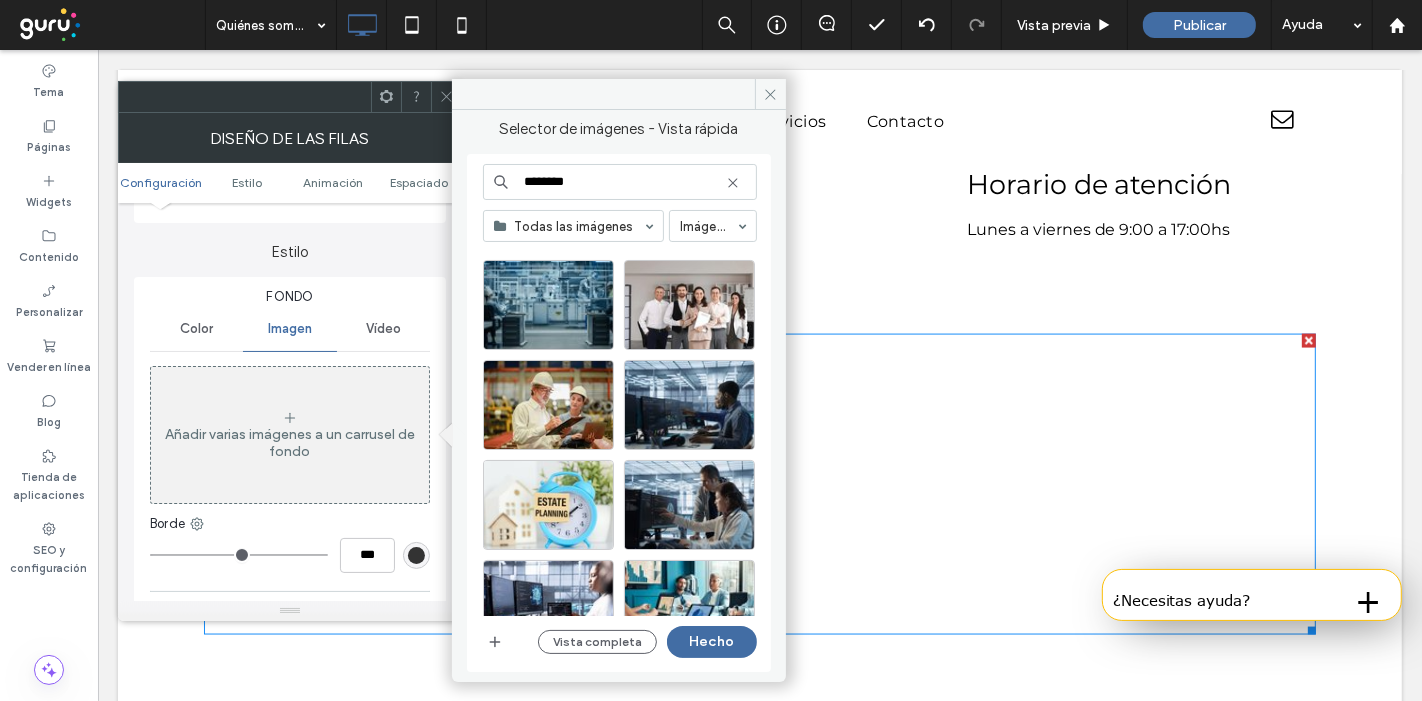 scroll, scrollTop: 823, scrollLeft: 0, axis: vertical 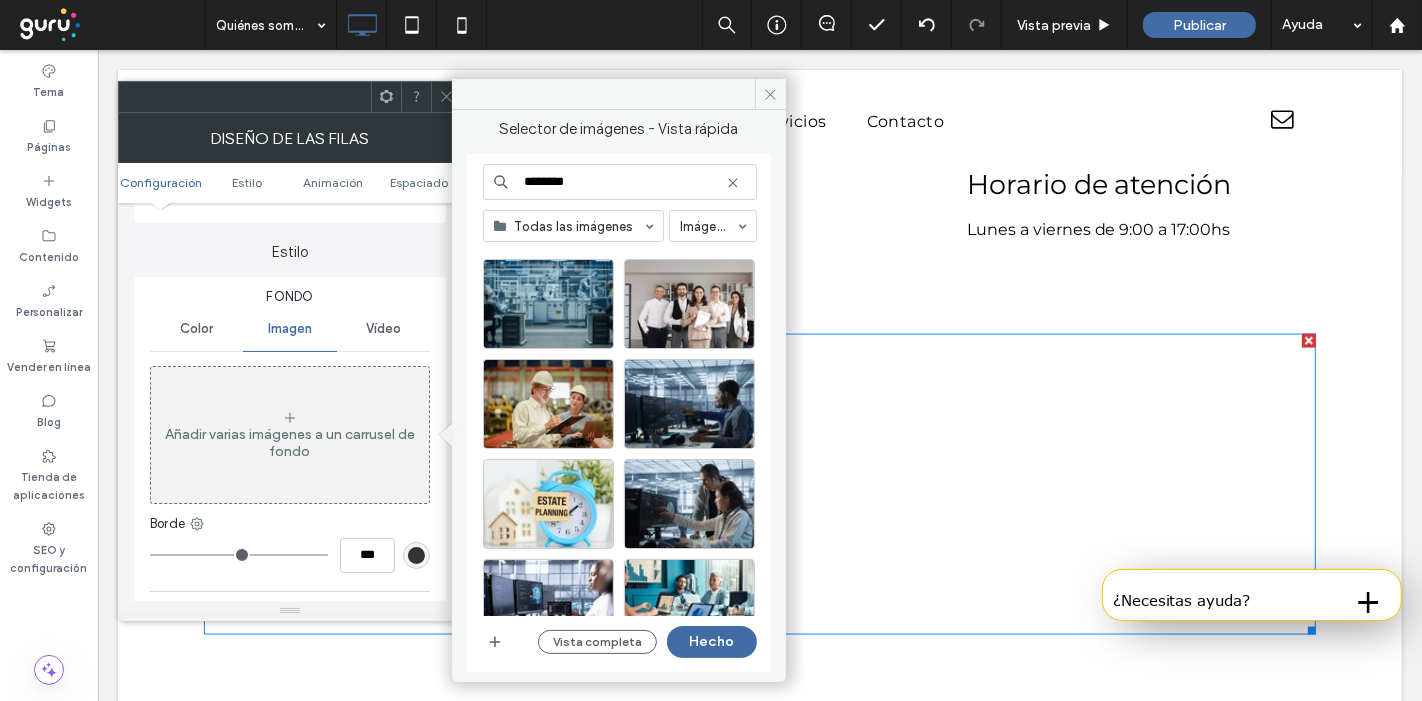 click on "********" at bounding box center (620, 182) 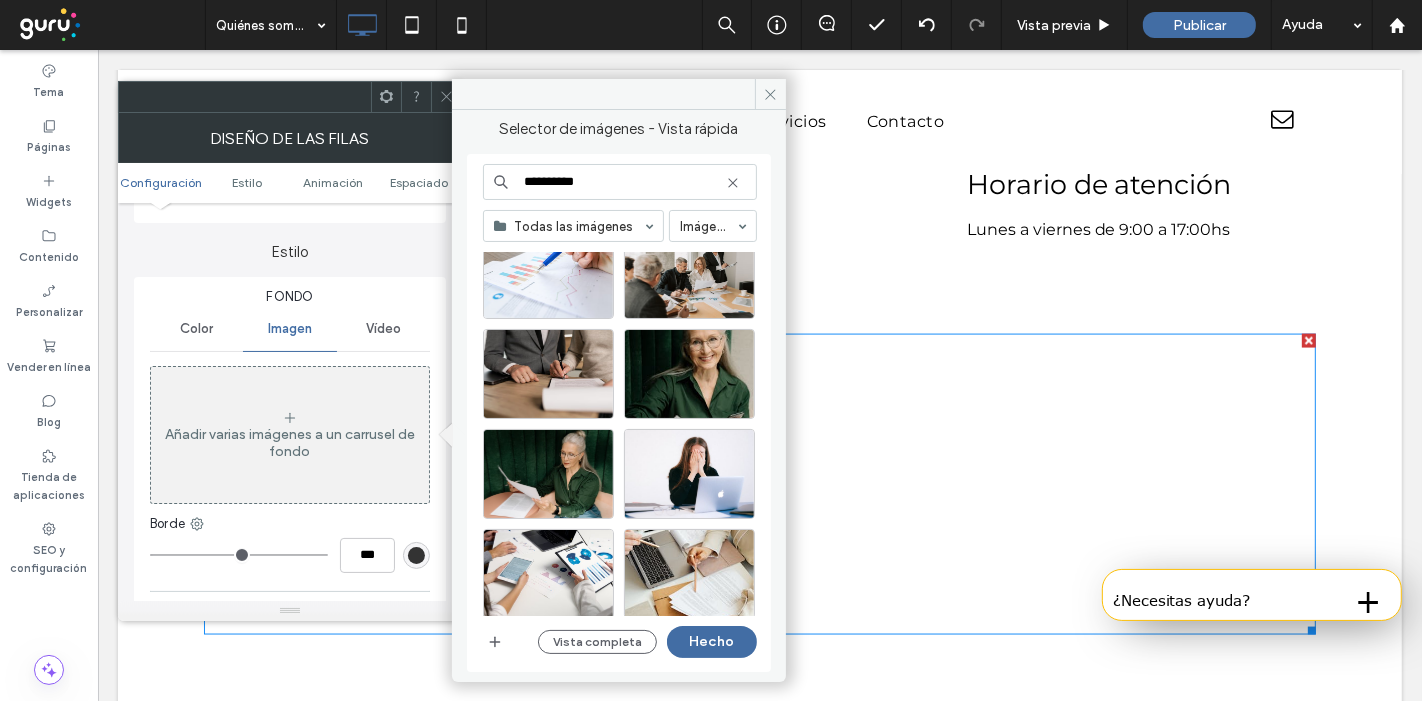 scroll, scrollTop: 3254, scrollLeft: 0, axis: vertical 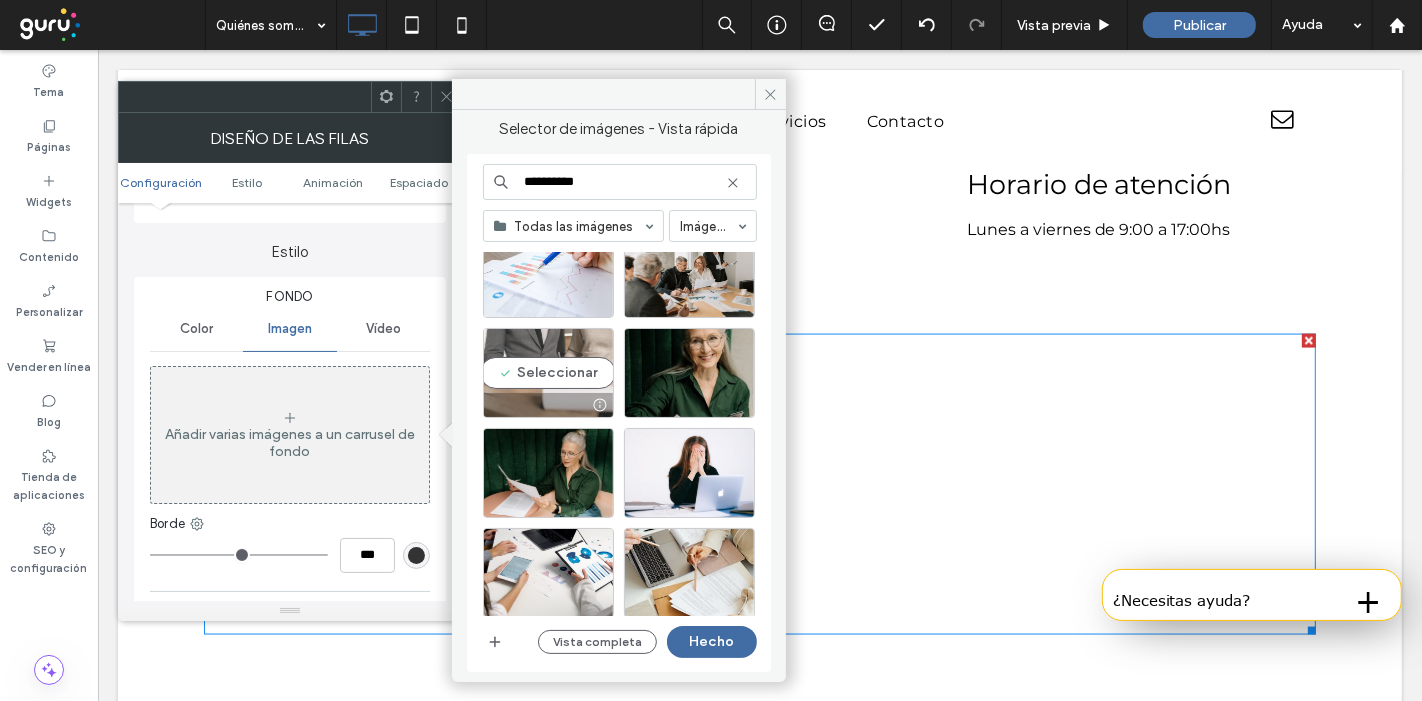 type on "**********" 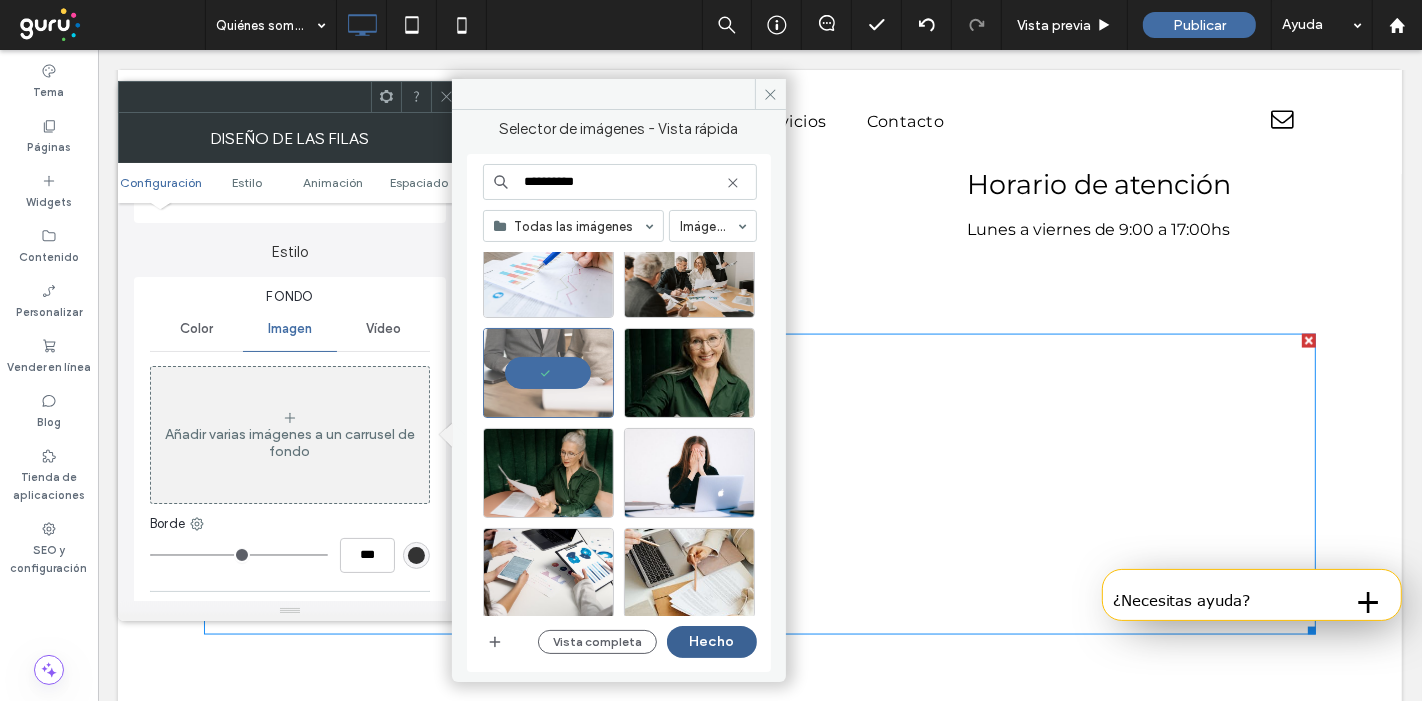 click on "Hecho" at bounding box center [712, 642] 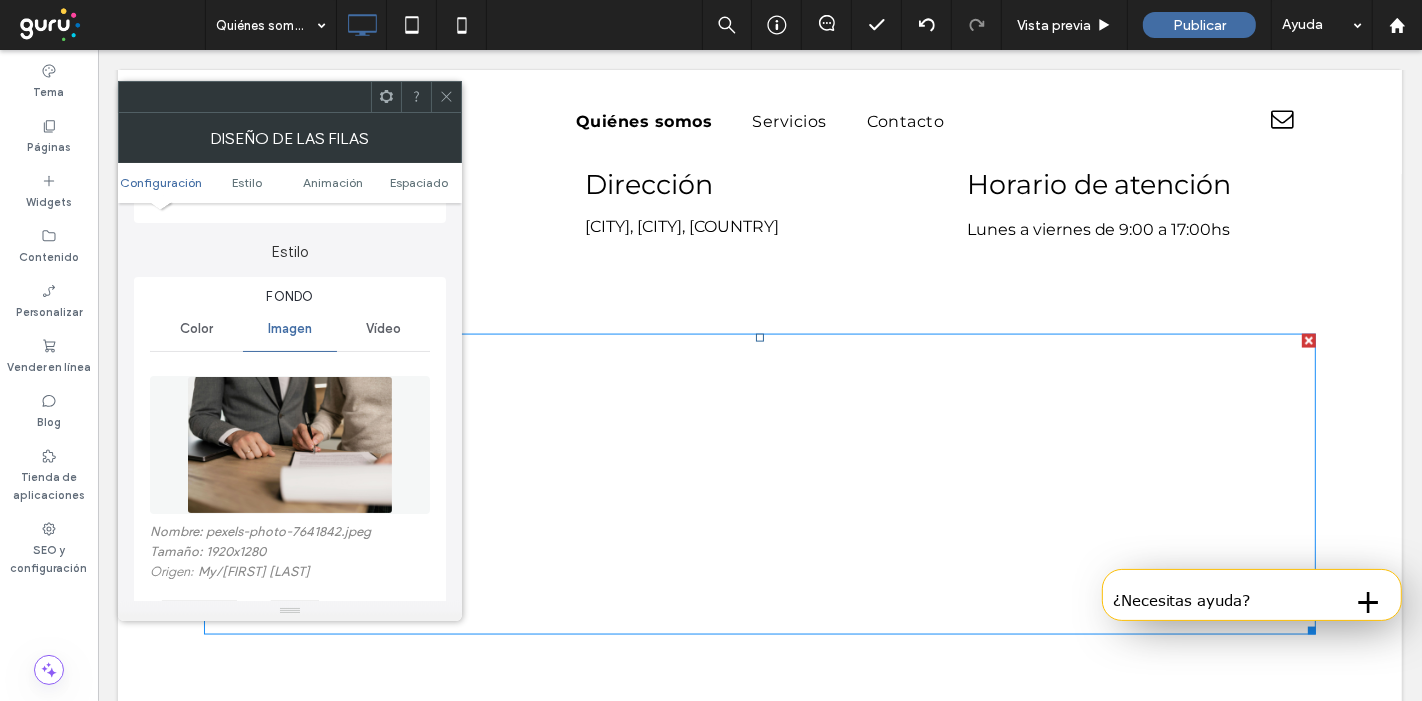 click 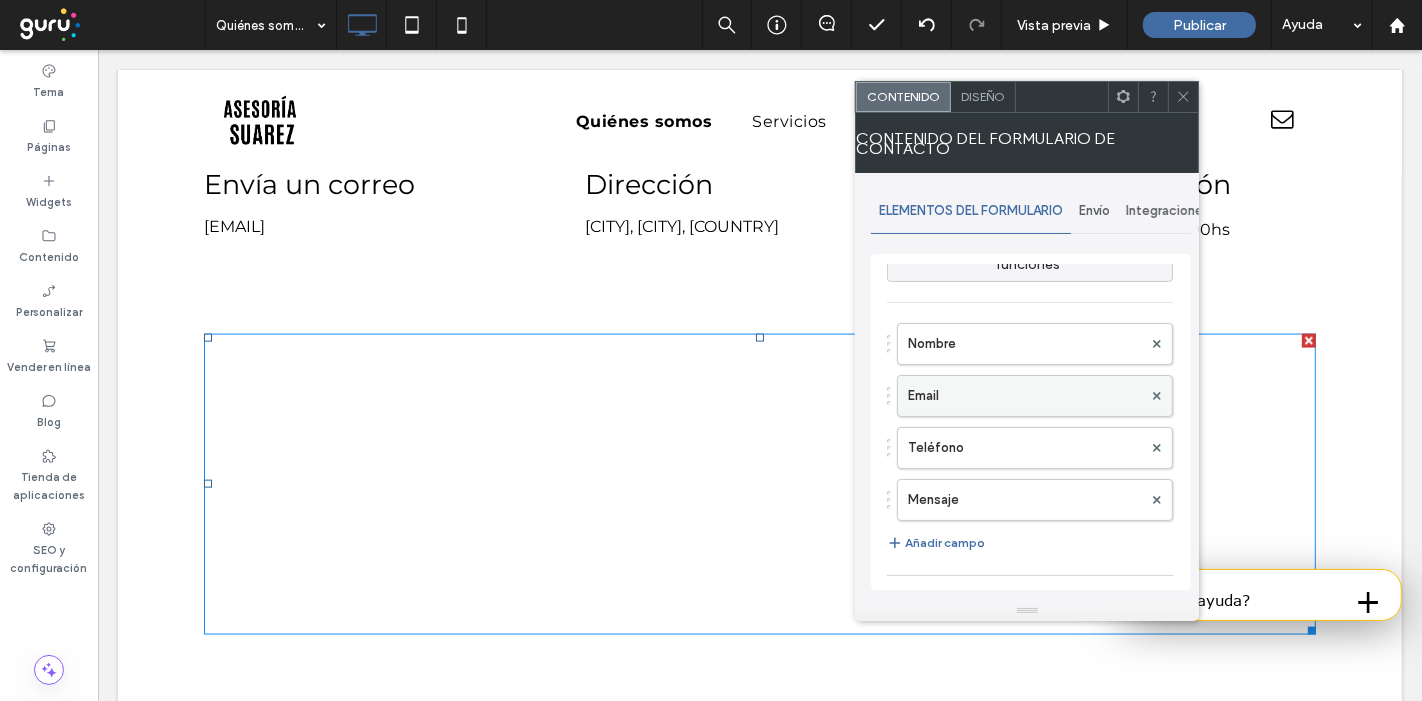scroll, scrollTop: 0, scrollLeft: 0, axis: both 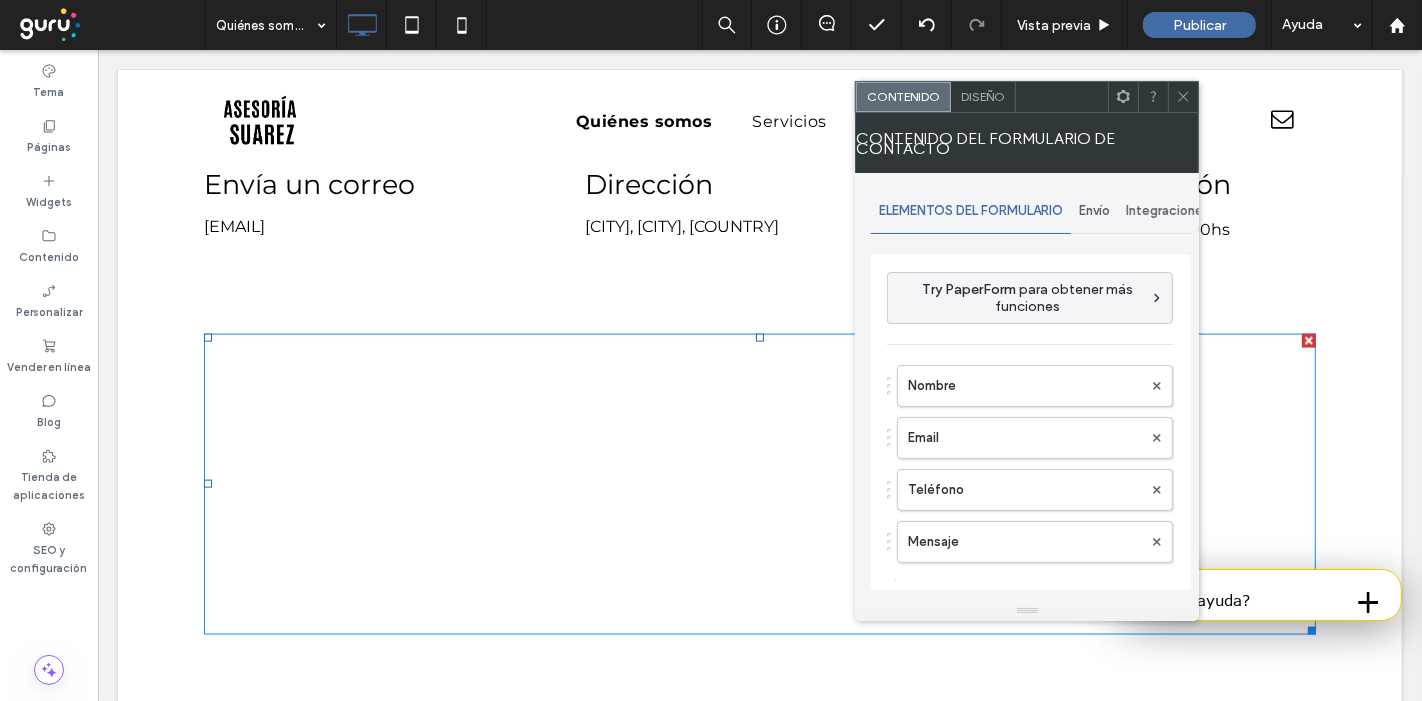 click on "Envío" at bounding box center [1094, 211] 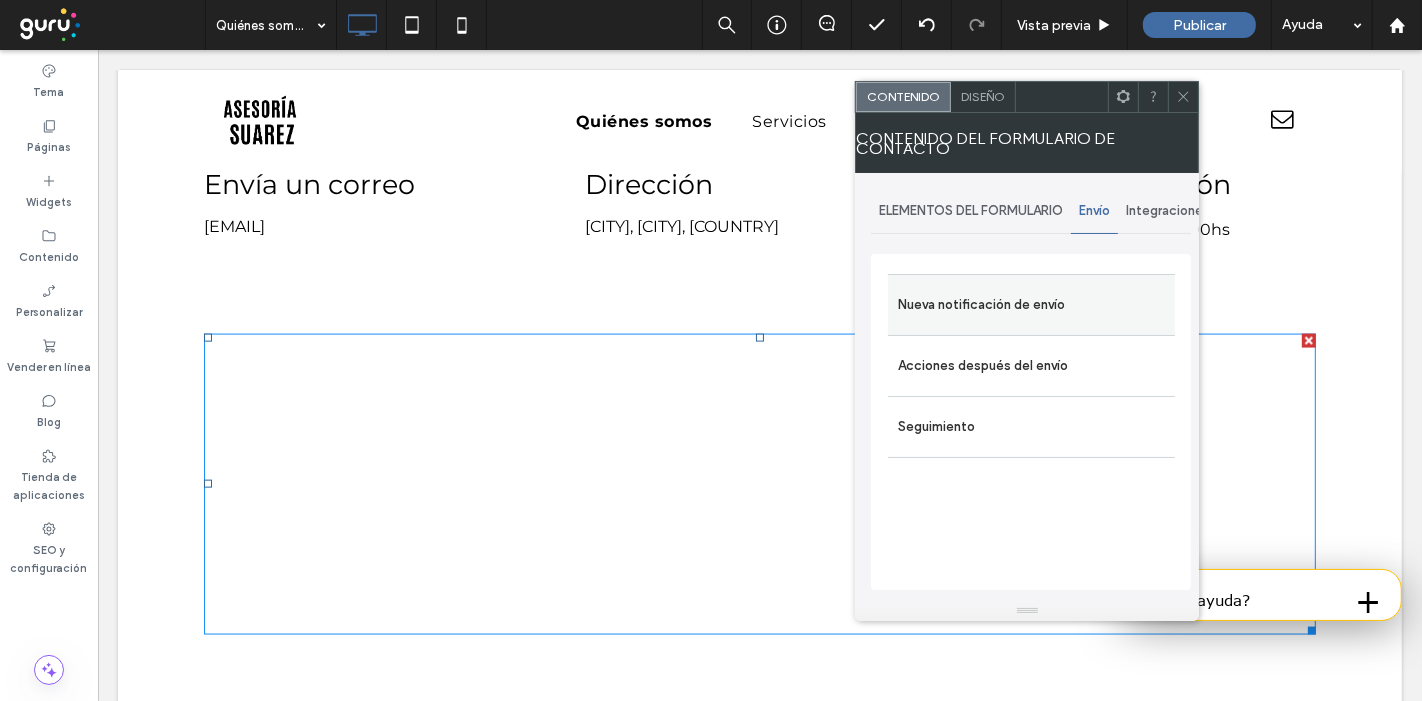 click on "Nueva notificación de envío" at bounding box center (1031, 305) 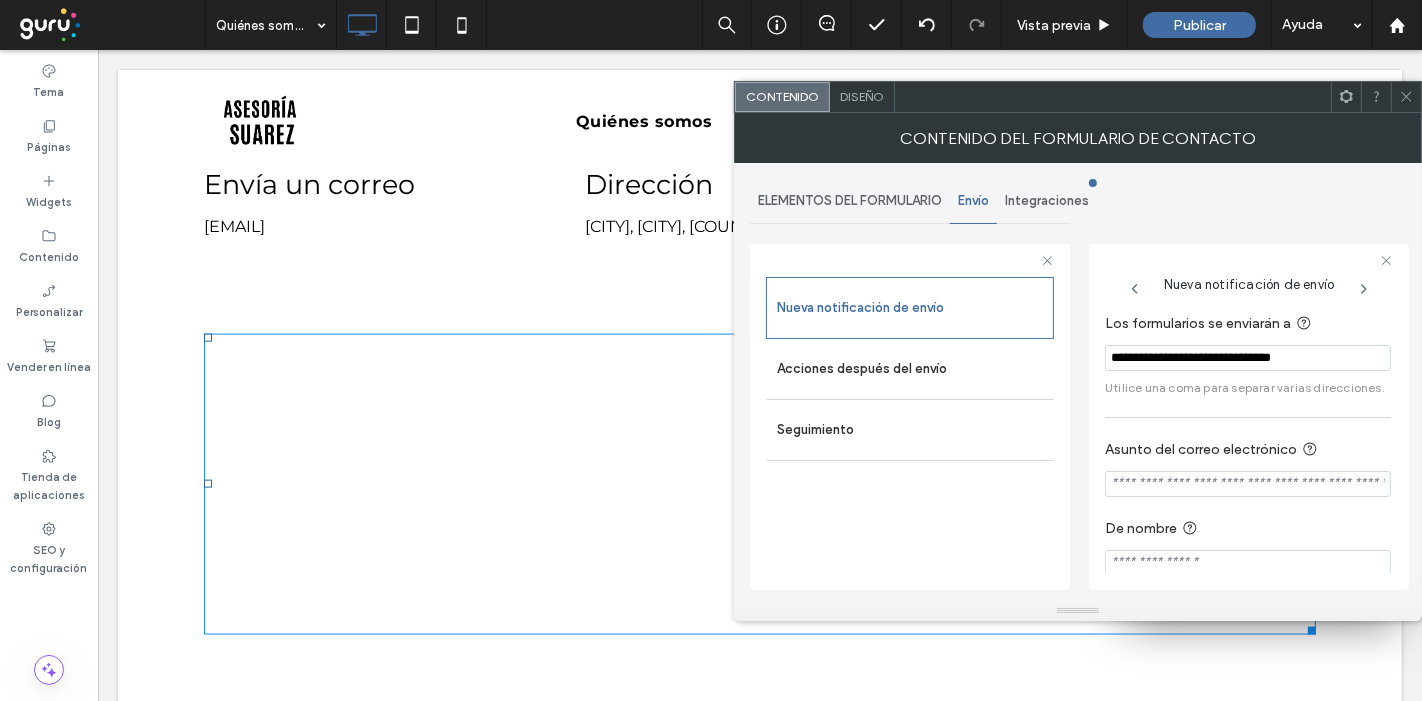 click on "**********" at bounding box center (1248, 358) 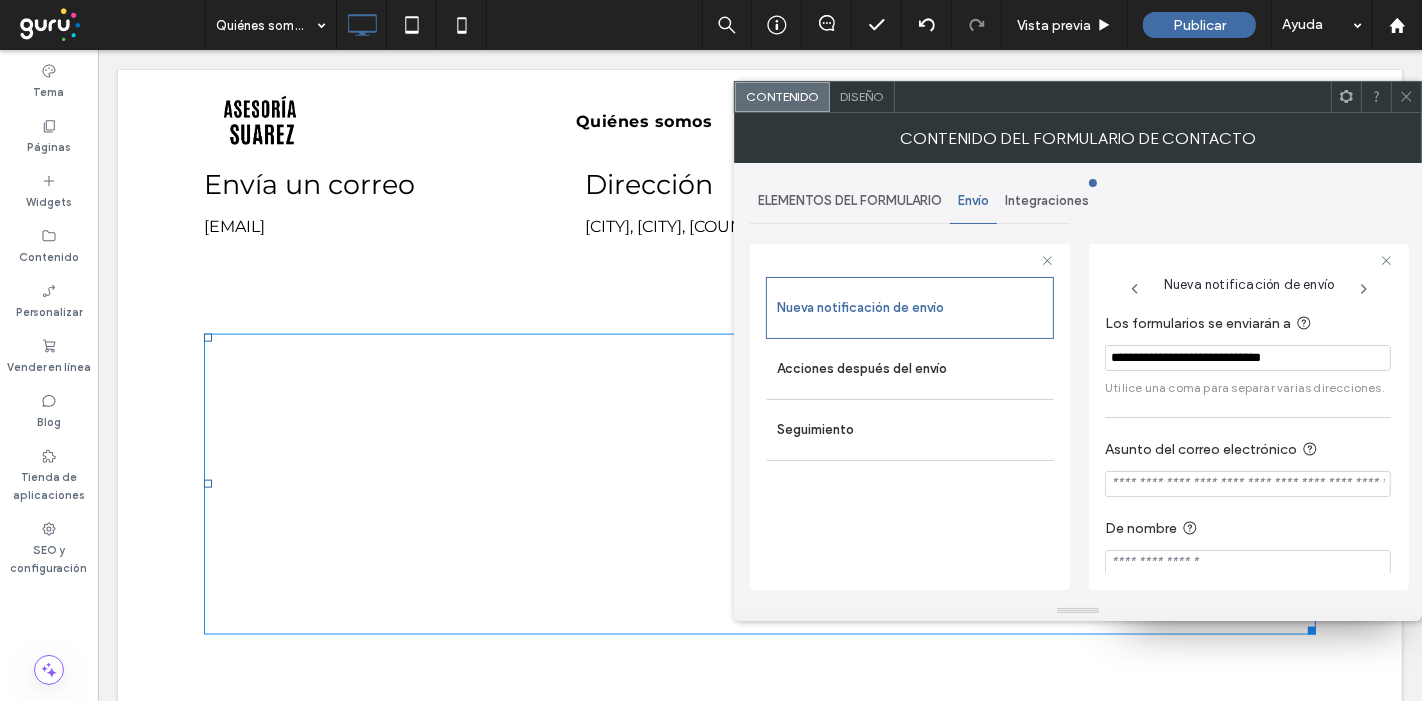 type on "**********" 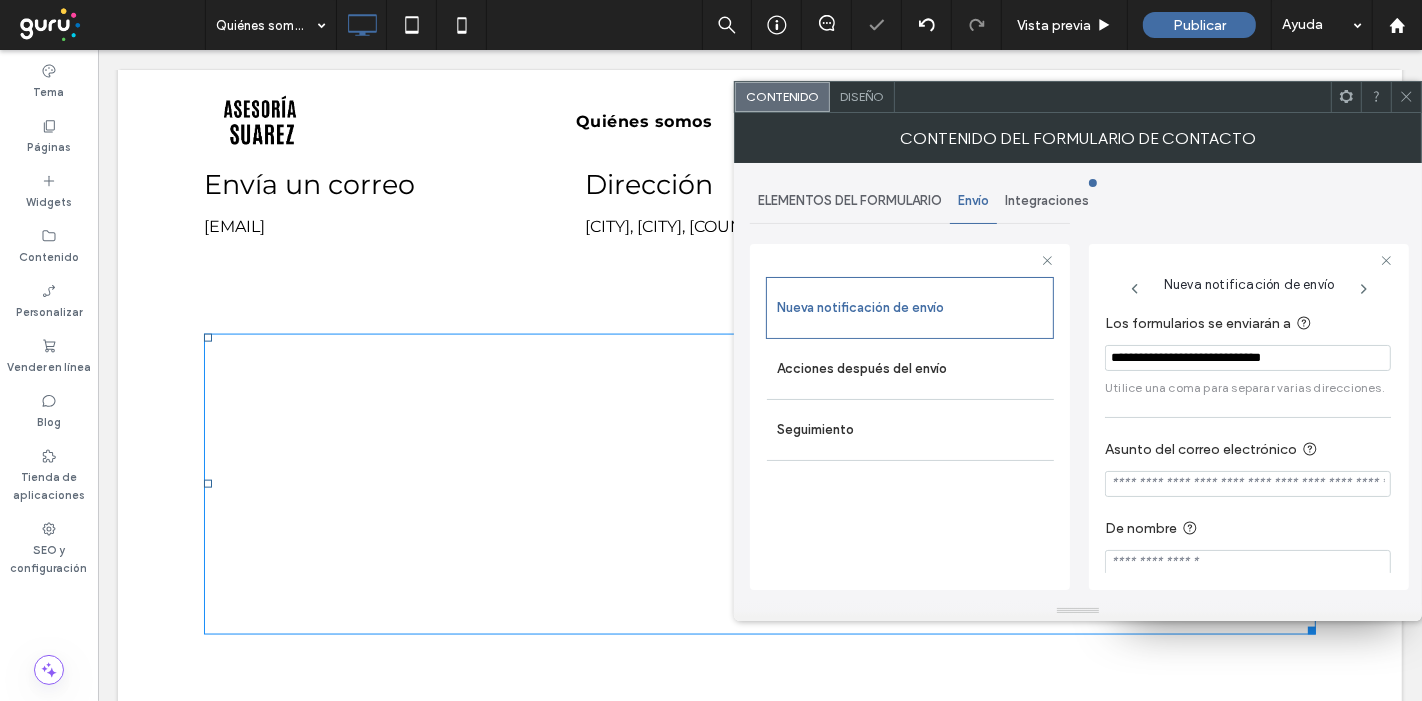 click on "Nueva notificación de envío Acciones después del envío Seguimiento" at bounding box center (910, 428) 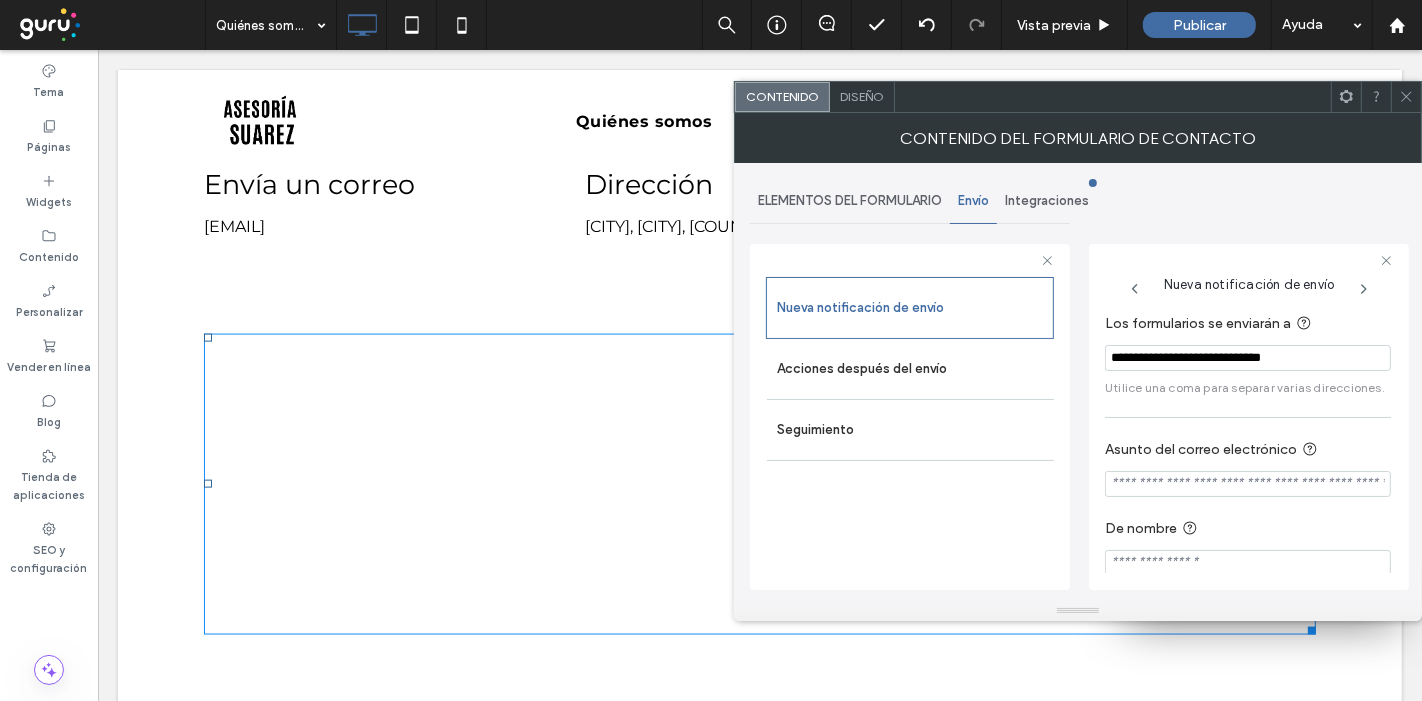 click on "Diseño" at bounding box center [862, 96] 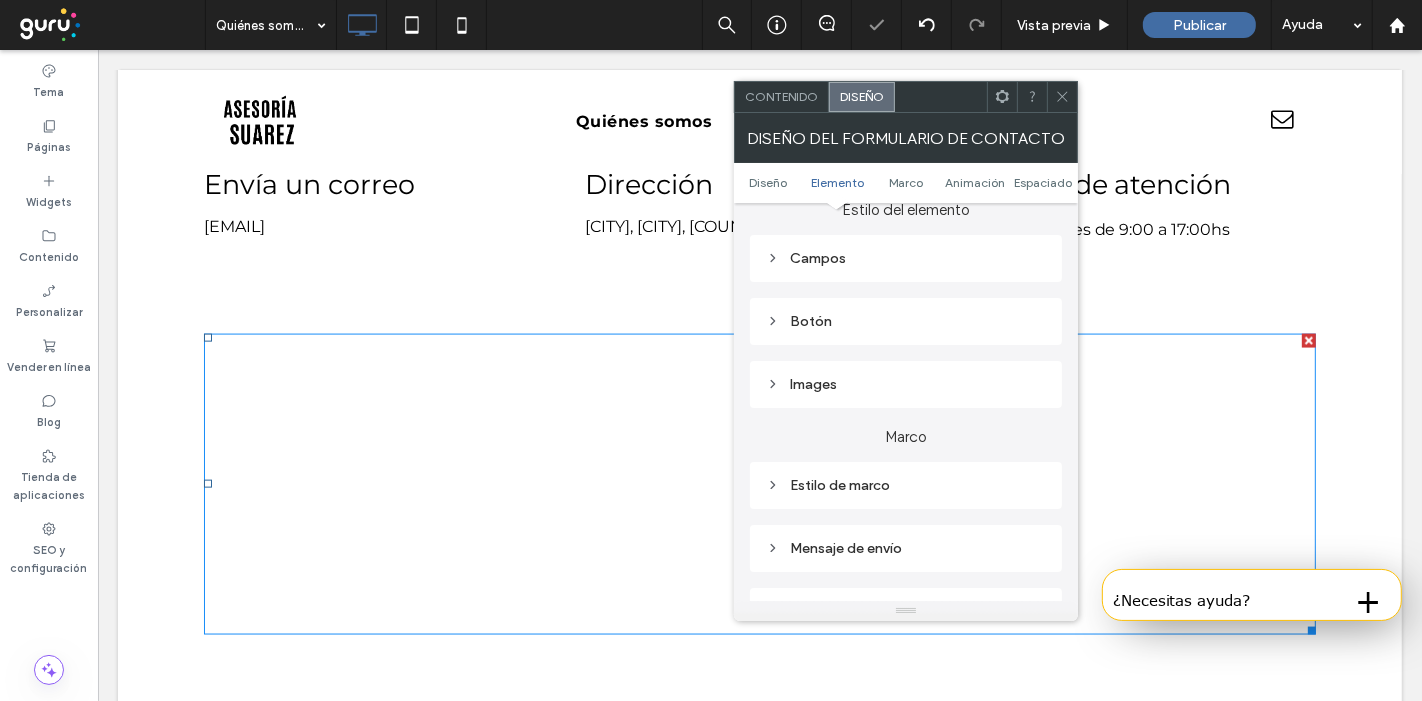 scroll, scrollTop: 326, scrollLeft: 0, axis: vertical 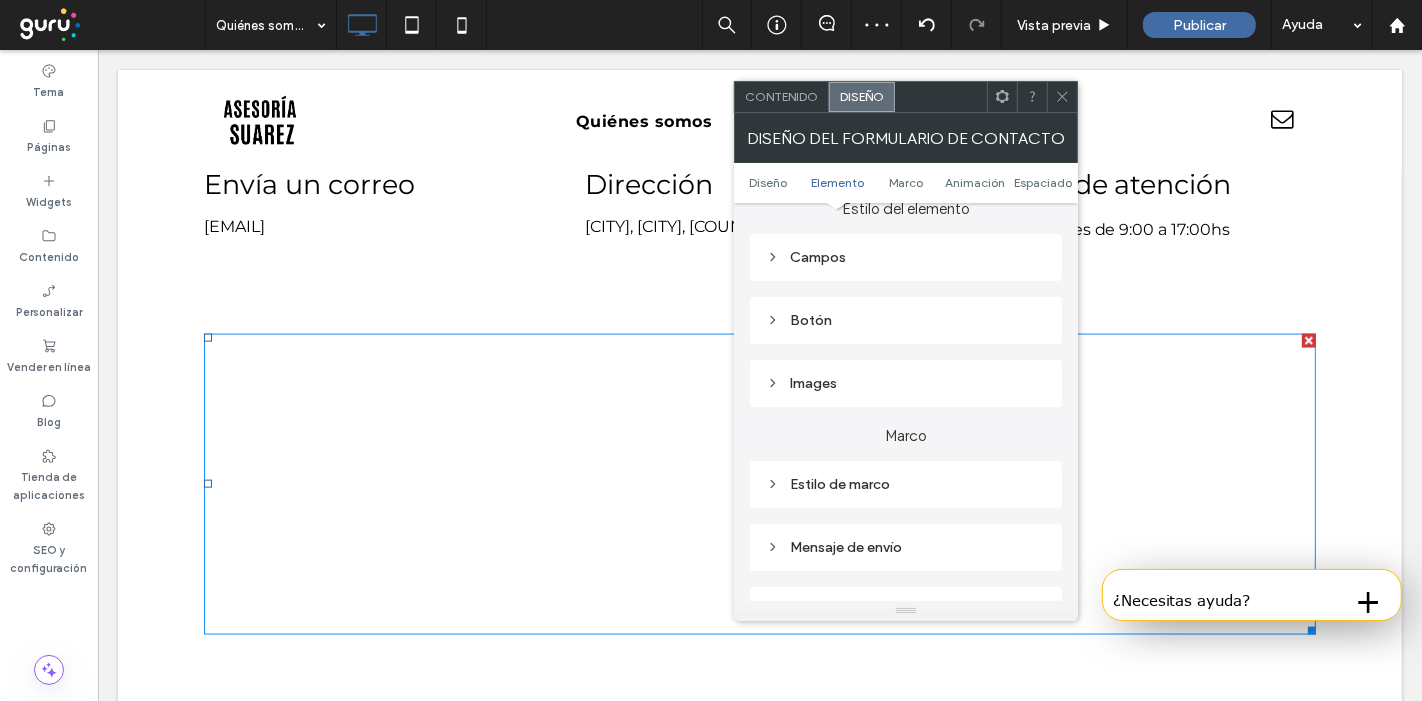 click on "Botón" at bounding box center [906, 320] 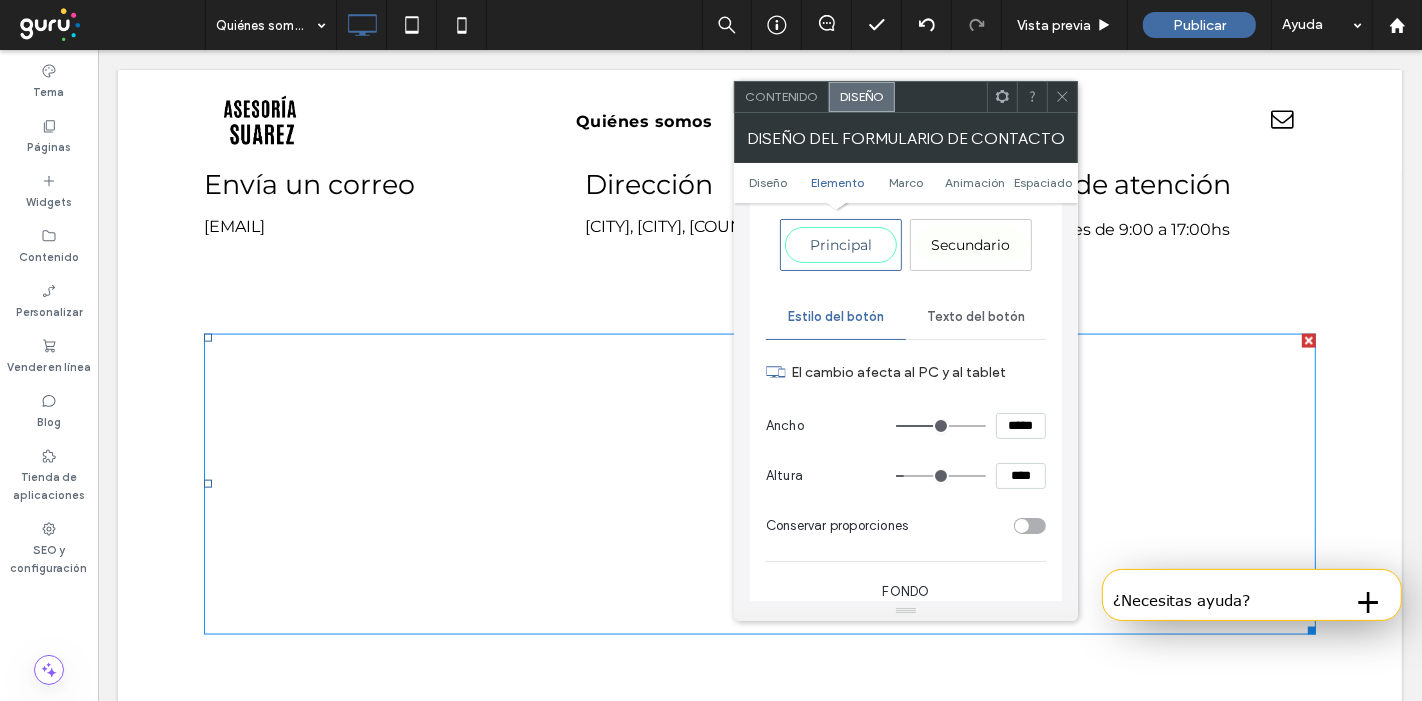 scroll, scrollTop: 457, scrollLeft: 0, axis: vertical 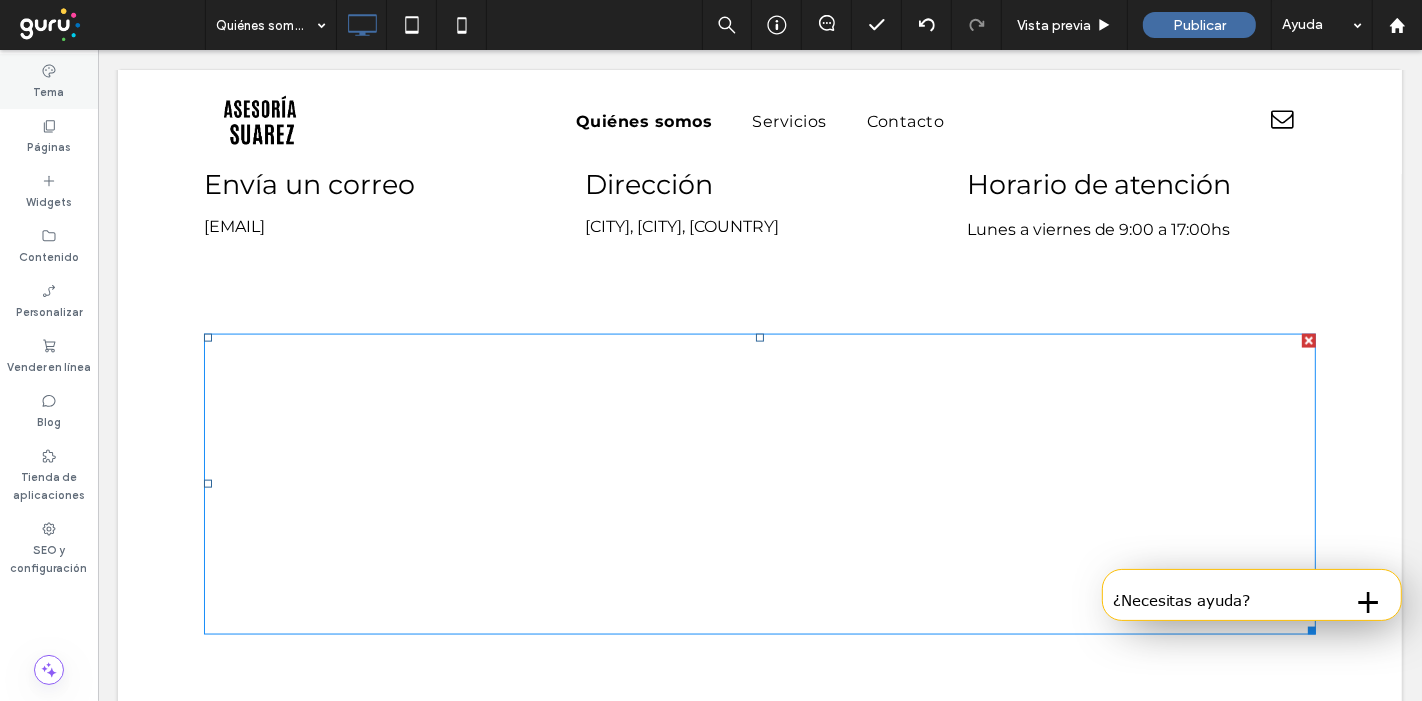 click 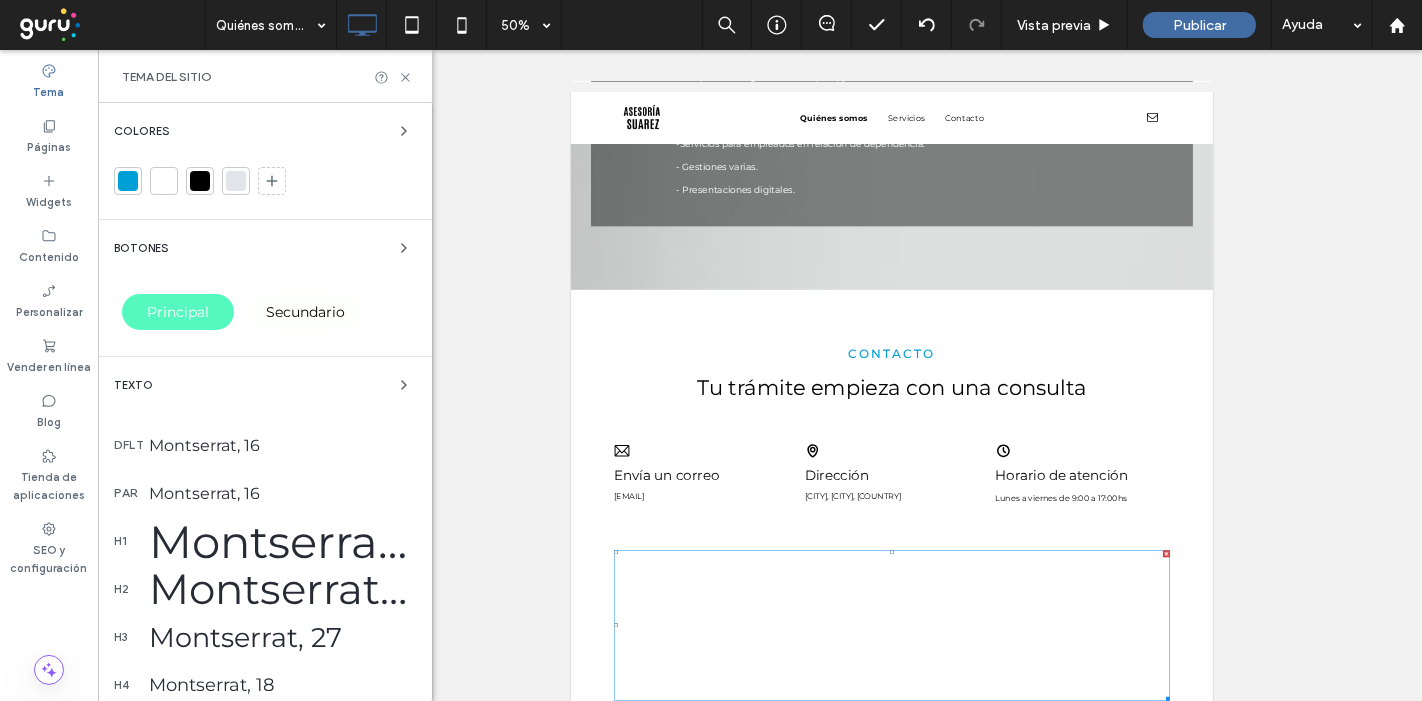 click on "Principal" at bounding box center [178, 312] 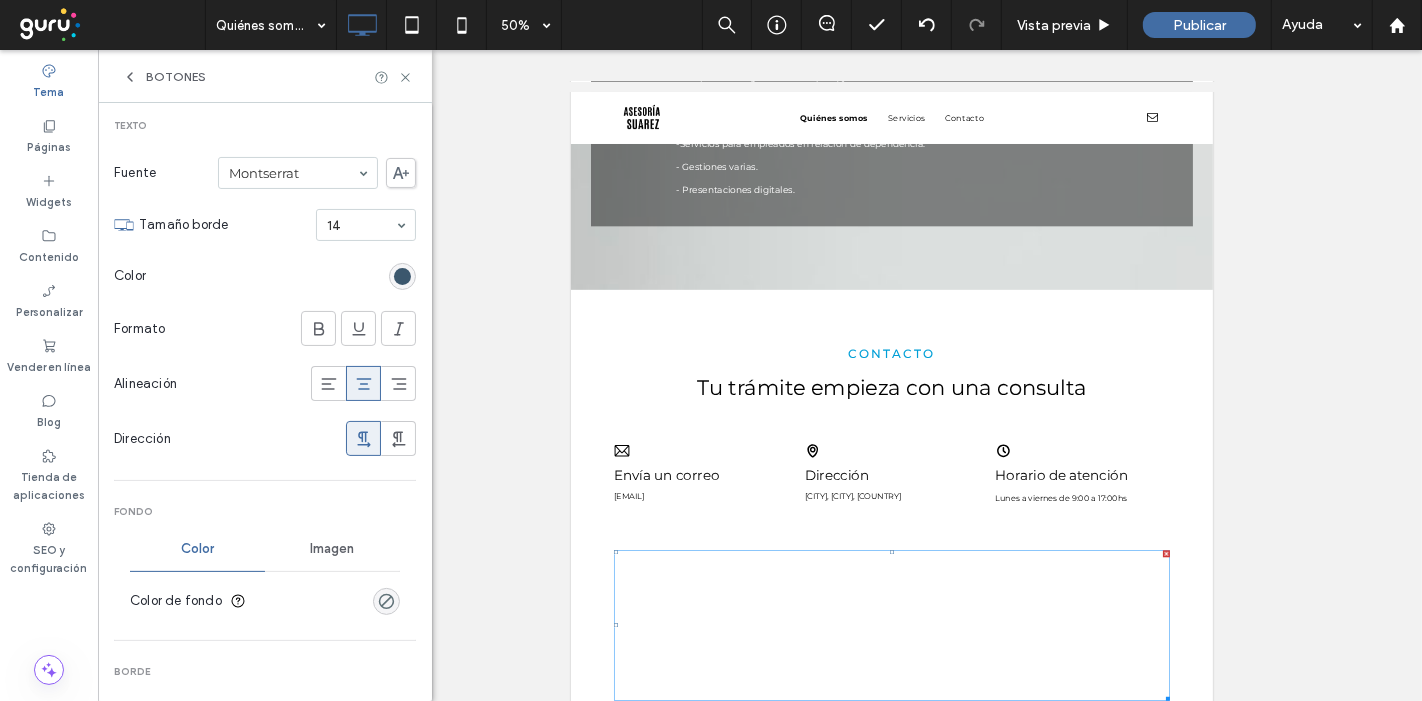 scroll, scrollTop: 254, scrollLeft: 0, axis: vertical 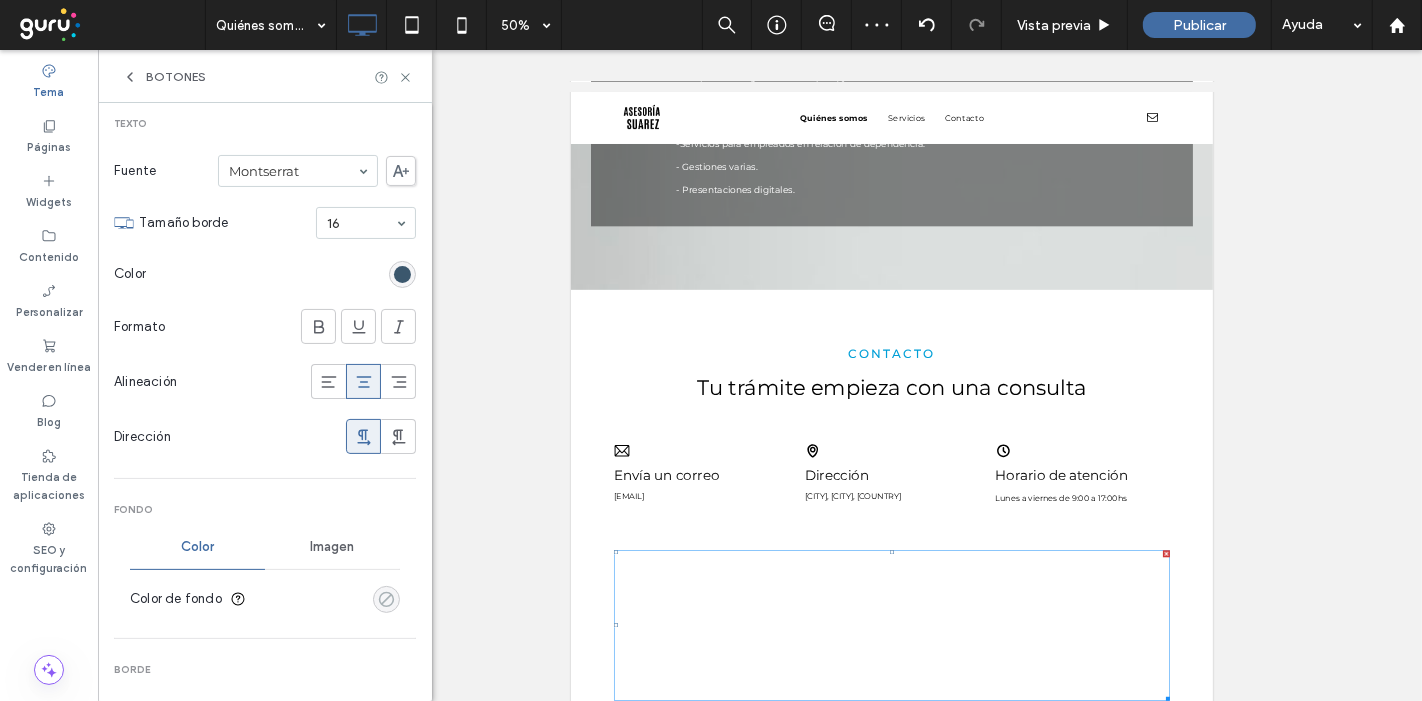 click at bounding box center [386, 599] 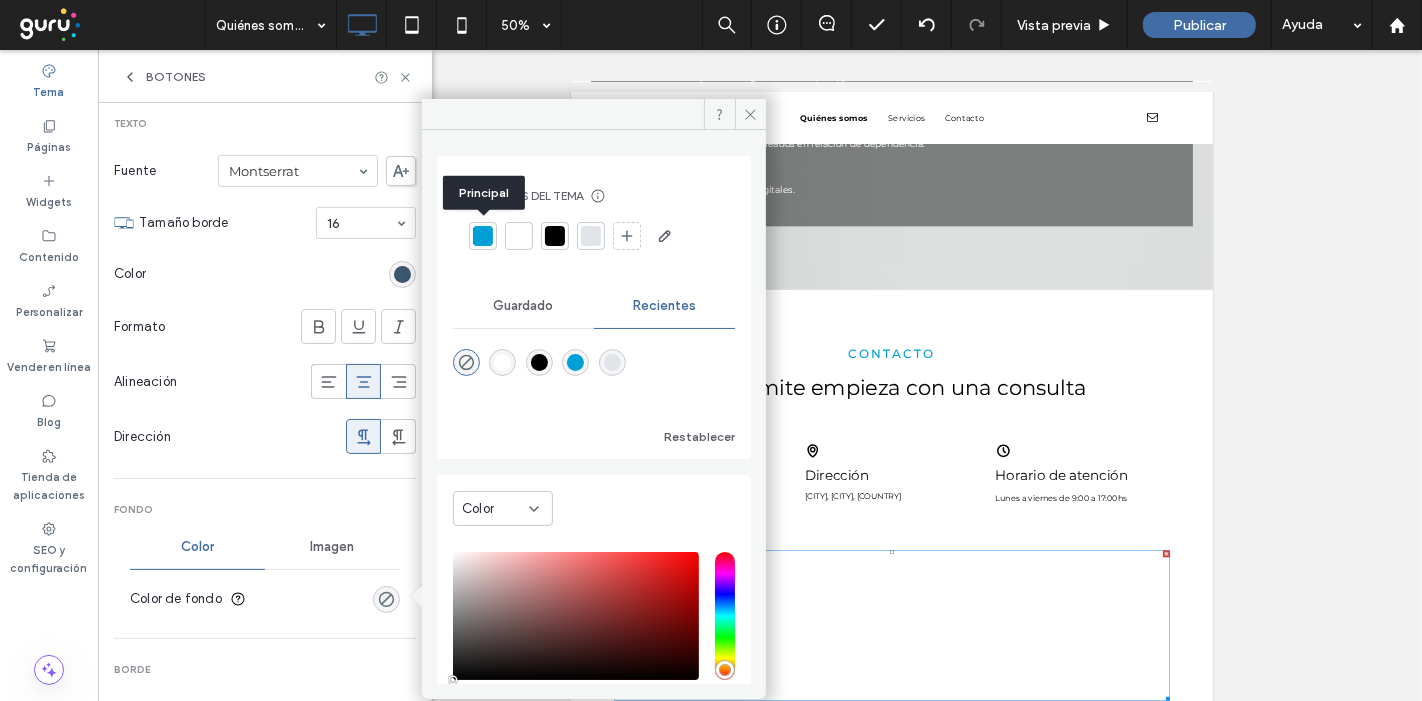 click at bounding box center [483, 236] 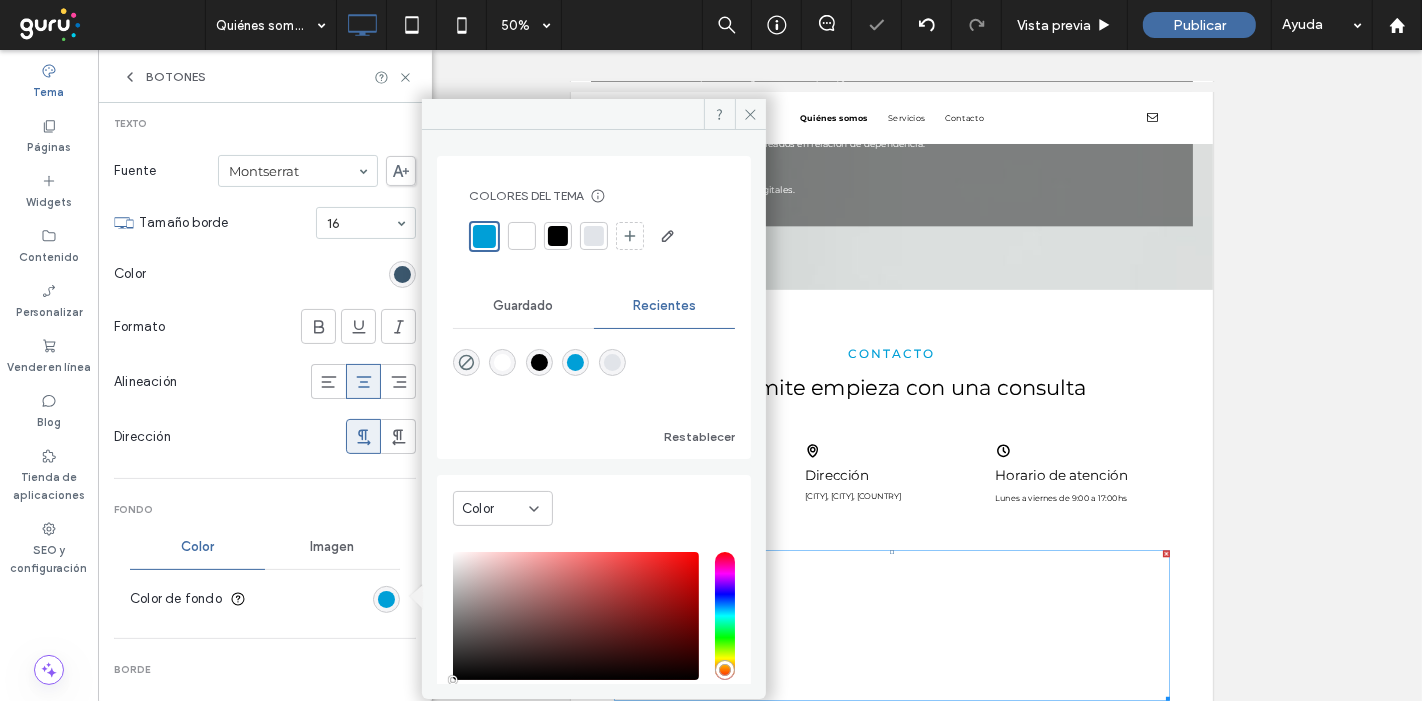 click on "Imagen" at bounding box center (332, 547) 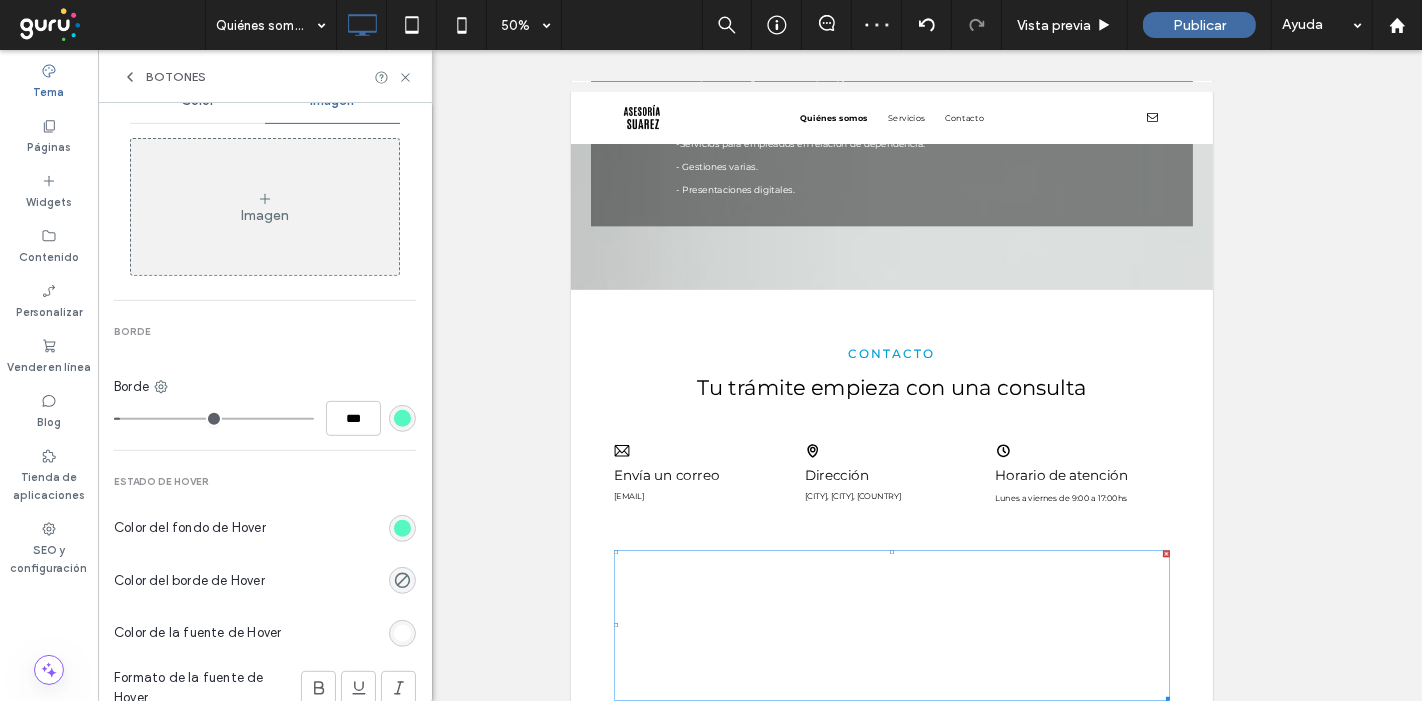 scroll, scrollTop: 712, scrollLeft: 0, axis: vertical 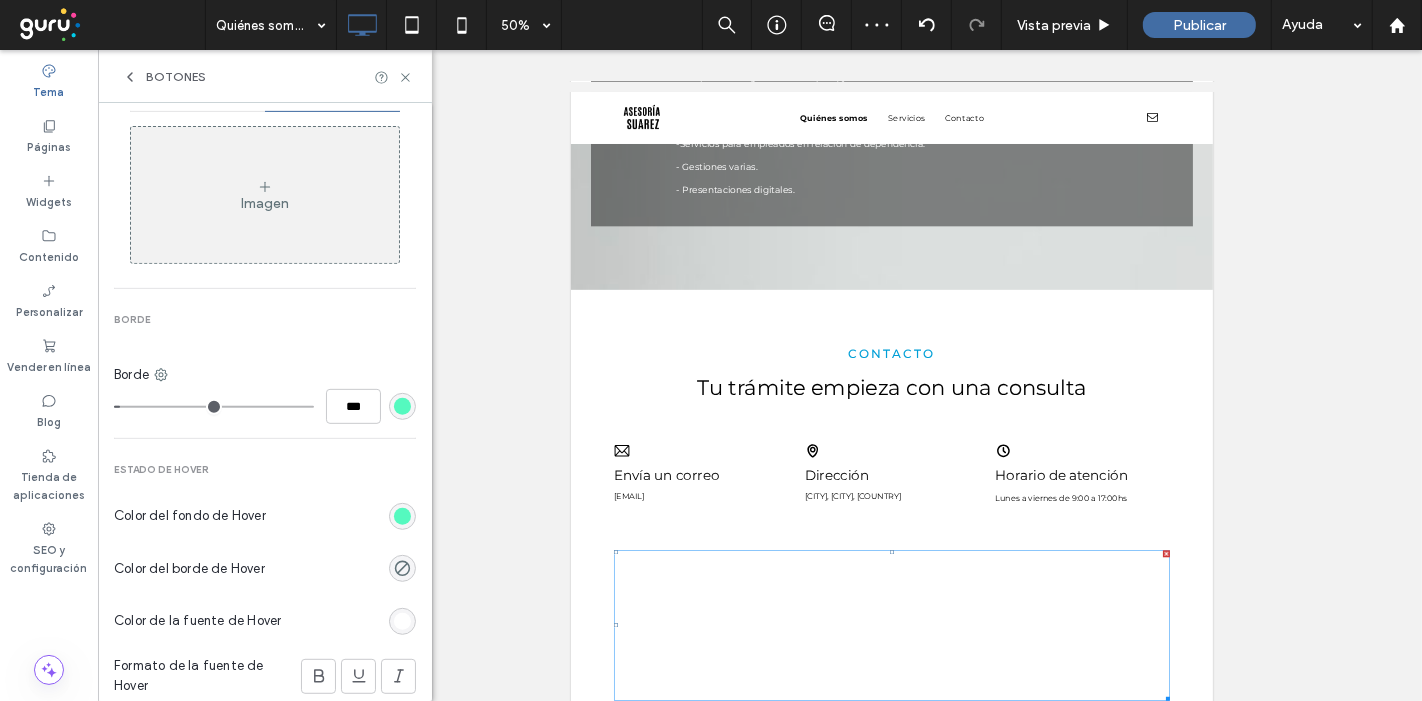 type on "*" 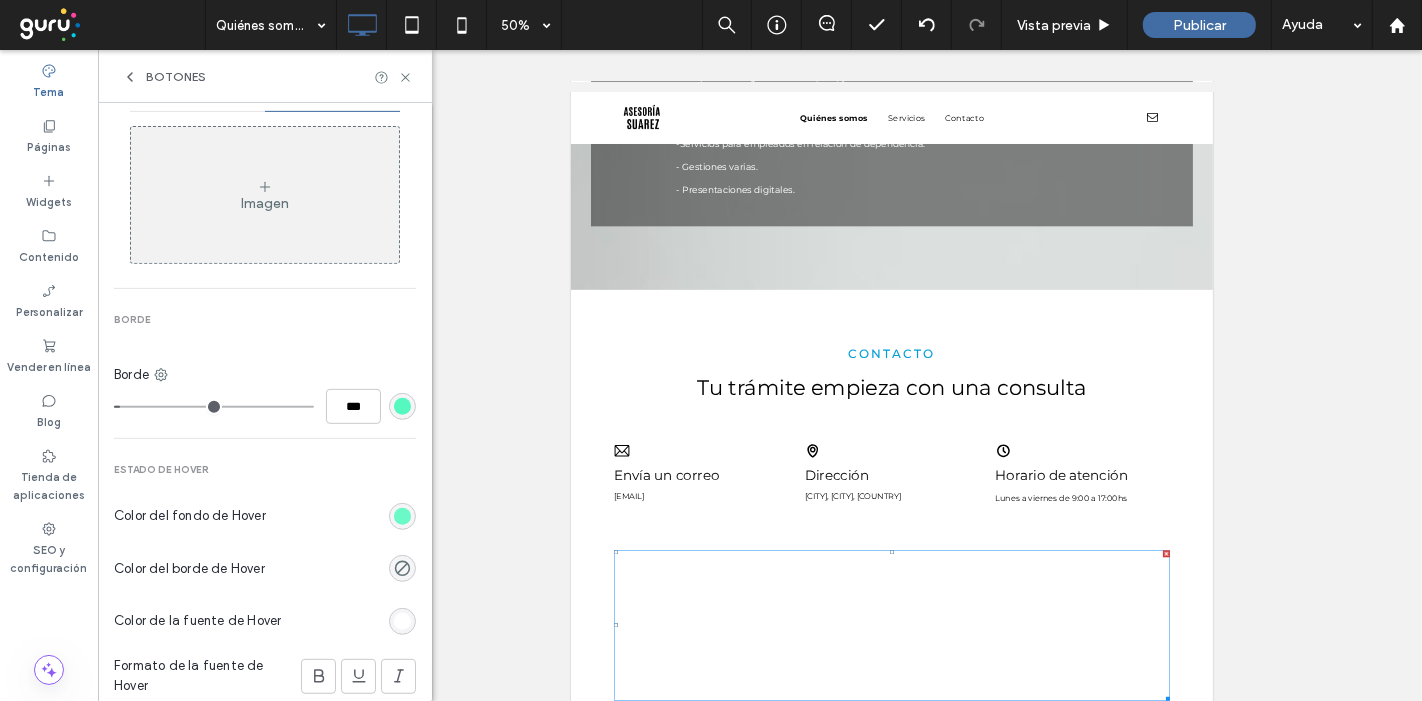 click at bounding box center [402, 516] 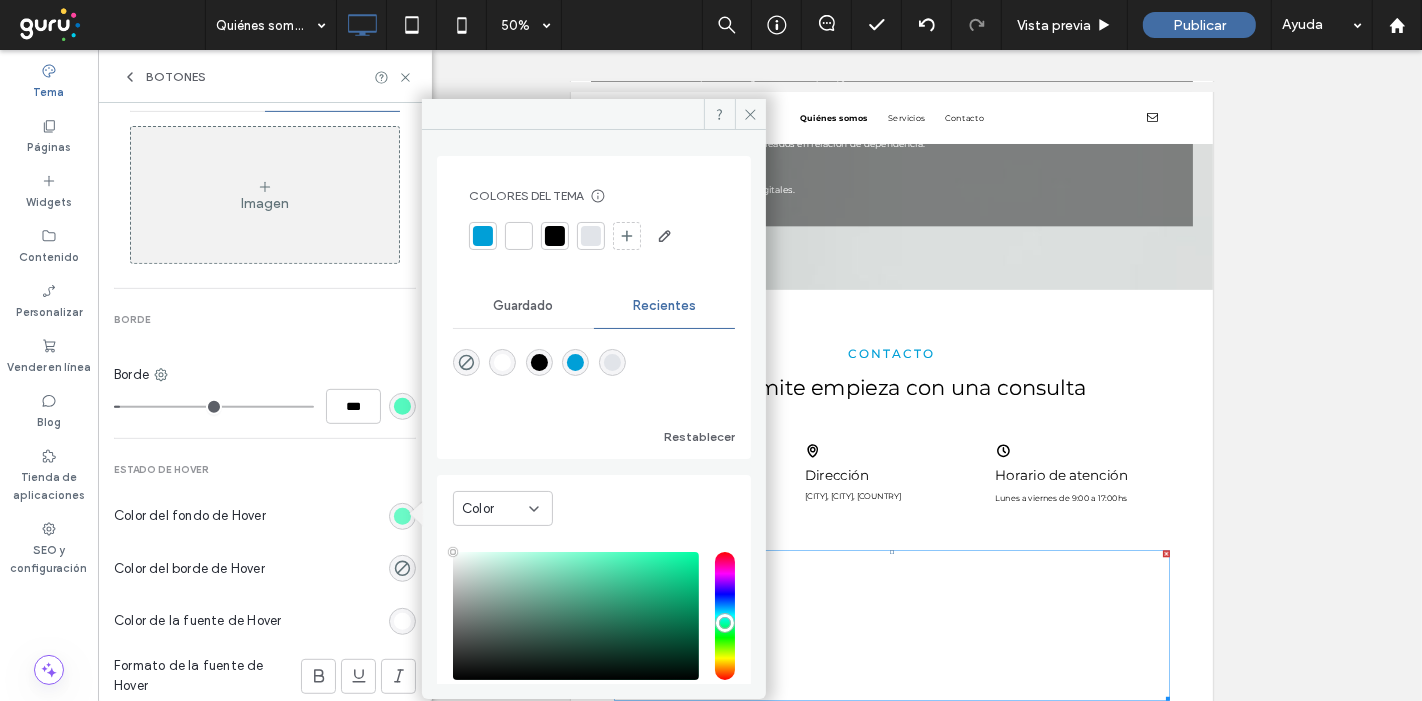 type on "****" 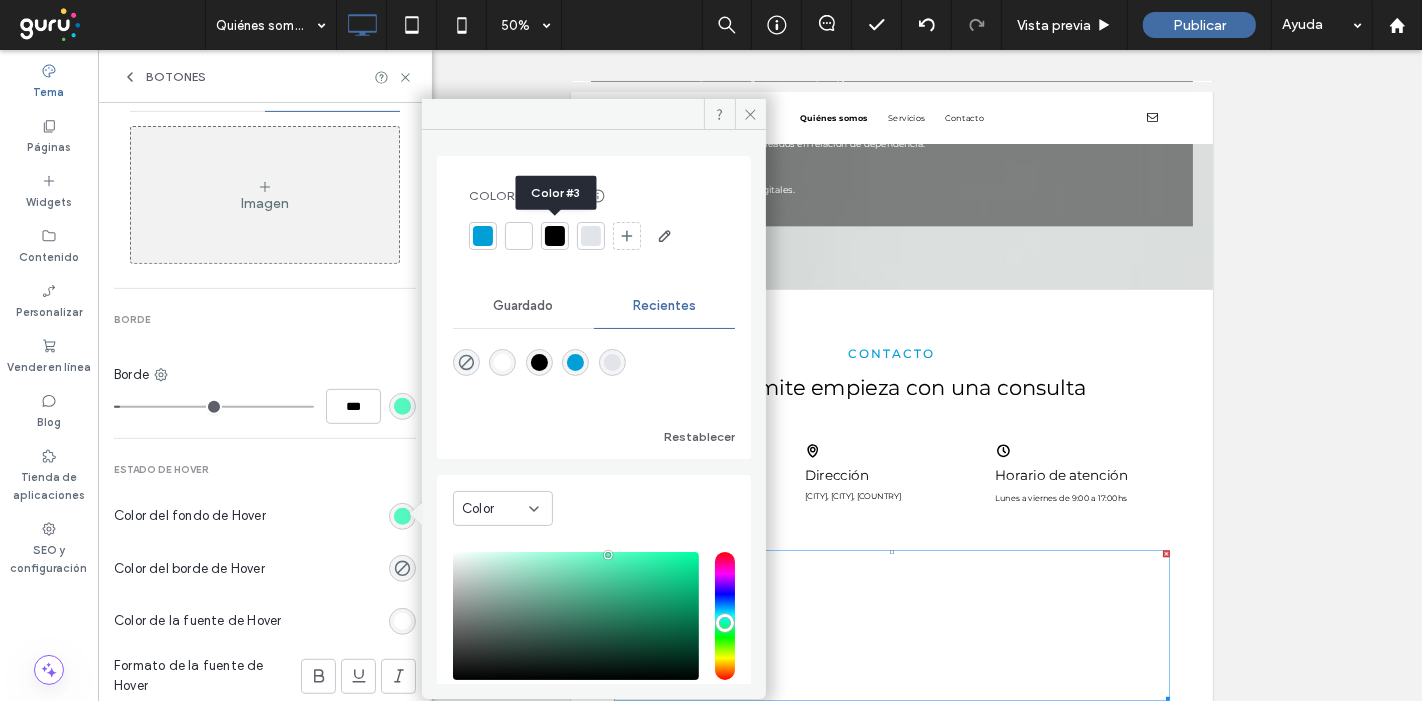 click at bounding box center [555, 236] 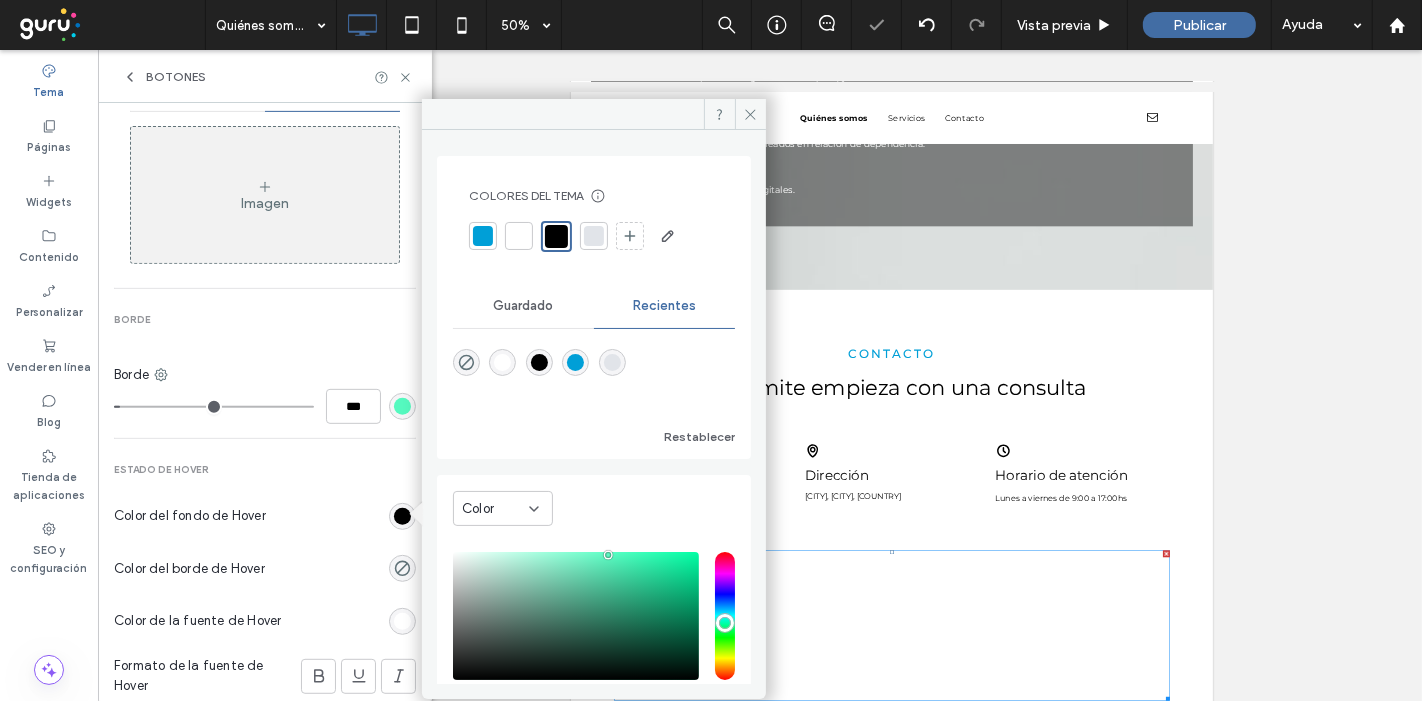 click on "Estado de hover" at bounding box center [265, 470] 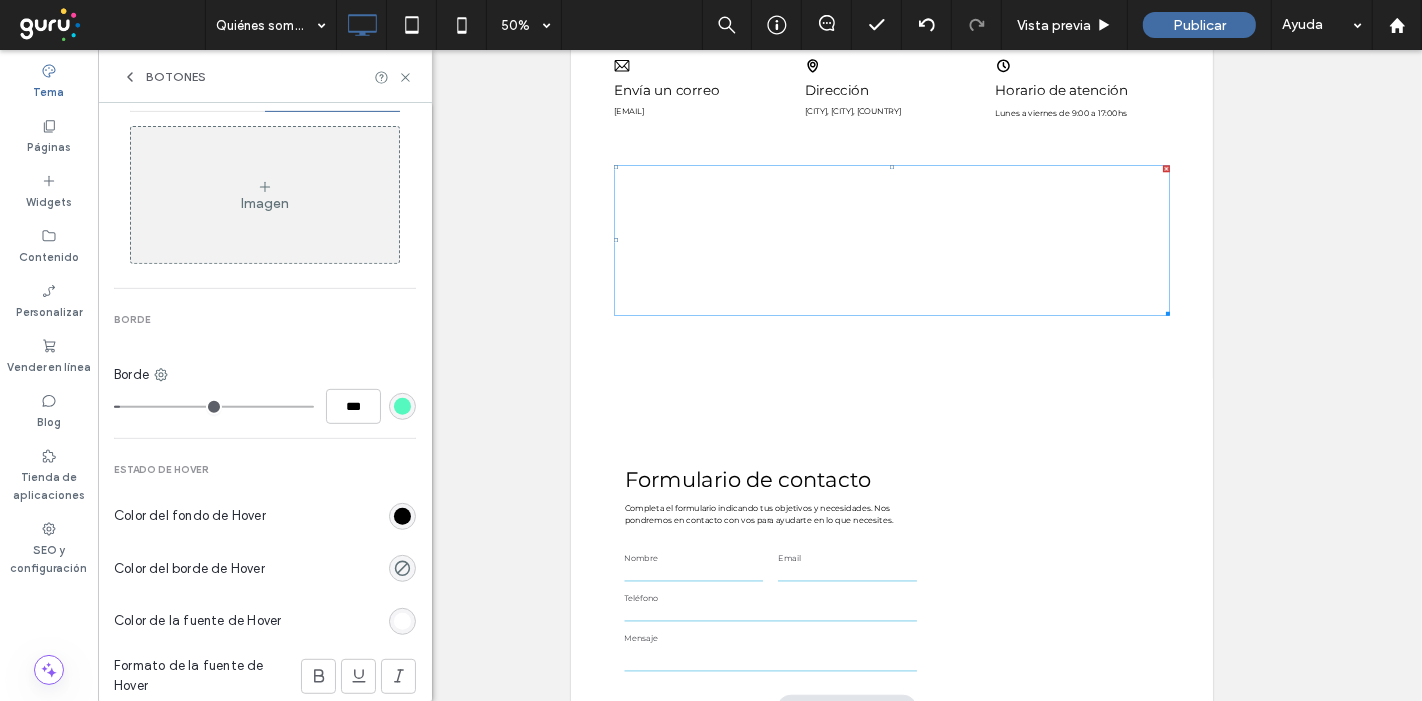 scroll, scrollTop: 710, scrollLeft: 0, axis: vertical 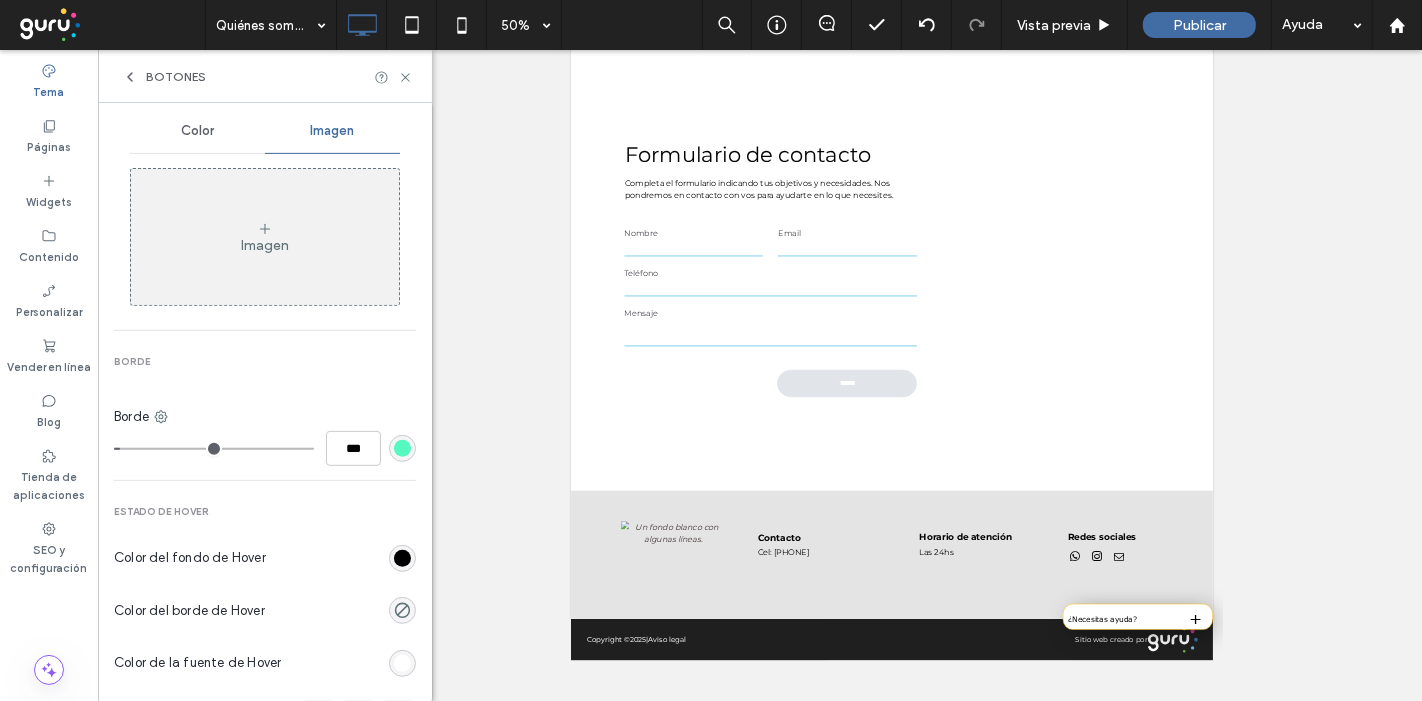type on "*" 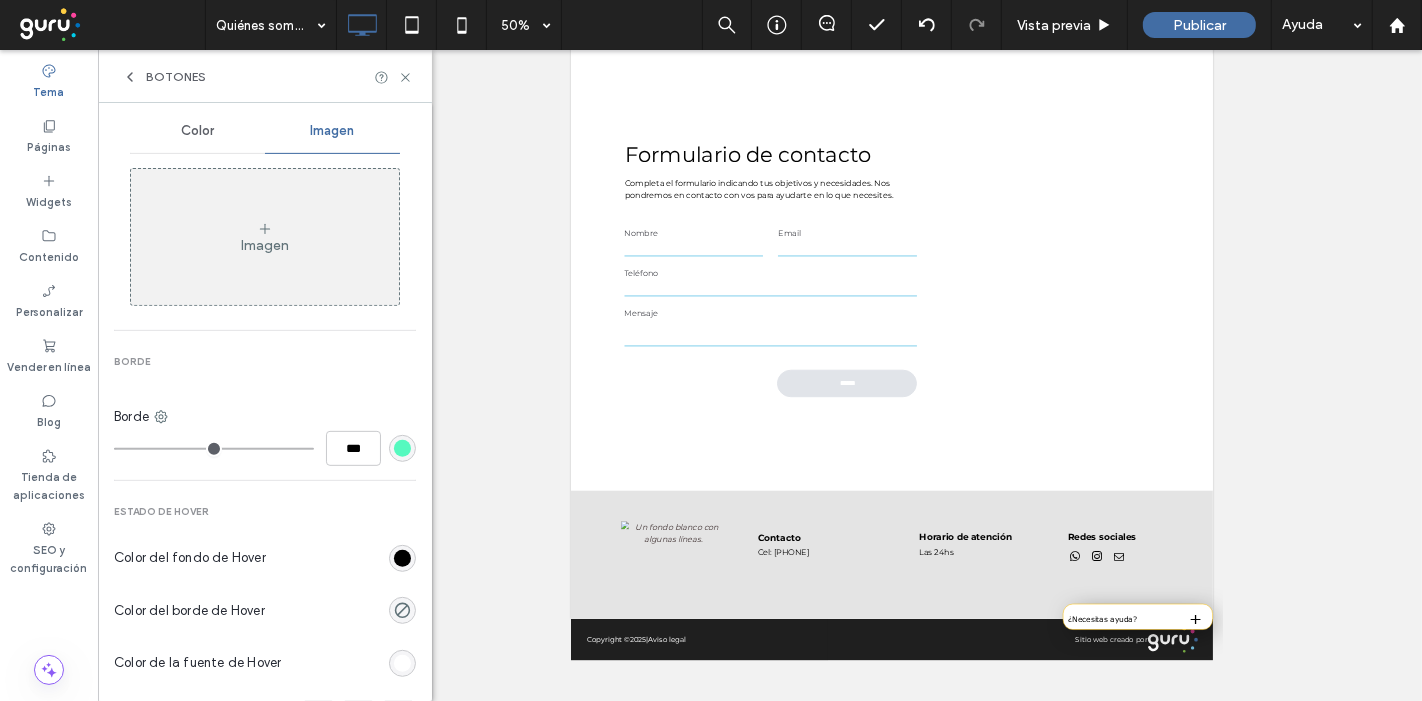 drag, startPoint x: 131, startPoint y: 445, endPoint x: 86, endPoint y: 454, distance: 45.891174 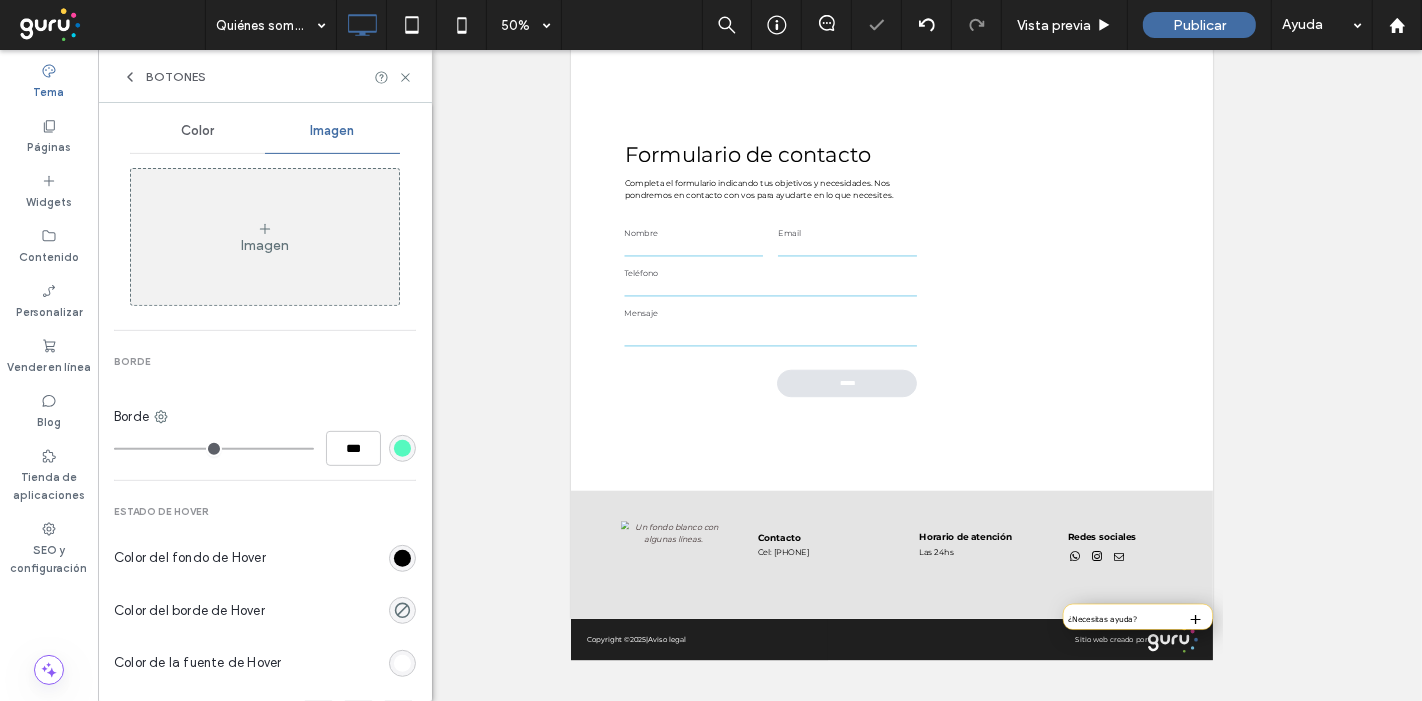 click at bounding box center (402, 448) 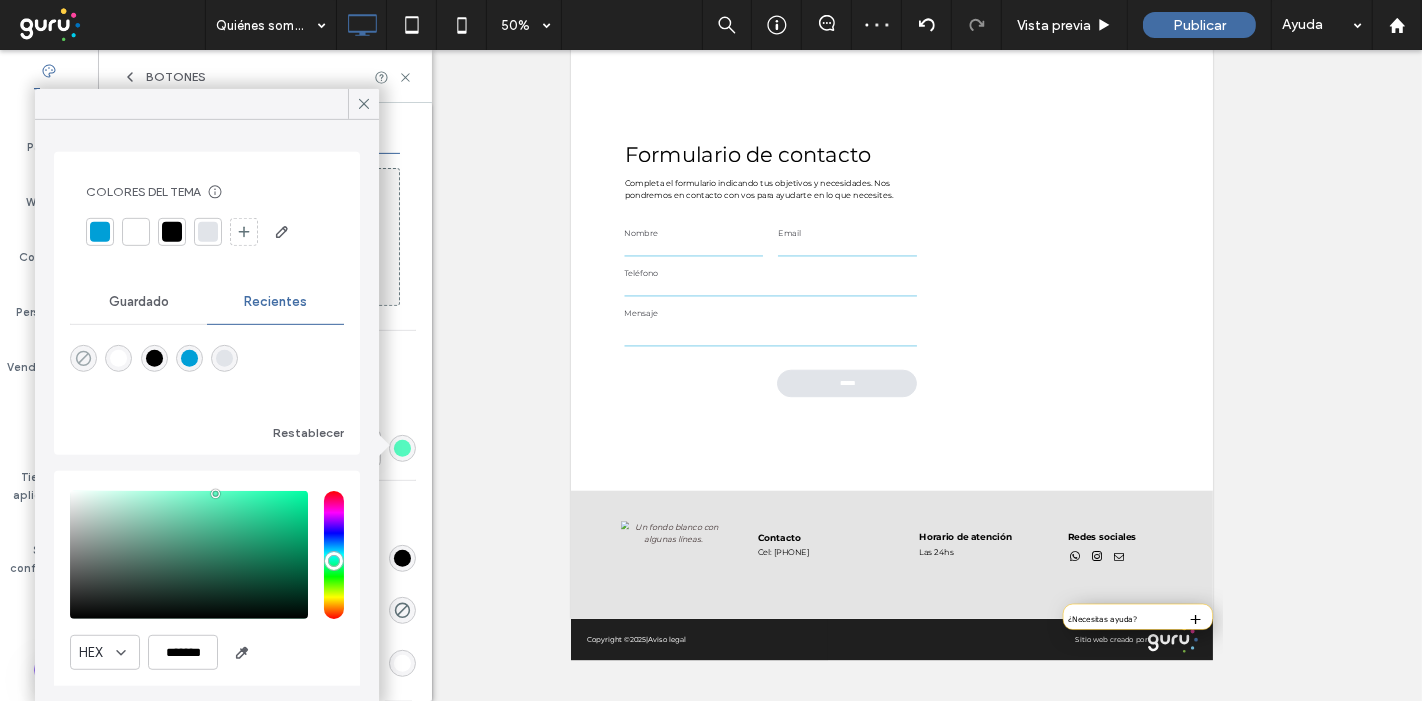 click 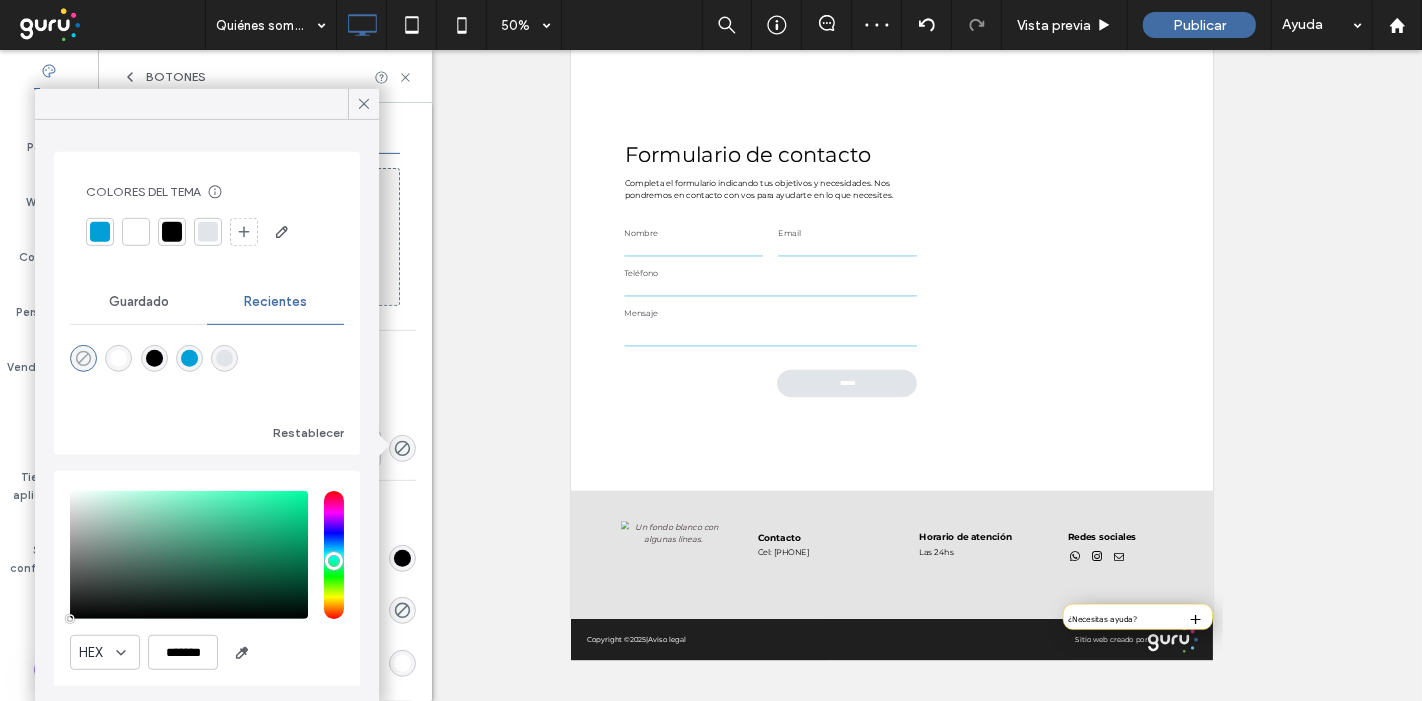 type on "*******" 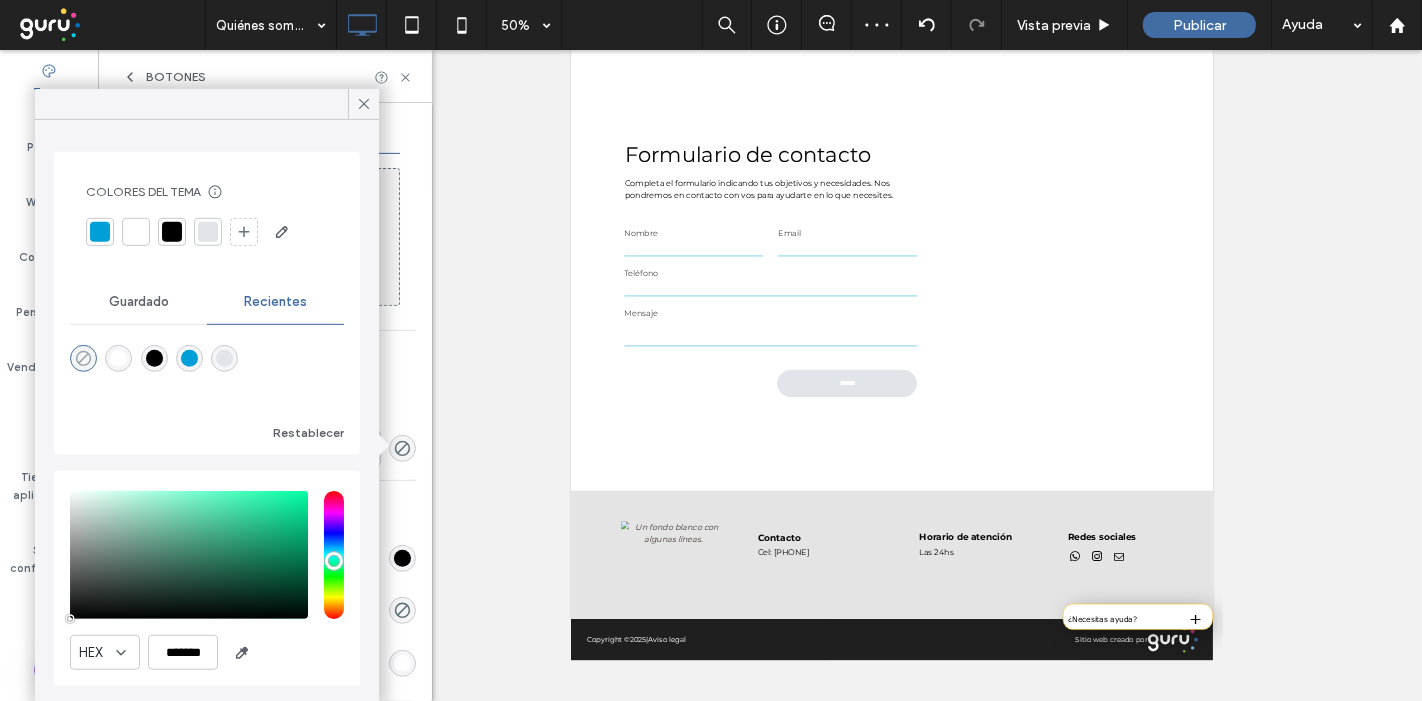 type on "*" 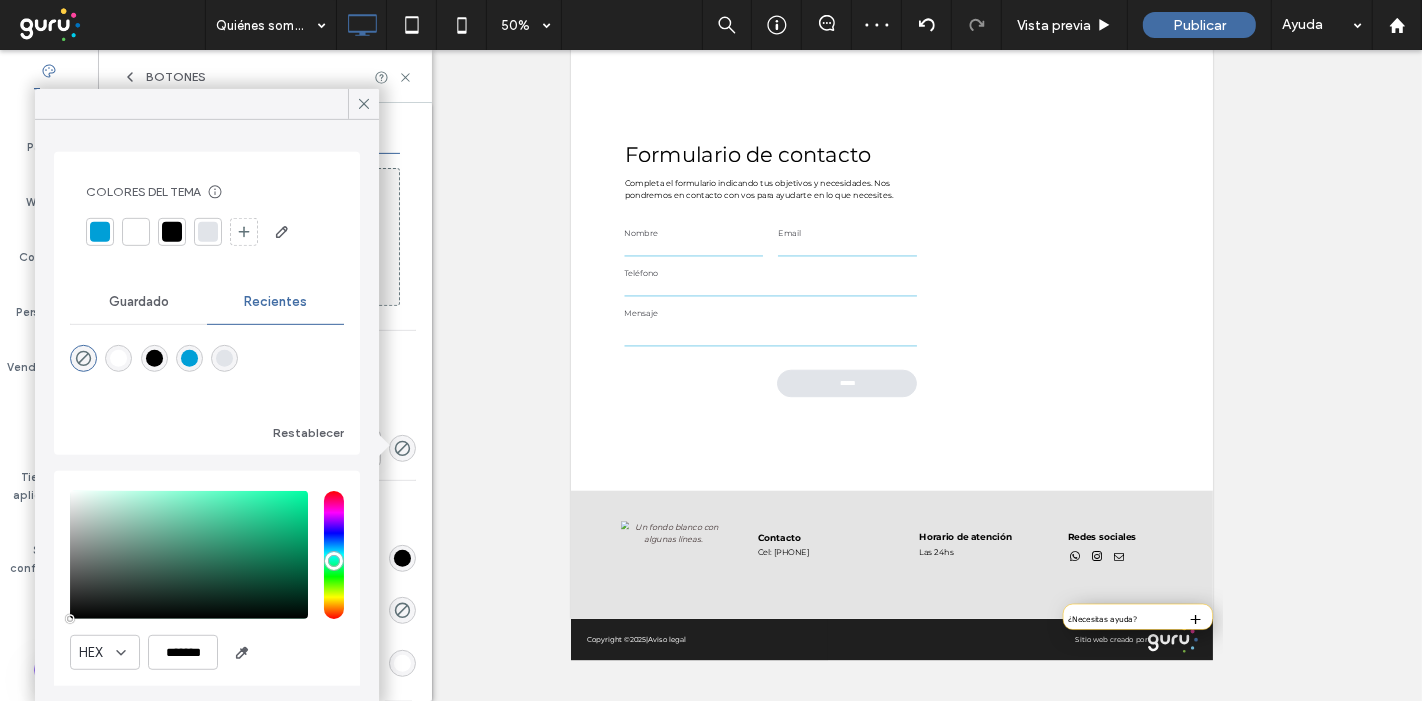 click on "Principal Diseño de botones Texto Fuente Montserrat Tamaño borde 16 Color Formato Alineación Dirección Fondo Color Imagen Imagen Borde Borde *** Estado de hover Color del fondo de Hover Color del borde de Hover Color de la fuente de Hover Formato de la fuente de Hover Esquinas y sombras Radio de la esquina ** px Sombra" at bounding box center (265, 211) 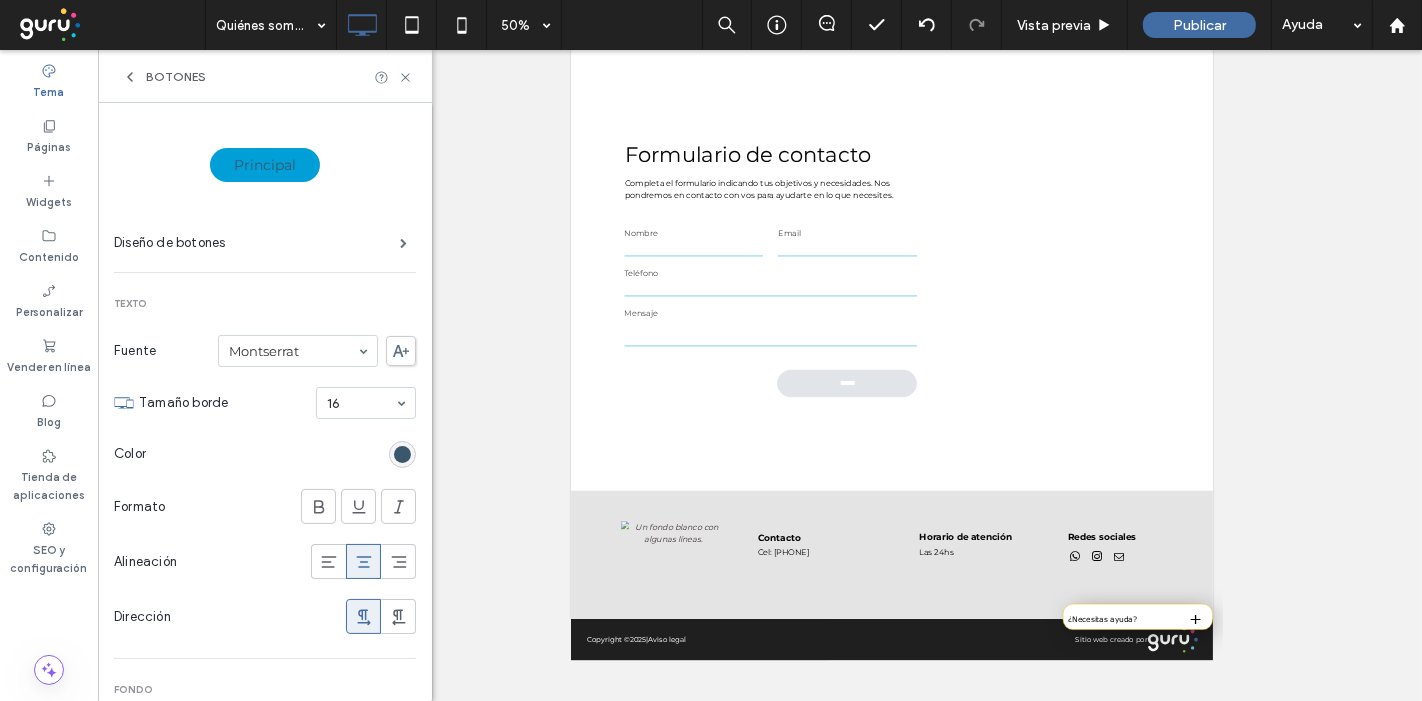 scroll, scrollTop: 68, scrollLeft: 0, axis: vertical 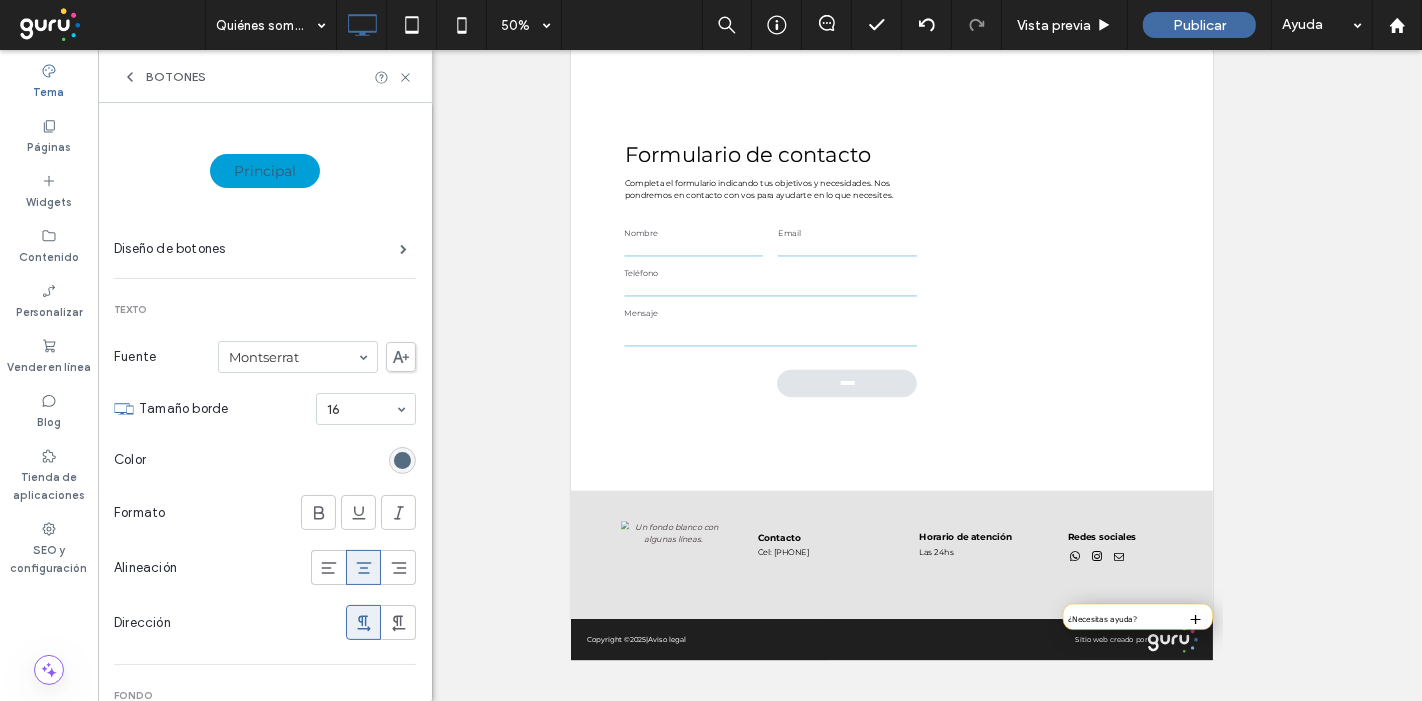 click at bounding box center [402, 460] 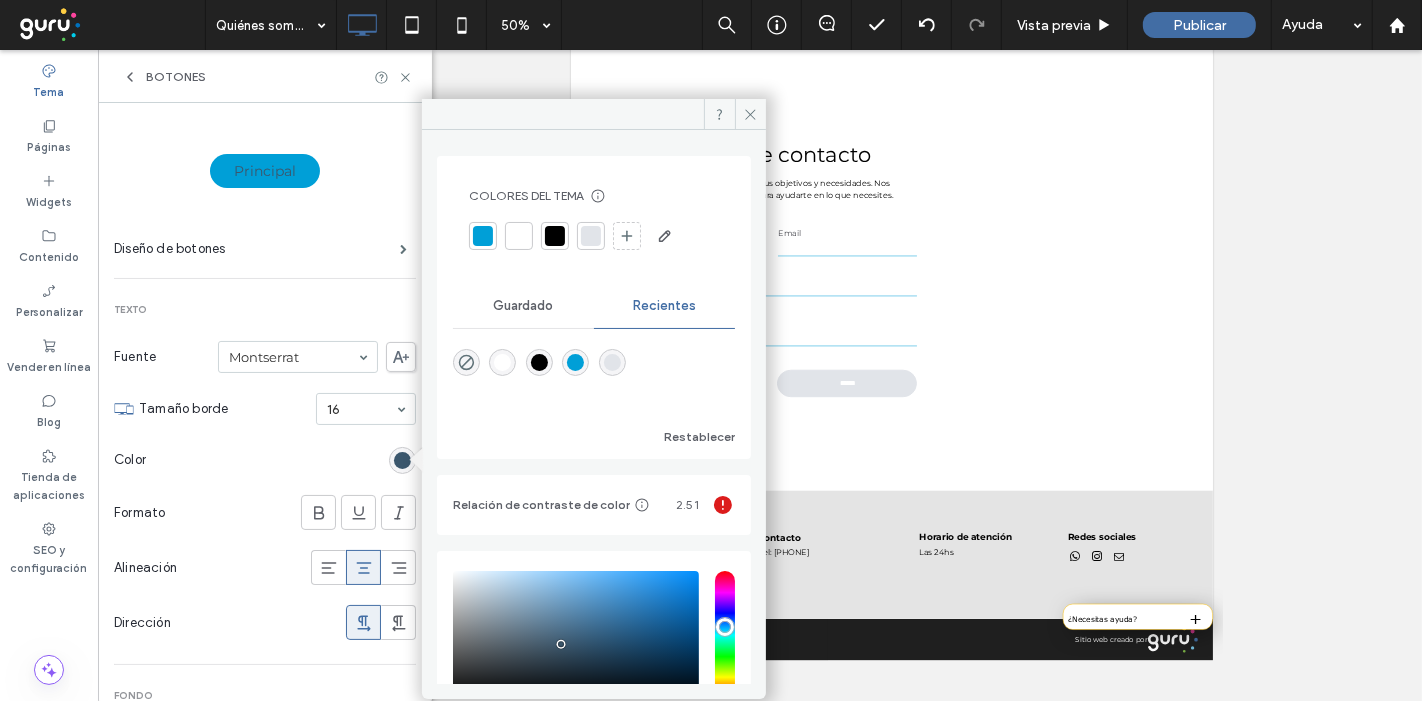 click at bounding box center (555, 236) 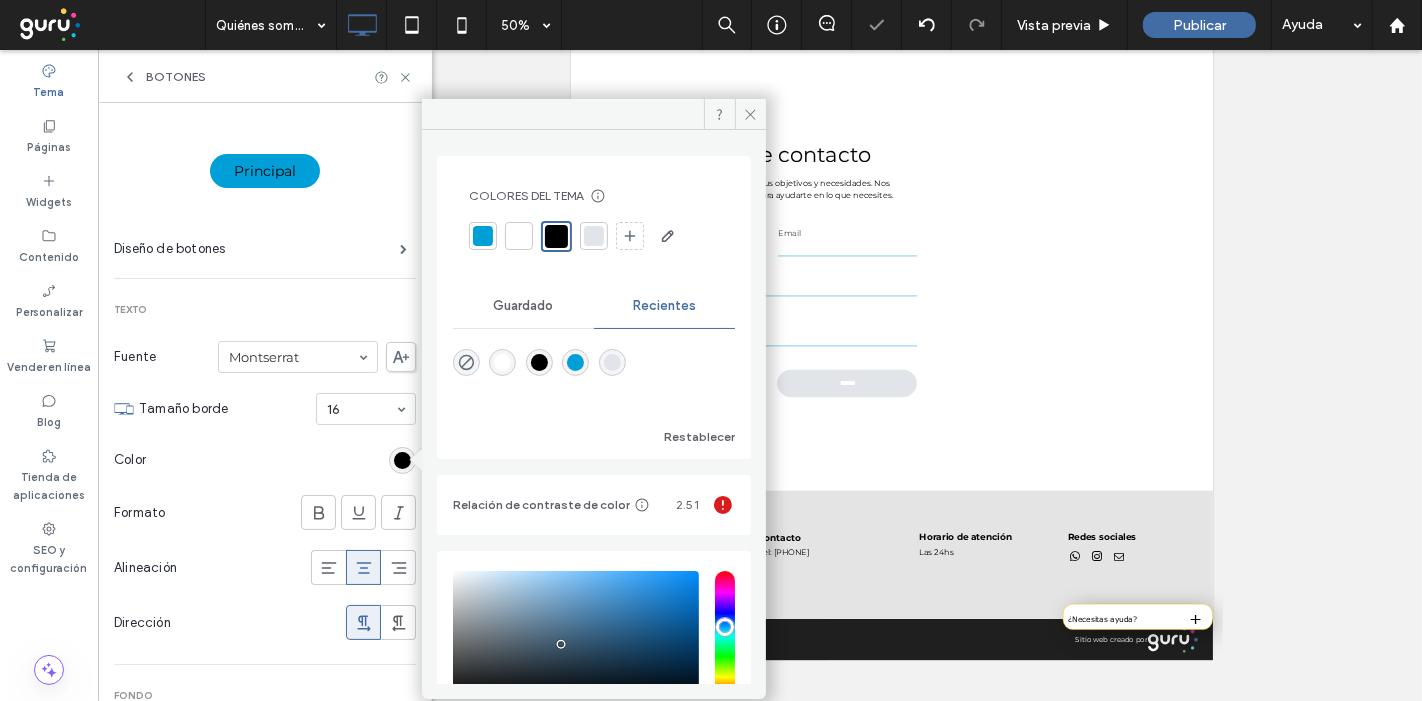 click on "Color" at bounding box center [265, 460] 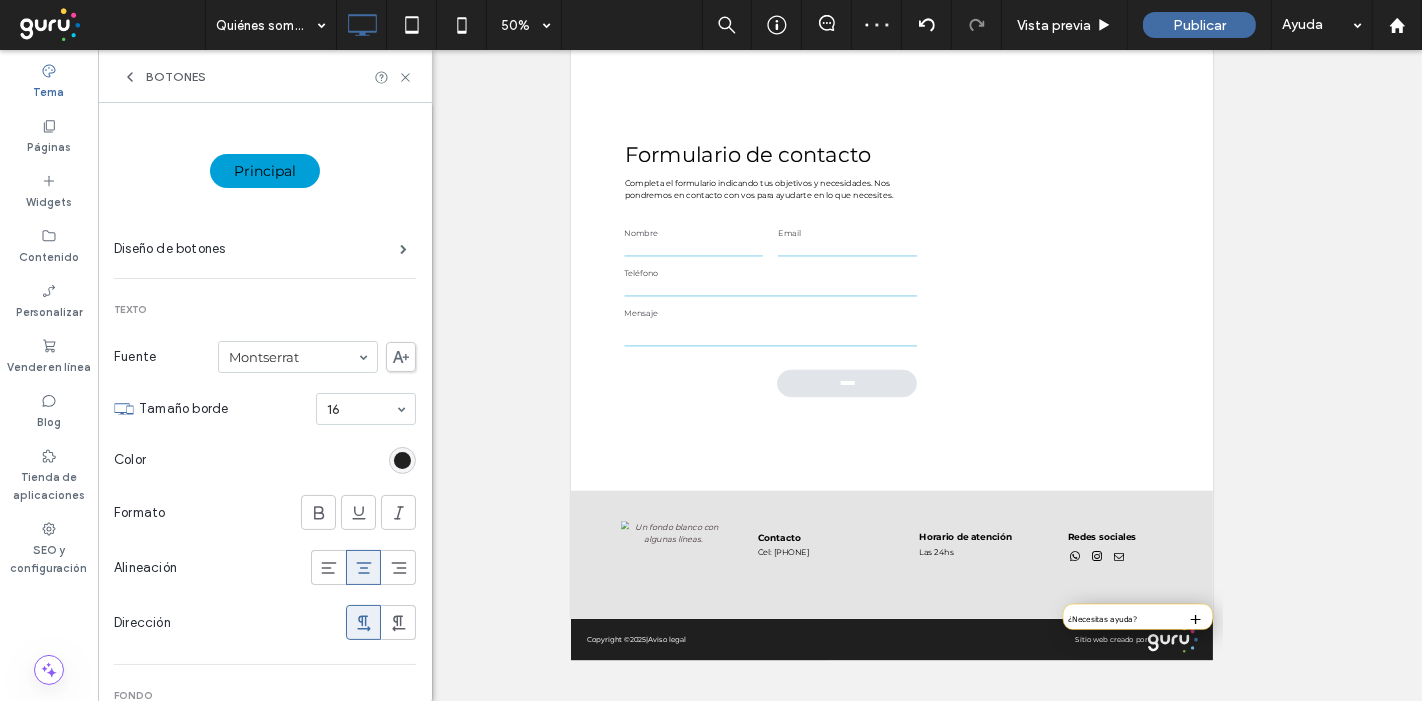 click at bounding box center (402, 460) 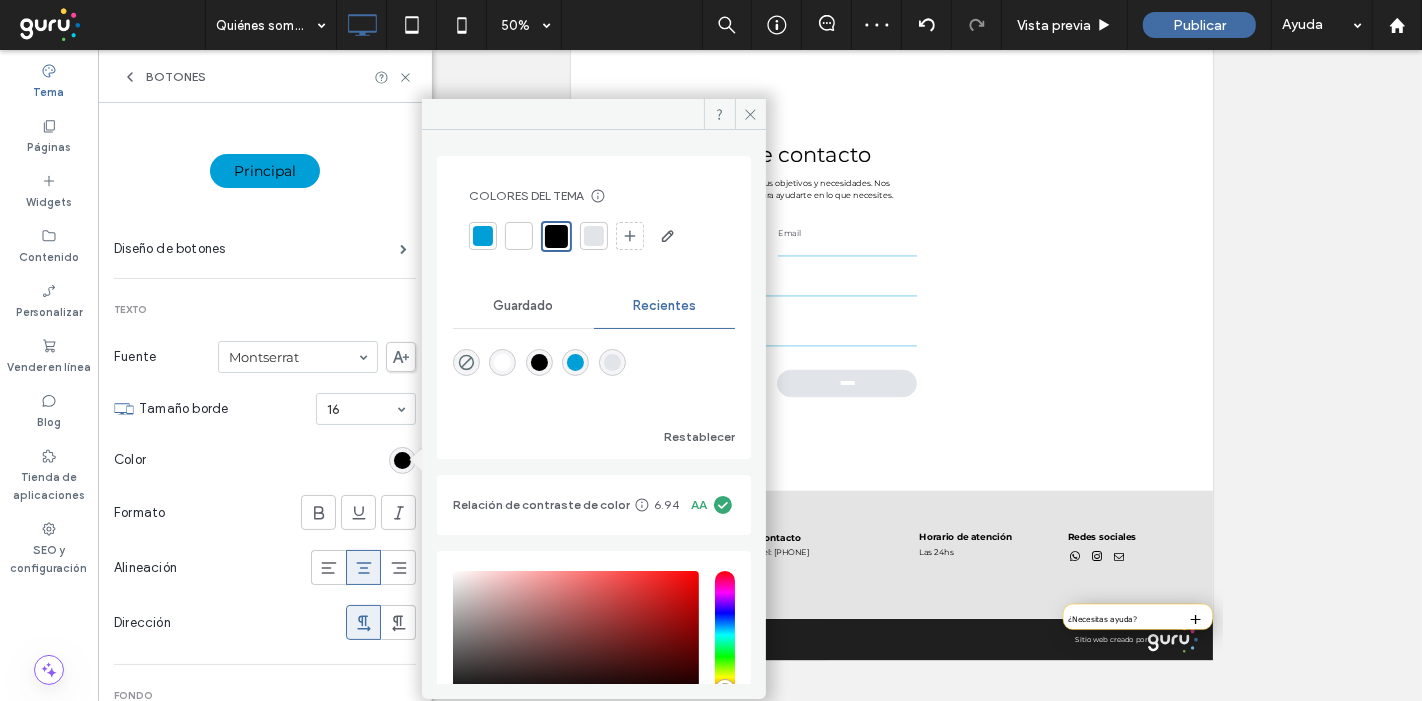 click at bounding box center [519, 236] 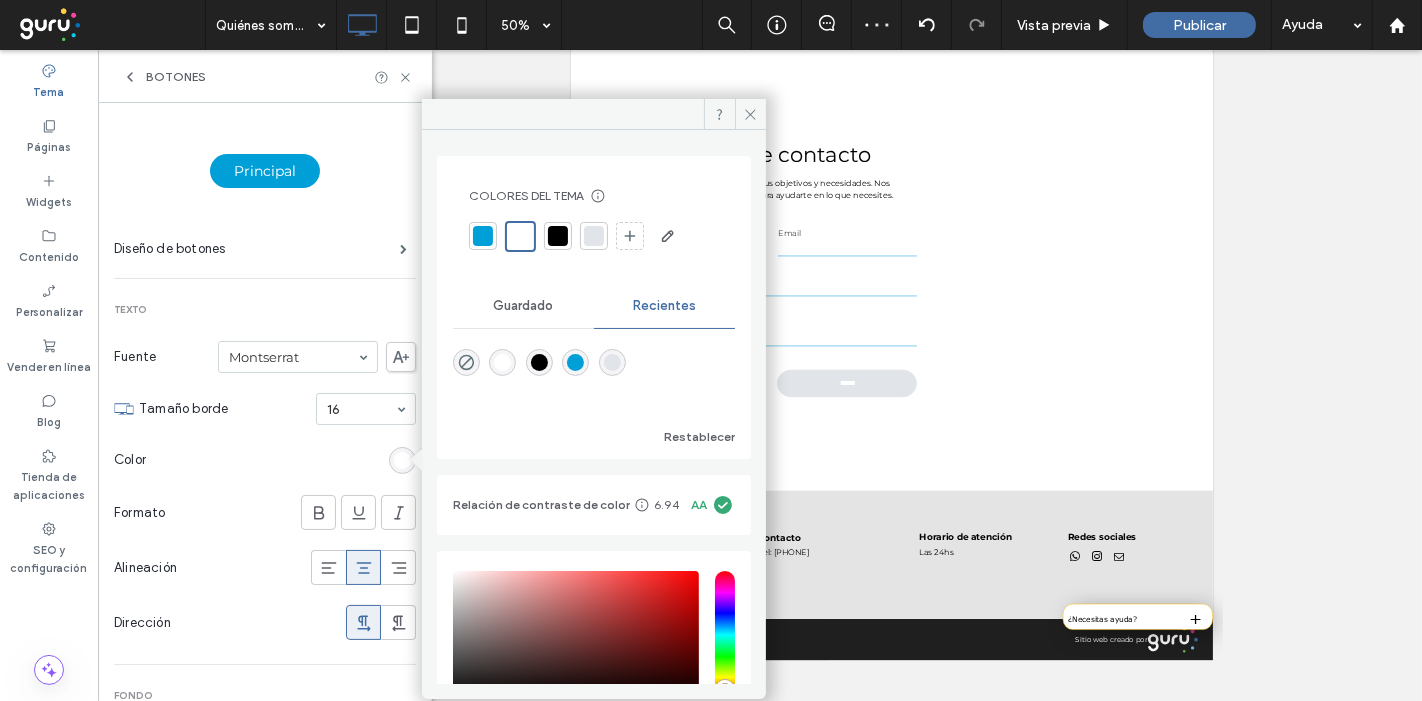 click on "Color" at bounding box center [265, 460] 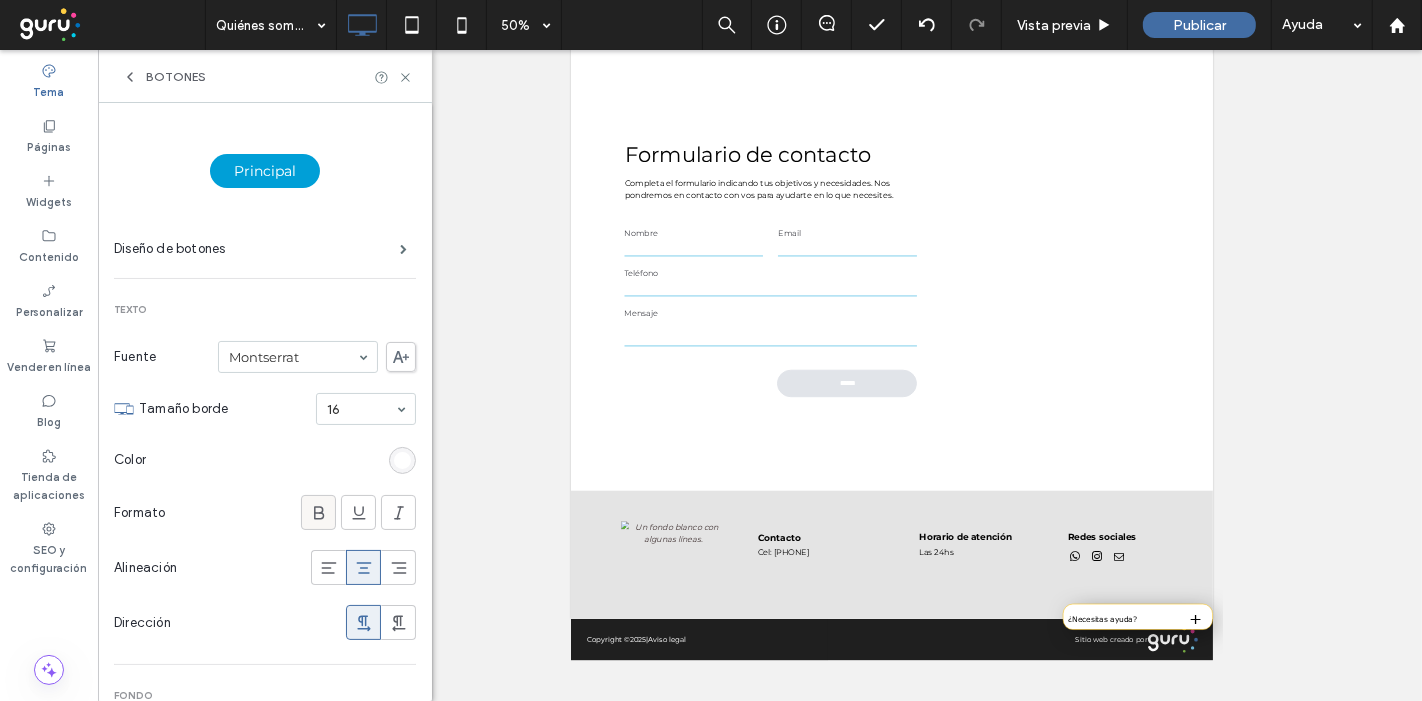 click 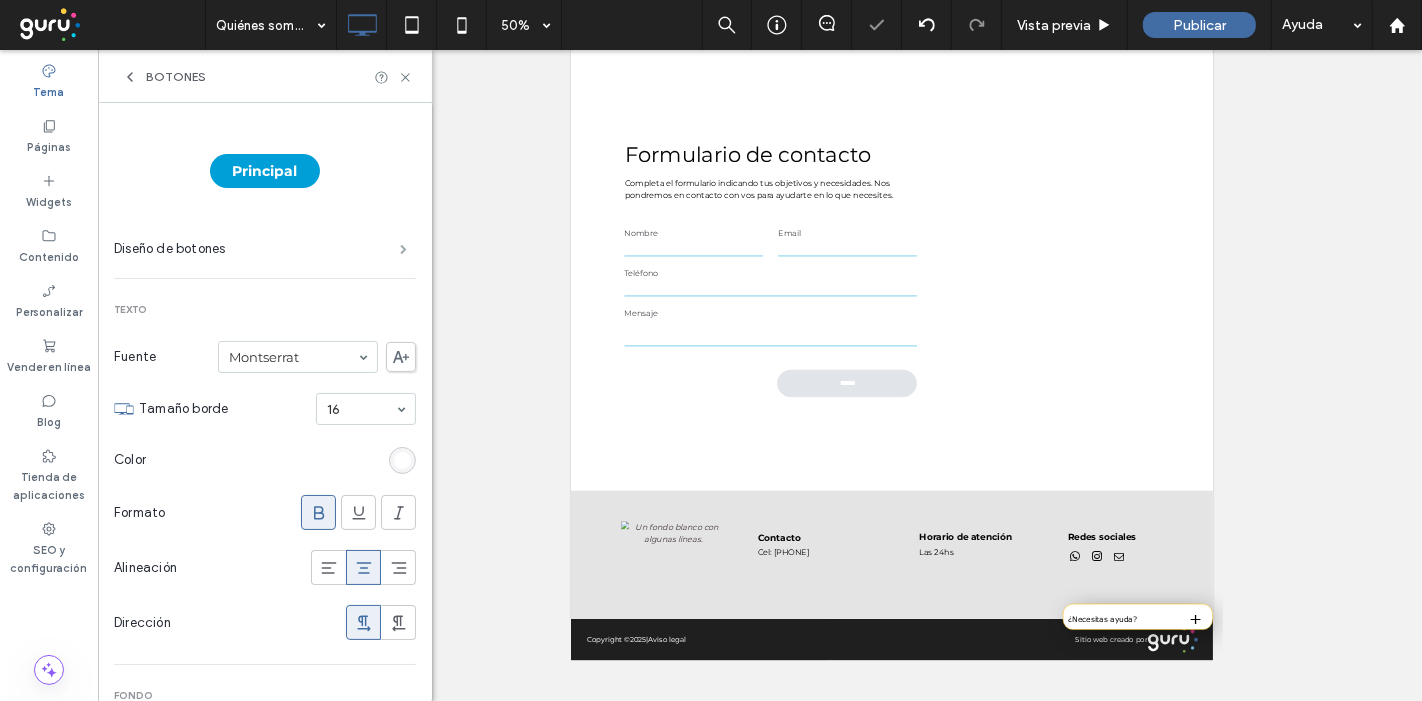 click at bounding box center [403, 249] 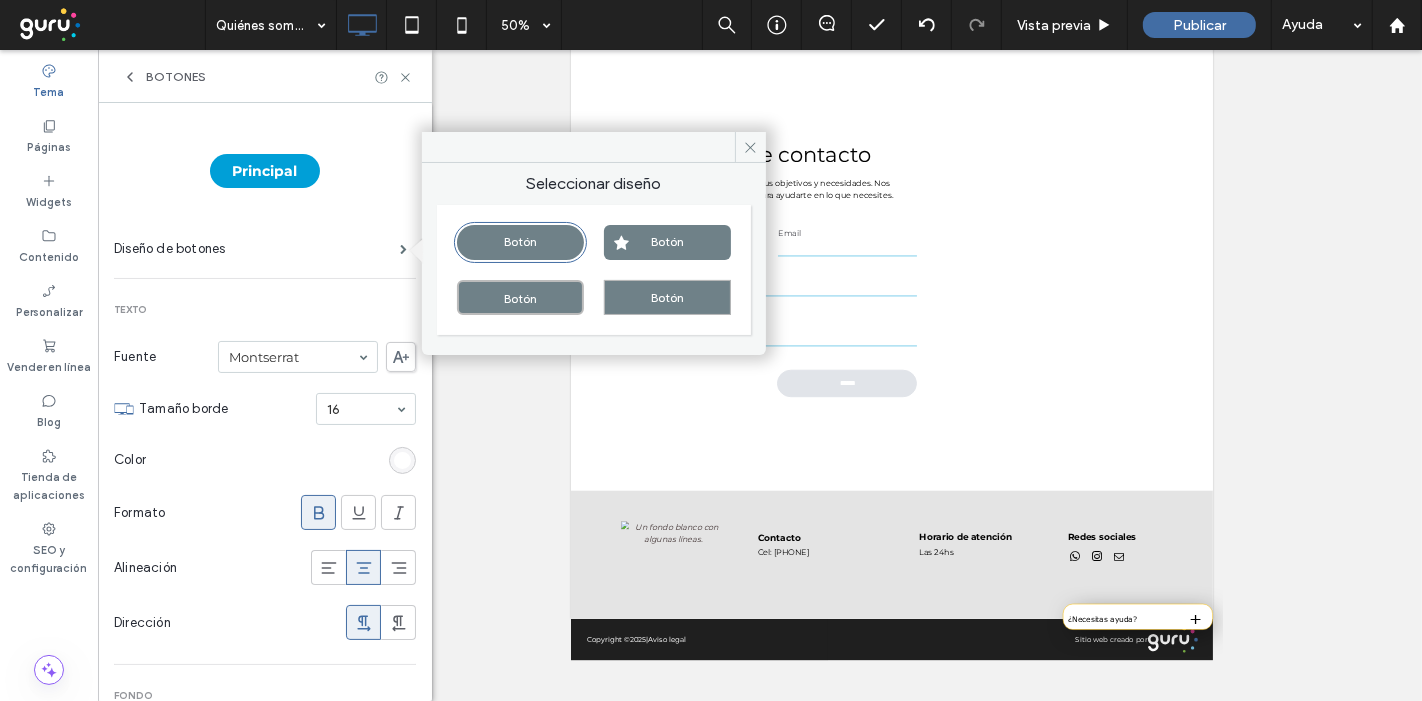 click on "Botón" at bounding box center [520, 297] 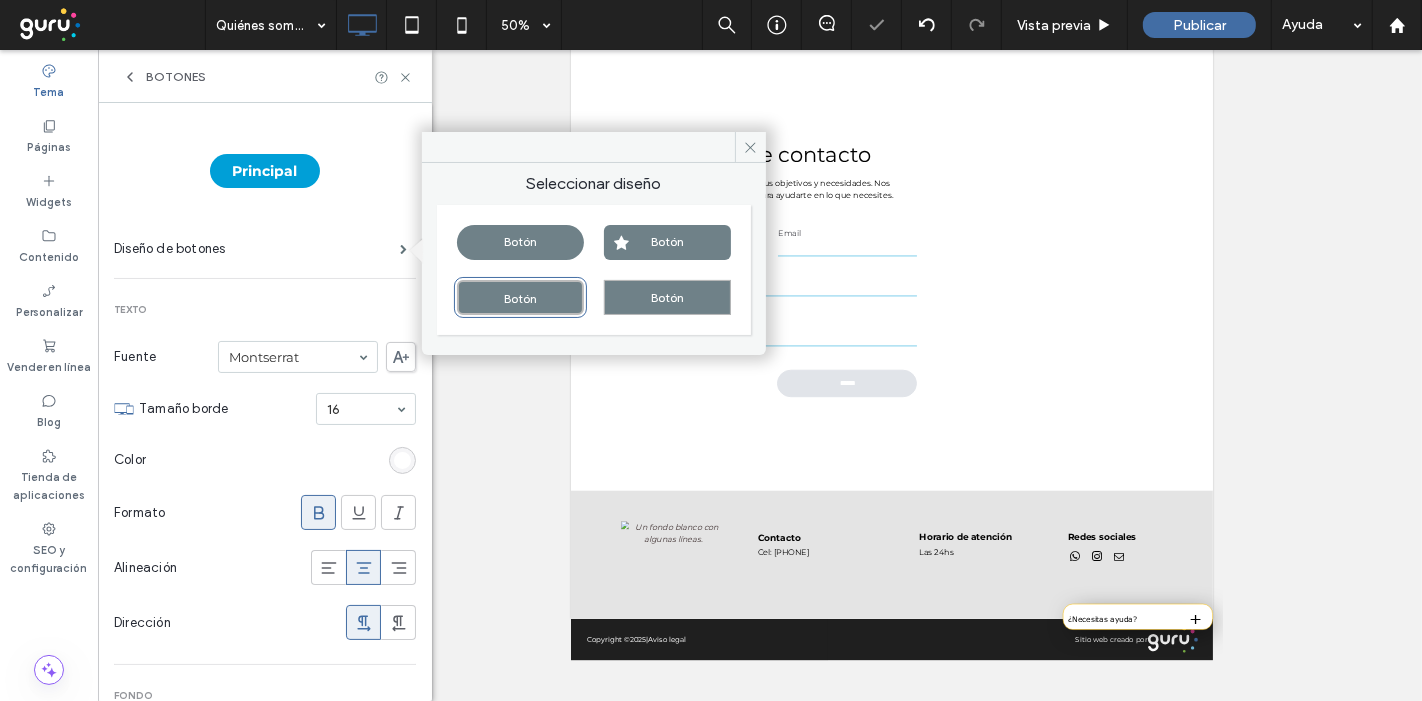 type on "*" 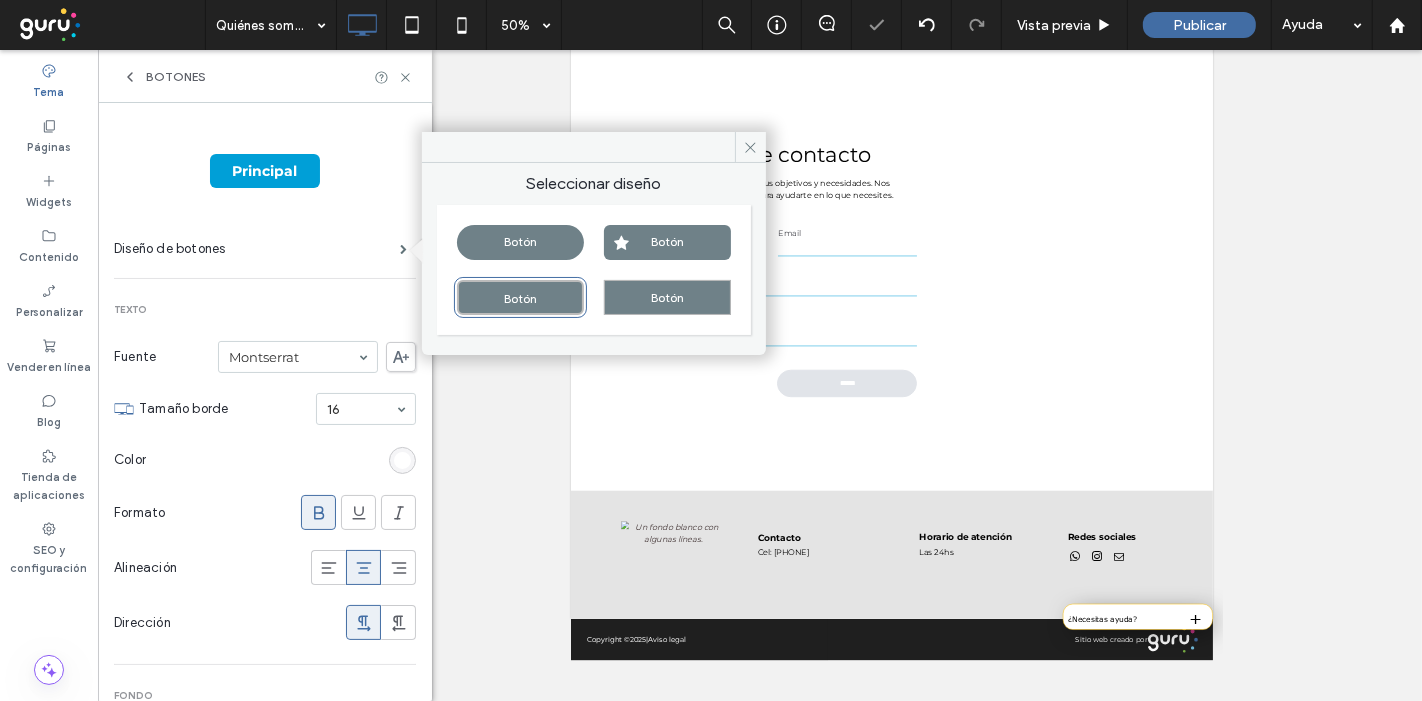 click 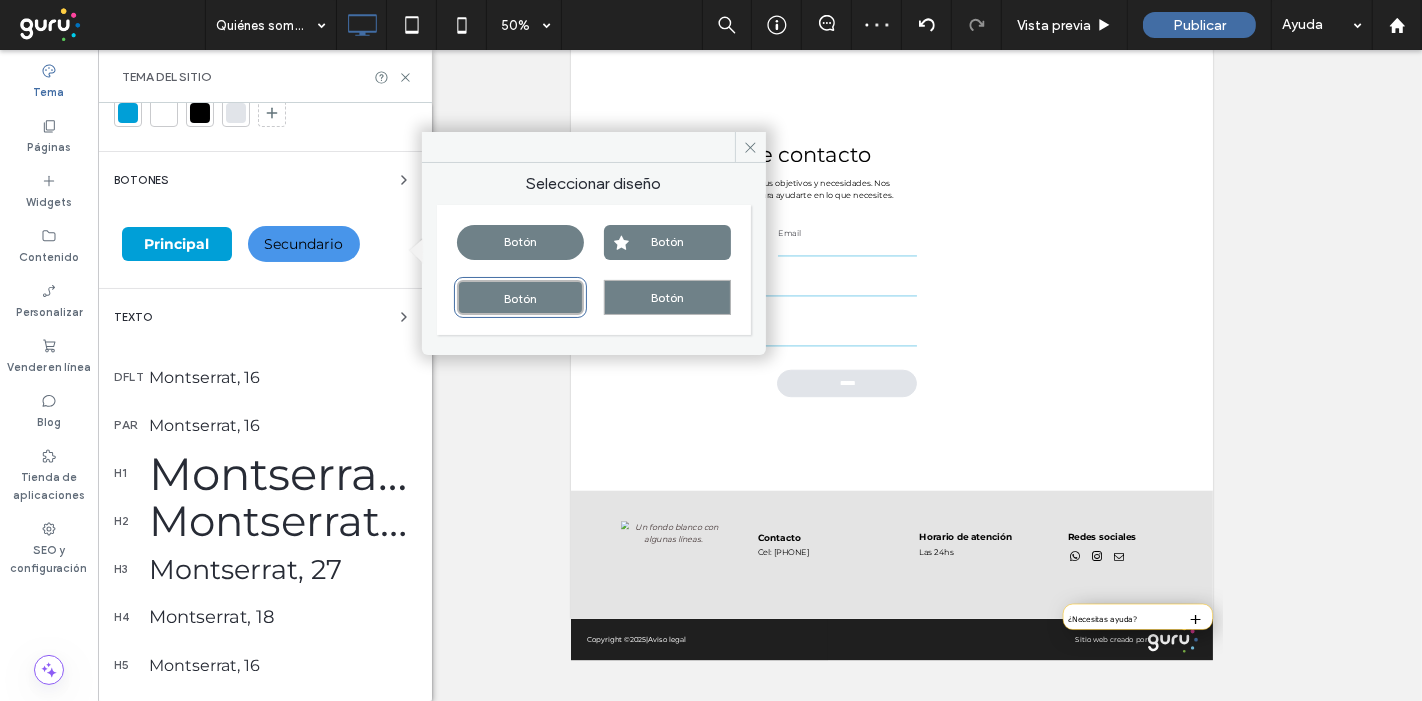 click on "Secundario" at bounding box center [304, 244] 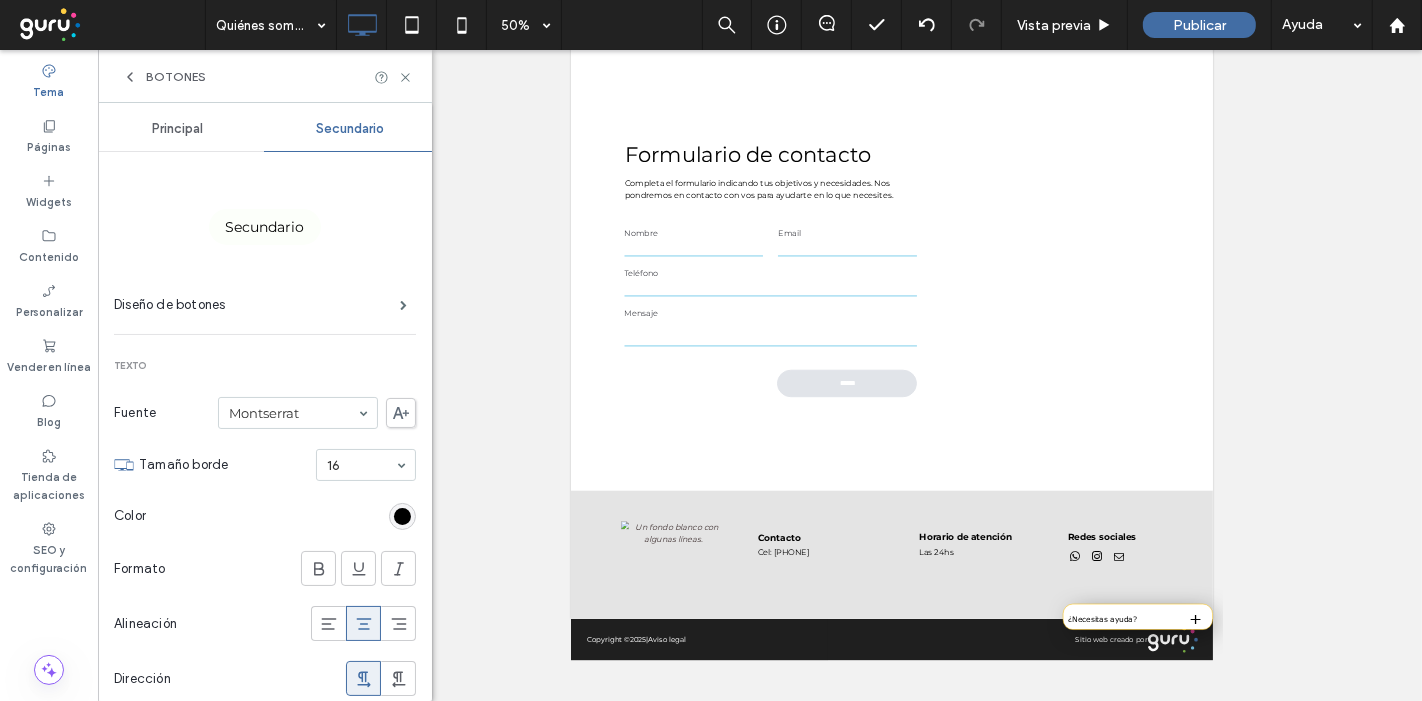 scroll, scrollTop: 8, scrollLeft: 0, axis: vertical 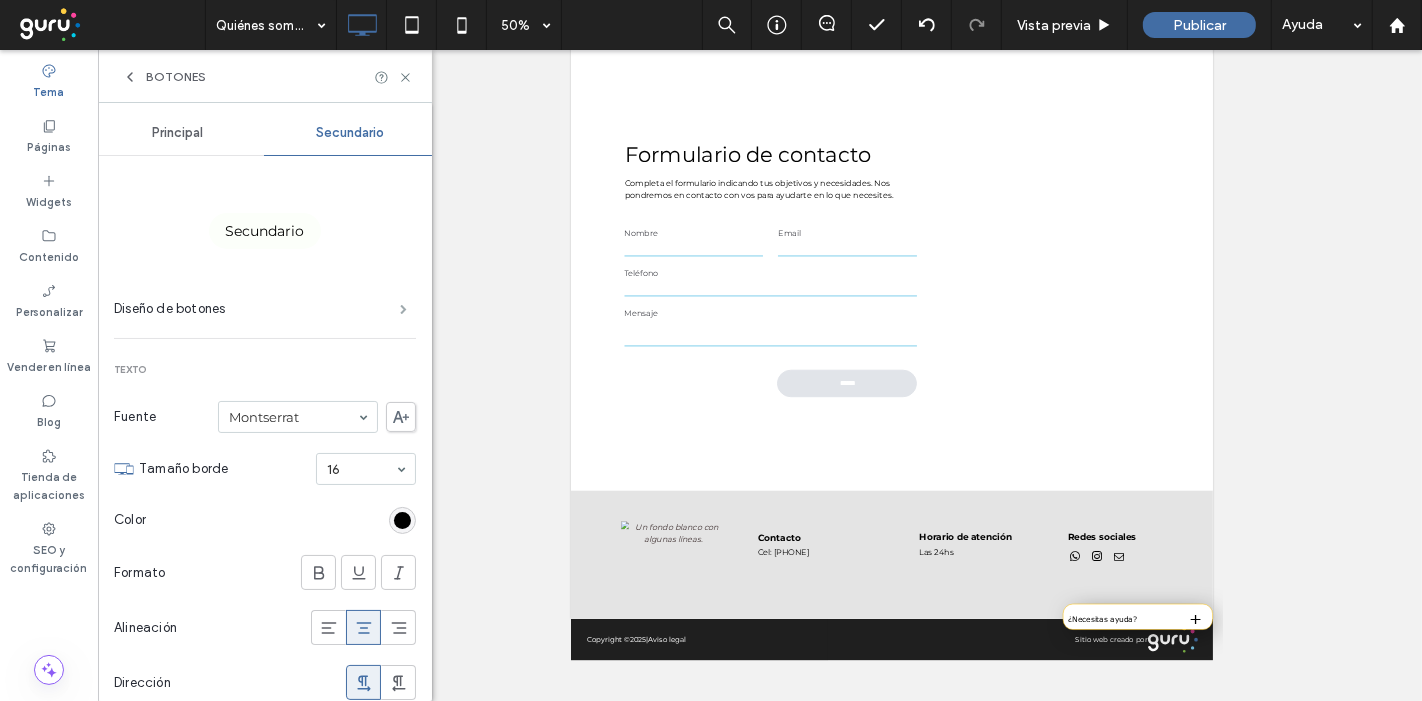 click at bounding box center (403, 309) 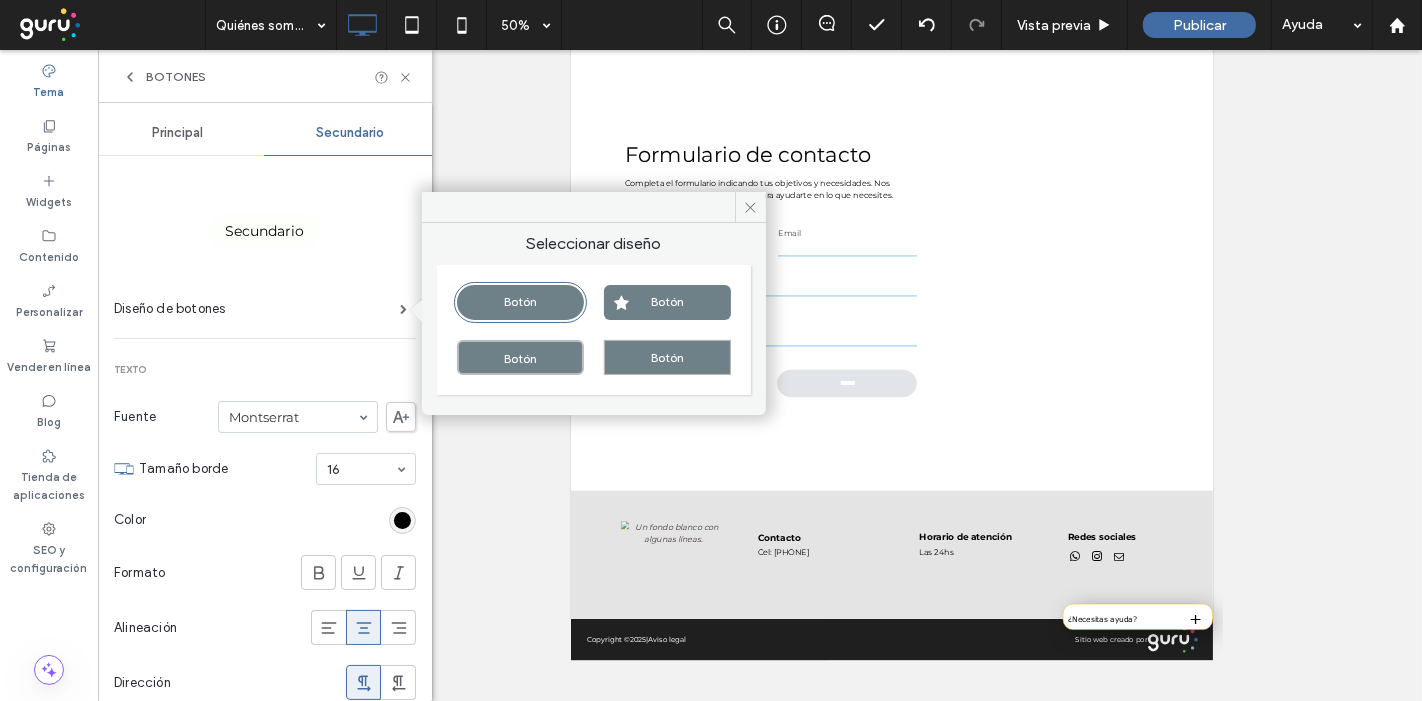 click on "Botón" at bounding box center (520, 357) 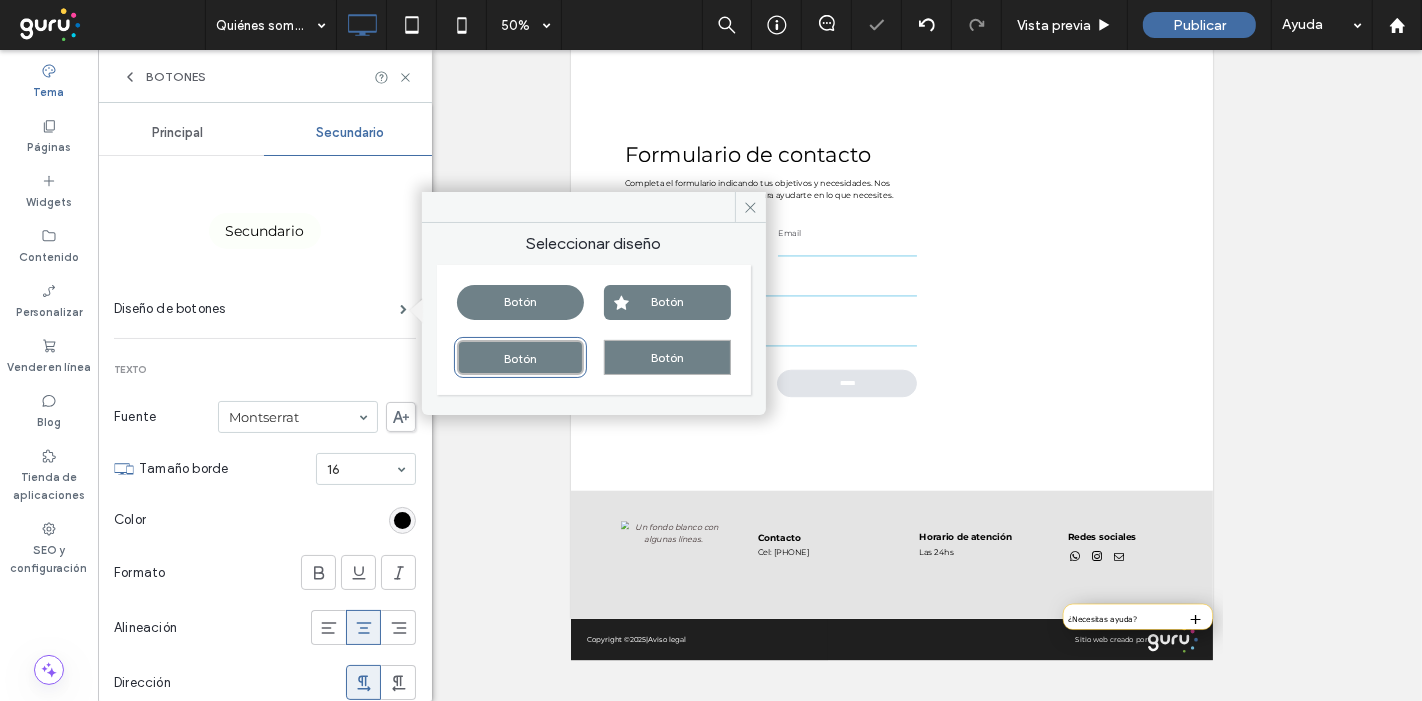 type on "*" 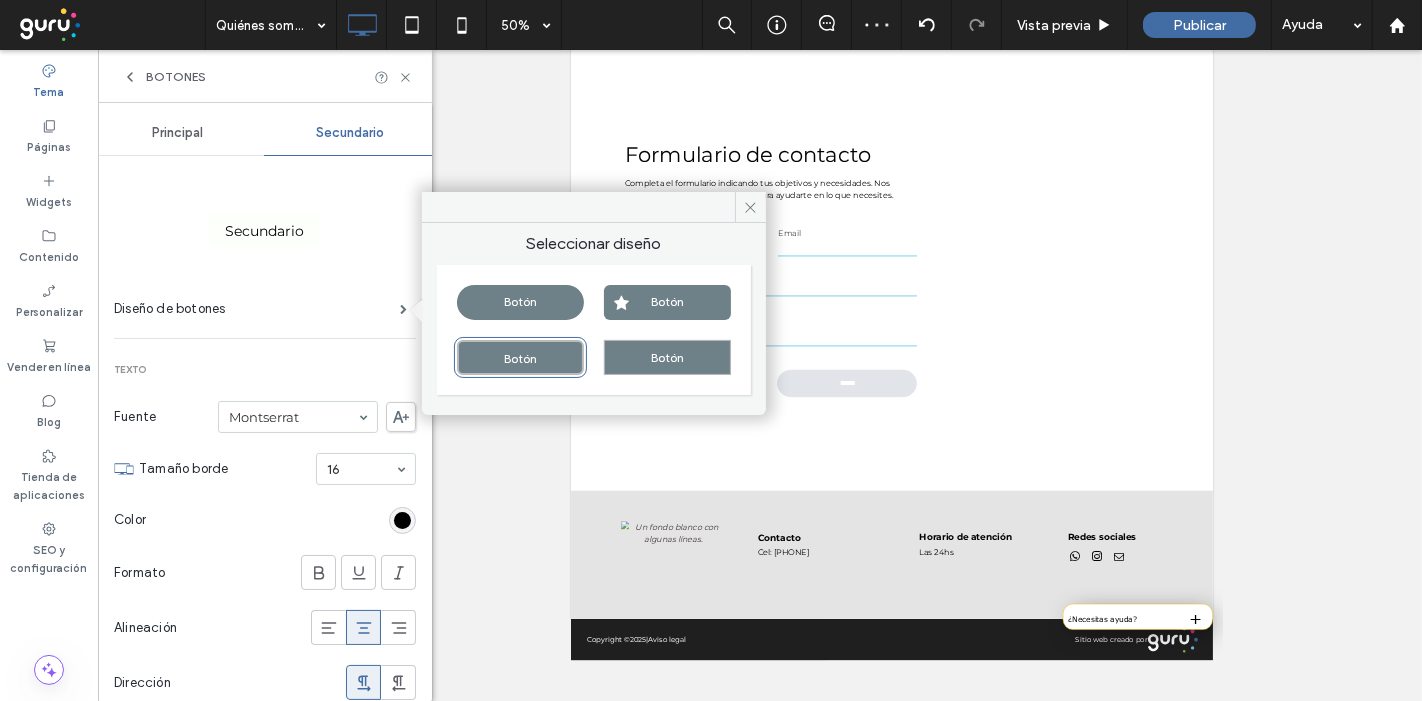 click on "Botón" at bounding box center (520, 357) 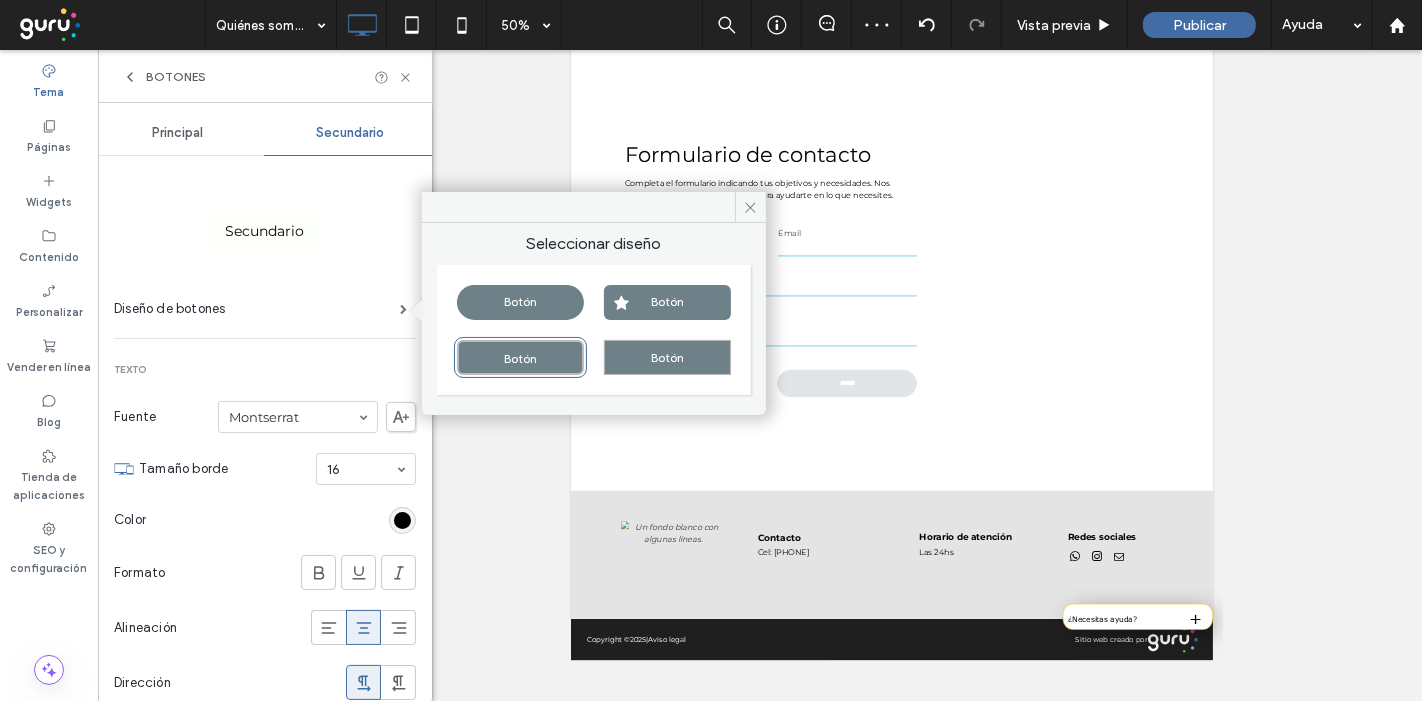 click on "Botón Botón Botón Botón" at bounding box center [594, 330] 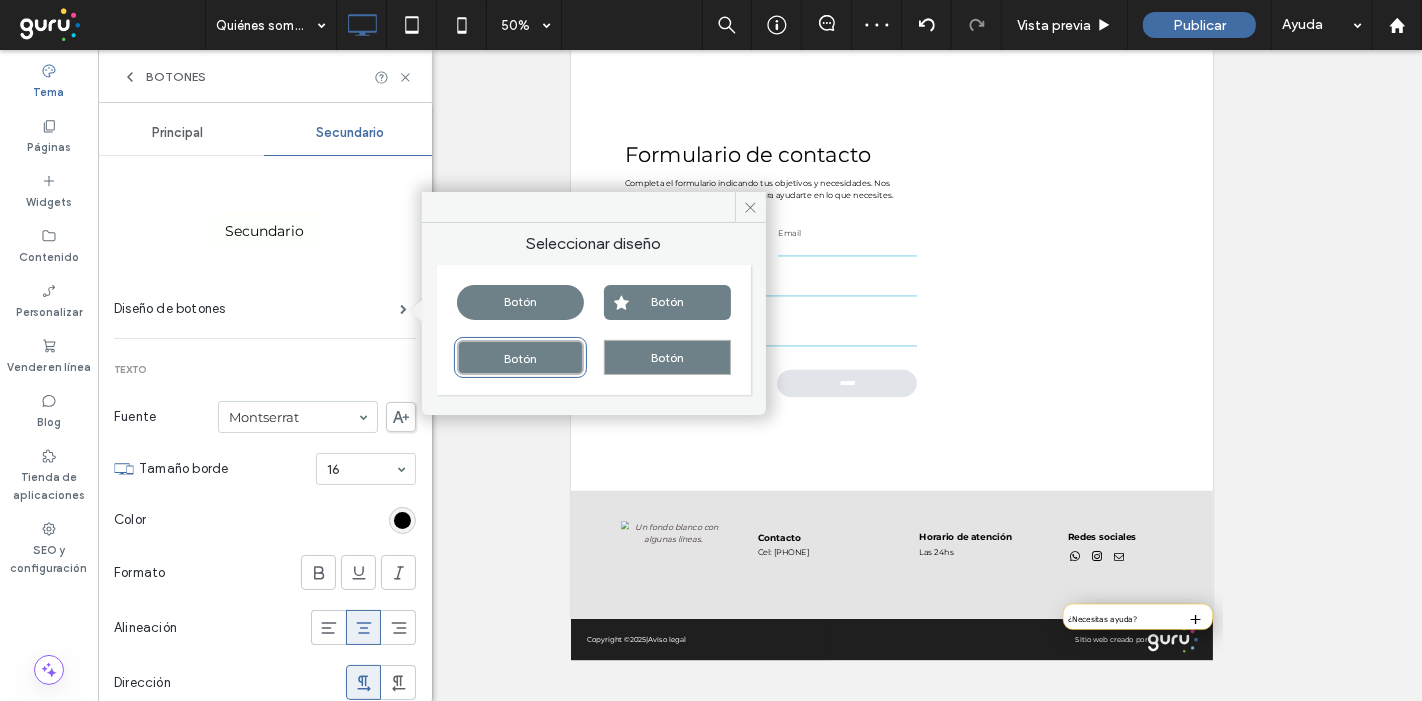 click on "Botón" at bounding box center [520, 357] 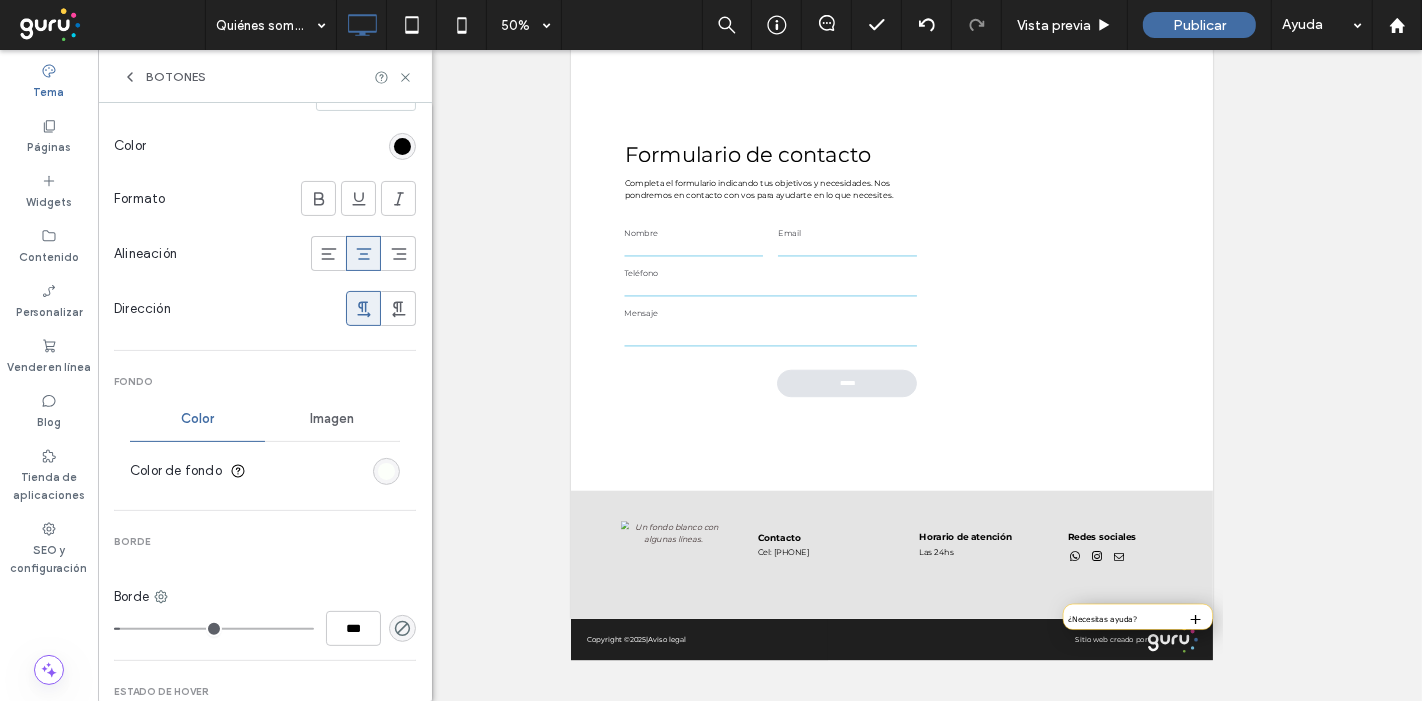 scroll, scrollTop: 384, scrollLeft: 0, axis: vertical 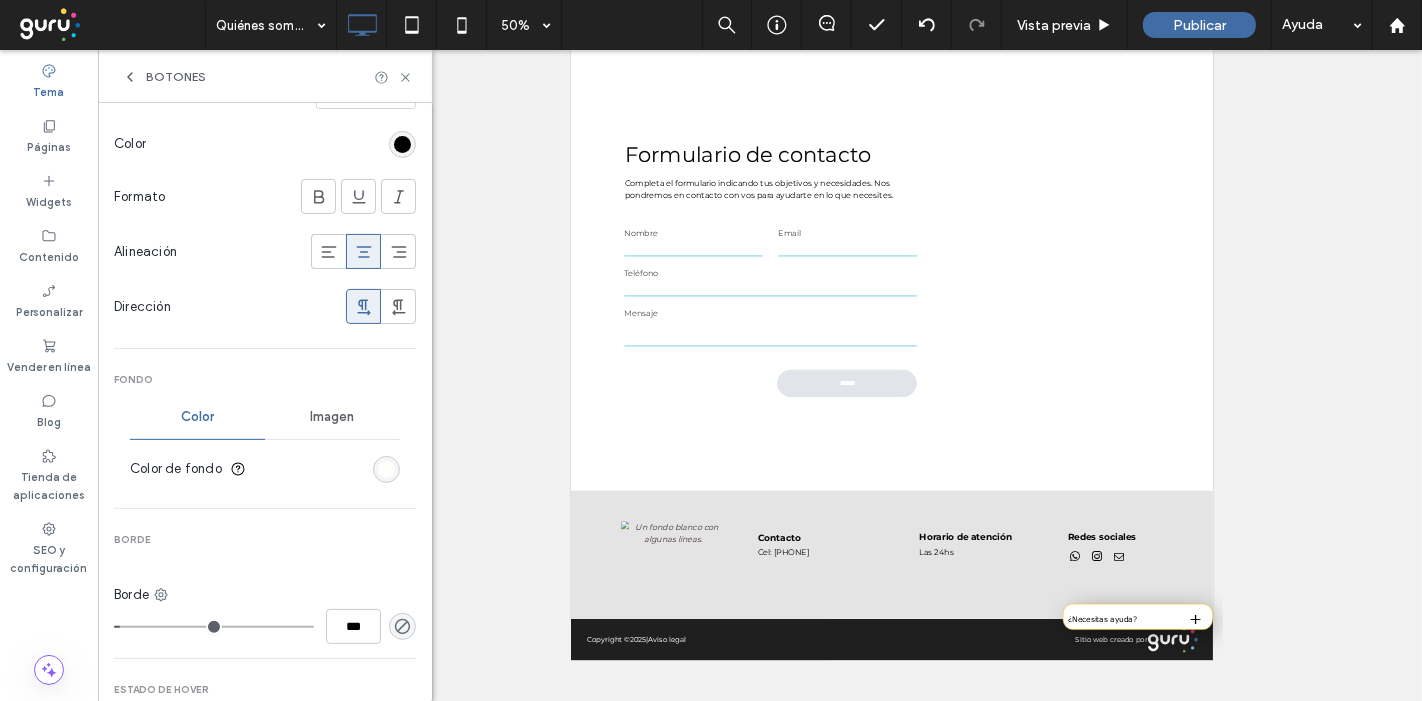 click at bounding box center (386, 469) 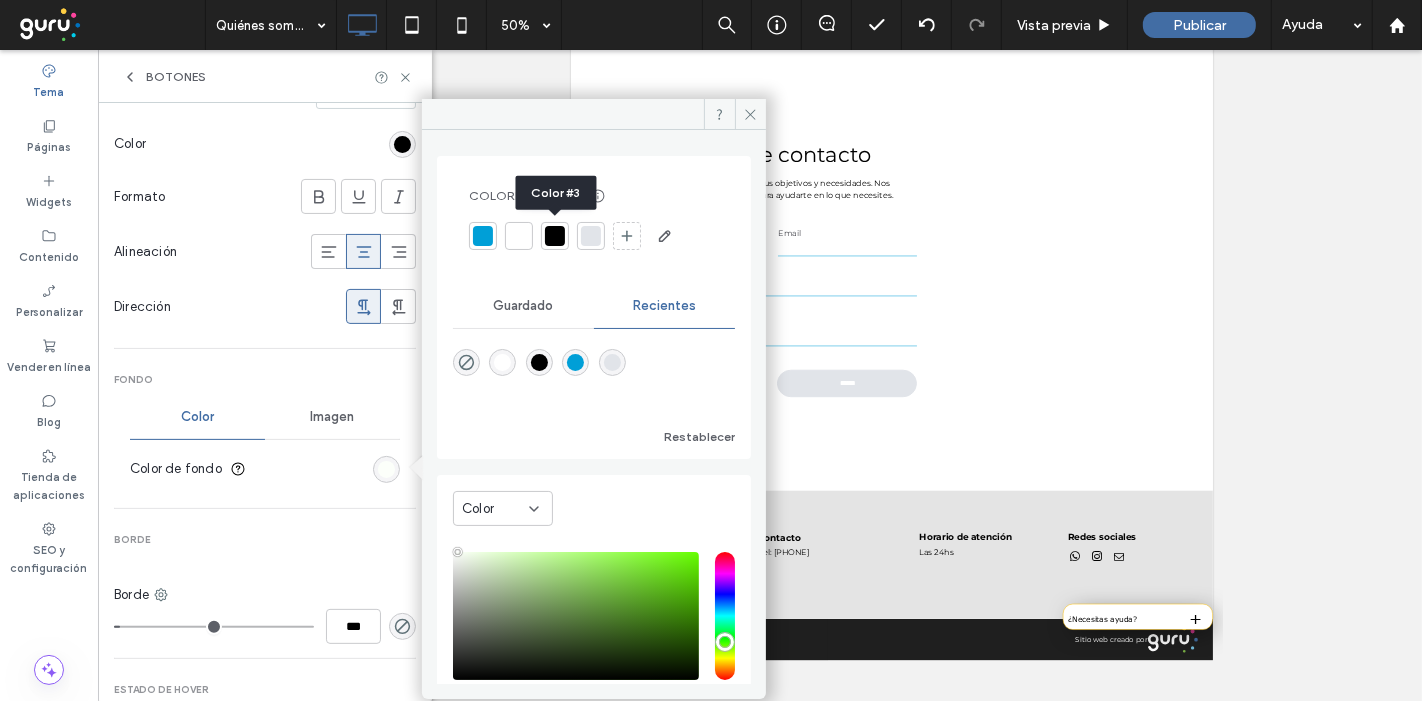 click at bounding box center (555, 236) 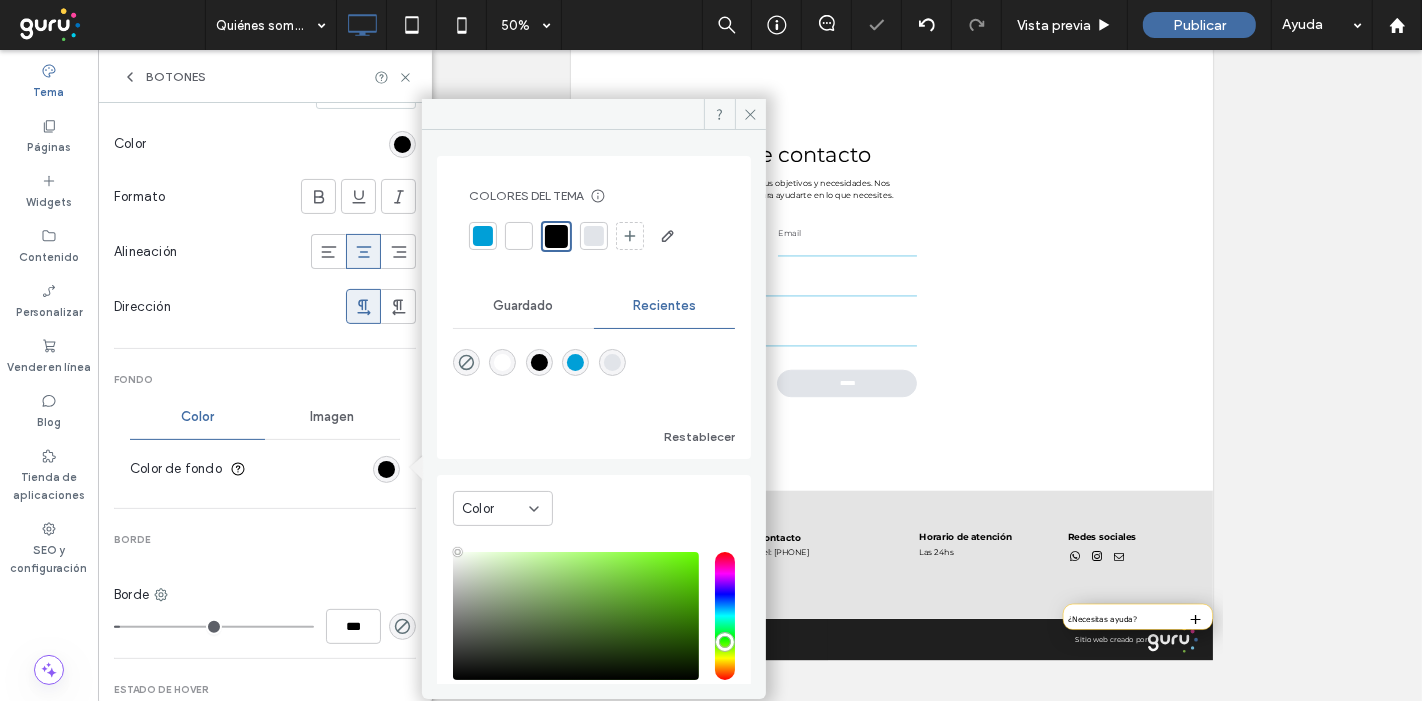 click at bounding box center (402, 144) 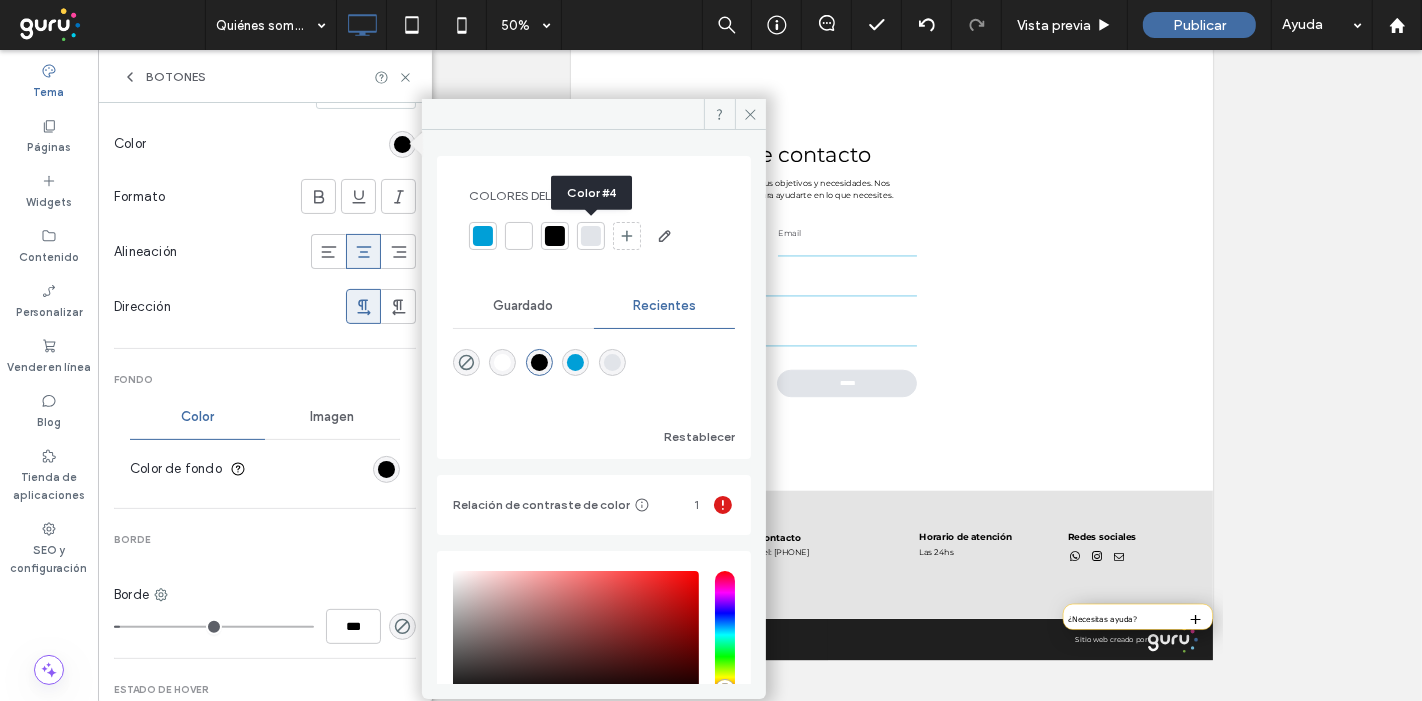 click at bounding box center [591, 236] 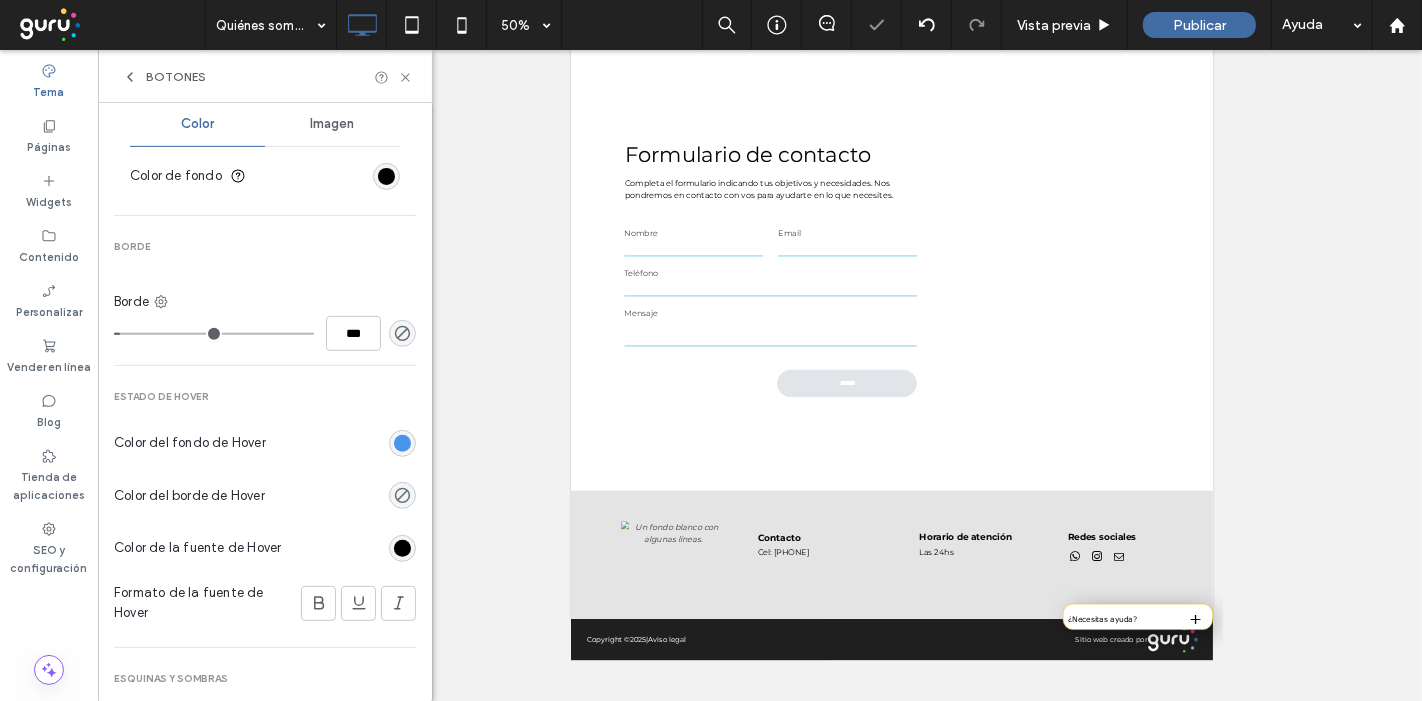 scroll, scrollTop: 766, scrollLeft: 0, axis: vertical 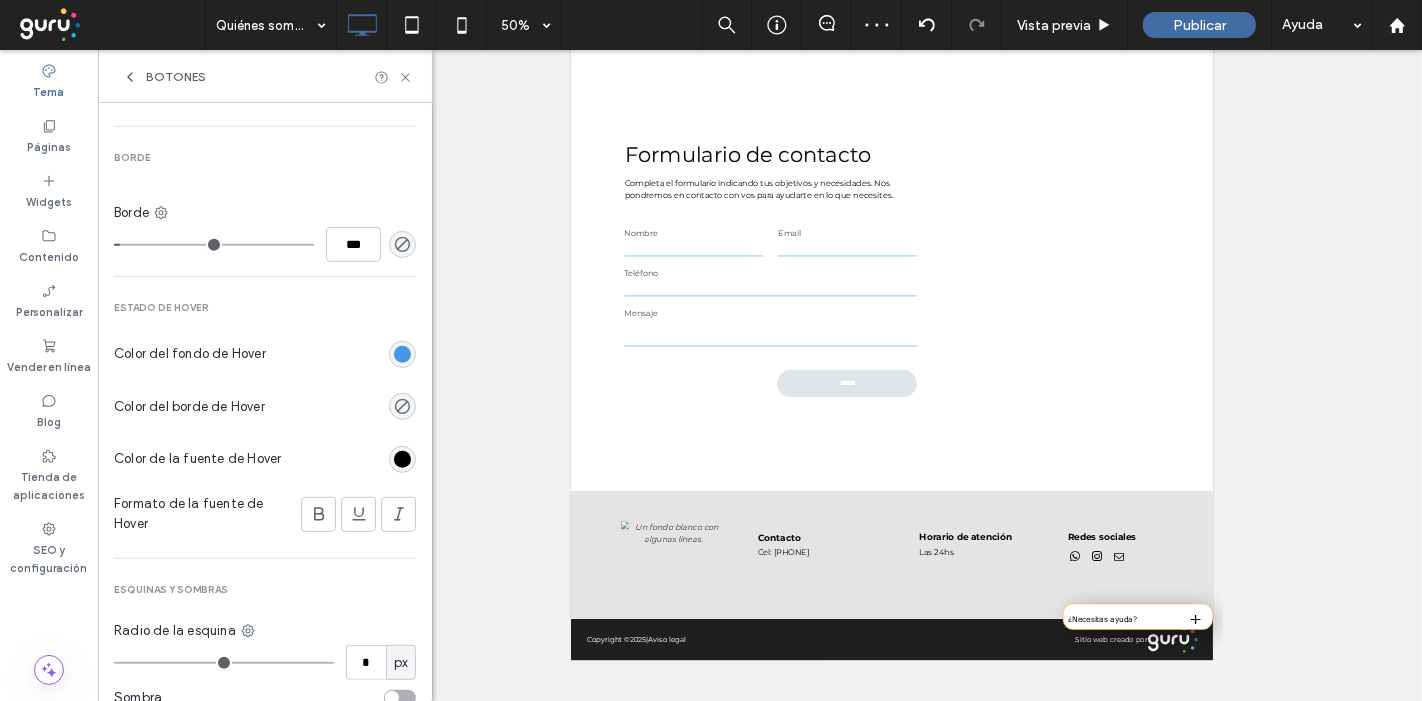type on "*" 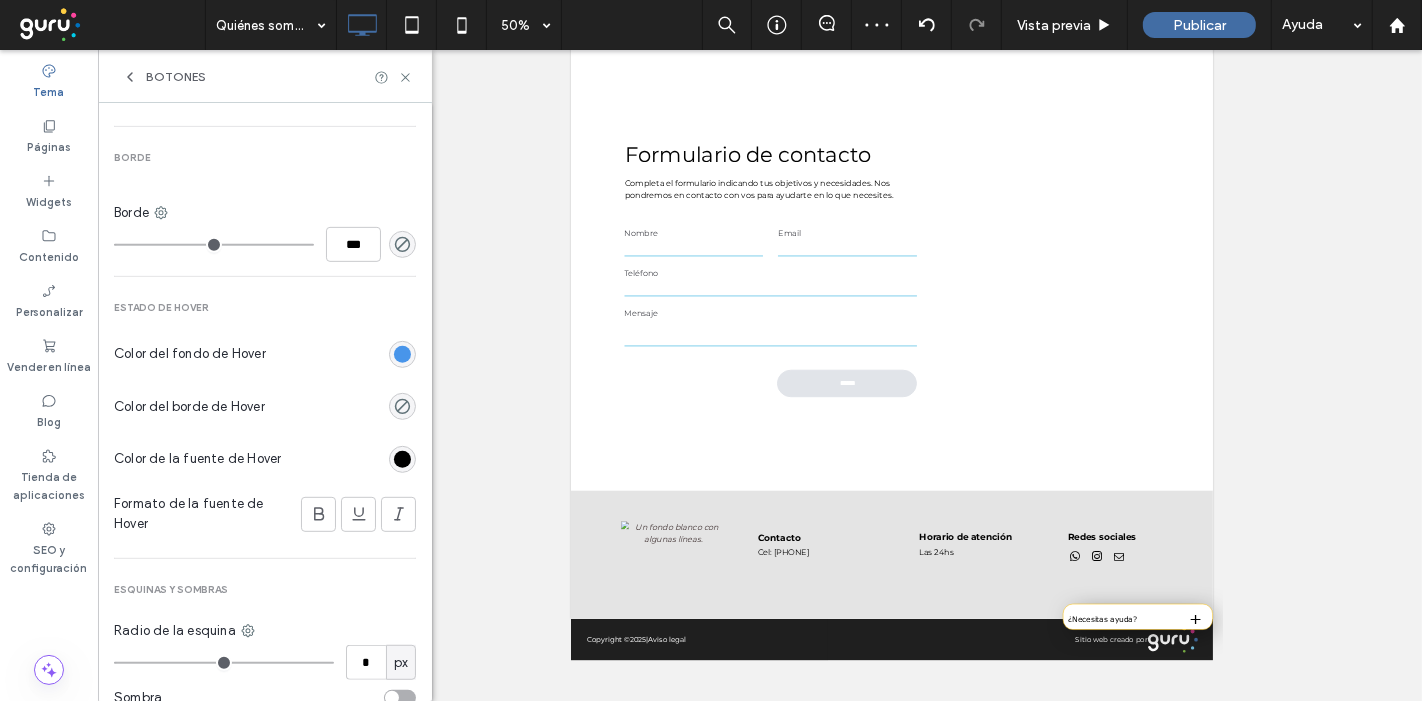 type on "***" 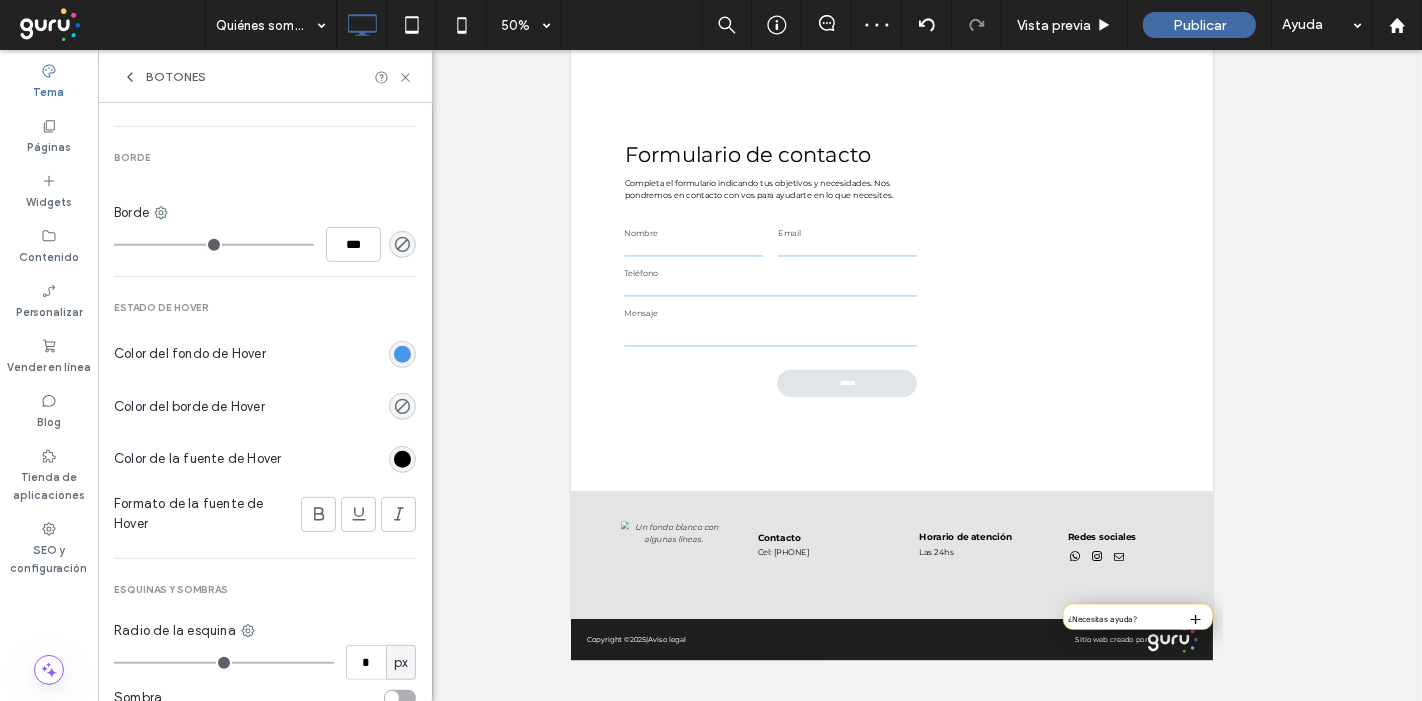 drag, startPoint x: 128, startPoint y: 242, endPoint x: 108, endPoint y: 250, distance: 21.540659 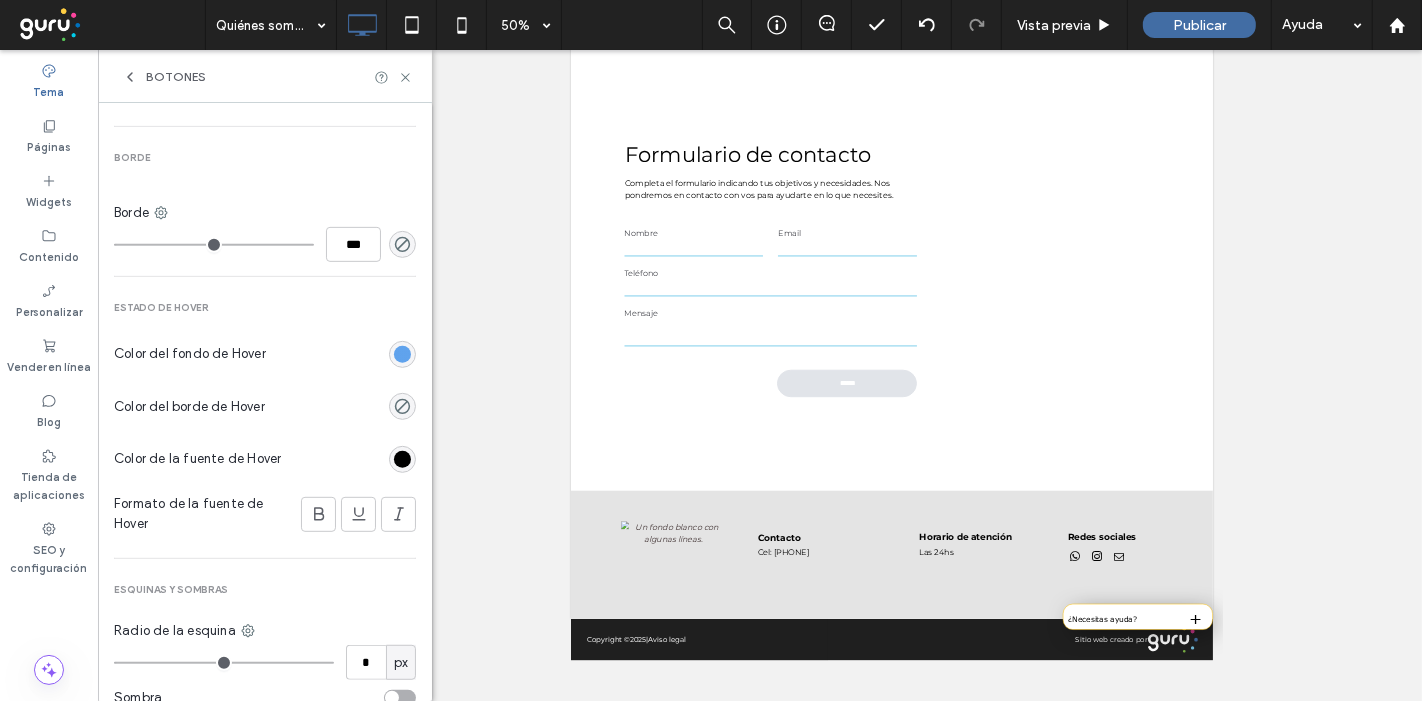 click at bounding box center (402, 354) 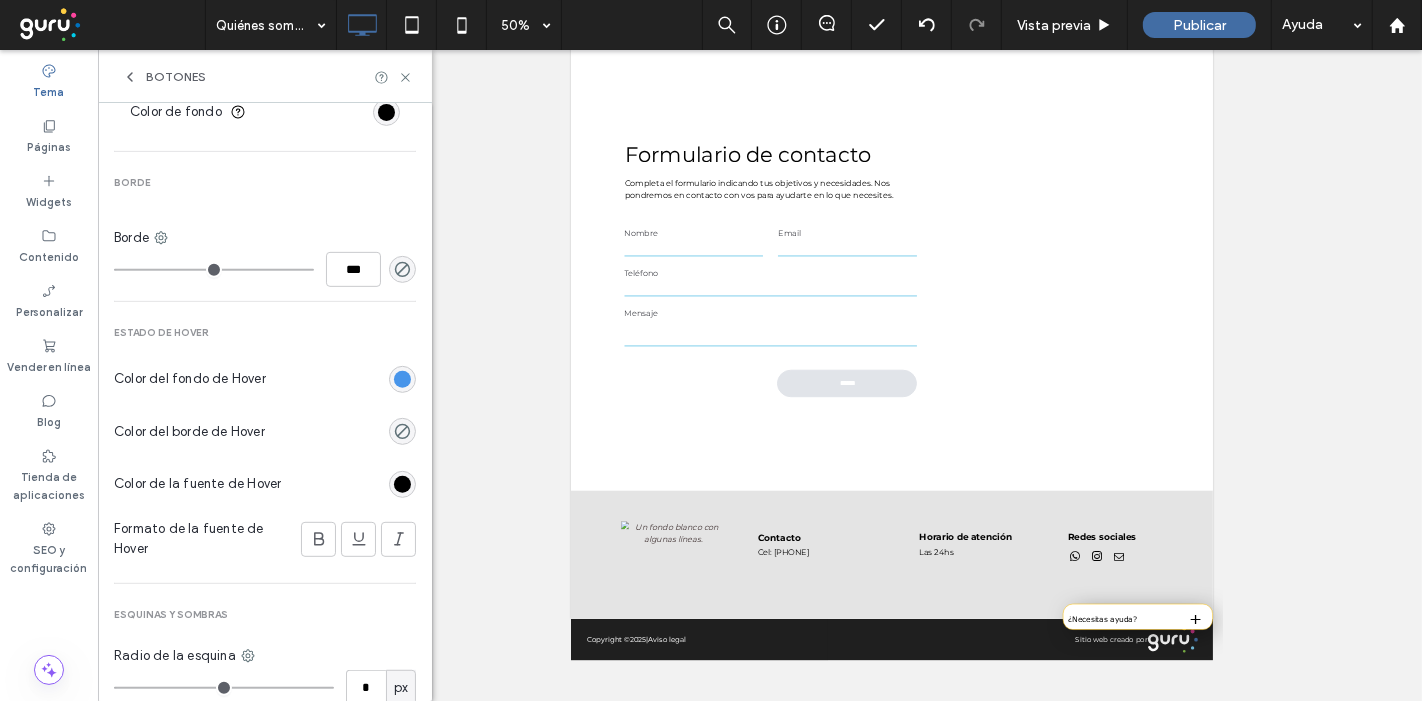 scroll, scrollTop: 751, scrollLeft: 0, axis: vertical 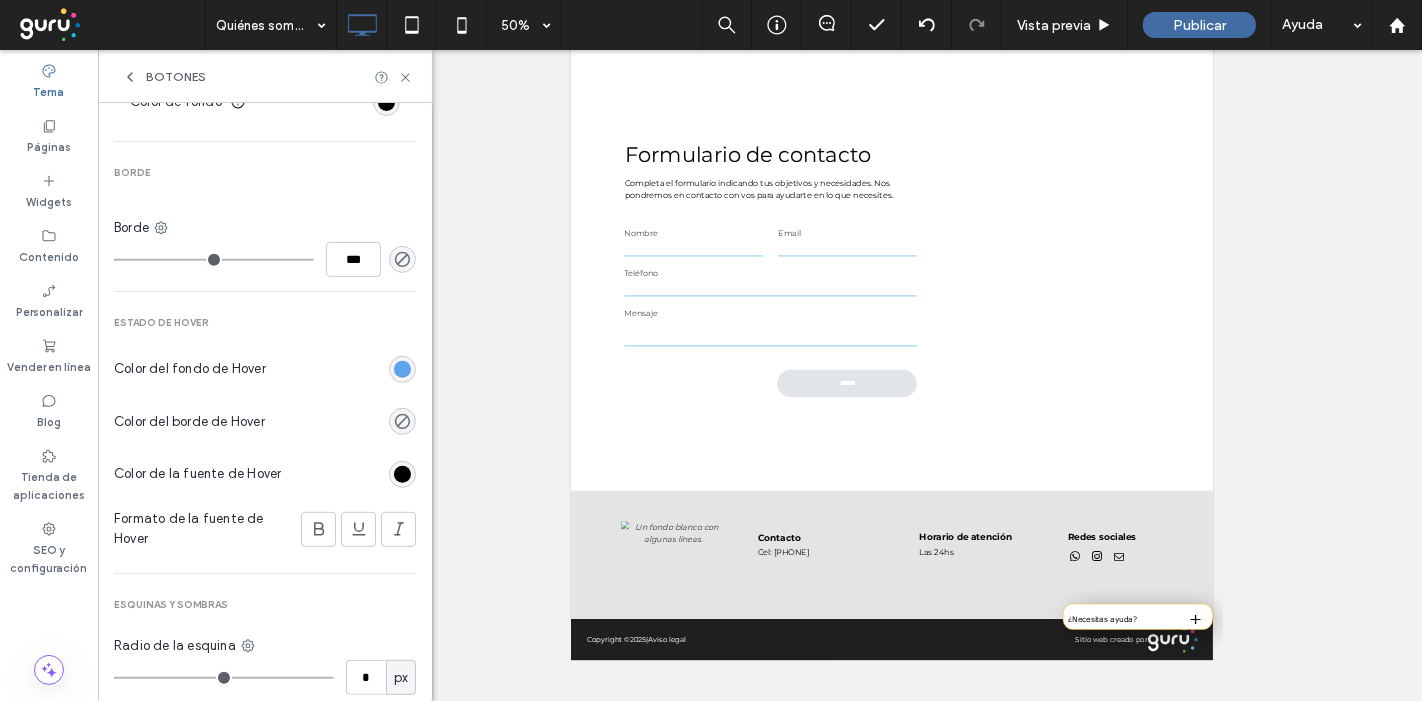 click at bounding box center (402, 369) 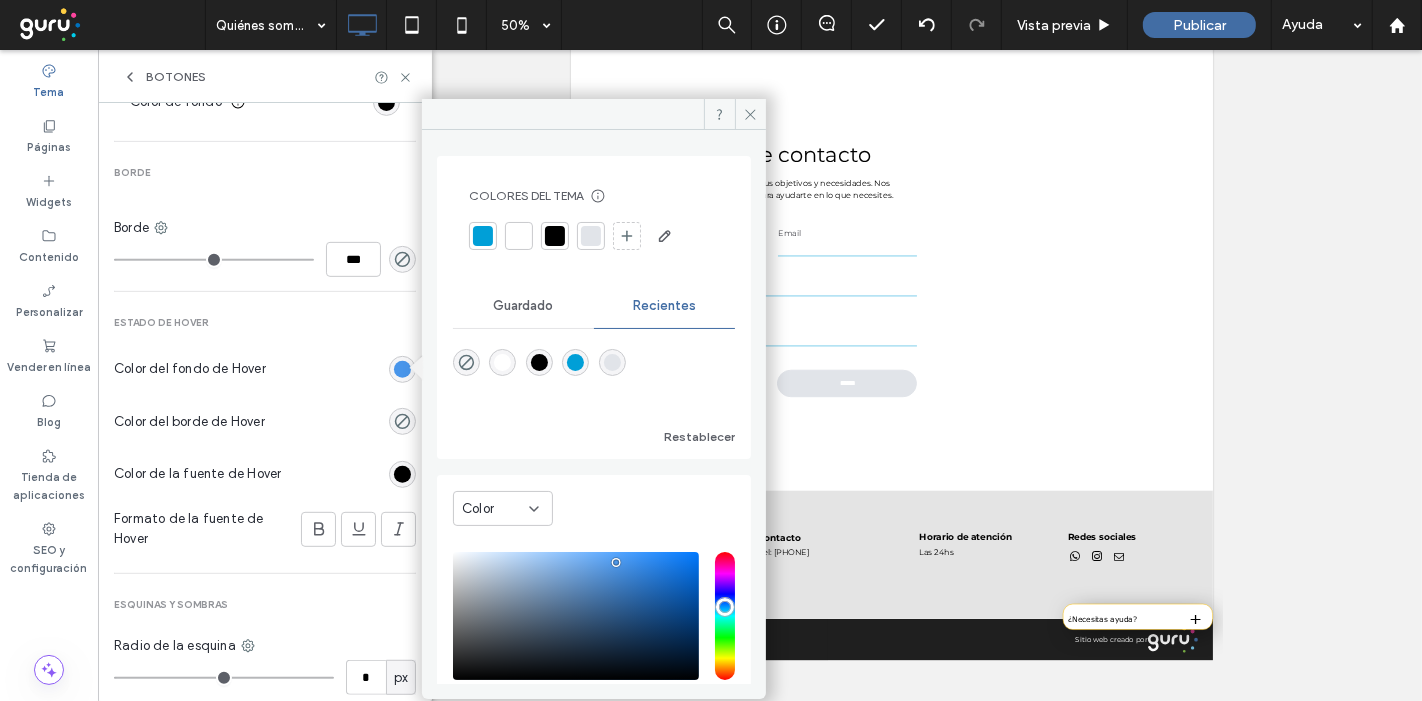 click at bounding box center [576, 616] 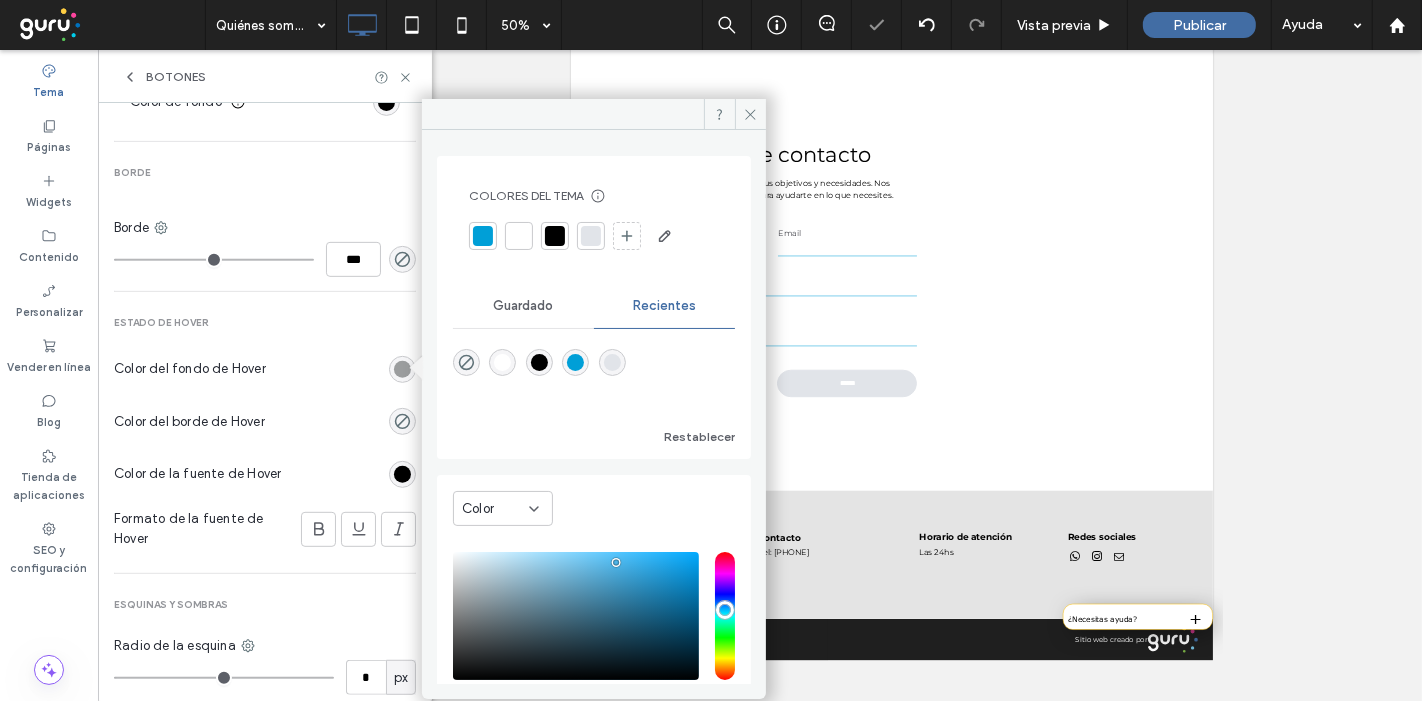 type on "*******" 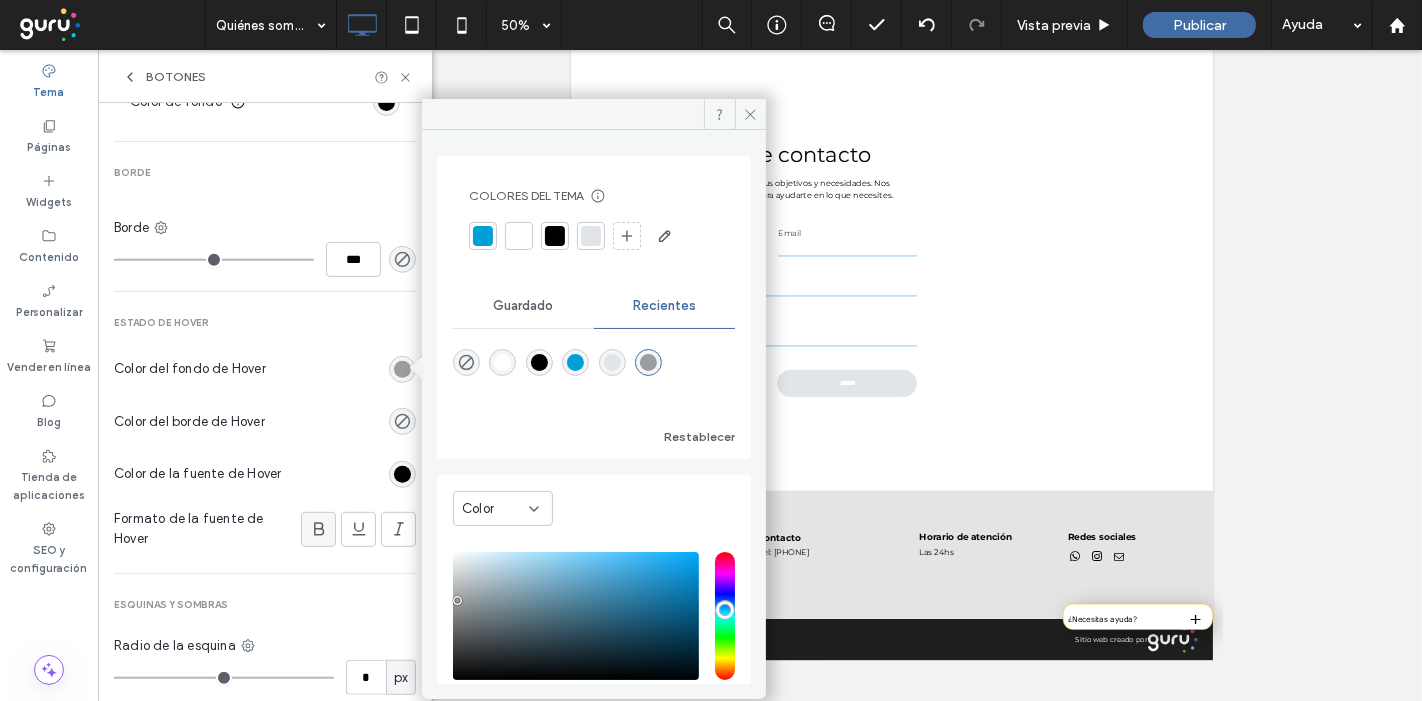 click 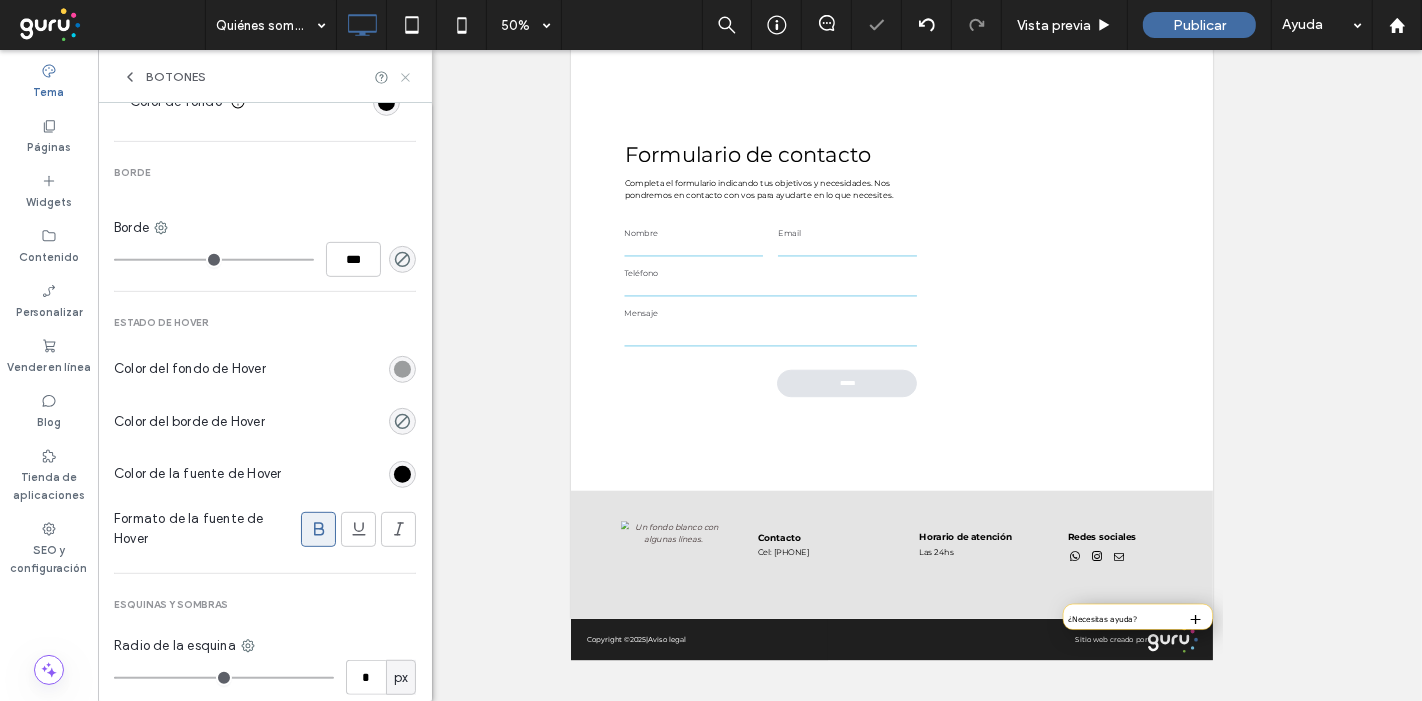 click 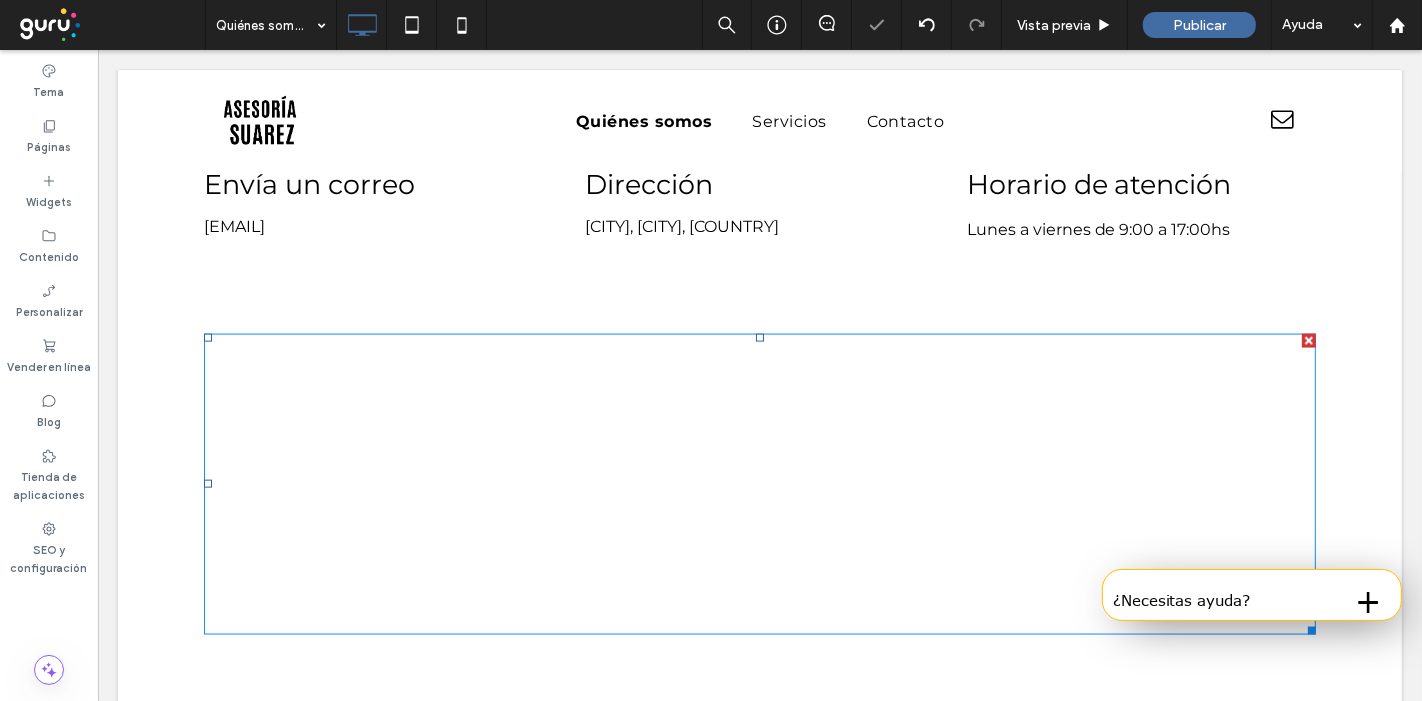 scroll, scrollTop: 0, scrollLeft: 0, axis: both 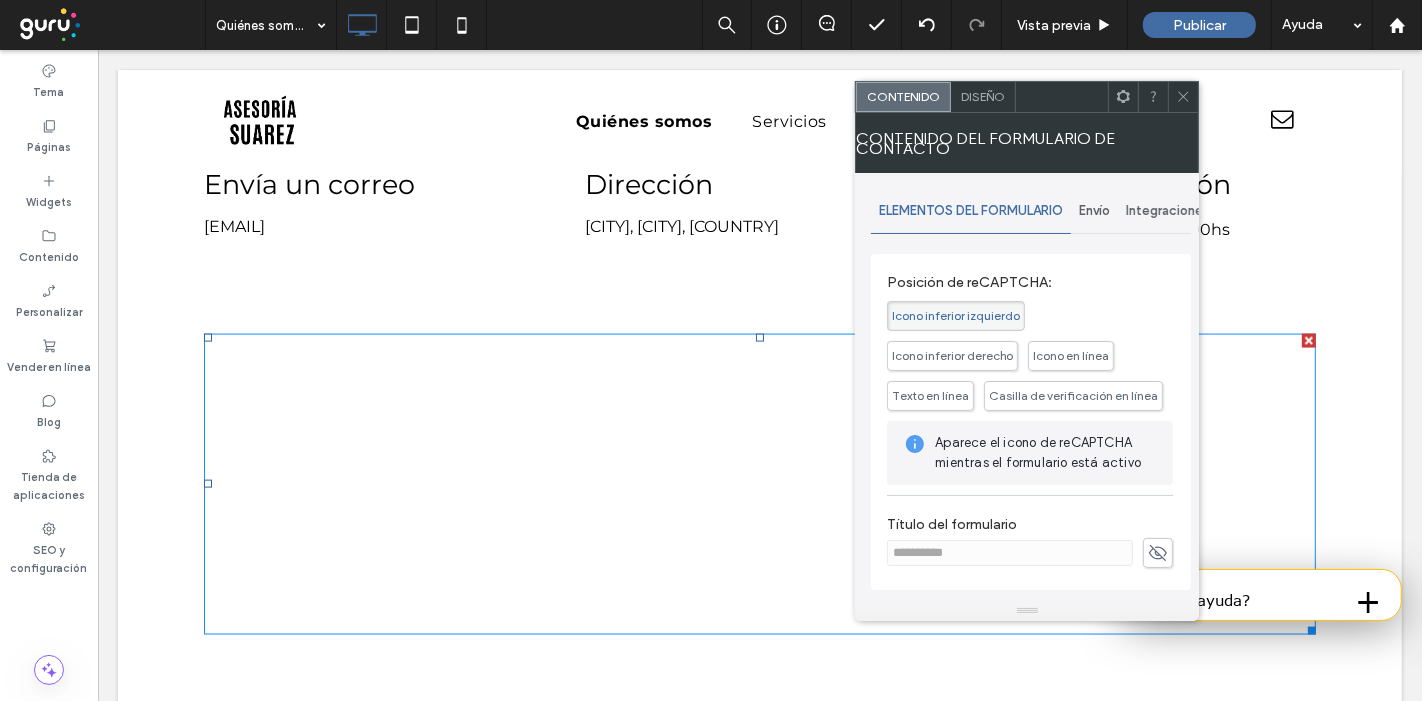 click on "Diseño" at bounding box center (983, 96) 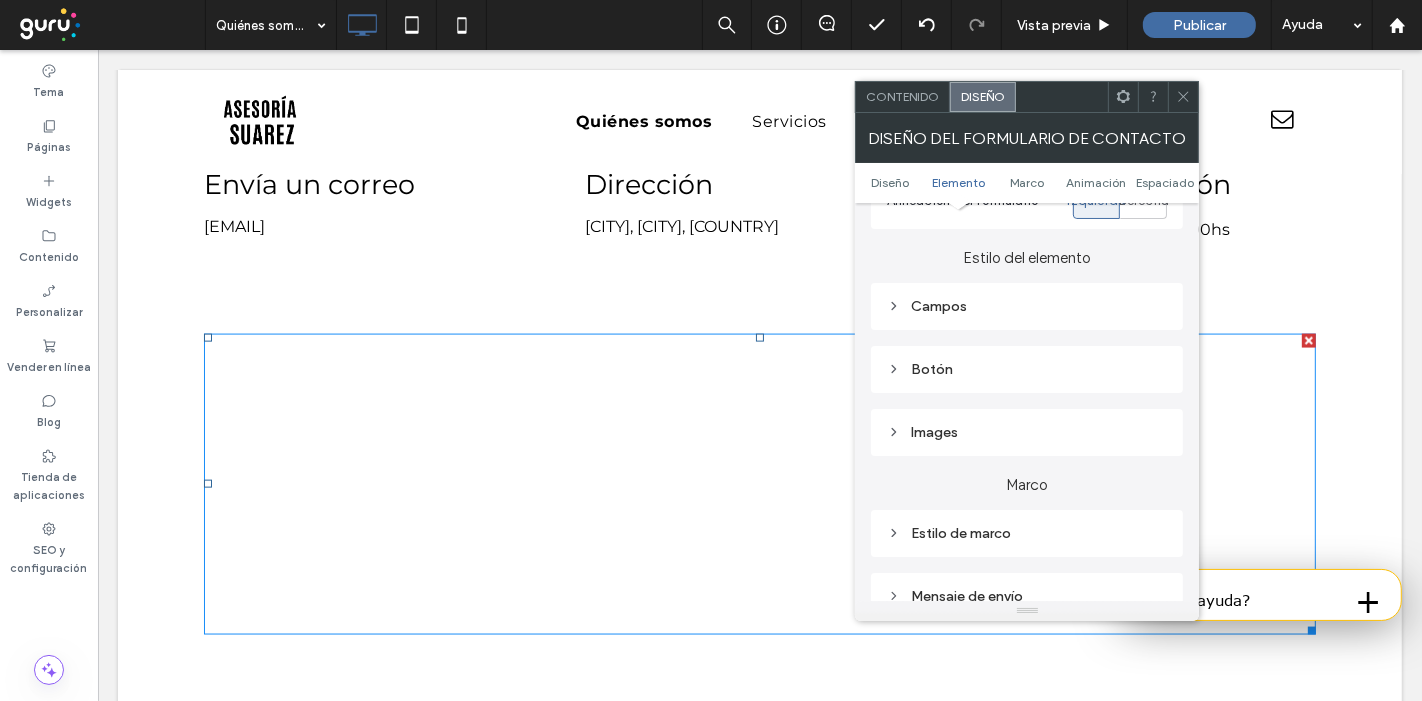 scroll, scrollTop: 350, scrollLeft: 0, axis: vertical 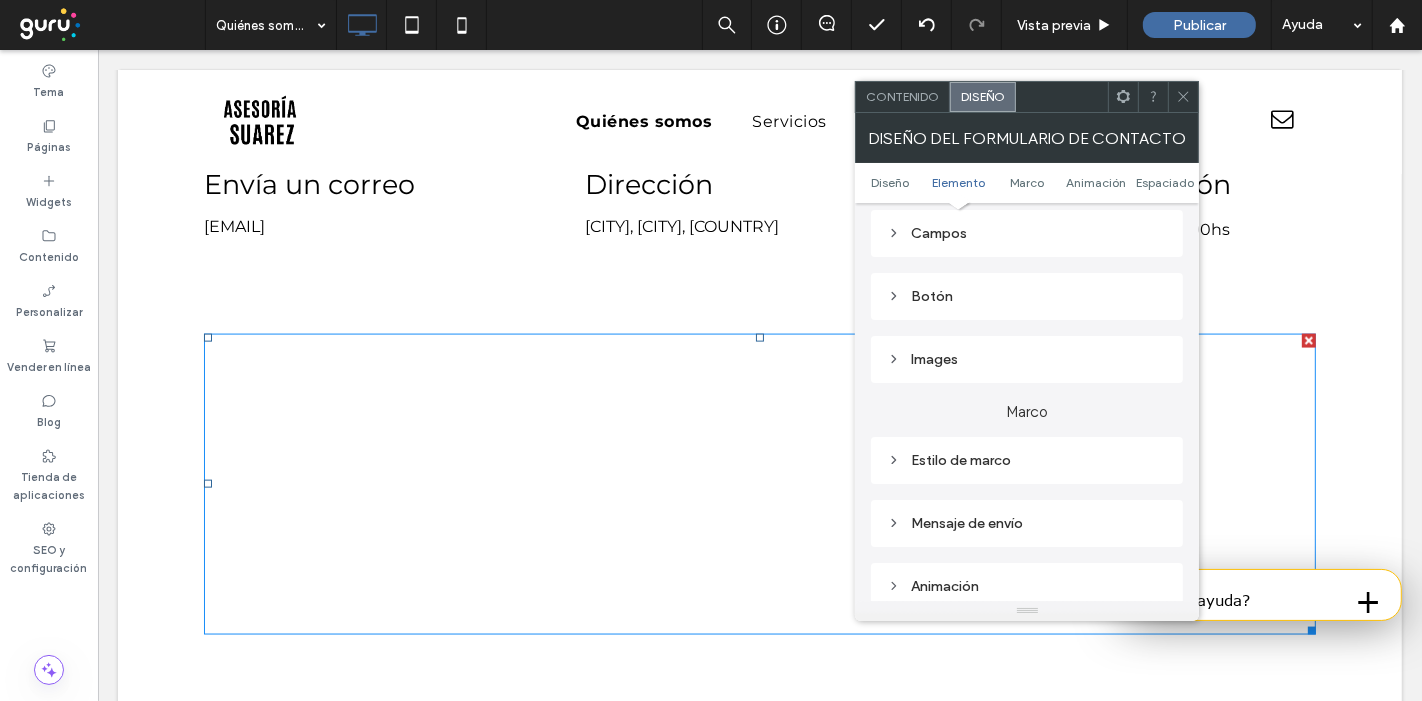 click on "Botón" at bounding box center [1027, 296] 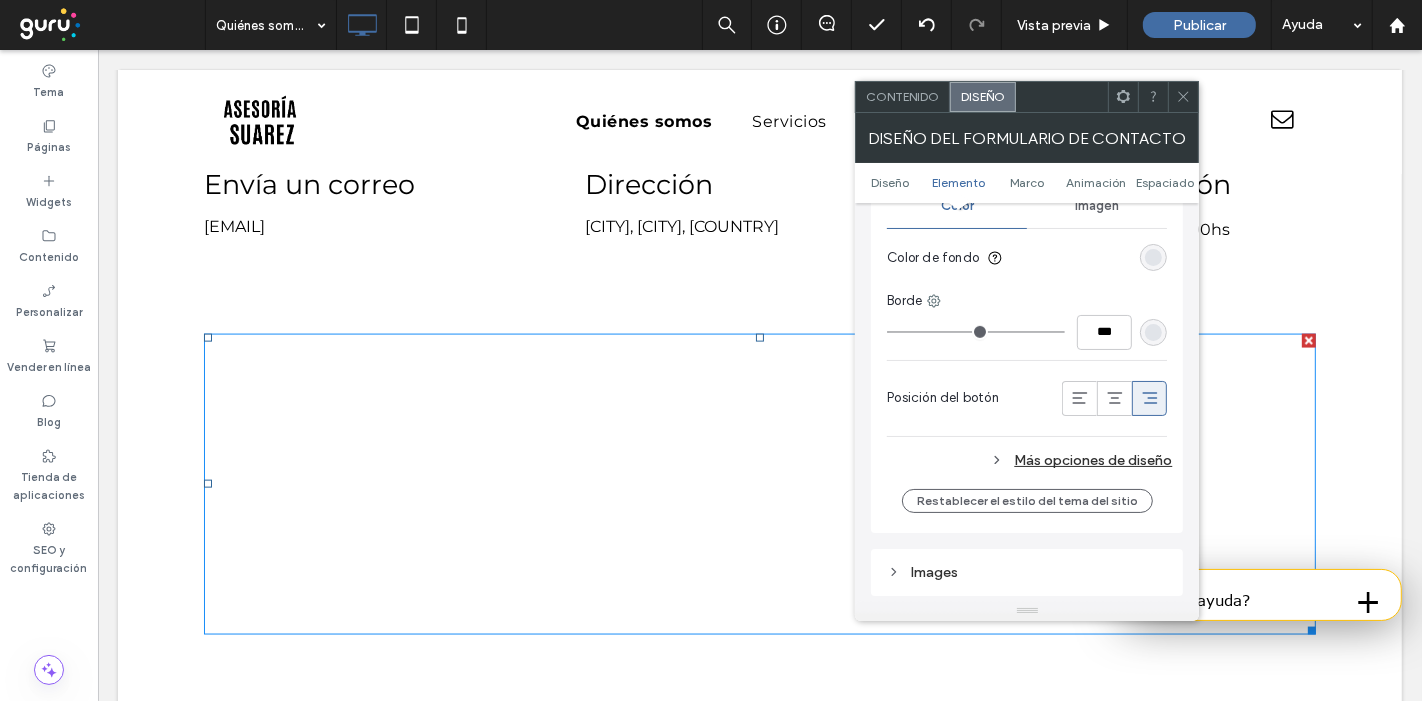 scroll, scrollTop: 877, scrollLeft: 0, axis: vertical 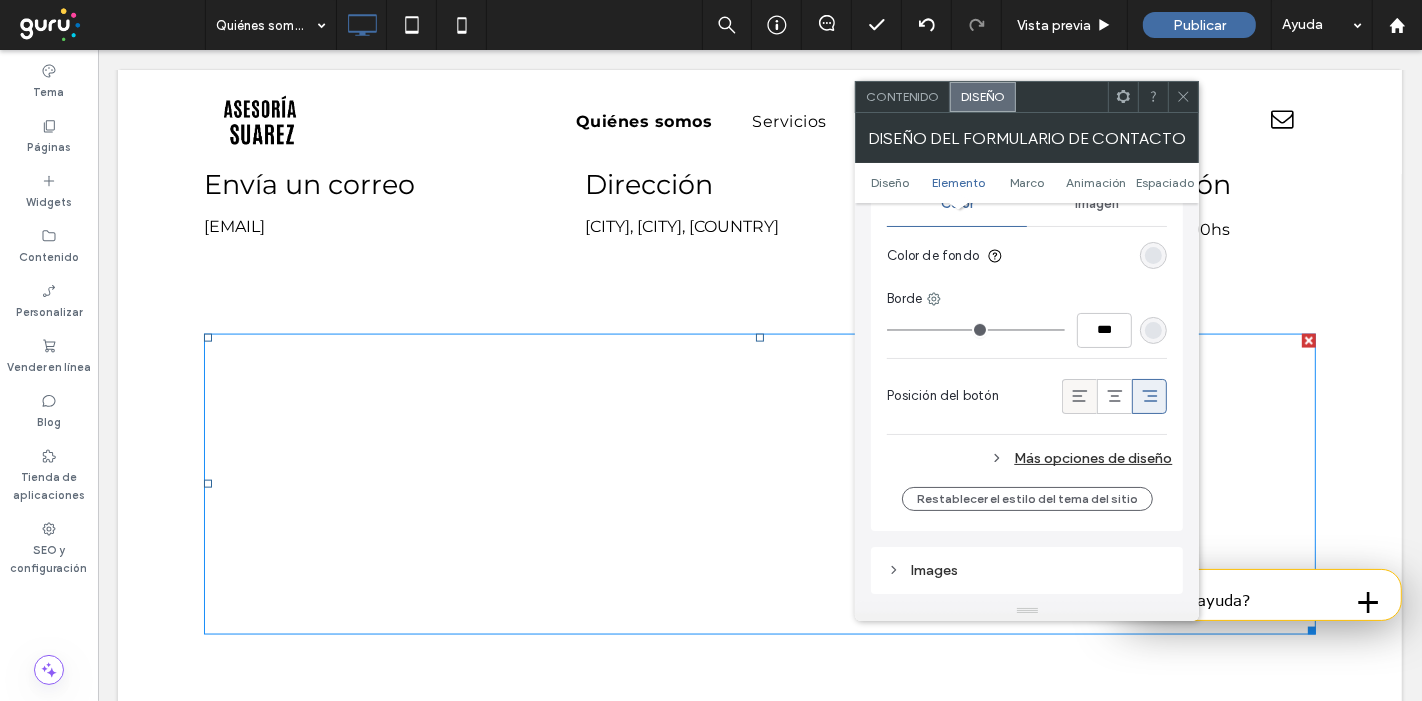 click 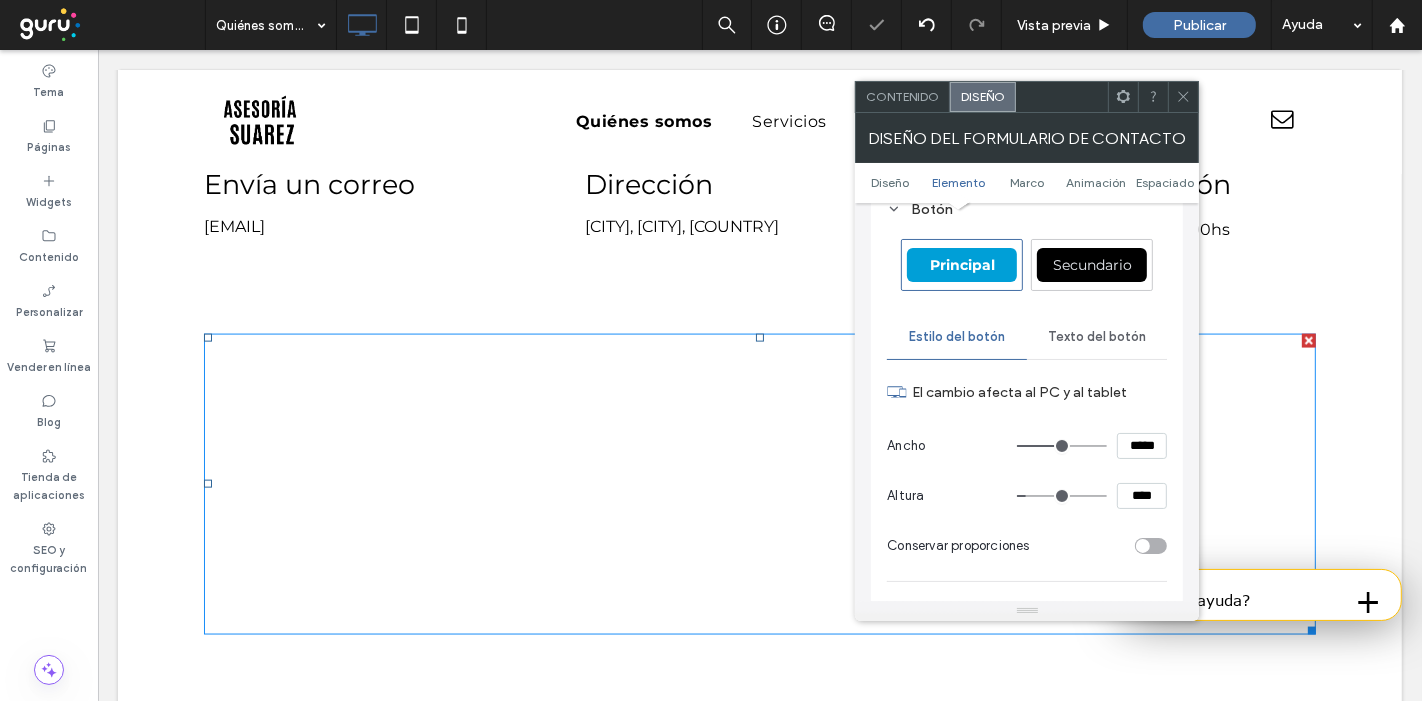 scroll, scrollTop: 492, scrollLeft: 0, axis: vertical 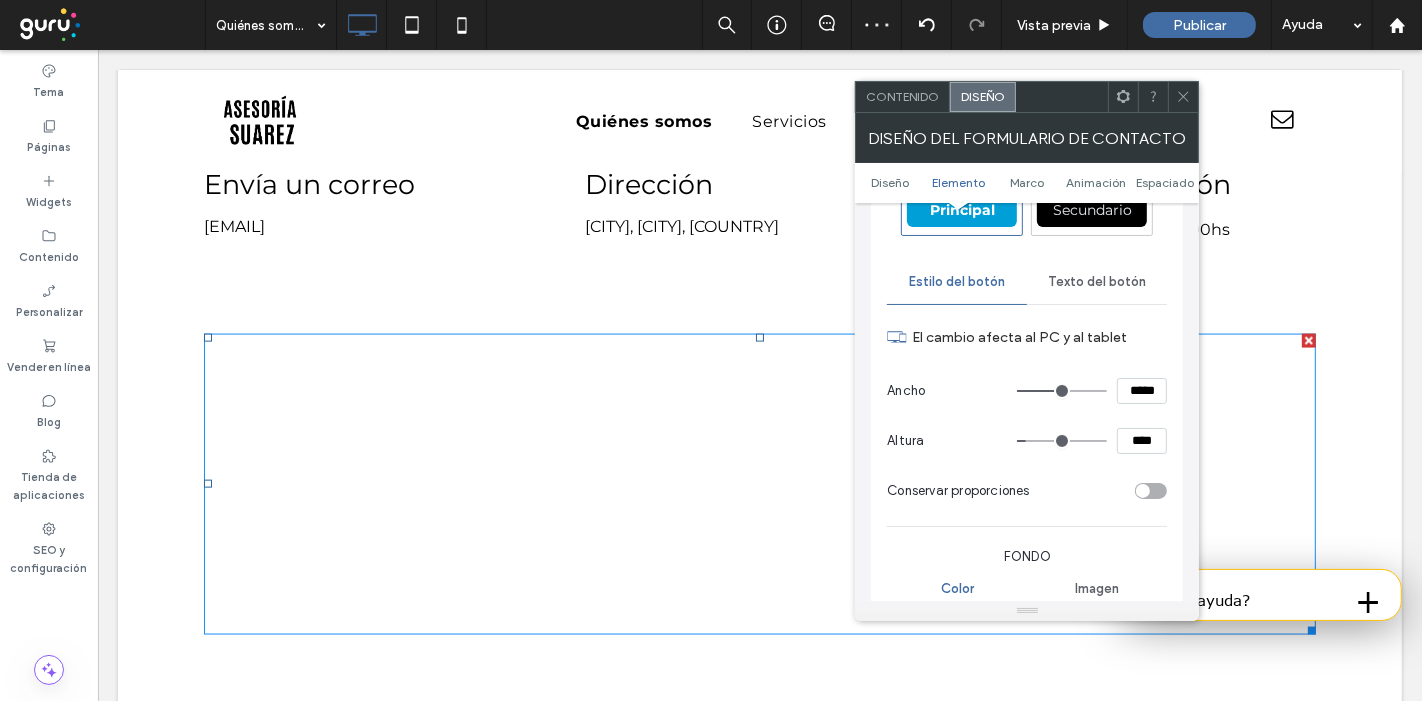 click on "Principal" at bounding box center (962, 210) 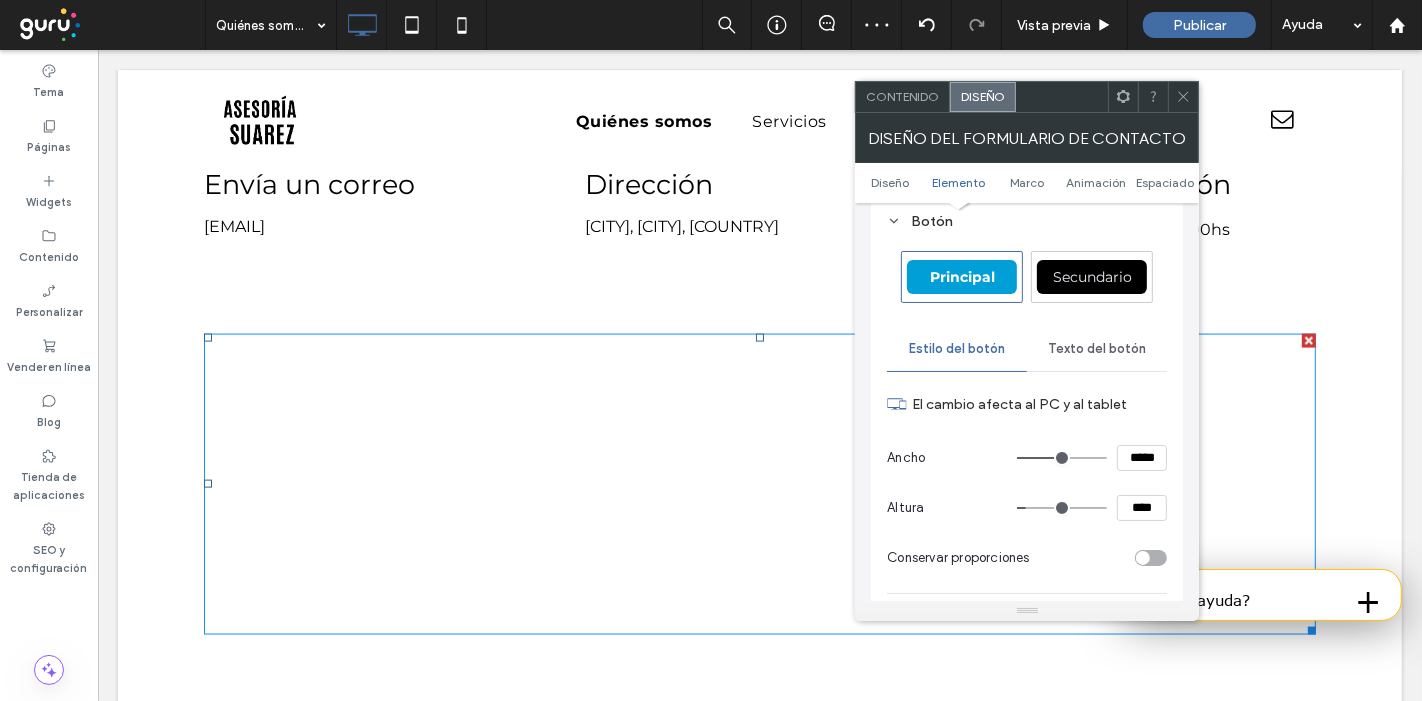 scroll, scrollTop: 424, scrollLeft: 0, axis: vertical 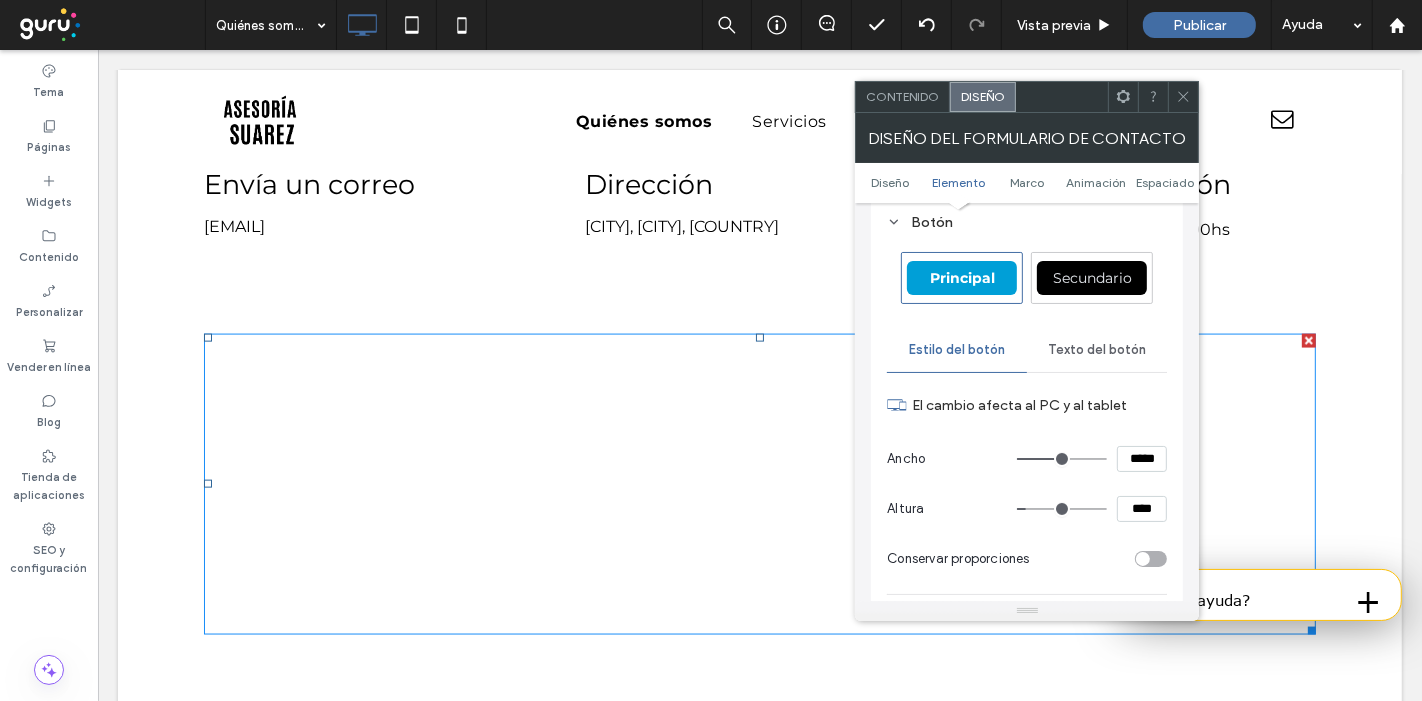 type on "***" 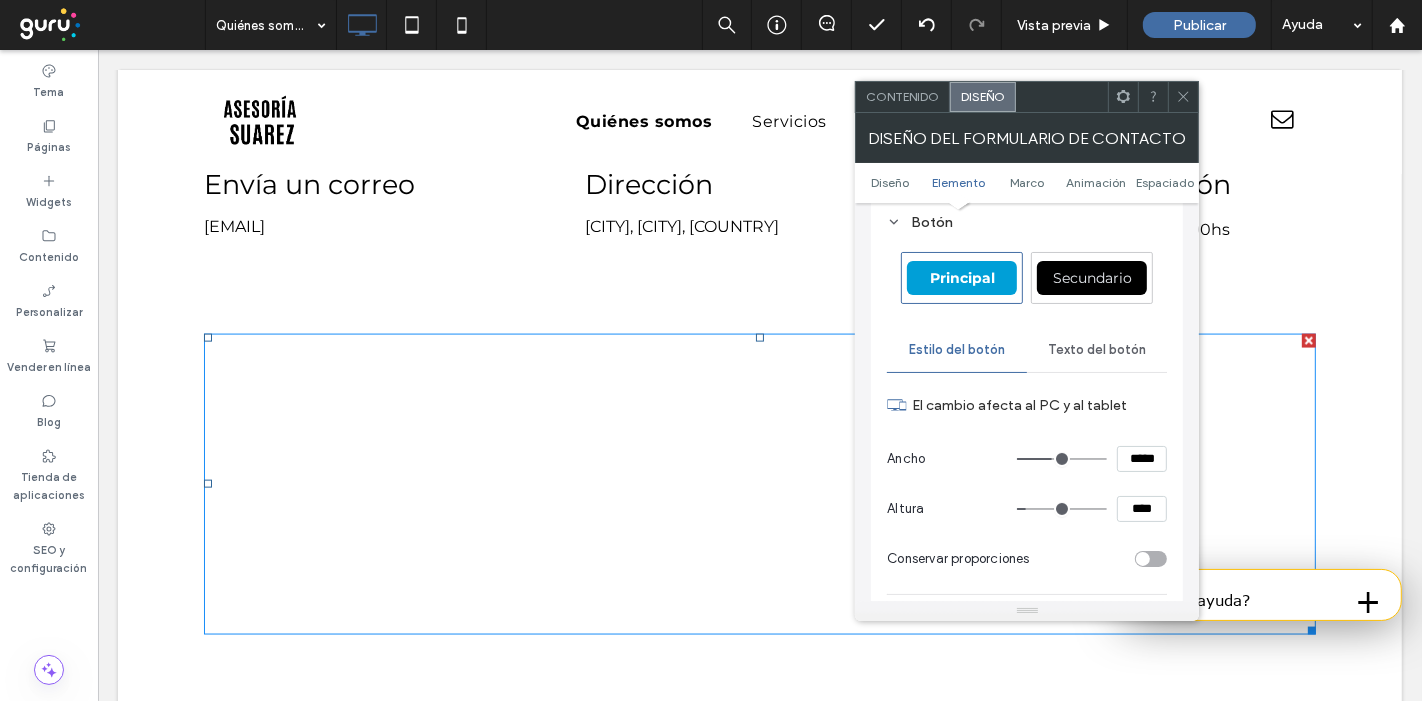type on "***" 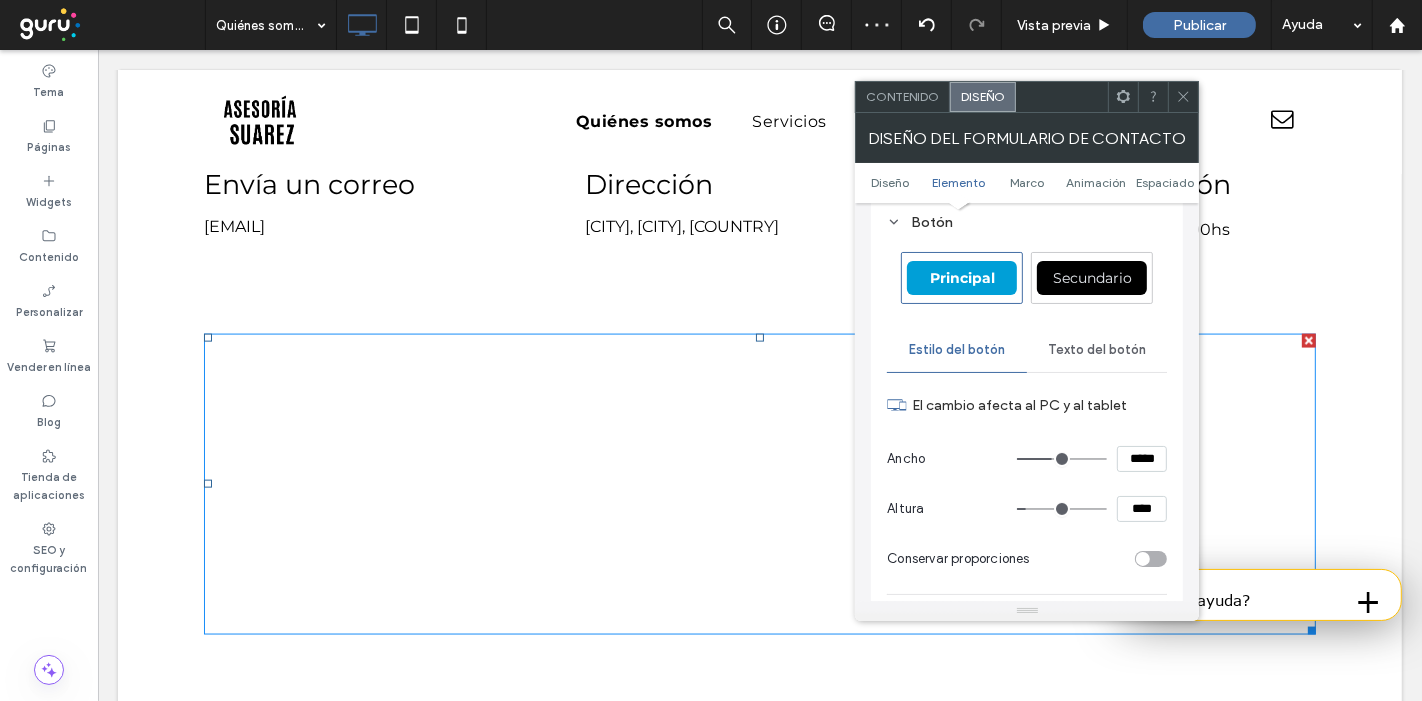 click 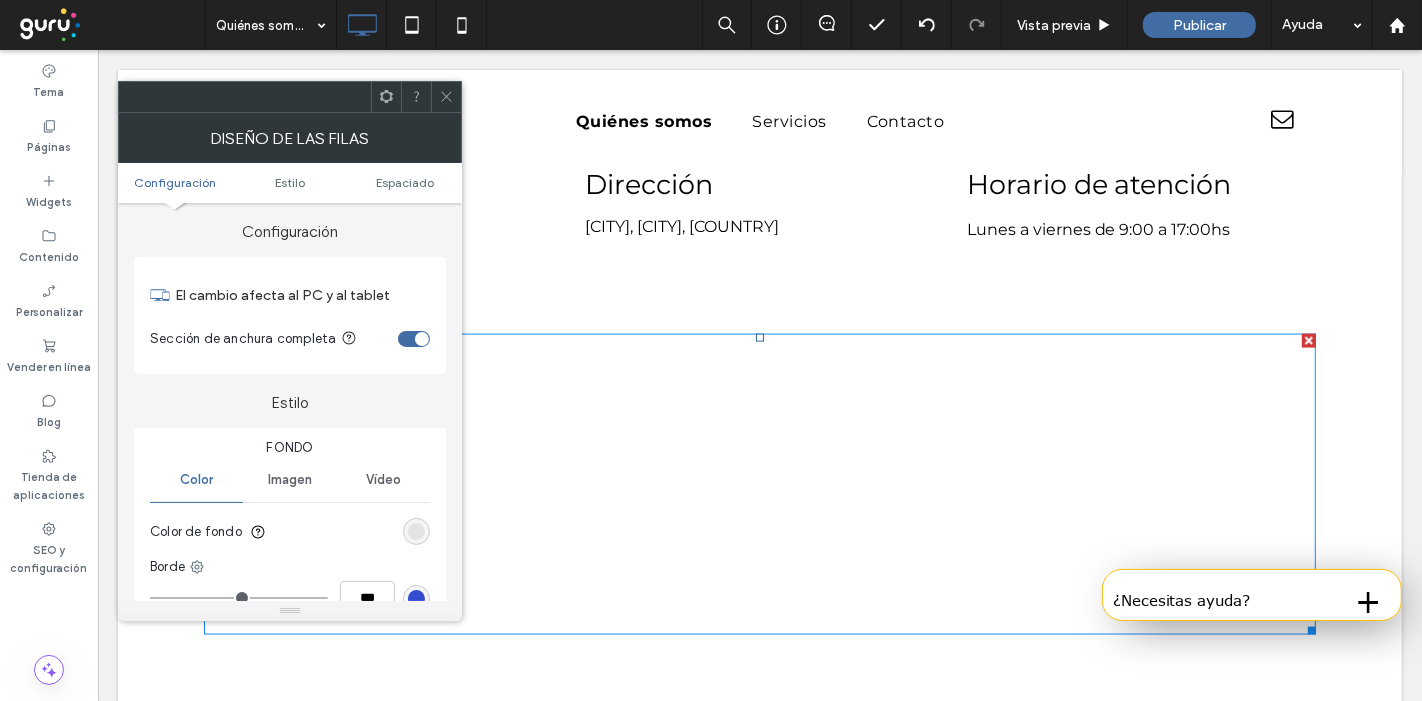 click at bounding box center [416, 531] 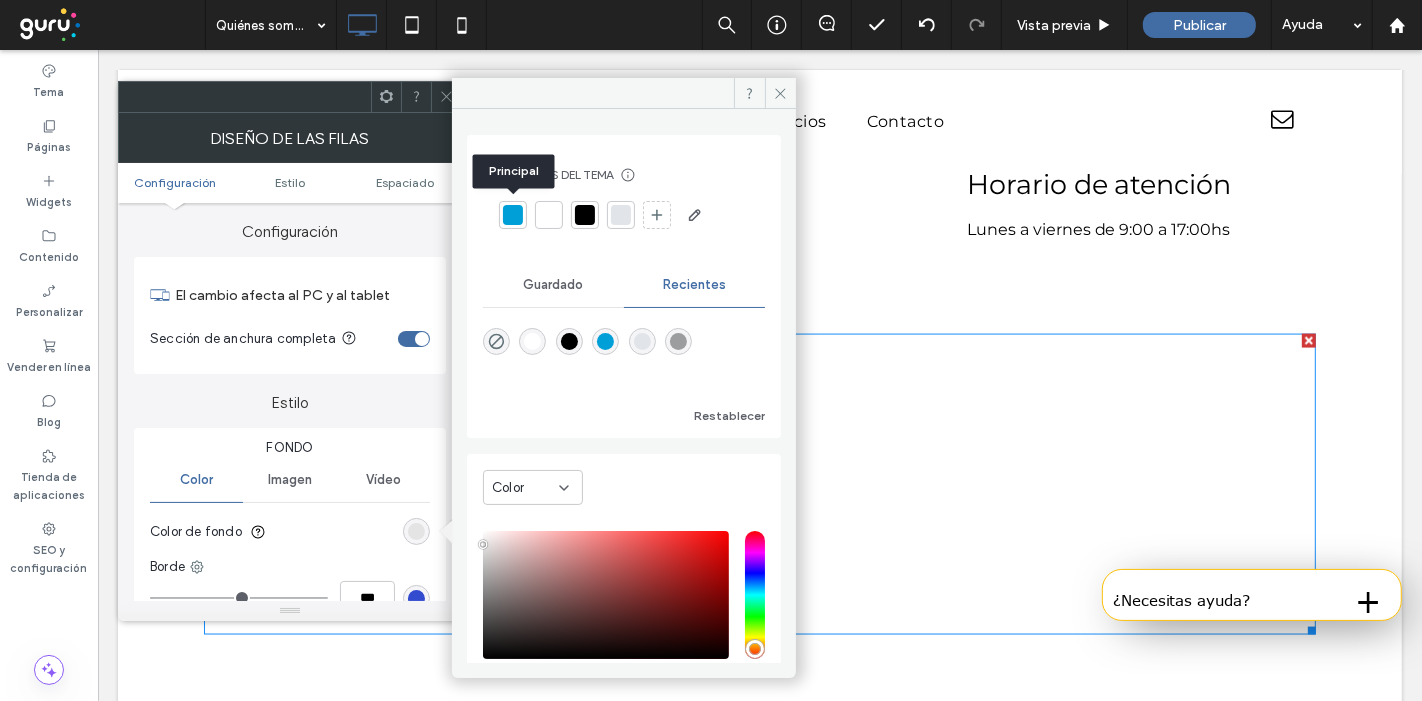click at bounding box center (513, 215) 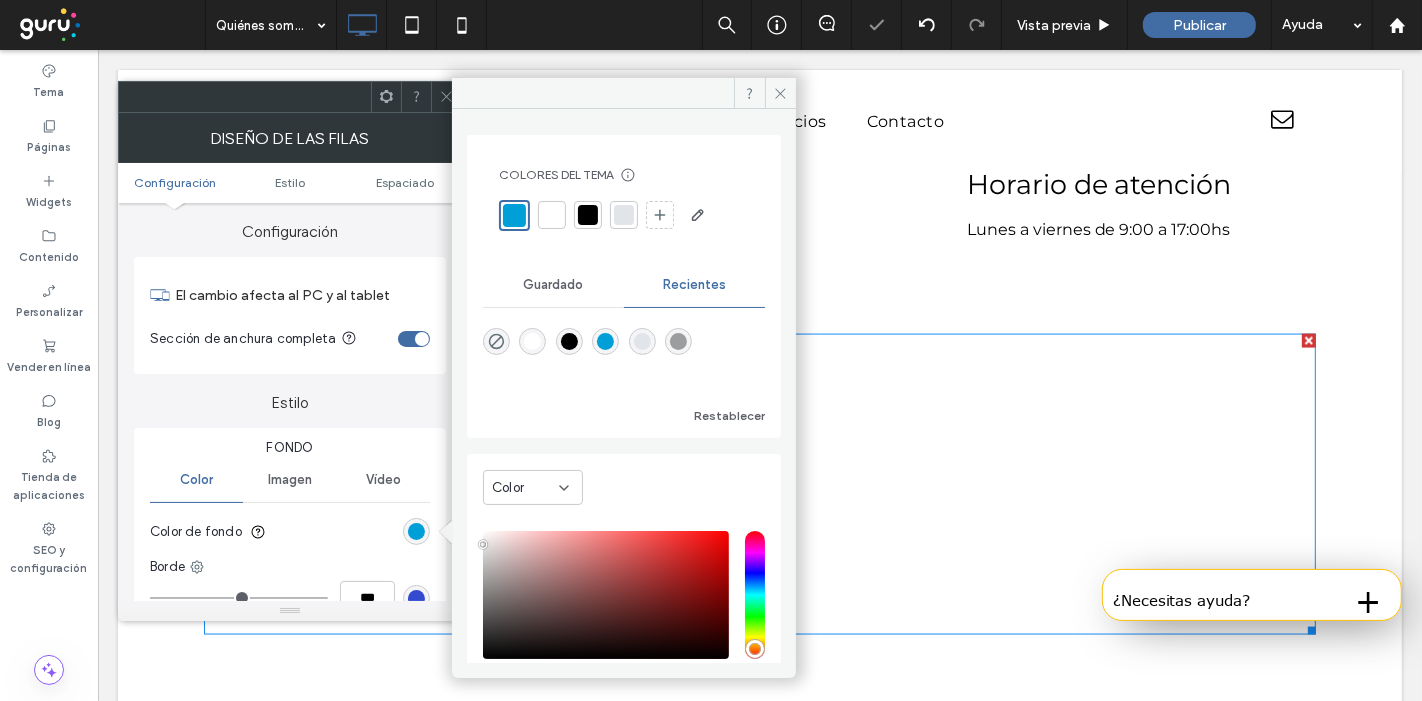 click 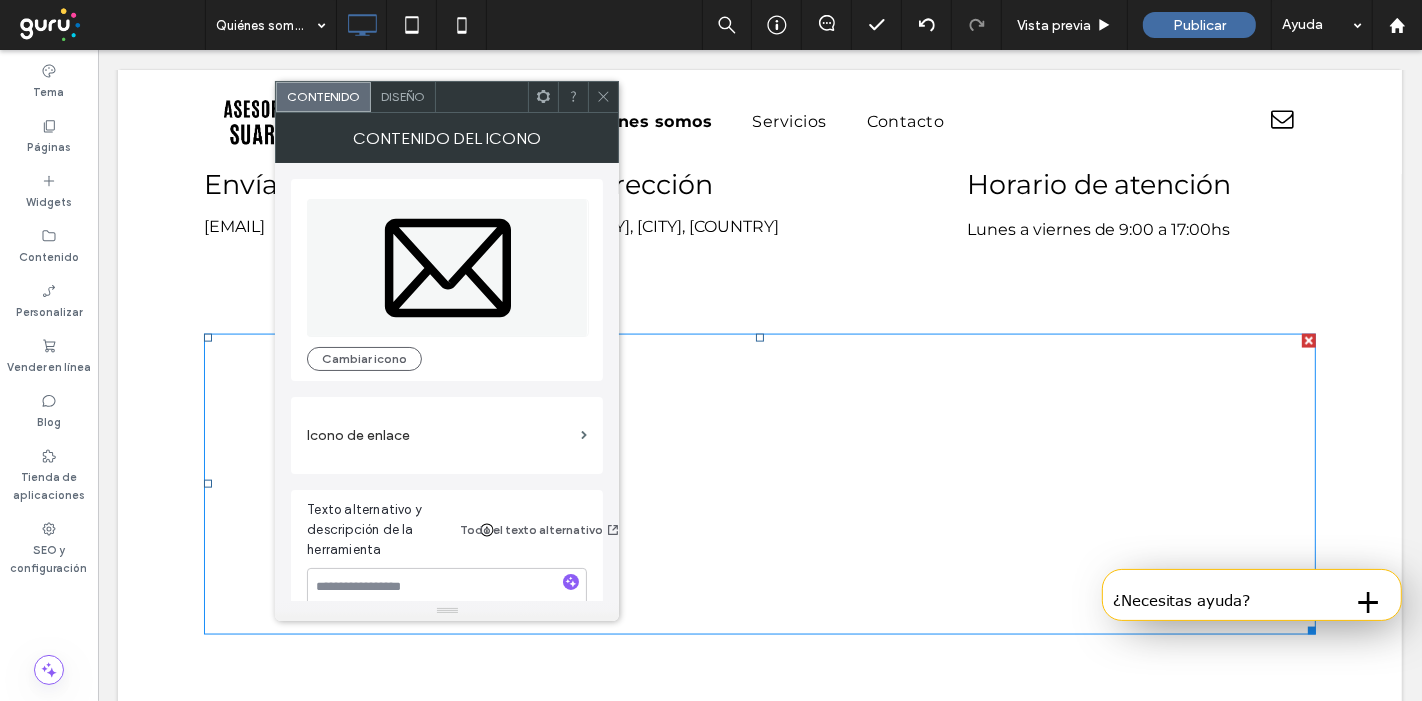 click on "Diseño" at bounding box center [403, 96] 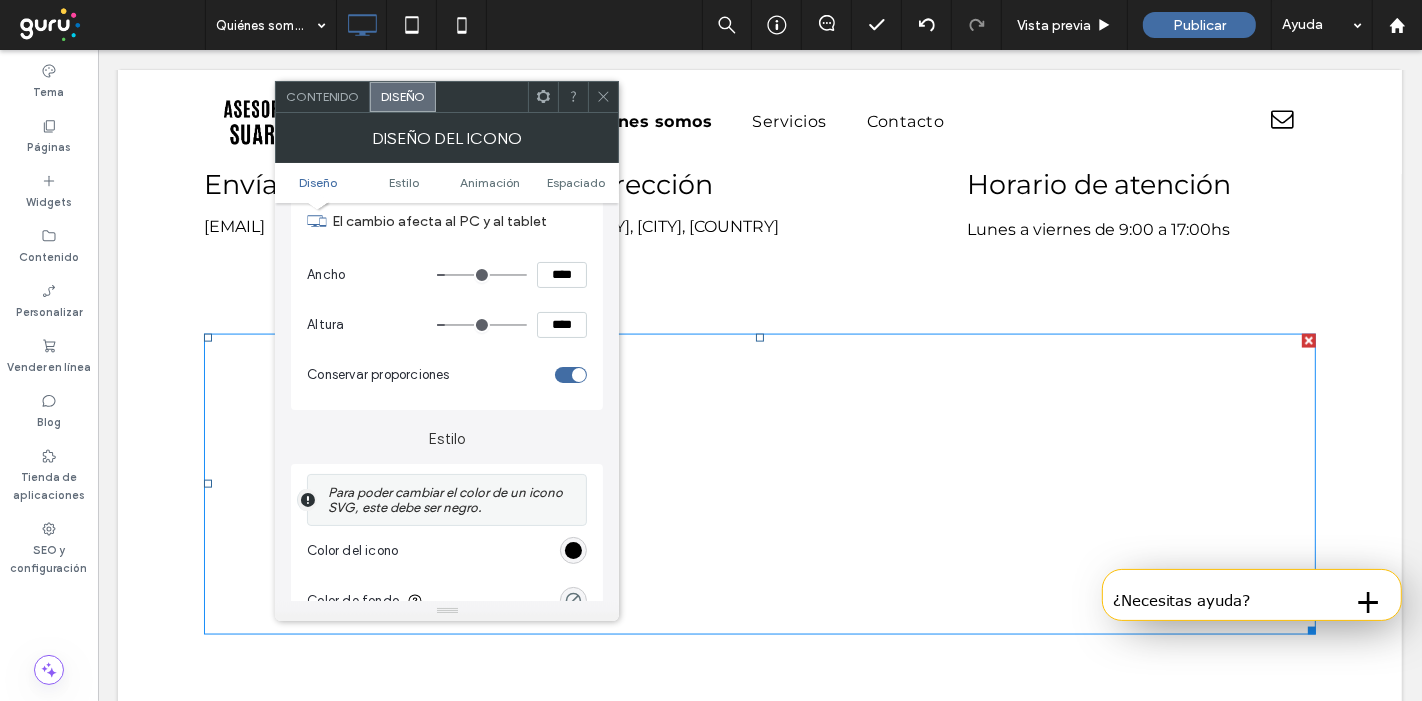 scroll, scrollTop: 233, scrollLeft: 0, axis: vertical 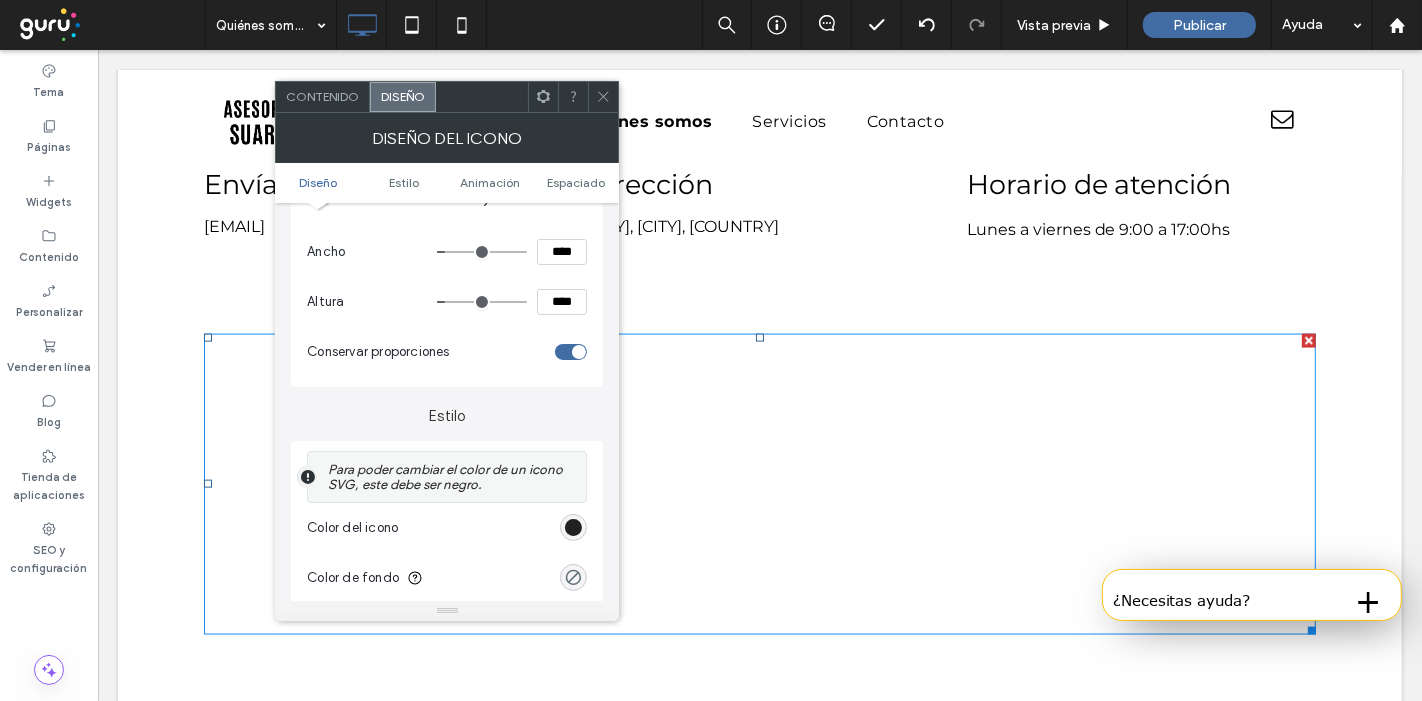 click at bounding box center [573, 527] 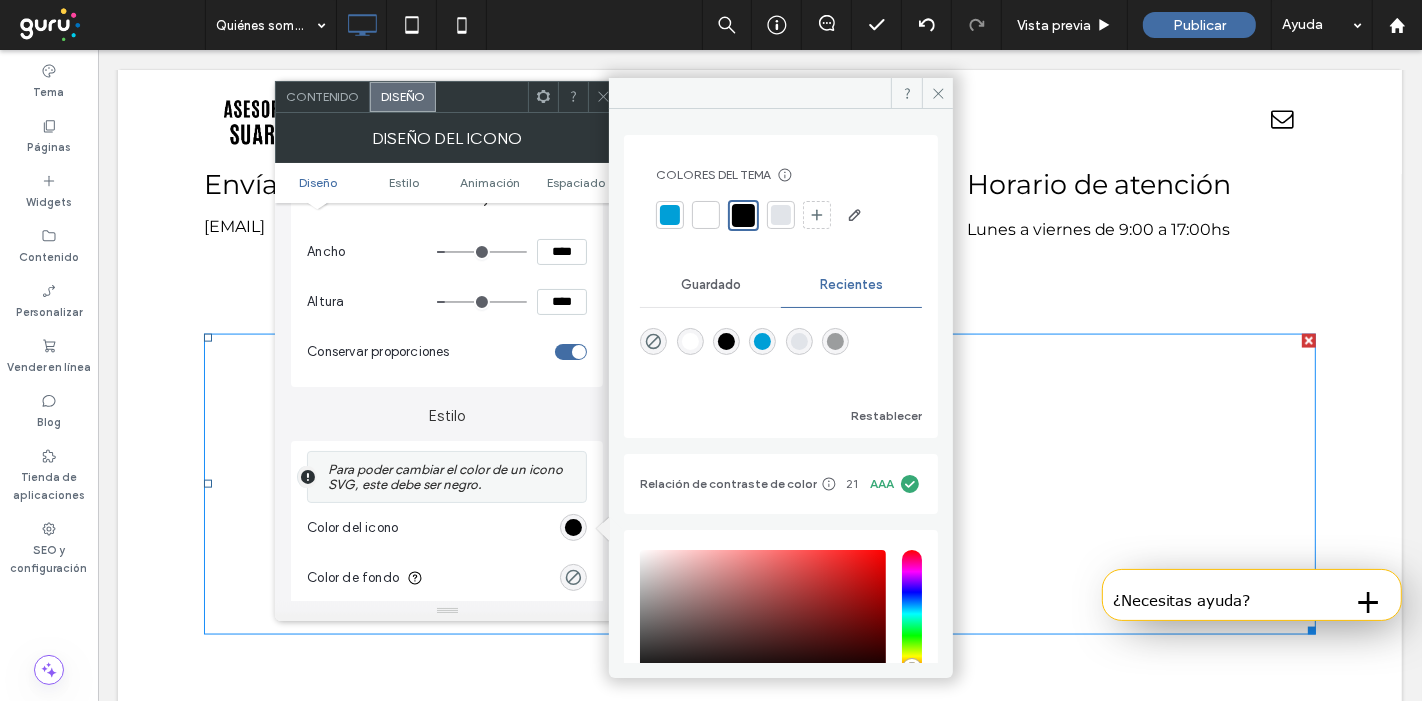 click at bounding box center [670, 215] 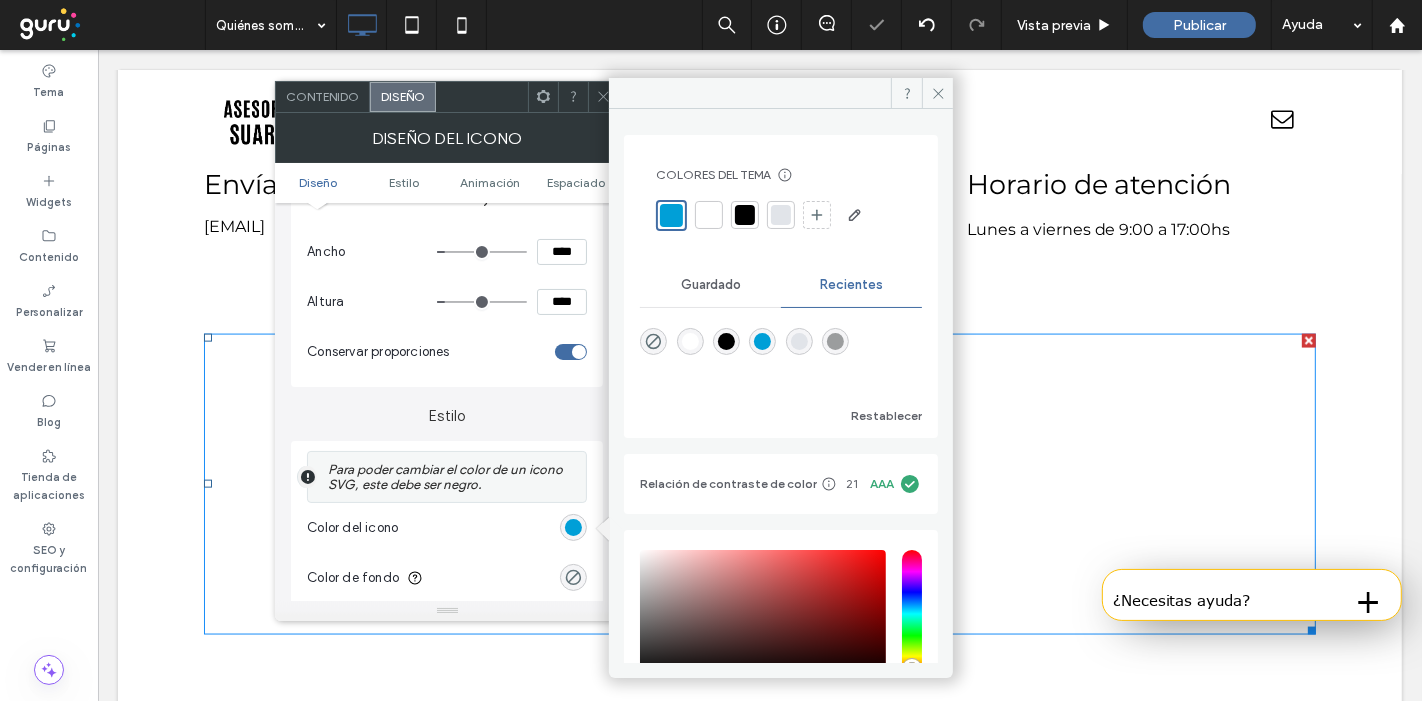 click 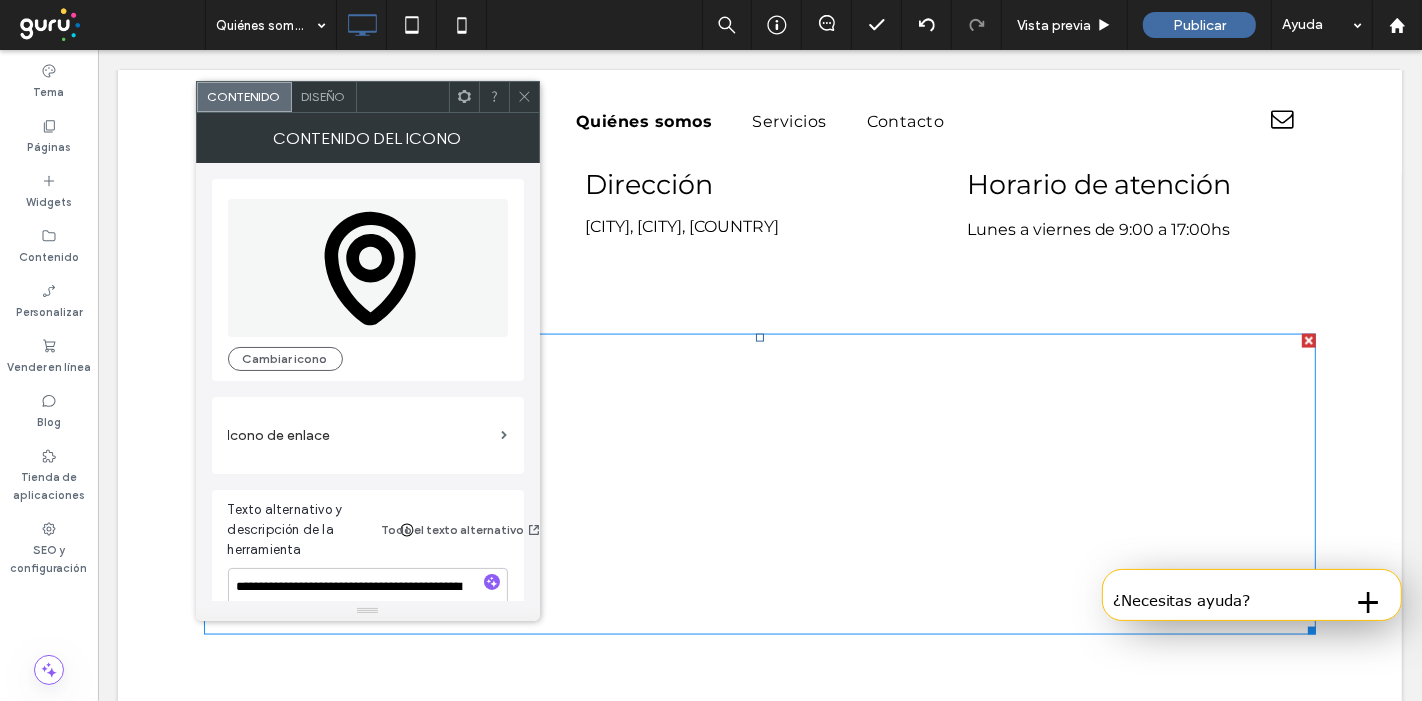 click on "Diseño" at bounding box center [324, 97] 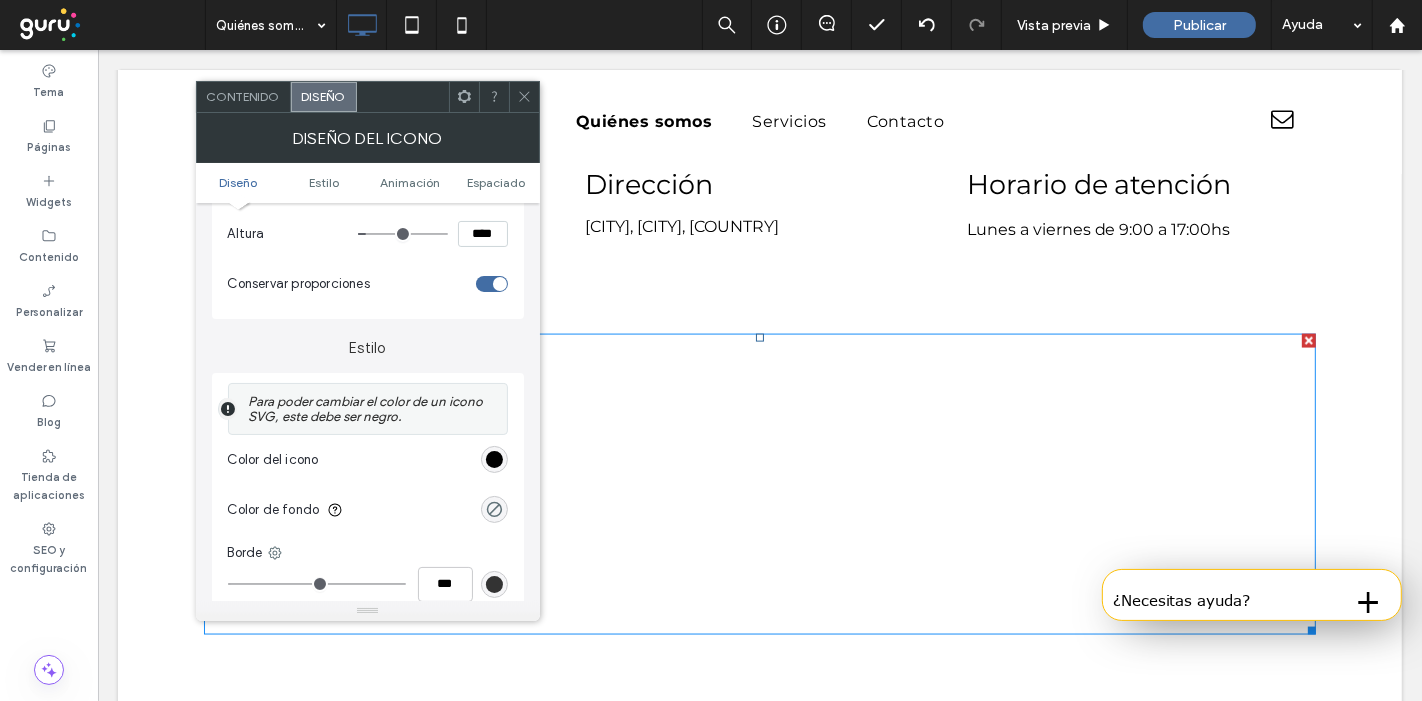 scroll, scrollTop: 302, scrollLeft: 0, axis: vertical 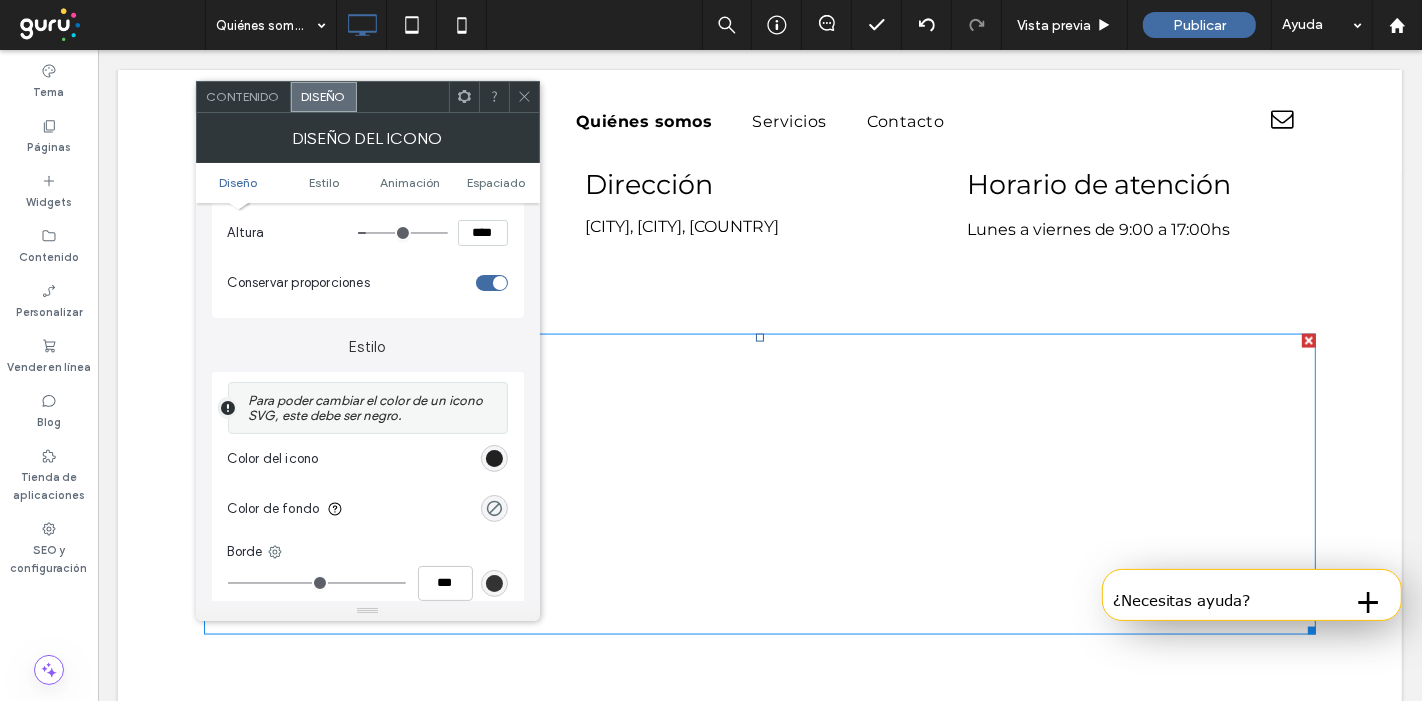 click at bounding box center (494, 458) 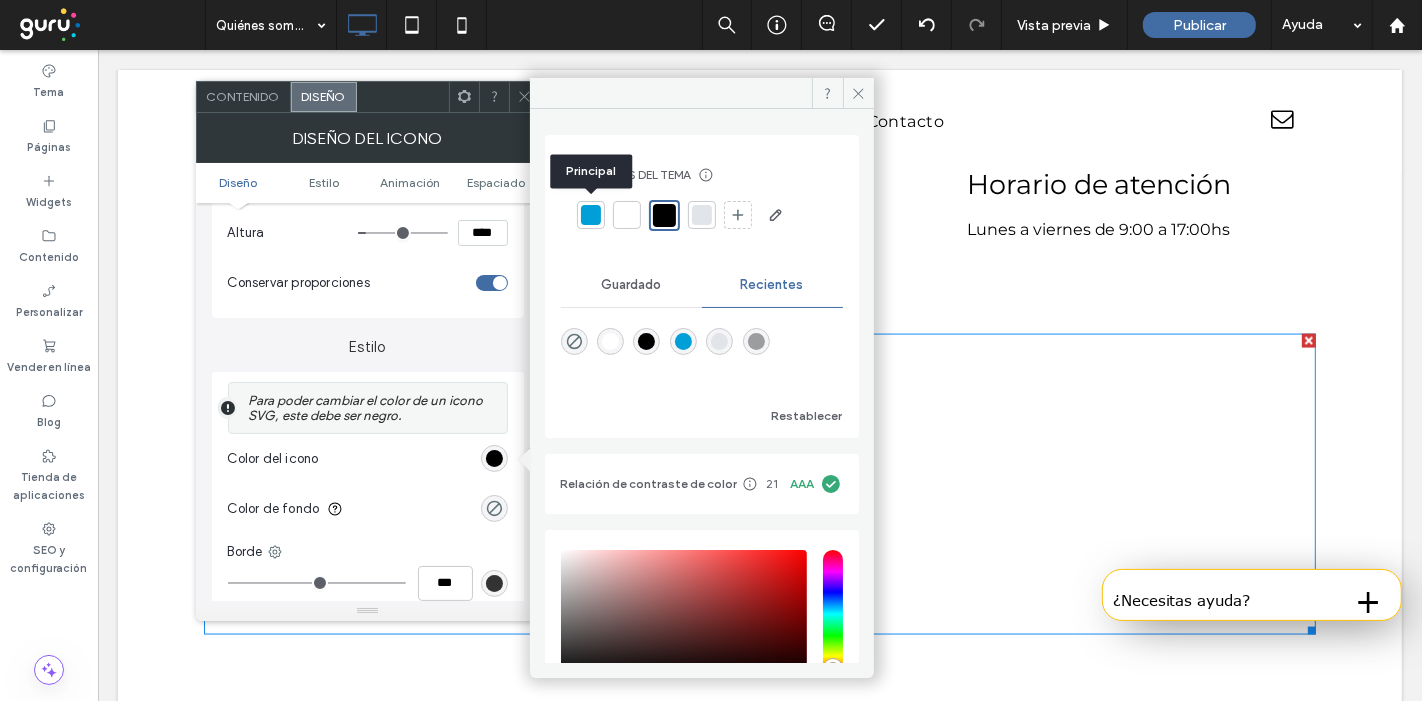 click at bounding box center [591, 215] 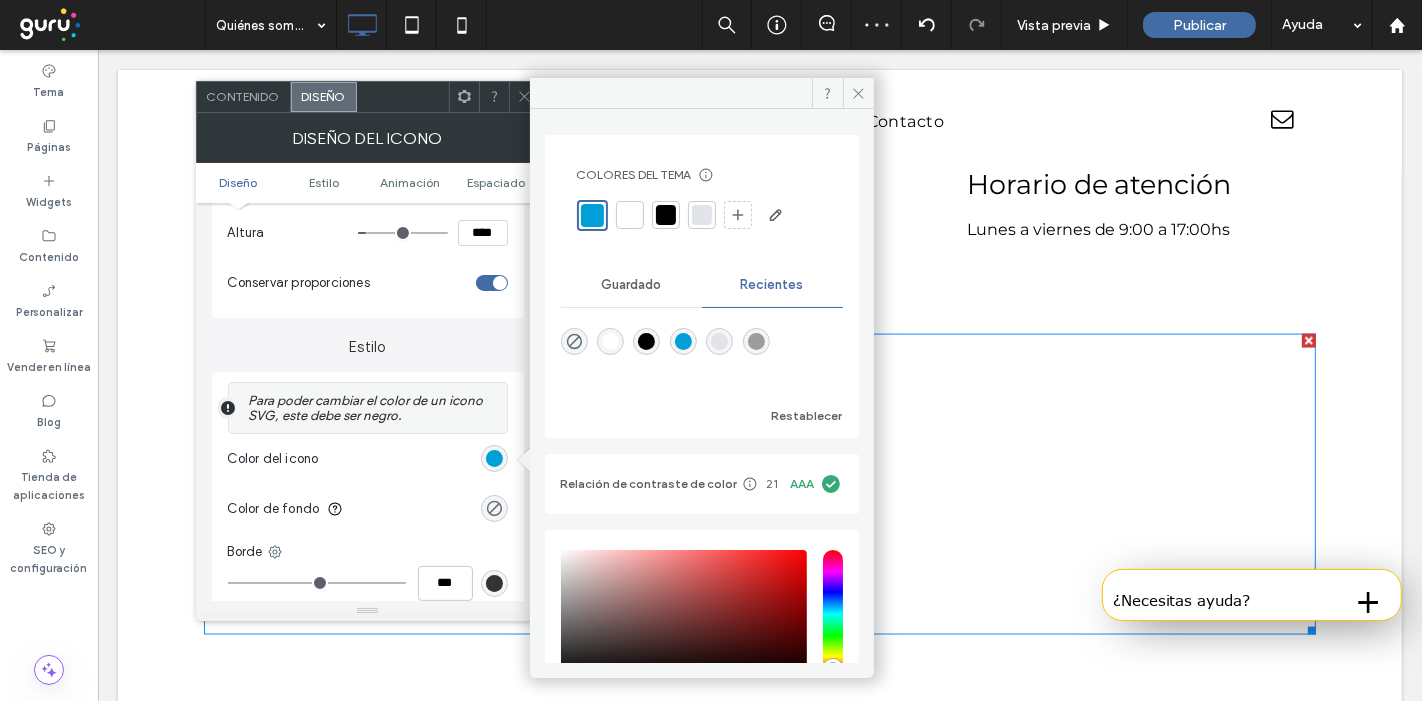 click 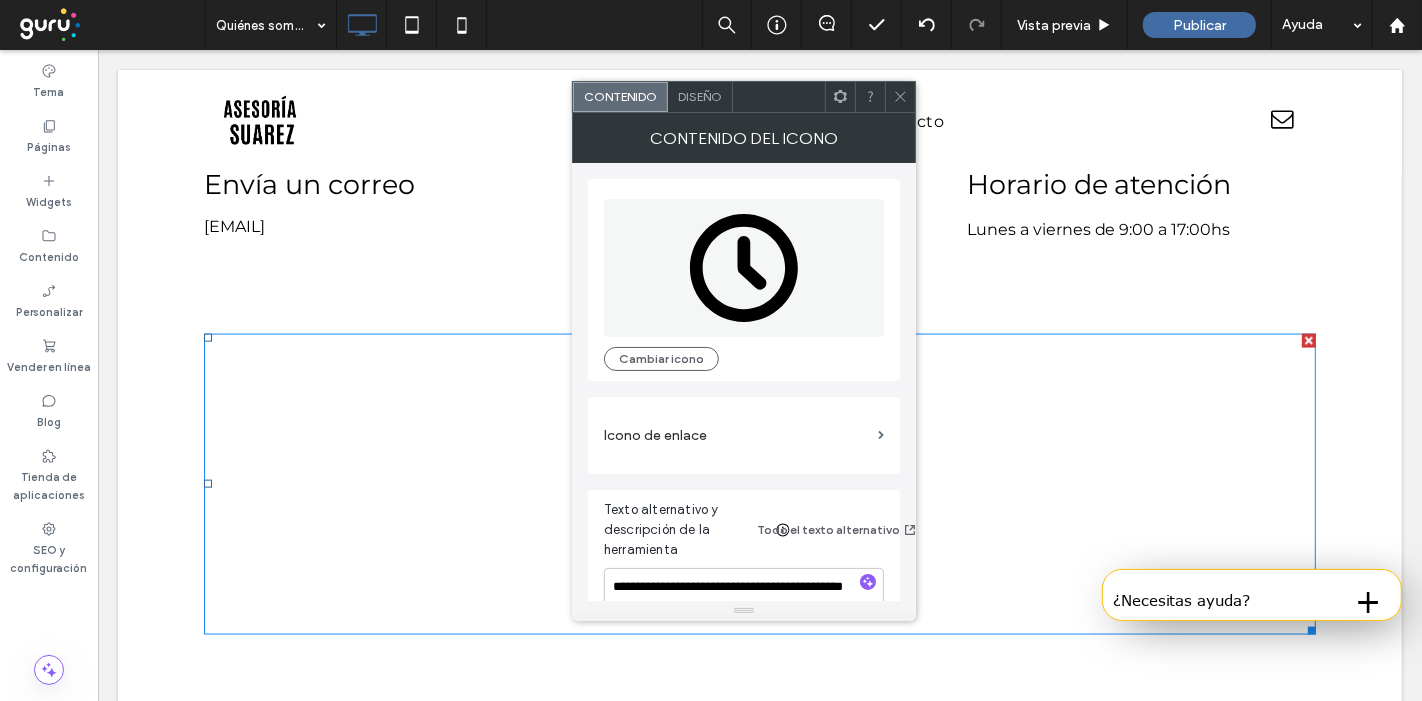 click on "Diseño" at bounding box center [700, 97] 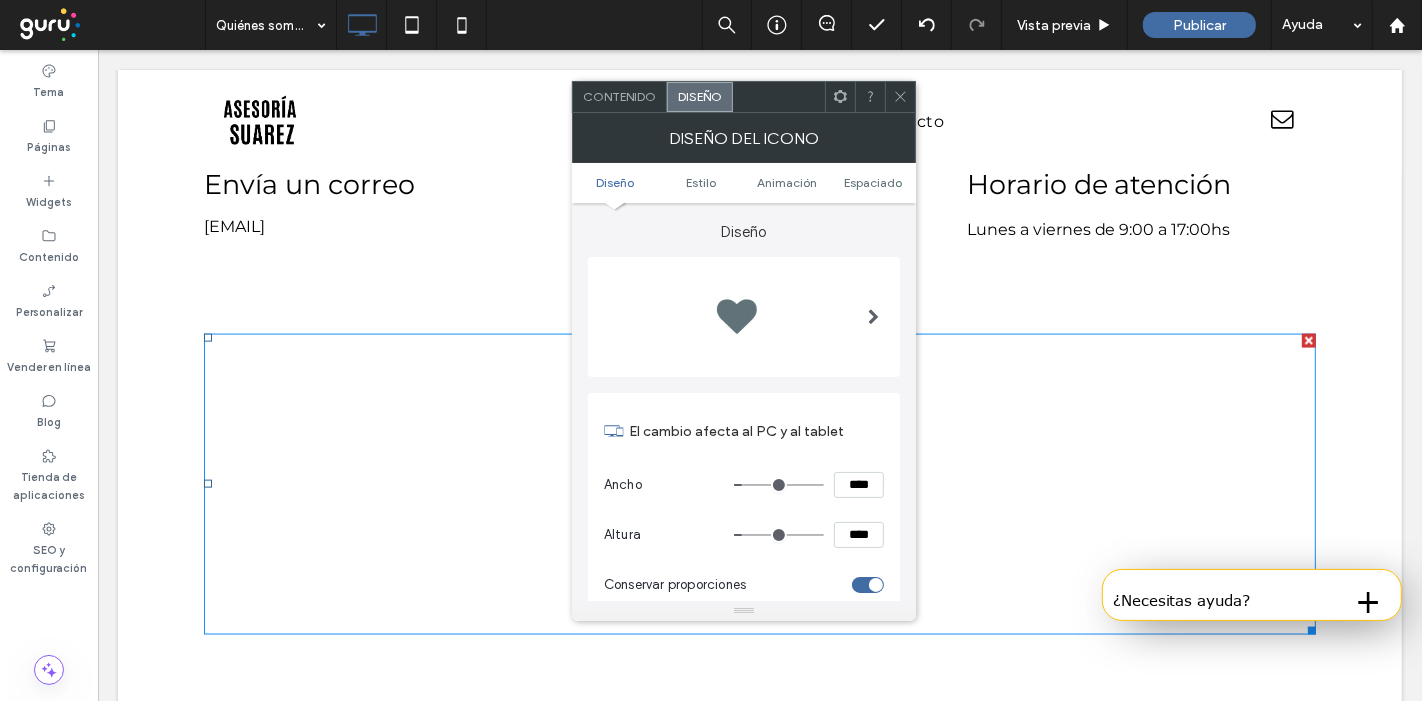 scroll, scrollTop: 223, scrollLeft: 0, axis: vertical 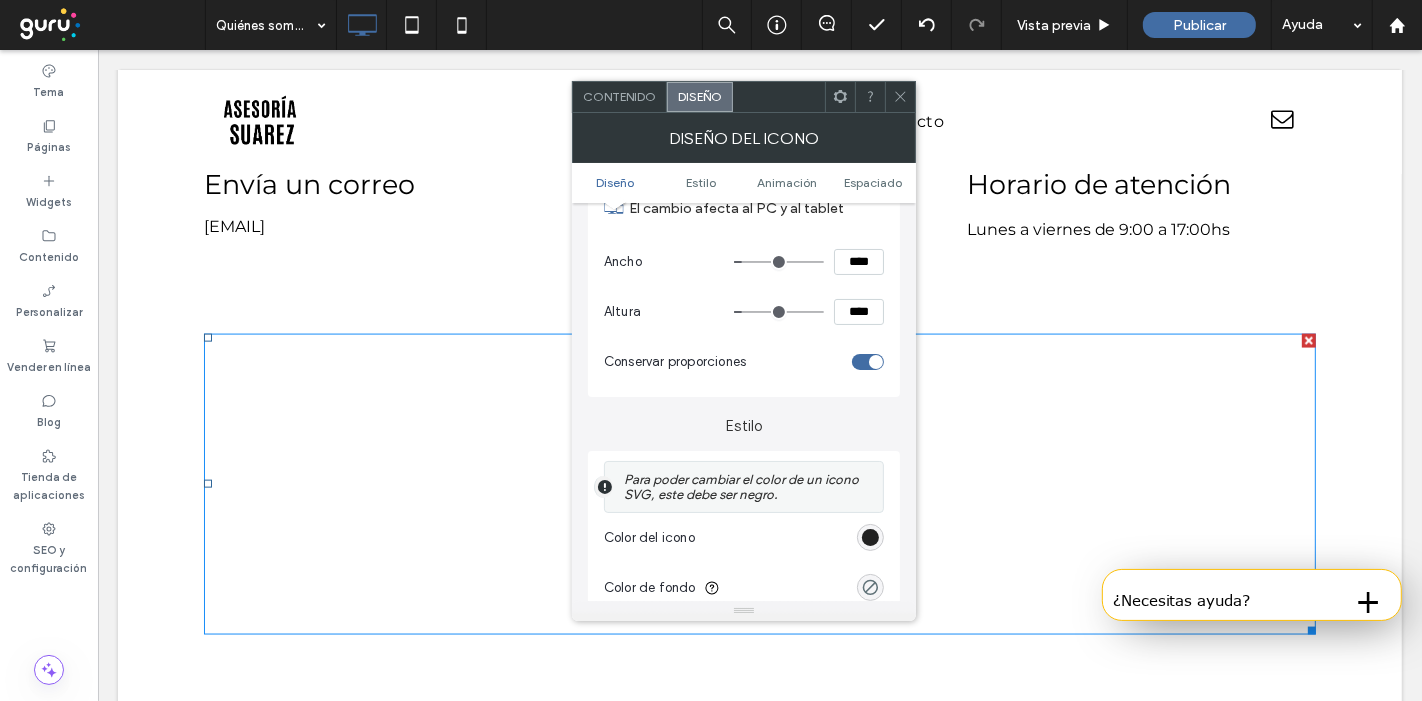 click at bounding box center [870, 537] 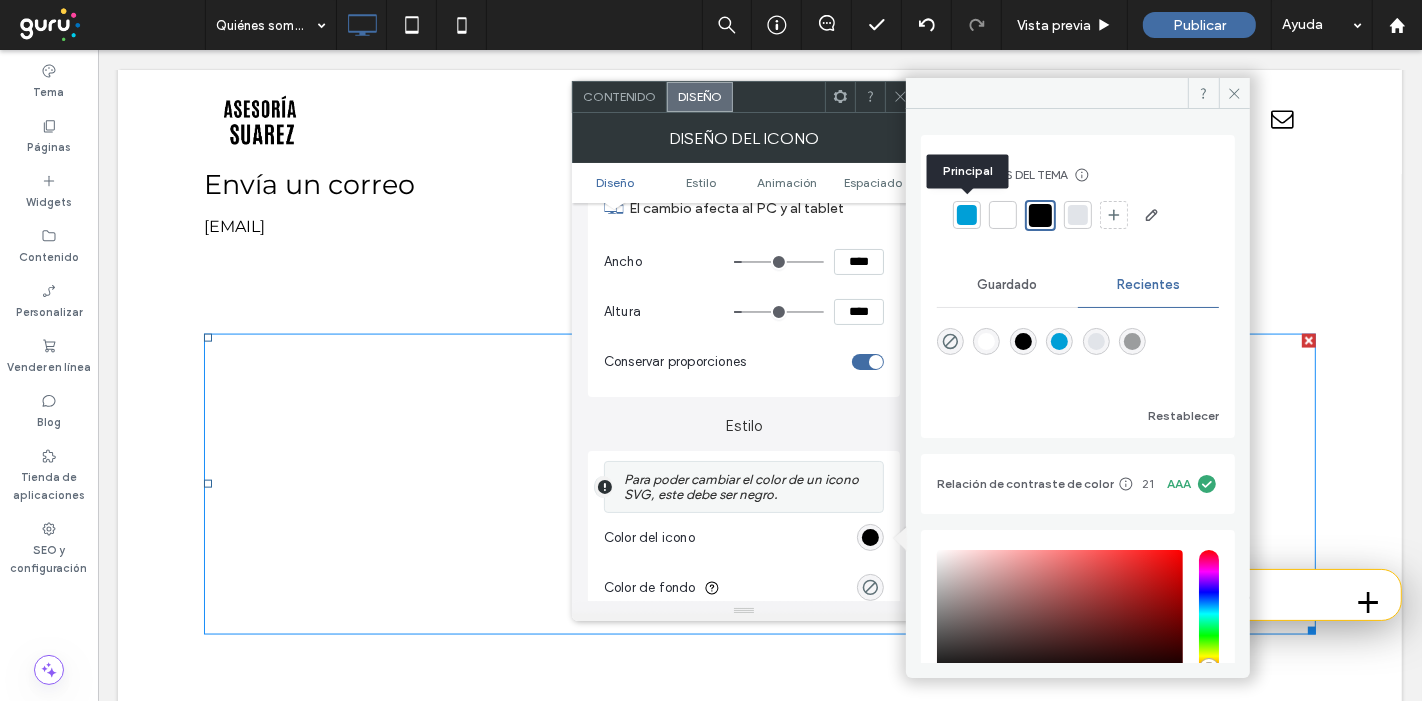click at bounding box center [967, 215] 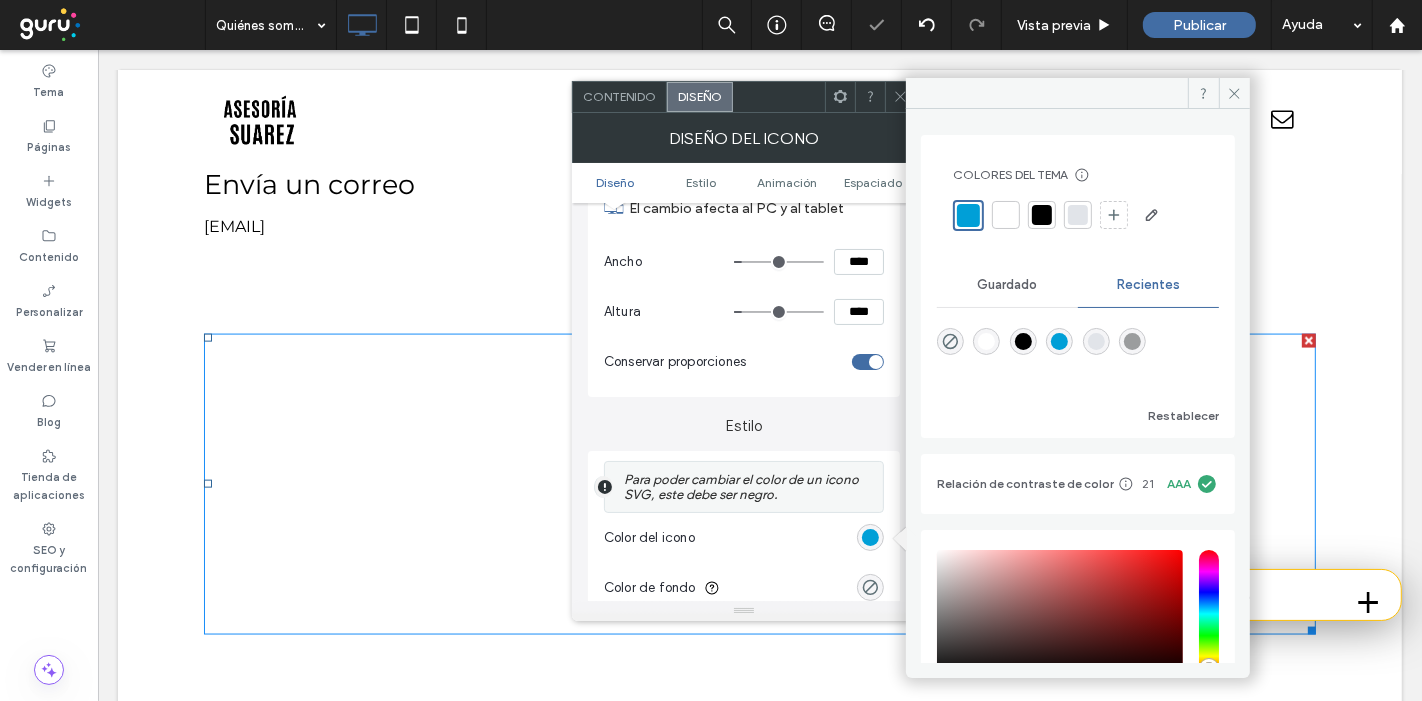 click 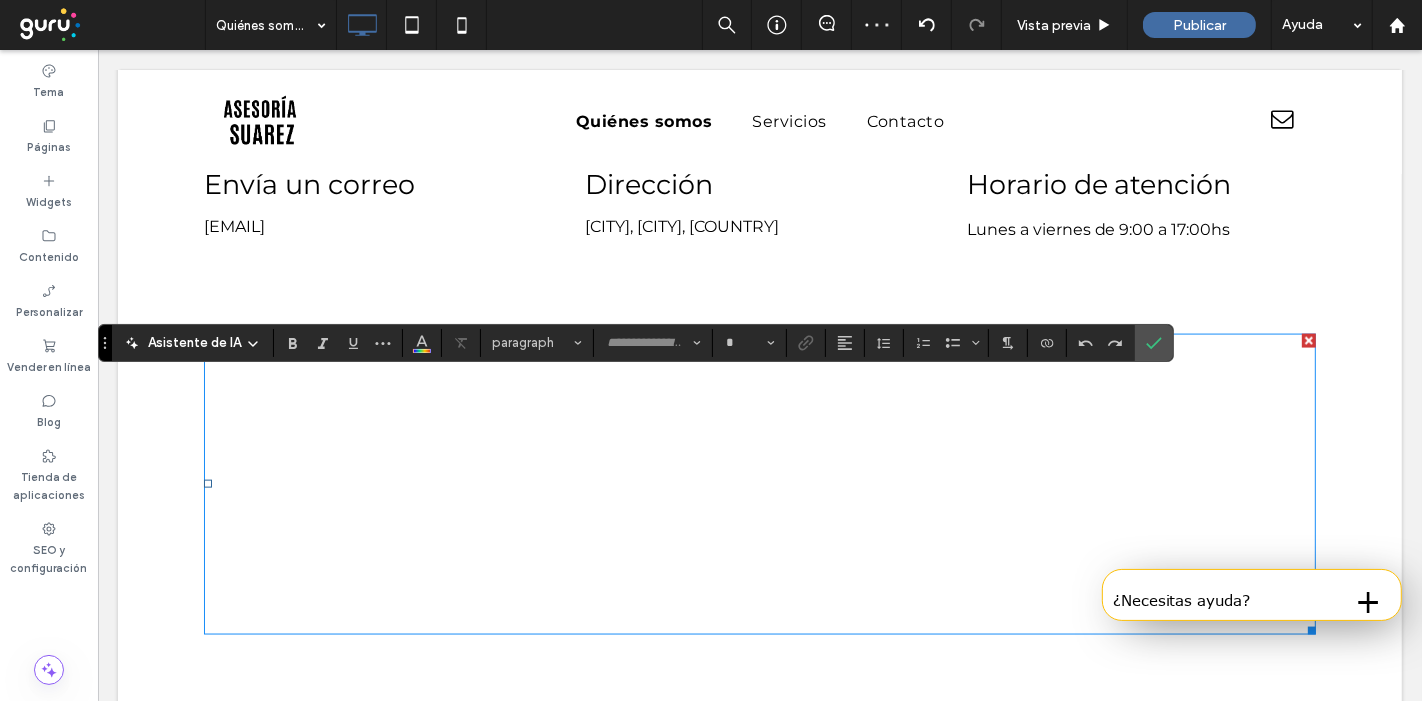 type on "**********" 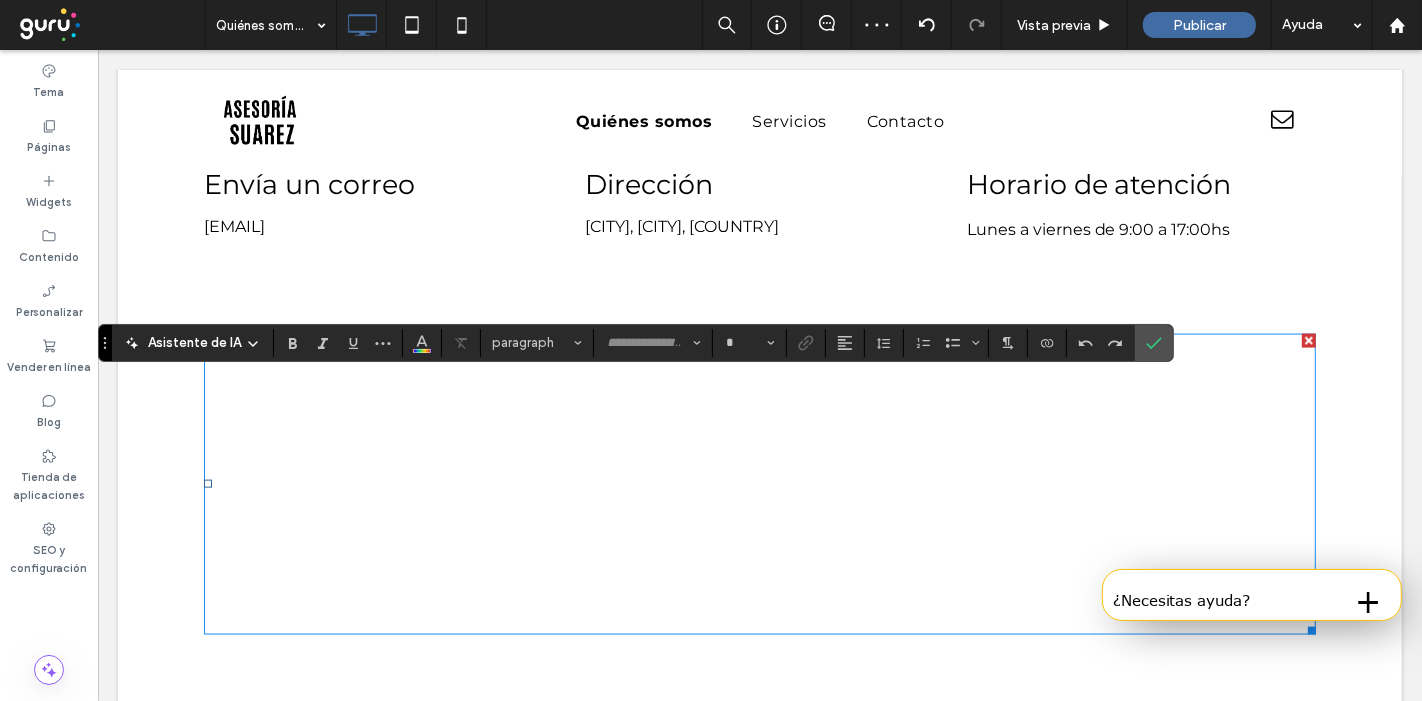 type on "**" 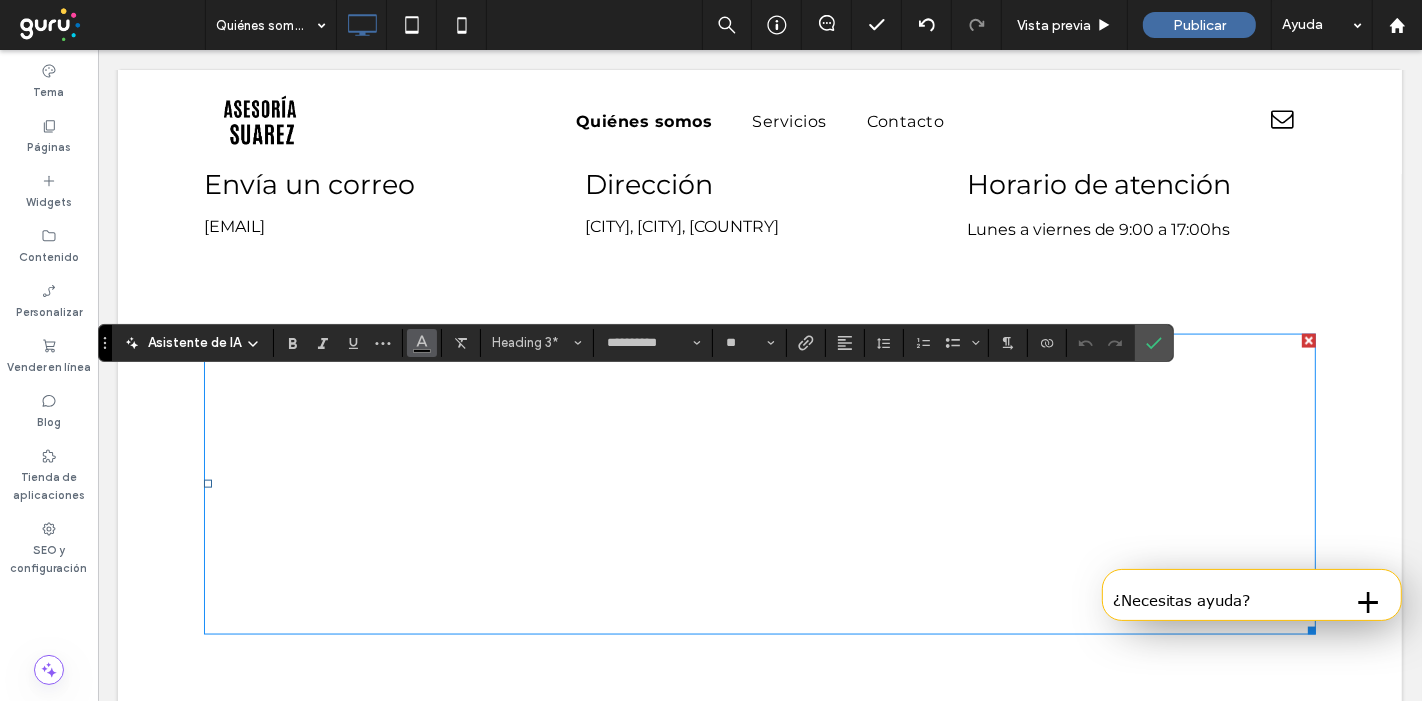 click at bounding box center (422, 343) 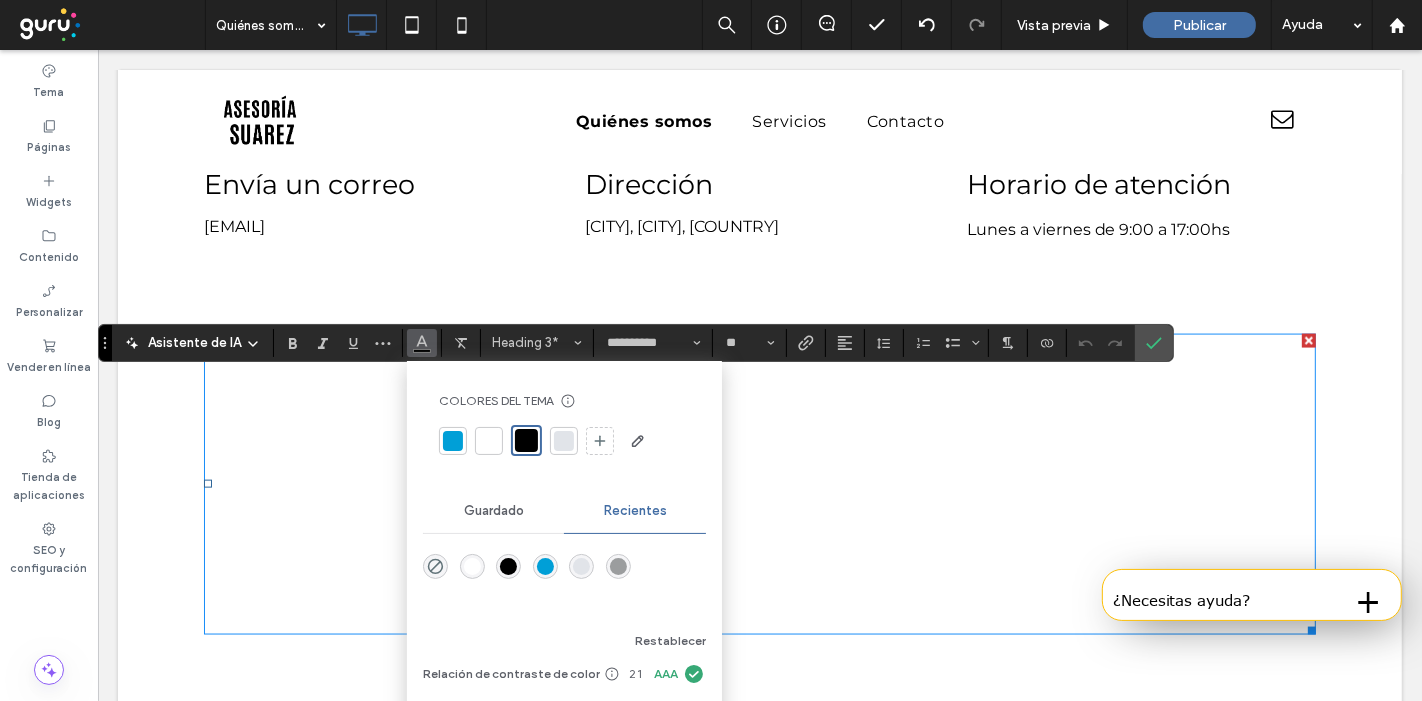click at bounding box center (453, 441) 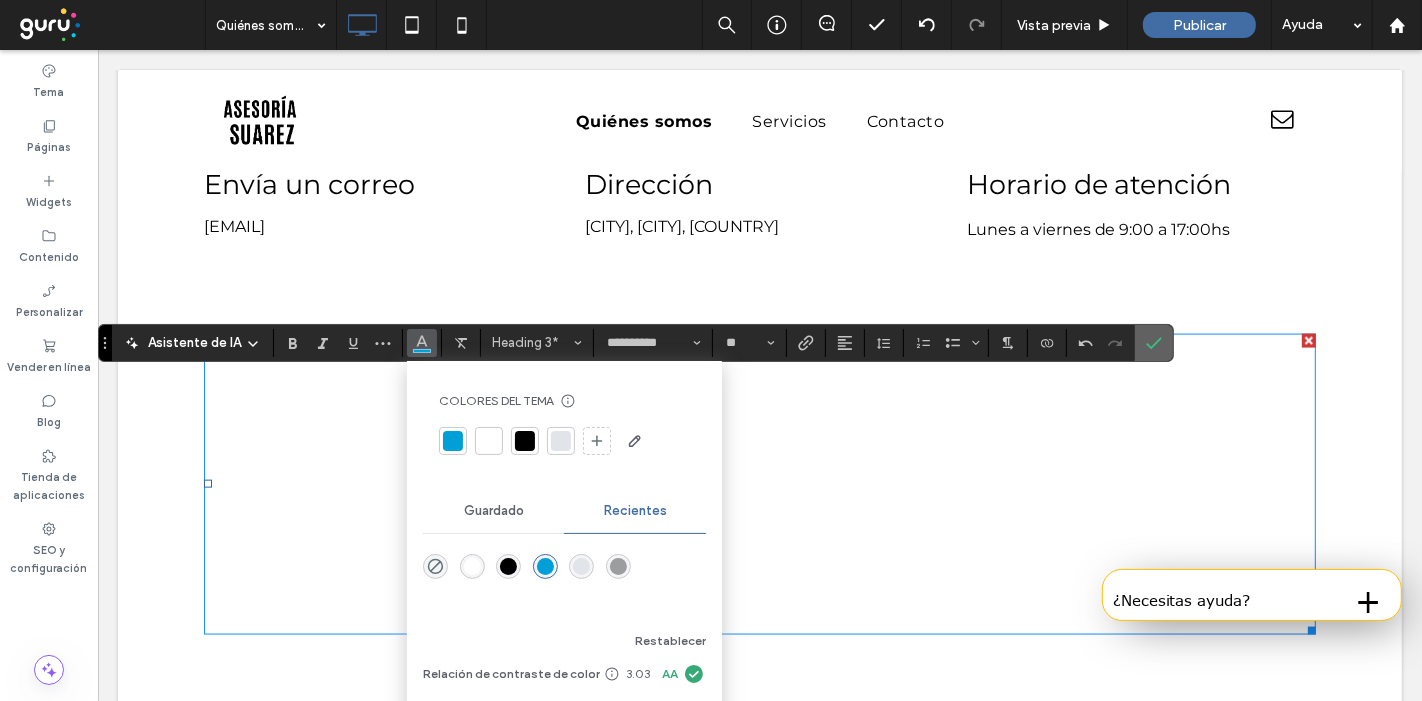 click at bounding box center [1154, 343] 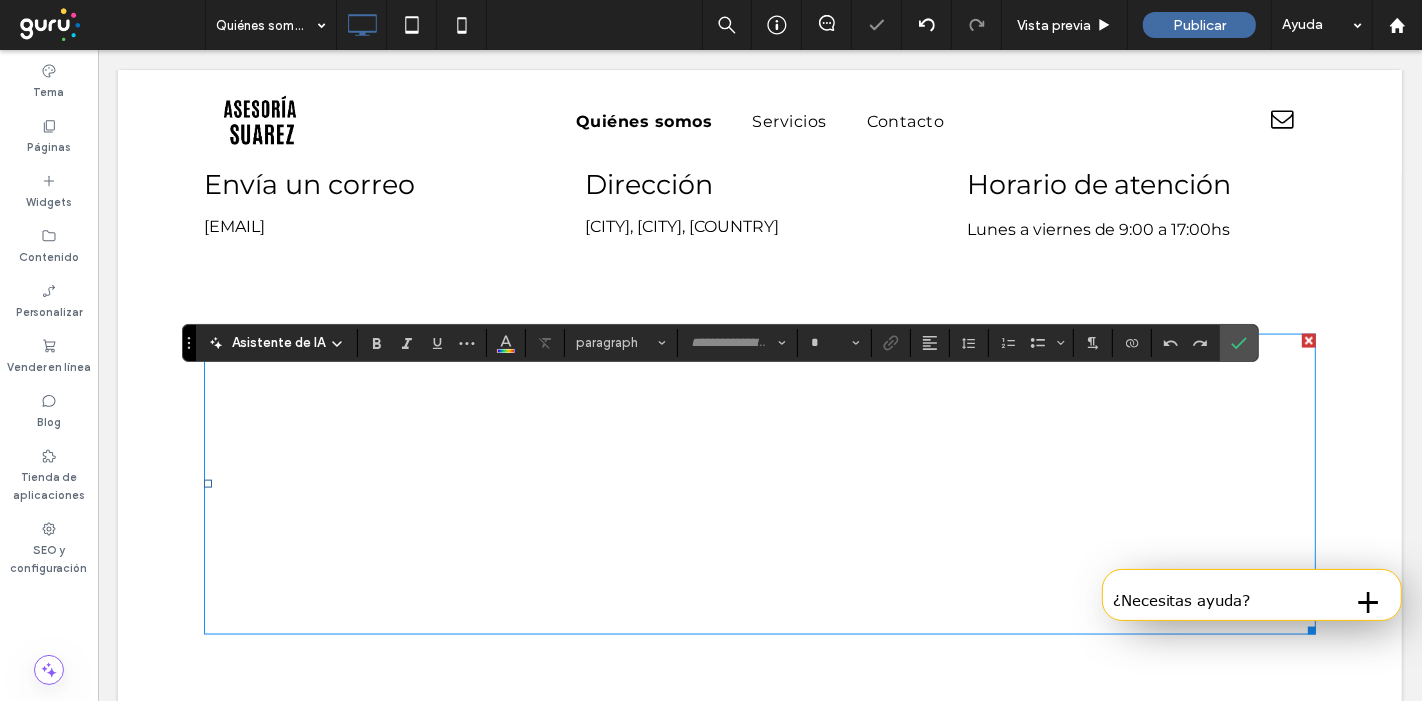 type on "**********" 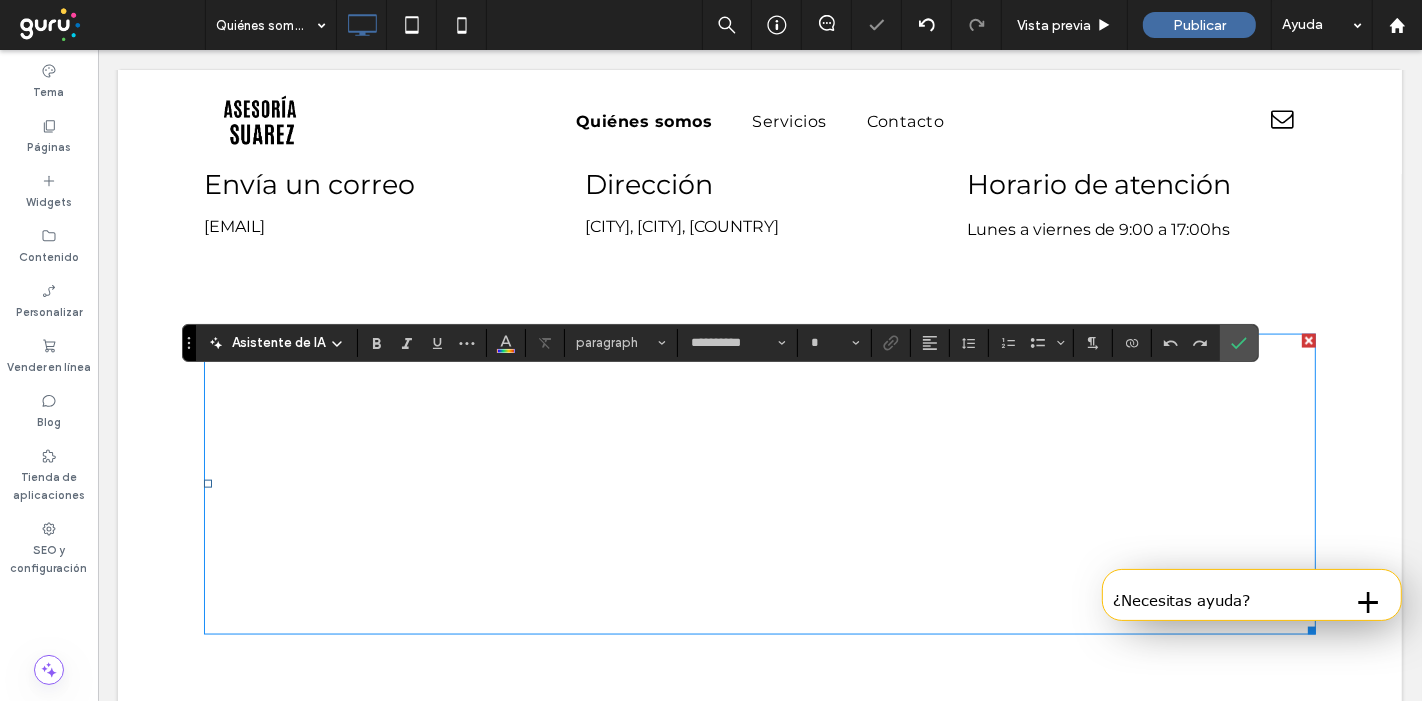 type on "**" 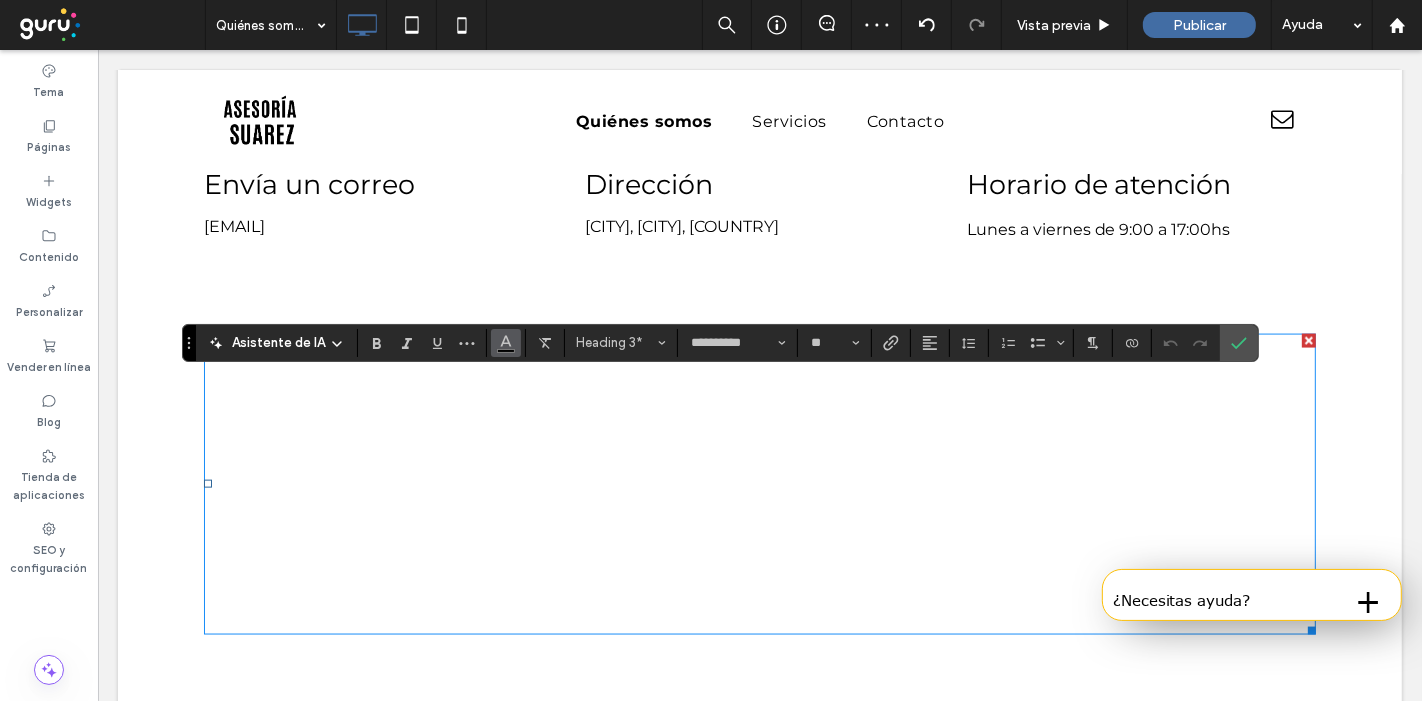 click 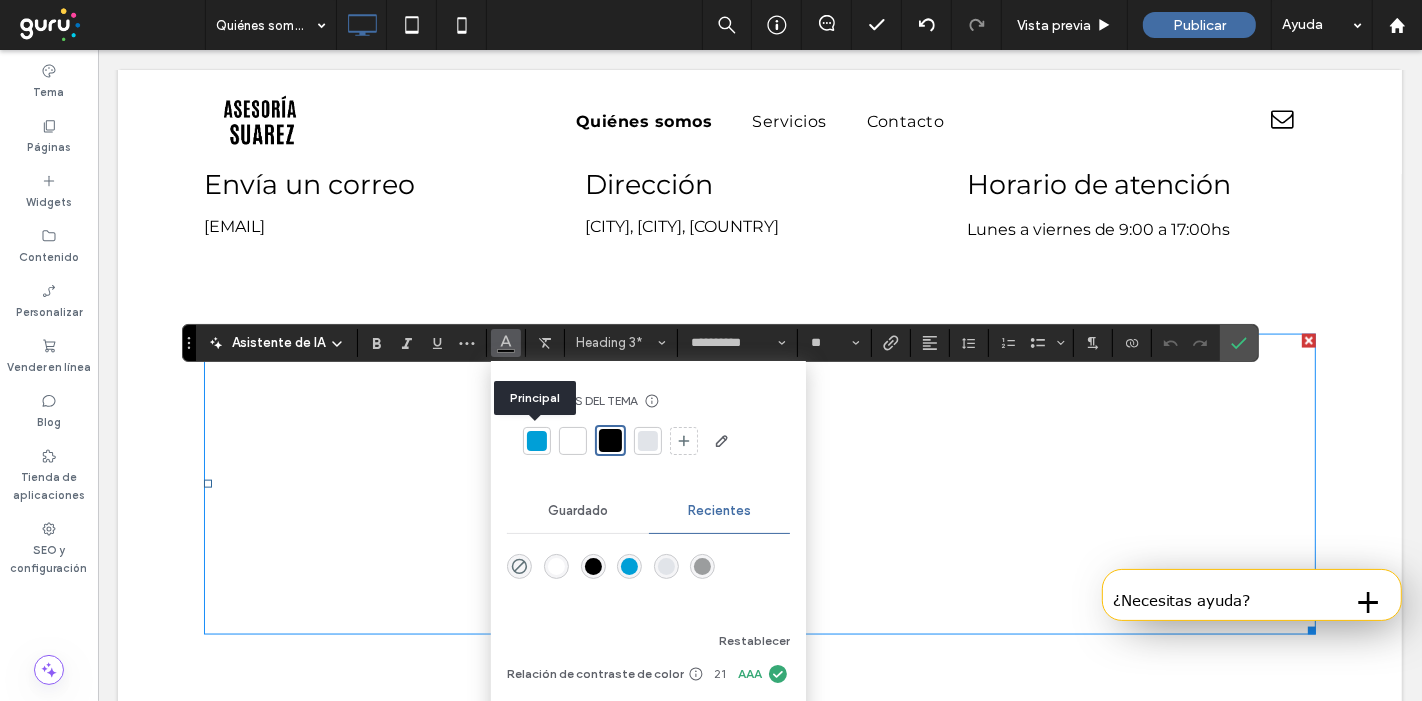 click at bounding box center [537, 441] 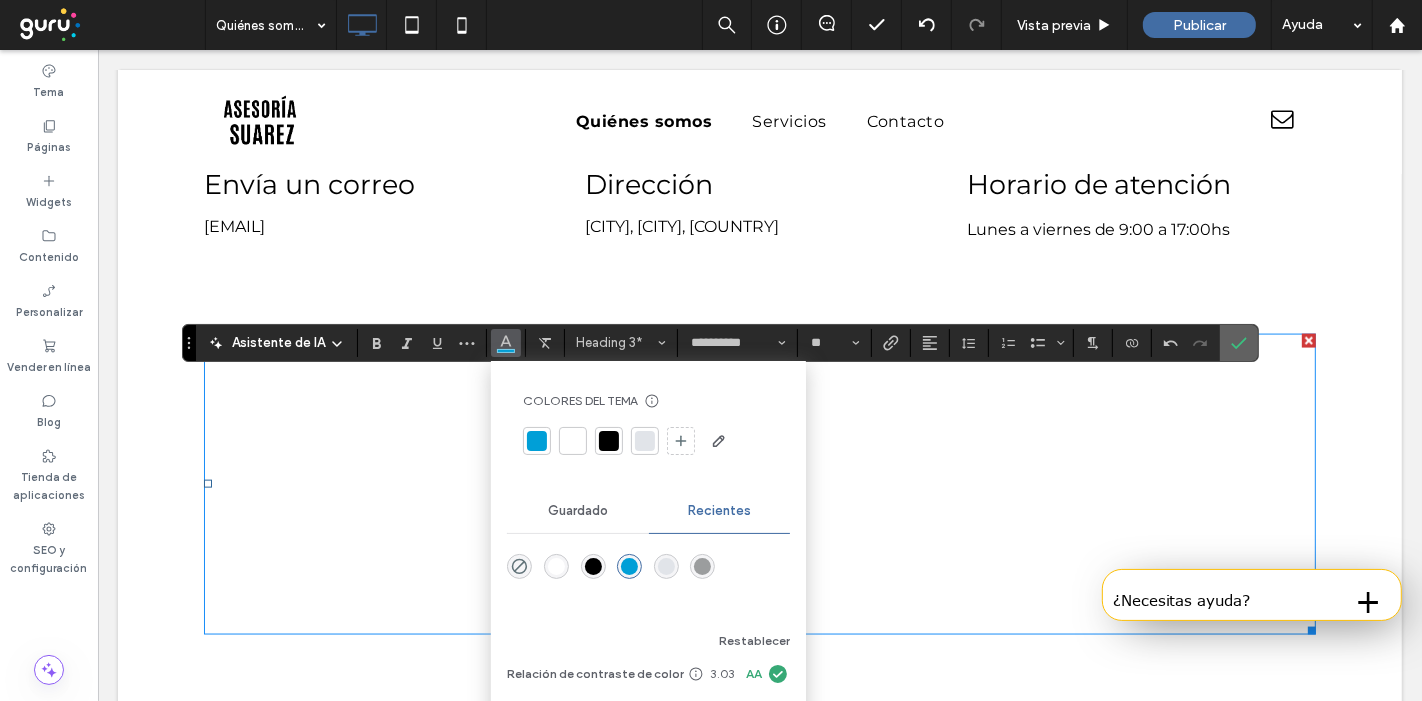 click 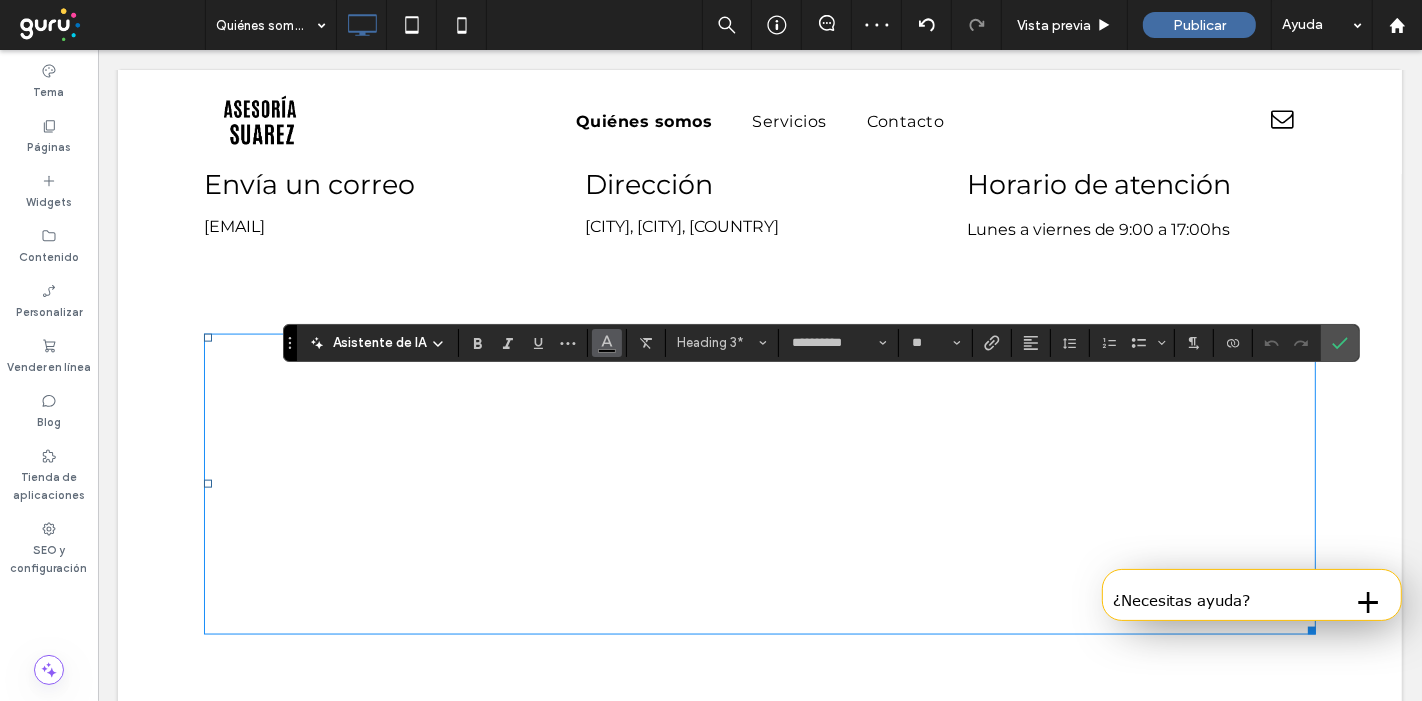 click 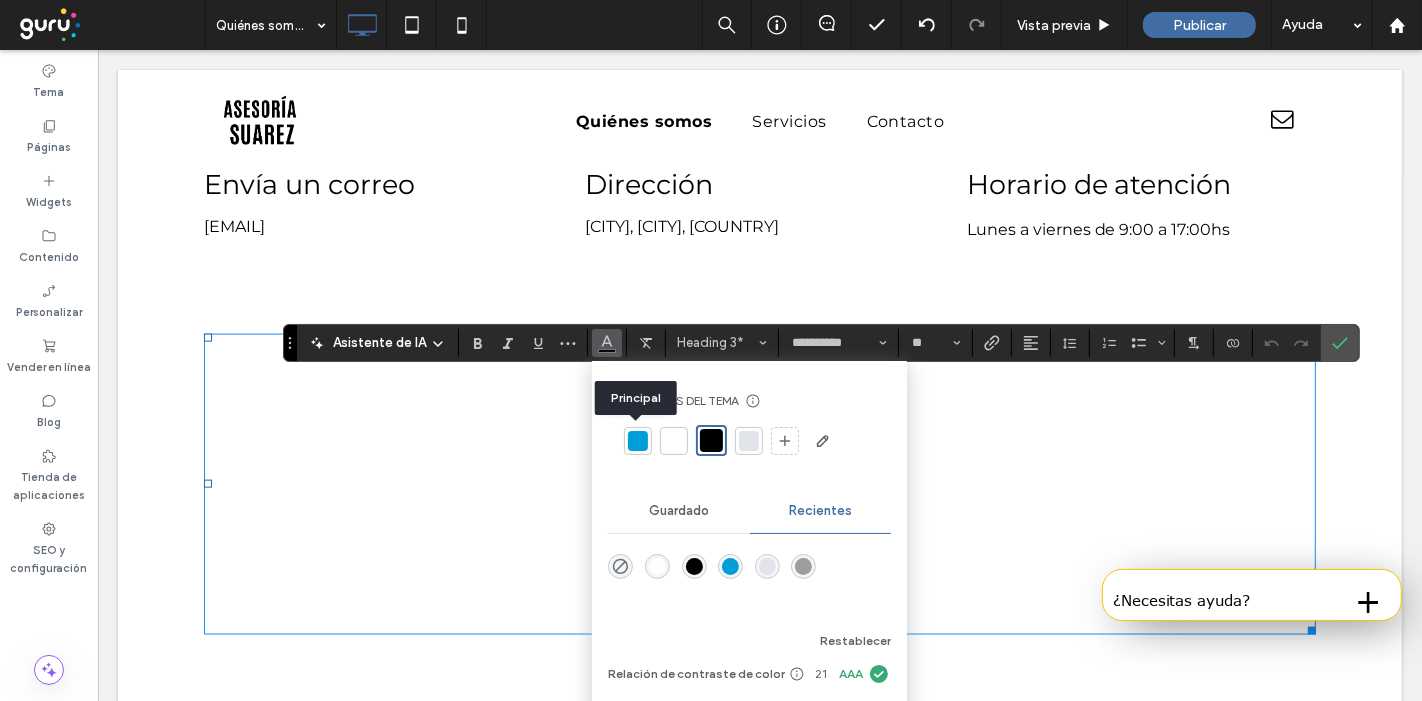 click at bounding box center (638, 441) 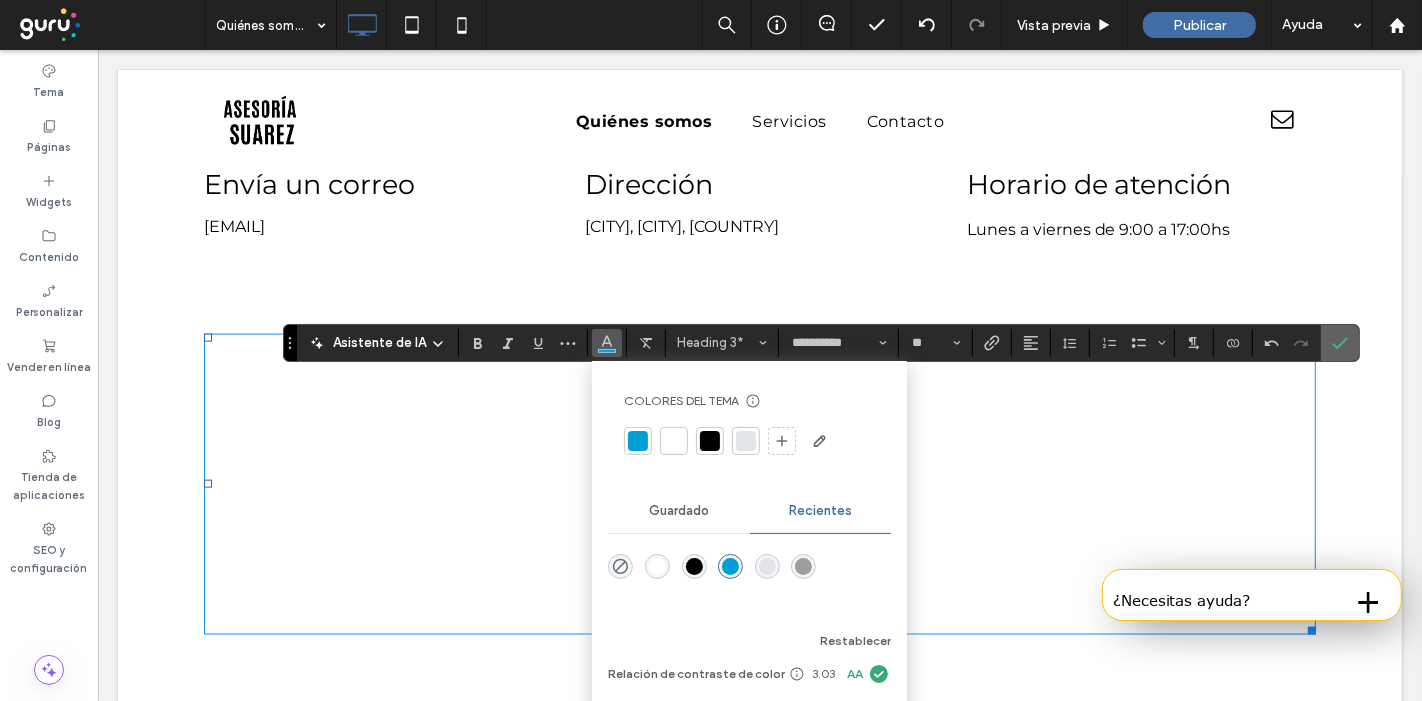 click 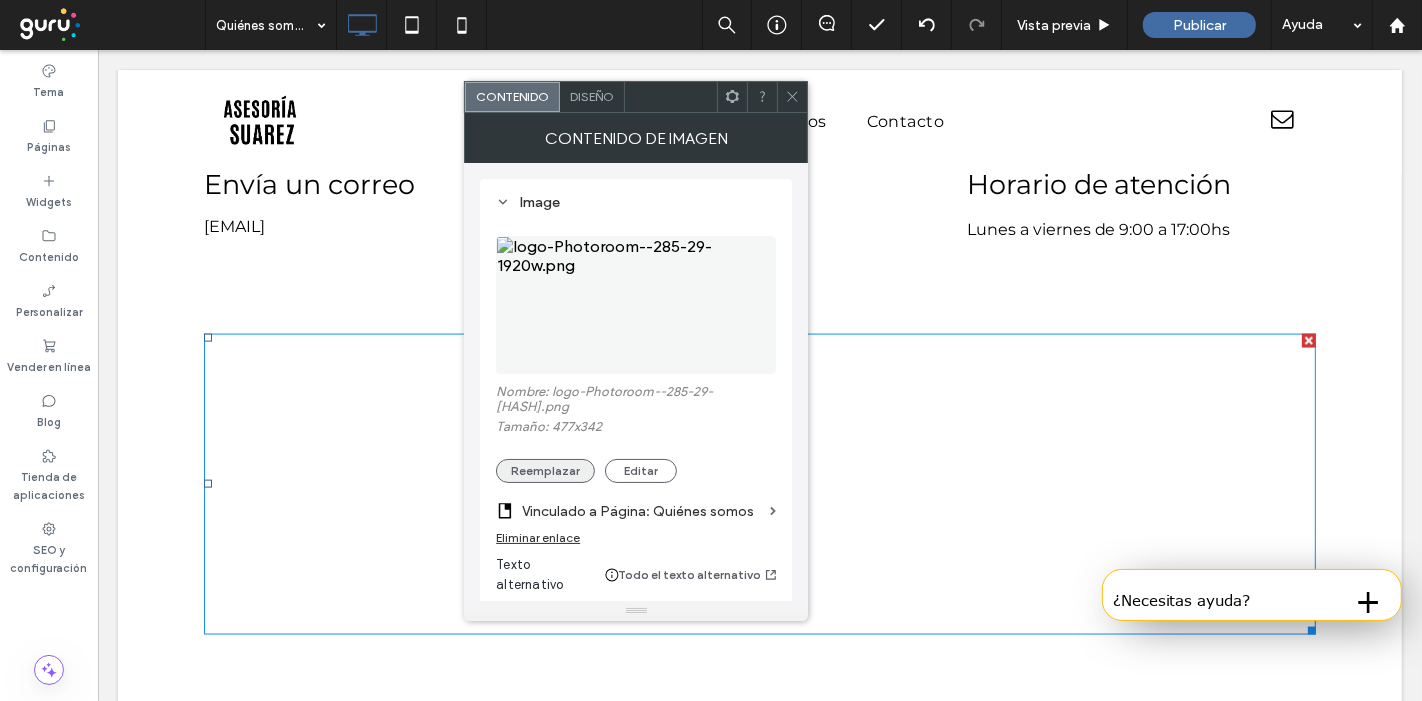 click on "Reemplazar" at bounding box center [545, 471] 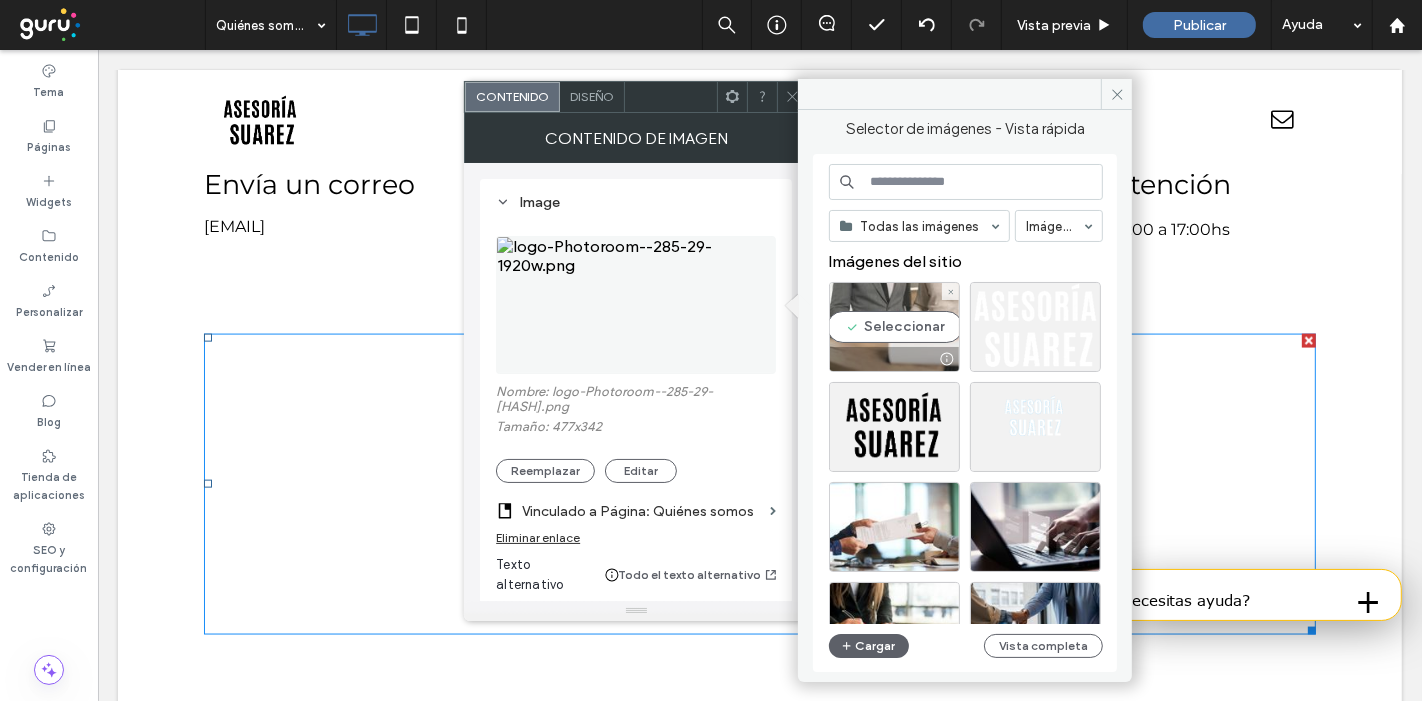 click on "Seleccionar" at bounding box center [894, 327] 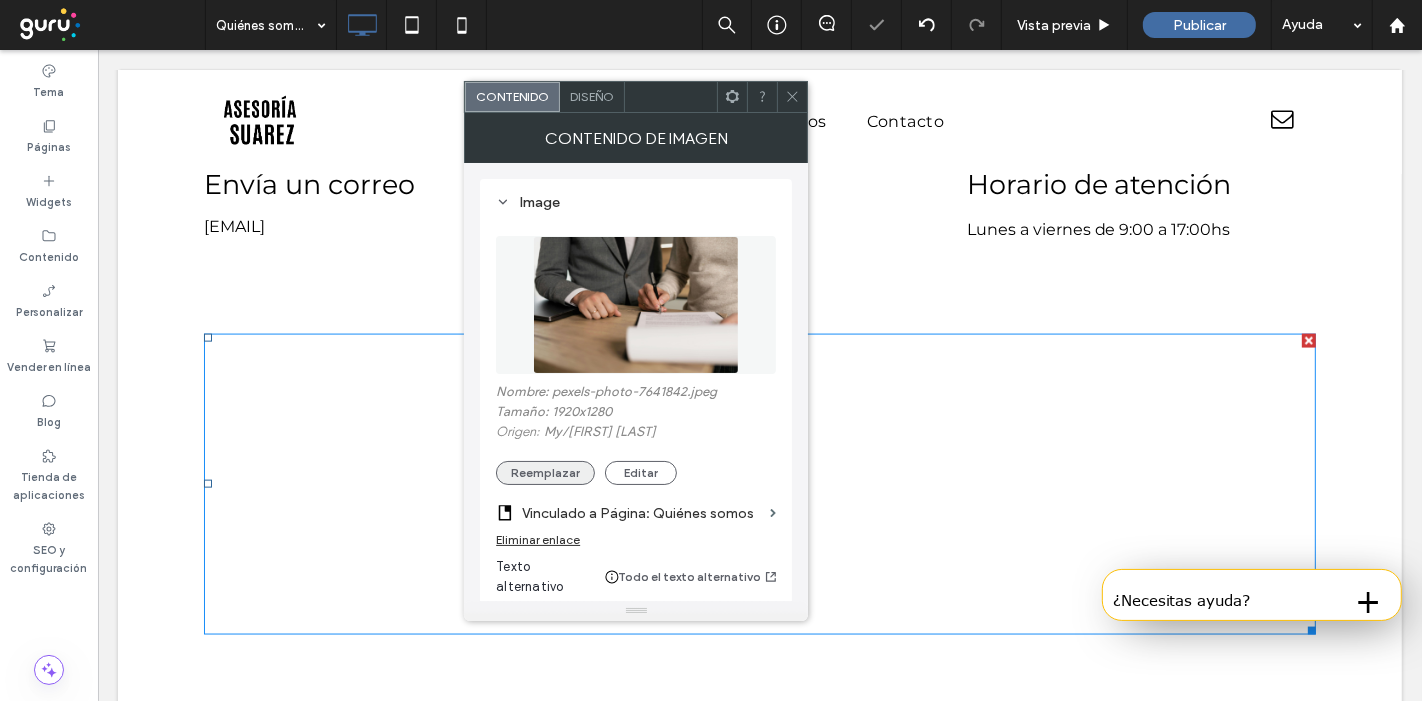 click on "Reemplazar" at bounding box center [545, 473] 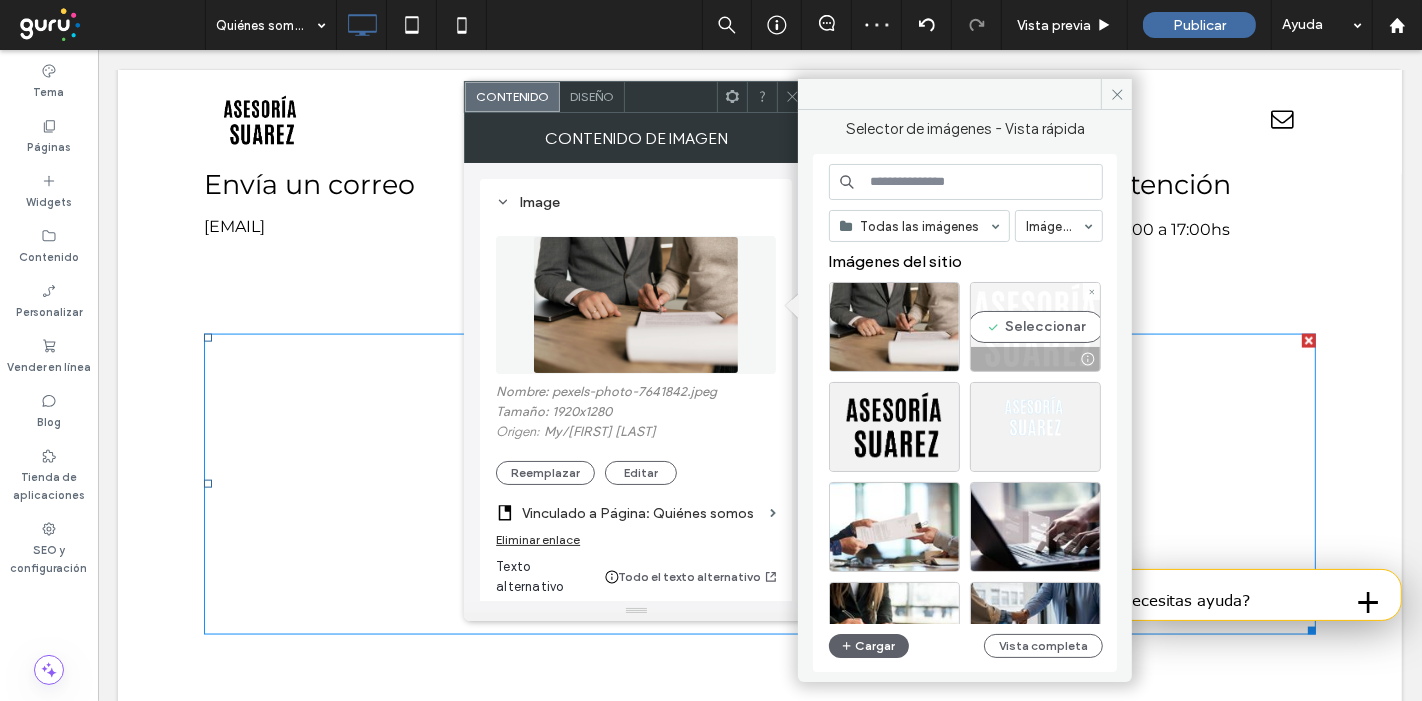 click on "Seleccionar" at bounding box center [1035, 327] 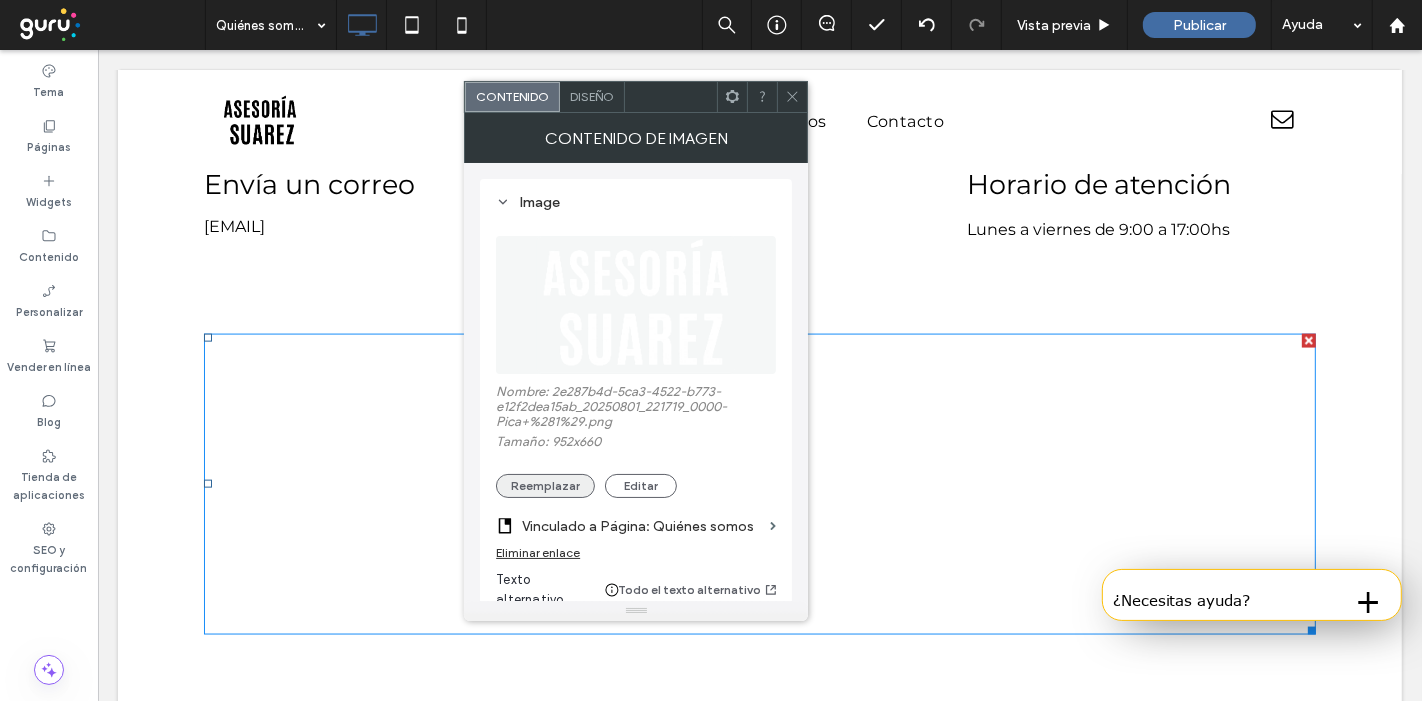 click on "Reemplazar" at bounding box center [545, 486] 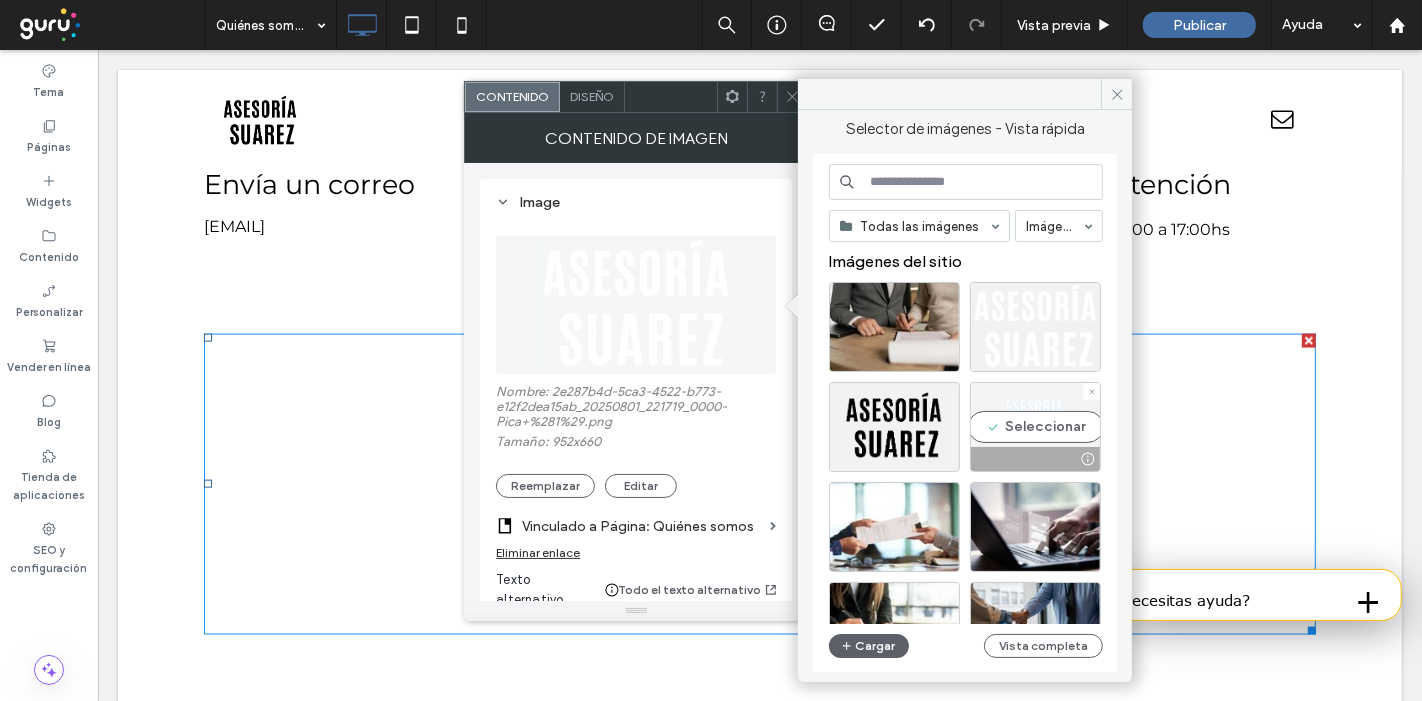 click at bounding box center (1091, 391) 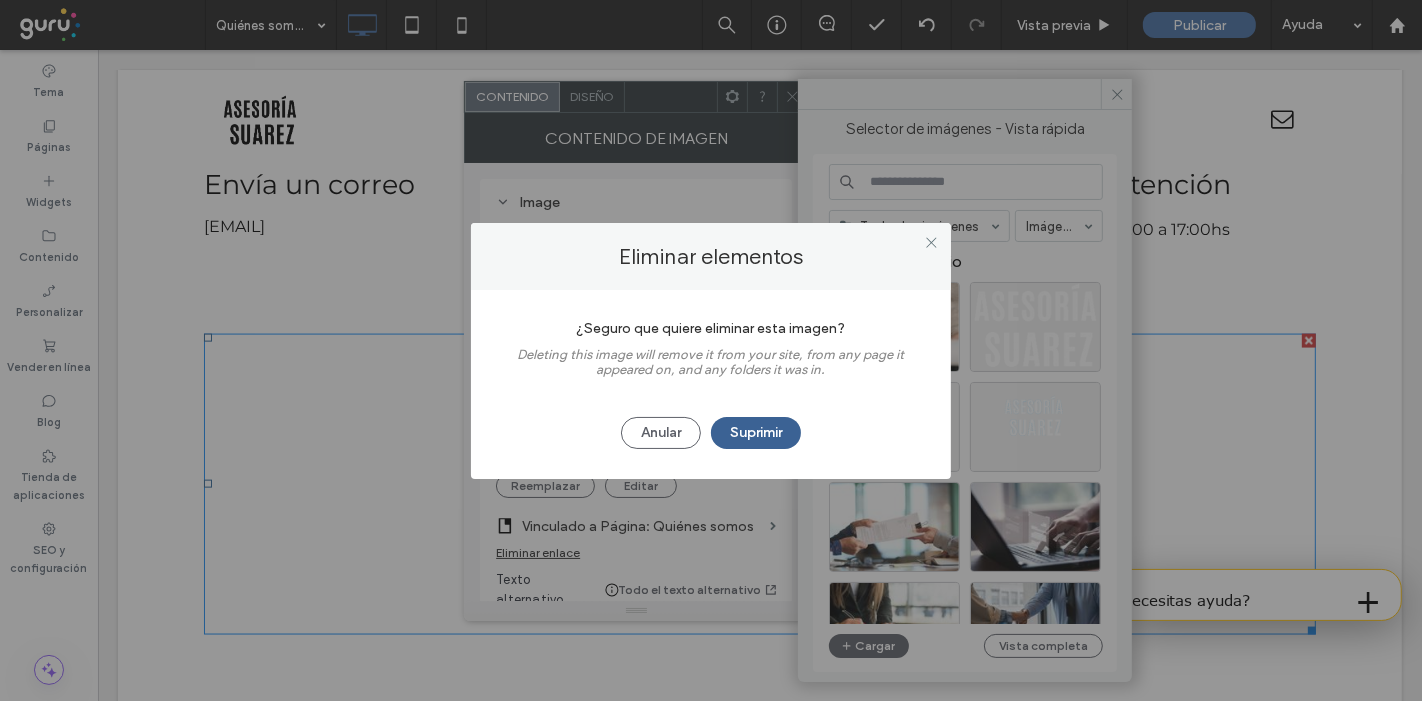 click on "Suprimir" at bounding box center (756, 433) 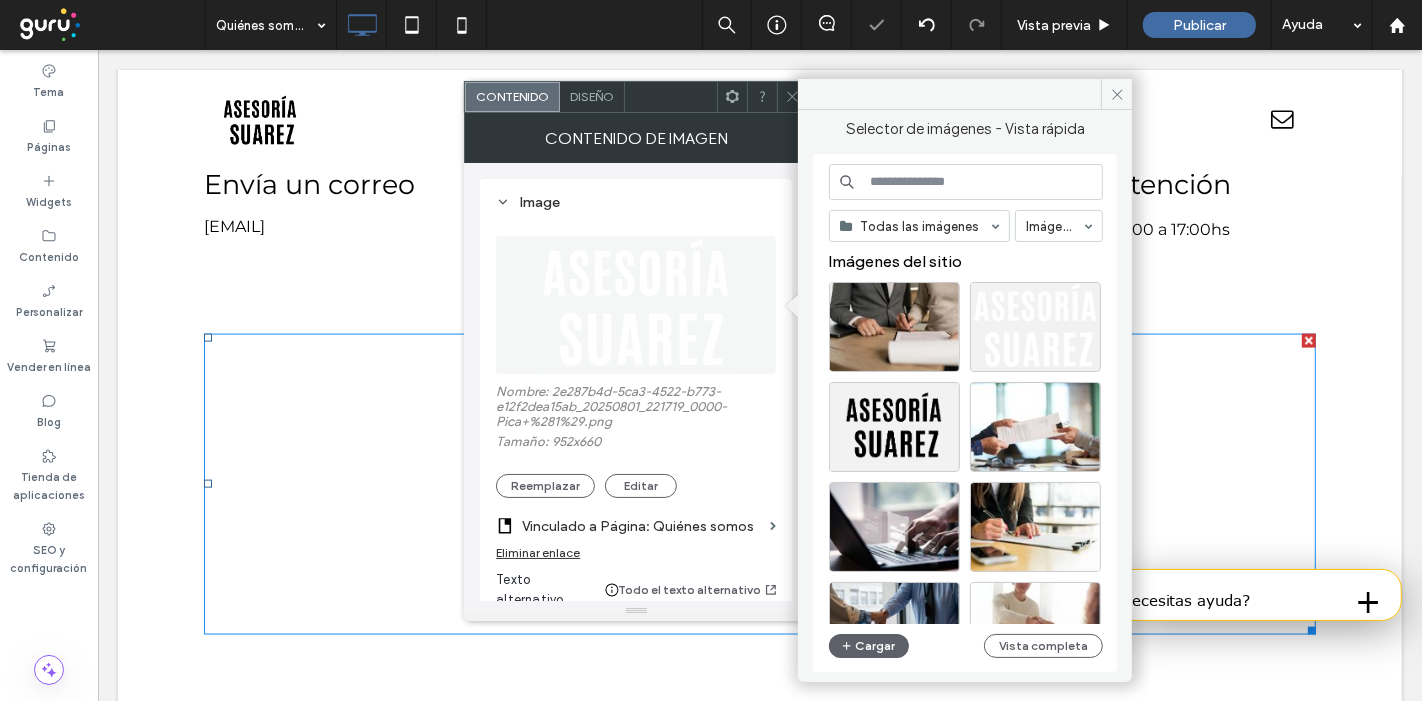 click at bounding box center [792, 97] 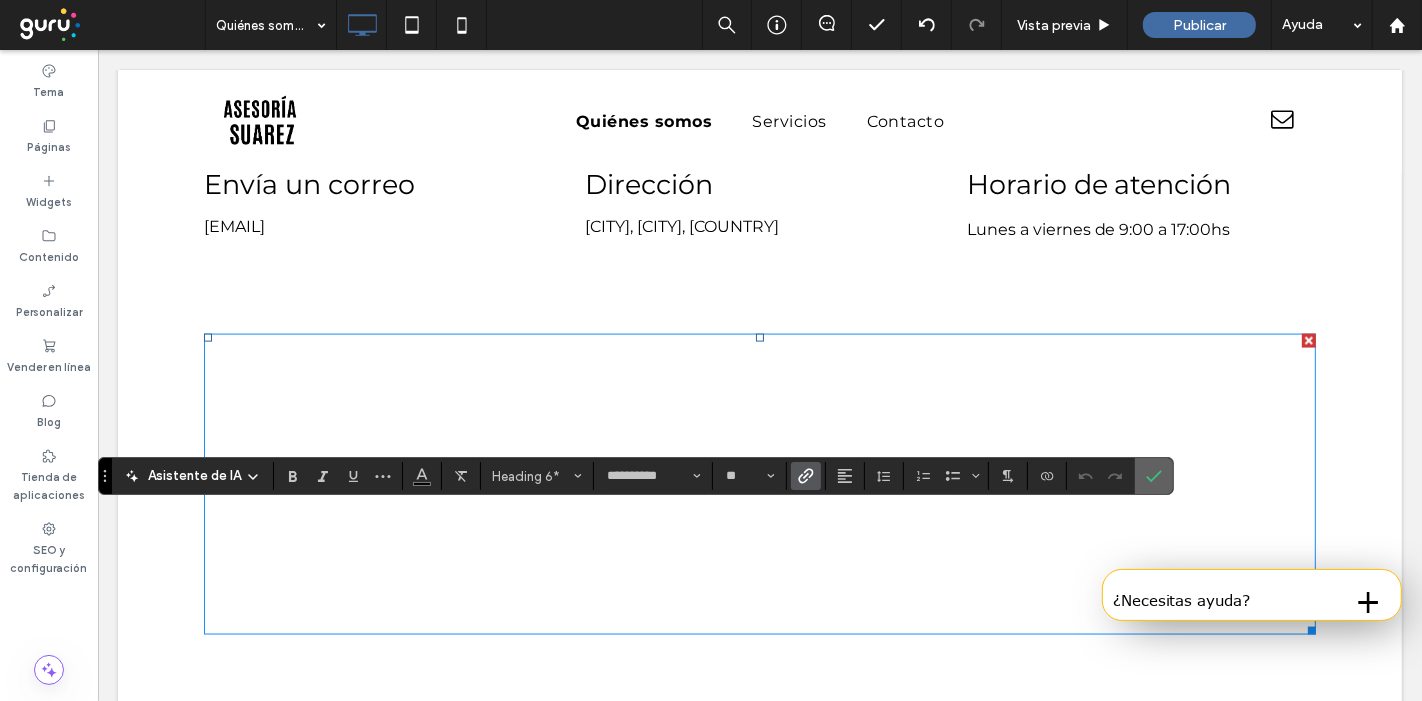 click 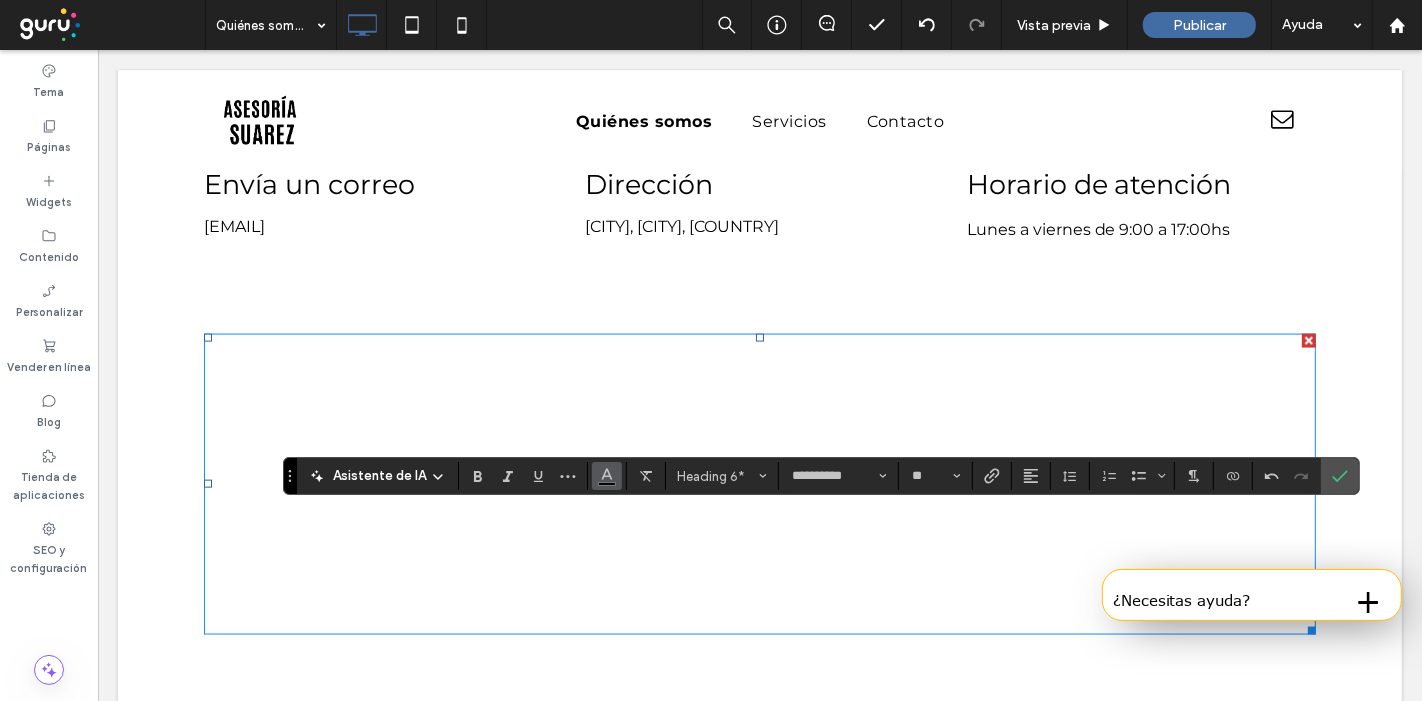 click 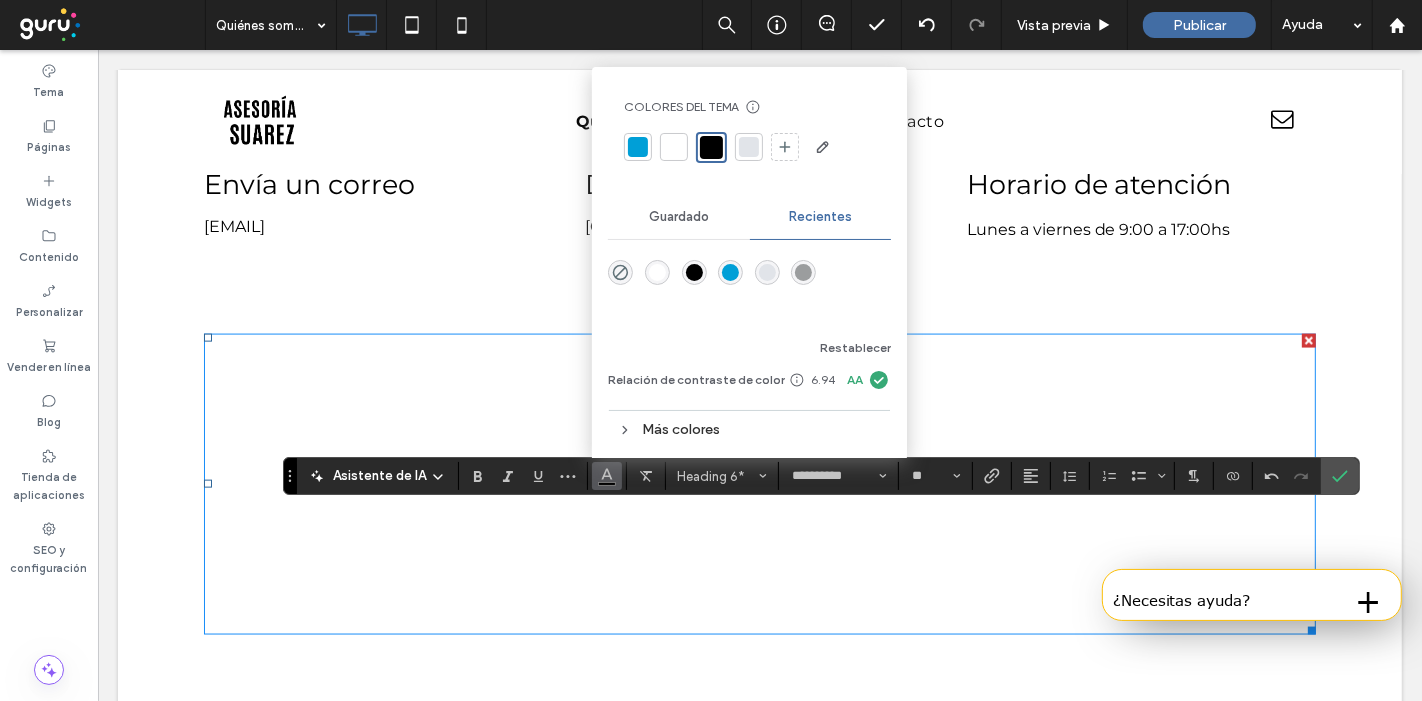 click at bounding box center (657, 272) 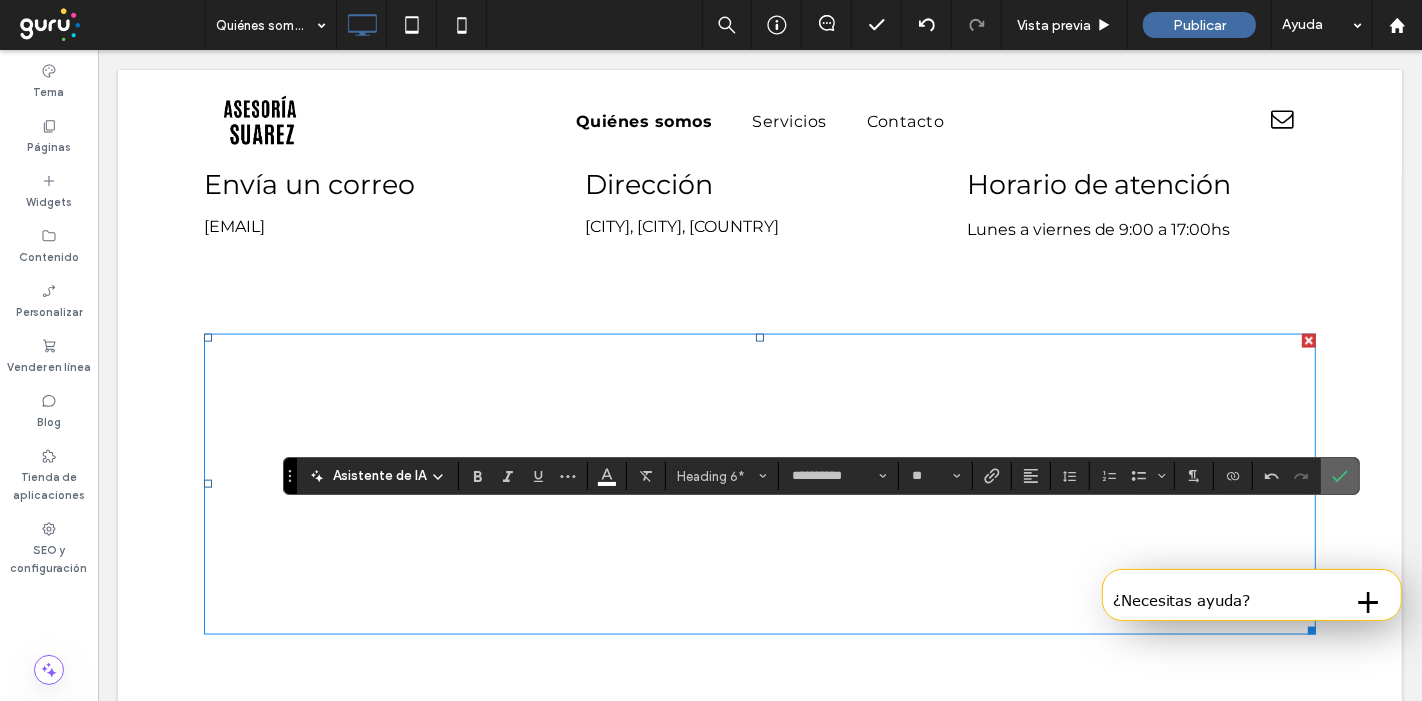 click 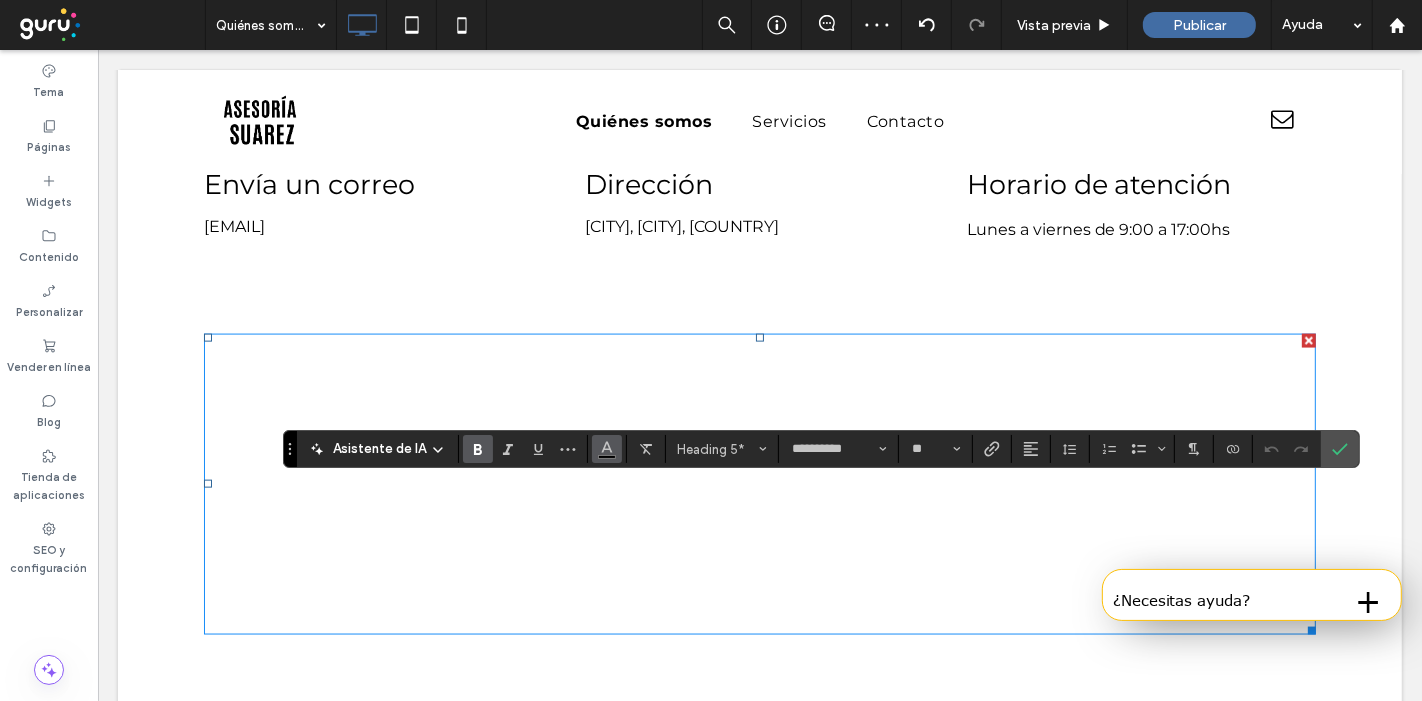 click at bounding box center [607, 449] 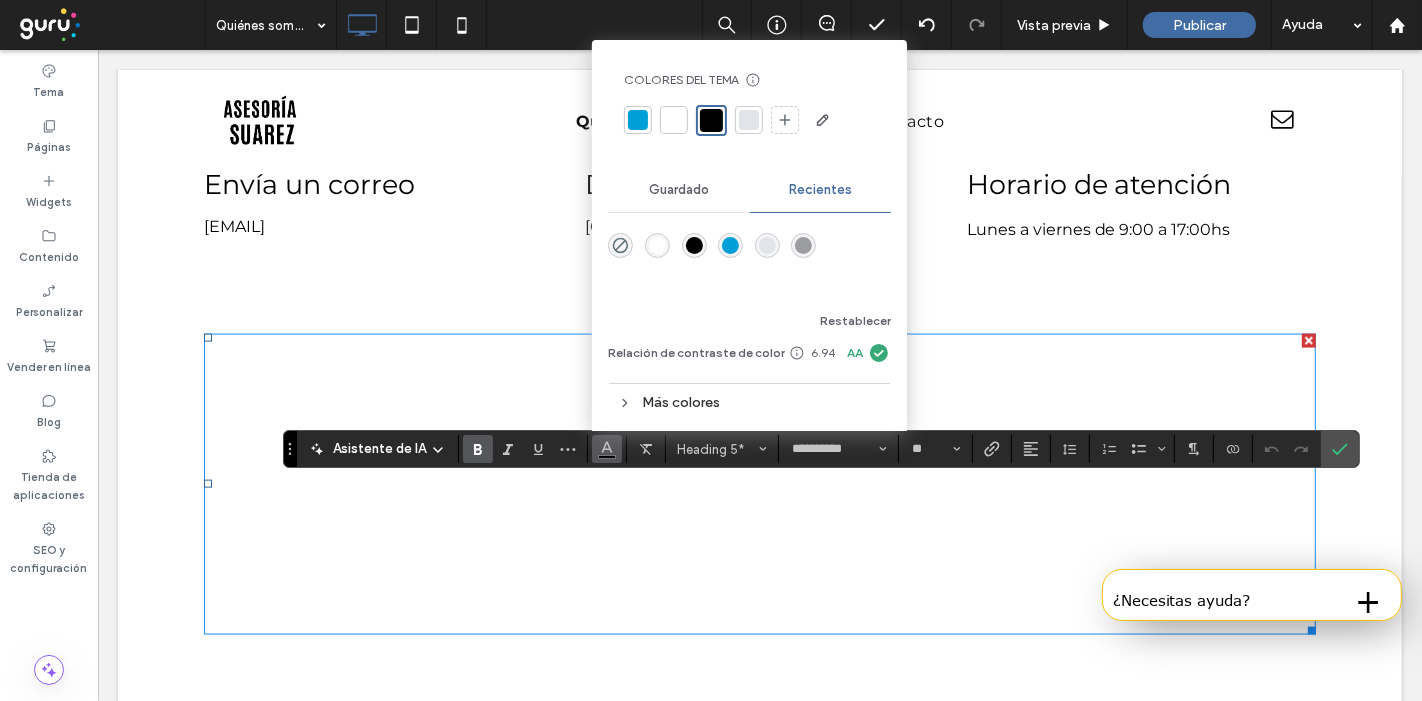 click at bounding box center [657, 245] 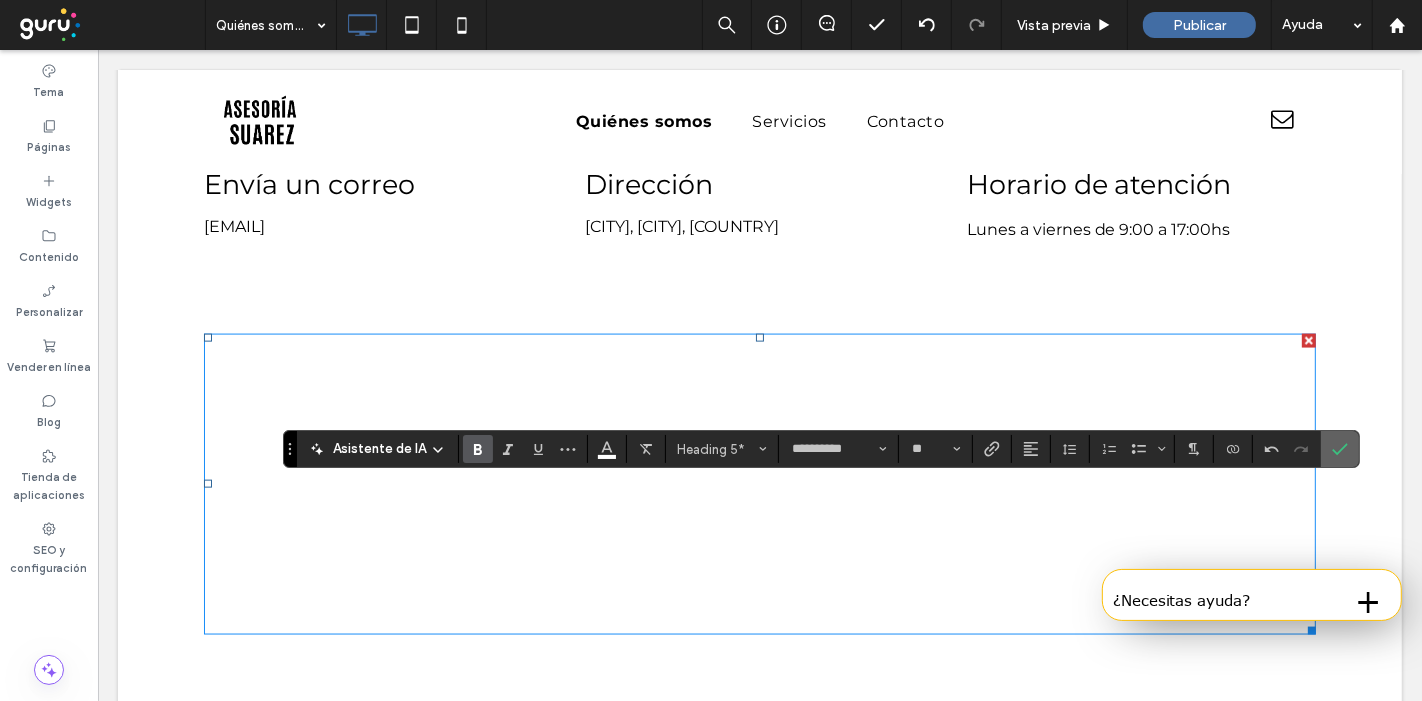 click 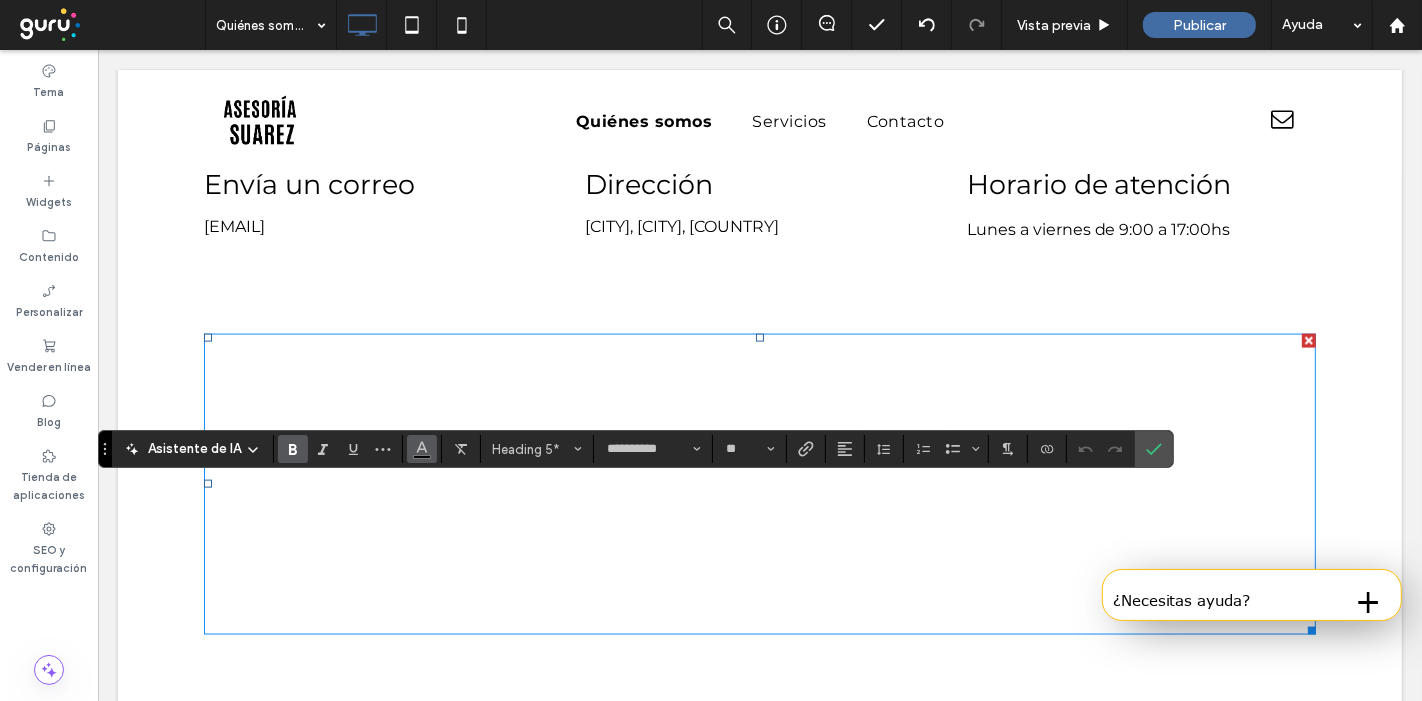 click at bounding box center [422, 447] 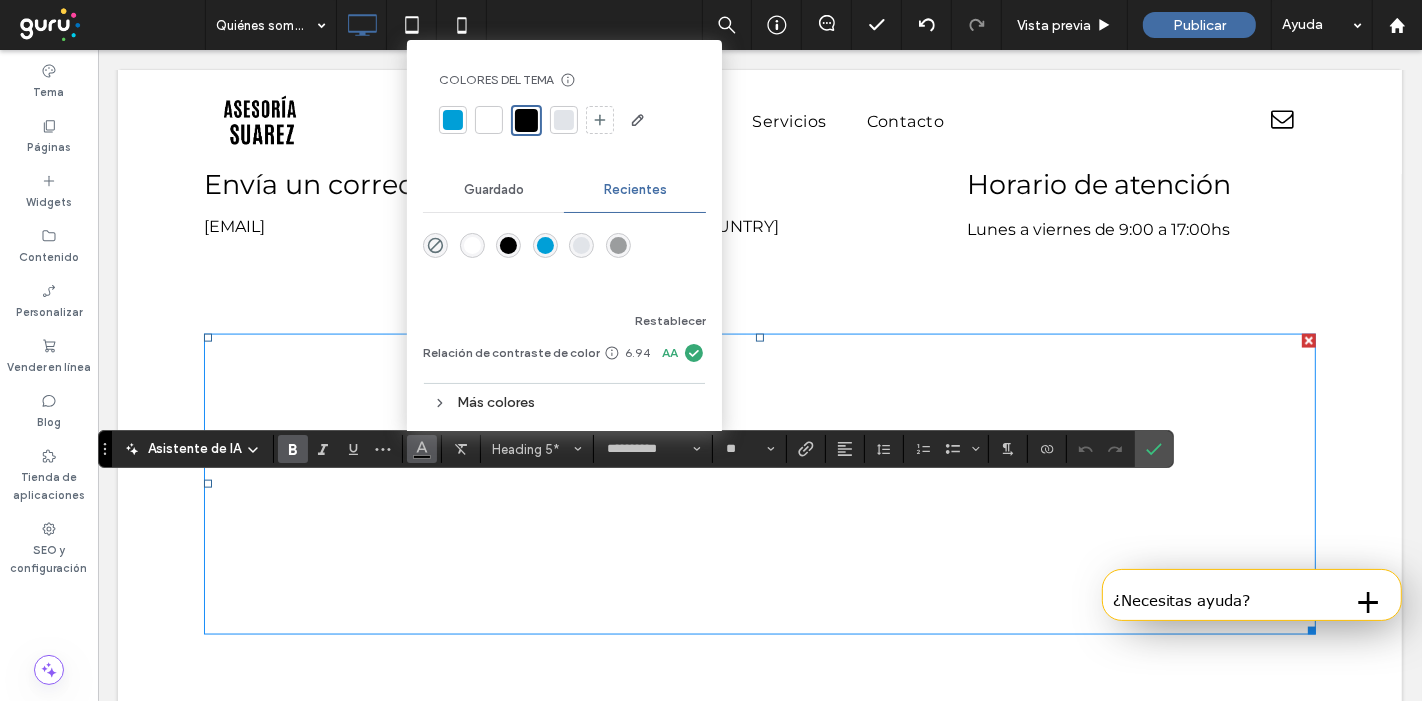click at bounding box center (472, 245) 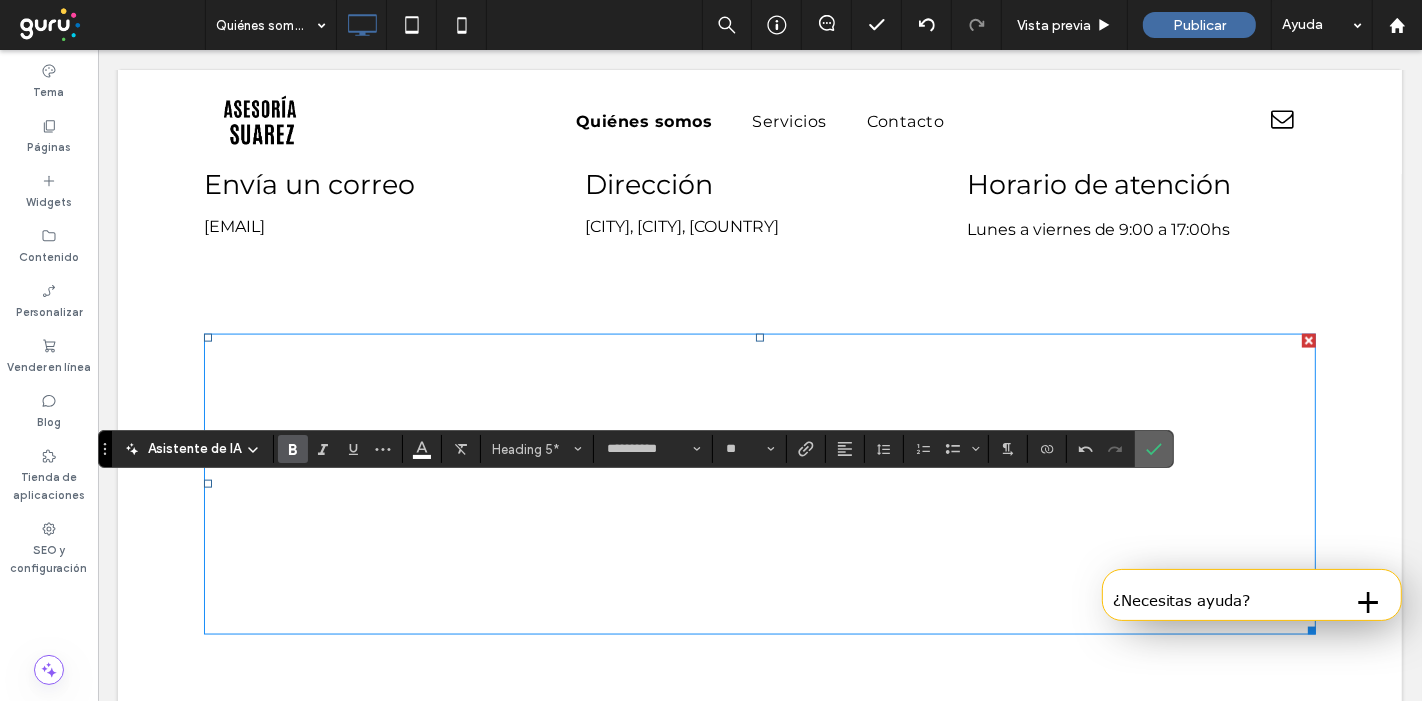 click 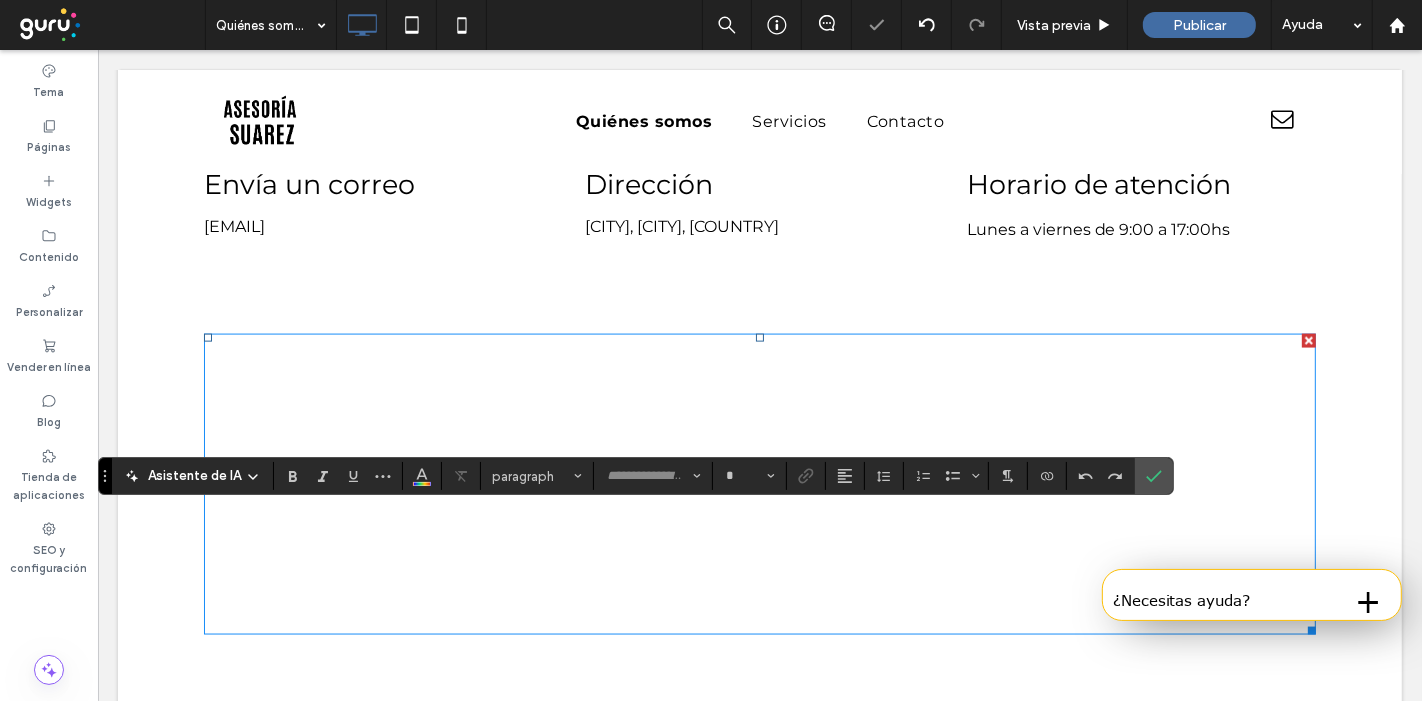 type on "**********" 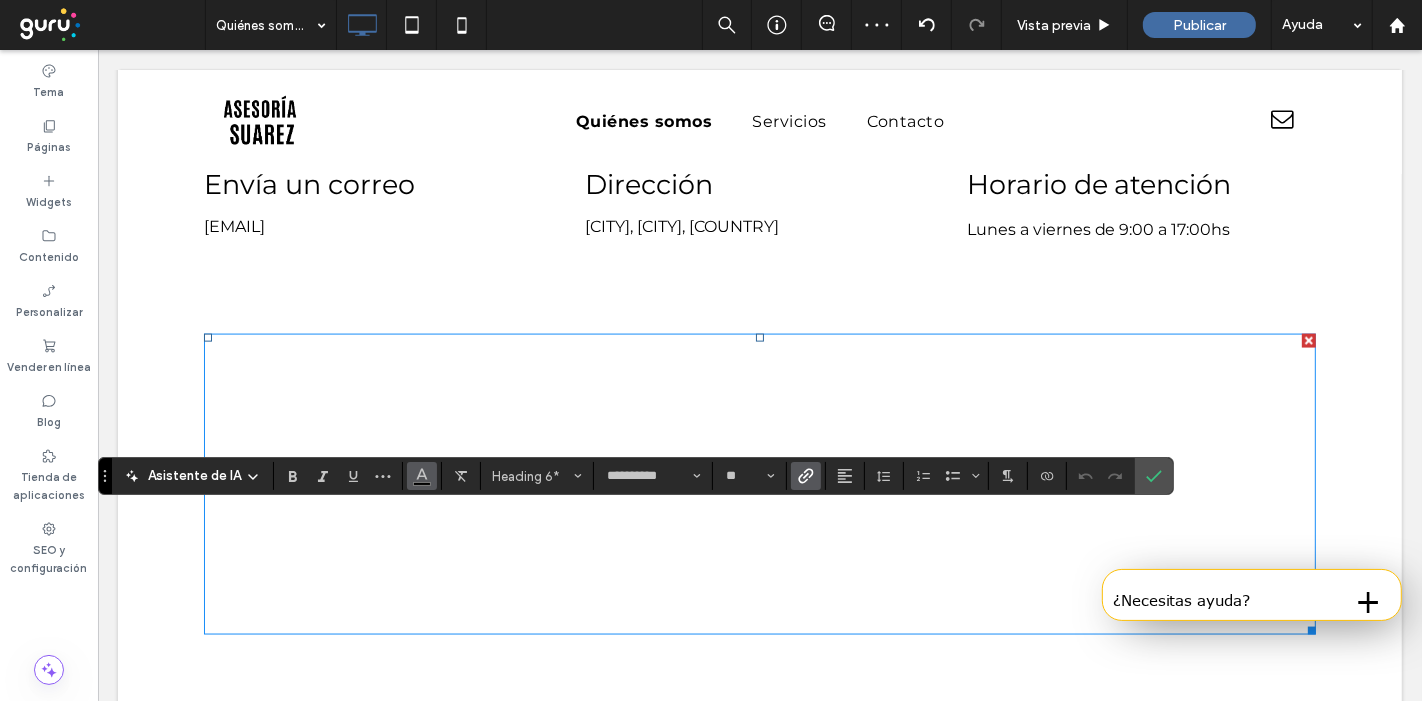 click 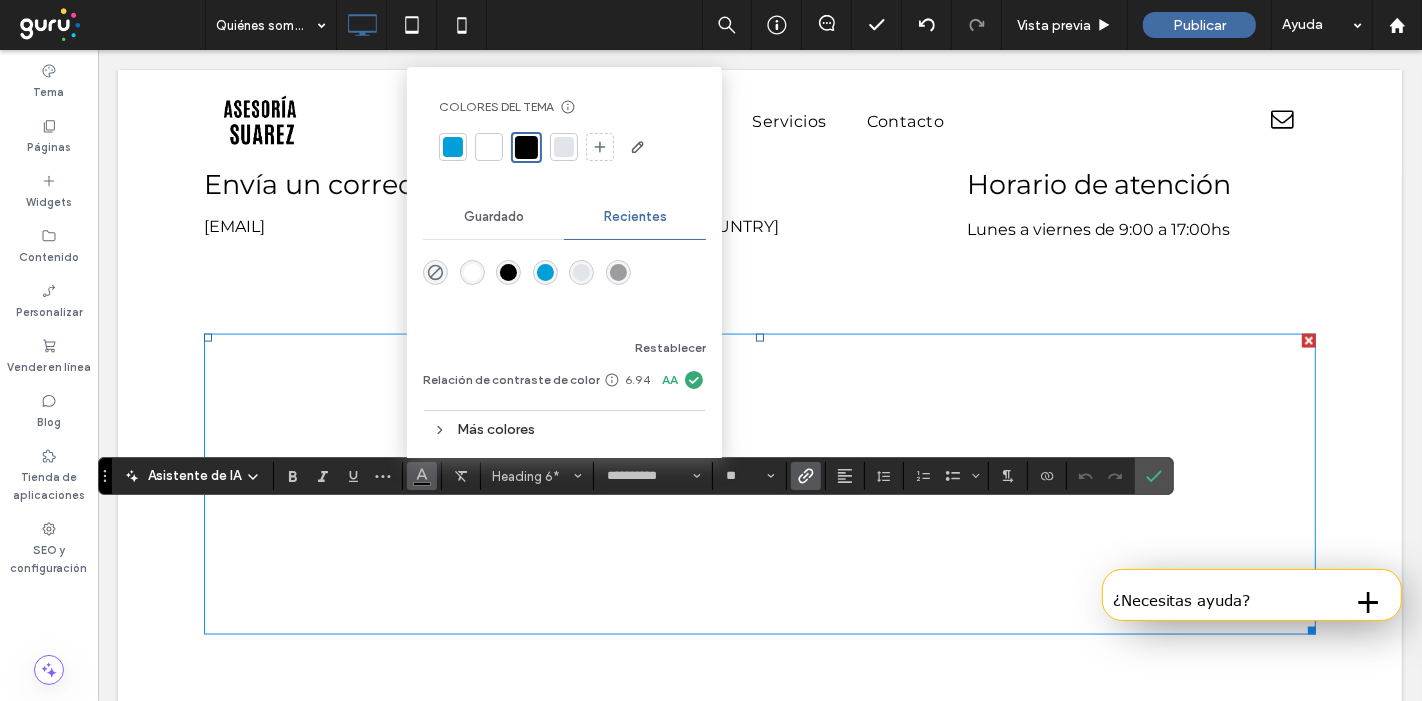 click at bounding box center (472, 272) 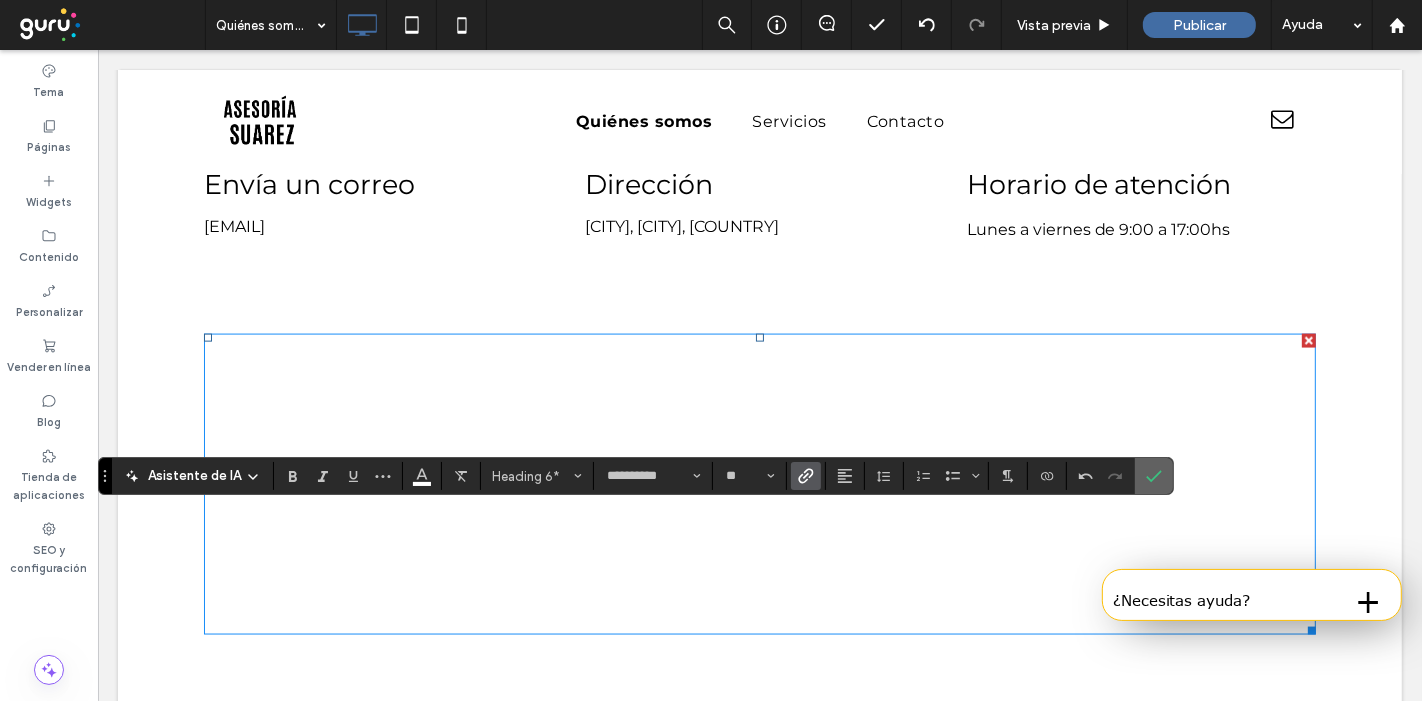 click at bounding box center [1154, 476] 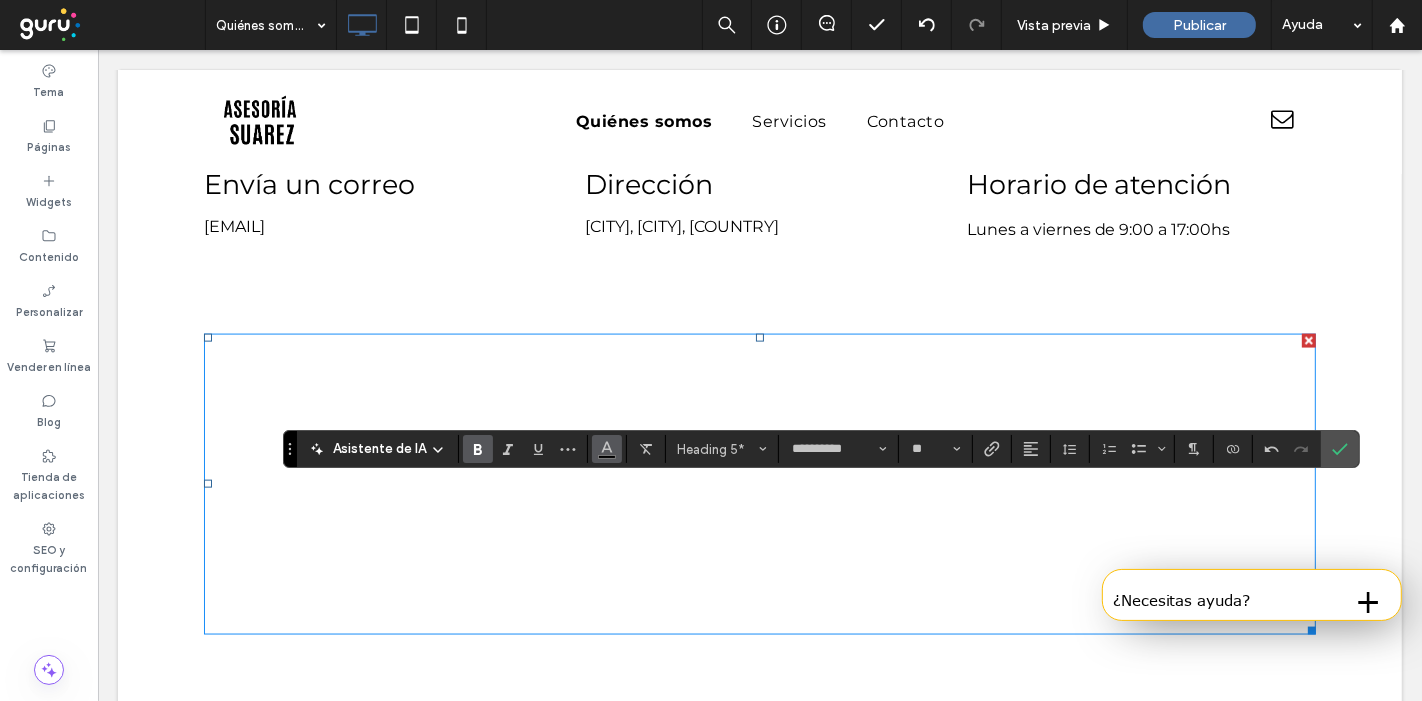 click at bounding box center [607, 449] 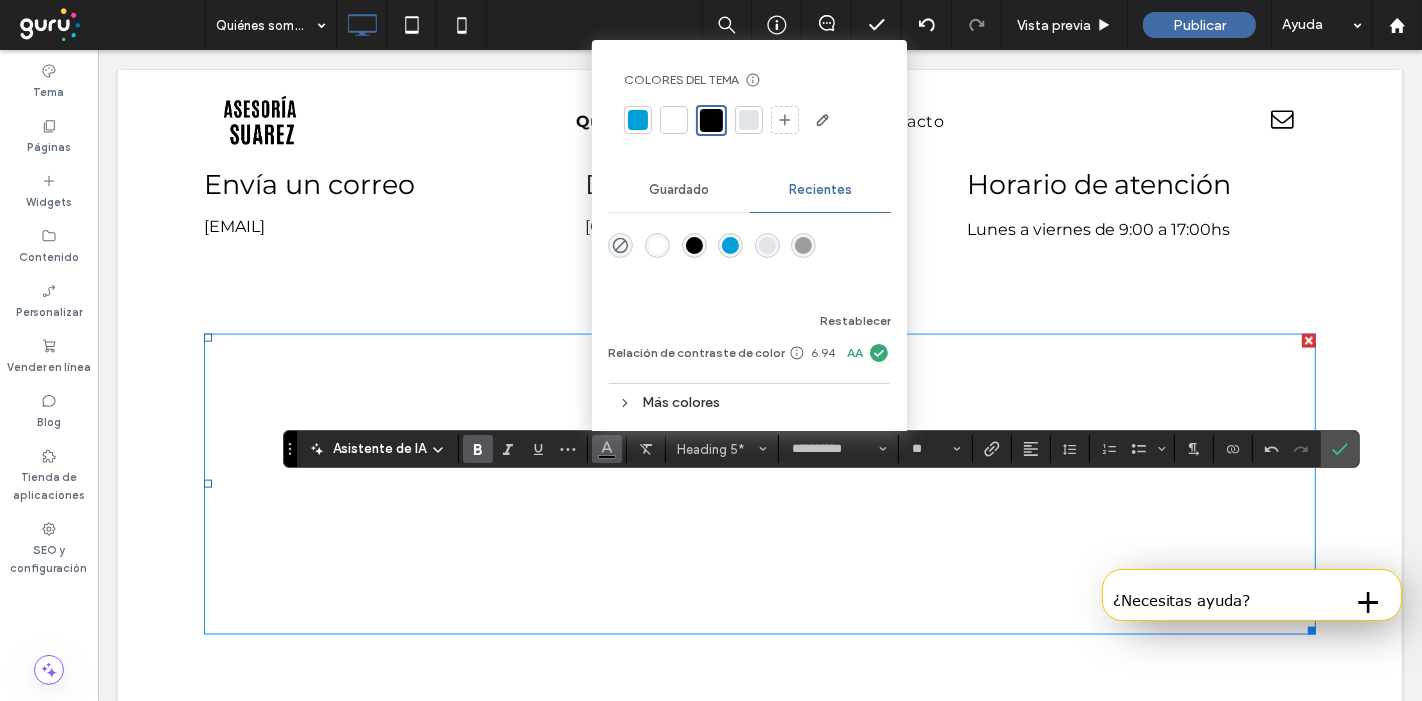 click at bounding box center (657, 245) 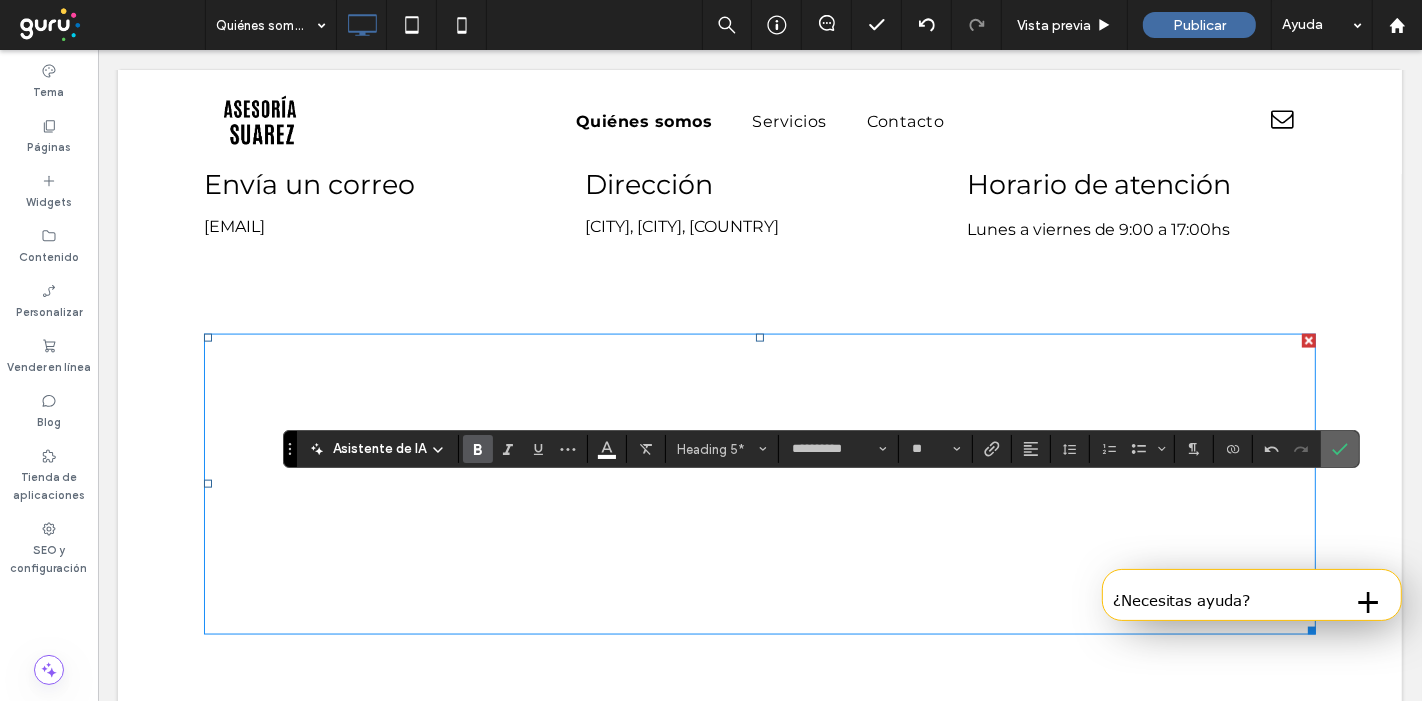 click at bounding box center (1340, 449) 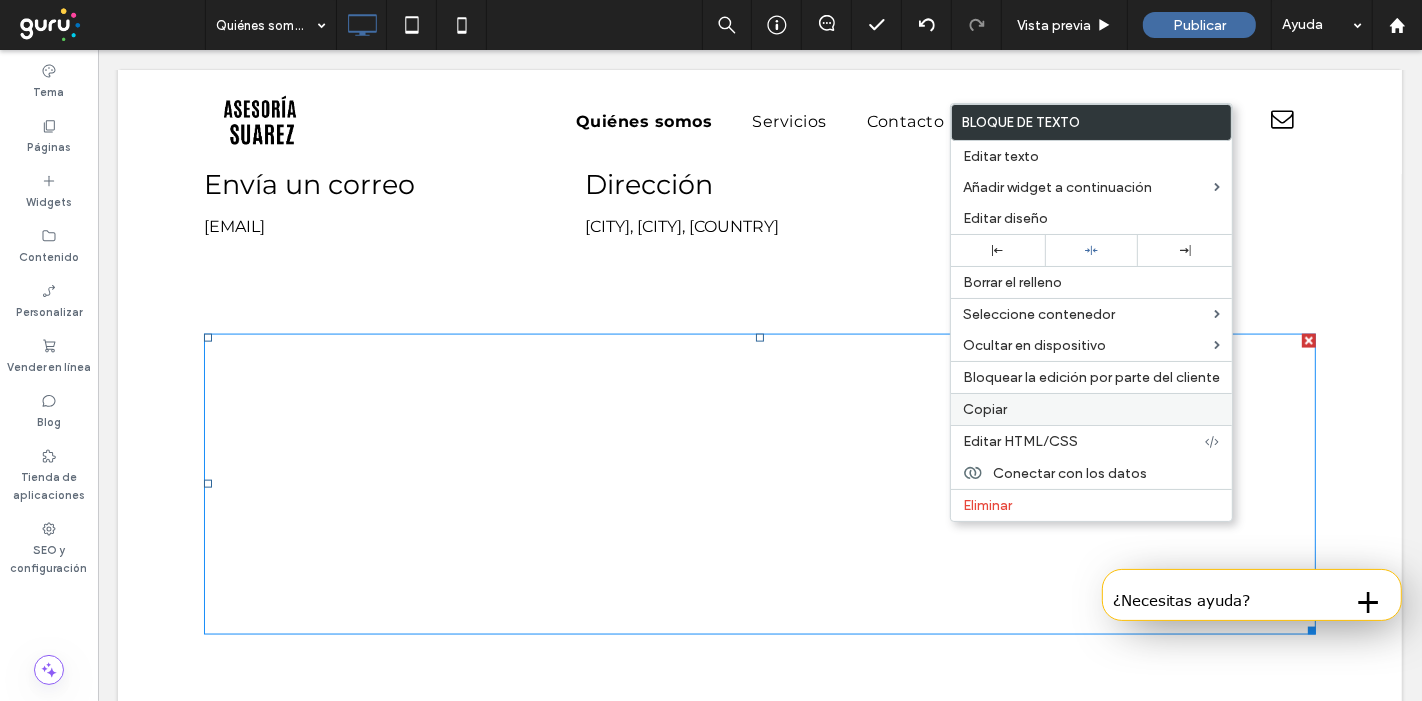 click on "Copiar" at bounding box center [985, 409] 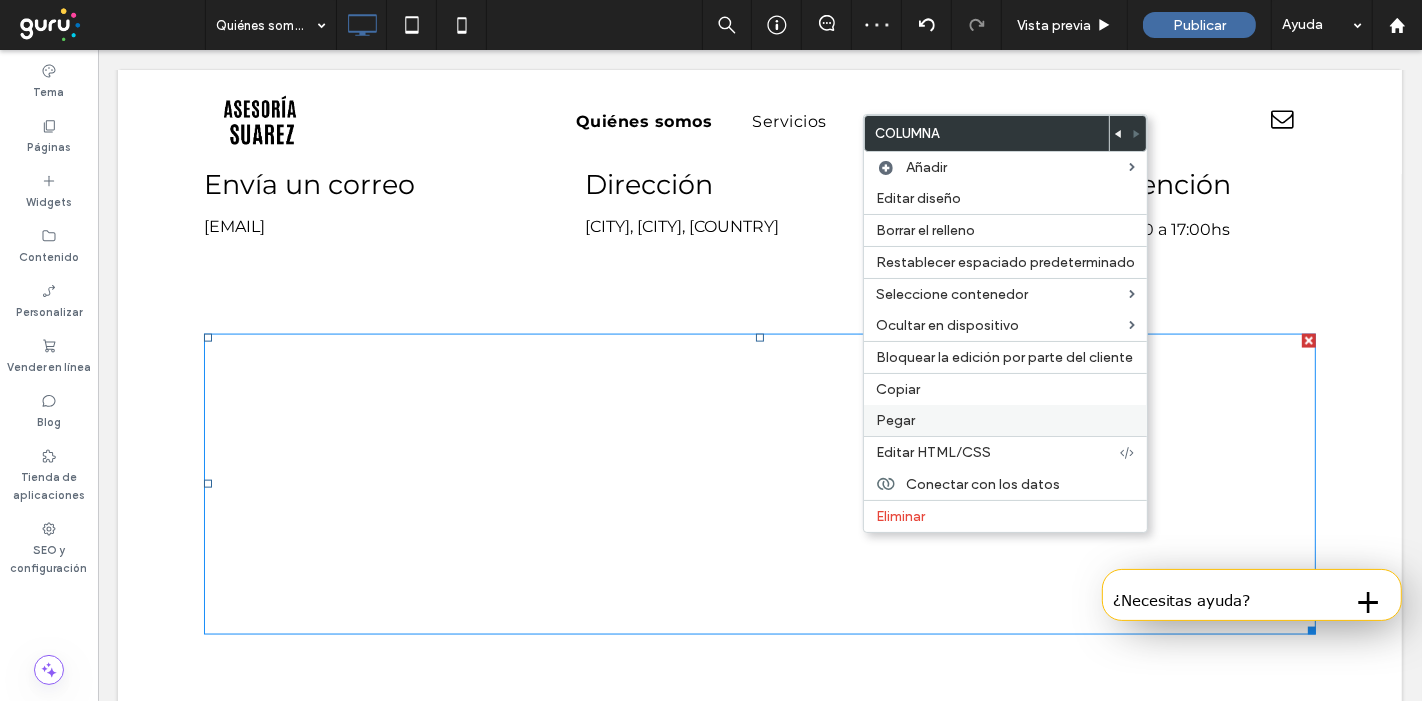 click on "Pegar" at bounding box center [1005, 420] 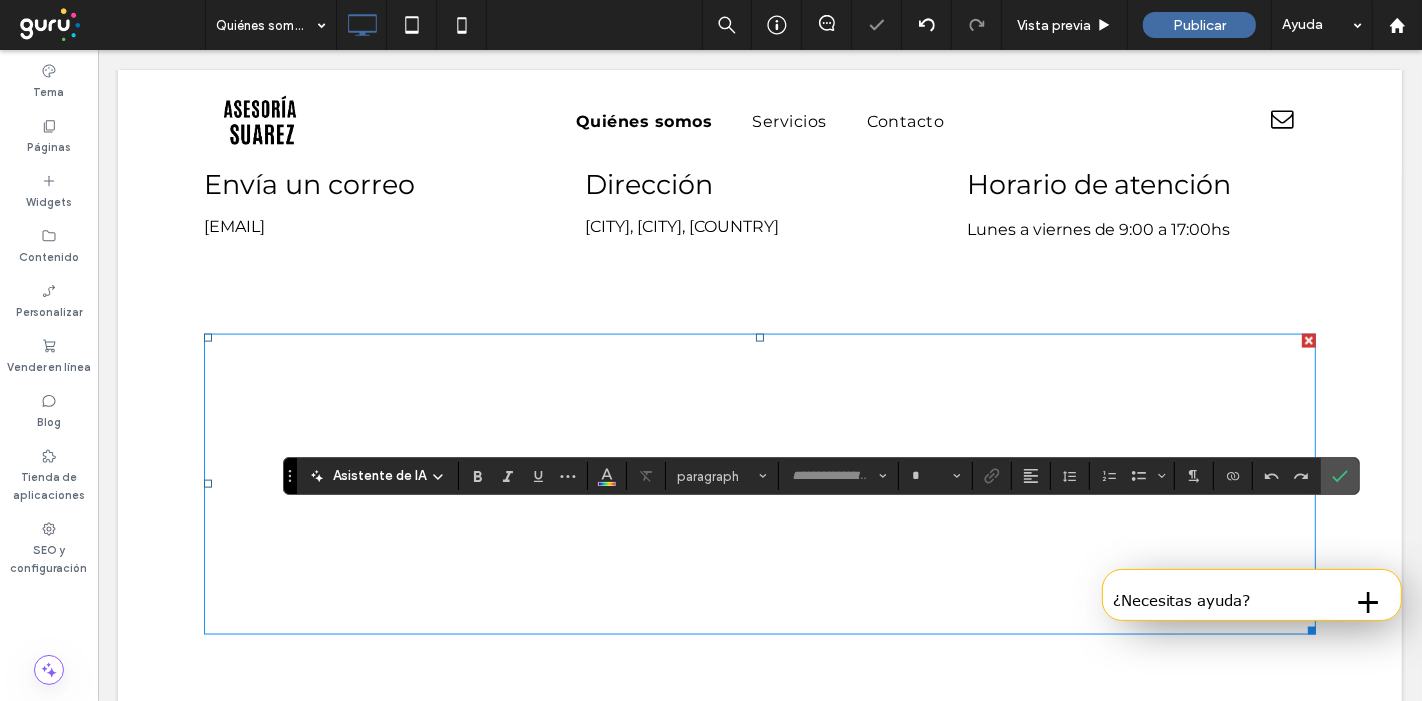 type on "**********" 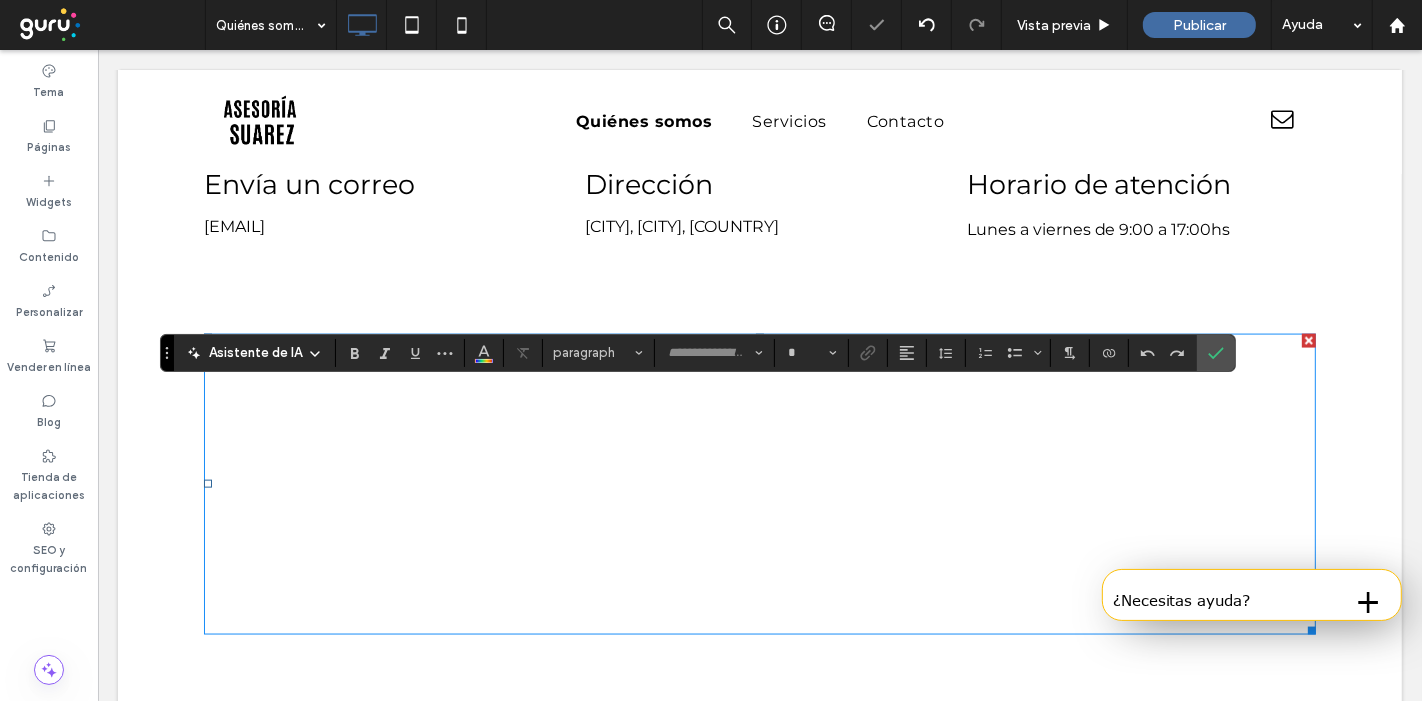 type on "**********" 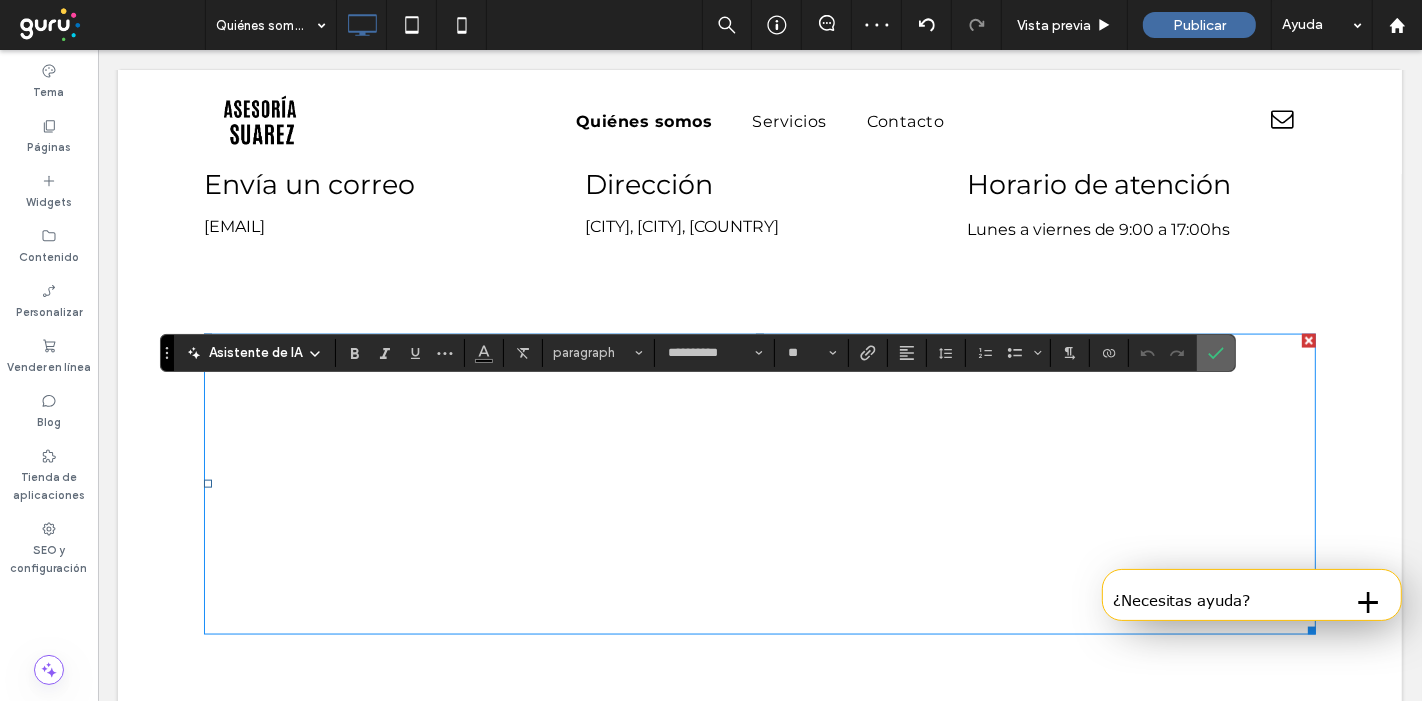 click 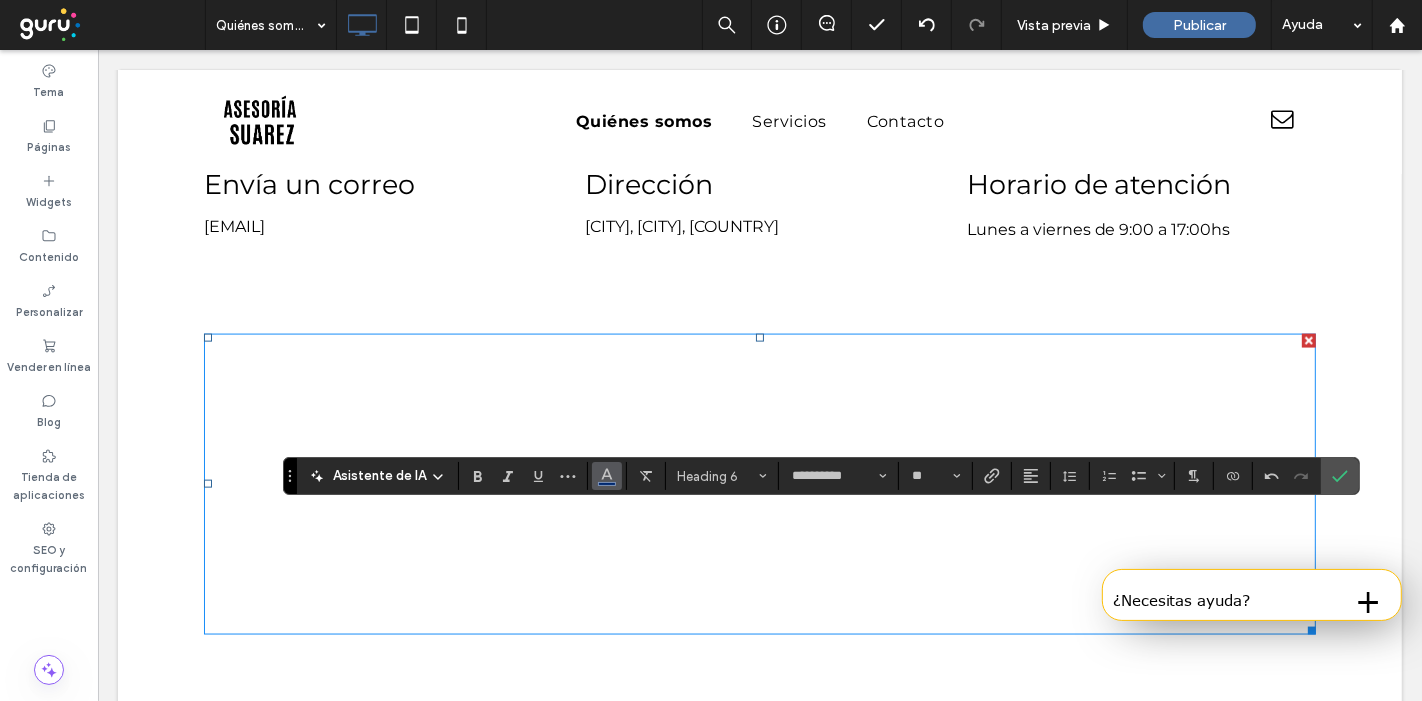 click 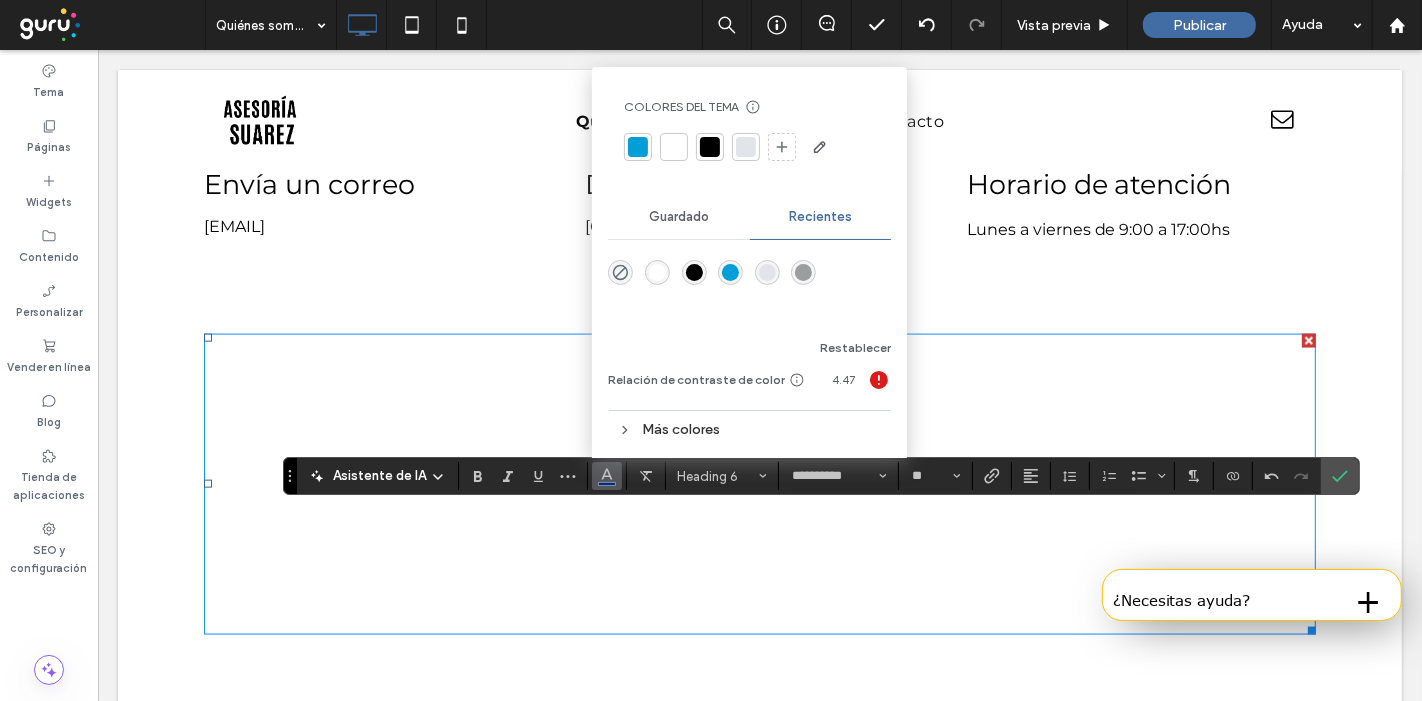 click at bounding box center (674, 147) 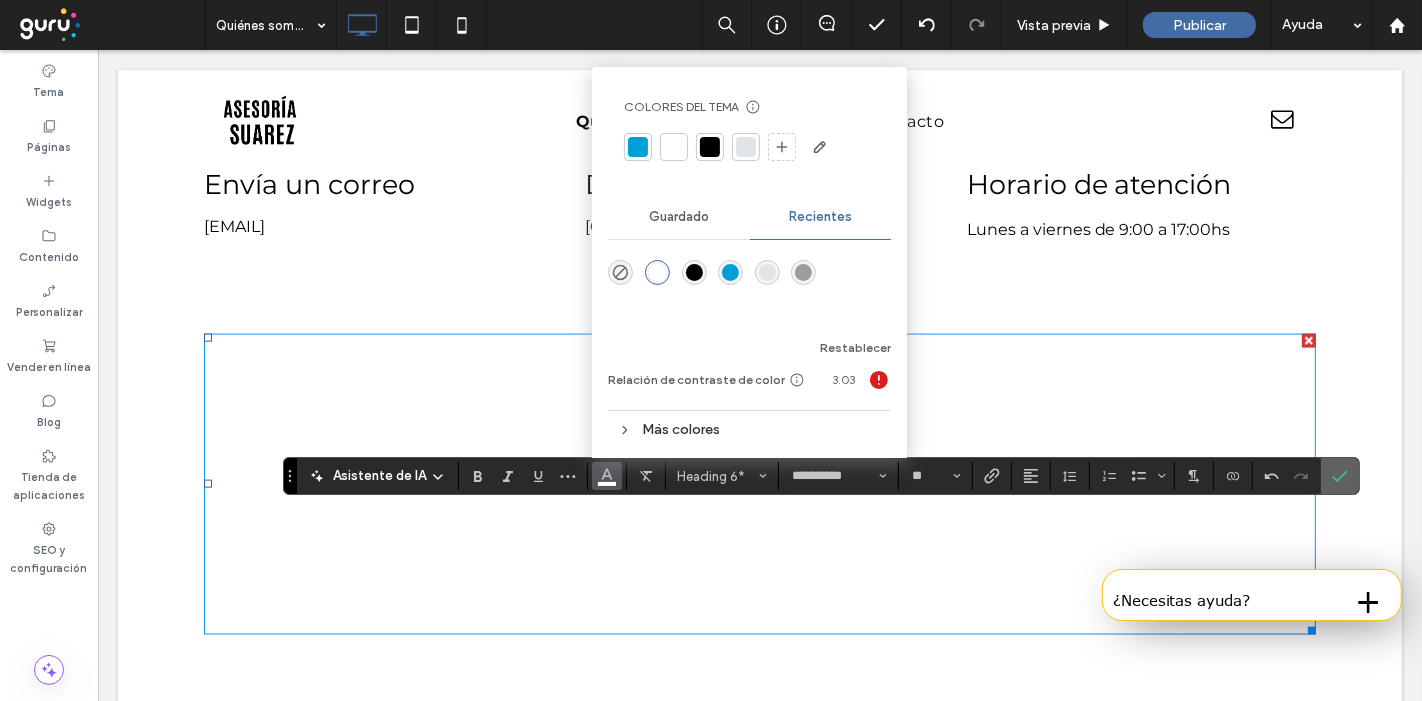 click 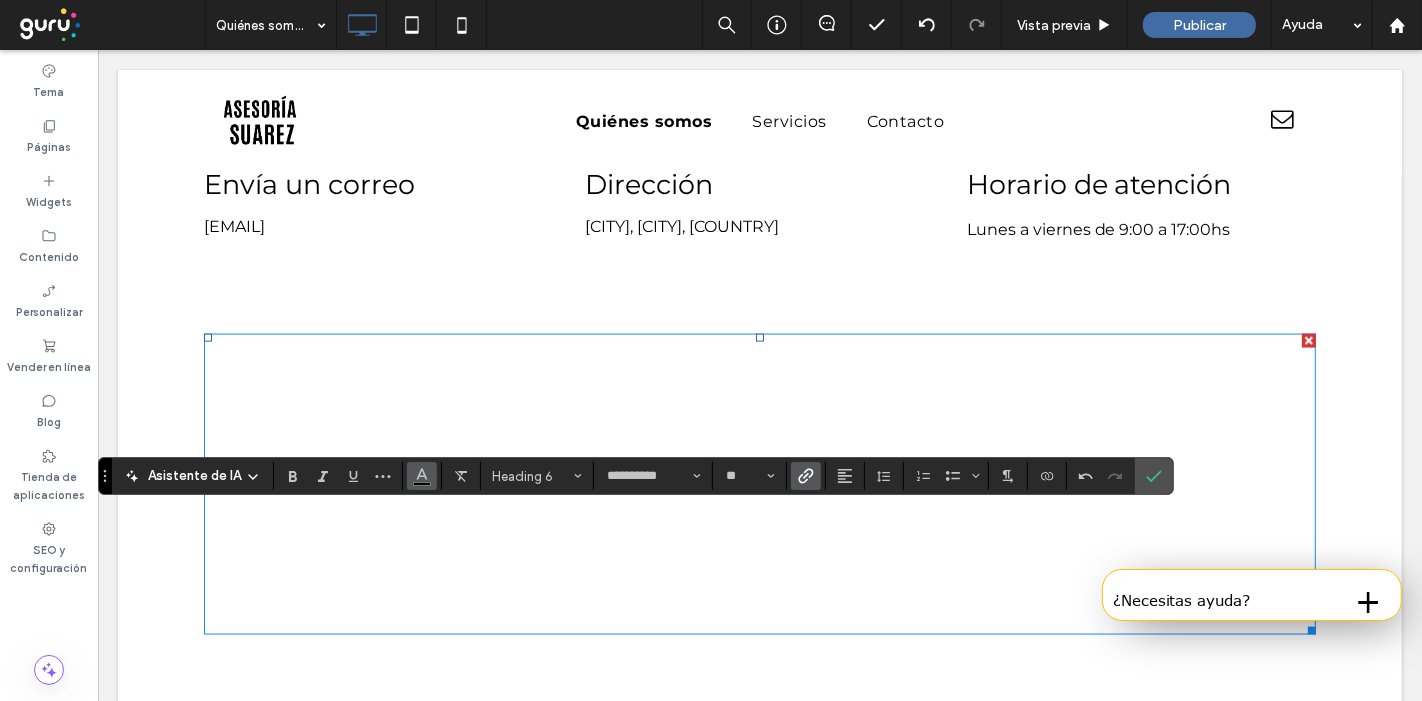 click at bounding box center (422, 476) 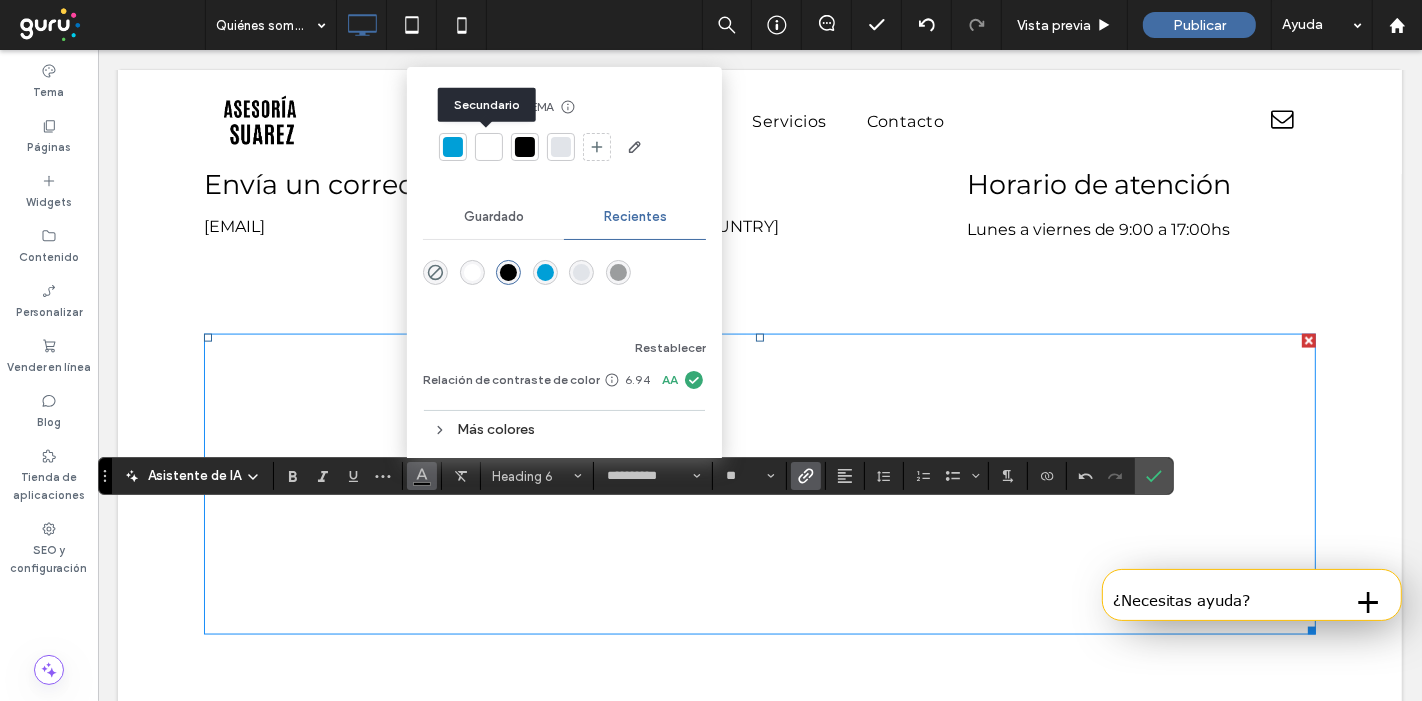 click at bounding box center (489, 147) 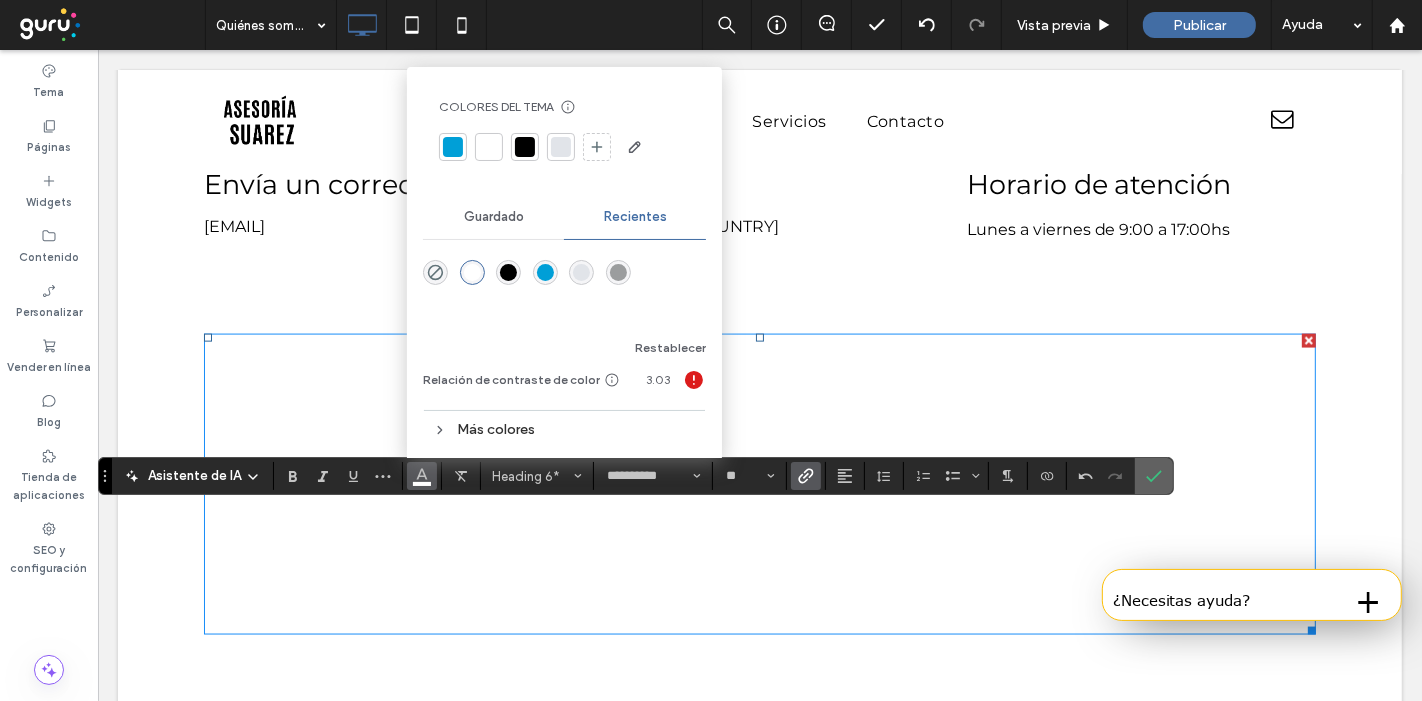 click 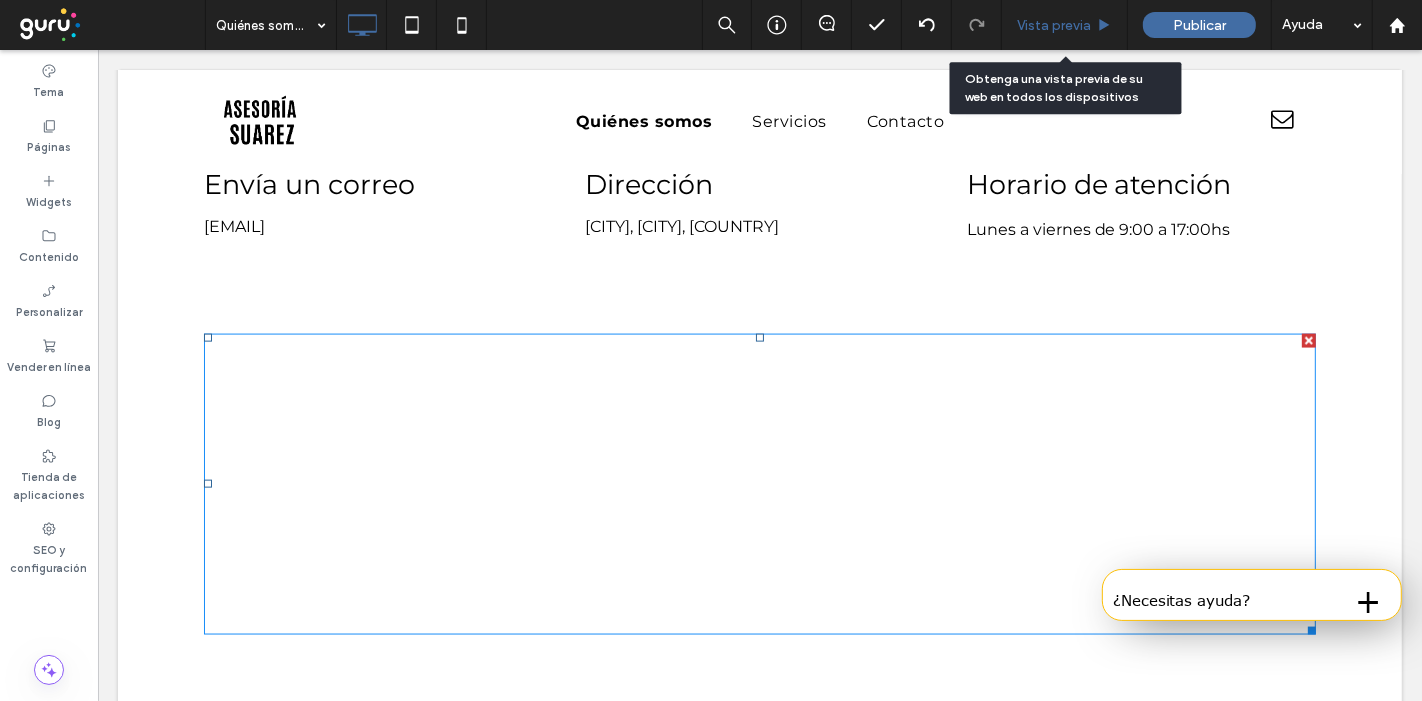 click on "Vista previa" at bounding box center (1065, 25) 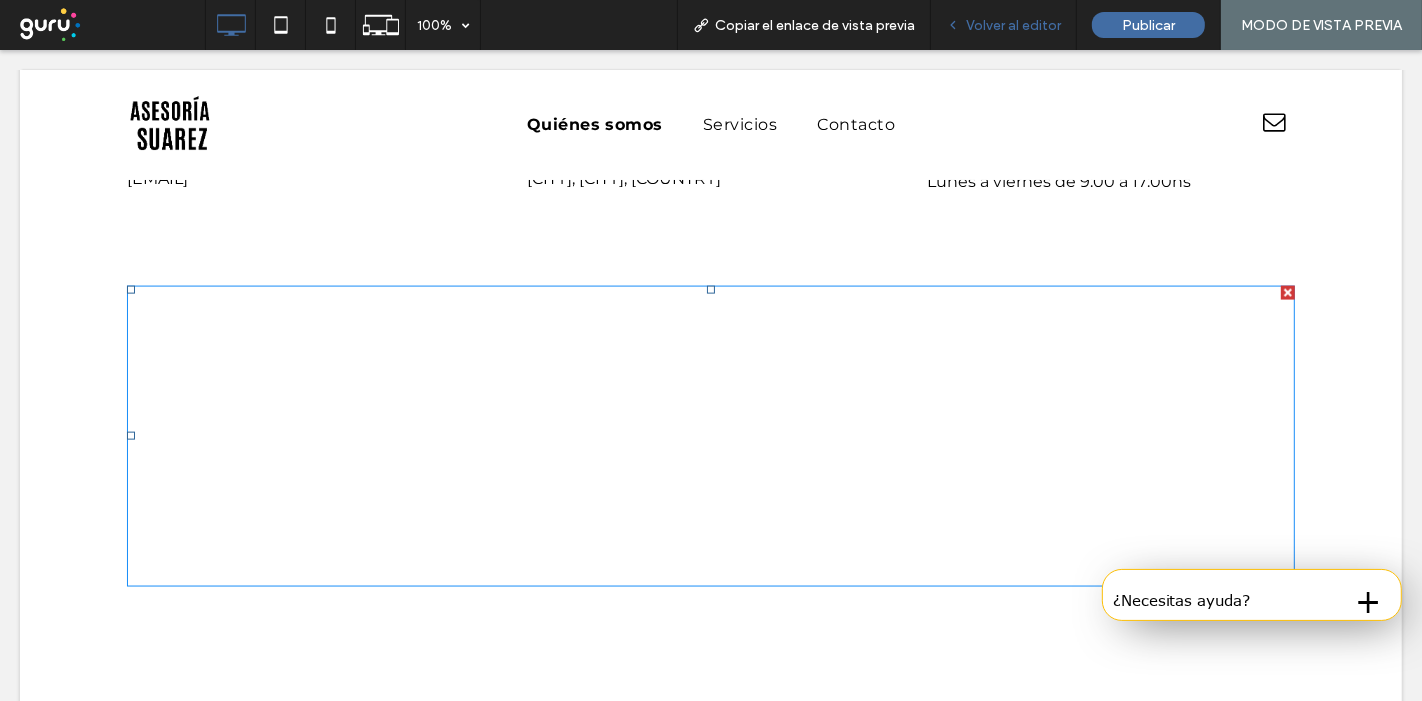 click on "Volver al editor" at bounding box center (1013, 25) 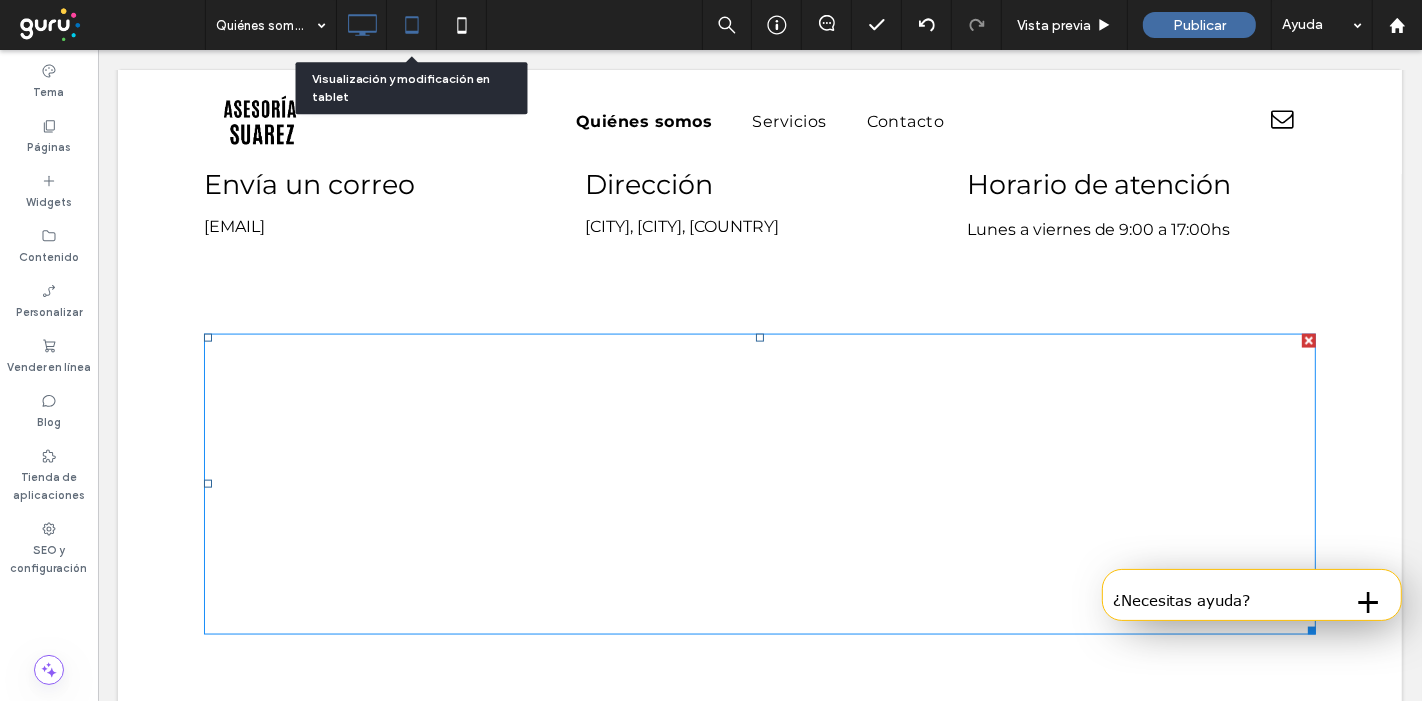 click 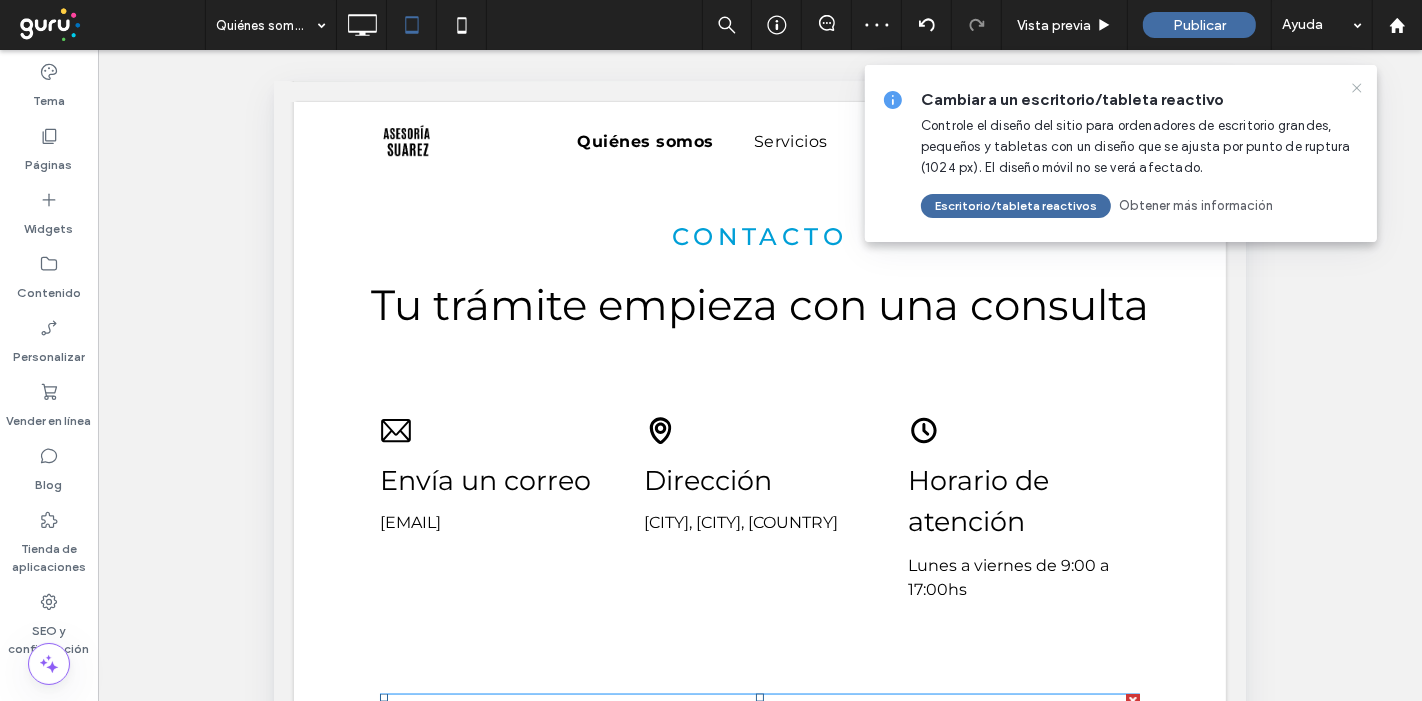 click 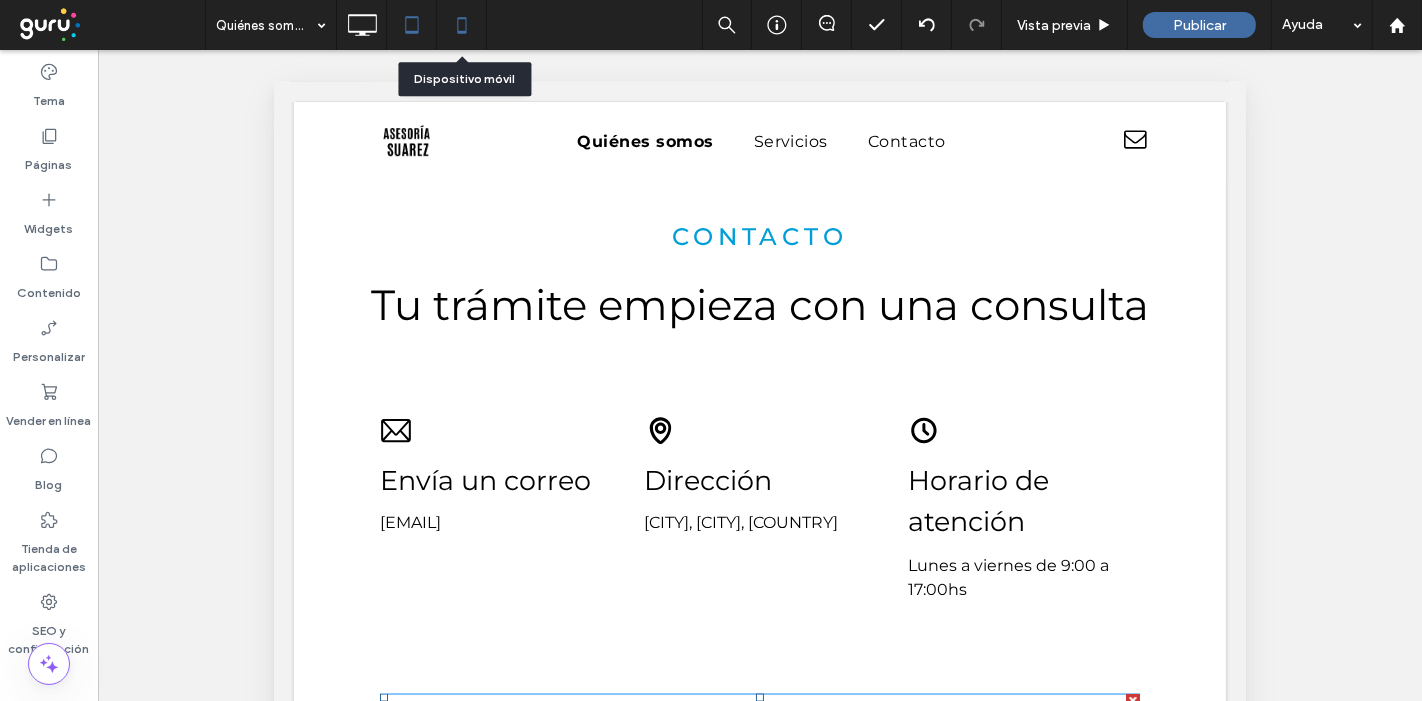 click 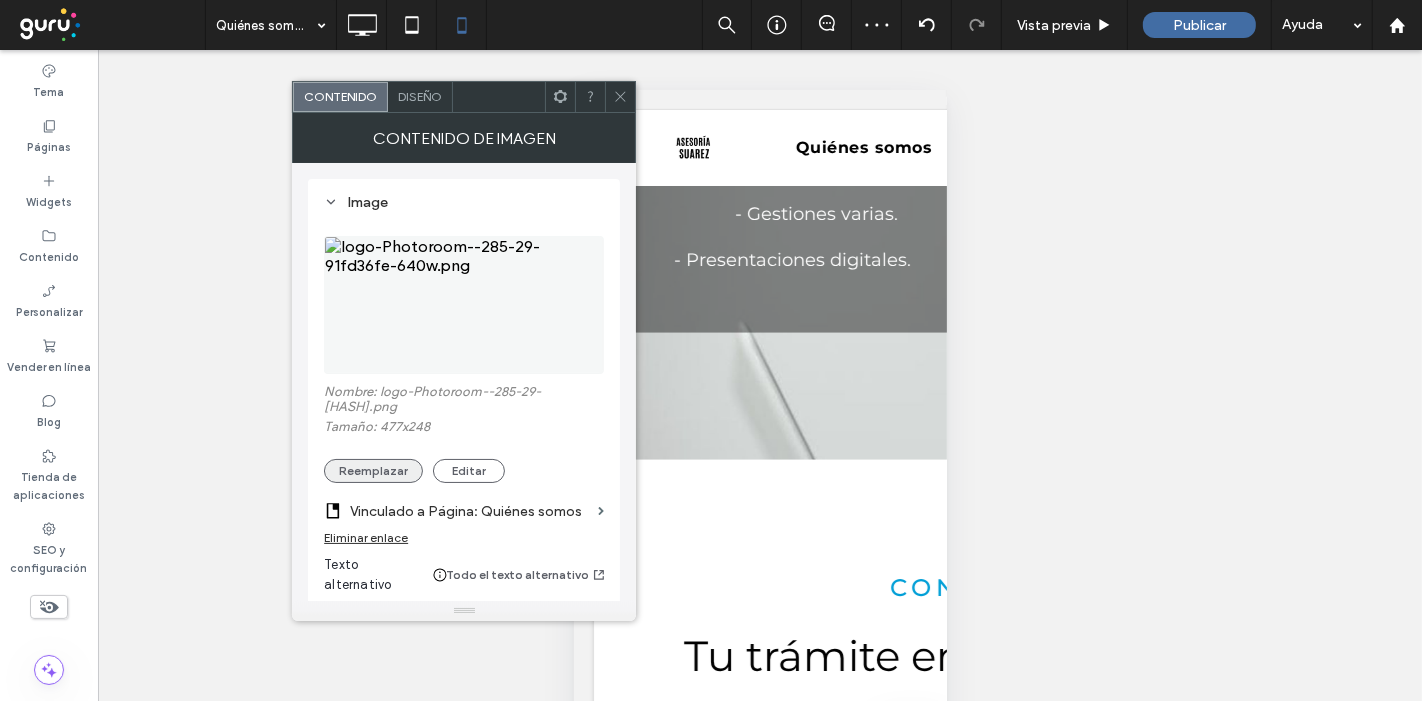 click on "Reemplazar" at bounding box center [373, 471] 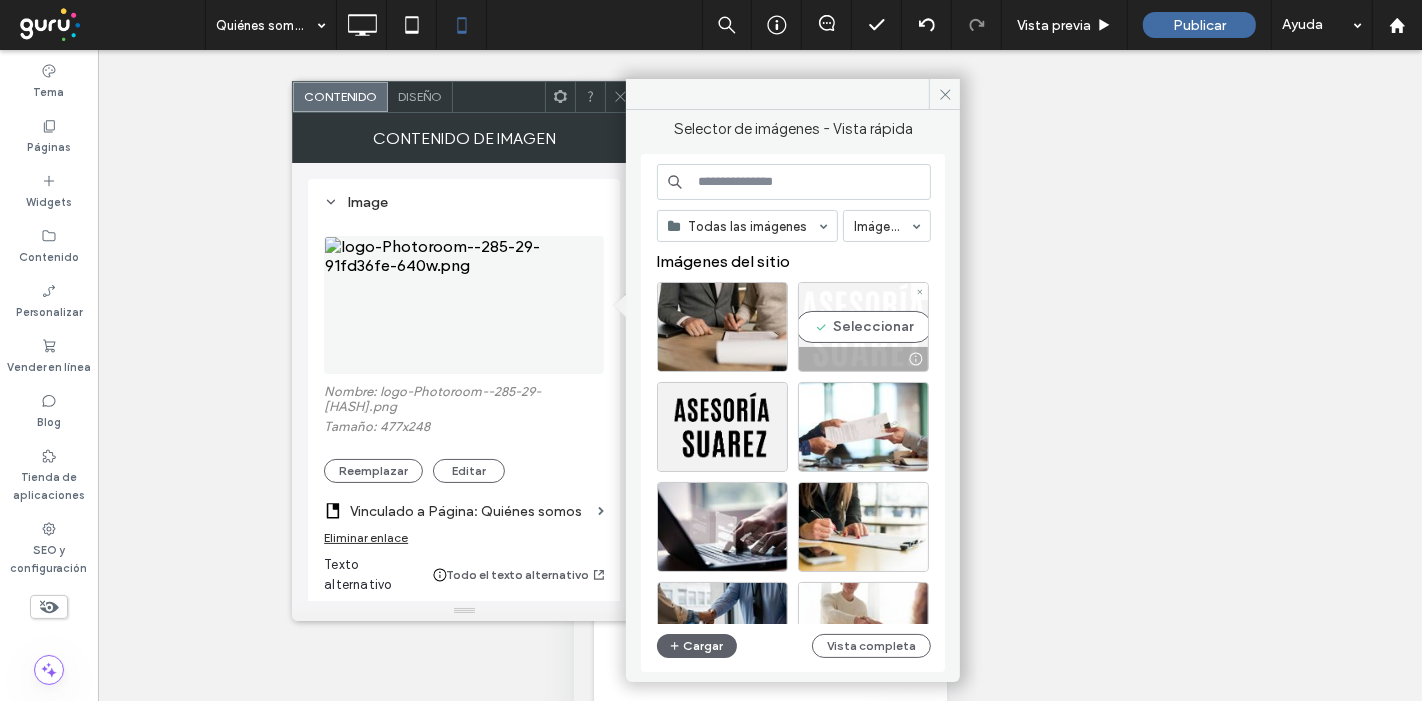 click on "Seleccionar" at bounding box center [863, 327] 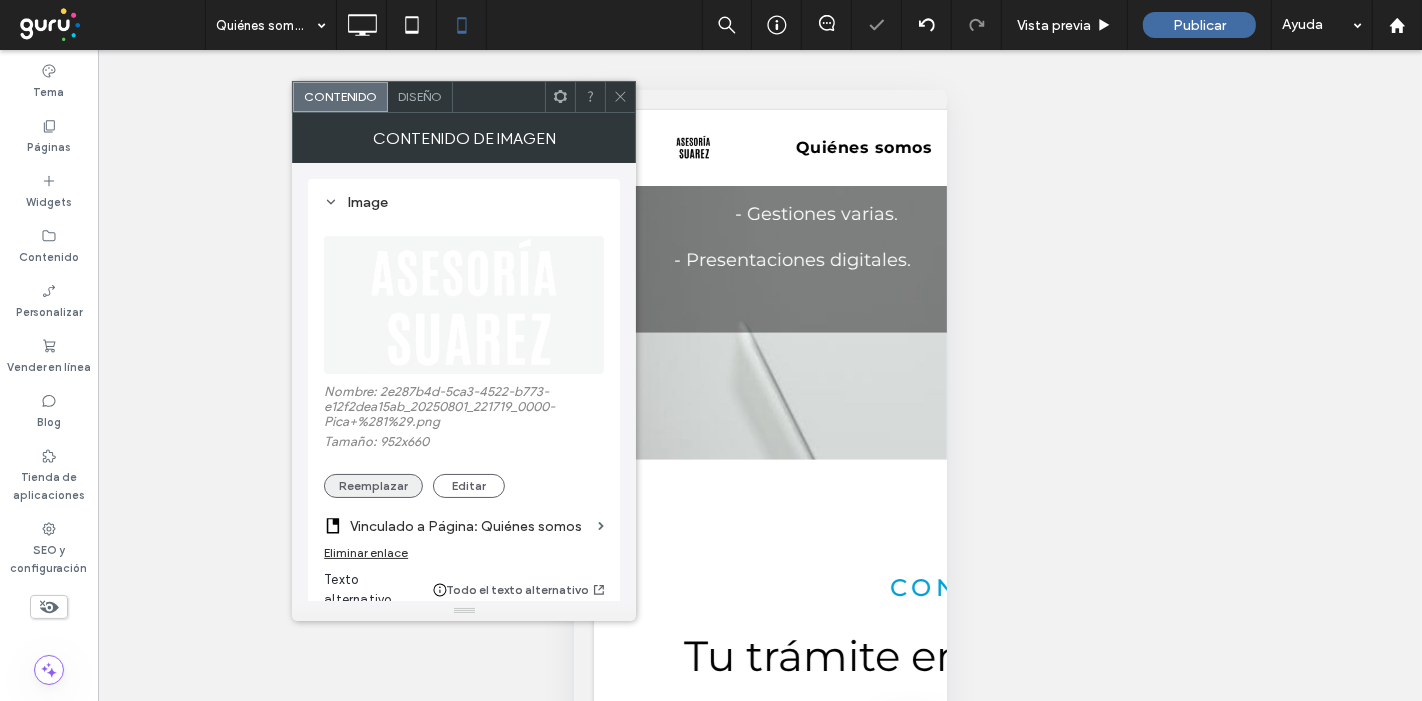 click on "Reemplazar" at bounding box center (373, 486) 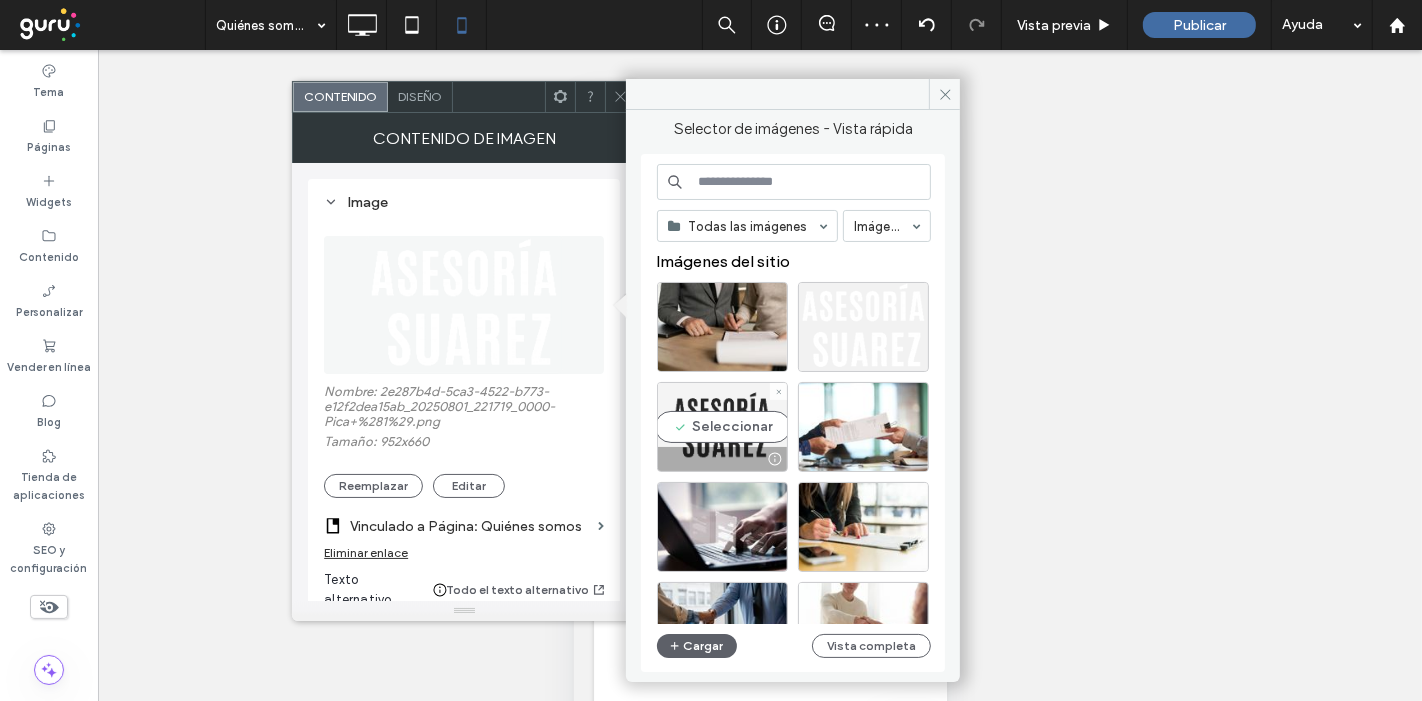 click on "Seleccionar" at bounding box center (722, 427) 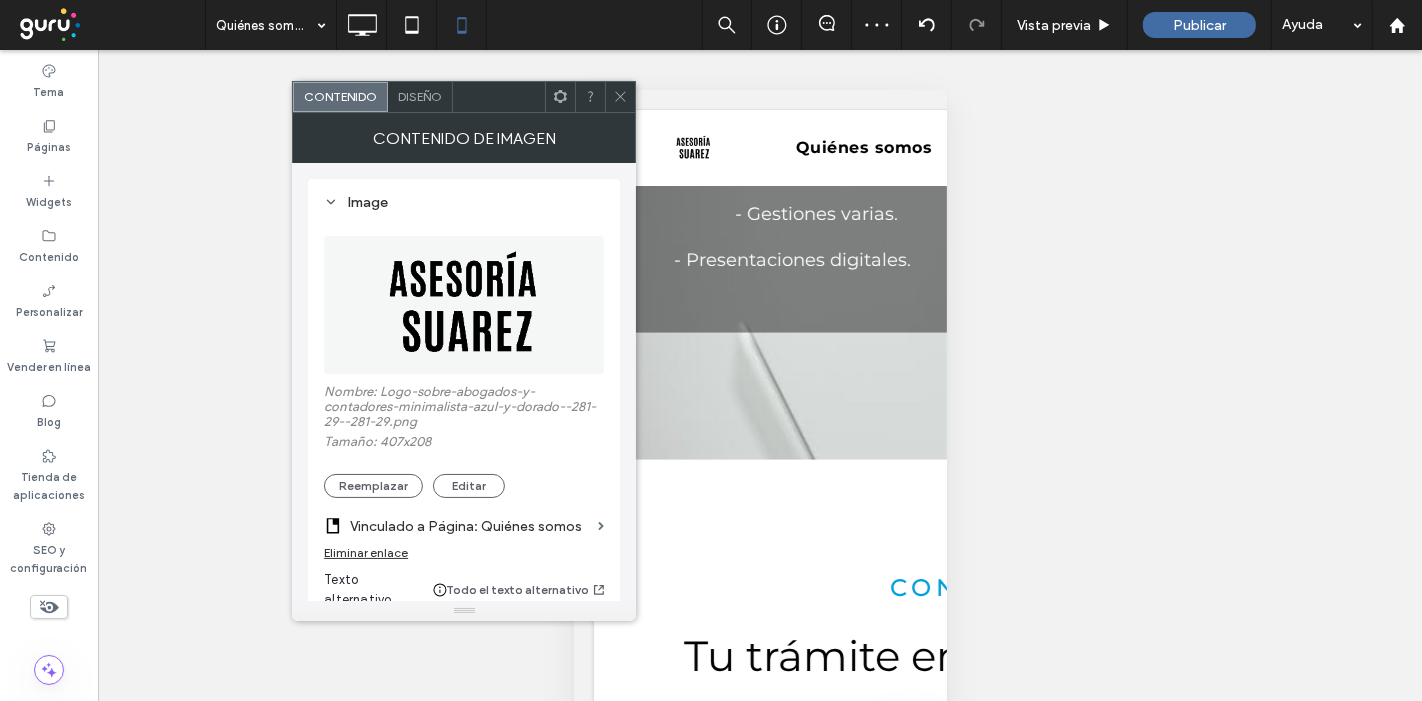 click at bounding box center (620, 97) 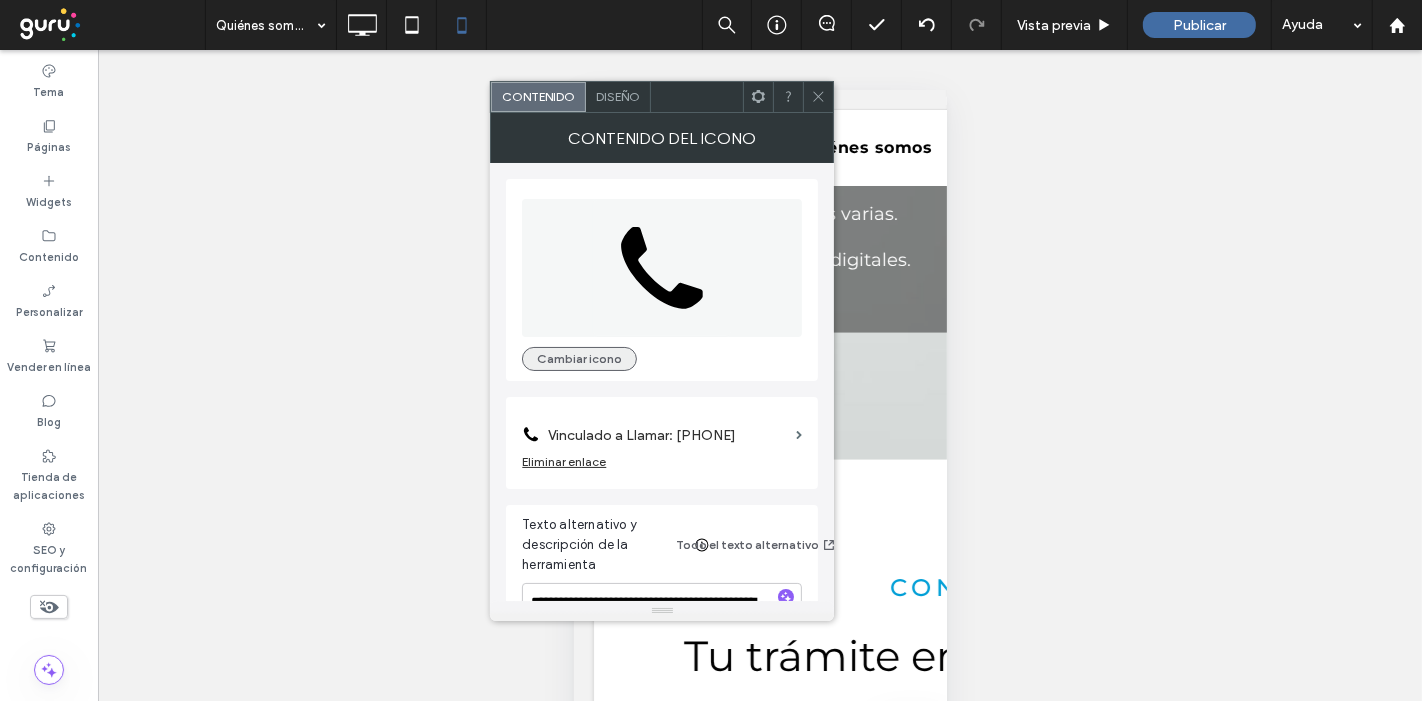 click on "Cambiar icono" at bounding box center (579, 359) 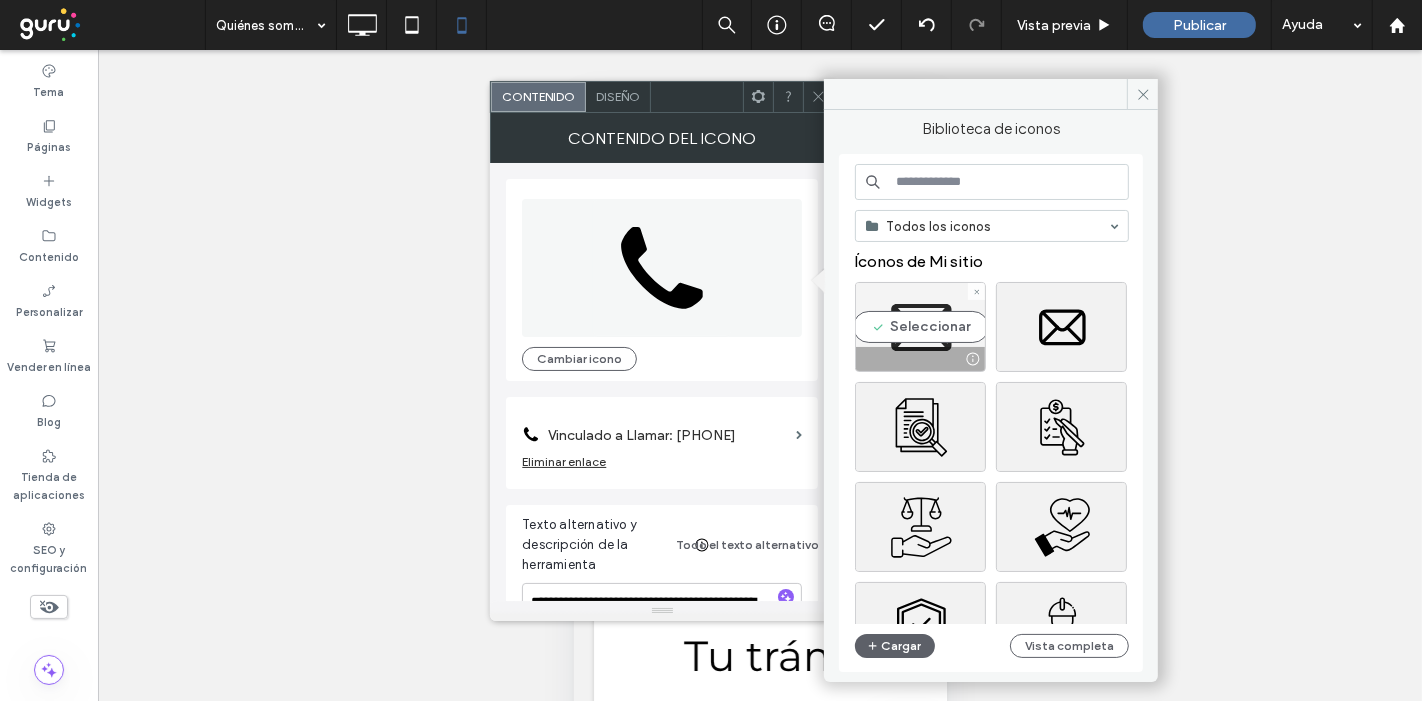 click on "Seleccionar" at bounding box center (920, 327) 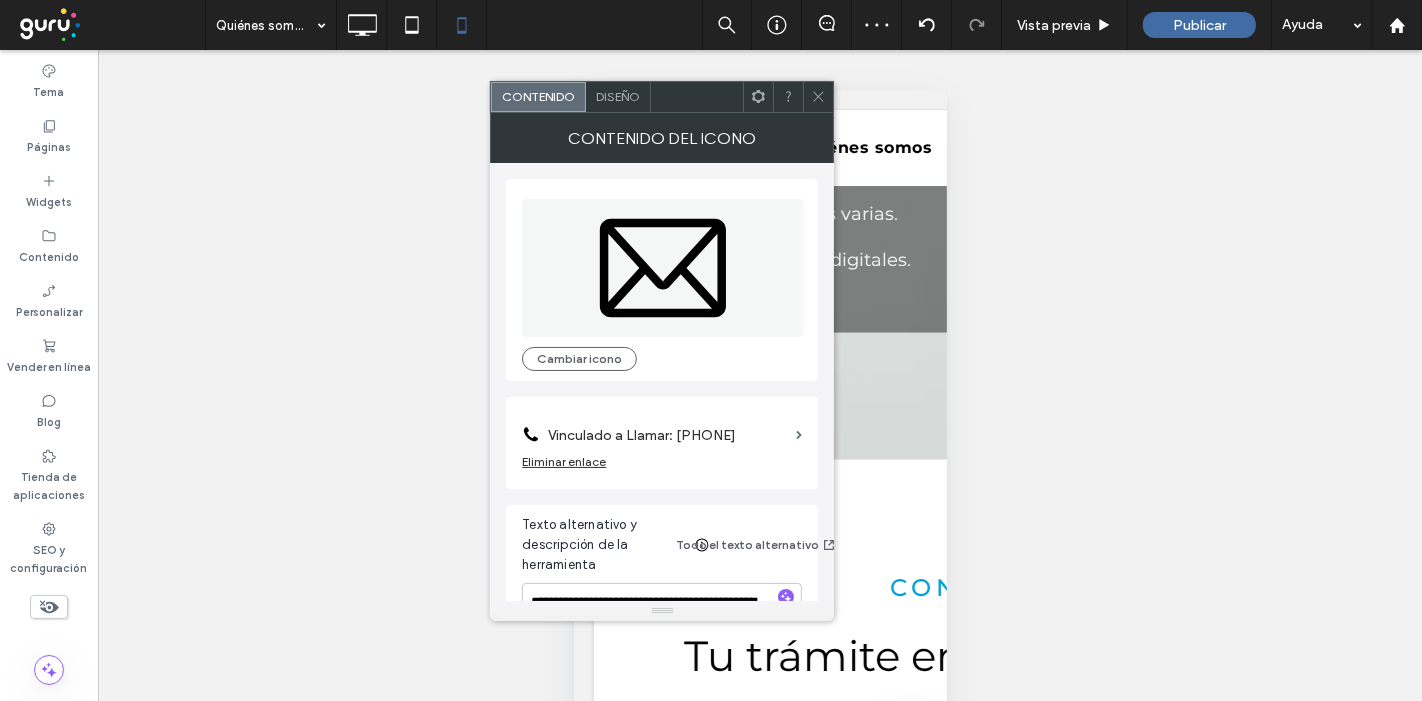 click on "Vinculado a Llamar: +5491168402437" at bounding box center [662, 430] 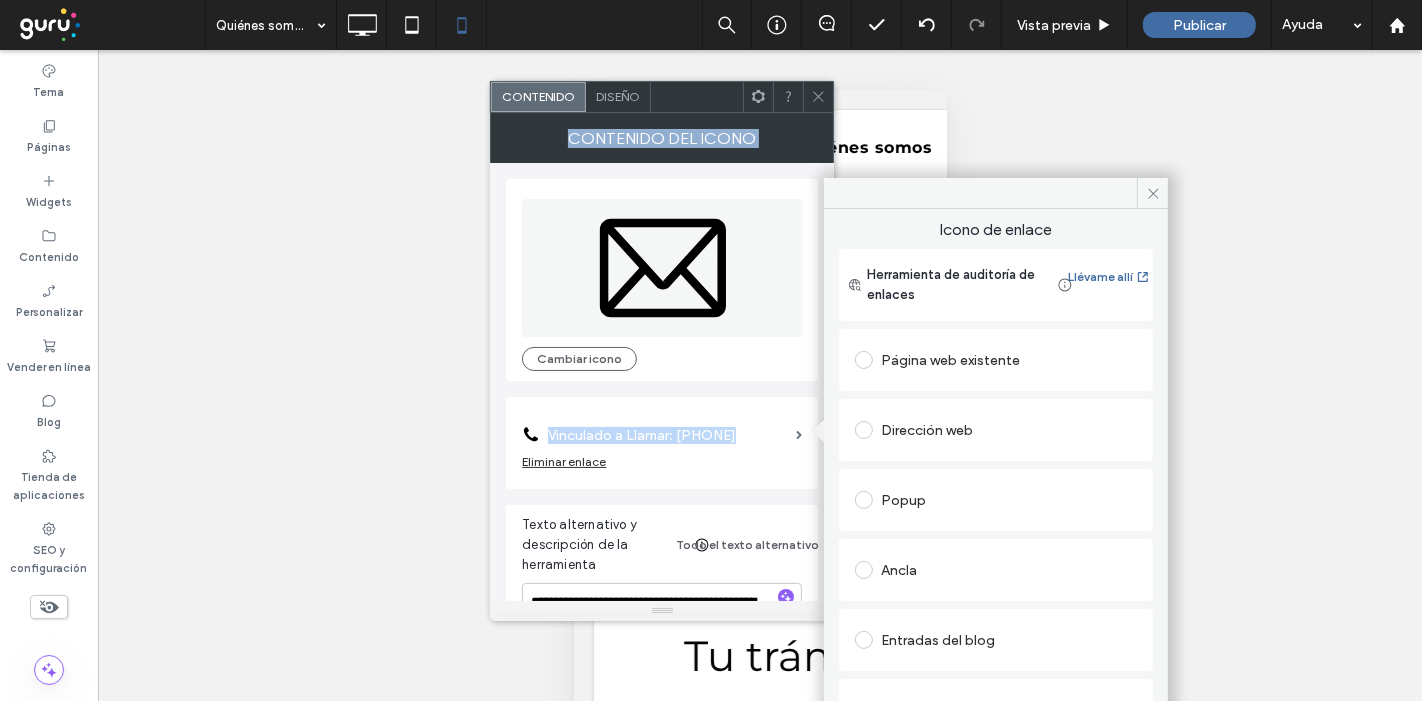 drag, startPoint x: 793, startPoint y: 427, endPoint x: 871, endPoint y: 437, distance: 78.63841 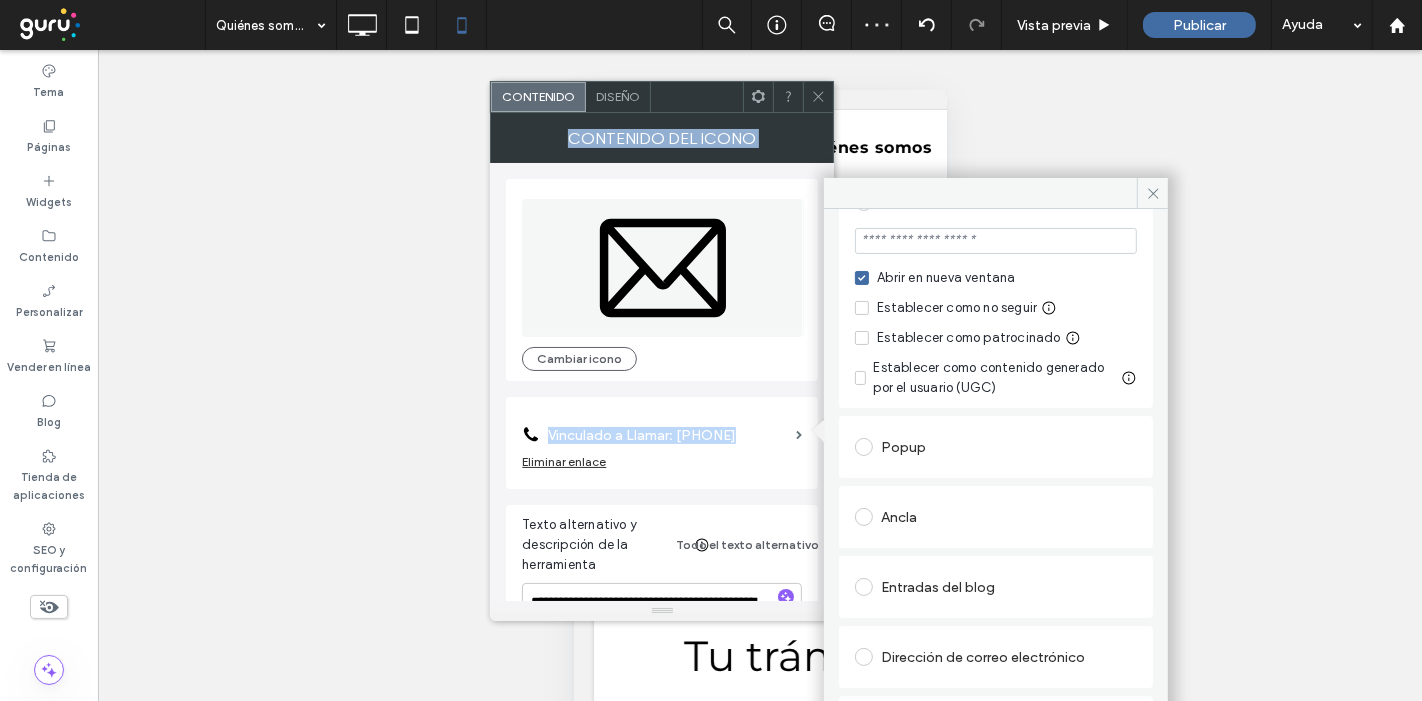 scroll, scrollTop: 328, scrollLeft: 0, axis: vertical 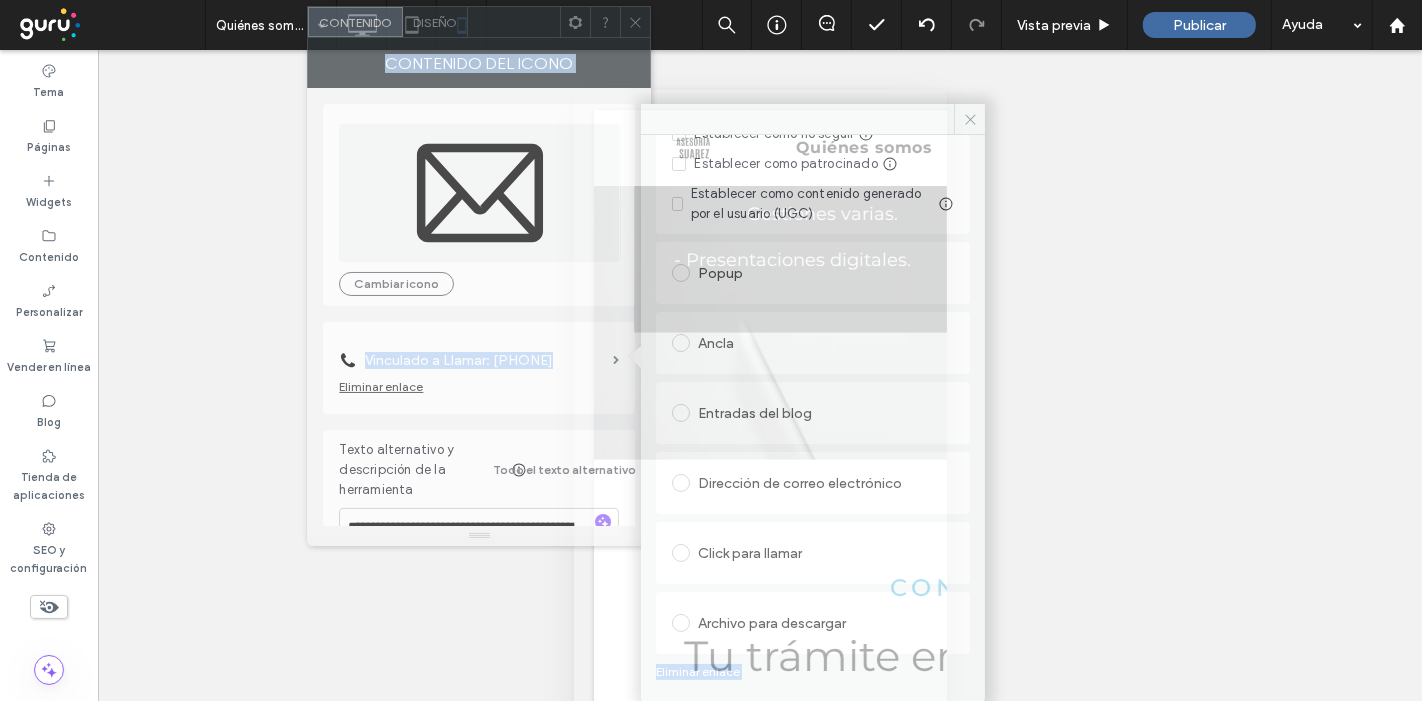 drag, startPoint x: 700, startPoint y: 103, endPoint x: 539, endPoint y: -27, distance: 206.93236 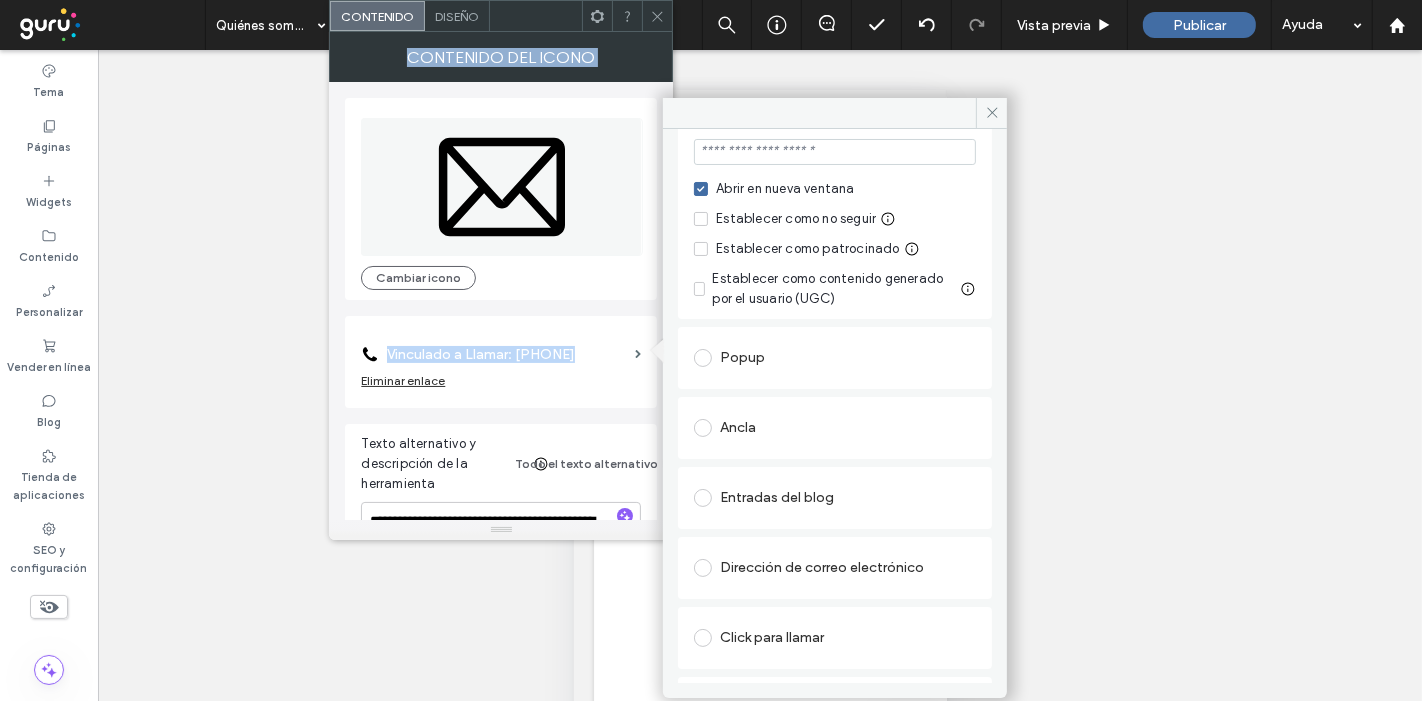 scroll, scrollTop: 328, scrollLeft: 0, axis: vertical 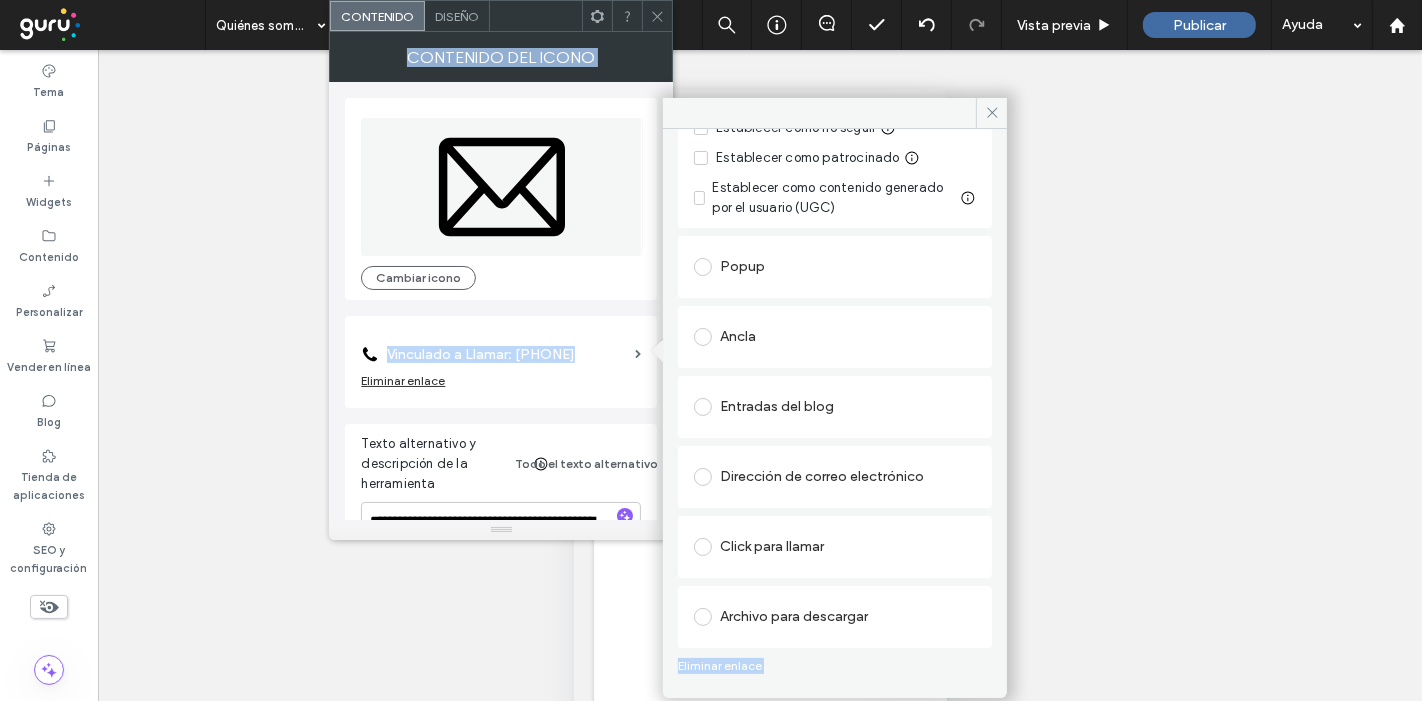 click on "Dirección de correo electrónico" at bounding box center [835, 477] 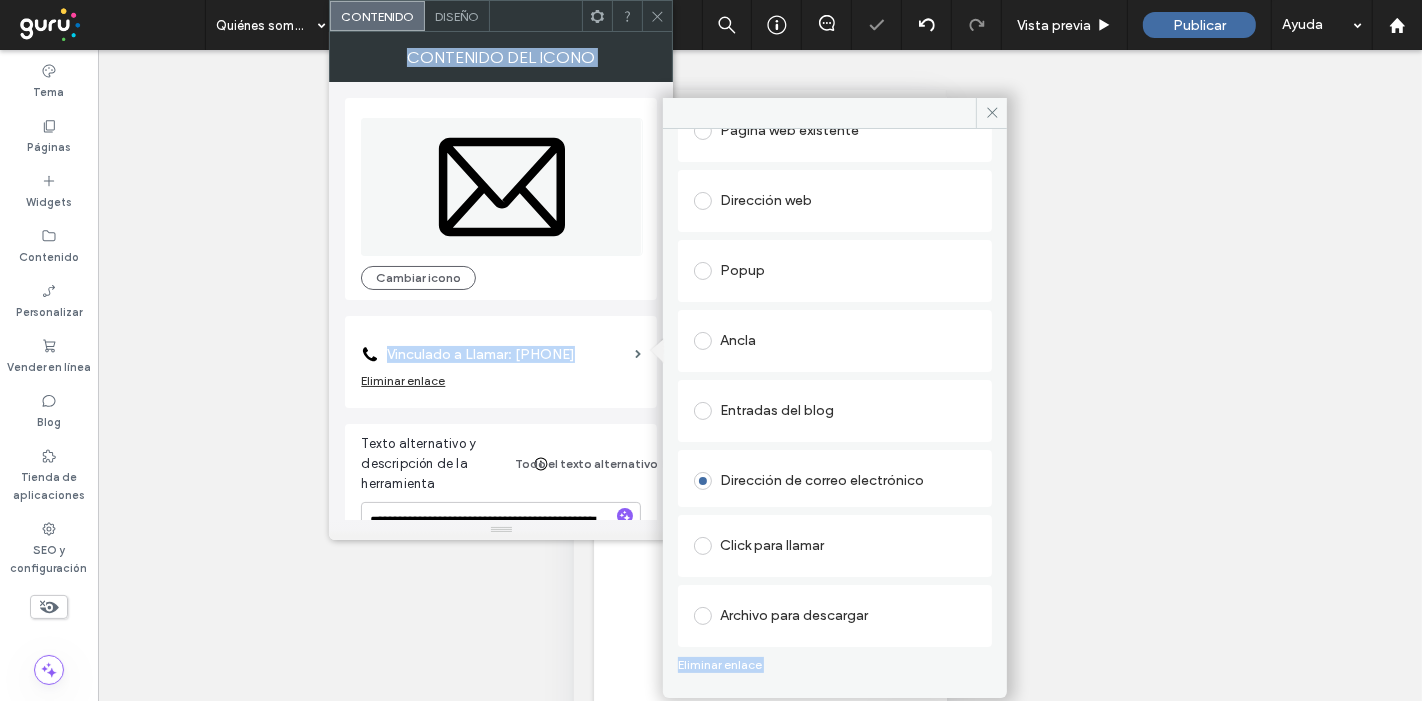scroll, scrollTop: 148, scrollLeft: 0, axis: vertical 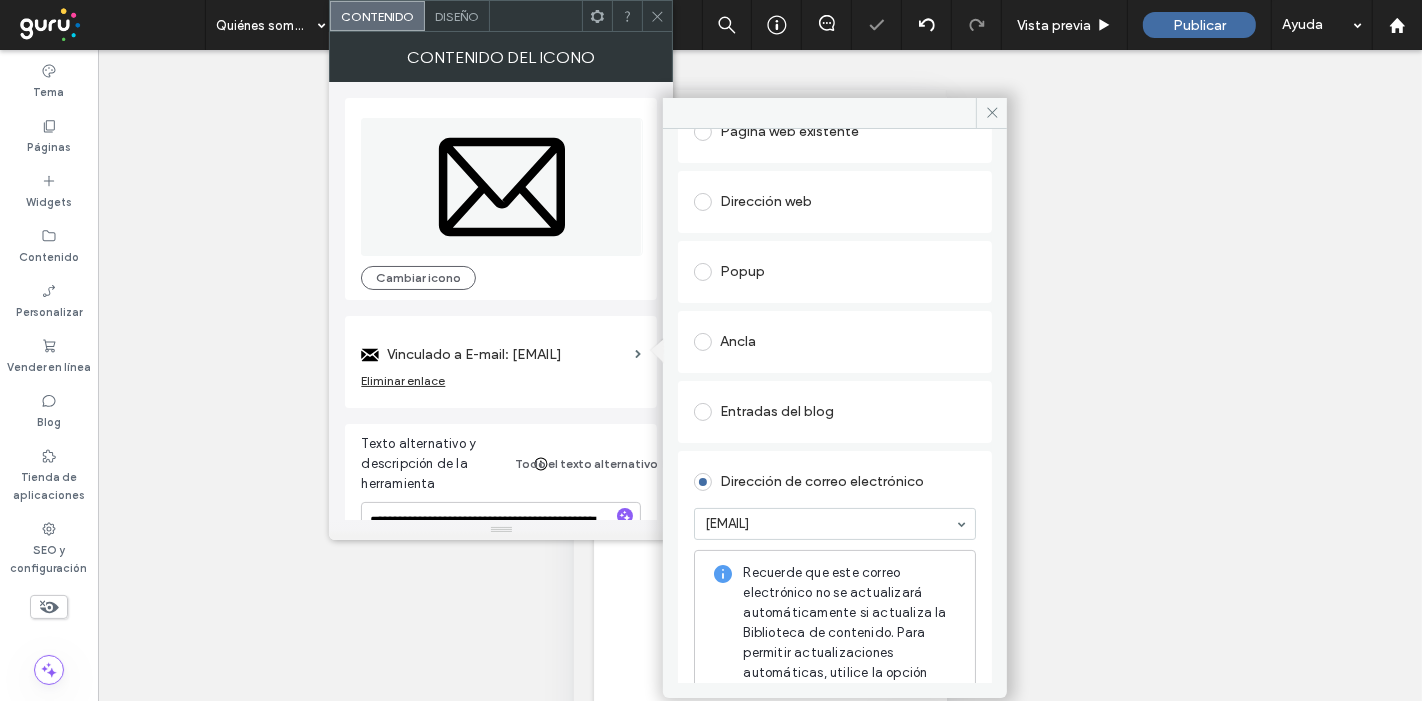 click on "Eliminar enlace" at bounding box center (501, 385) 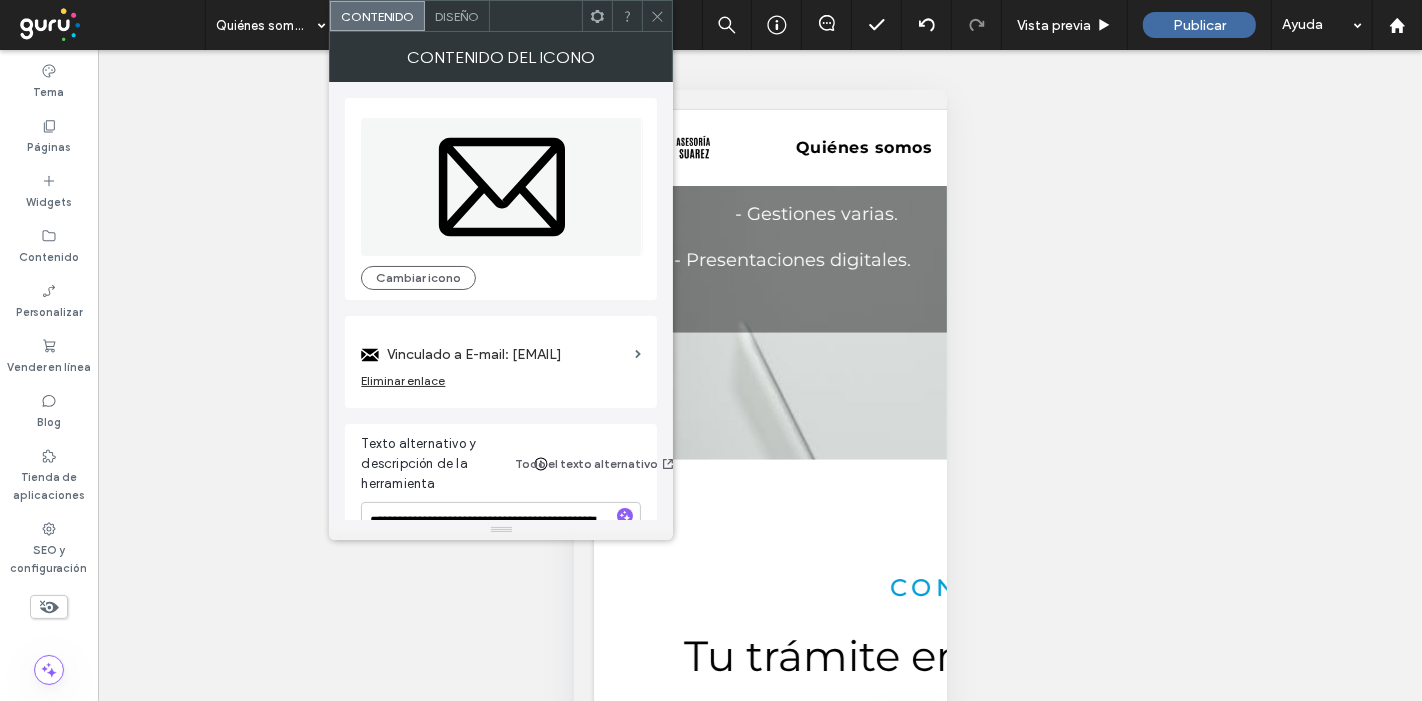 scroll, scrollTop: 54, scrollLeft: 0, axis: vertical 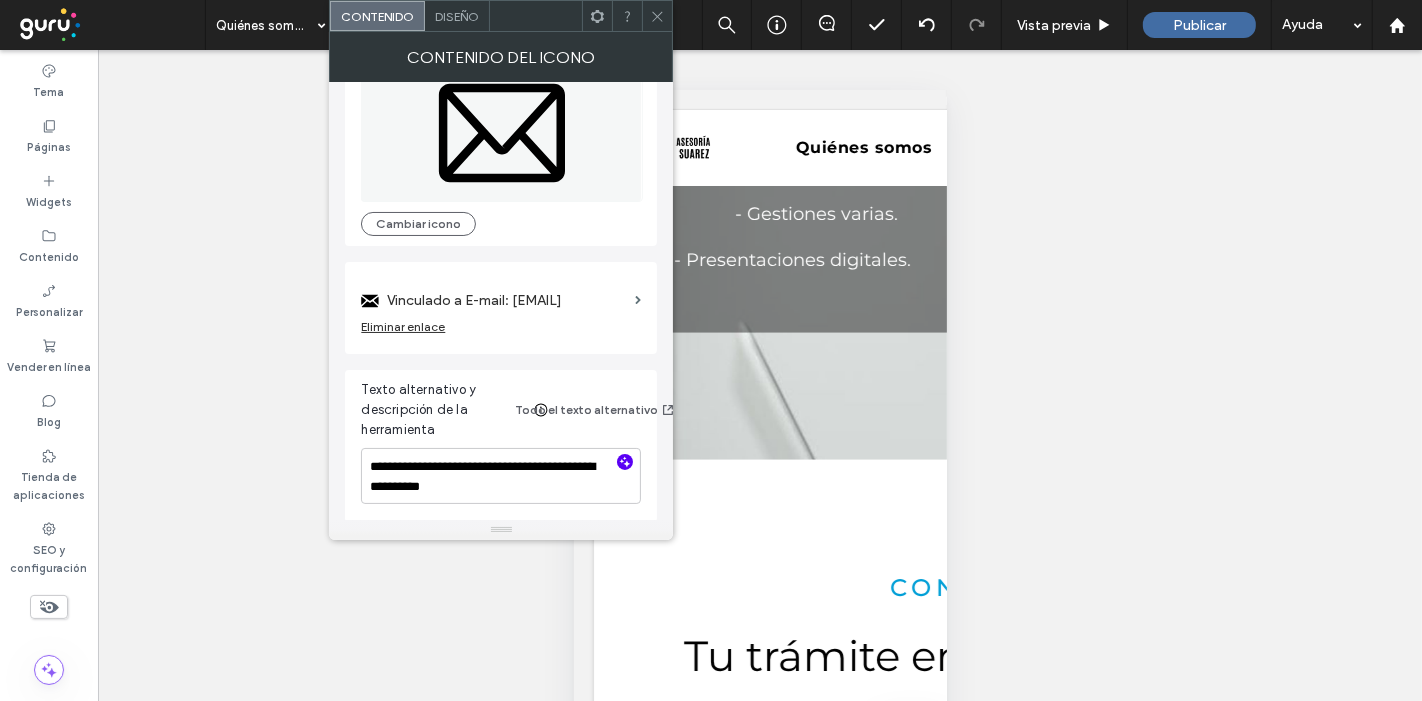 click 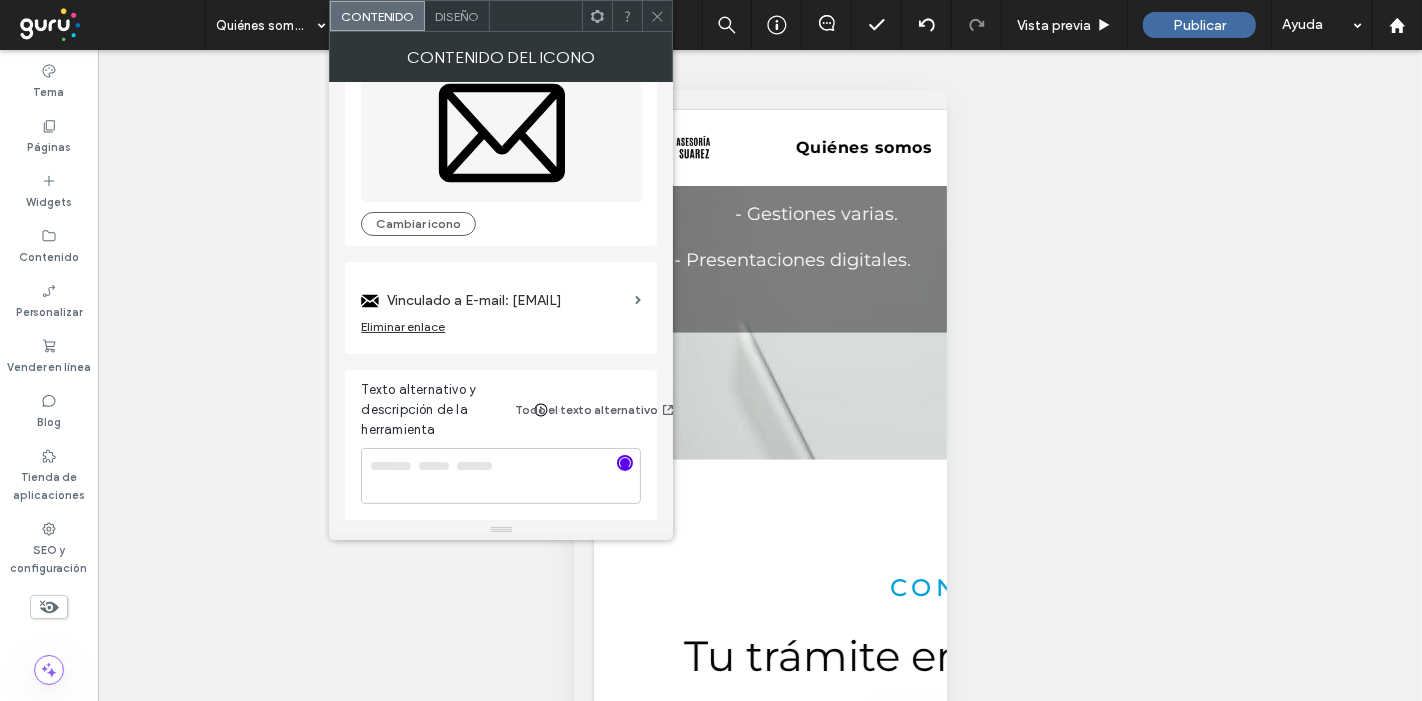 click 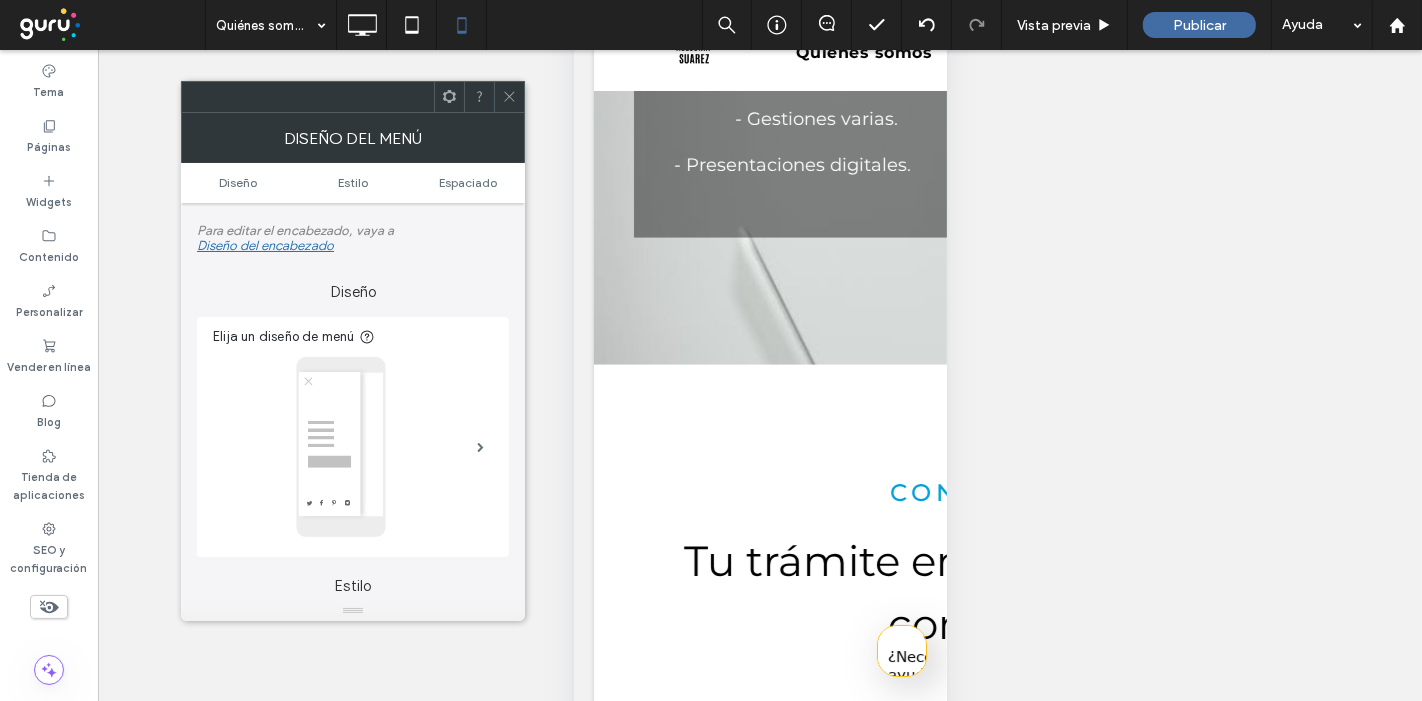 scroll, scrollTop: 125, scrollLeft: 0, axis: vertical 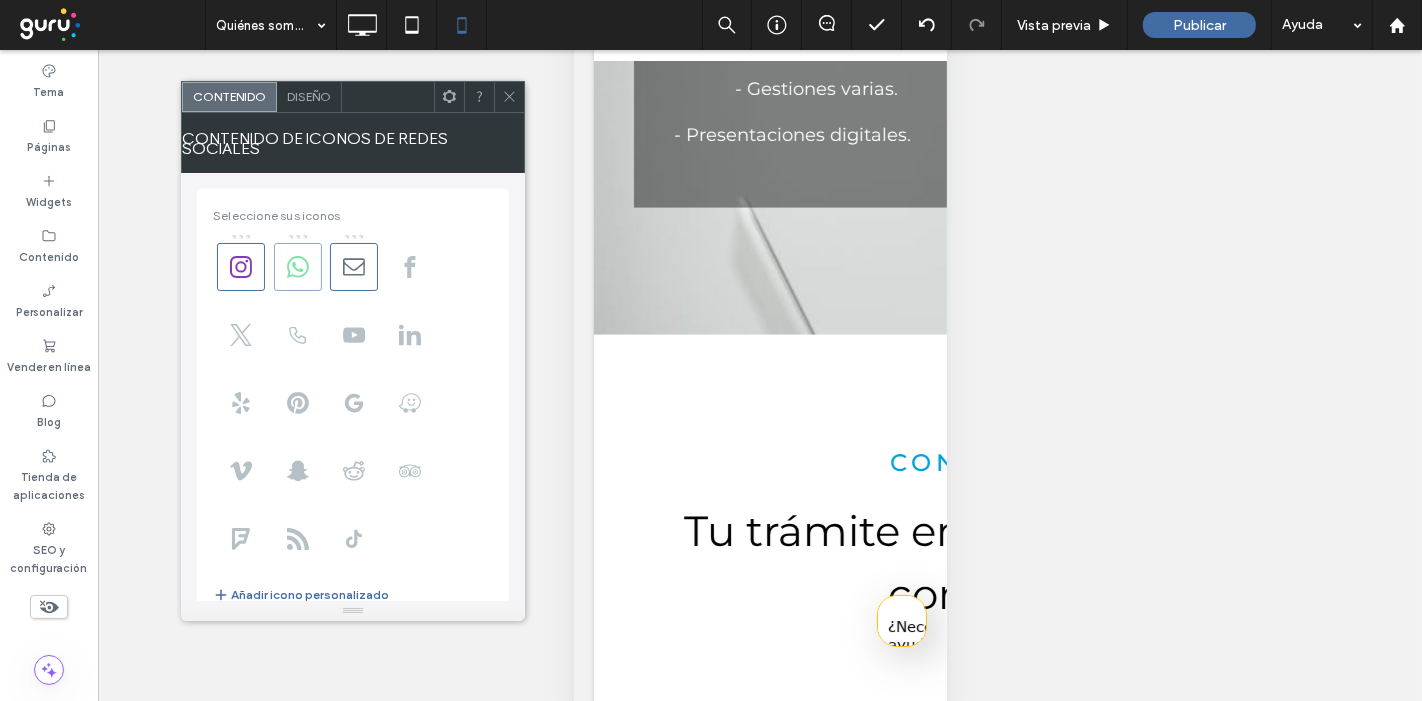 click 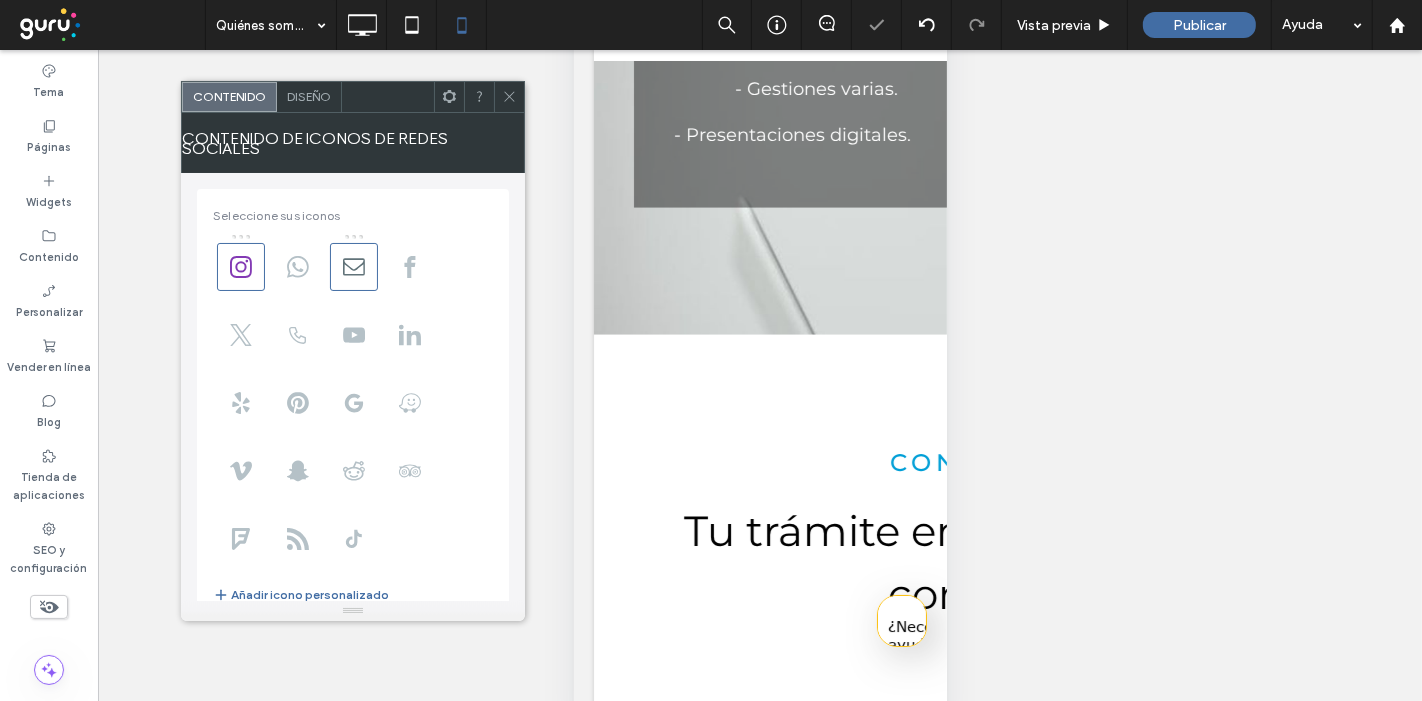click 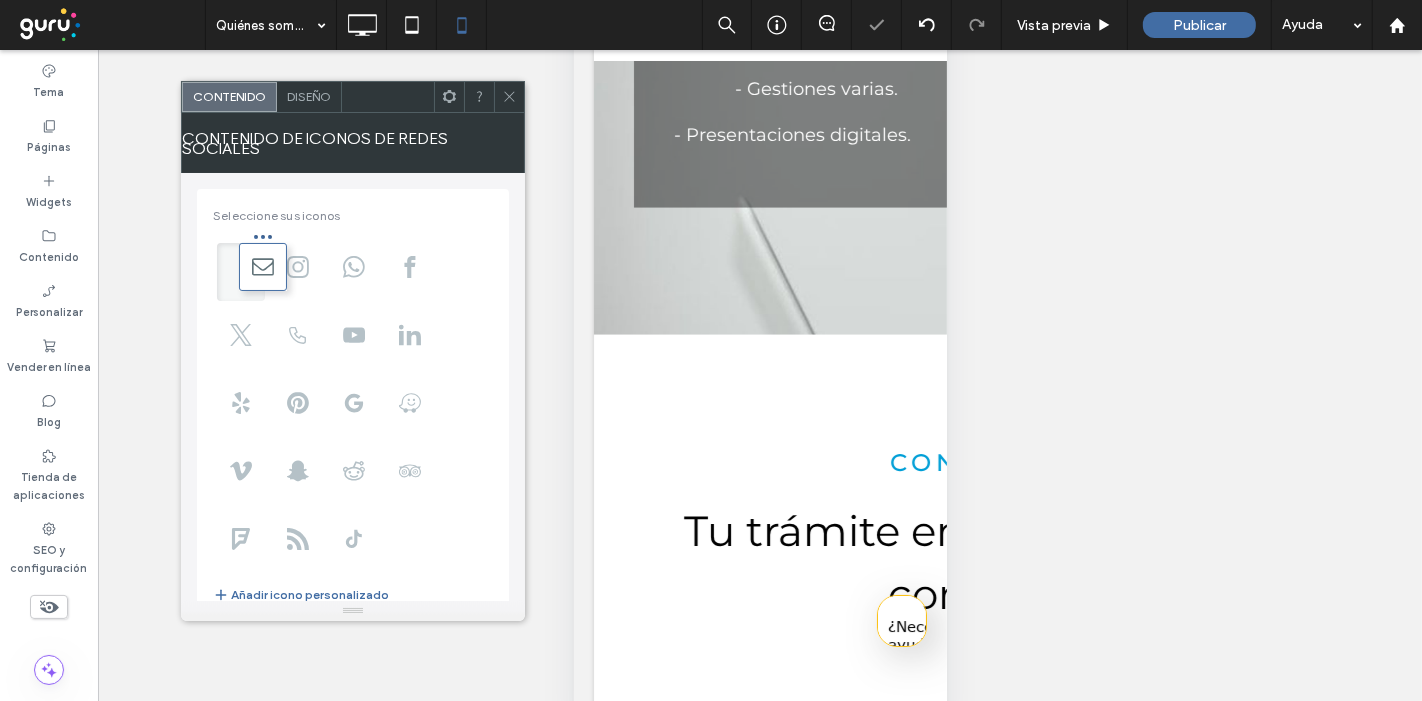 drag, startPoint x: 364, startPoint y: 250, endPoint x: 229, endPoint y: 252, distance: 135.01482 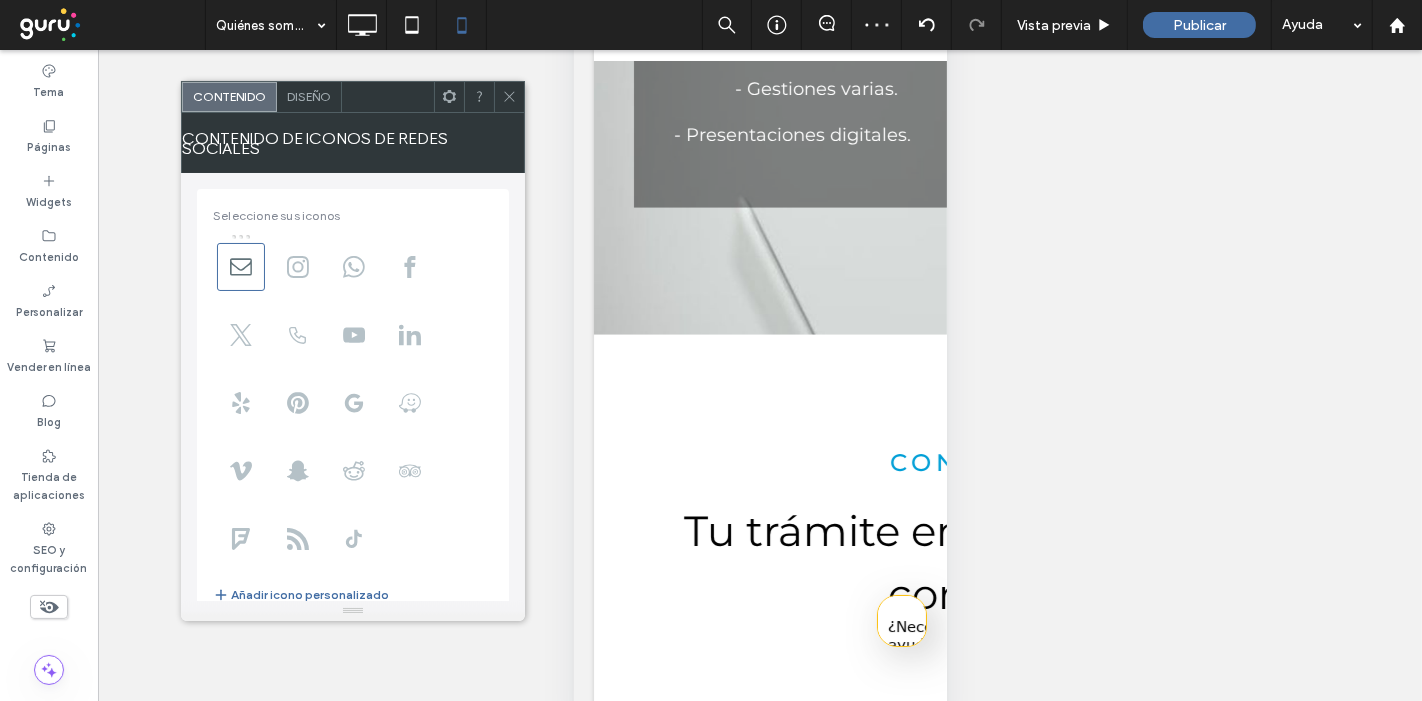 scroll, scrollTop: 140, scrollLeft: 0, axis: vertical 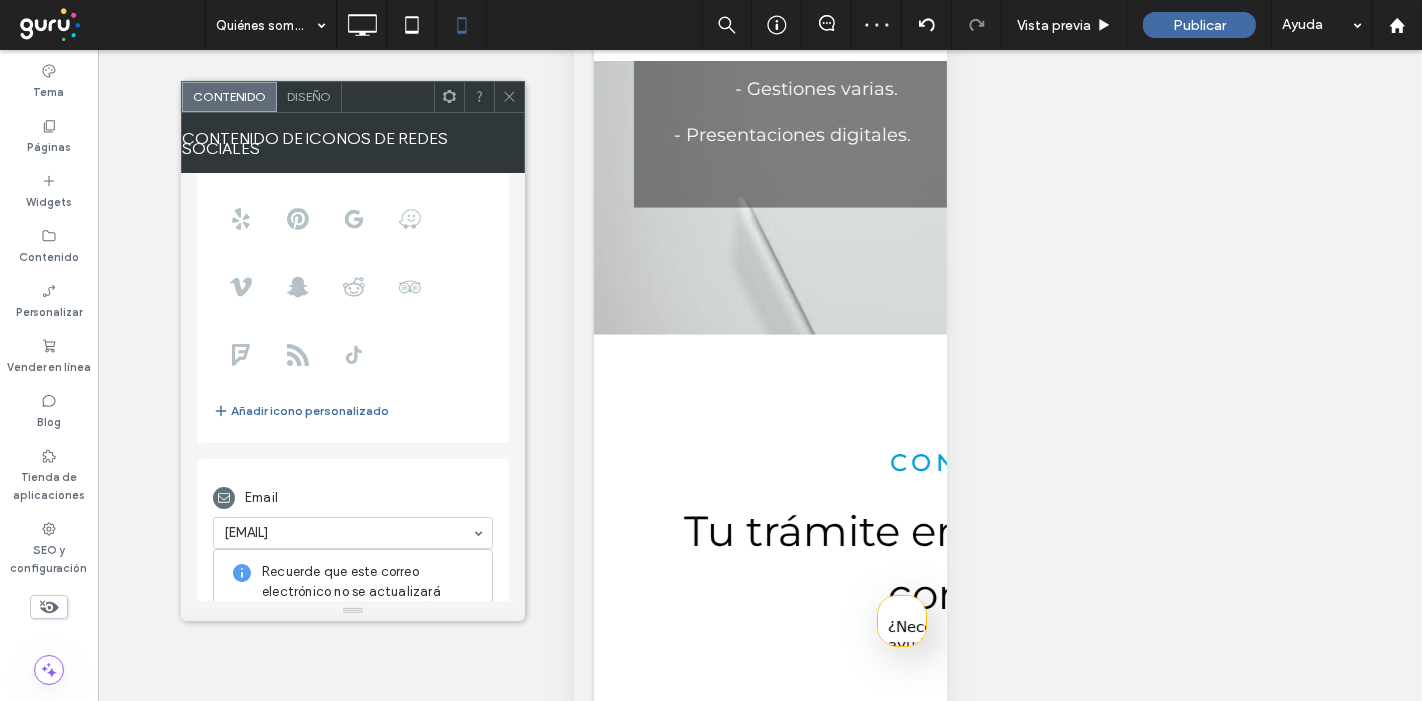 click 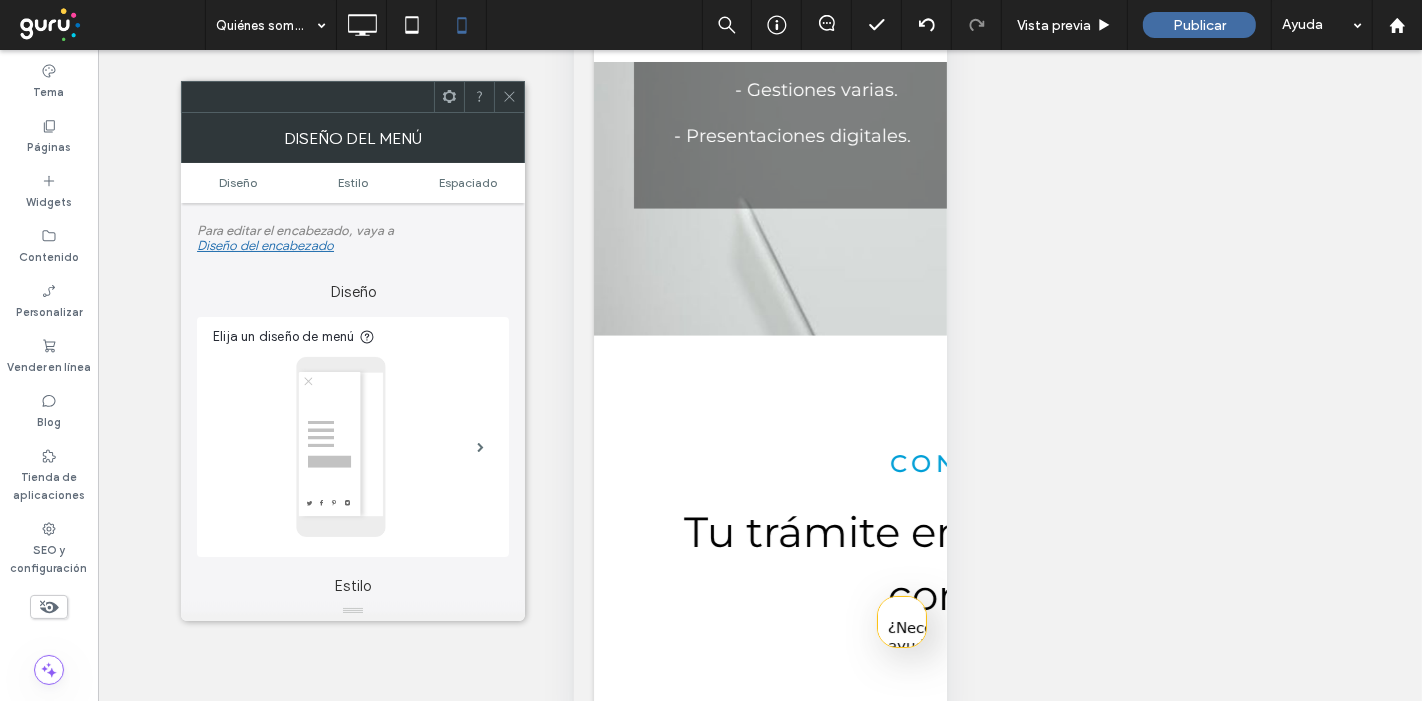 scroll, scrollTop: 0, scrollLeft: 0, axis: both 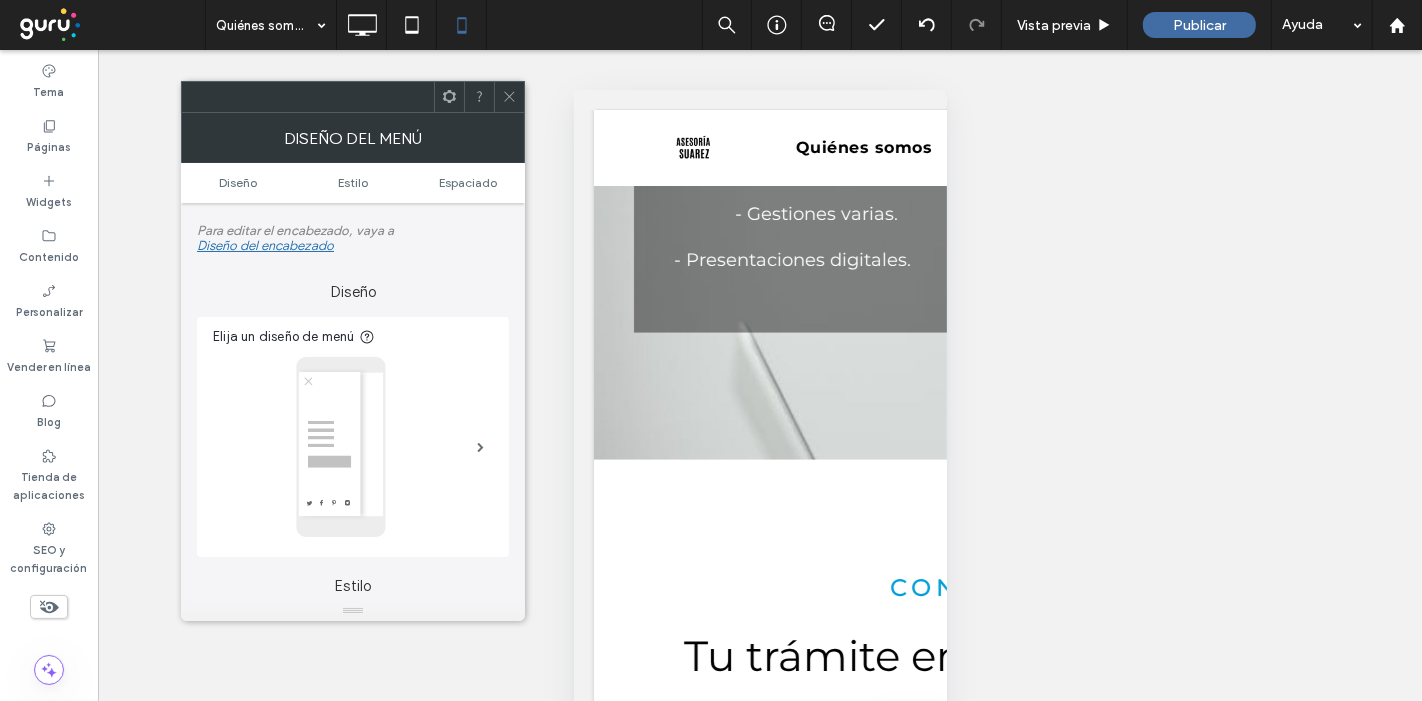 click 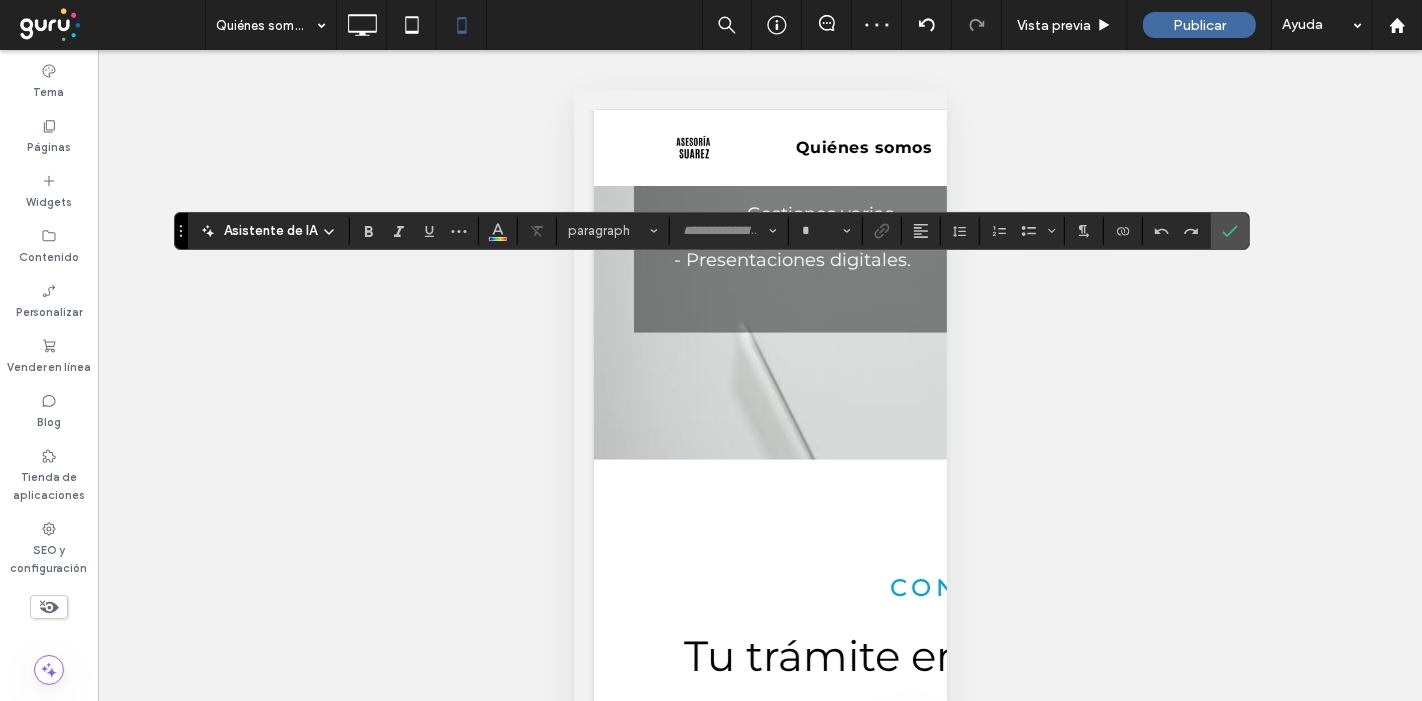 type on "**********" 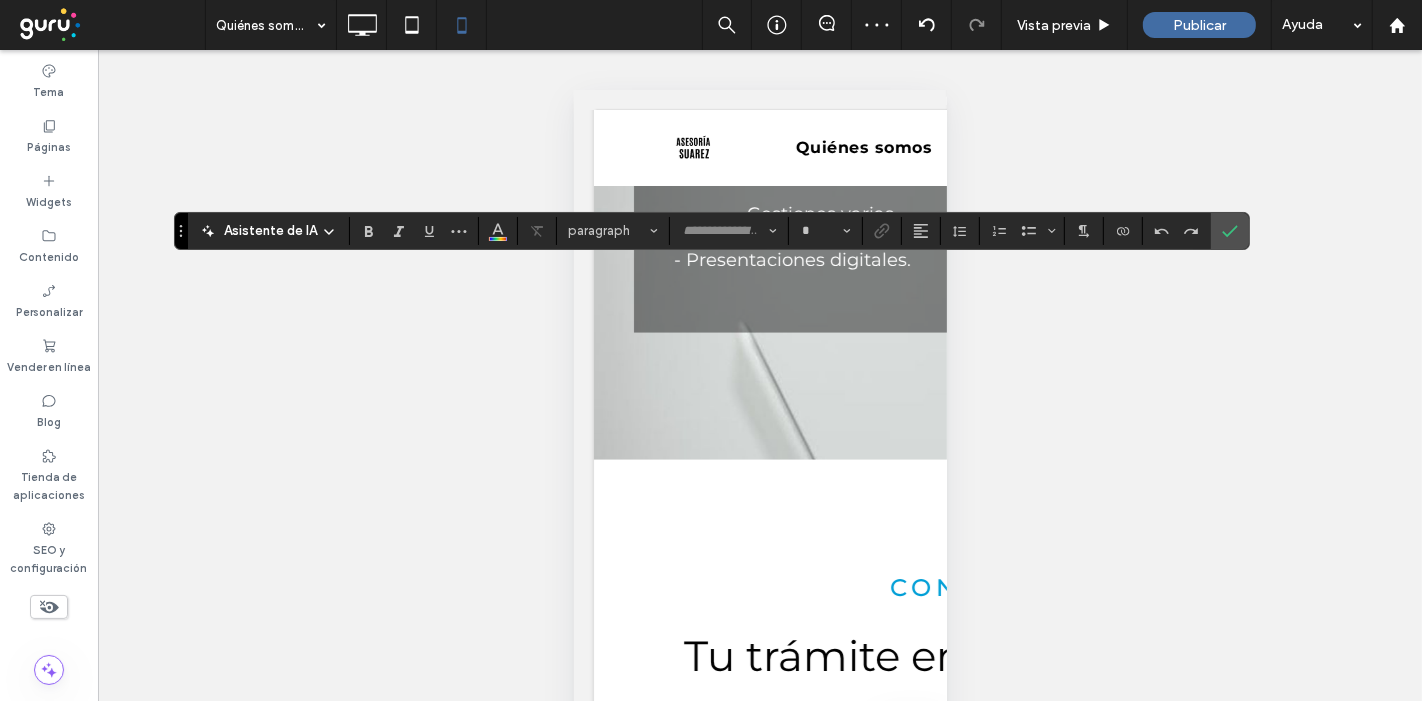 type on "**" 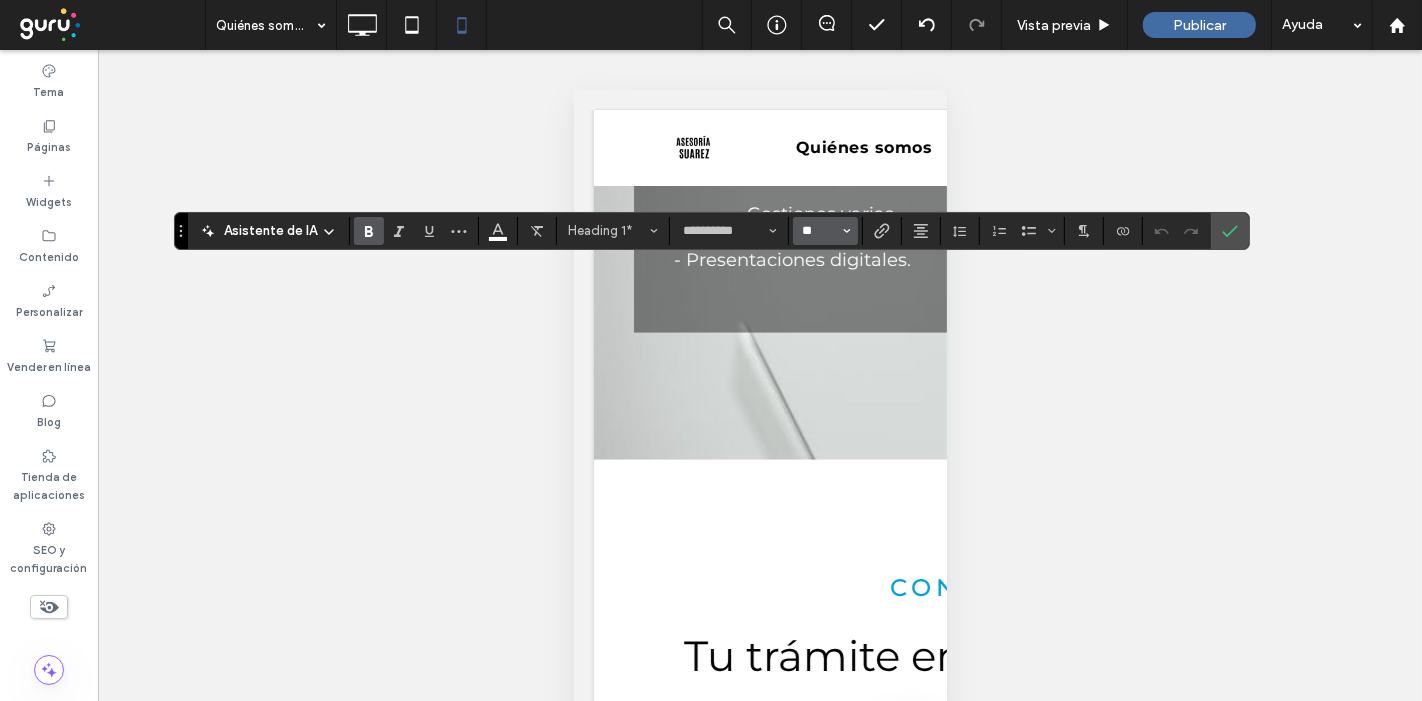 click on "**" at bounding box center (819, 231) 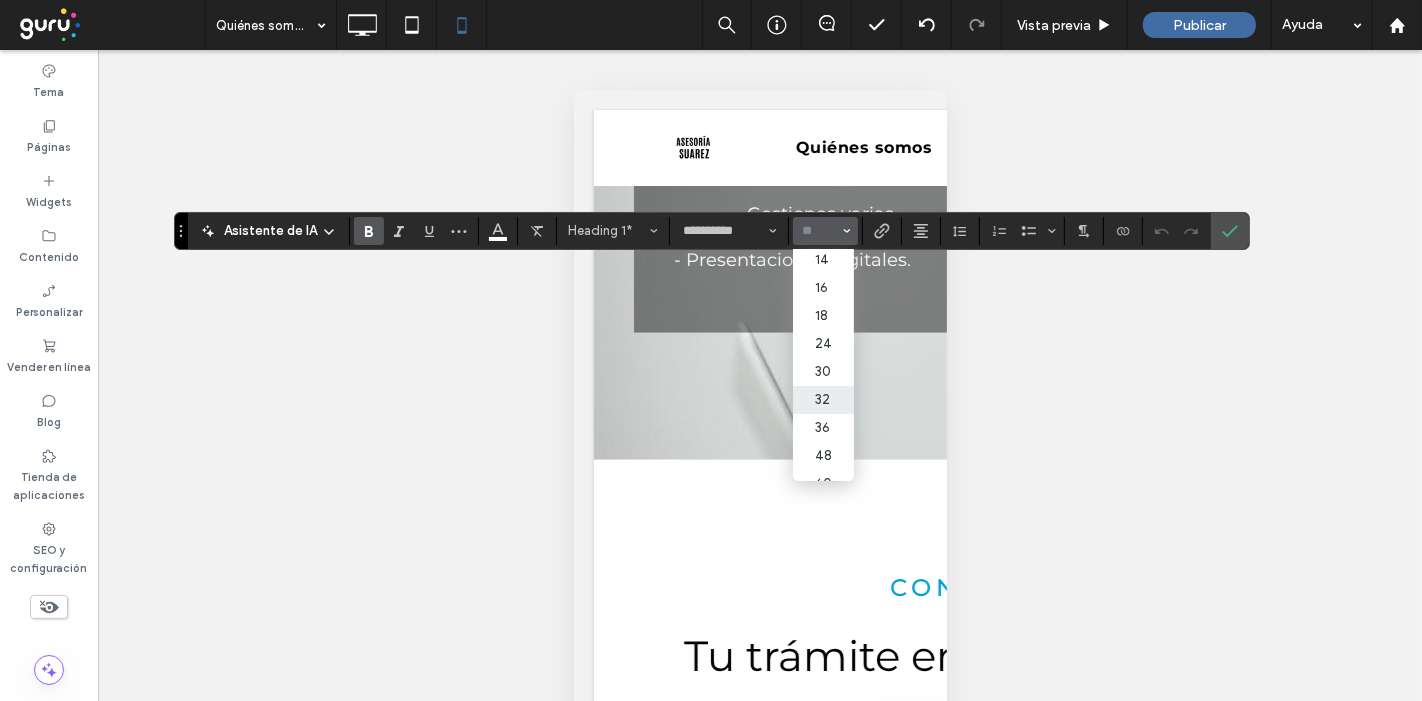 scroll, scrollTop: 144, scrollLeft: 0, axis: vertical 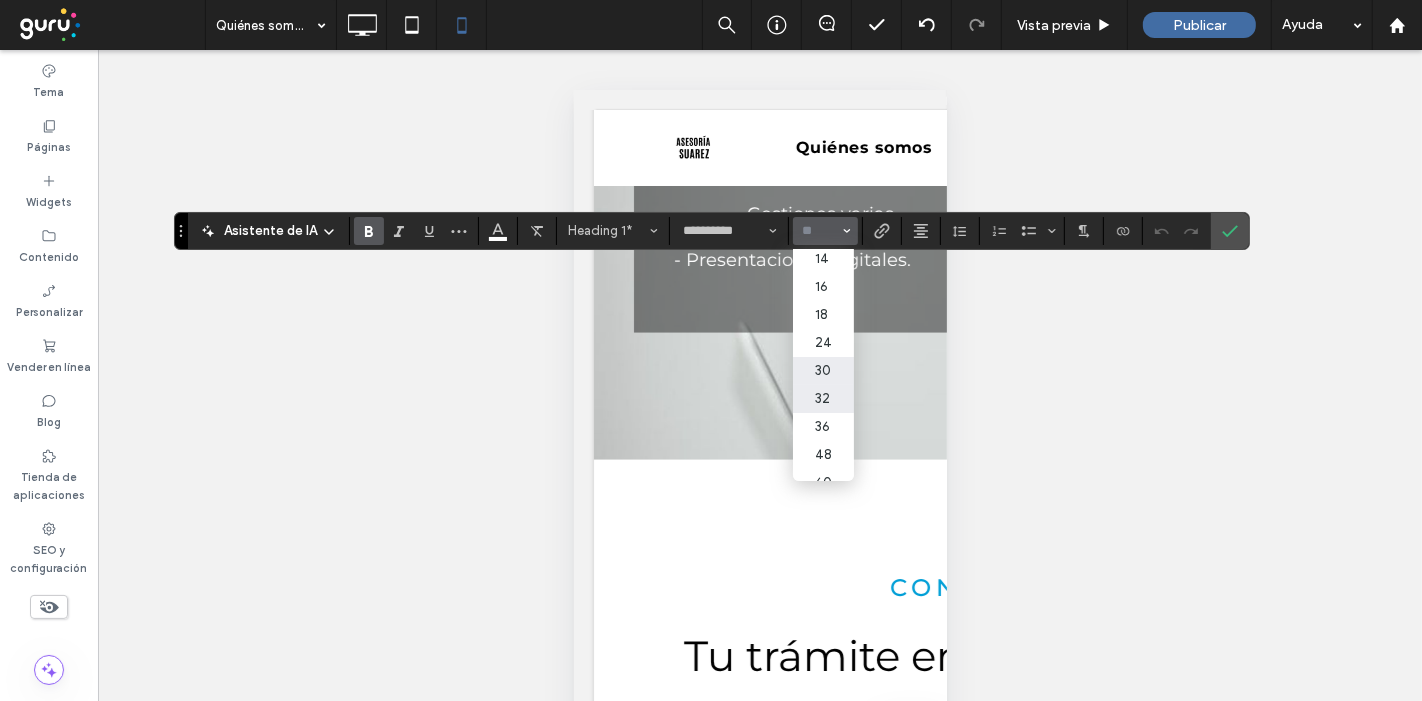 click on "30" at bounding box center [823, 371] 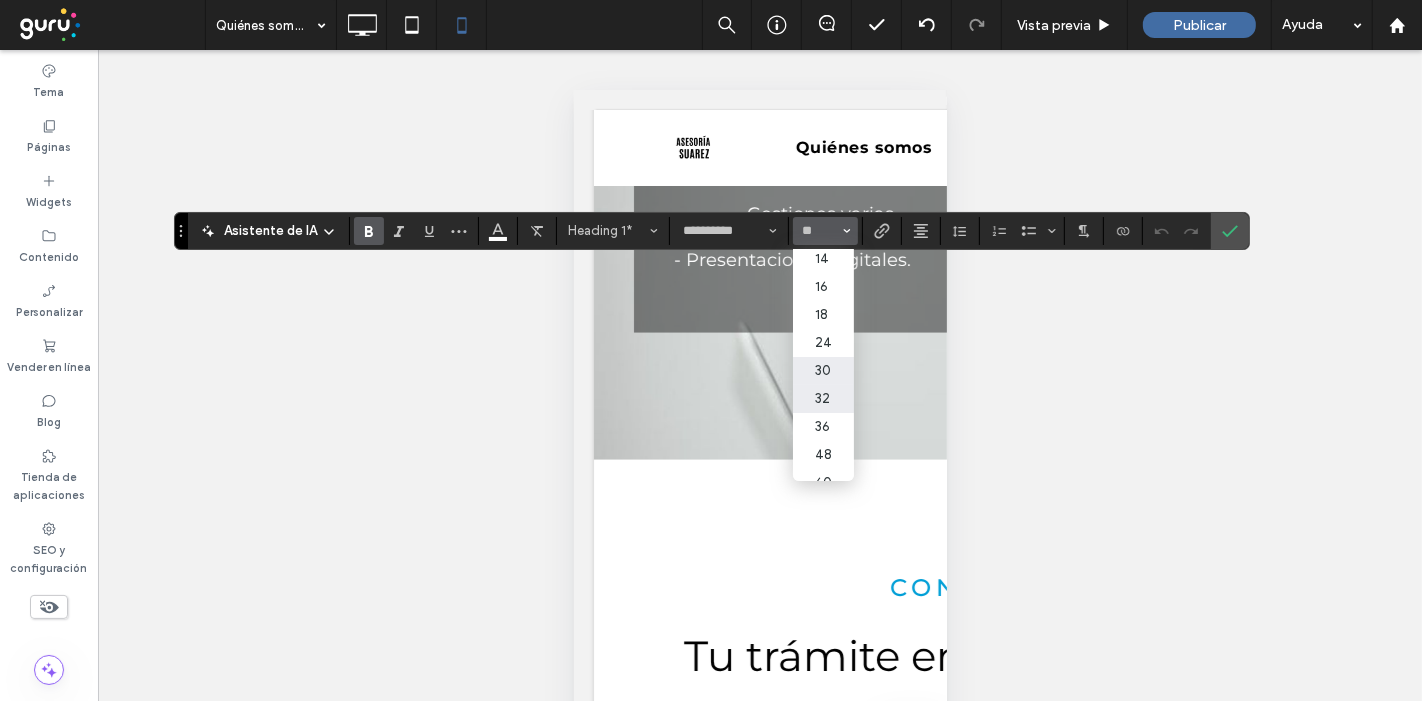 type on "**" 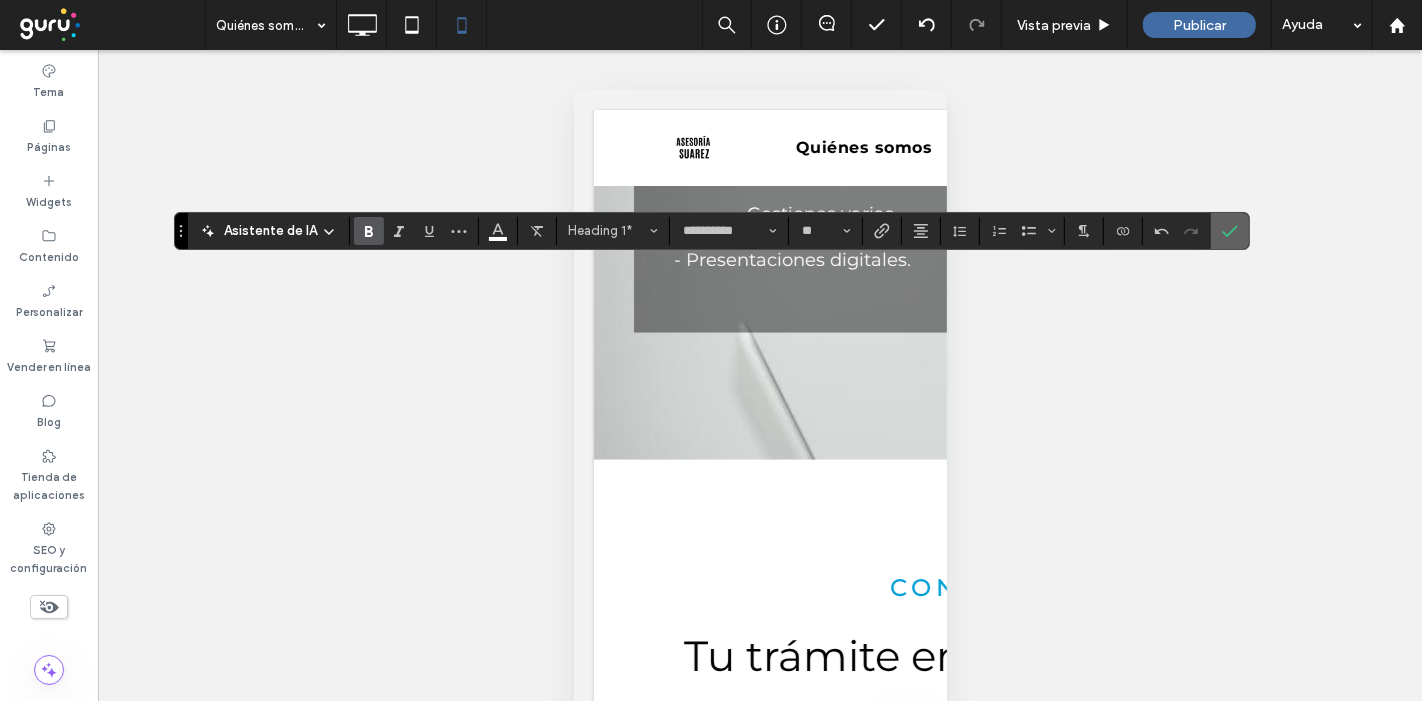 click 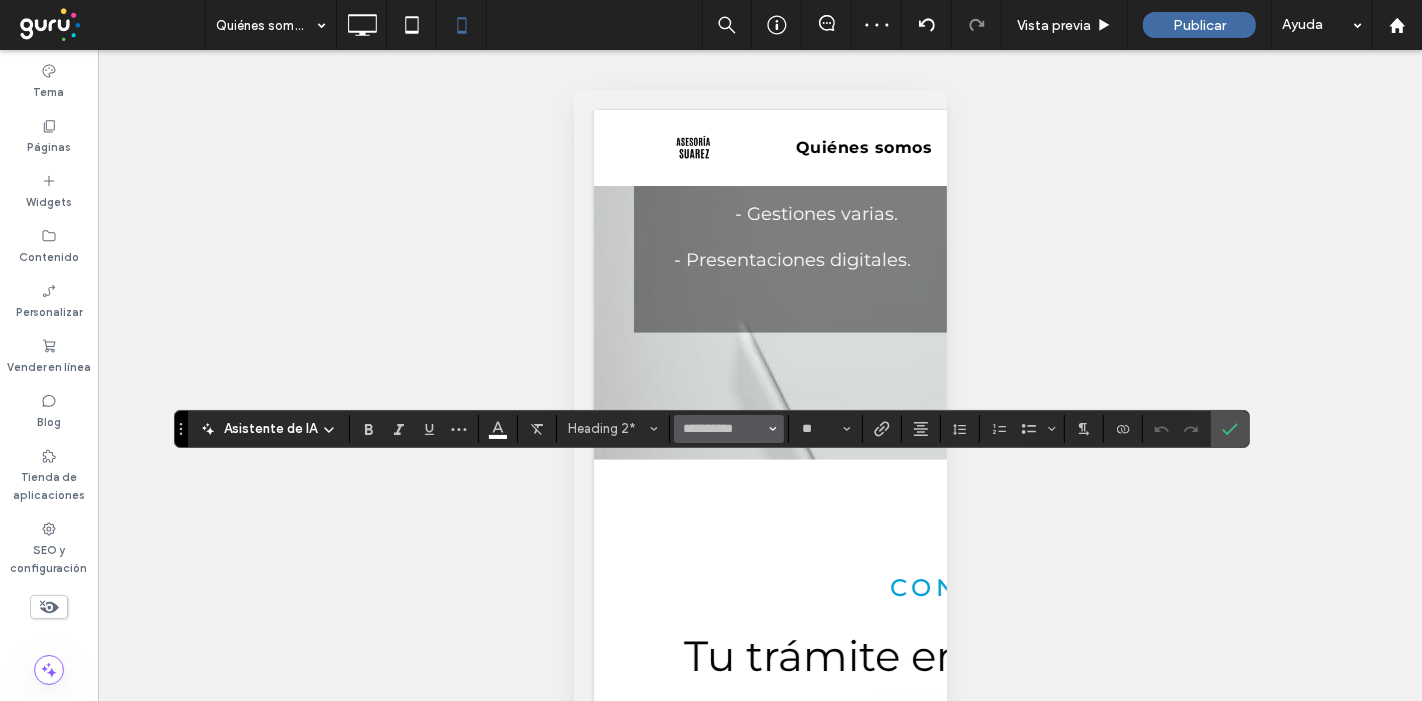 click at bounding box center [773, 429] 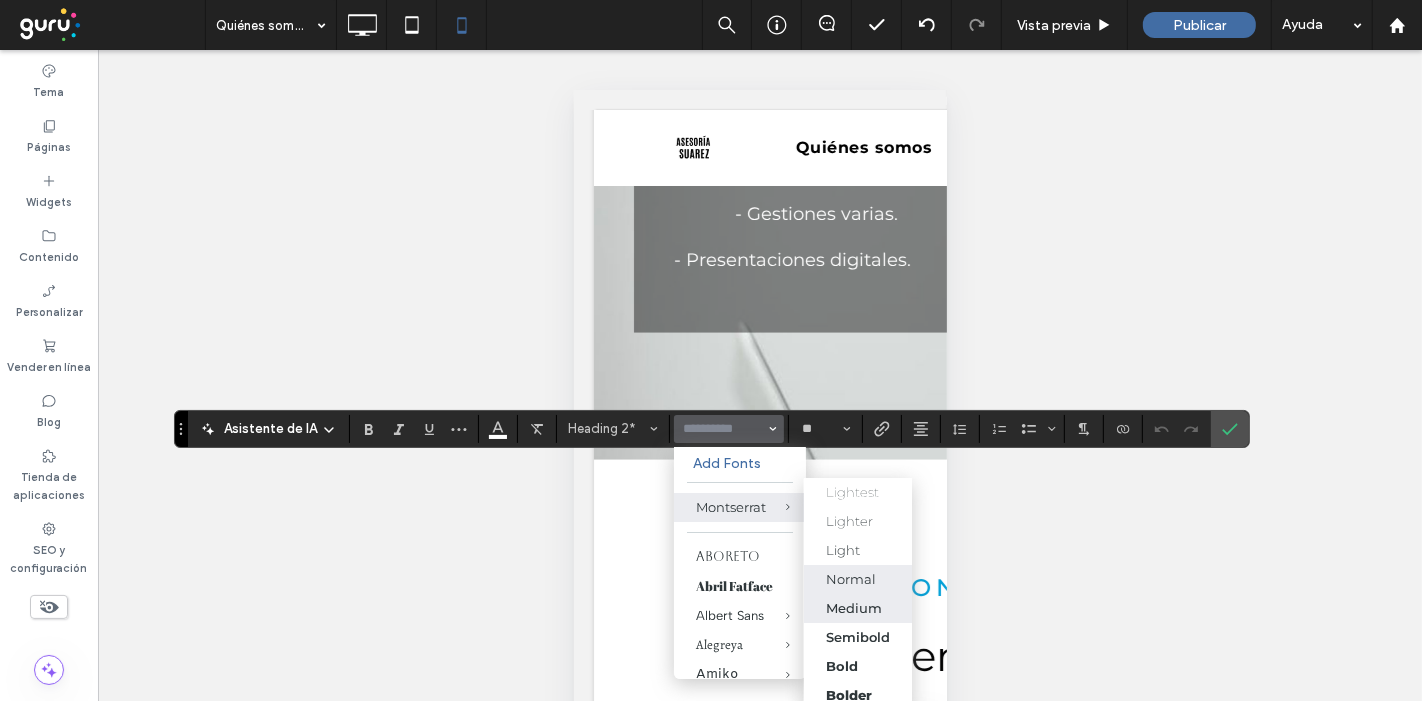 click on "Medium" at bounding box center (854, 609) 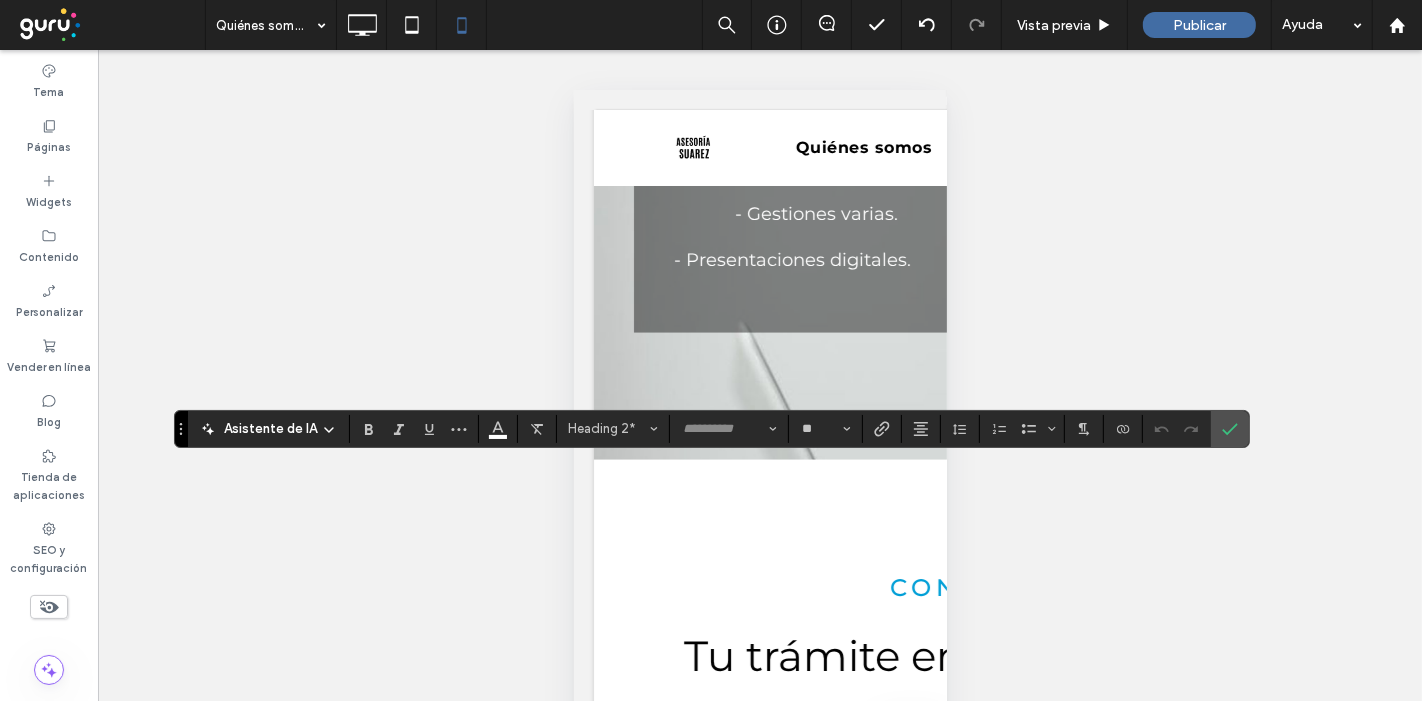 type on "**********" 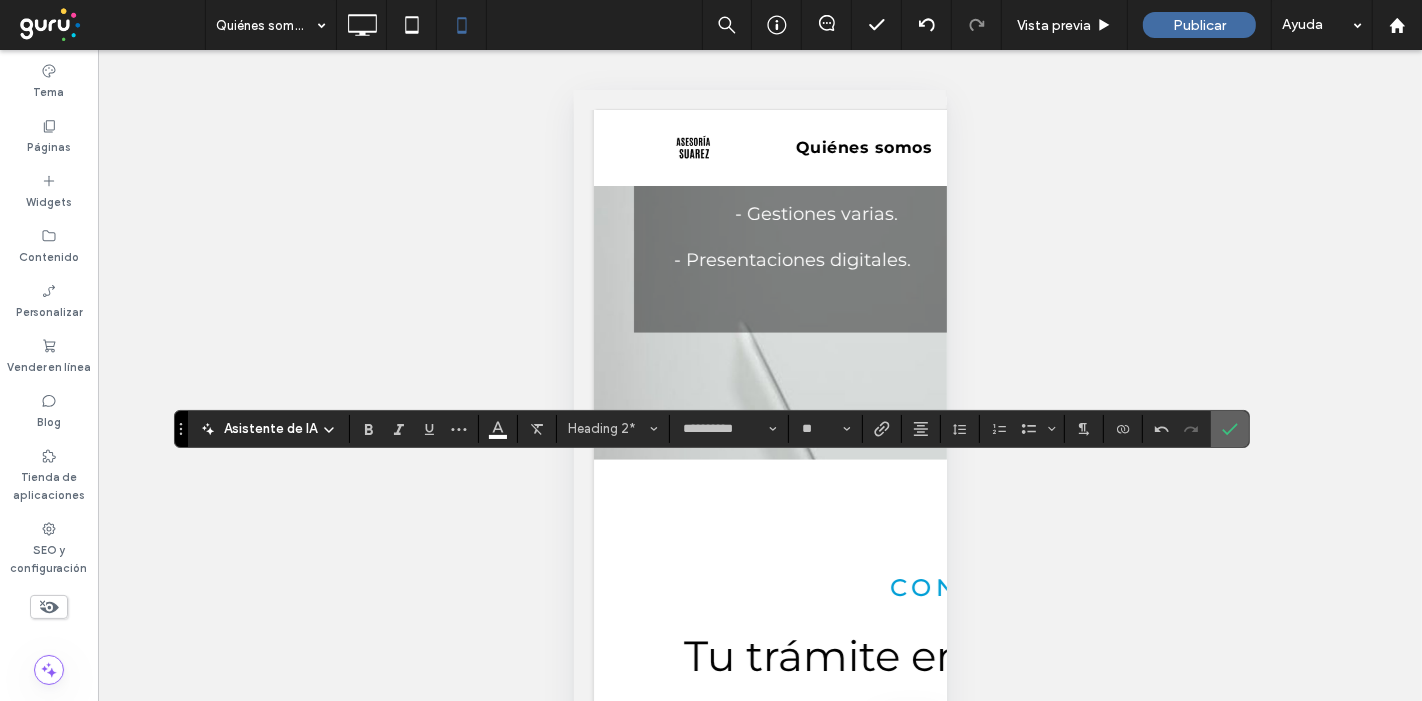 click at bounding box center (1226, 429) 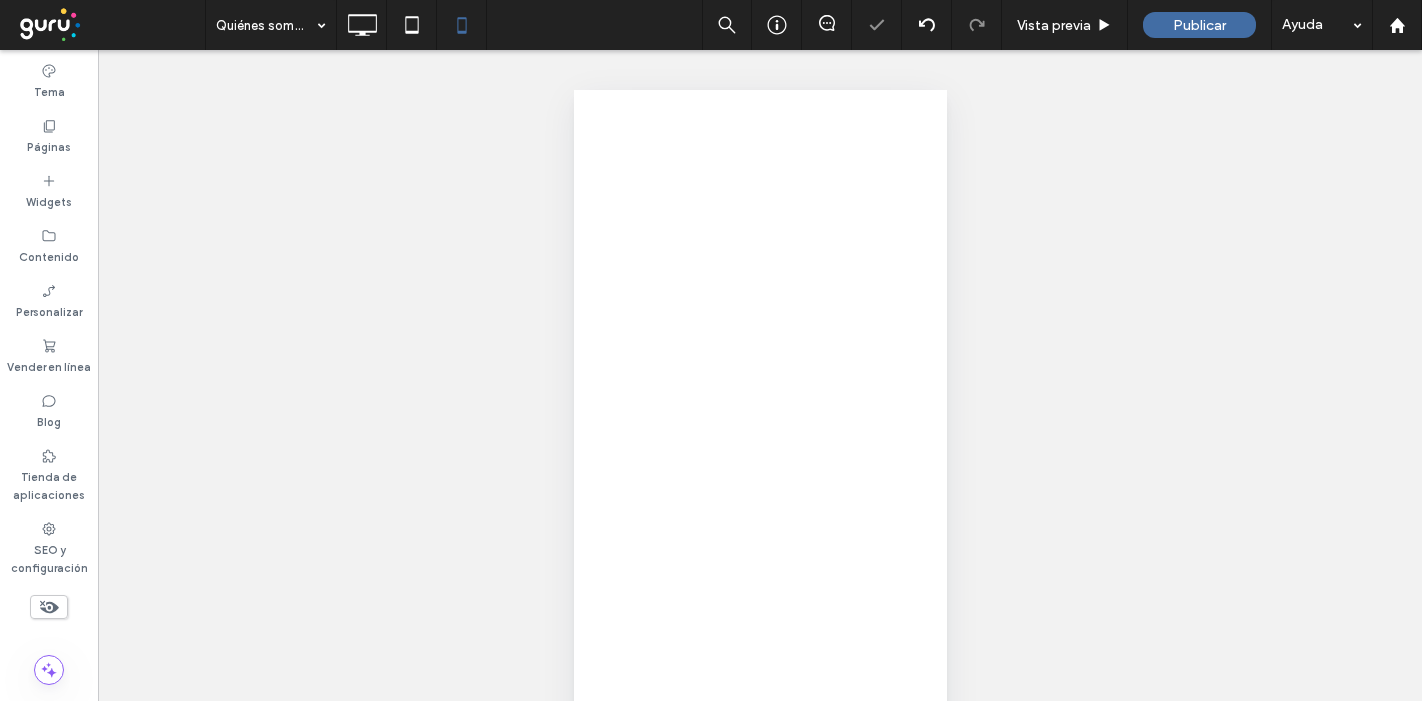 scroll, scrollTop: 0, scrollLeft: 0, axis: both 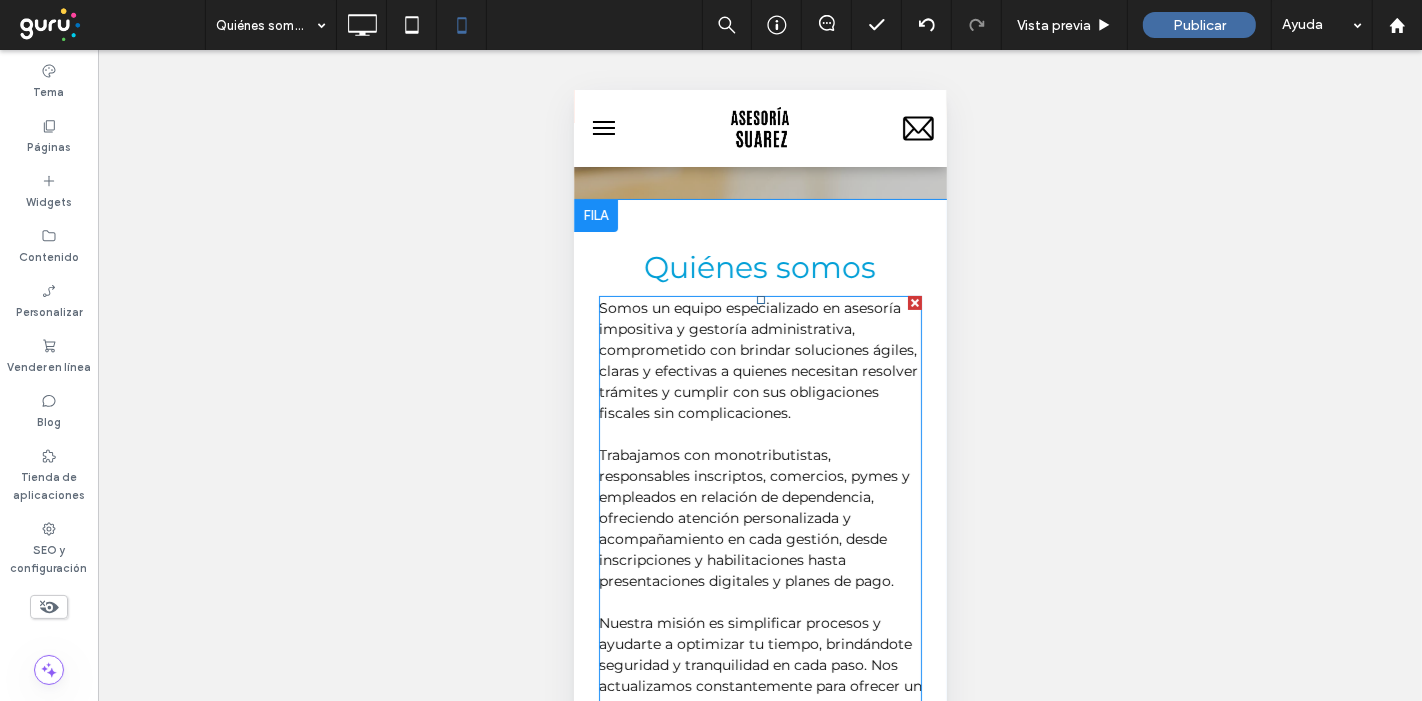 click on "Trabajamos con monotributistas, responsables inscriptos, comercios, pymes y empleados en relación de dependencia, ofreciendo atención personalizada y acompañamiento en cada gestión, desde inscripciones y habilitaciones hasta presentaciones digitales y planes de pago." at bounding box center (753, 517) 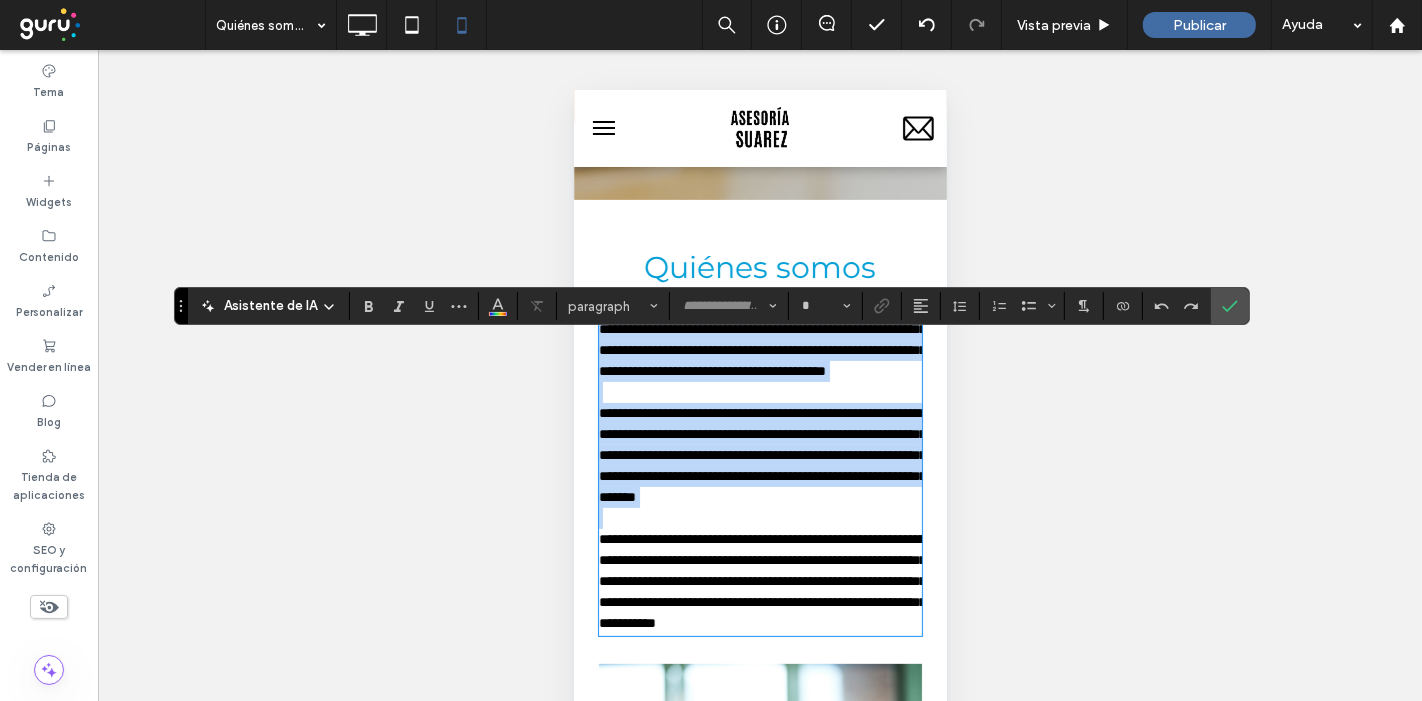 type on "**********" 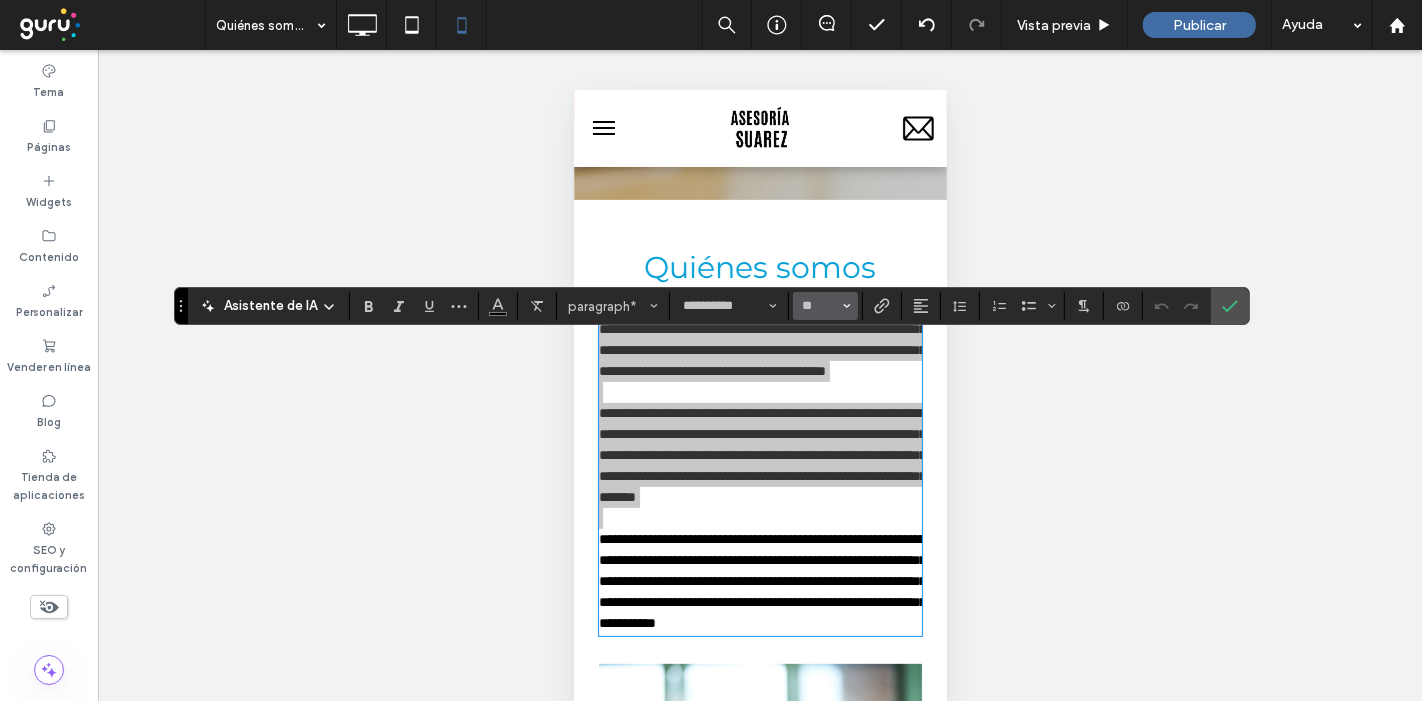 click at bounding box center [847, 306] 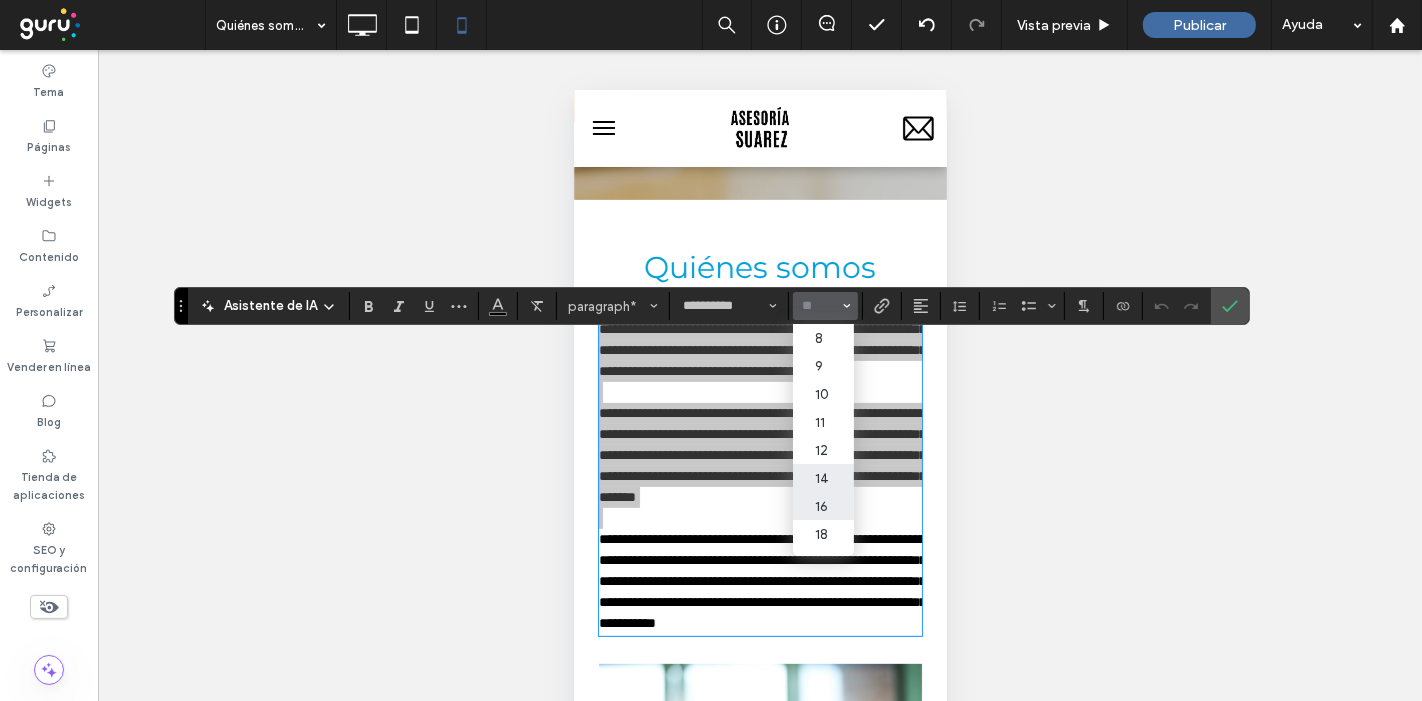 click on "16" at bounding box center (823, 506) 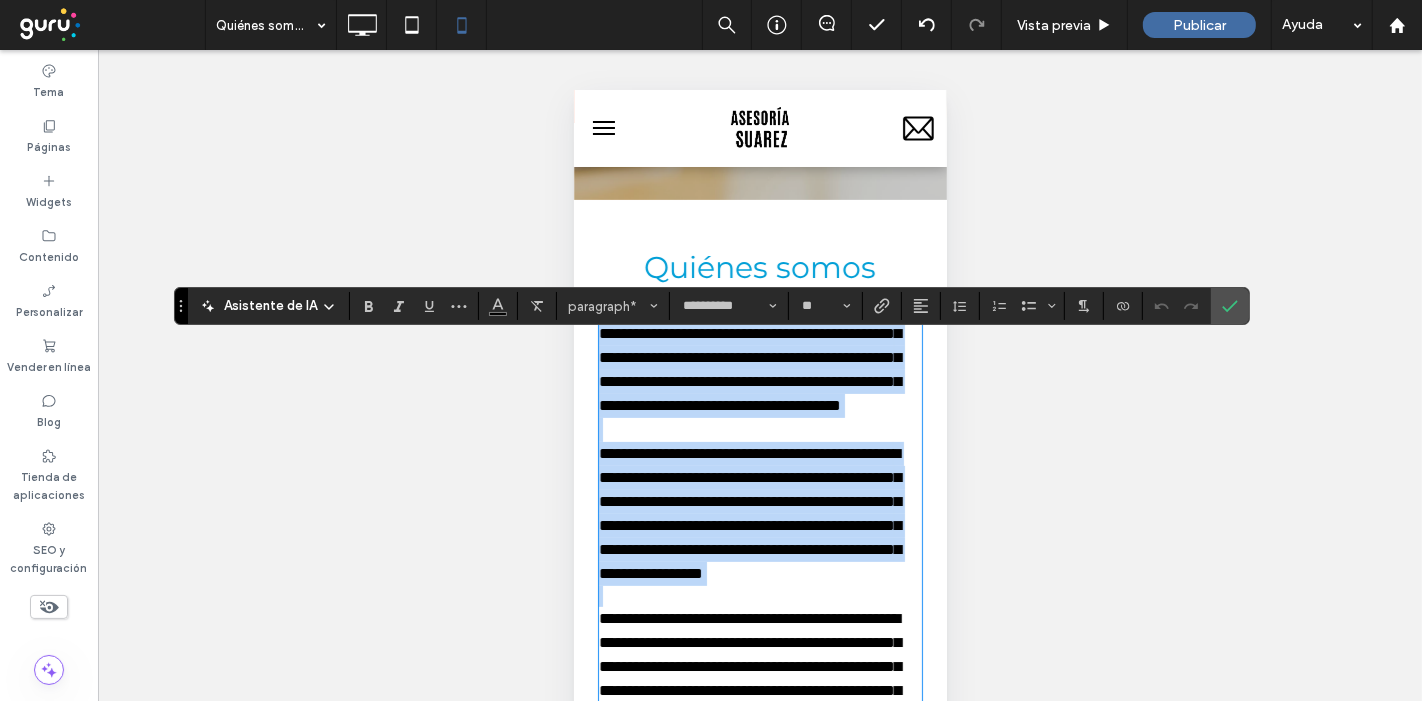 type on "**" 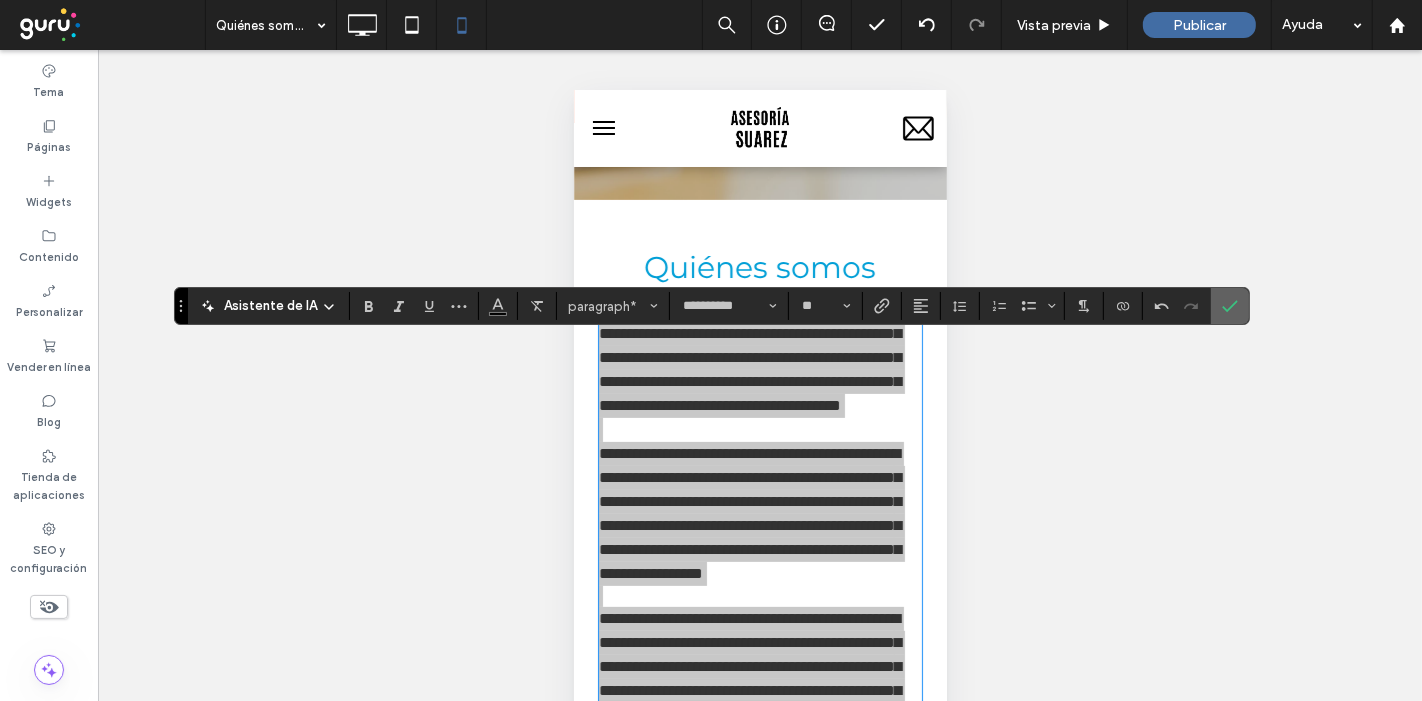 click 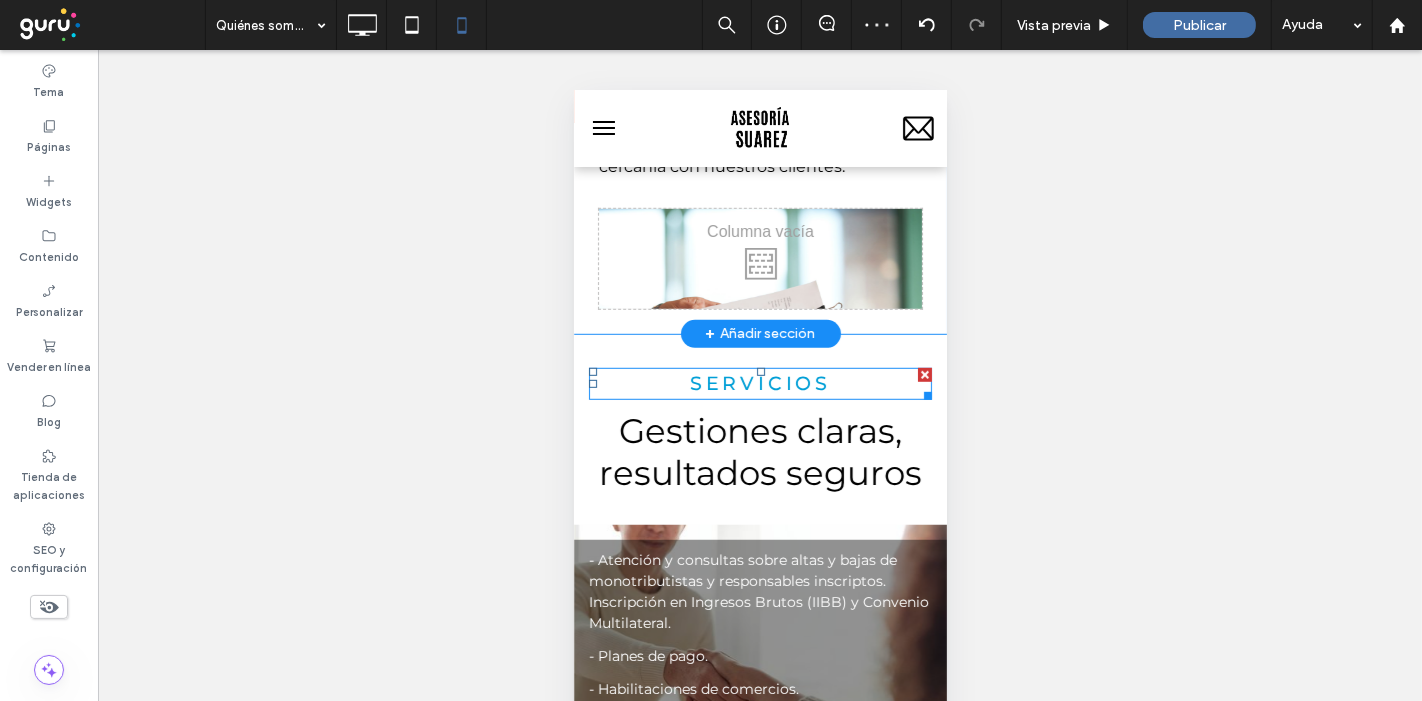 scroll, scrollTop: 1090, scrollLeft: 0, axis: vertical 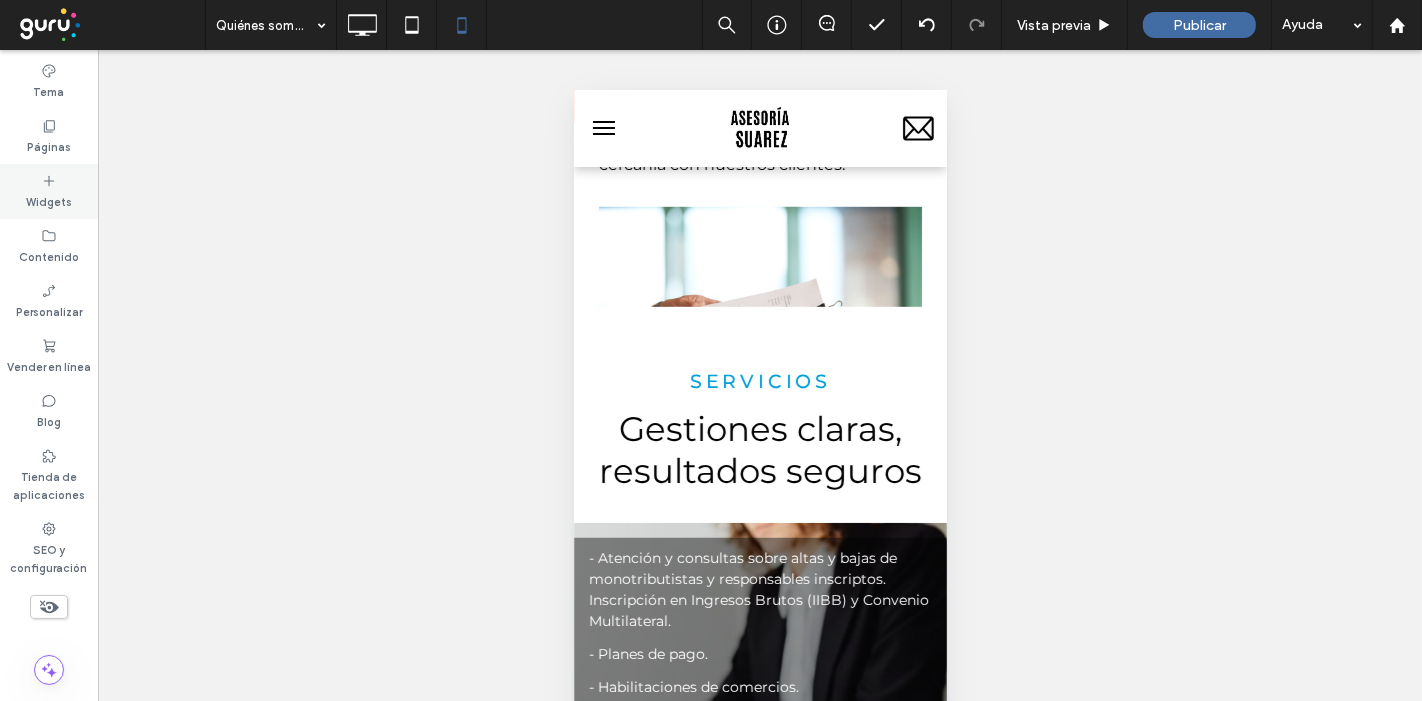 click 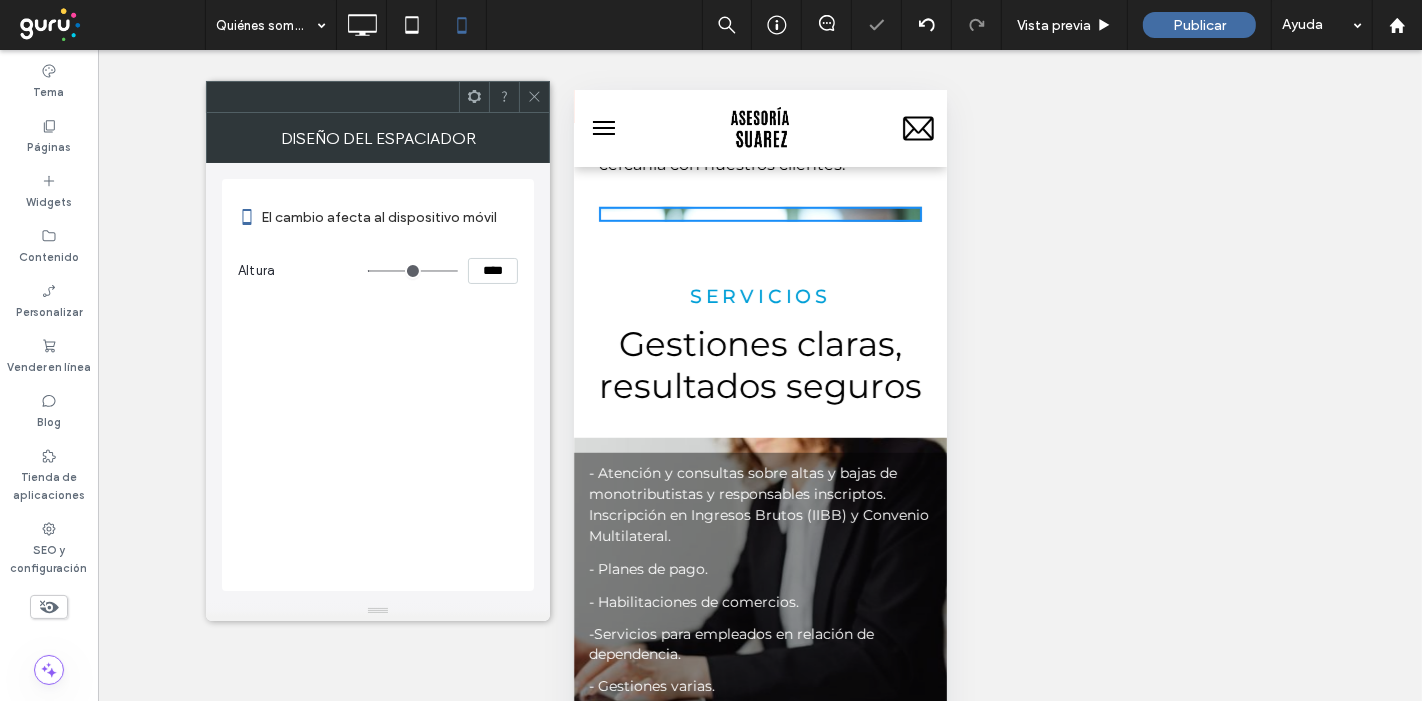 type on "**" 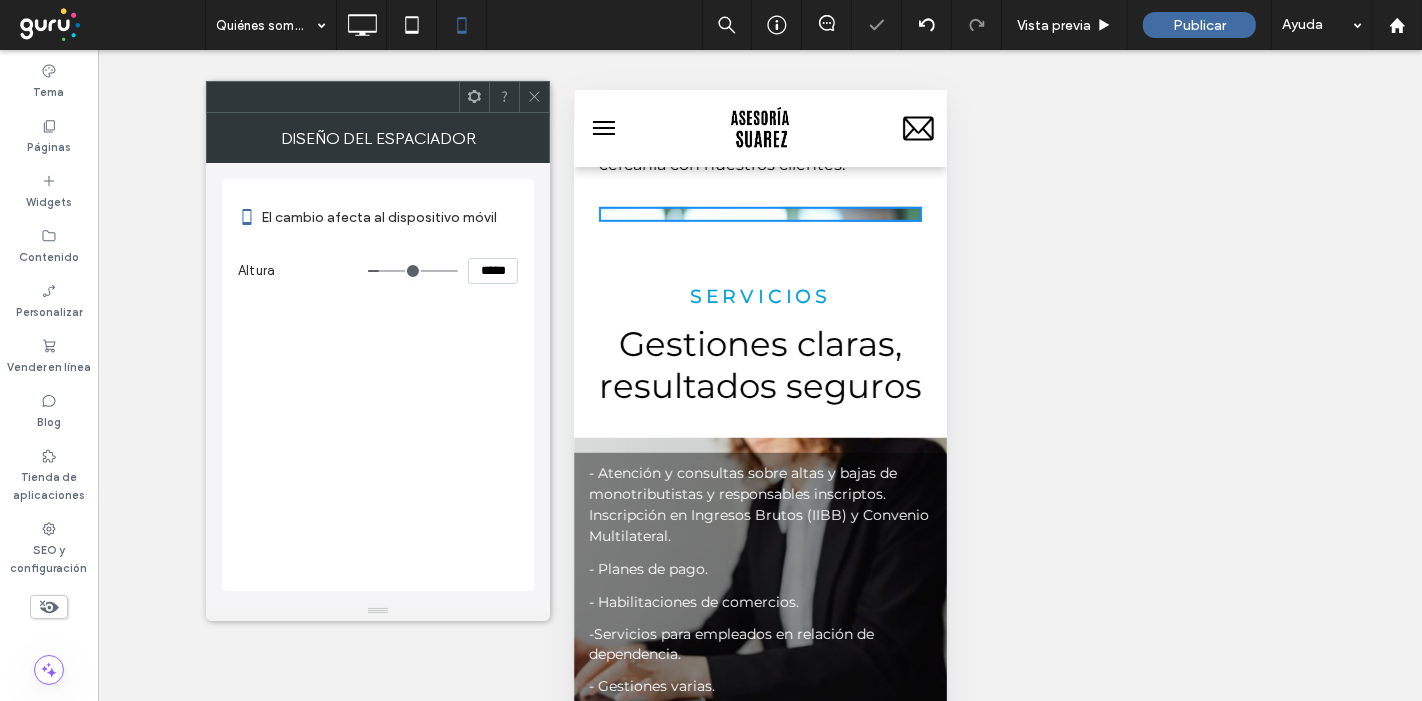 type on "***" 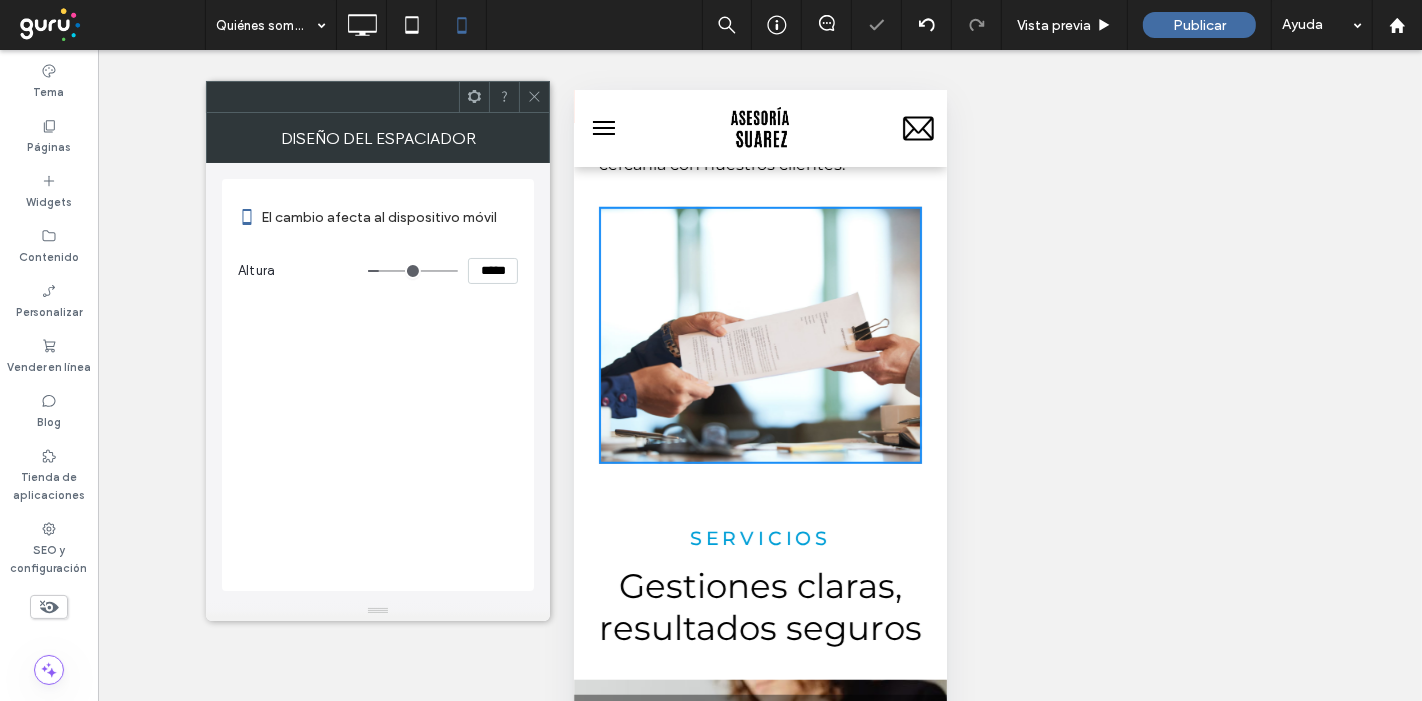 type on "***" 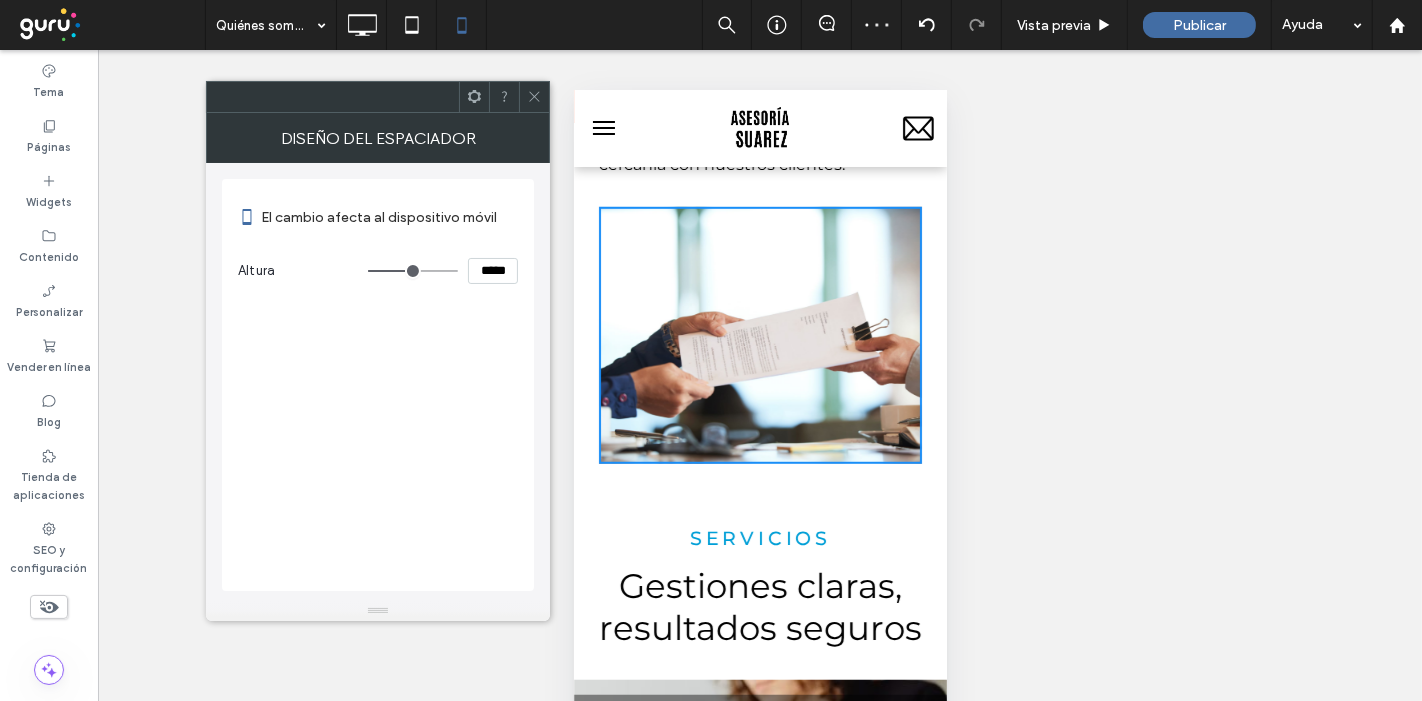 type on "***" 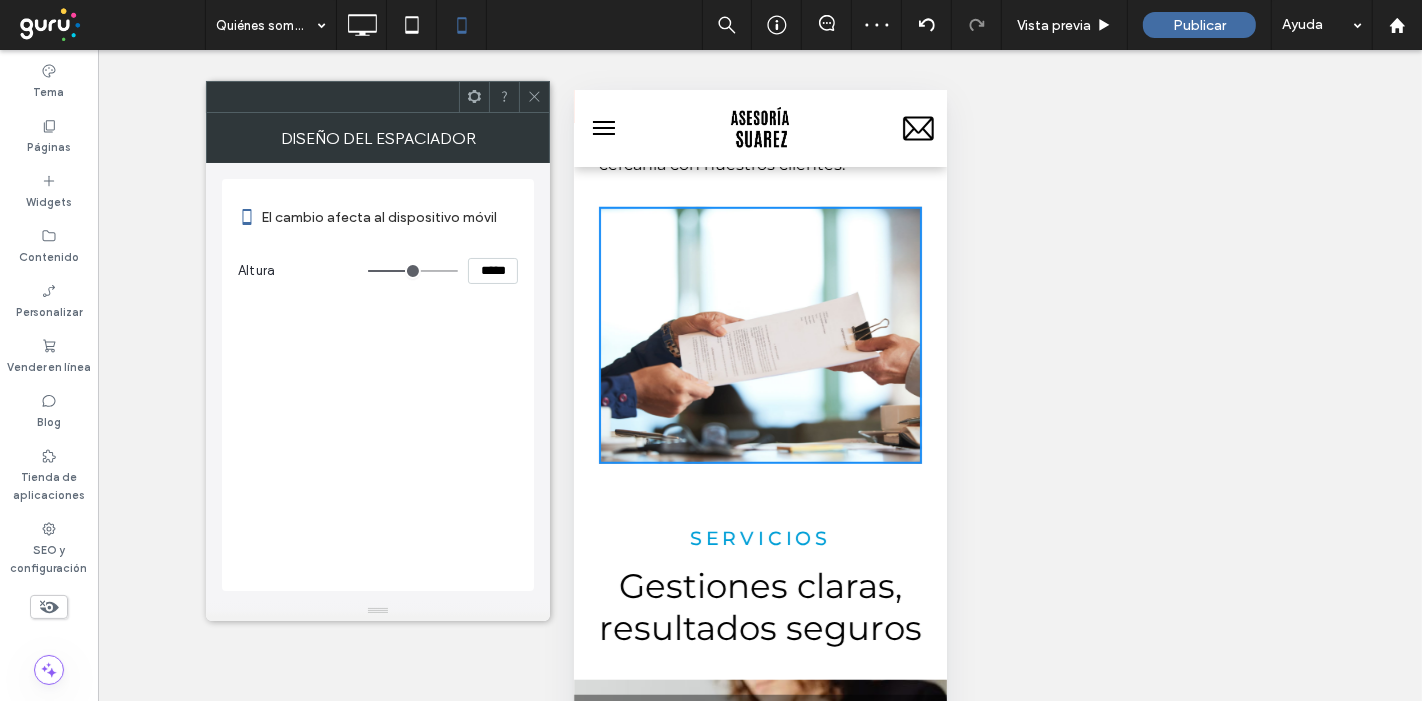 type on "*****" 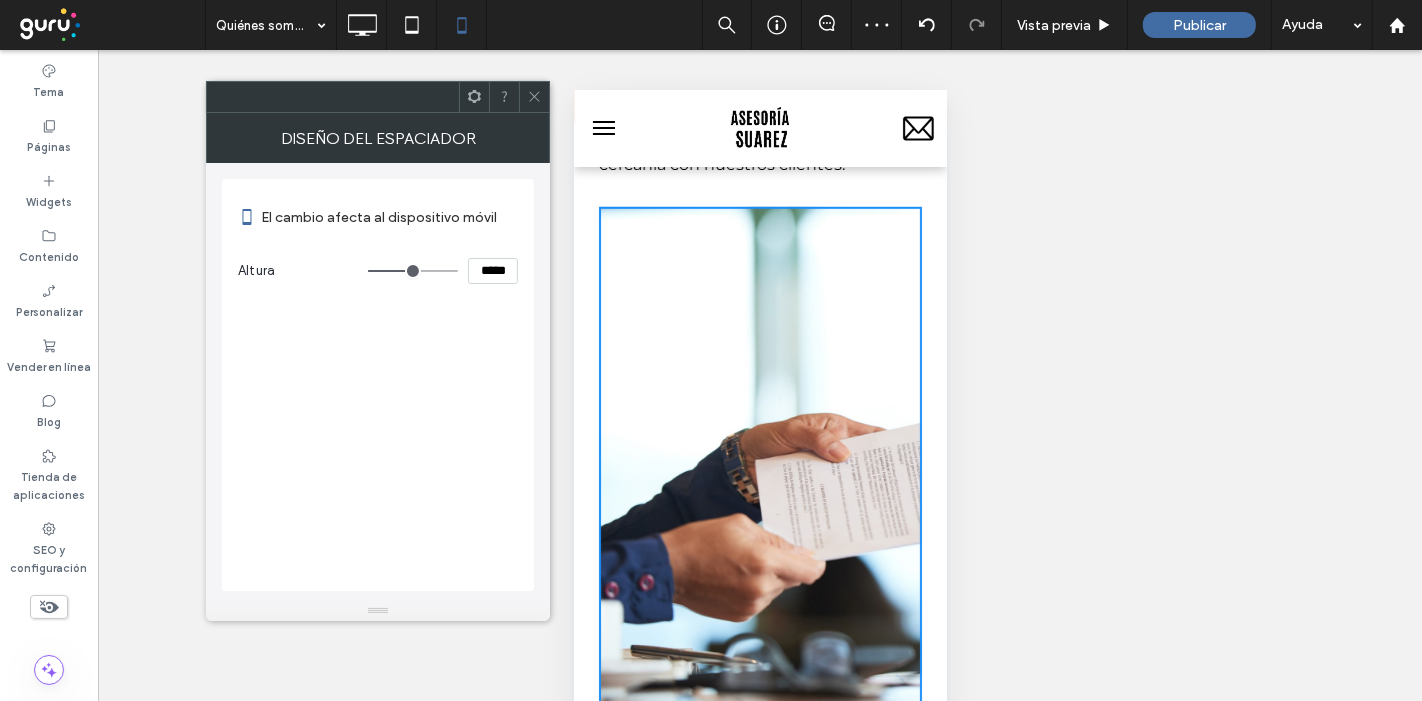 type on "***" 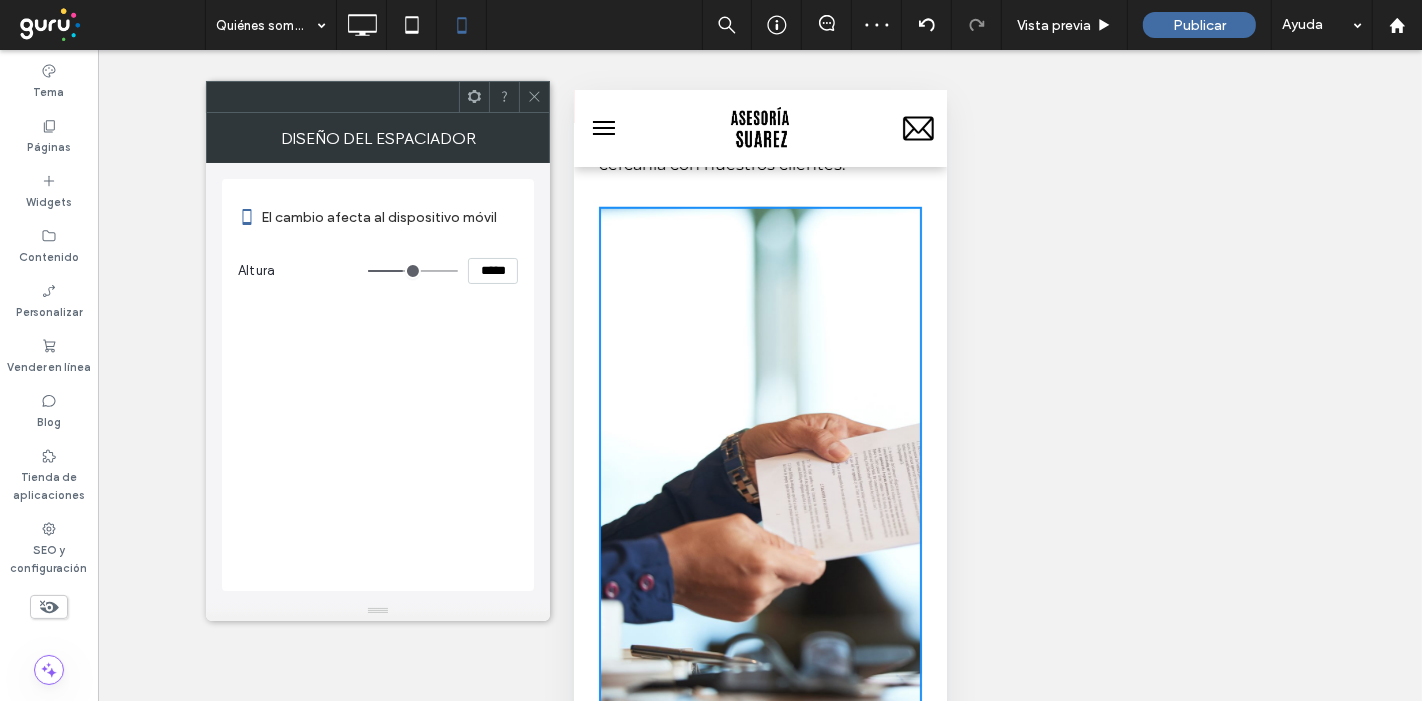 type on "***" 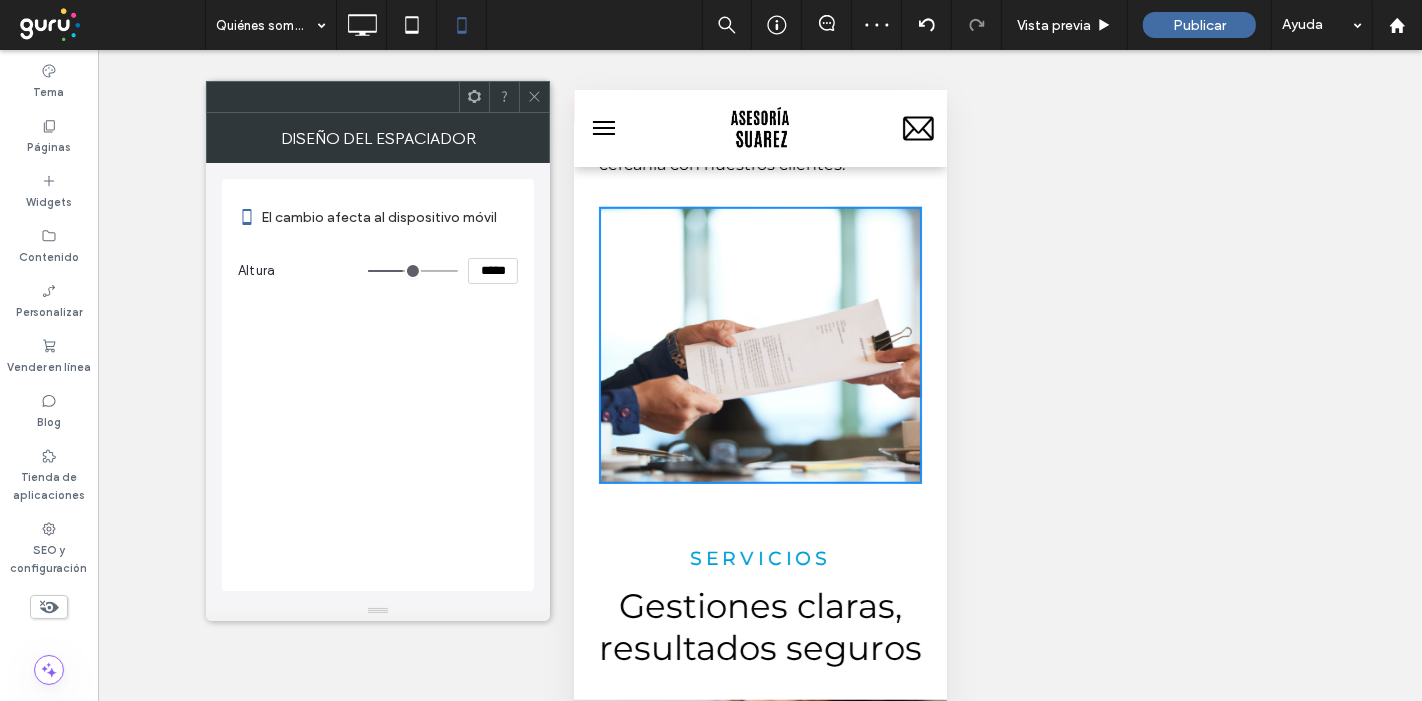 type on "***" 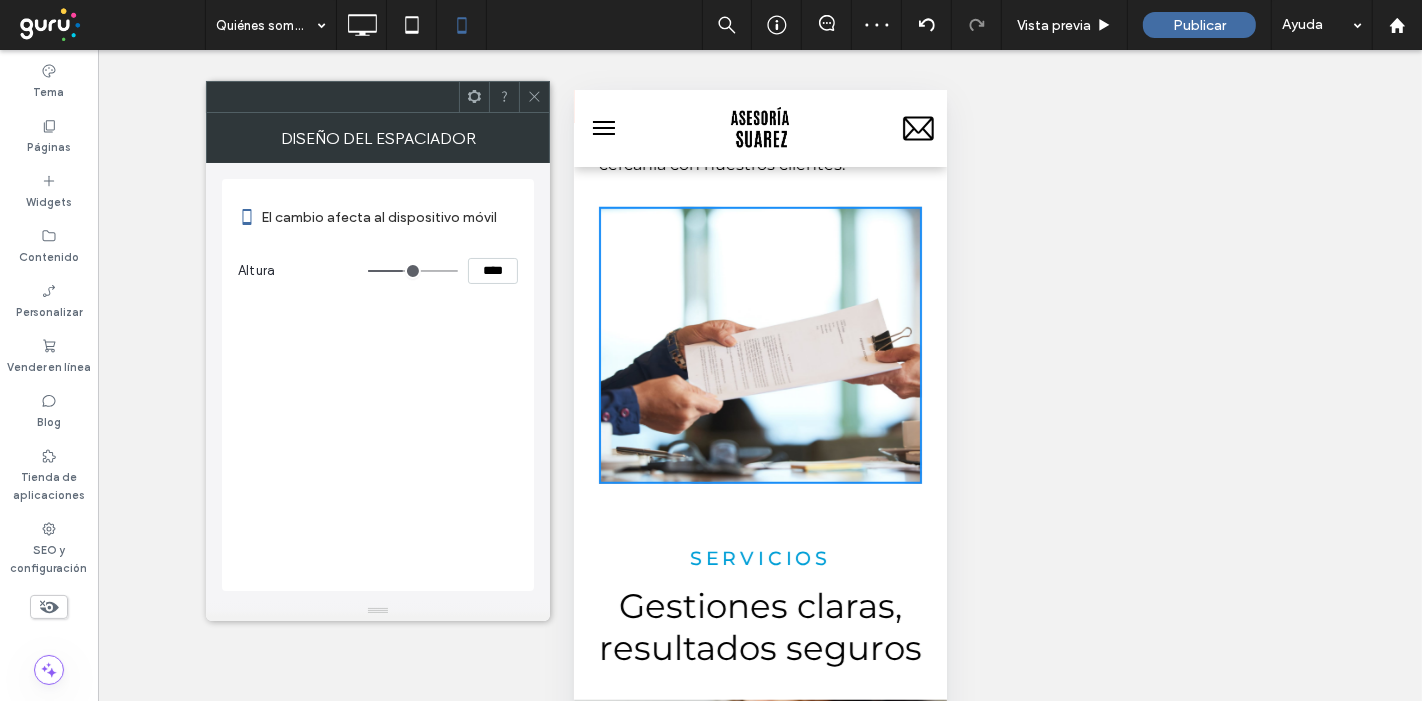 type on "**" 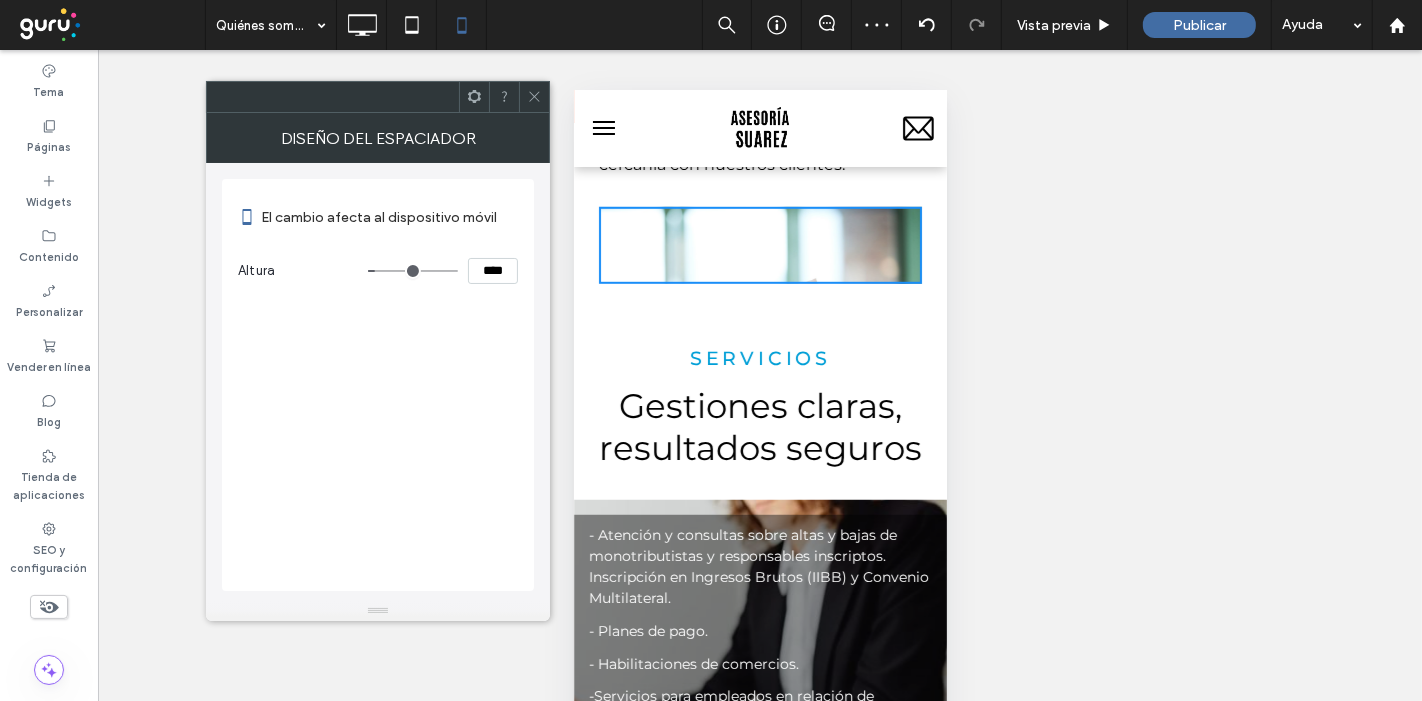 type on "***" 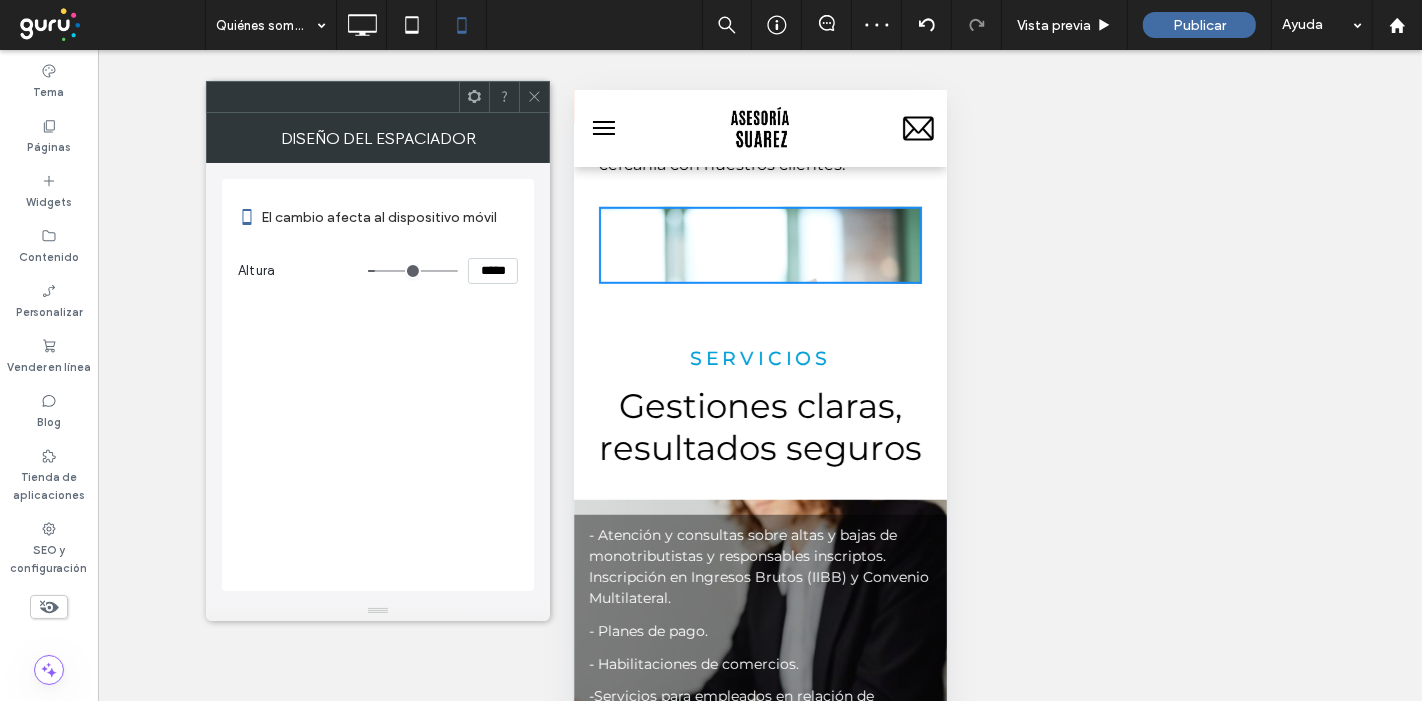 type on "***" 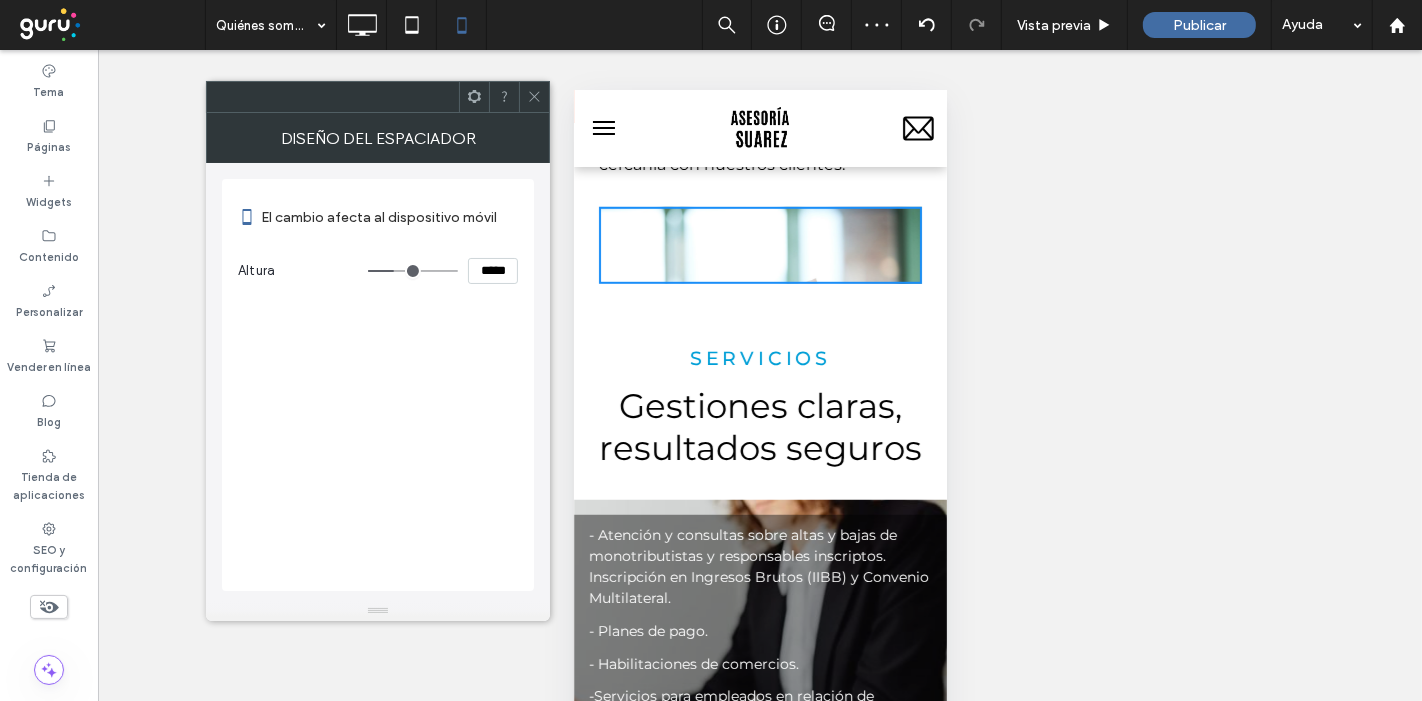 type on "***" 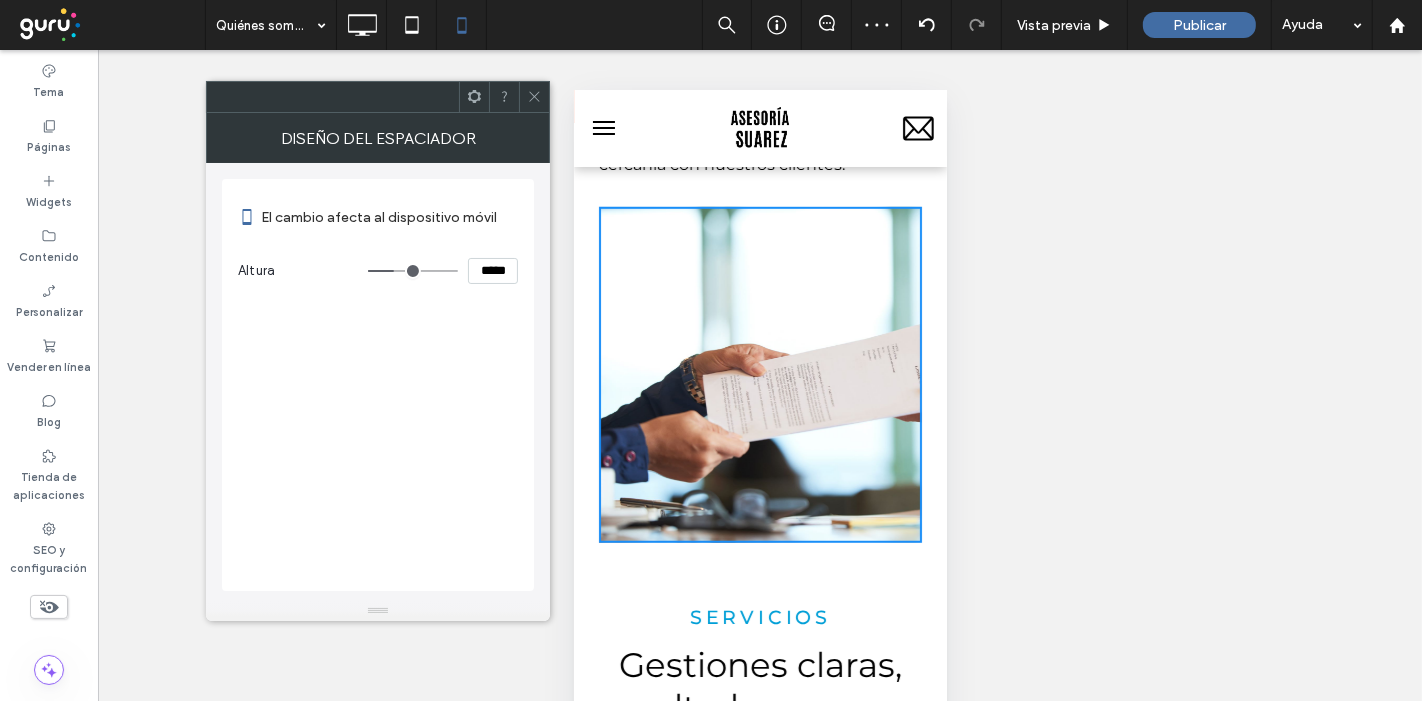 type on "***" 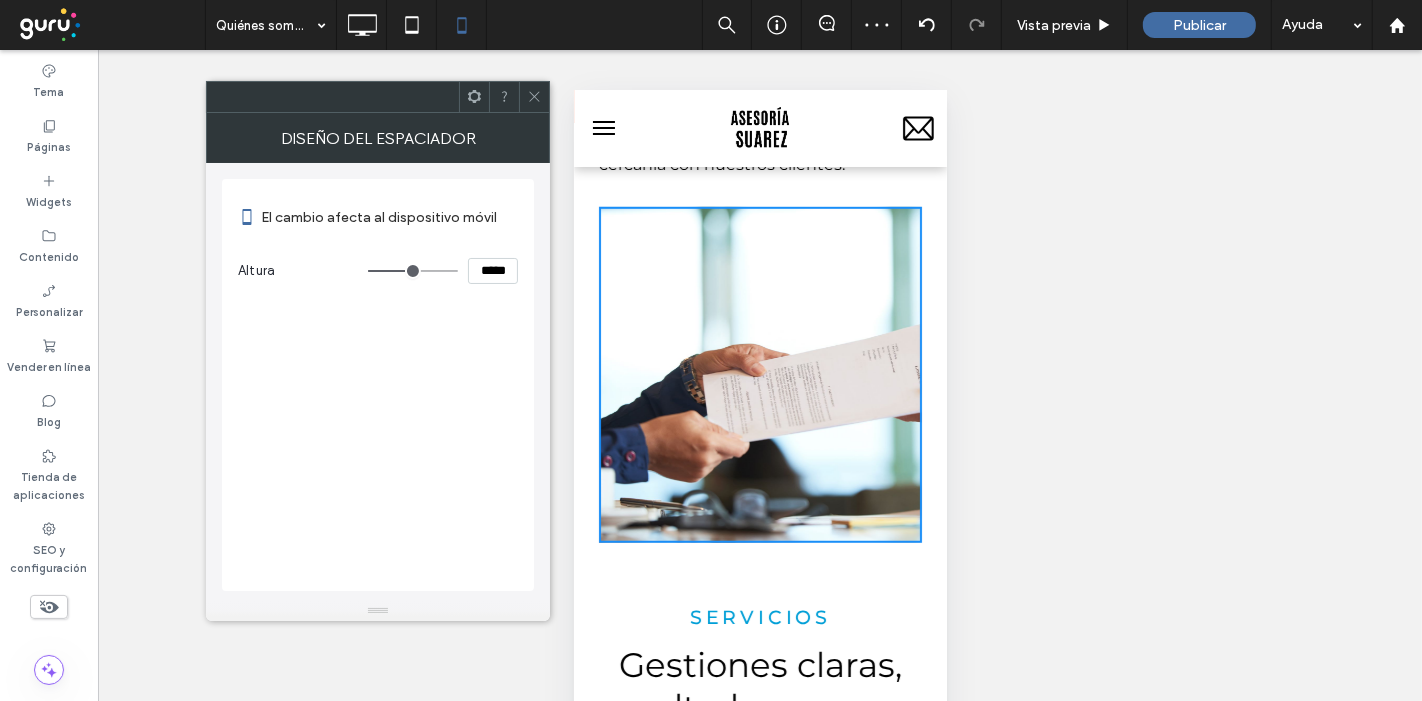 type on "***" 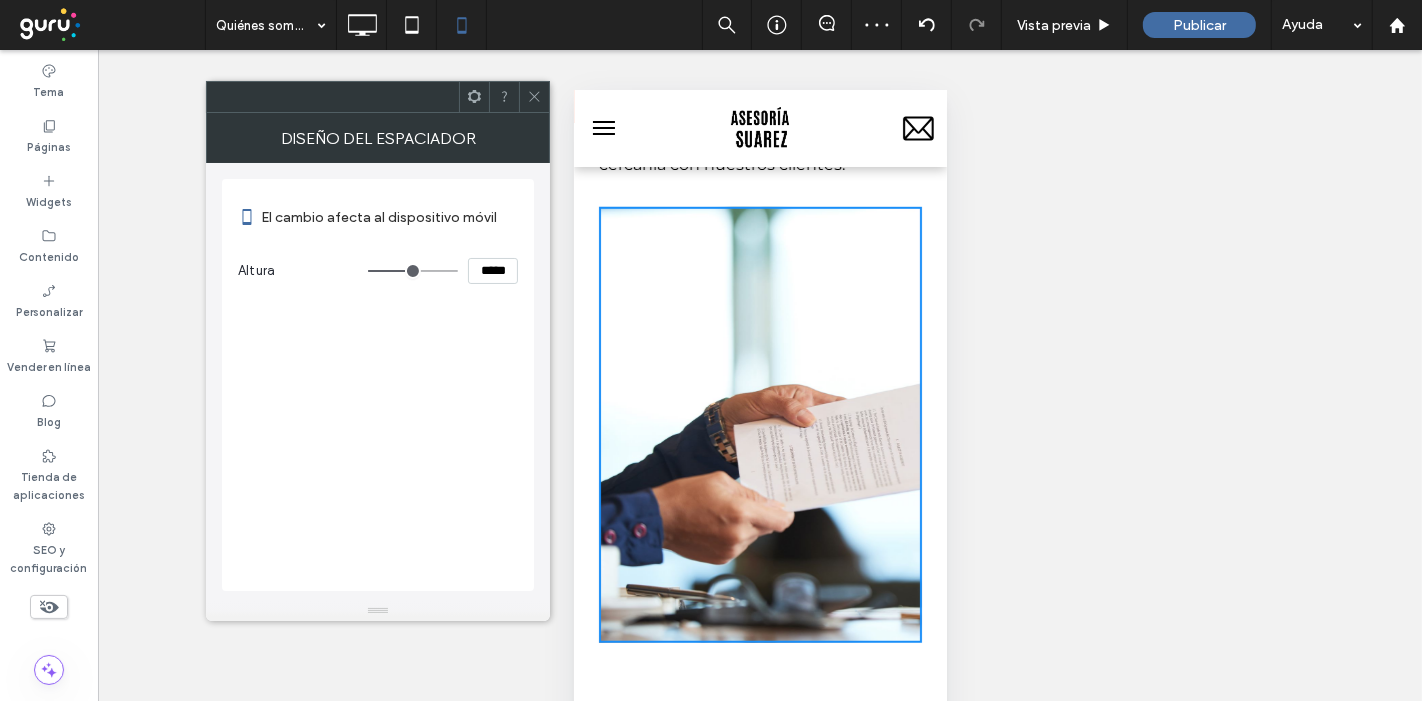 type on "***" 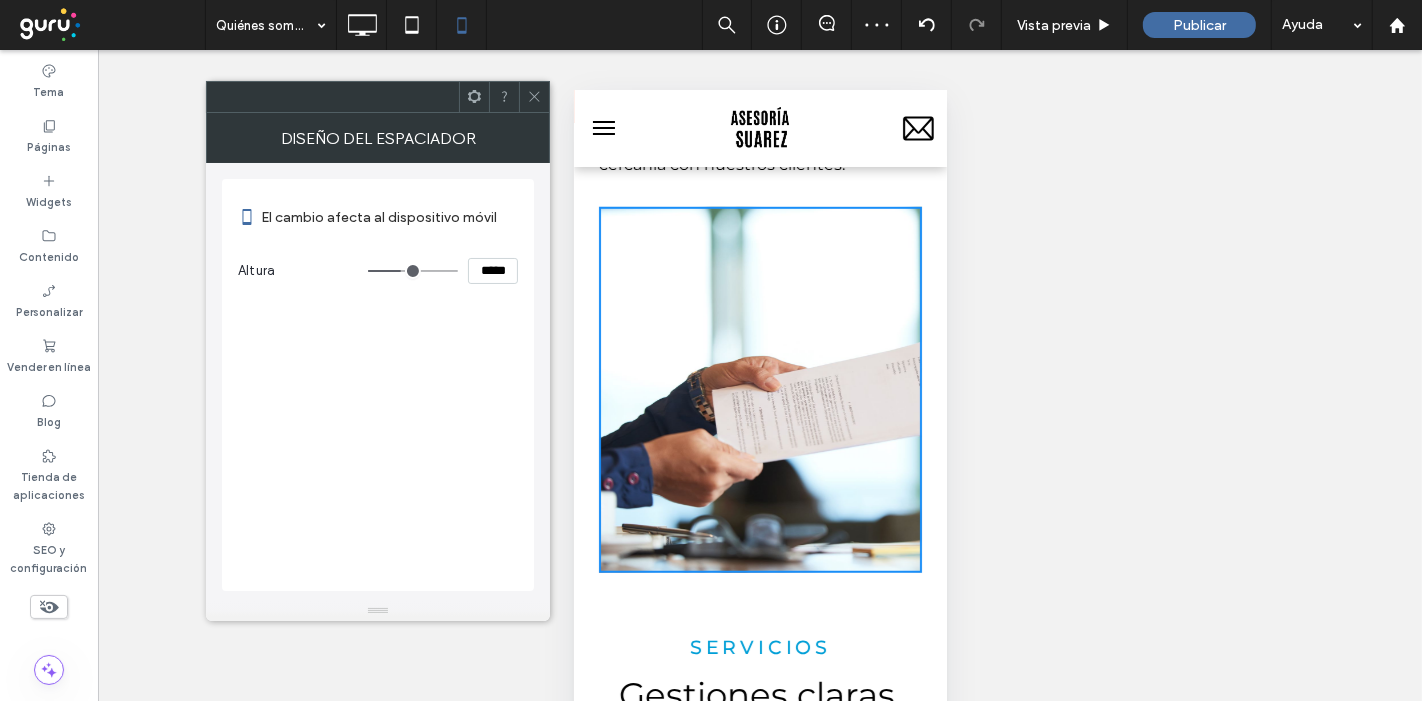 type on "***" 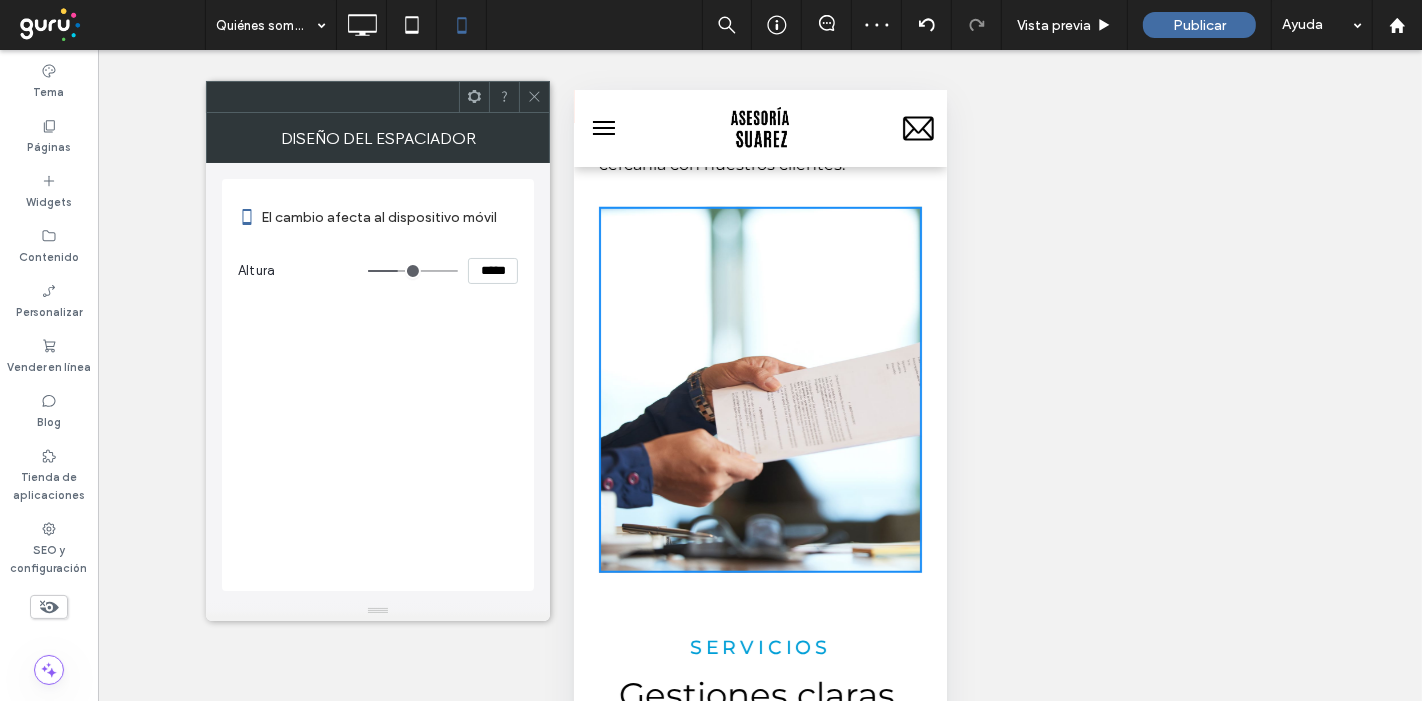 type on "***" 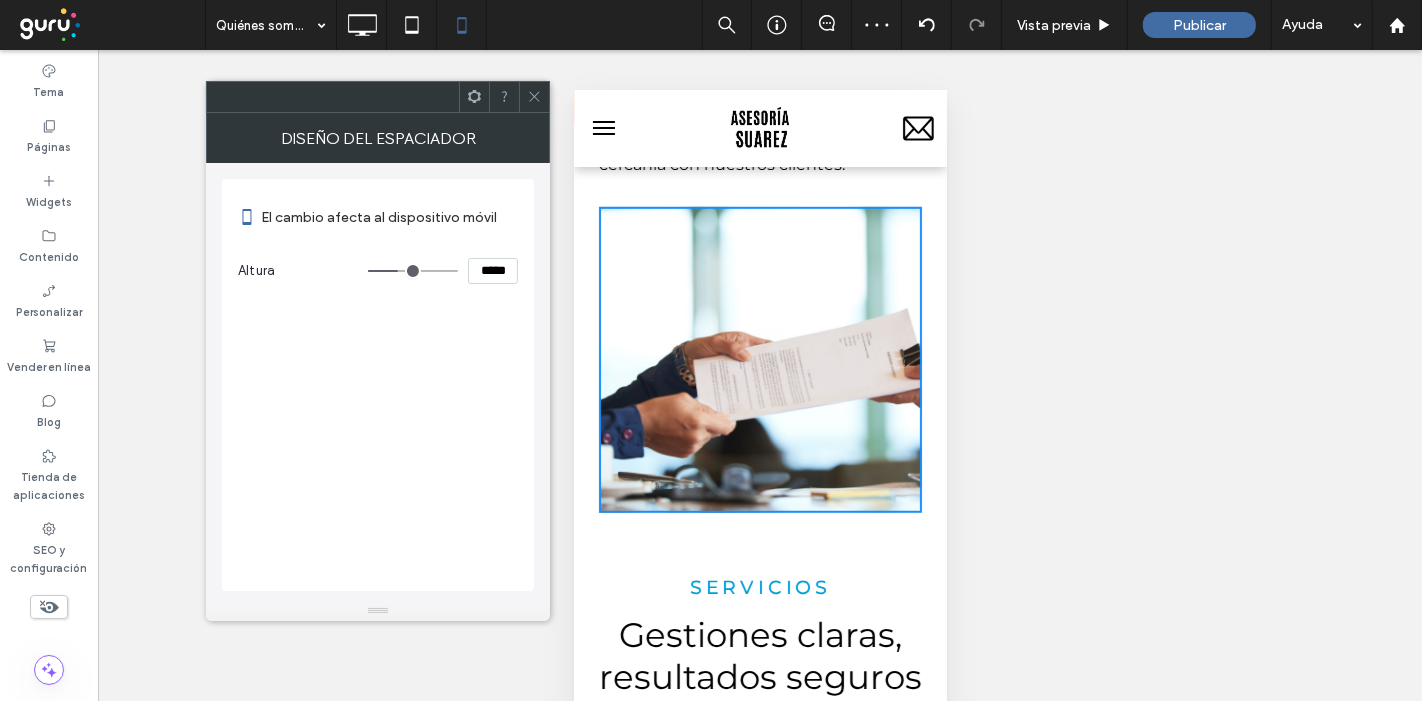 type on "***" 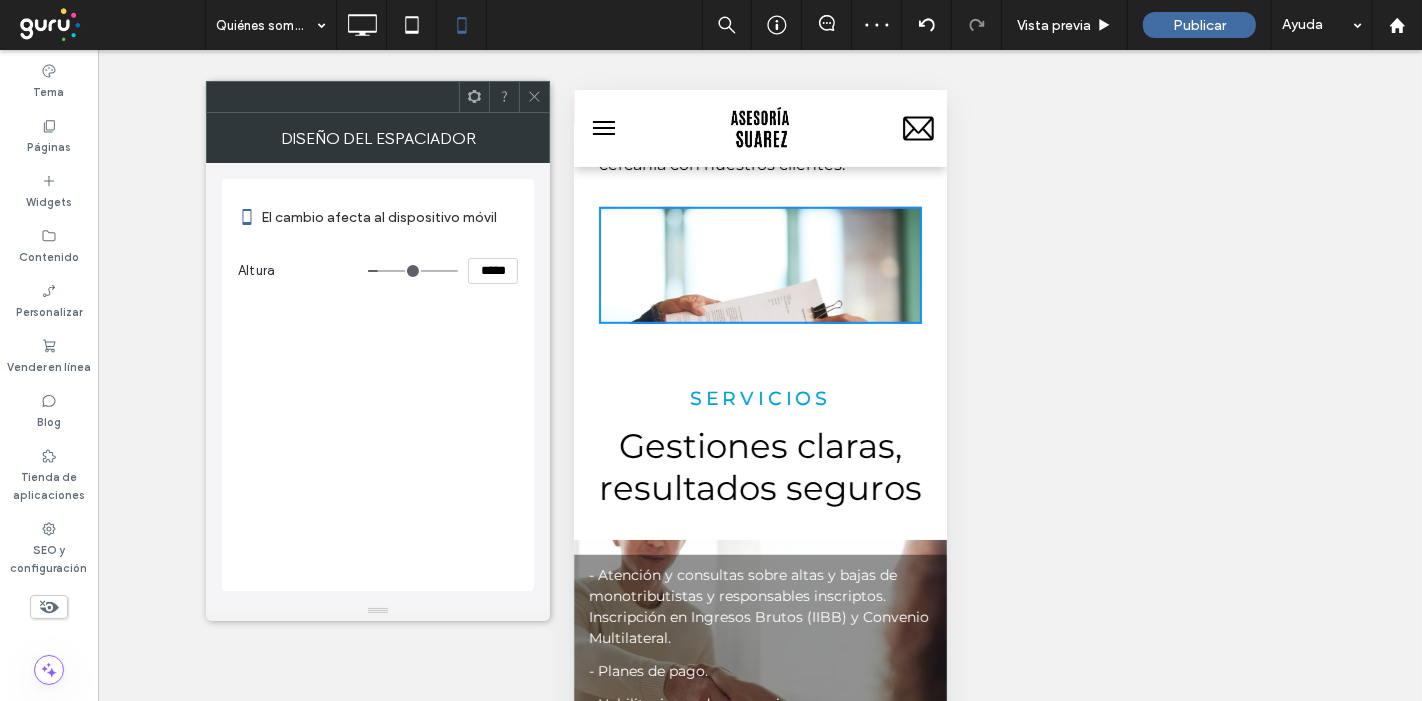 type on "***" 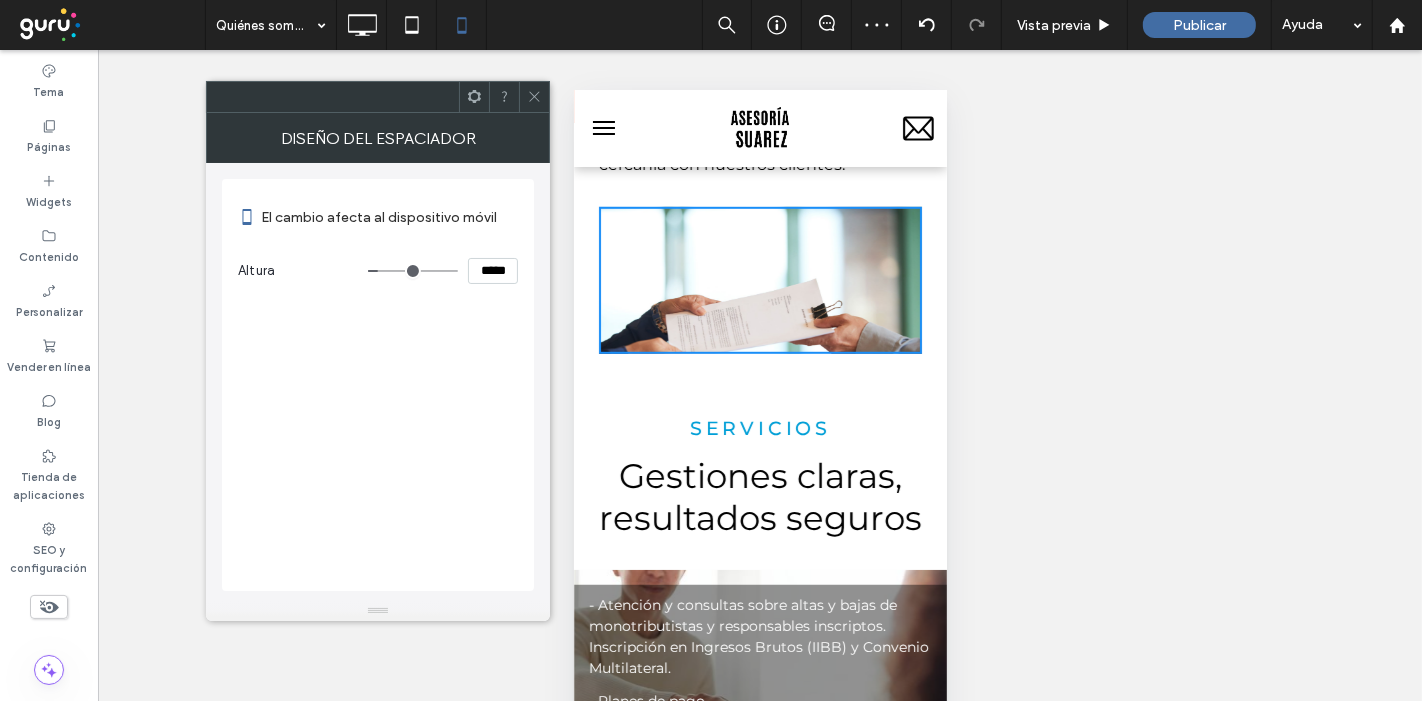 type on "***" 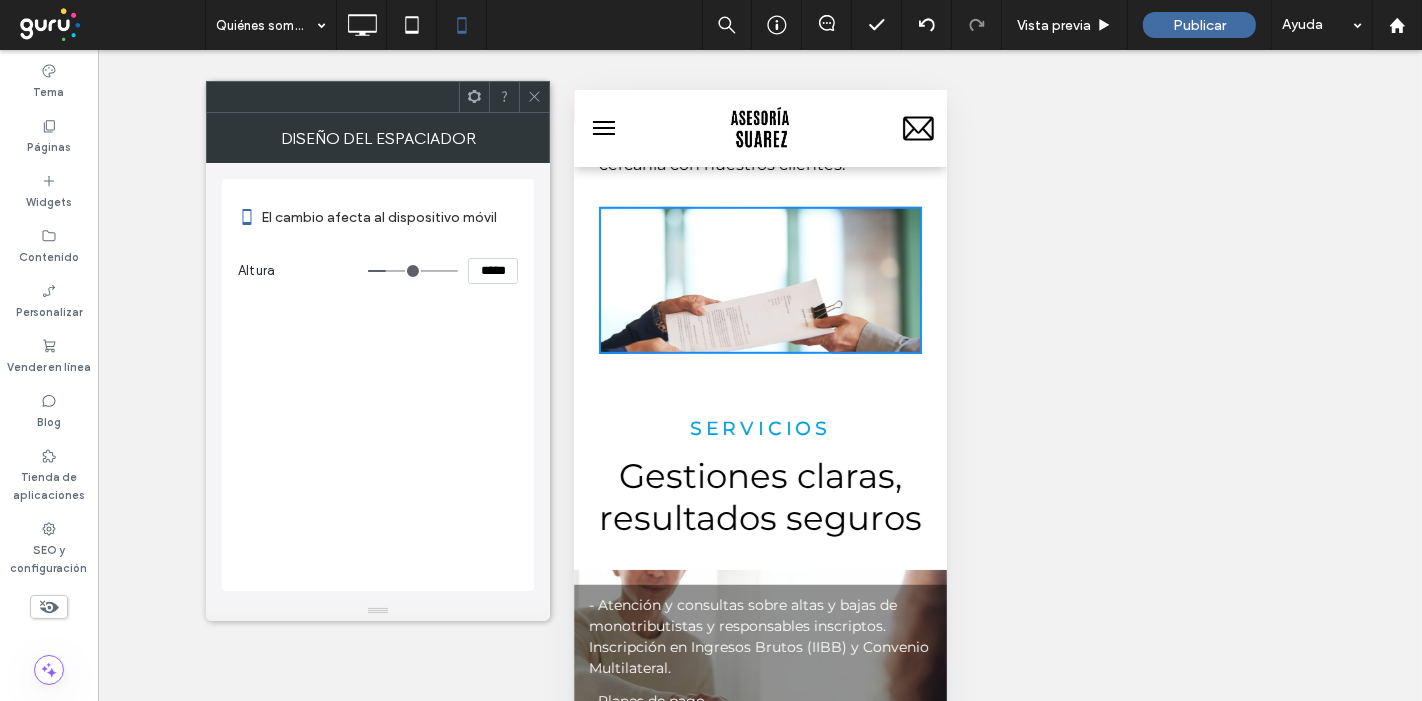 type on "***" 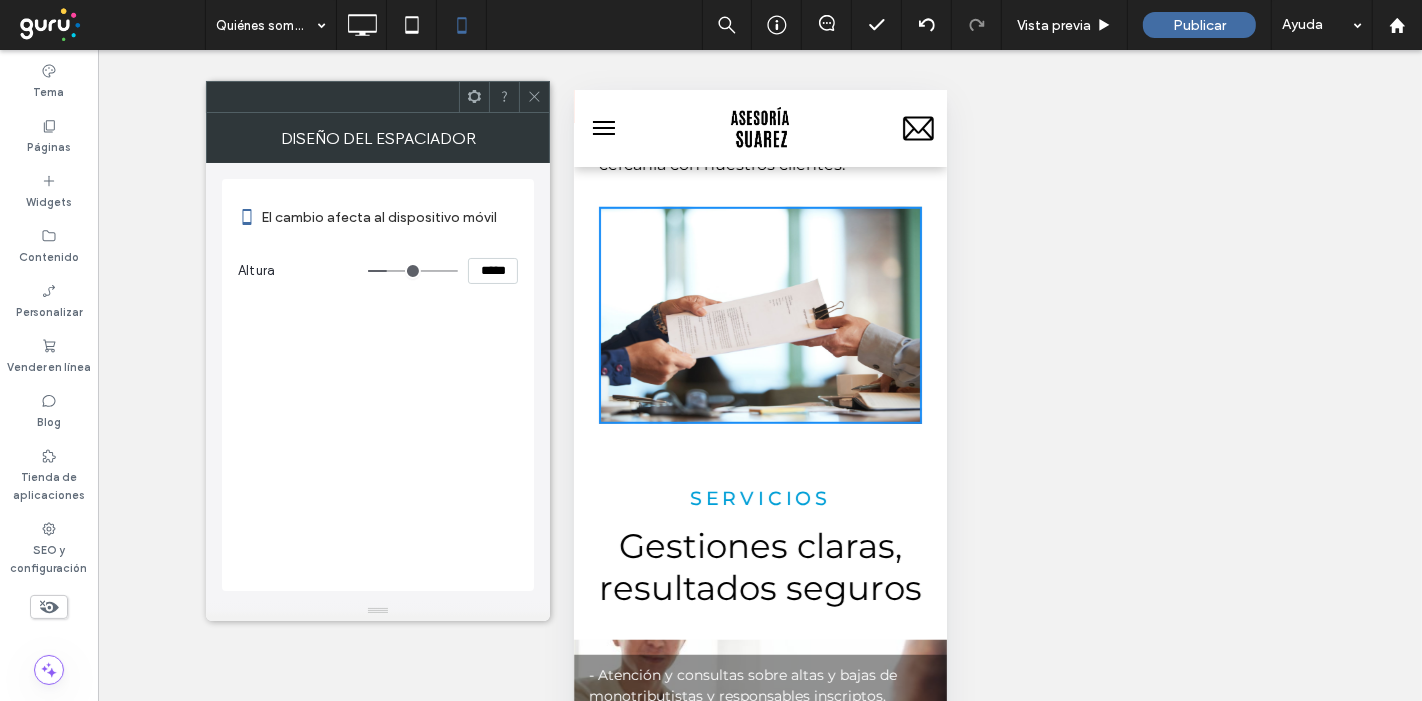 type on "***" 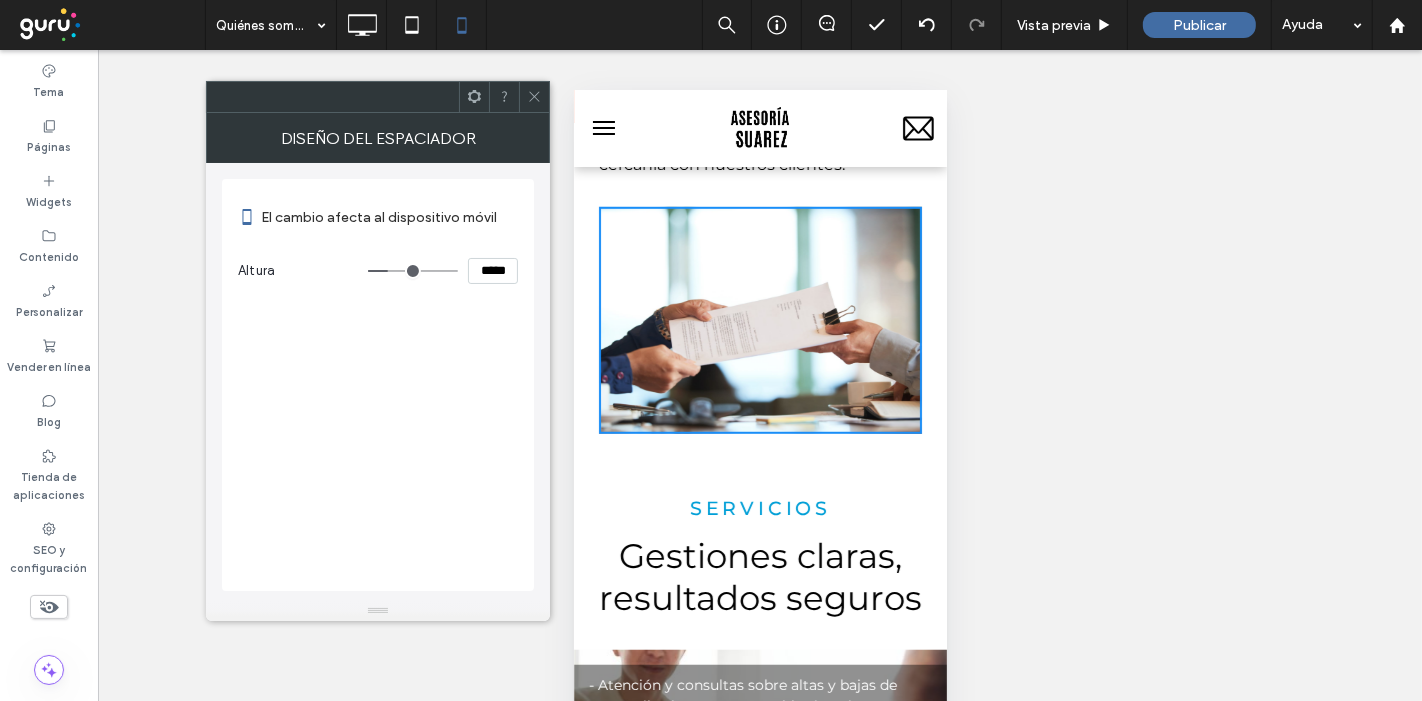 type on "***" 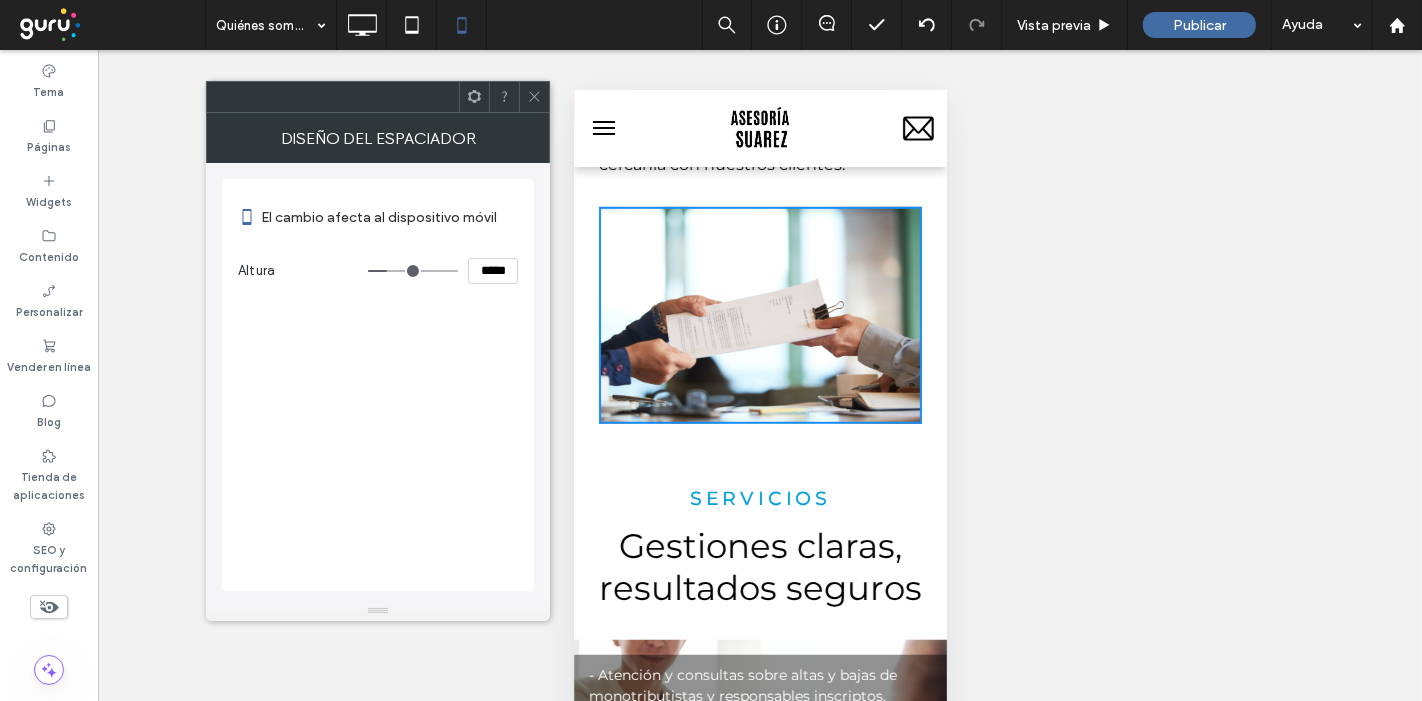 drag, startPoint x: 378, startPoint y: 264, endPoint x: 391, endPoint y: 273, distance: 15.811388 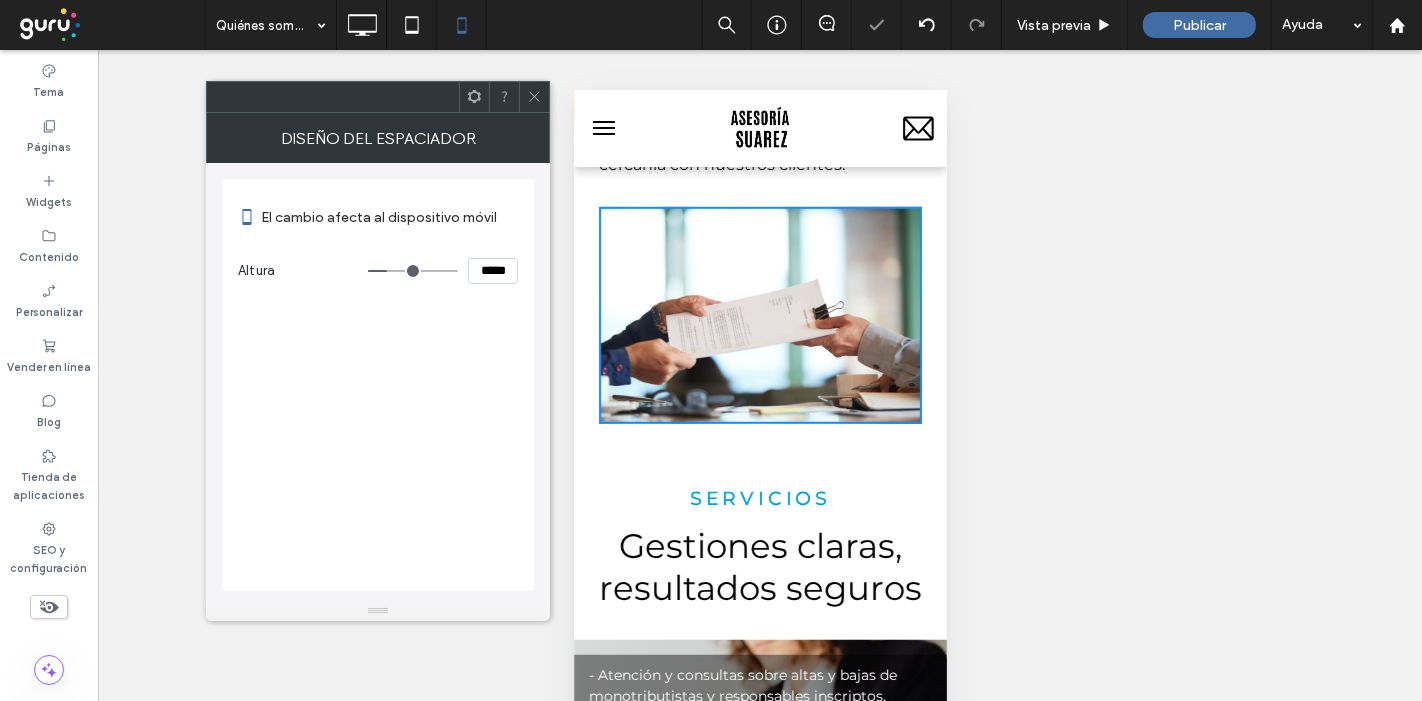 click 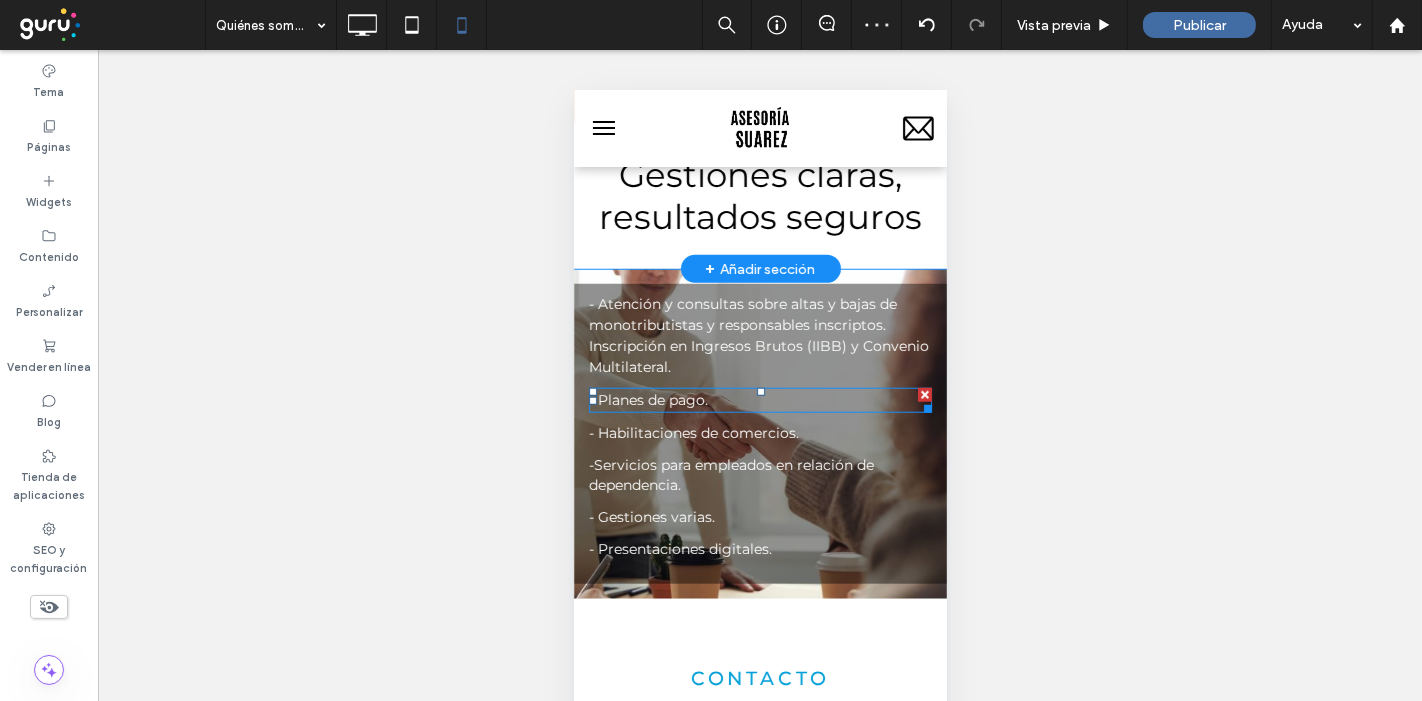 scroll, scrollTop: 1463, scrollLeft: 0, axis: vertical 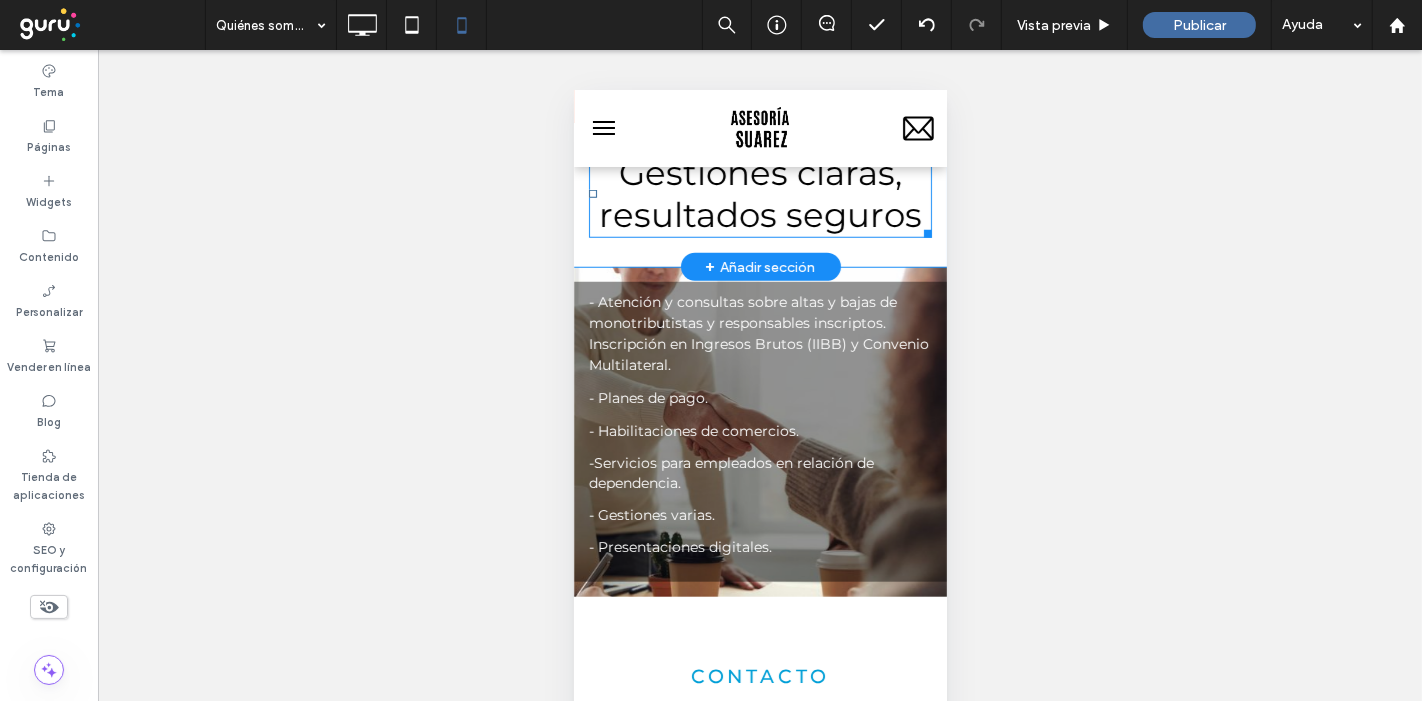 click on "Gestiones claras, resultados seguros" at bounding box center (759, 193) 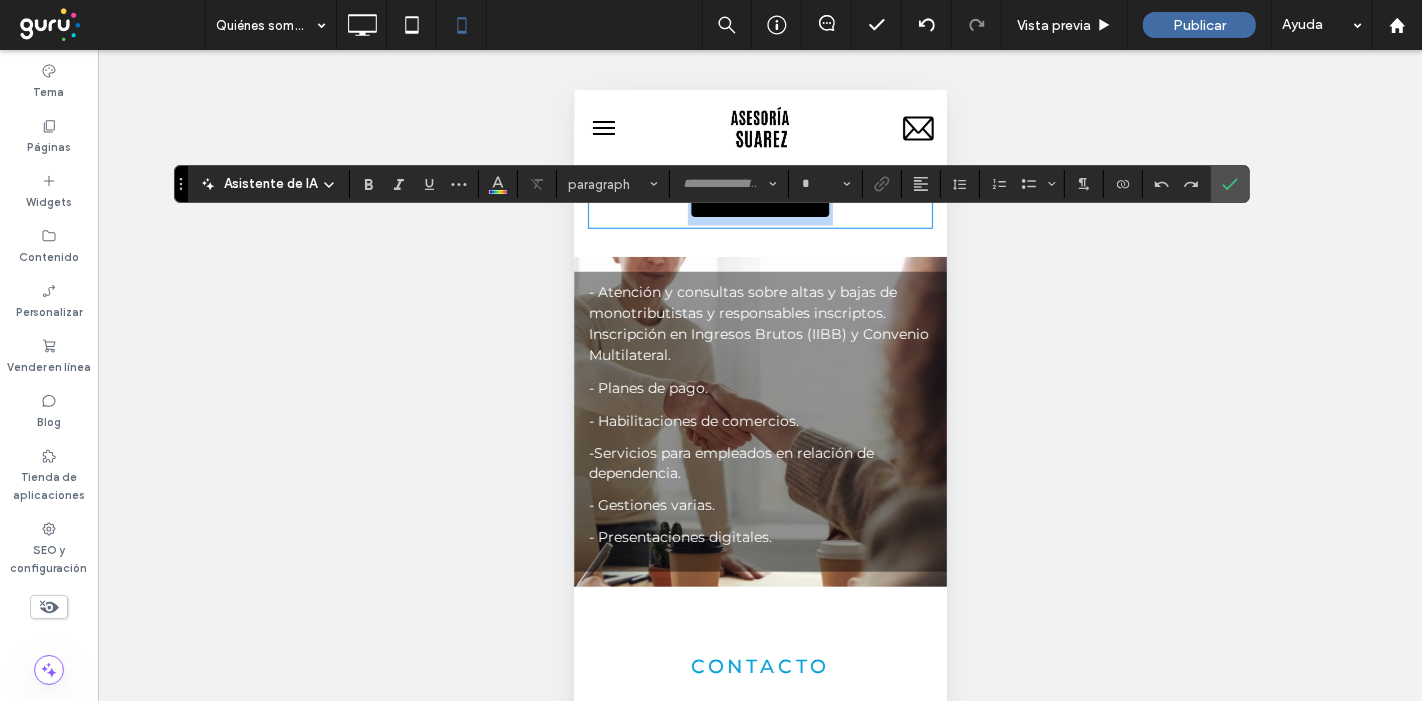 type on "**********" 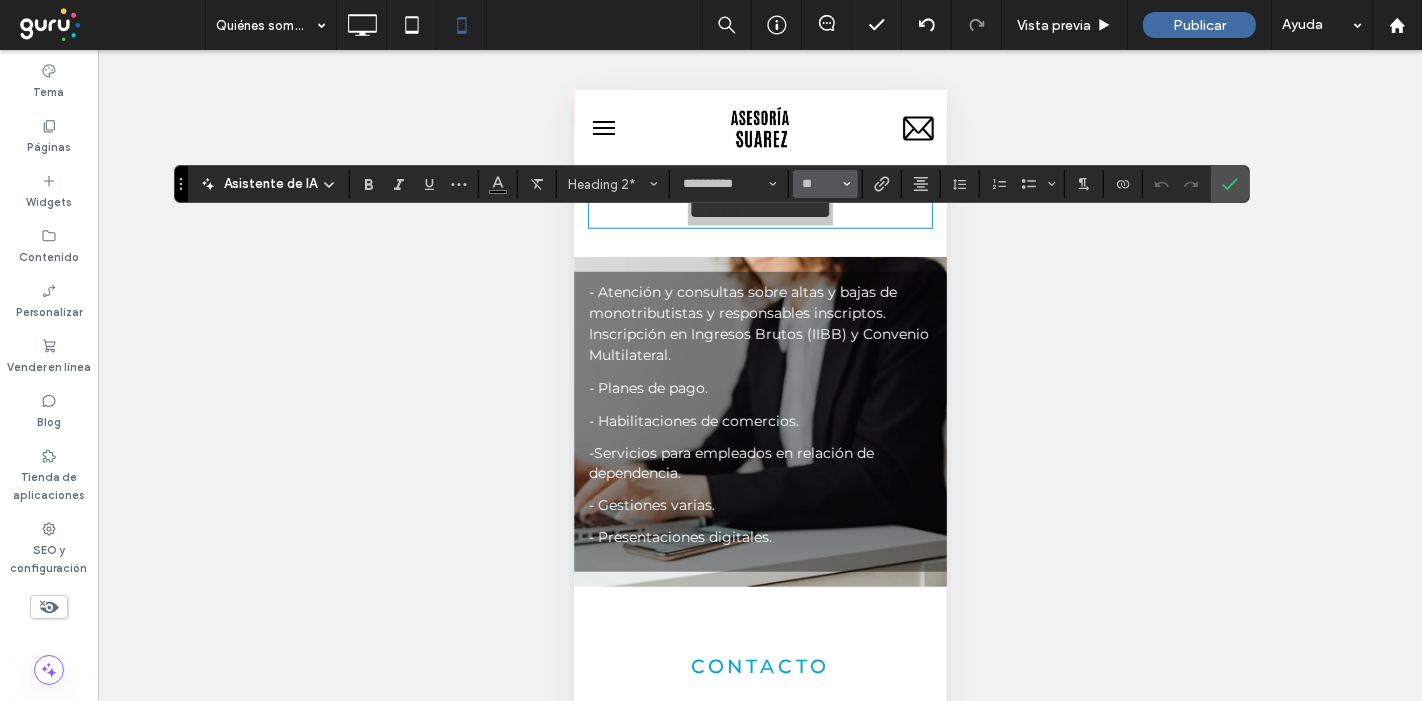 click at bounding box center [847, 184] 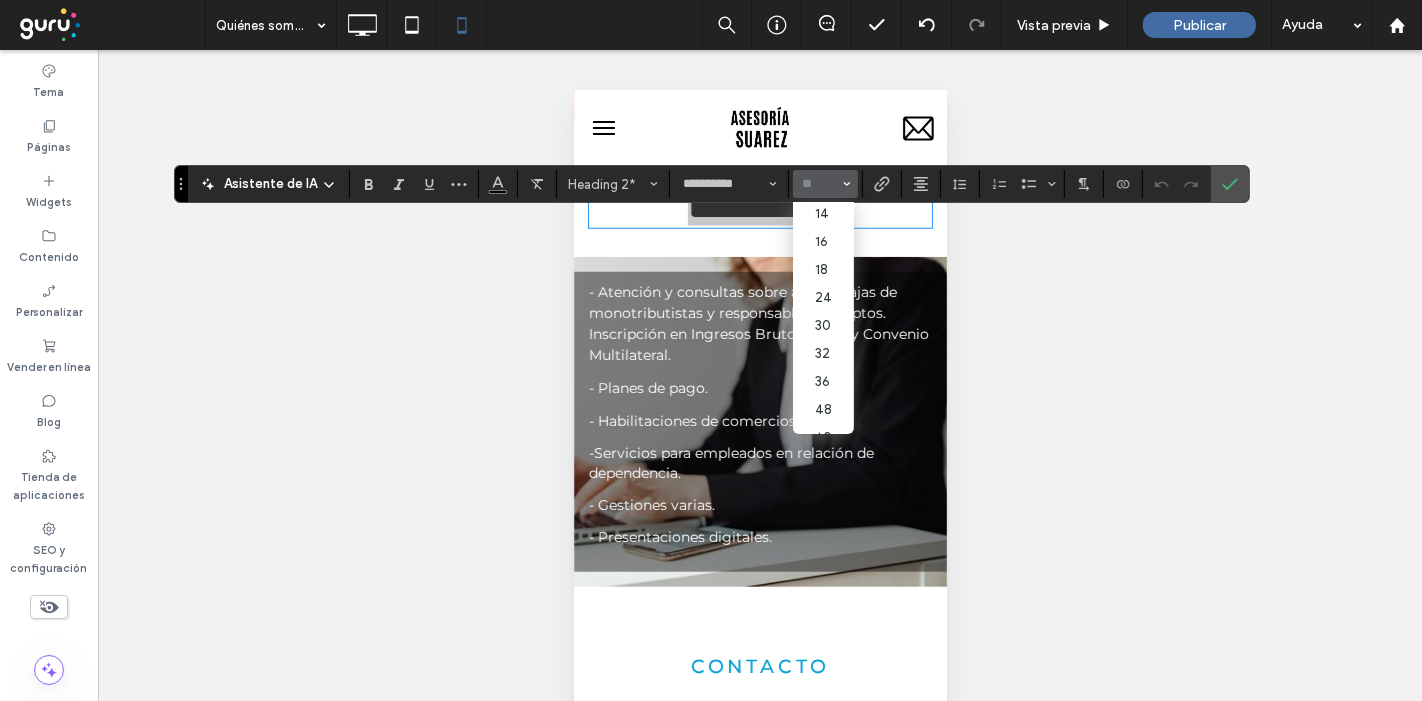 scroll, scrollTop: 144, scrollLeft: 0, axis: vertical 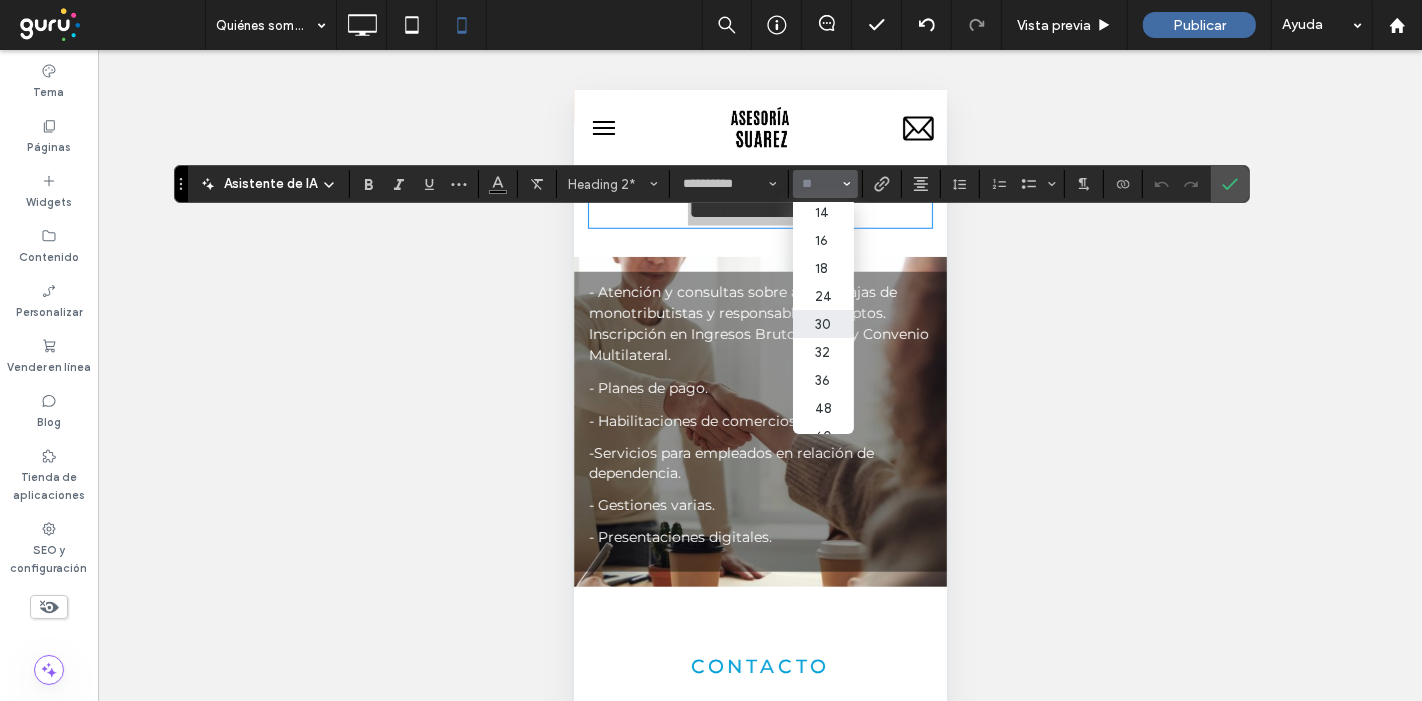 click on "30" at bounding box center [823, 324] 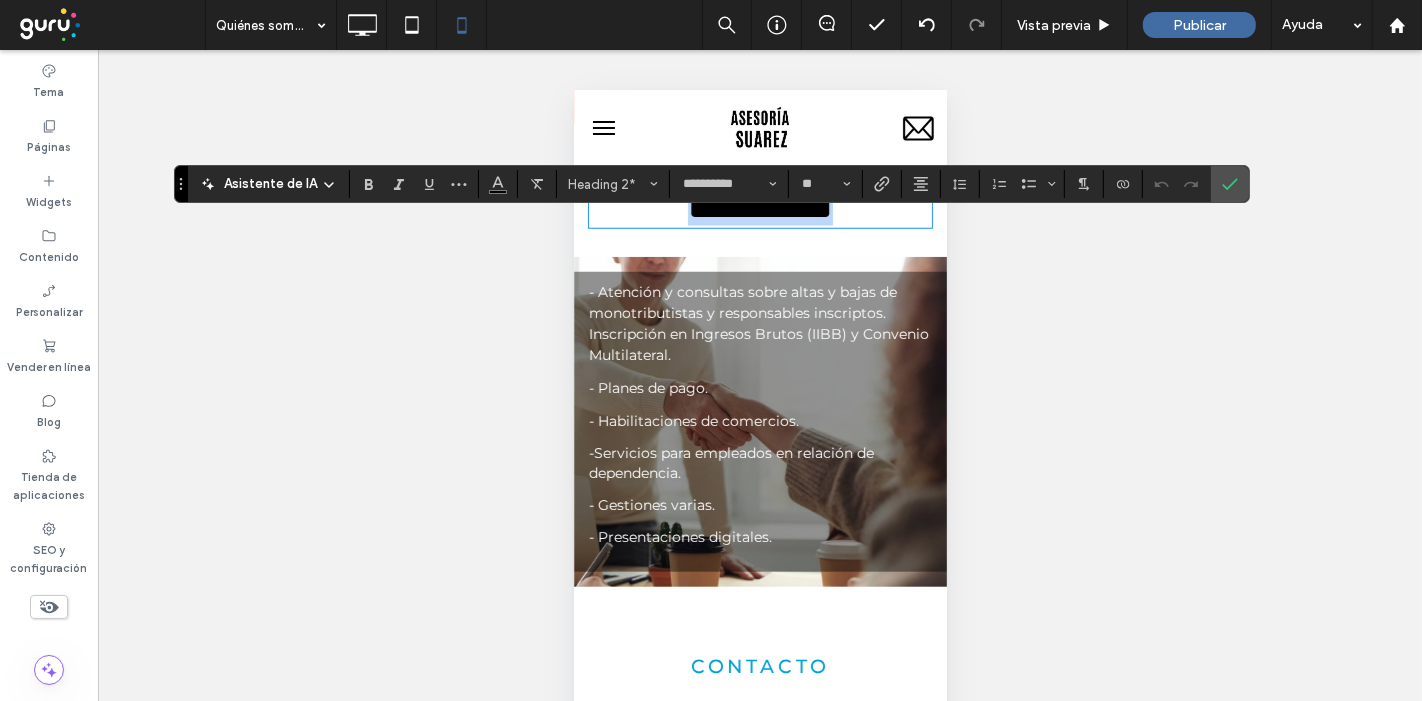 type on "**" 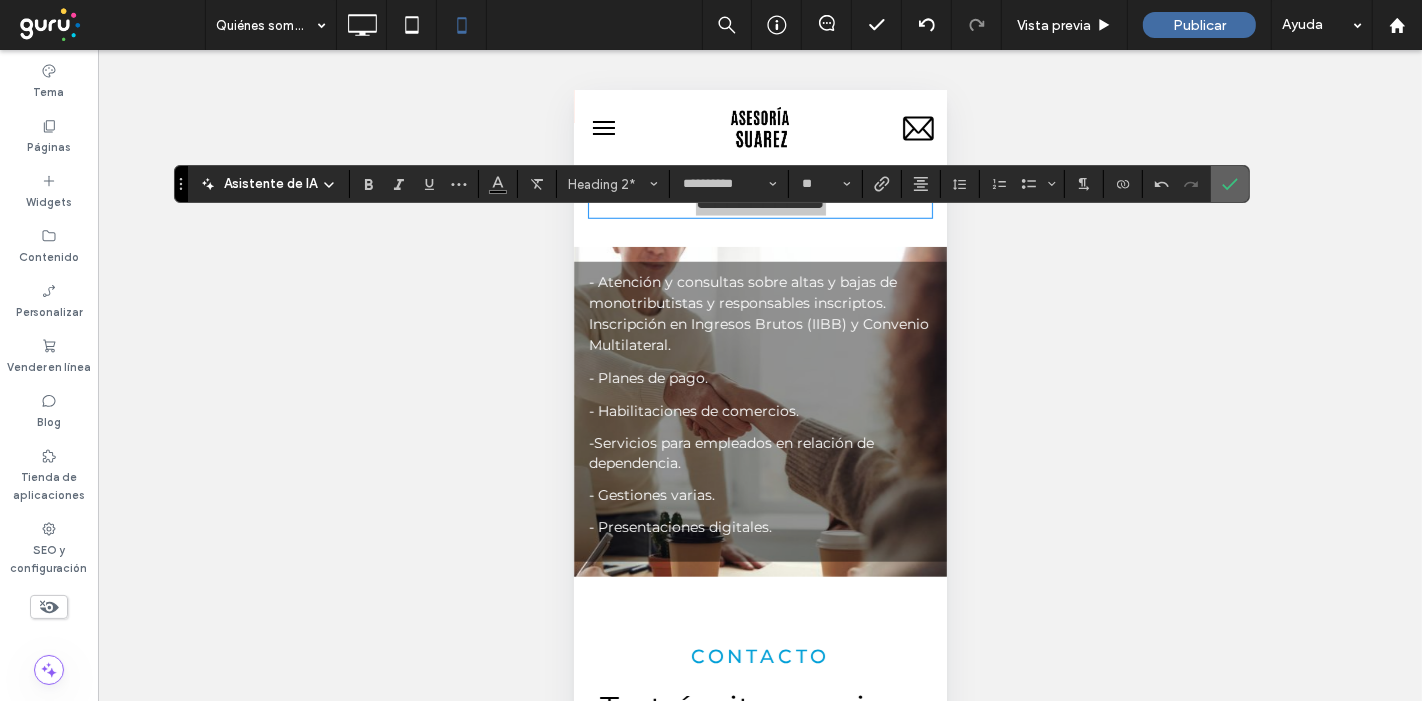 click 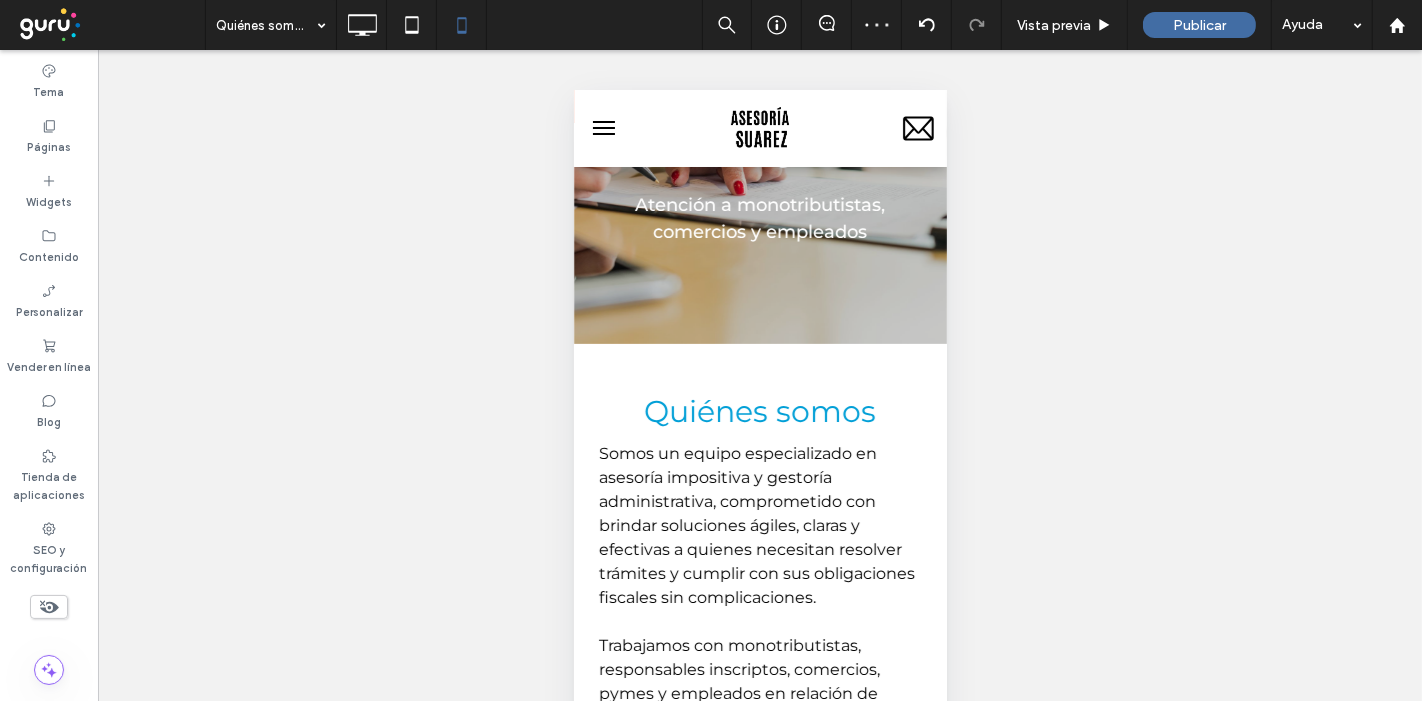 scroll, scrollTop: 126, scrollLeft: 0, axis: vertical 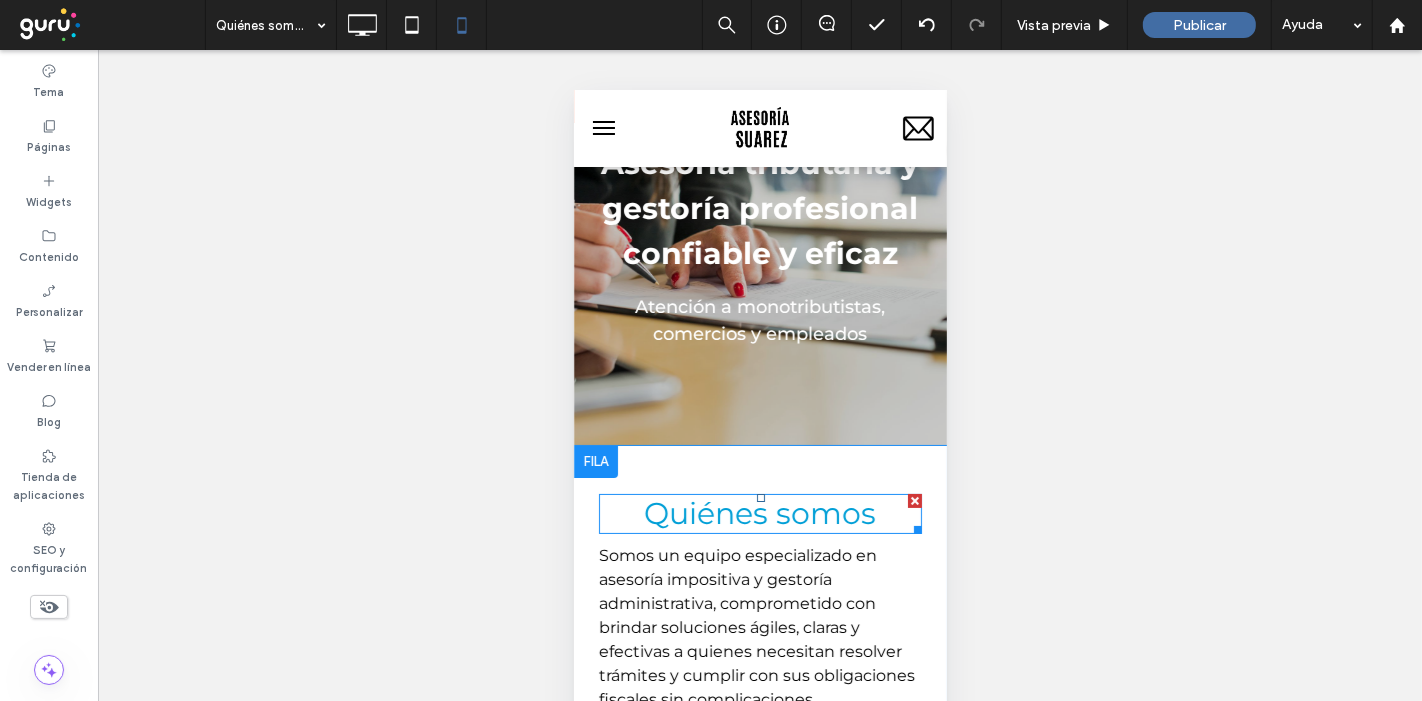 click on "Quiénes somos" at bounding box center [760, 512] 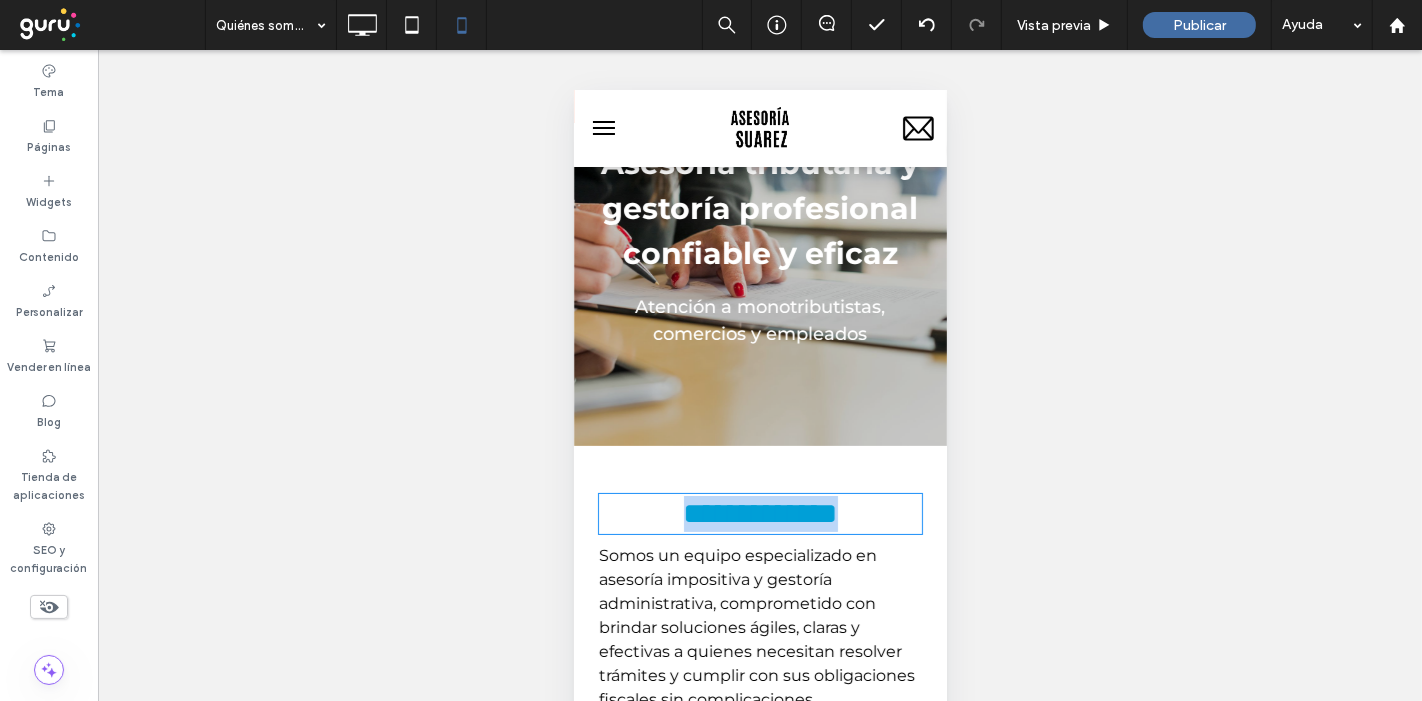 type on "**********" 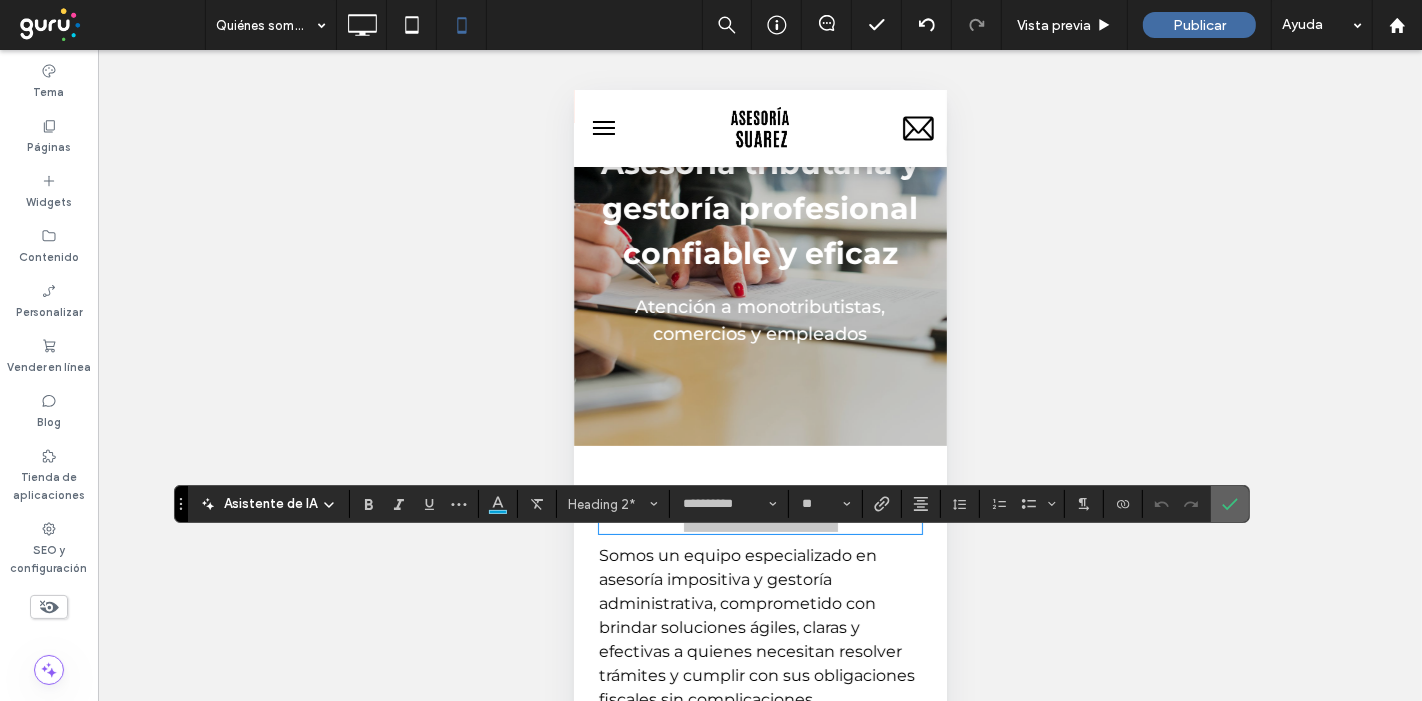 click 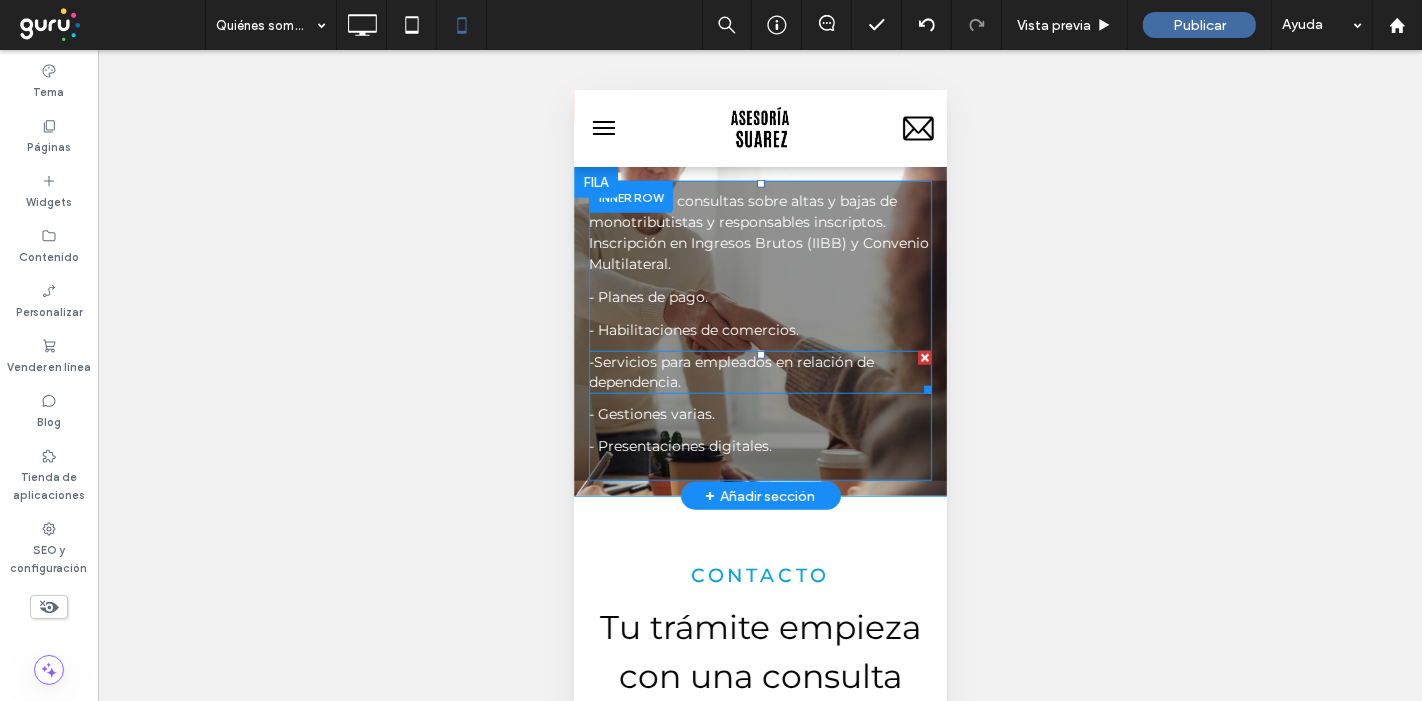 scroll, scrollTop: 1597, scrollLeft: 0, axis: vertical 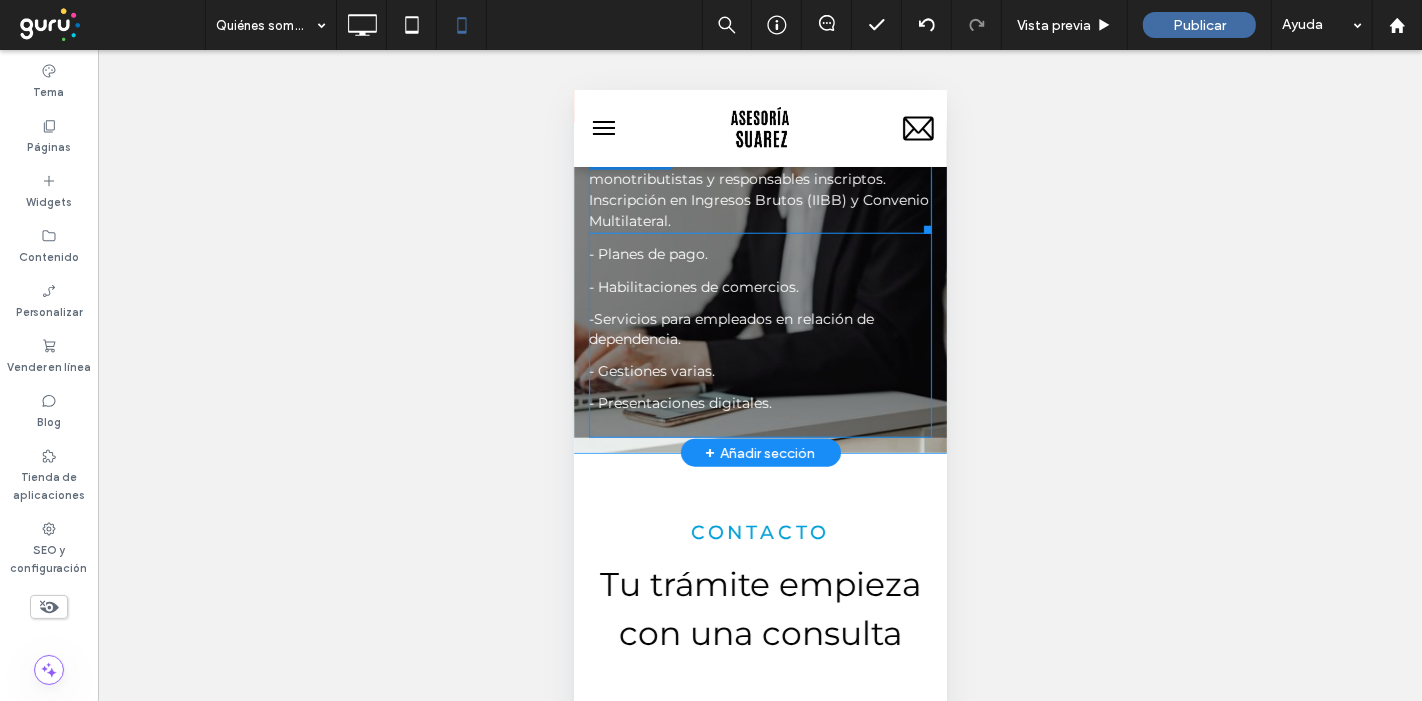 click on "- Atención y consultas sobre altas y bajas de monotributistas y responsables inscriptos. Inscripción en Ingresos Brutos (IIBB) y Convenio Multilateral." at bounding box center (758, 188) 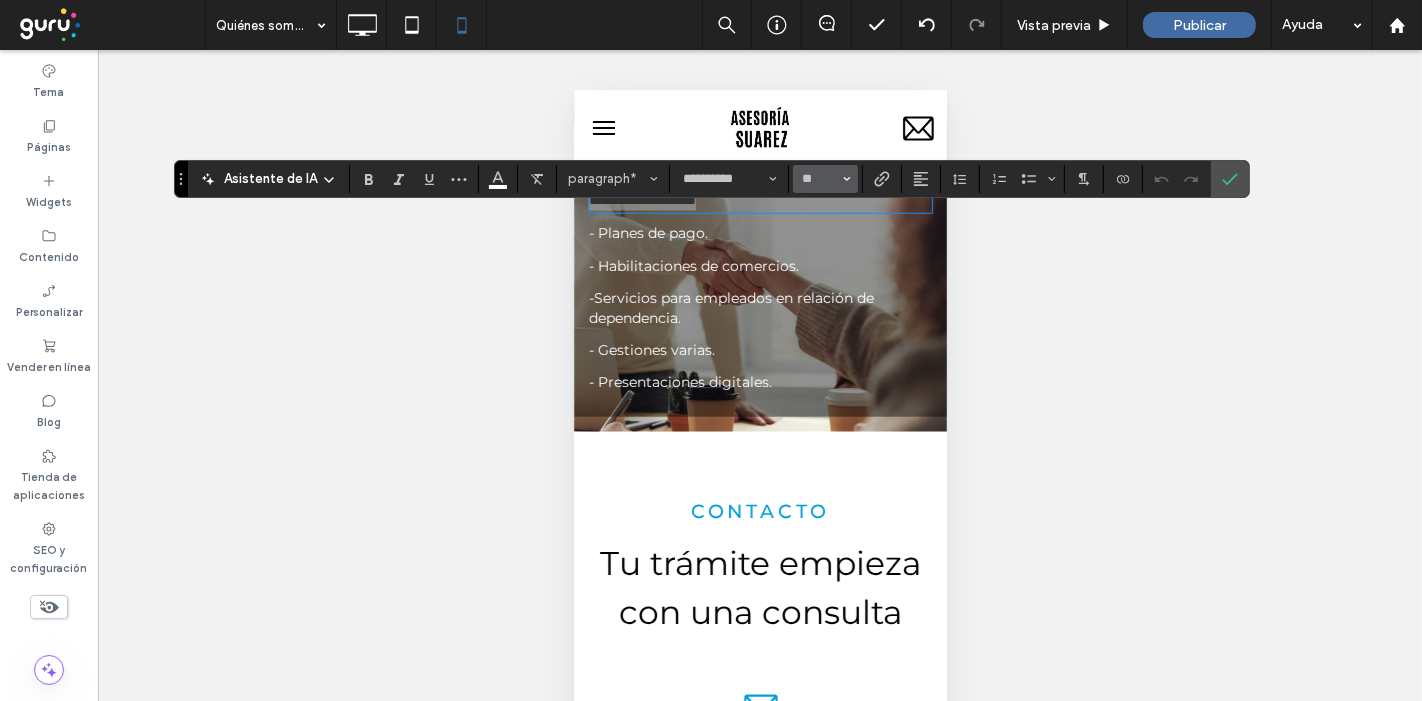 click 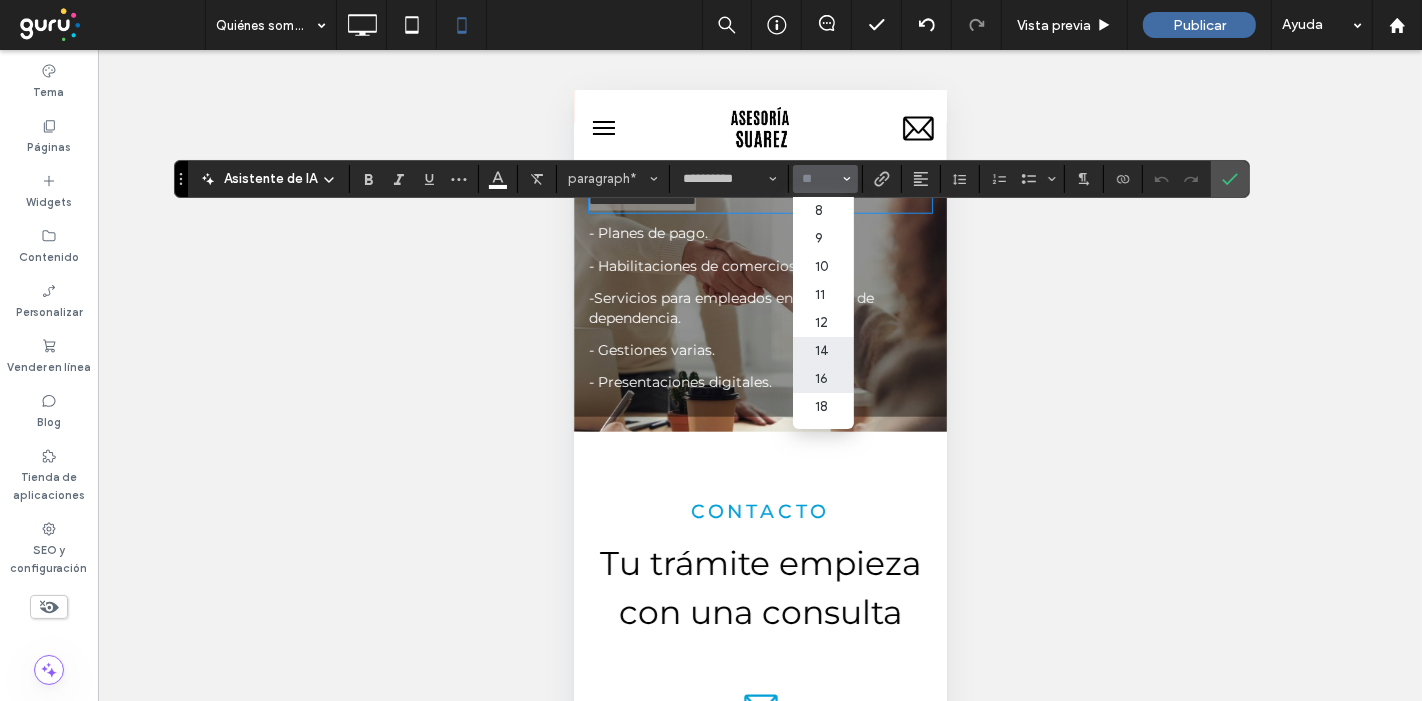 click on "16" at bounding box center [823, 379] 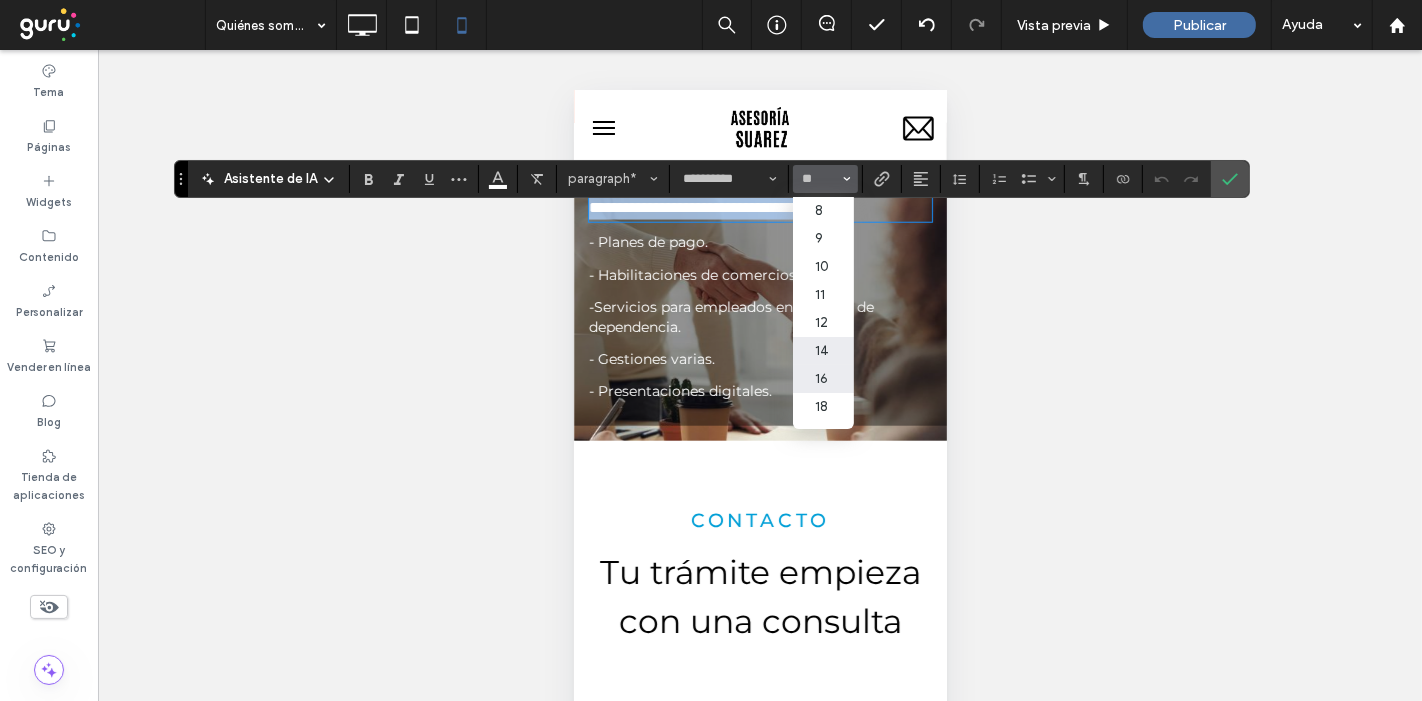 type on "**" 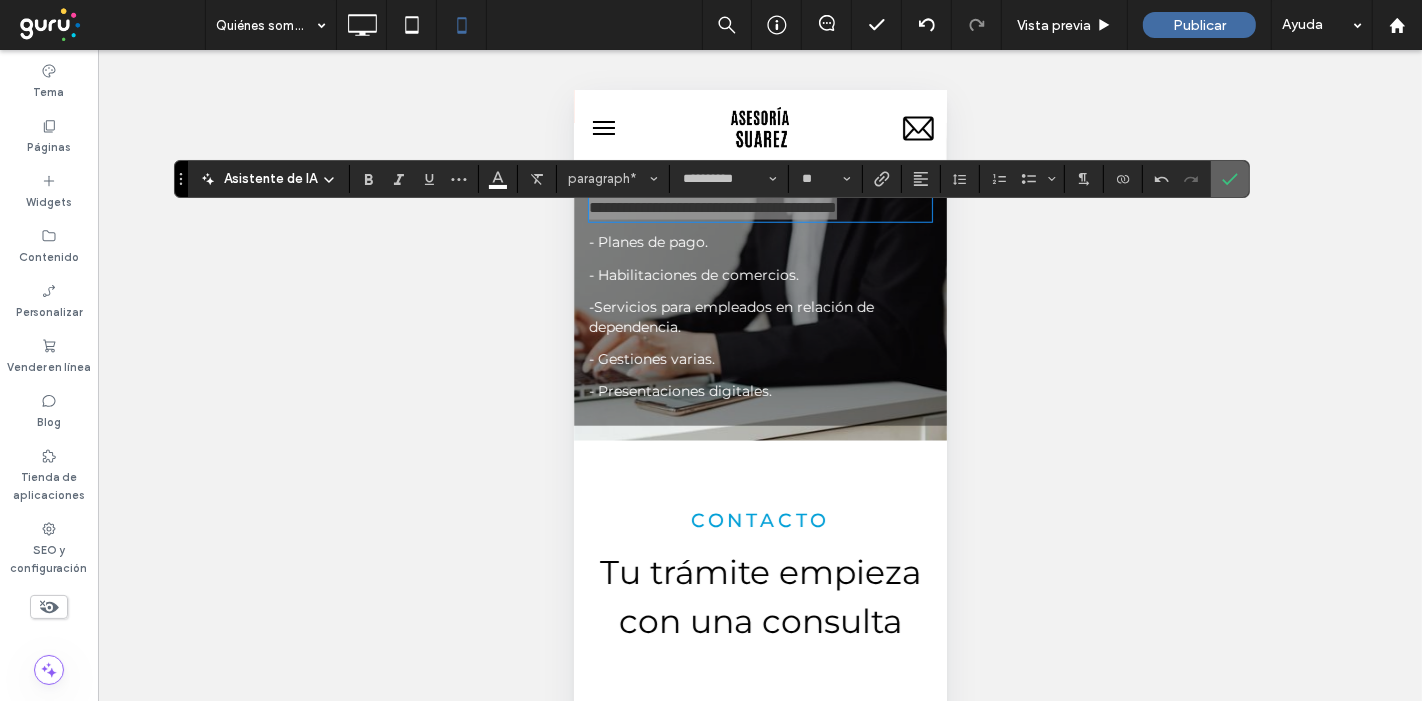 click 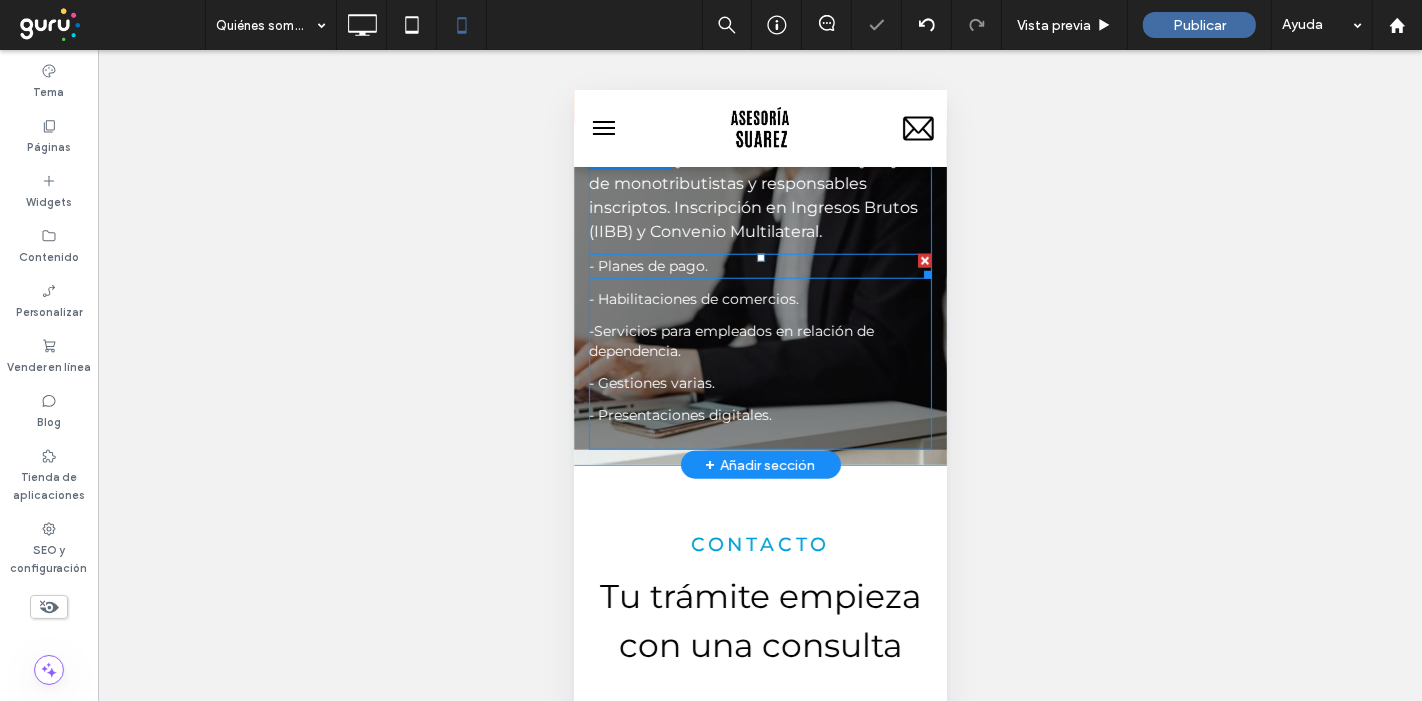 click on "- Planes de pago." at bounding box center (759, 265) 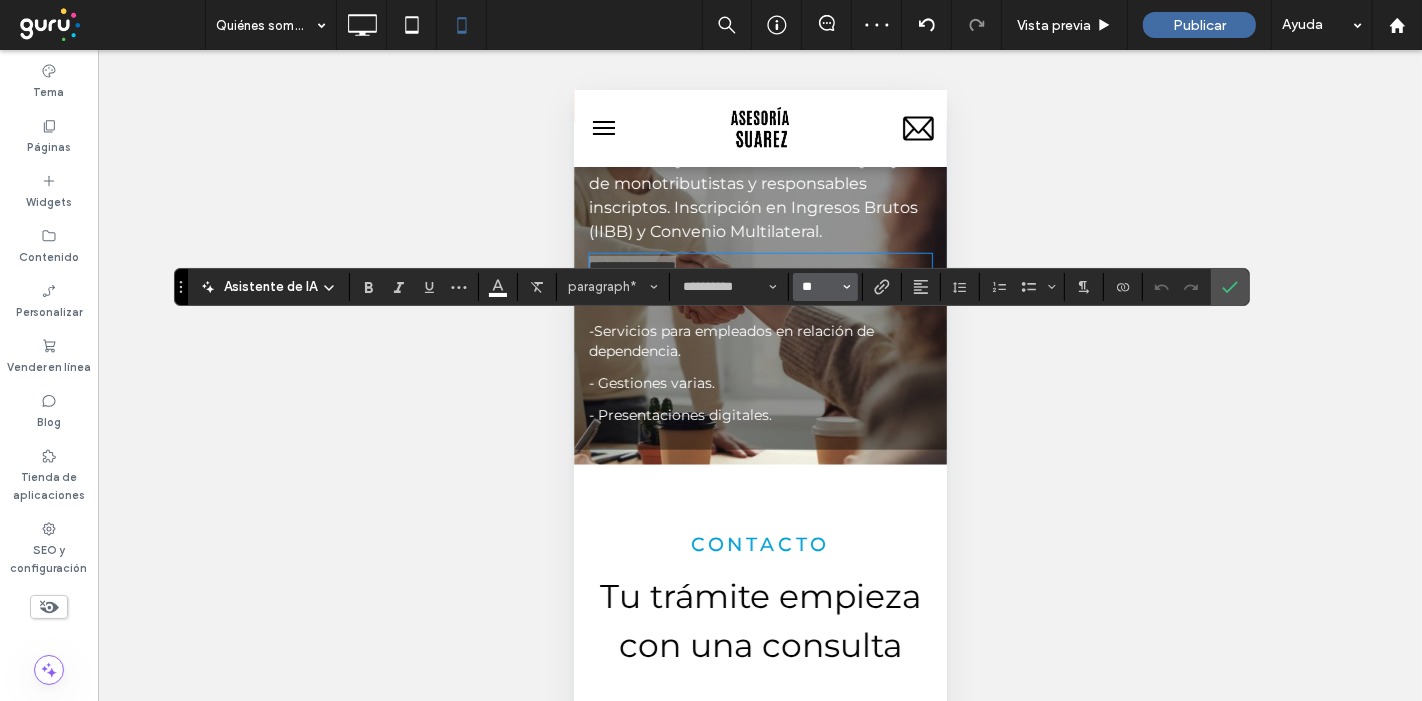click on "**" at bounding box center (819, 287) 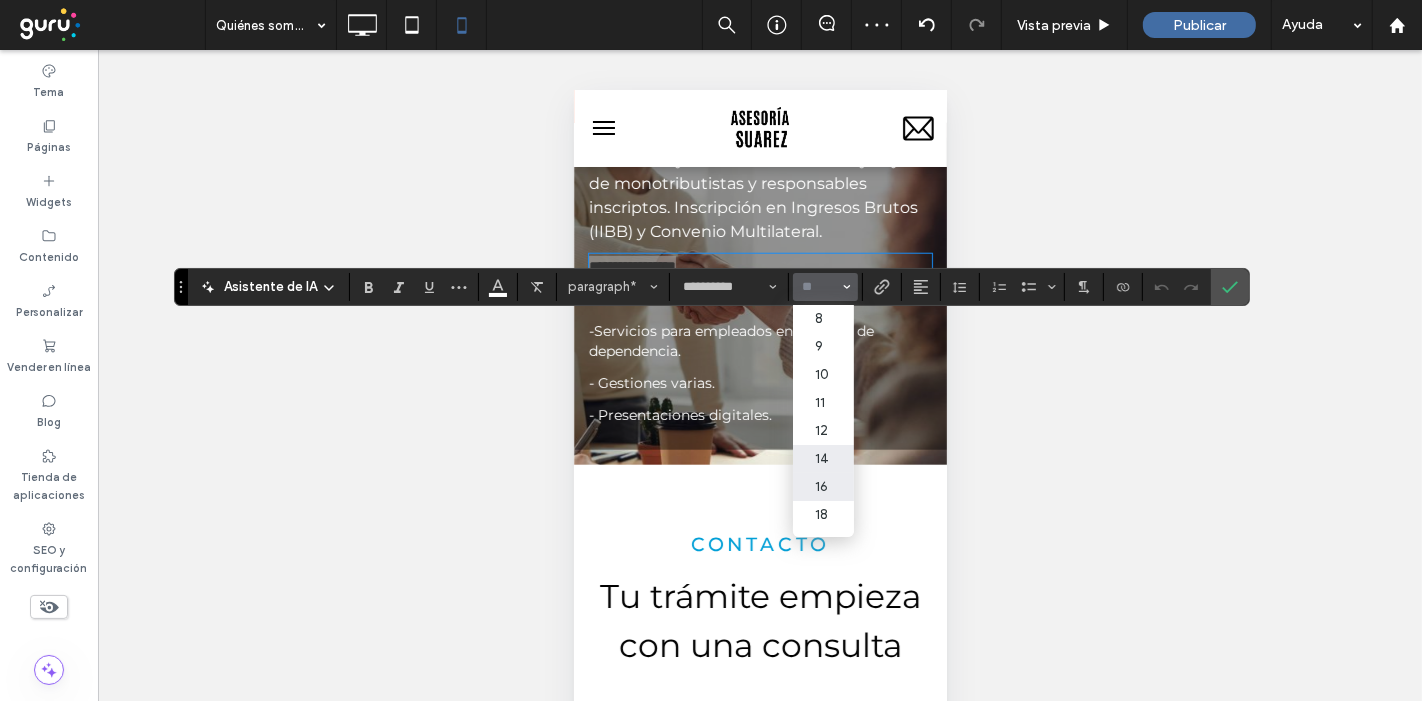click on "16" at bounding box center [823, 487] 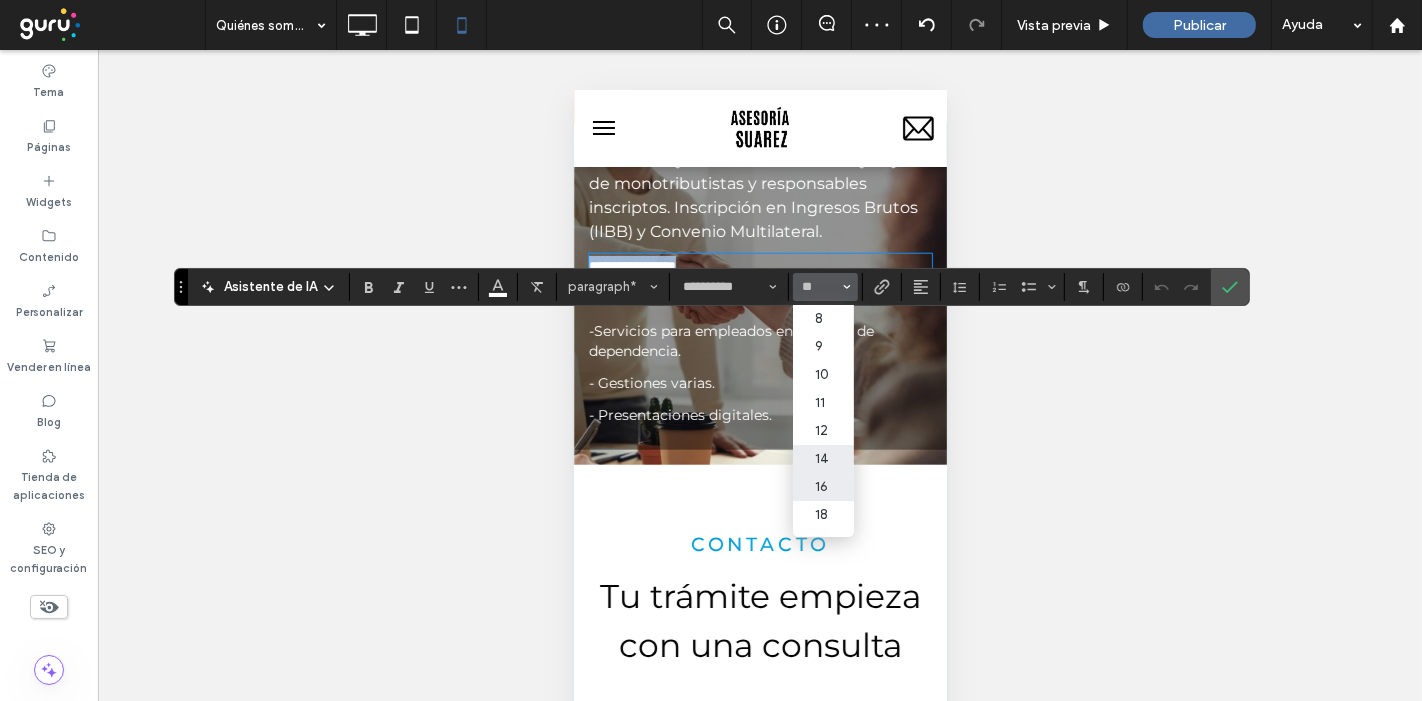 type on "**" 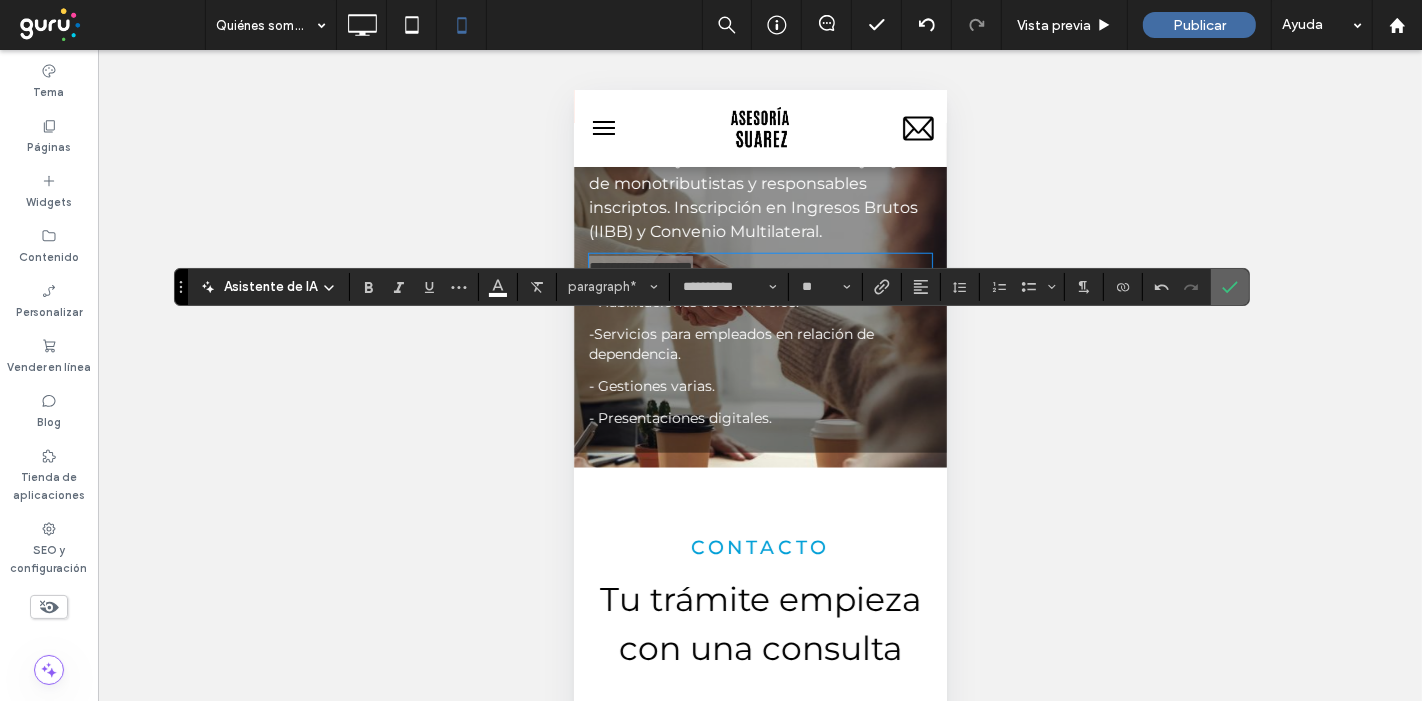 click at bounding box center [1226, 287] 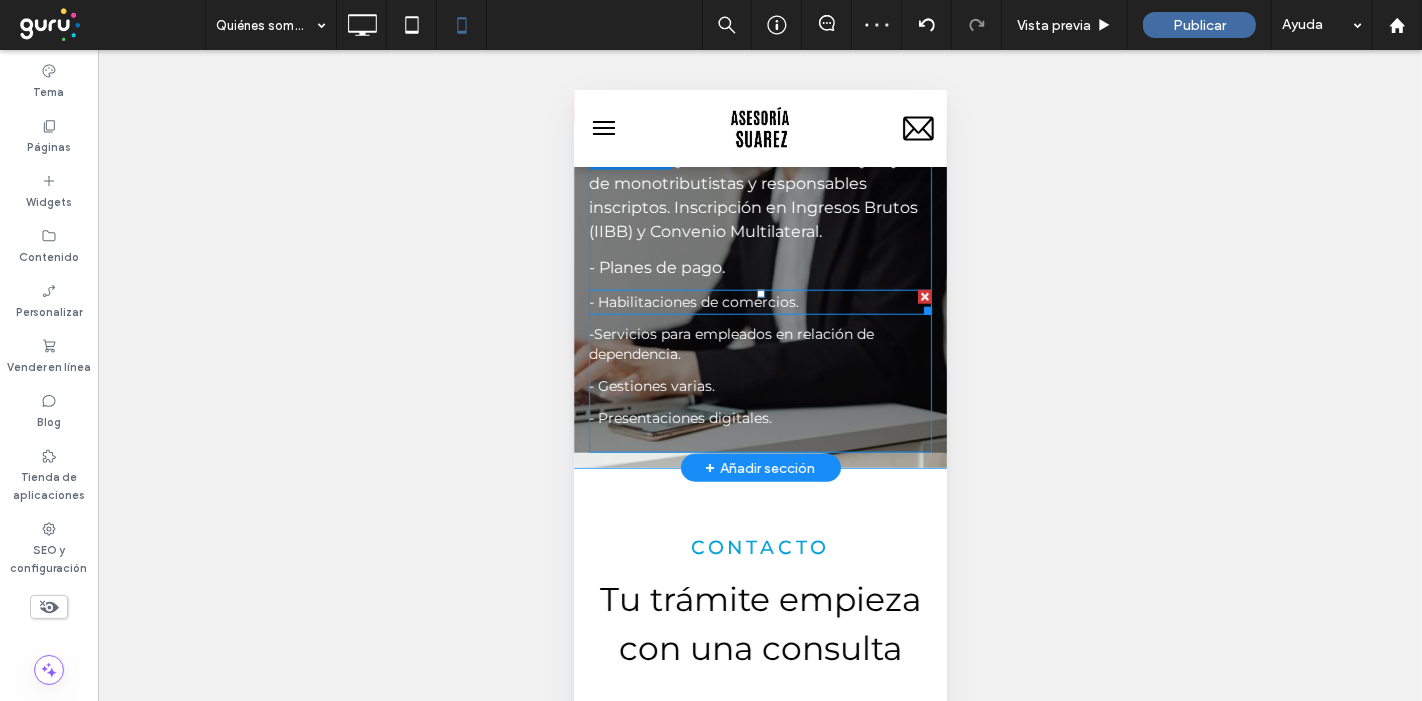 click on "- Habilitaciones de comercios." at bounding box center [693, 301] 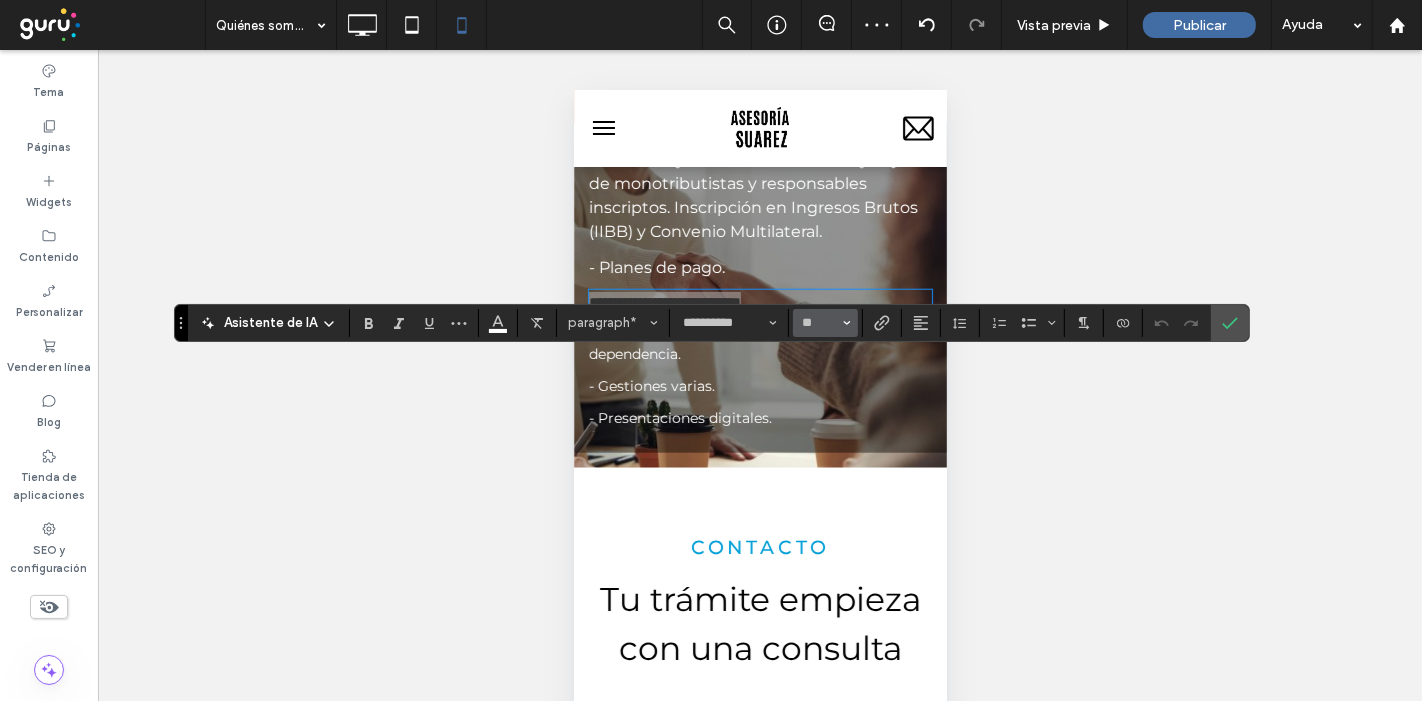 click at bounding box center [847, 323] 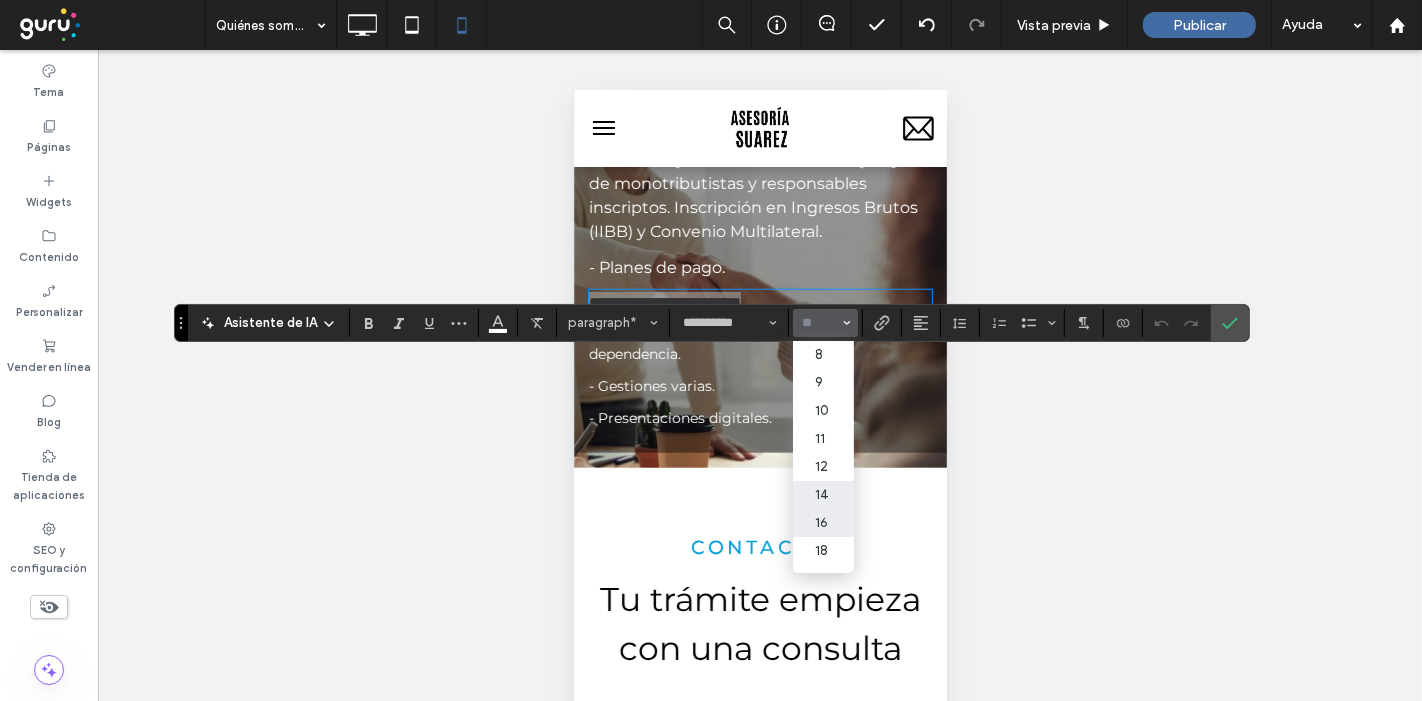 click on "16" at bounding box center [823, 523] 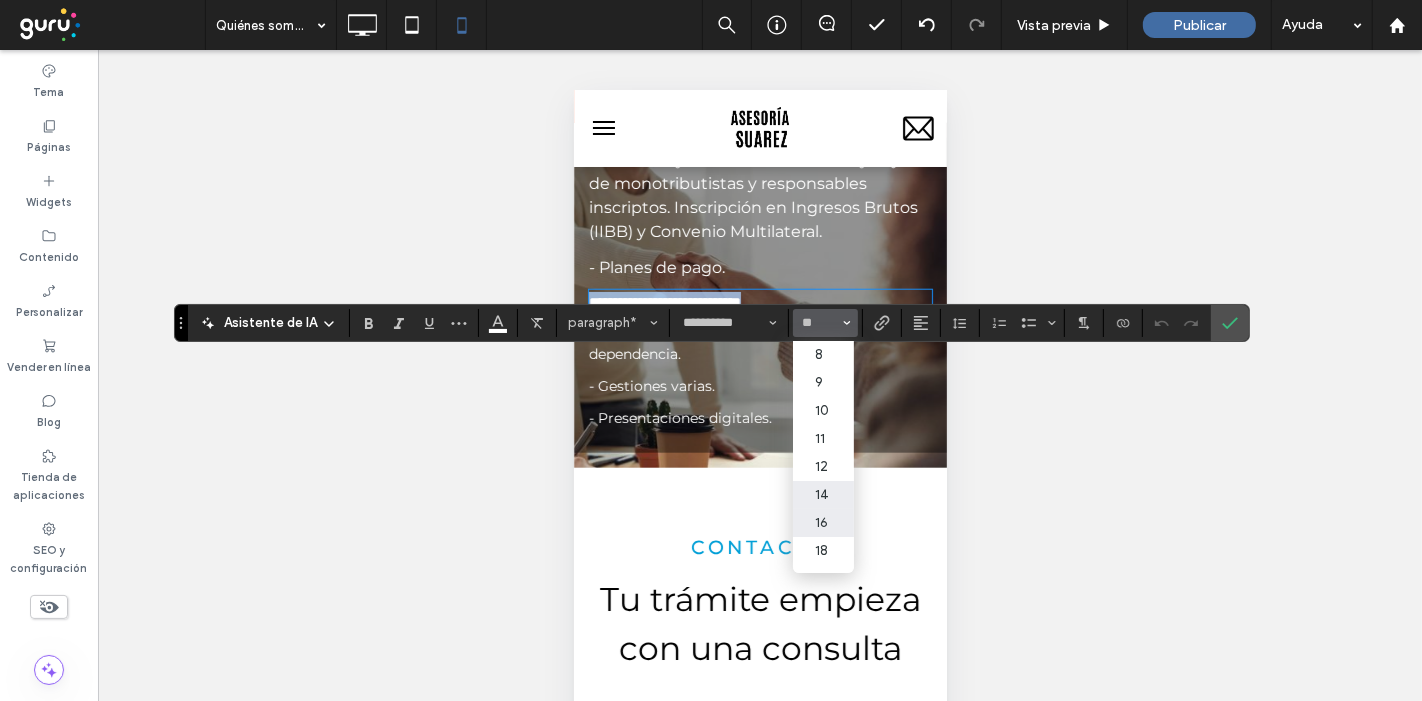 type on "**" 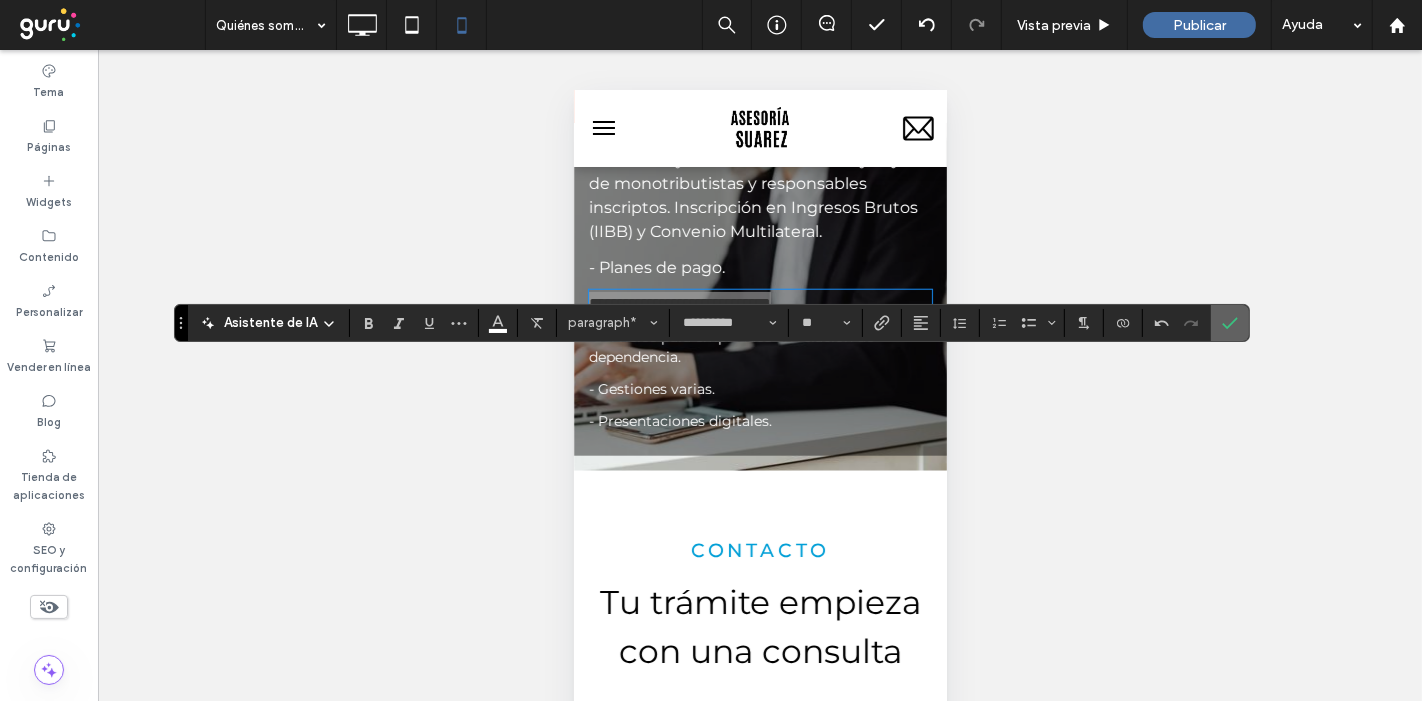 click 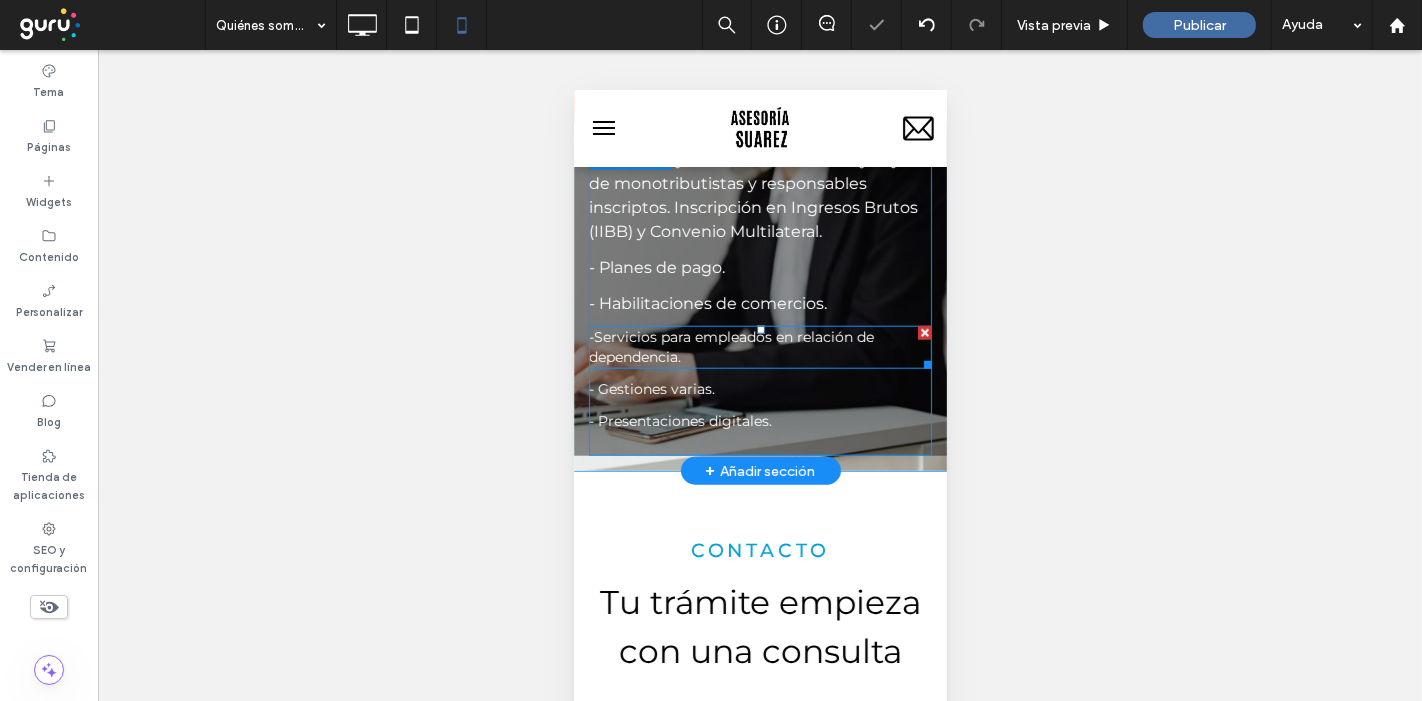 click on "-  ﻿ Servicios para empleados en relación de dependencia." at bounding box center [730, 345] 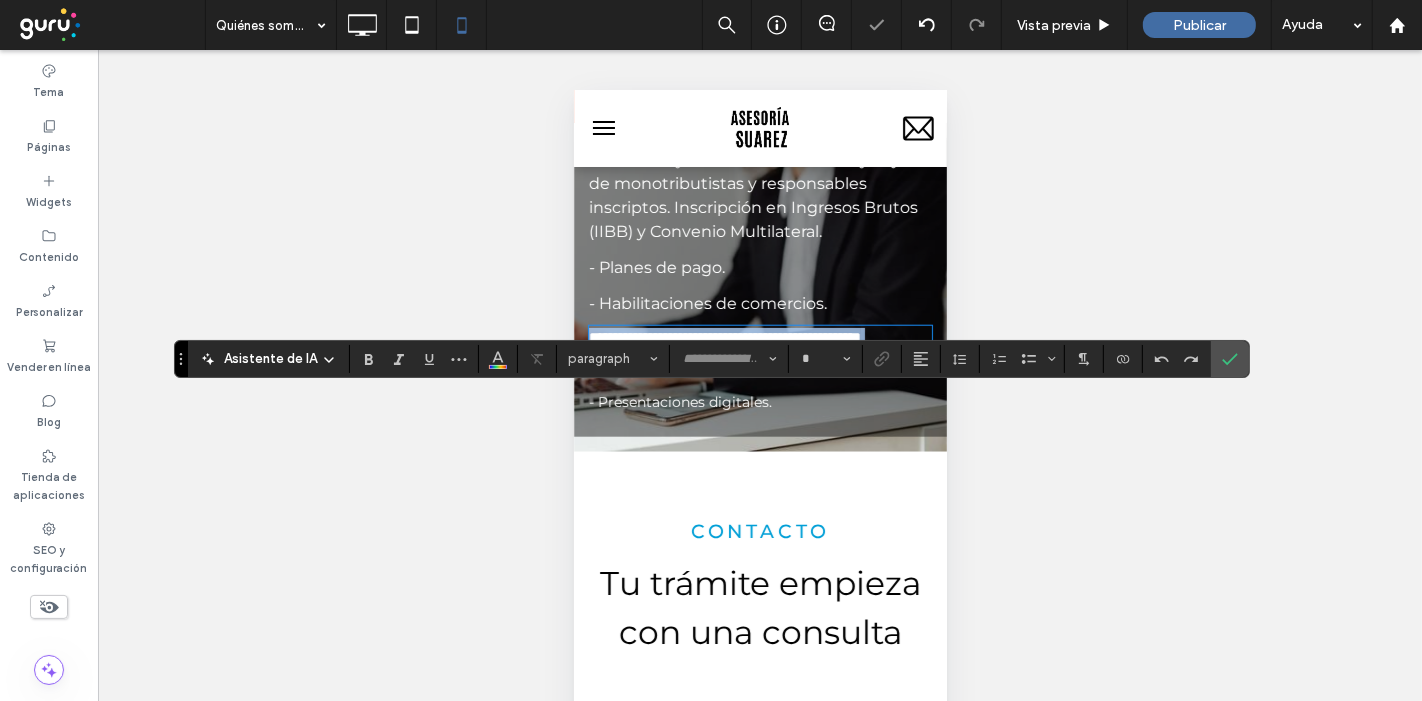 type on "**********" 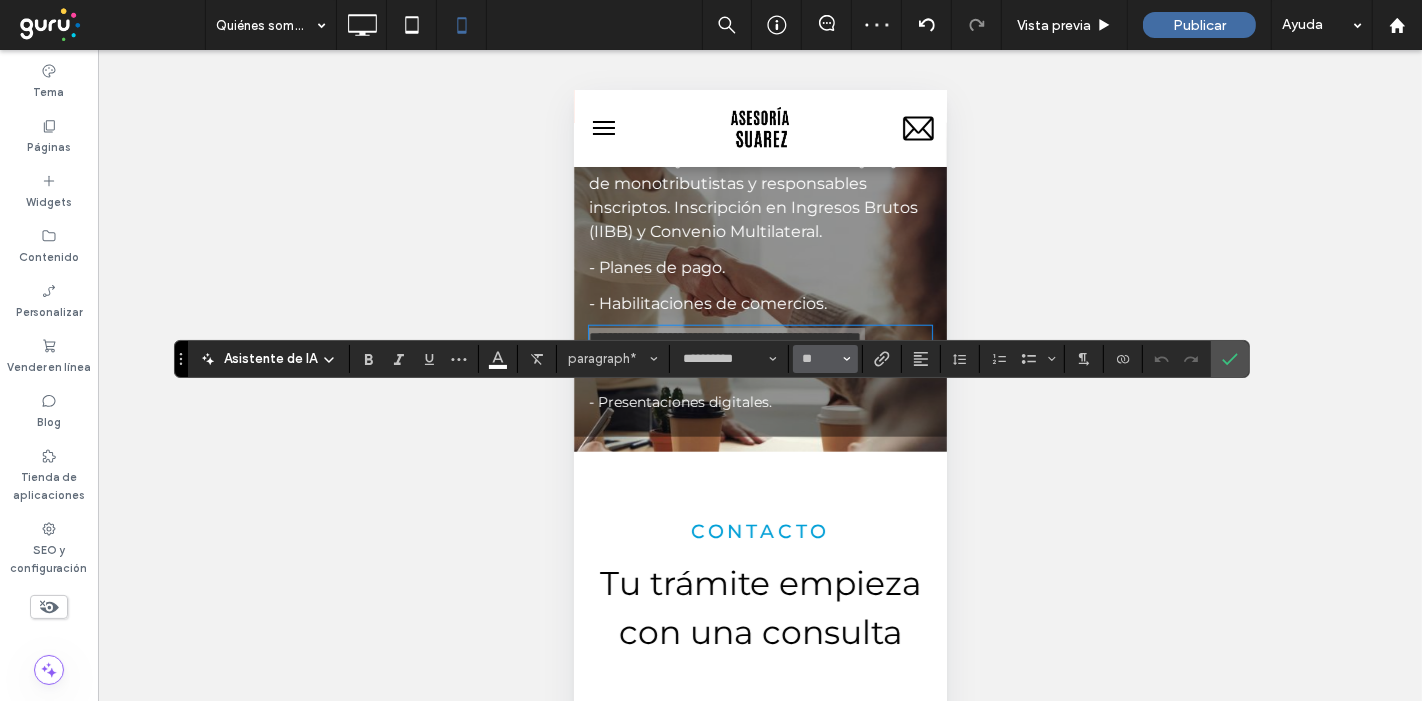 click 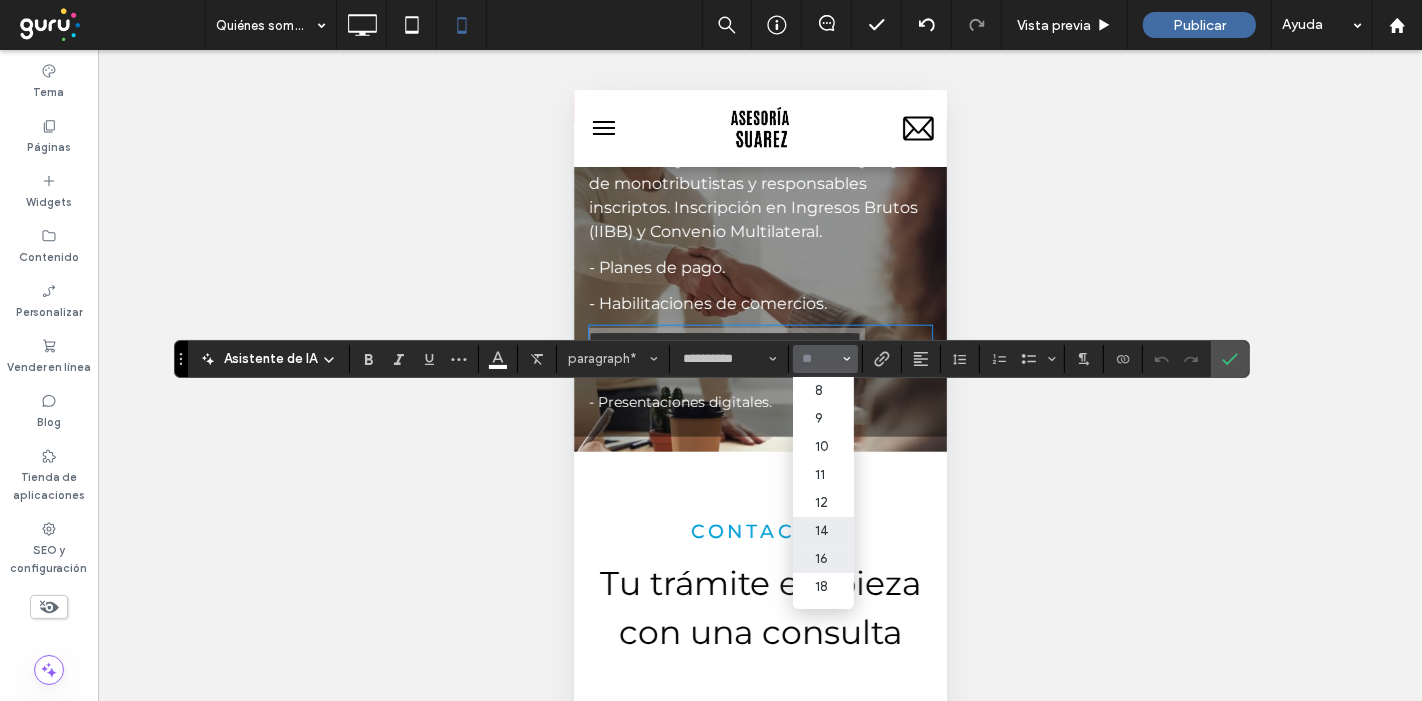 click on "16" at bounding box center [823, 559] 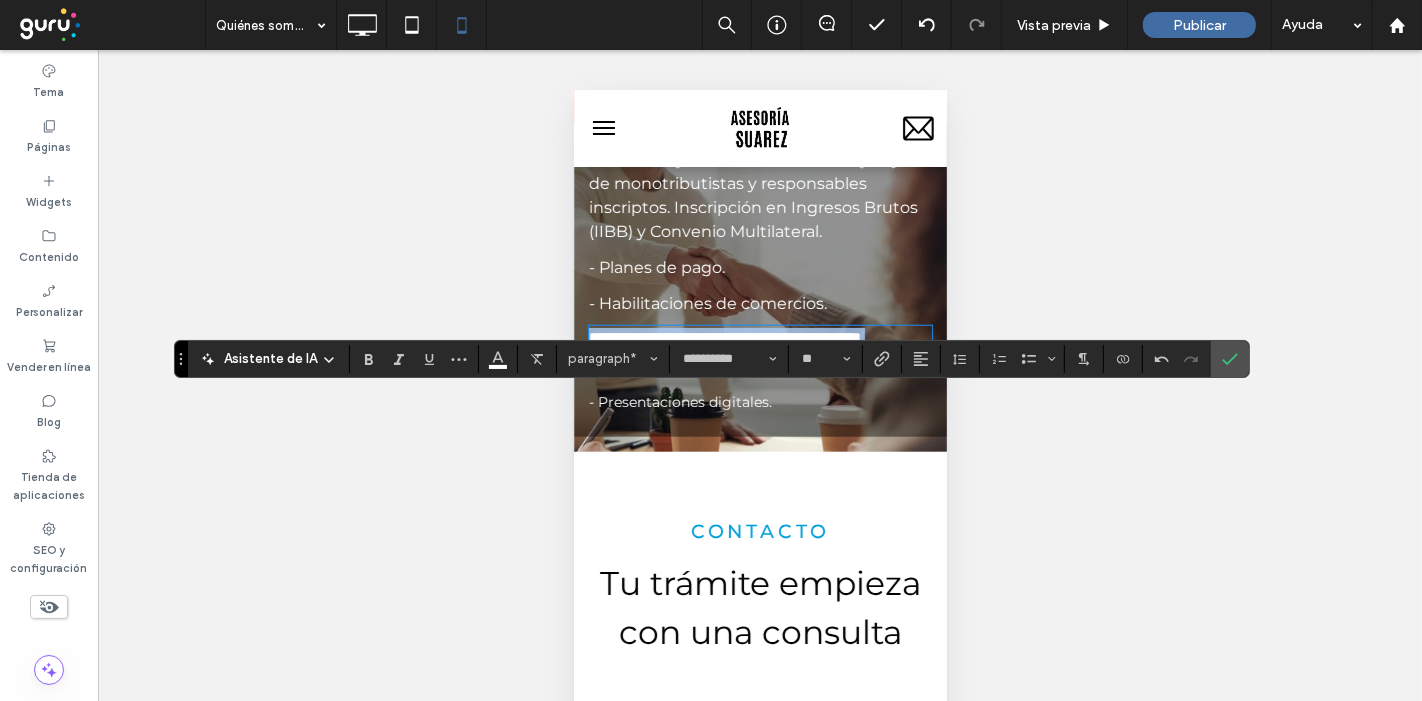 type on "**" 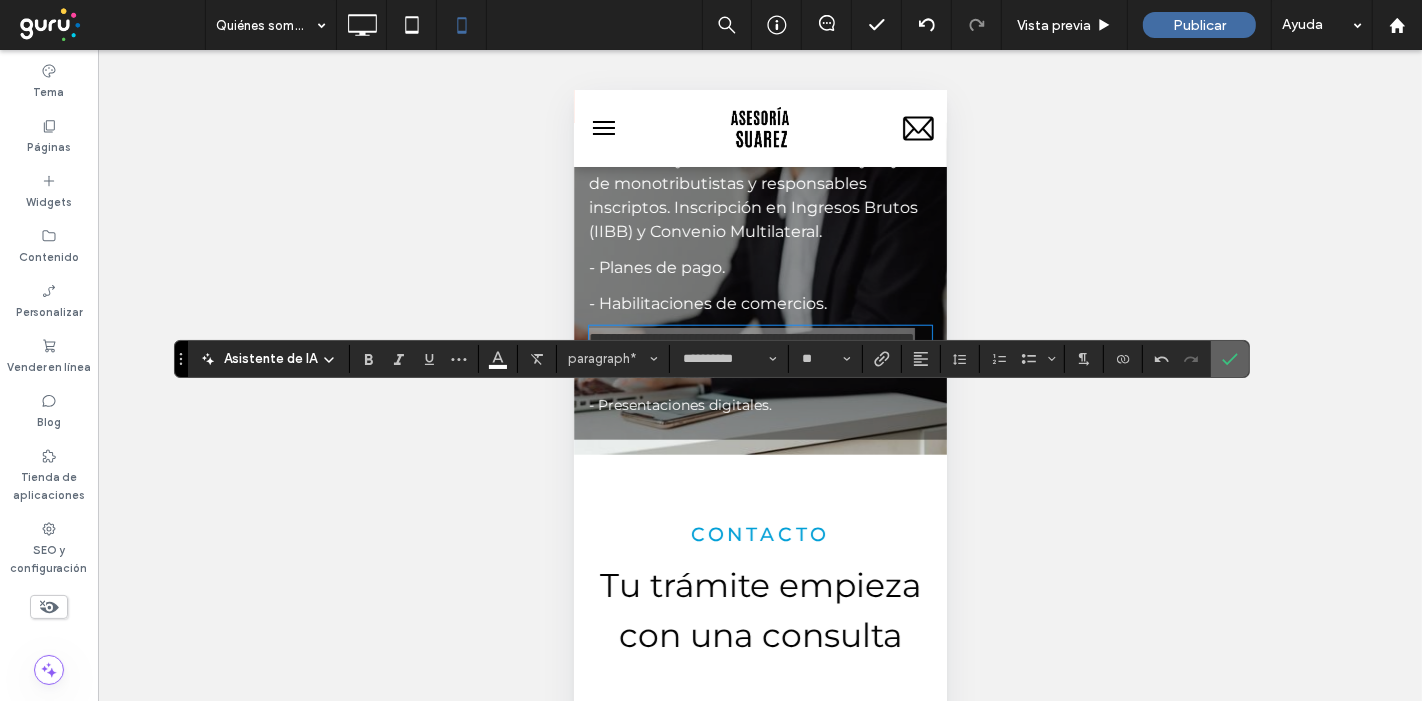 click 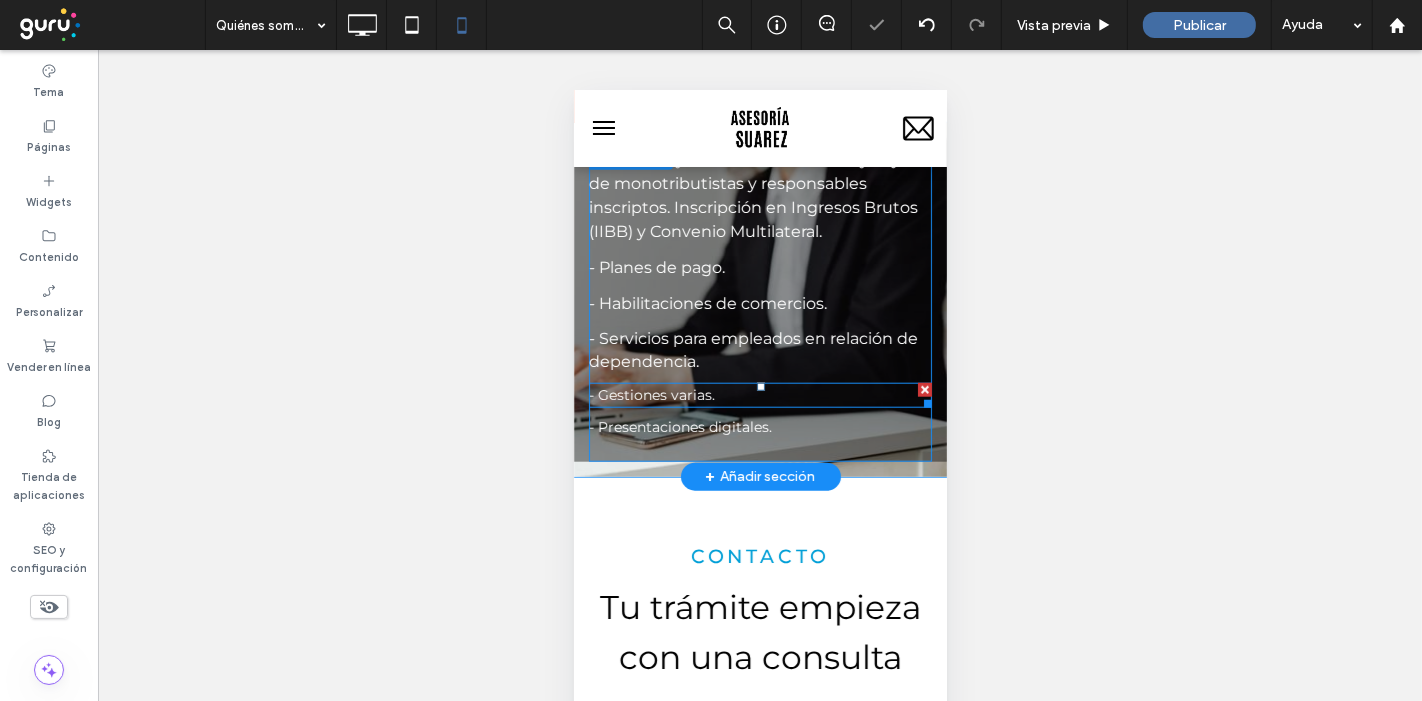 click on "- Gestiones varias." at bounding box center (651, 394) 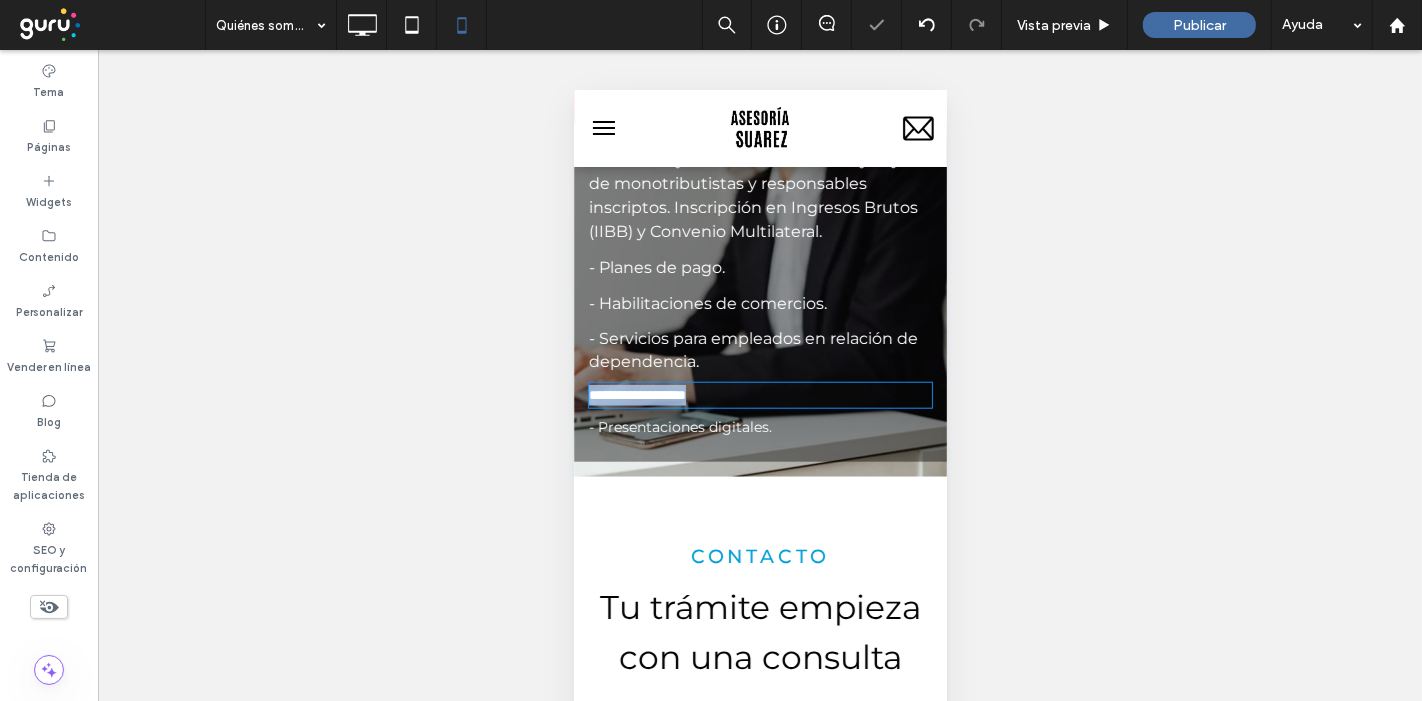 type on "**********" 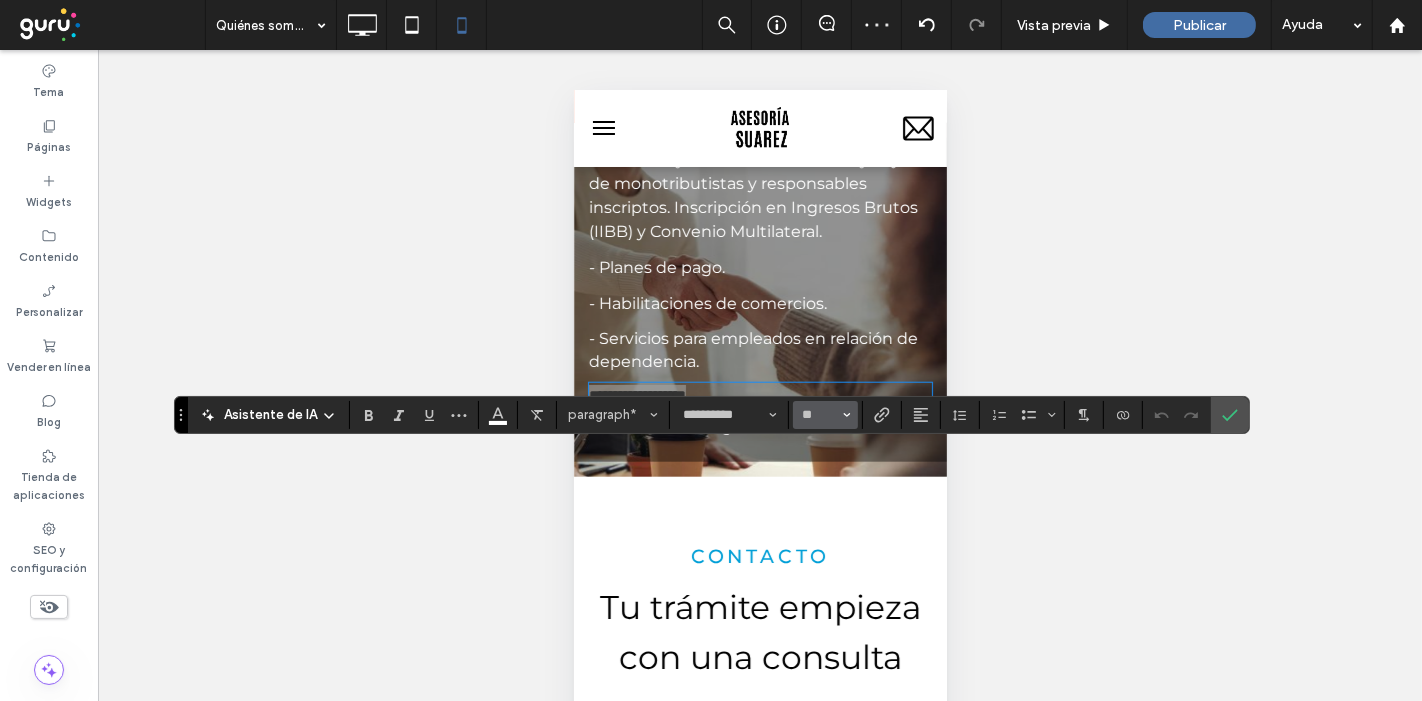 click on "**" at bounding box center [825, 415] 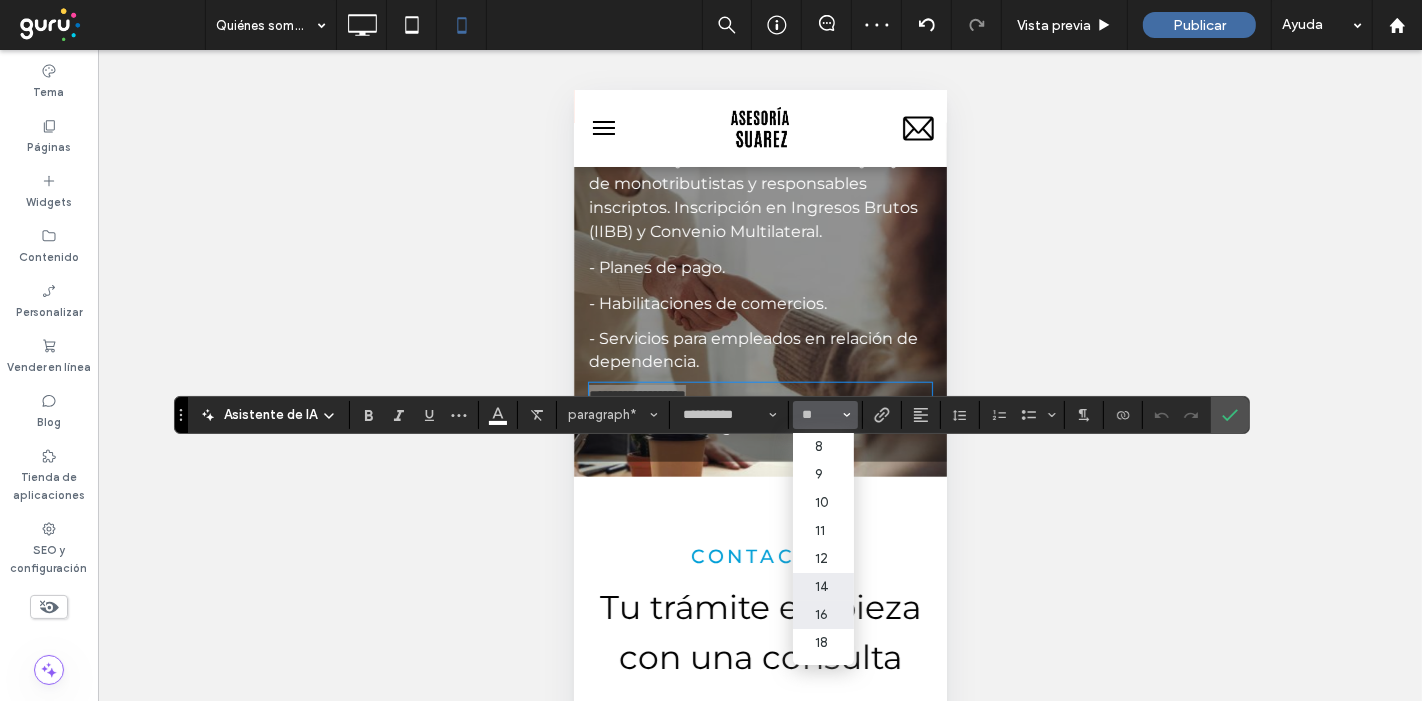 click on "16" at bounding box center [823, 615] 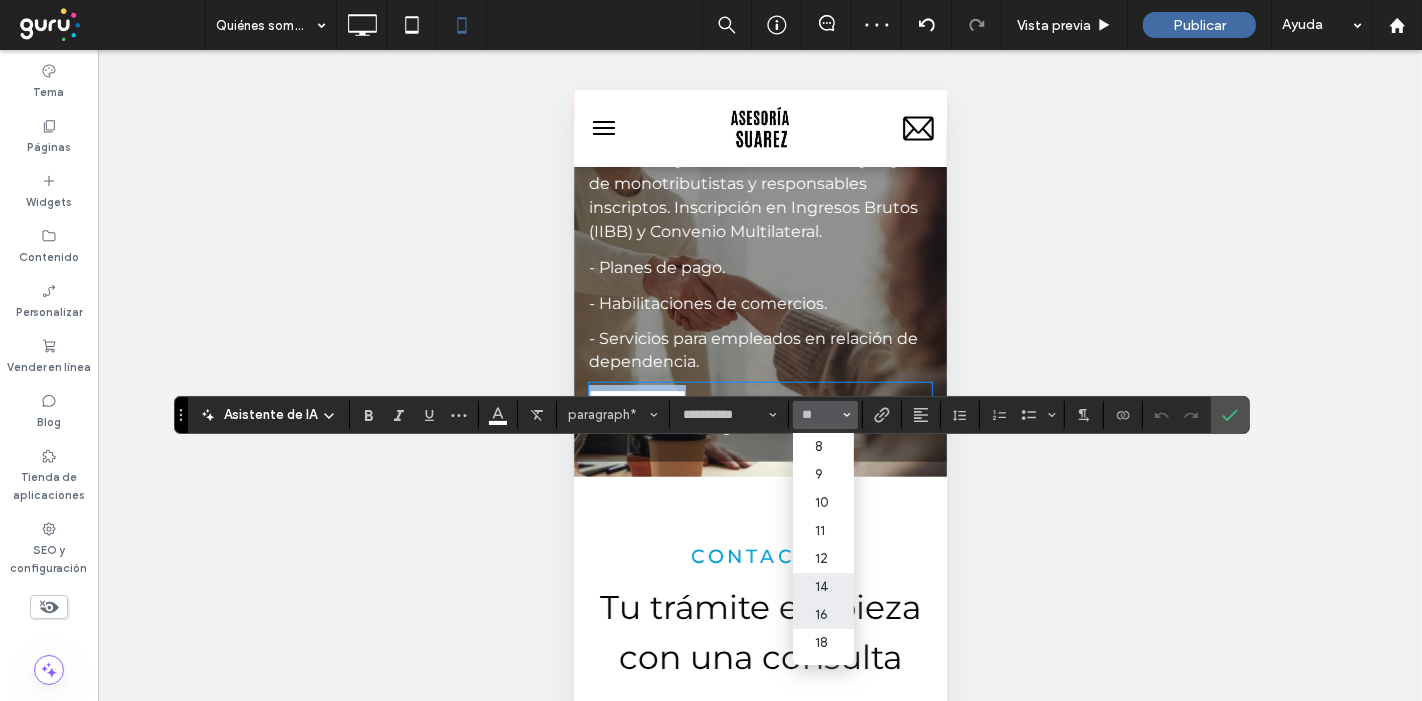 type on "**" 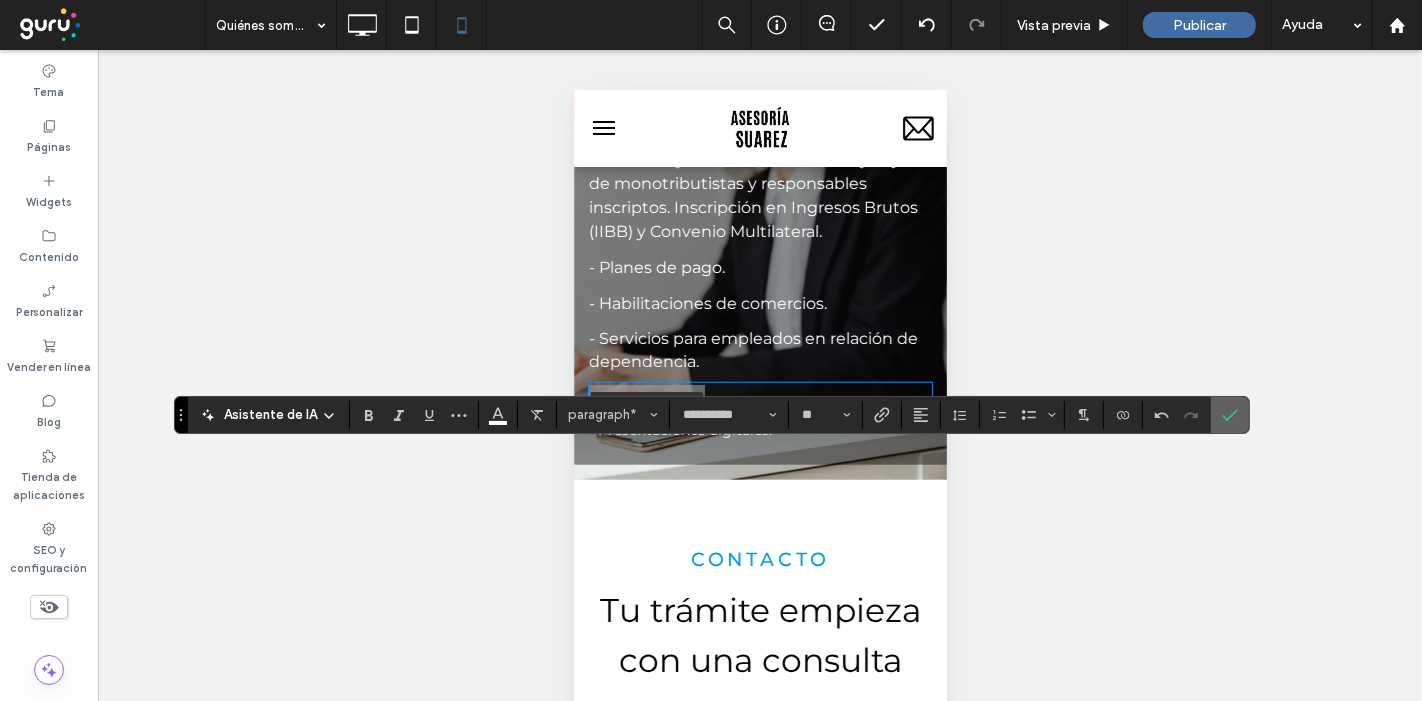 click 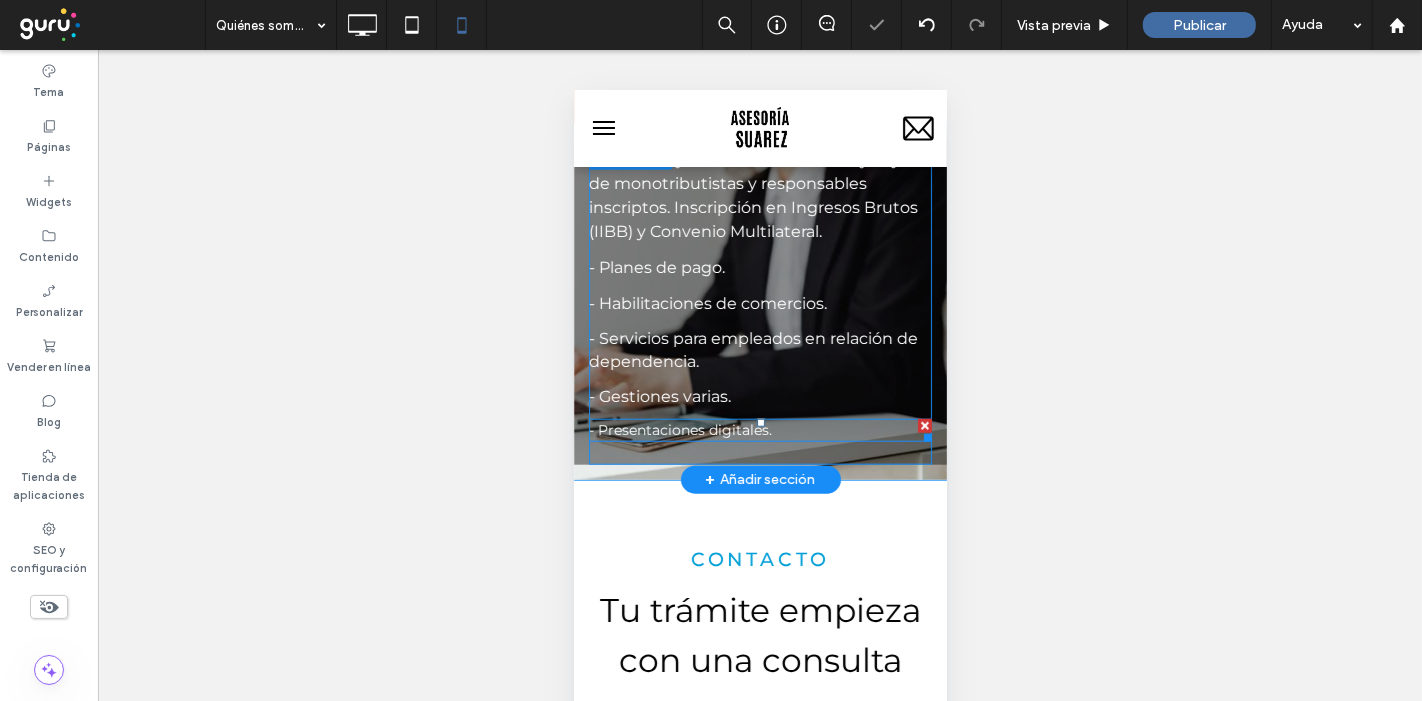 click on "- Presentaciones digitales." at bounding box center (759, 429) 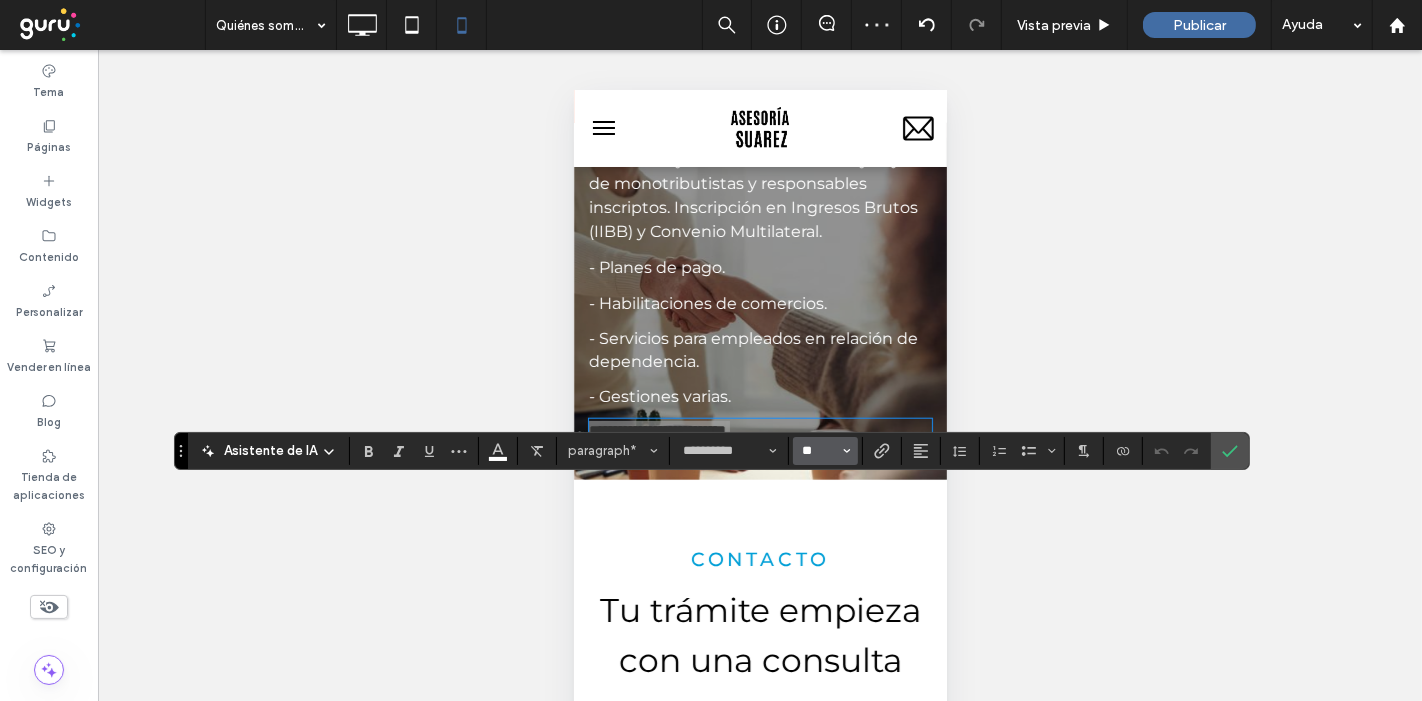 click on "**" at bounding box center [819, 451] 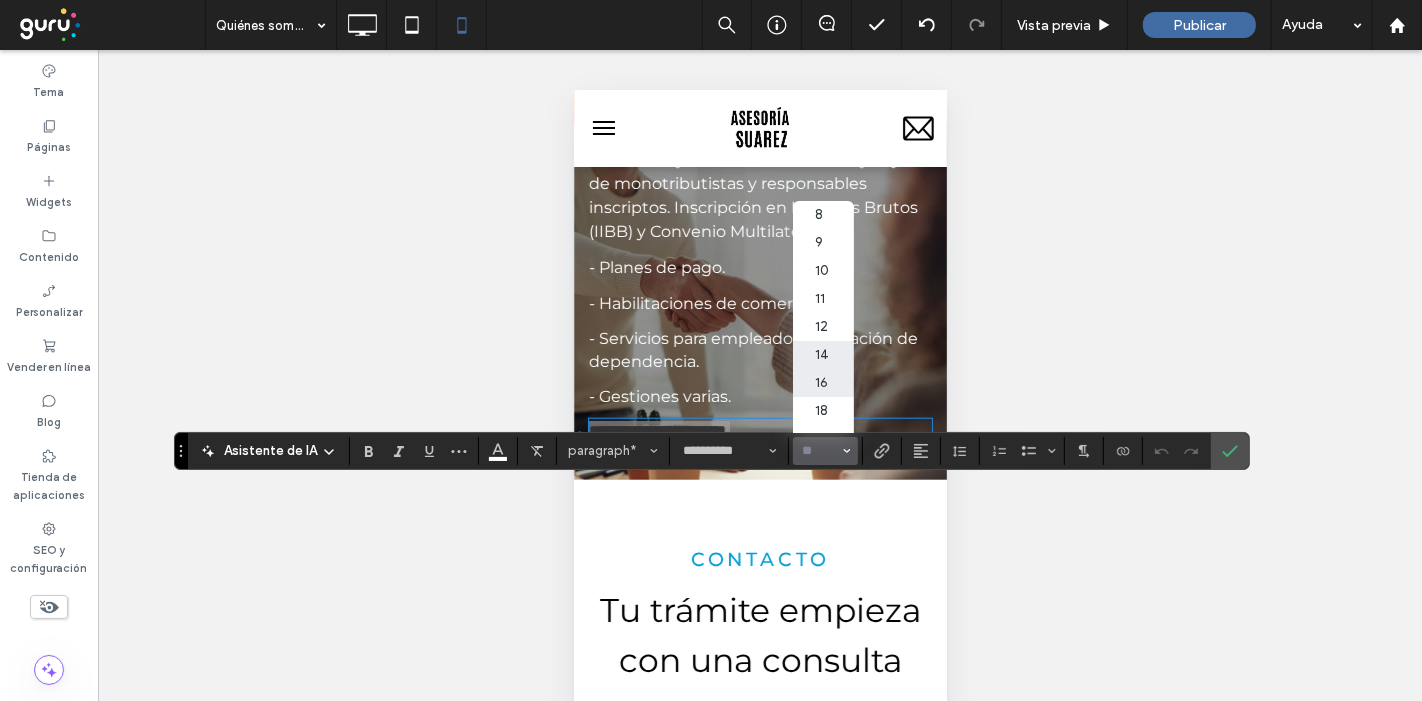 click on "16" at bounding box center [823, 383] 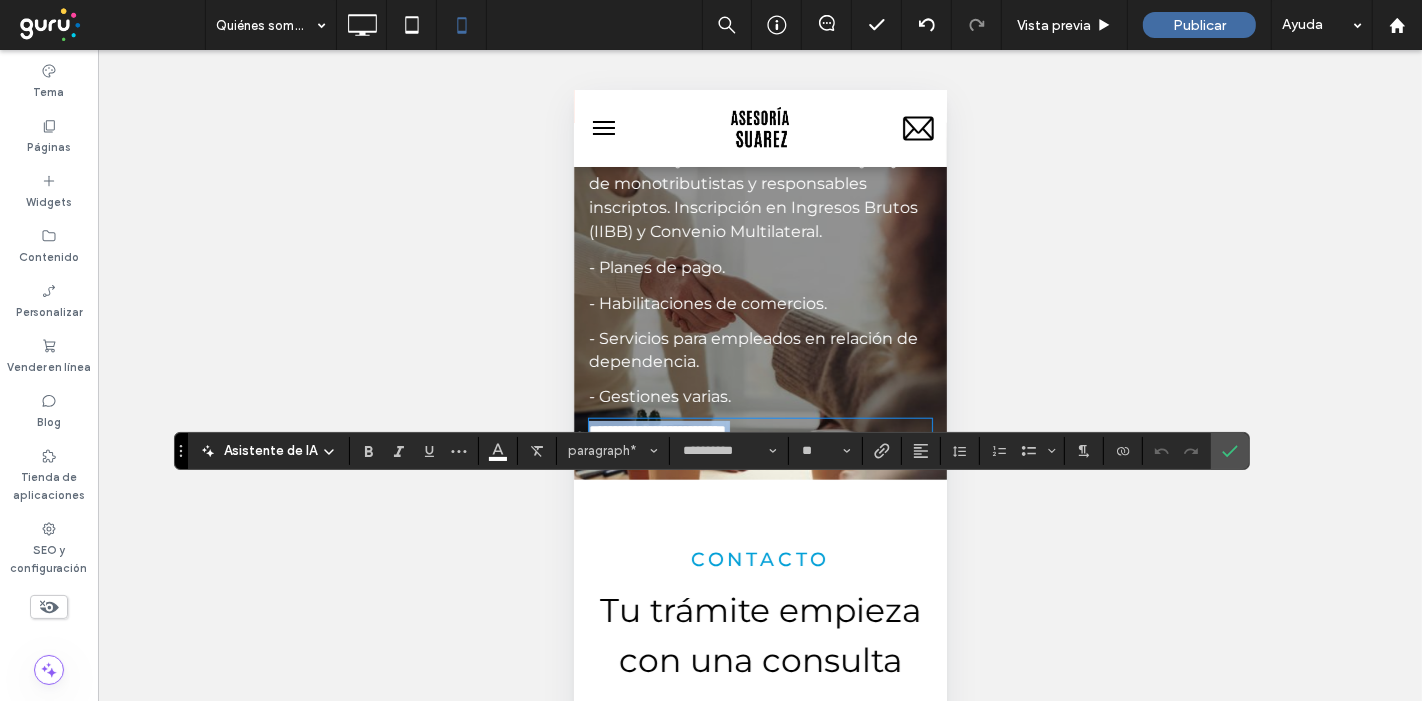 type on "**" 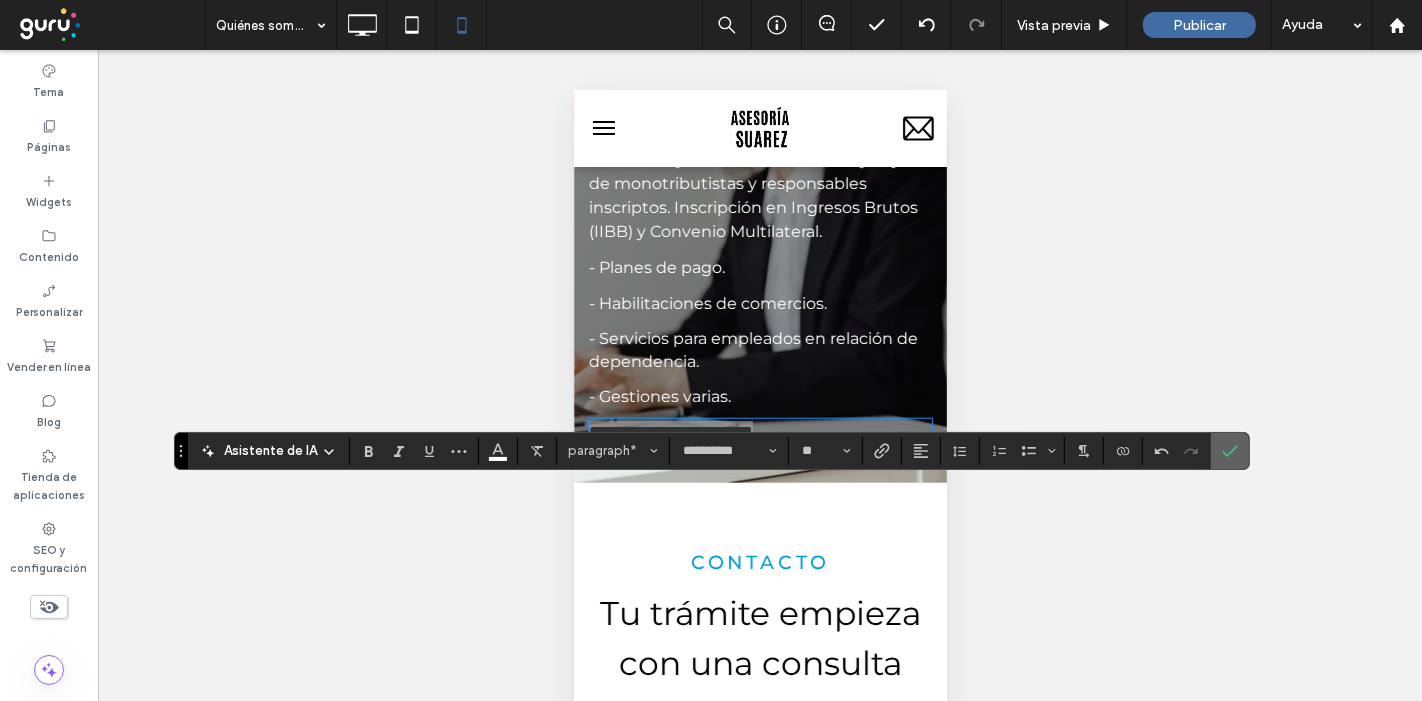 click at bounding box center [1230, 451] 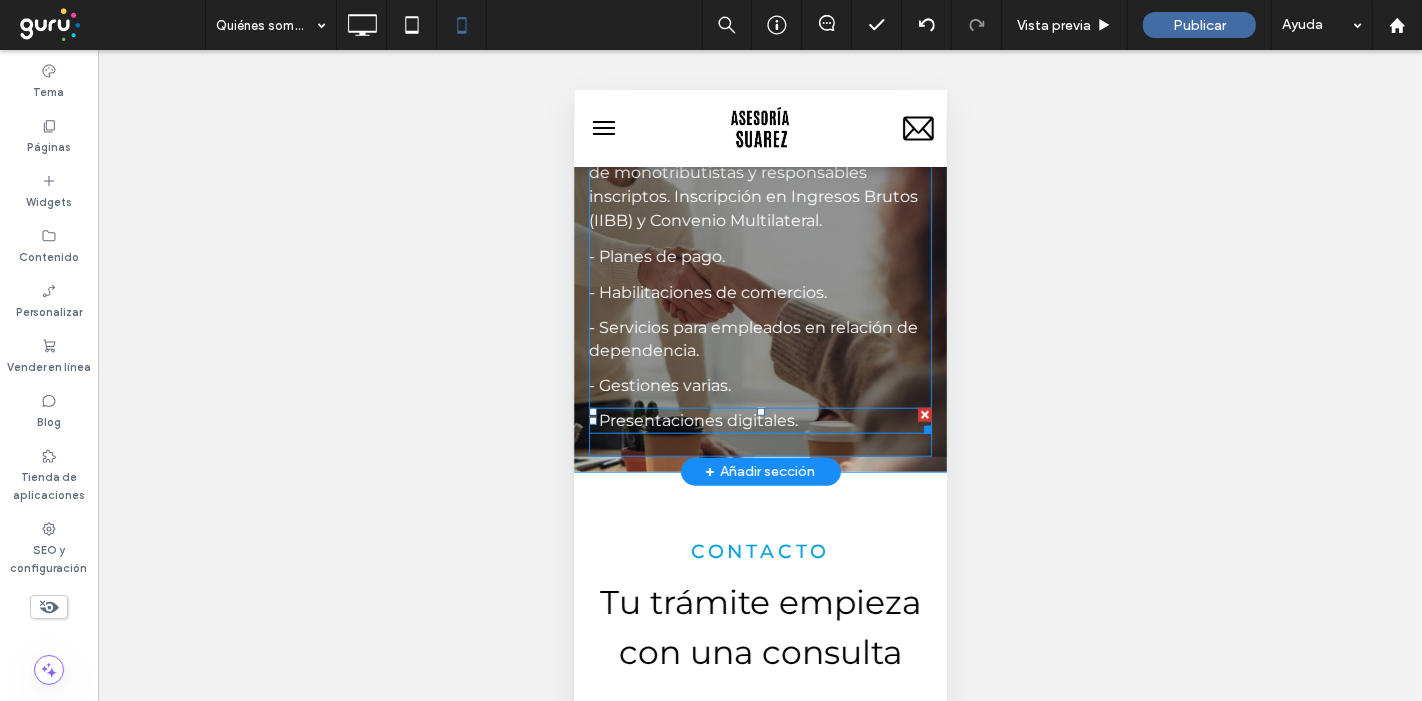 scroll, scrollTop: 1504, scrollLeft: 0, axis: vertical 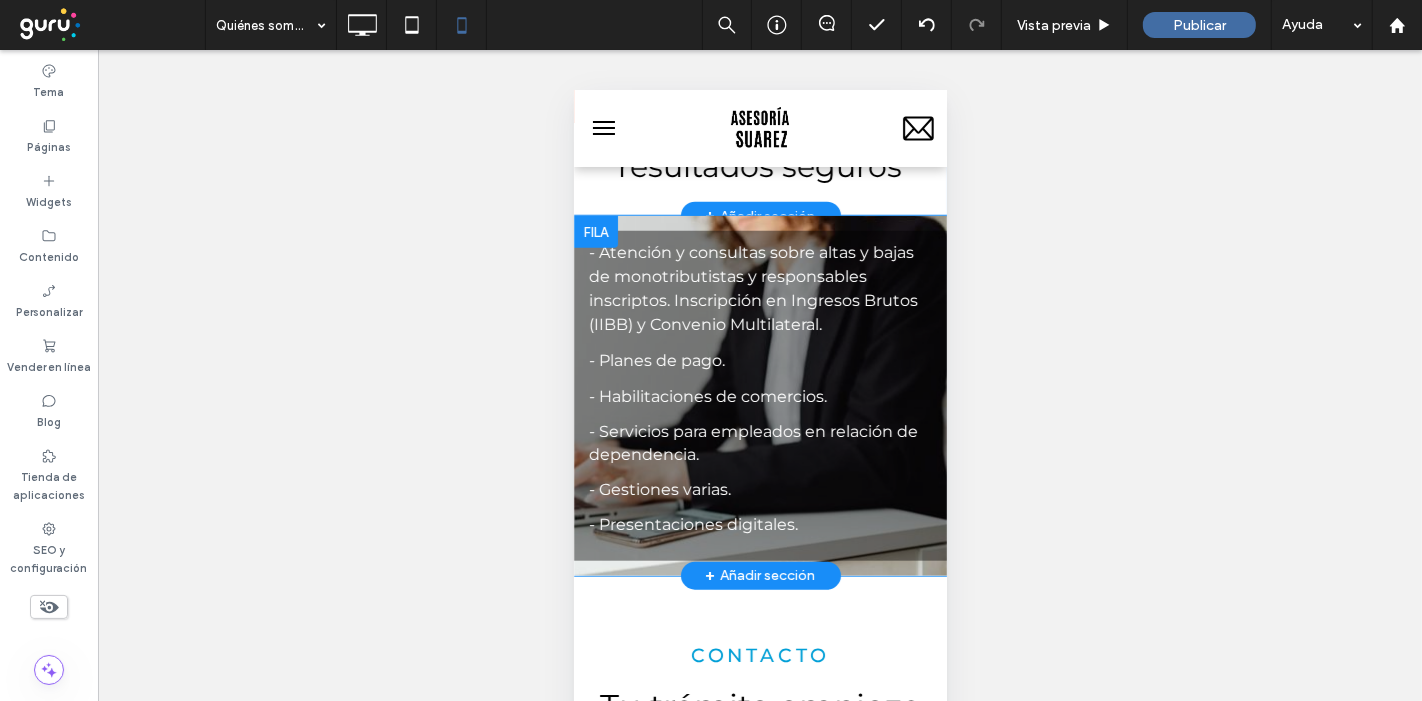 click on "- Atención y consultas sobre altas y bajas de monotributistas y responsables inscriptos. Inscripción en Ingresos Brutos (IIBB) y Convenio Multilateral.
- Planes de pago.
- Habilitaciones de comercios.
- Servicios para empleados en relación de dependencia.
- Gestiones varias.
- Presentaciones digitales.
Click To Paste
Click To Paste" at bounding box center (759, 394) 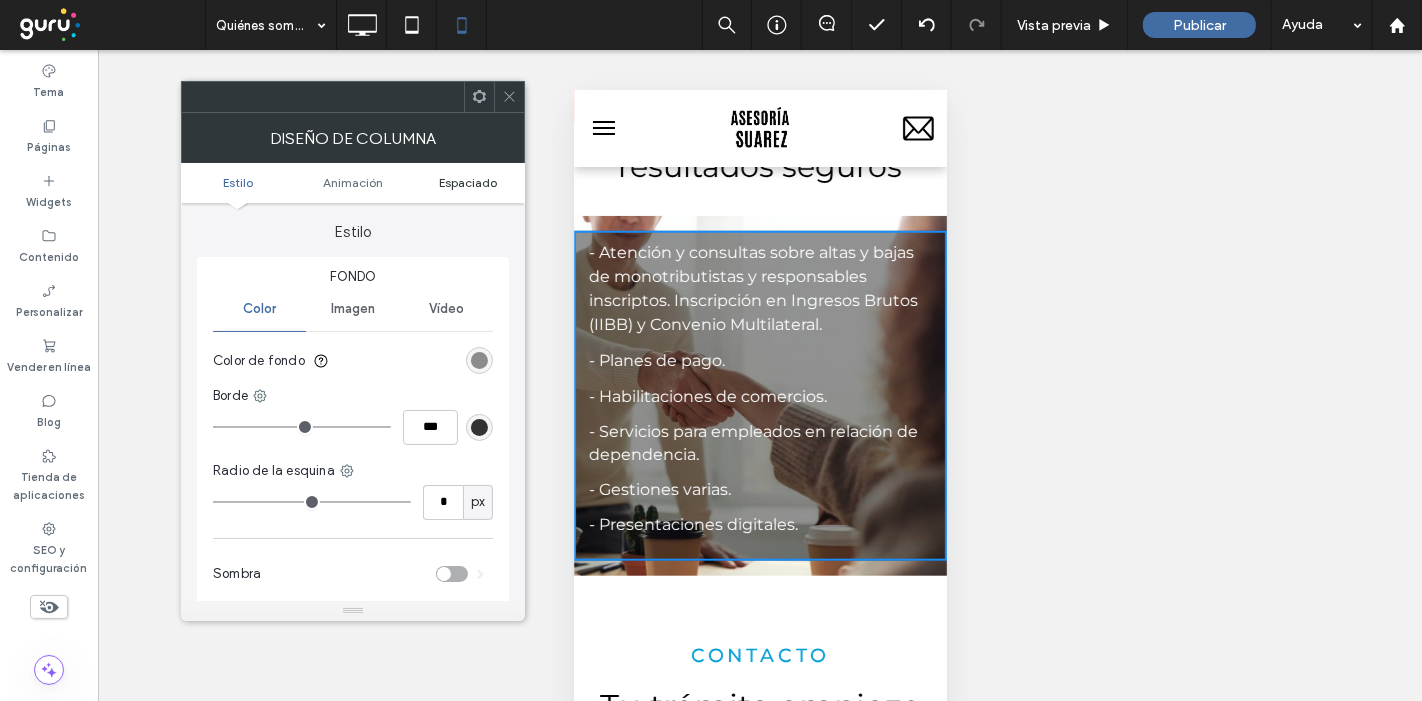 click on "Estilo Animación Espaciado" at bounding box center [353, 183] 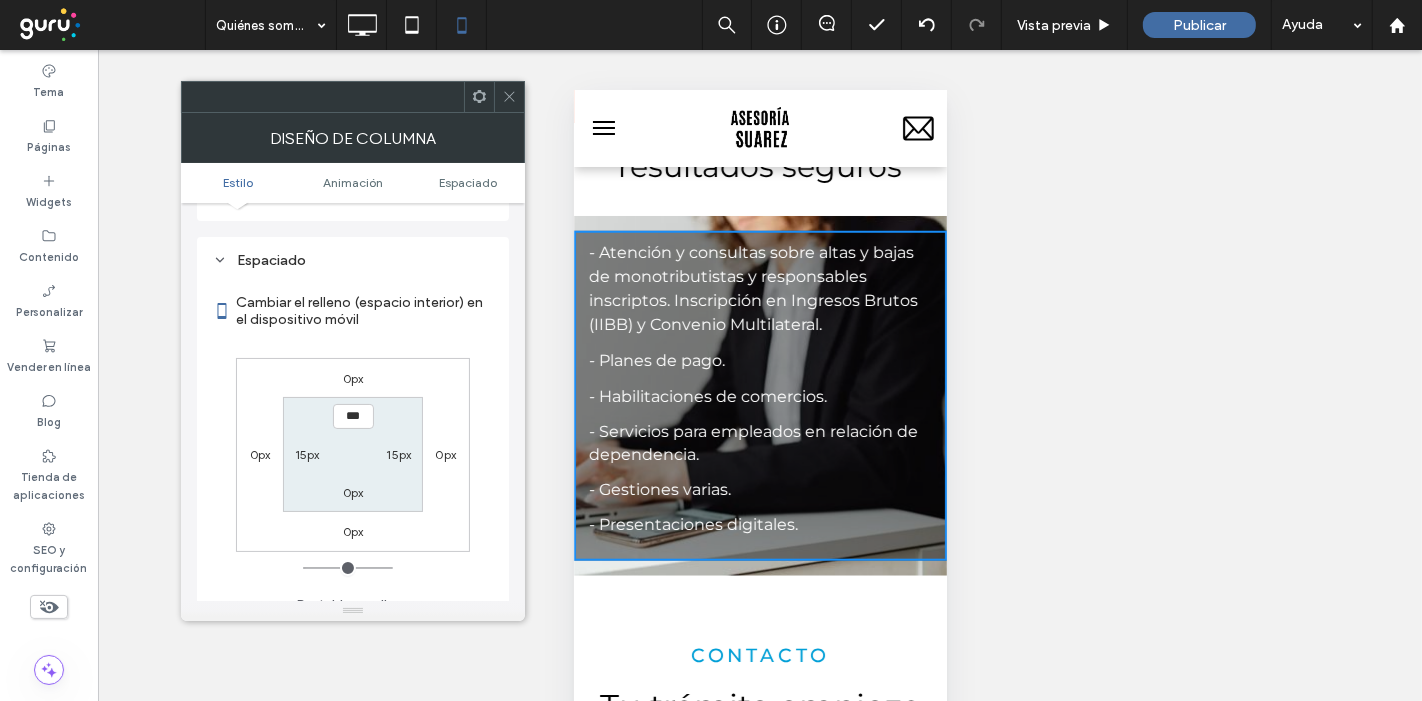 scroll, scrollTop: 468, scrollLeft: 0, axis: vertical 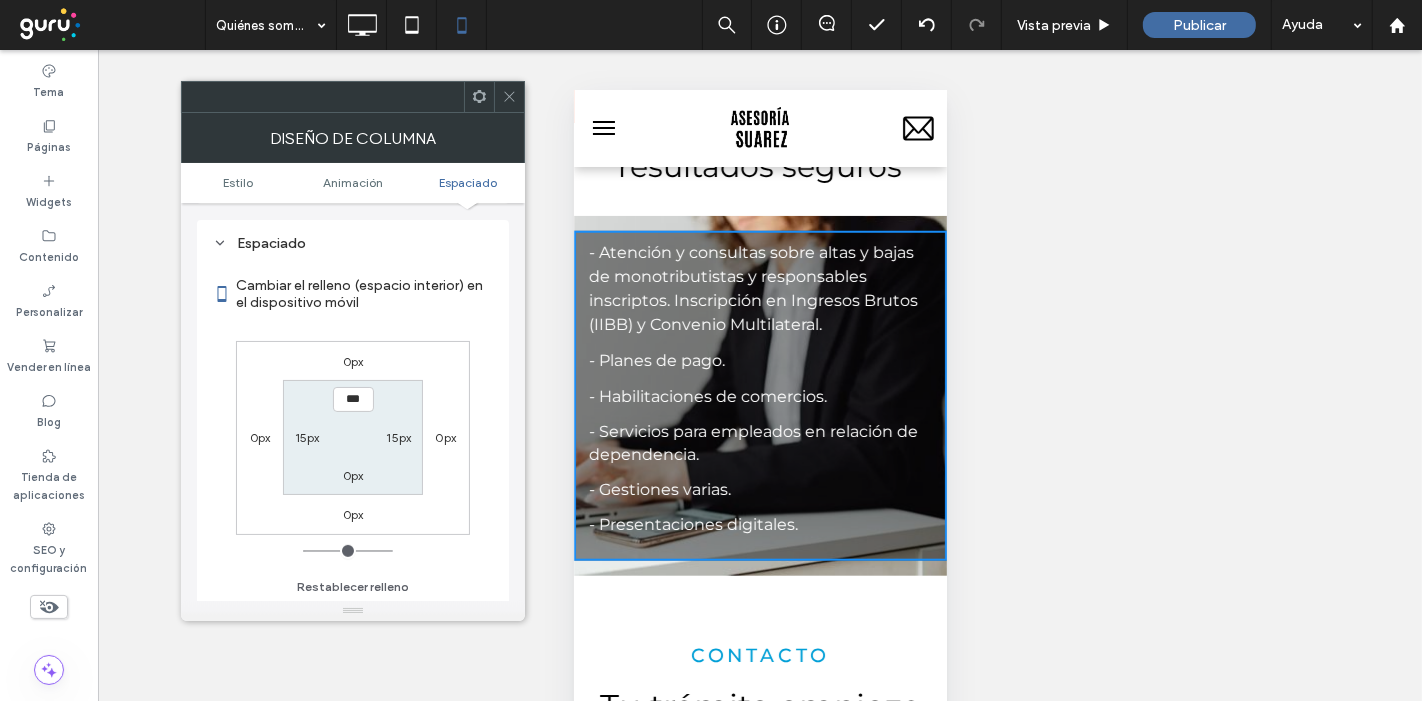click on "0px" at bounding box center (260, 437) 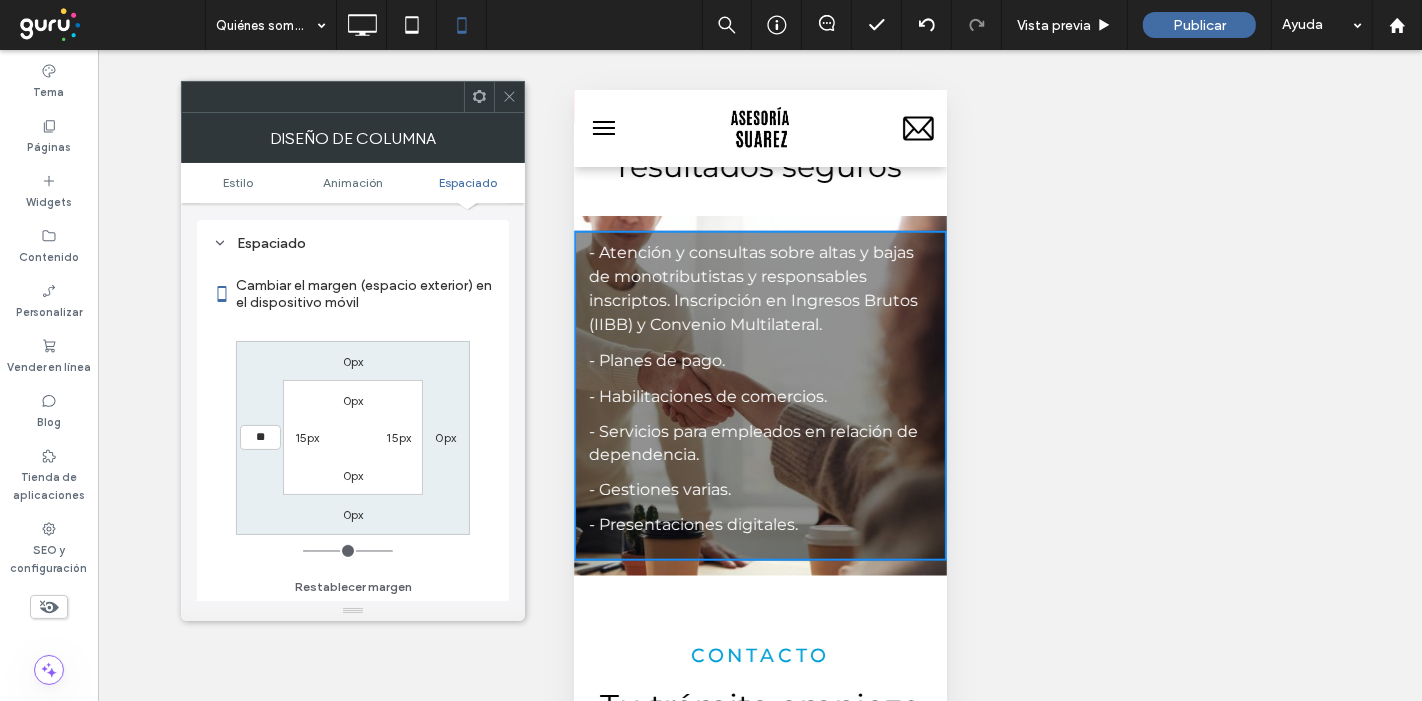 type on "**" 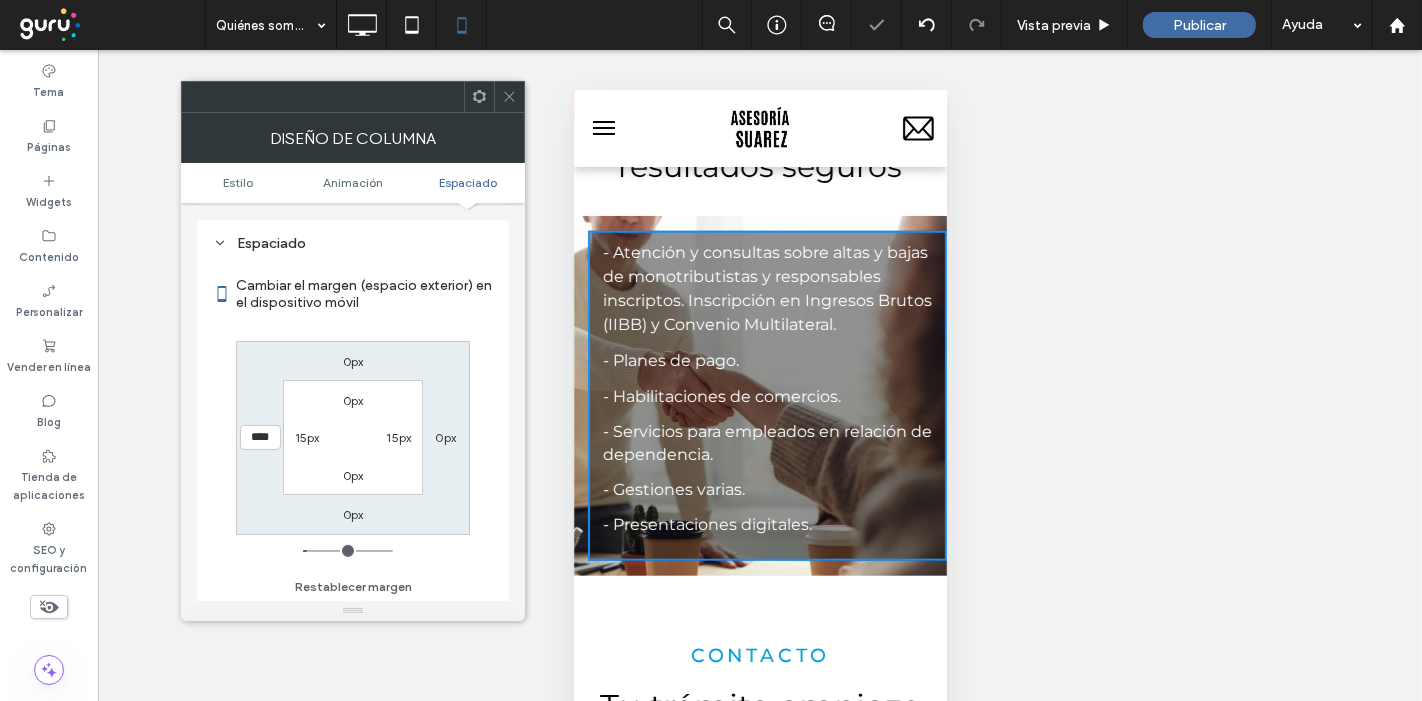 click on "15px" at bounding box center (398, 437) 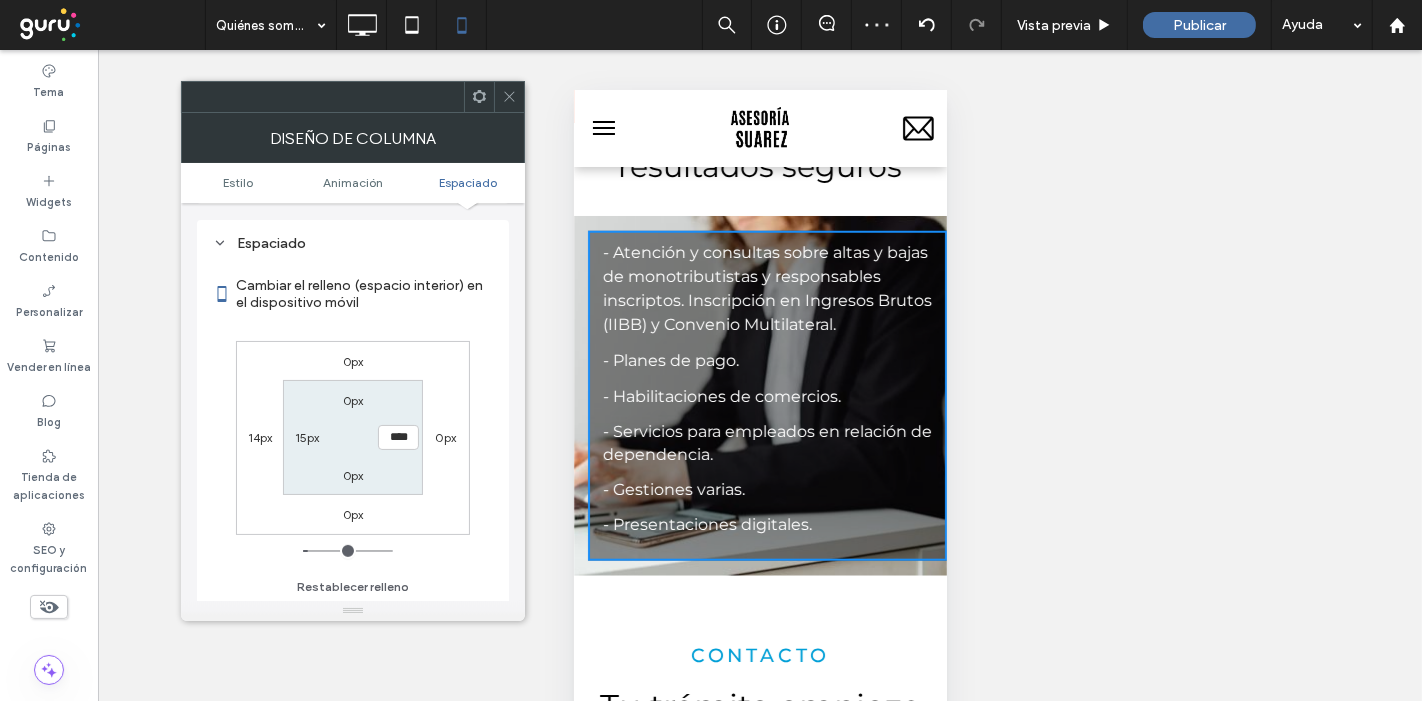 click on "[REDACTED]" at bounding box center [353, 438] 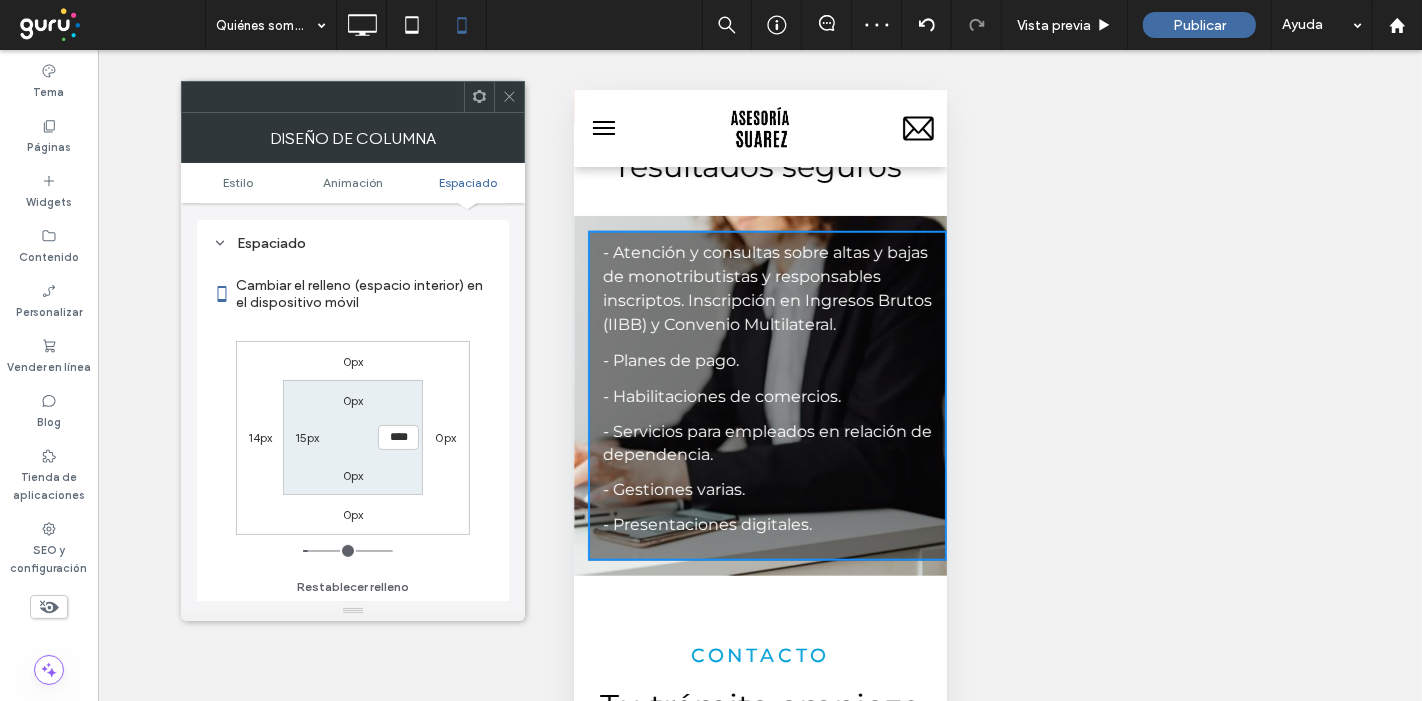click on "0px" at bounding box center (446, 437) 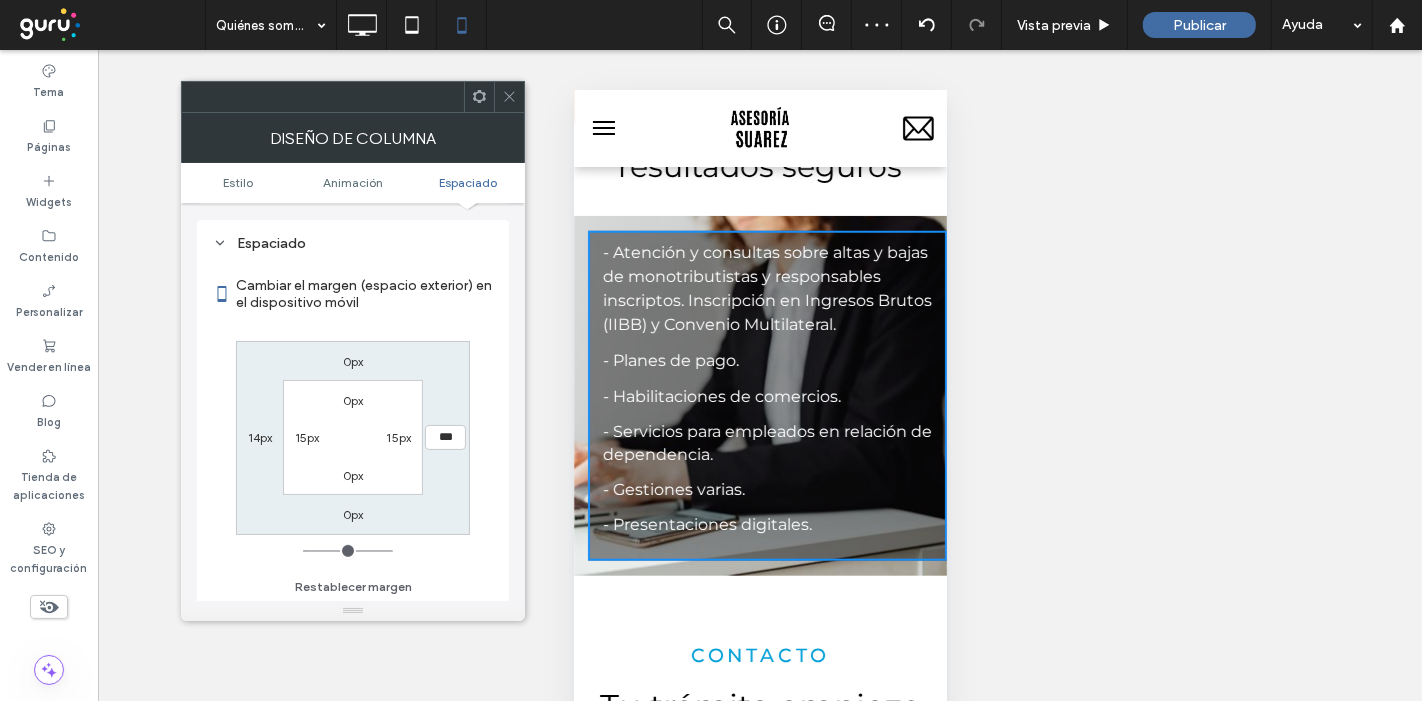 type on "*" 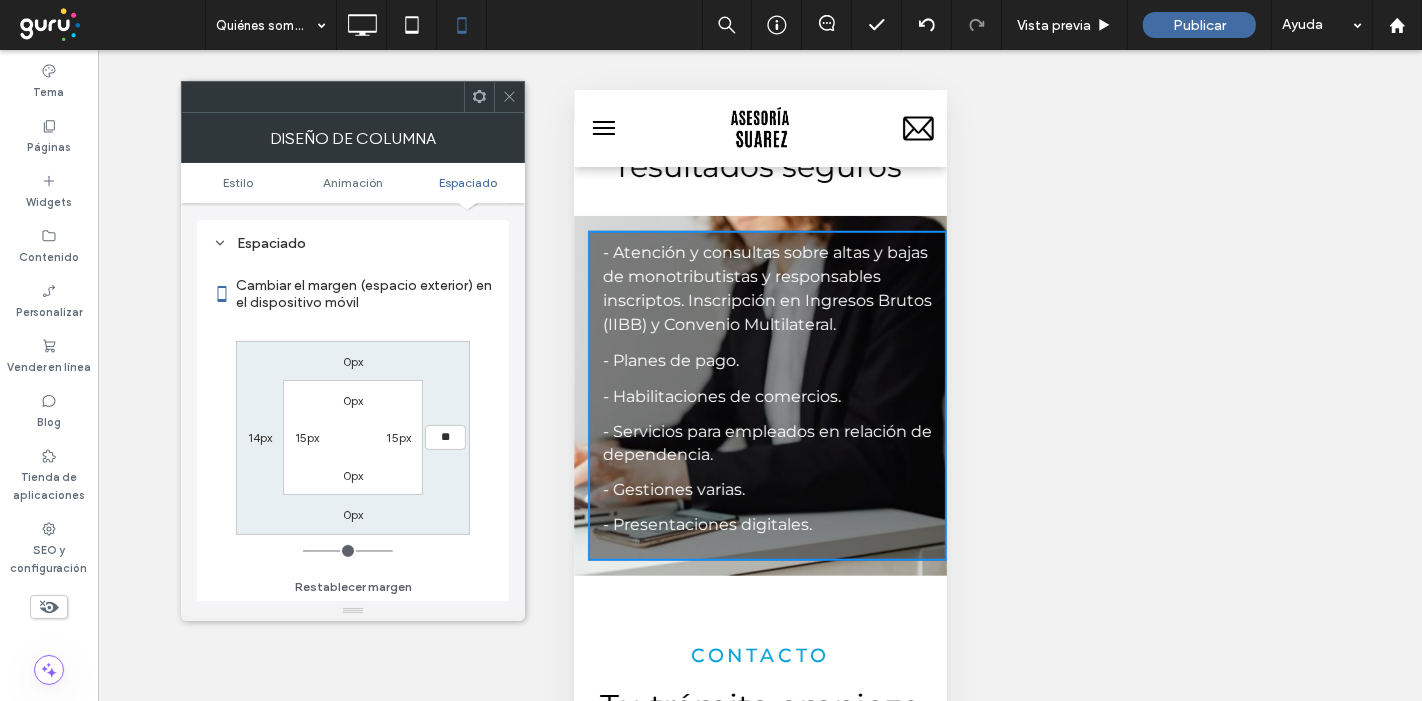 type on "**" 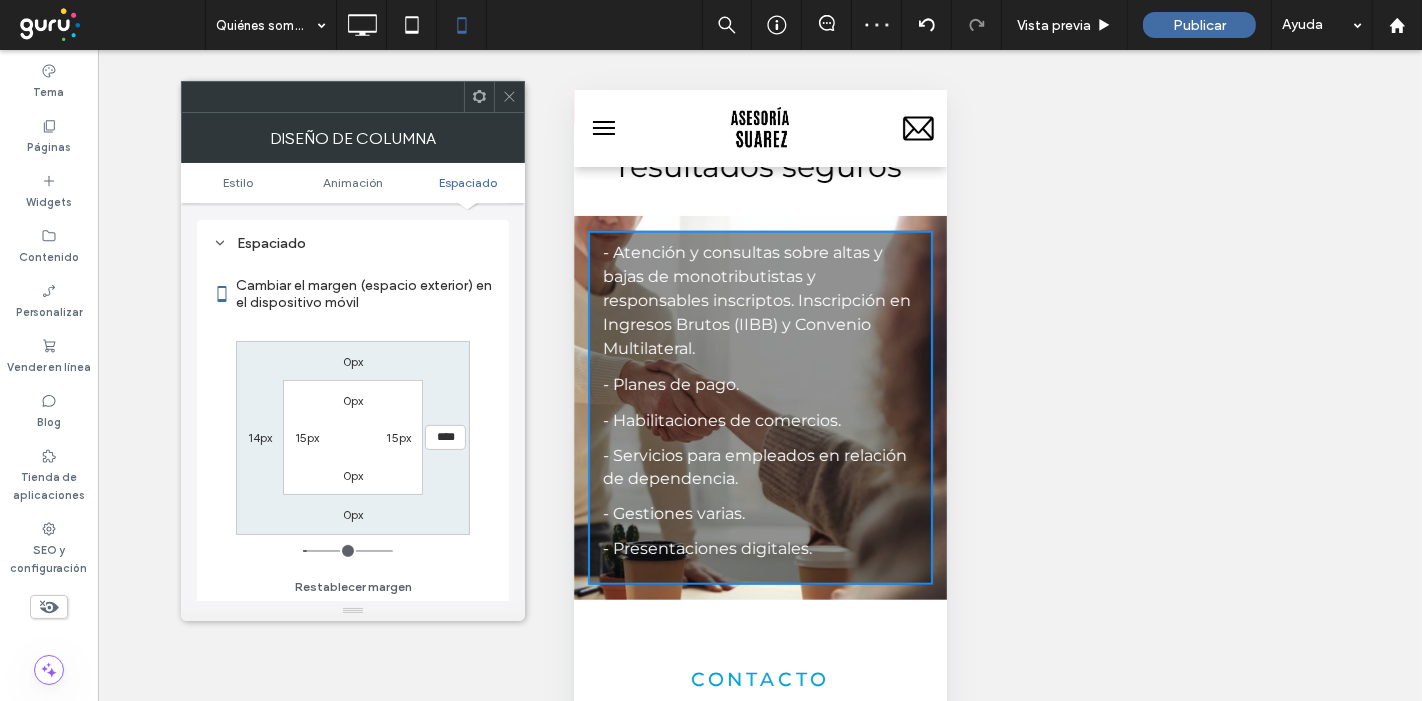 click 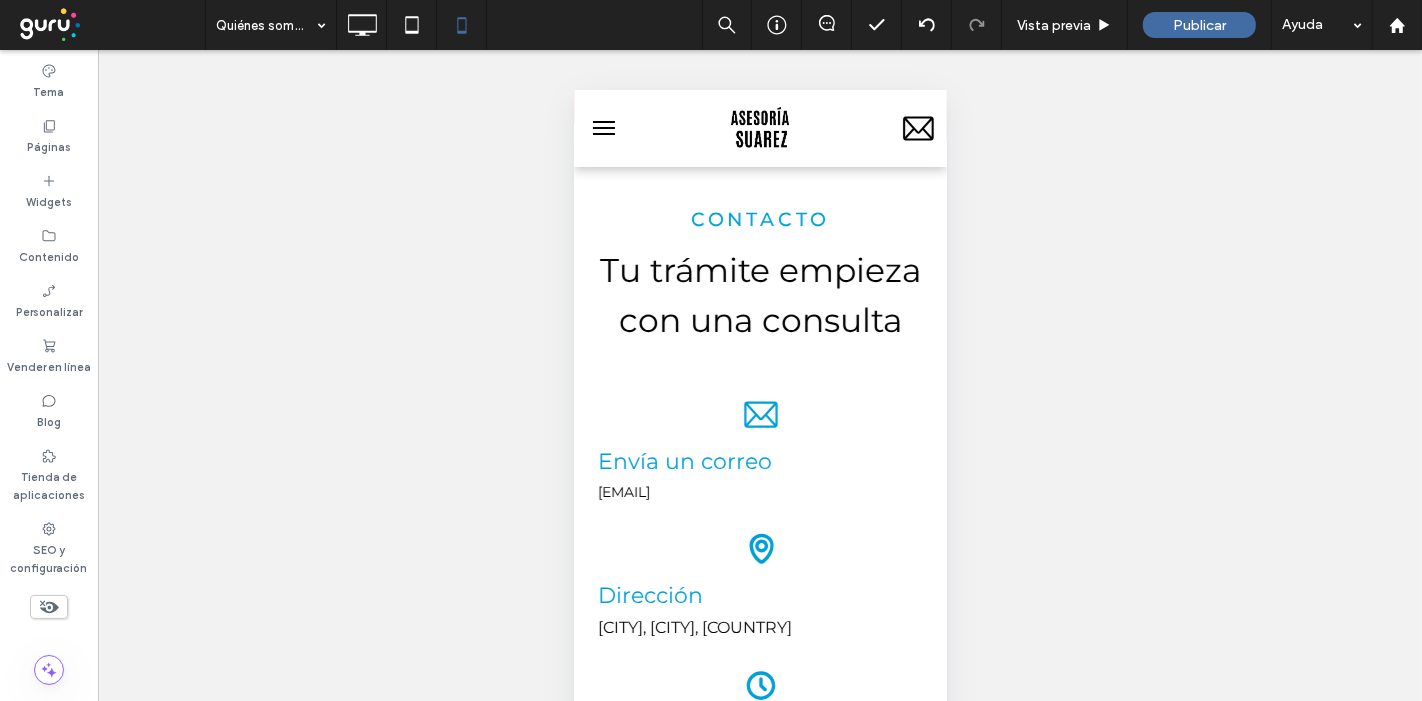 scroll, scrollTop: 1968, scrollLeft: 0, axis: vertical 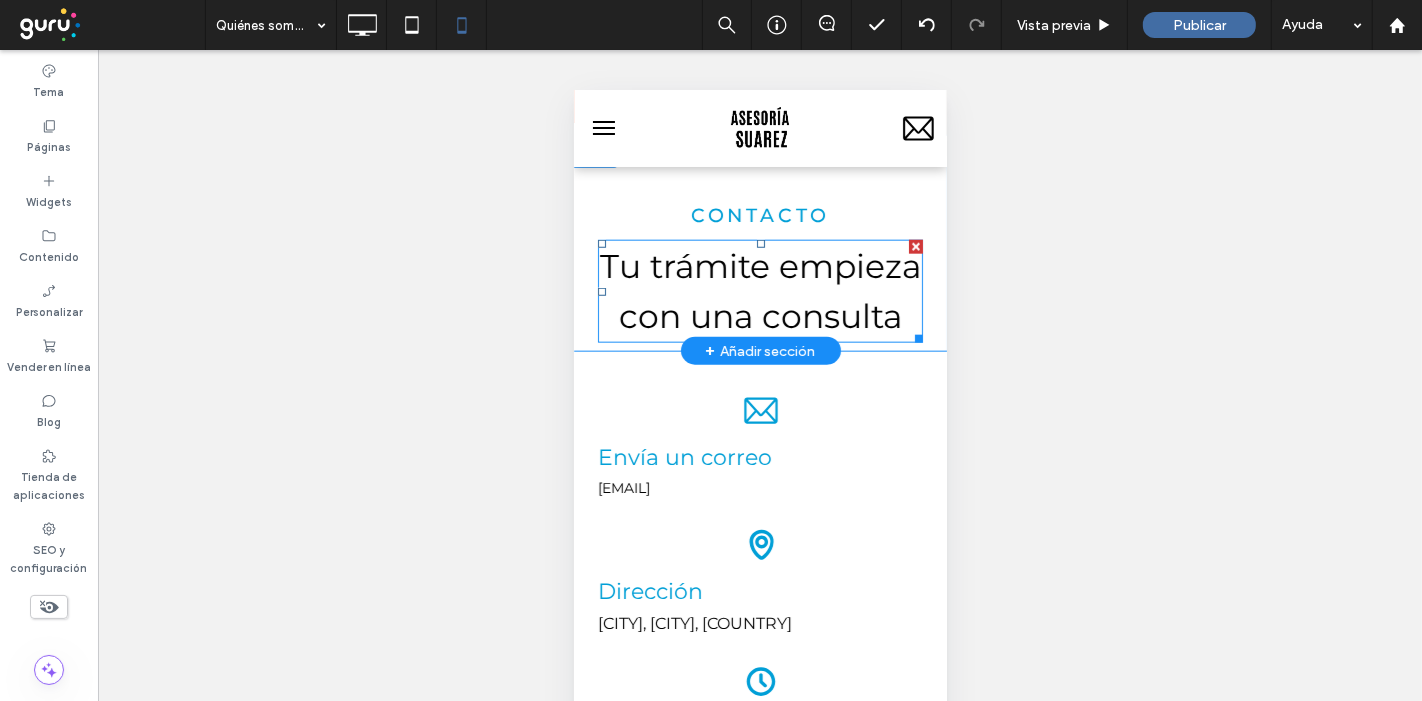 click on "Tu trámite empieza con una consulta" at bounding box center [759, 290] 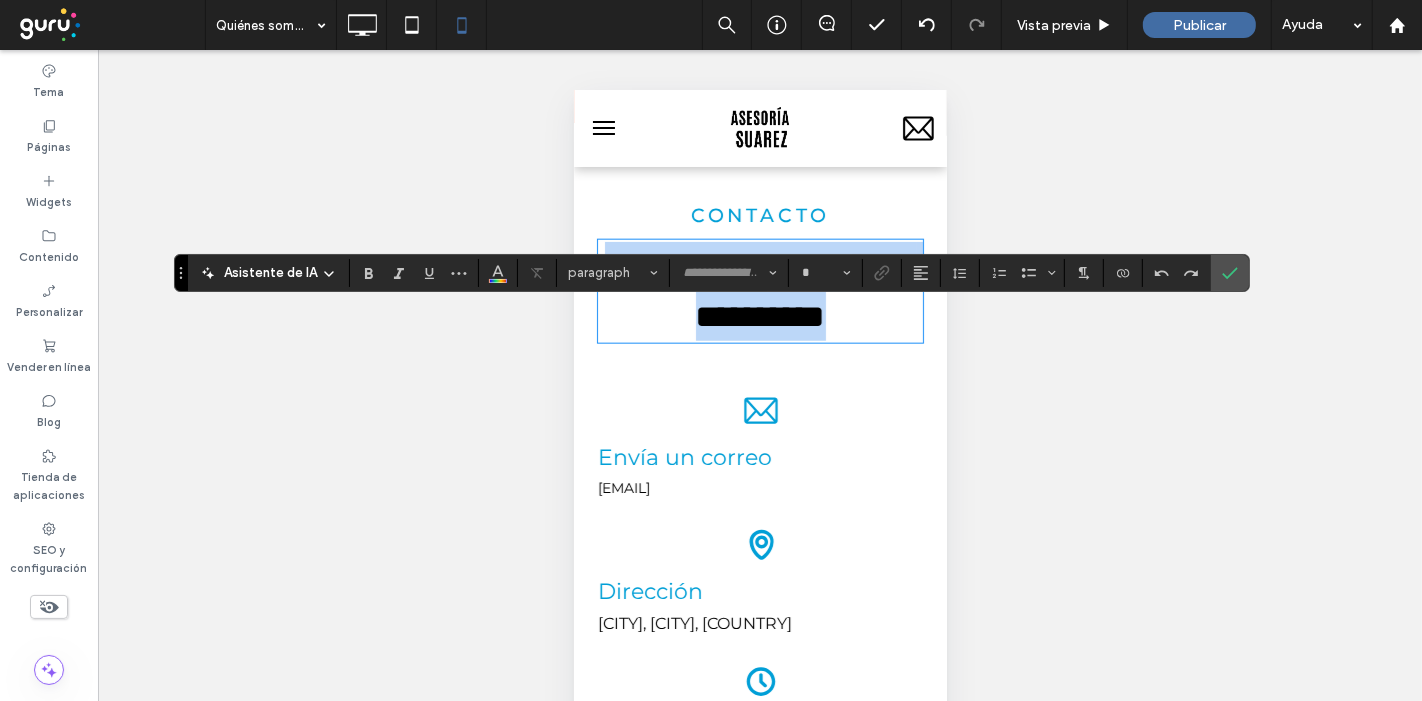 type on "**********" 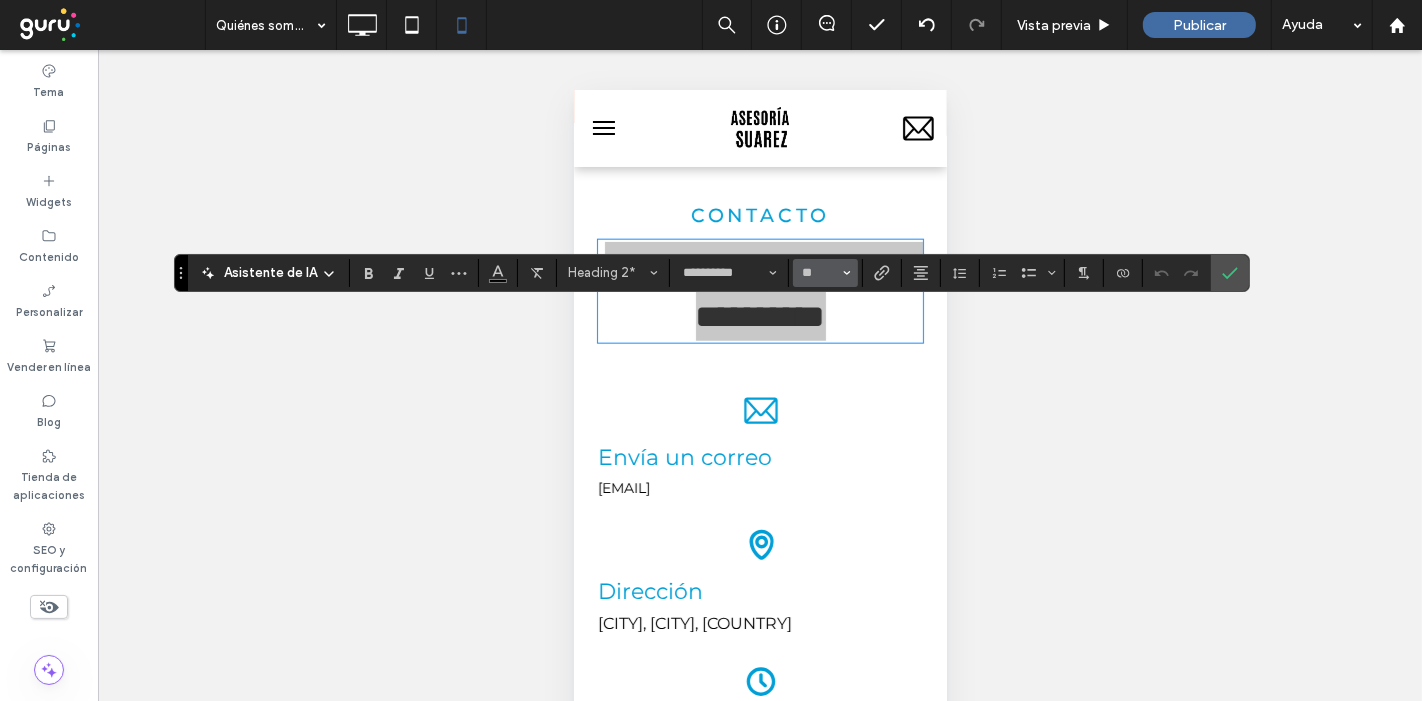click 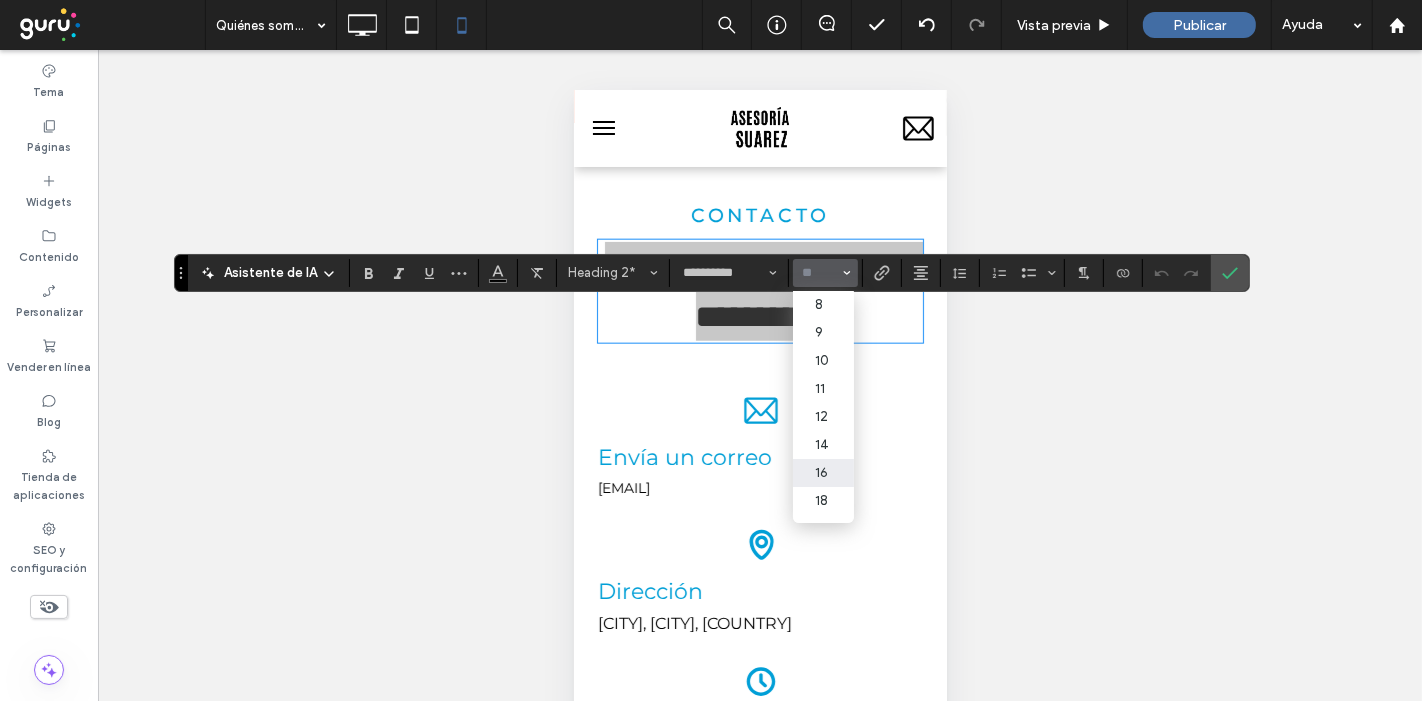 scroll, scrollTop: 68, scrollLeft: 0, axis: vertical 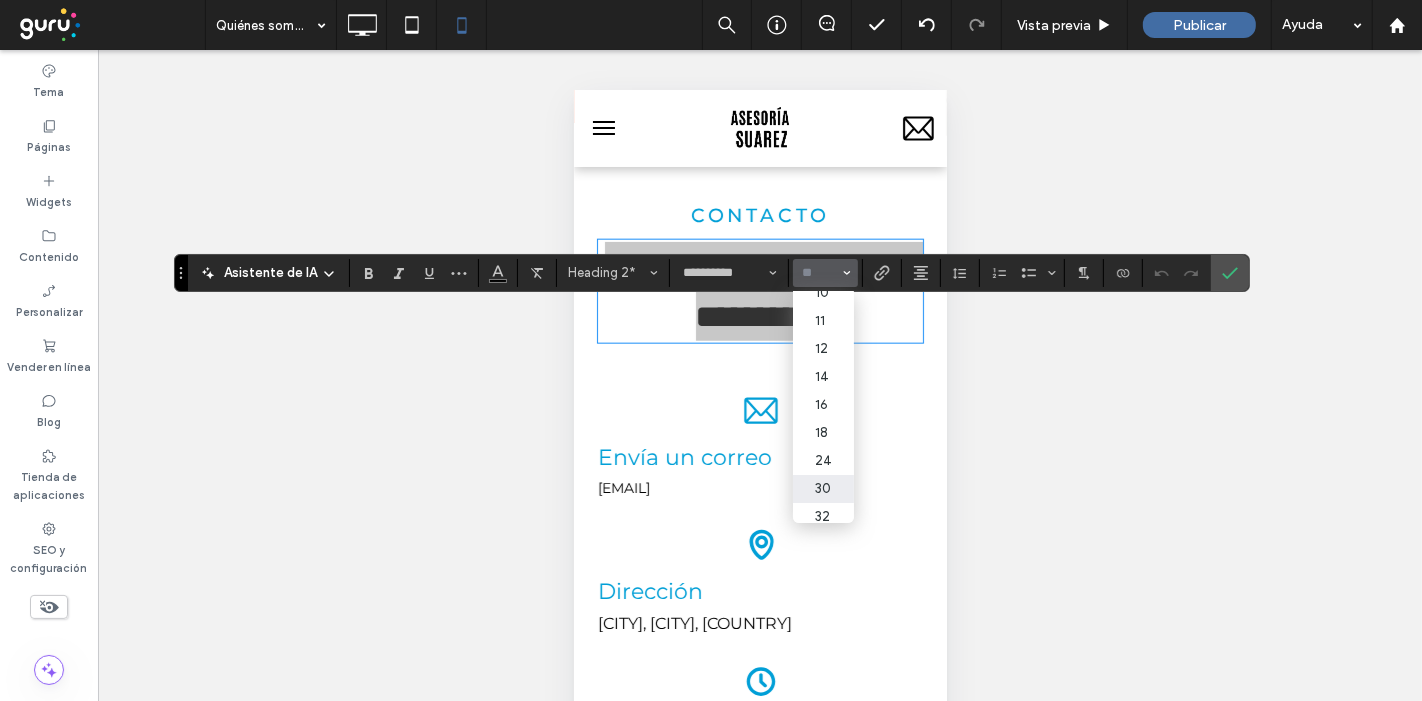 click on "30" at bounding box center [823, 489] 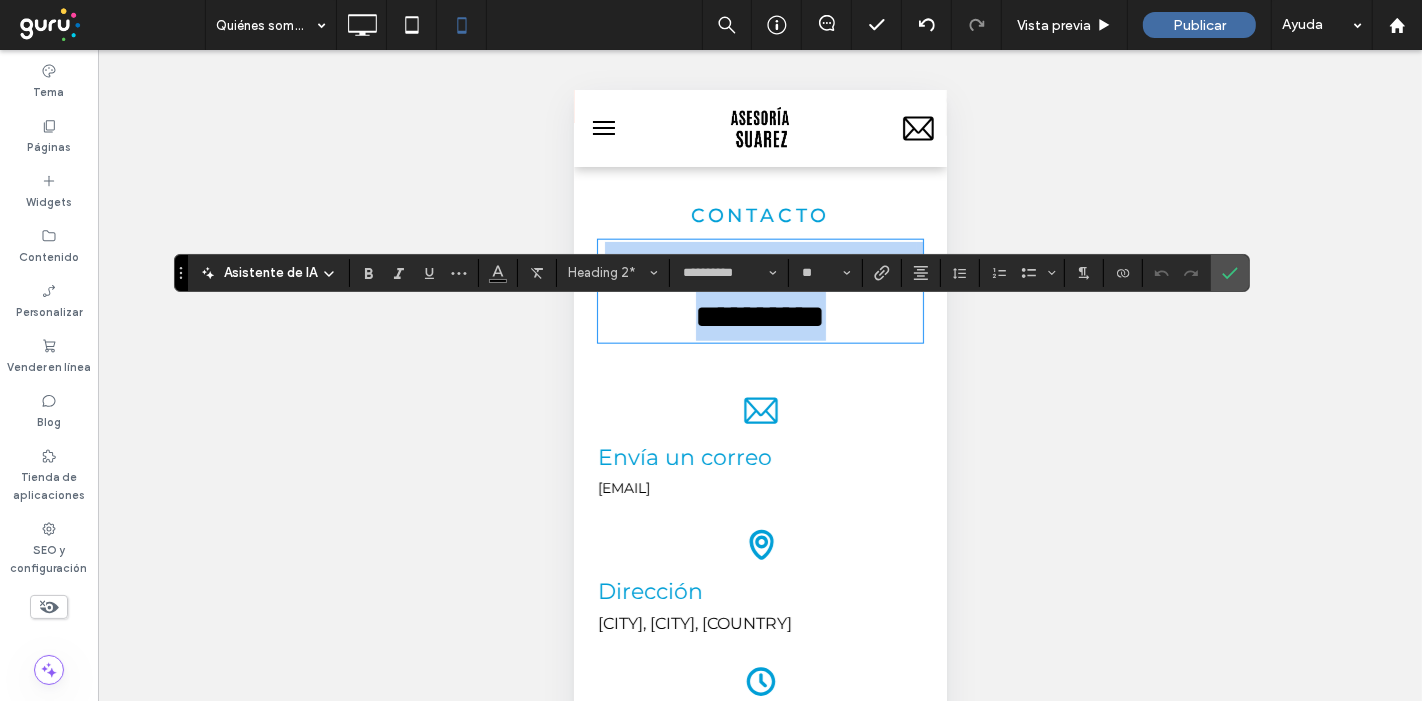 type on "**" 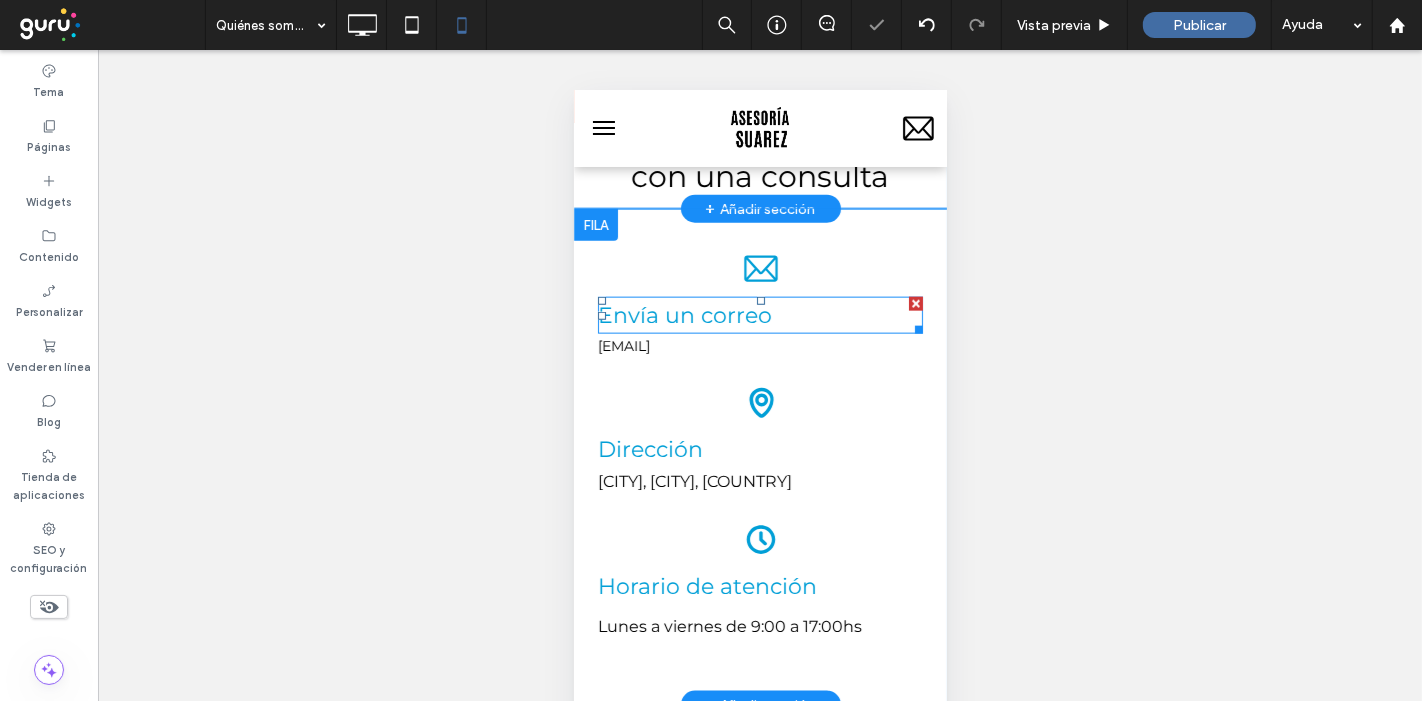 scroll, scrollTop: 2110, scrollLeft: 0, axis: vertical 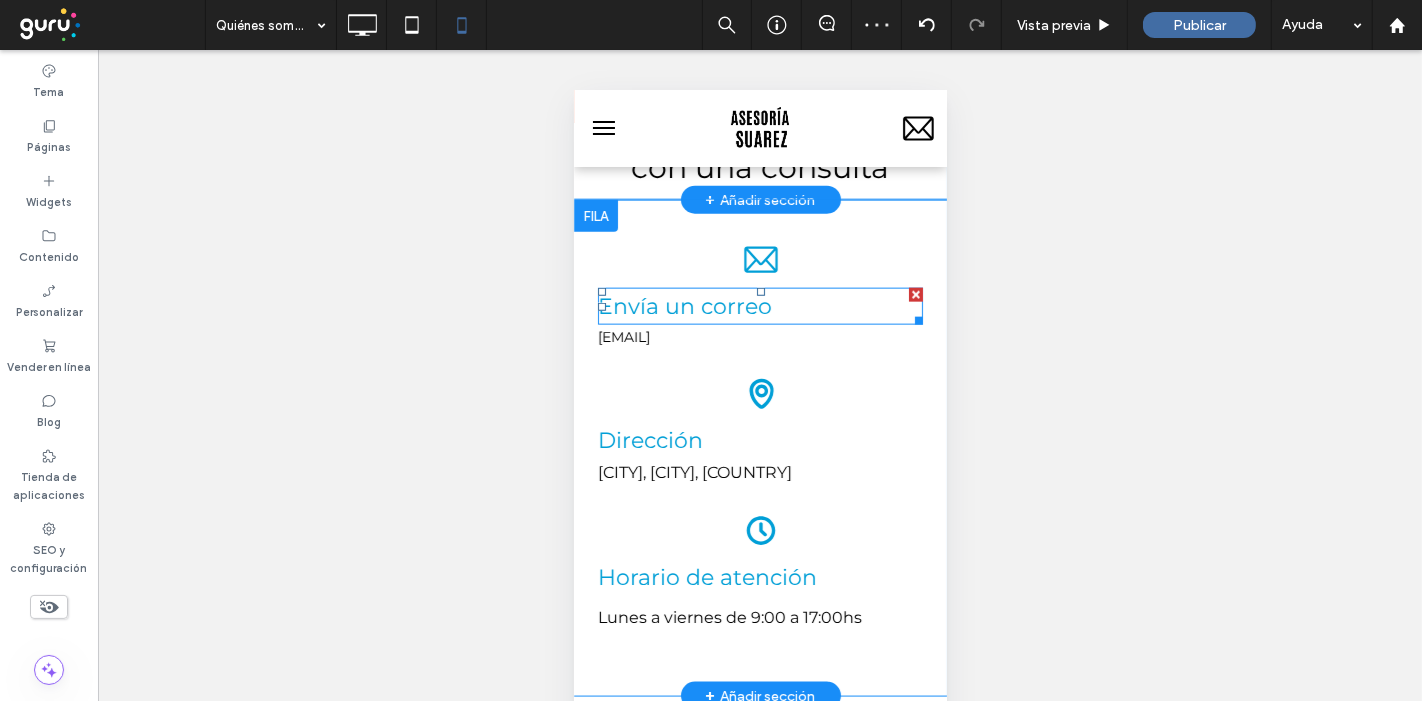 click on "Envía un correo" at bounding box center (684, 305) 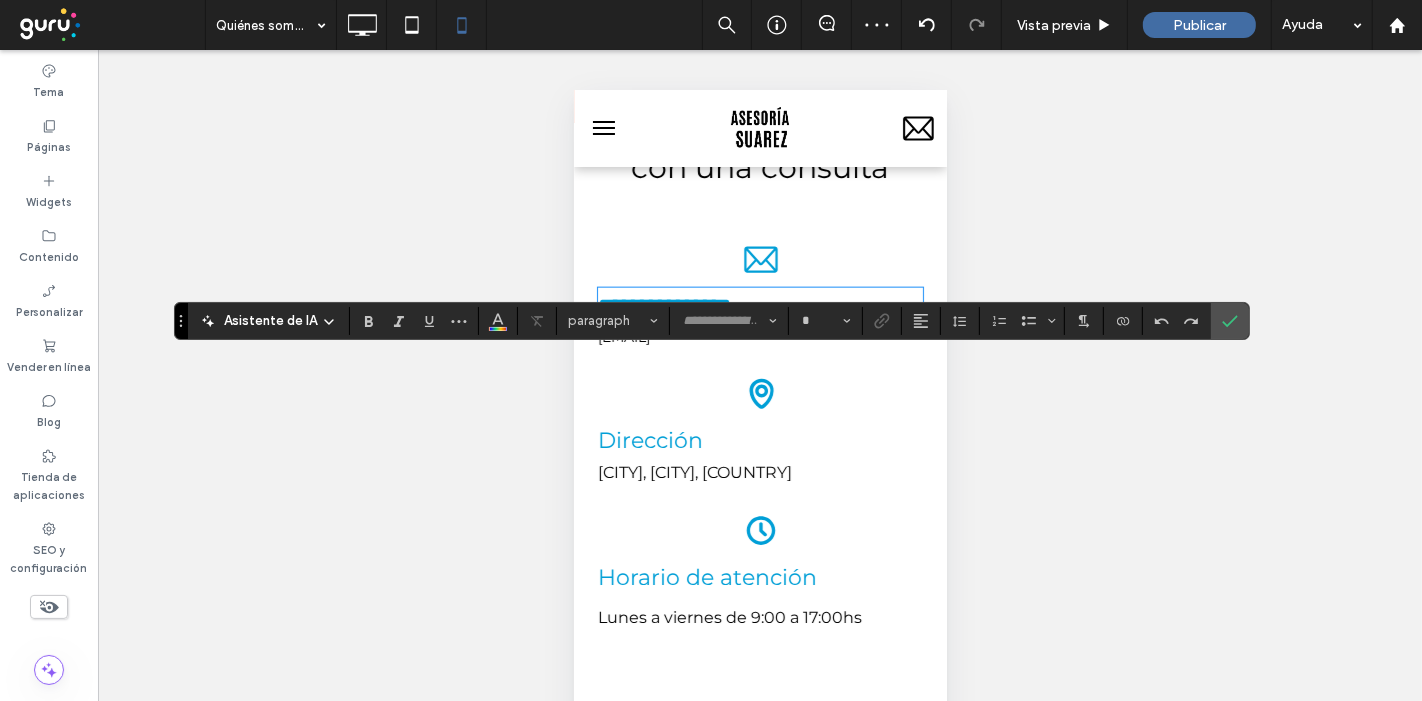 type on "**********" 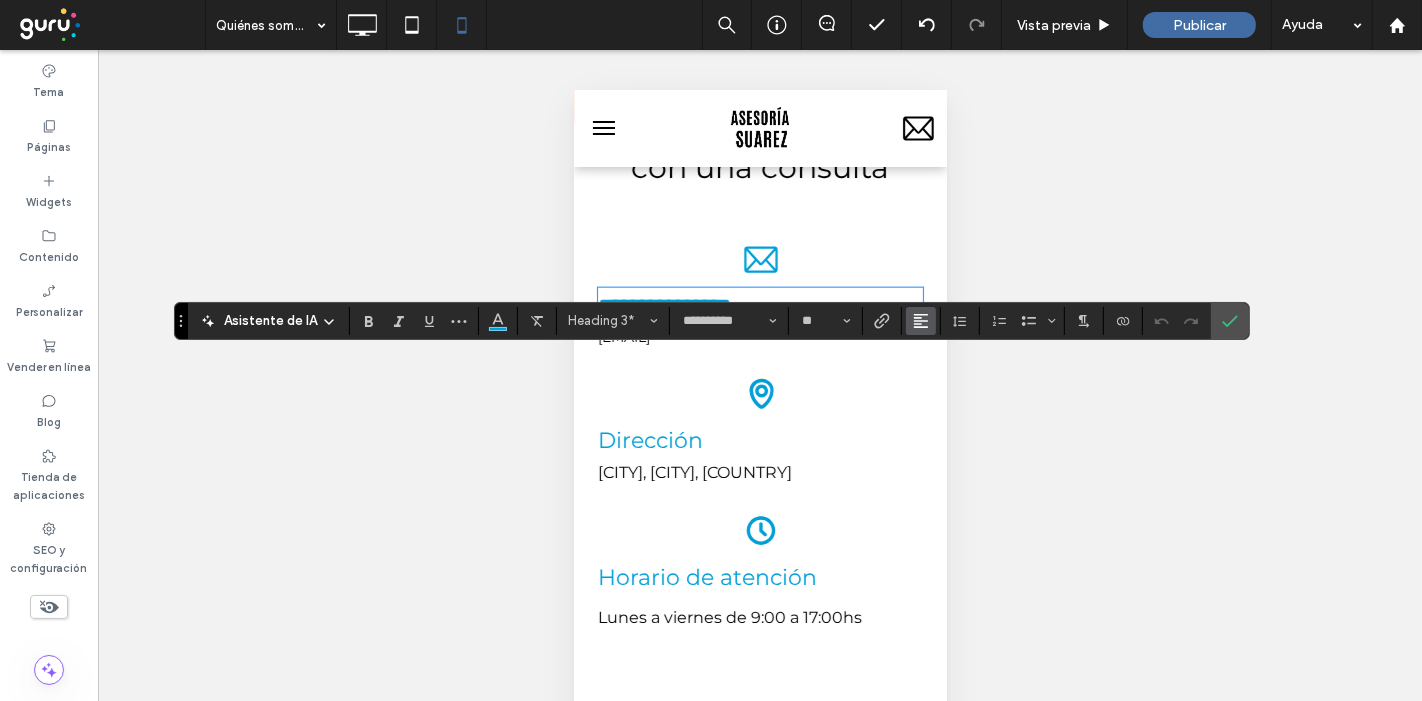 click at bounding box center [921, 321] 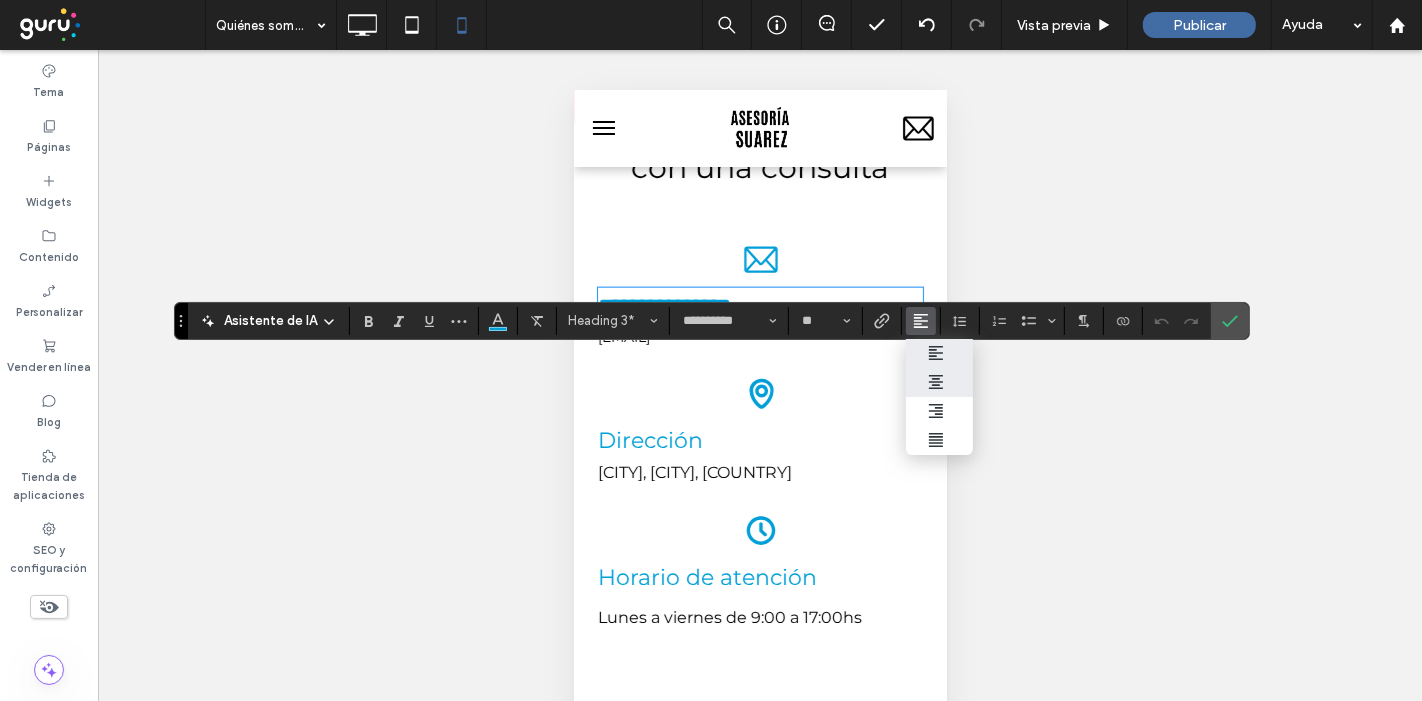 click at bounding box center [939, 382] 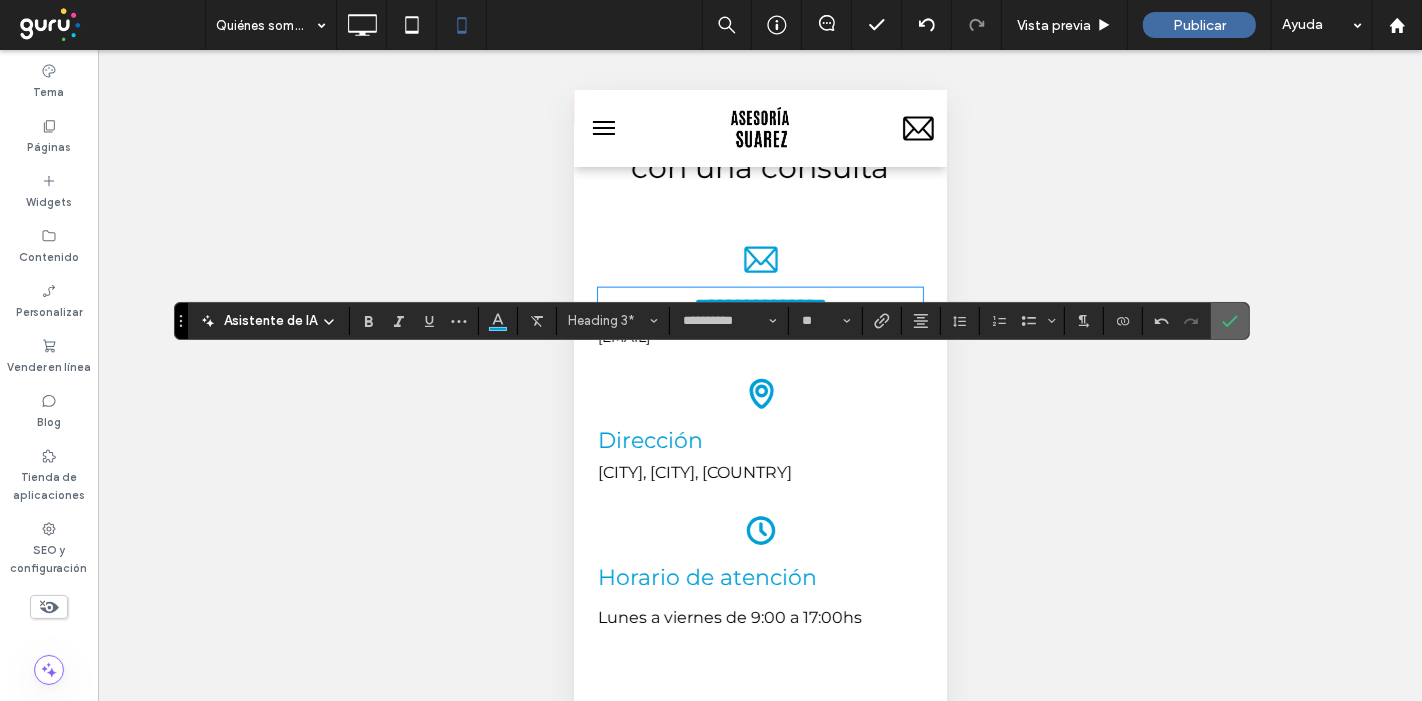 click 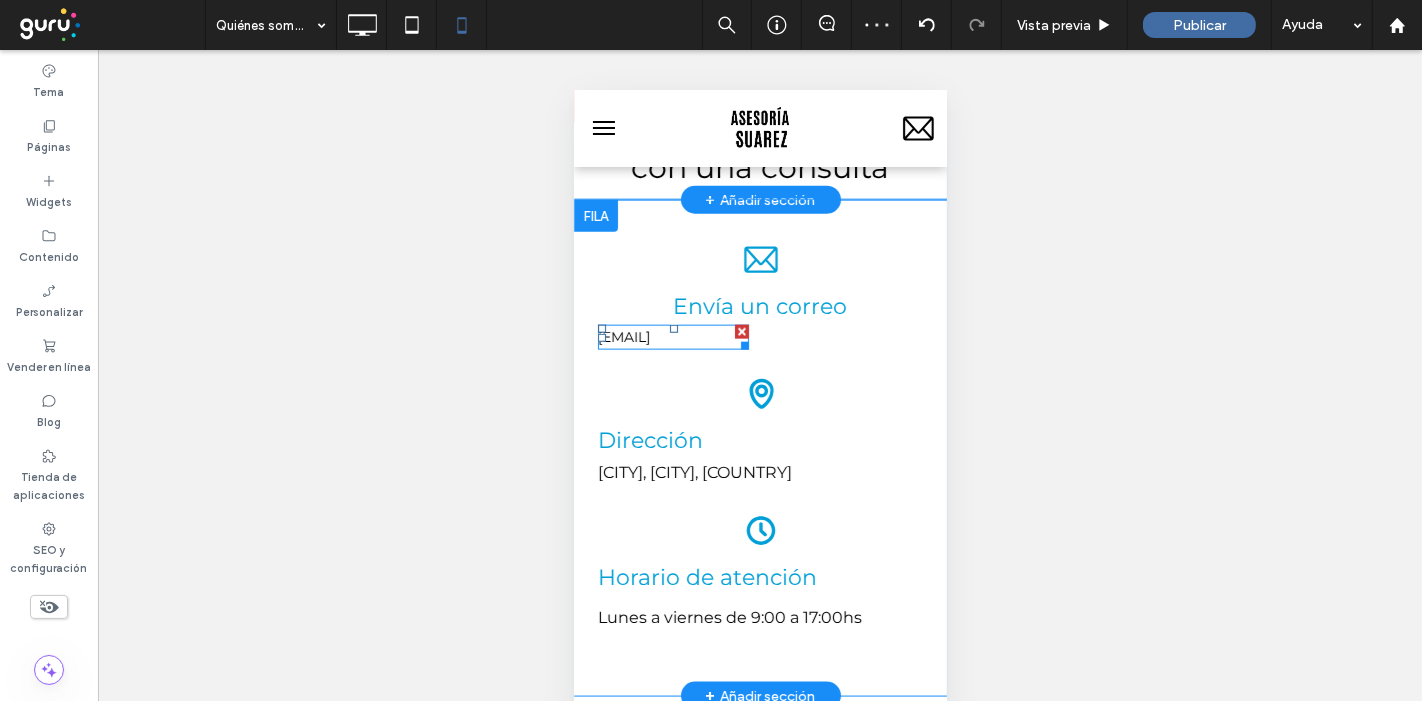 click on "[EMAIL]" at bounding box center (623, 336) 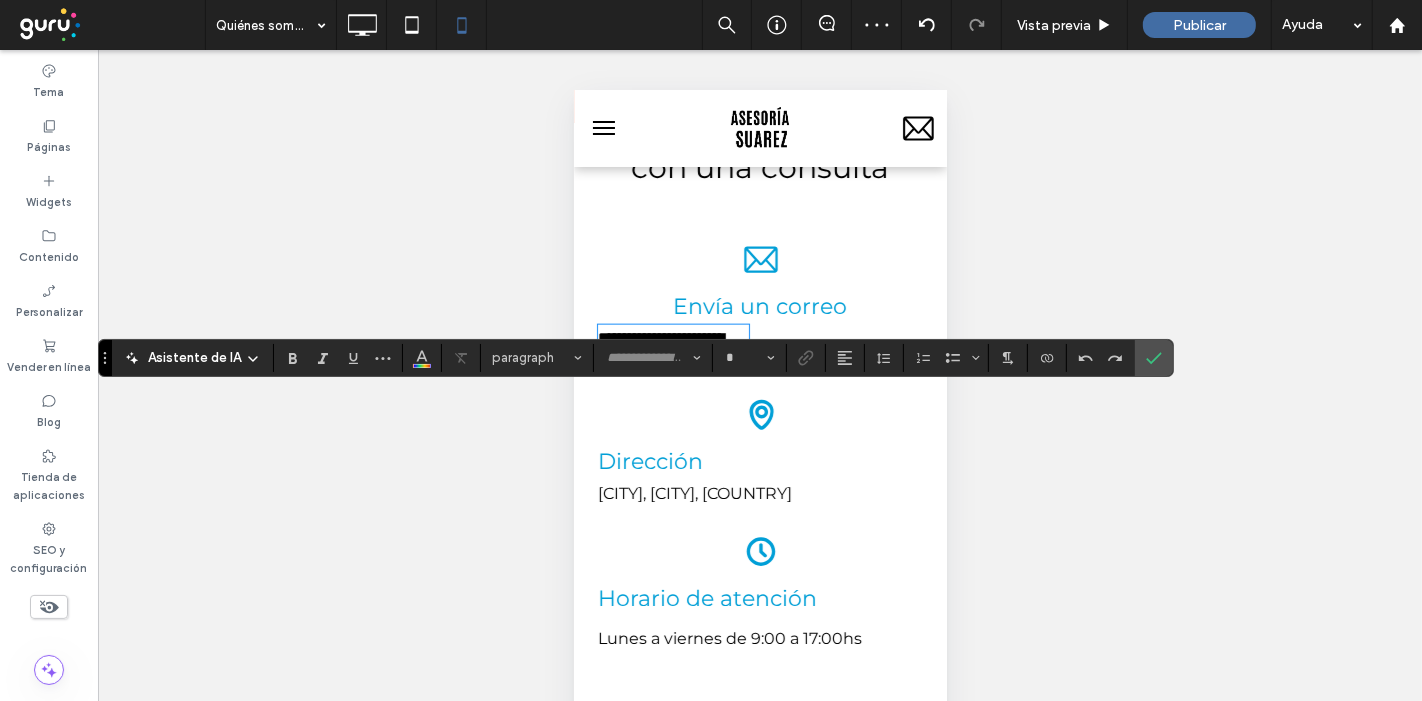 type 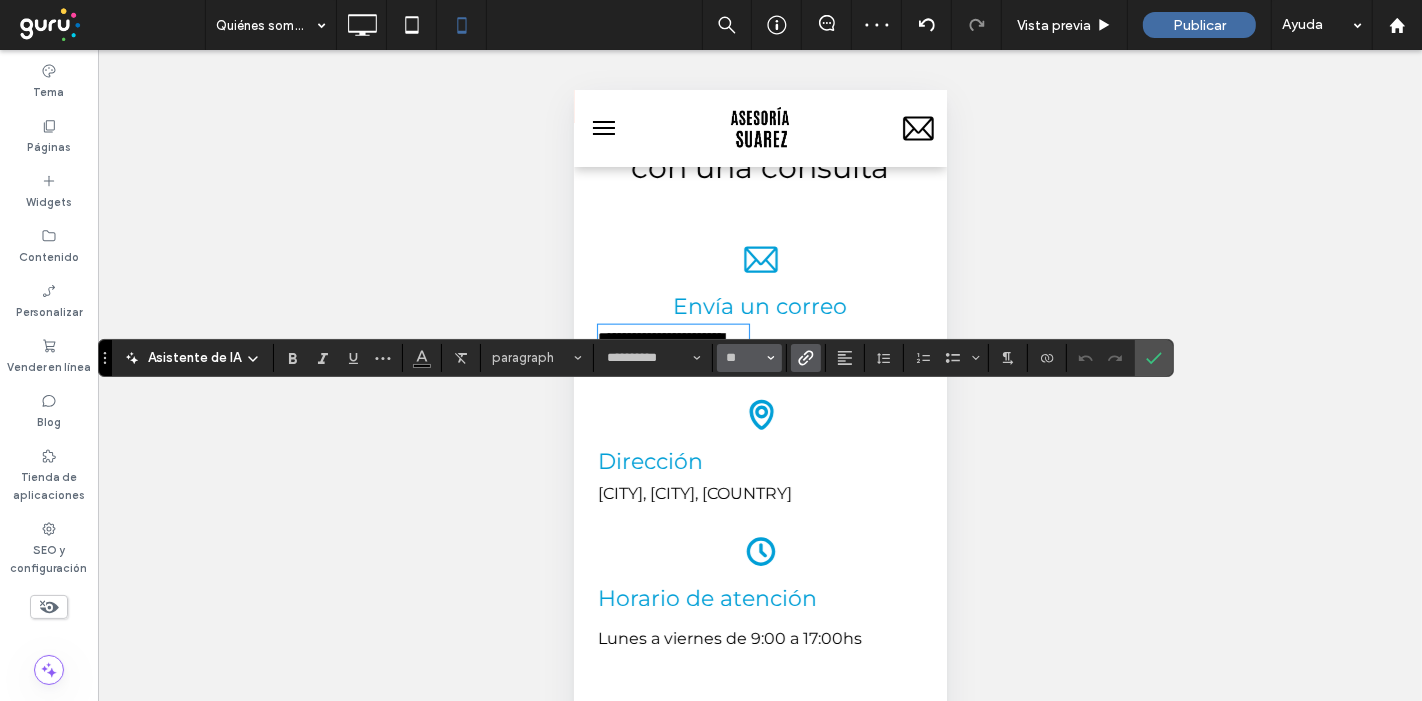 click at bounding box center (771, 358) 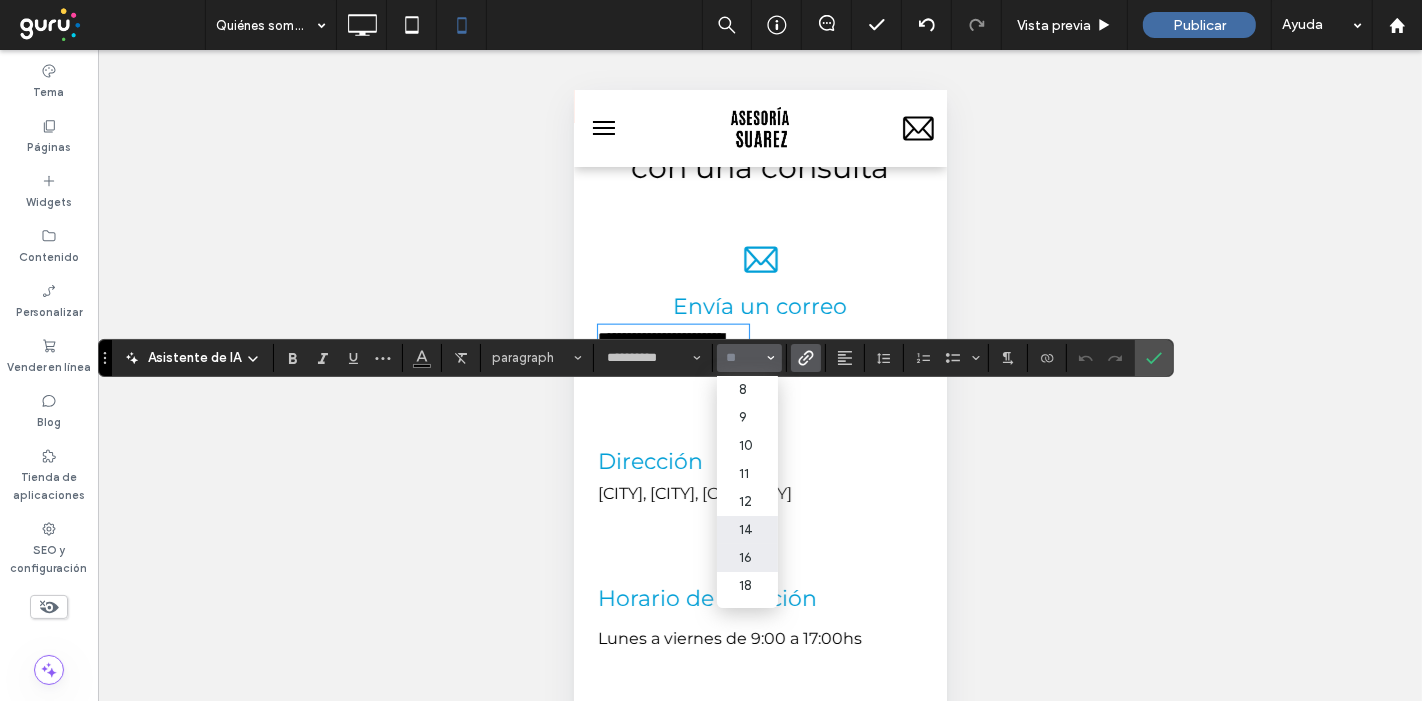 click on "16" at bounding box center (747, 558) 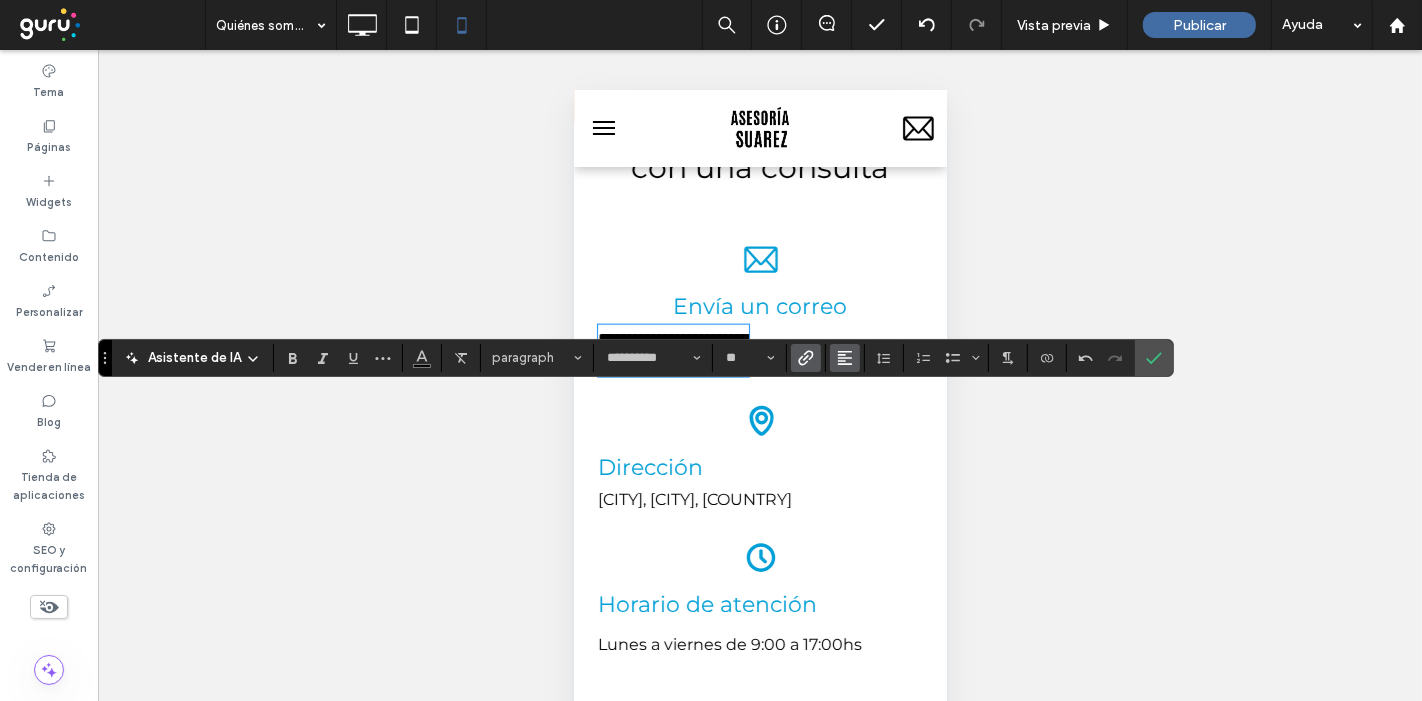 click 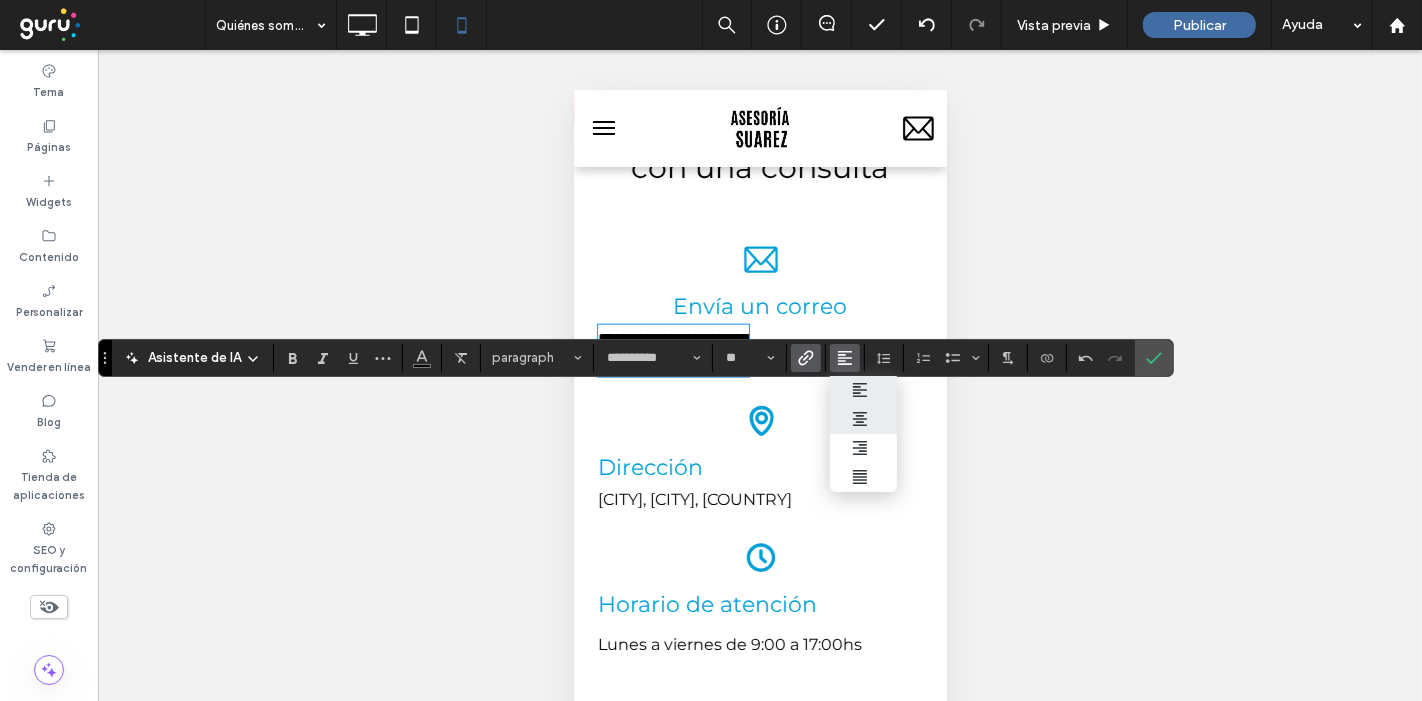click 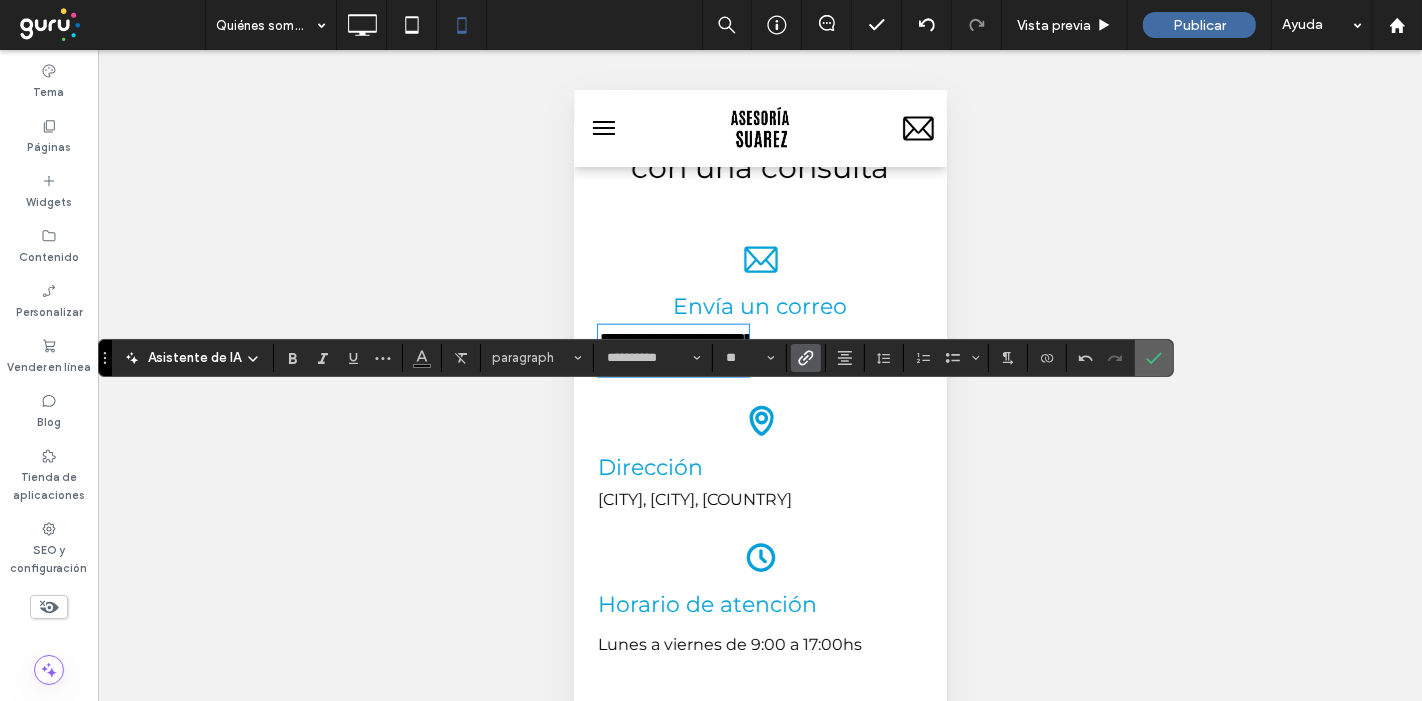 click 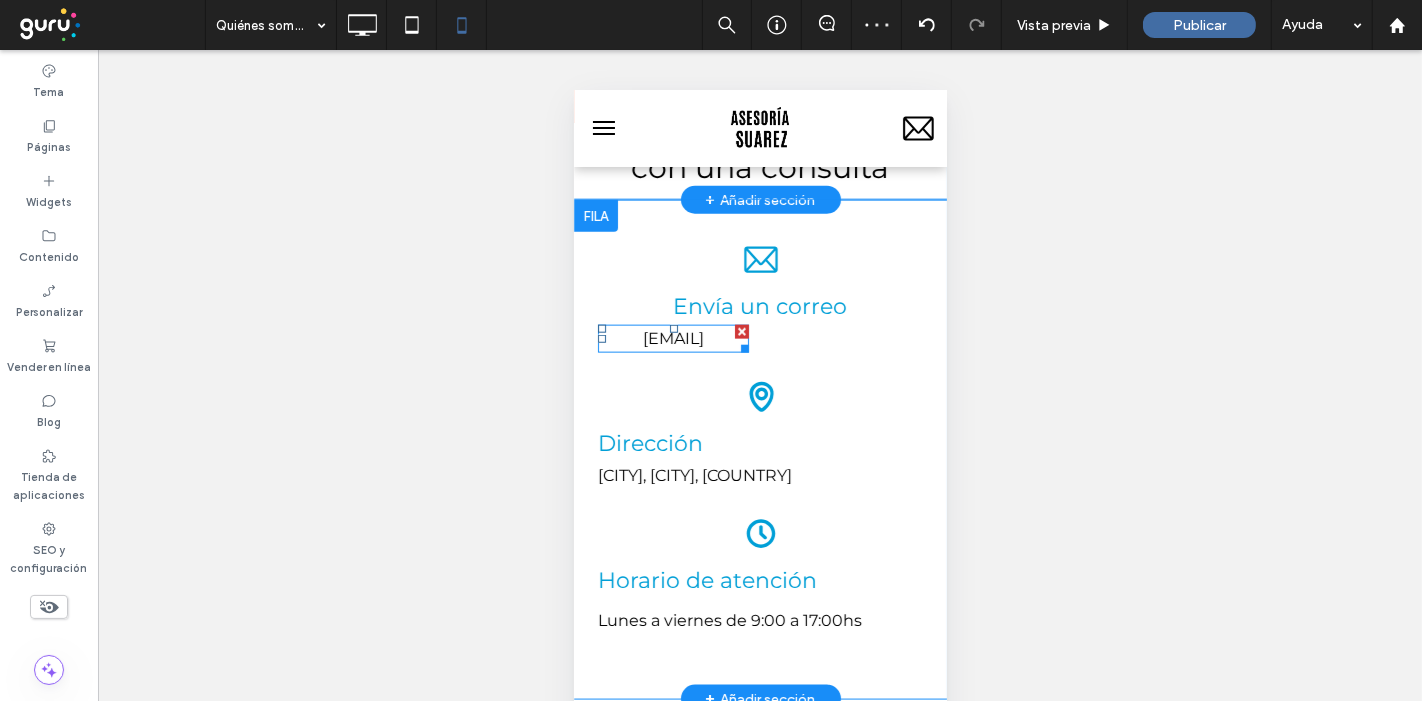 click on "Envía un correo
[EMAIL]
Click To Paste" at bounding box center (759, 291) 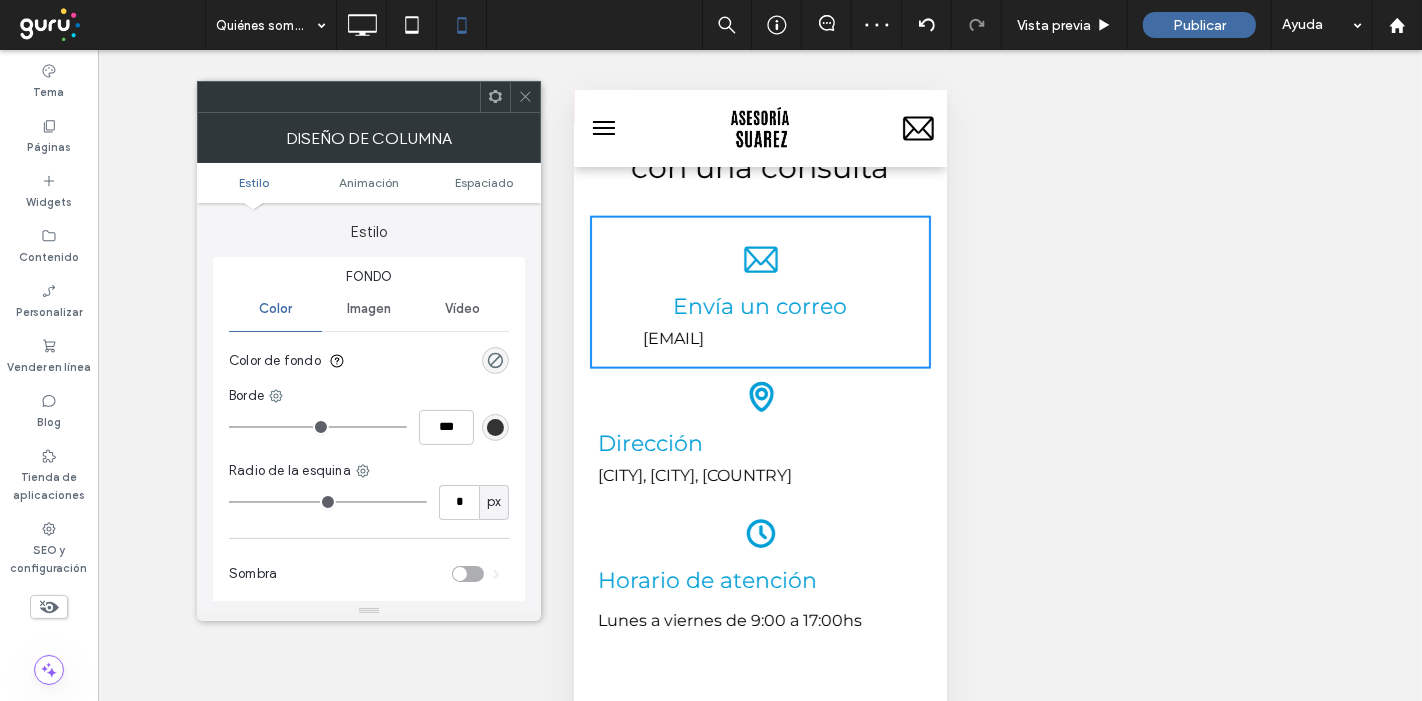 click on "[EMAIL]" at bounding box center [672, 338] 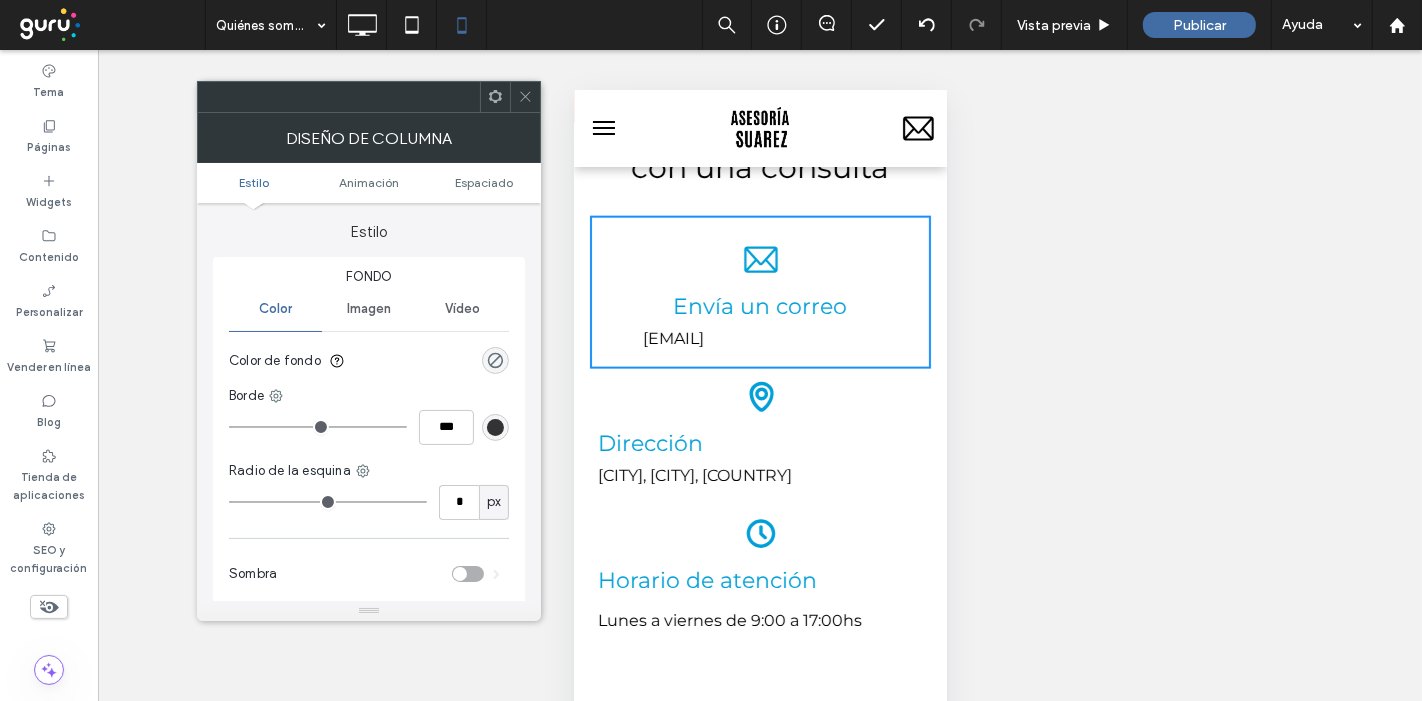 click 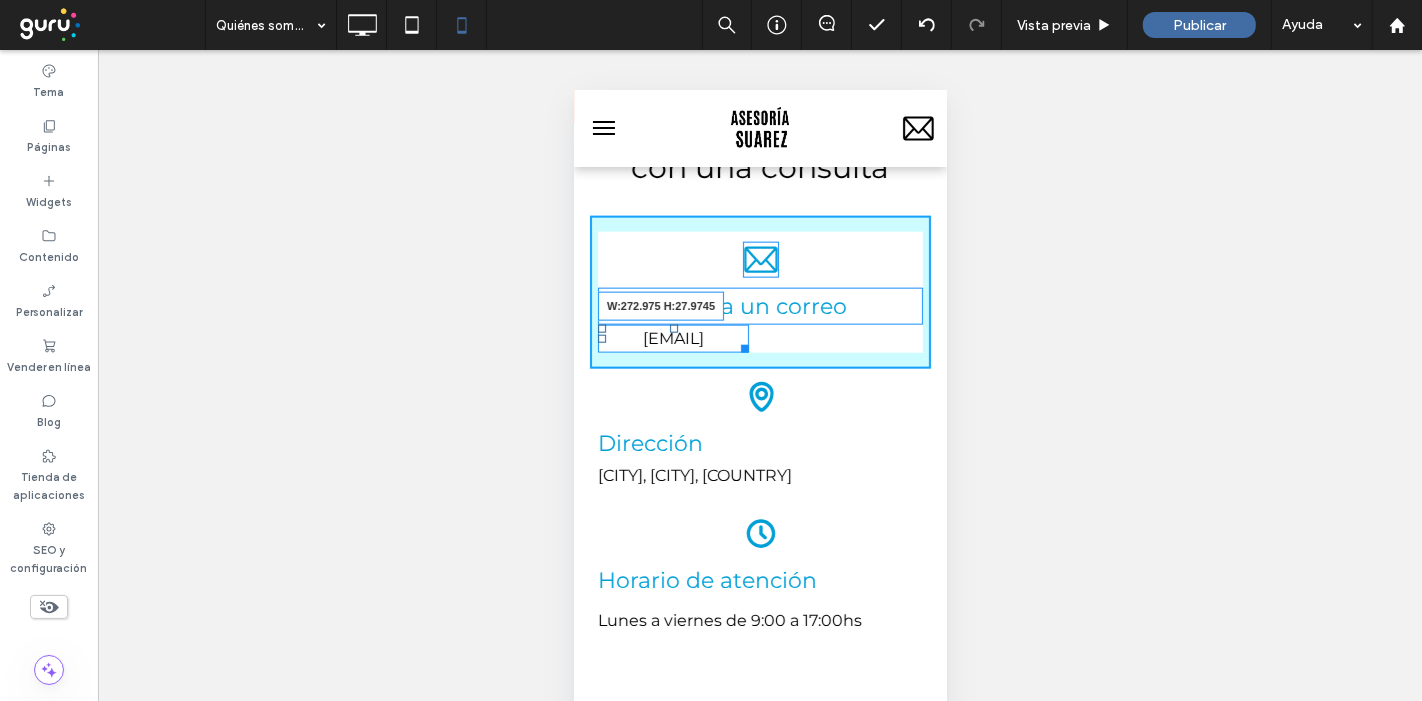 drag, startPoint x: 742, startPoint y: 432, endPoint x: 865, endPoint y: 385, distance: 131.67384 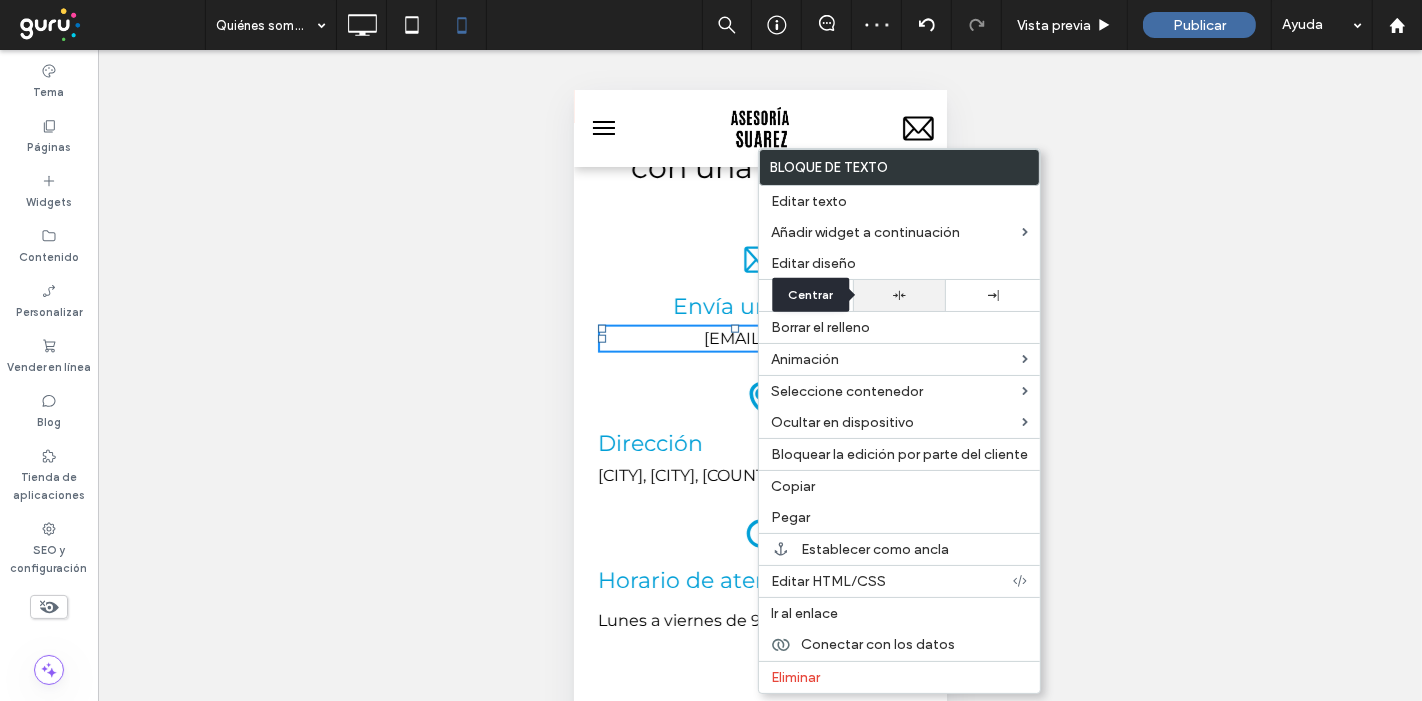 click 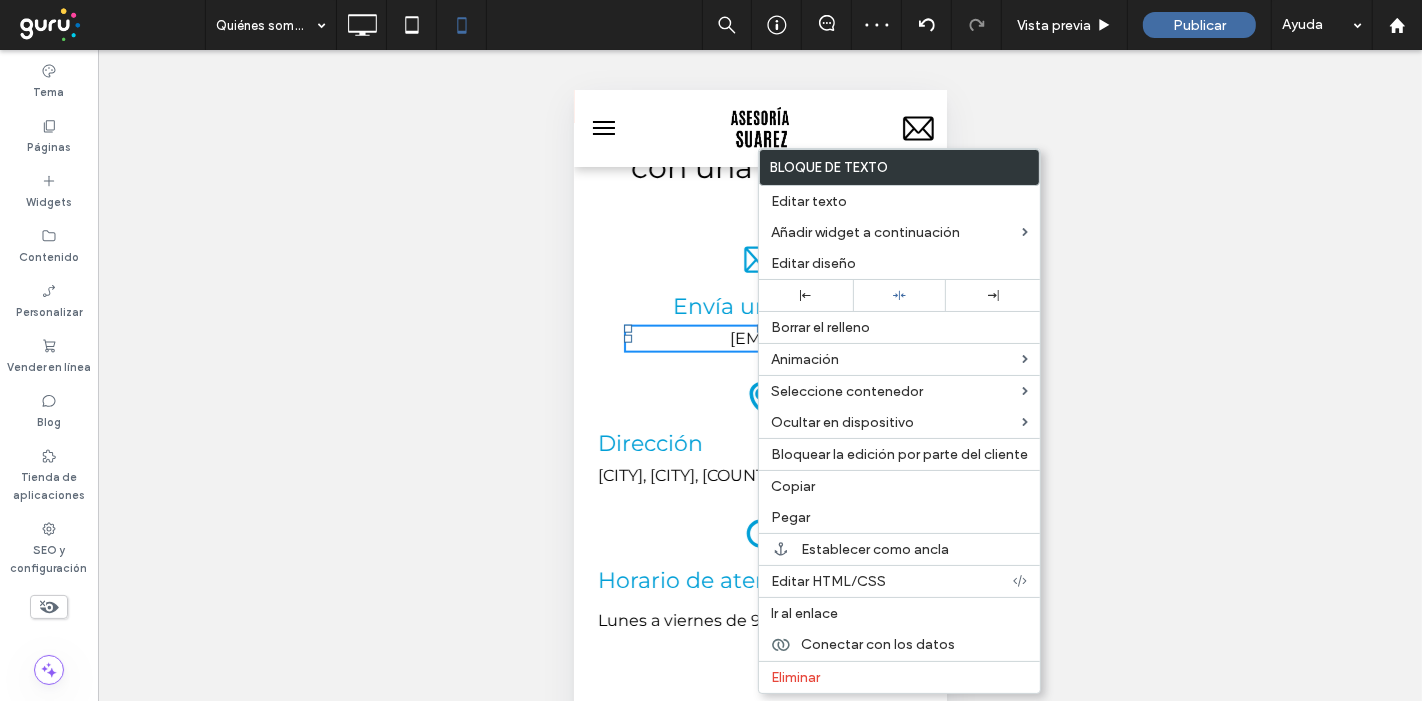 click on "¿Hacer visible?
Sí
¿Hacer visible?
Sí
¿Hacer visible?
Sí" at bounding box center [760, 400] 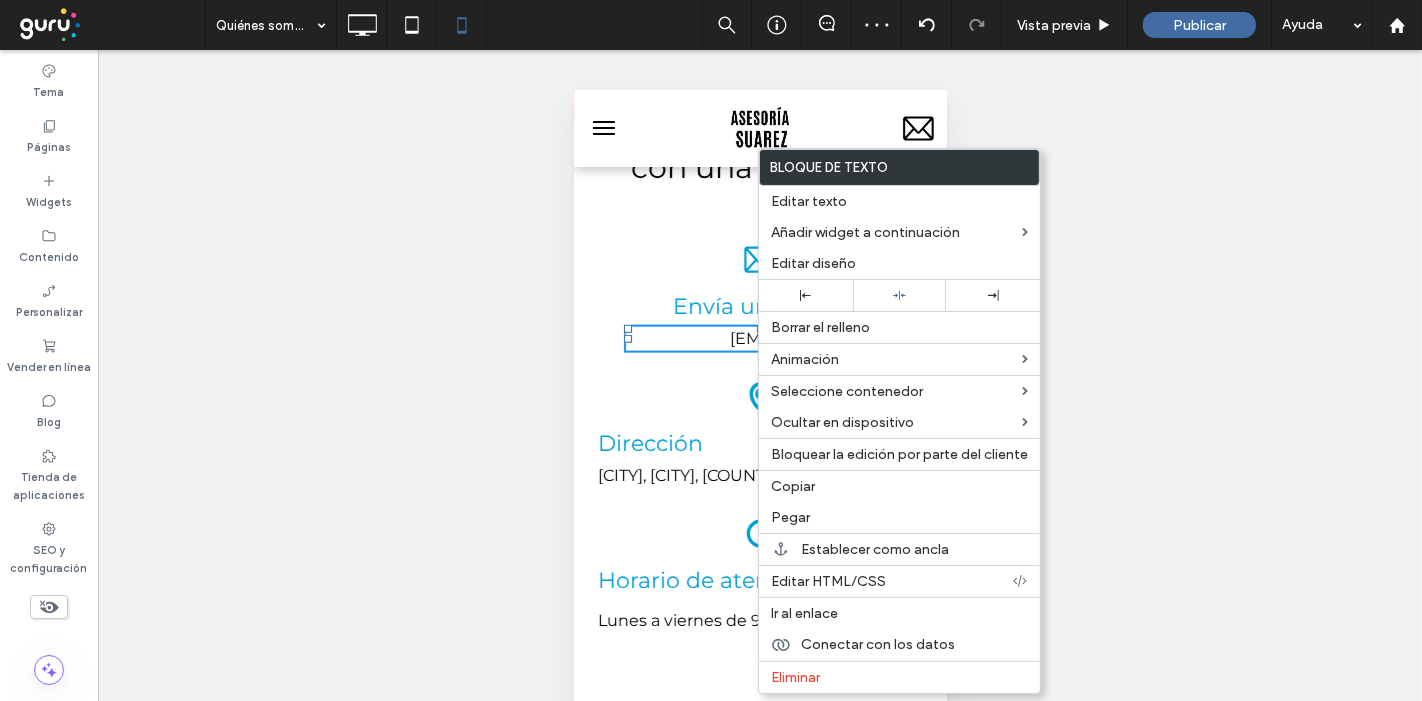 drag, startPoint x: 961, startPoint y: 593, endPoint x: 624, endPoint y: 455, distance: 364.16068 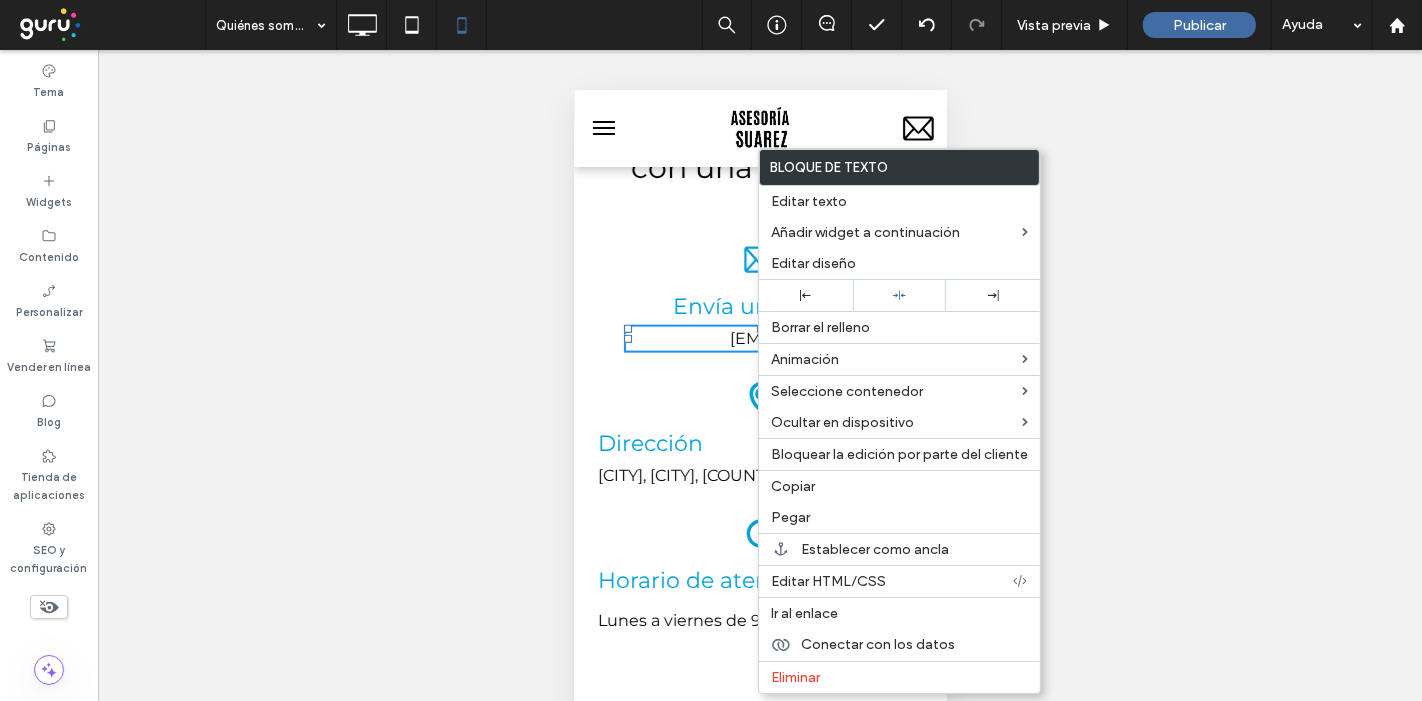 click on "Un pin de mapa en blanco y negro sobre un fondo blanco.
Dirección
[CITY], [CITY], [COUNTRY]
Click To Paste" at bounding box center [759, 436] 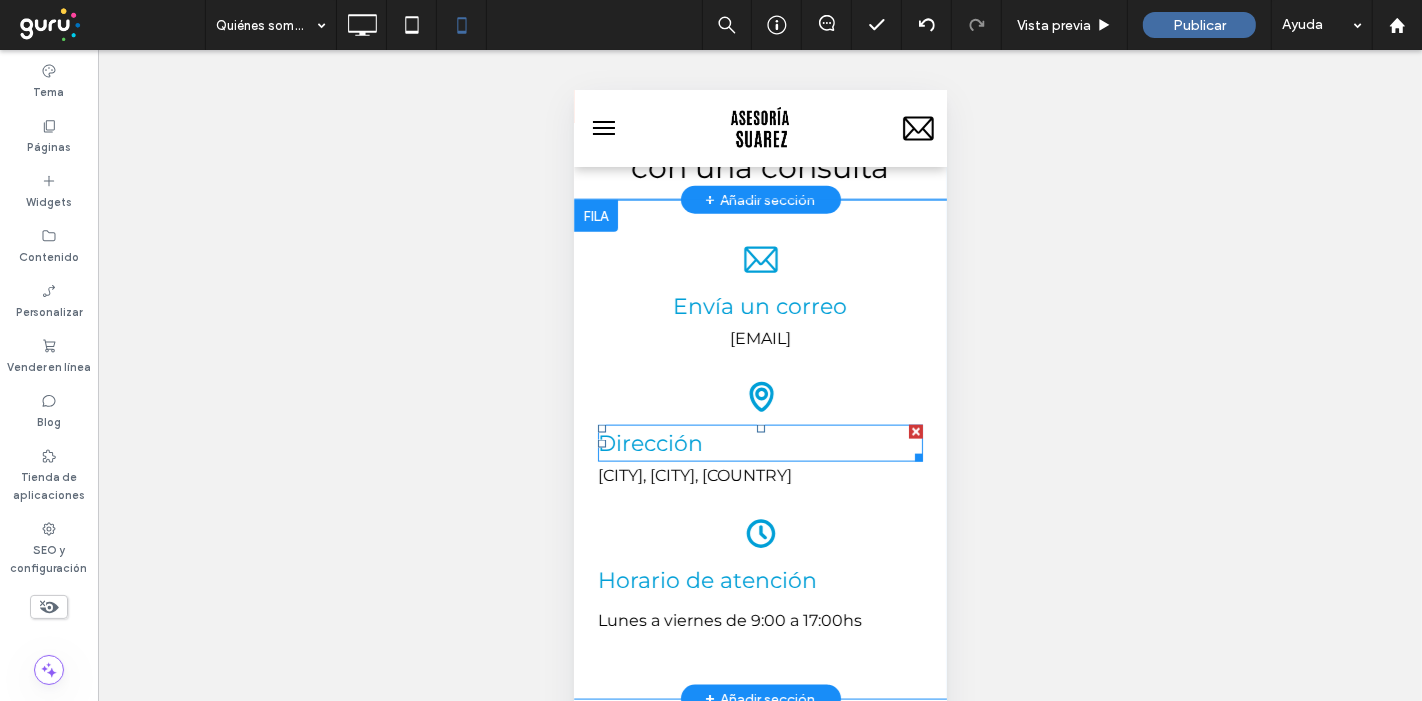 click on "Dirección" at bounding box center [759, 442] 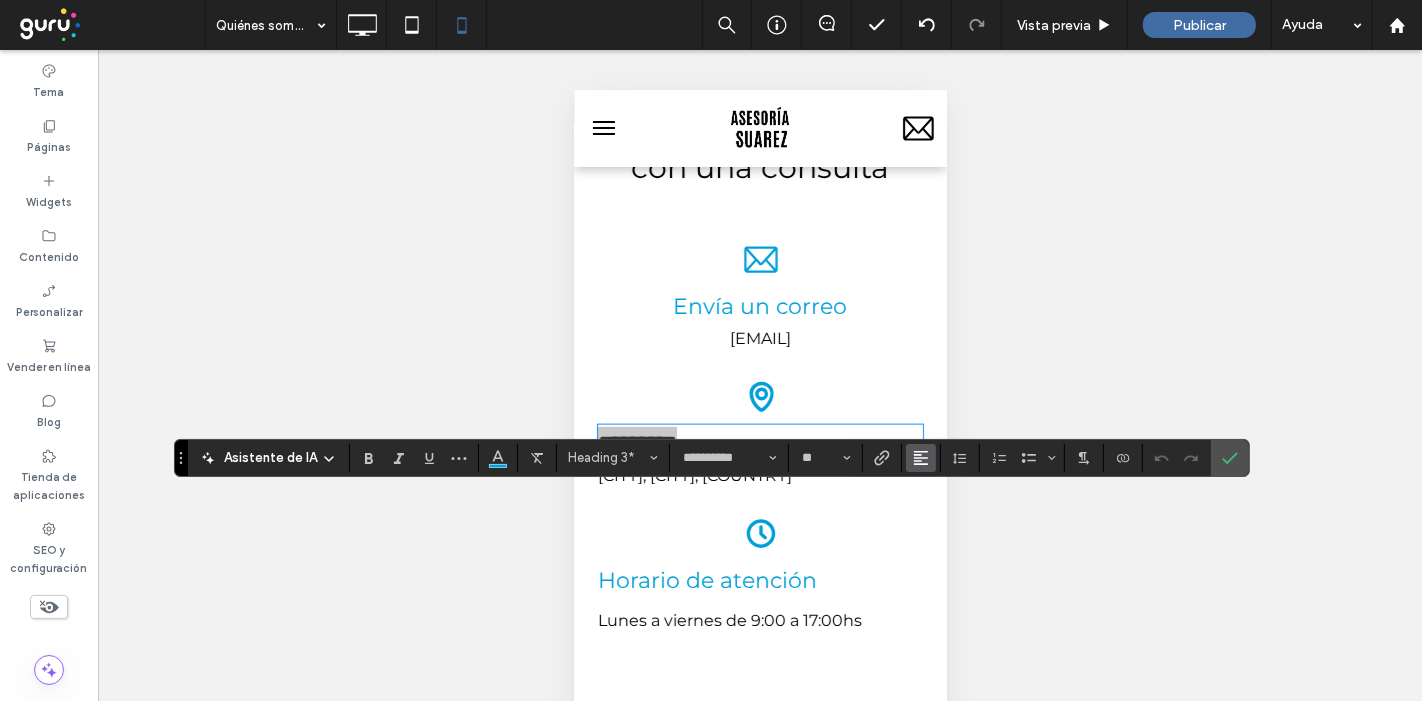 click 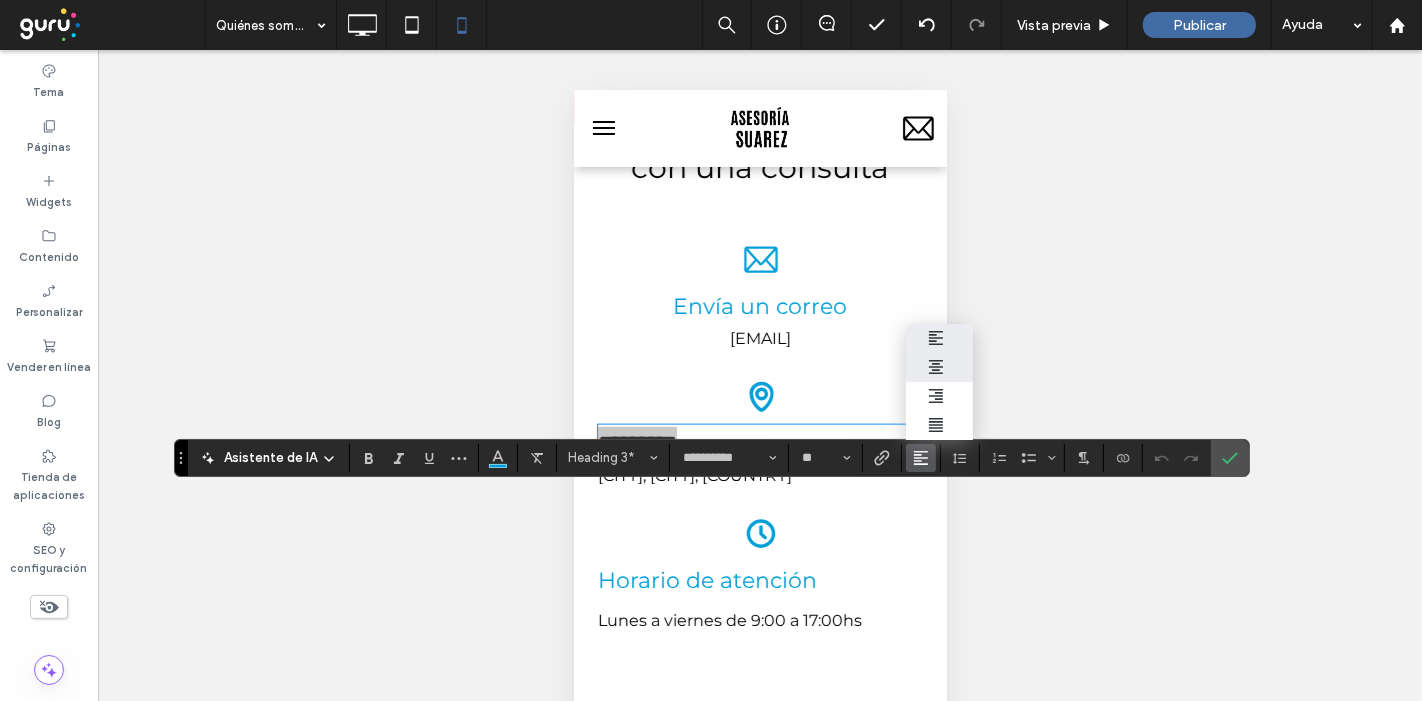 click at bounding box center [939, 367] 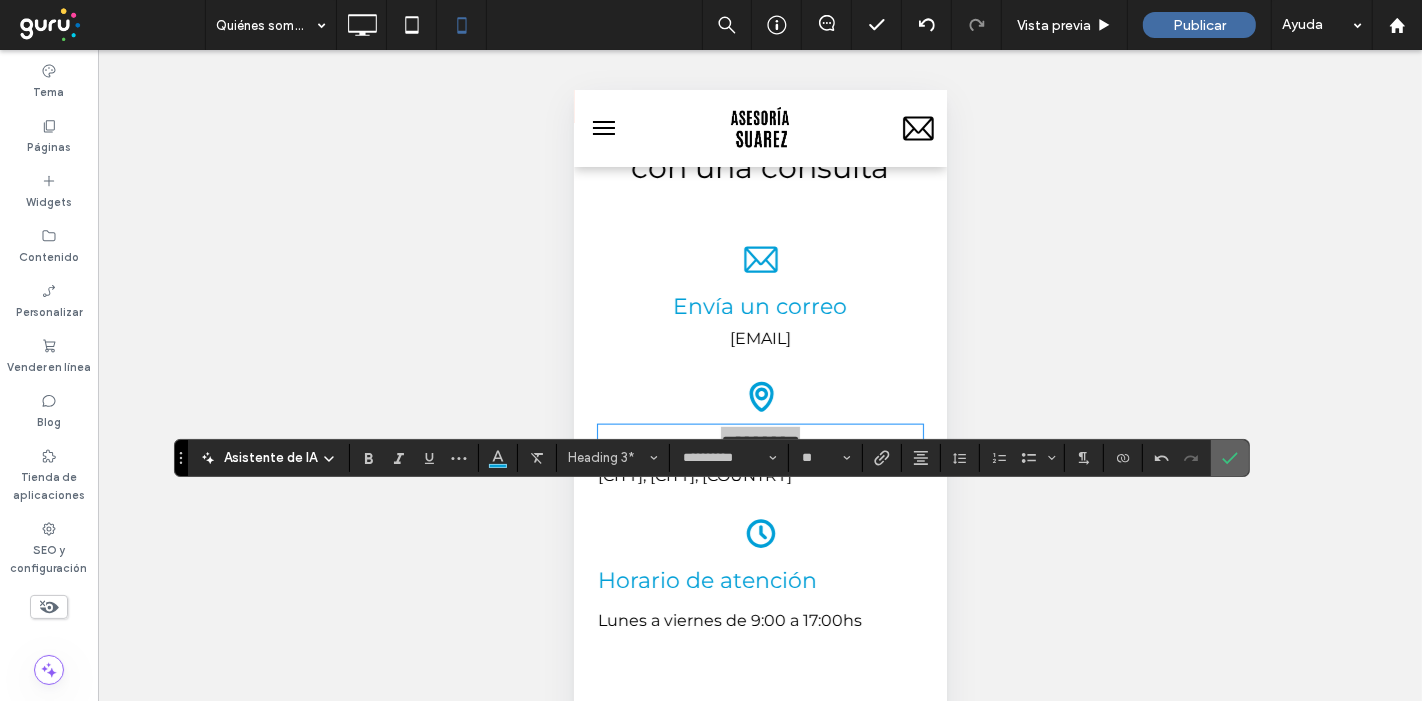 click 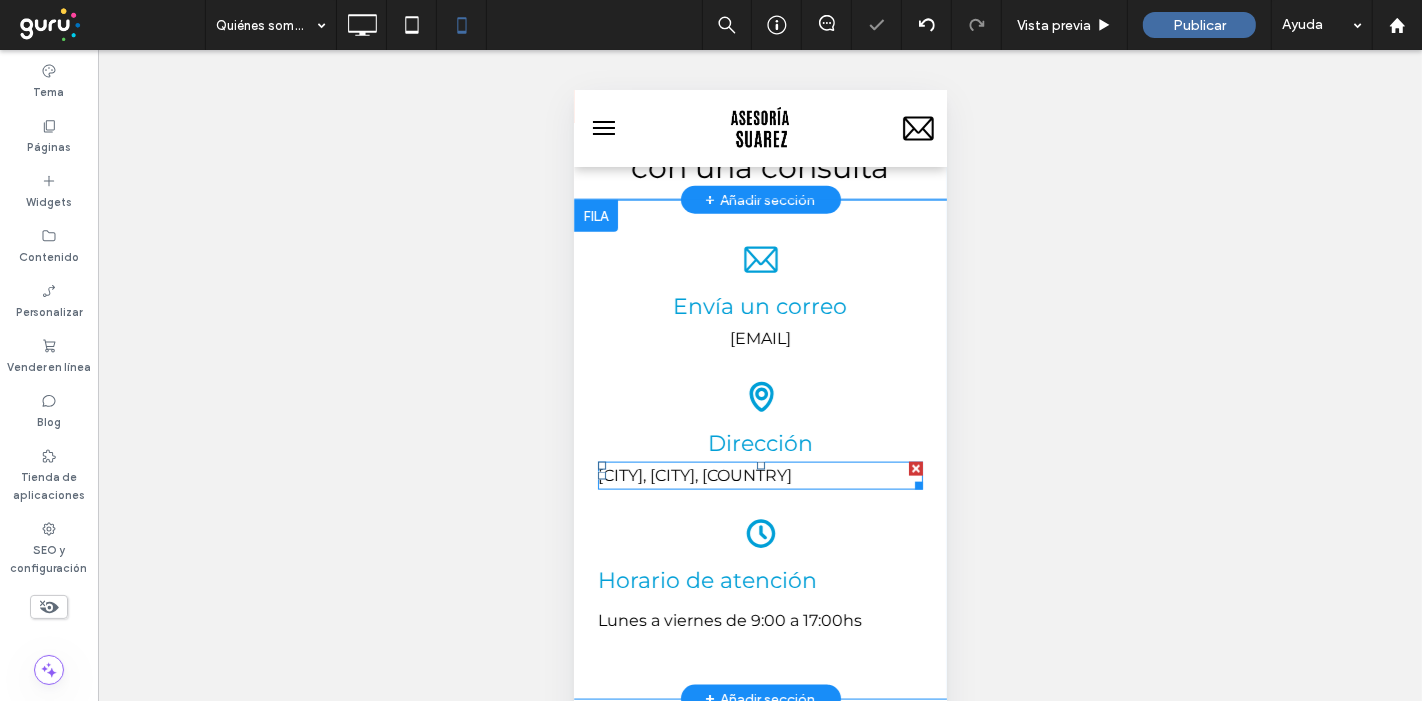 click on "[CITY], [CITY], [COUNTRY]" at bounding box center (694, 474) 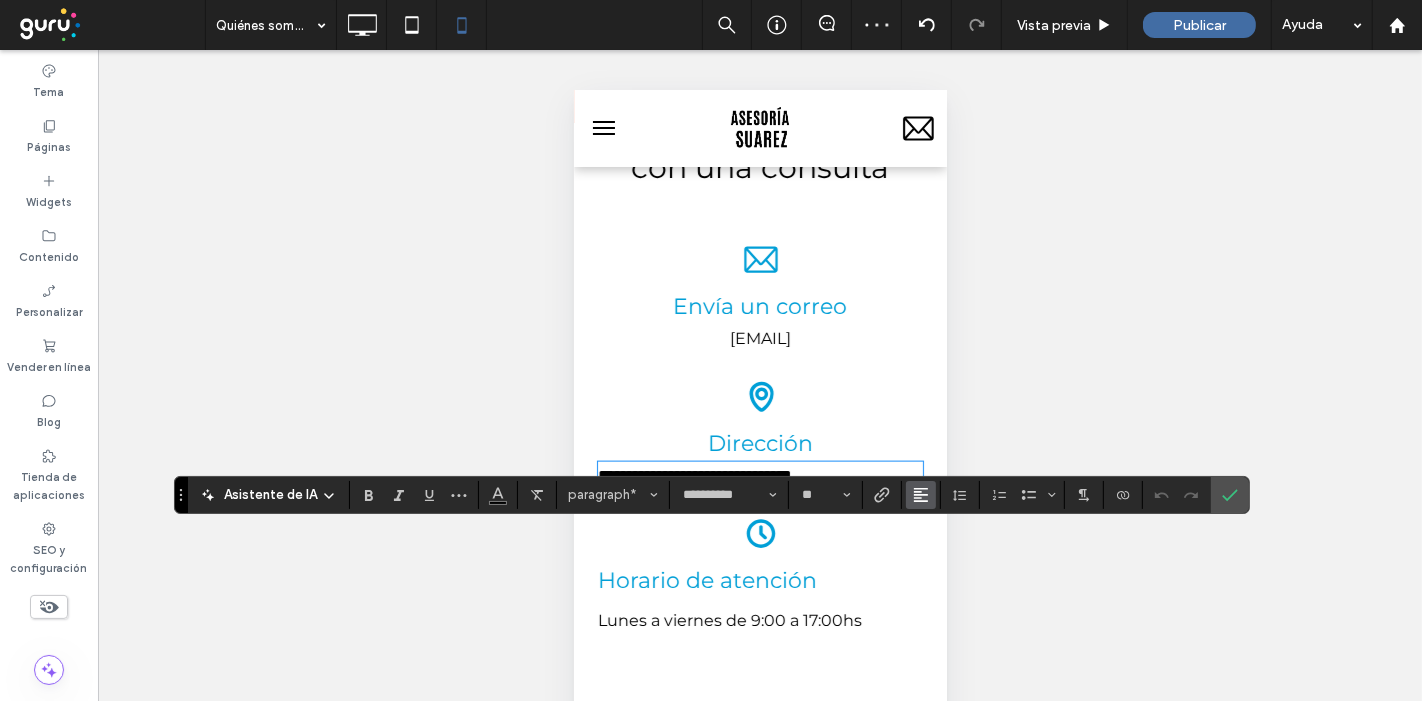 click 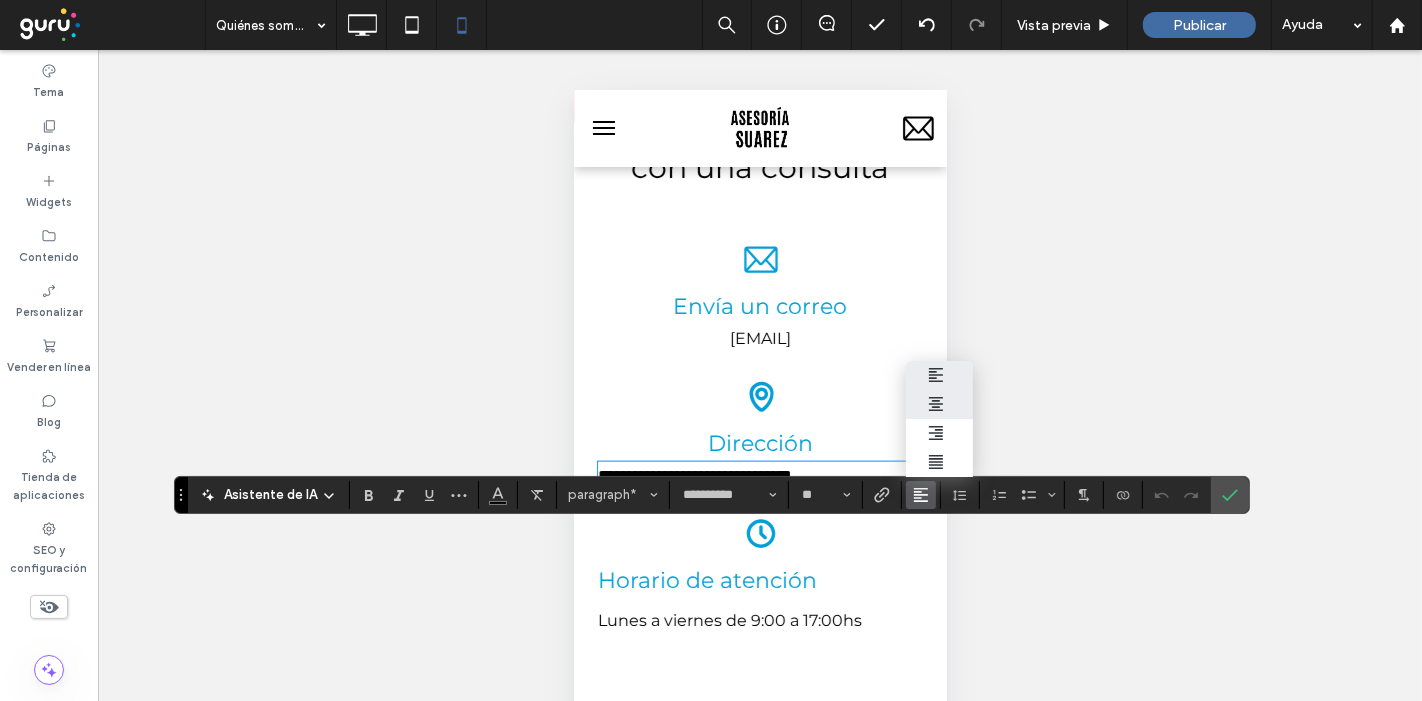 click 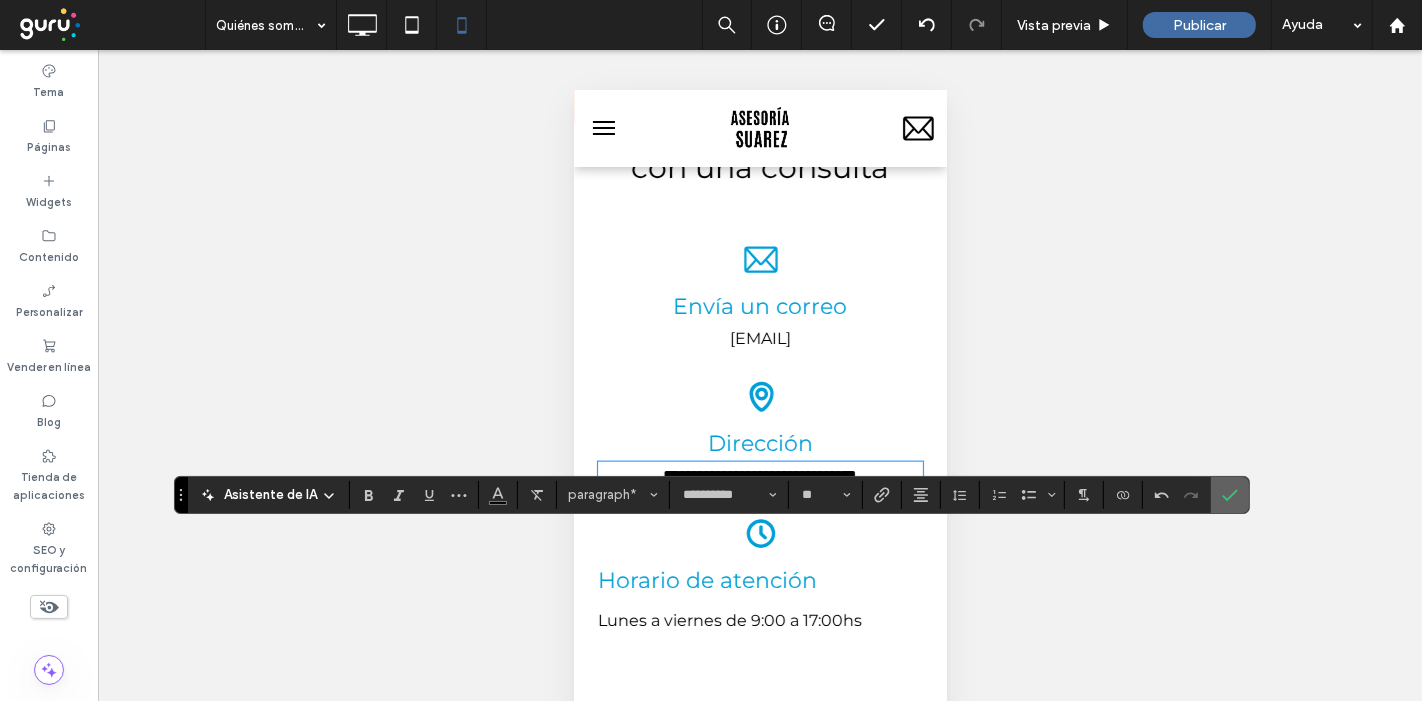 click at bounding box center (1226, 495) 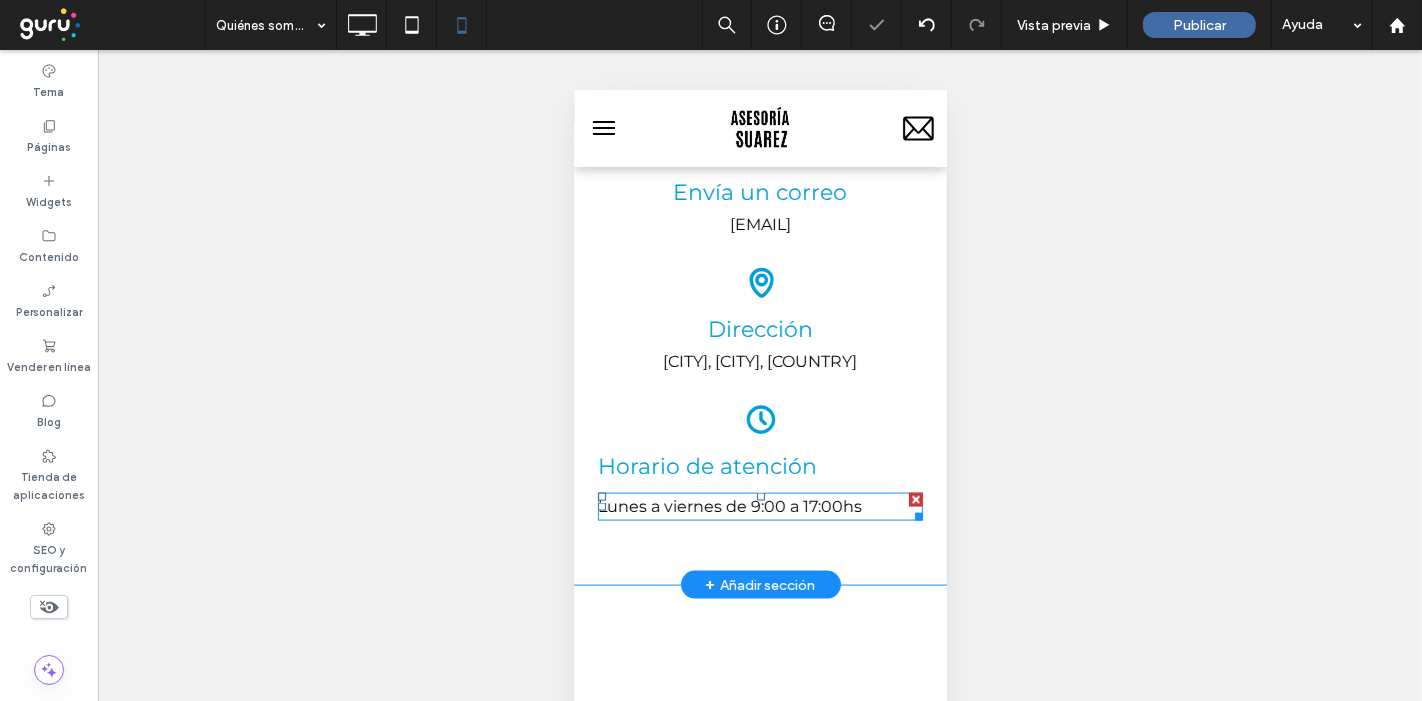 scroll, scrollTop: 2225, scrollLeft: 0, axis: vertical 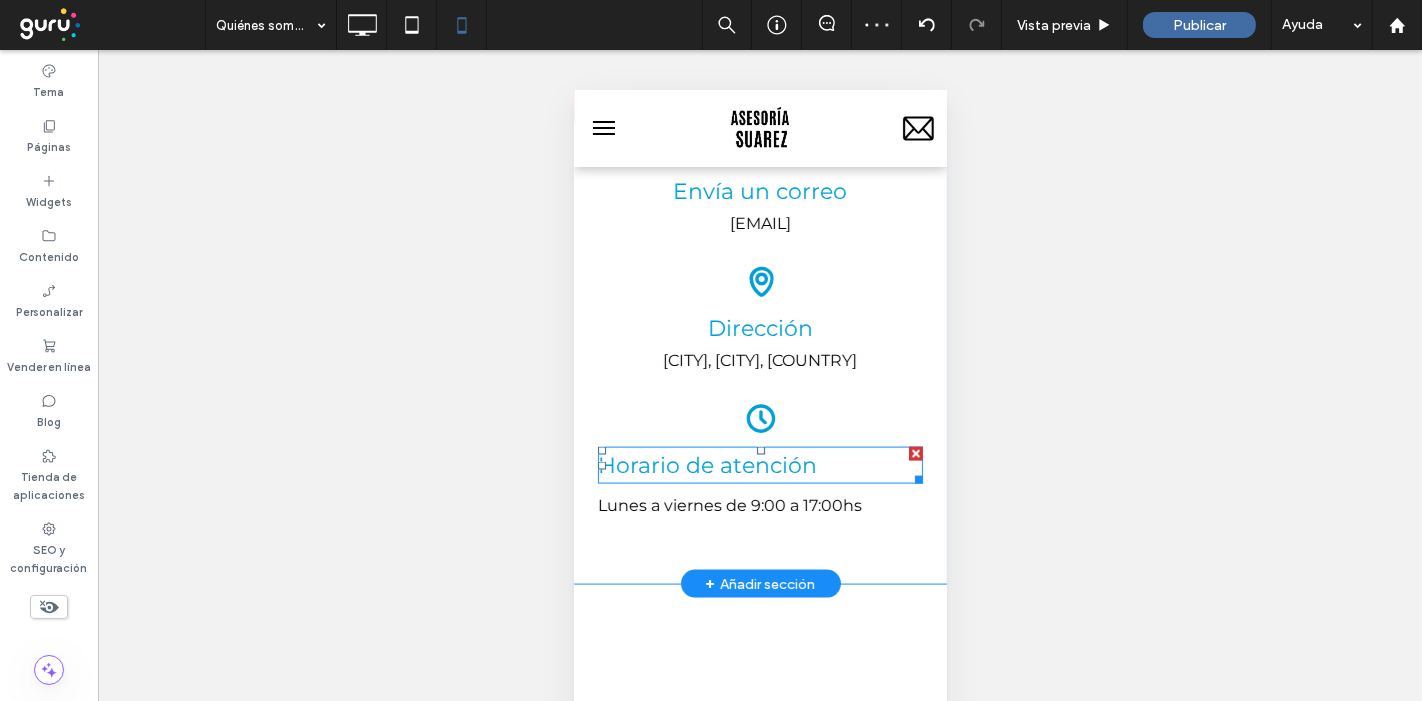 click on "Horario de atención" at bounding box center (706, 464) 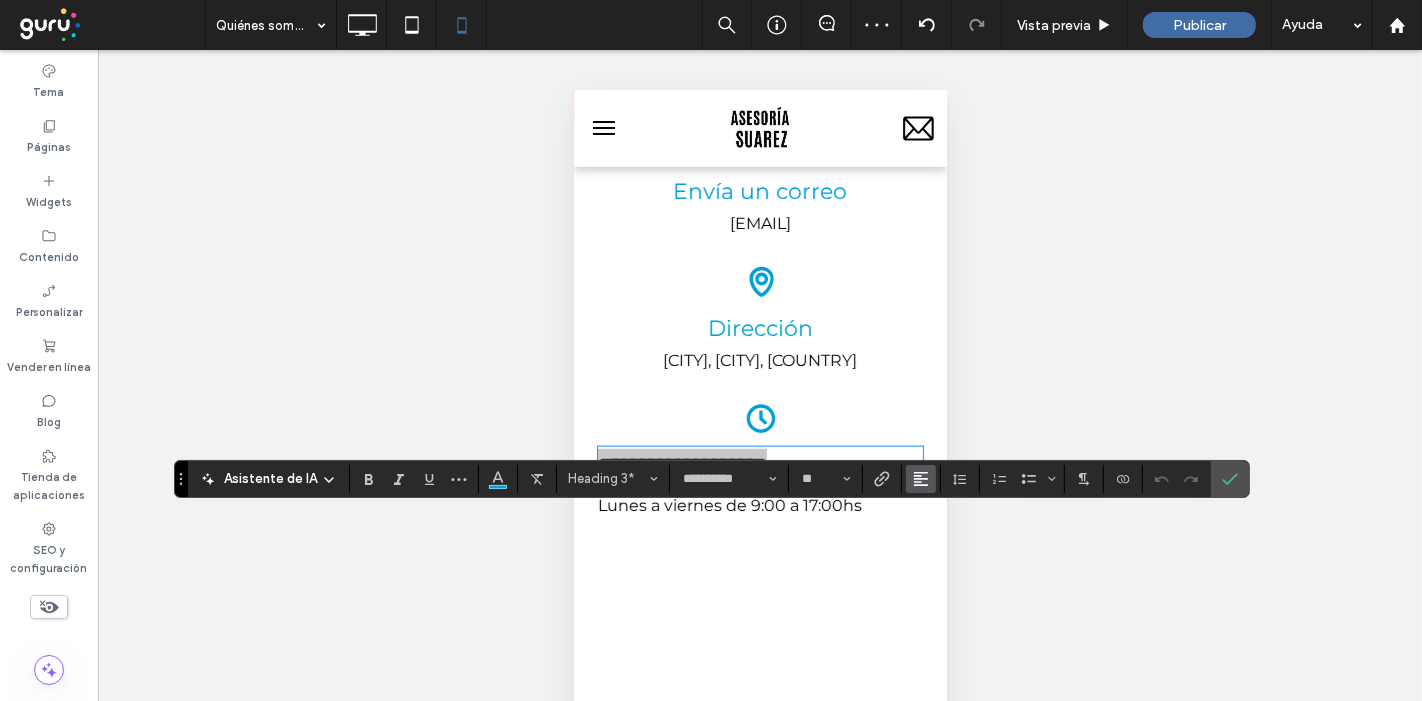 click at bounding box center (921, 479) 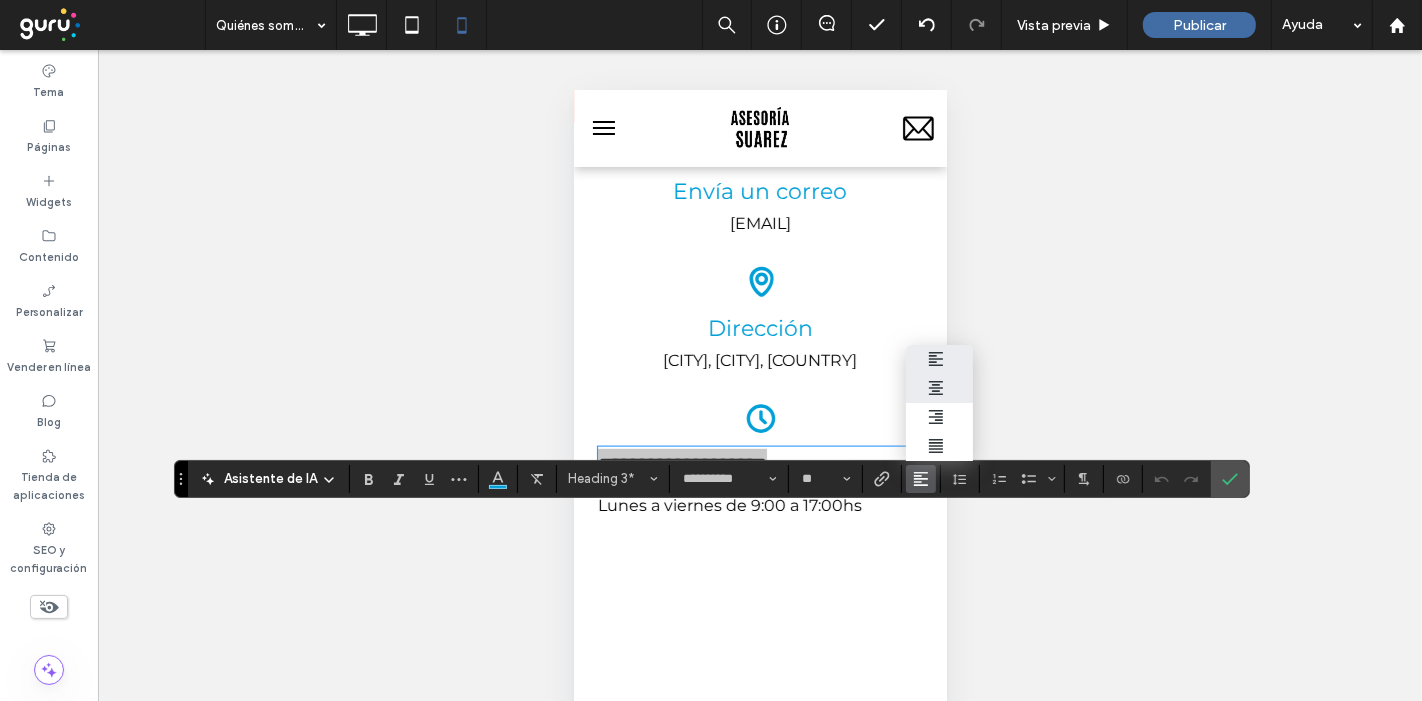 click 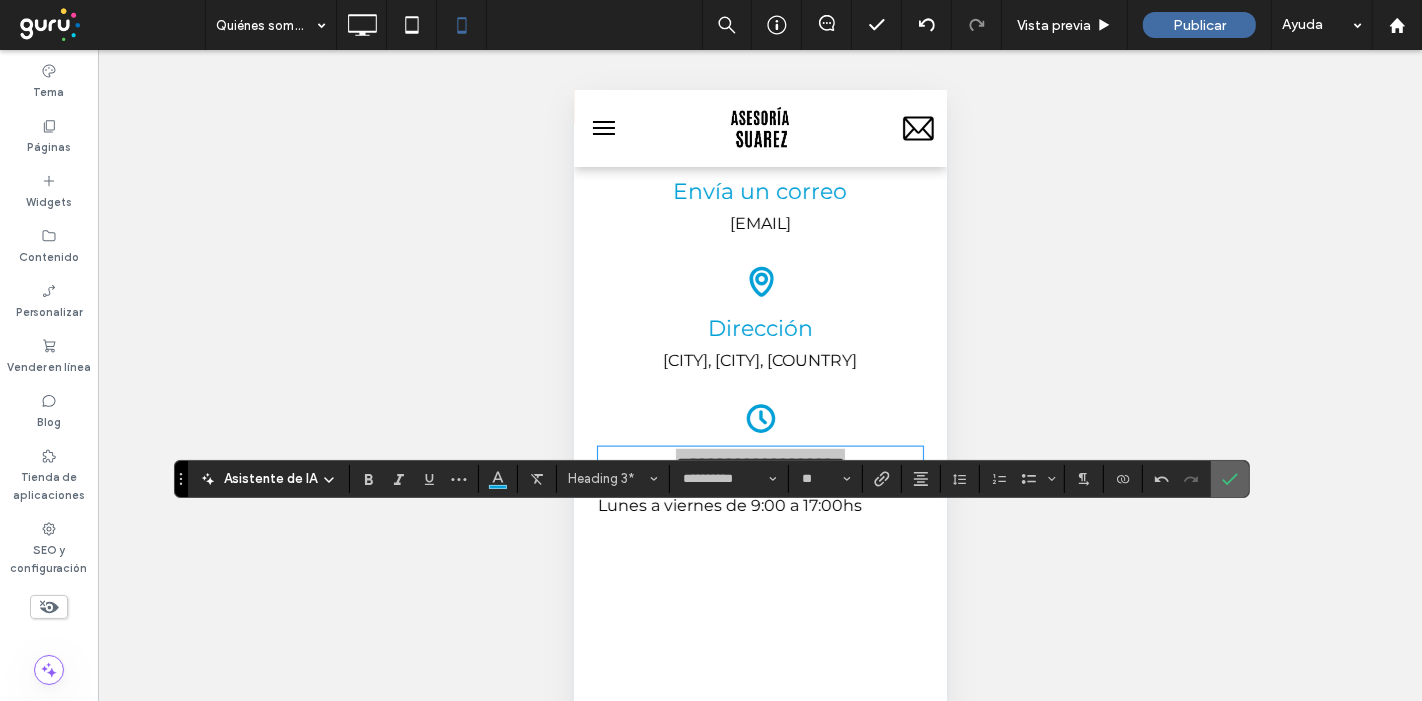 click at bounding box center (1230, 479) 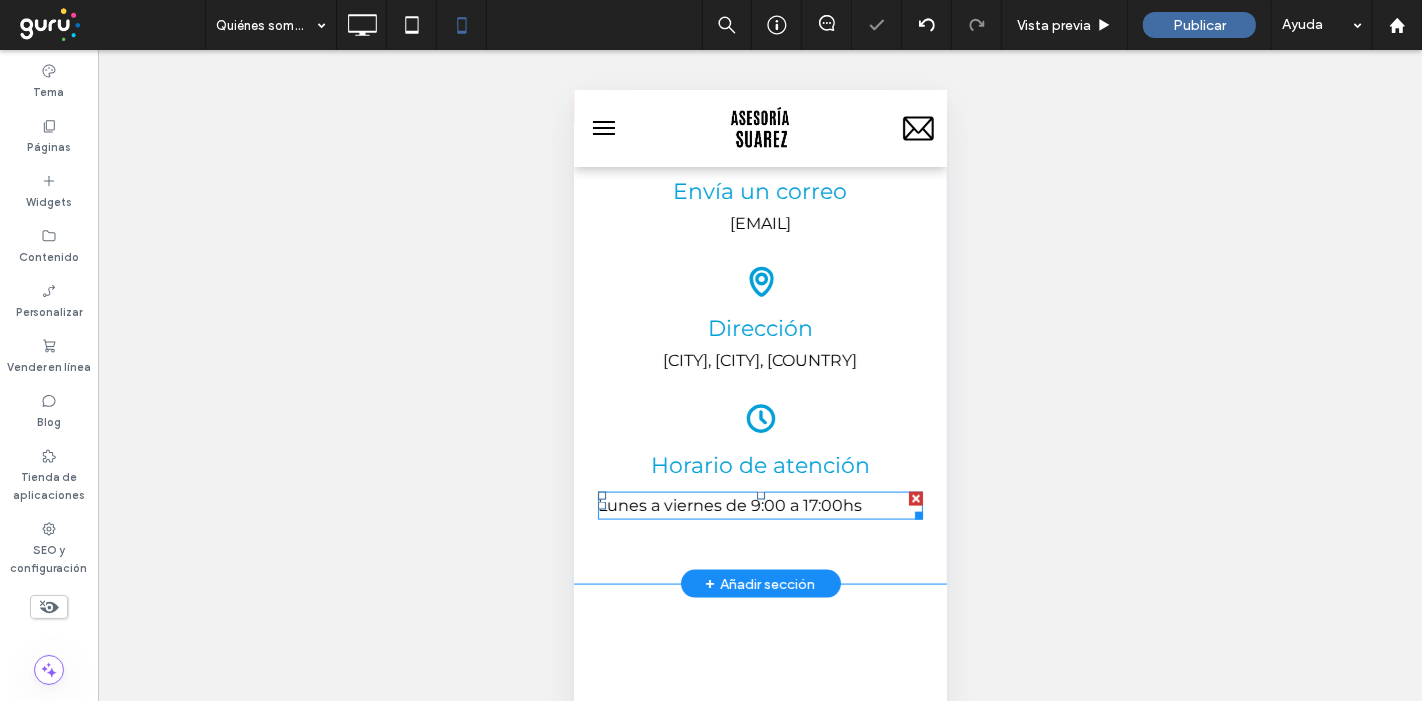 click on "Lunes a viernes de 9:00 a 17:00hs" at bounding box center (729, 504) 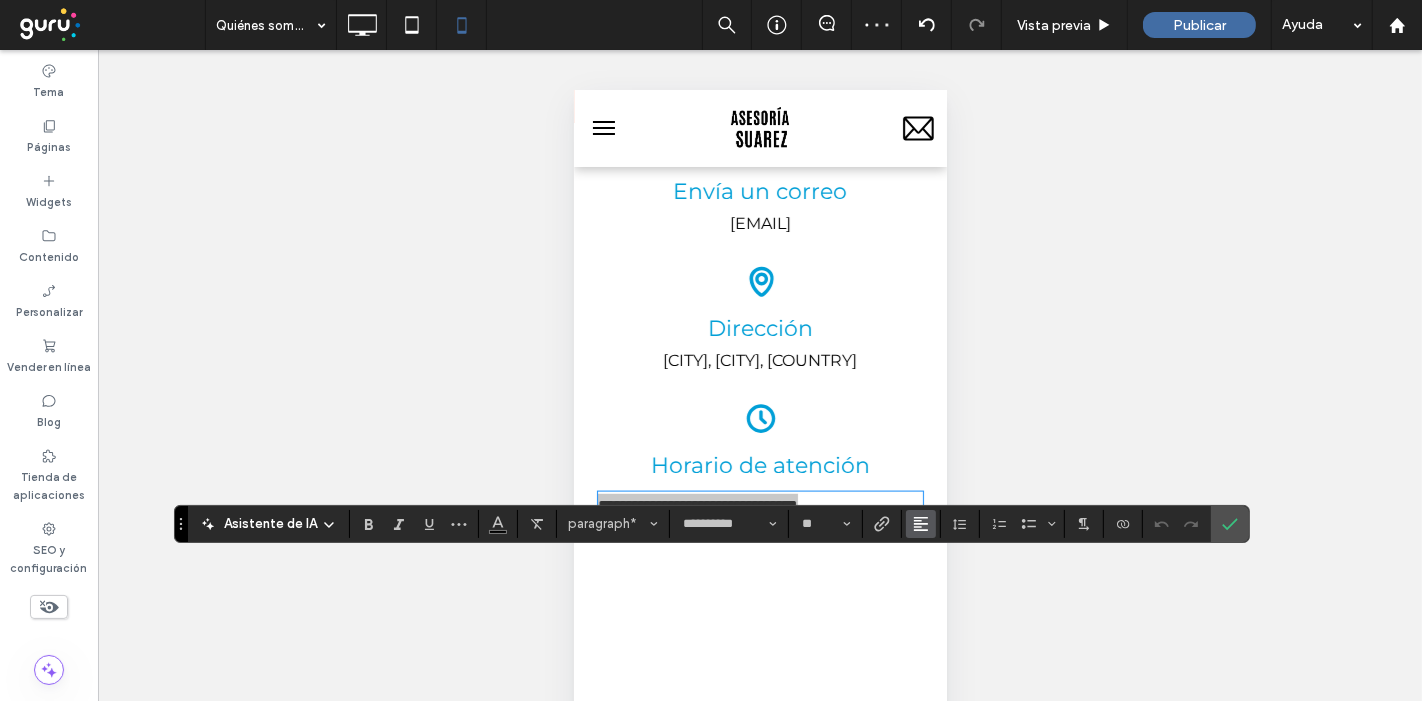 click 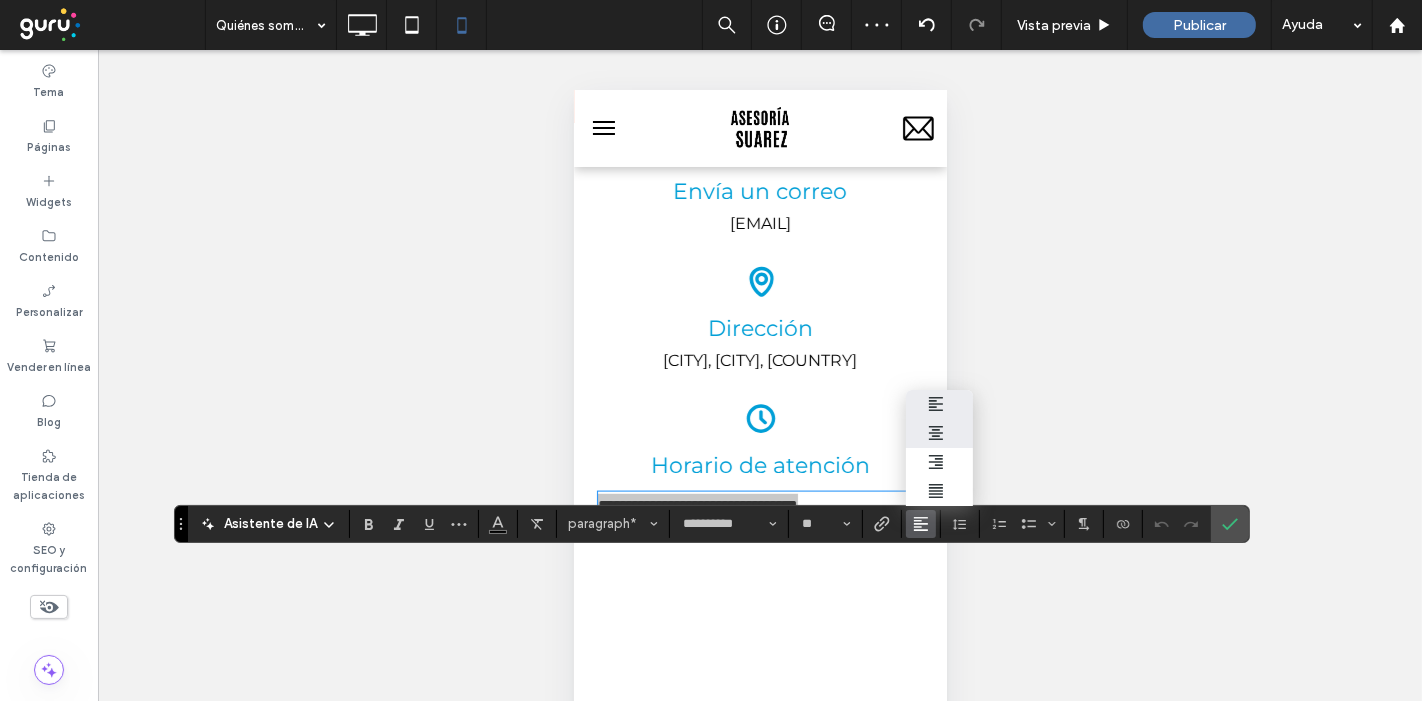 click 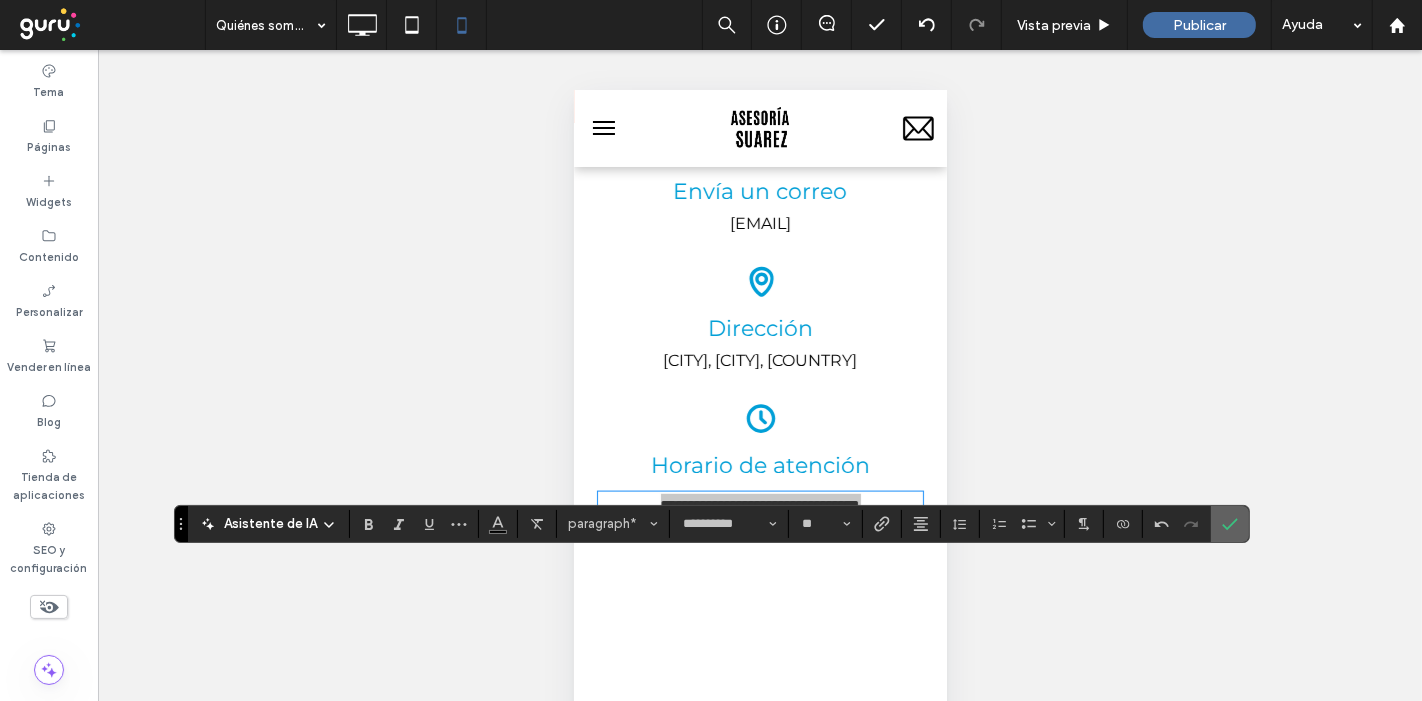 click 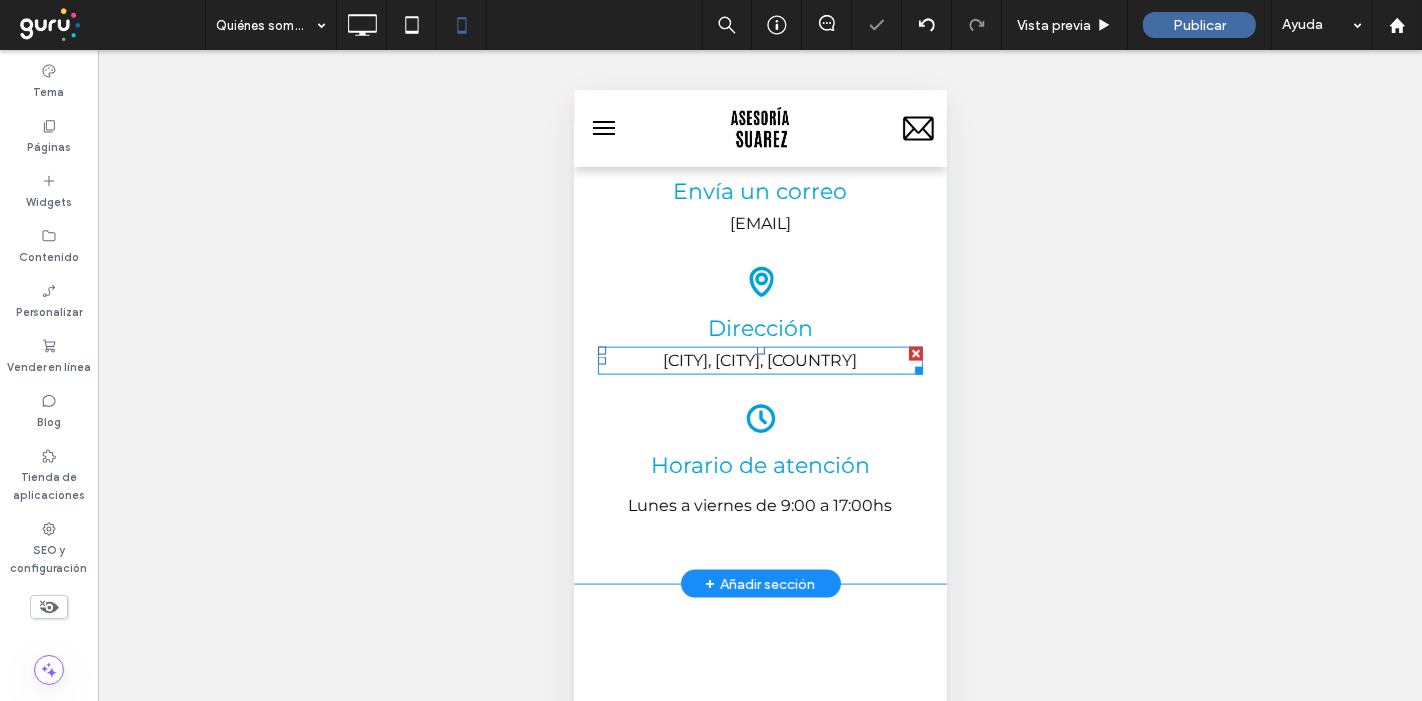 click on "[CITY], [CITY], [COUNTRY]" at bounding box center [759, 360] 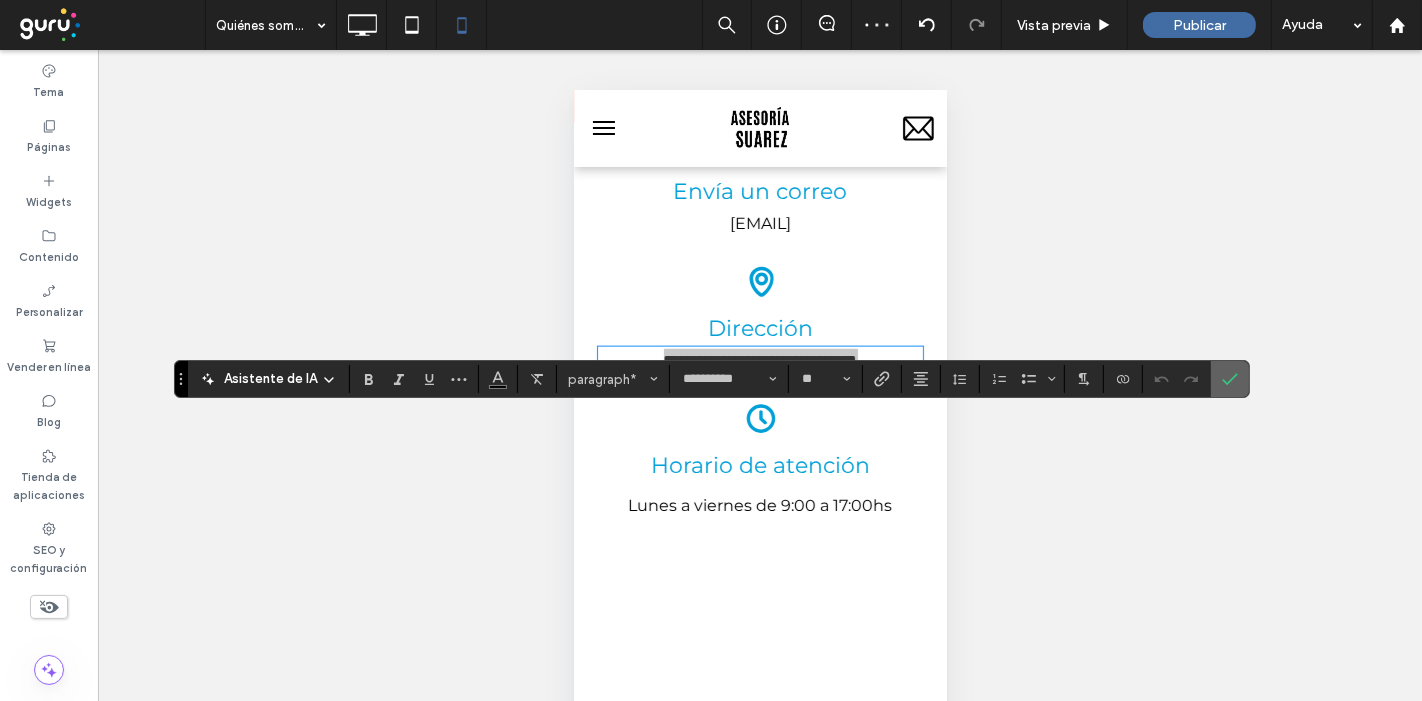 click 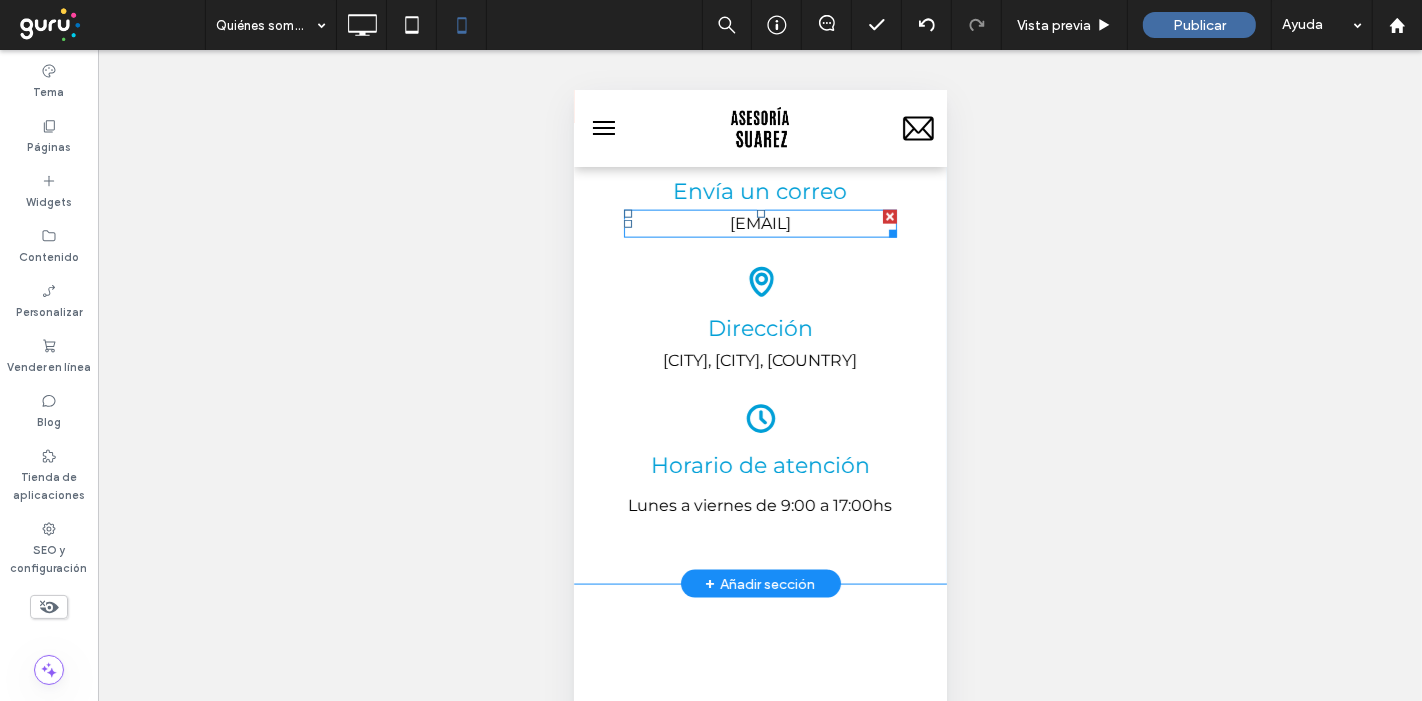 click on "[EMAIL]" at bounding box center (759, 222) 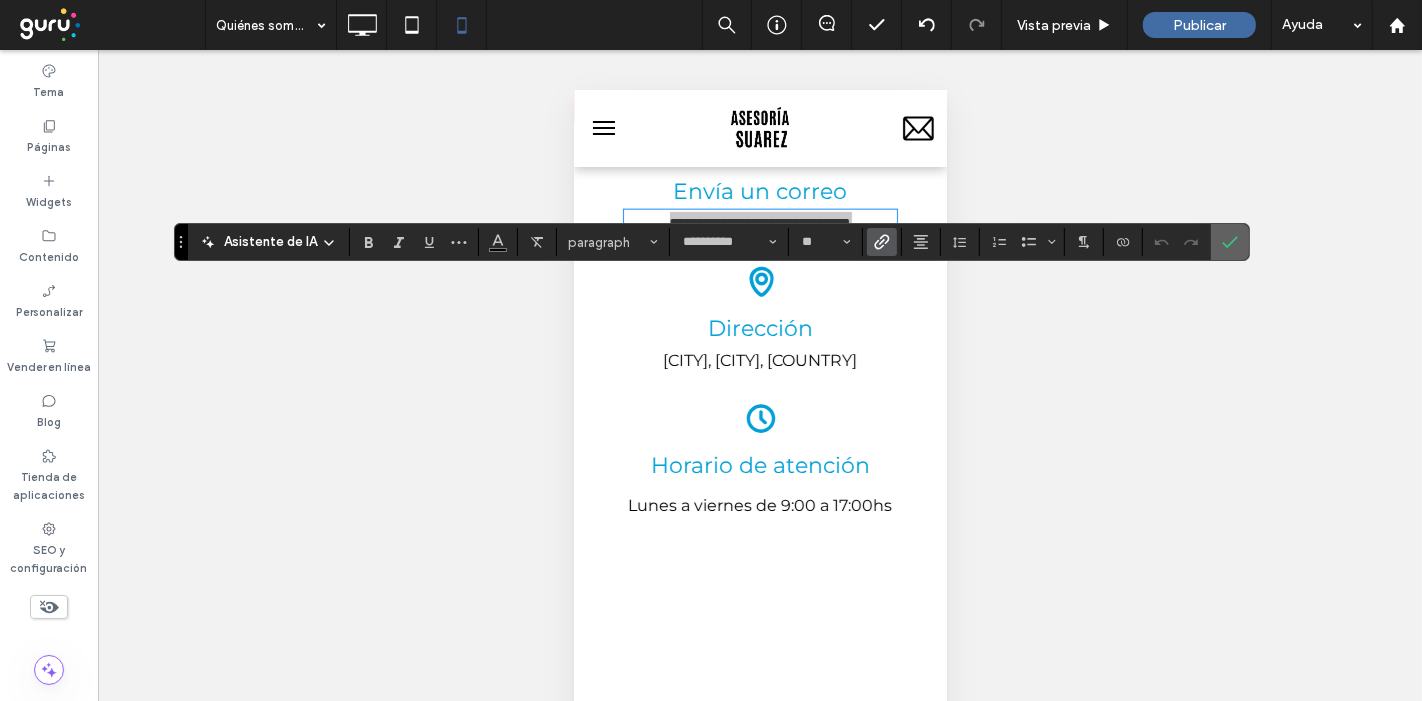 click at bounding box center [1226, 242] 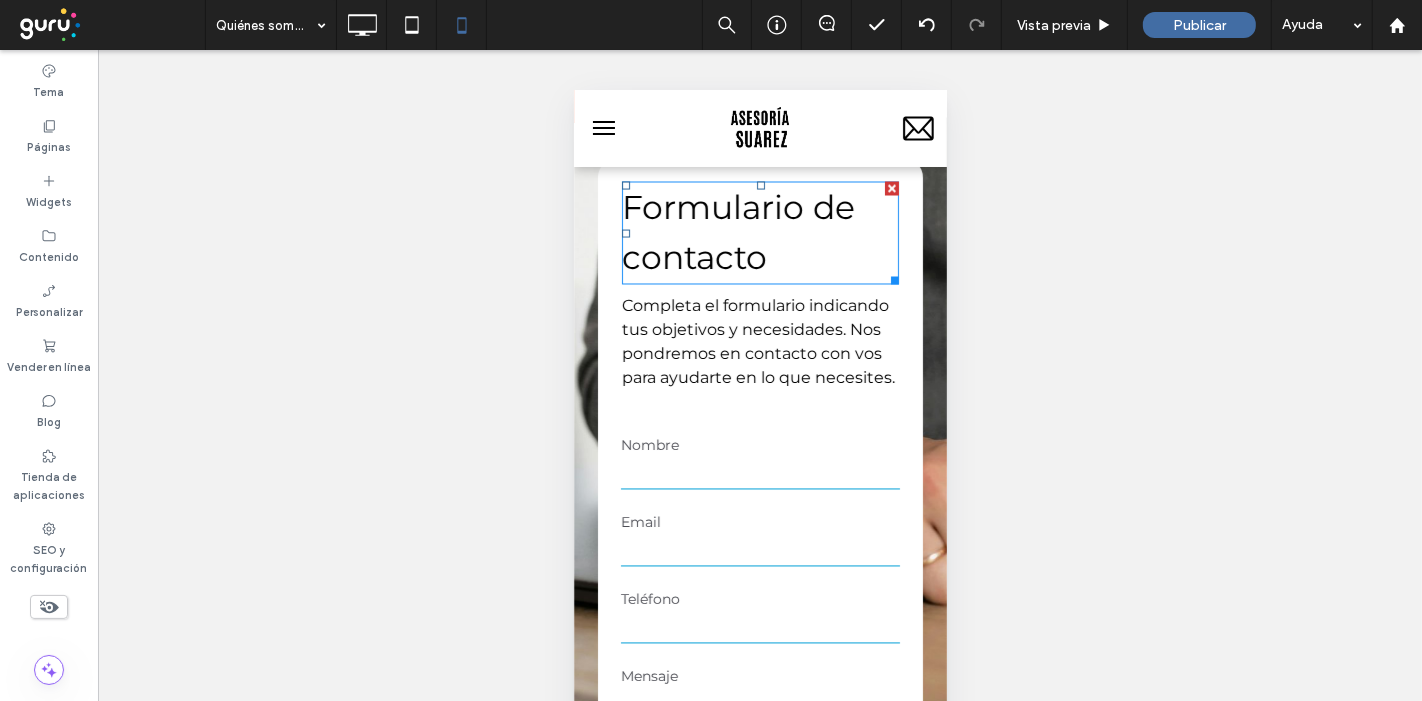 scroll, scrollTop: 3117, scrollLeft: 0, axis: vertical 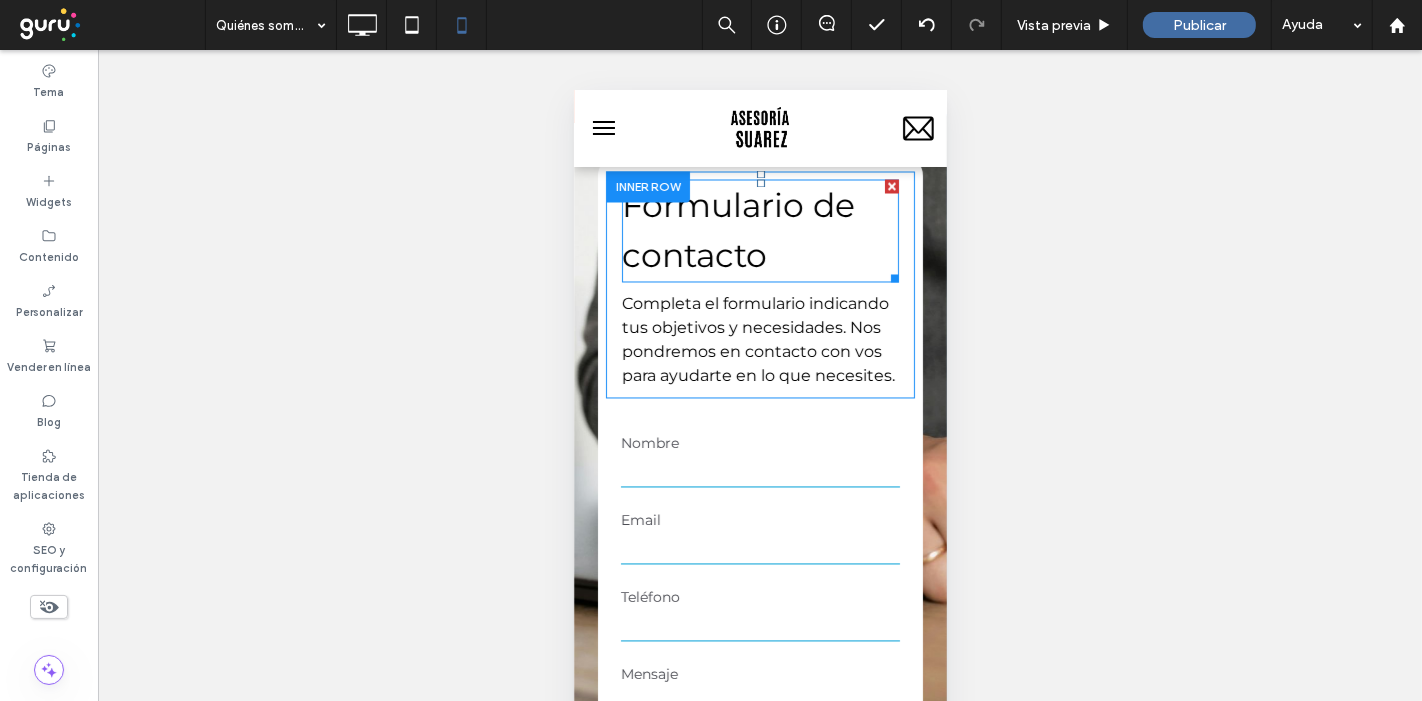 click on "Formulario de contacto" at bounding box center (759, 230) 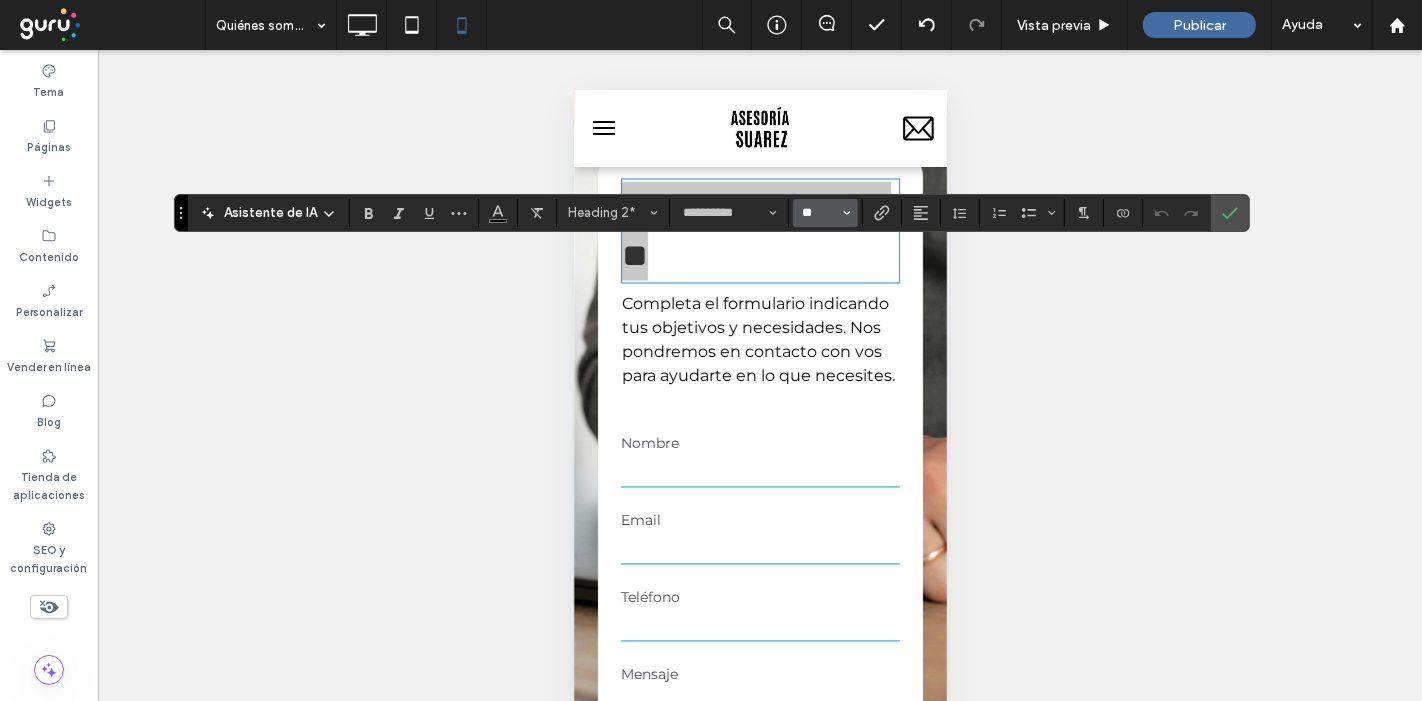 click on "**" at bounding box center [819, 213] 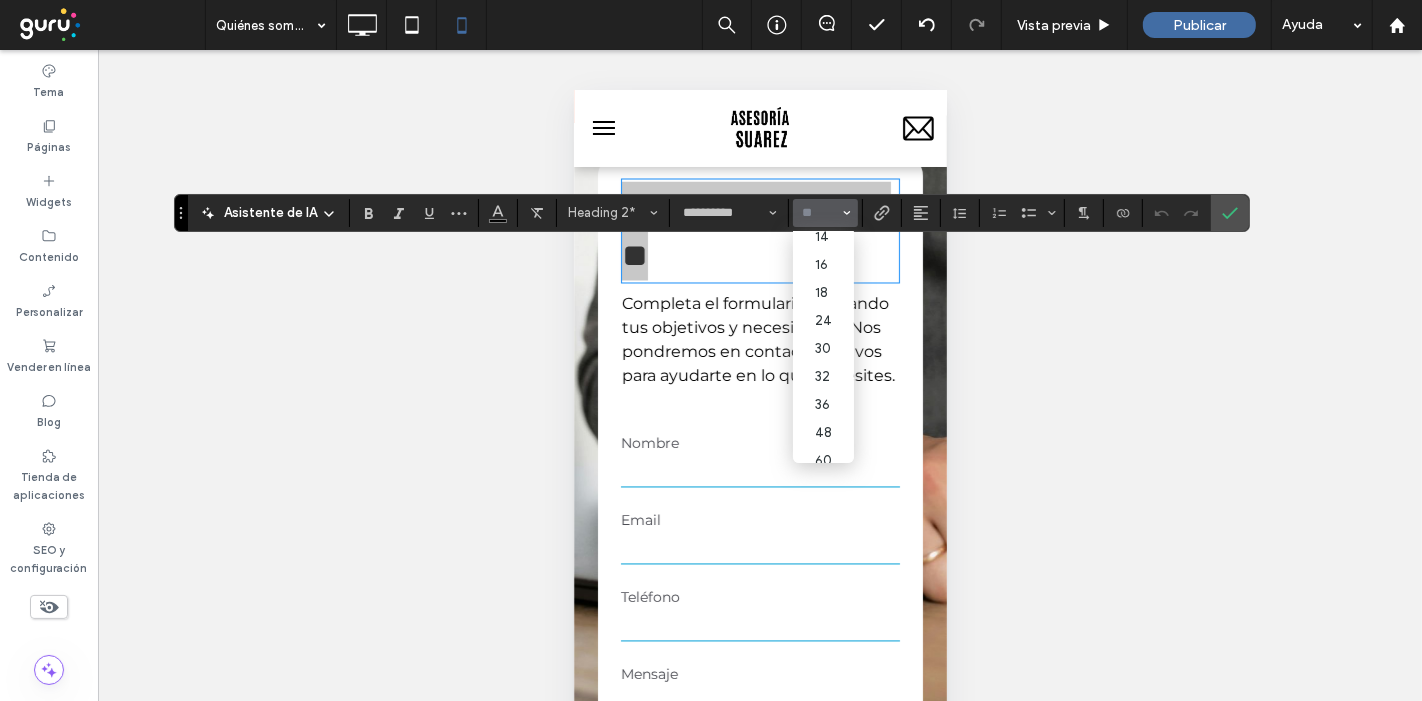 scroll, scrollTop: 157, scrollLeft: 0, axis: vertical 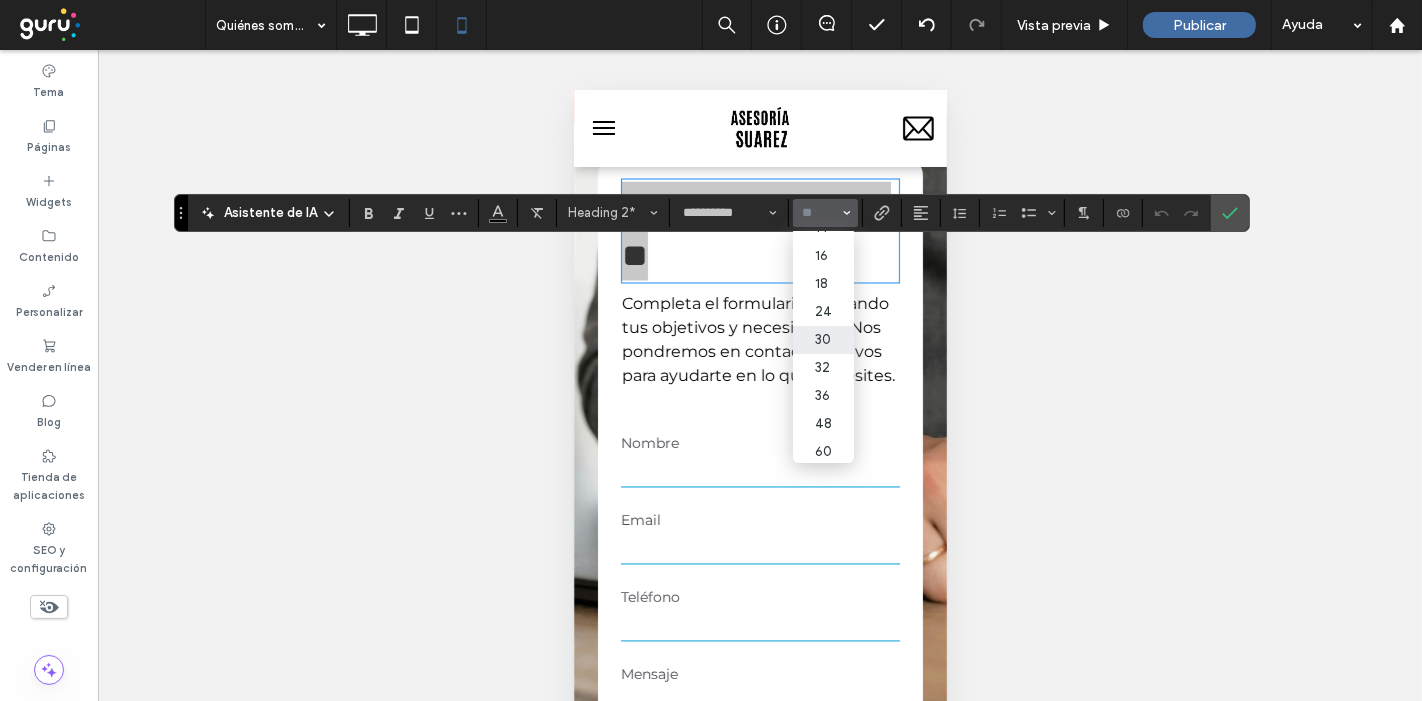 click on "30" at bounding box center [823, 340] 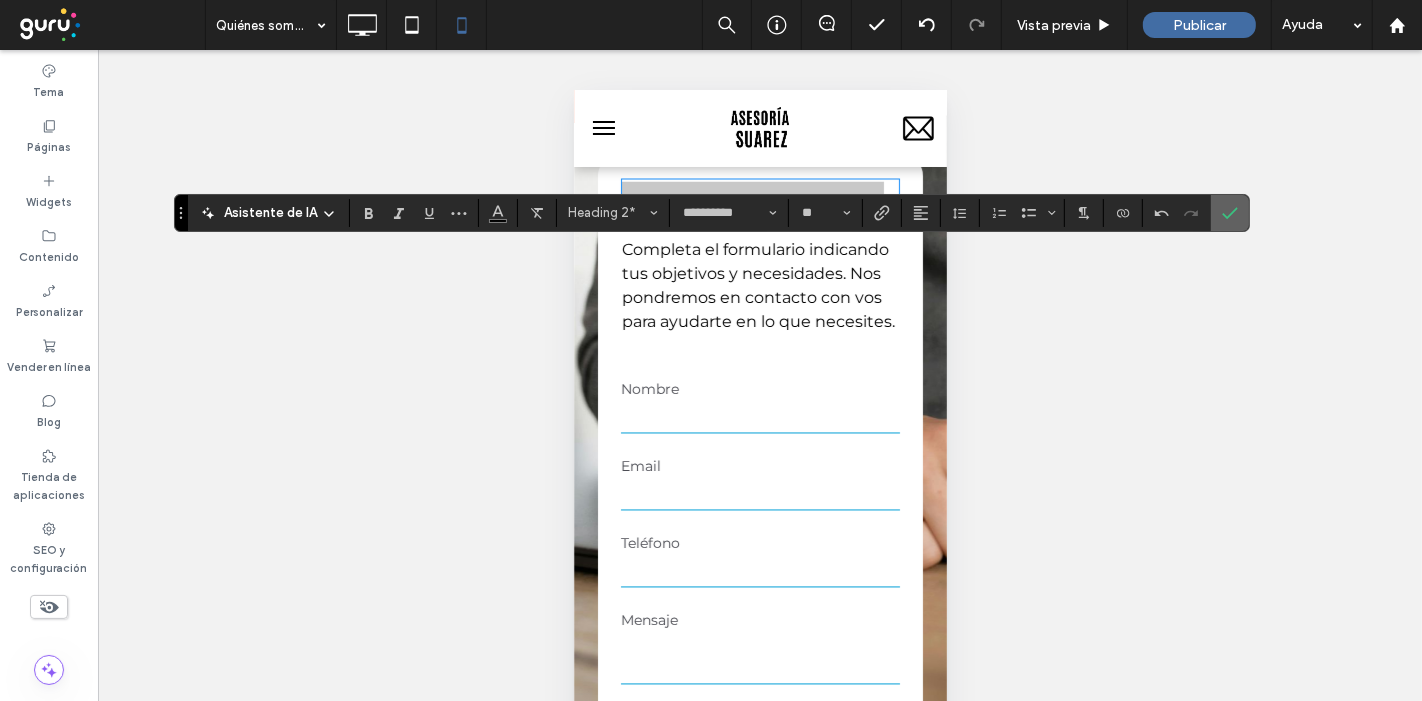 click 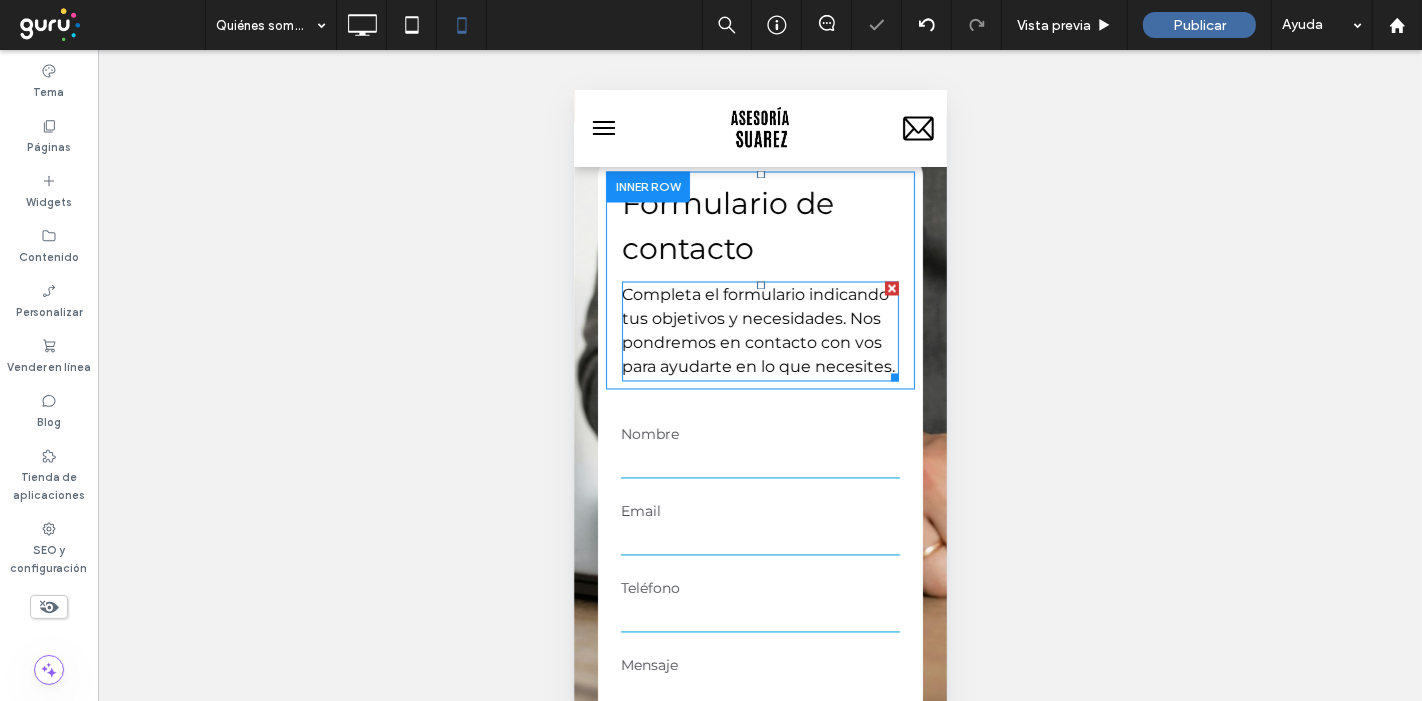 click on "Completa el formulario indicando tus objetivos y necesidades. Nos pondremos en contacto con vos para ayudarte en lo que necesites." at bounding box center (757, 330) 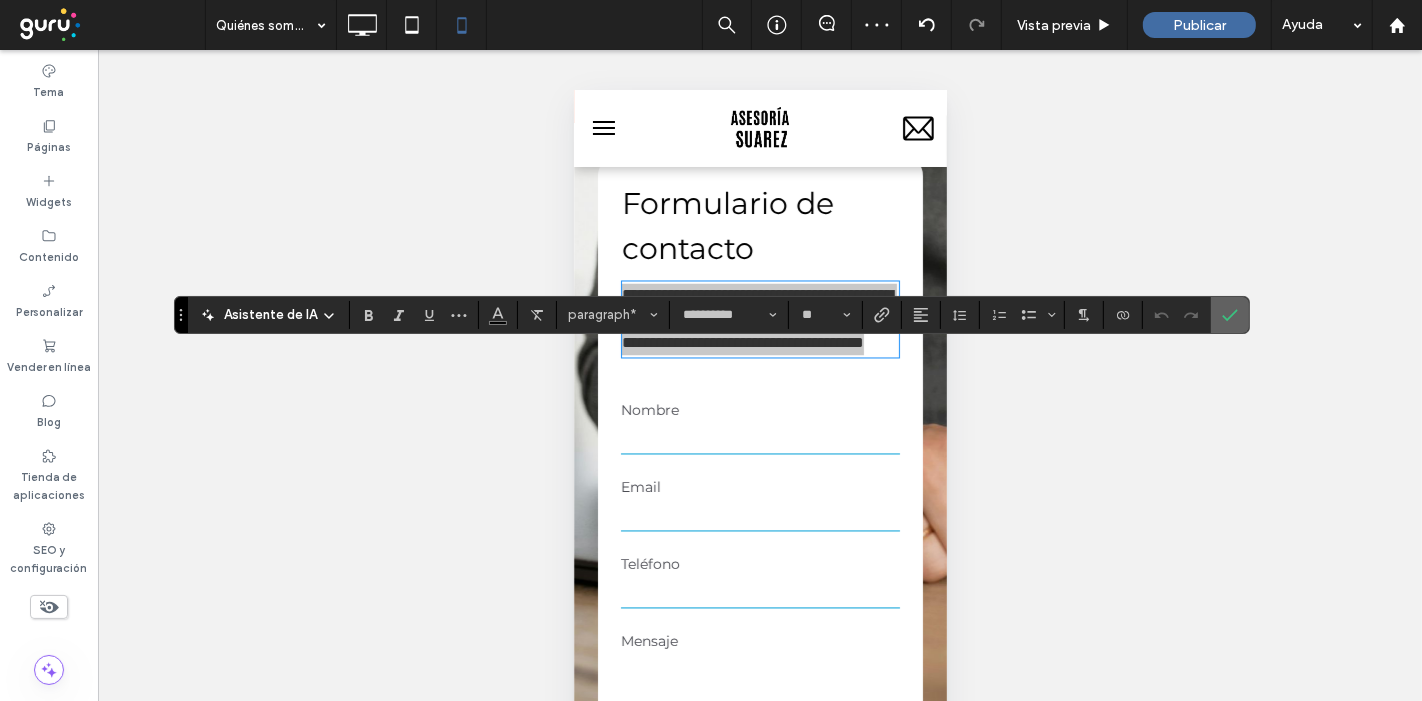 click 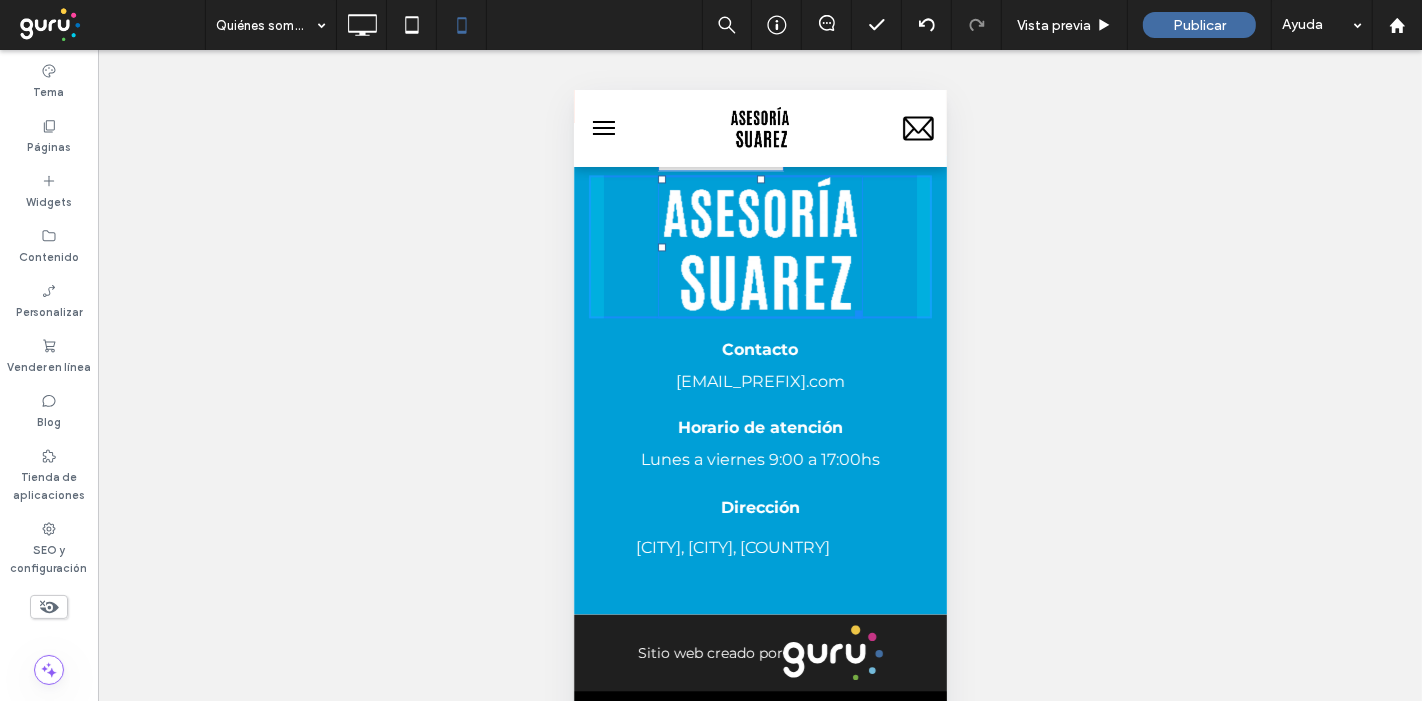 scroll, scrollTop: 3870, scrollLeft: 0, axis: vertical 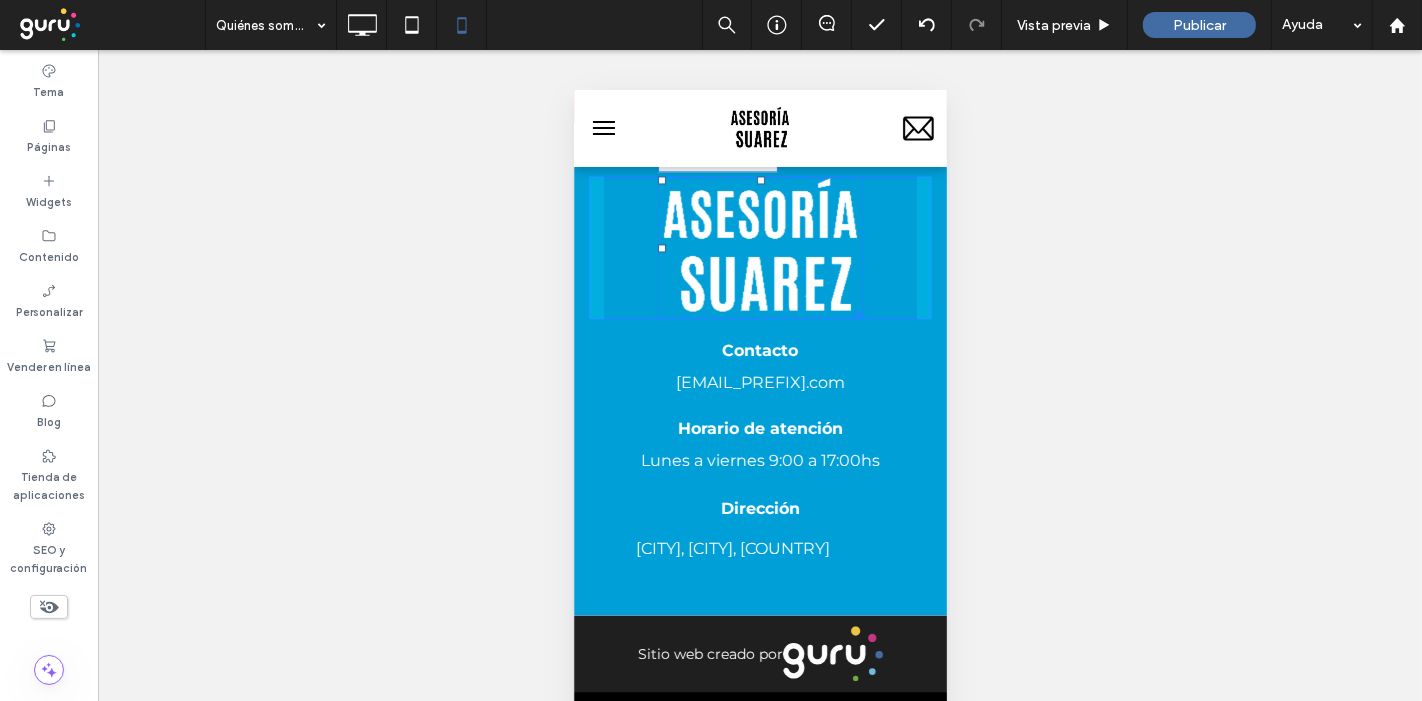 drag, startPoint x: 847, startPoint y: 393, endPoint x: 791, endPoint y: 341, distance: 76.41989 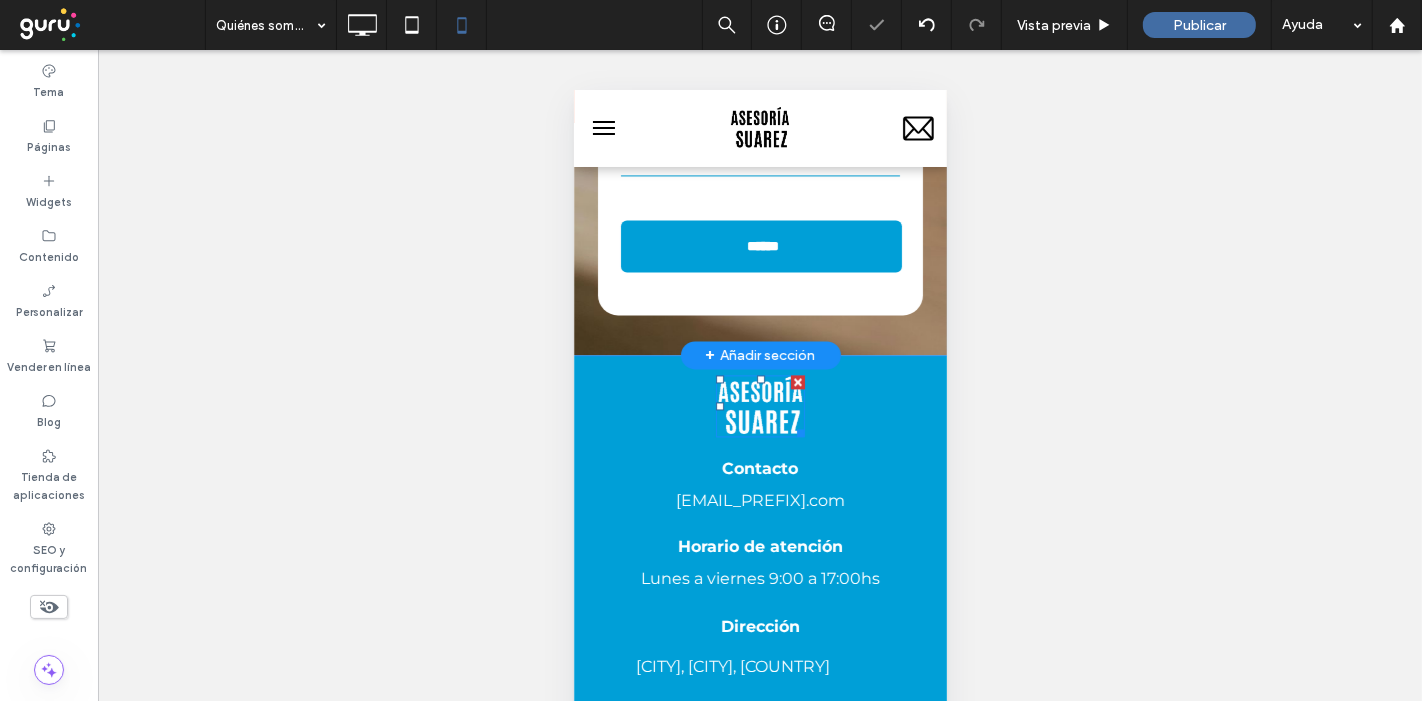 scroll, scrollTop: 3791, scrollLeft: 0, axis: vertical 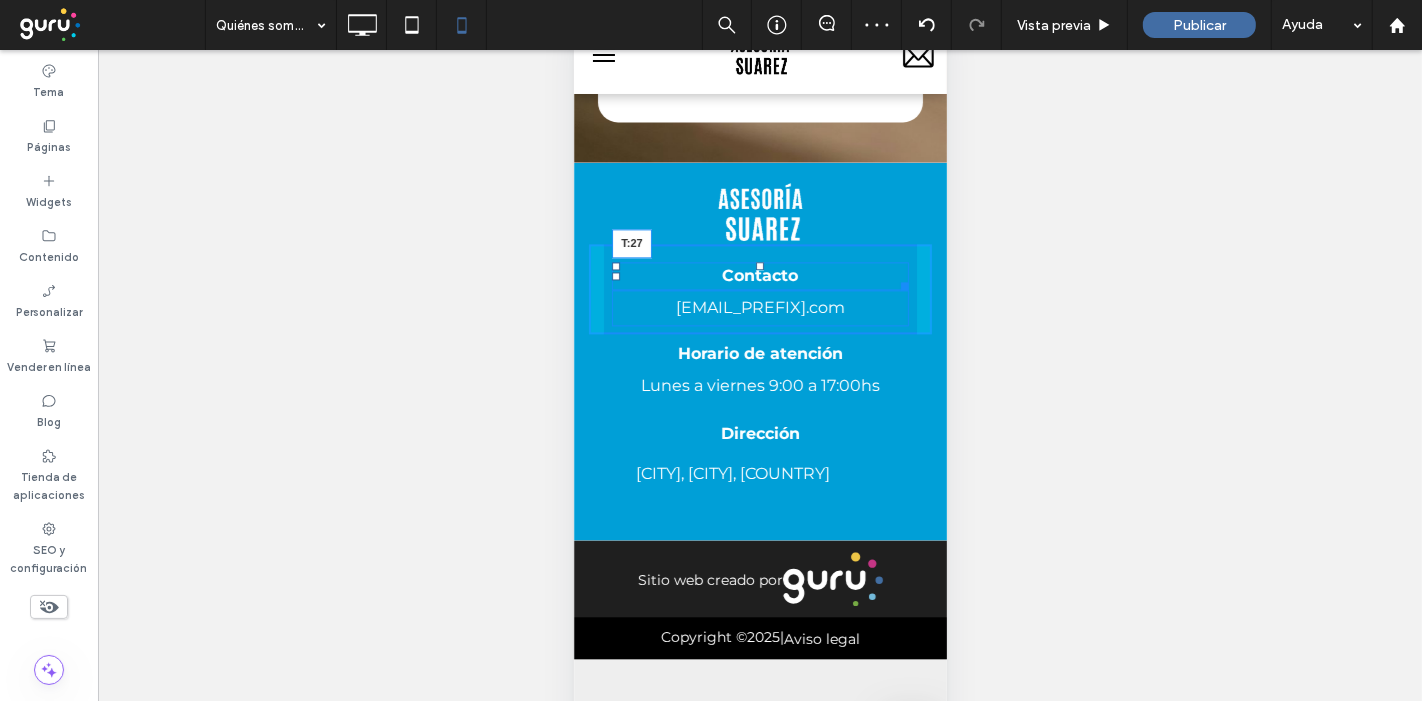 drag, startPoint x: 753, startPoint y: 352, endPoint x: 1321, endPoint y: 379, distance: 568.64136 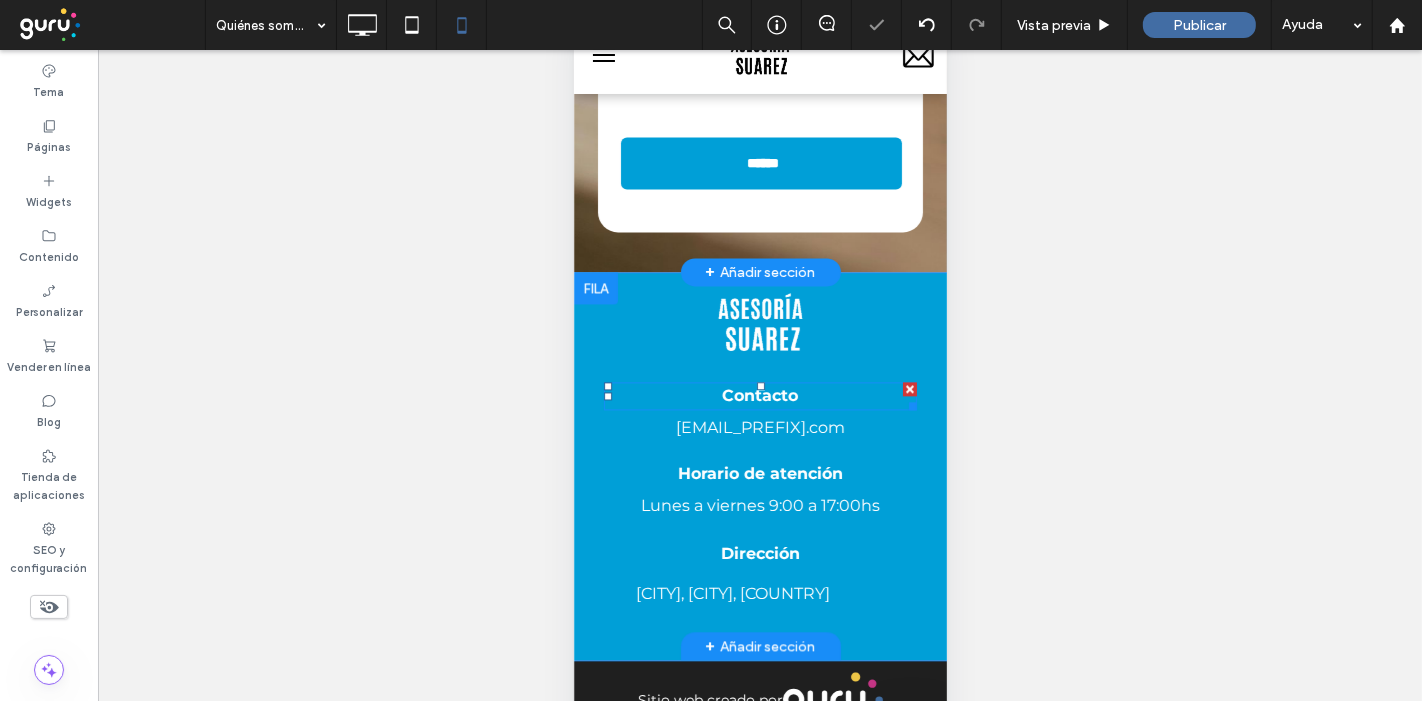 click on "Contacto" at bounding box center (760, 395) 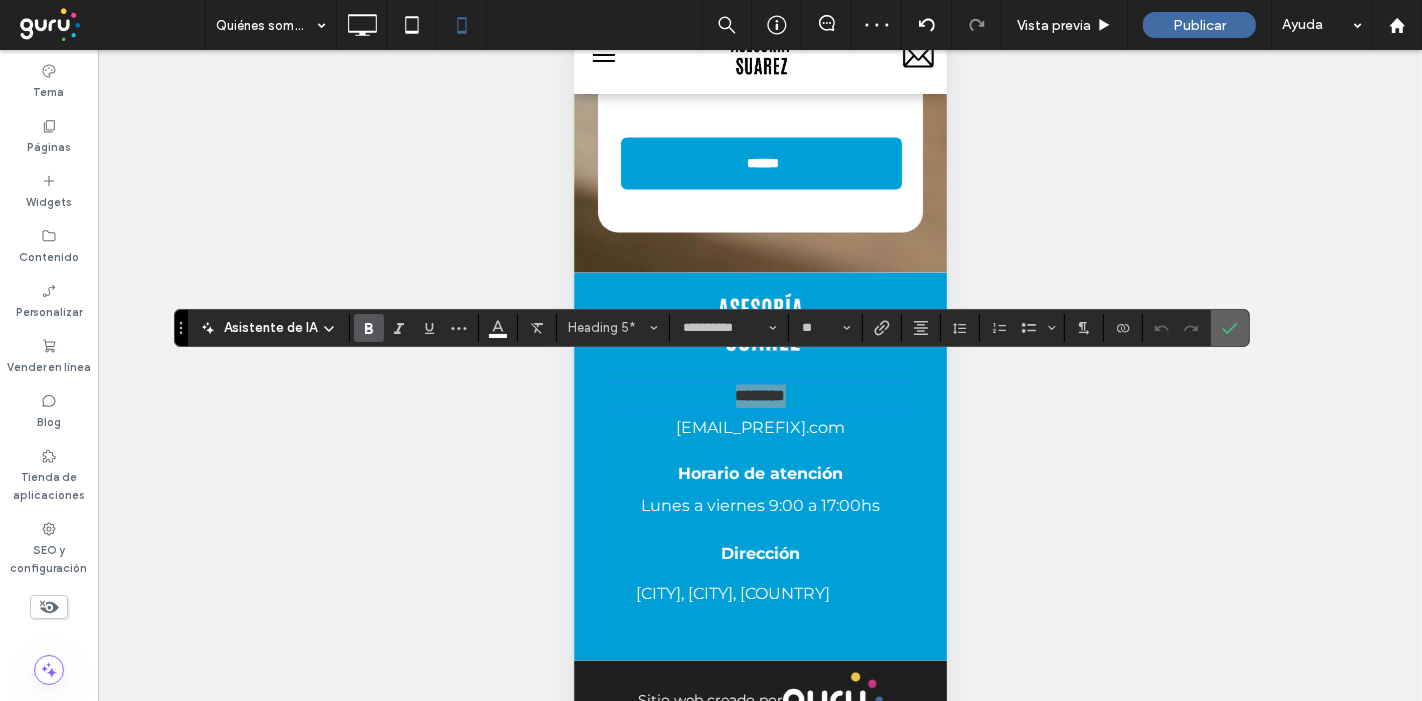 click at bounding box center [1230, 328] 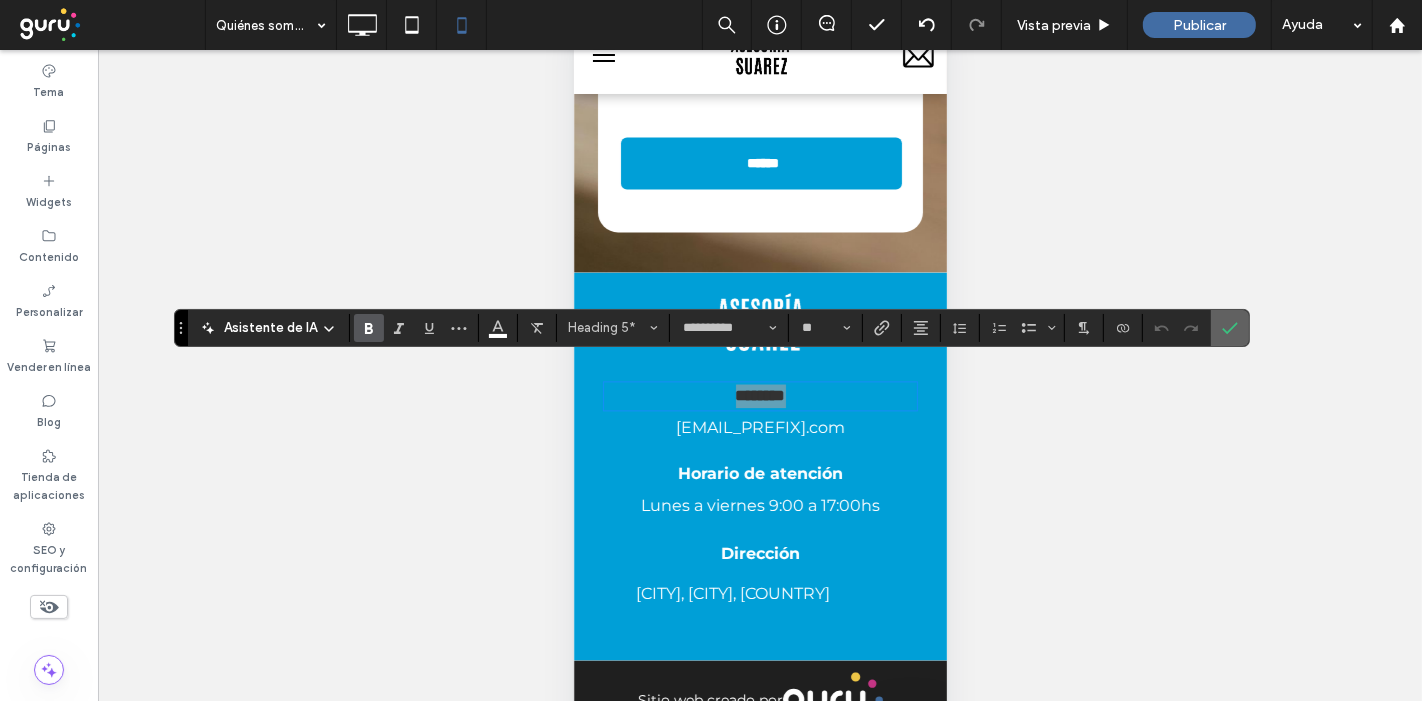 click 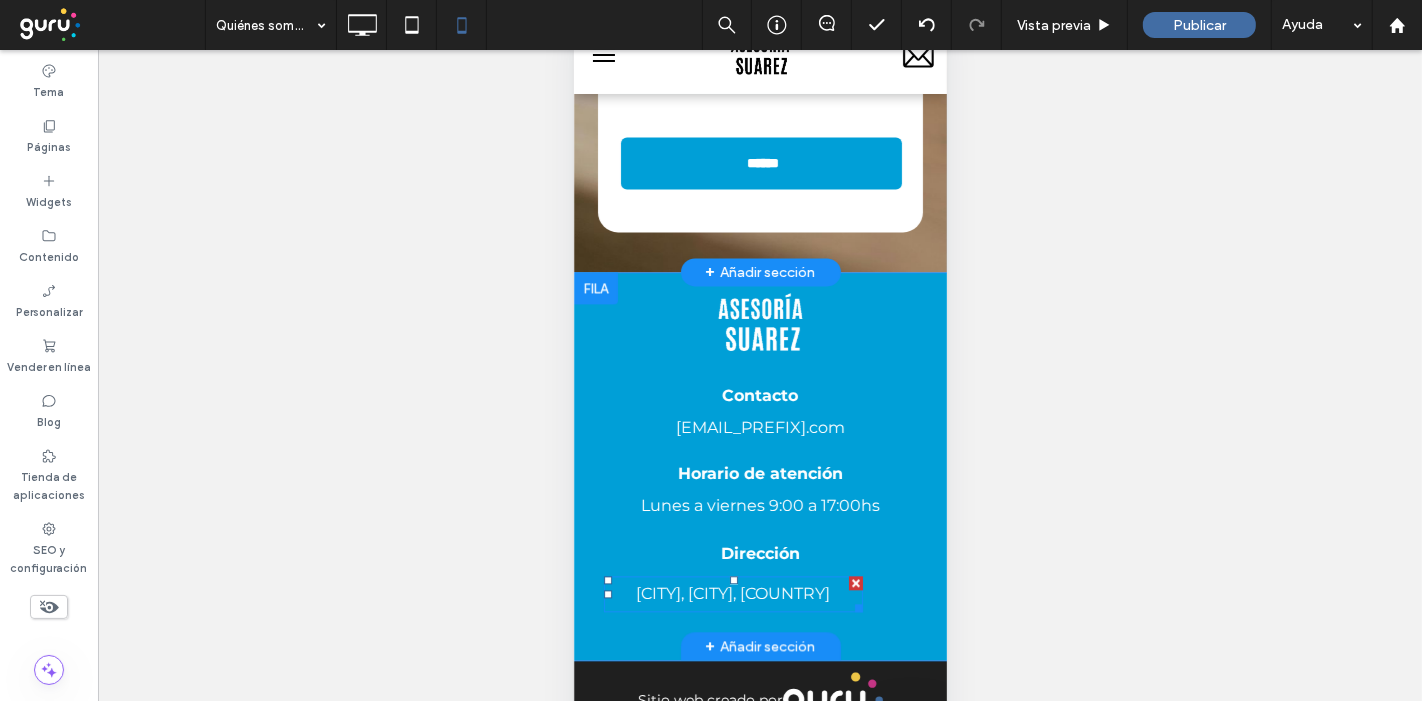 click on "[CITY], [CITY], [COUNTRY]" at bounding box center (732, 594) 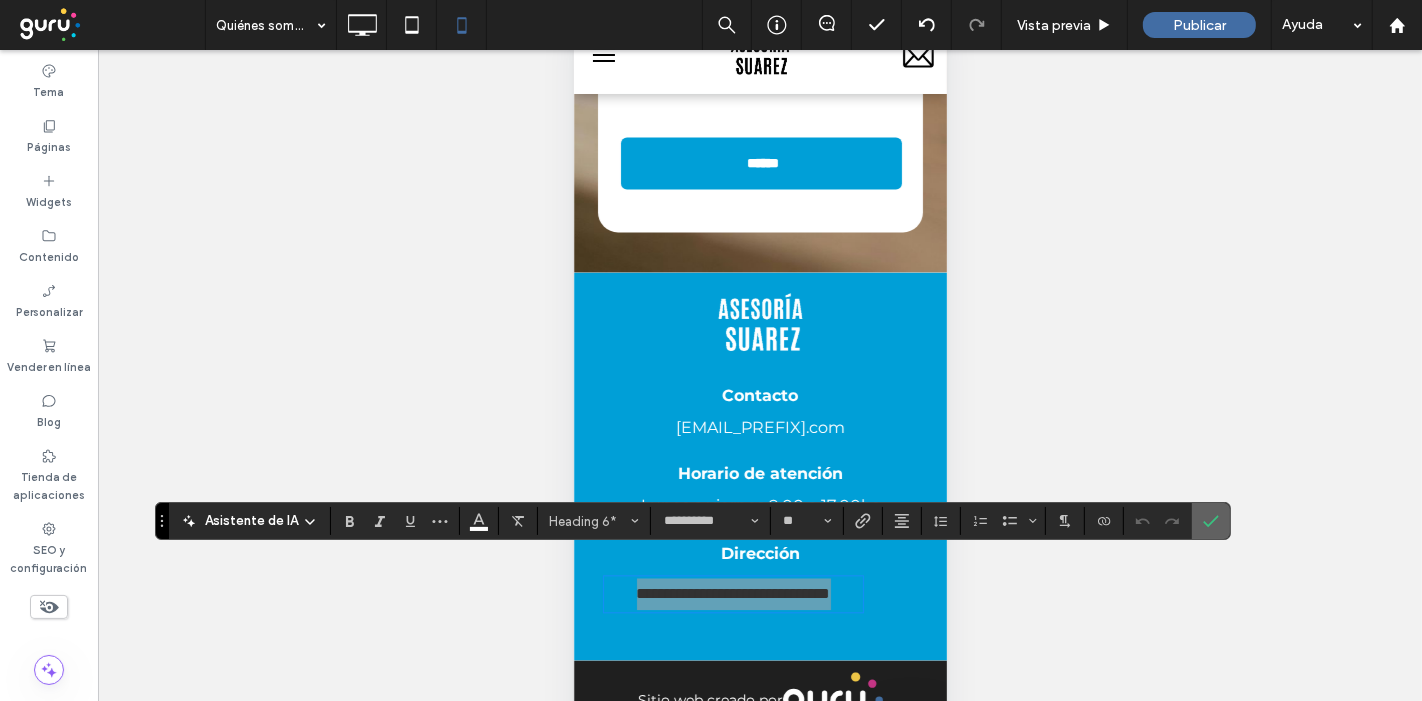 click at bounding box center (1211, 521) 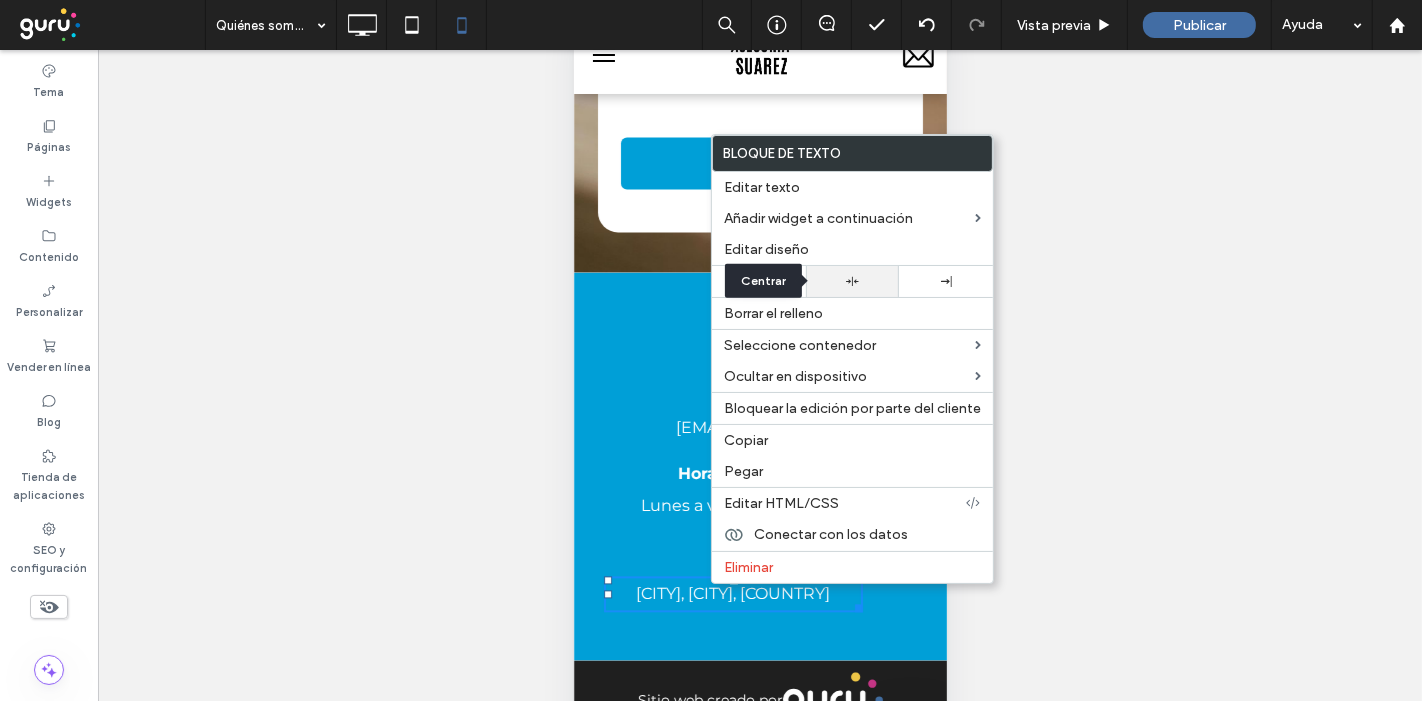 click 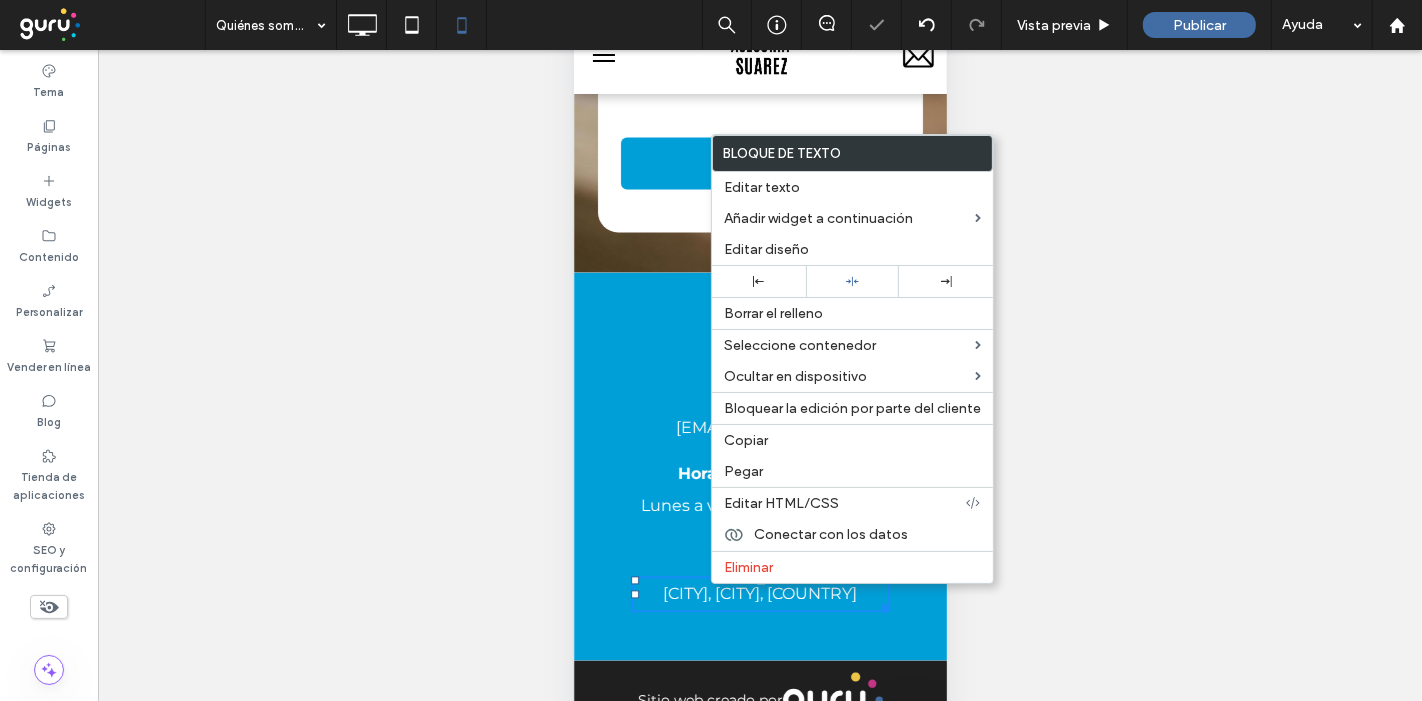 click on "¿Hacer visible?
Sí
¿Hacer visible?
Sí
¿Hacer visible?
Sí" at bounding box center (760, 400) 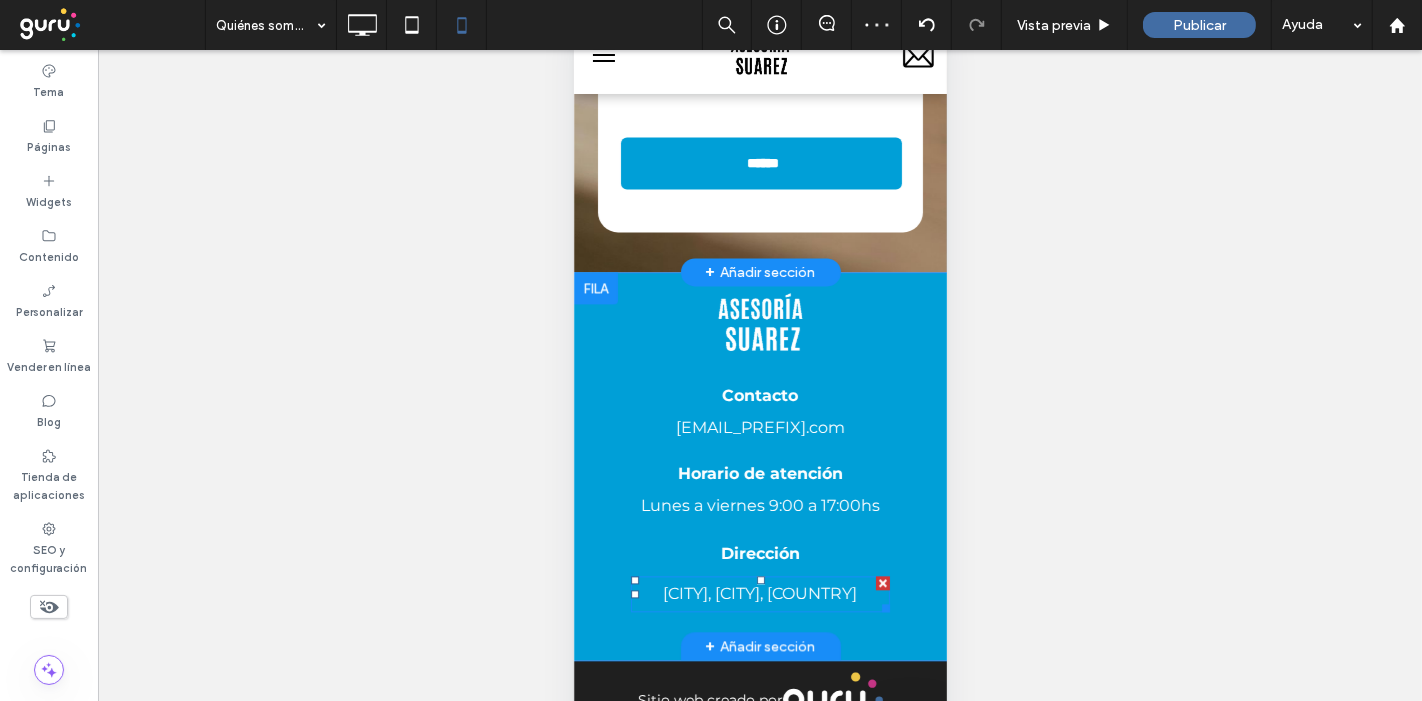 scroll, scrollTop: 3800, scrollLeft: 0, axis: vertical 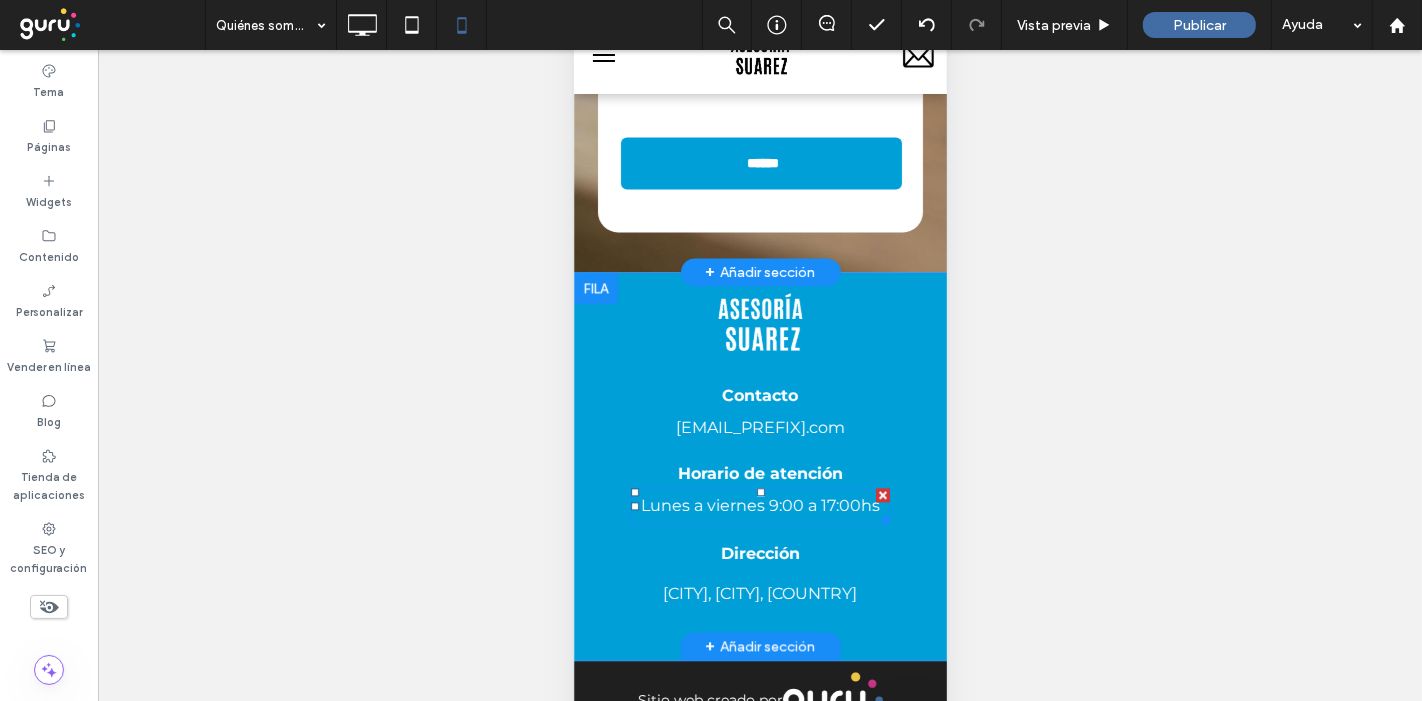click on "Lunes a viernes 9:00 a 17:00hs" at bounding box center (759, 505) 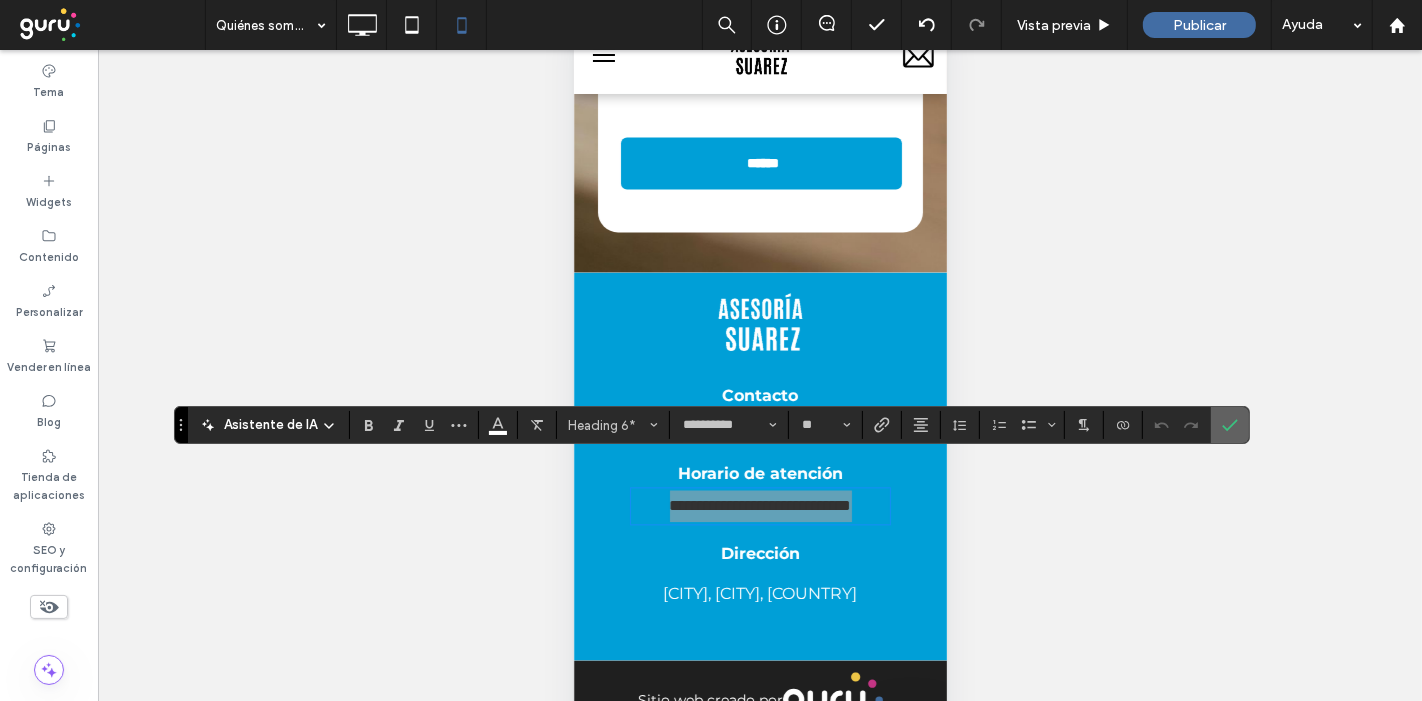 click at bounding box center (1230, 425) 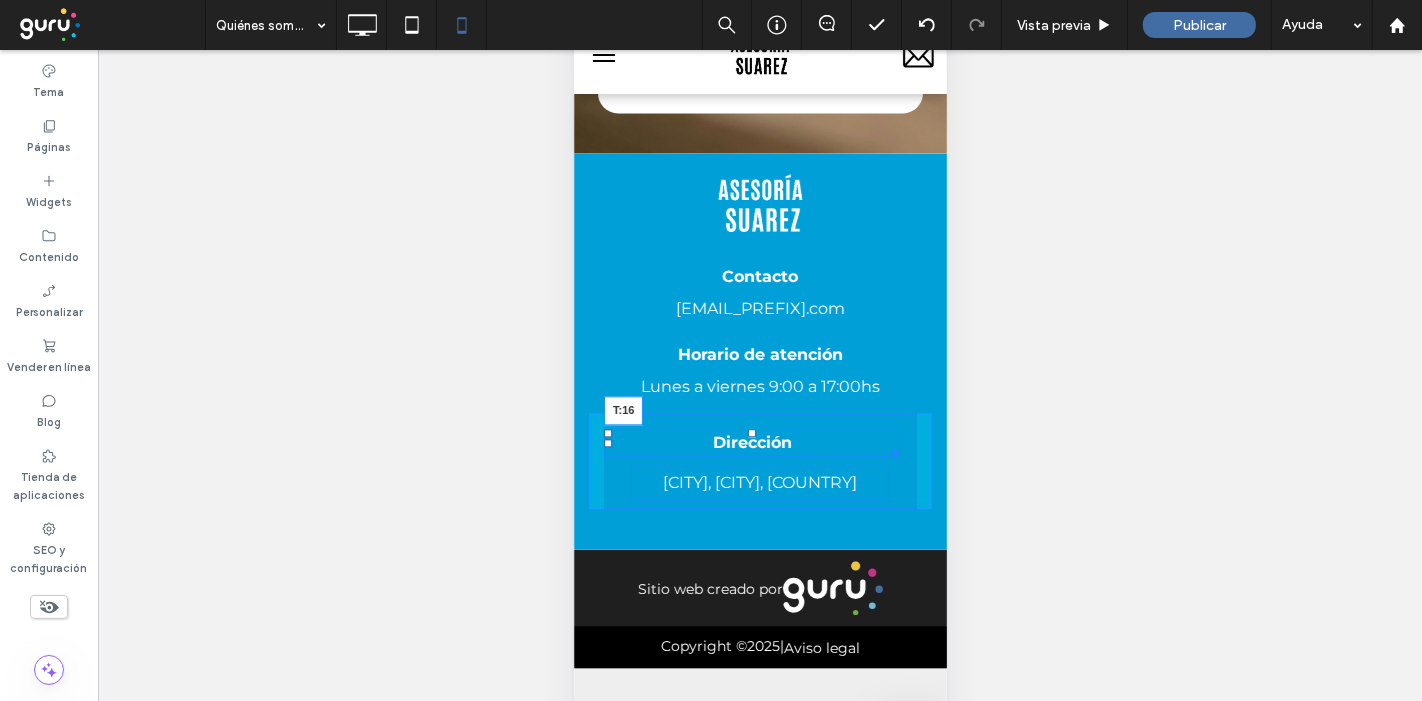click at bounding box center (751, 433) 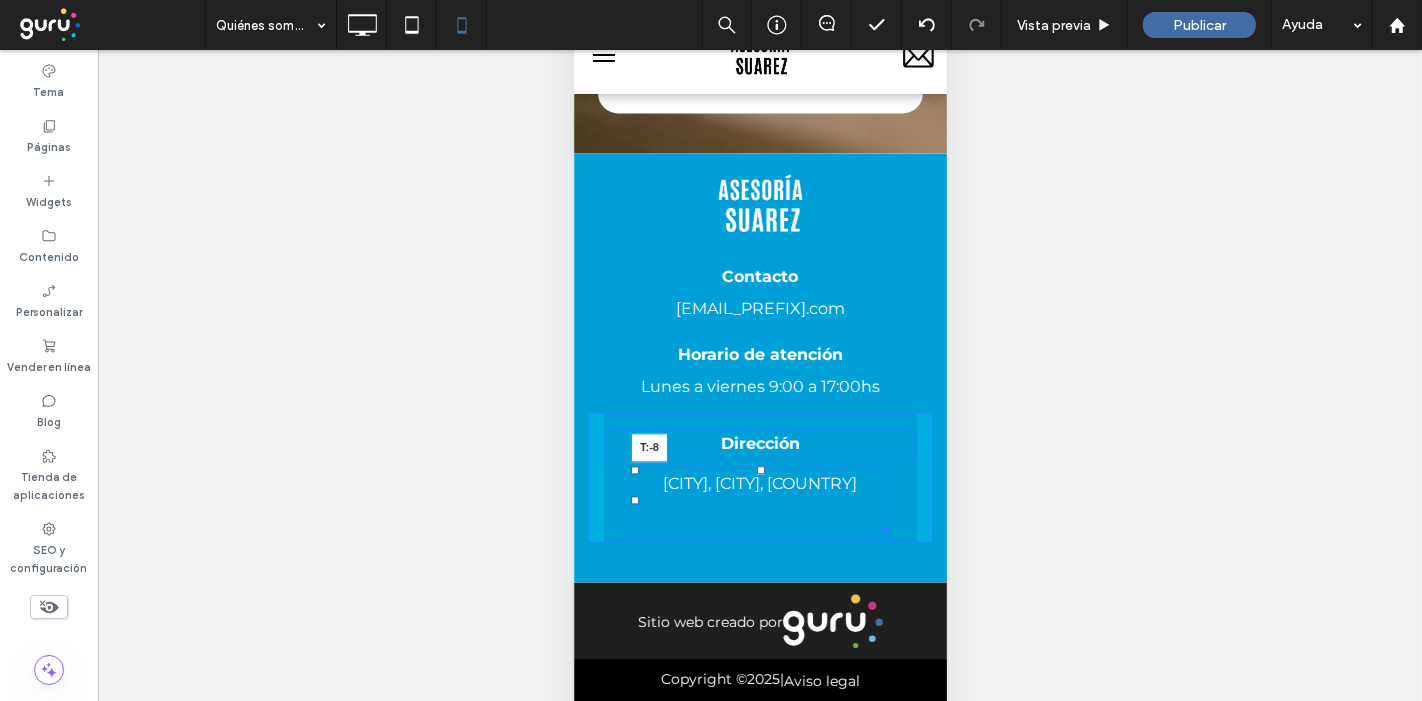 drag, startPoint x: 750, startPoint y: 559, endPoint x: 1313, endPoint y: 558, distance: 563.0009 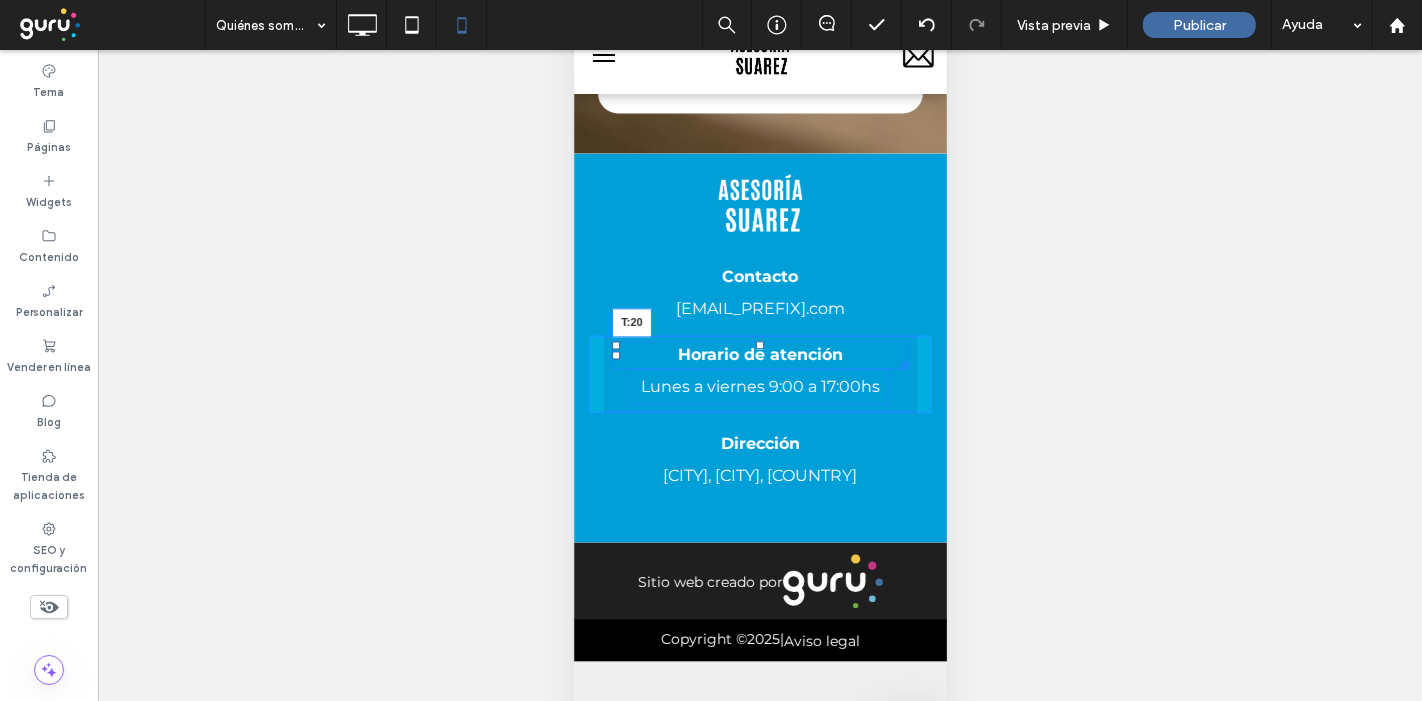 drag, startPoint x: 750, startPoint y: 434, endPoint x: 753, endPoint y: 448, distance: 14.3178215 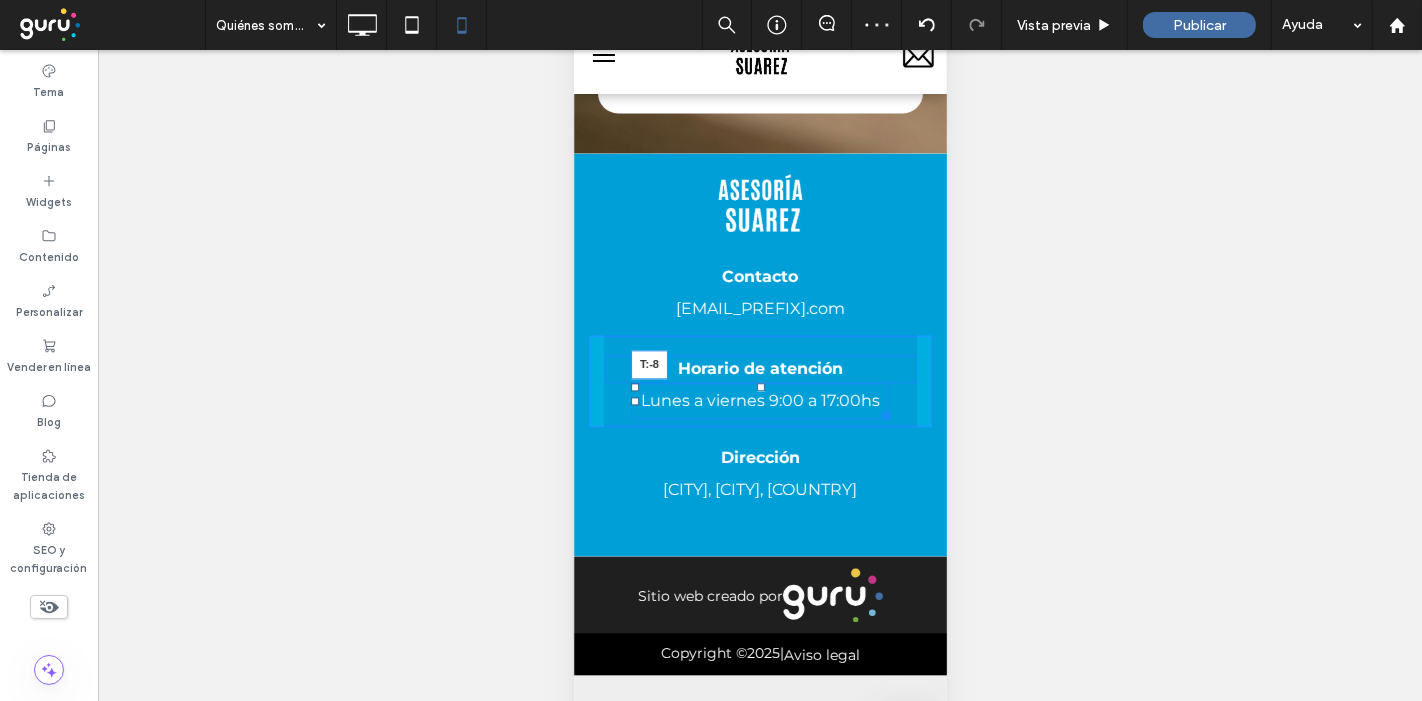 drag, startPoint x: 753, startPoint y: 475, endPoint x: 753, endPoint y: 464, distance: 11 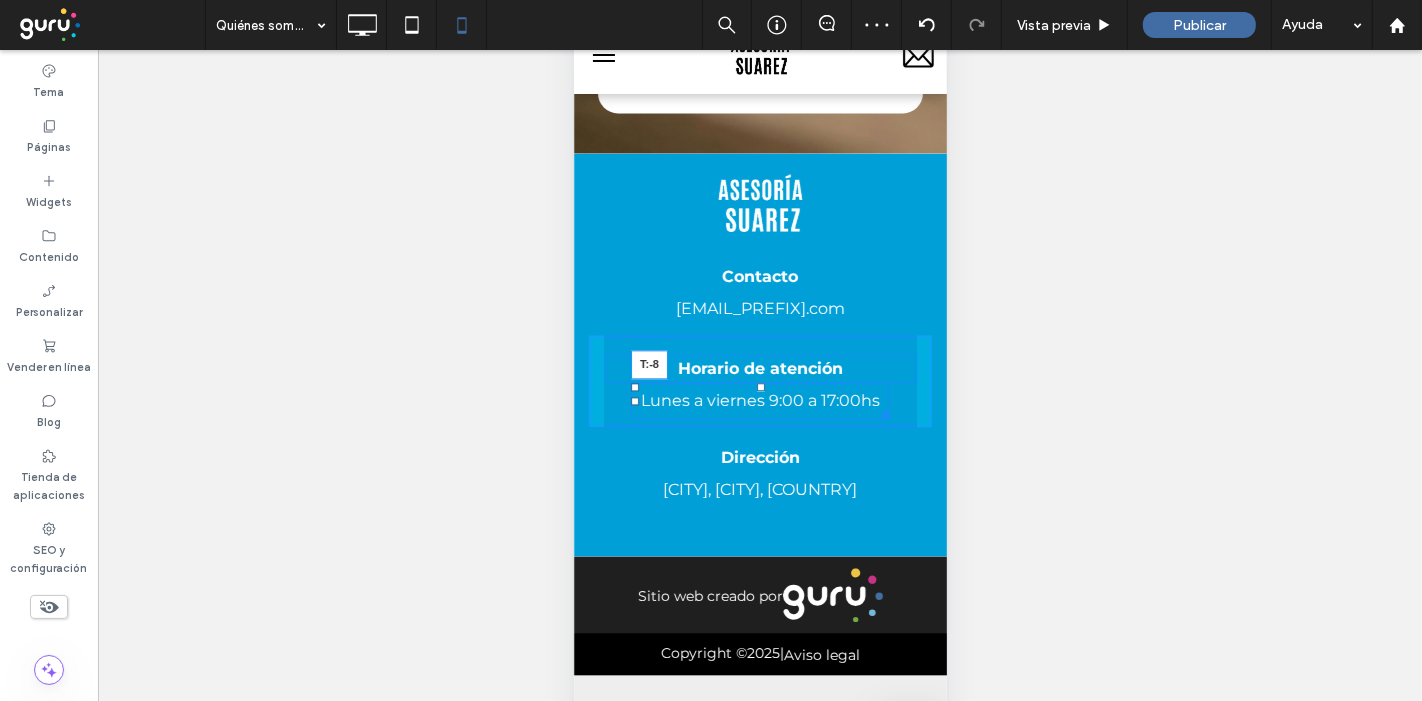 click on "Horario de atención
Lunes a viernes 9:00 a 17:00hs T:-8 Click To Paste" at bounding box center [759, 381] 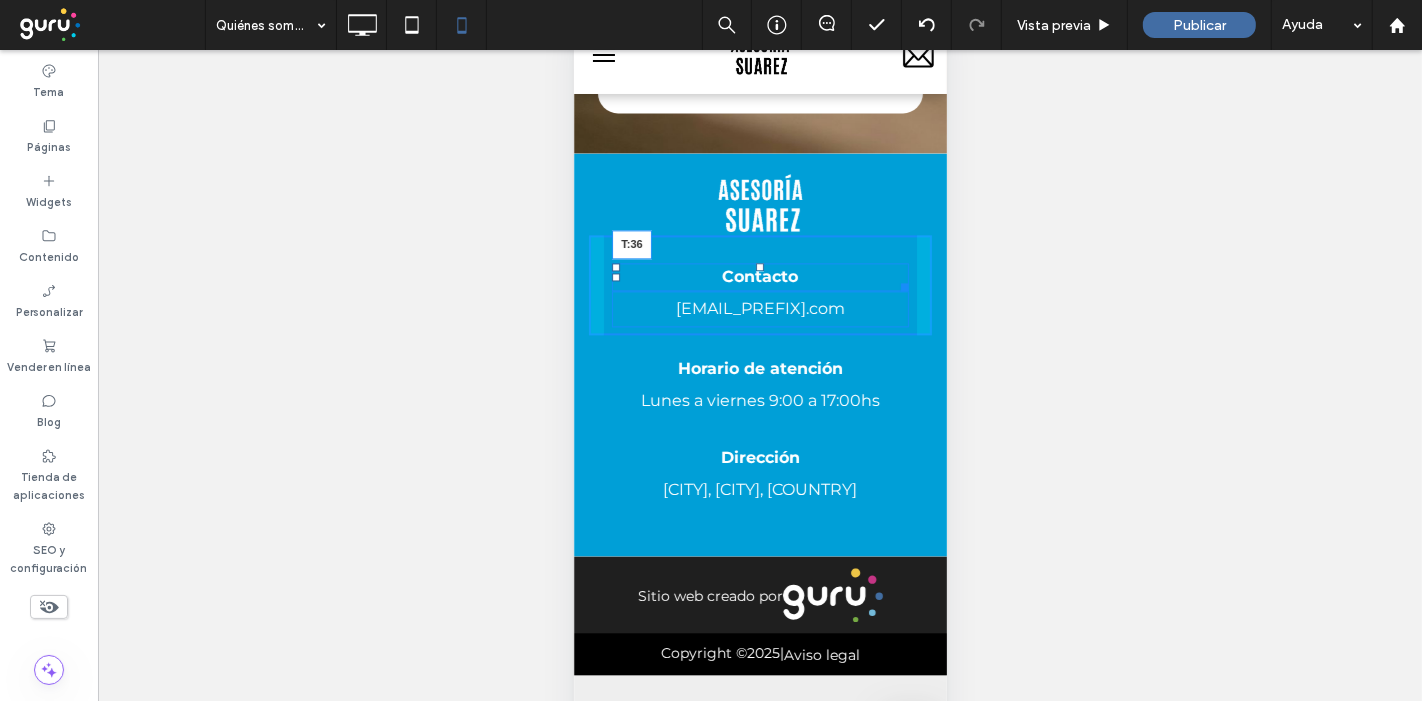 click at bounding box center [759, 267] 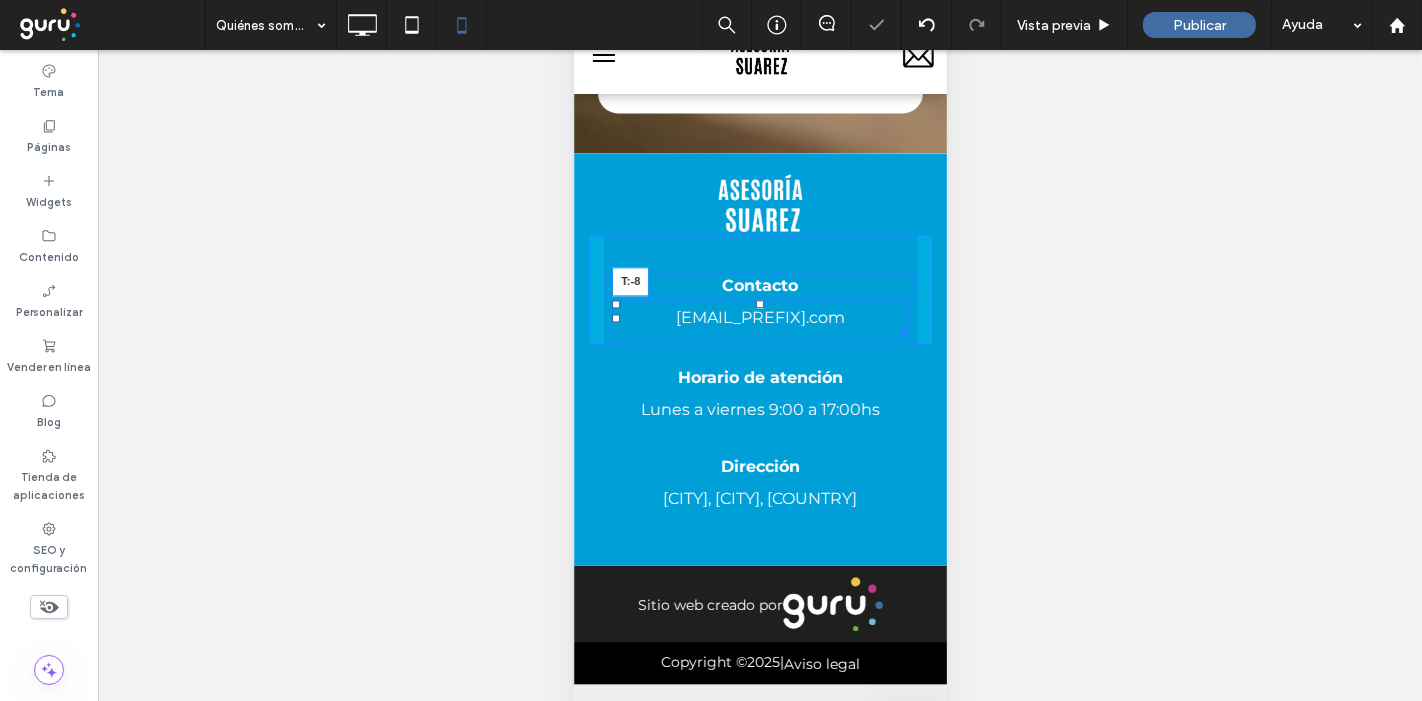 drag, startPoint x: 751, startPoint y: 390, endPoint x: 747, endPoint y: 363, distance: 27.294687 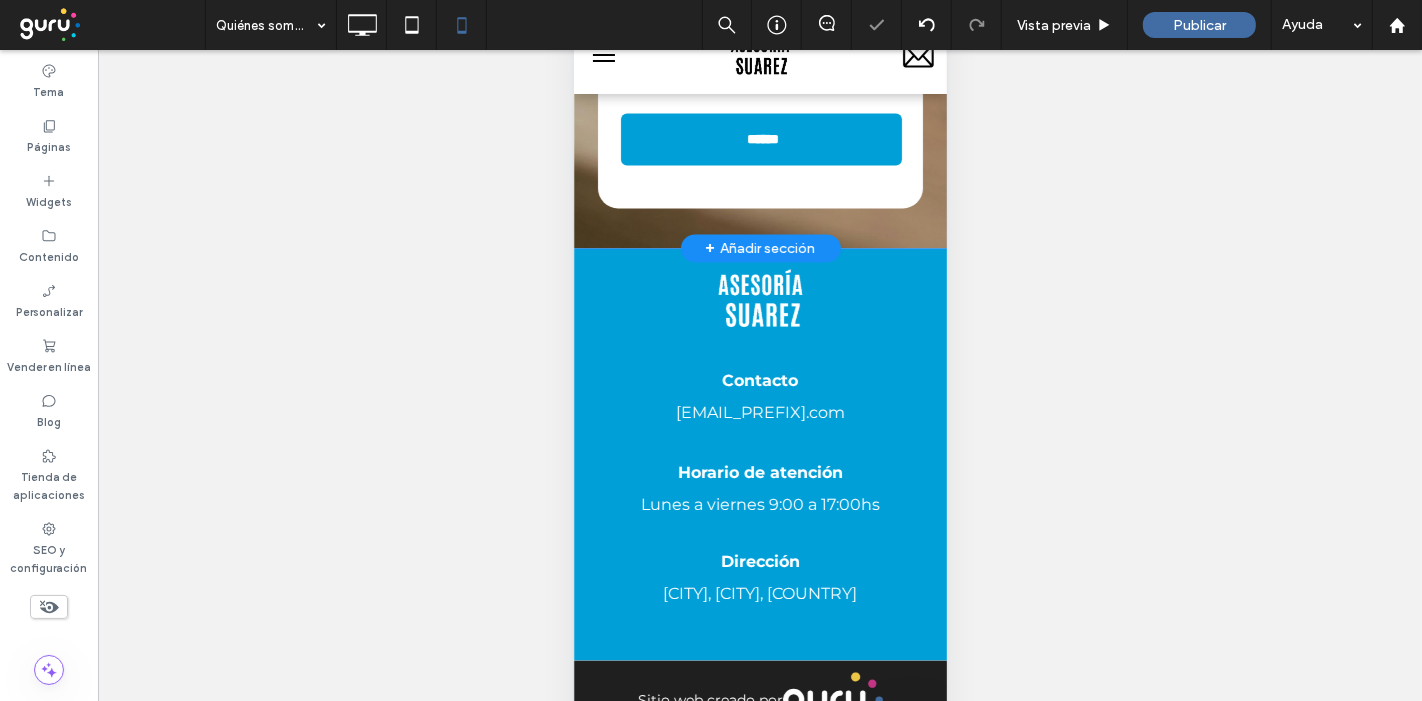 scroll, scrollTop: 3825, scrollLeft: 0, axis: vertical 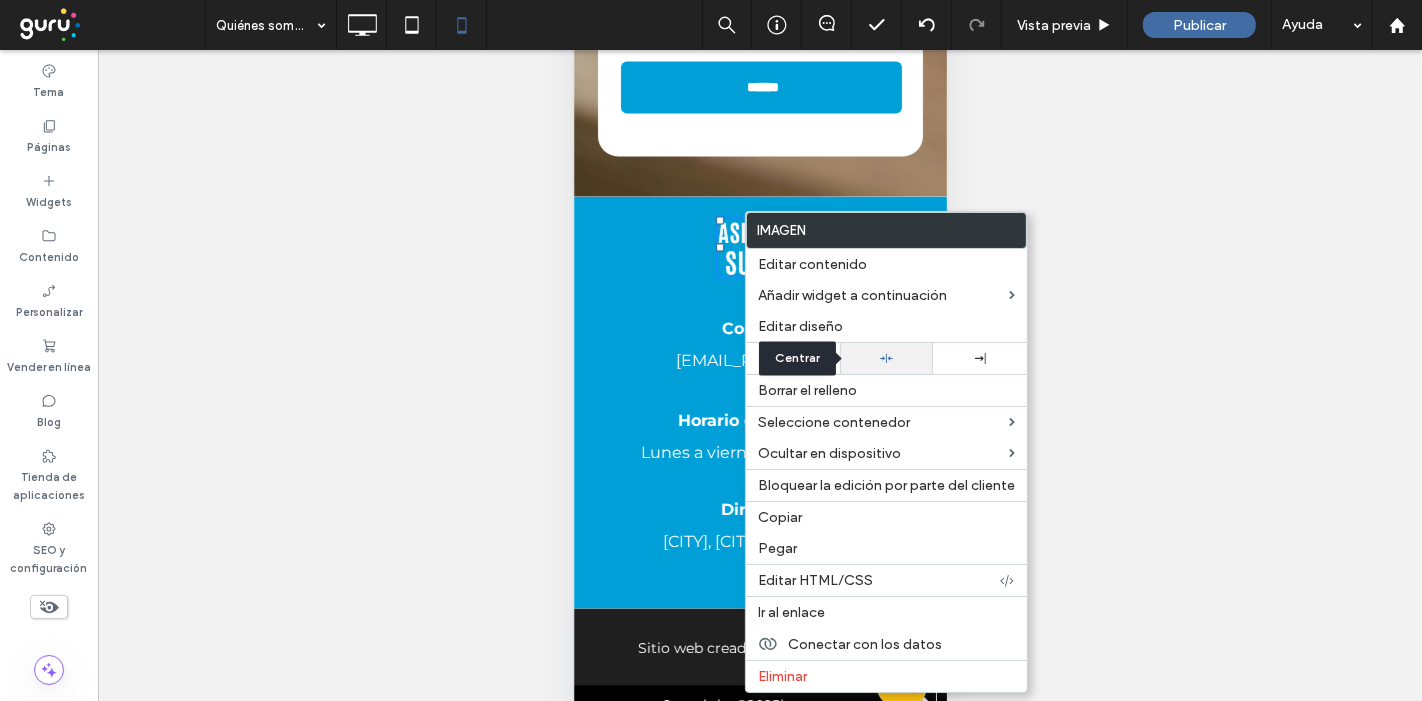 click 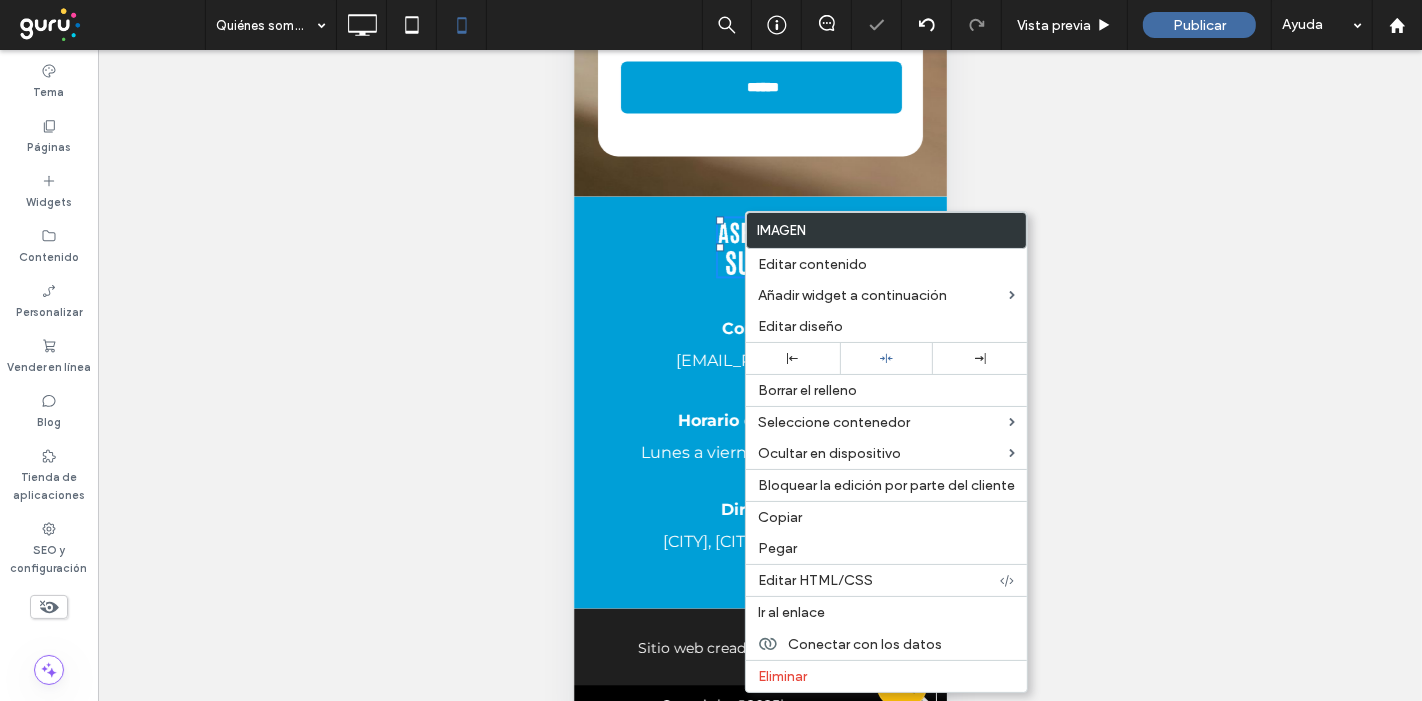 click on "¿Hacer visible?
Sí
¿Hacer visible?
Sí
¿Hacer visible?
Sí" at bounding box center (760, 400) 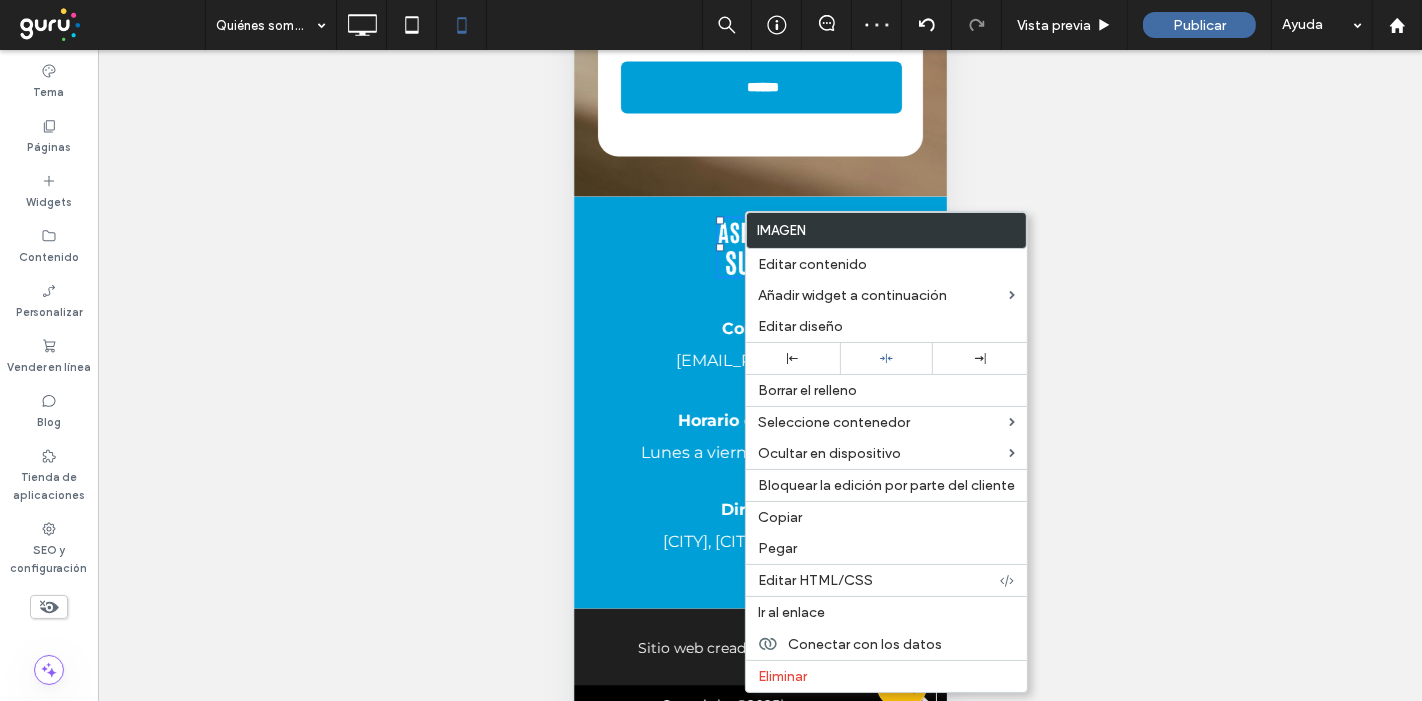 click on "¿Hacer visible?
Sí
¿Hacer visible?
Sí
¿Hacer visible?
Sí" at bounding box center [760, 400] 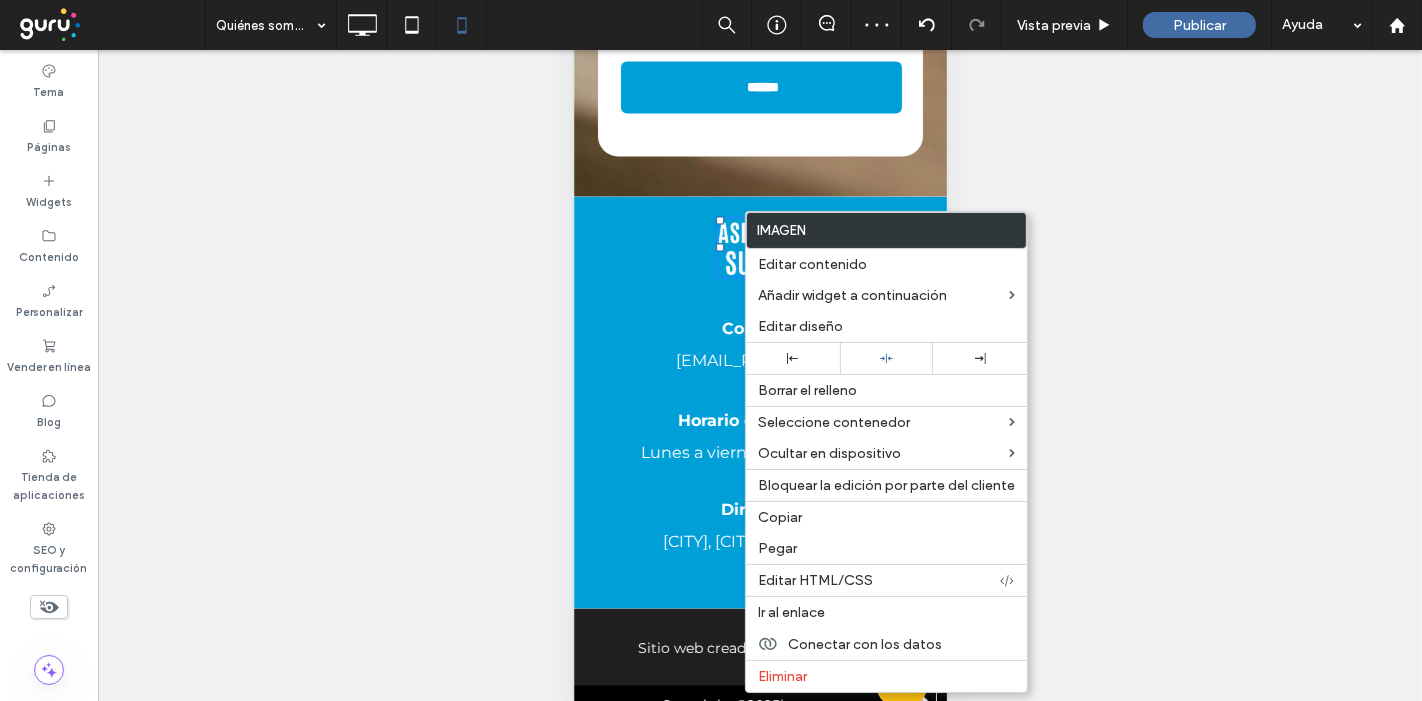 click on "Contacto     [EMAIL]
Click To Paste" at bounding box center [759, 332] 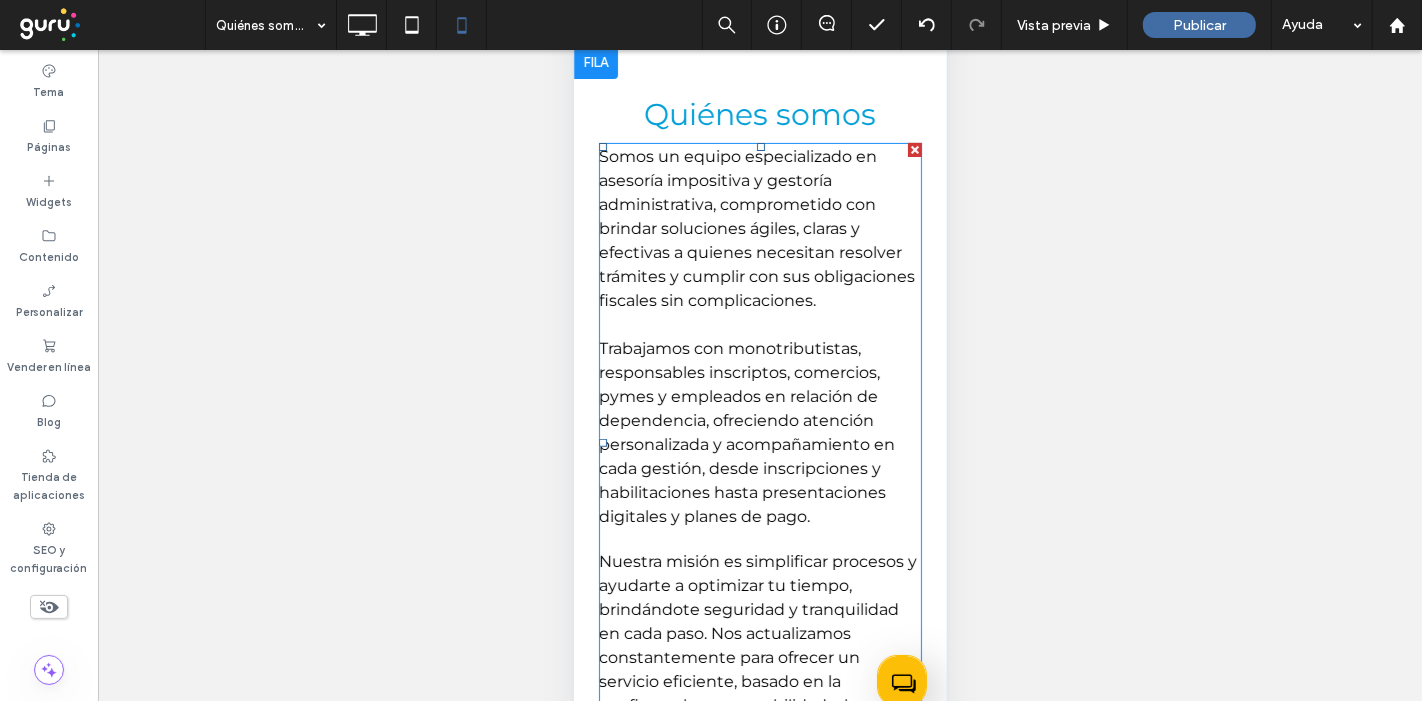 scroll, scrollTop: 0, scrollLeft: 0, axis: both 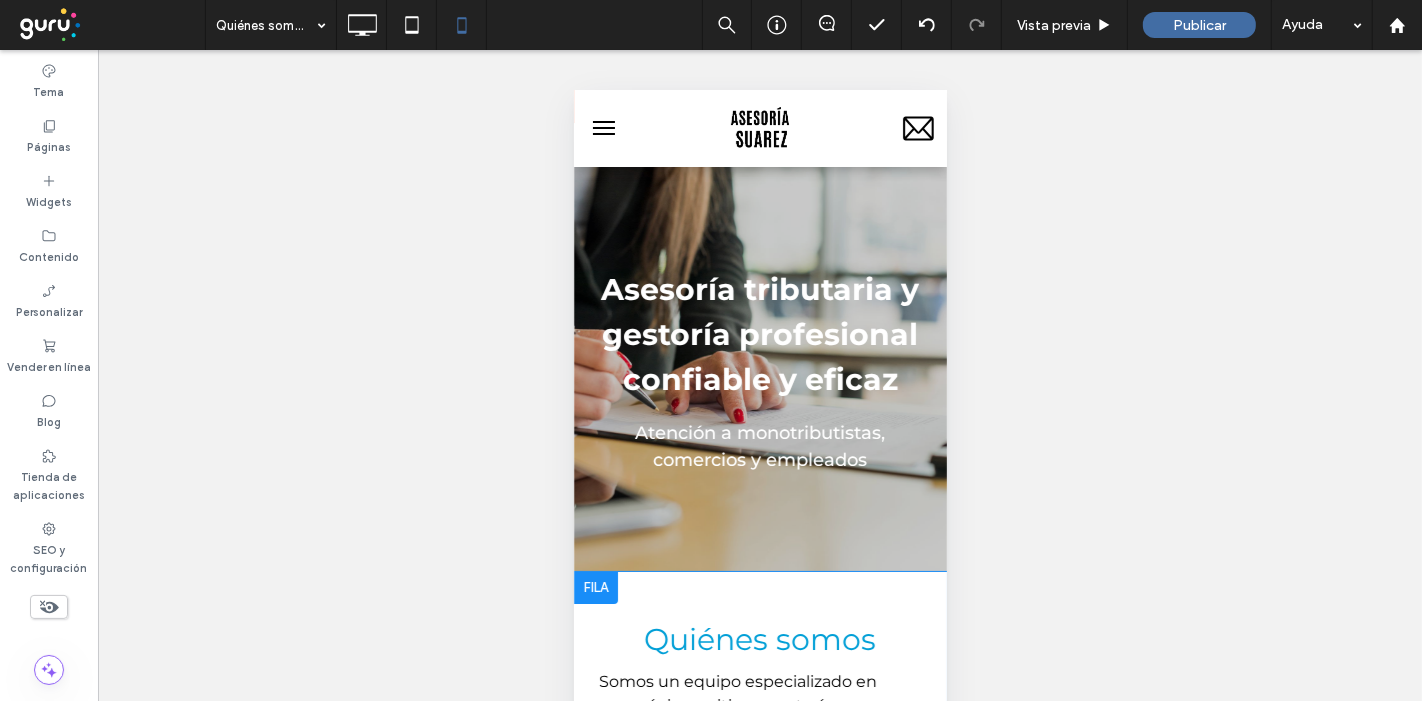 click at bounding box center [603, 121] 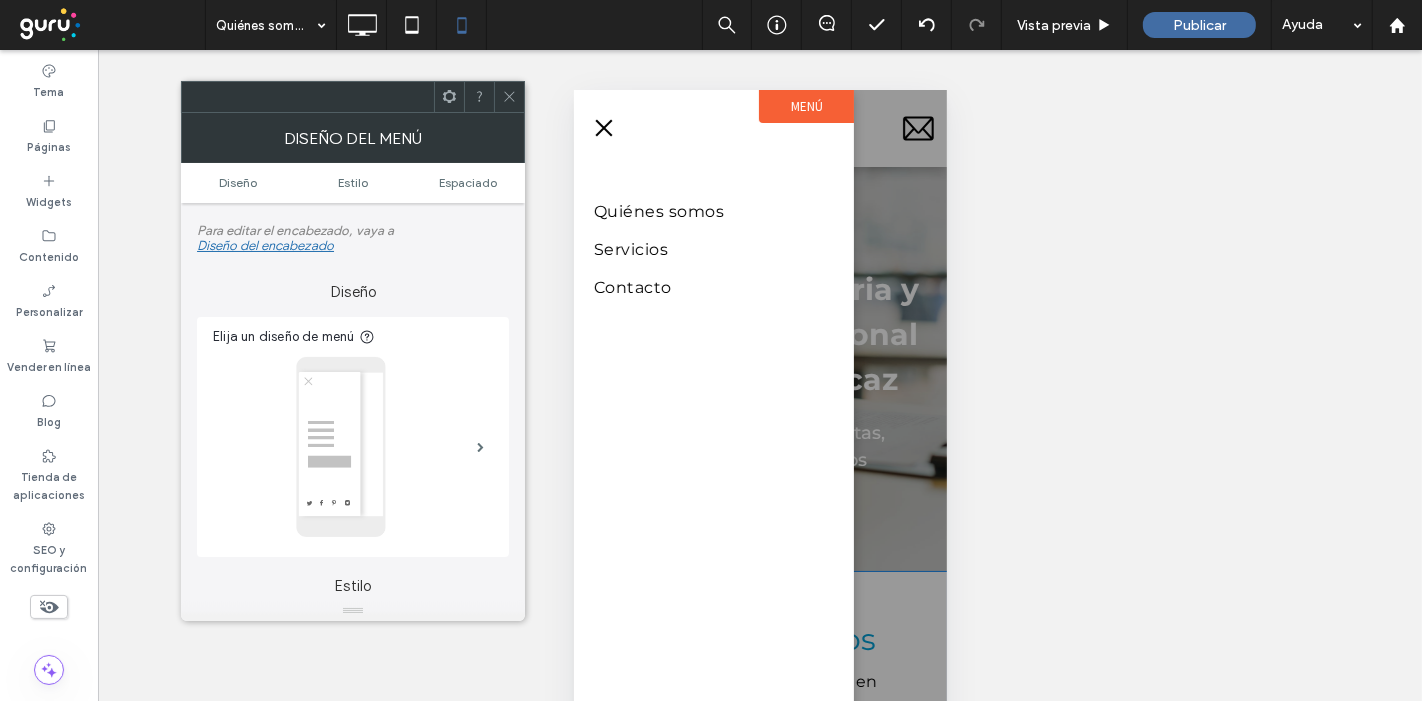 click at bounding box center (603, 127) 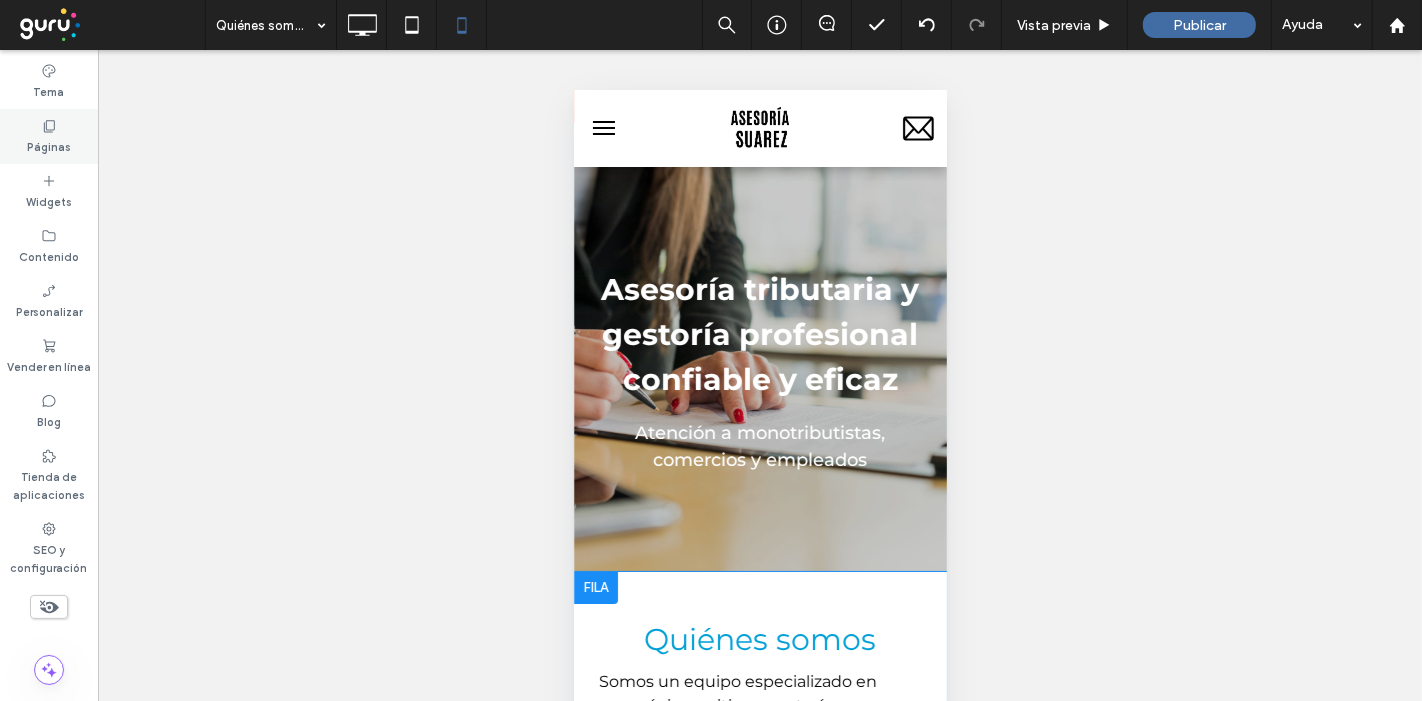 click on "Páginas" at bounding box center (49, 145) 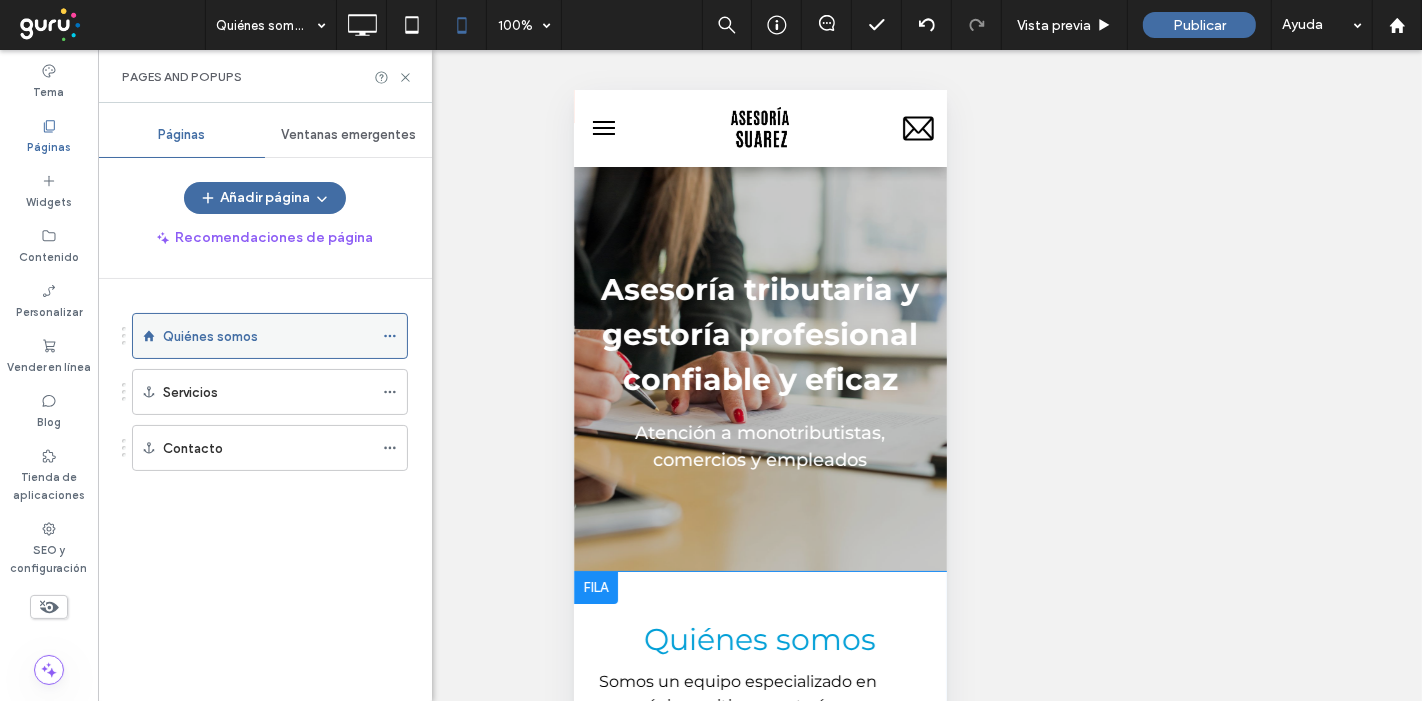 click at bounding box center (390, 336) 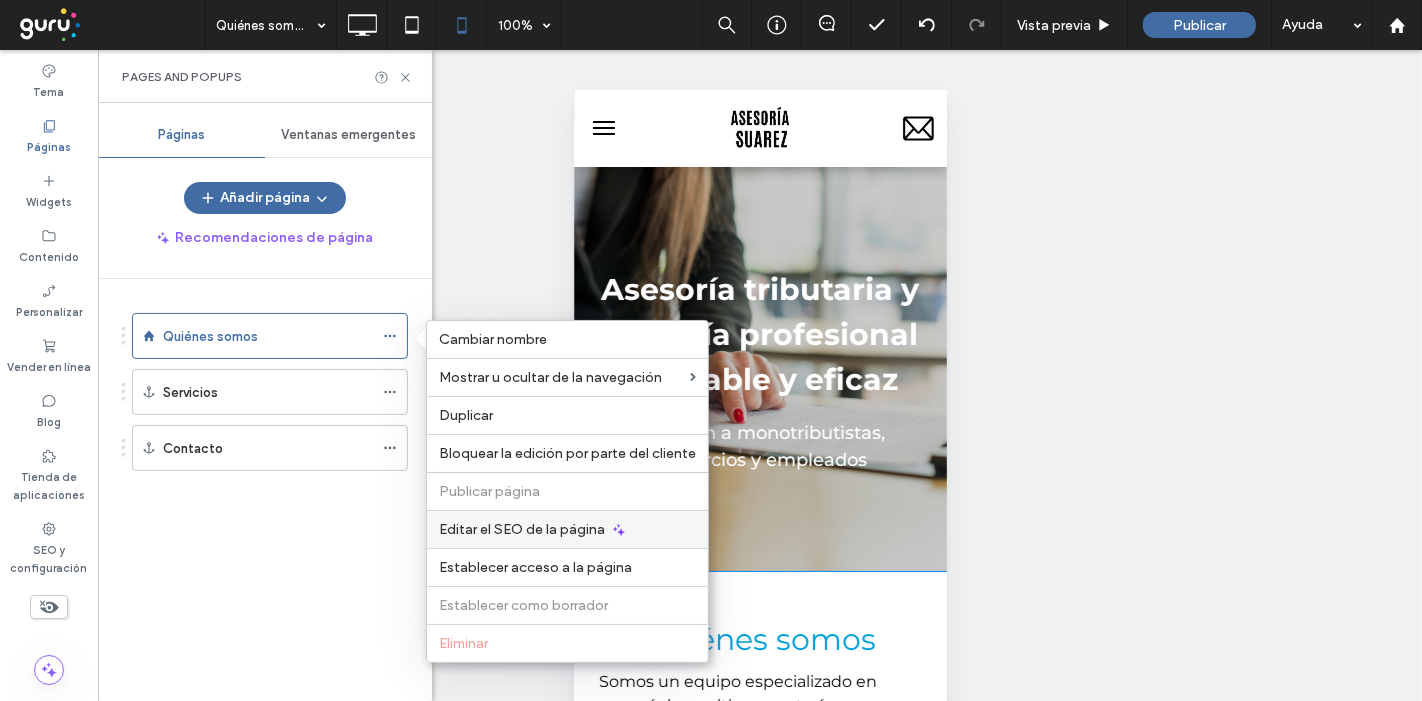 click on "Editar el SEO de la página" at bounding box center (522, 529) 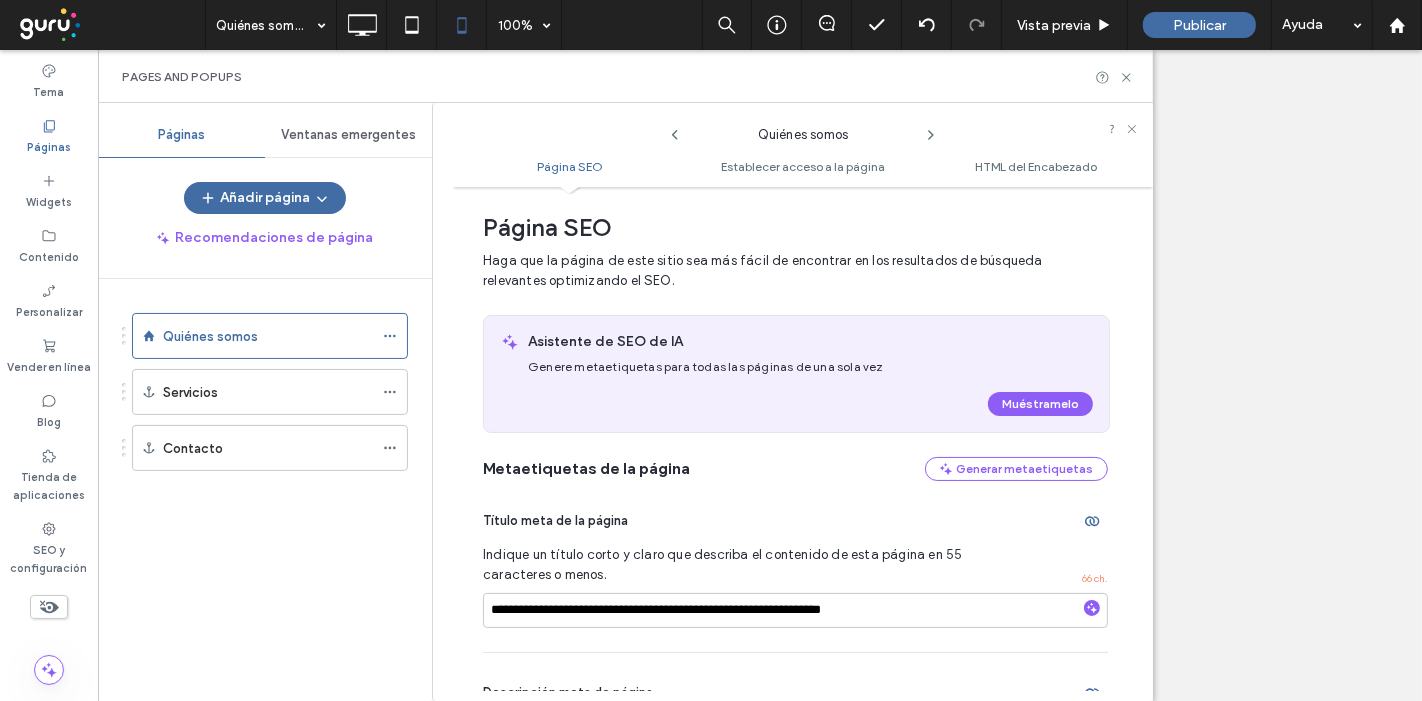 scroll, scrollTop: 269, scrollLeft: 0, axis: vertical 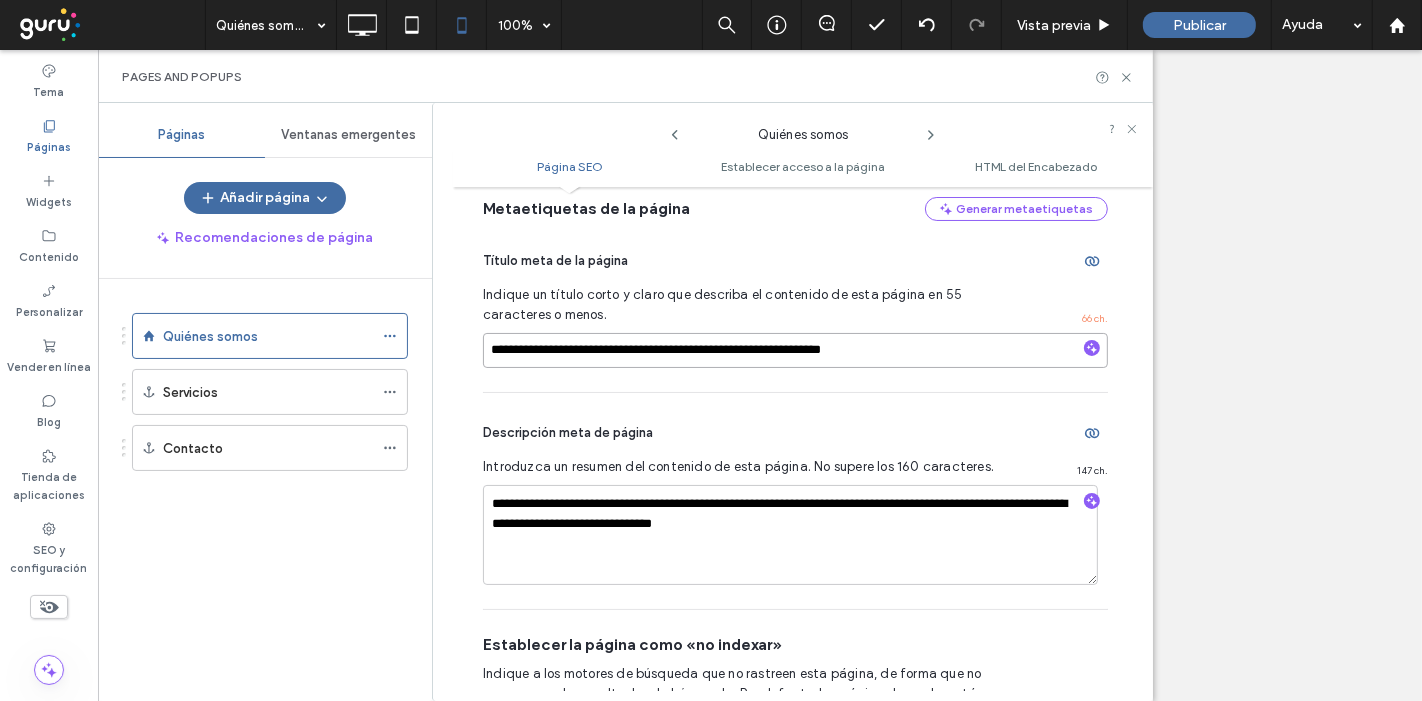 click on "**********" at bounding box center [795, 350] 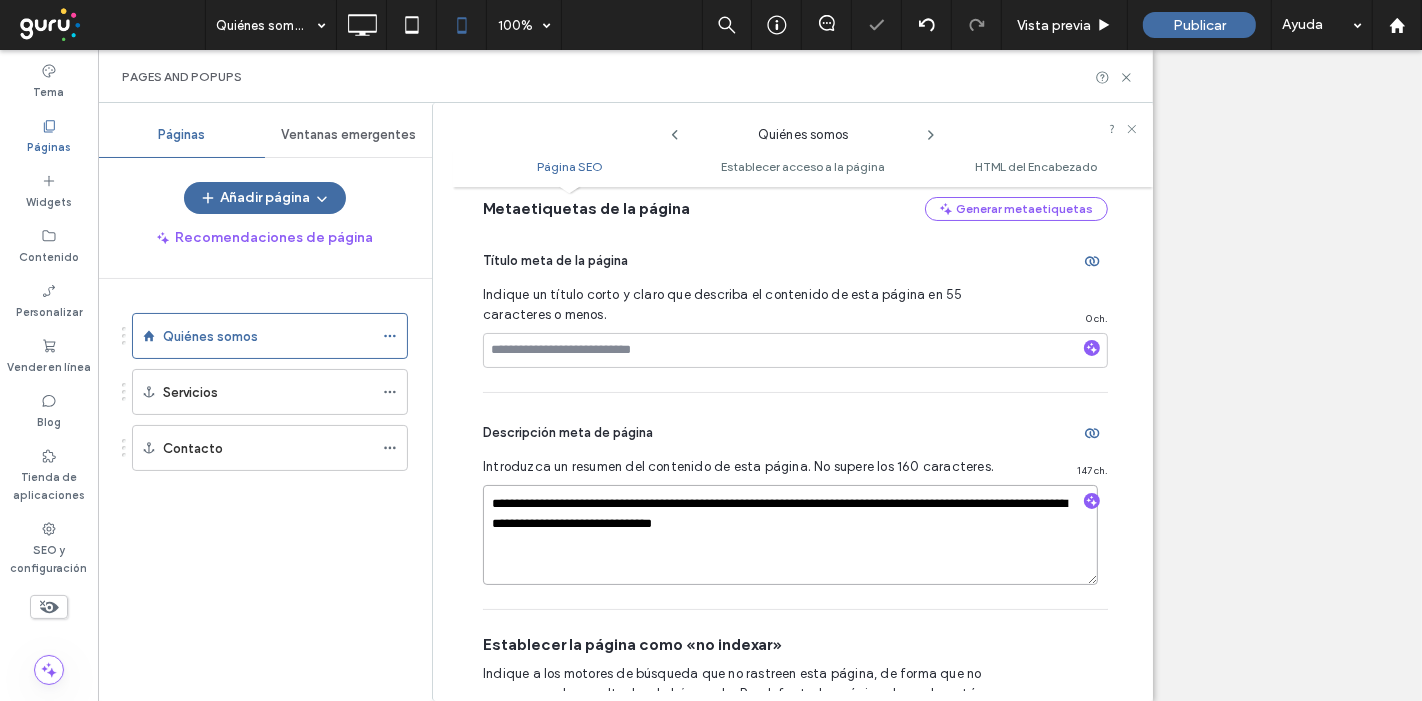click on "**********" at bounding box center [790, 535] 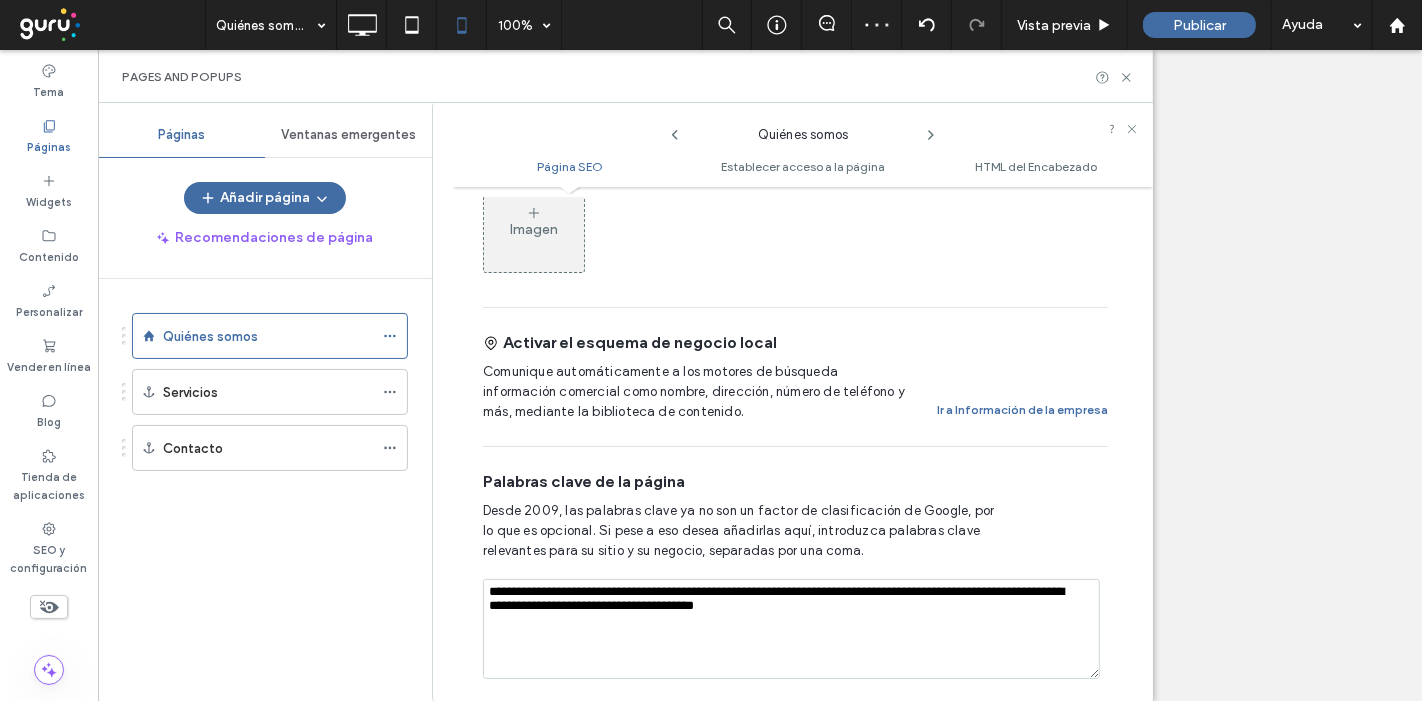 scroll, scrollTop: 991, scrollLeft: 0, axis: vertical 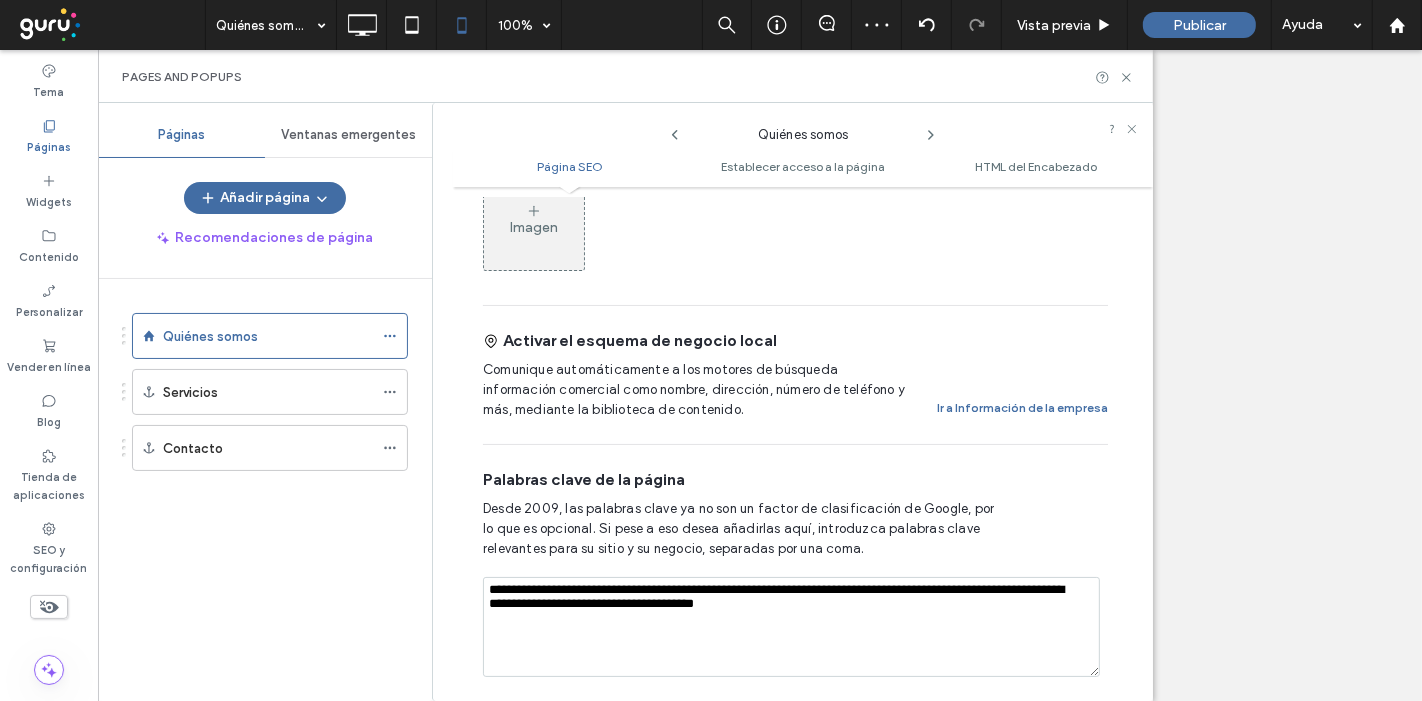 click on "**********" at bounding box center [791, 627] 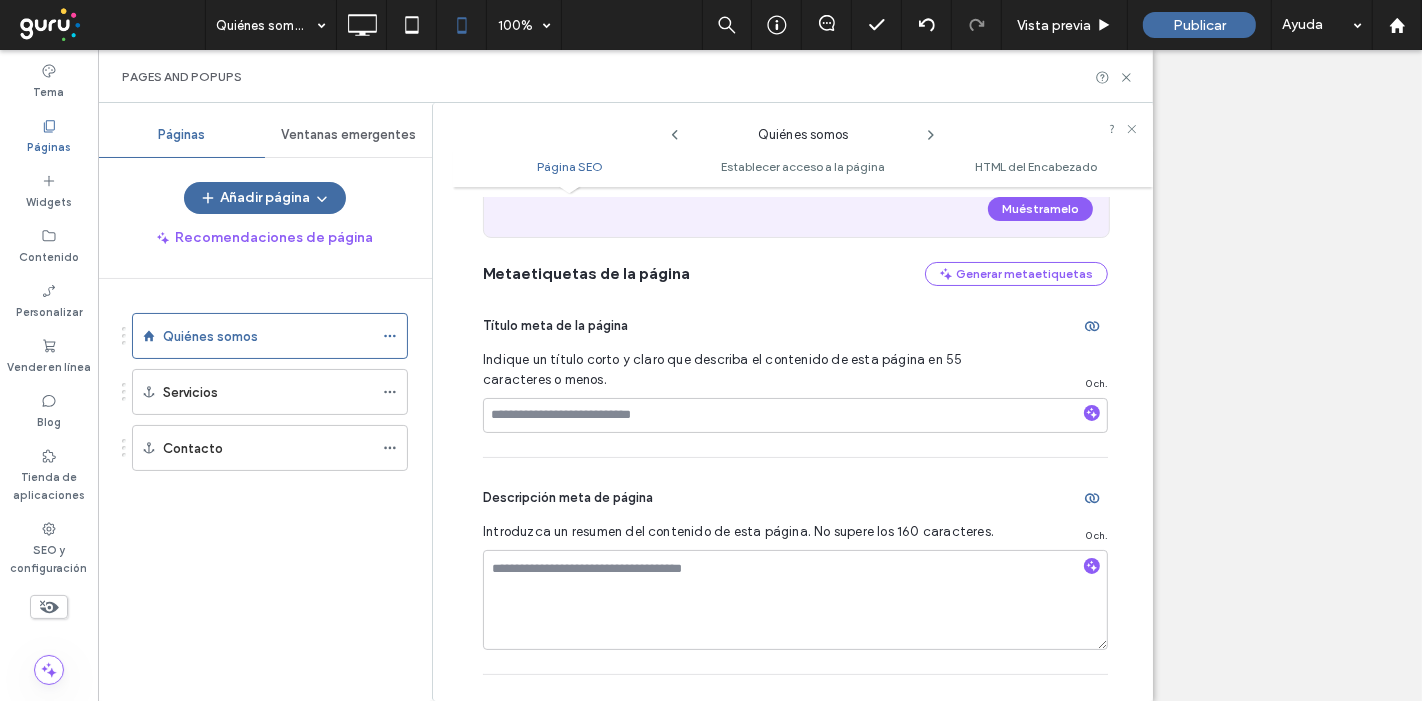 scroll, scrollTop: 169, scrollLeft: 0, axis: vertical 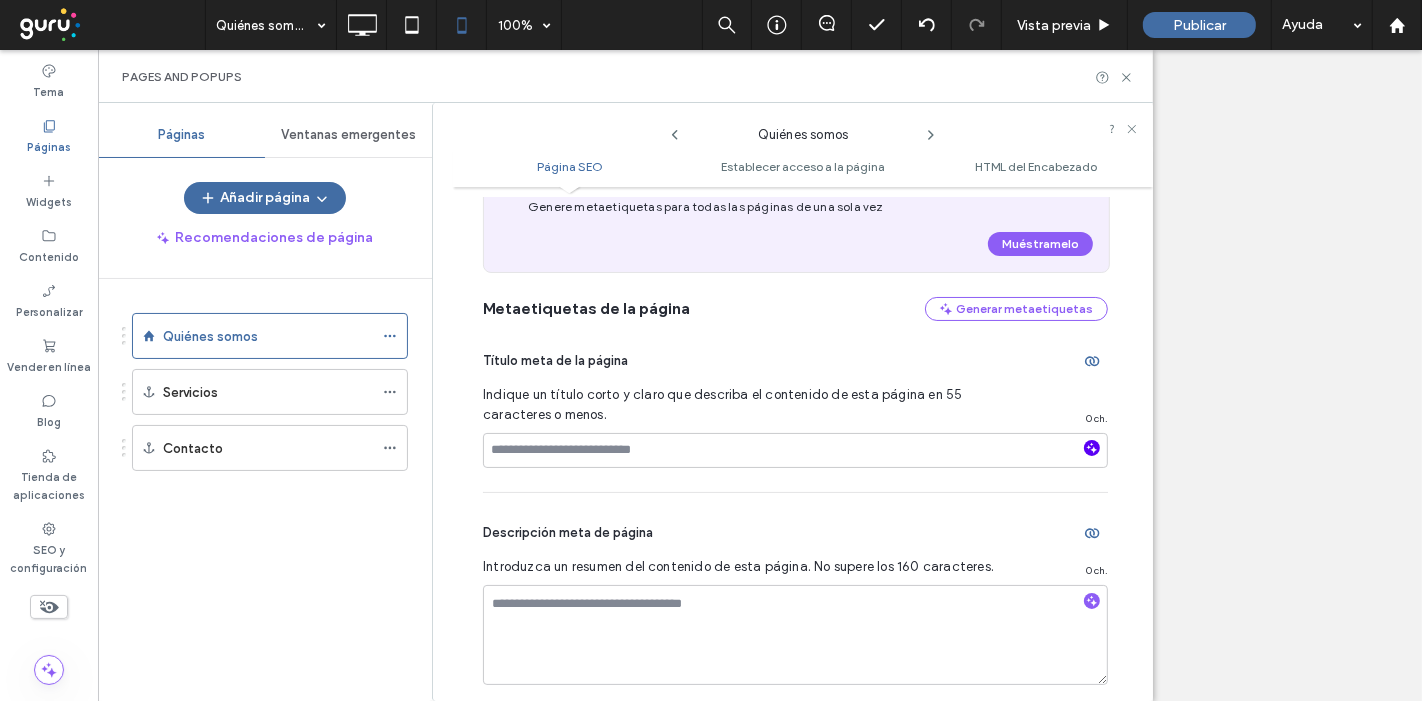 click 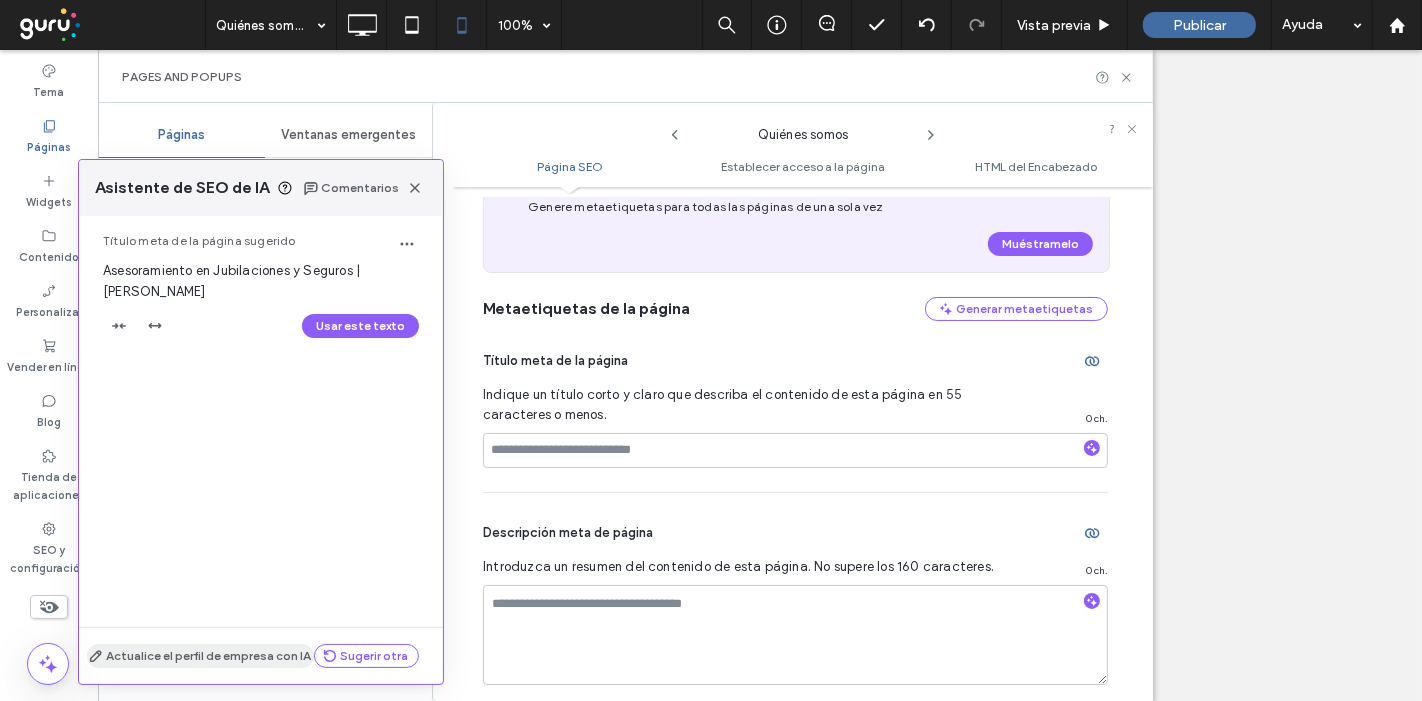 click on "Actualice el perfil de empresa con IA" at bounding box center [200, 656] 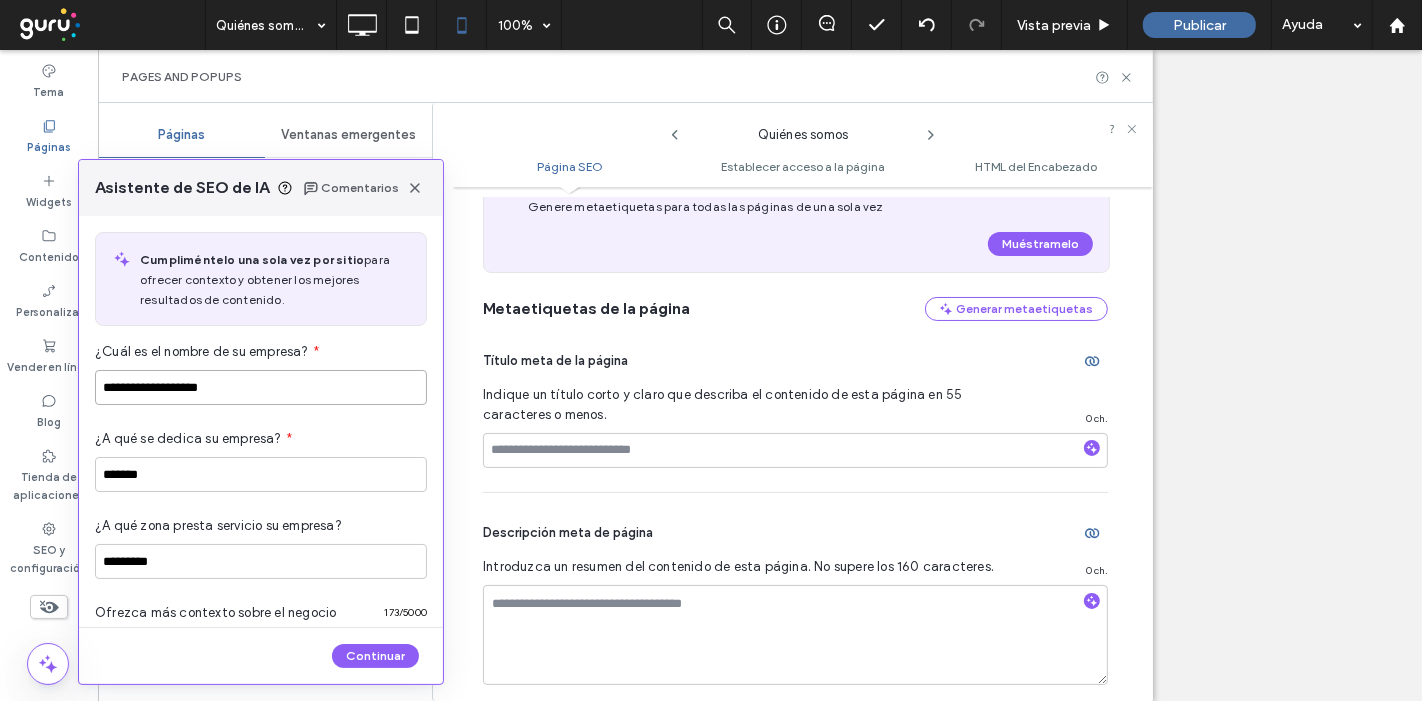 click on "**********" at bounding box center (261, 387) 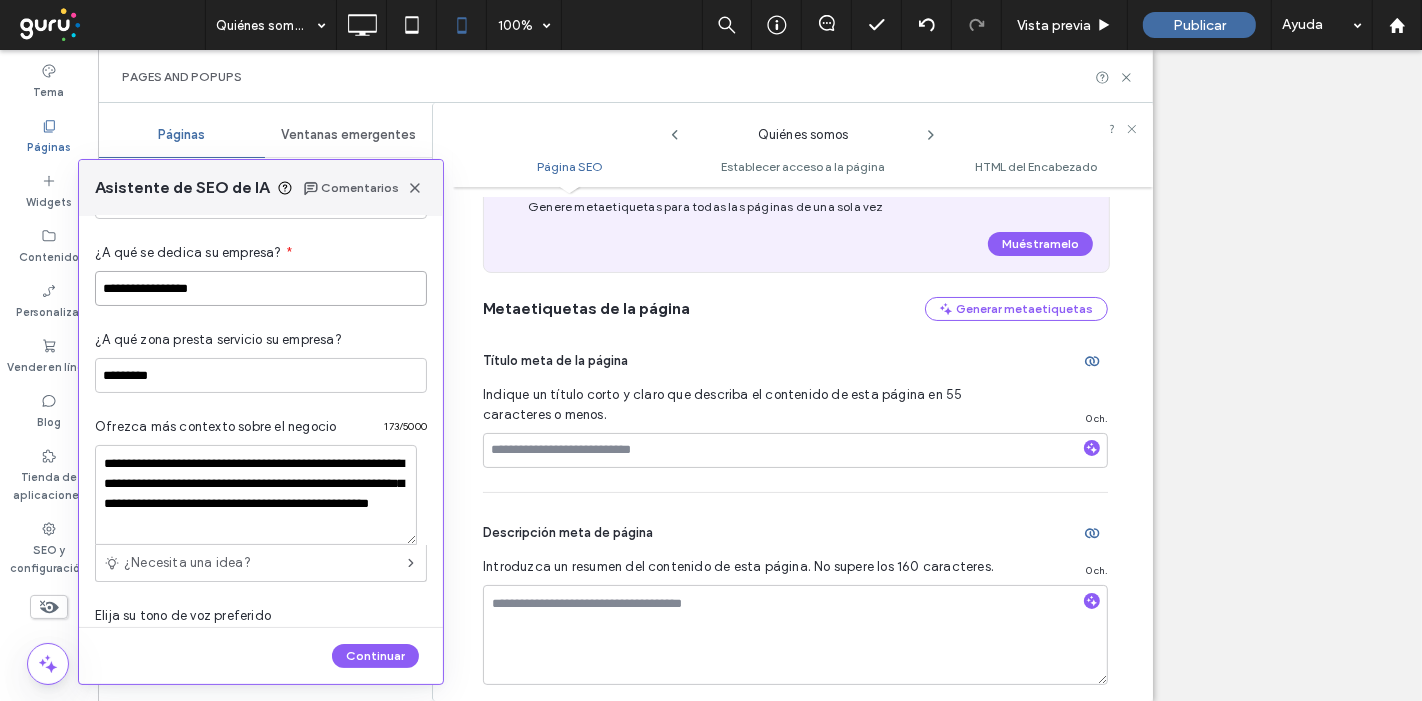 scroll, scrollTop: 251, scrollLeft: 0, axis: vertical 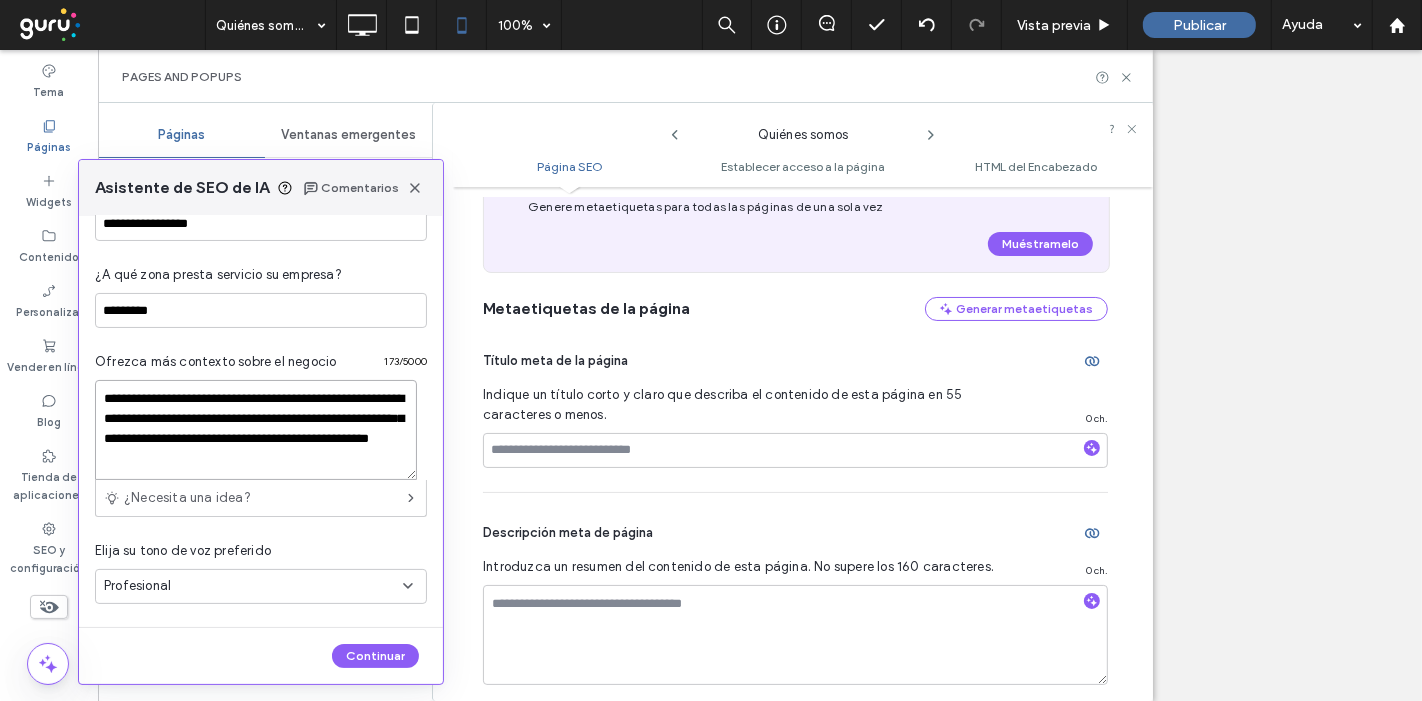click on "**********" at bounding box center (256, 430) 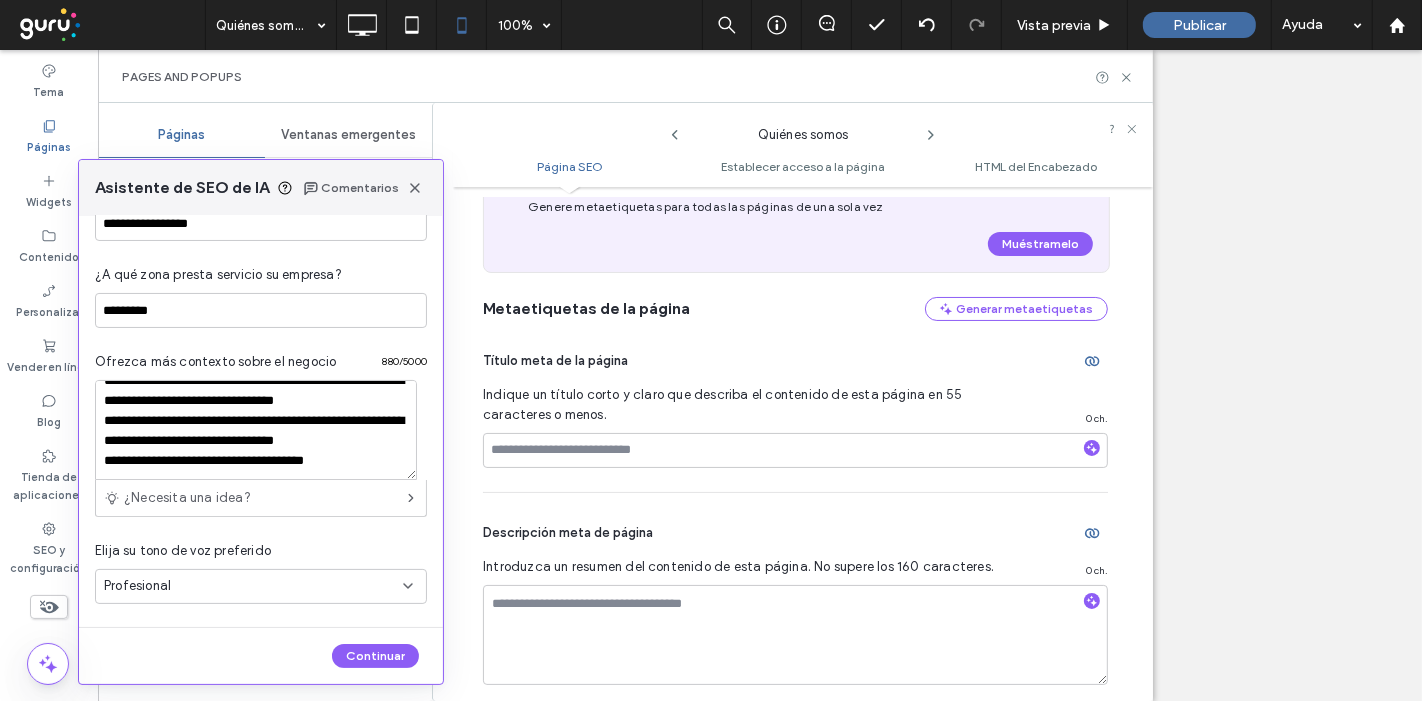scroll, scrollTop: 397, scrollLeft: 0, axis: vertical 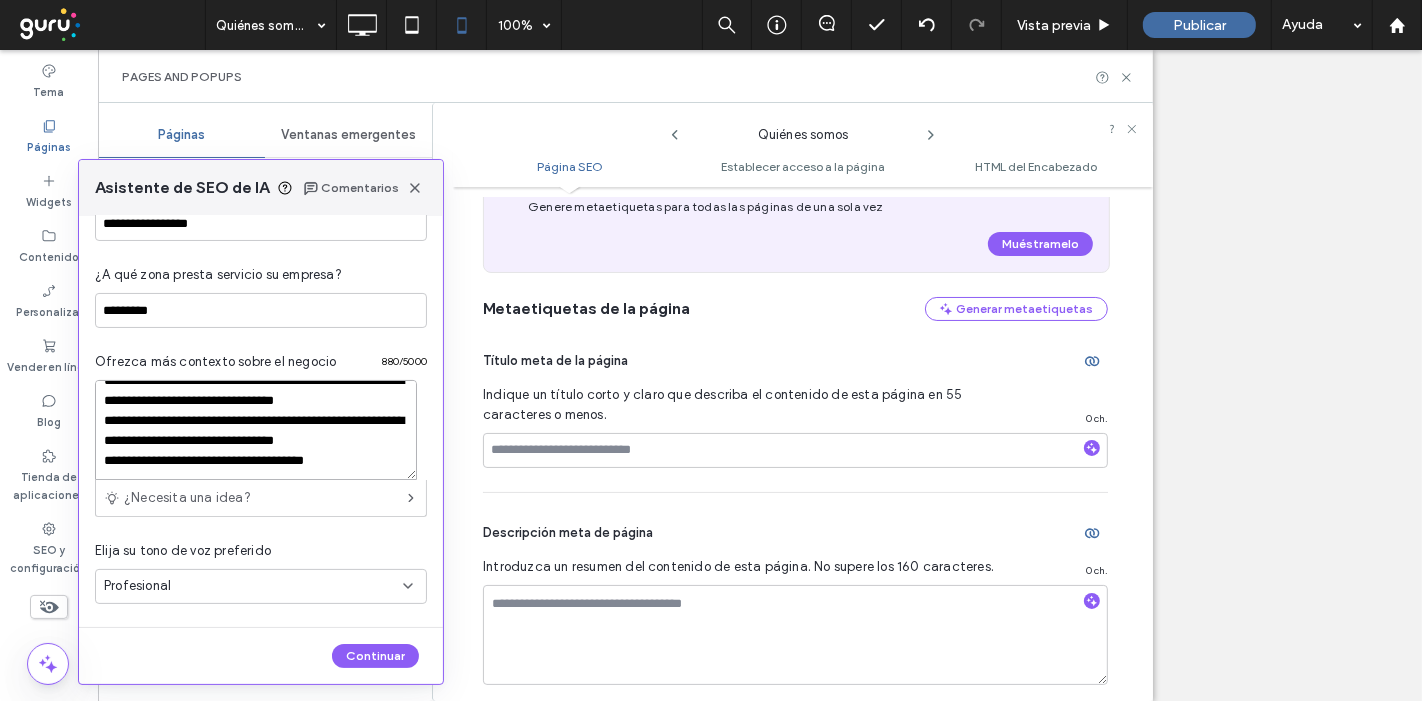 click on "[REDACTED]" at bounding box center (256, 430) 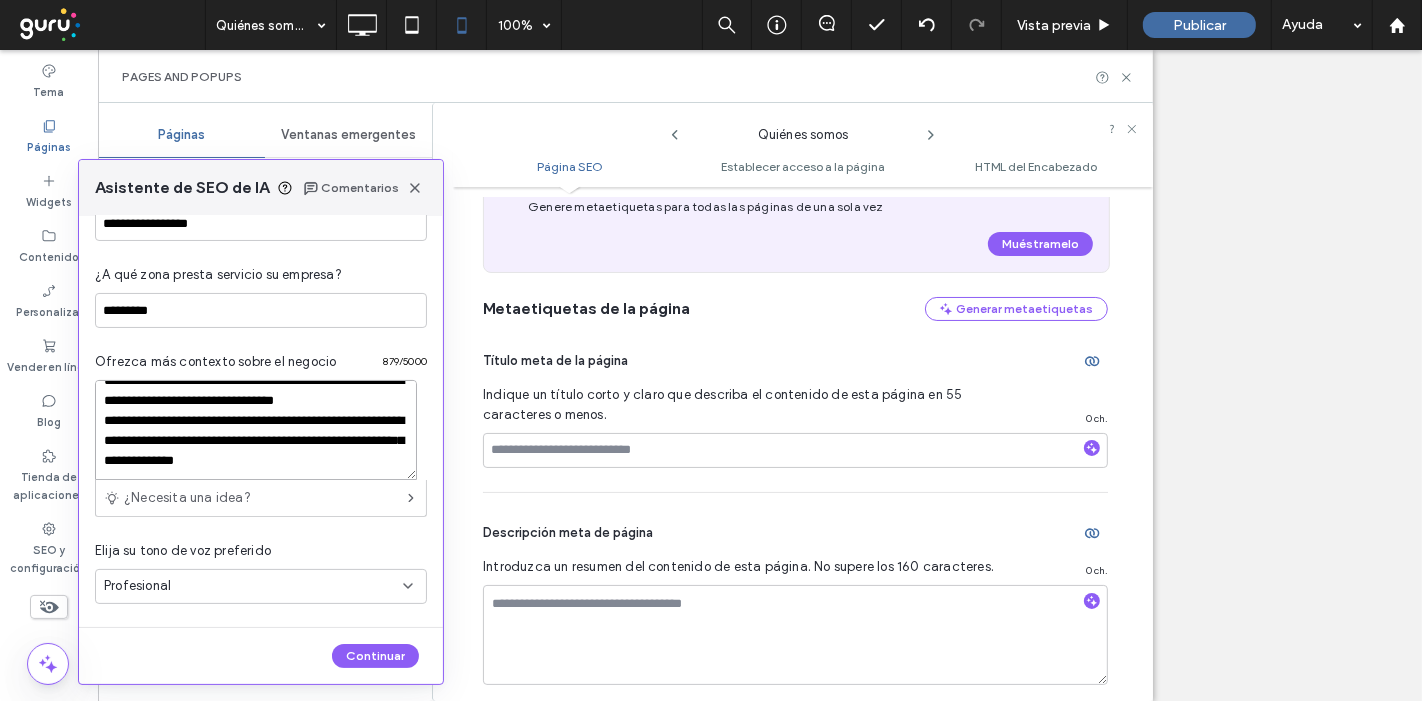 scroll, scrollTop: 397, scrollLeft: 0, axis: vertical 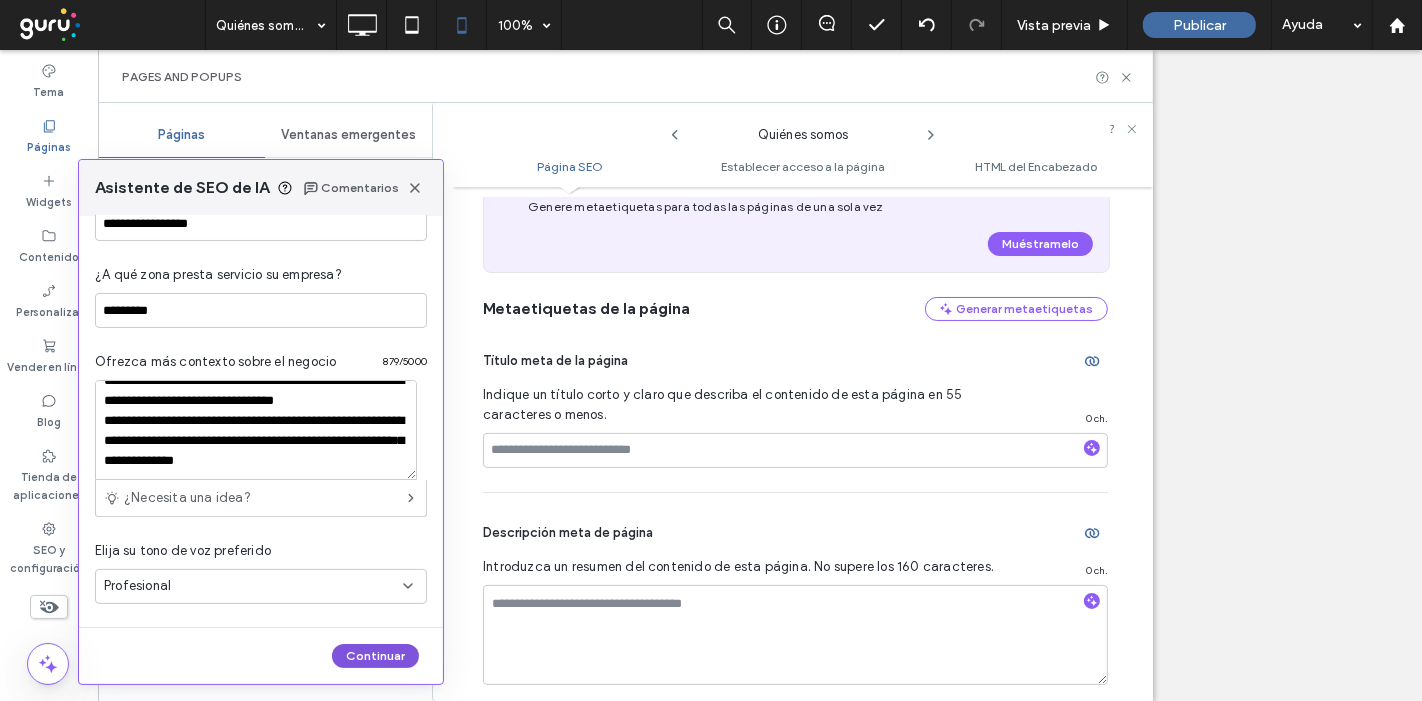 click on "Continuar" at bounding box center [375, 656] 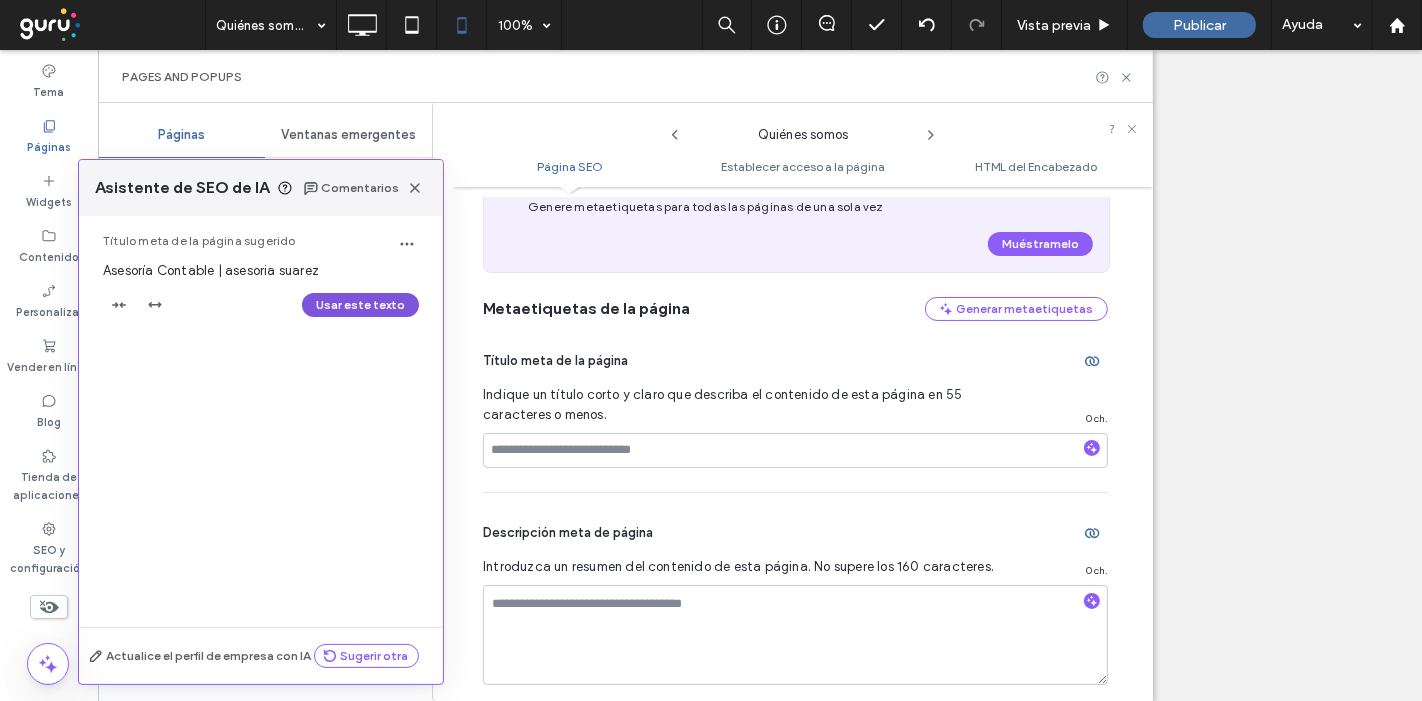 click on "Usar este texto" at bounding box center (360, 305) 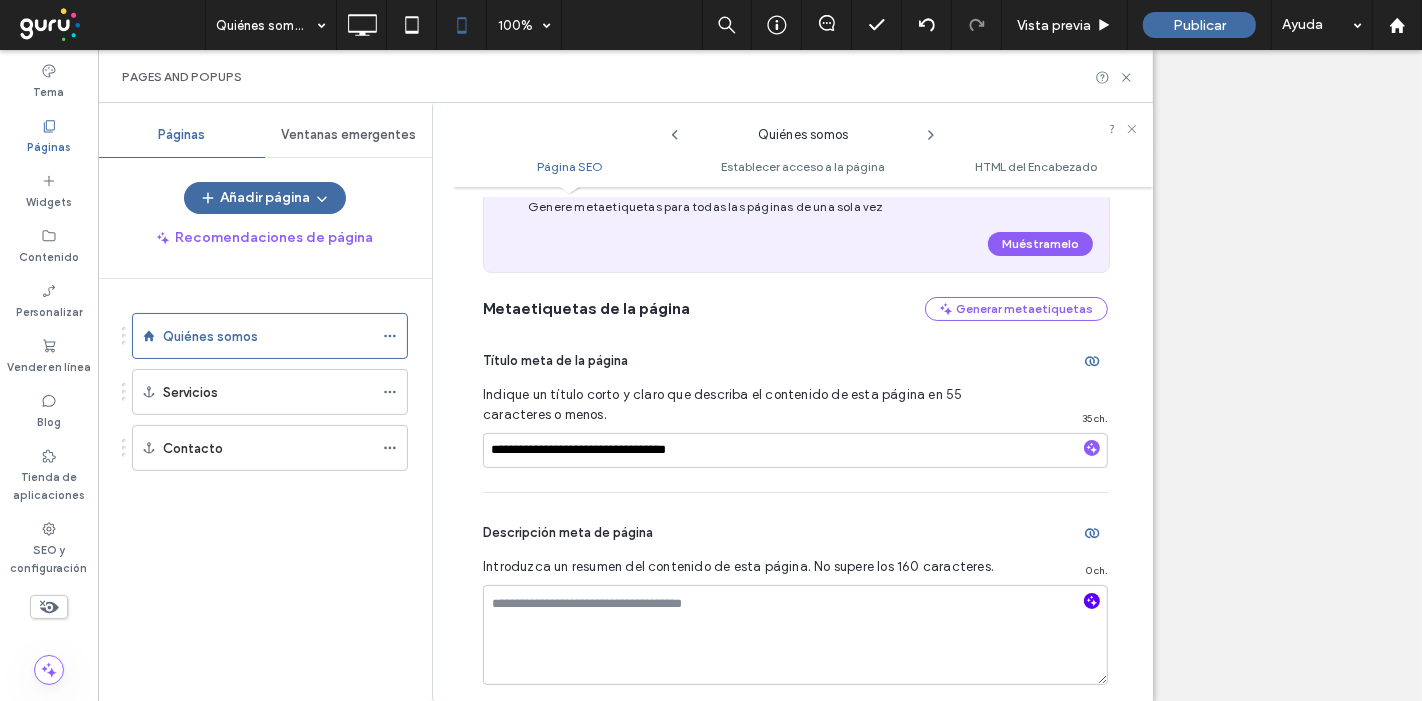 click 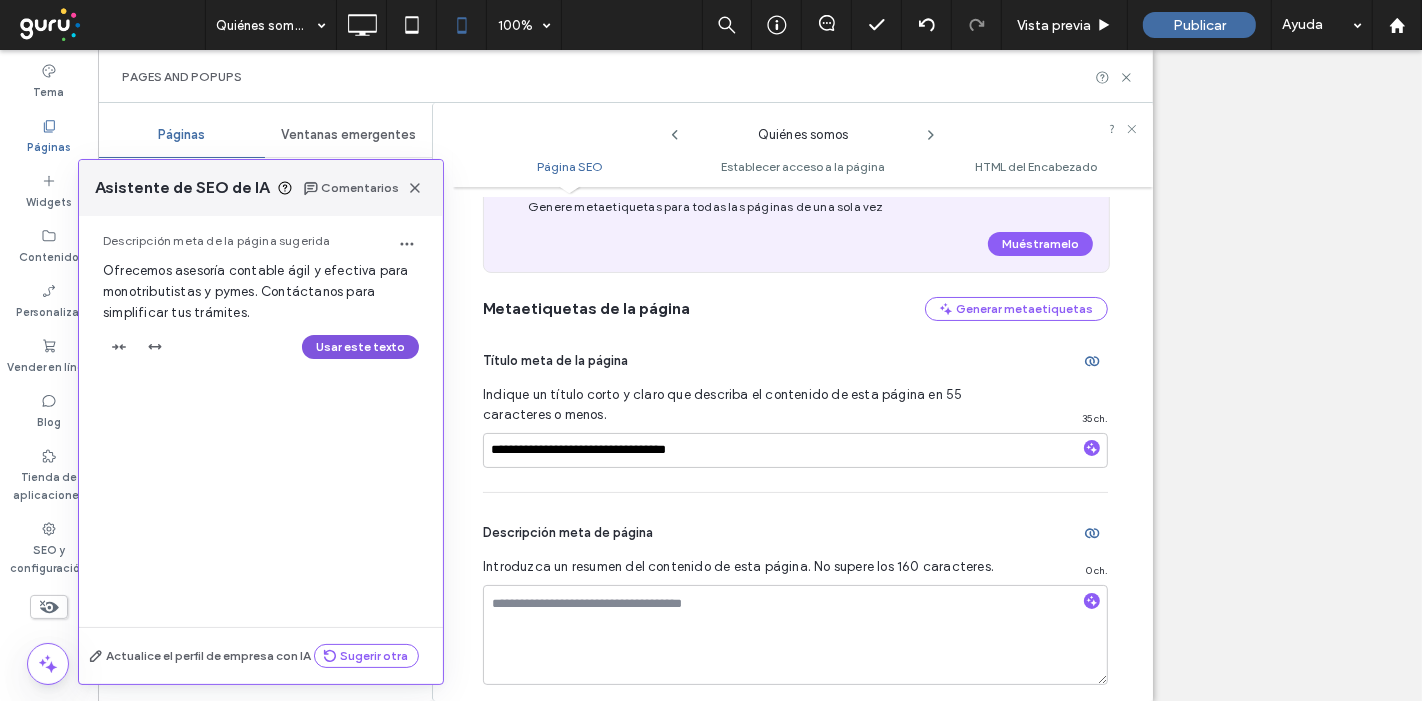 click on "Usar este texto" at bounding box center (360, 347) 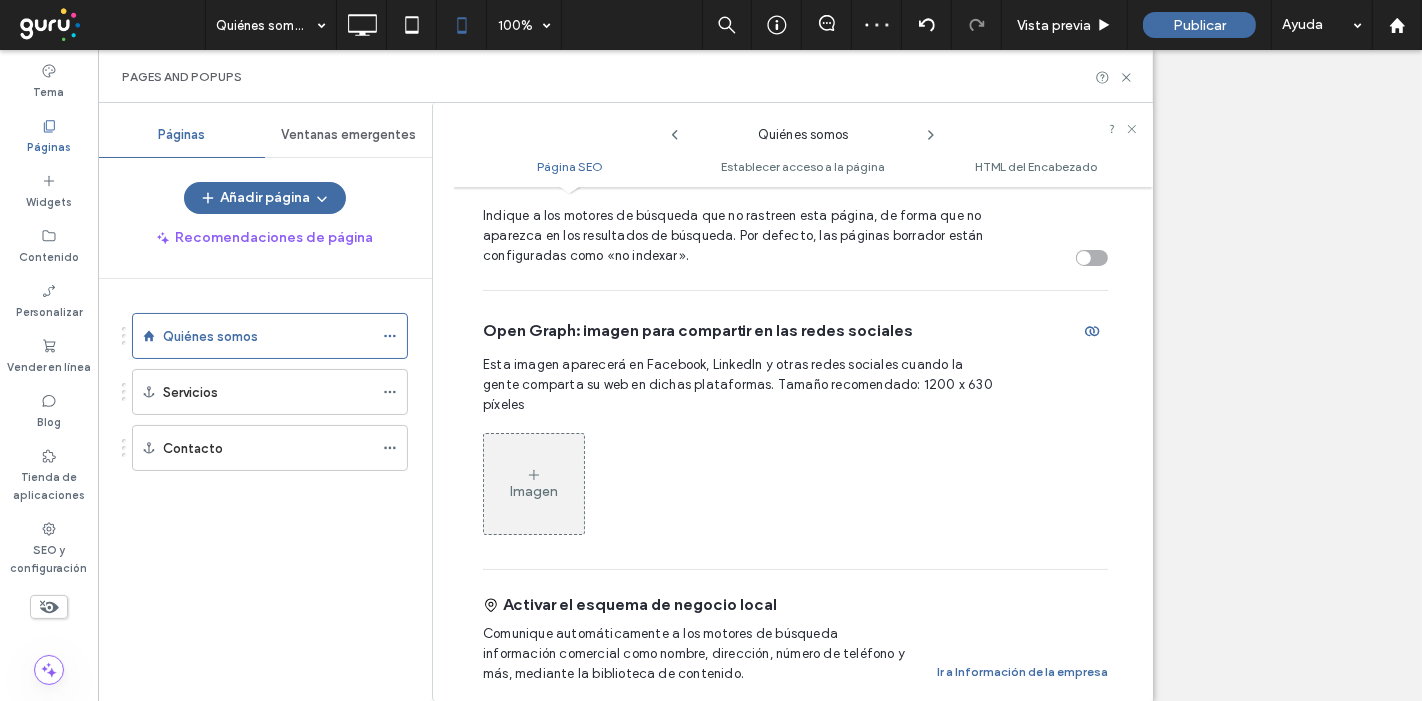 scroll, scrollTop: 1265, scrollLeft: 0, axis: vertical 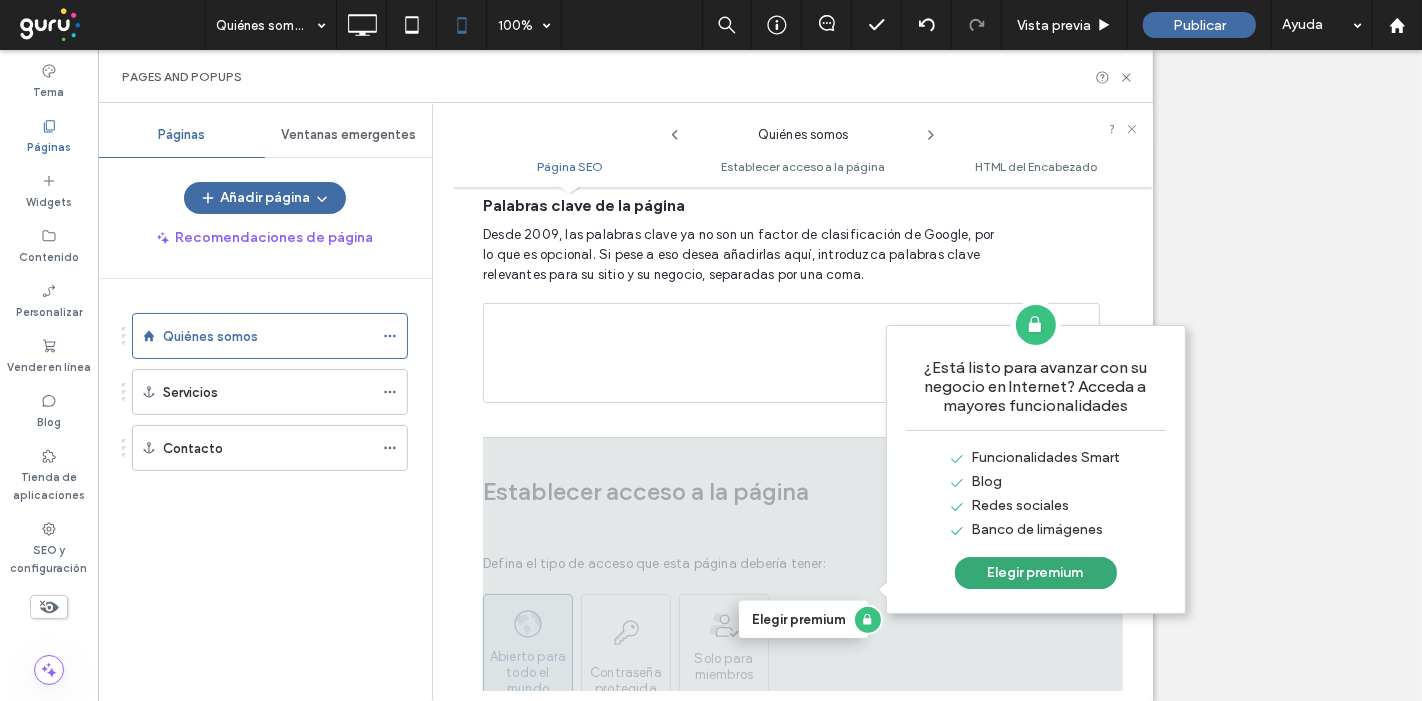 click on "Elegir premium" at bounding box center [803, 619] 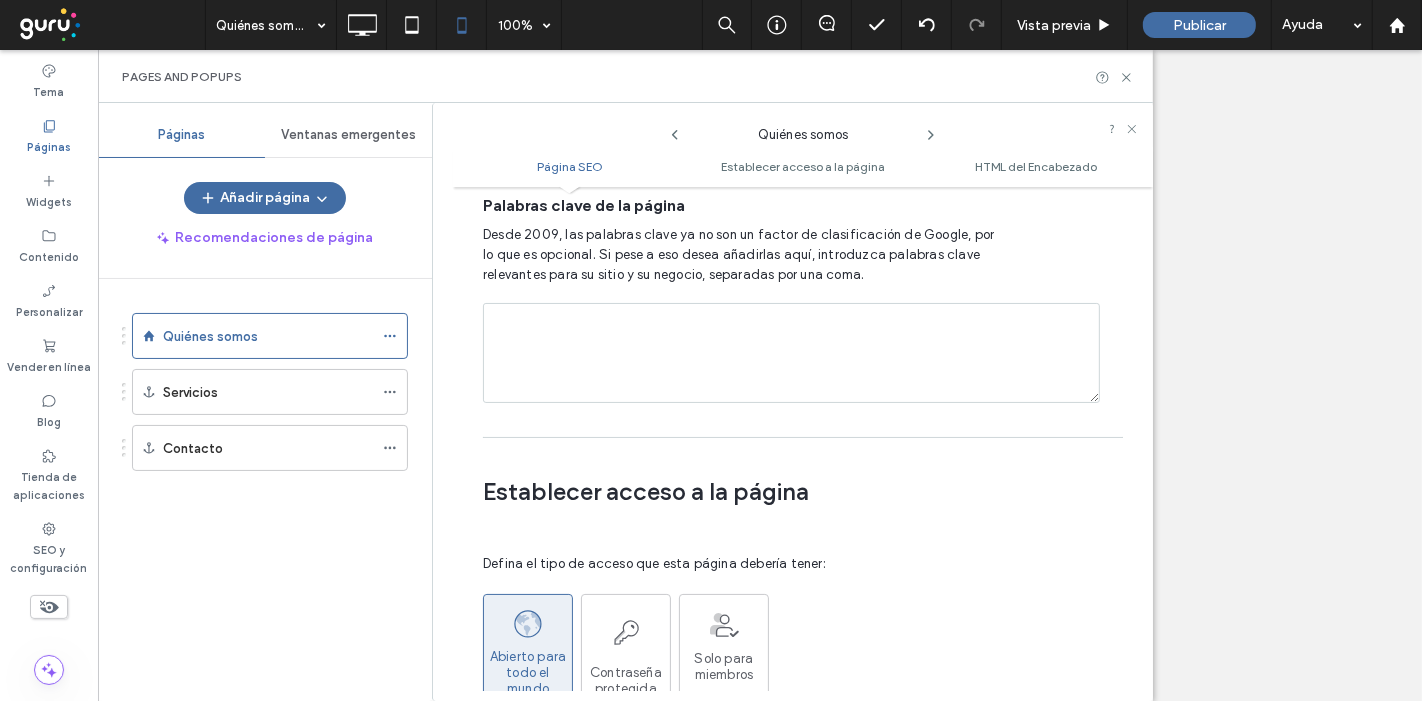 click at bounding box center (791, 353) 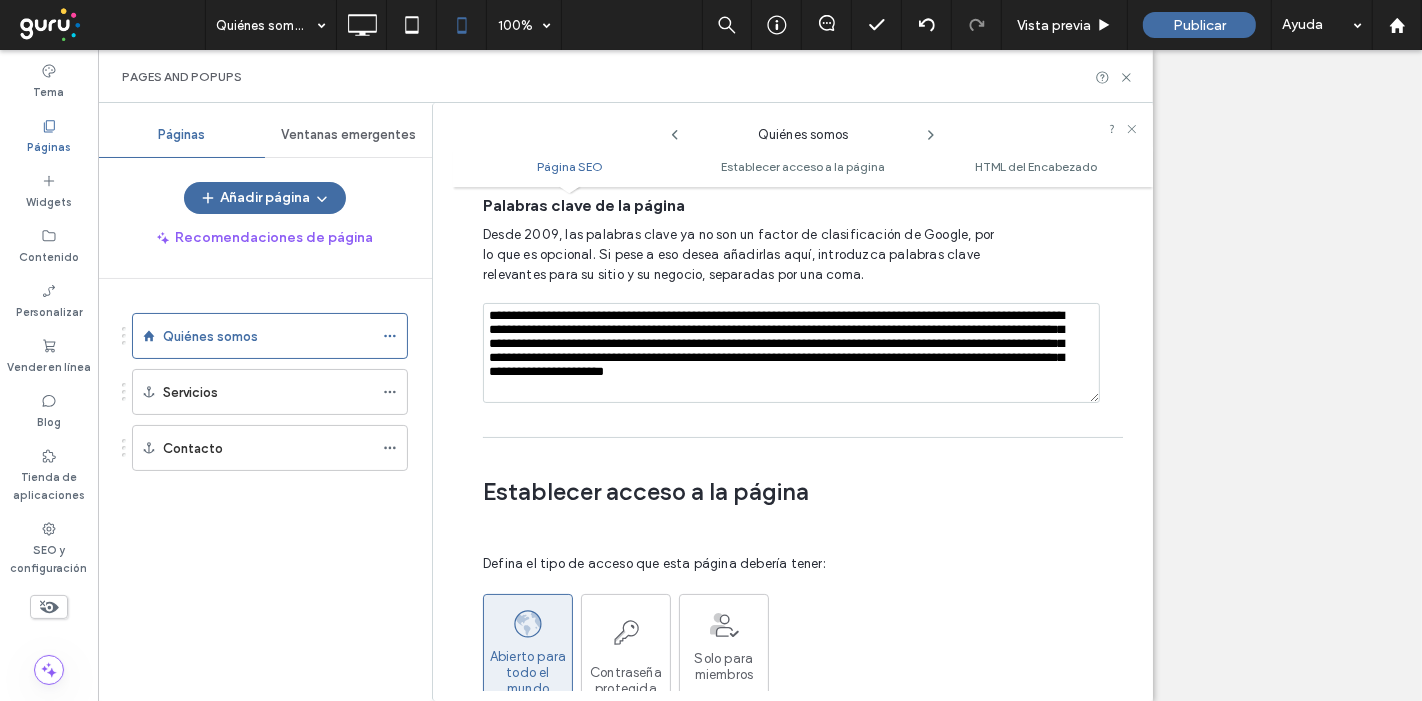 scroll, scrollTop: 0, scrollLeft: 0, axis: both 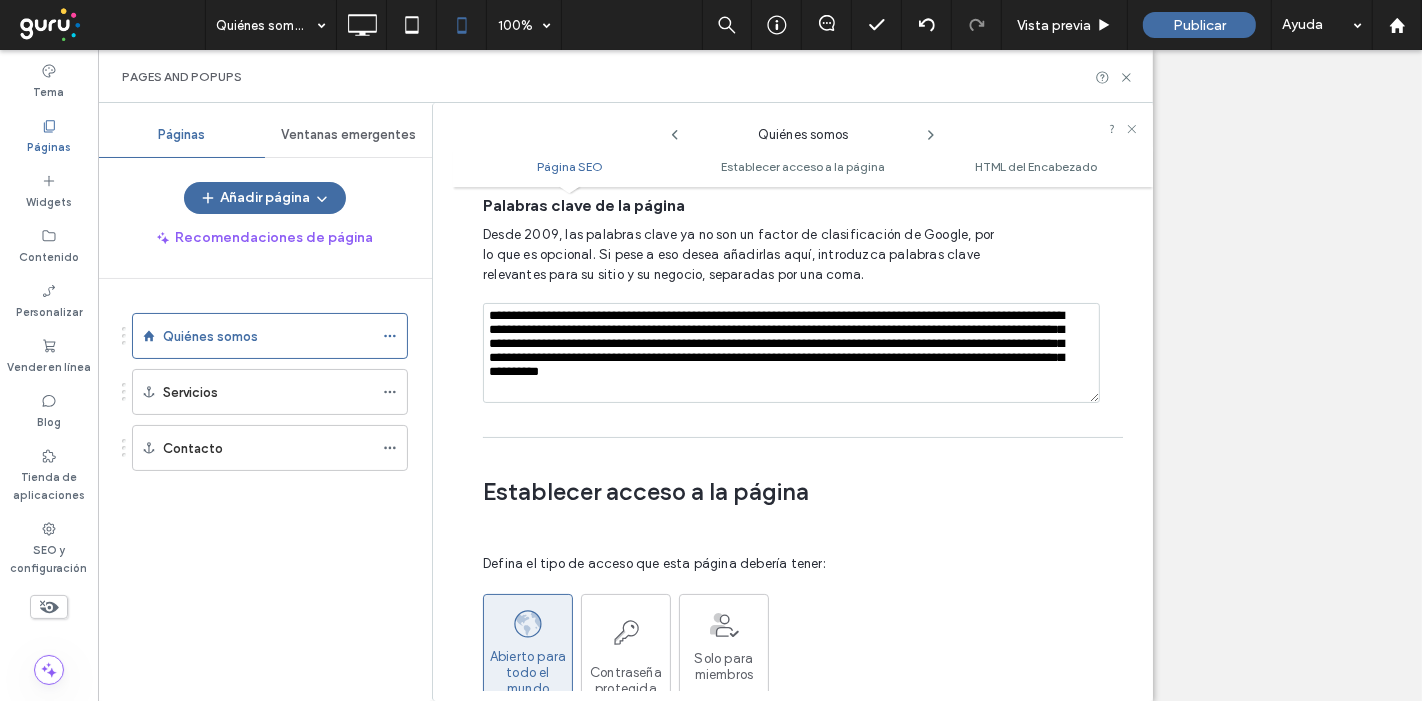 drag, startPoint x: 883, startPoint y: 326, endPoint x: 953, endPoint y: 380, distance: 88.40814 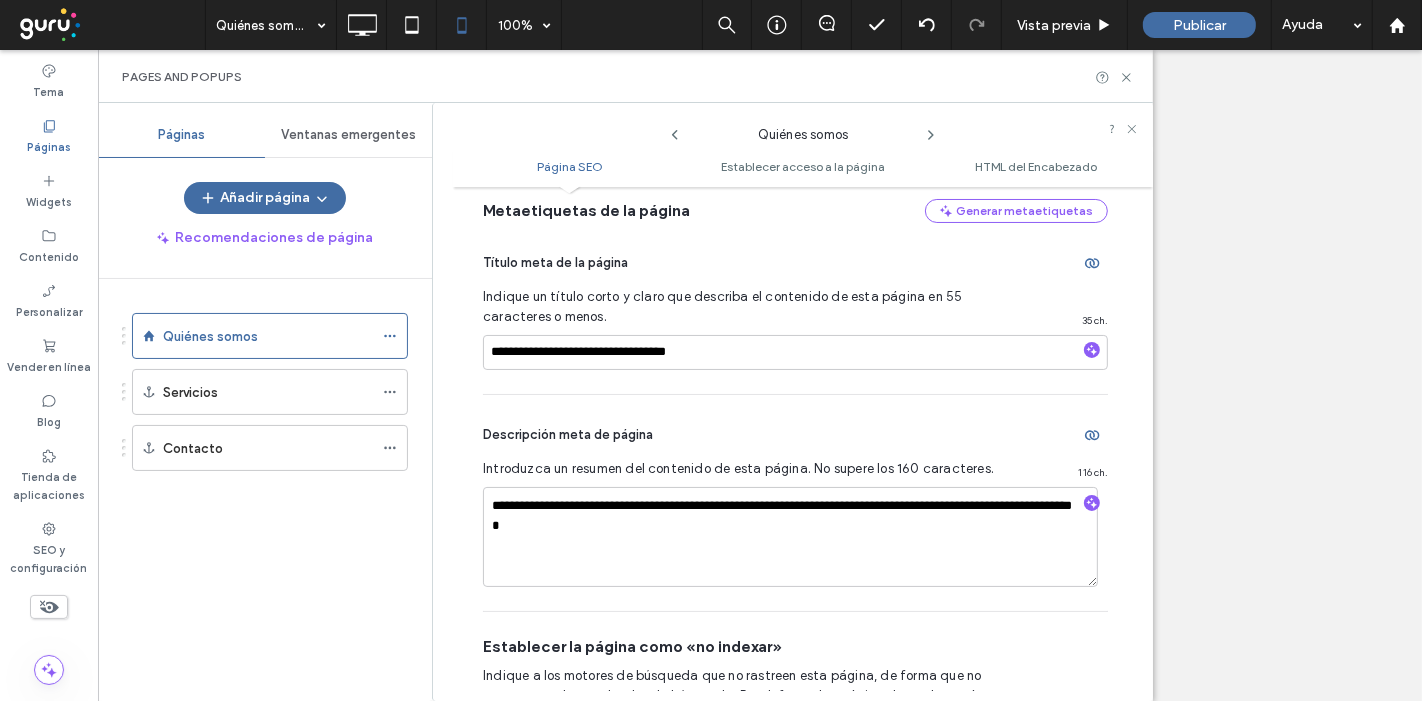 scroll, scrollTop: 0, scrollLeft: 0, axis: both 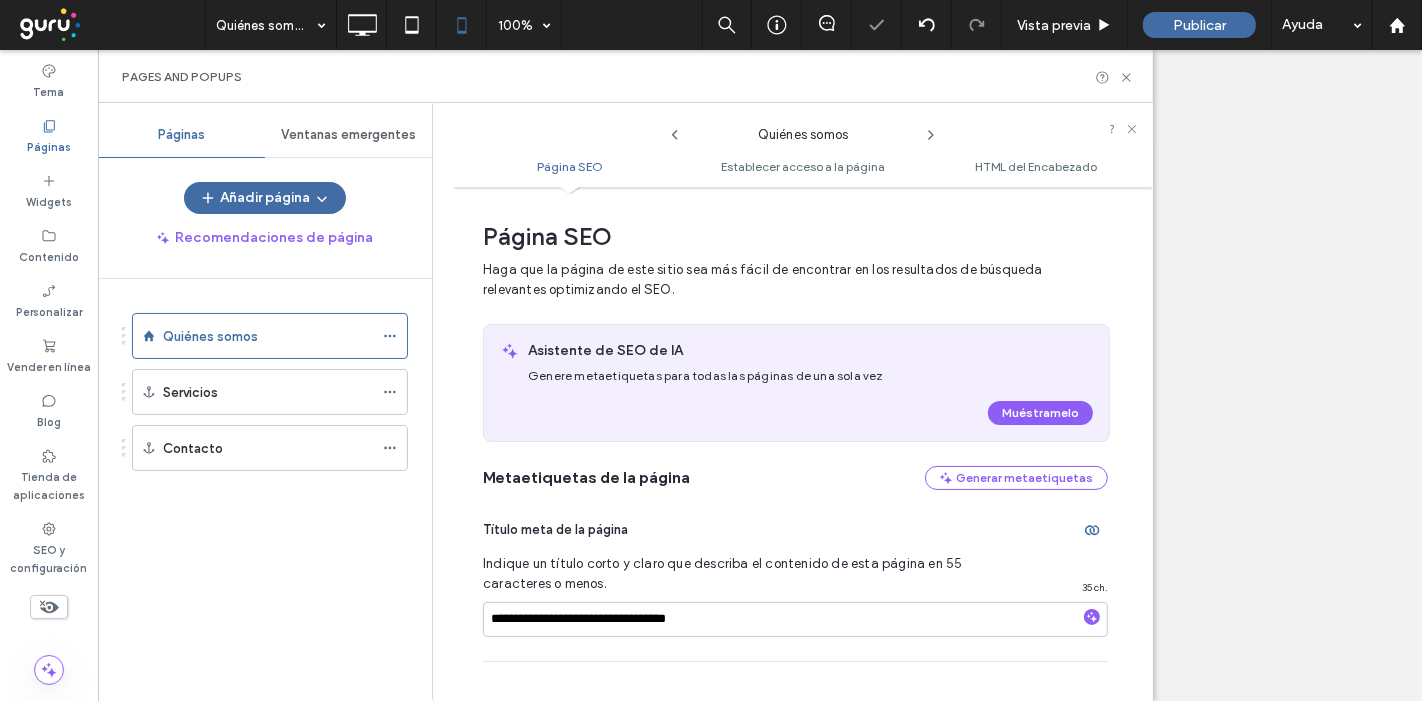 click on "Haga que la página de este sitio sea más fácil de encontrar en los resultados de búsqueda relevantes optimizando el SEO." at bounding box center [795, 292] 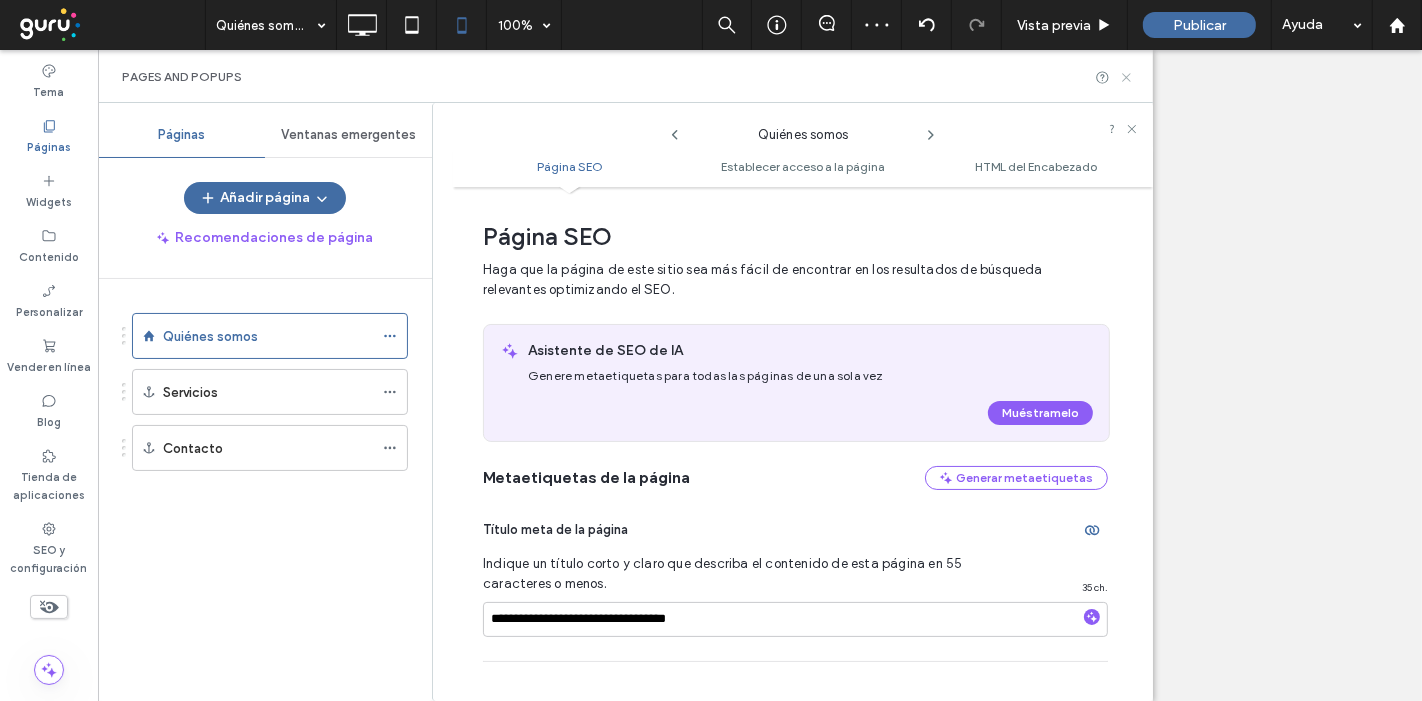 click 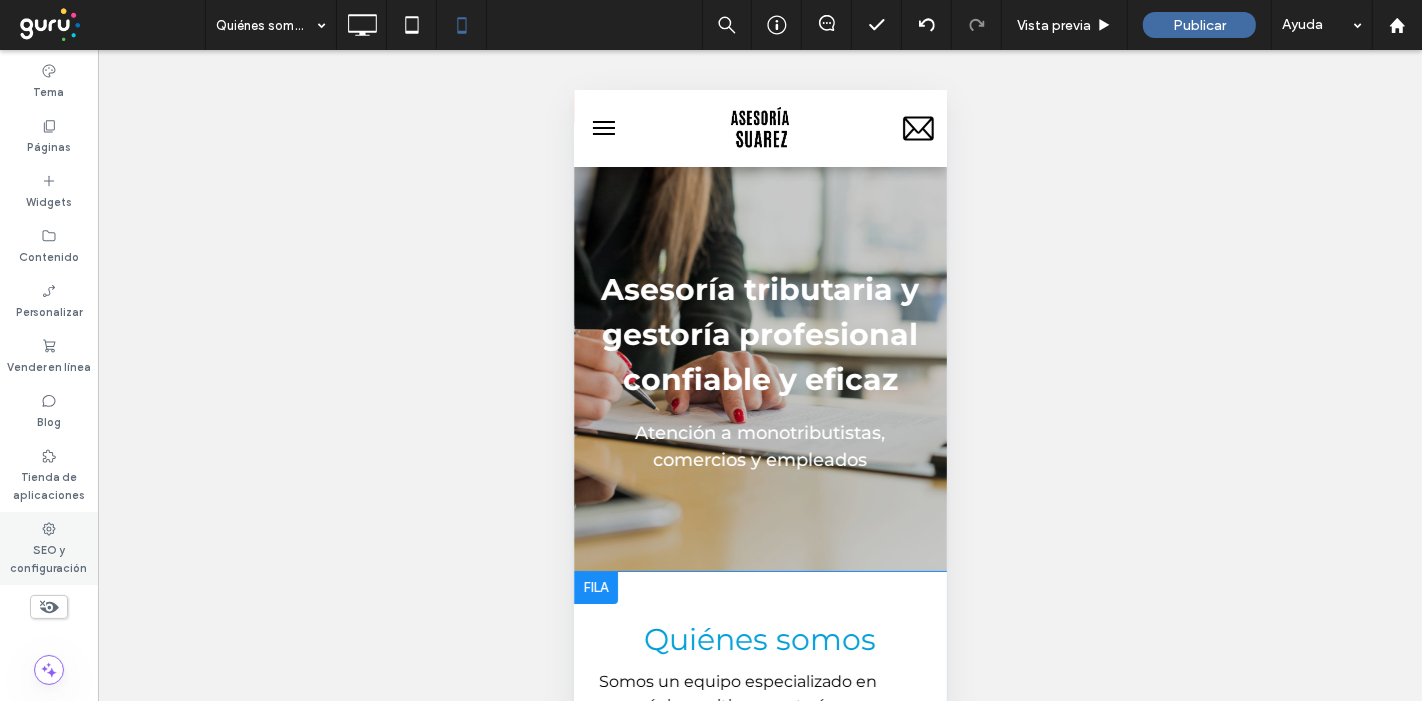 click on "SEO y configuración" at bounding box center [49, 548] 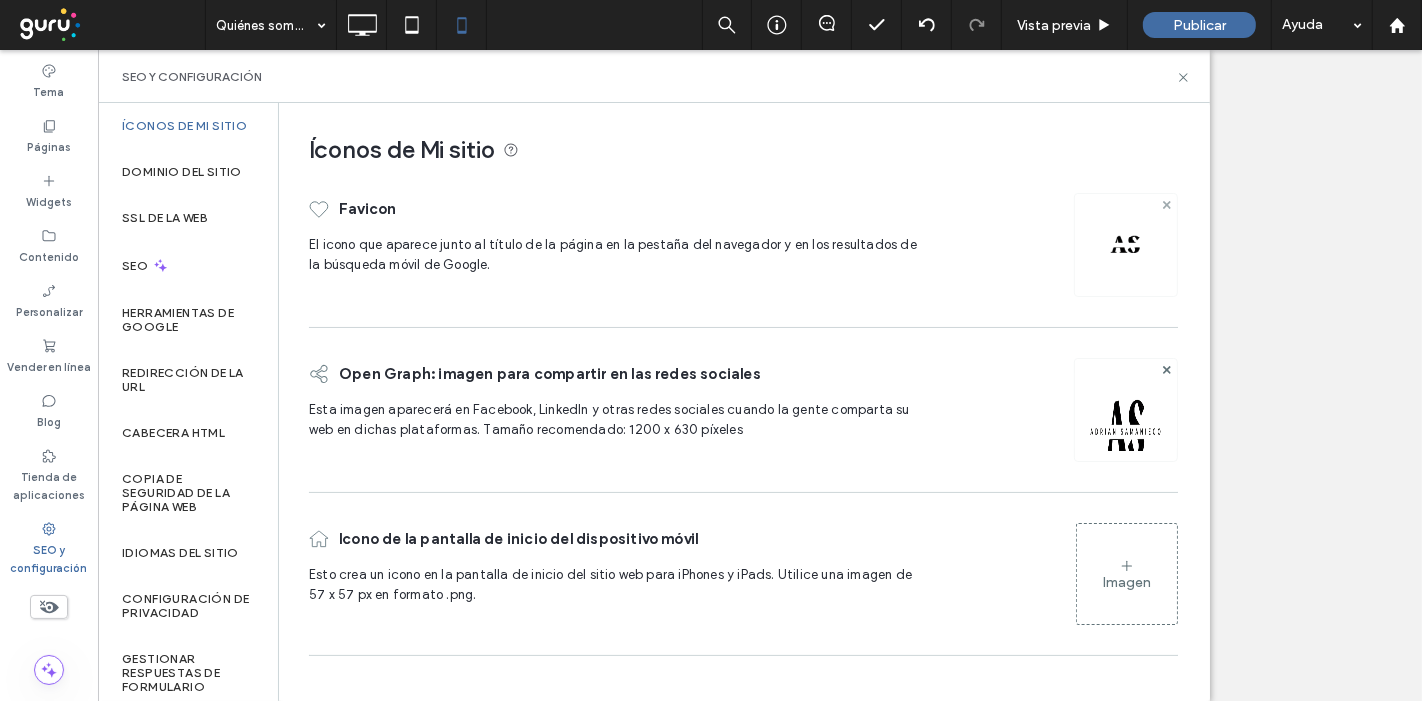 click at bounding box center (1167, 204) 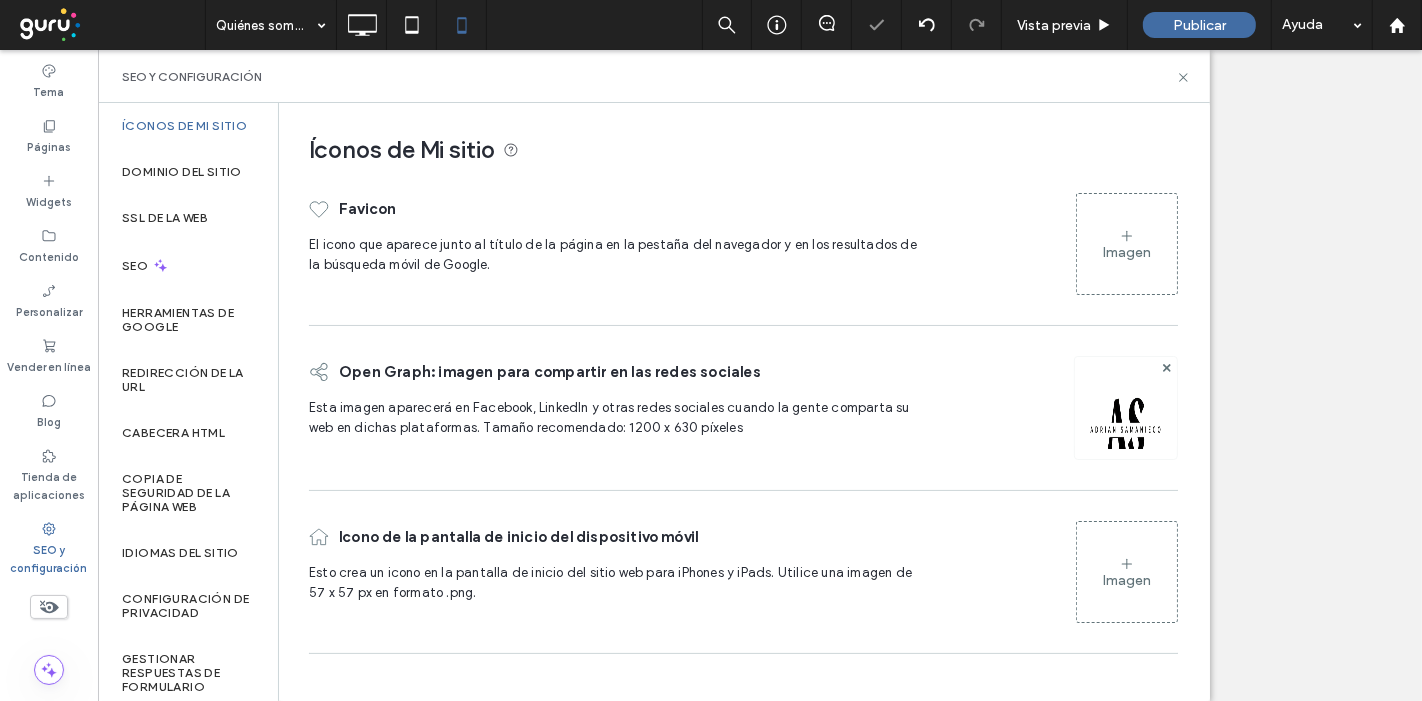 click 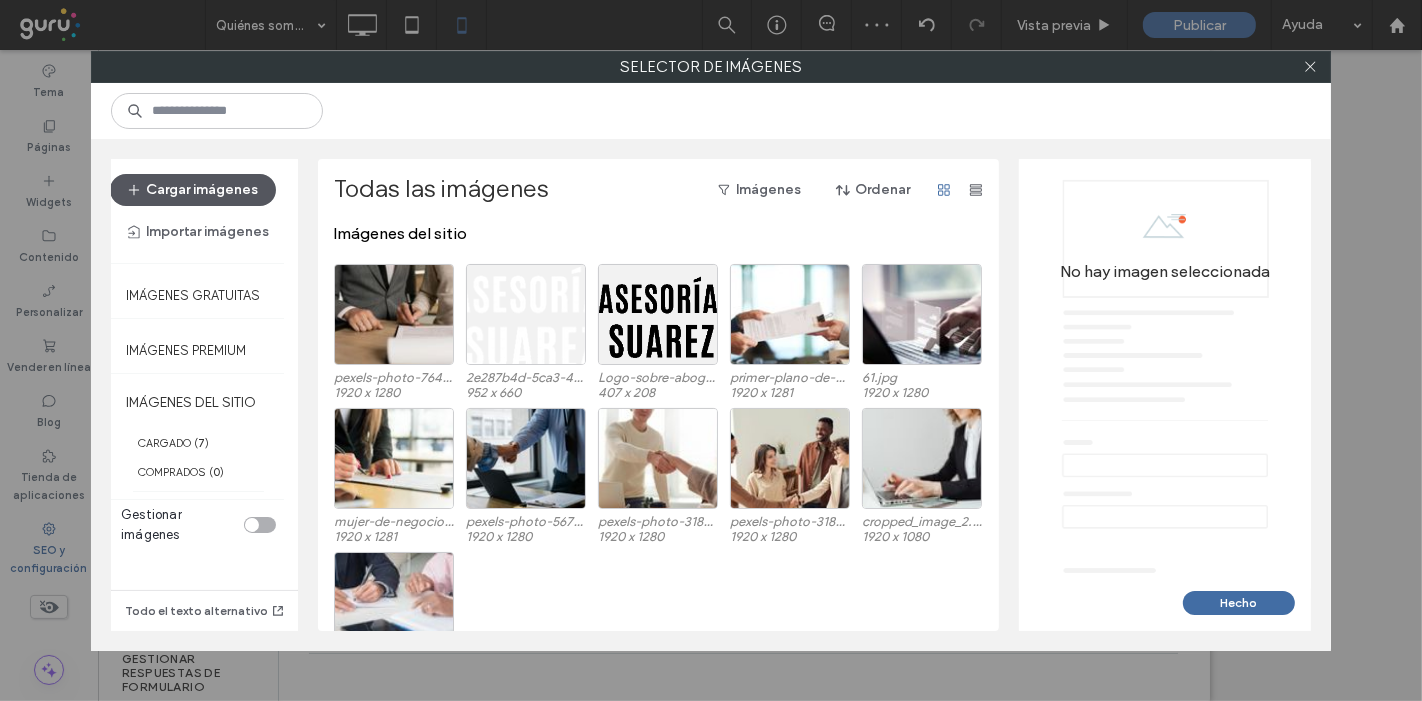 click on "Cargar imágenes" at bounding box center (193, 190) 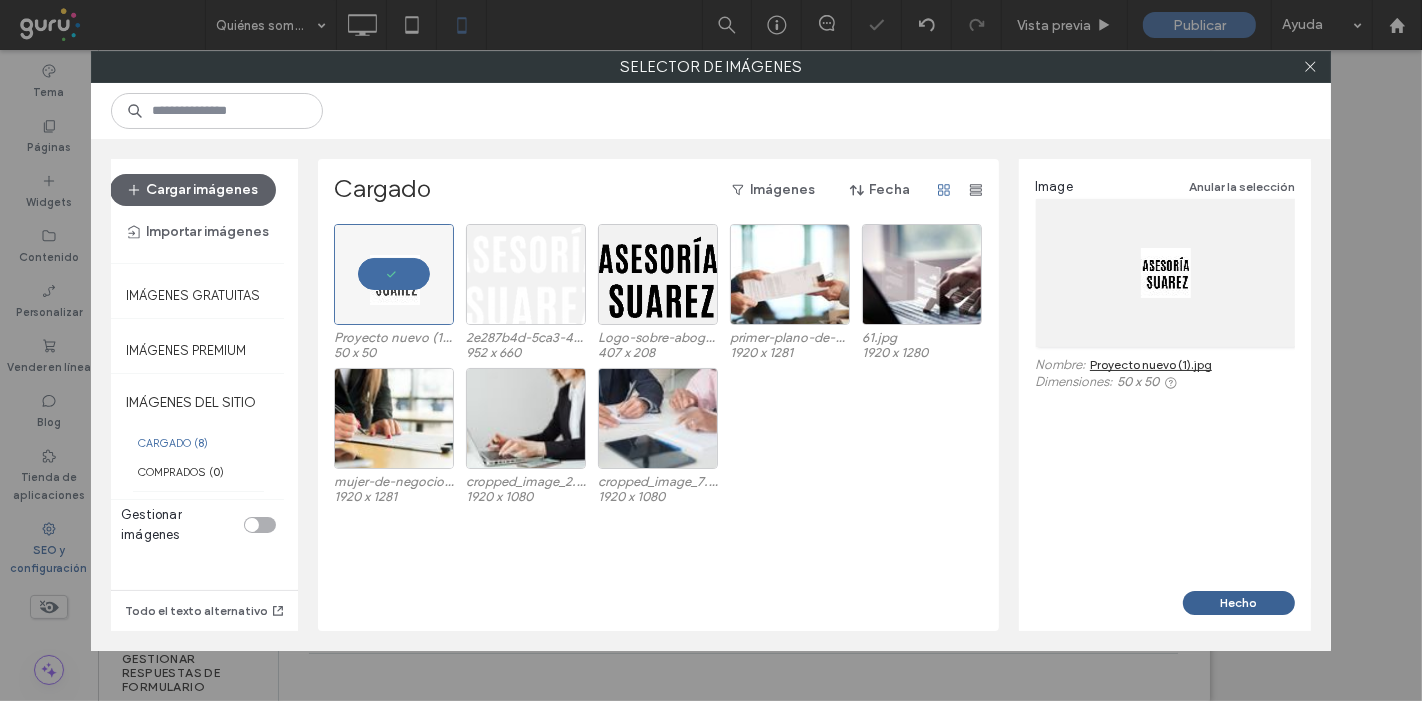 click on "Hecho" at bounding box center [1239, 603] 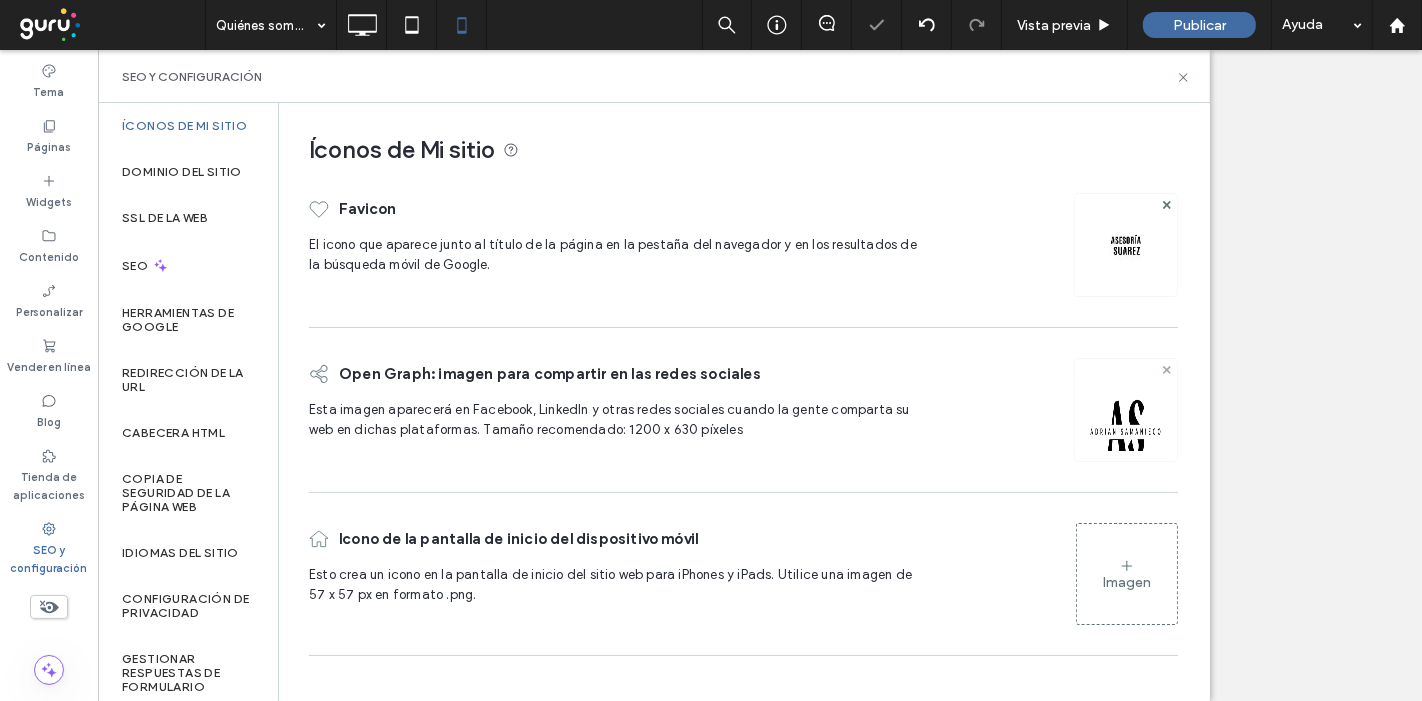click 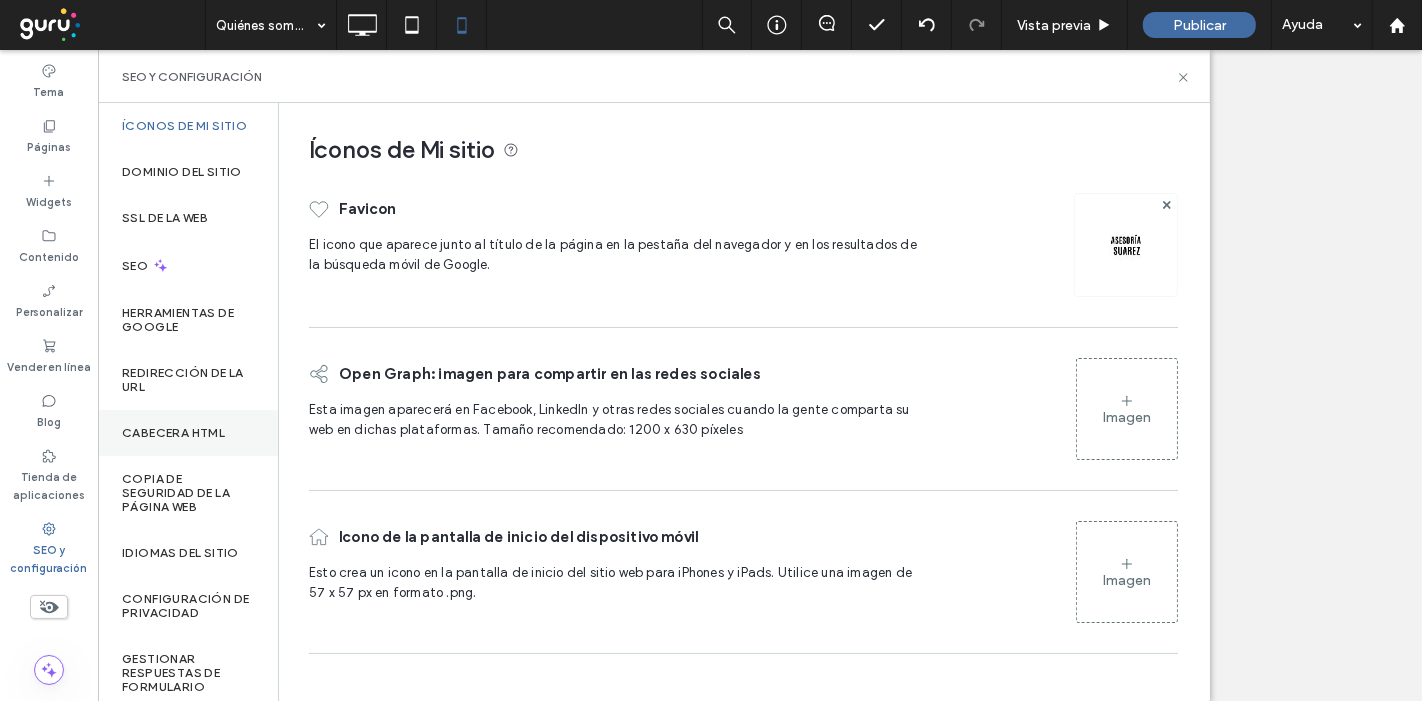 click on "CABECERA HTML" at bounding box center [173, 433] 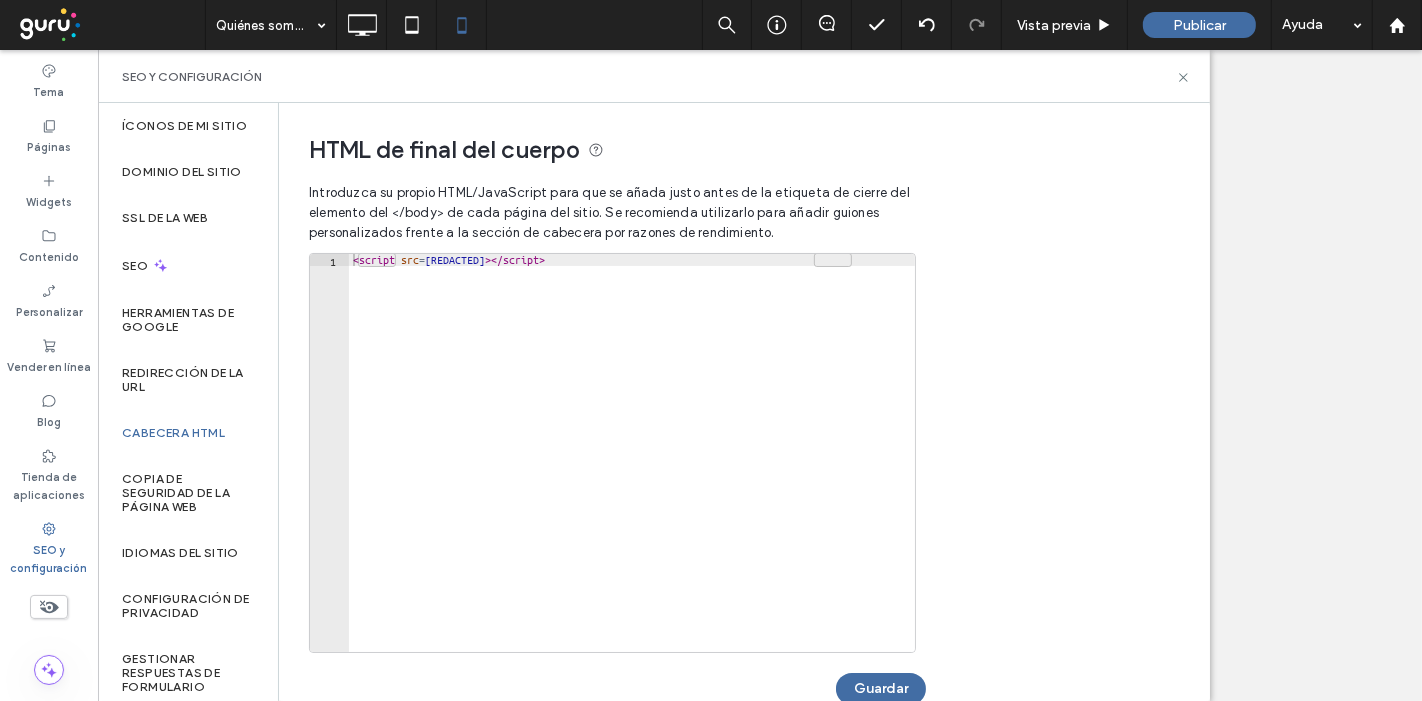 click on "< script   src = "https://chat.gurusoluciones.com/api/assets/chat.js?id=320250" > </ script >" at bounding box center (632, 465) 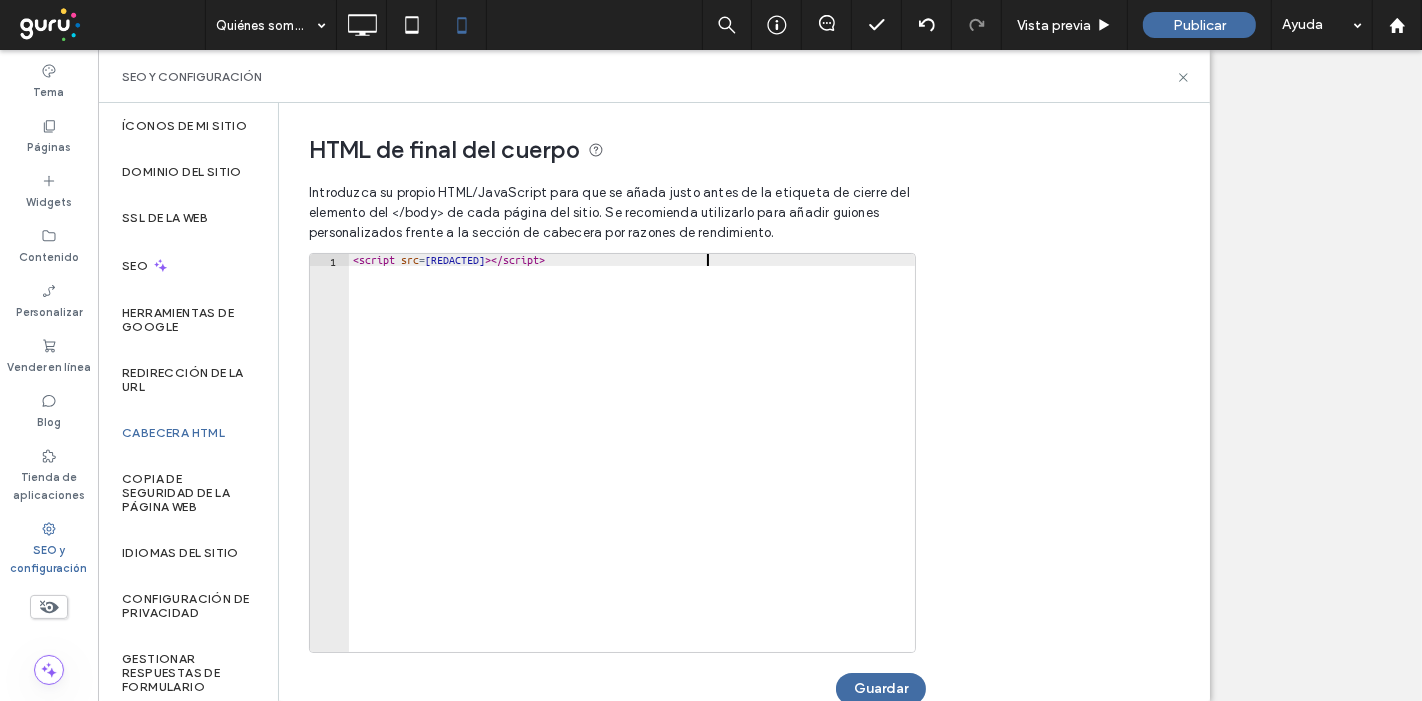 click on "< script   src = "https://chat.gurusoluciones.com/api/assets/chat.js?id=320250" > </ script >" at bounding box center [632, 465] 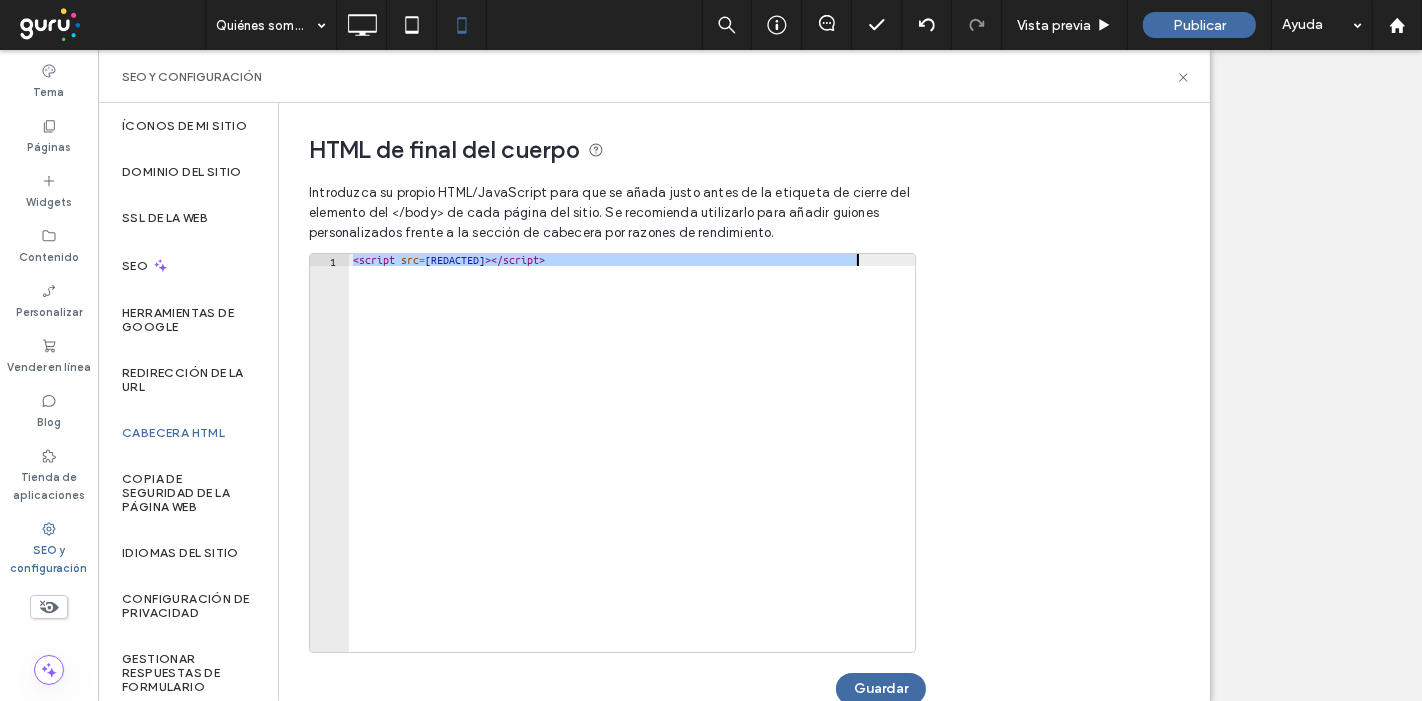 click on "< script   src = "https://chat.gurusoluciones.com/api/assets/chat.js?id=320250" > </ script >" at bounding box center [632, 465] 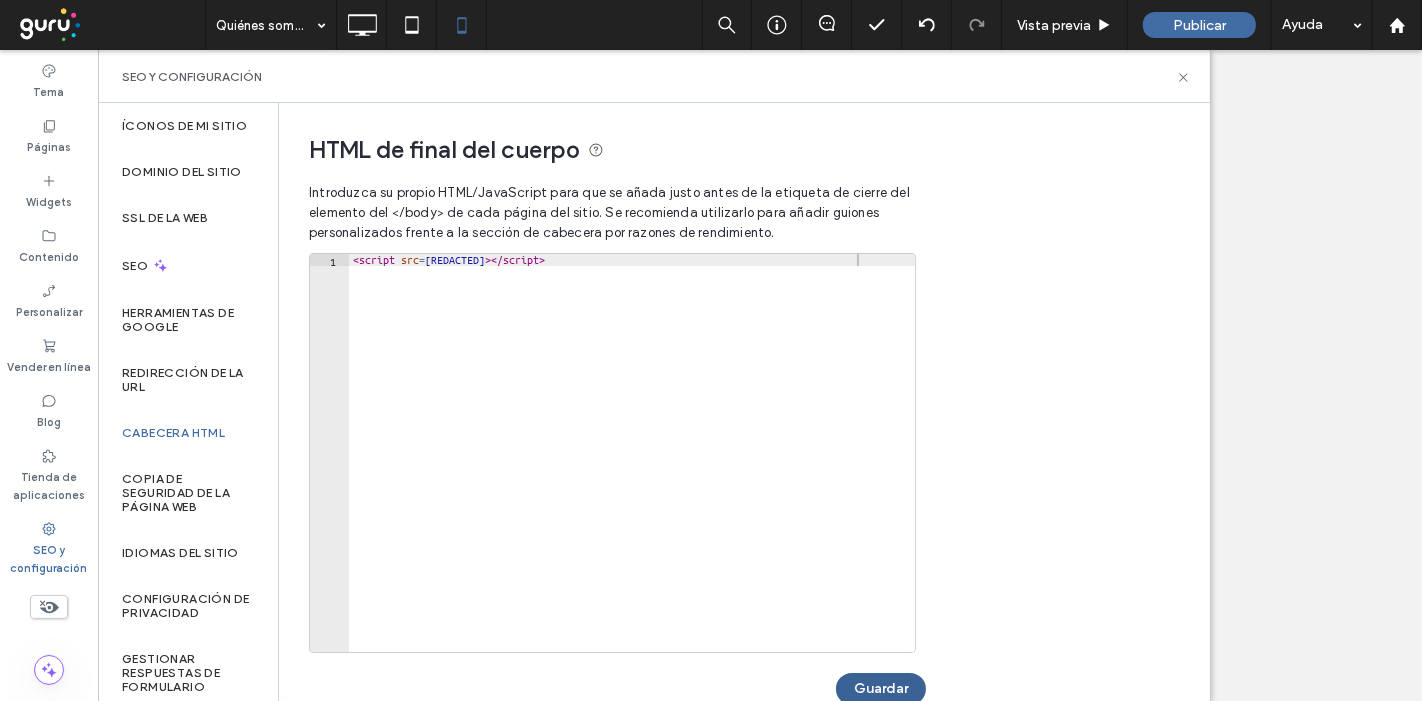 click on "Guardar" at bounding box center (881, 689) 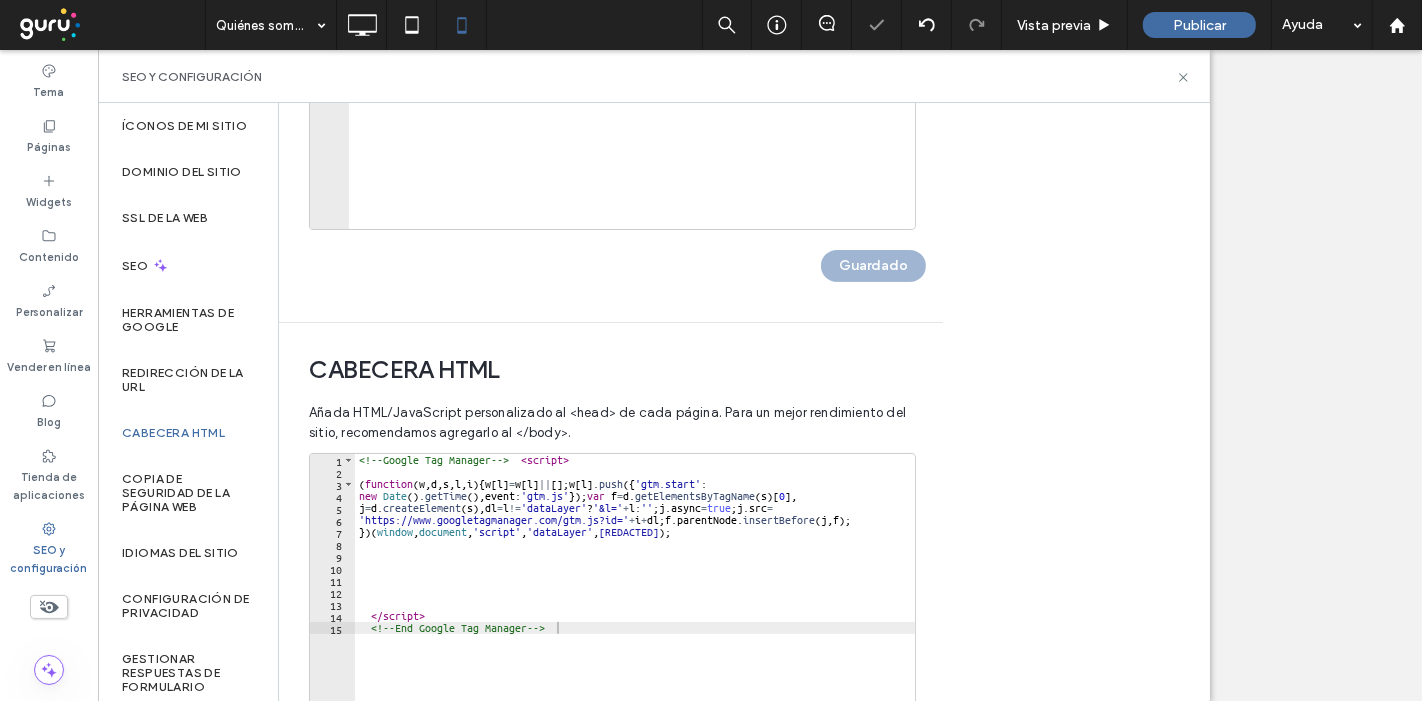 scroll, scrollTop: 641, scrollLeft: 0, axis: vertical 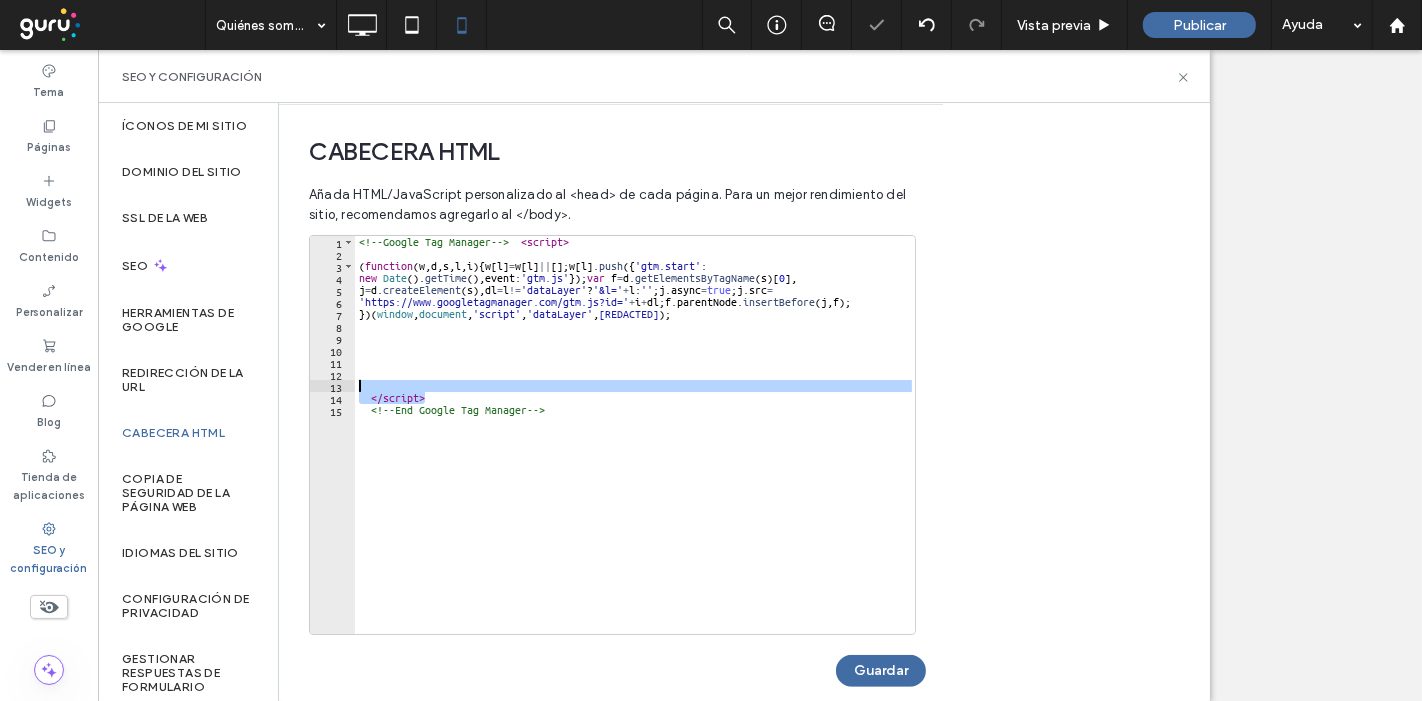 drag, startPoint x: 595, startPoint y: 392, endPoint x: 537, endPoint y: 390, distance: 58.034473 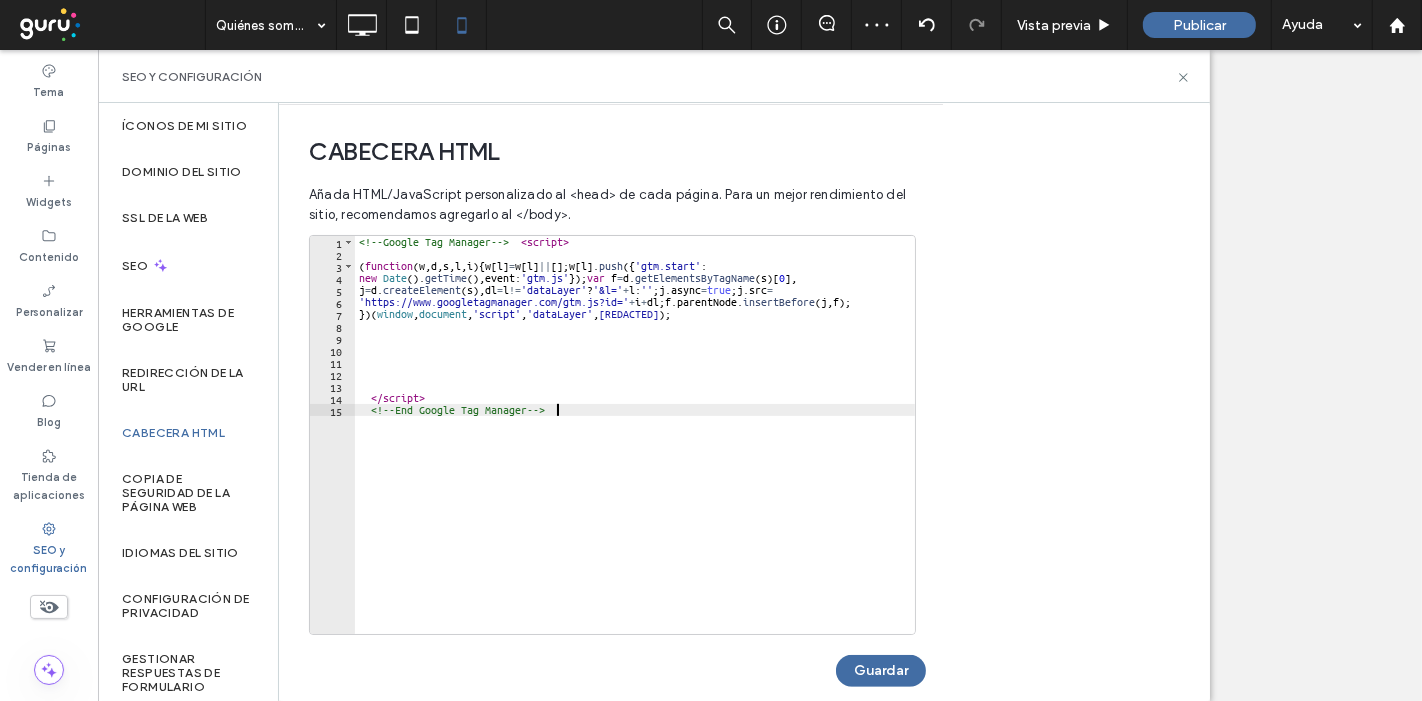 click on "<!--  Google Tag Manager  -->    < script > ( function ( w , d , s , l , i ) { w [ l ] = w [ l ] || [ ] ; w [ l ] . push ({ 'gtm.start' : new   Date ( ) . getTime ( ) , event : 'gtm.js' }) ; var   f = d . getElementsByTagName ( s ) [ 0 ] , j = d . createElement ( s ) , dl = l != 'dataLayer' ? '&l=' + l : '' ; j . async = true ; j . src = 'https://www.googletagmanager.com/gtm.js?id=' + i + dl ; f . parentNode . insertBefore ( j , f ) ; }) ( window , document , 'script' , 'dataLayer' , 'GTM-577M64R7' ) ;                   </ script >    <!--  End Google Tag Manager  -->" at bounding box center [635, 447] 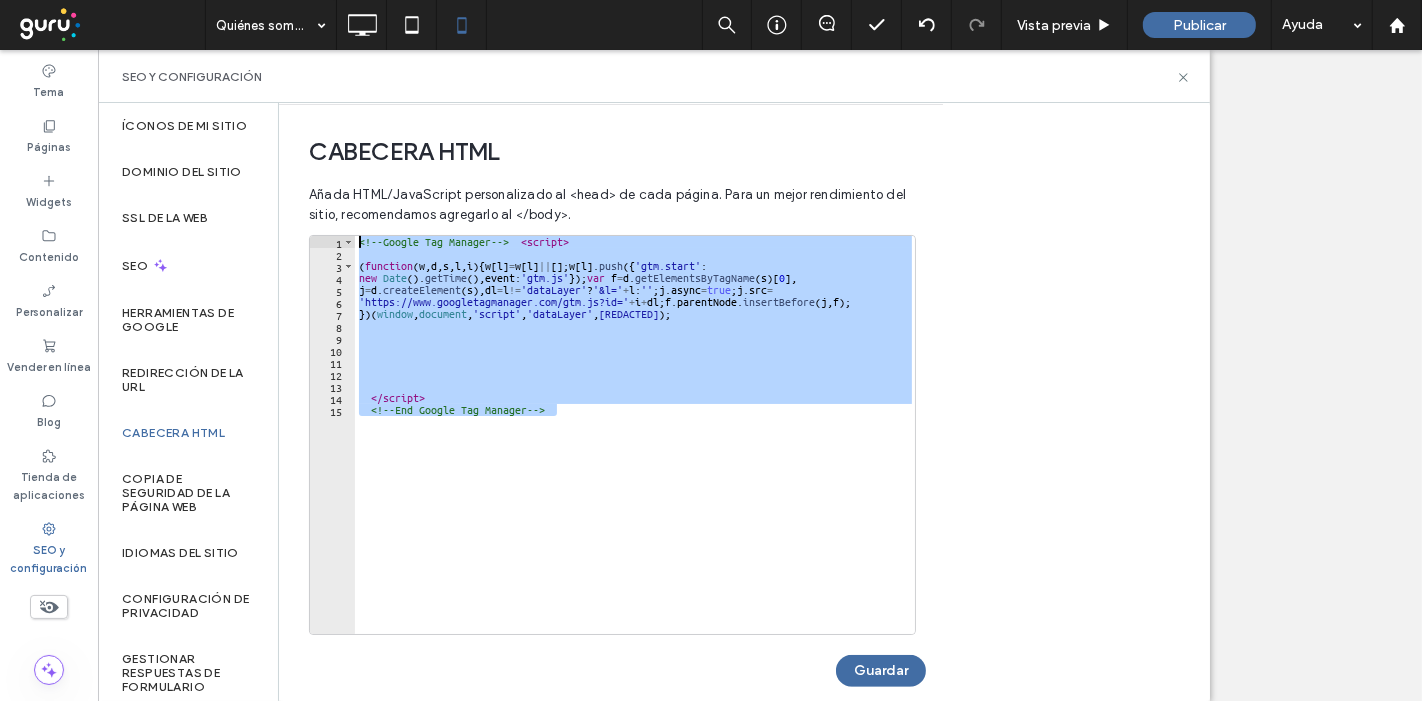 click on "<!--  Google Tag Manager  -->    < script > ( function ( w , d , s , l , i ) { w [ l ] = w [ l ] || [ ] ; w [ l ] . push ({ 'gtm.start' : new   Date ( ) . getTime ( ) , event : 'gtm.js' }) ; var   f = d . getElementsByTagName ( s ) [ 0 ] , j = d . createElement ( s ) , dl = l != 'dataLayer' ? '&l=' + l : '' ; j . async = true ; j . src = 'https://www.googletagmanager.com/gtm.js?id=' + i + dl ; f . parentNode . insertBefore ( j , f ) ; }) ( window , document , 'script' , 'dataLayer' , 'GTM-577M64R7' ) ;                   </ script >    <!--  End Google Tag Manager  -->" at bounding box center (635, 447) 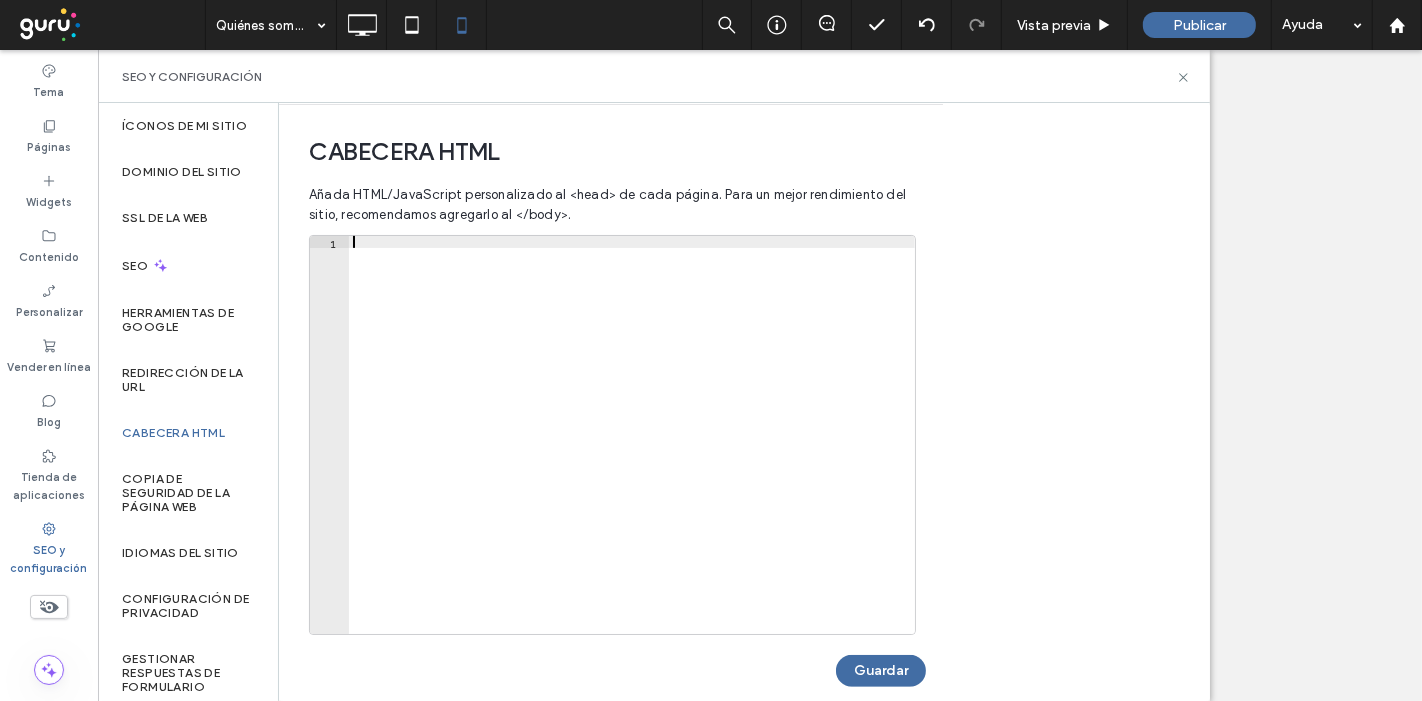 drag, startPoint x: 355, startPoint y: 241, endPoint x: 977, endPoint y: 308, distance: 625.5981 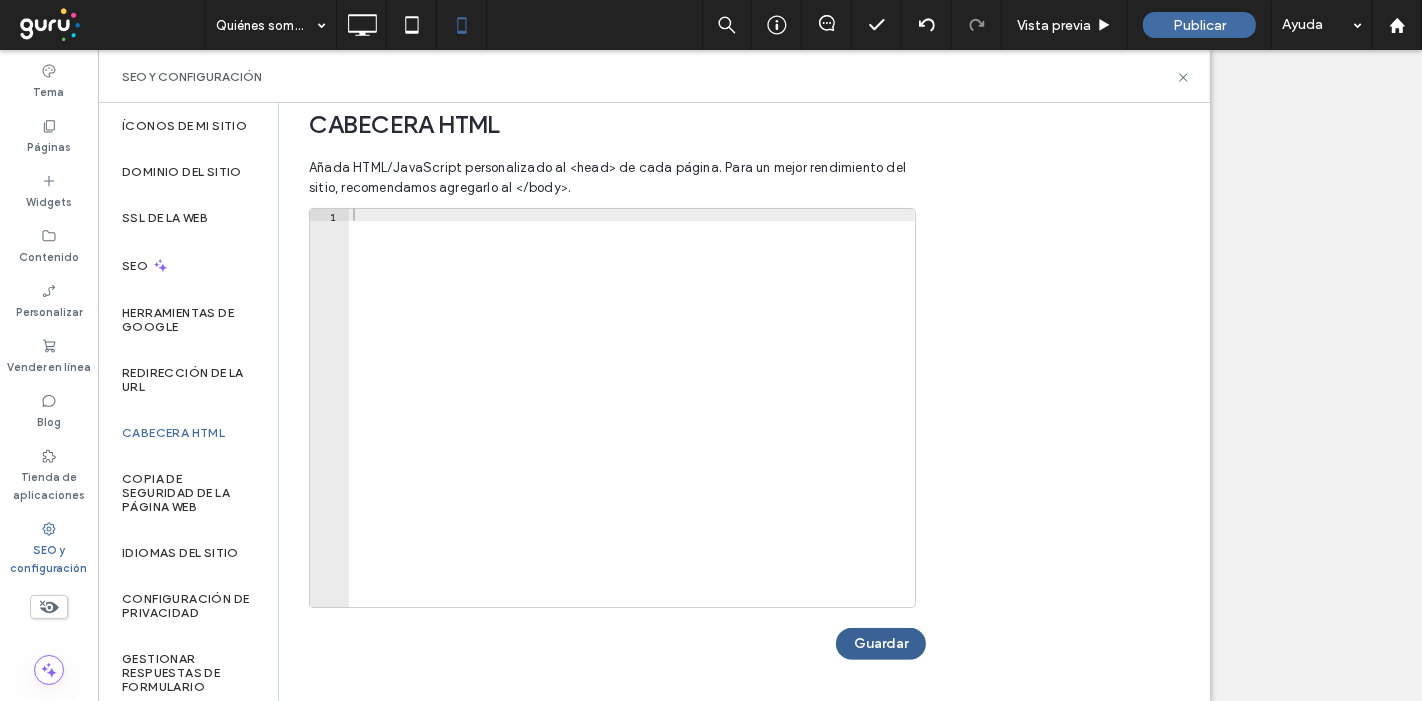 click on "Guardar" at bounding box center [881, 644] 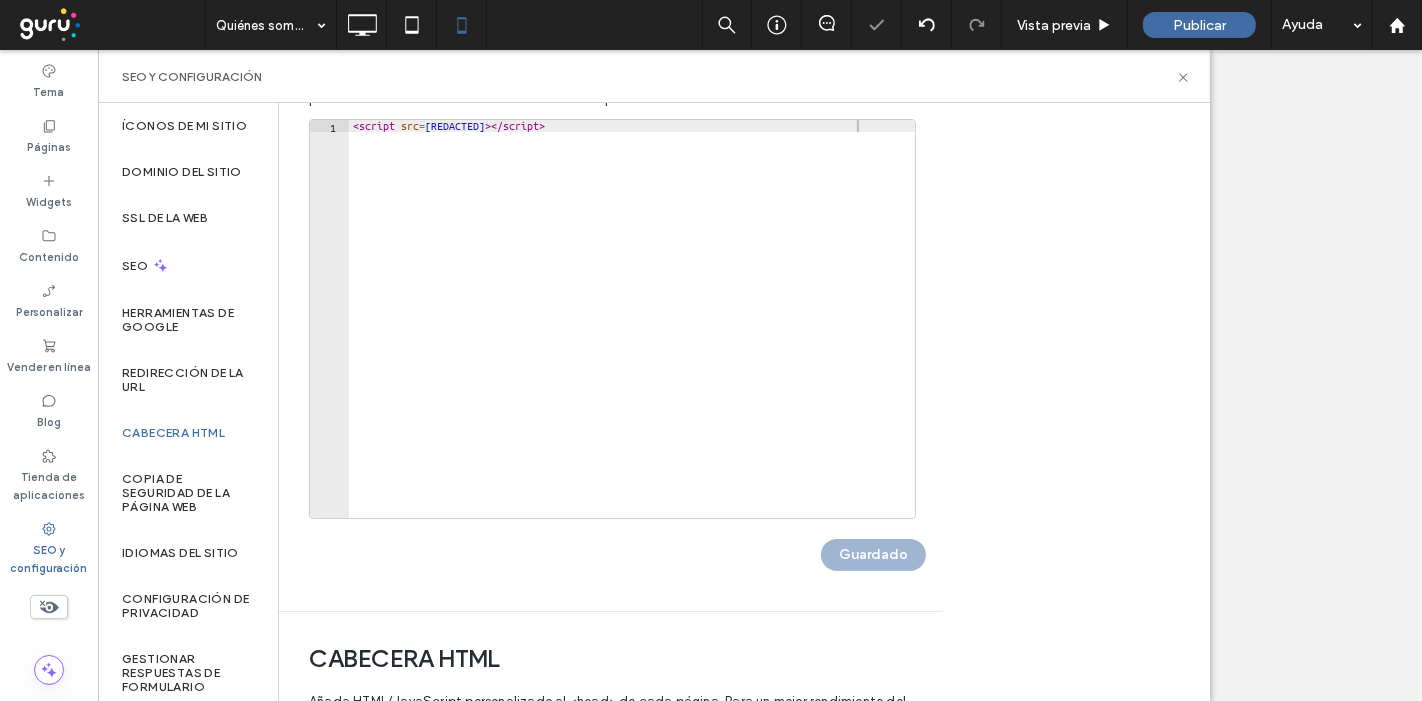 scroll, scrollTop: 0, scrollLeft: 0, axis: both 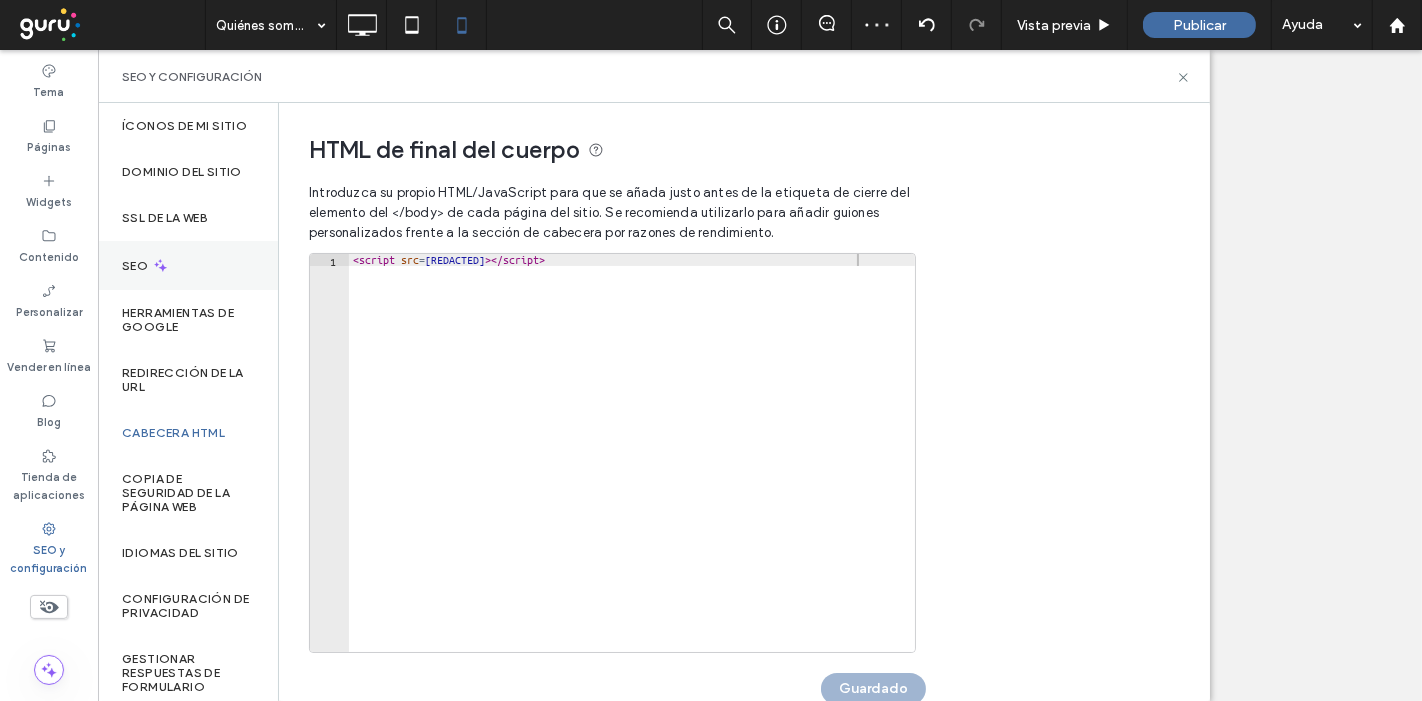 click on "SEO" at bounding box center (188, 265) 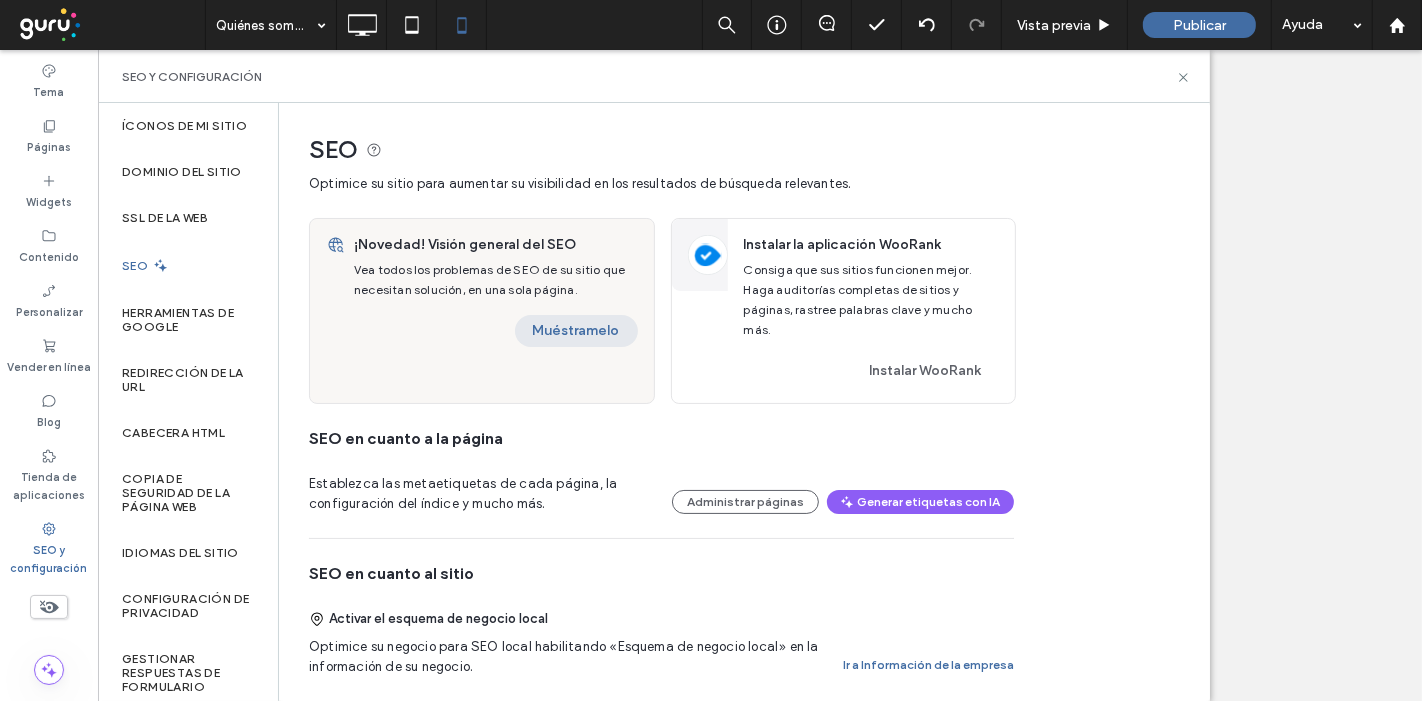 click on "Muéstramelo" at bounding box center [576, 331] 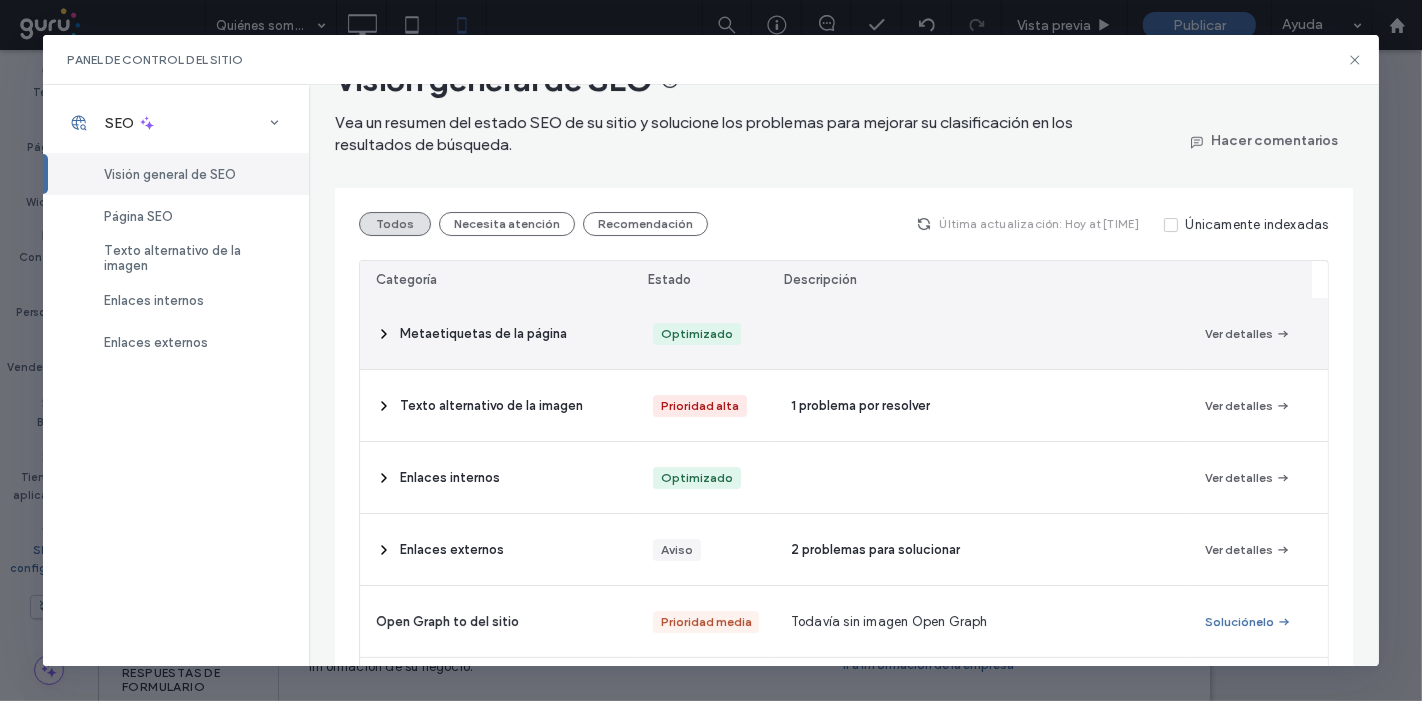scroll, scrollTop: 66, scrollLeft: 0, axis: vertical 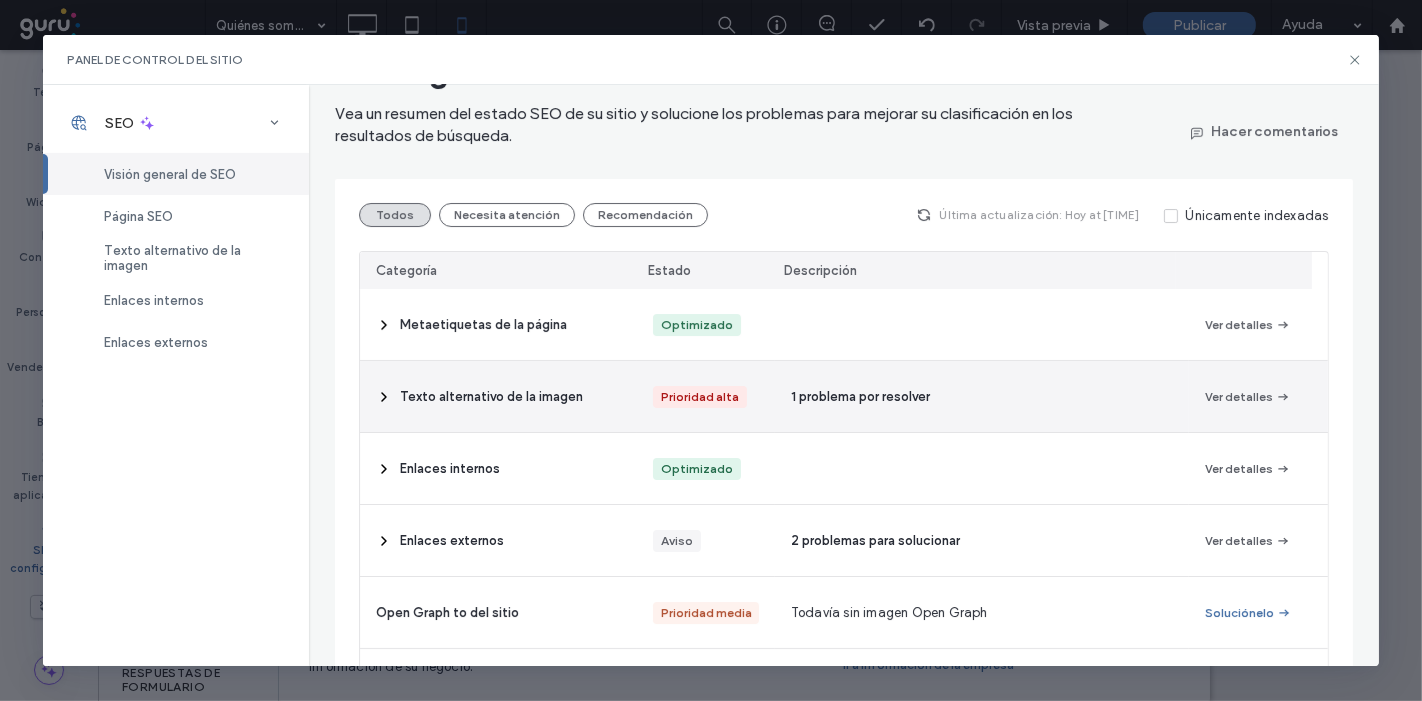 click on "Texto alternativo de la imagen" at bounding box center [498, 396] 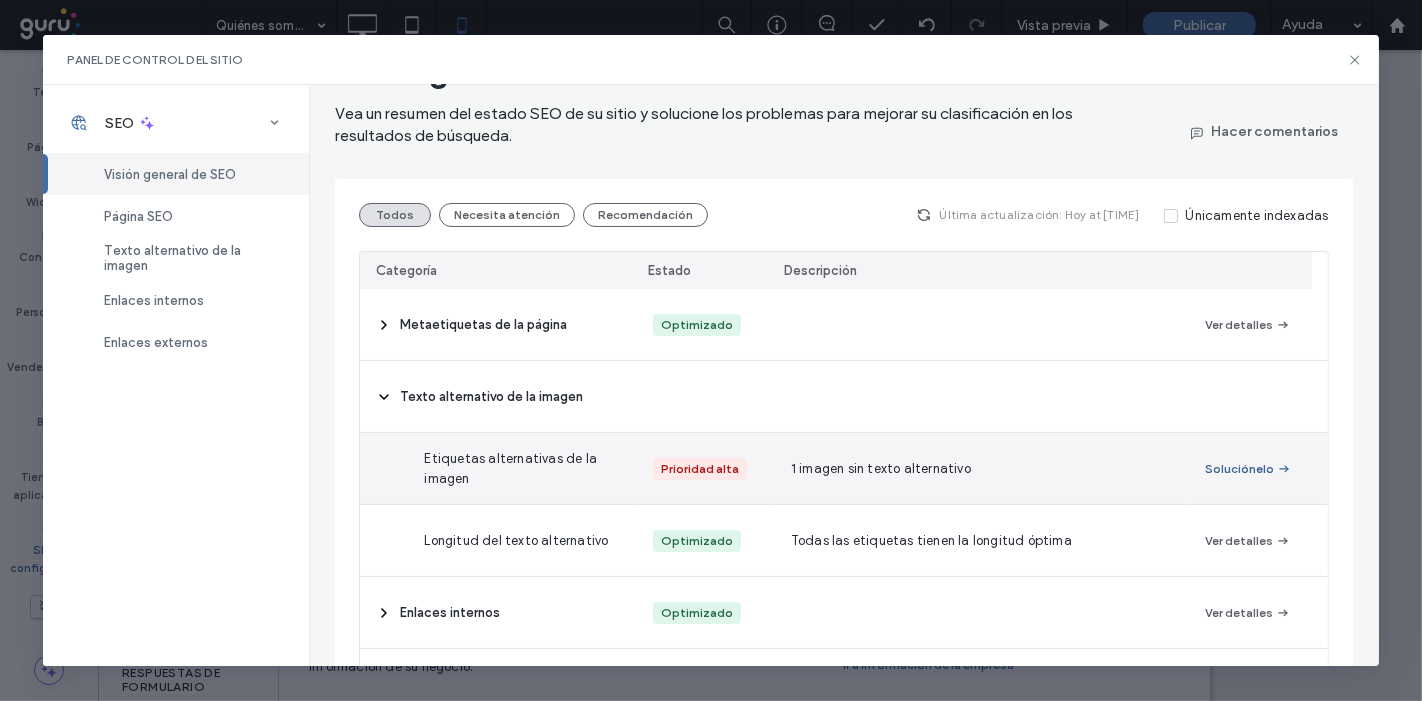 click on "Soluciónelo" at bounding box center (1248, 469) 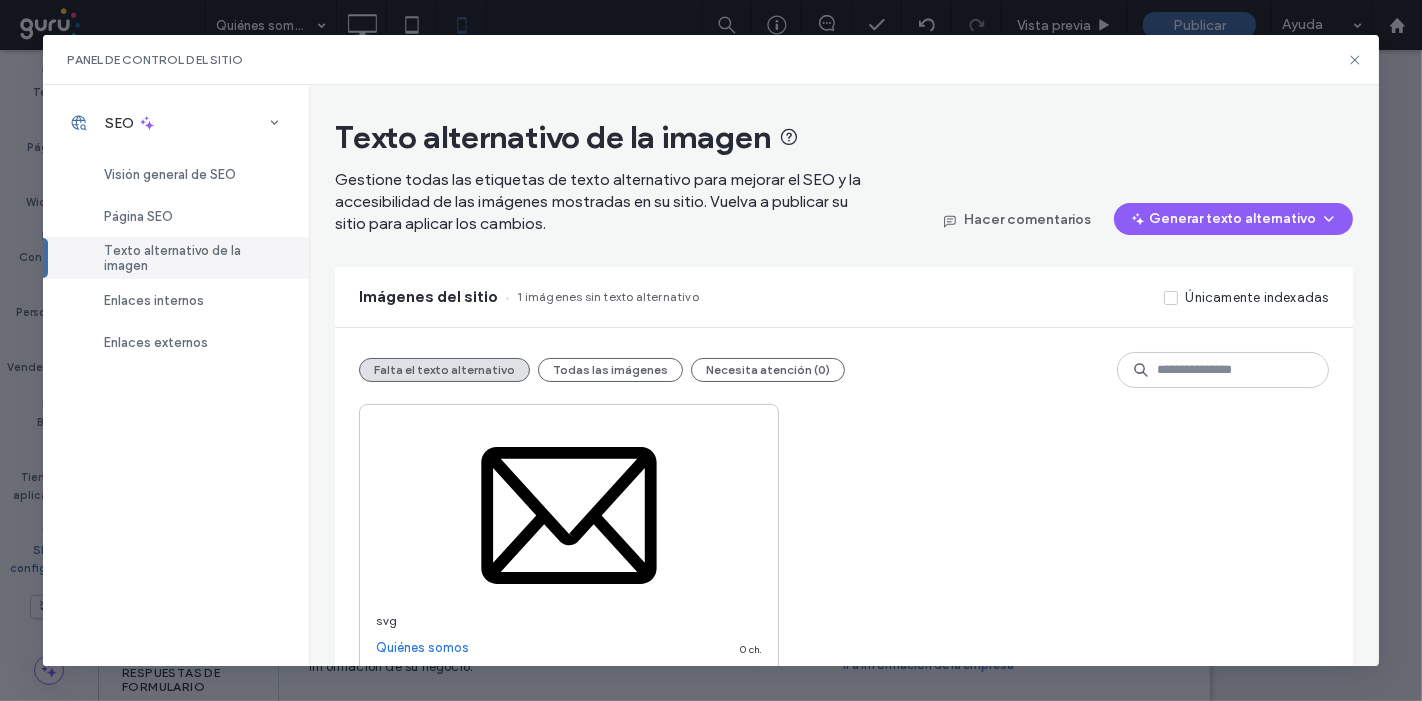 scroll, scrollTop: 96, scrollLeft: 0, axis: vertical 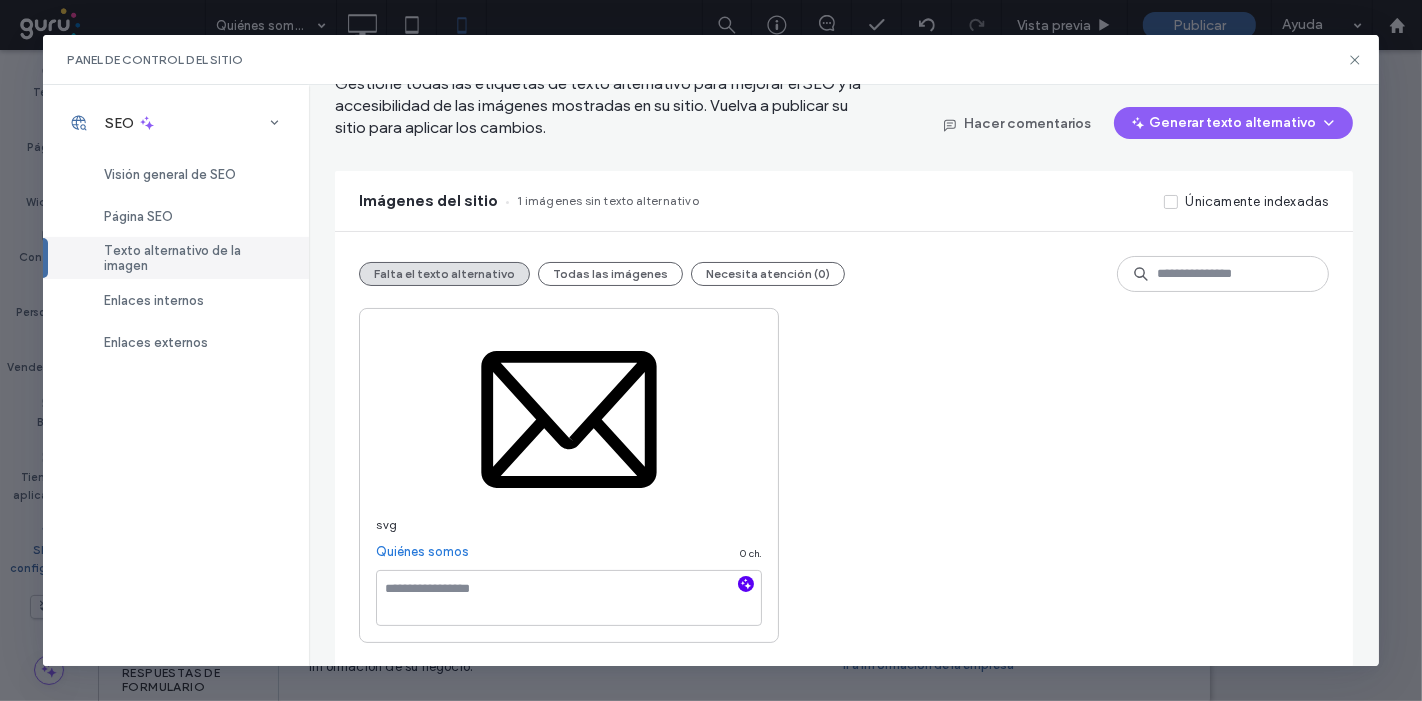 click 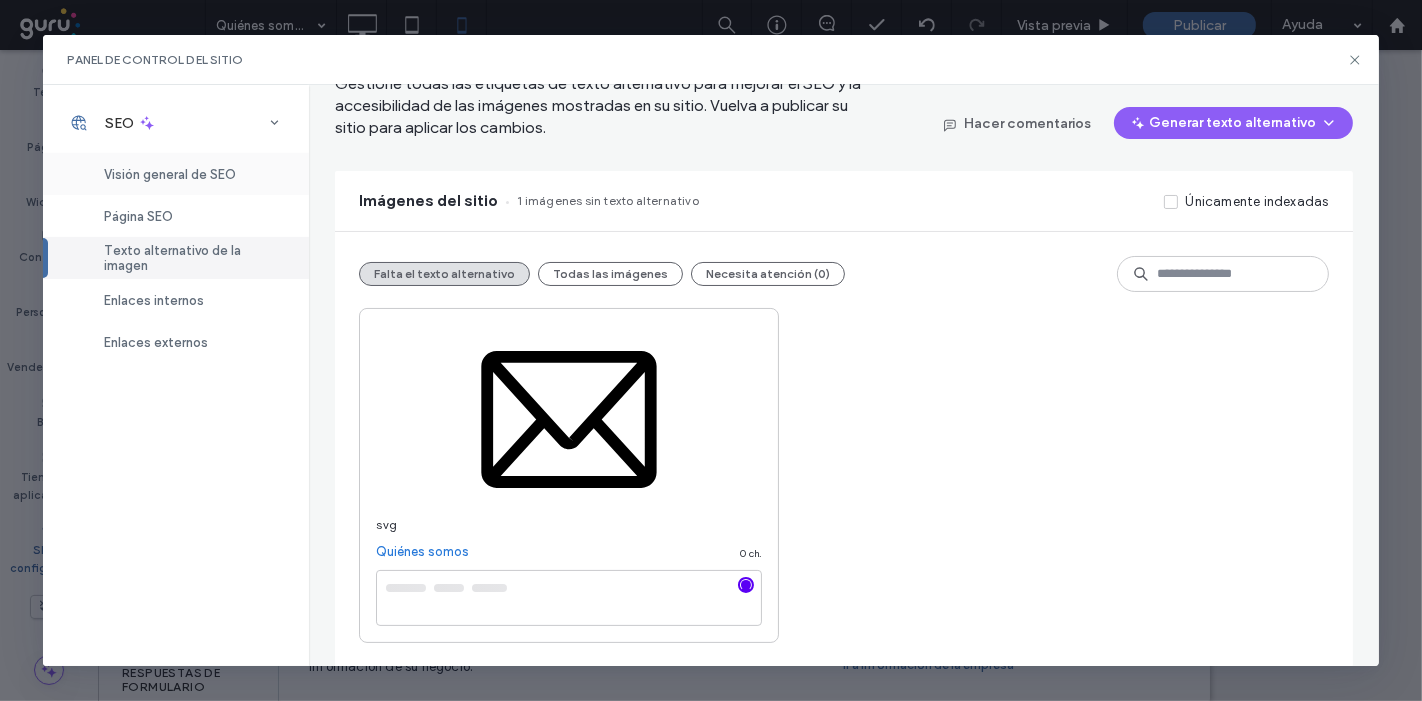 click on "Visión general de SEO" at bounding box center [176, 174] 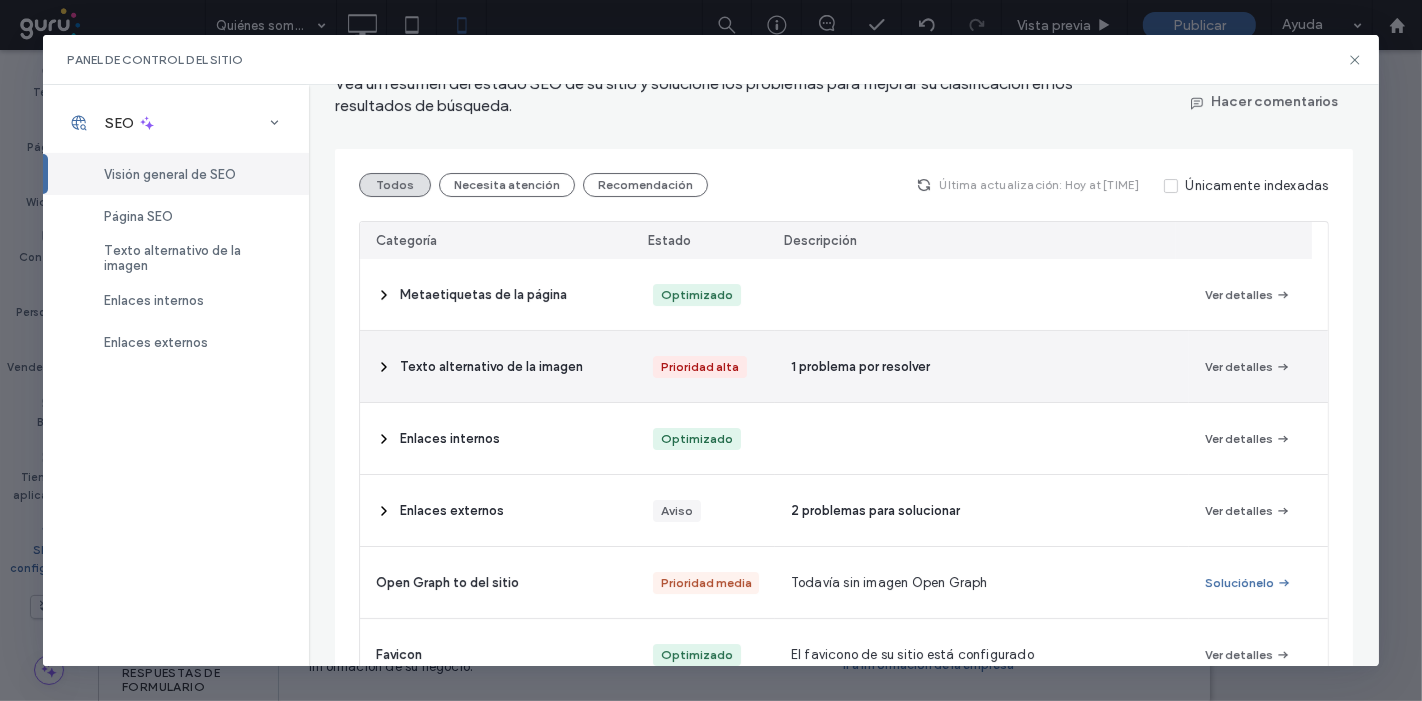 click on "1 problema por resolver" at bounding box center [982, 366] 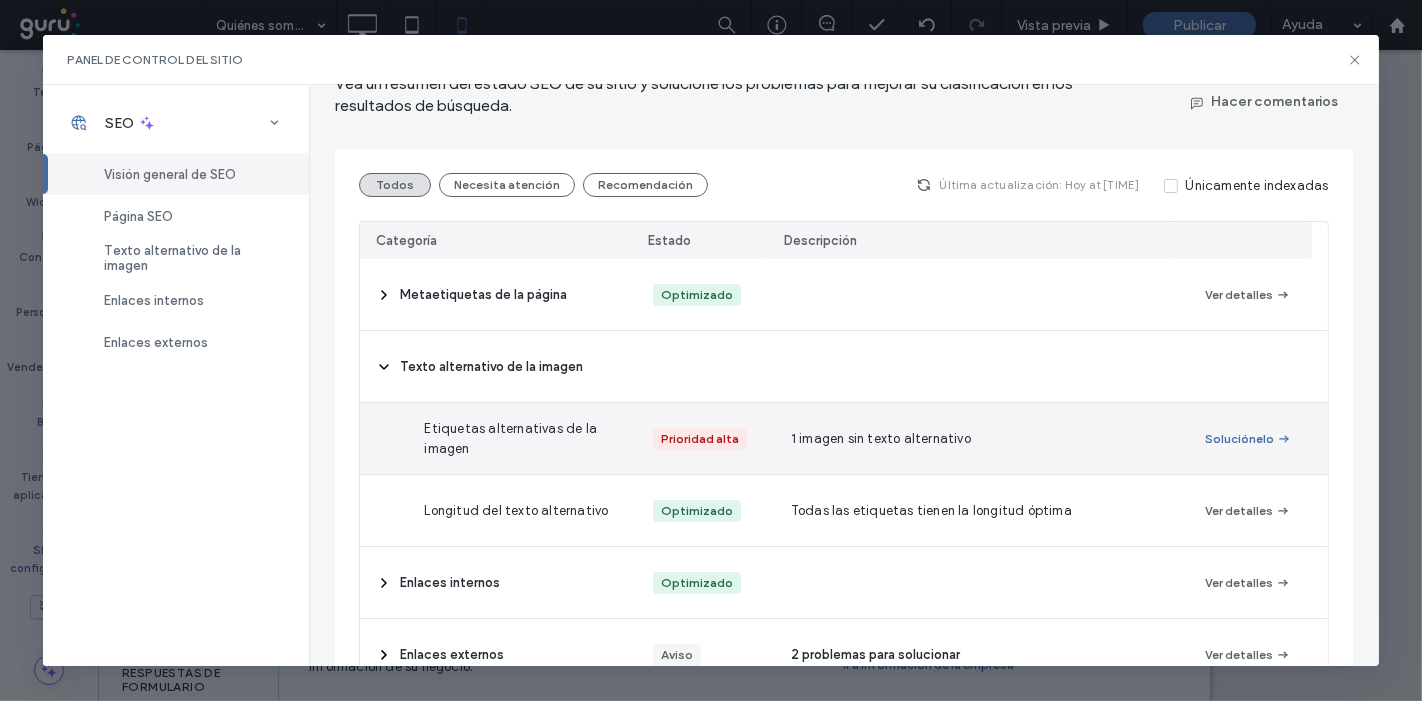 click on "1 imagen sin texto alternativo" at bounding box center (881, 439) 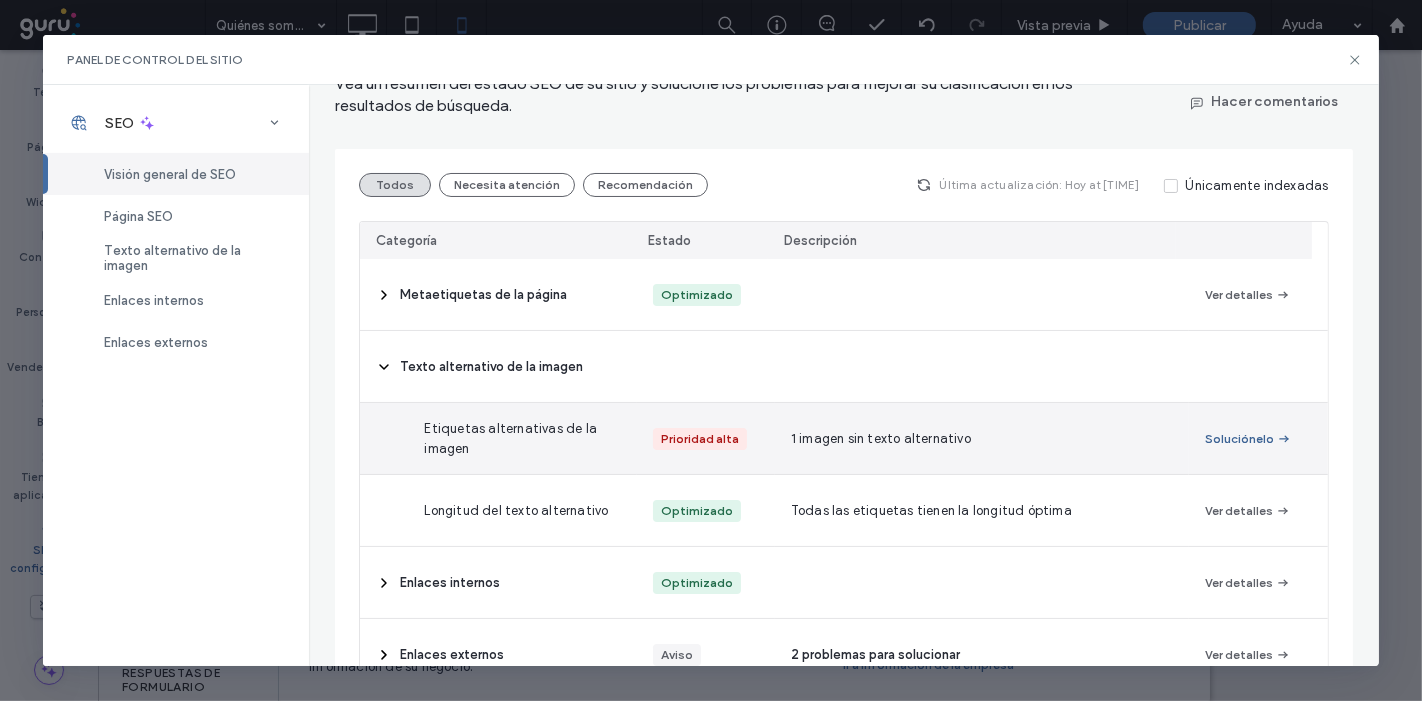 click on "Soluciónelo" at bounding box center (1248, 439) 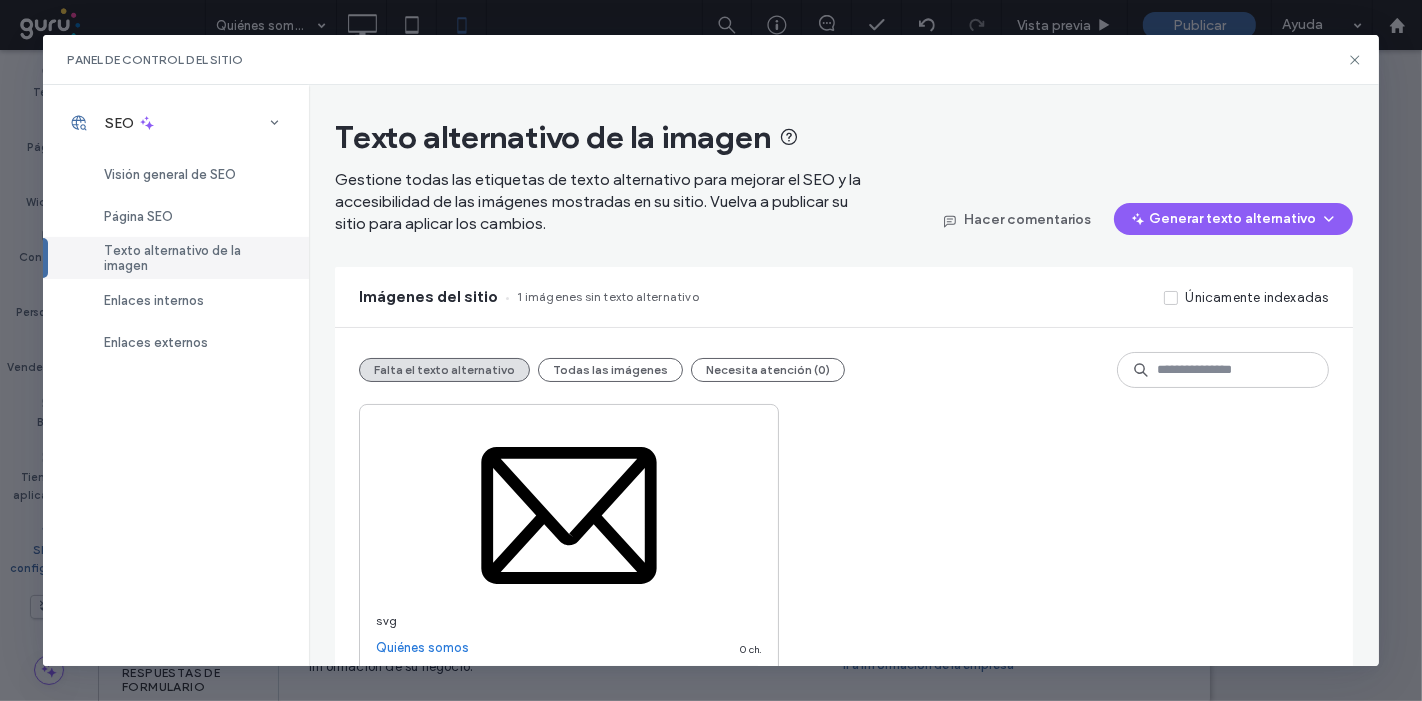 scroll, scrollTop: 96, scrollLeft: 0, axis: vertical 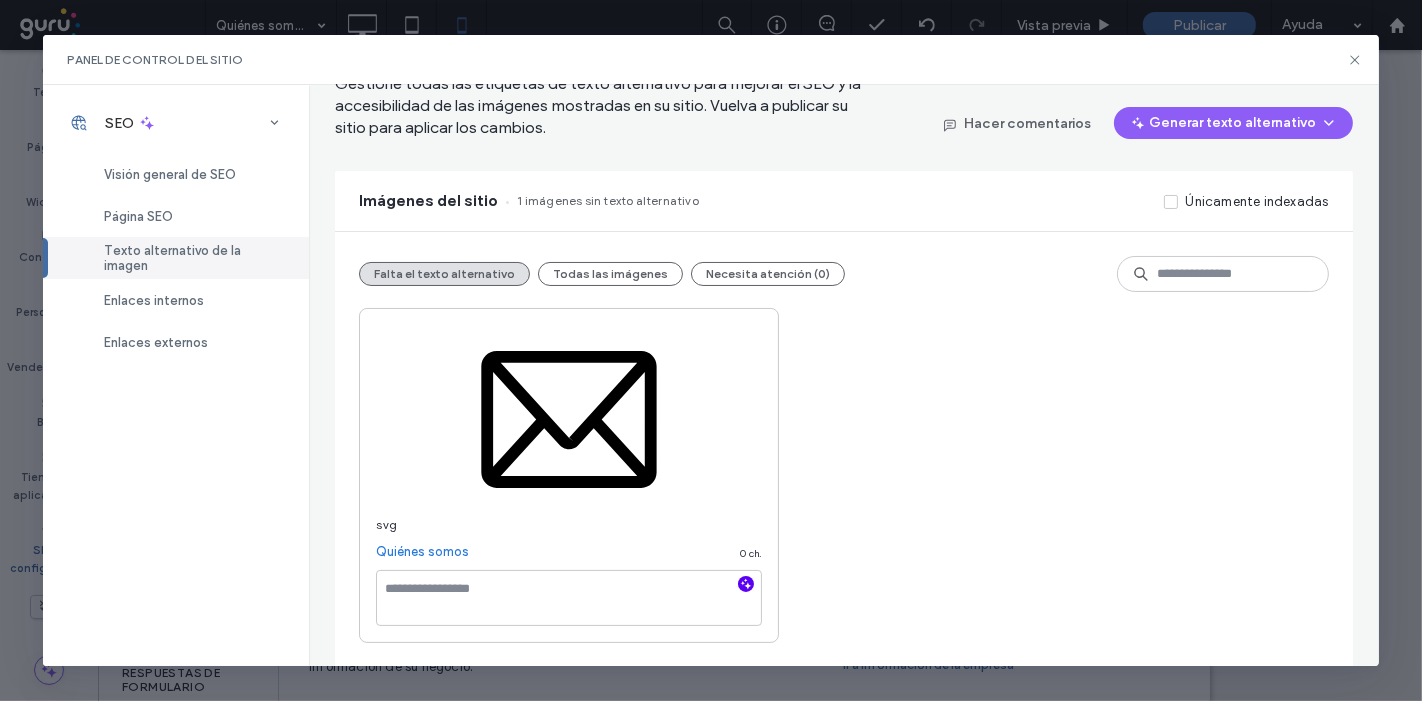click 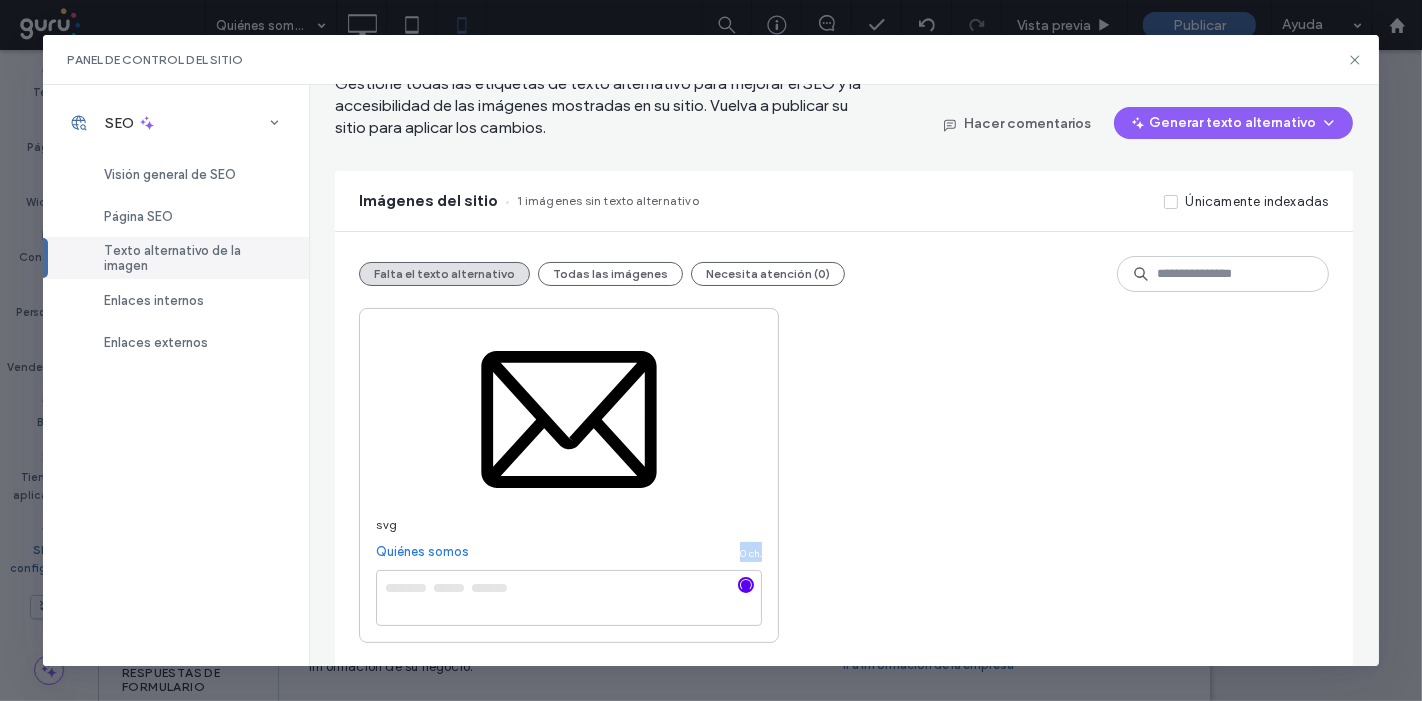 drag, startPoint x: 645, startPoint y: 558, endPoint x: 639, endPoint y: 588, distance: 30.594116 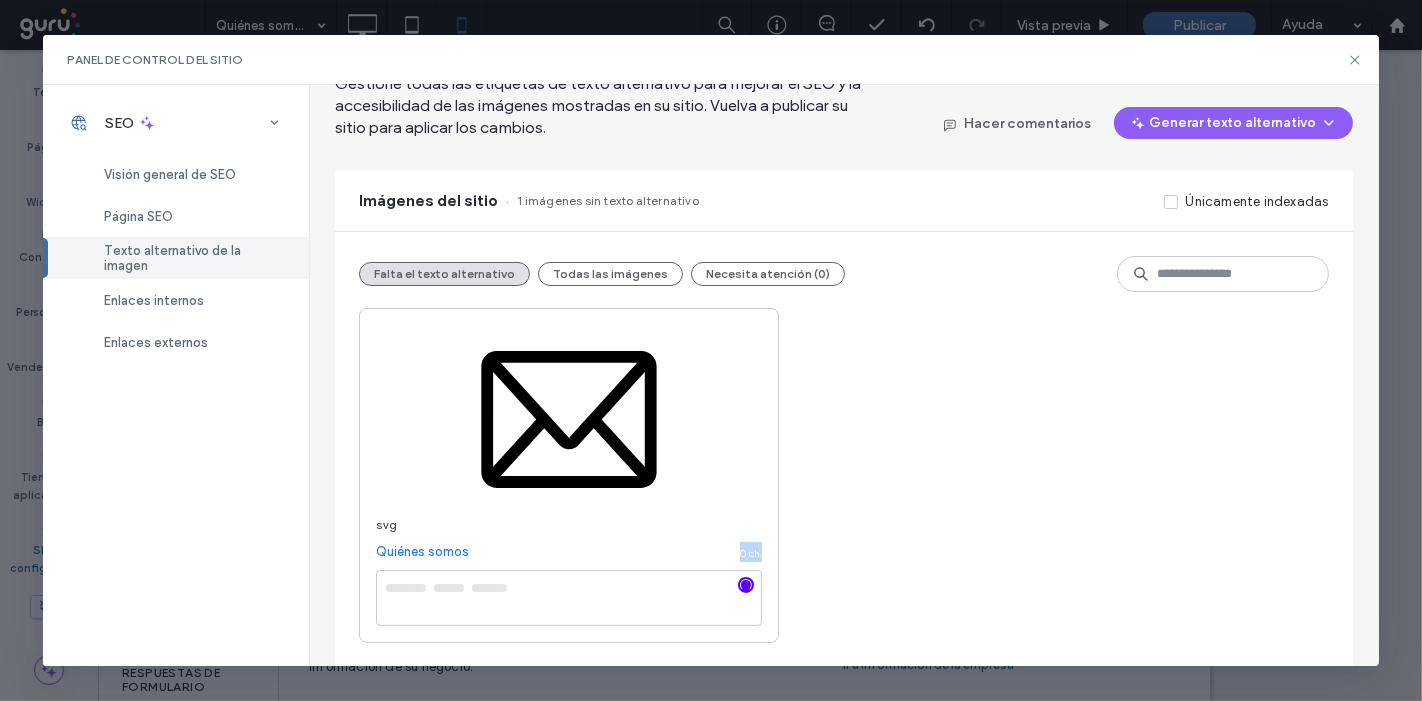click on "svg Quiénes somos 0   ch." at bounding box center (569, 475) 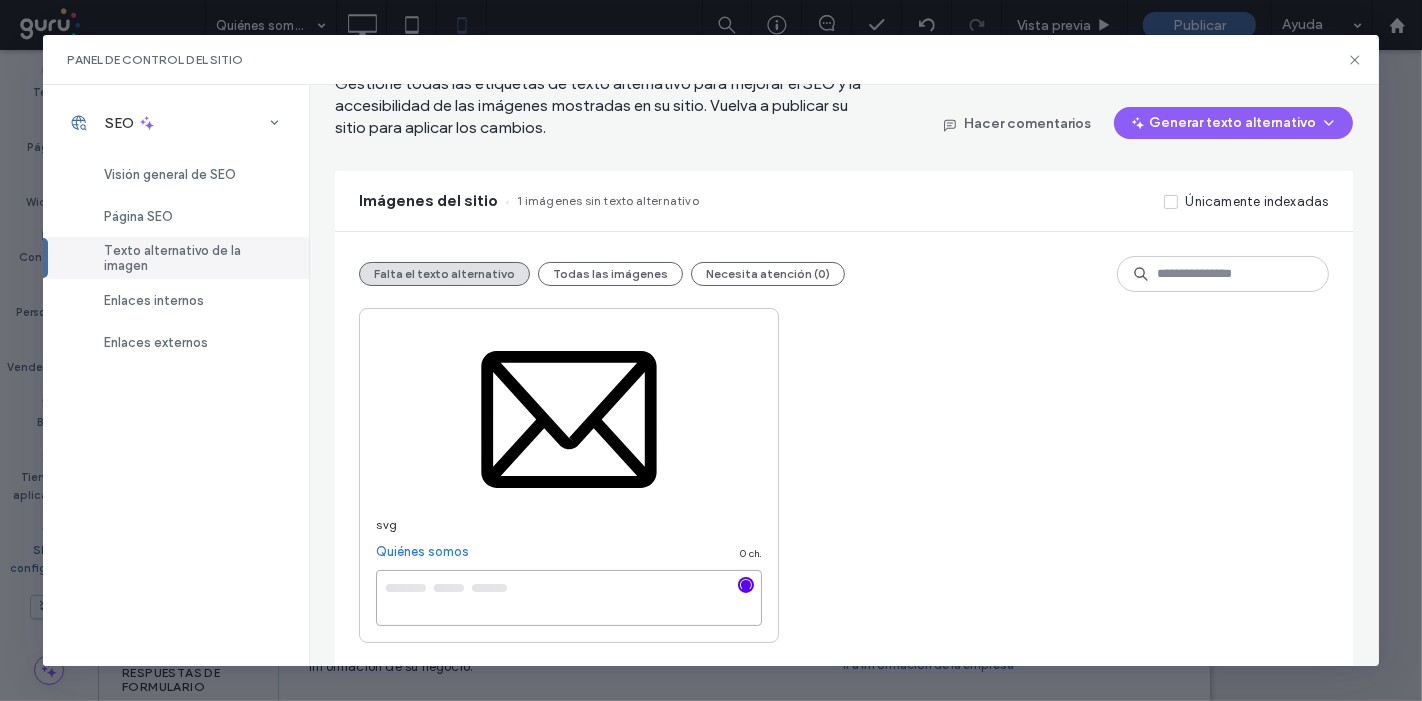click at bounding box center [569, 598] 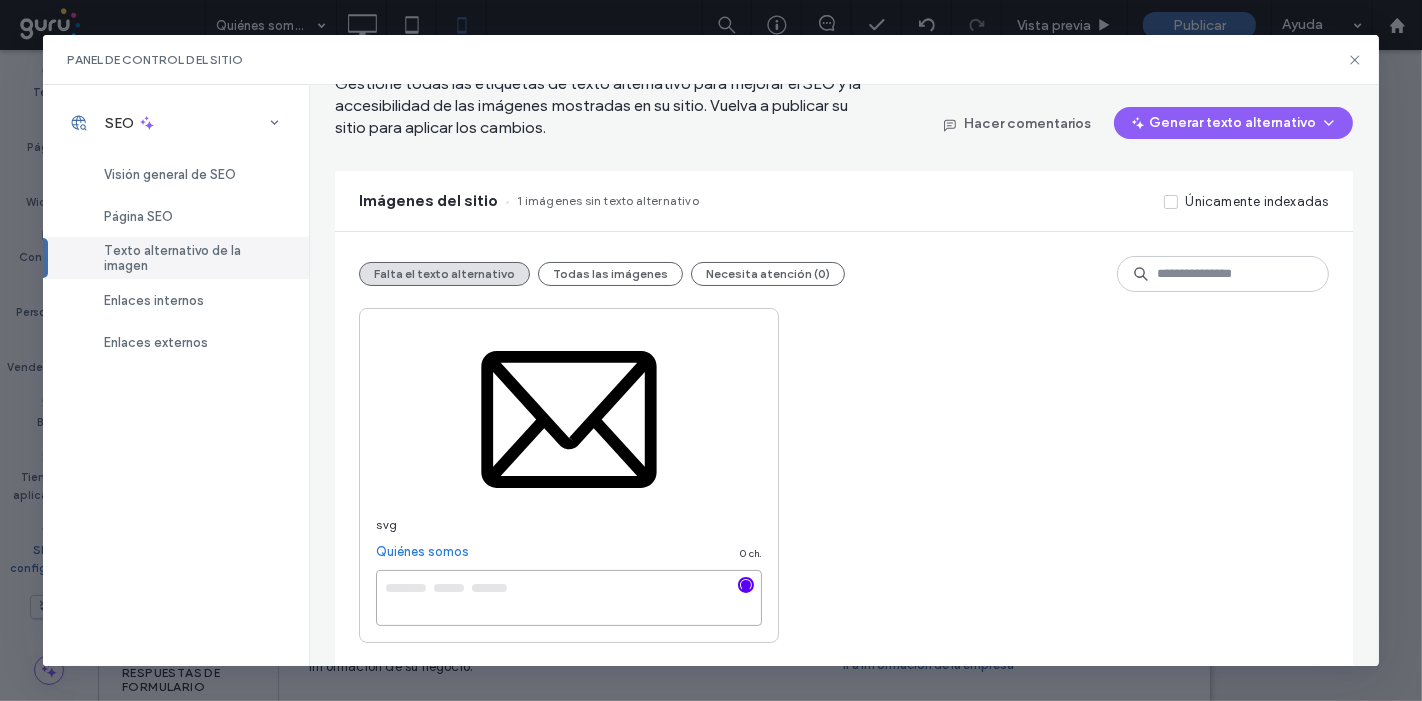 click at bounding box center (569, 598) 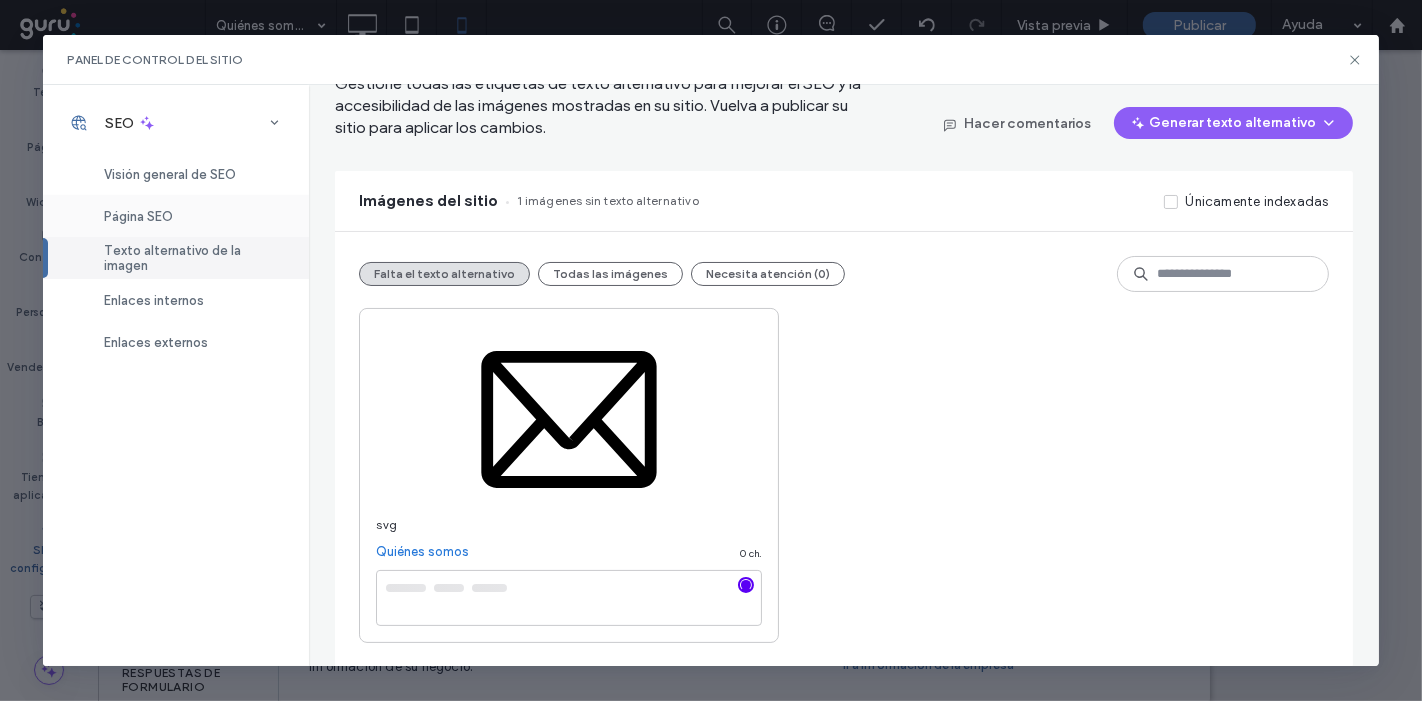 click on "Página SEO" at bounding box center (176, 216) 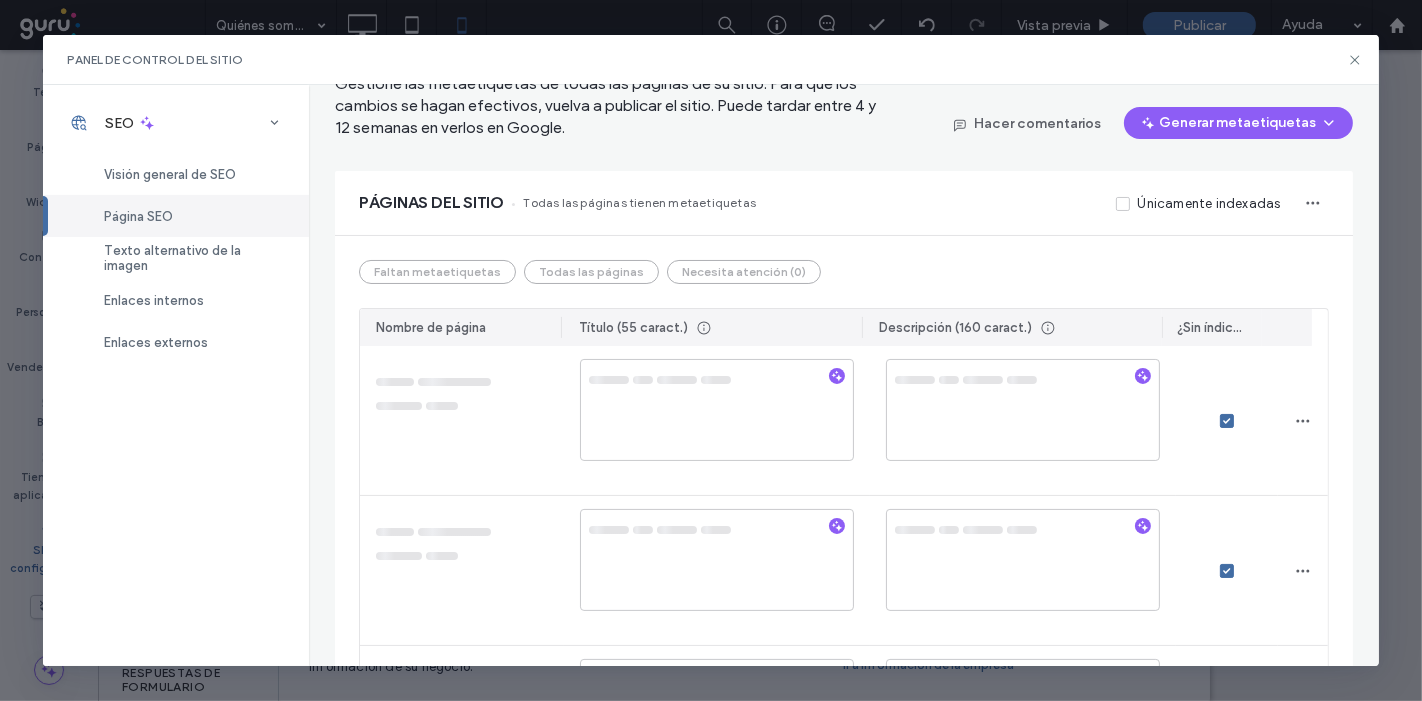 scroll, scrollTop: 0, scrollLeft: 0, axis: both 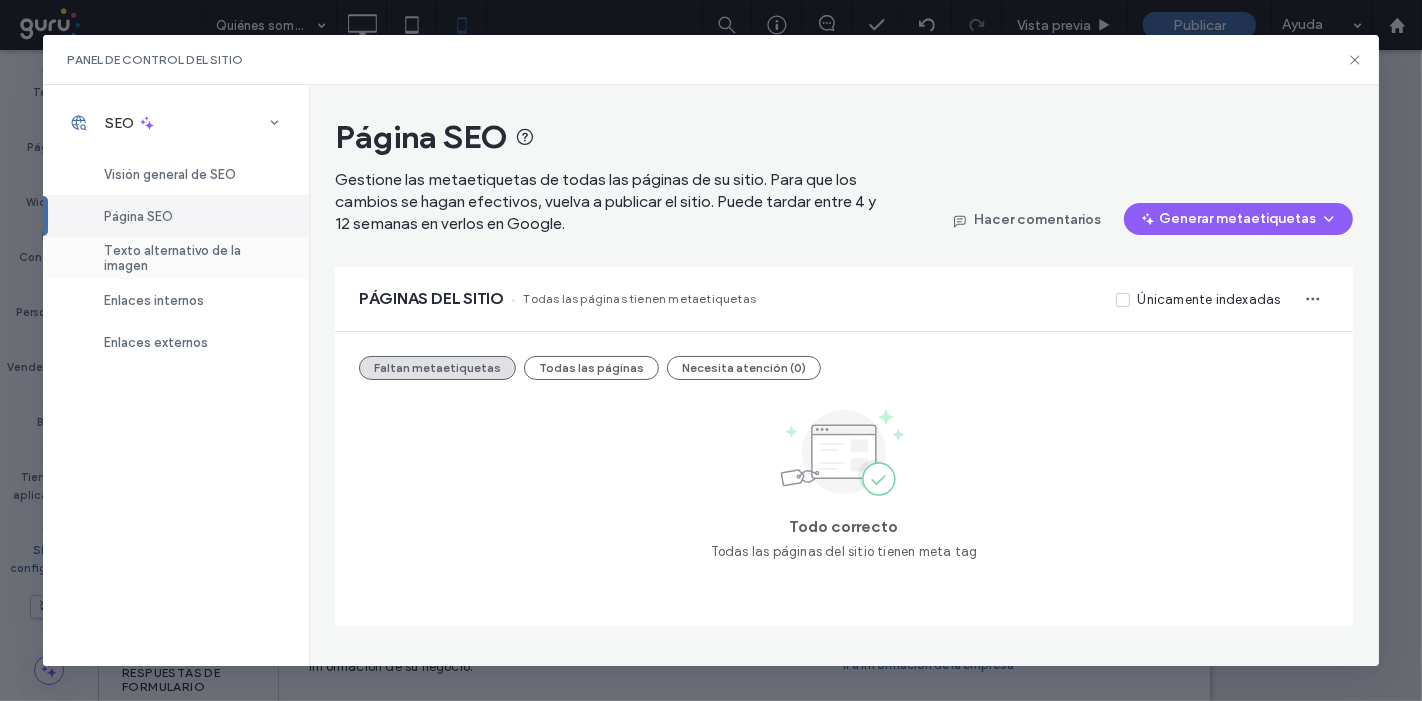 click on "Texto alternativo de la imagen" at bounding box center (194, 258) 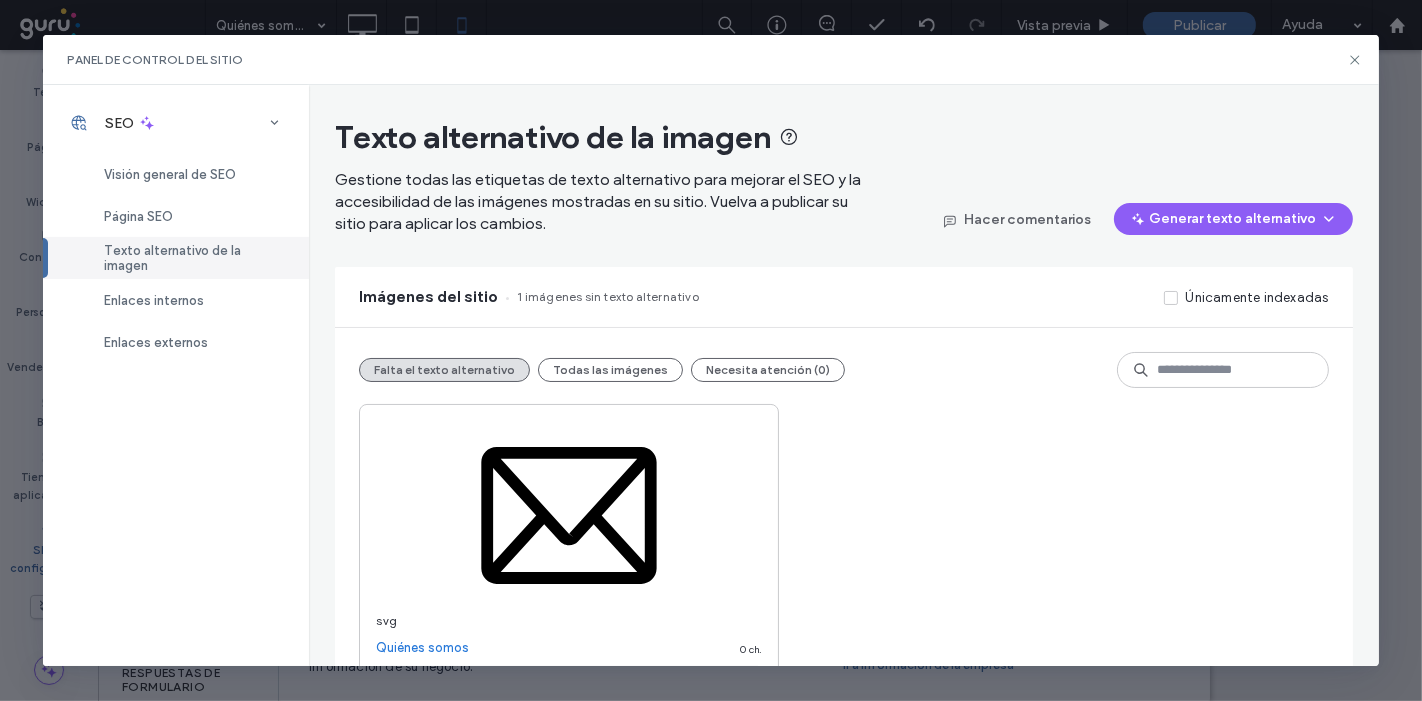 scroll, scrollTop: 96, scrollLeft: 0, axis: vertical 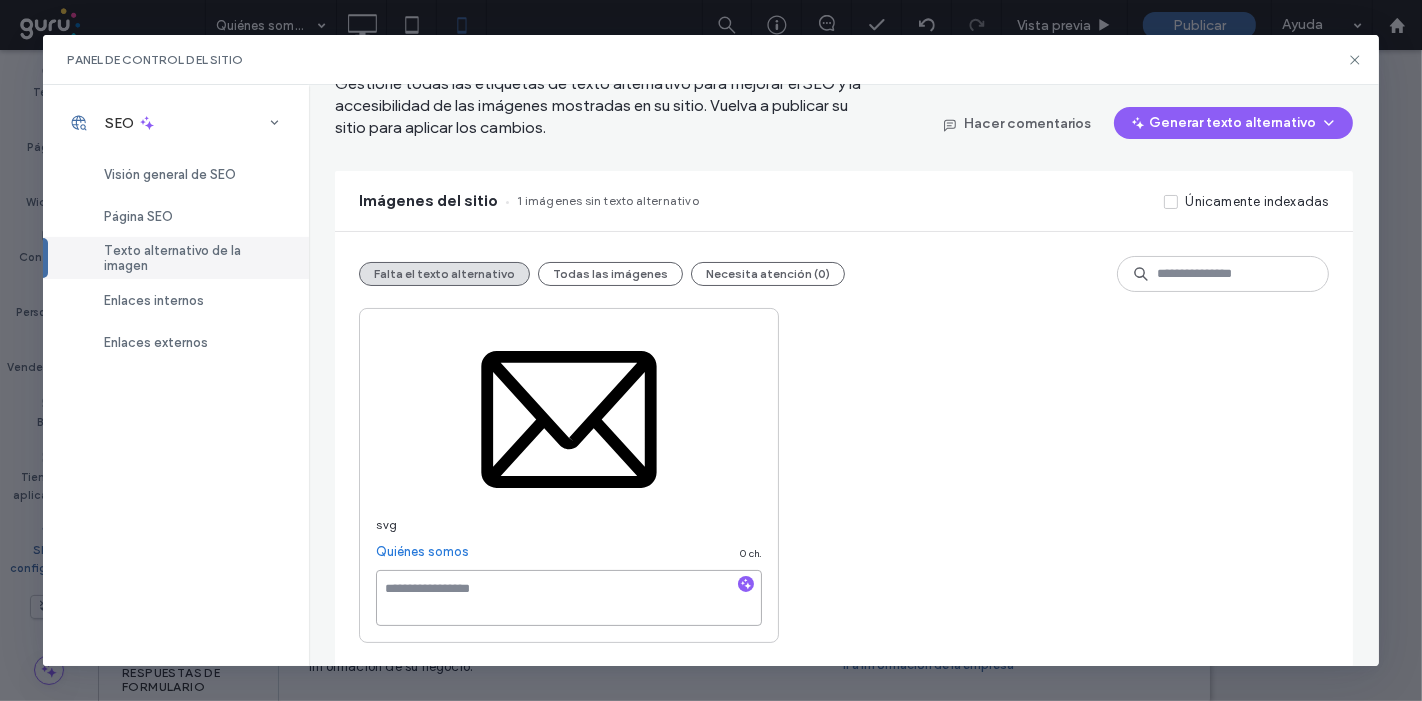click at bounding box center (569, 598) 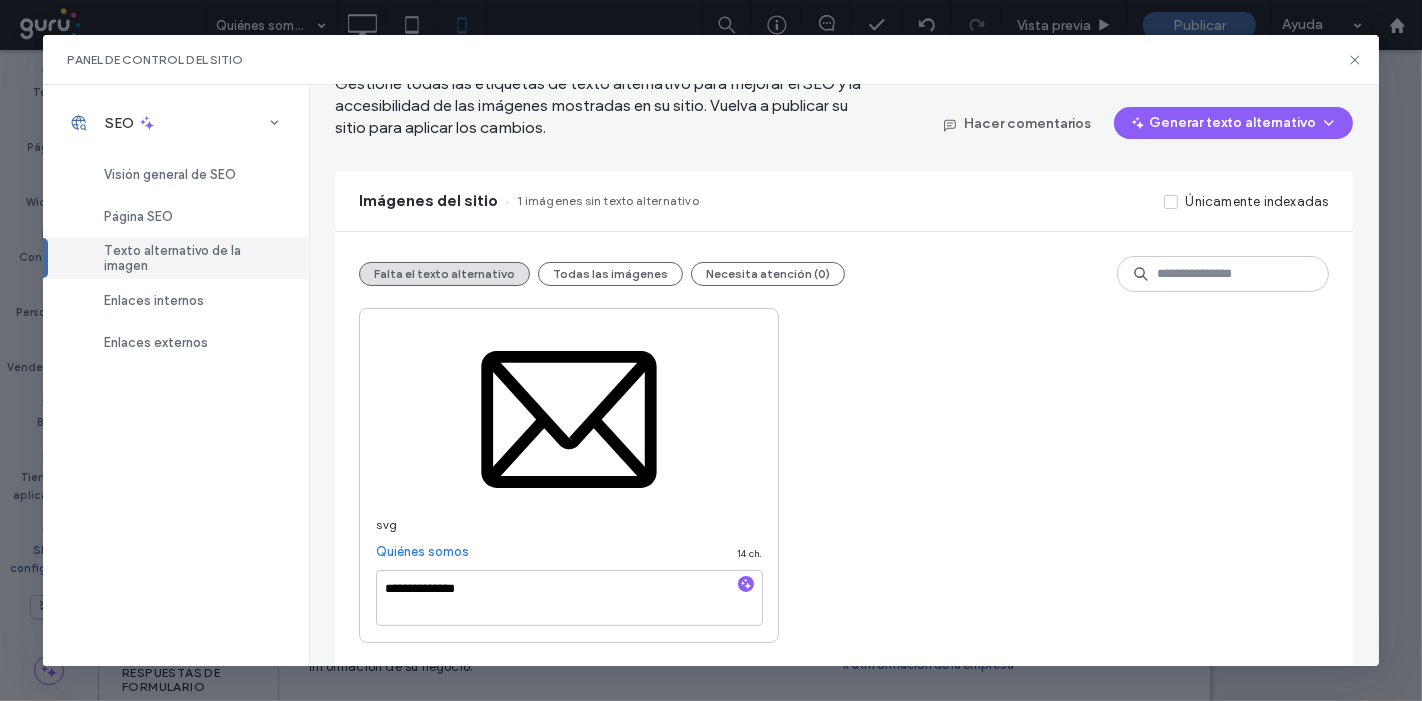 click on "svg Quiénes somos 14   ch. [REDACTED]" at bounding box center [843, 475] 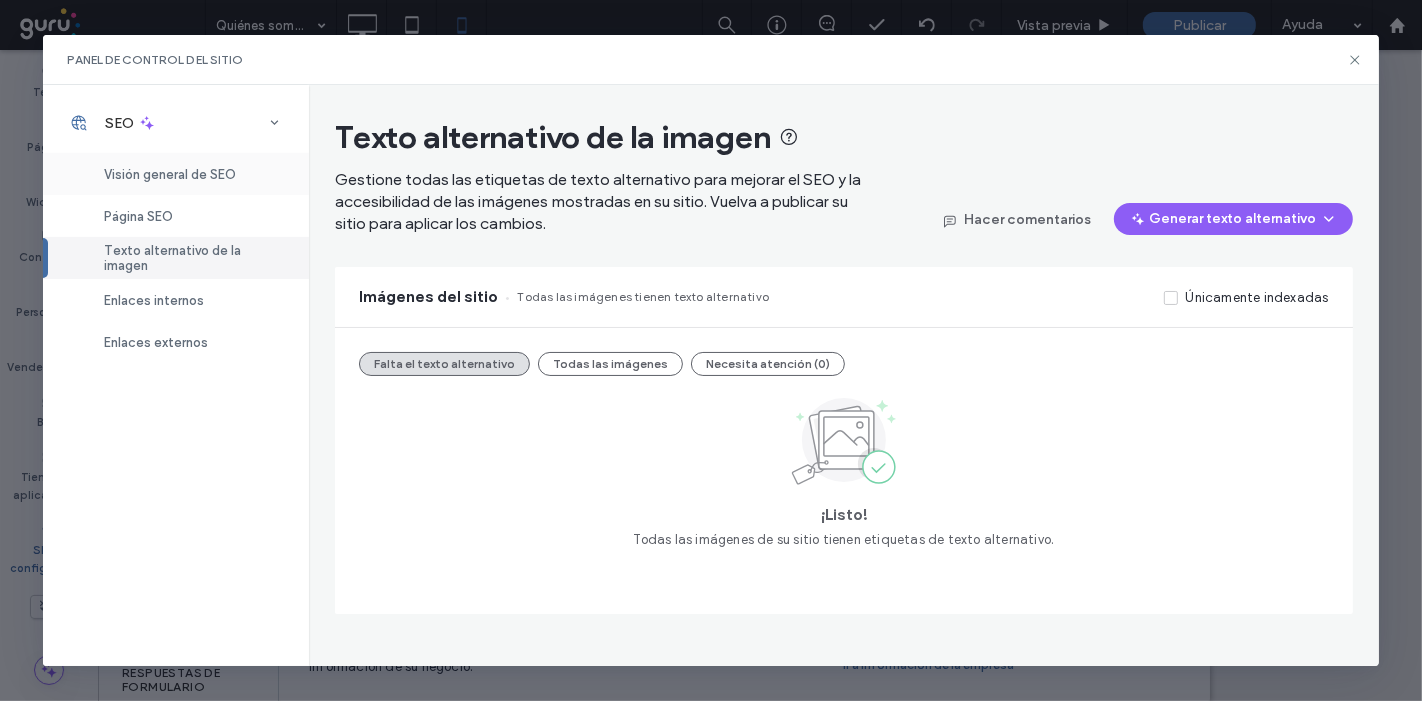 click on "Visión general de SEO" at bounding box center [170, 174] 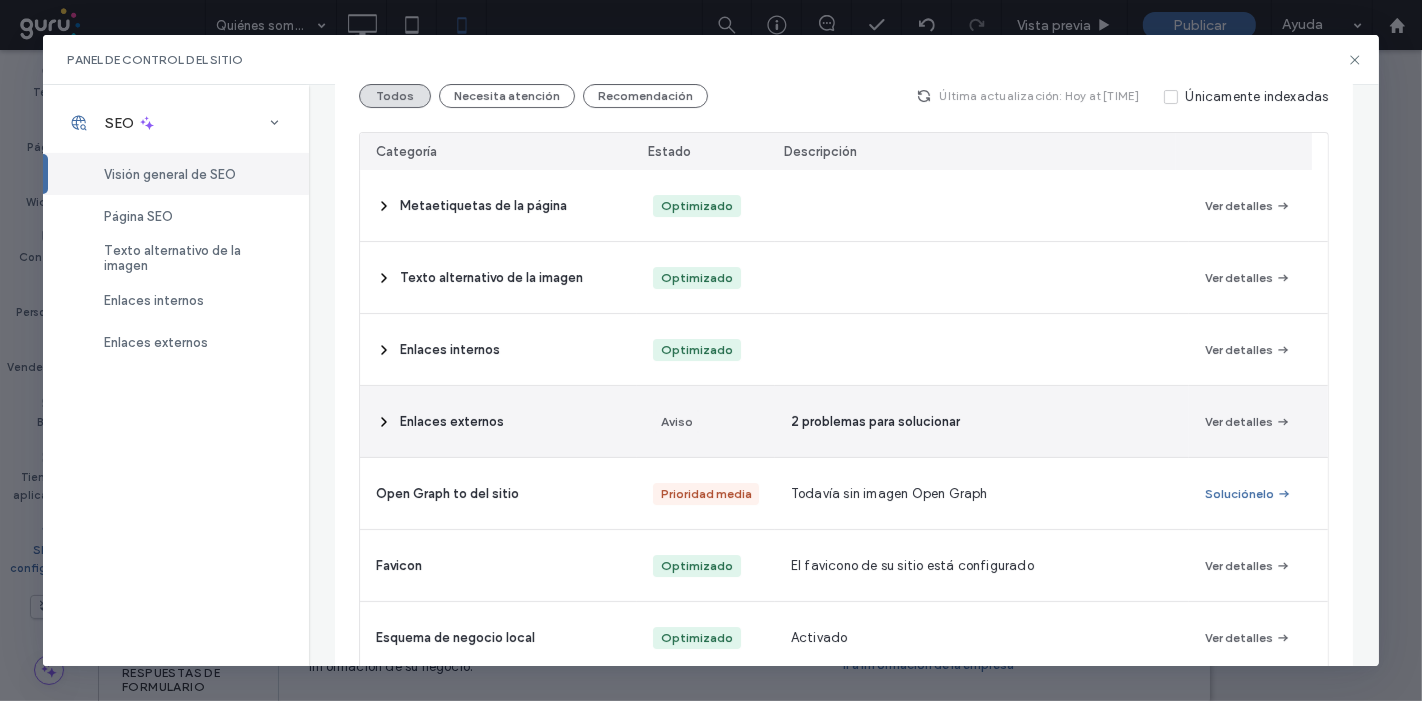 scroll, scrollTop: 0, scrollLeft: 0, axis: both 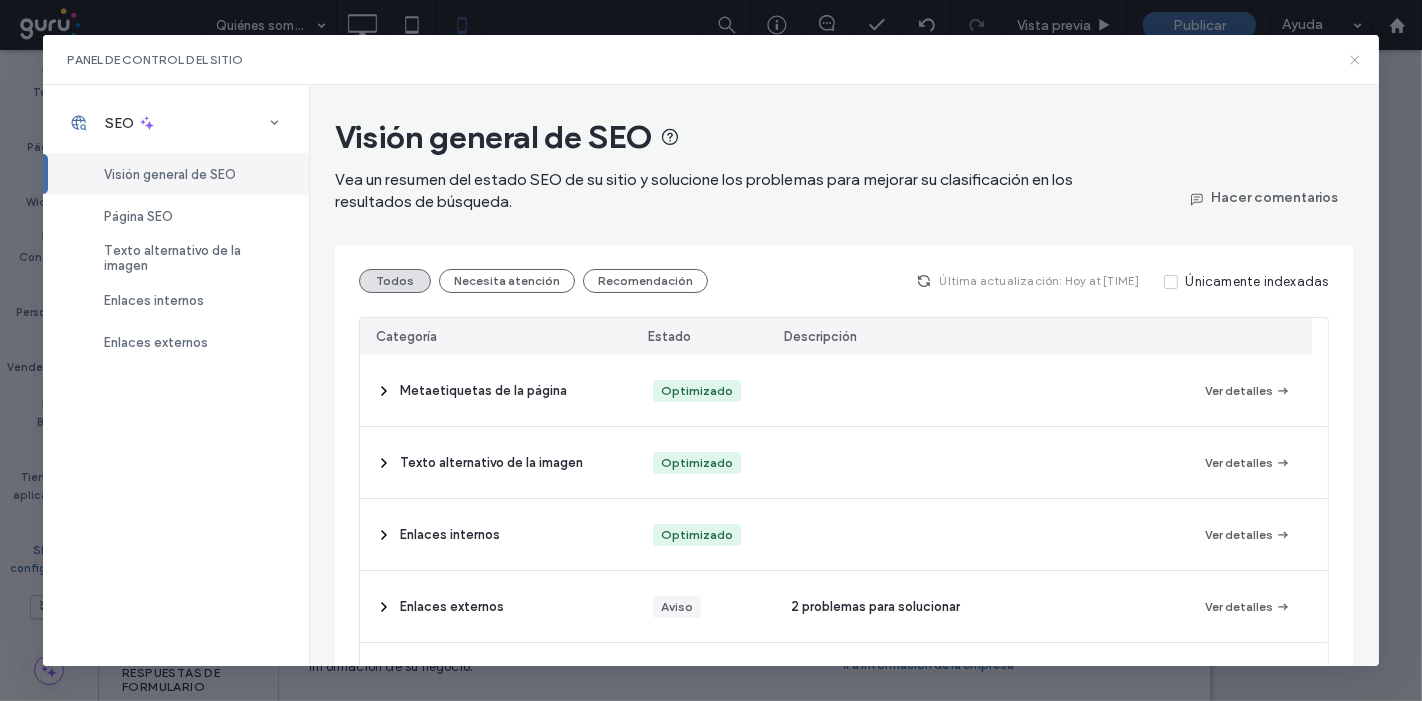 click 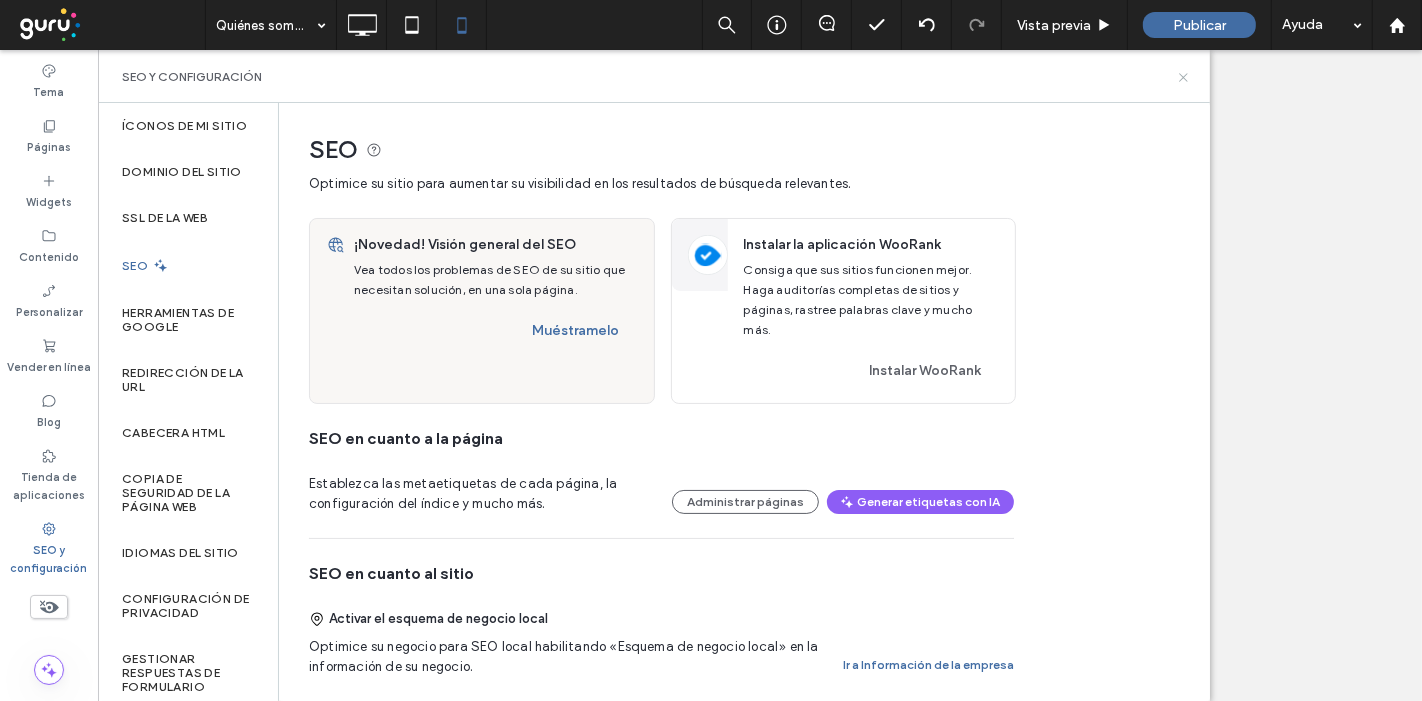click 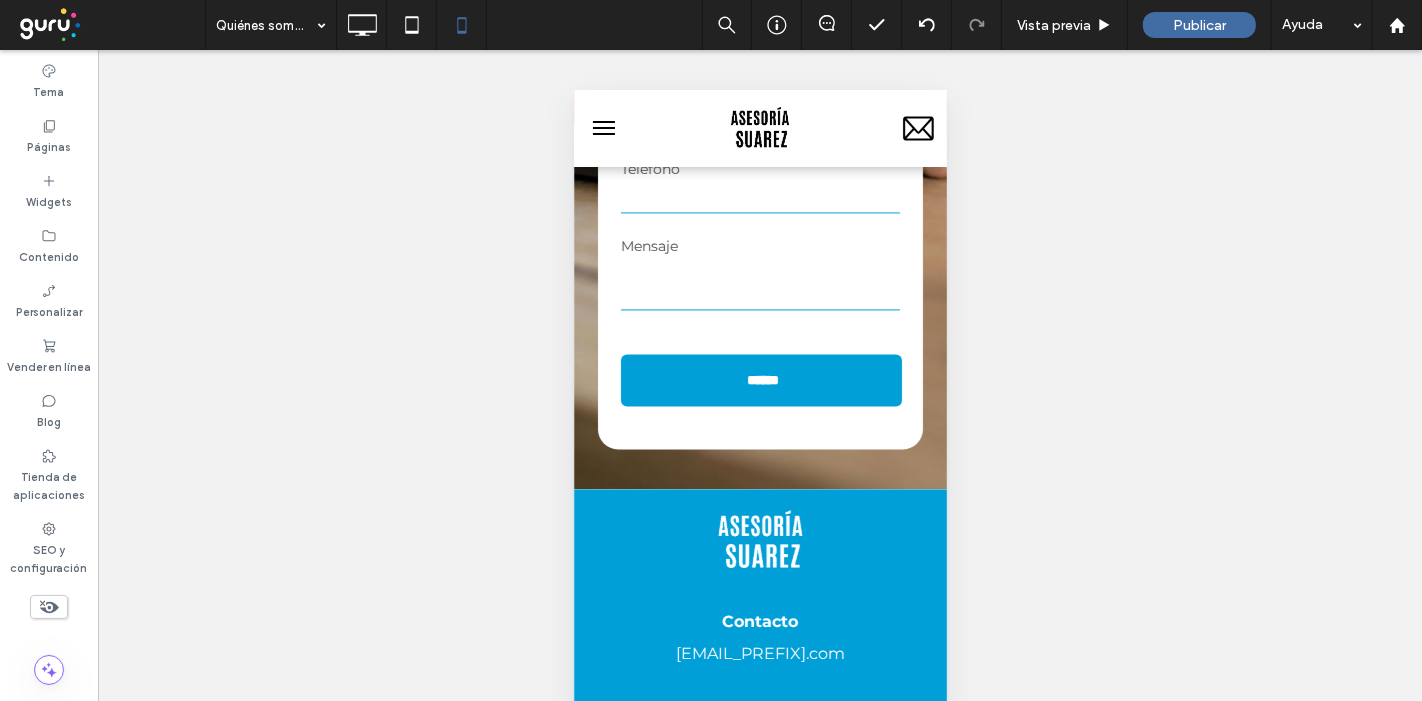 scroll, scrollTop: 3825, scrollLeft: 0, axis: vertical 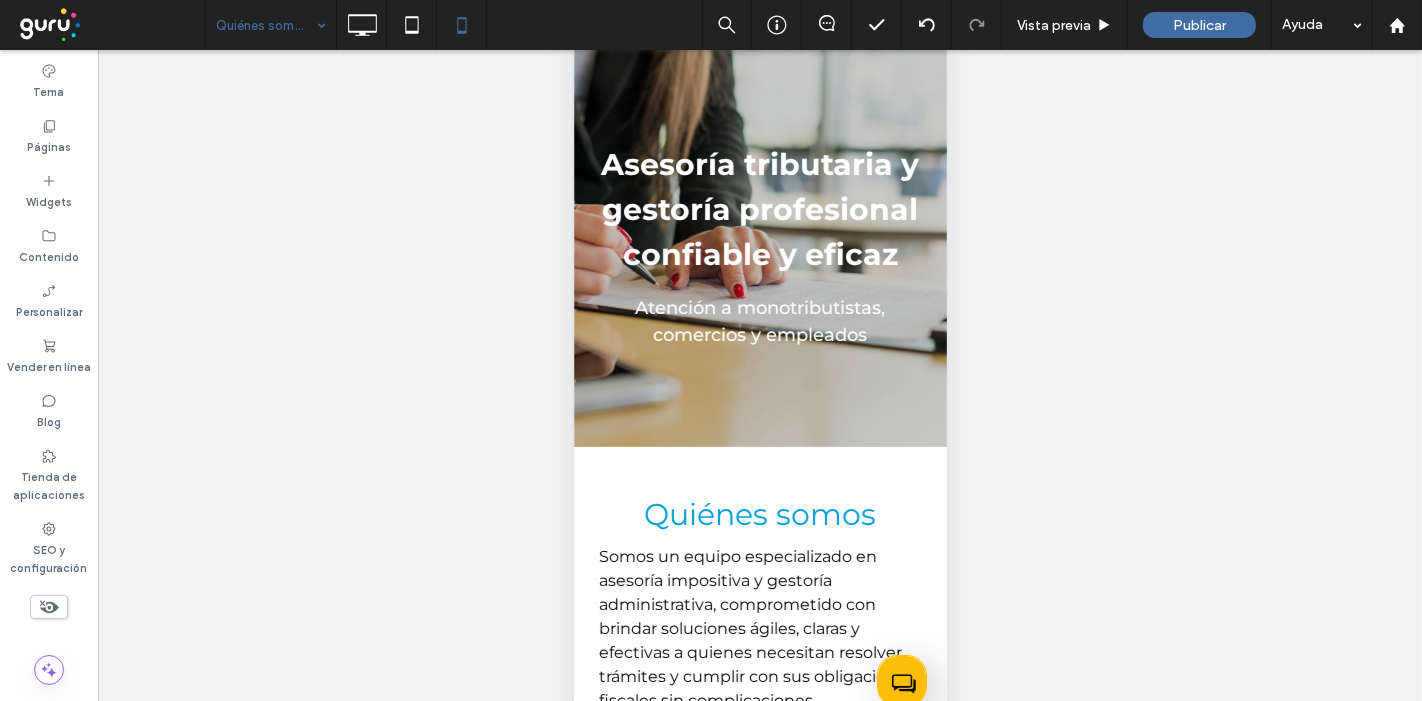click on "¿Hacer visible?
Sí
¿Hacer visible?
Sí
¿Hacer visible?
Sí
¿Hacer visible?
Sí
¿Hacer visible?
Sí" at bounding box center (760, 400) 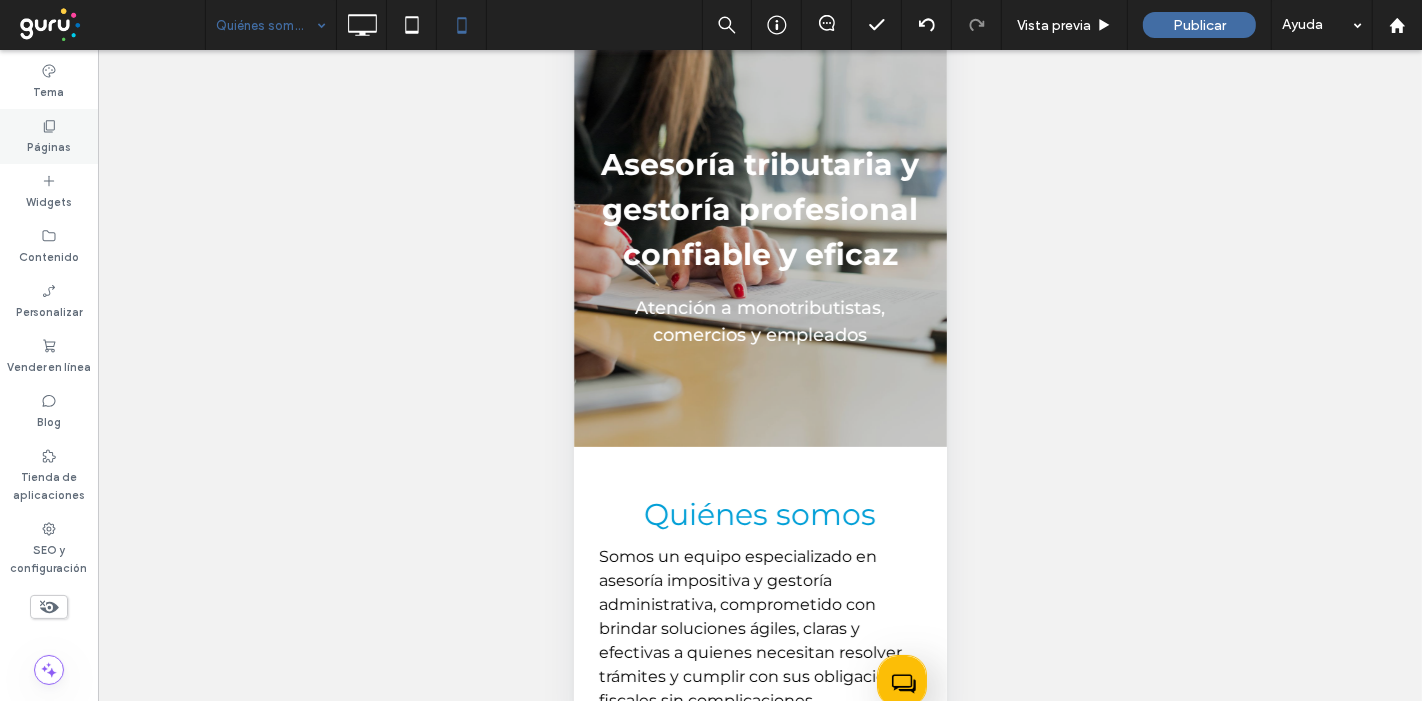 click on "Páginas" at bounding box center [49, 145] 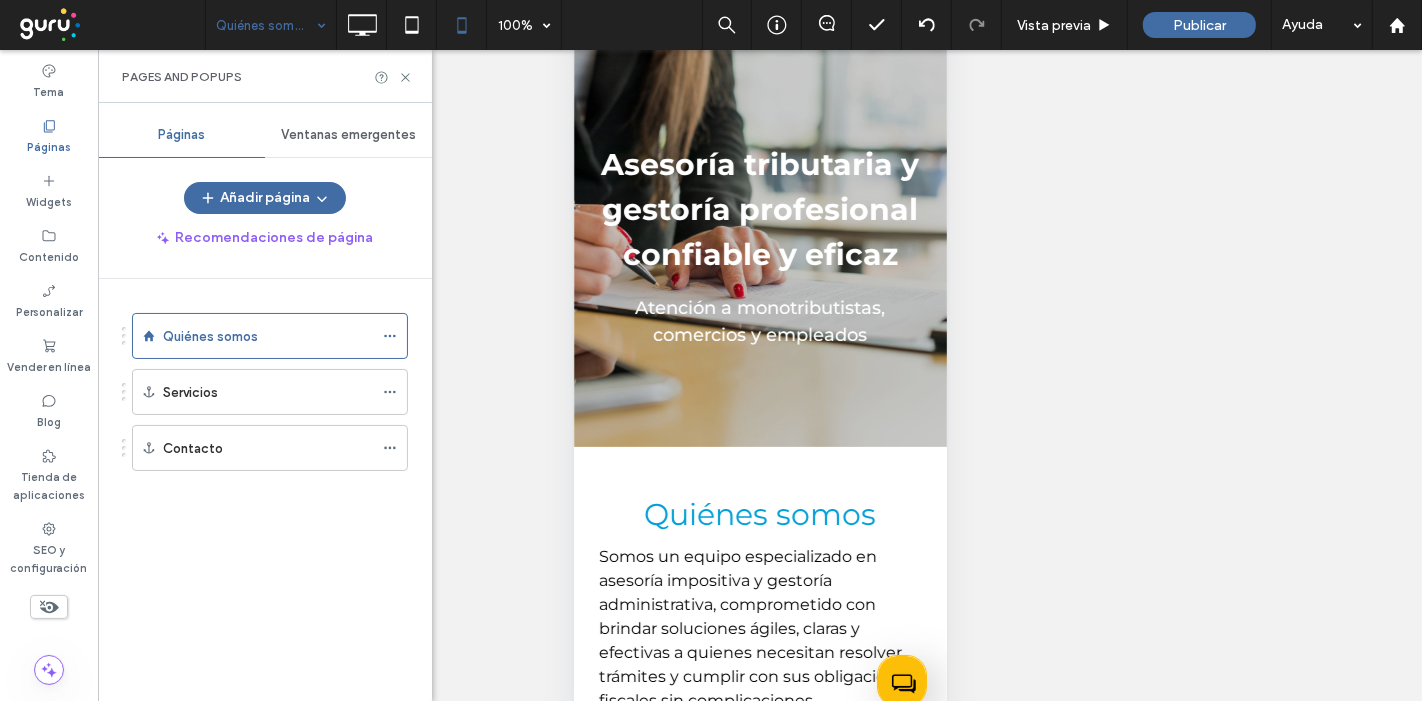 click on "¿Hacer visible?
Sí
¿Hacer visible?
Sí
¿Hacer visible?
Sí
¿Hacer visible?
Sí
¿Hacer visible?
Sí" at bounding box center (760, 400) 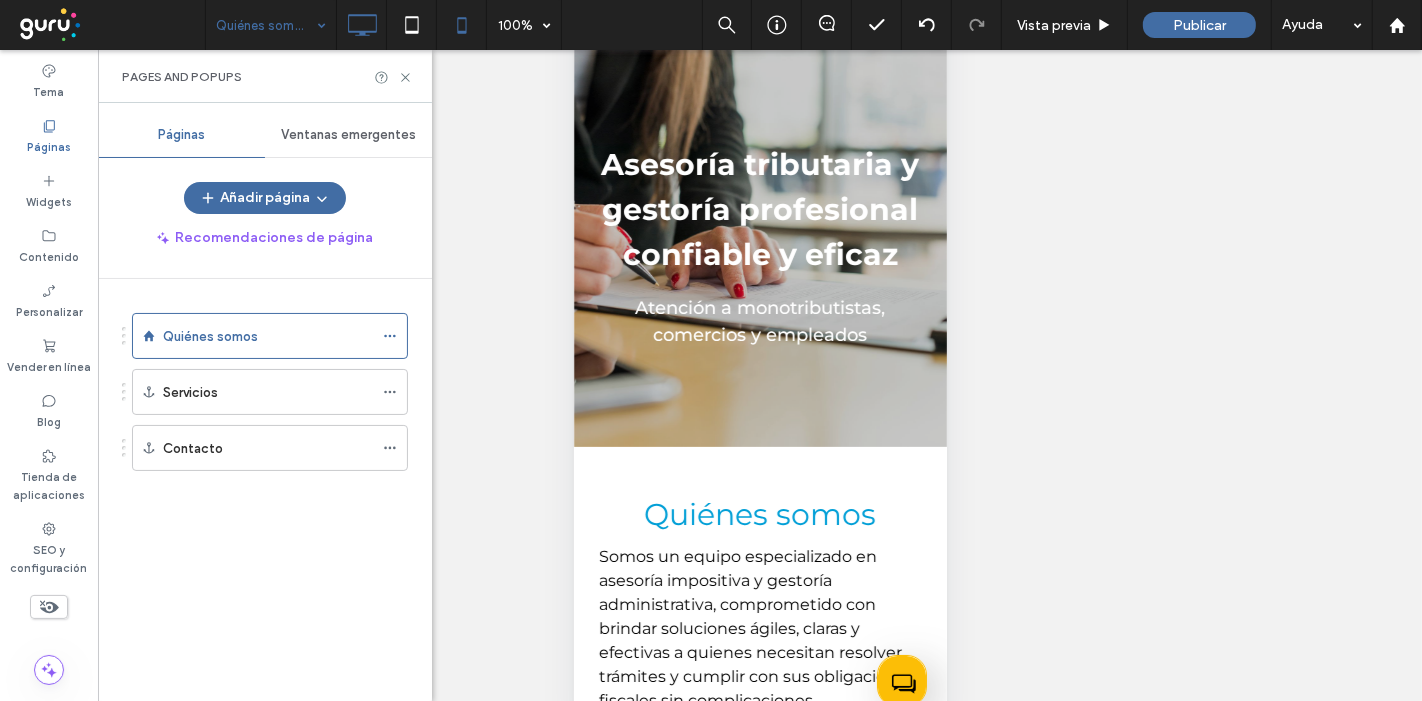 click 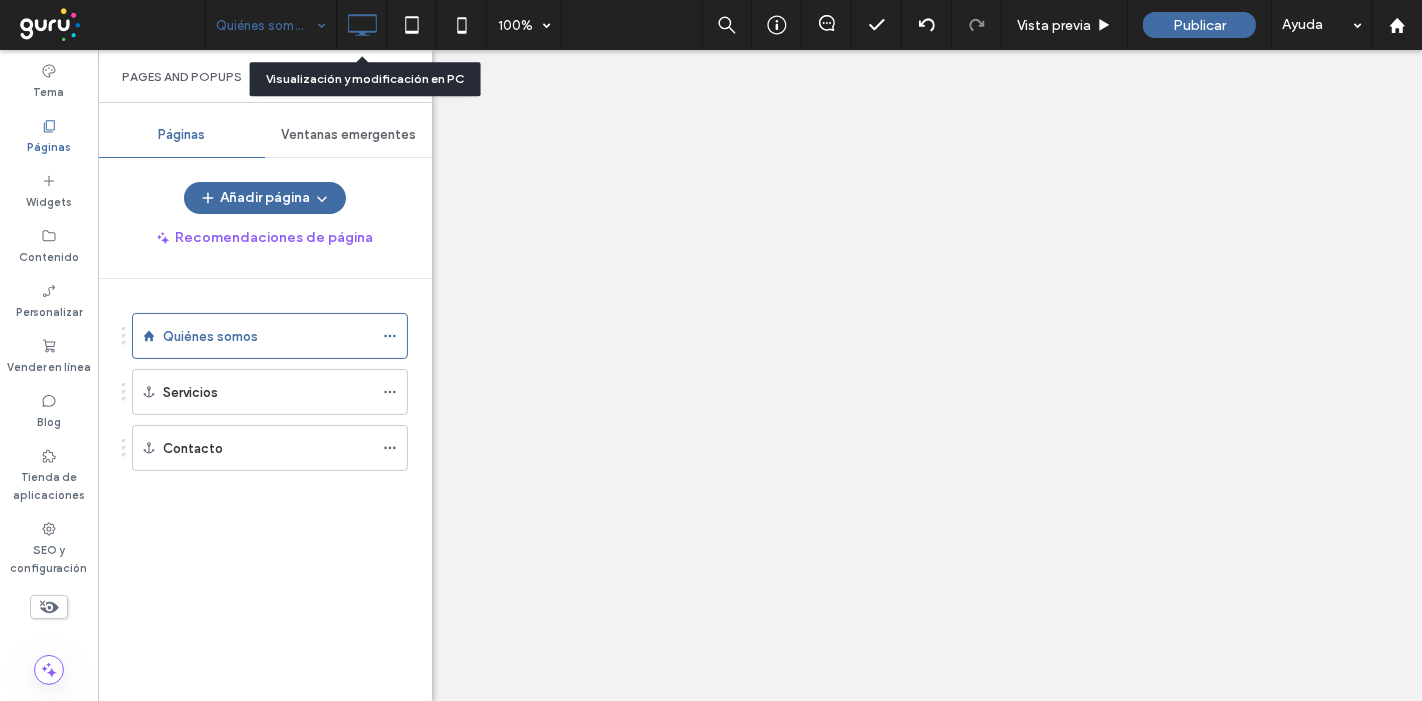 scroll, scrollTop: 0, scrollLeft: 0, axis: both 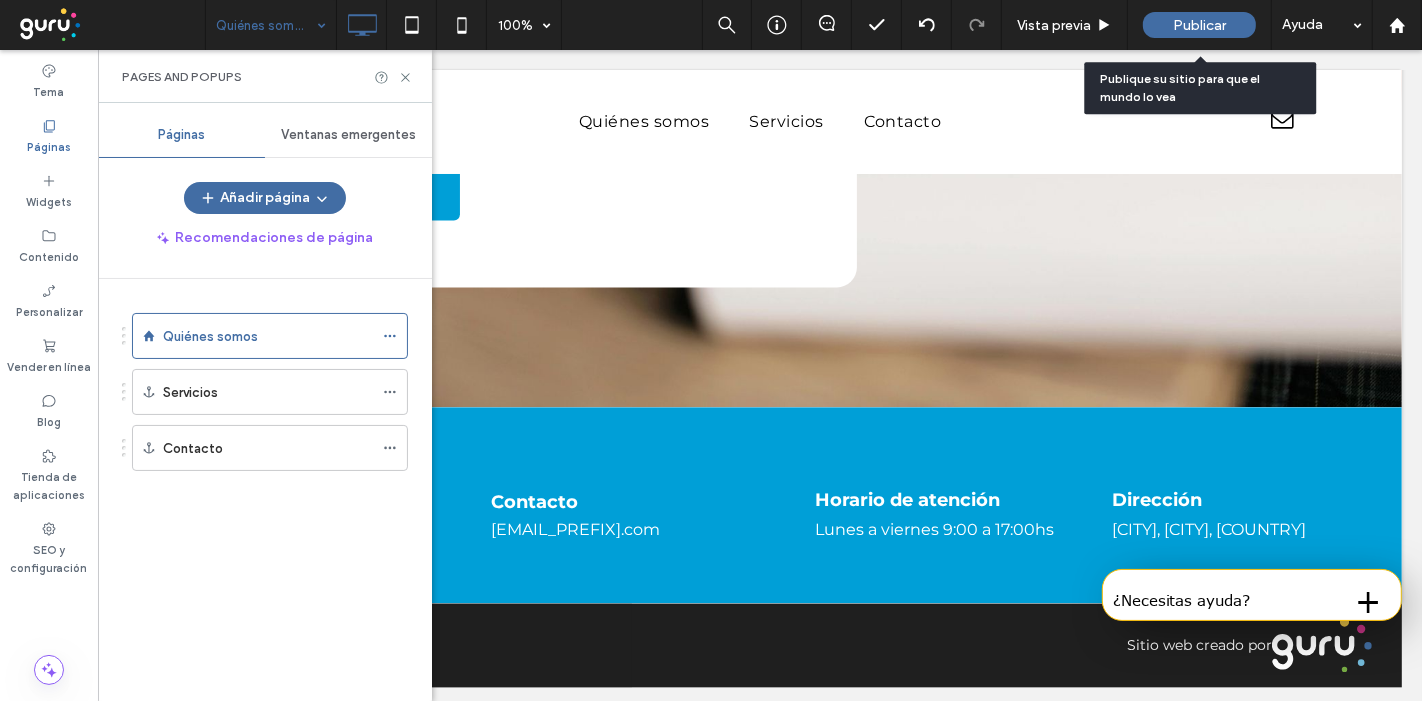 click on "Publicar" at bounding box center [1199, 25] 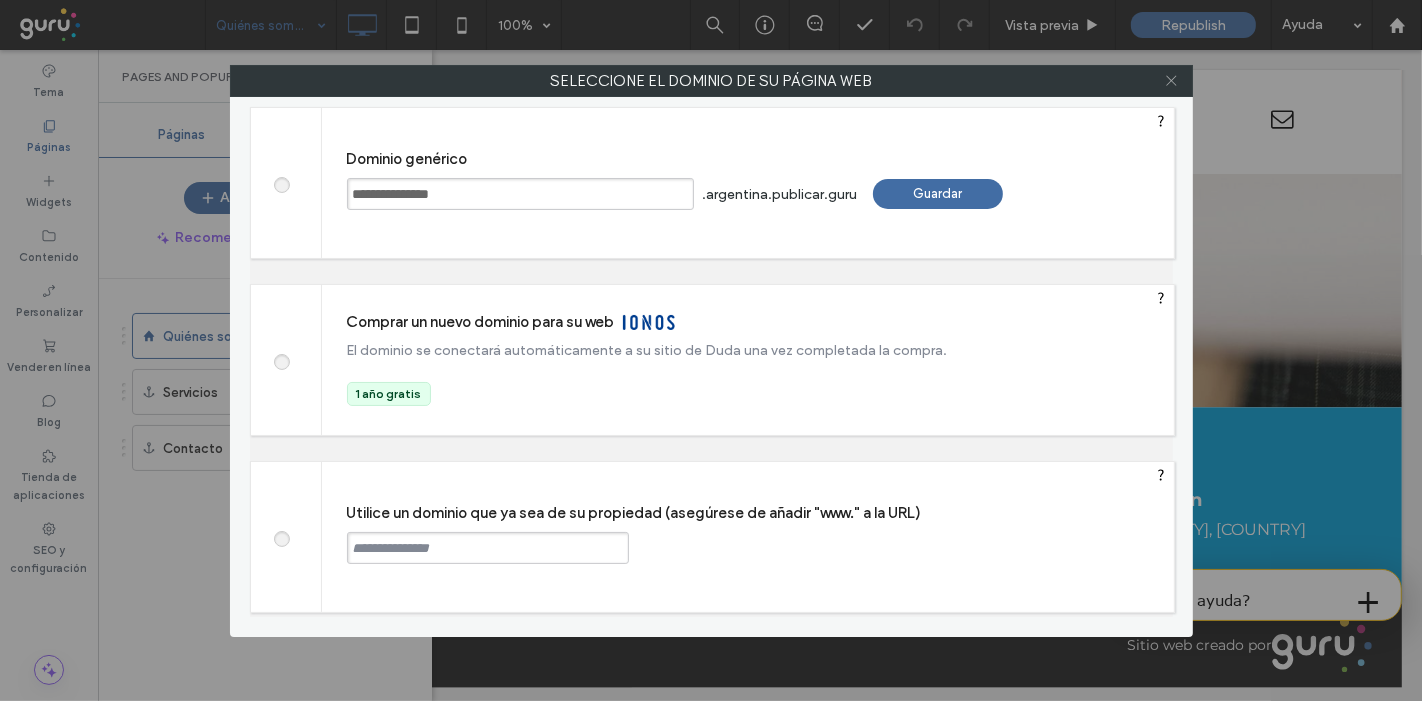click 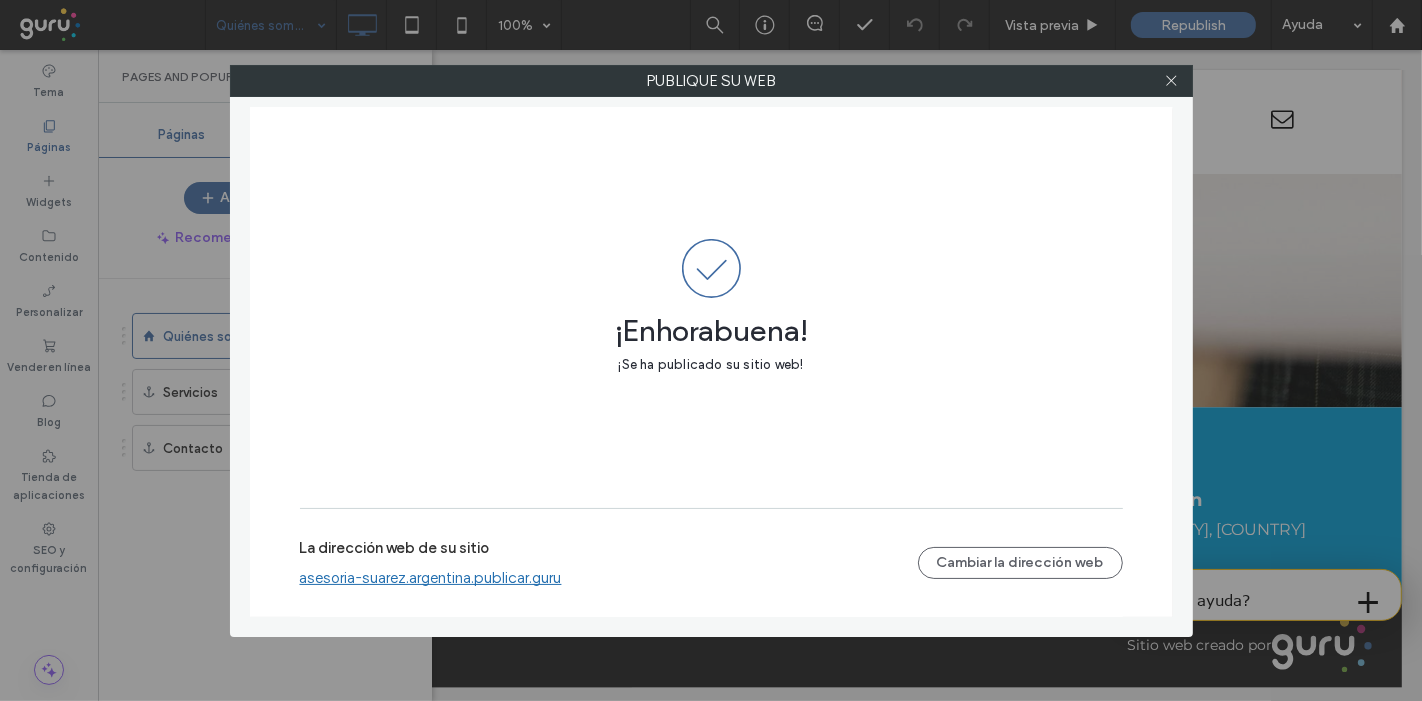 click on "asesoria-suarez.argentina.publicar.guru" at bounding box center (431, 578) 